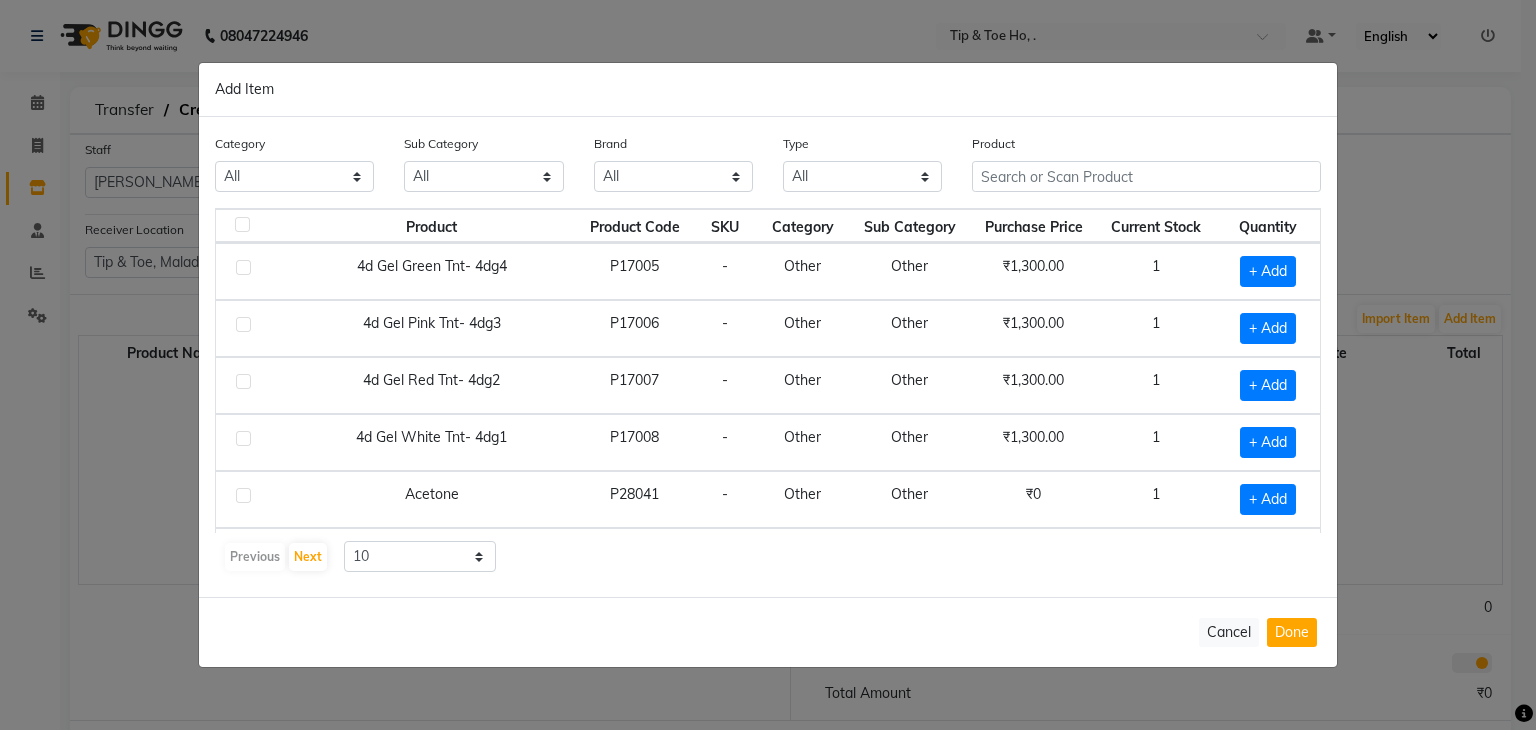 select on "71350" 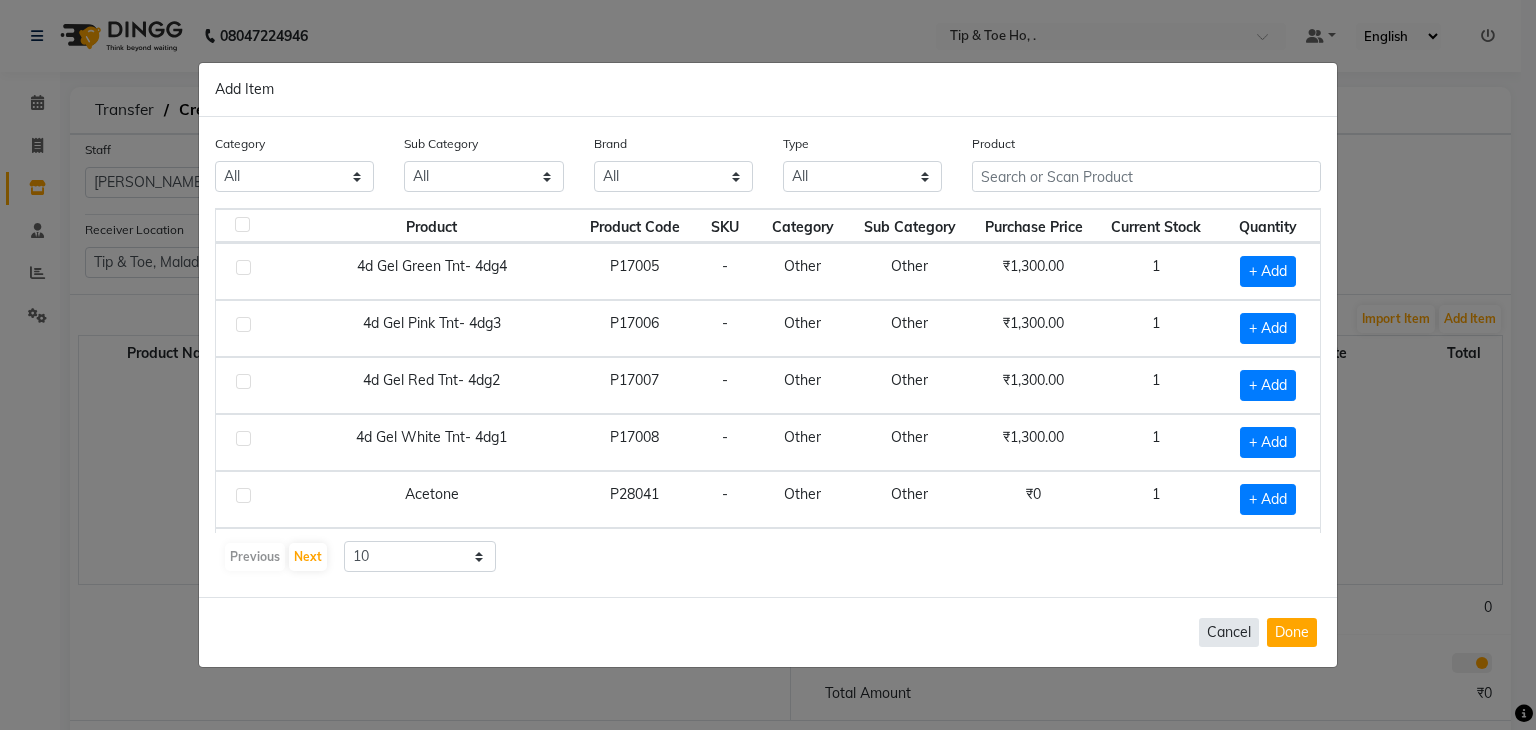 click on "Cancel" 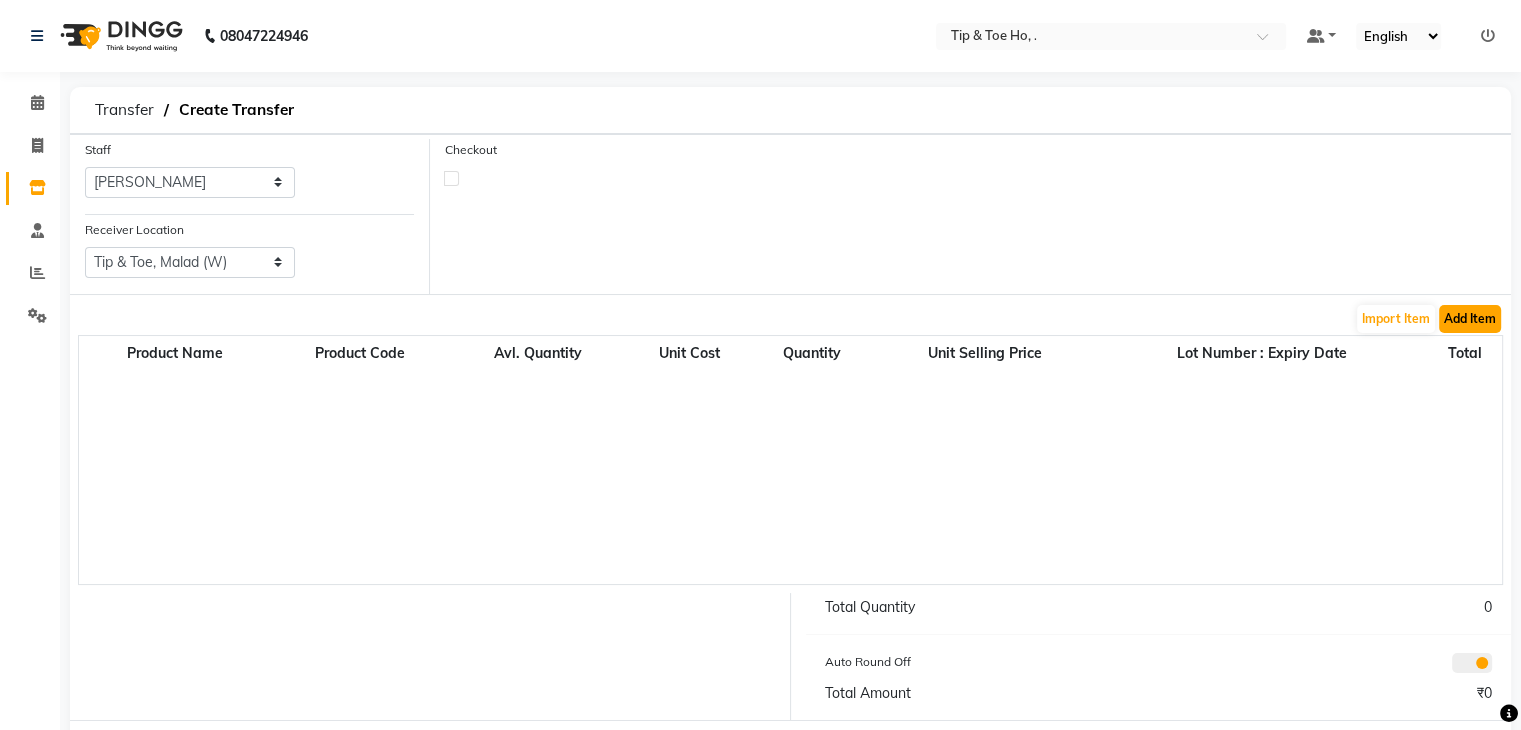 click on "Add Item" 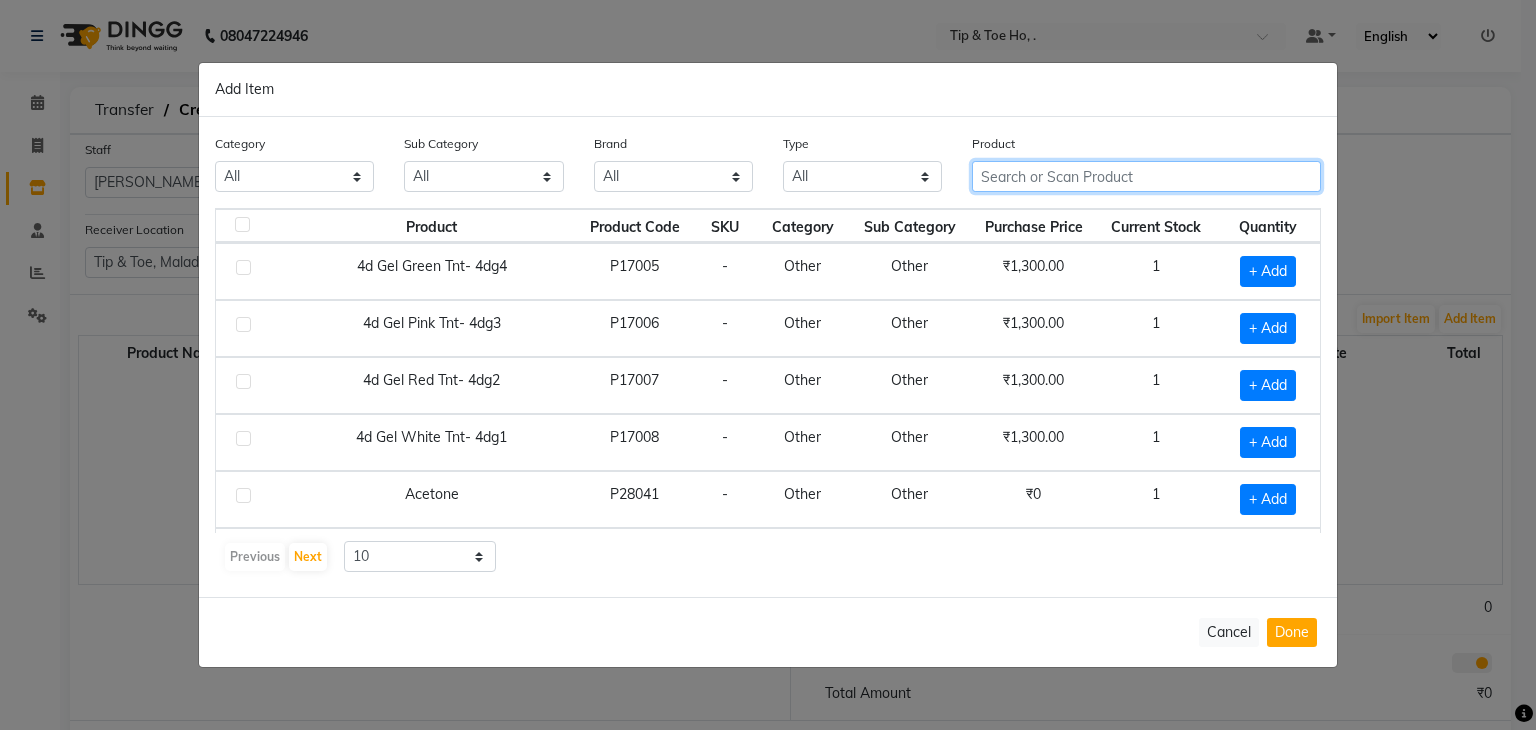 click 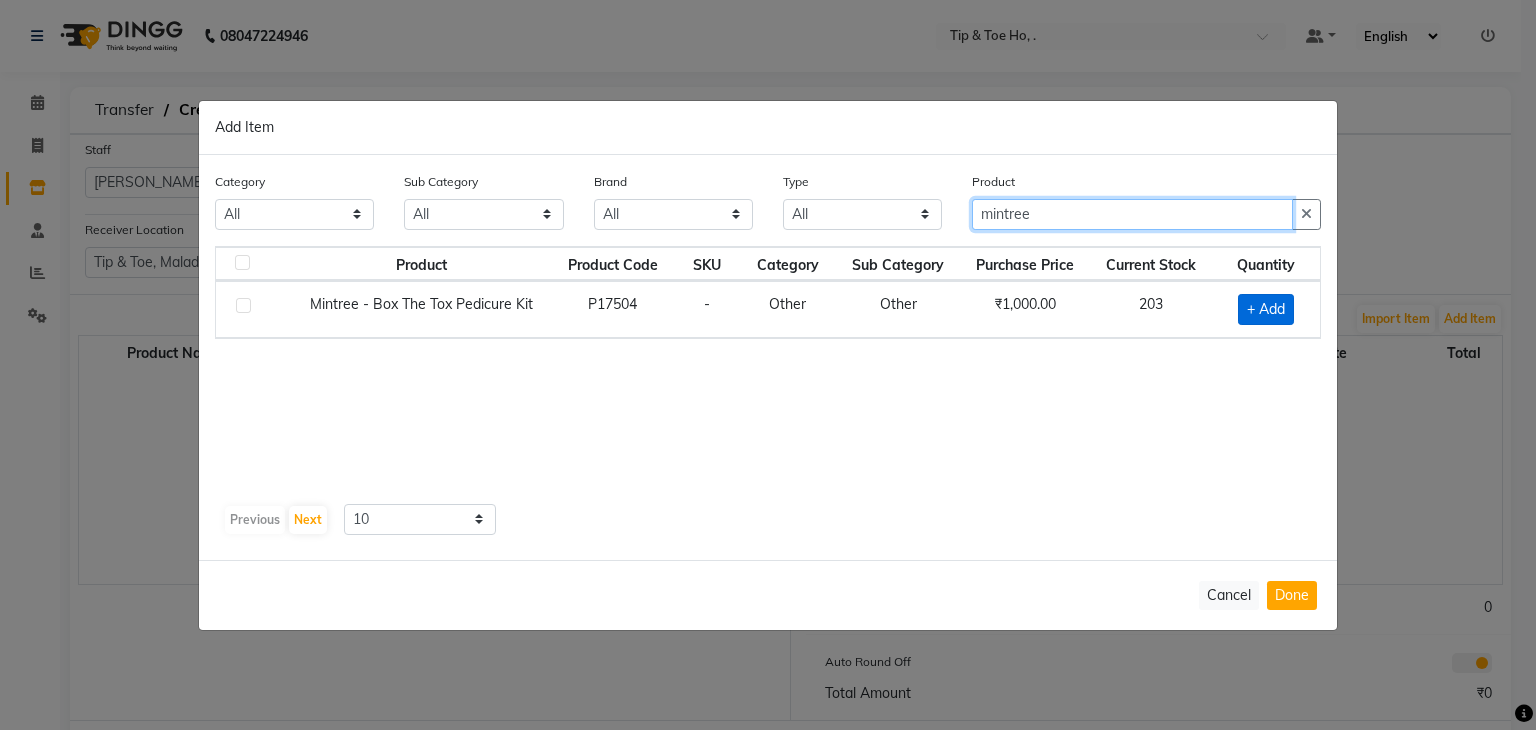 type on "mintree" 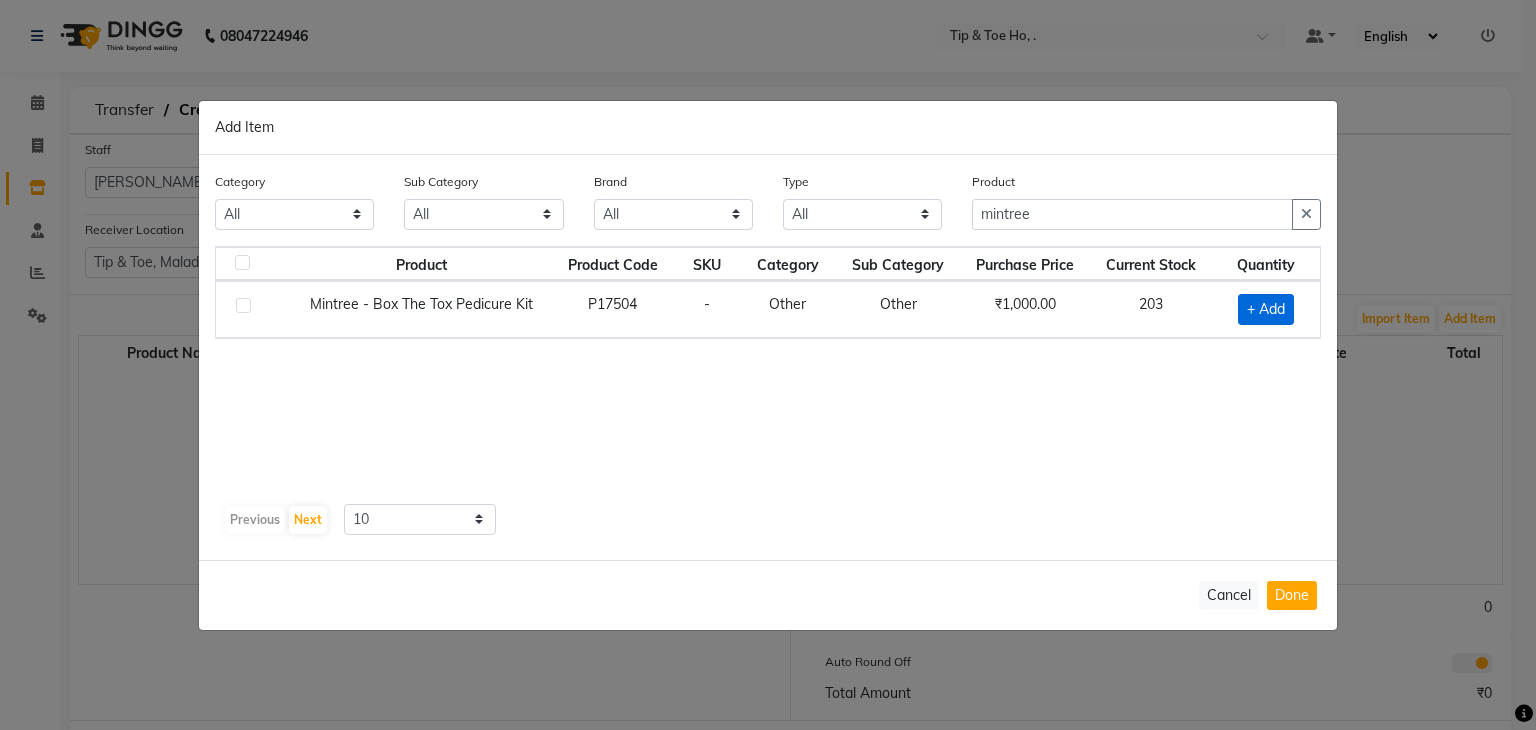 click on "+ Add" 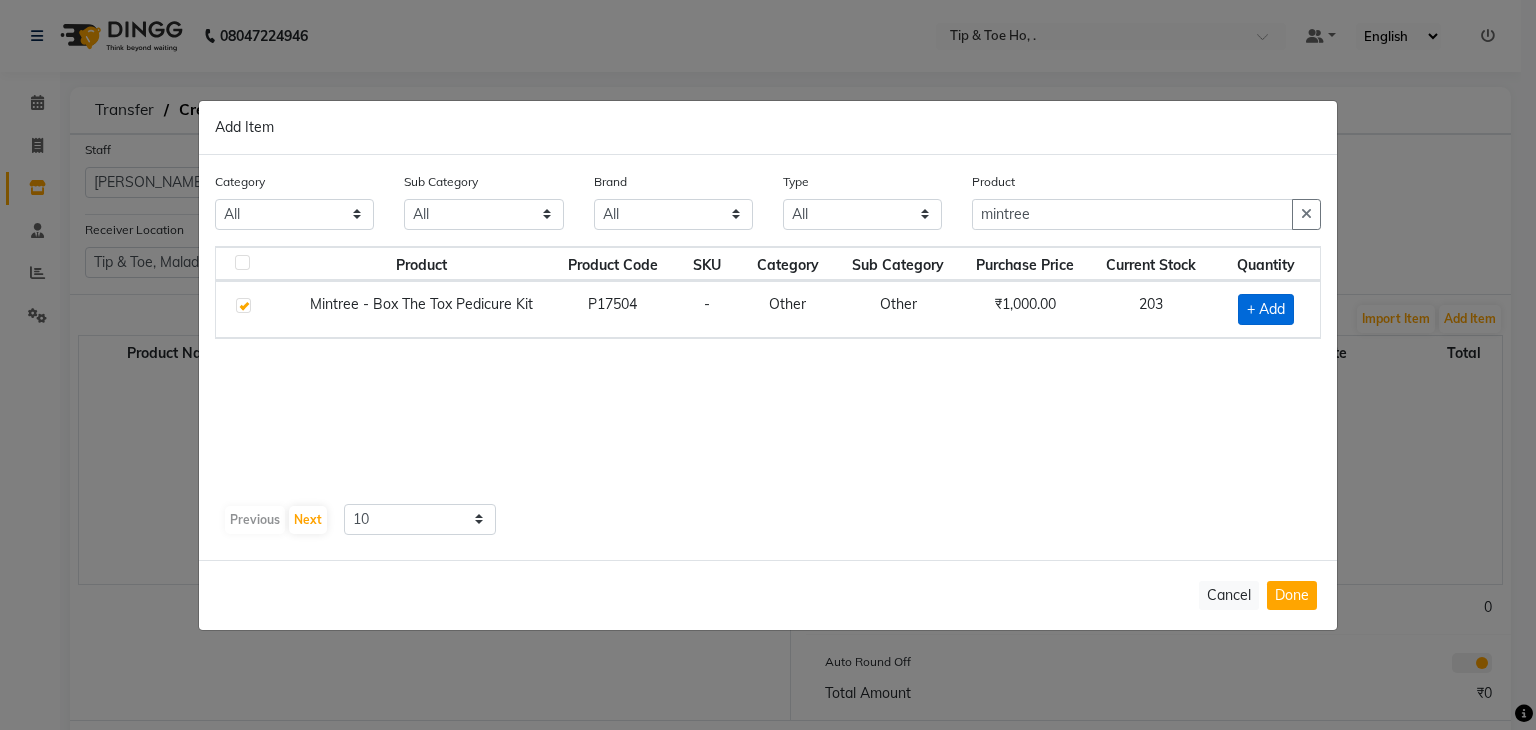 checkbox on "true" 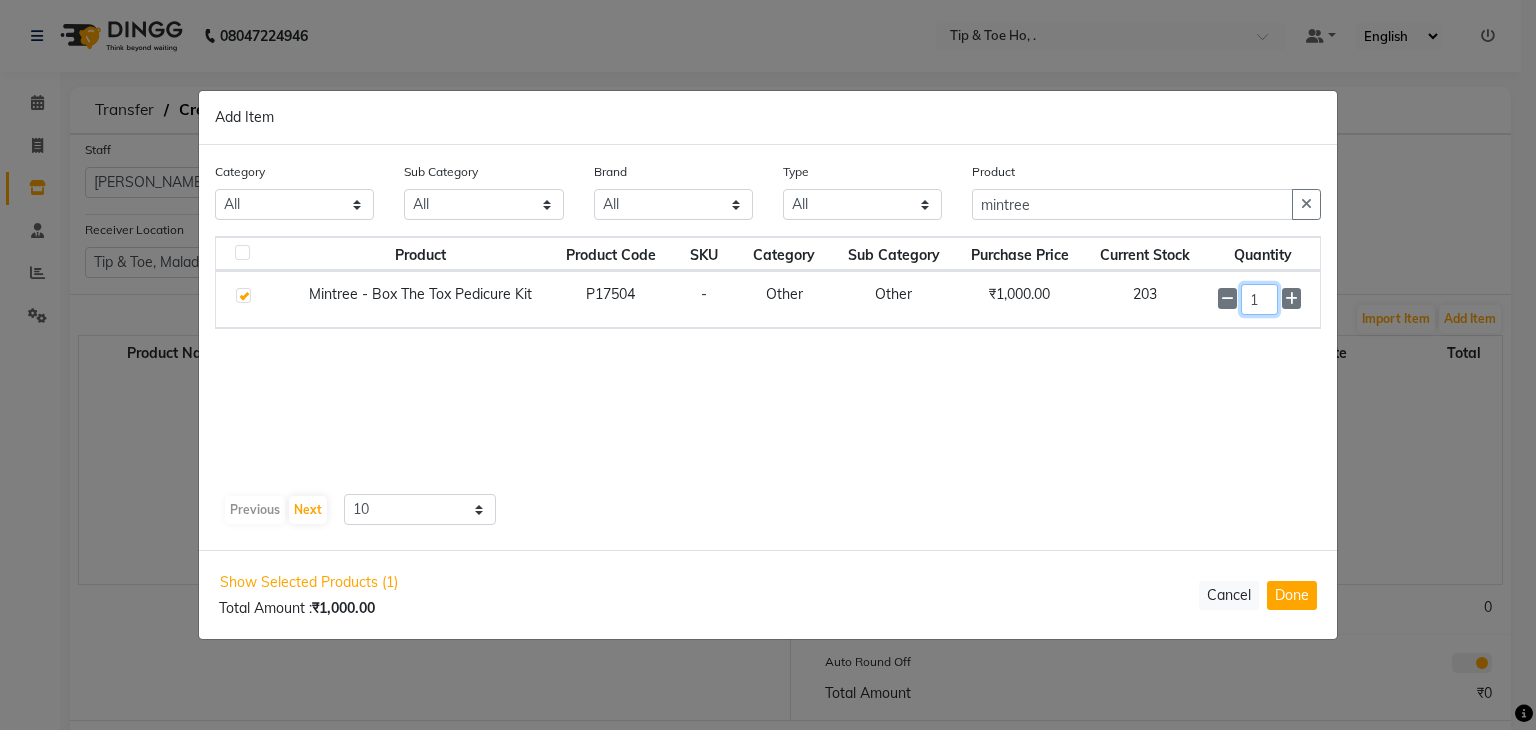 click on "1" 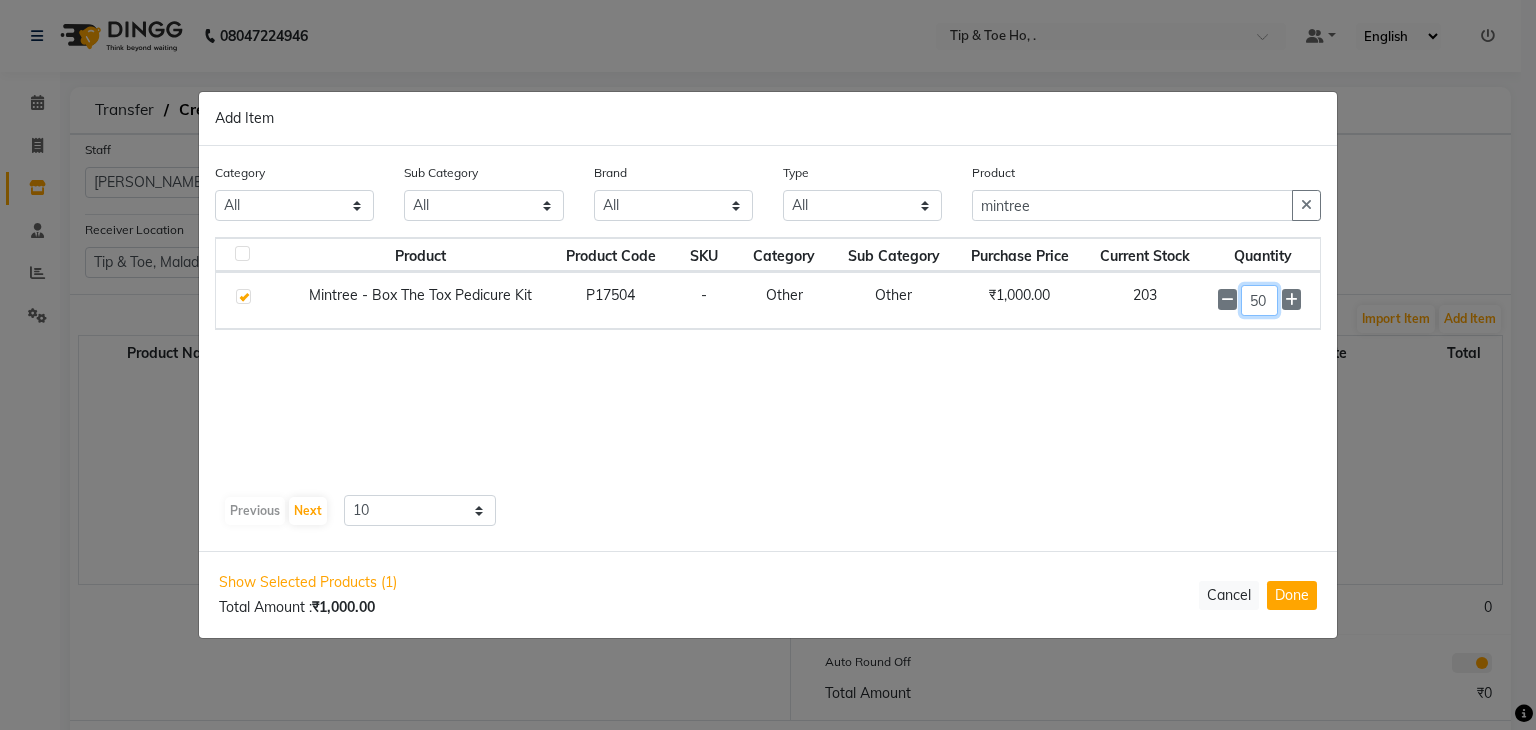 type on "50" 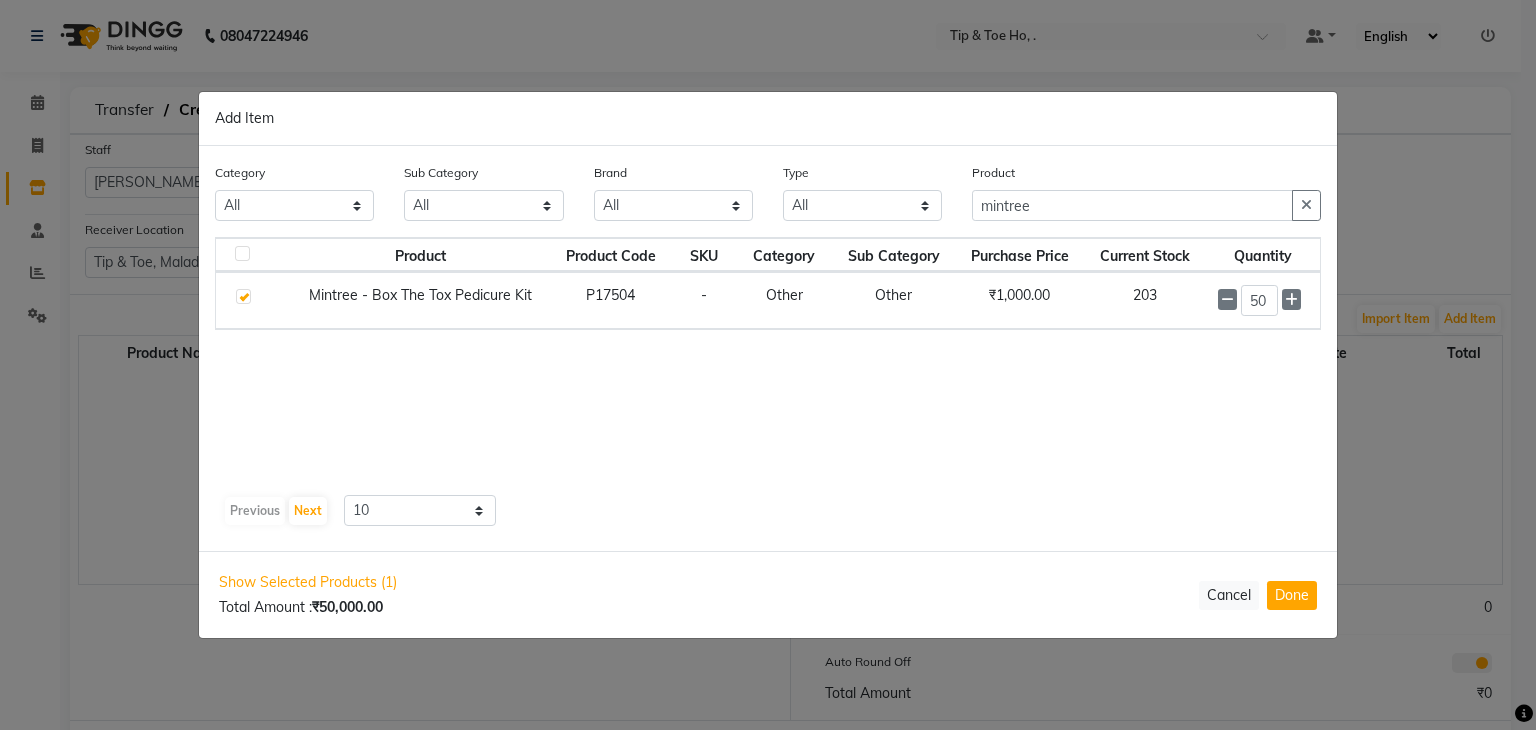 click on "Product Product Code SKU Category Sub Category Purchase Price Current Stock Quantity  Mintree - Box The Tox Pedicure Kit   P17504   -   Other   Other   ₹1,000.00   203  50" 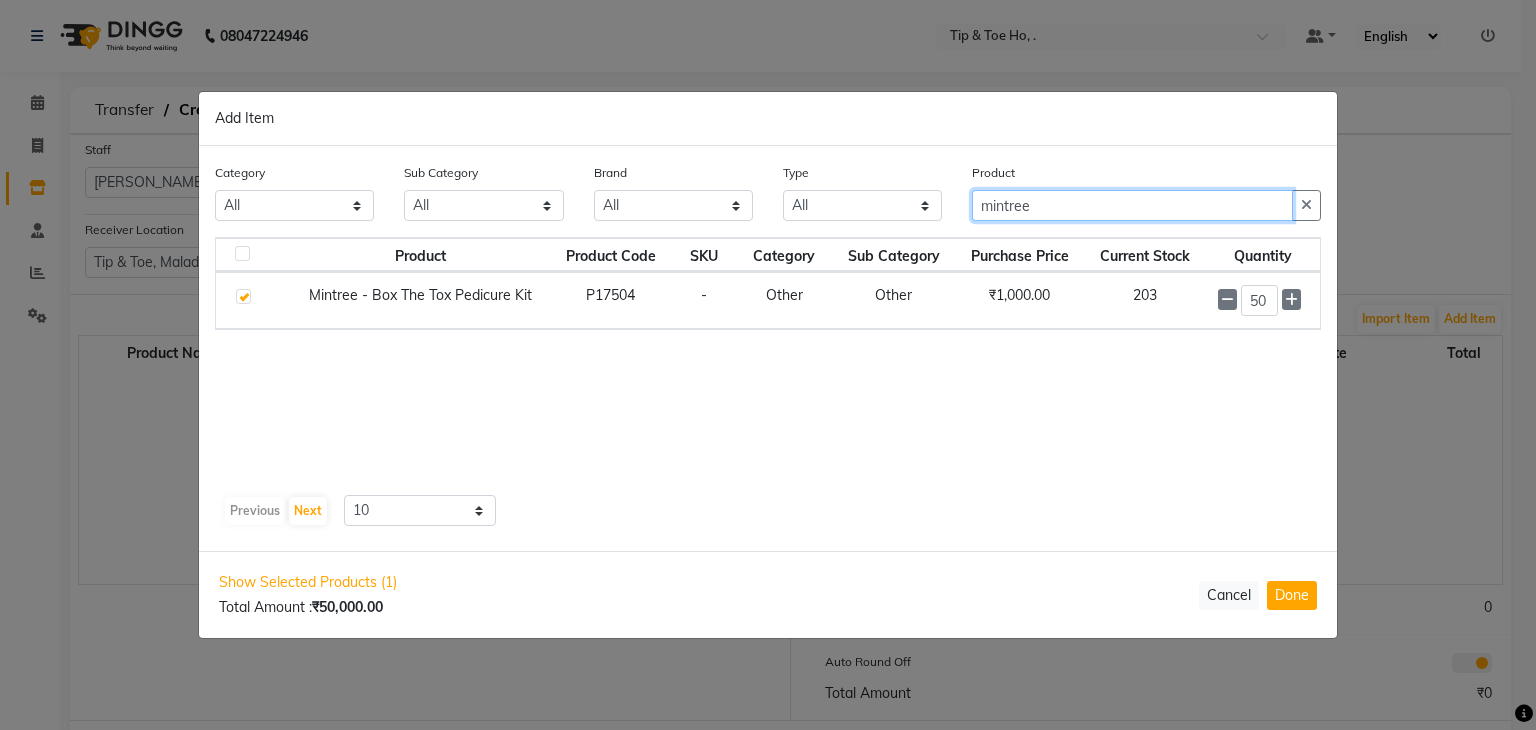 click on "mintree" 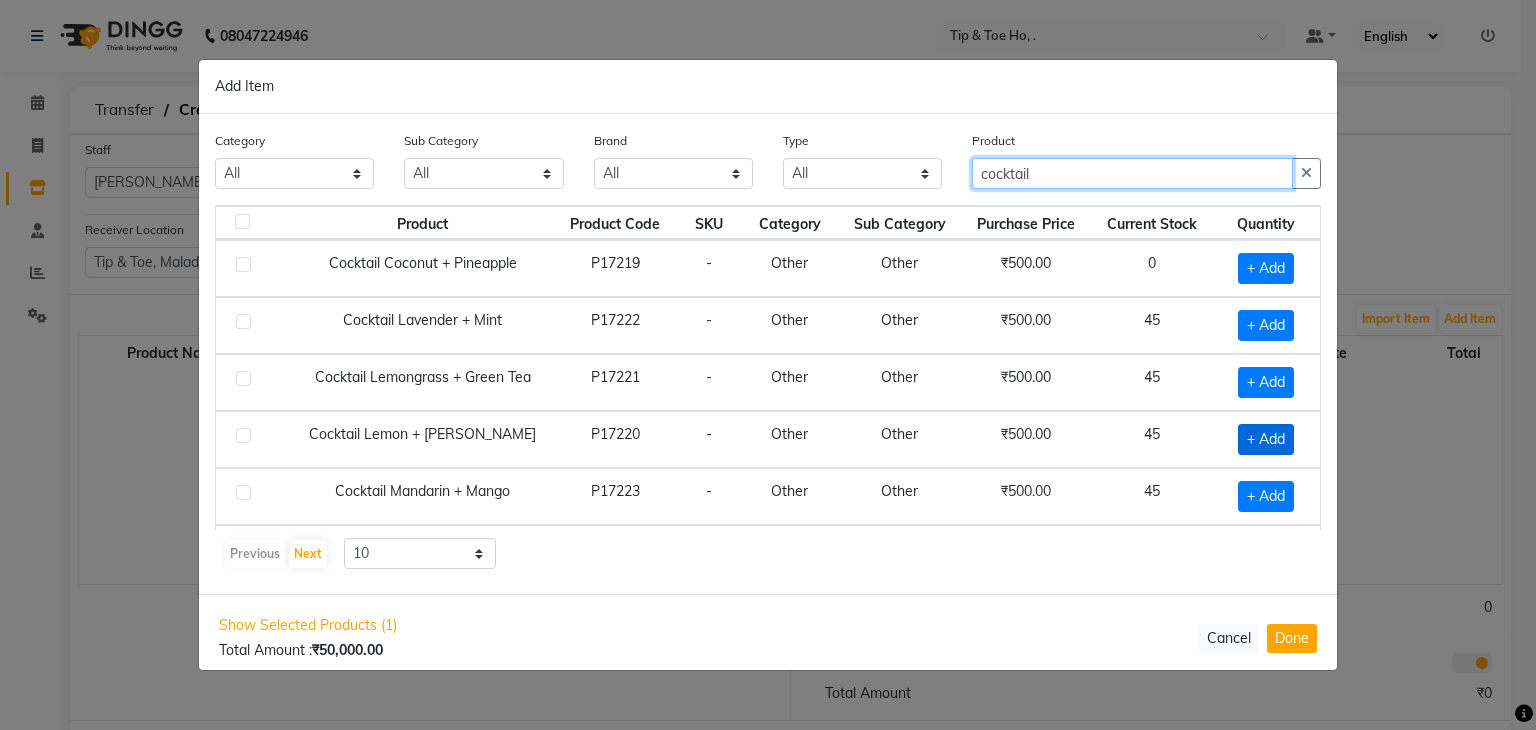 type on "cocktail" 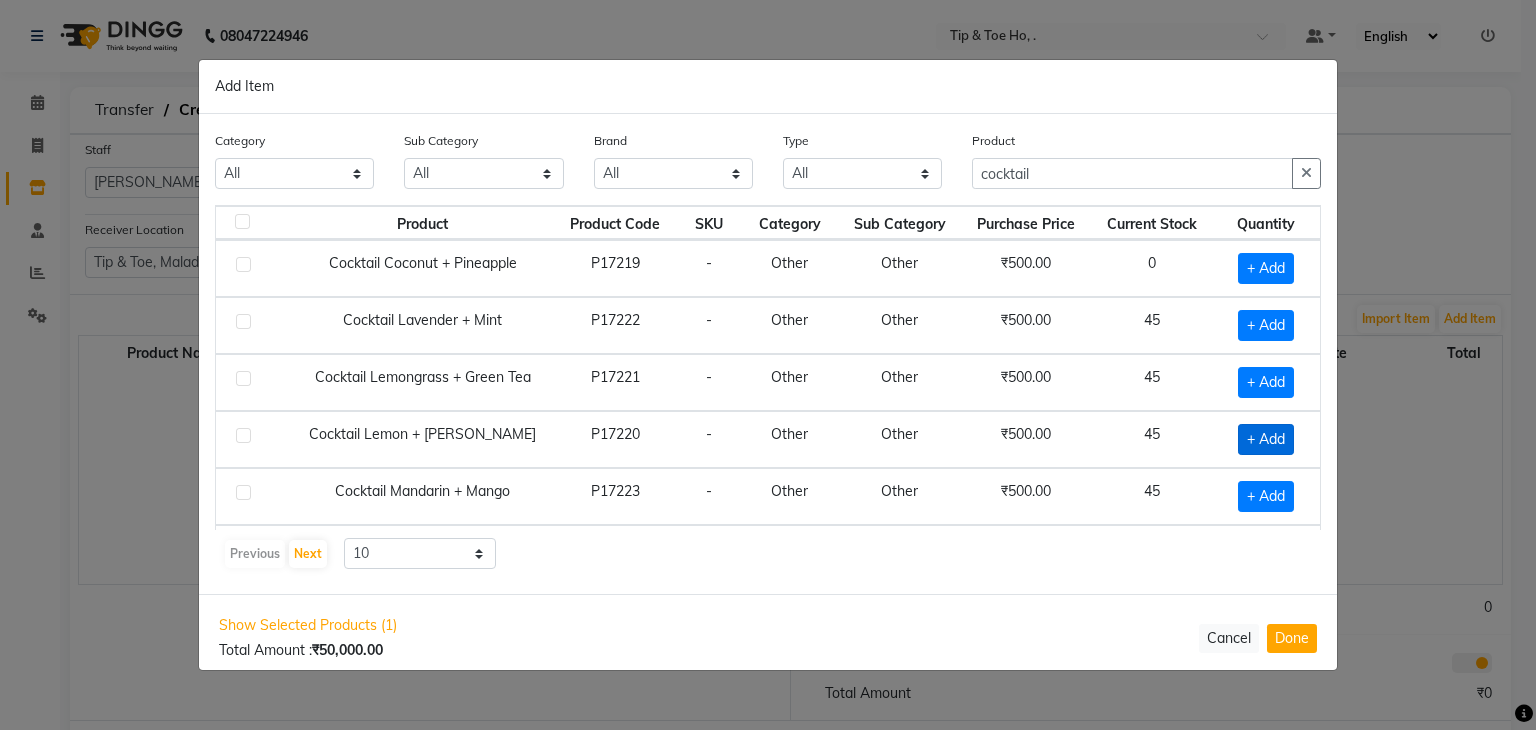 click on "+ Add" 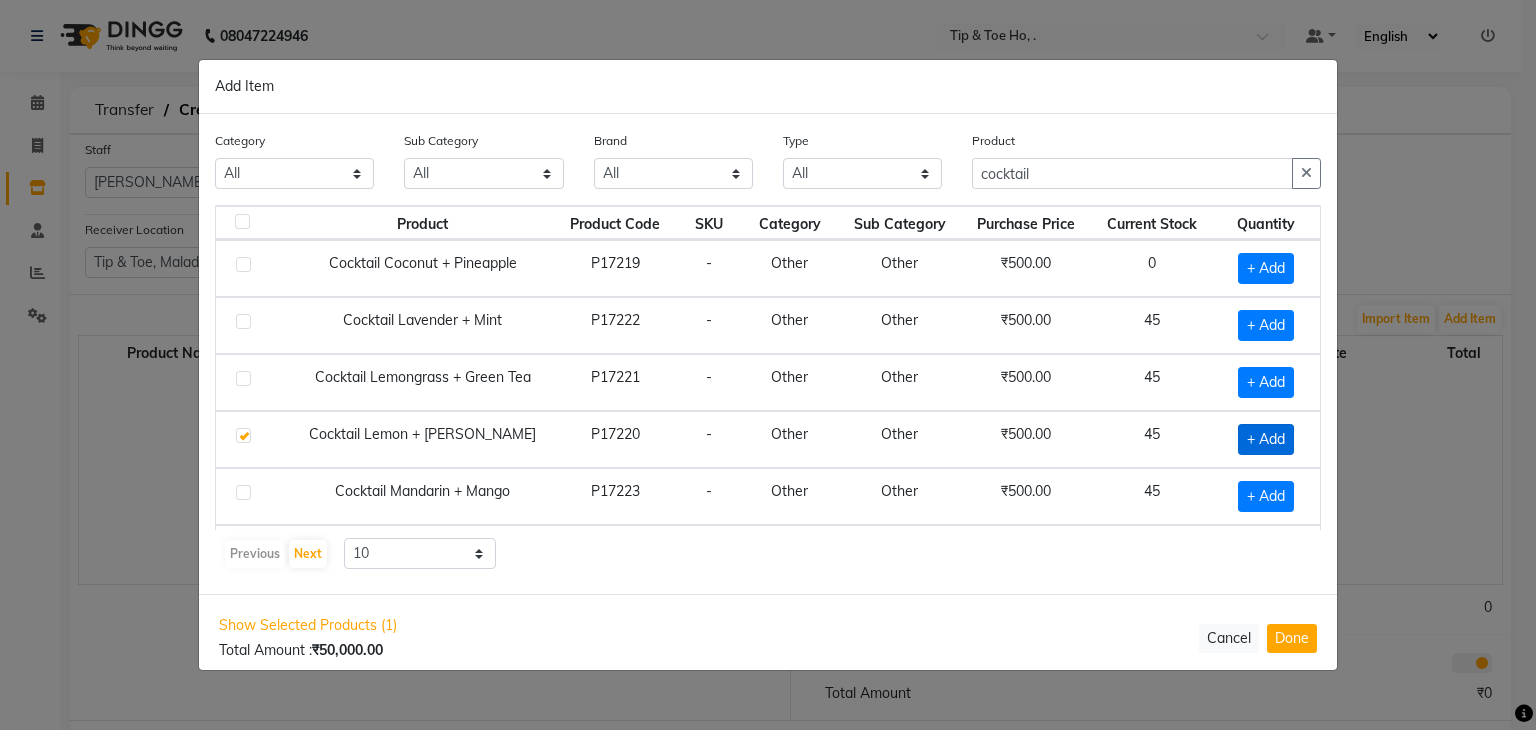 checkbox on "true" 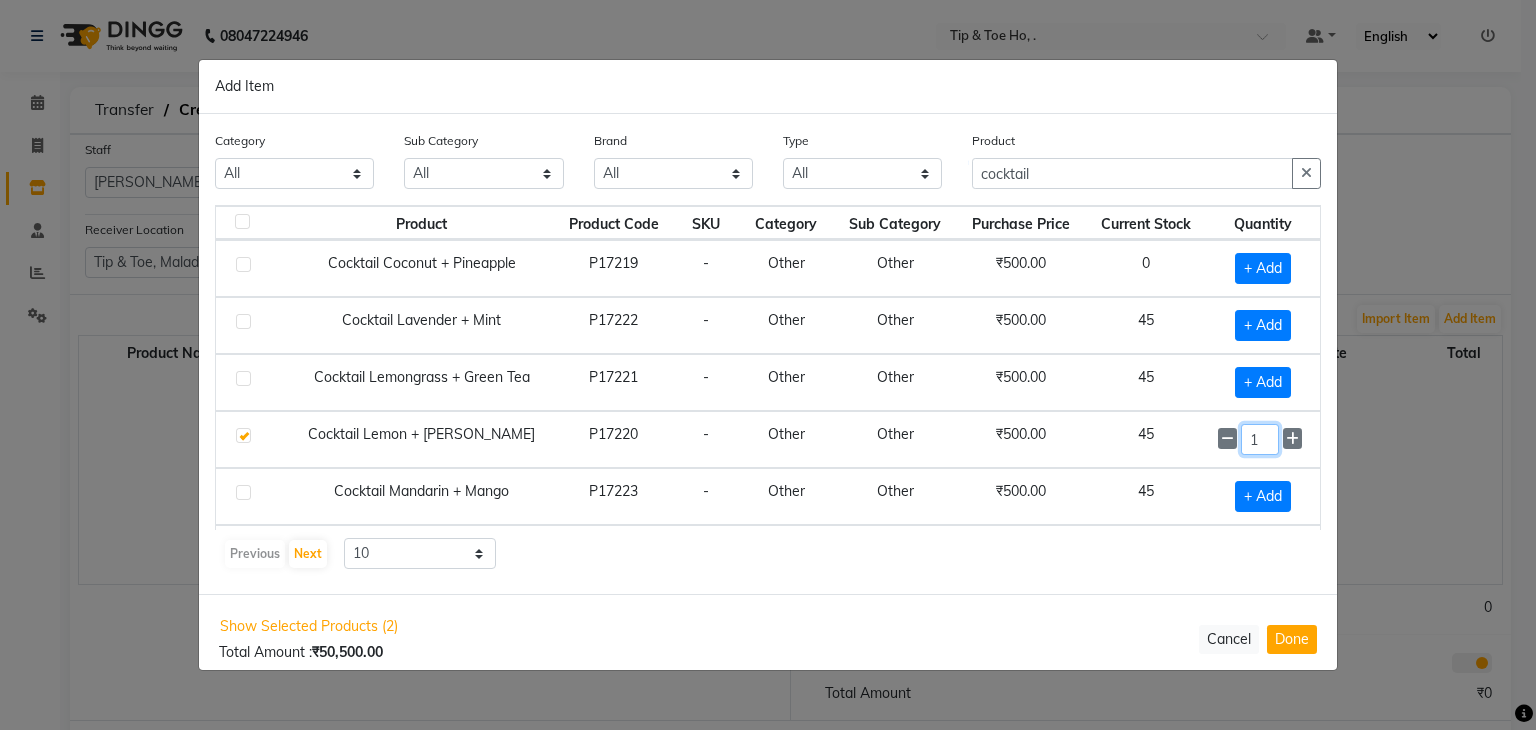 click on "1" 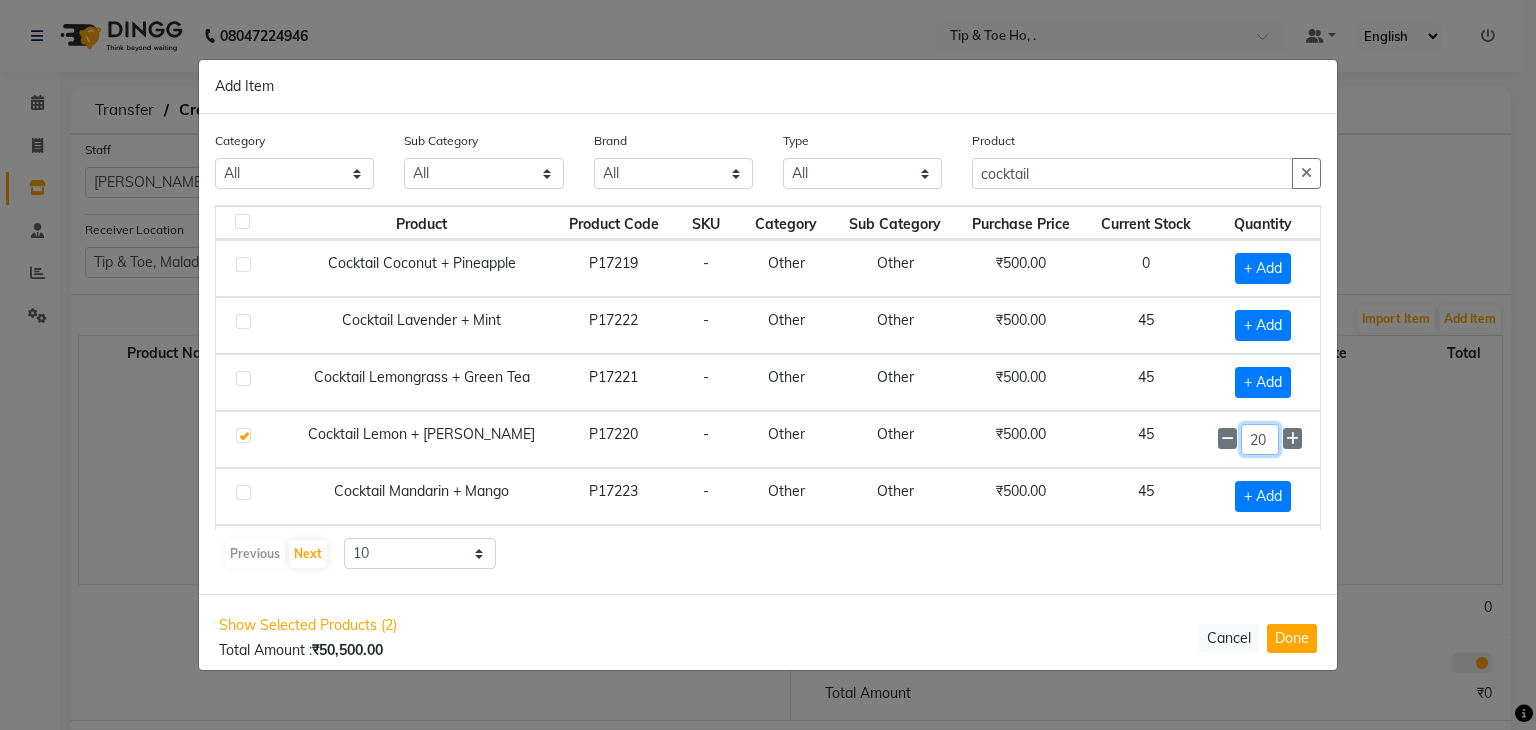 type on "20" 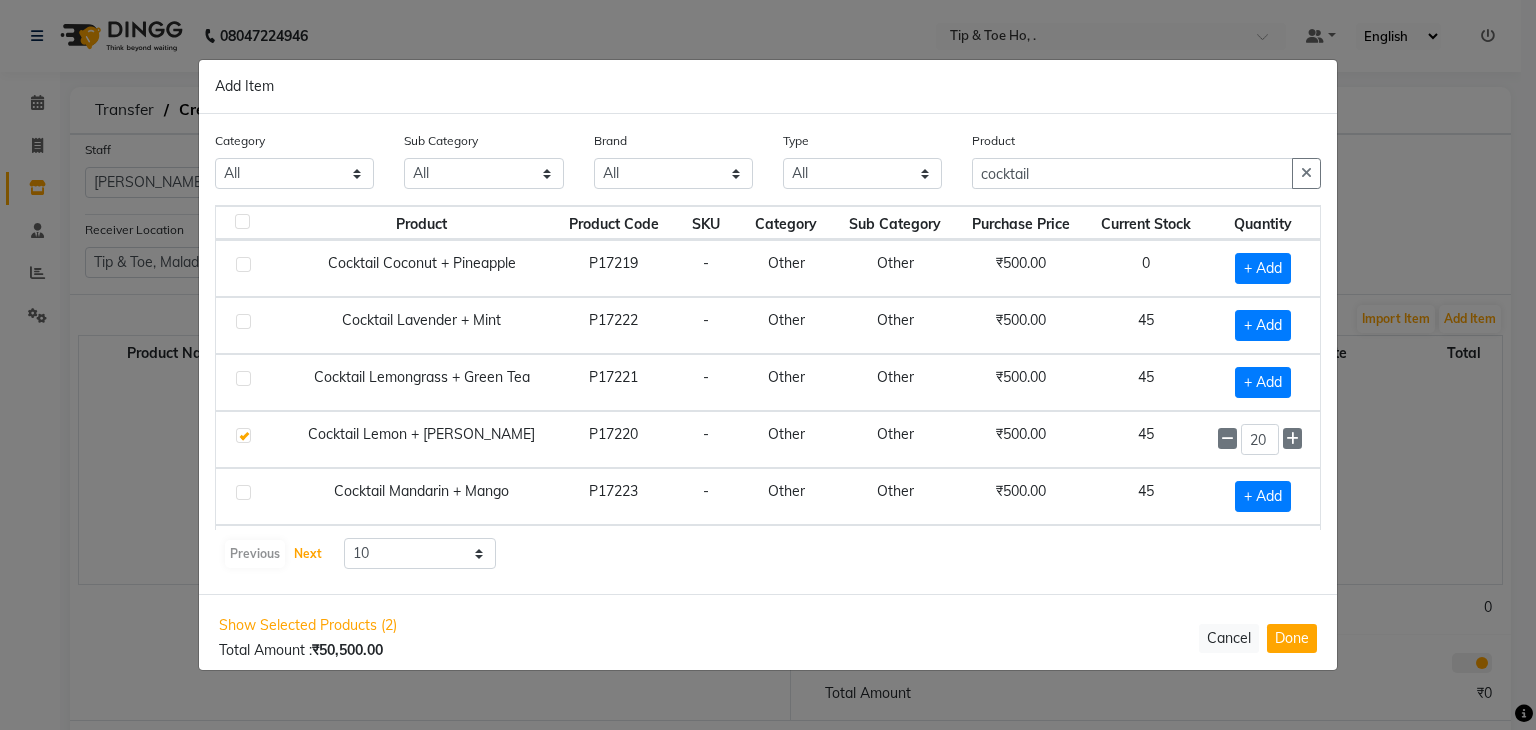 type 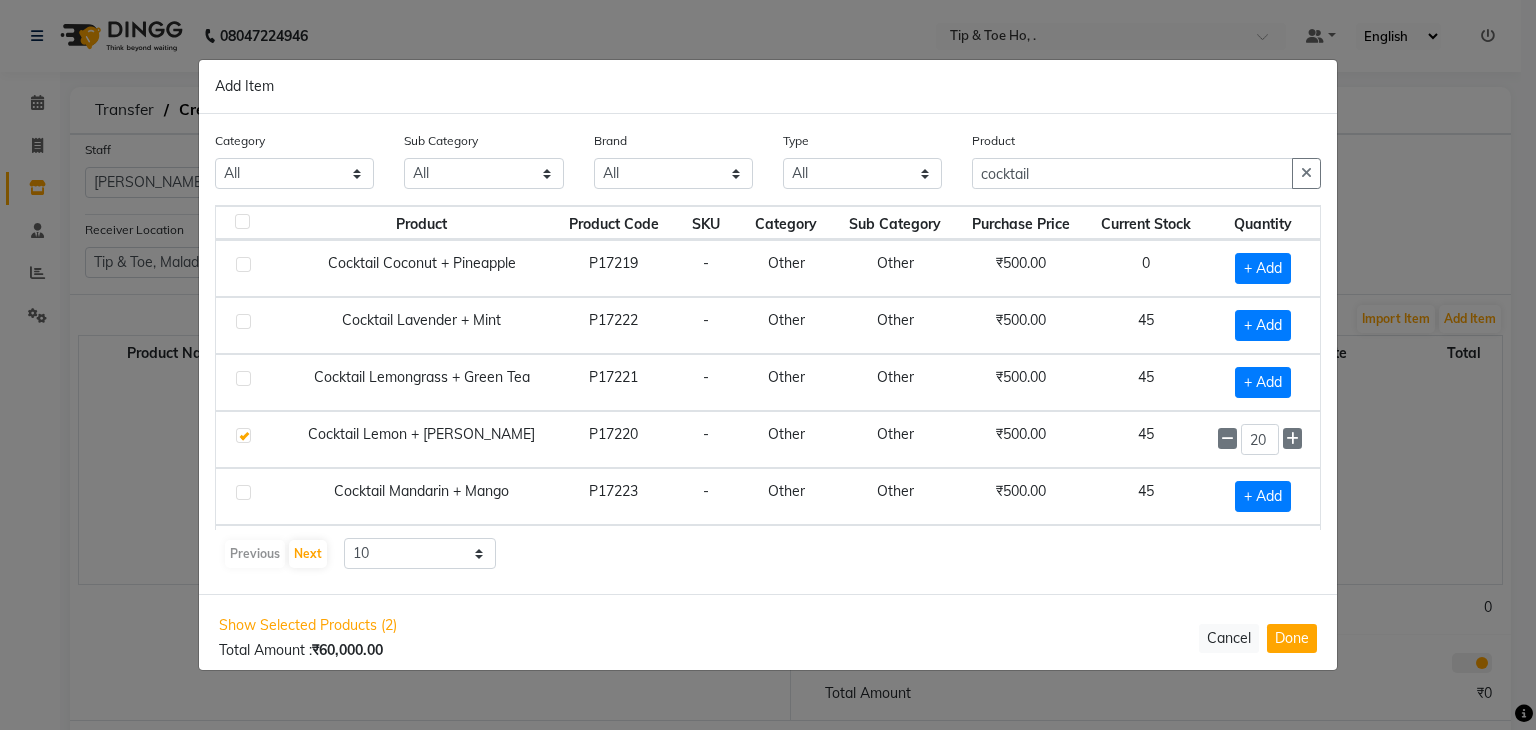 type 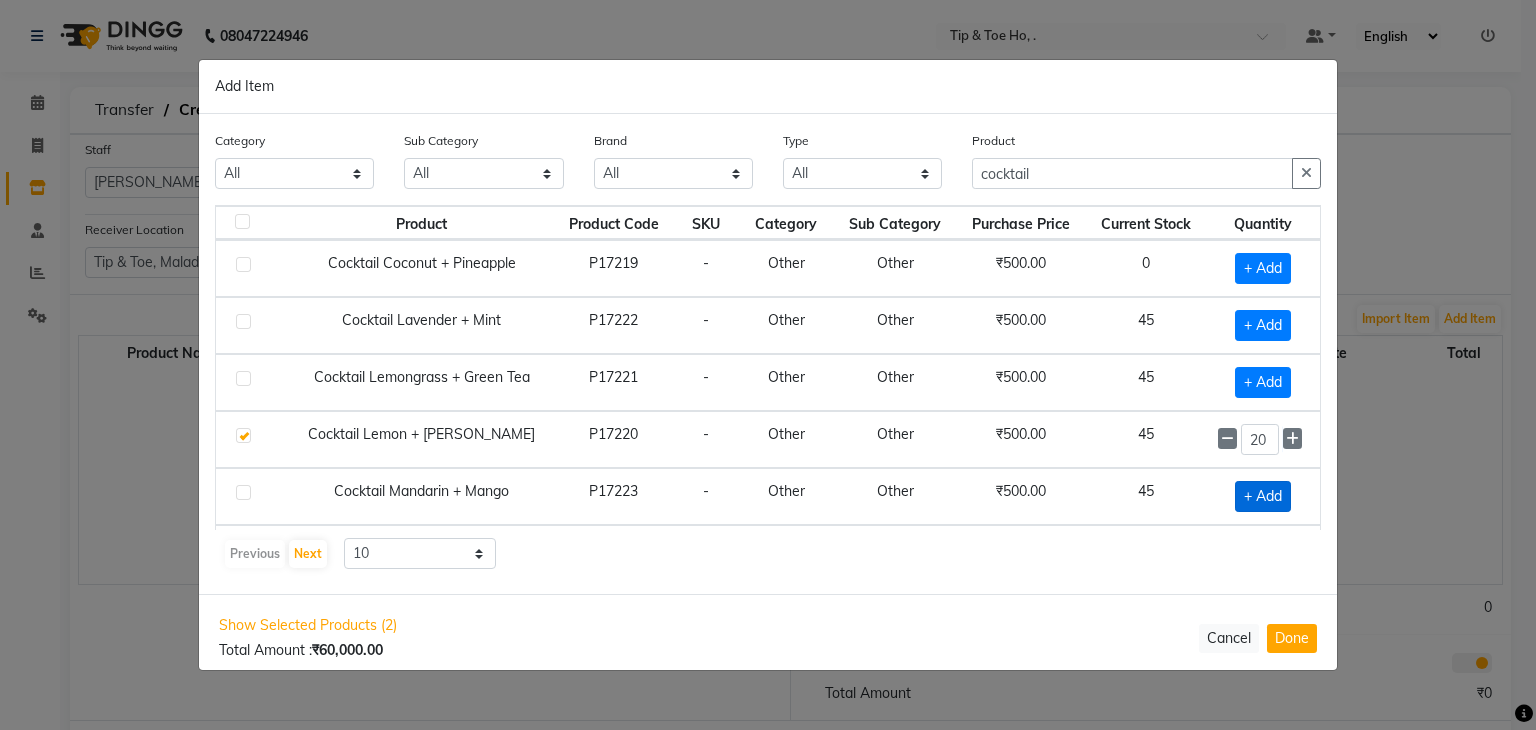 click on "+ Add" 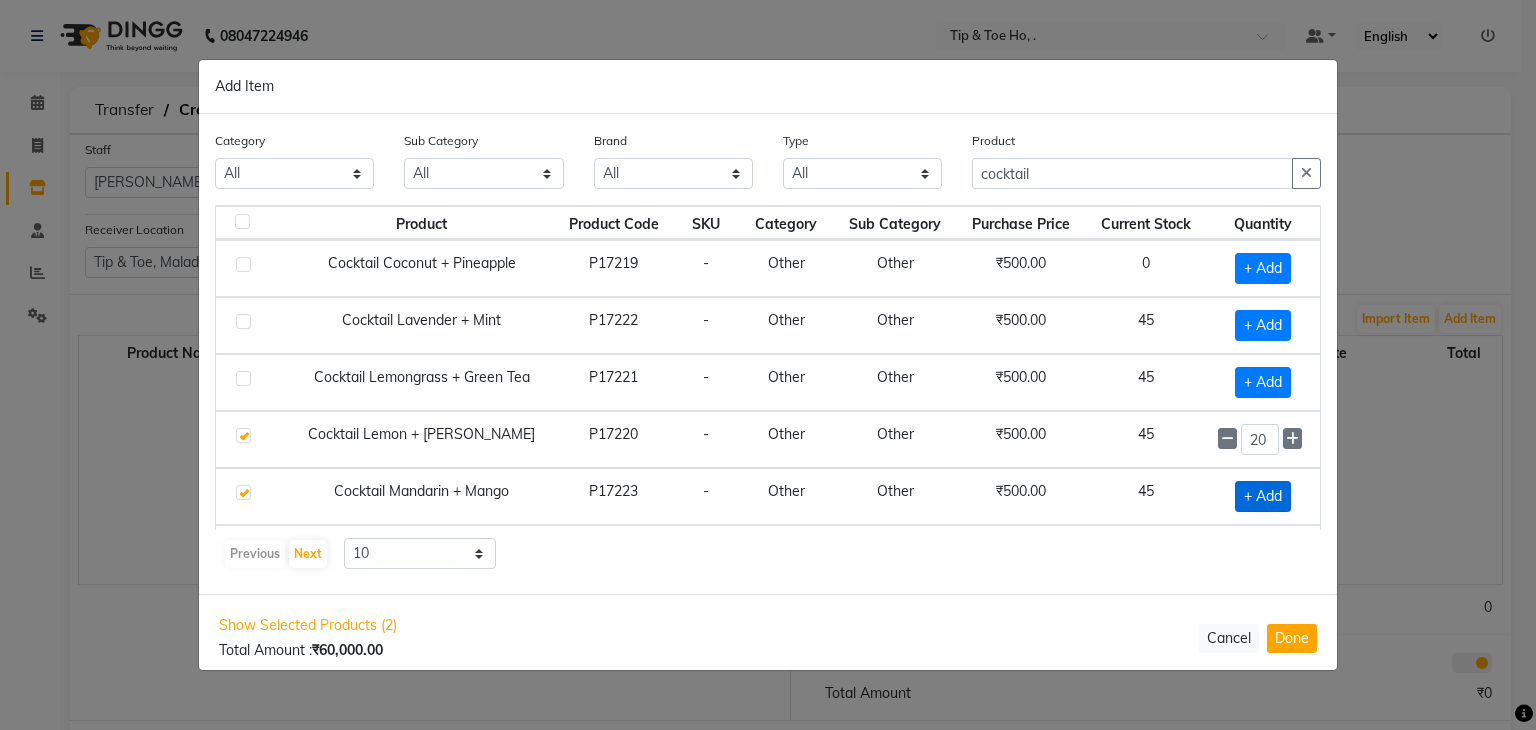 checkbox on "true" 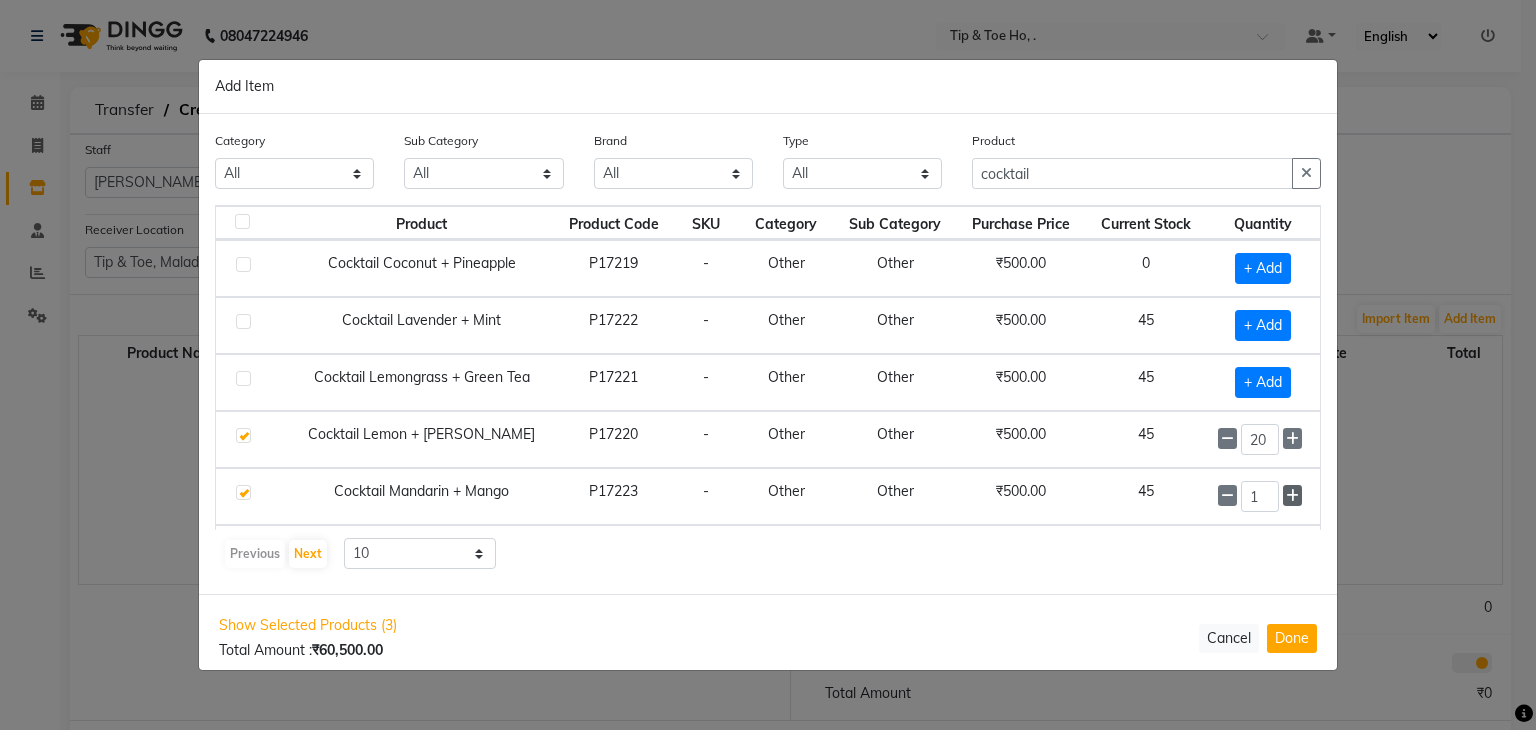 click 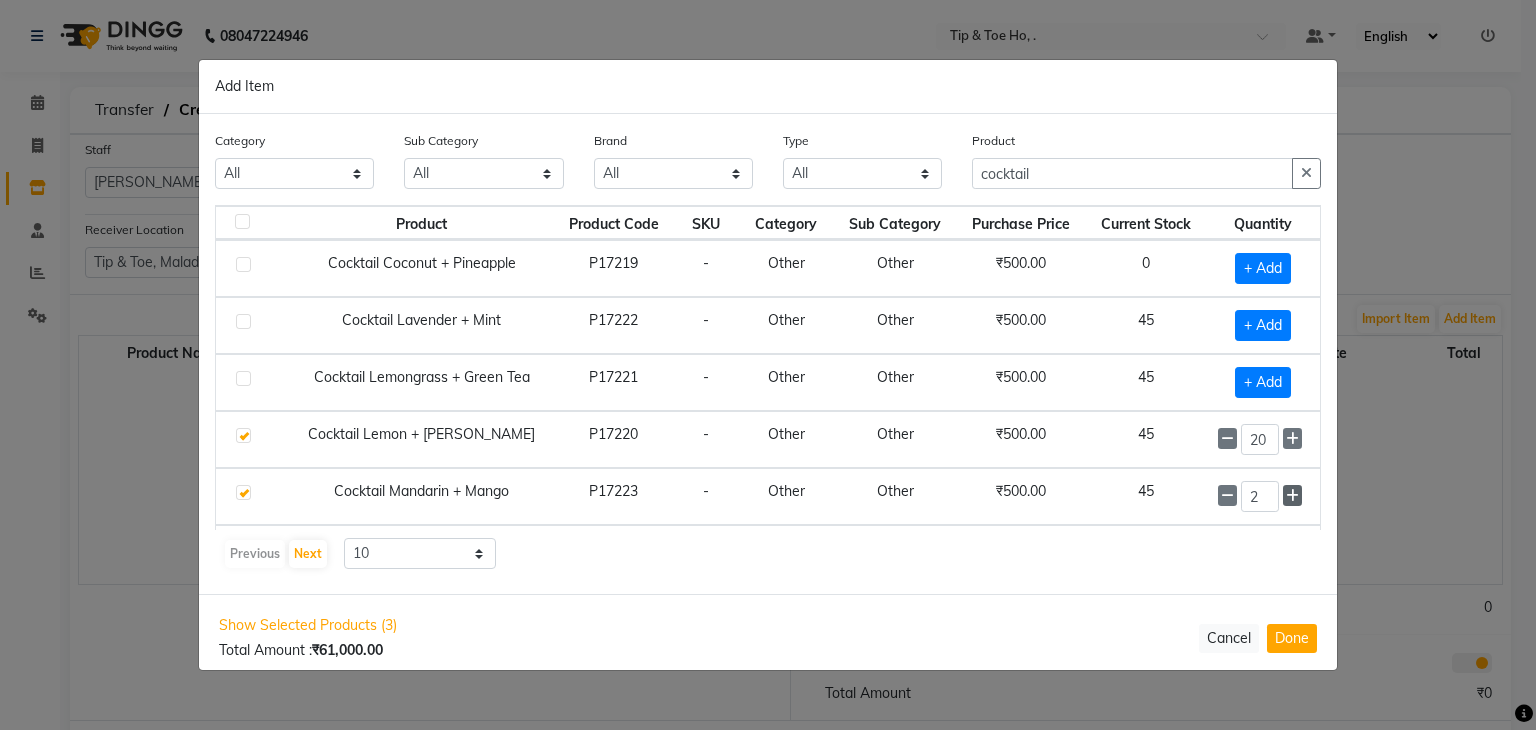 click 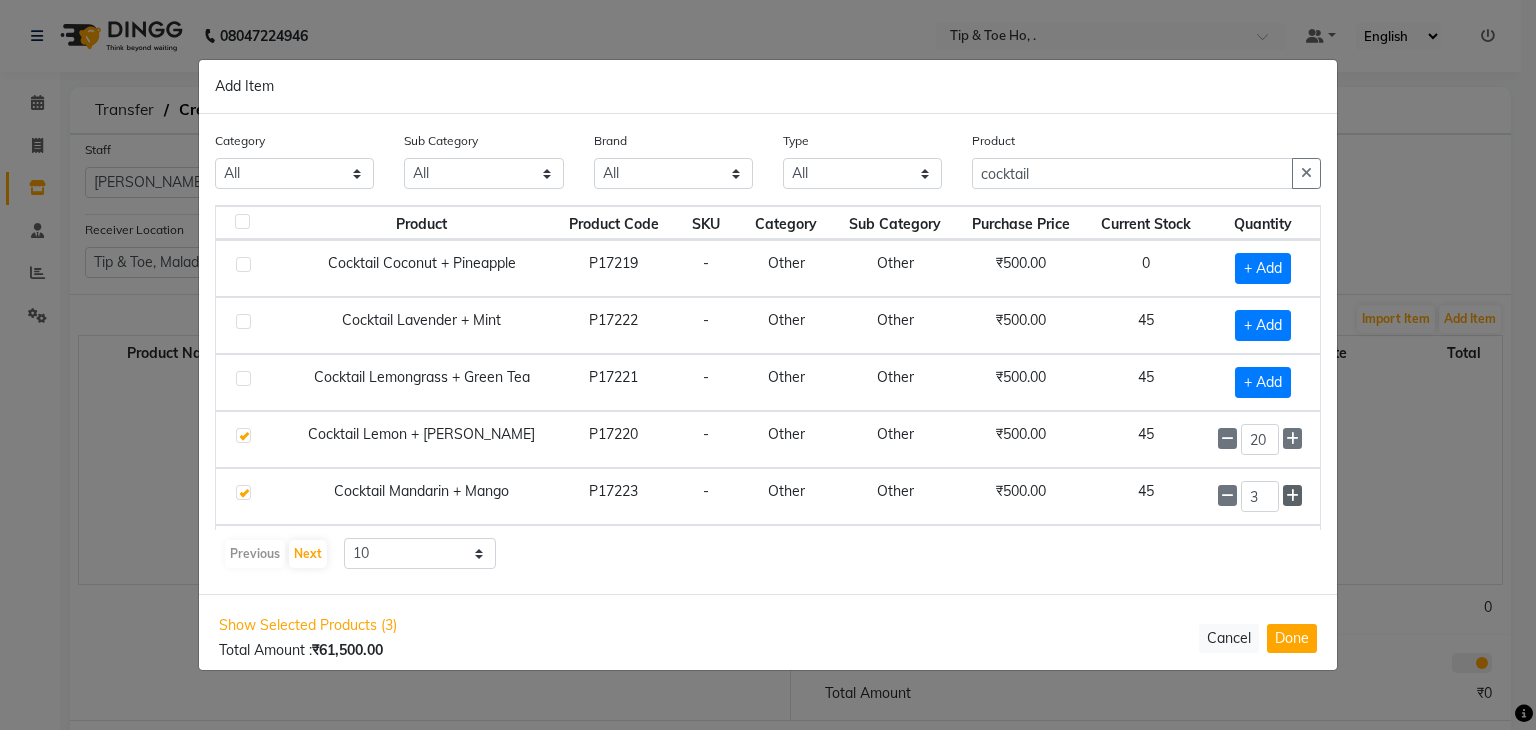 click 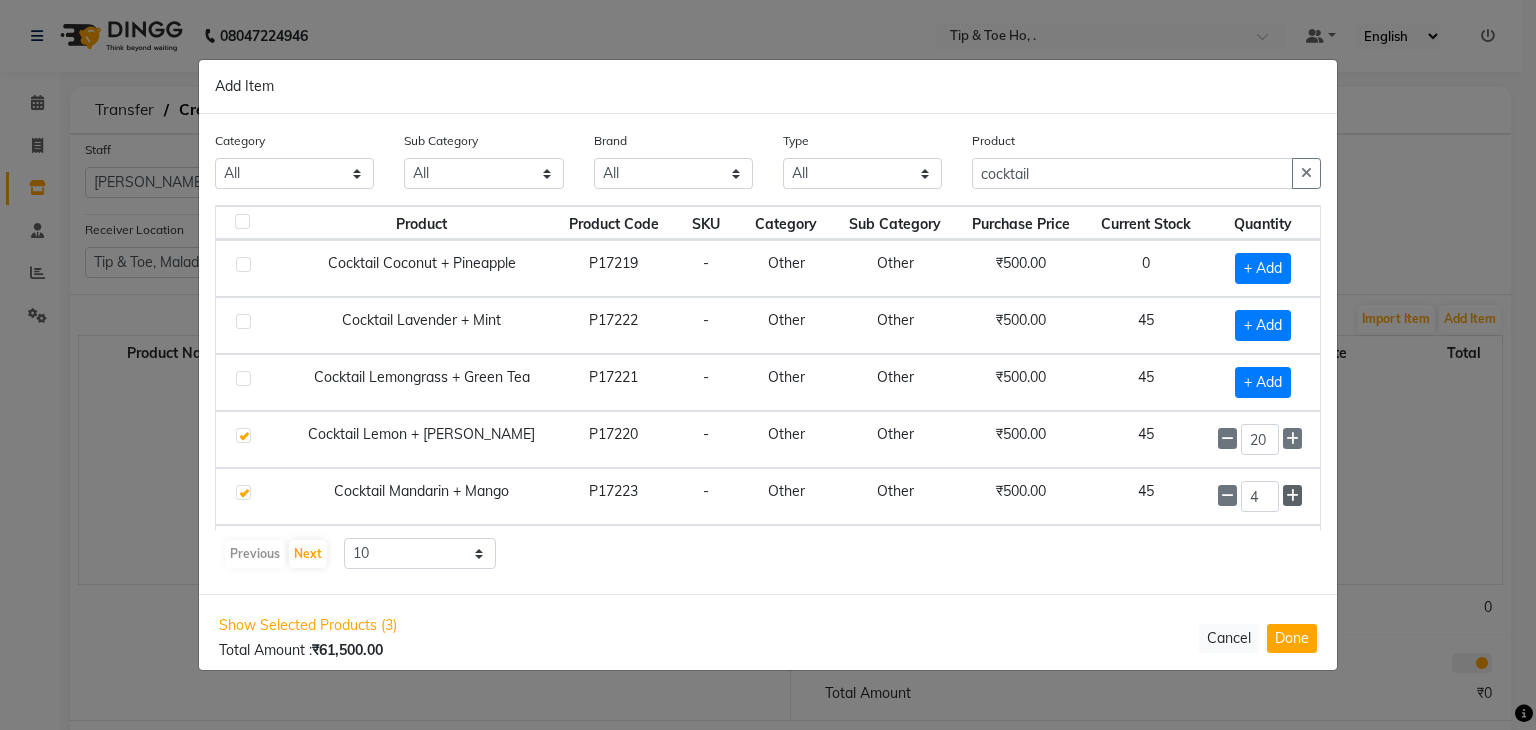 click 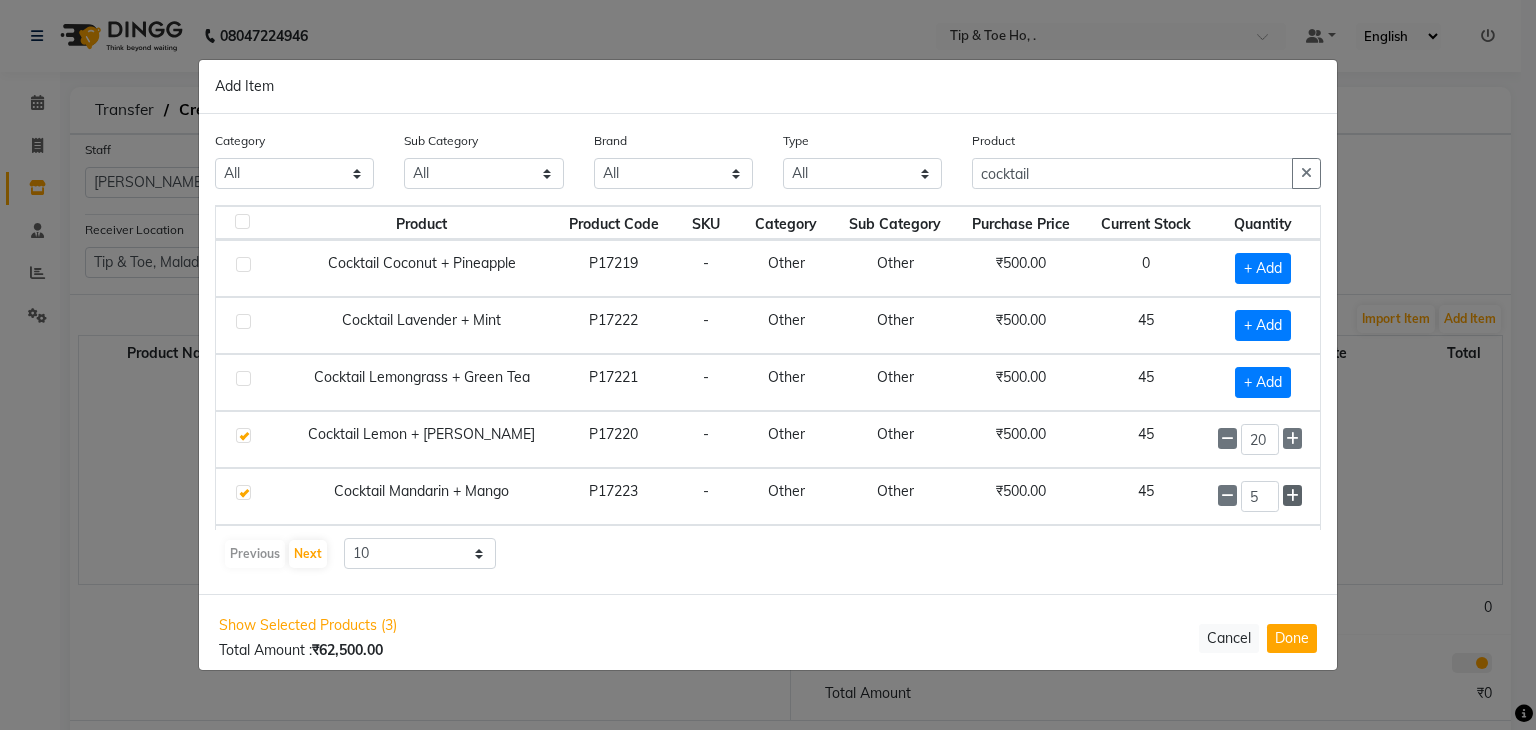 click 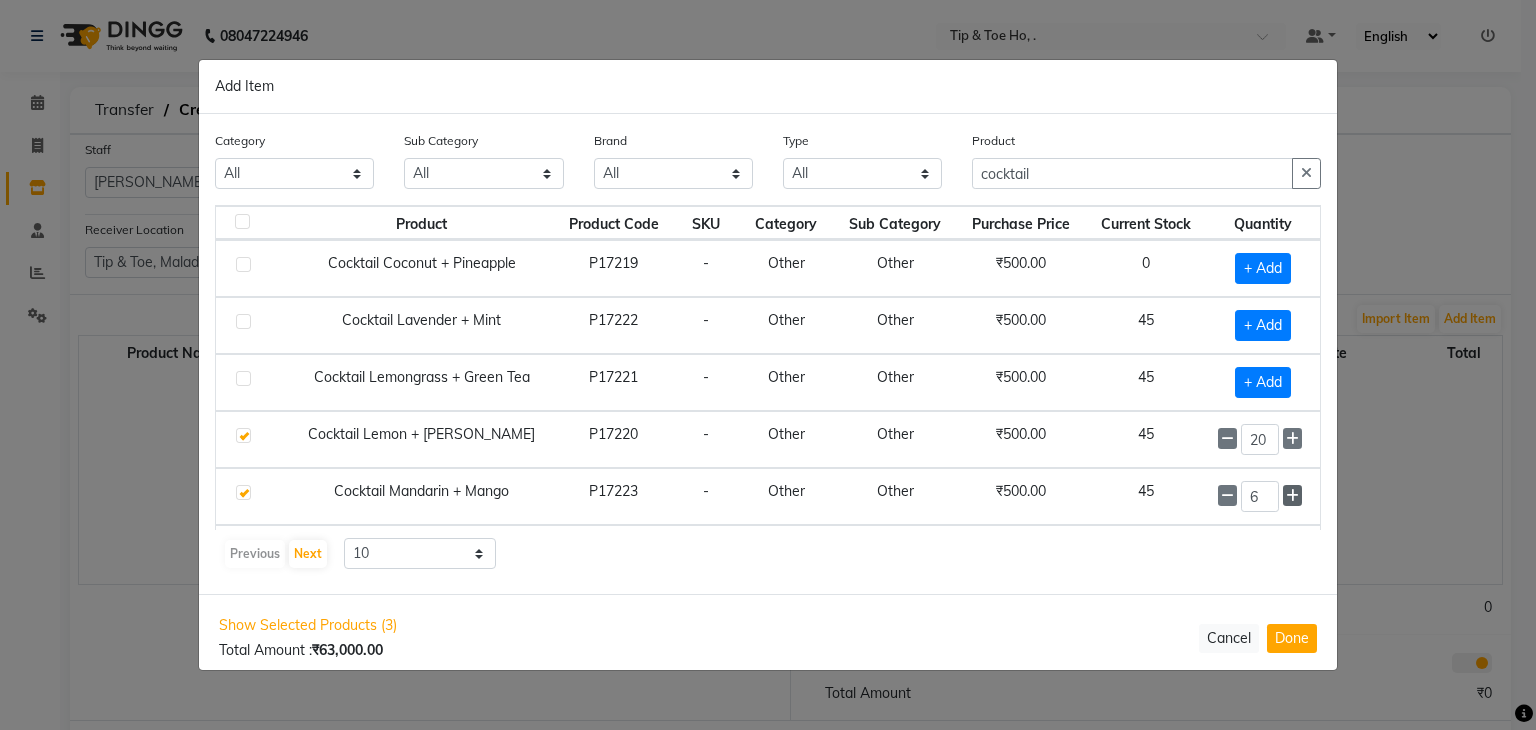 click 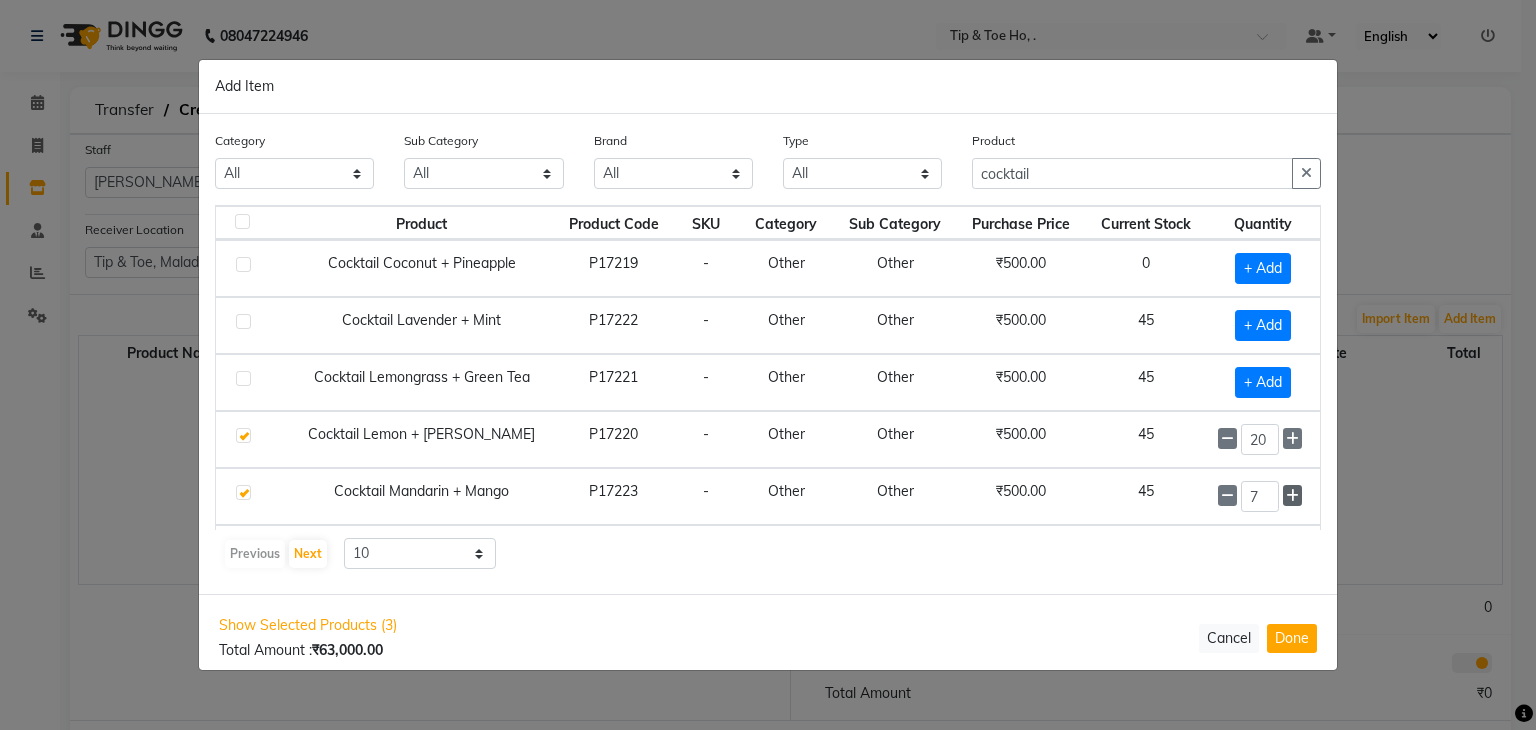 click 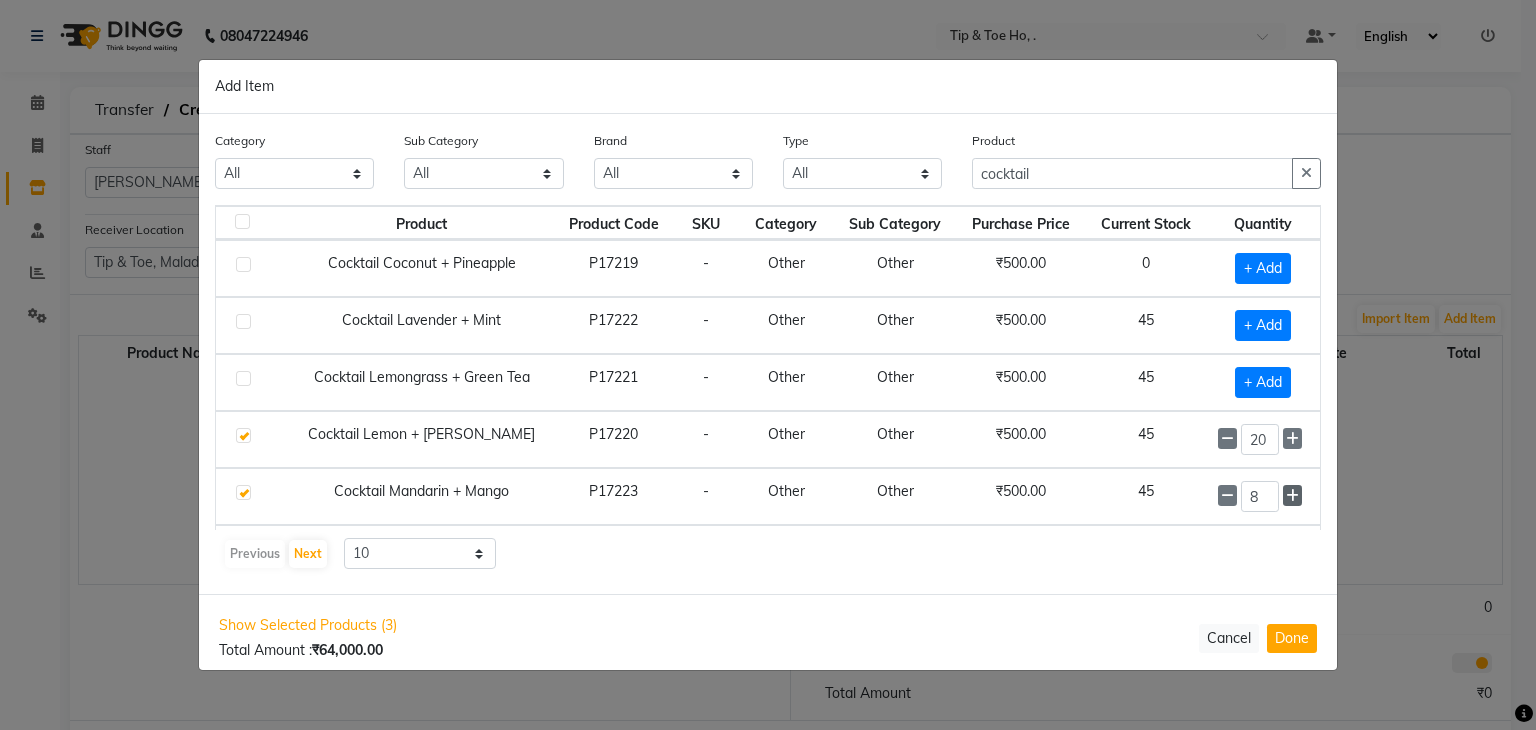 click 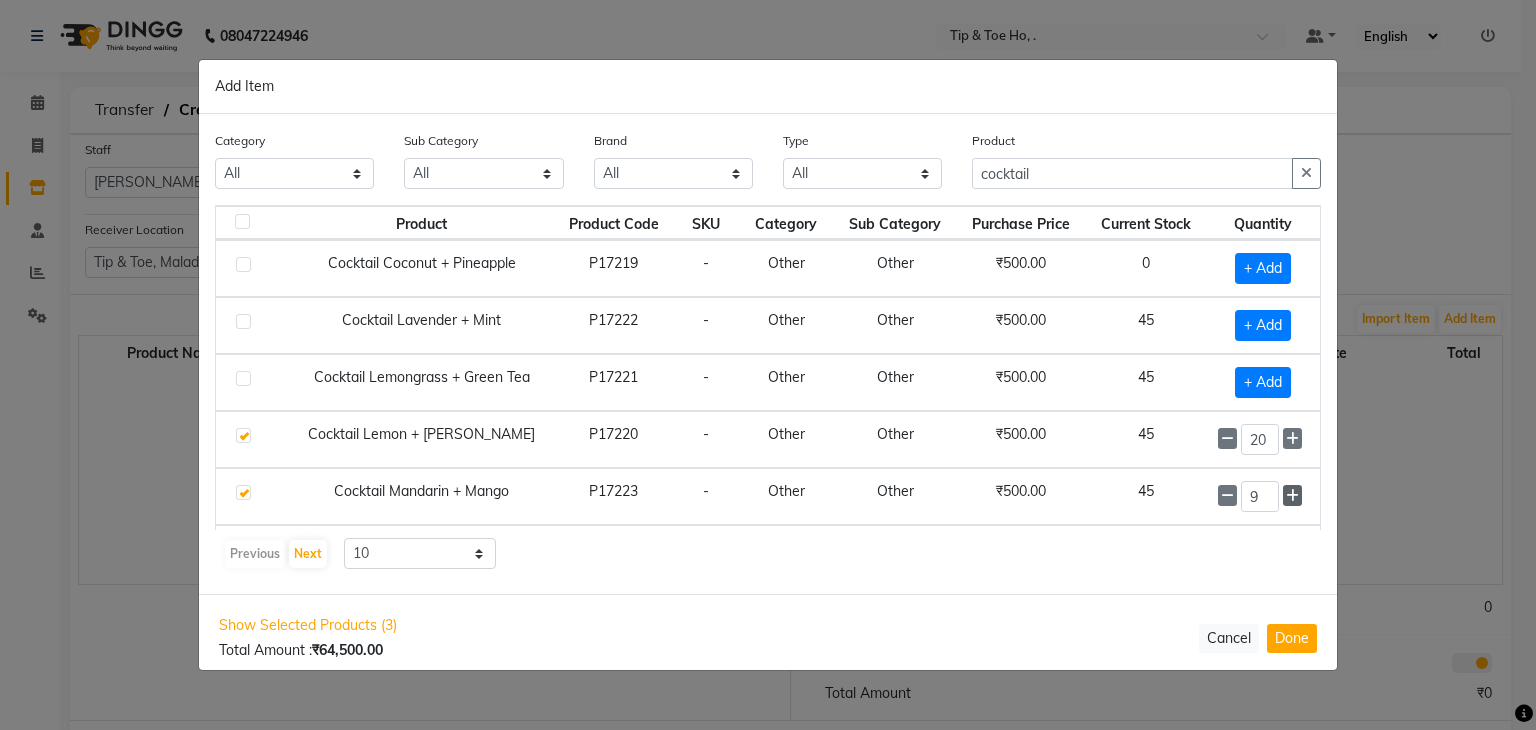 click 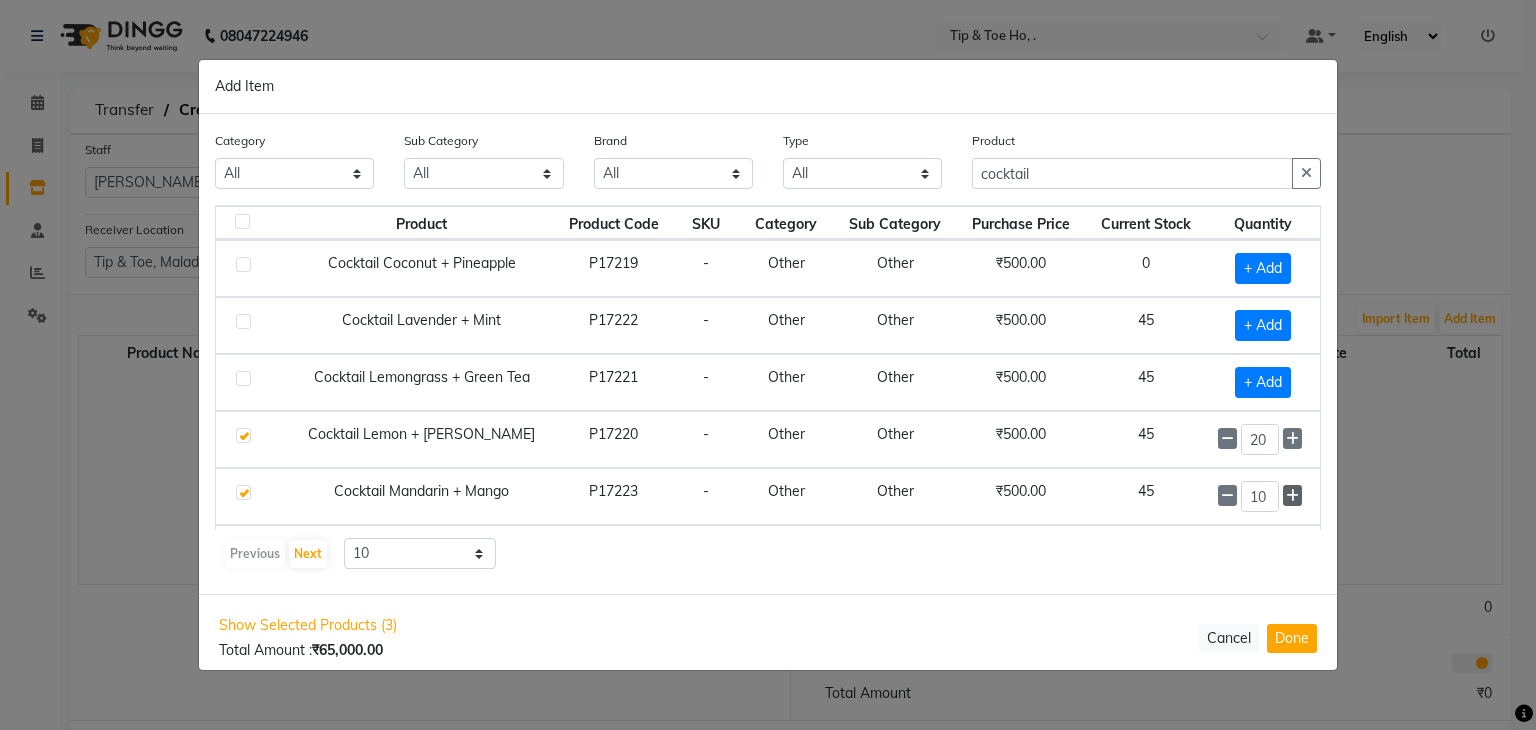 click 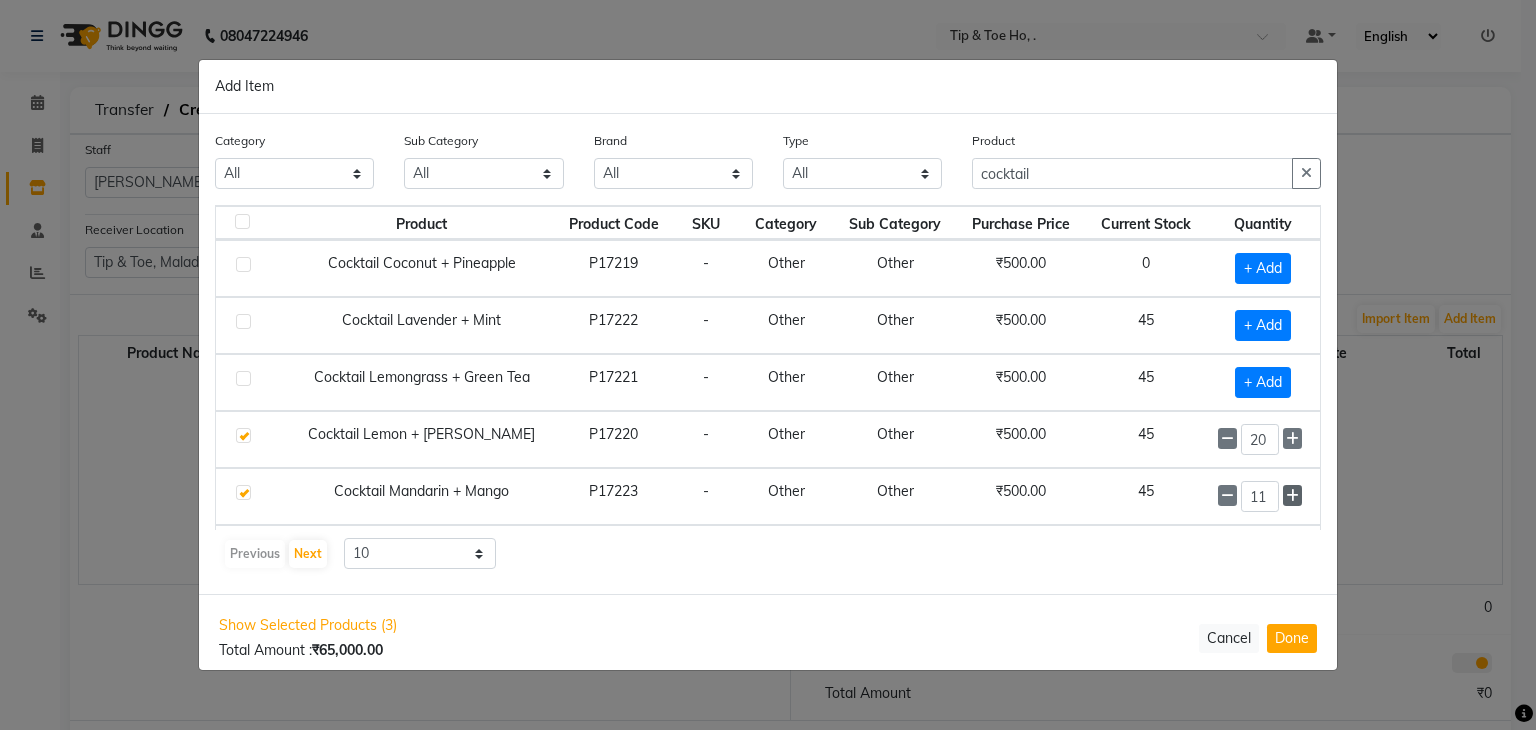click 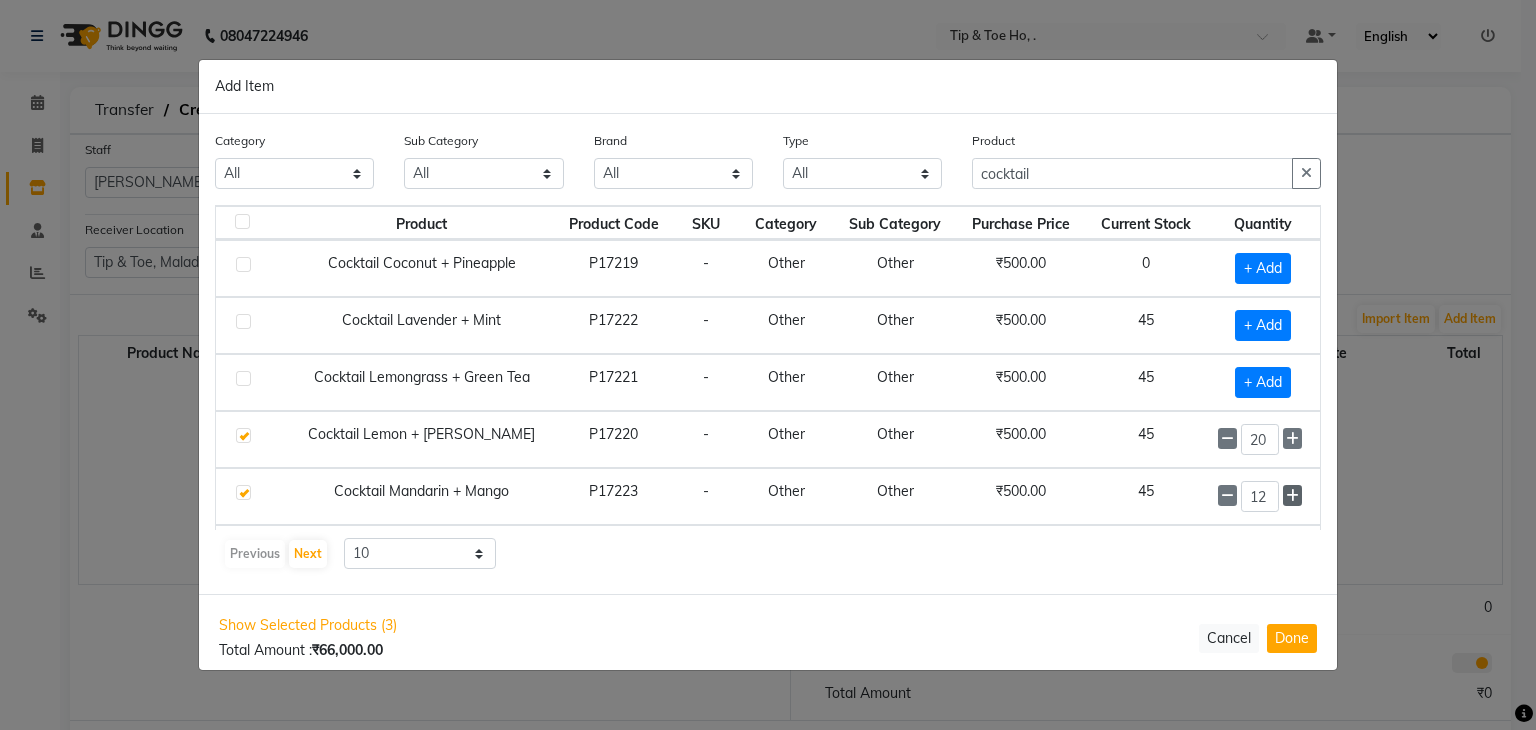 click 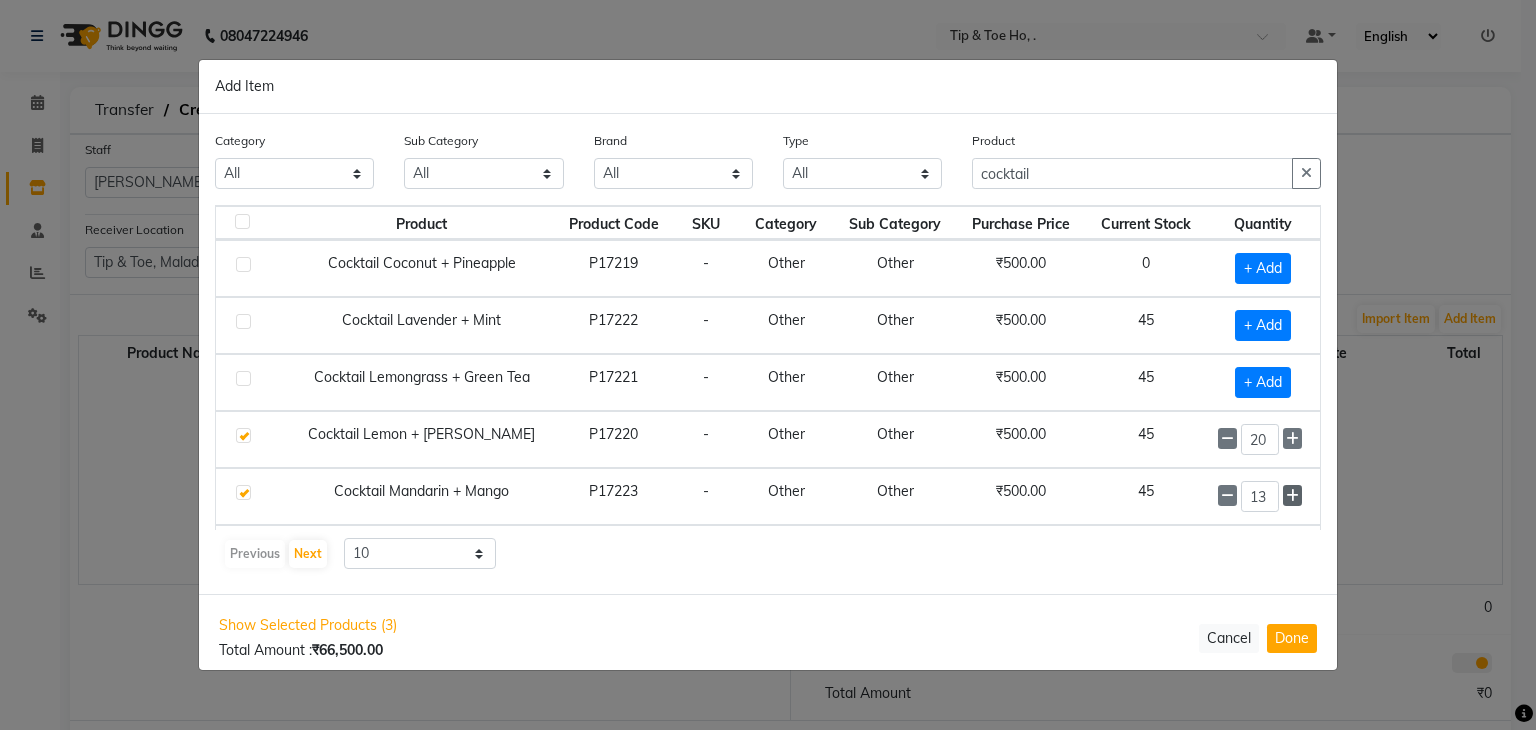 click 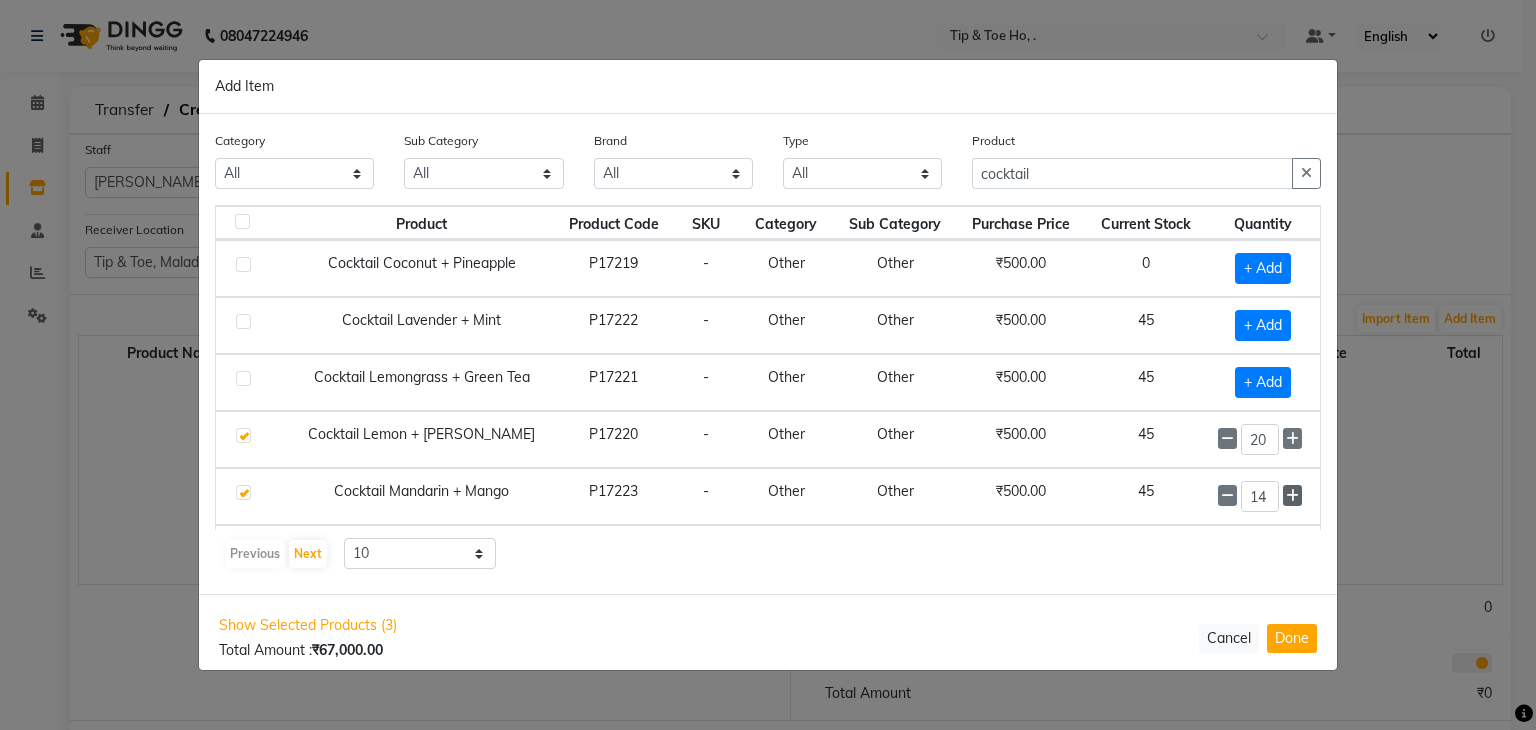 click 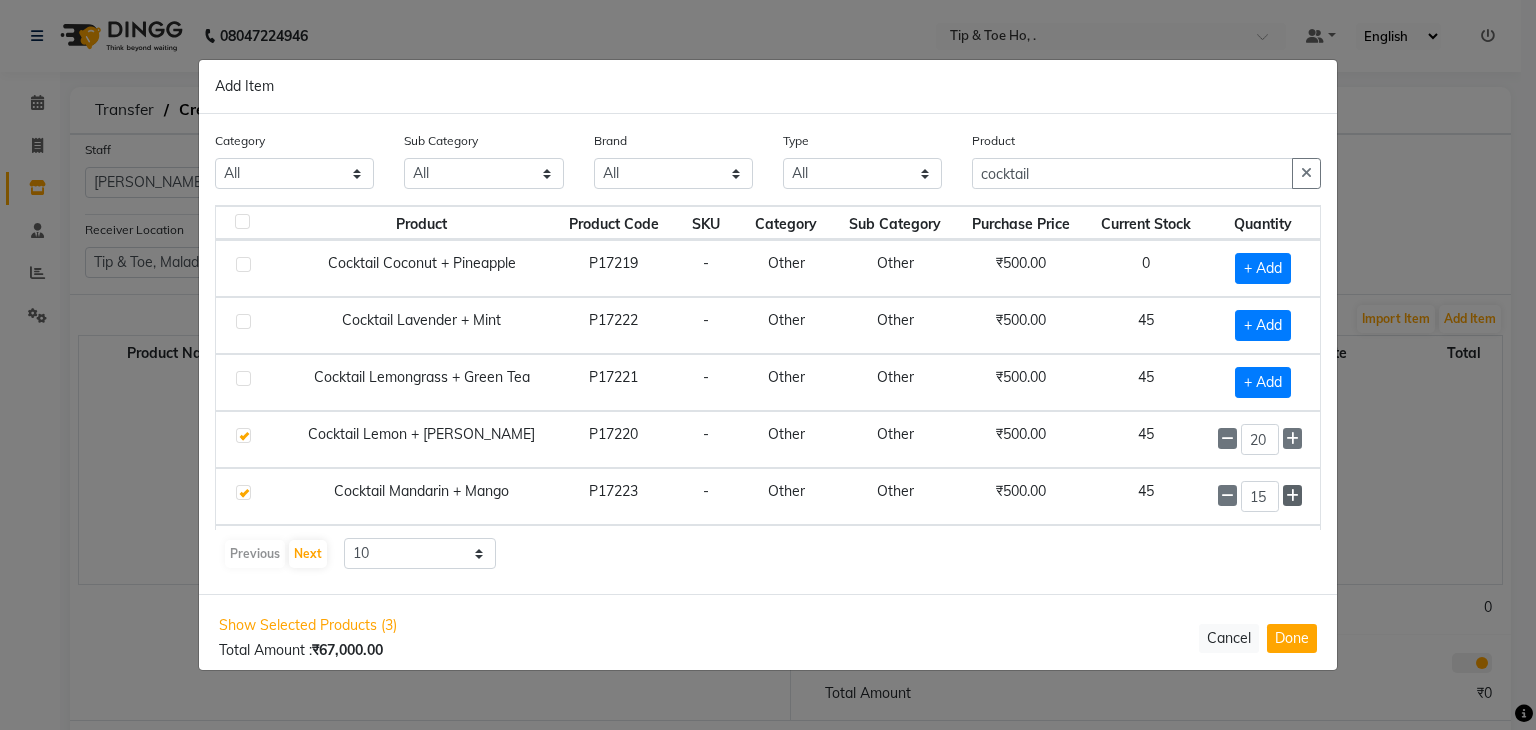 click 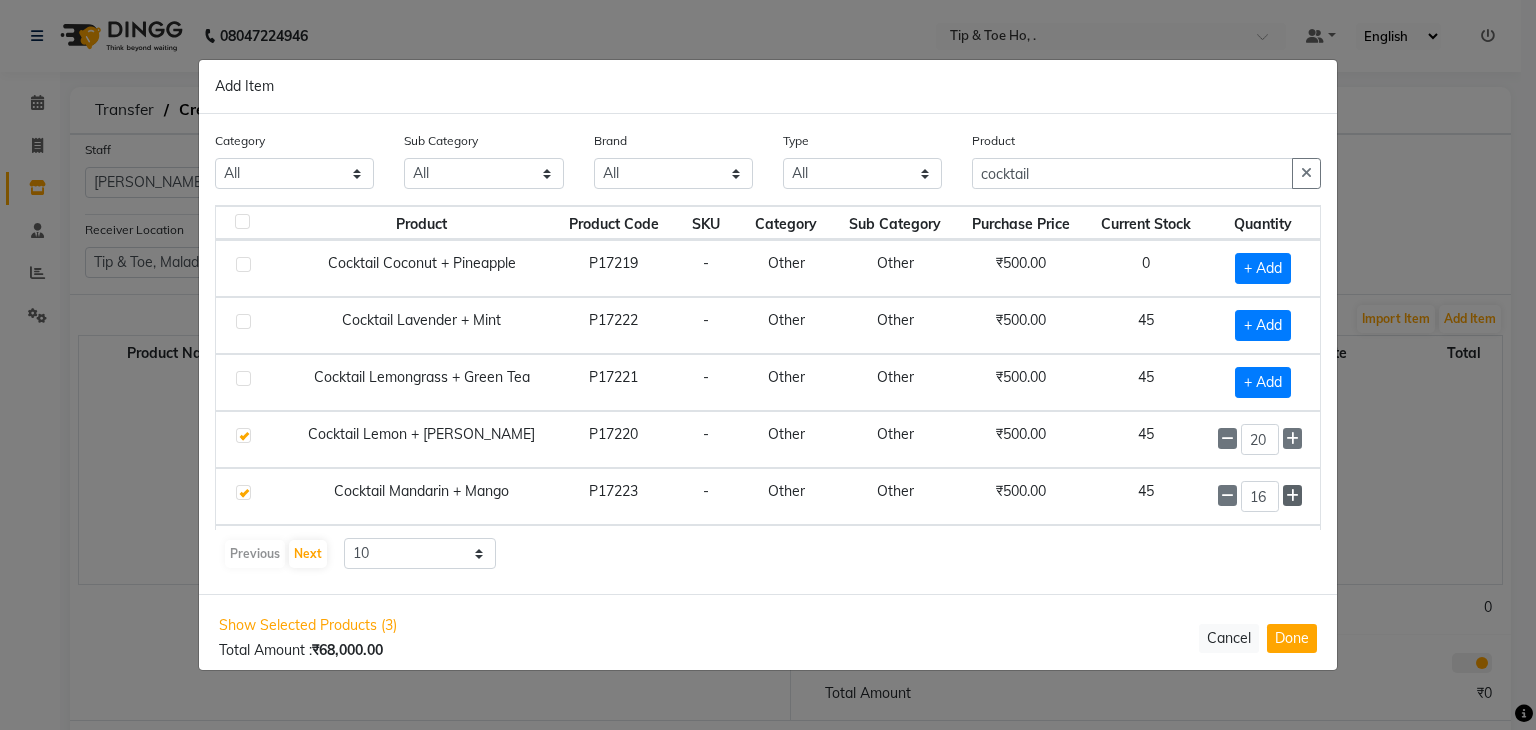 click 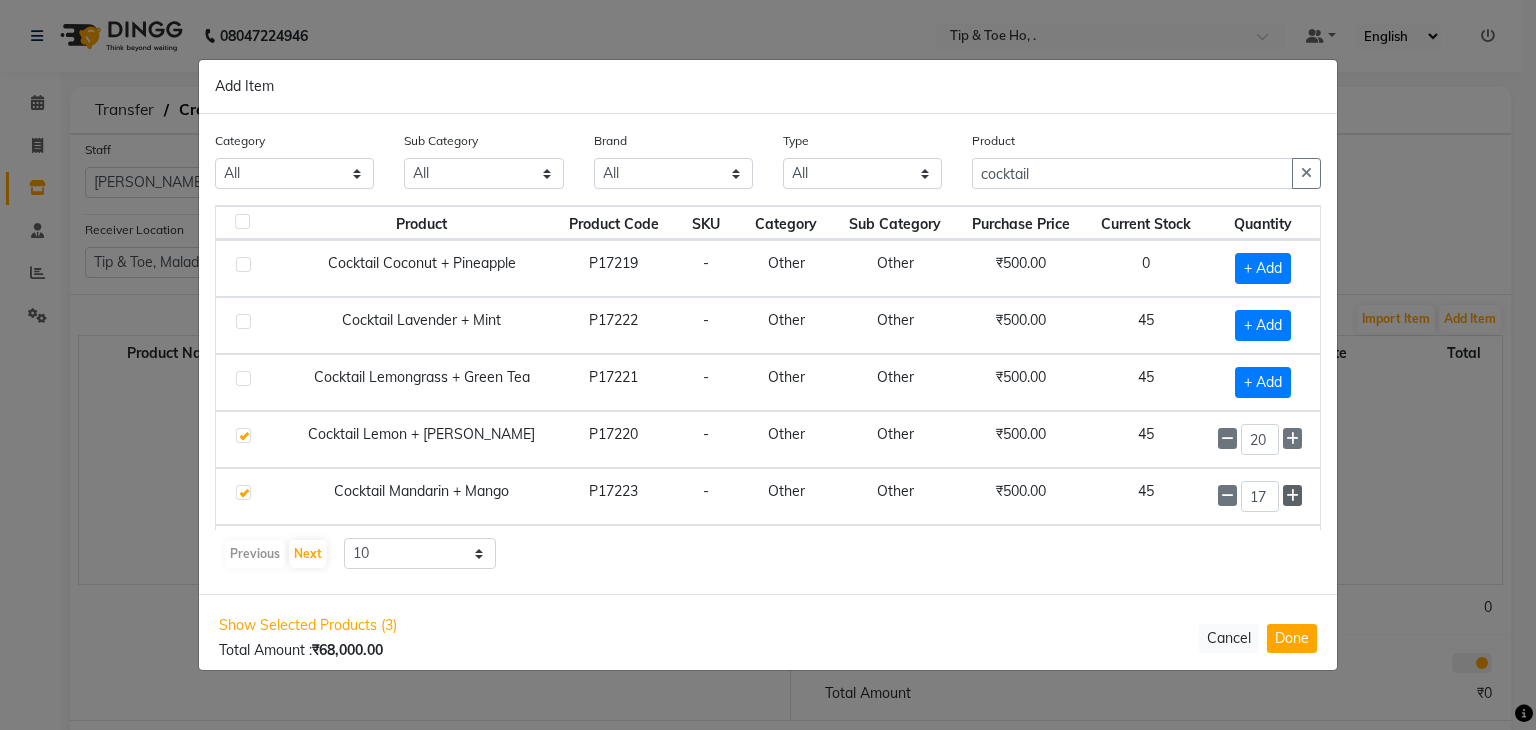 click 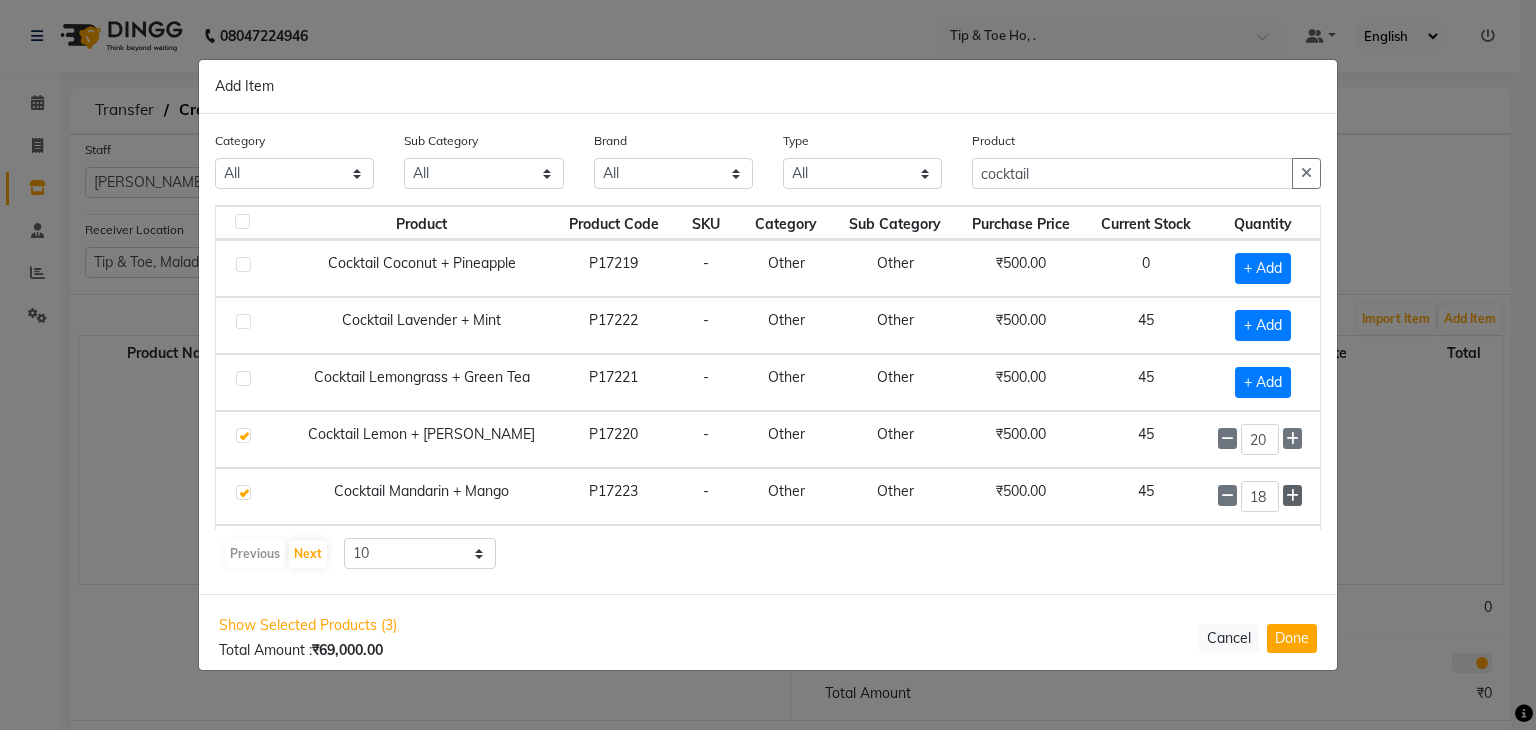 click 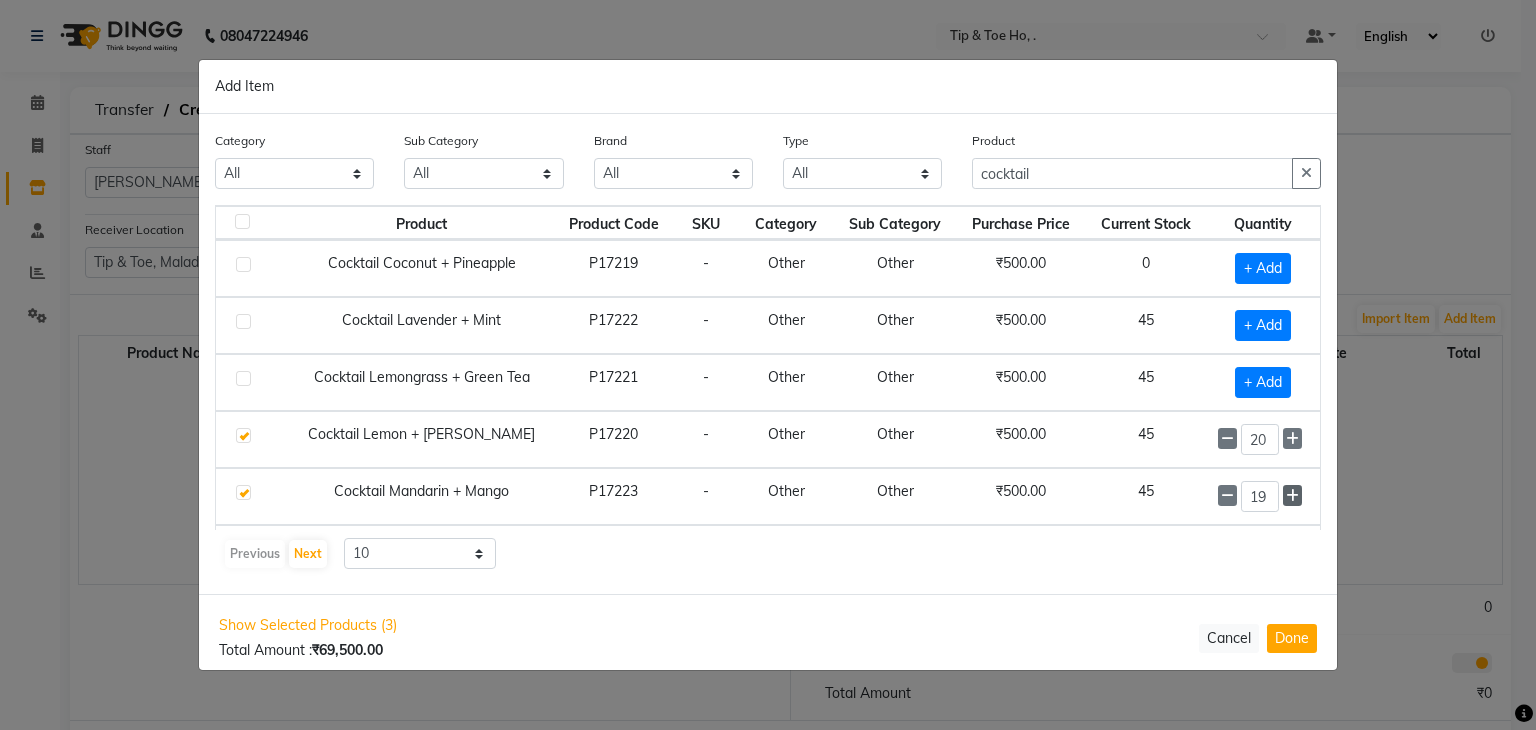 click 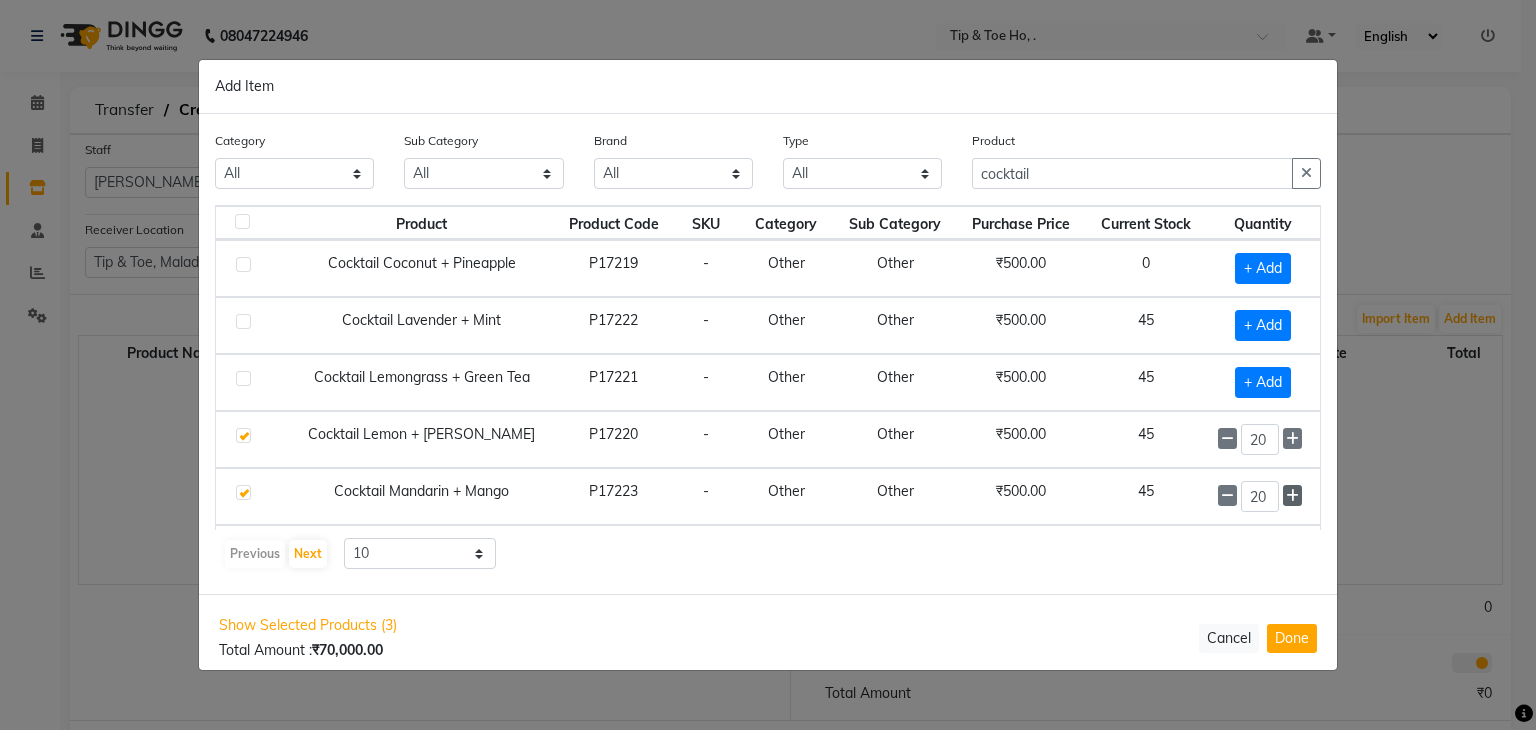 click 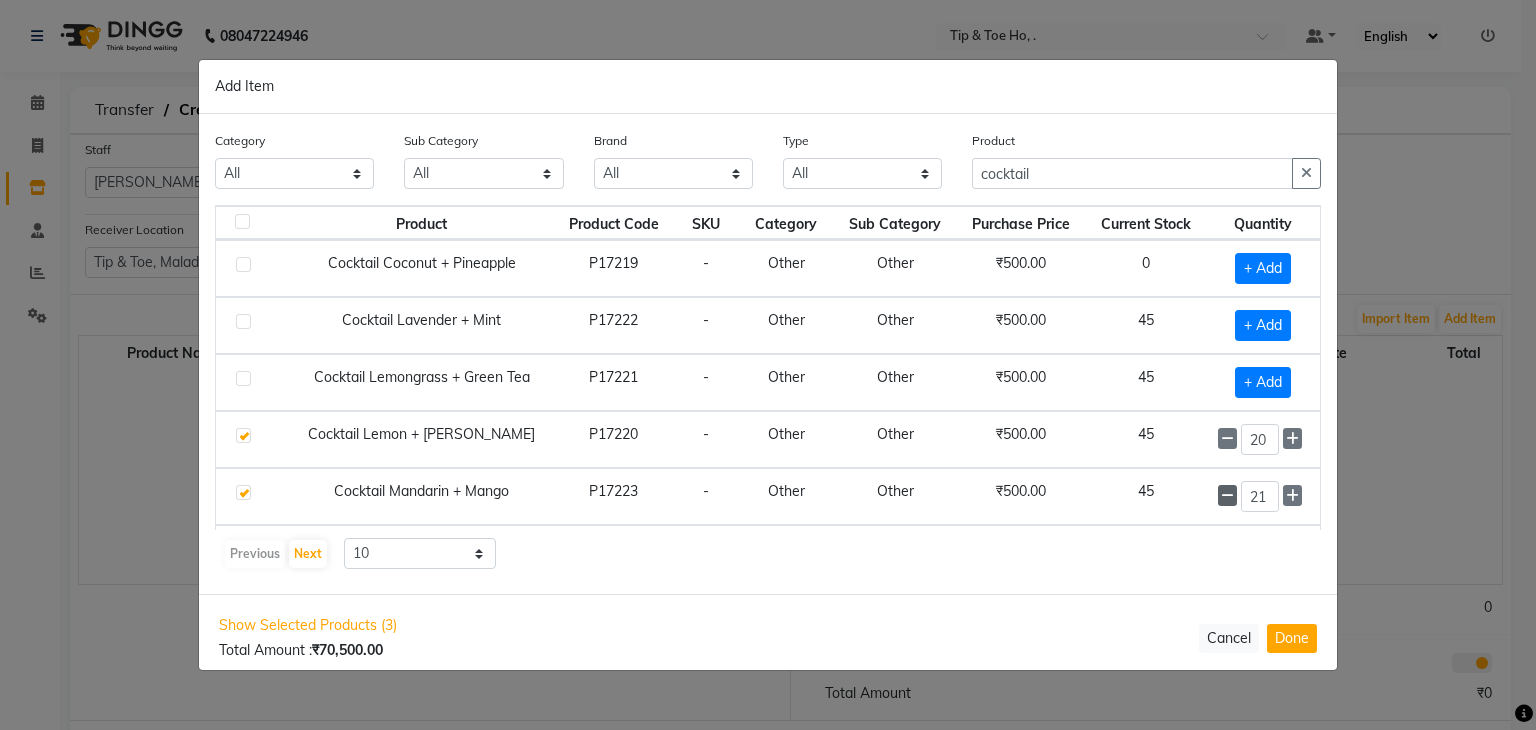 click 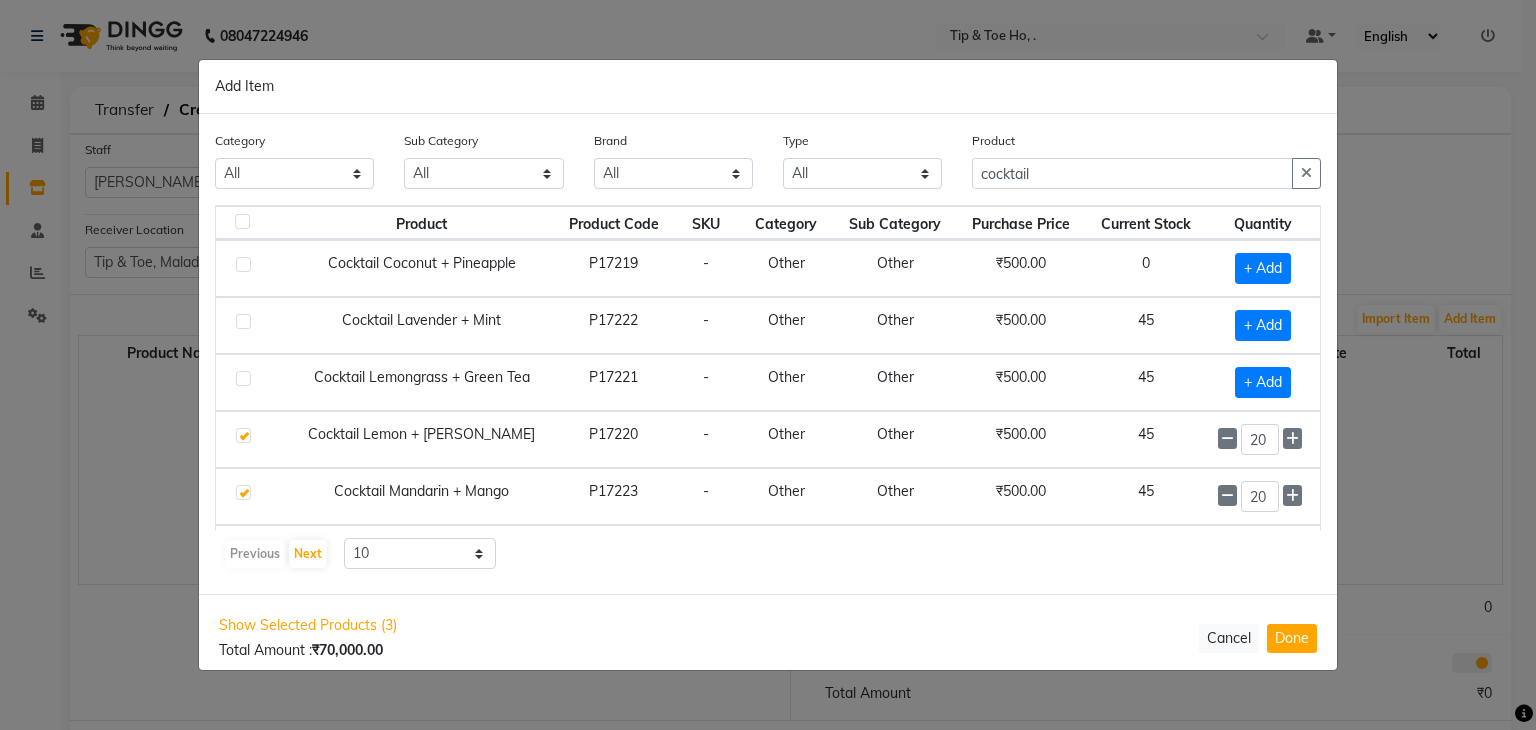 click on "20" 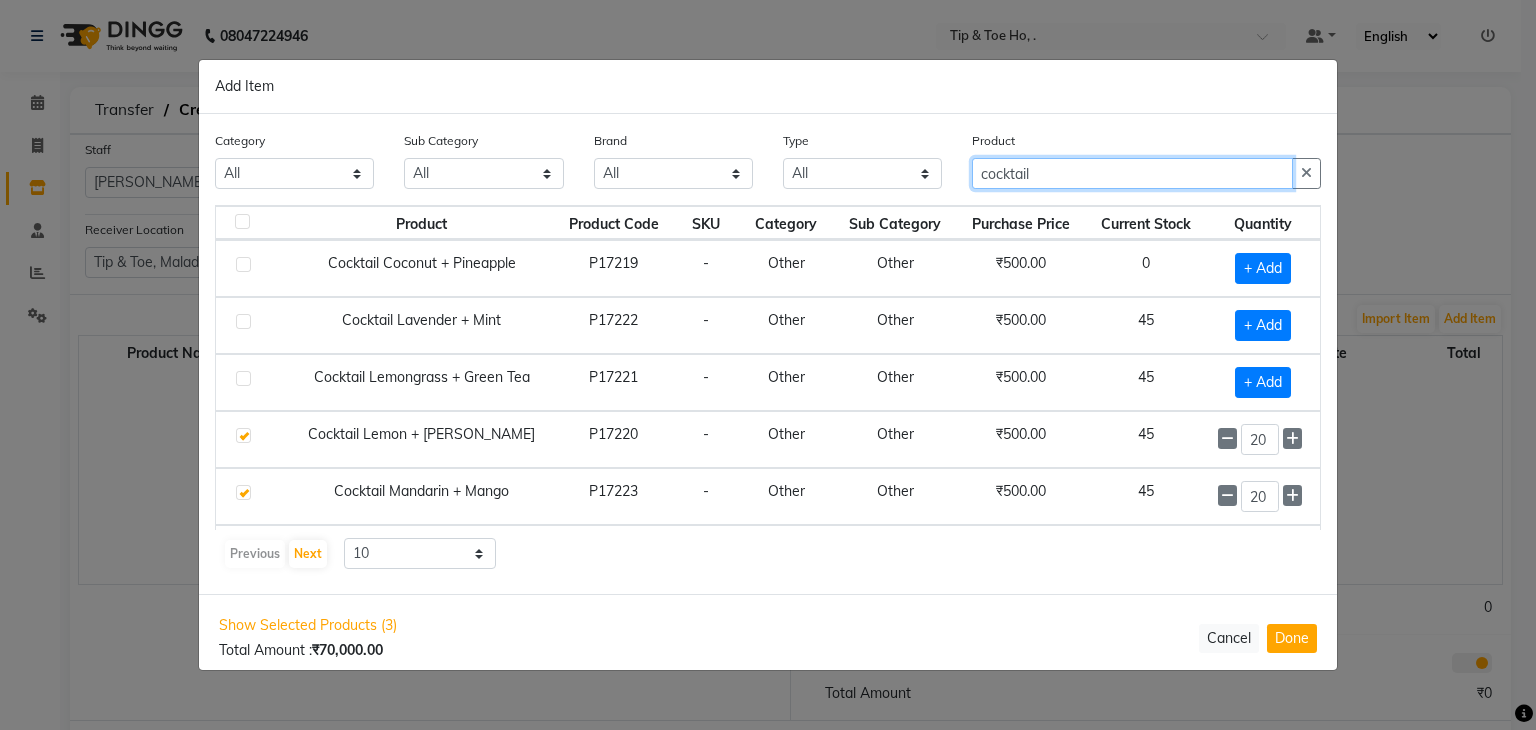 click on "cocktail" 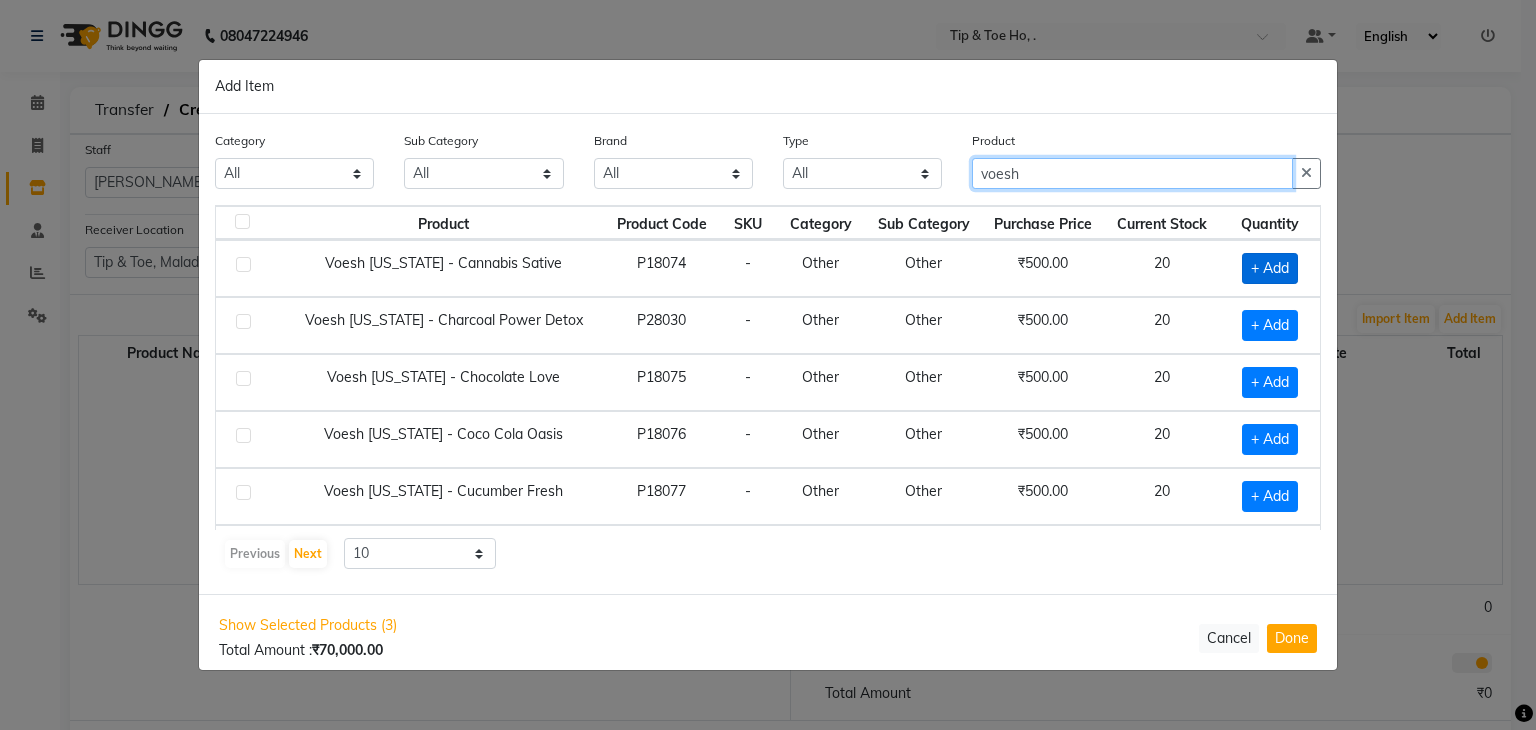 type on "voesh" 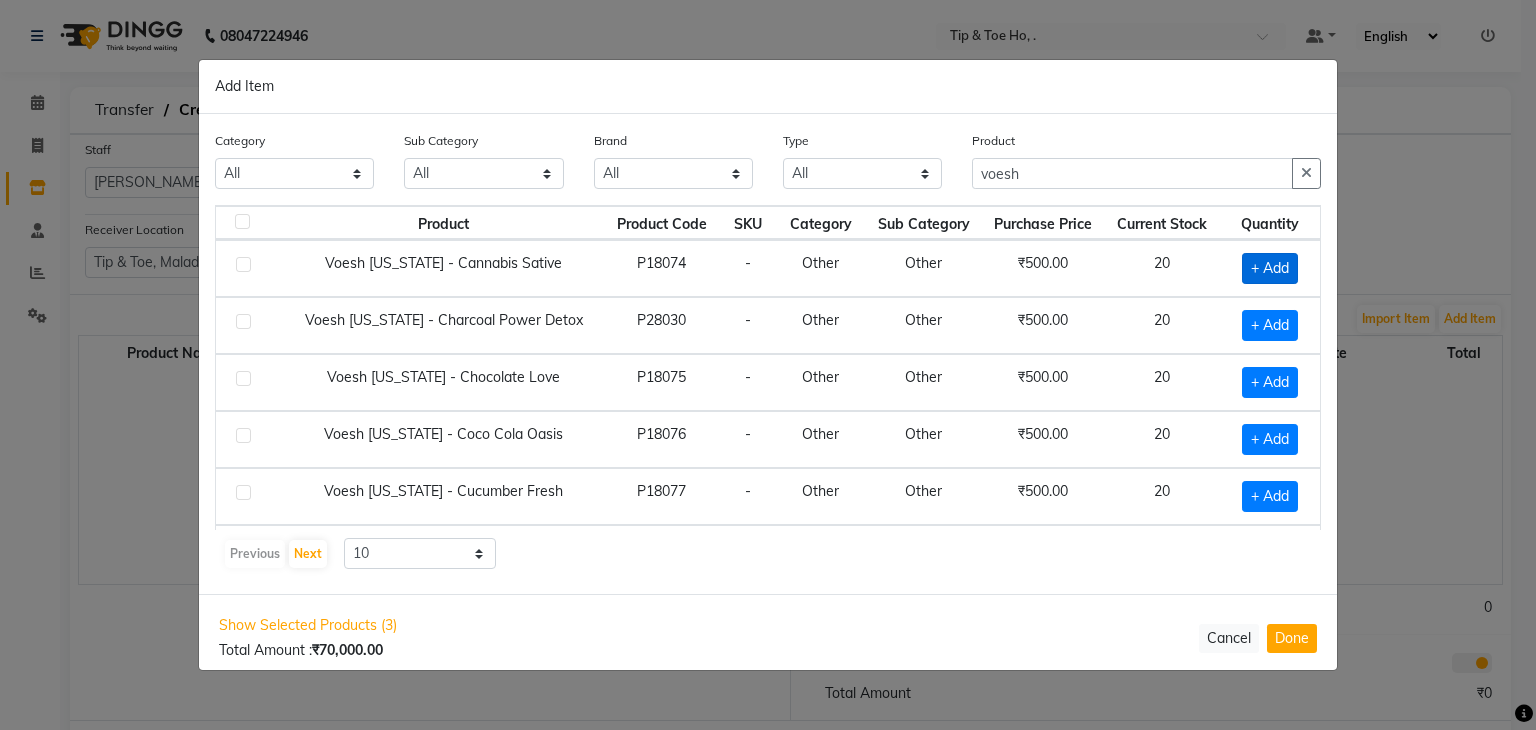 click on "+ Add" 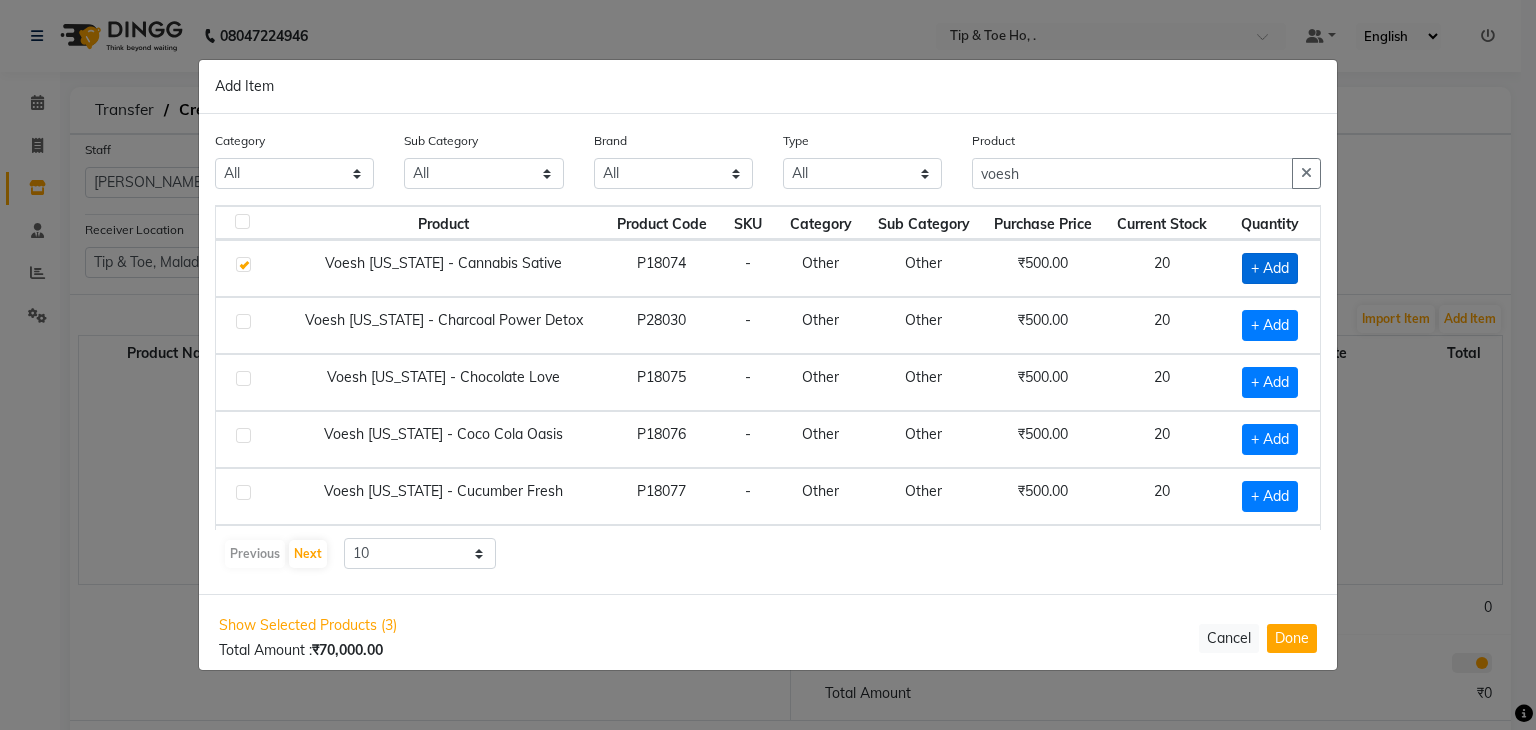 checkbox on "true" 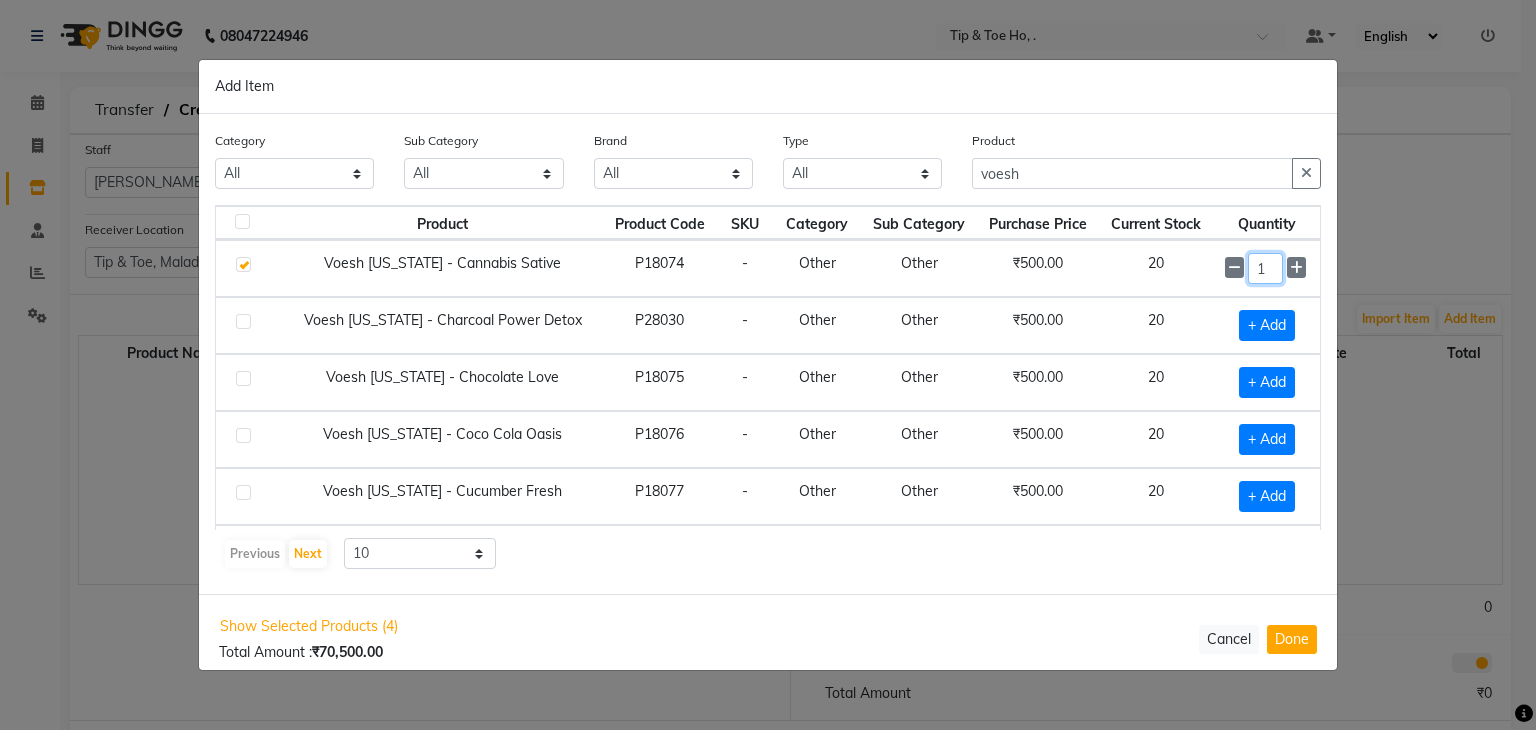 click on "1" 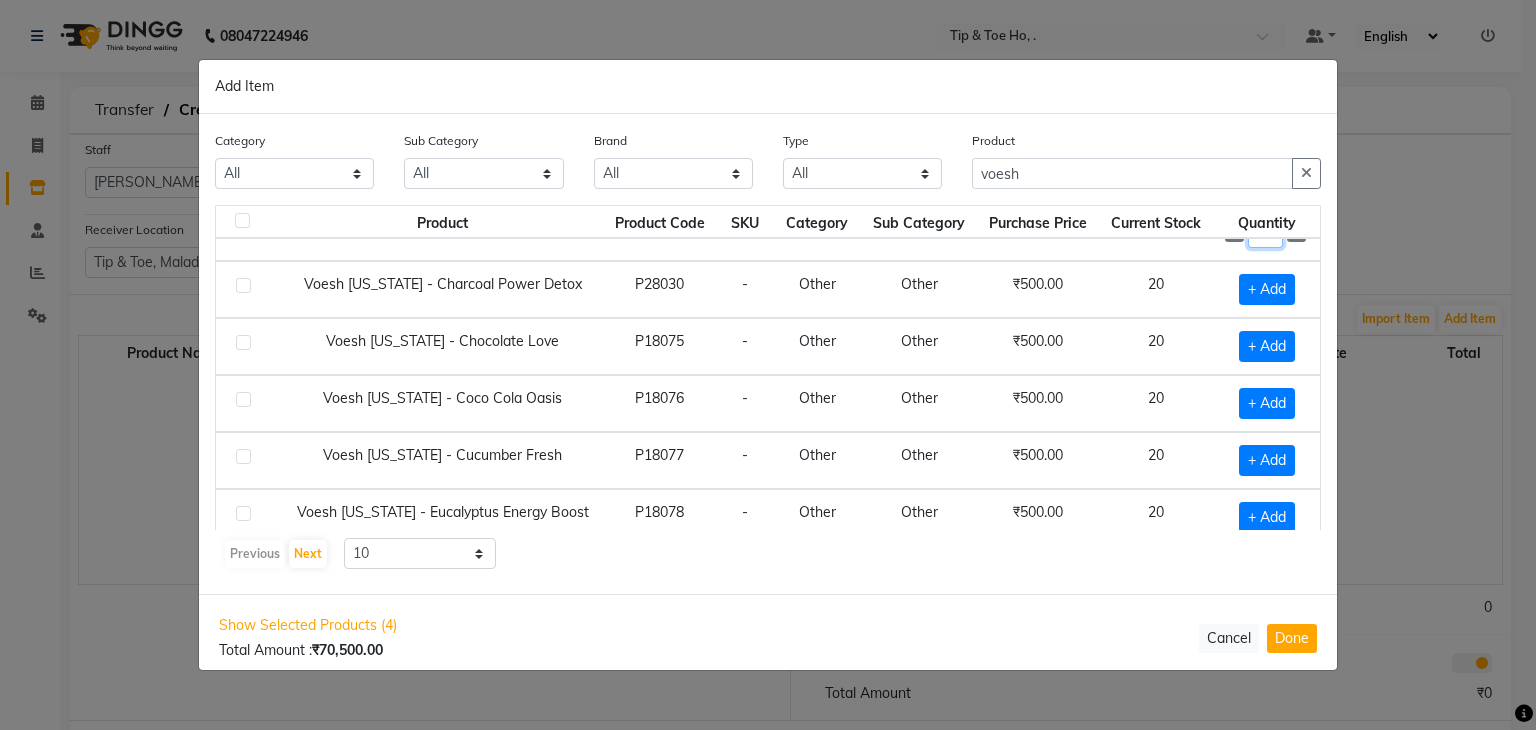 scroll, scrollTop: 38, scrollLeft: 0, axis: vertical 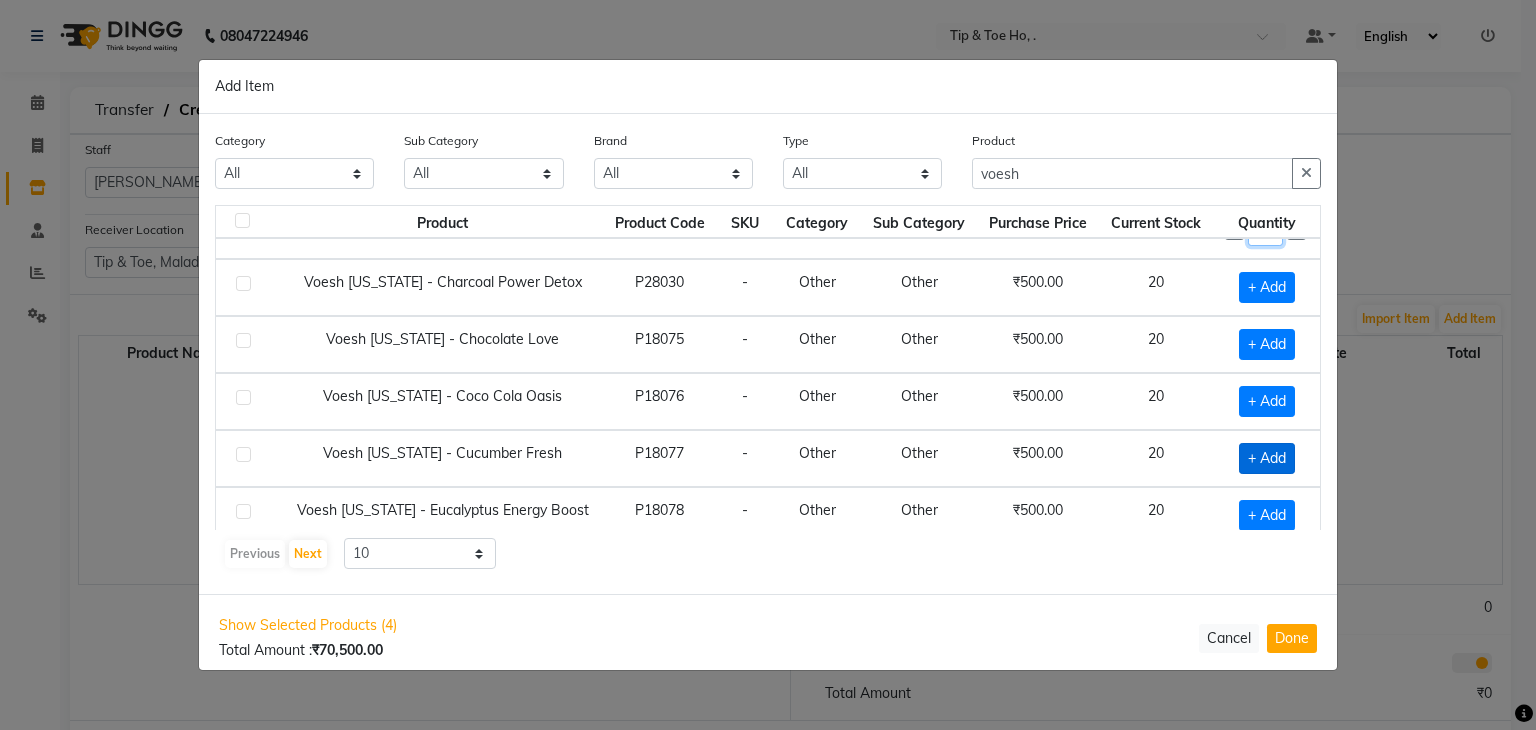 type on "10" 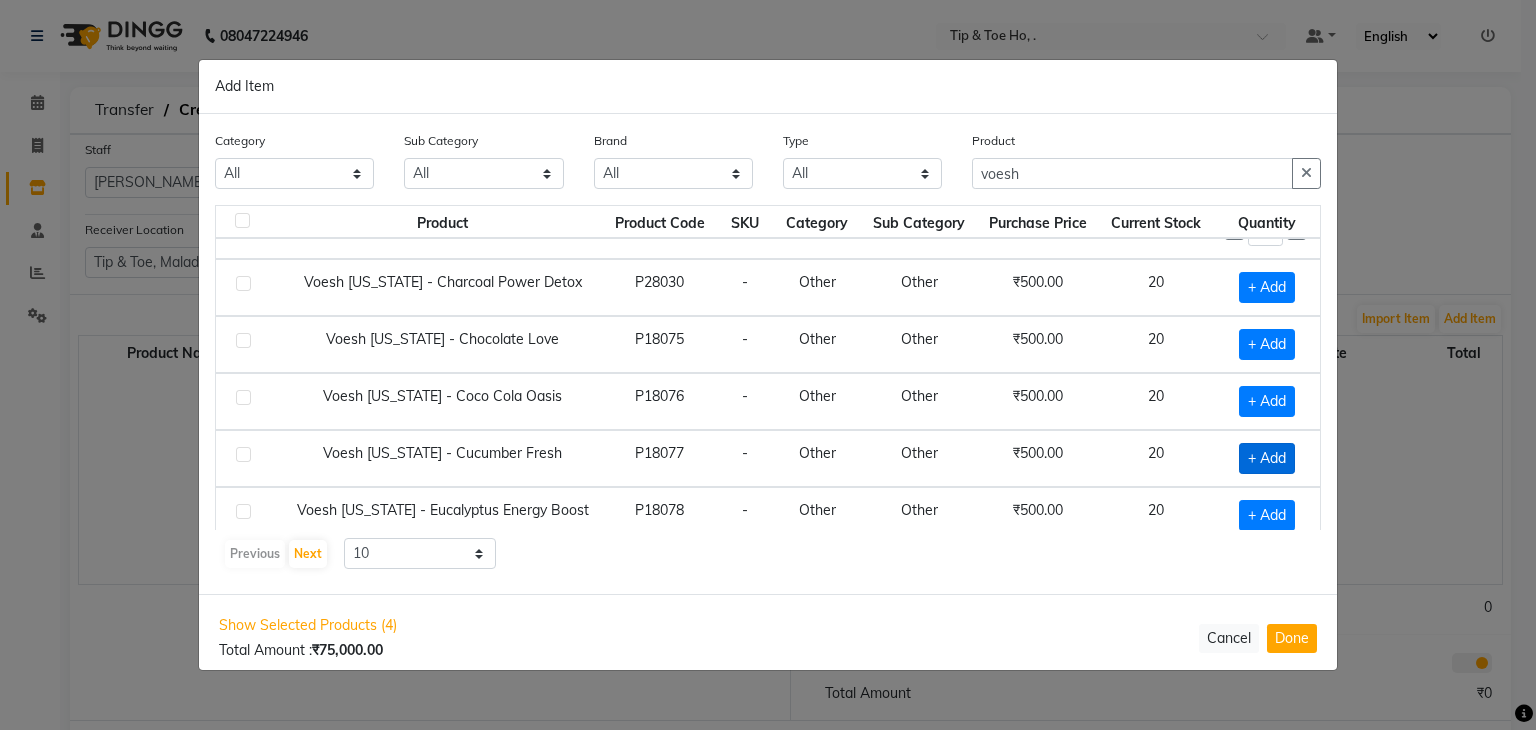 click on "+ Add" 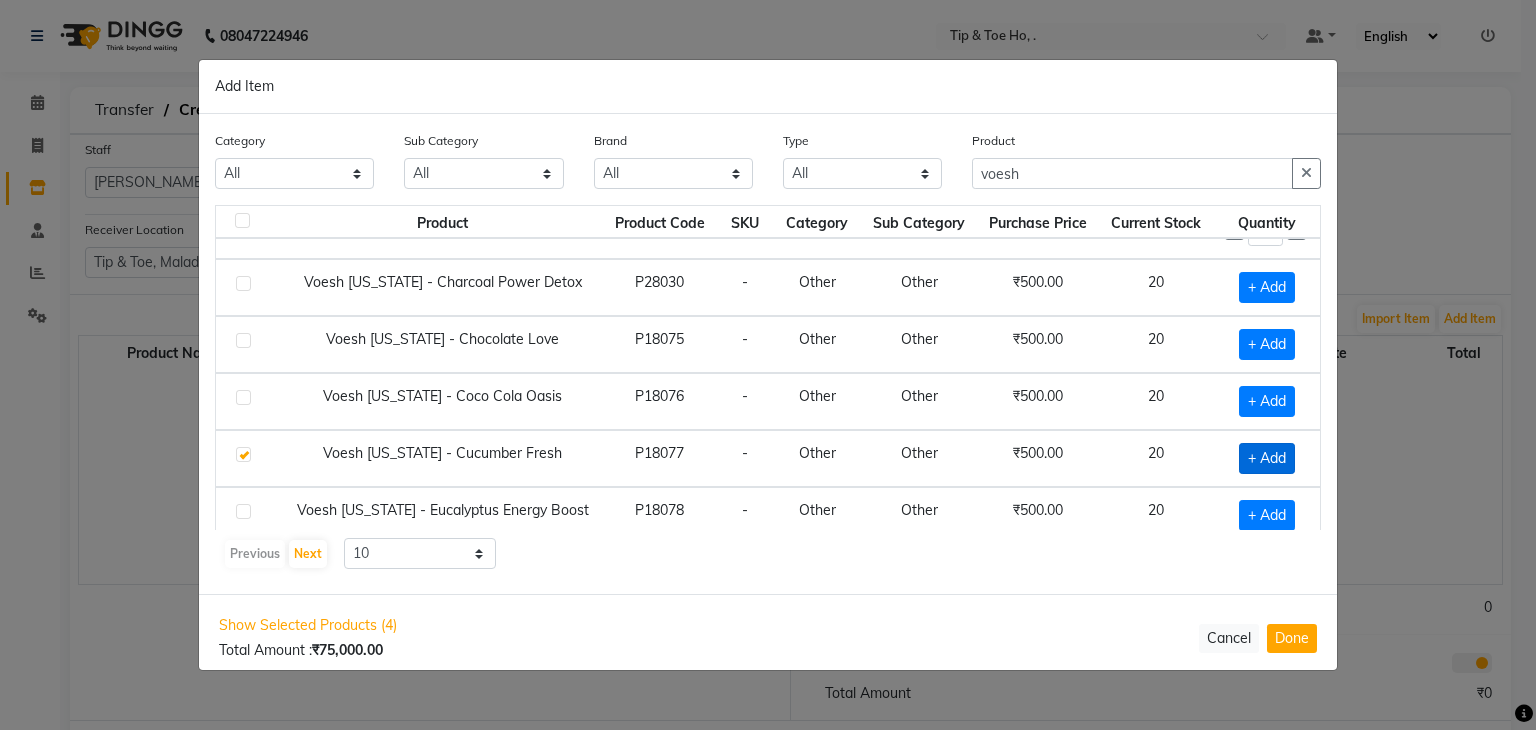 checkbox on "true" 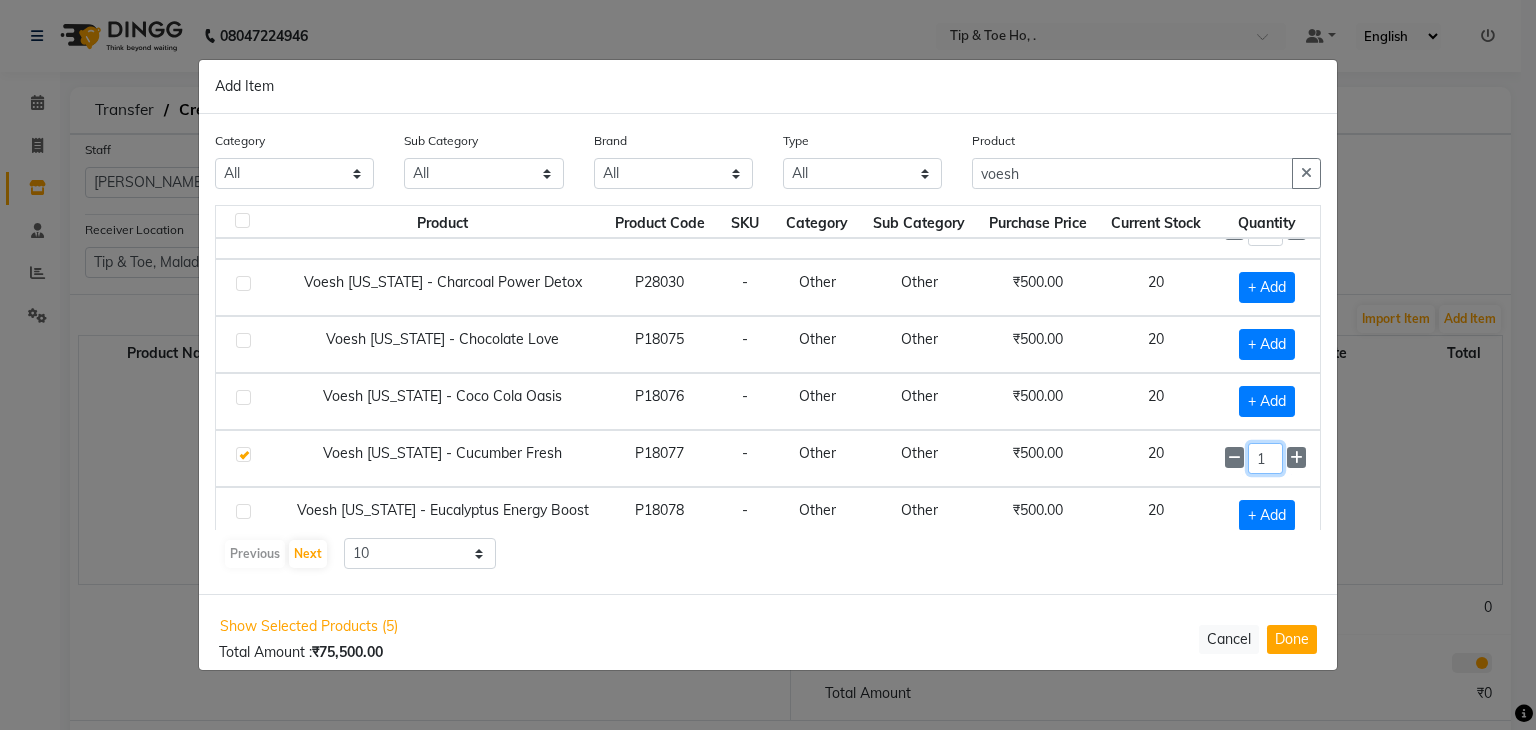 click on "1" 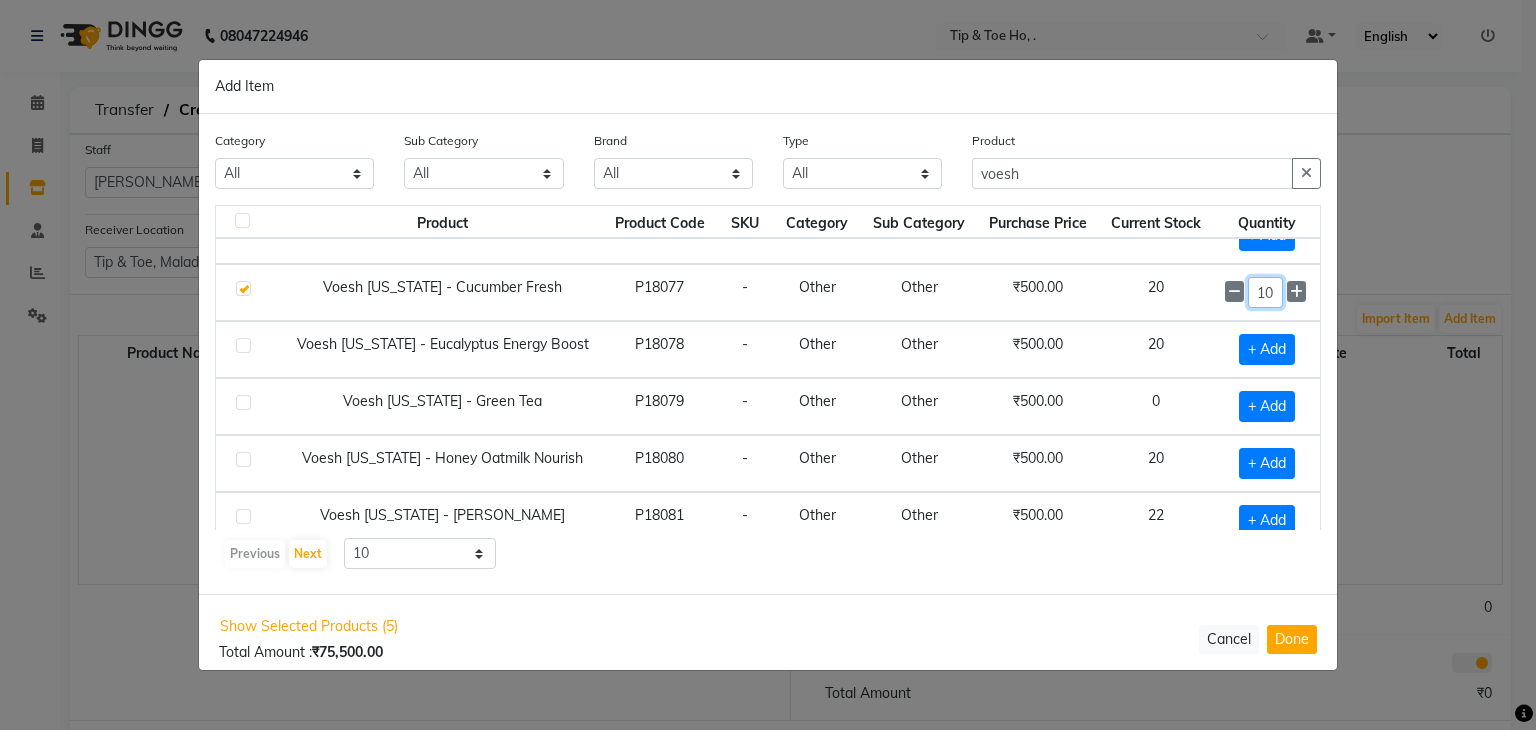 scroll, scrollTop: 272, scrollLeft: 0, axis: vertical 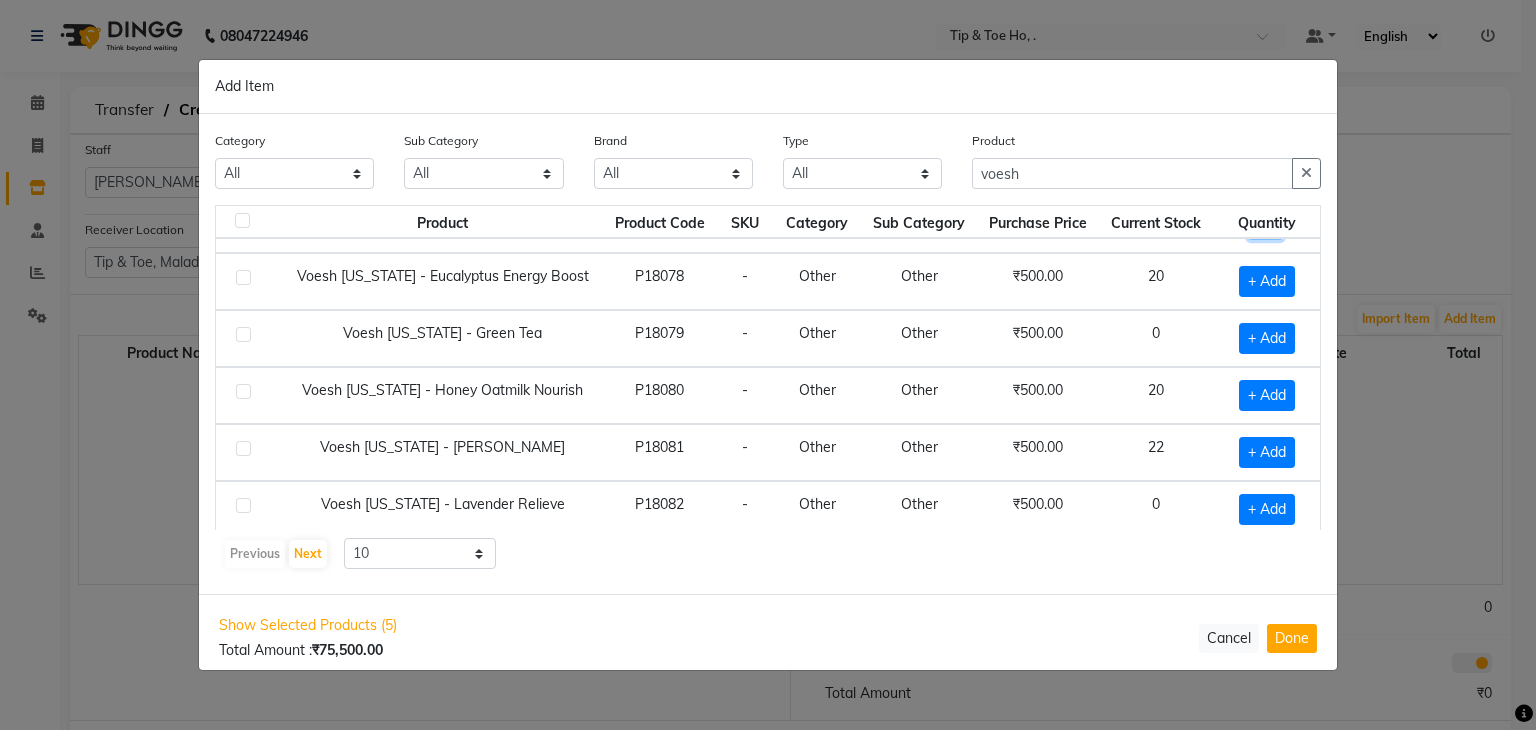 type on "10" 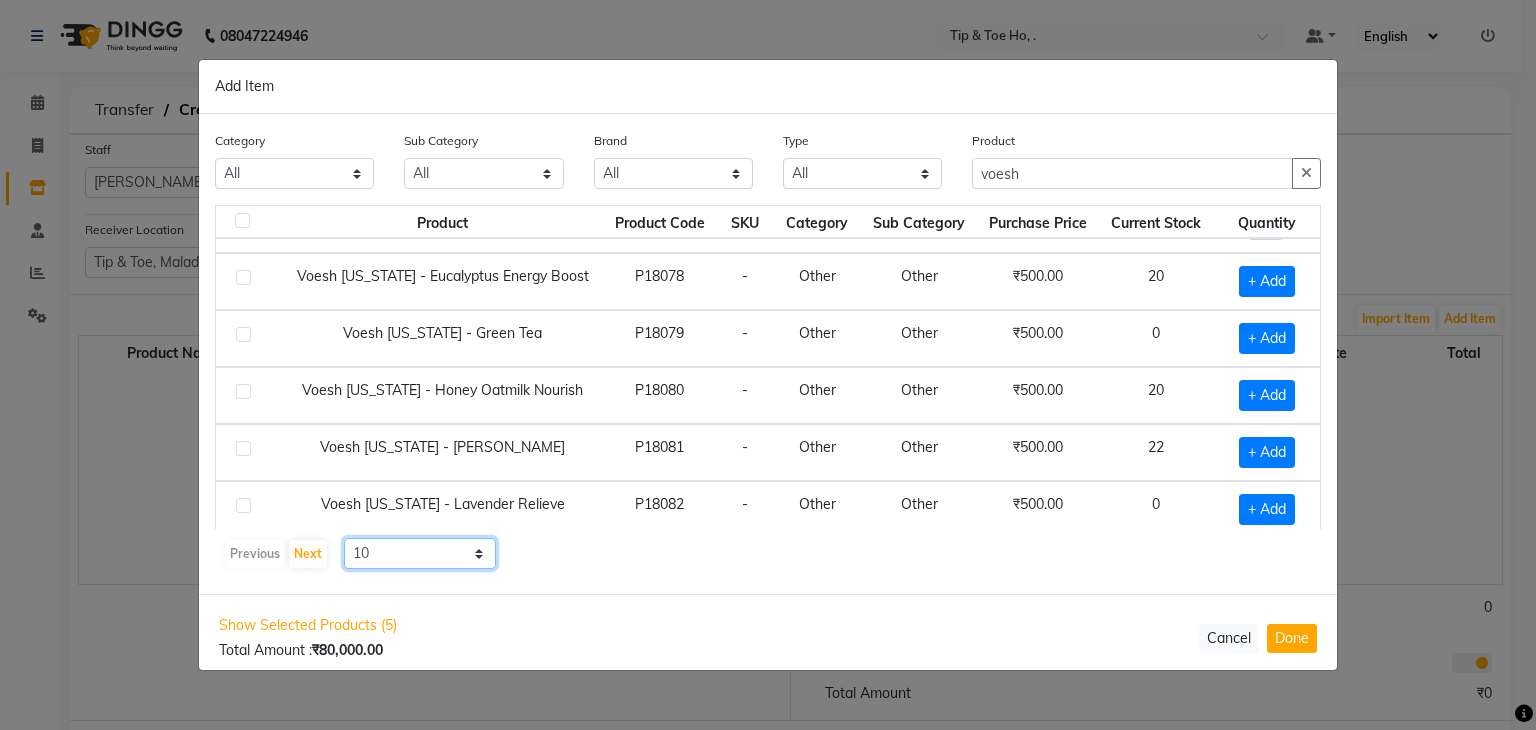 click on "10 50 100" 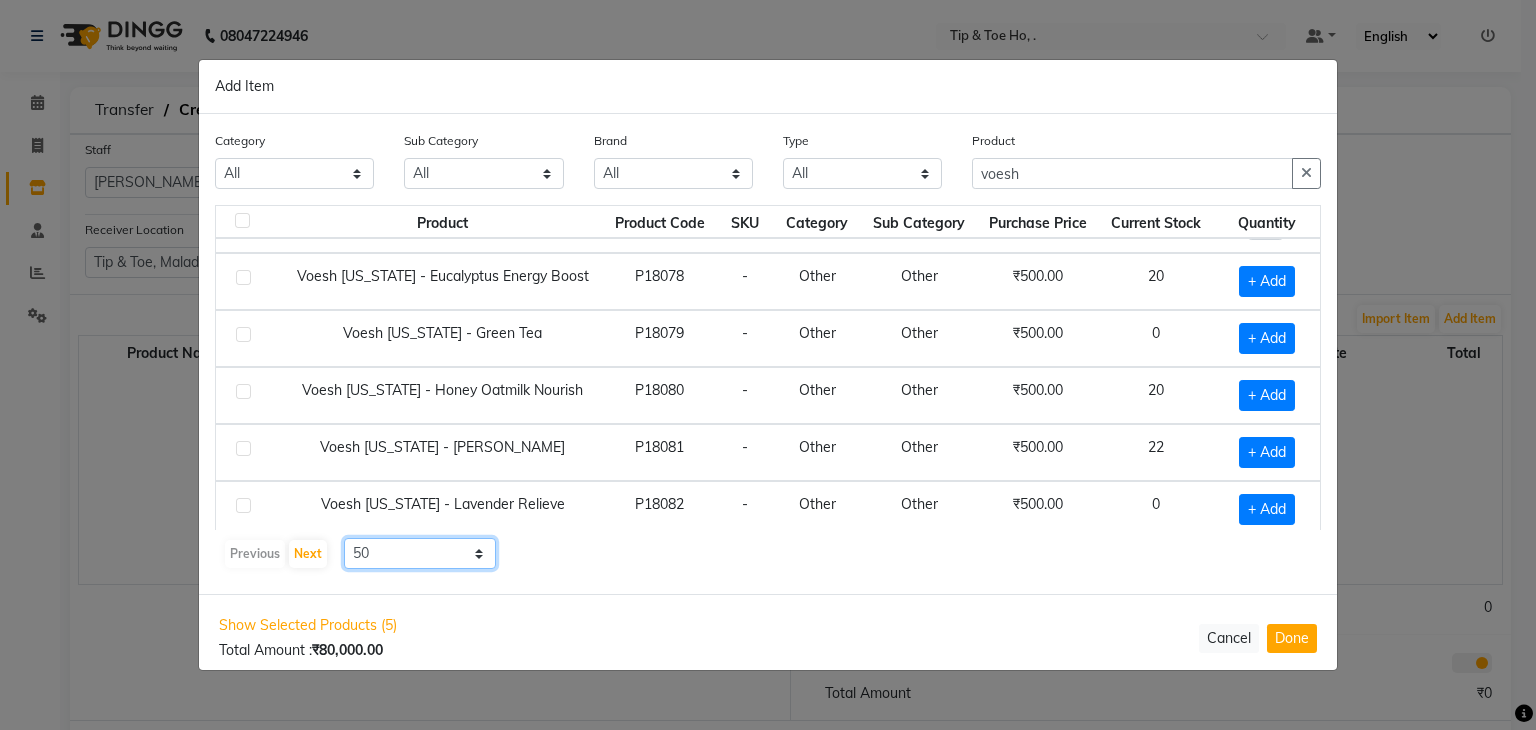 click on "10 50 100" 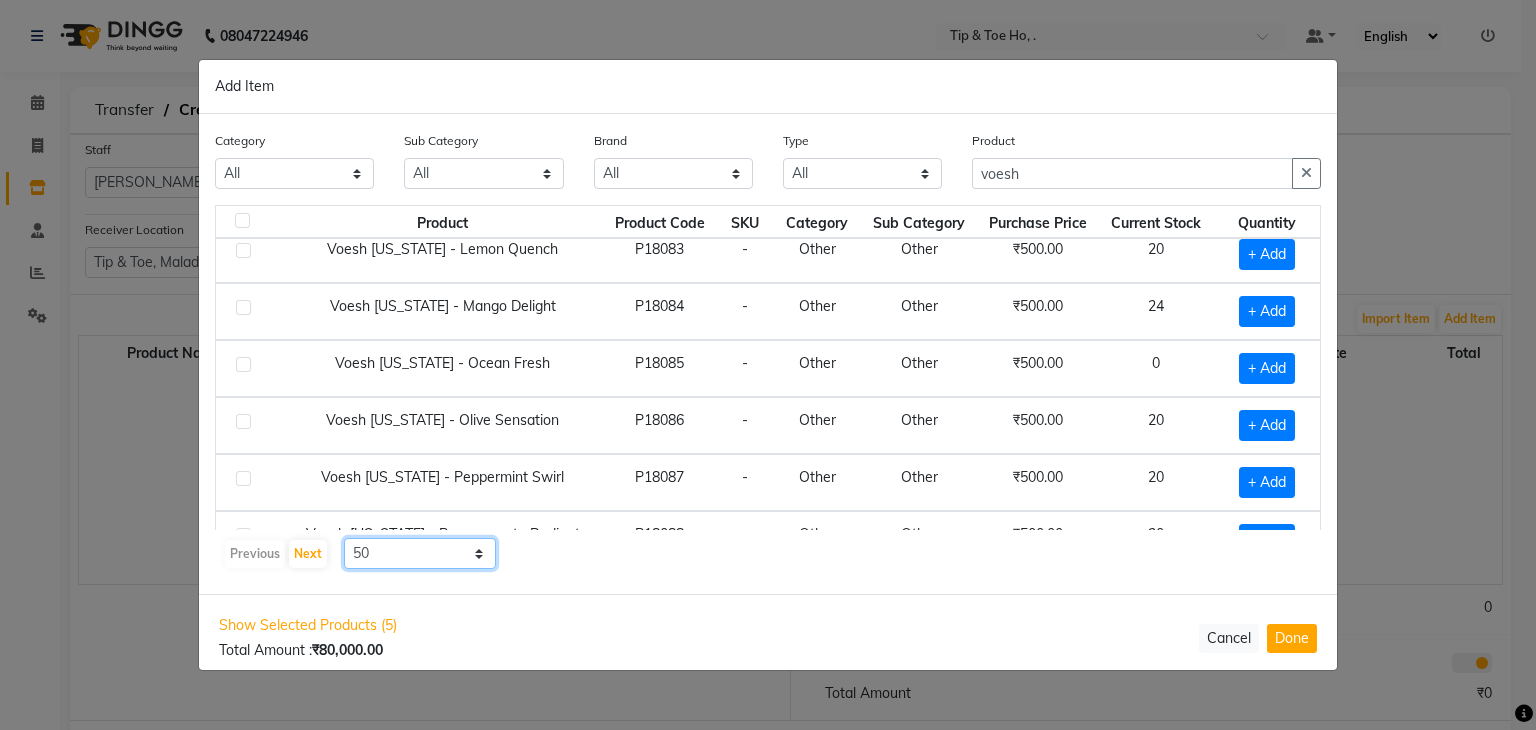 scroll, scrollTop: 584, scrollLeft: 0, axis: vertical 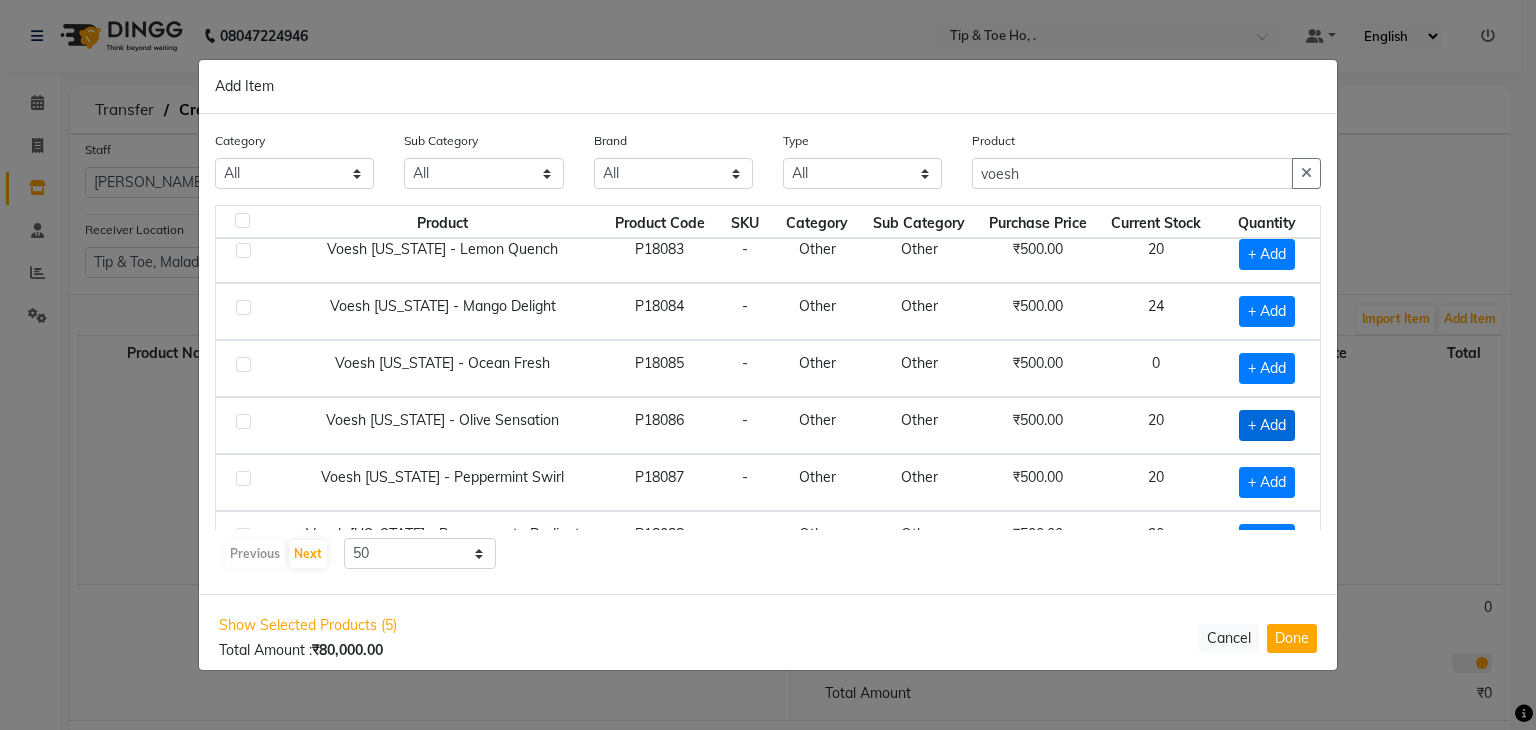 click on "+ Add" 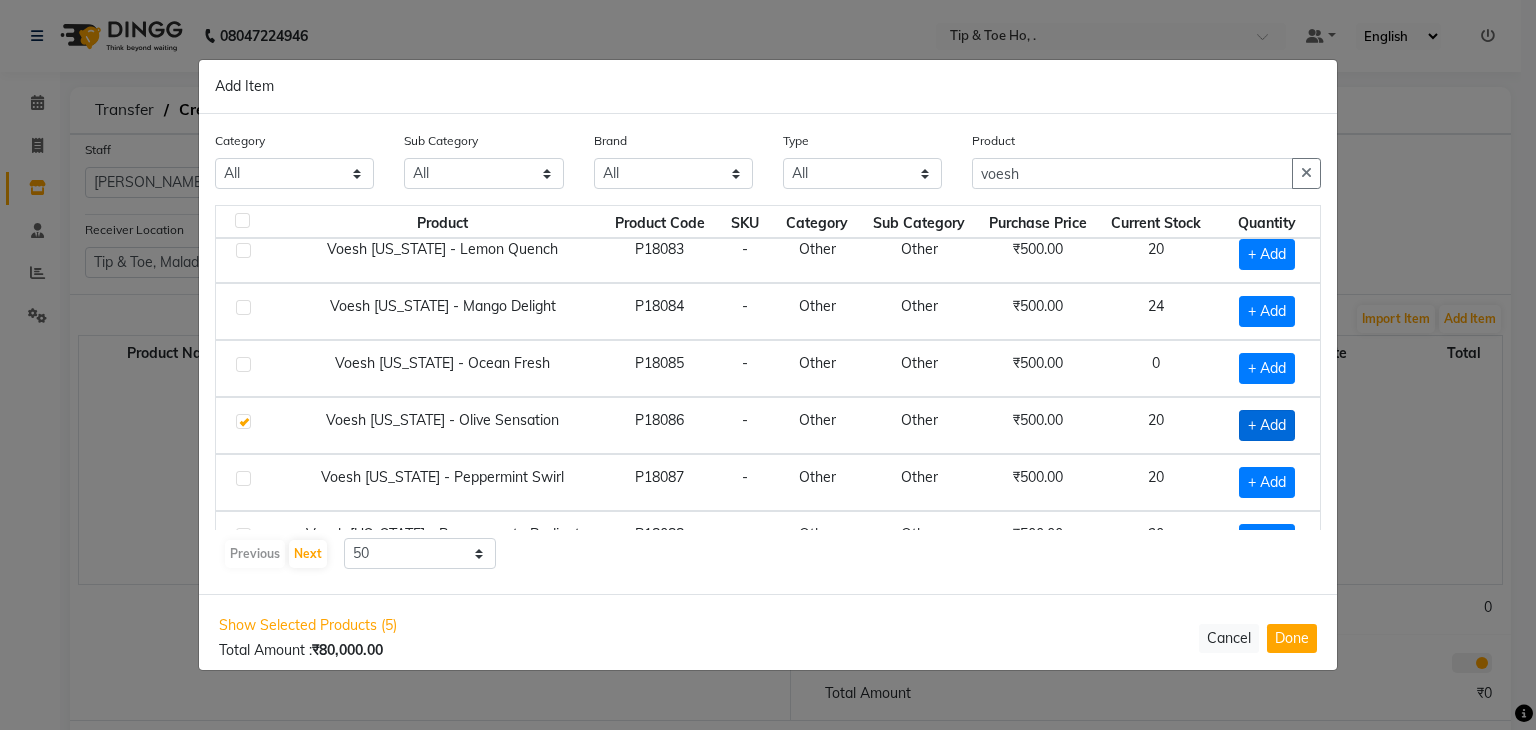 checkbox on "true" 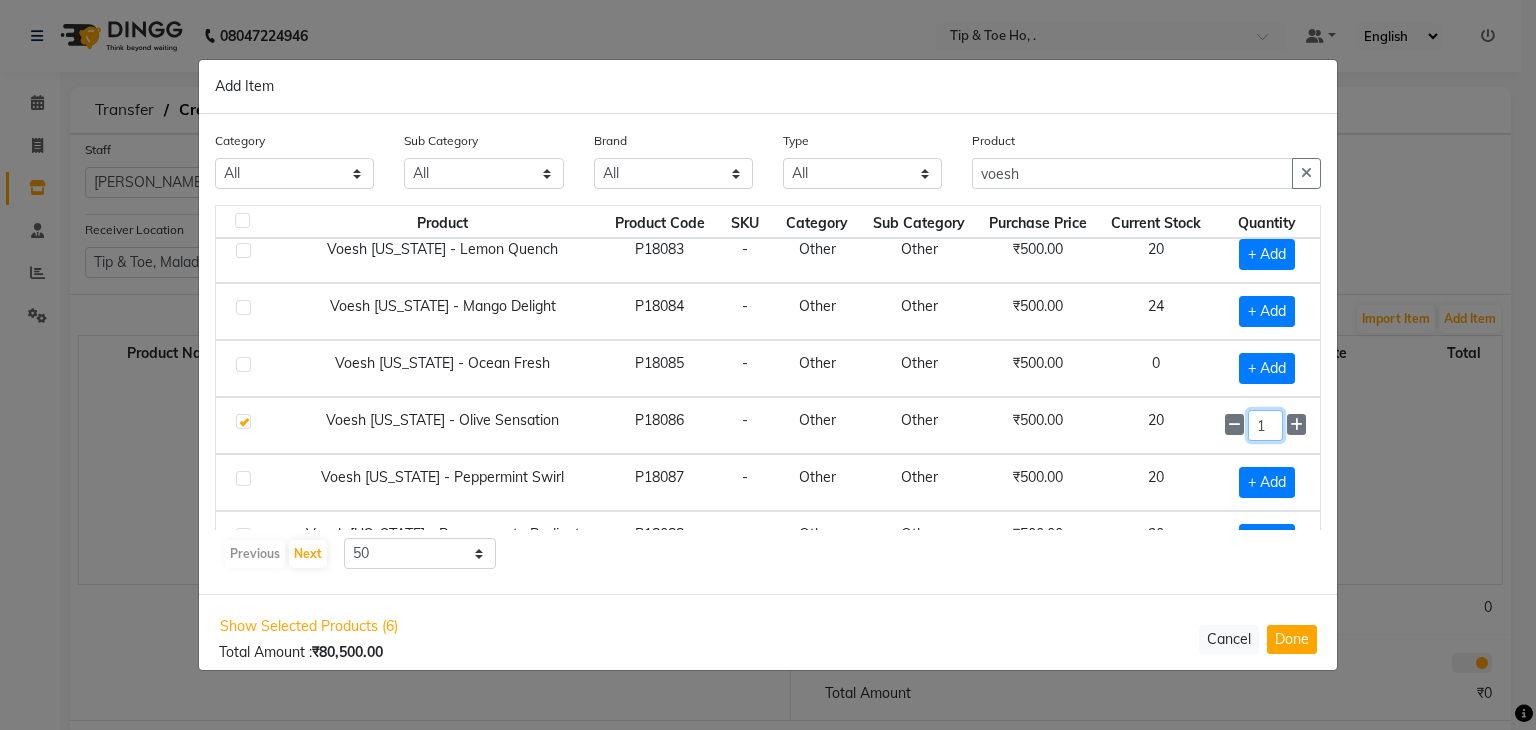 click on "1" 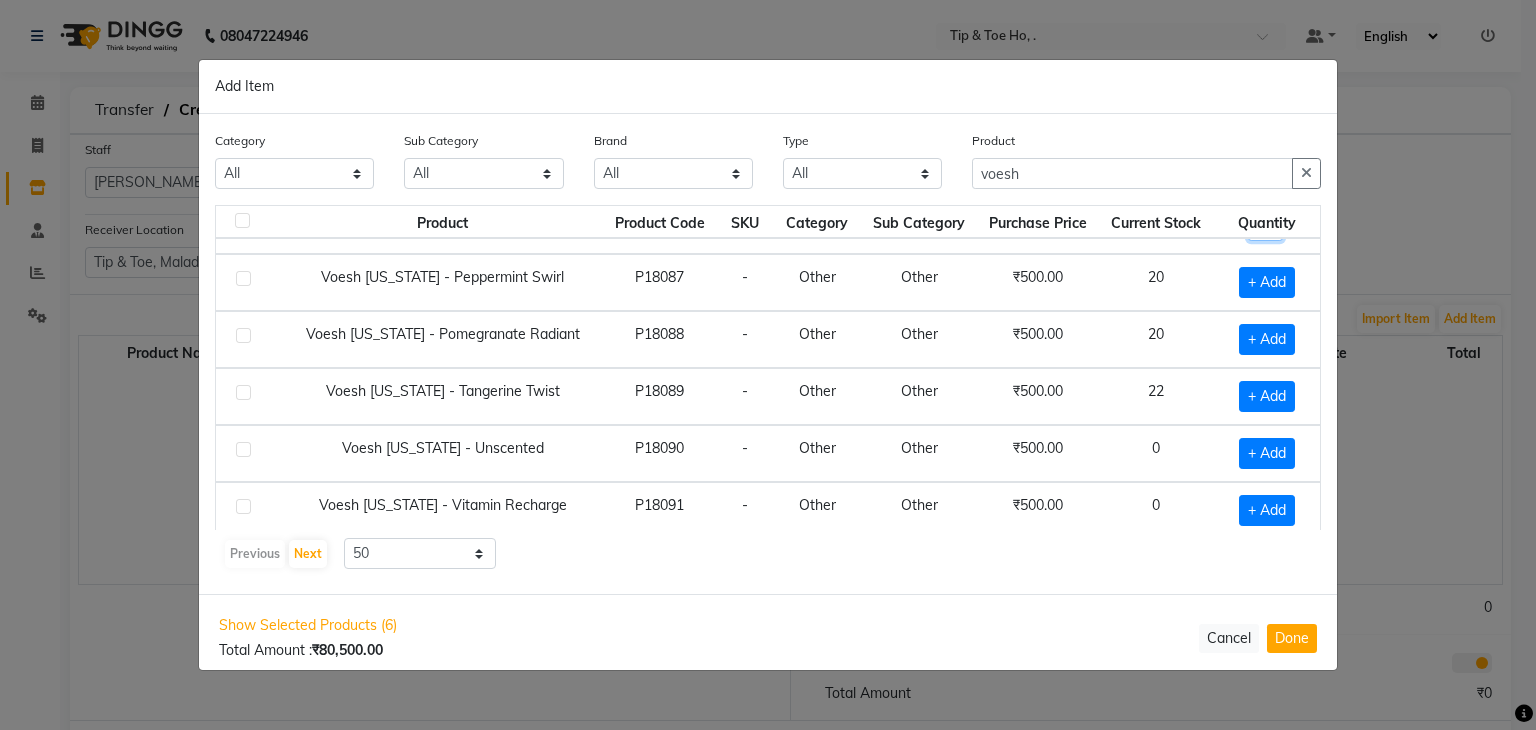 scroll, scrollTop: 784, scrollLeft: 0, axis: vertical 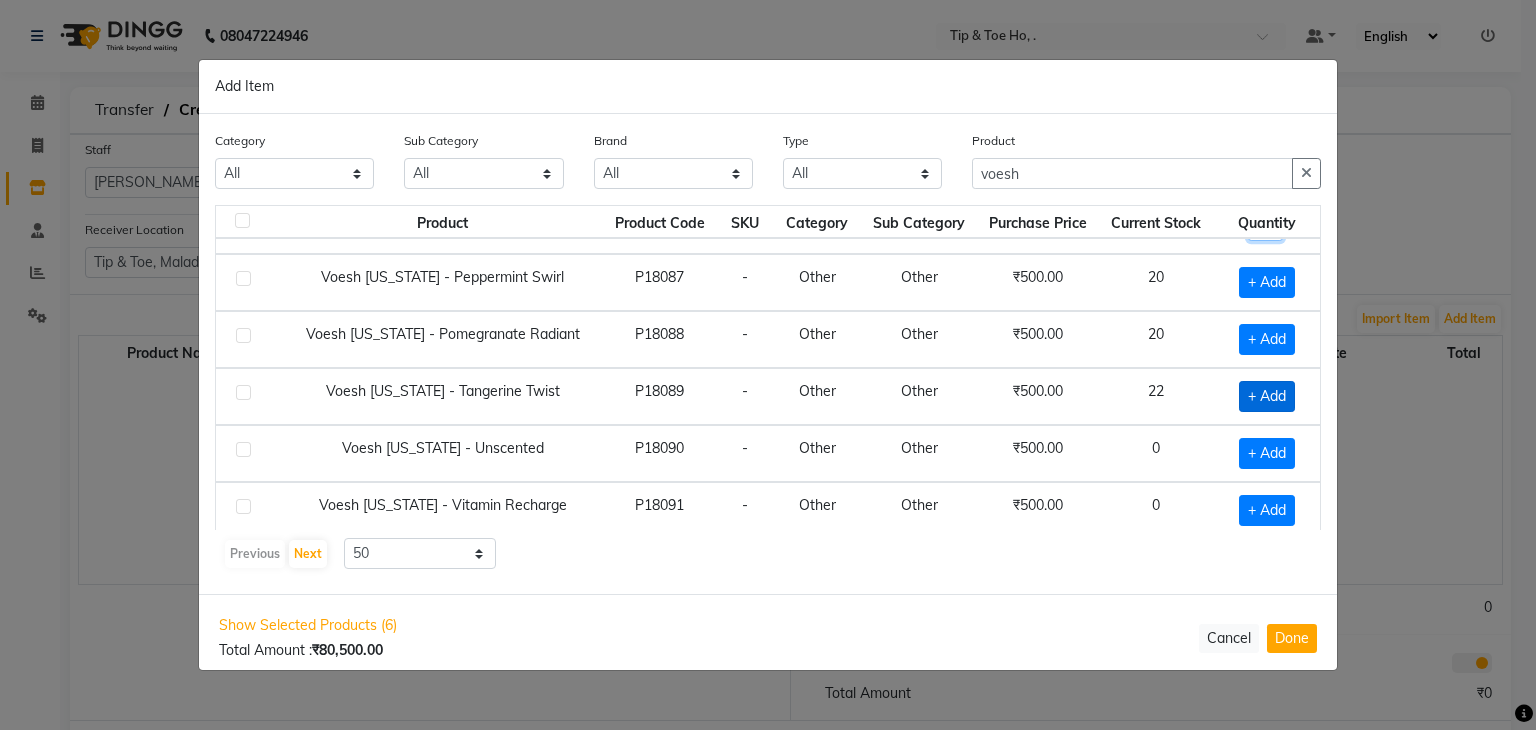 type on "10" 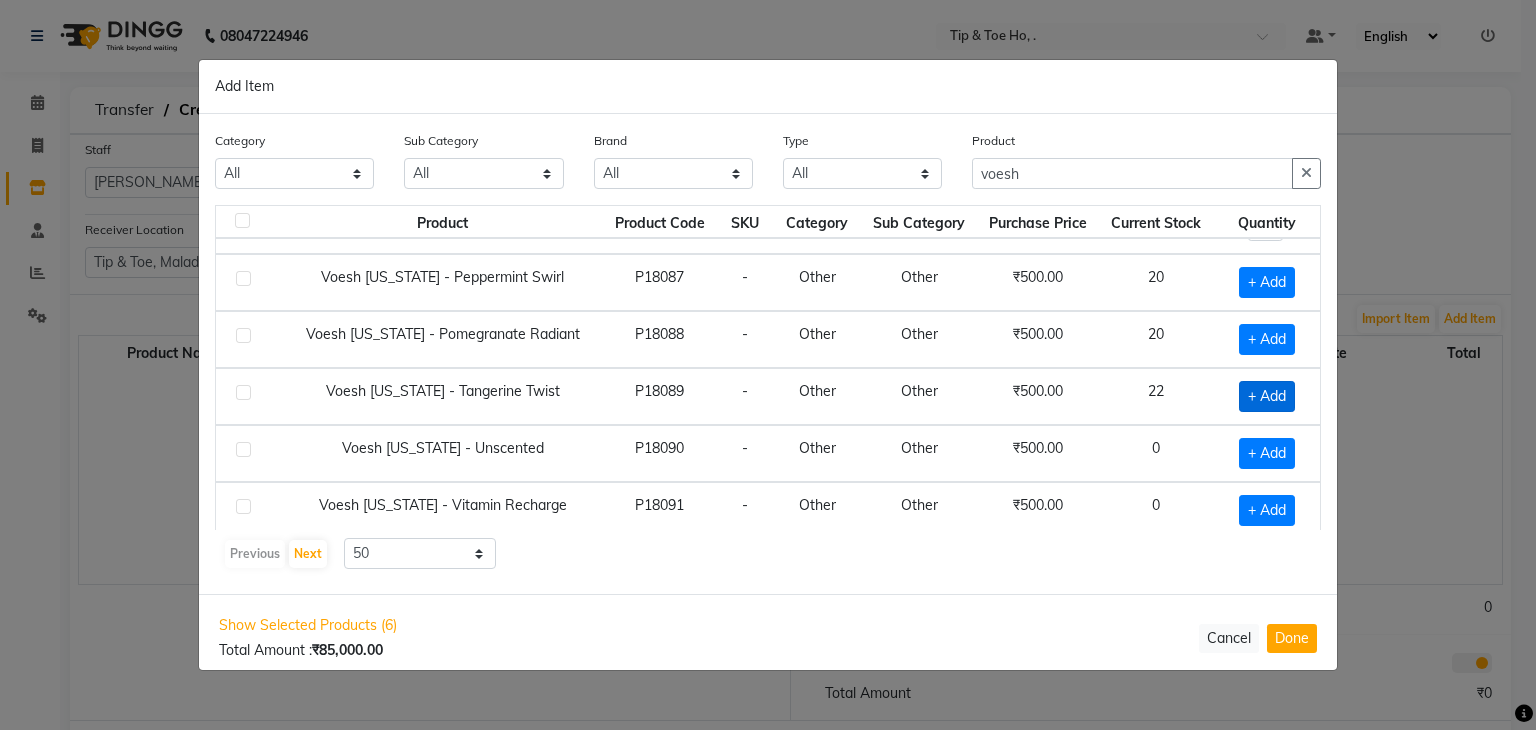 click on "+ Add" 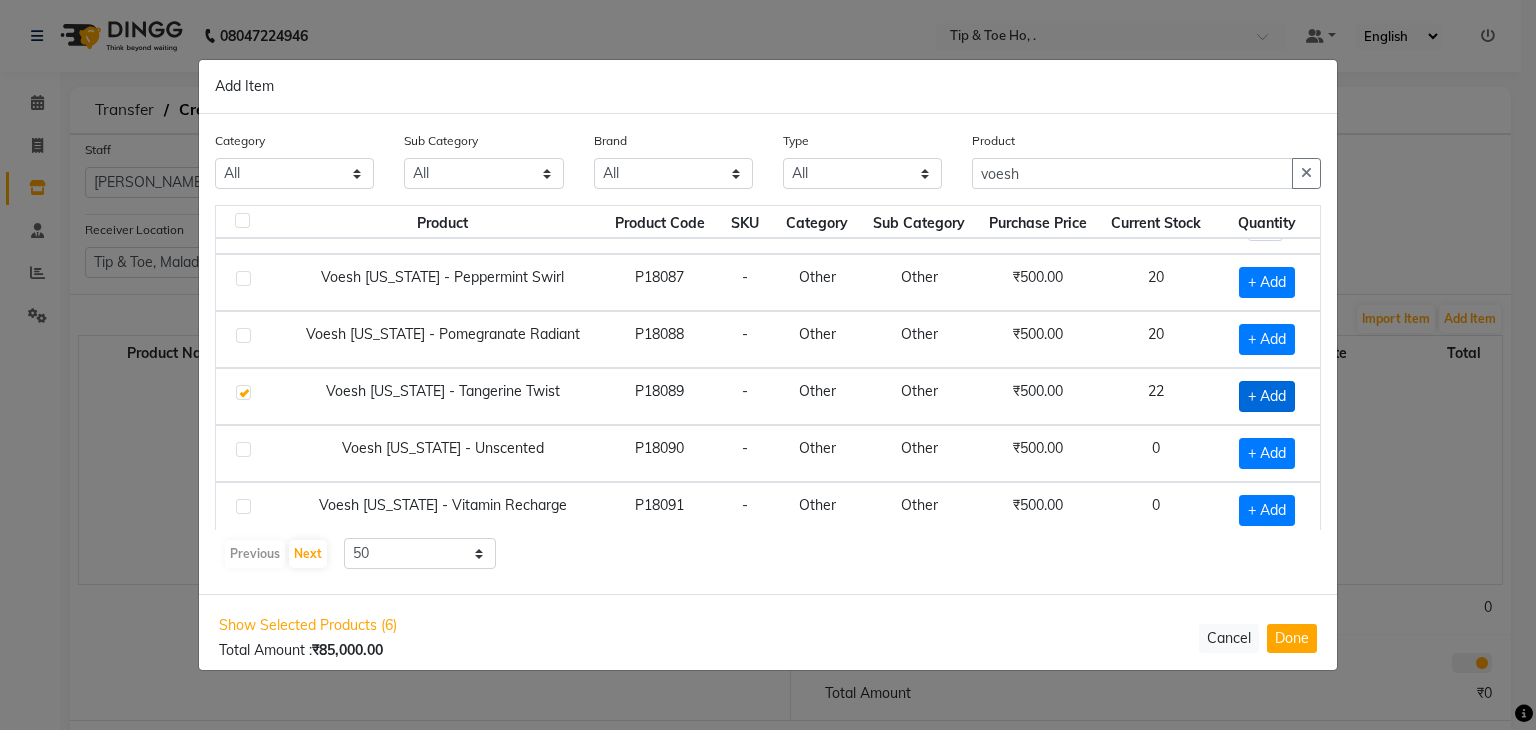 checkbox on "true" 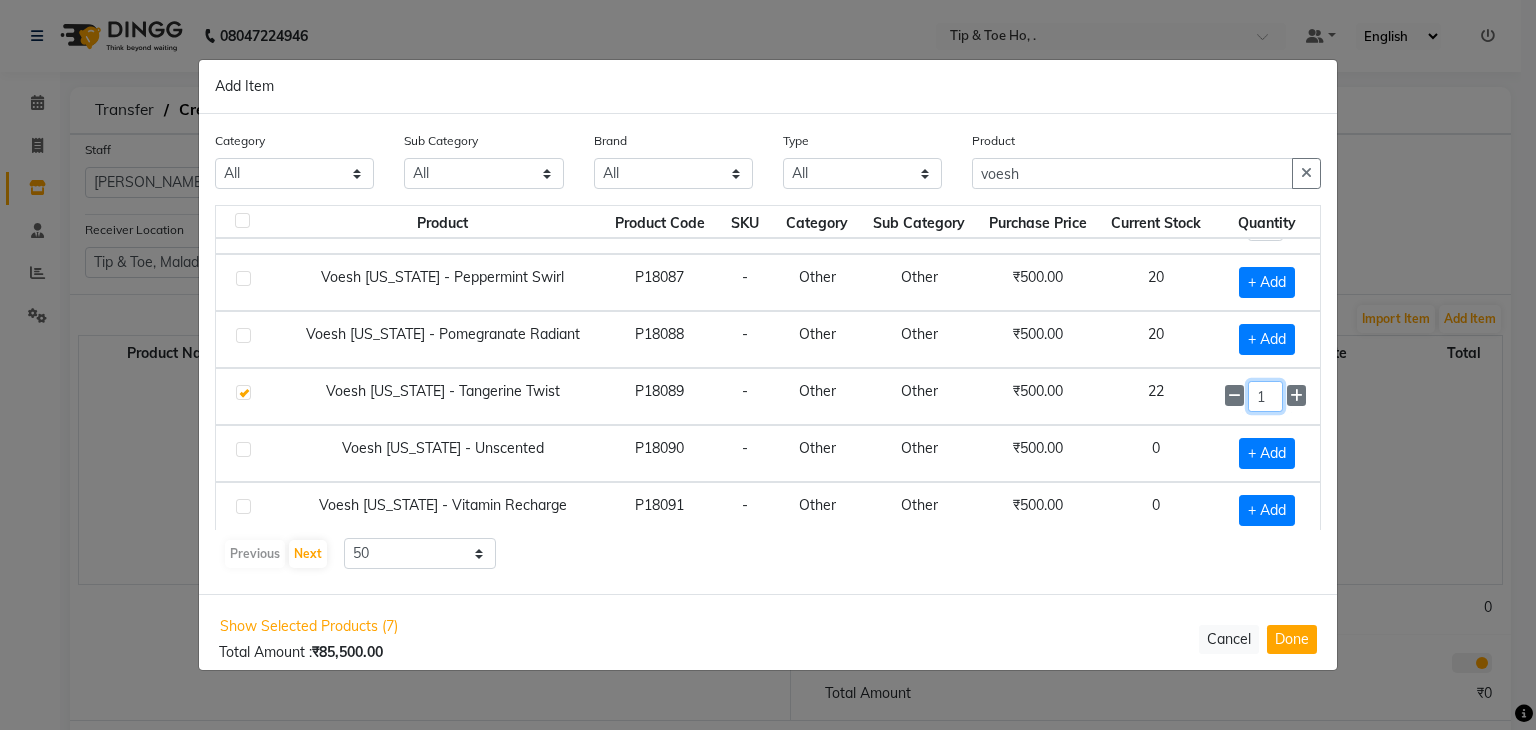 click on "1" 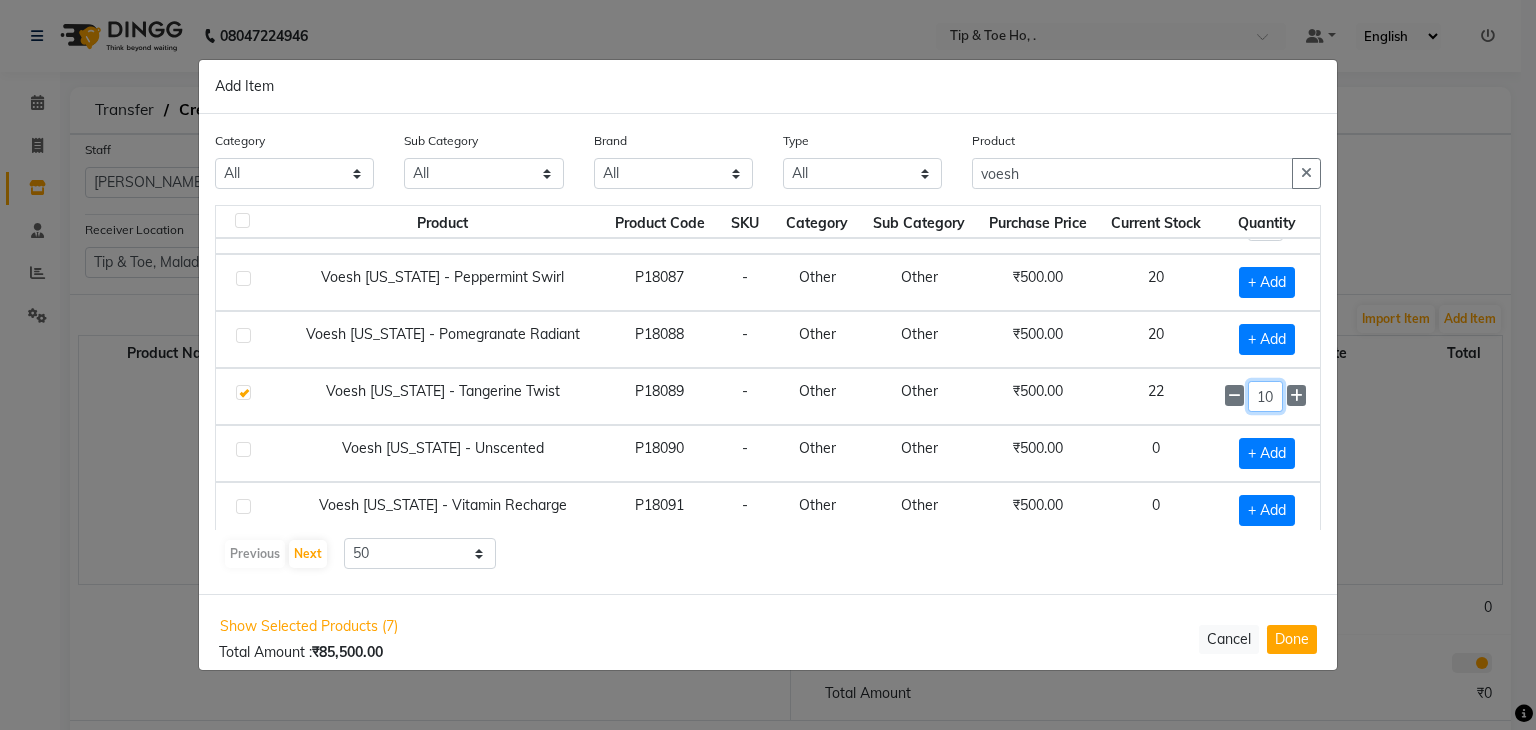 type on "10" 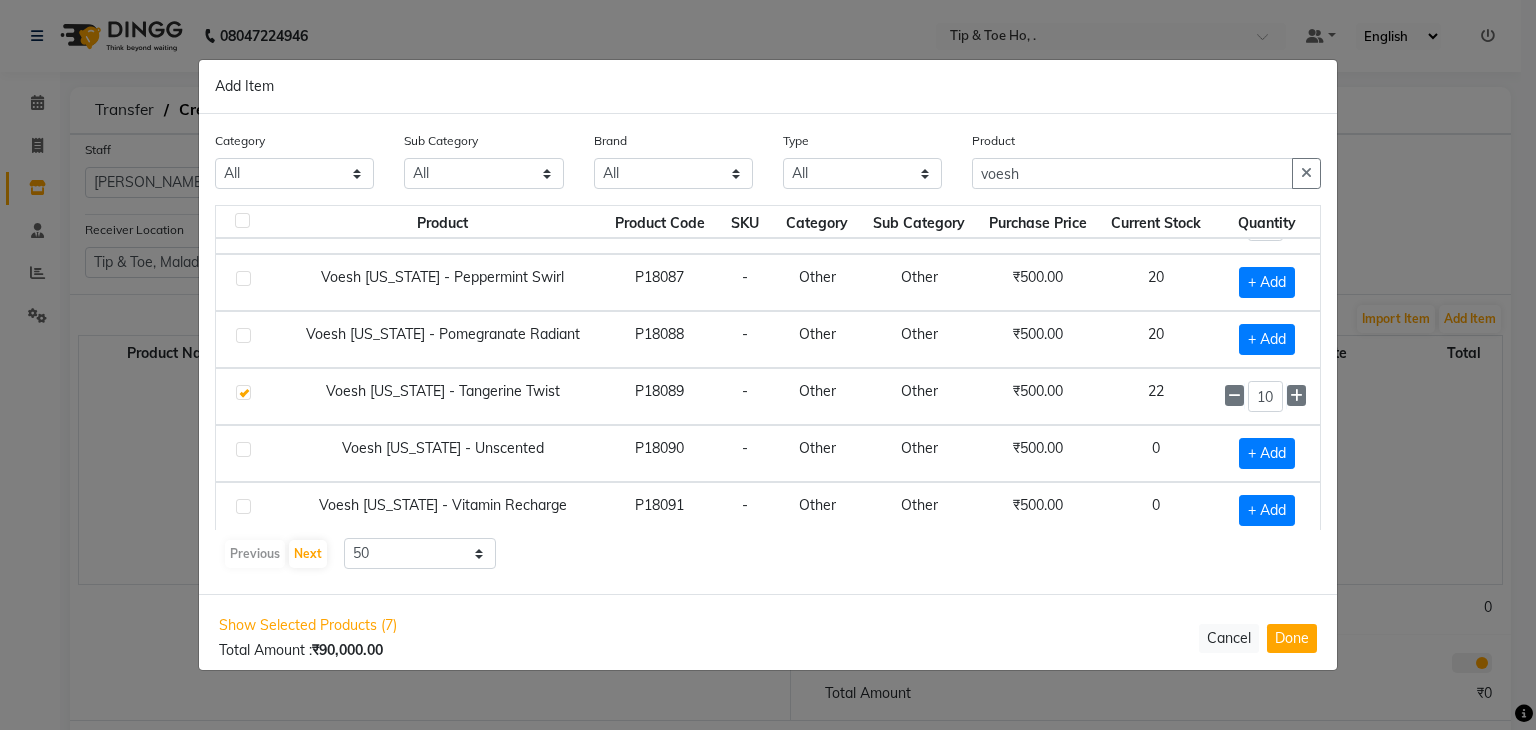 click on "Previous   Next  10 50 100" 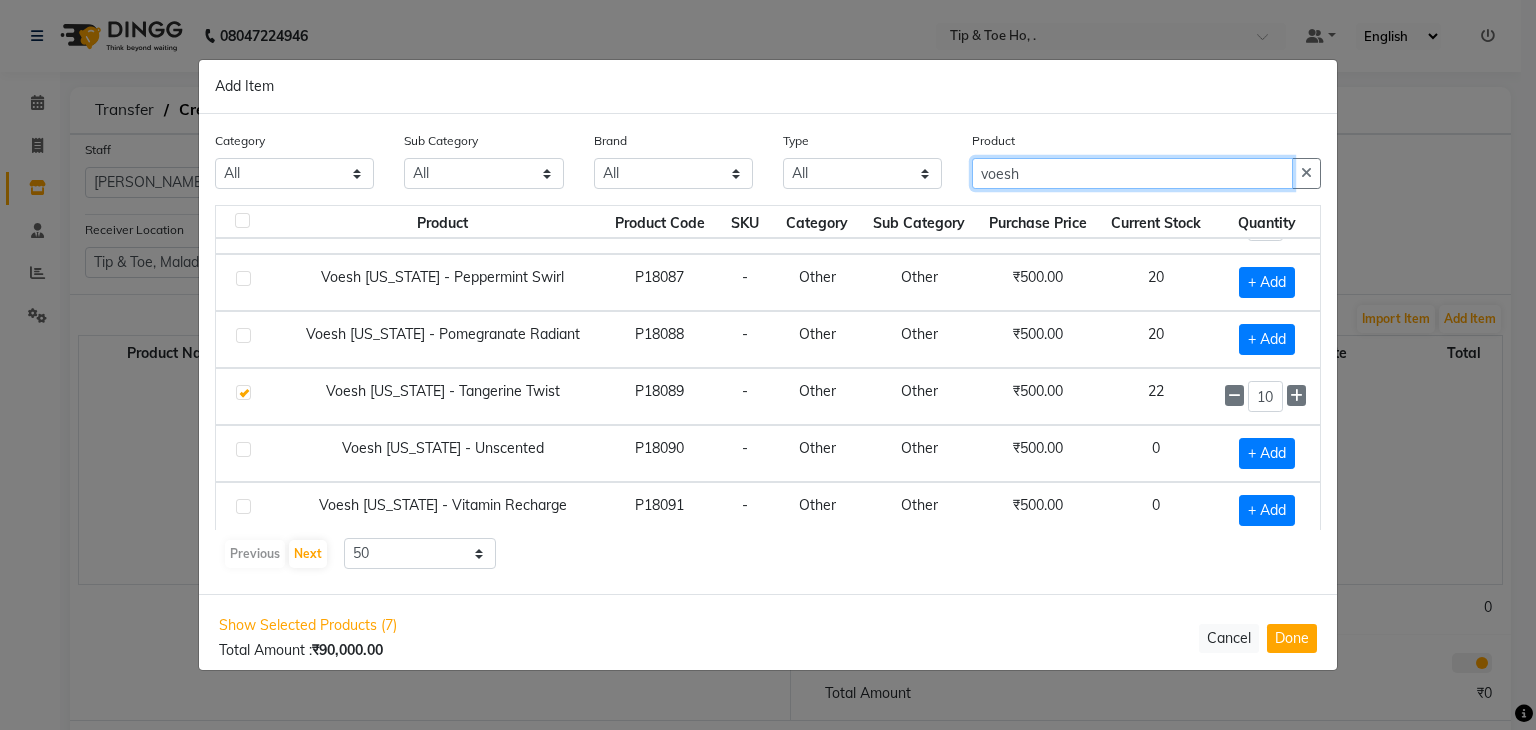 click on "voesh" 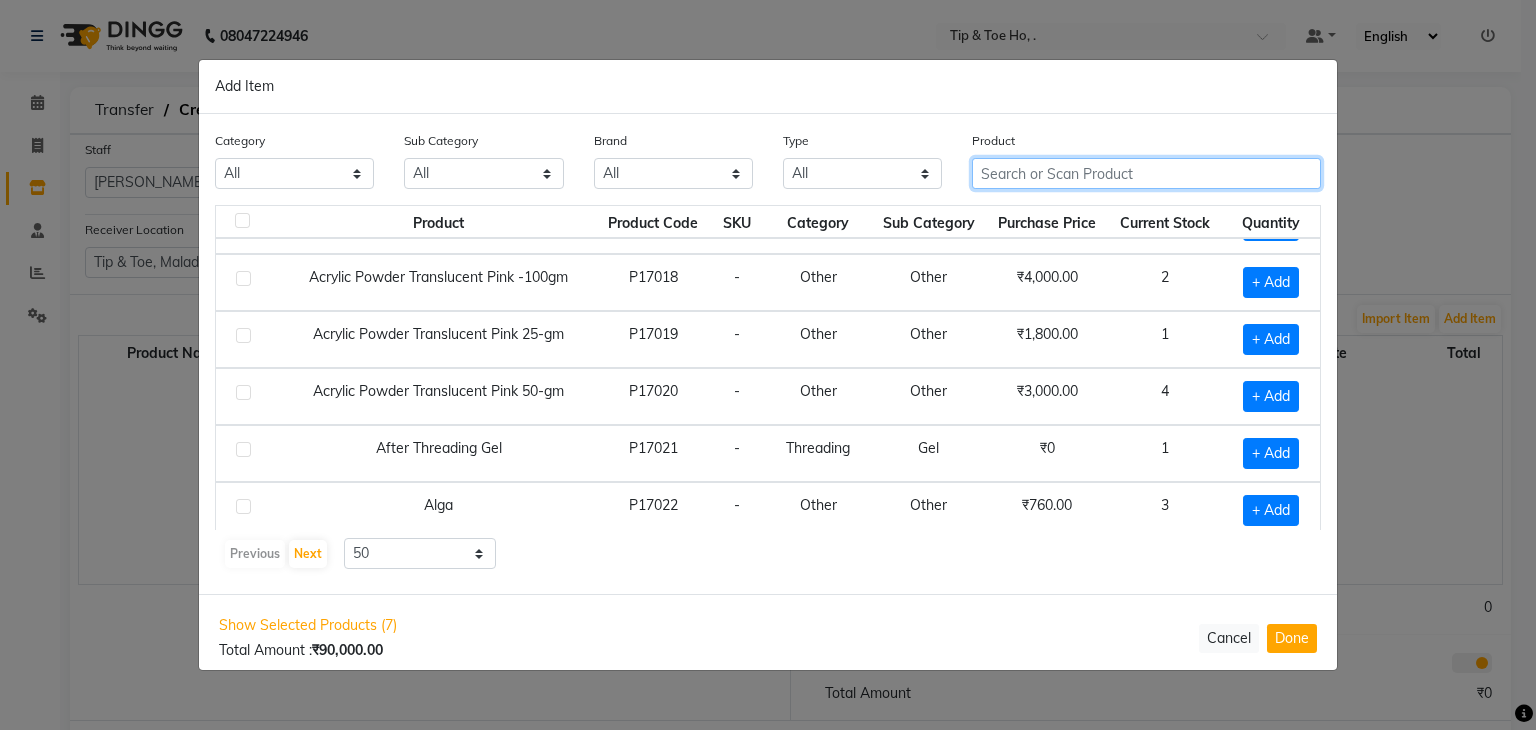 click 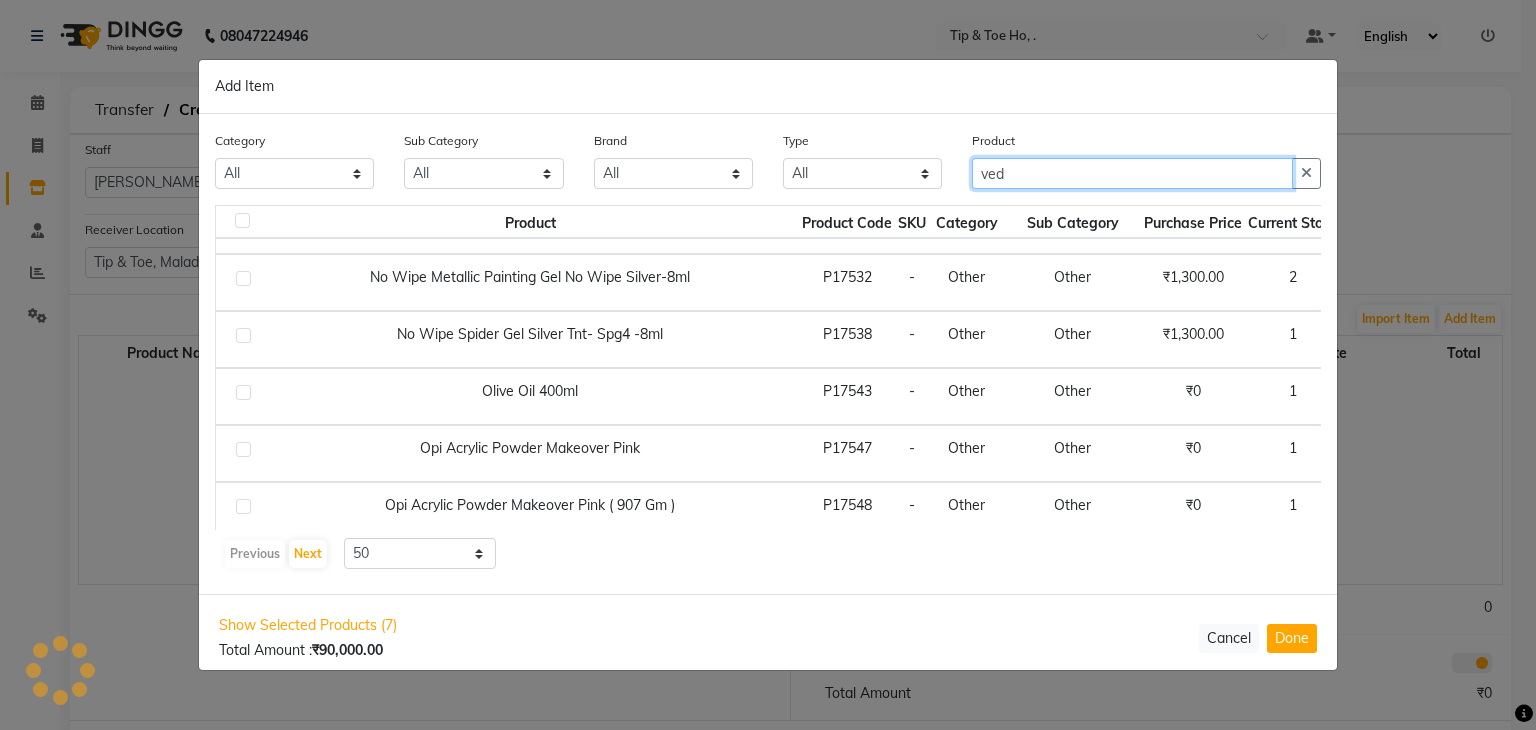scroll, scrollTop: 0, scrollLeft: 0, axis: both 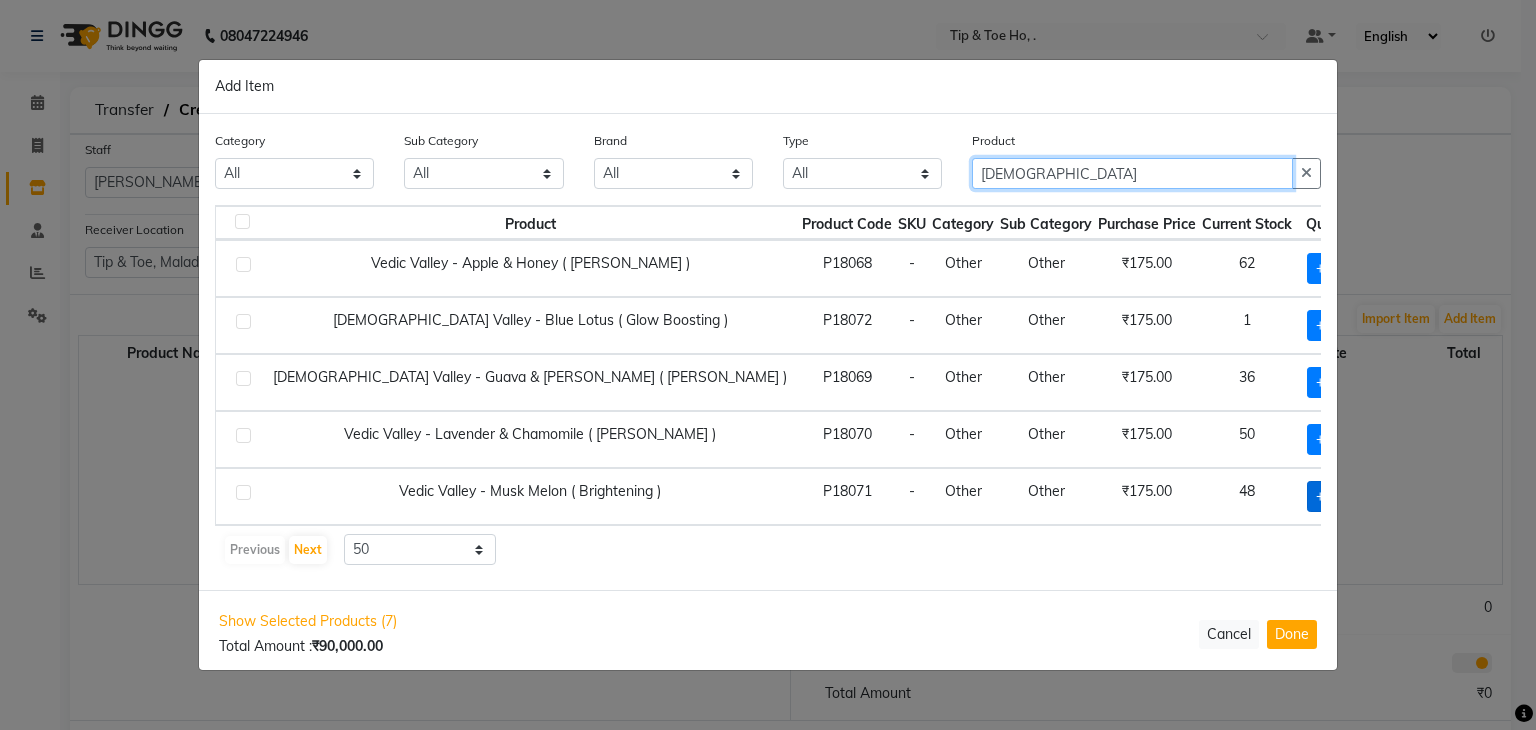 type on "vedic" 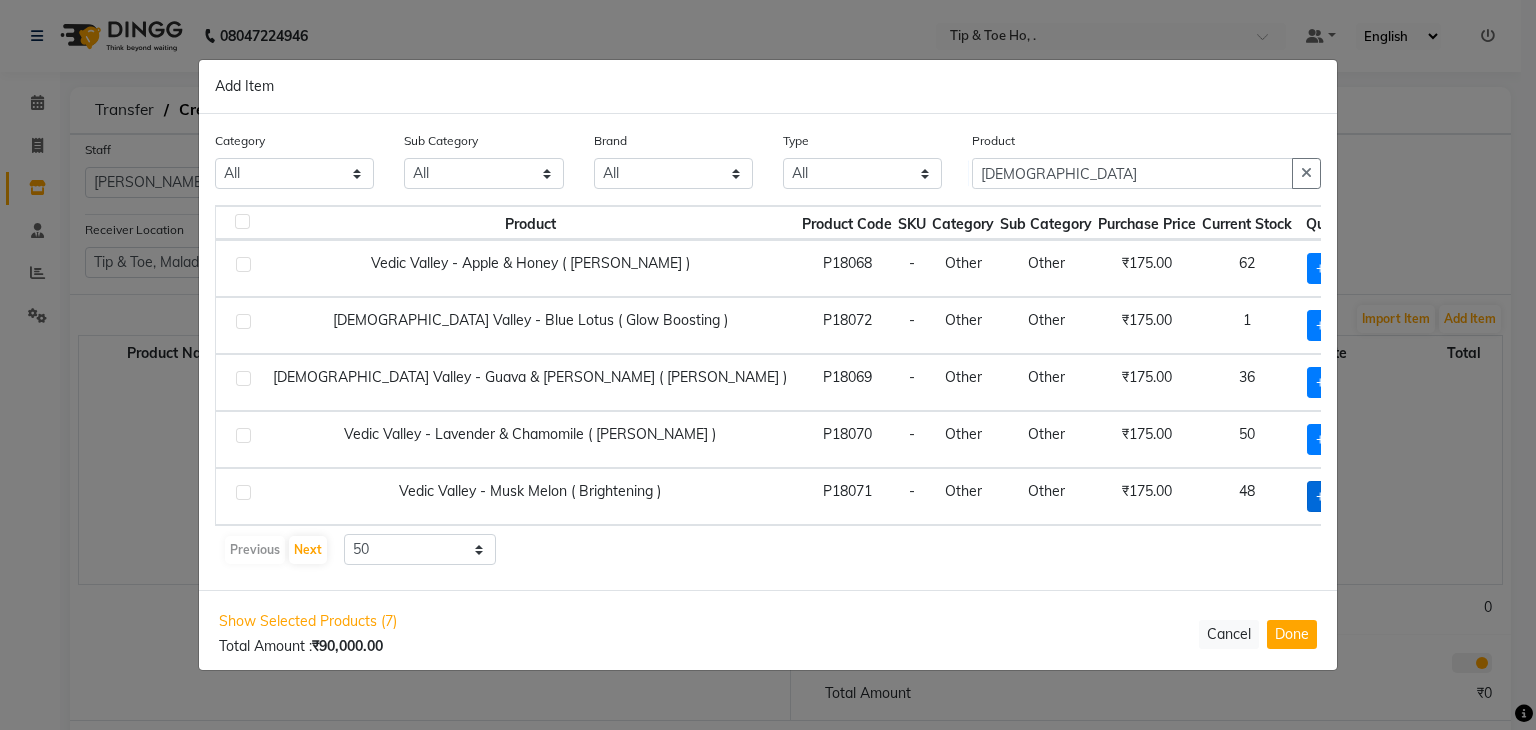 click on "+ Add" 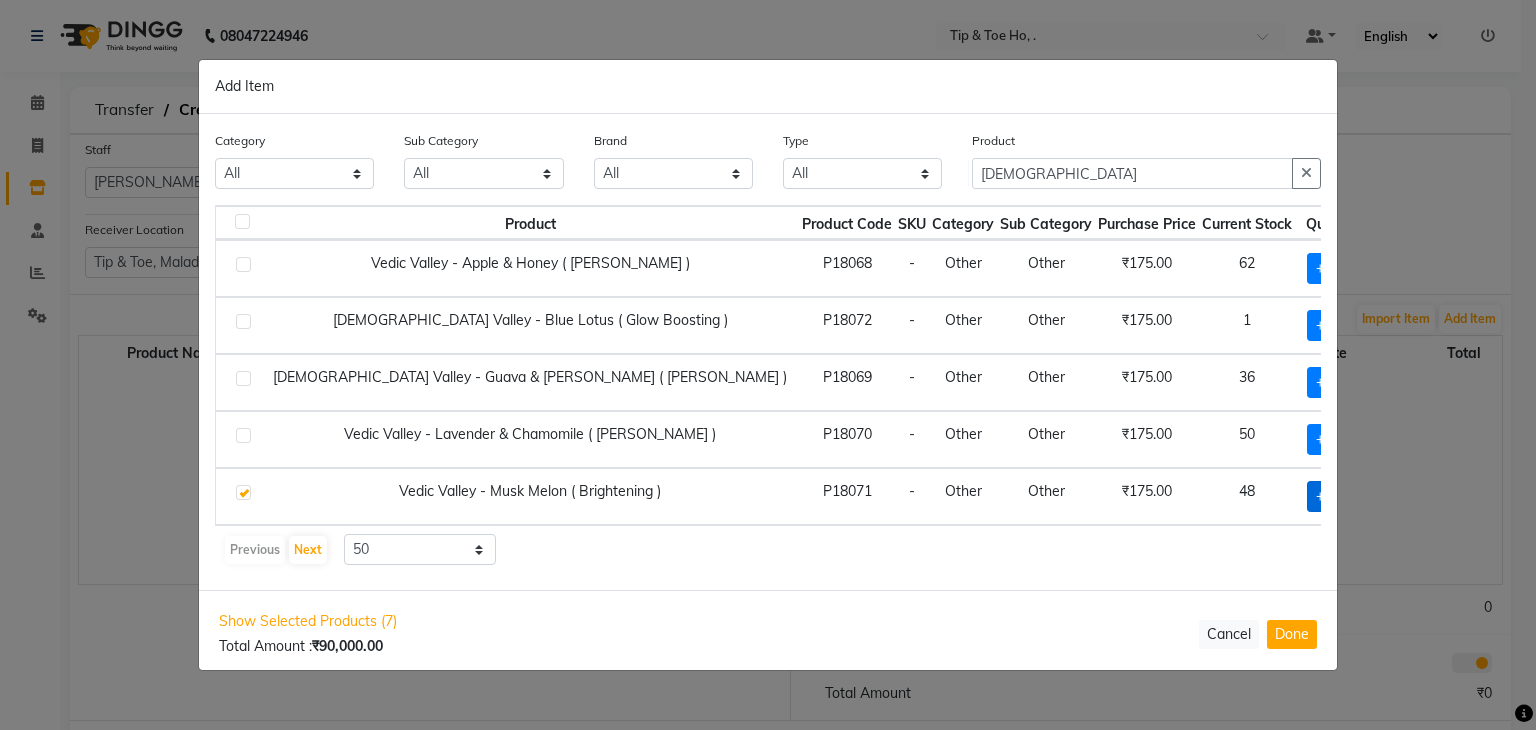 checkbox on "true" 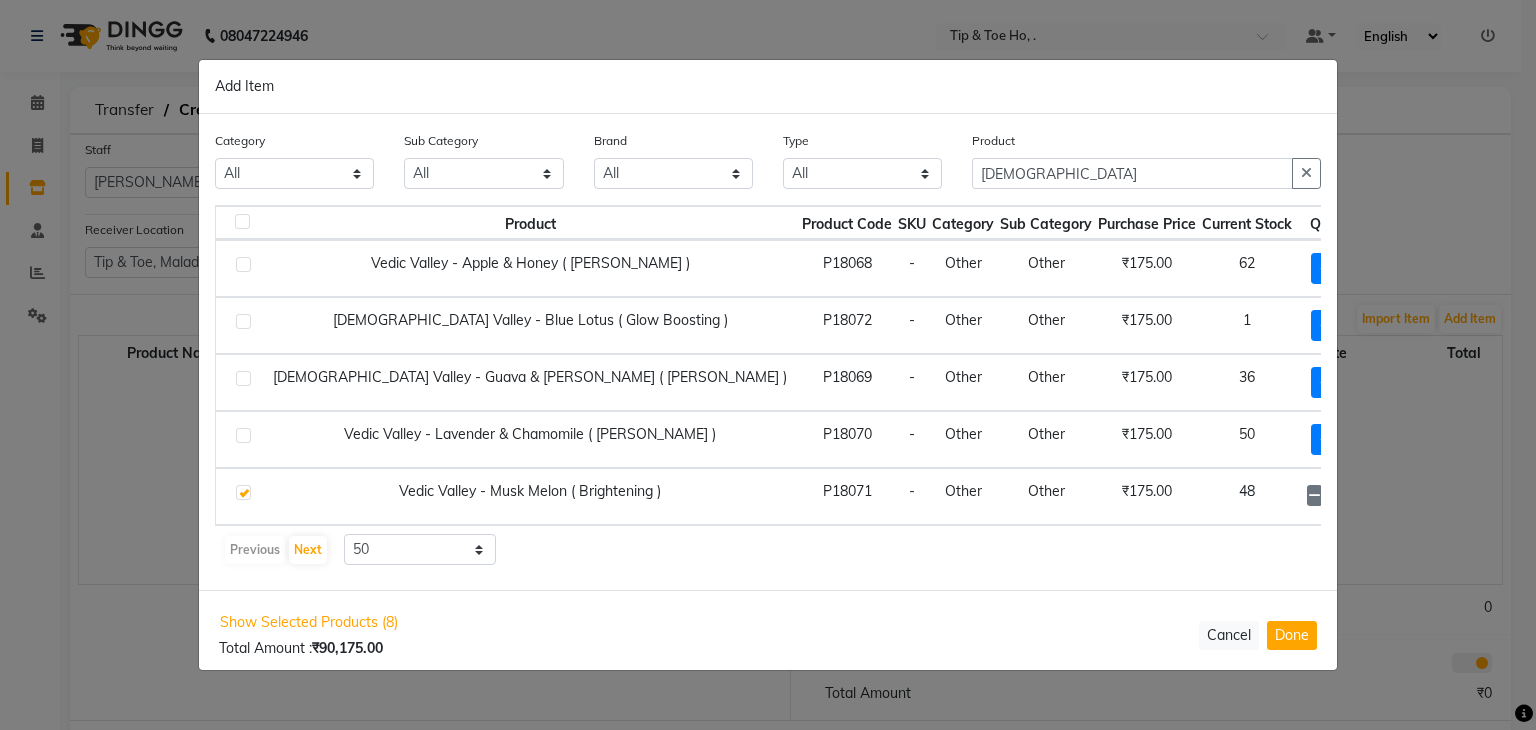 click on "1" 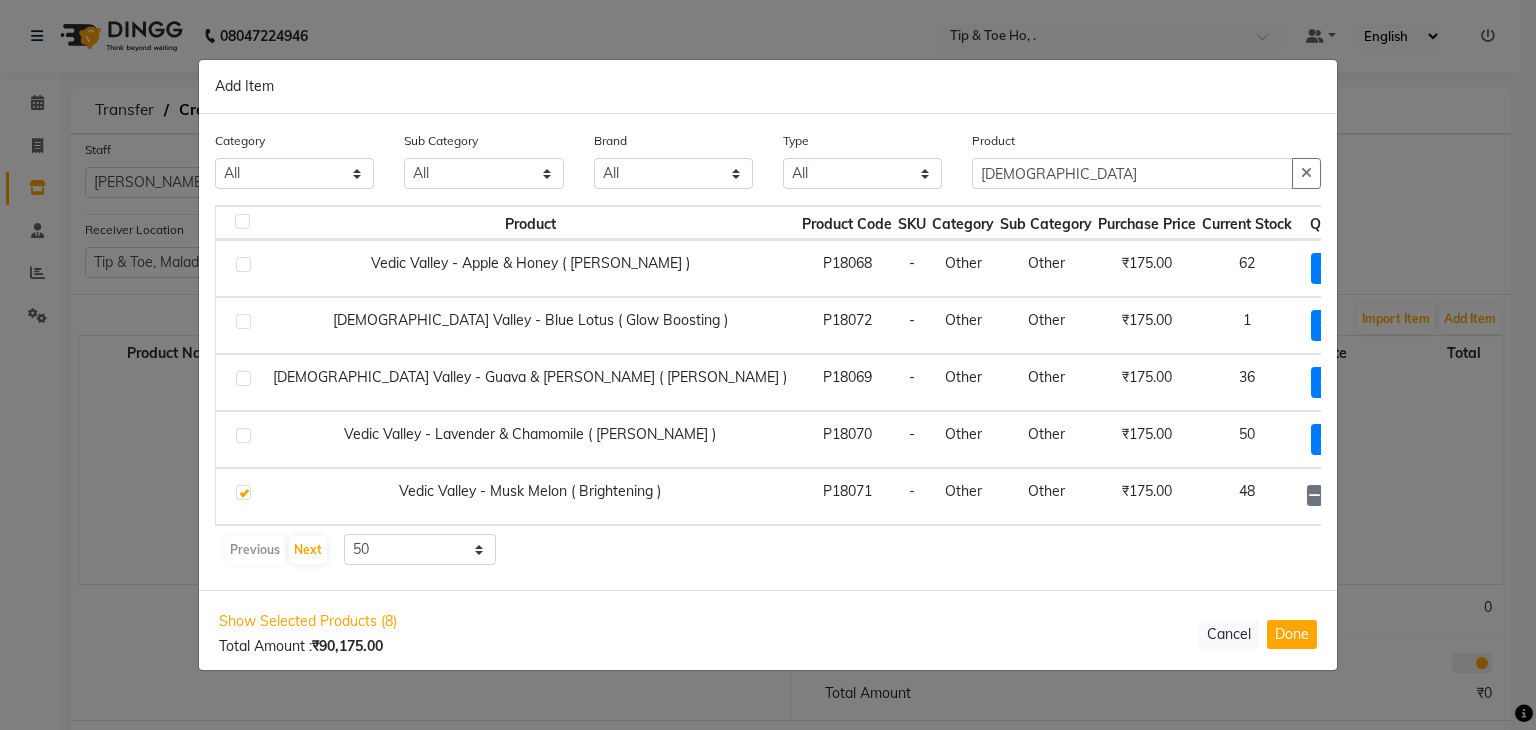 scroll, scrollTop: 0, scrollLeft: 0, axis: both 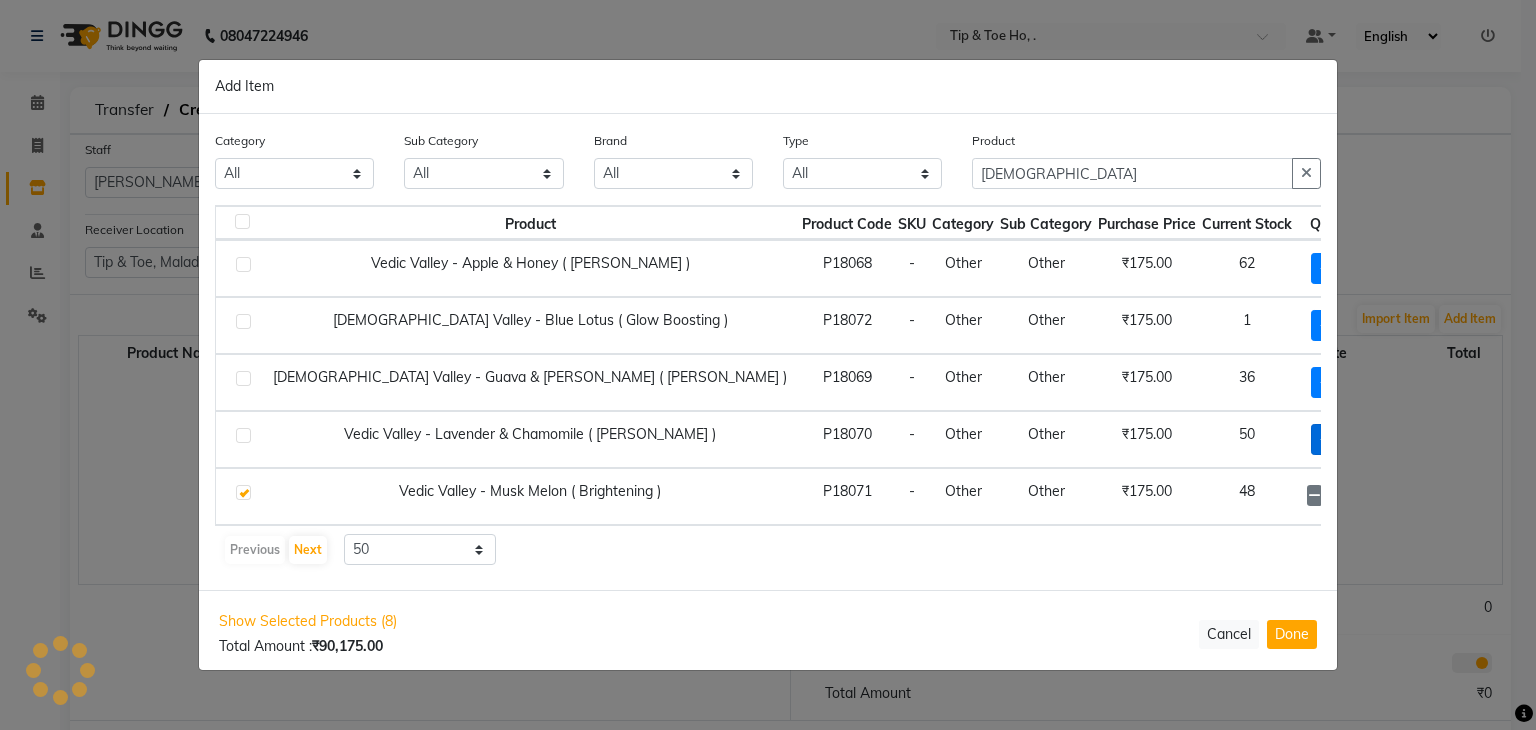 type on "12" 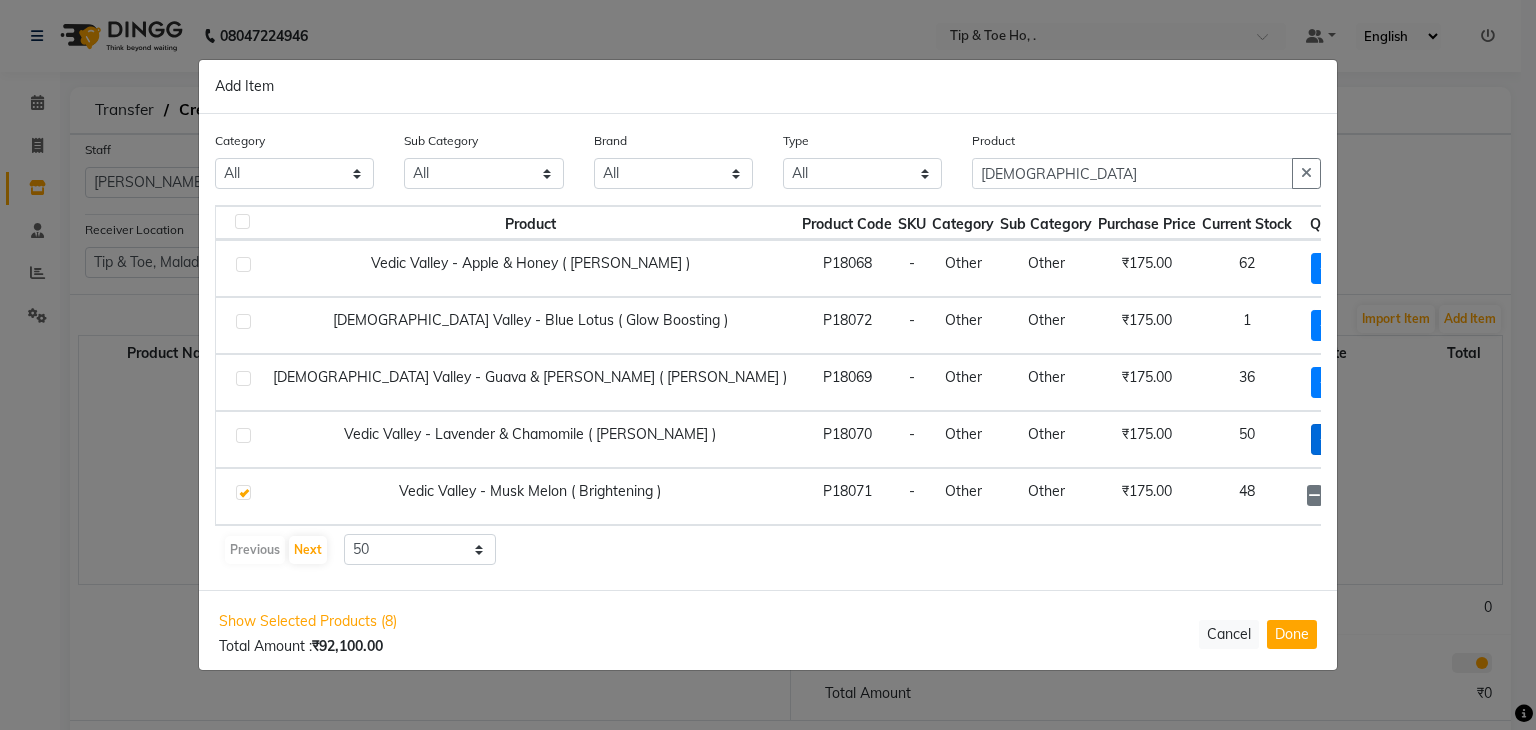 click on "+ Add" 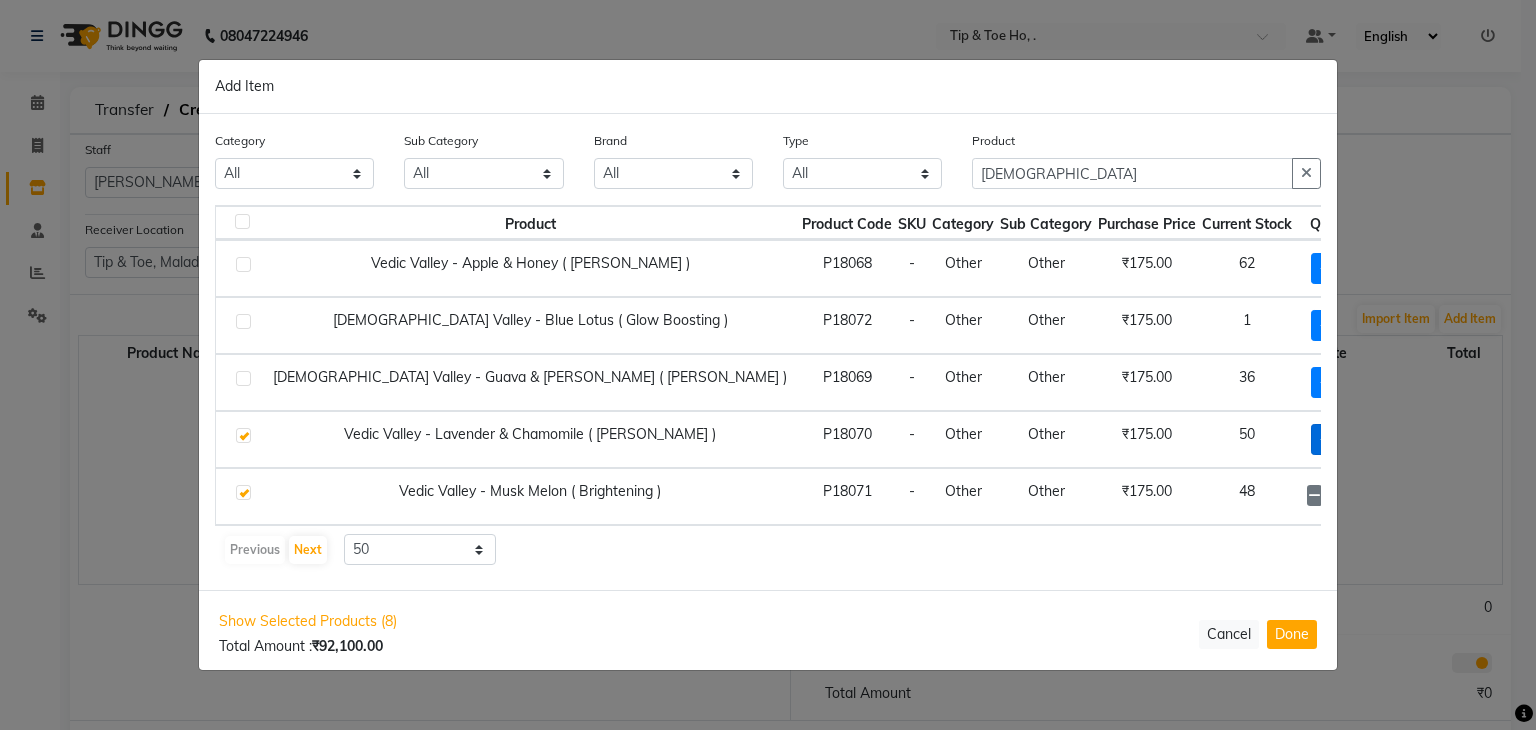 checkbox on "true" 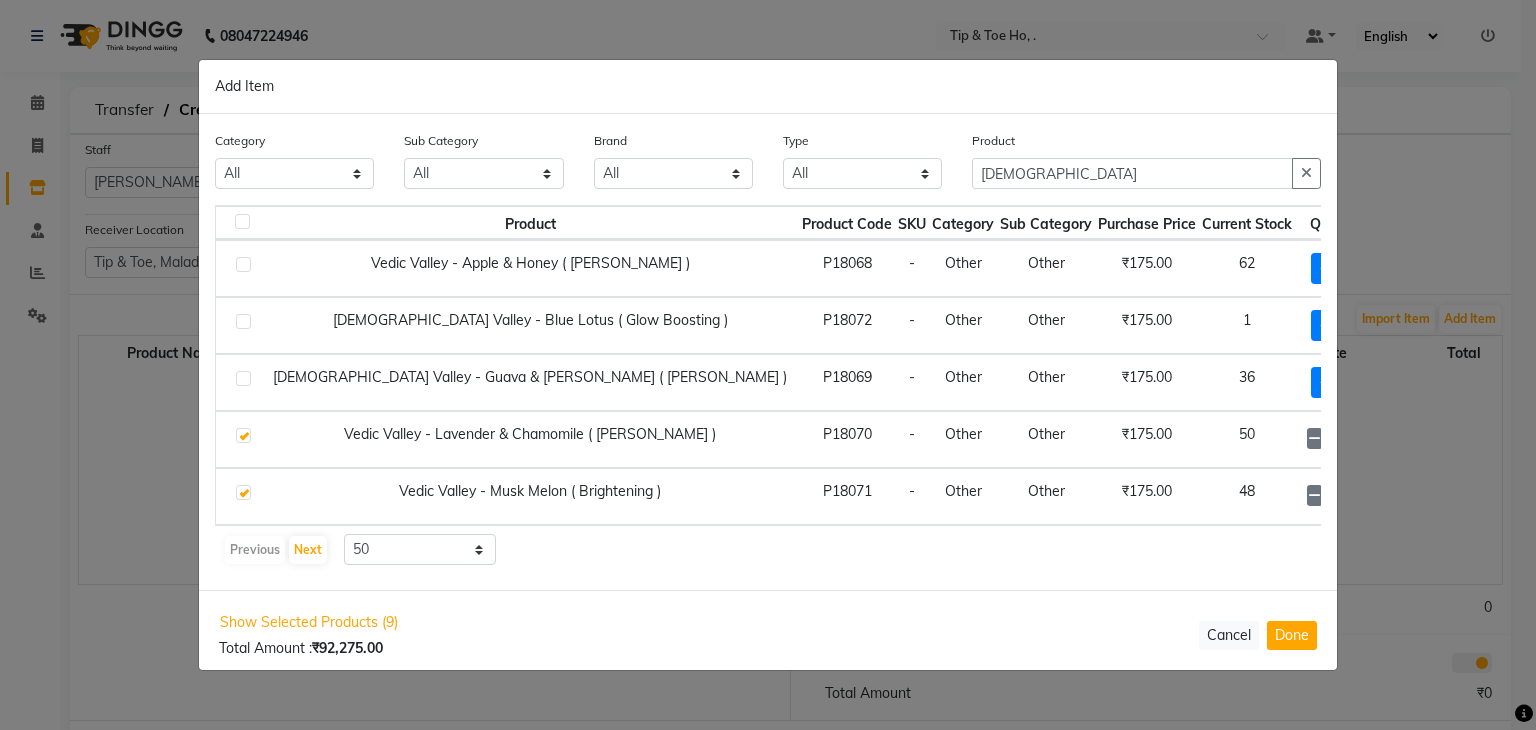click on "1" 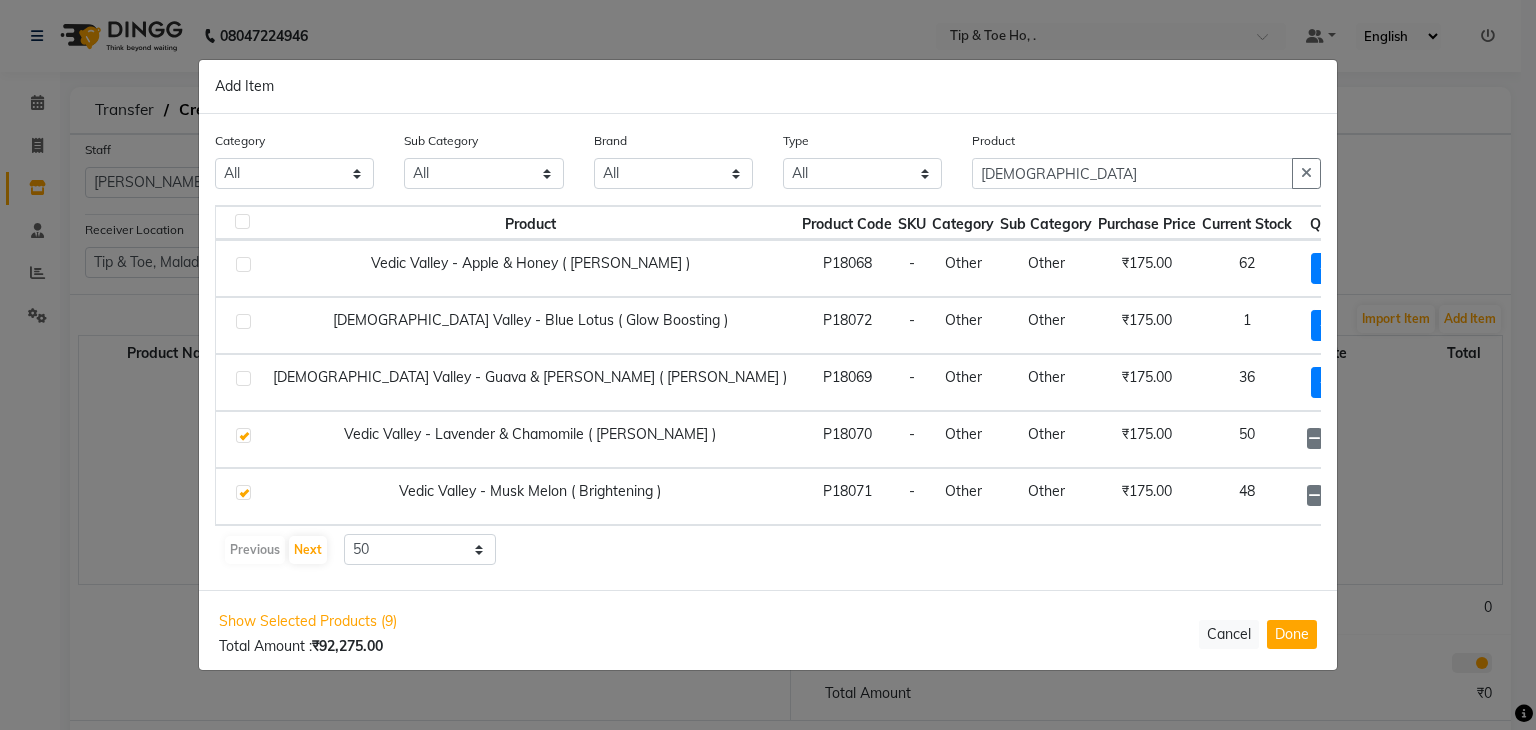 click on "1" 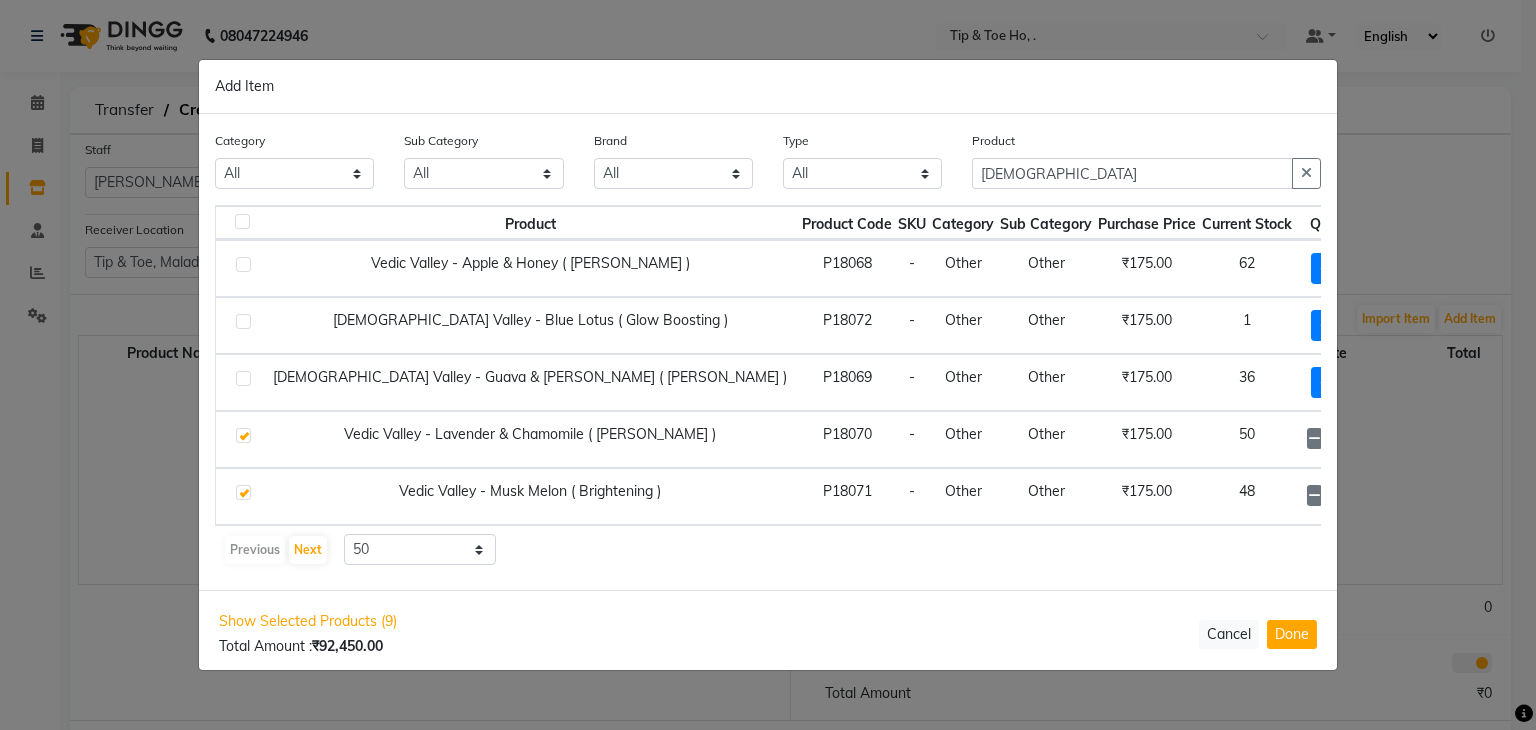 click 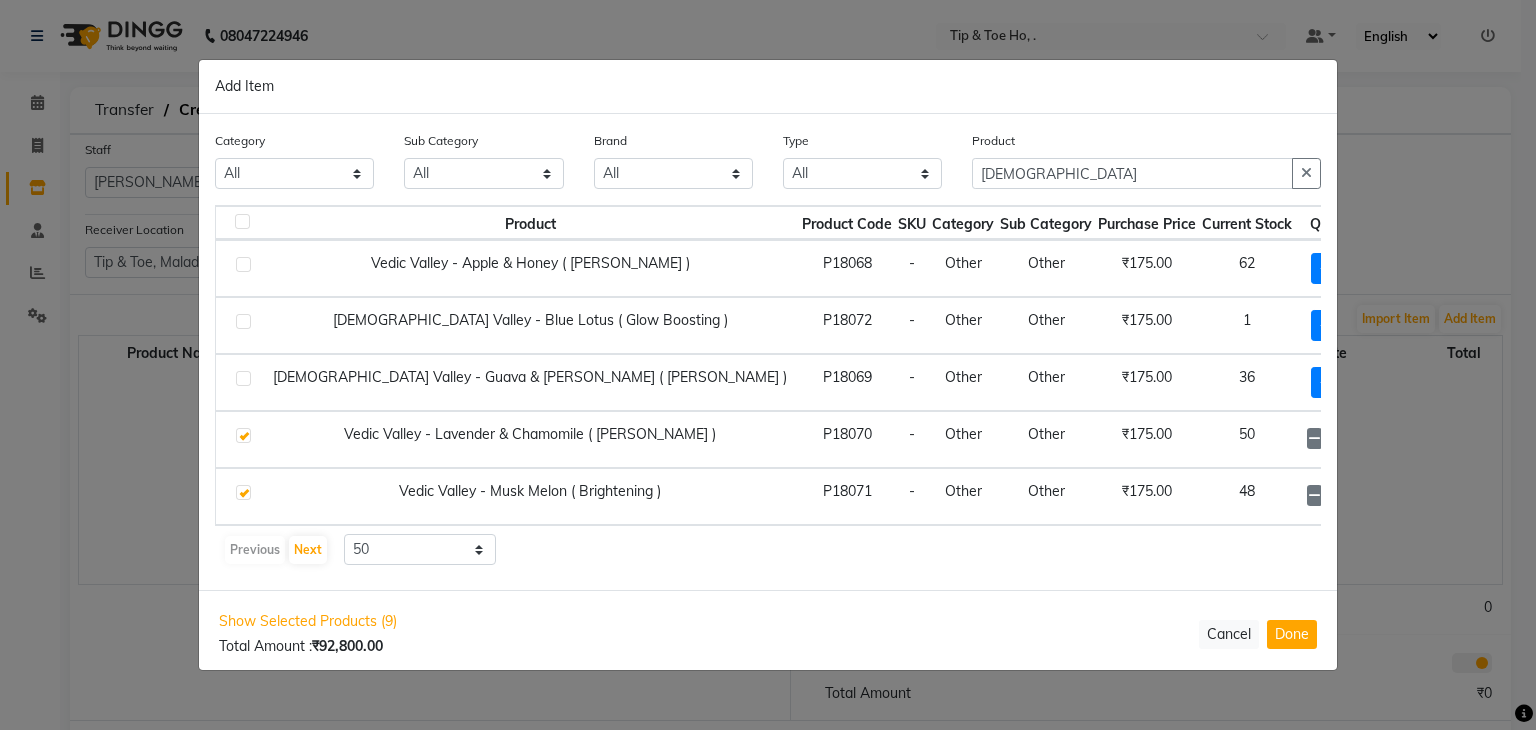 click 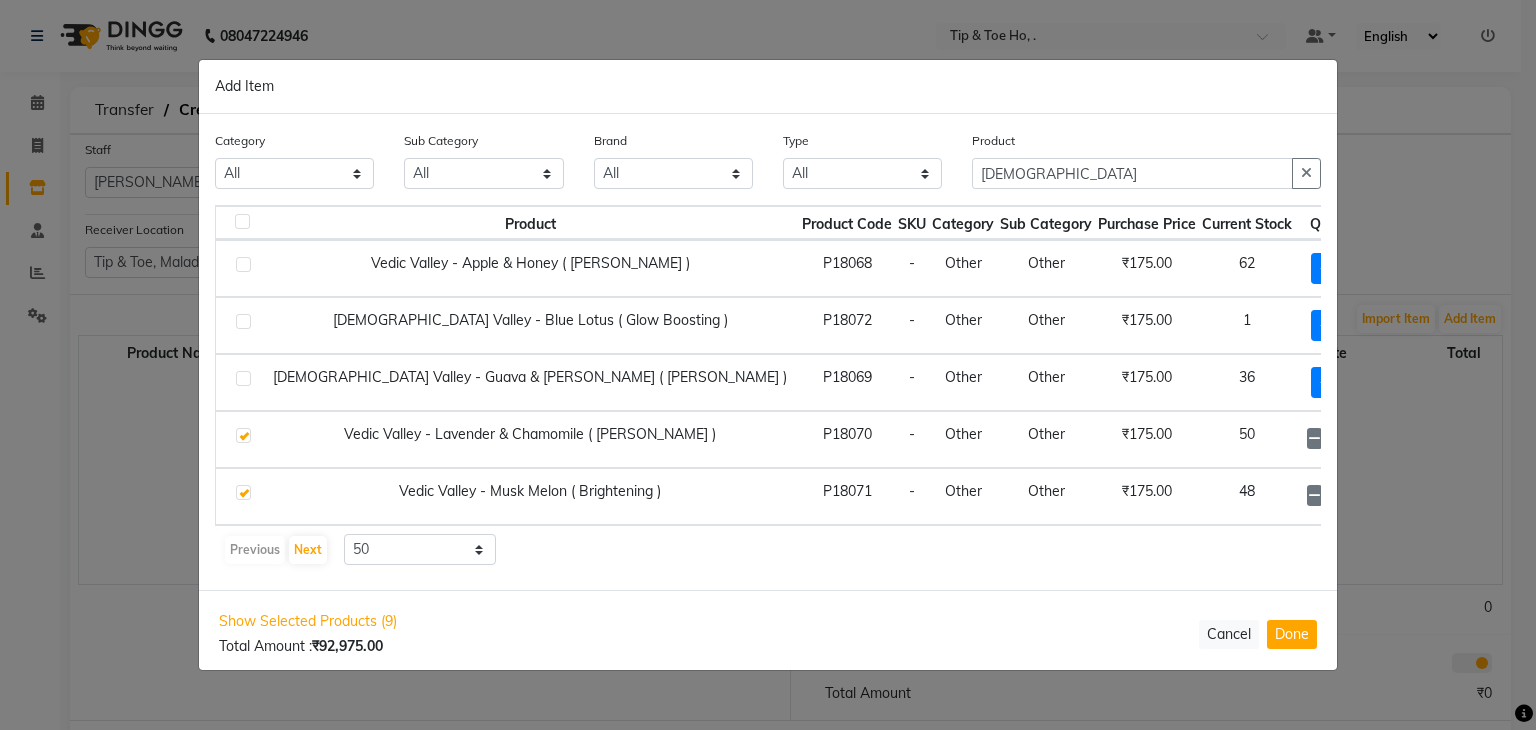 click 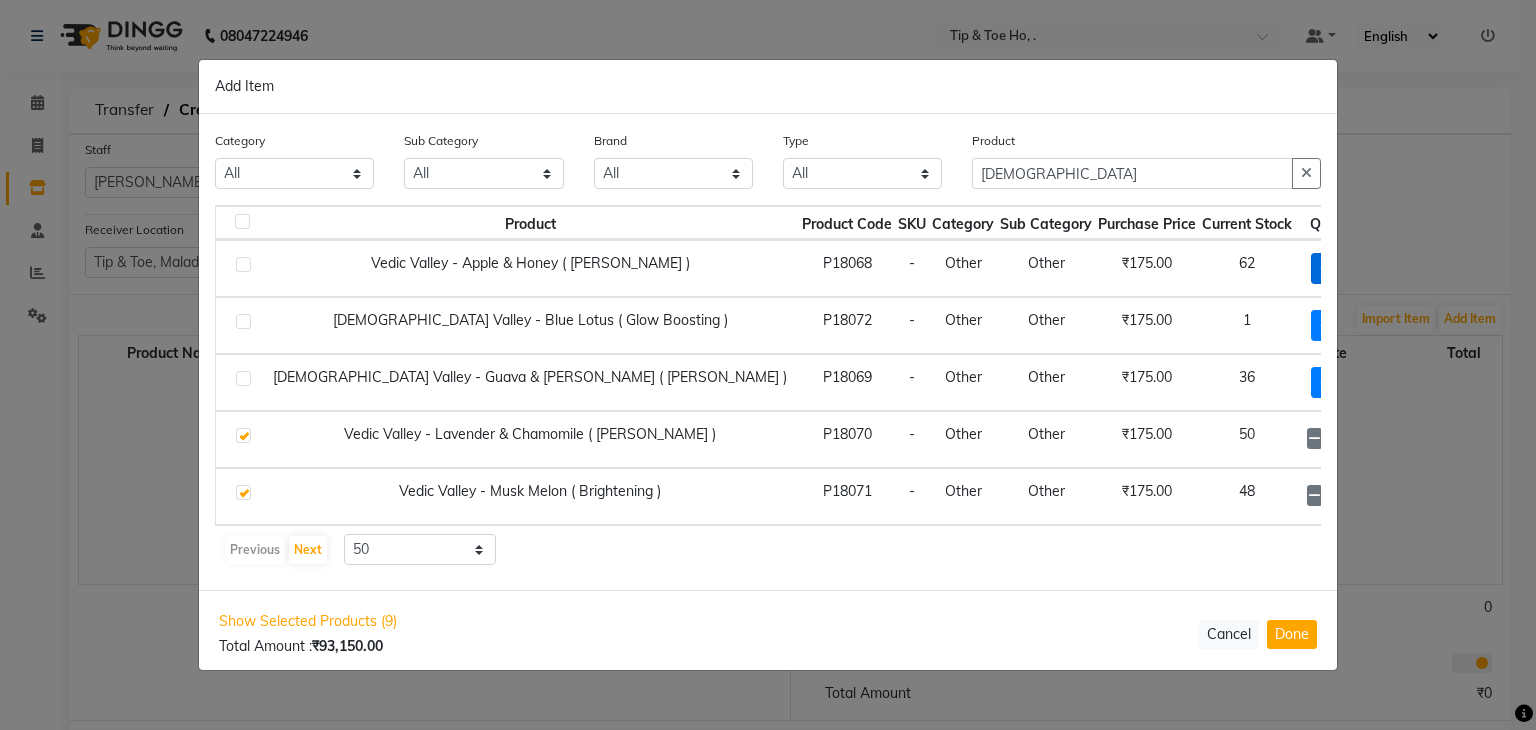 click on "+ Add" 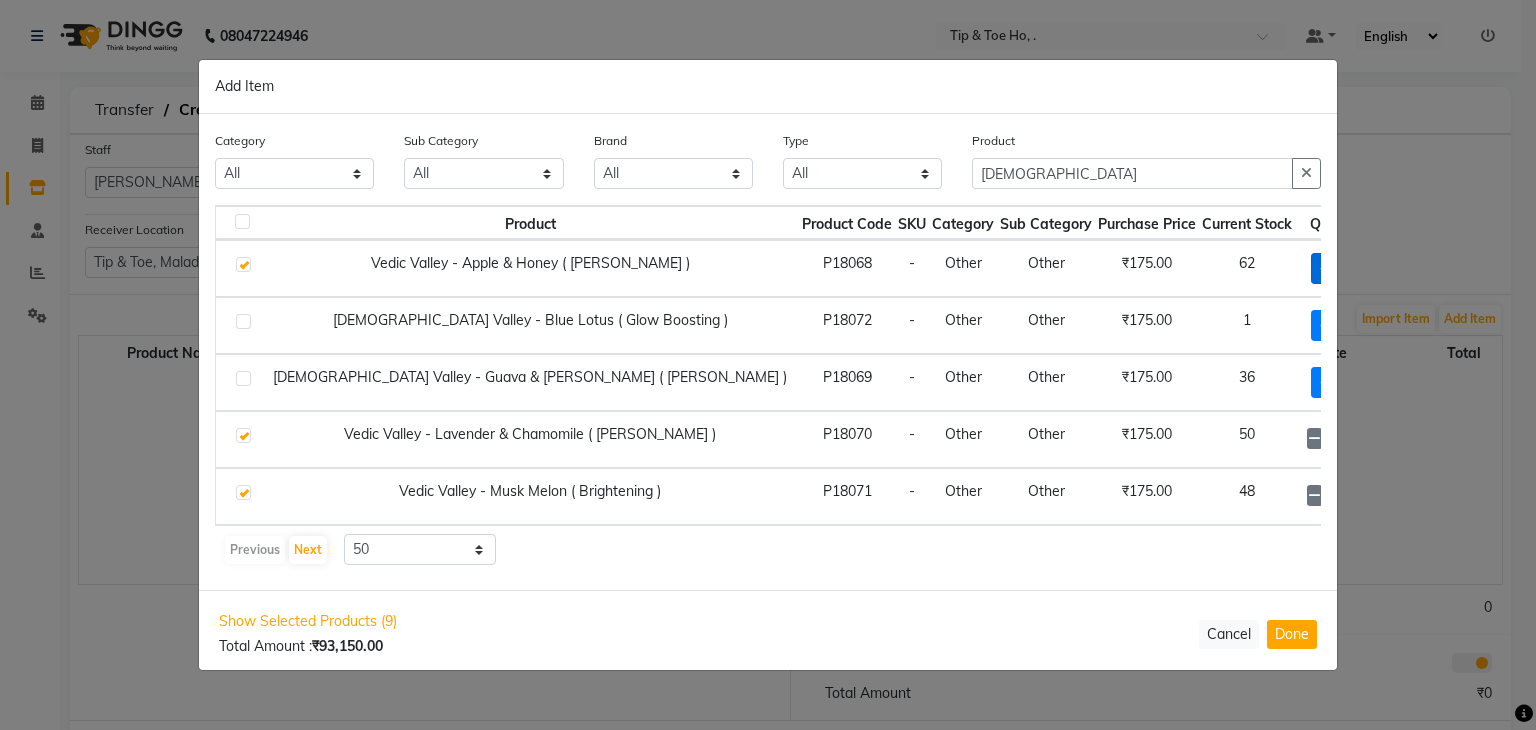 checkbox on "true" 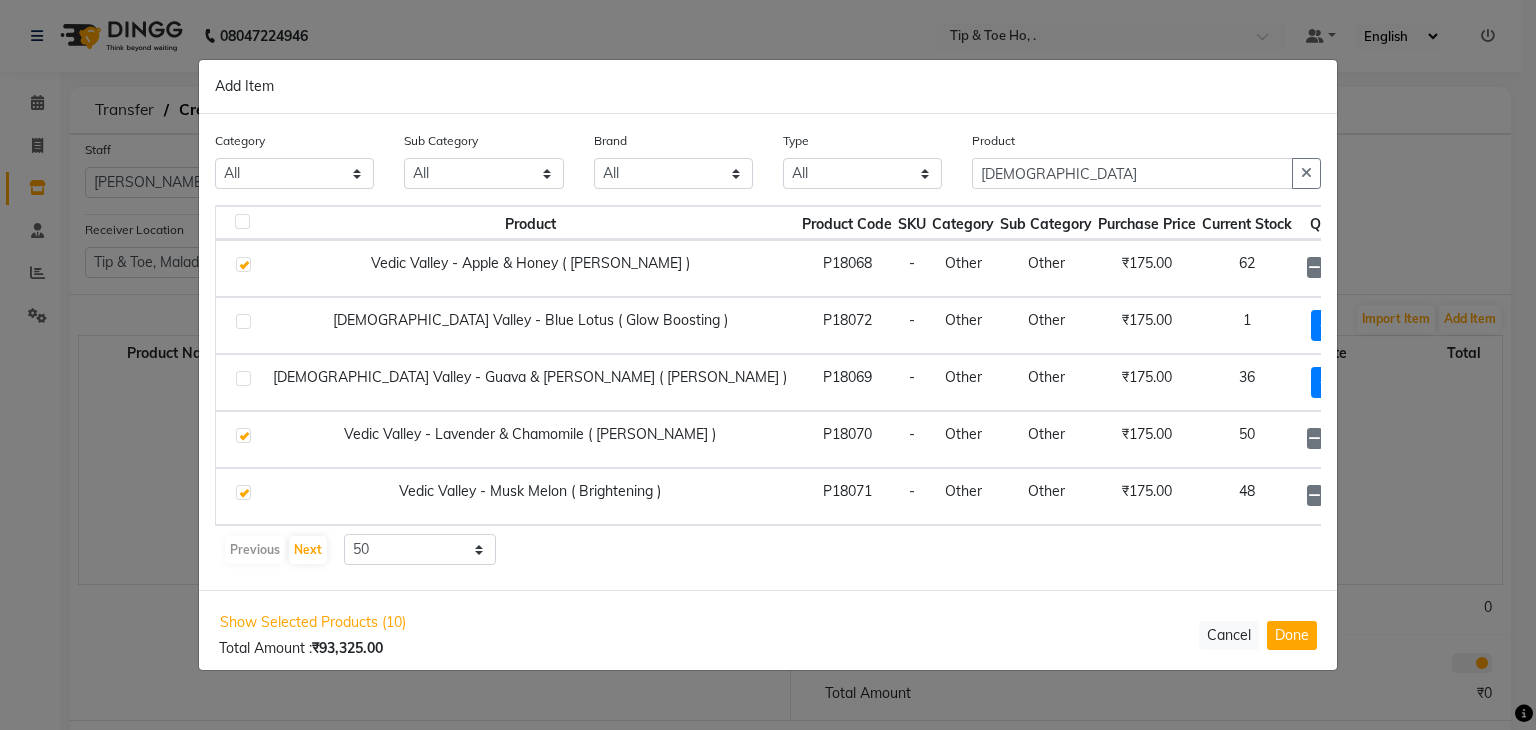 click on "1" 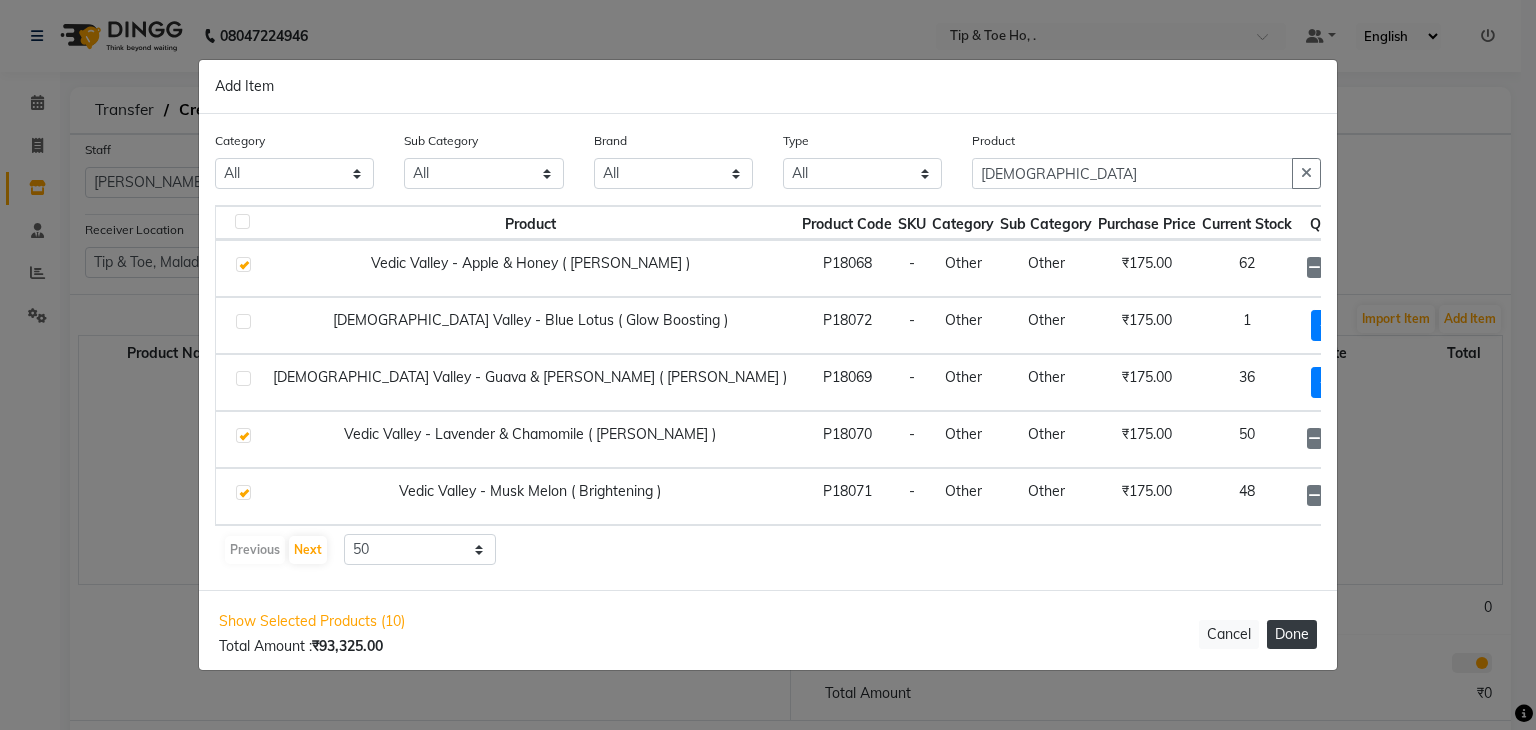 type on "12" 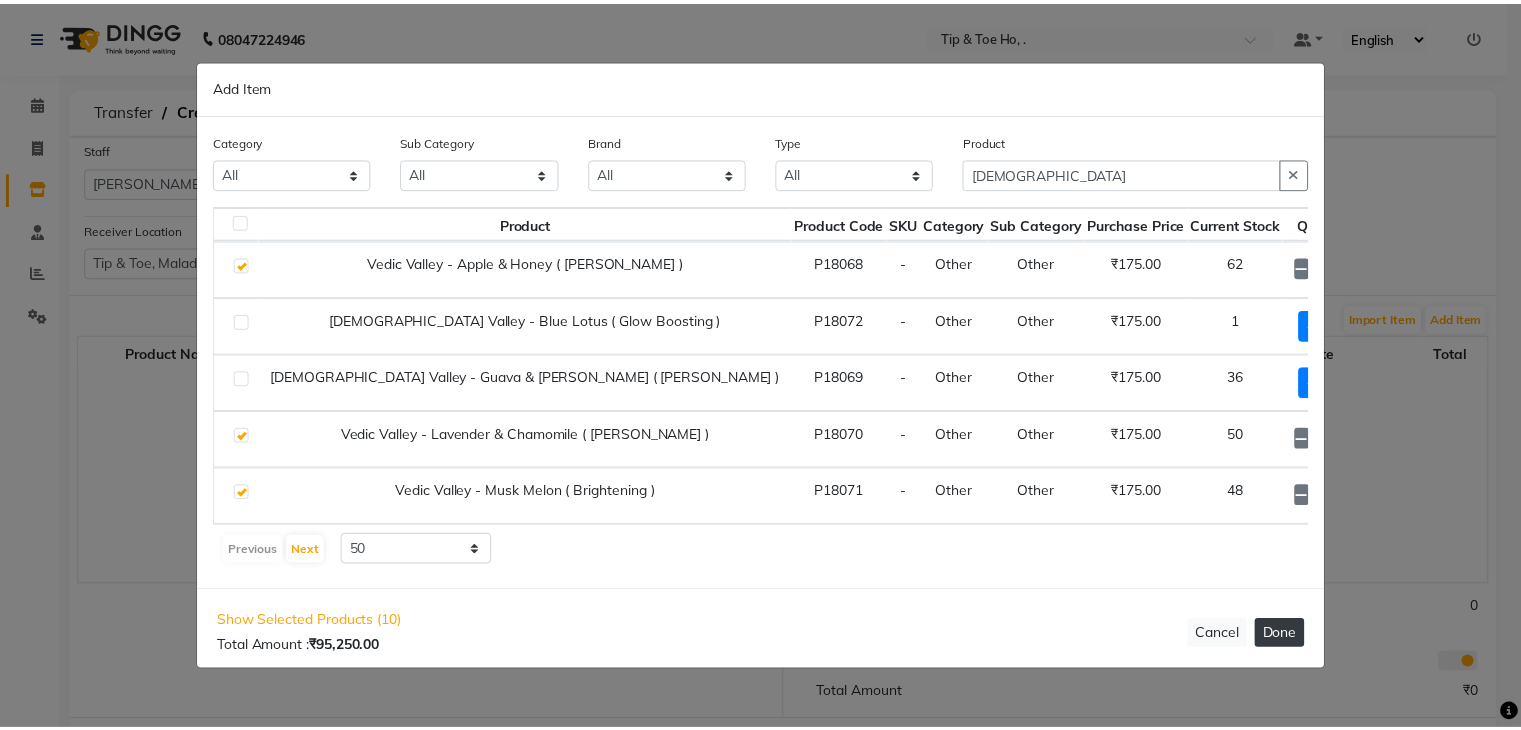 scroll, scrollTop: 0, scrollLeft: 0, axis: both 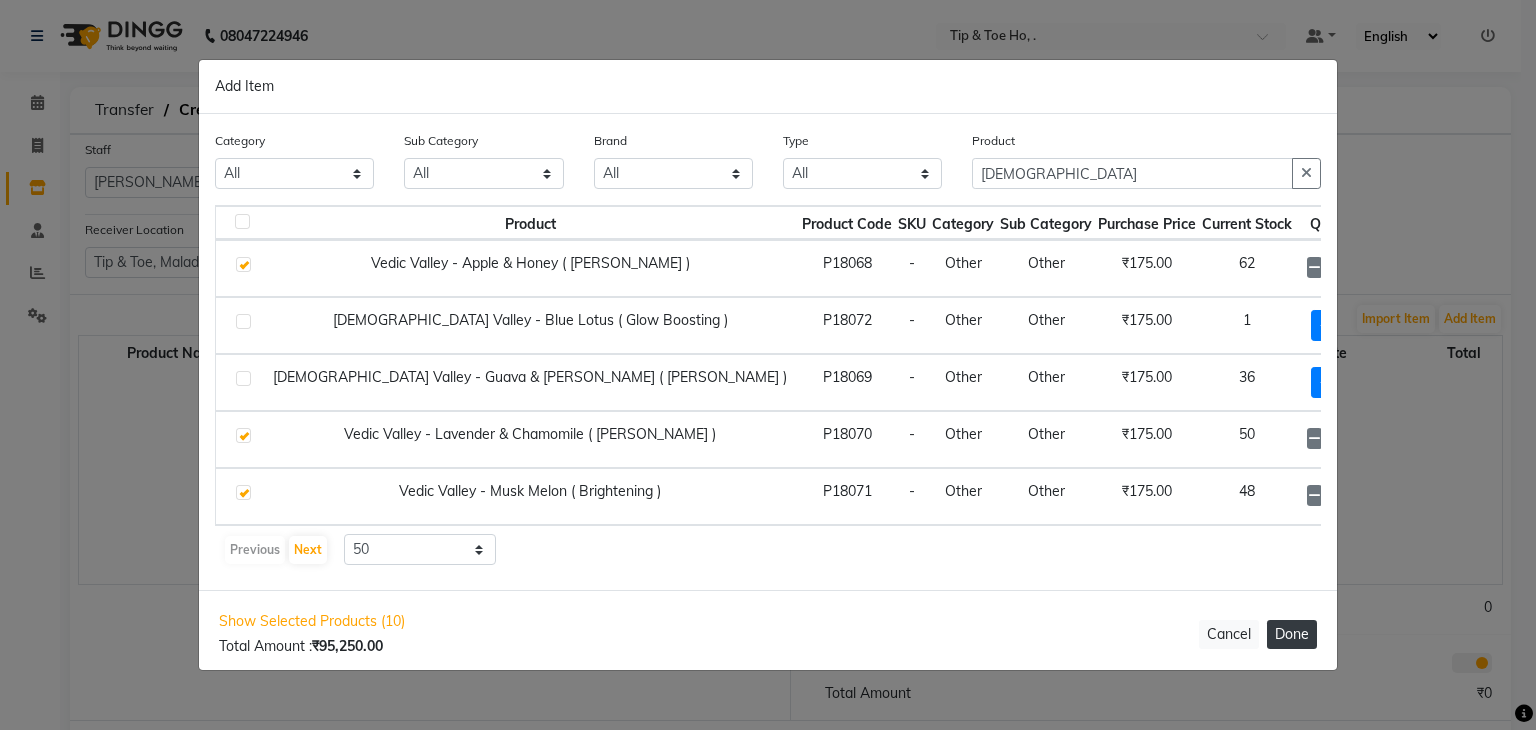 click on "Done" 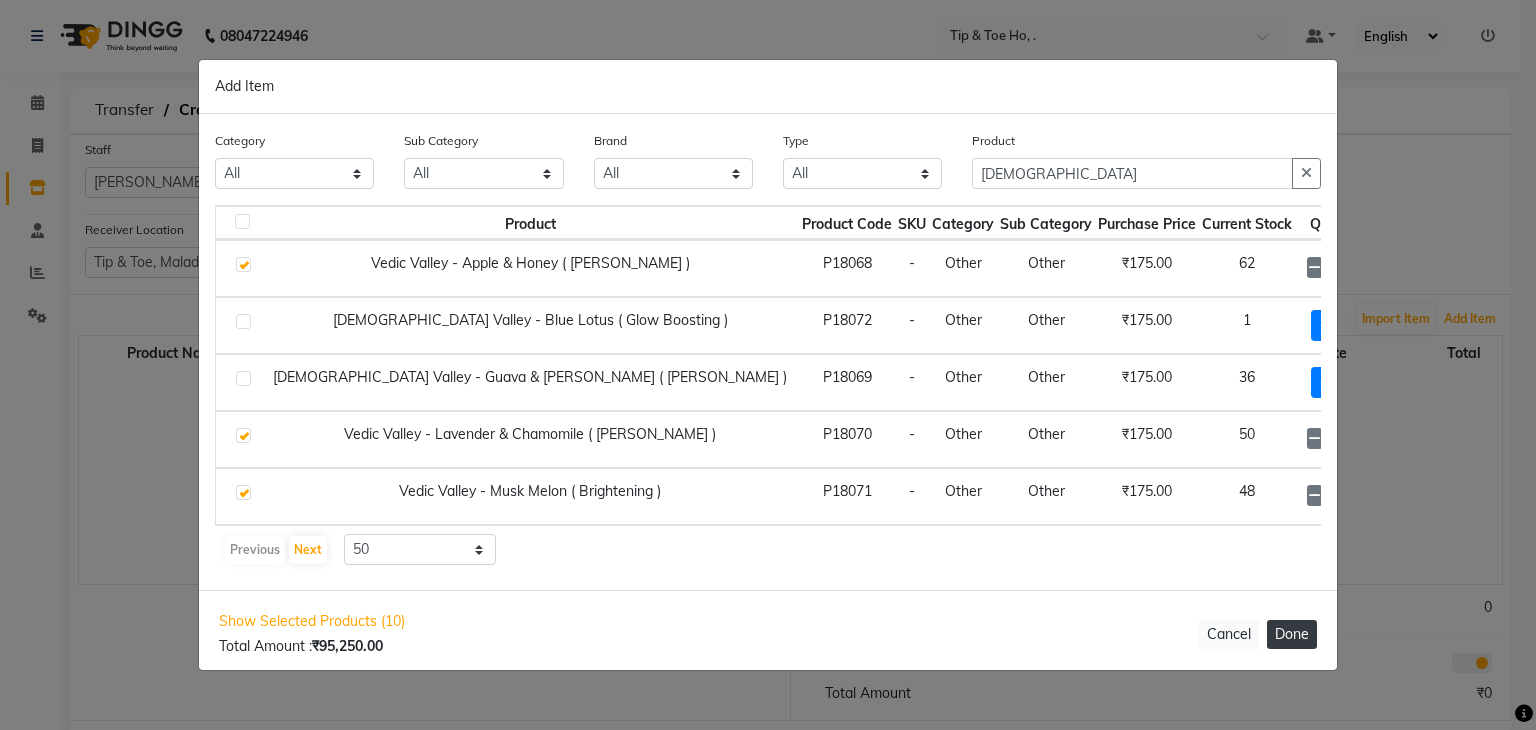type 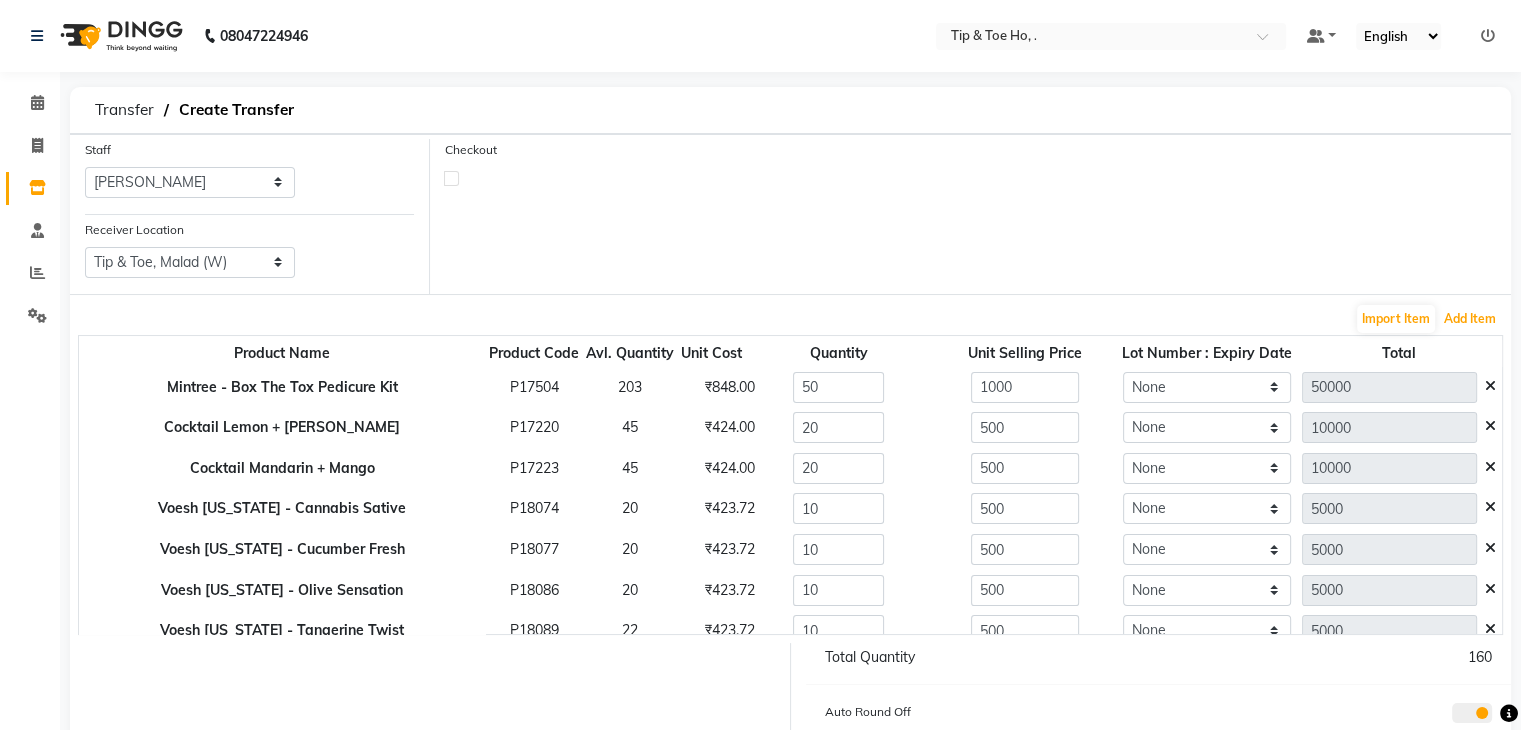 scroll, scrollTop: 138, scrollLeft: 0, axis: vertical 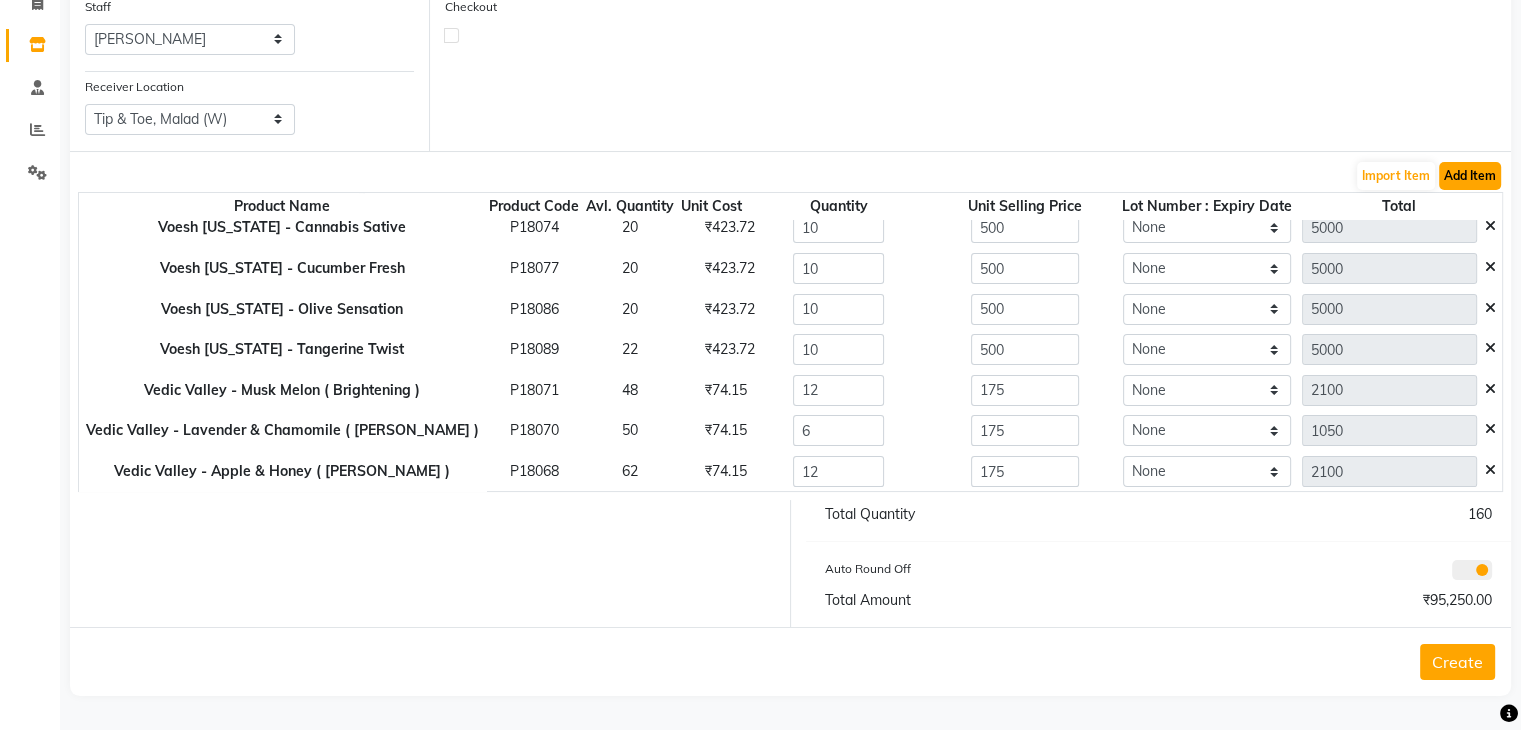 click on "Add Item" 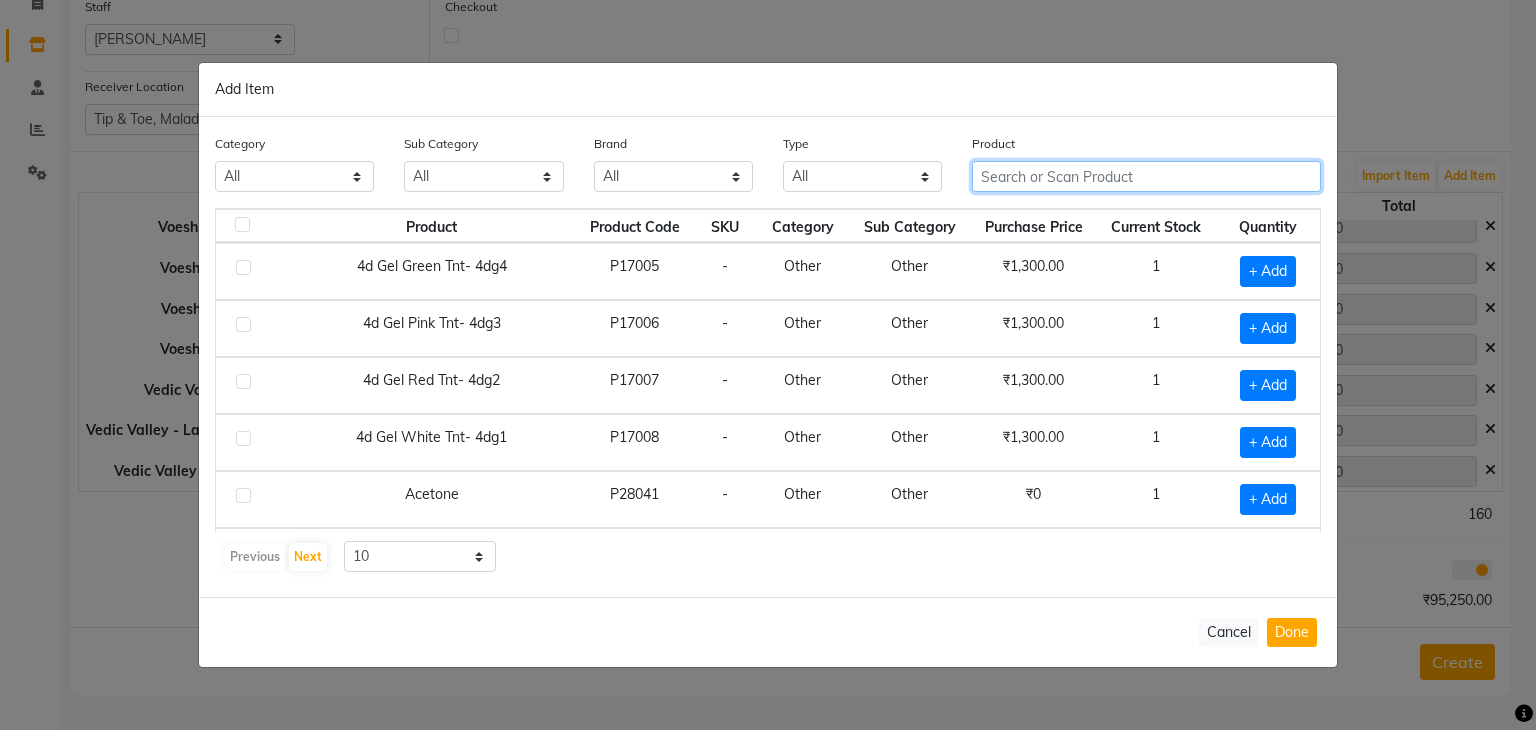 click 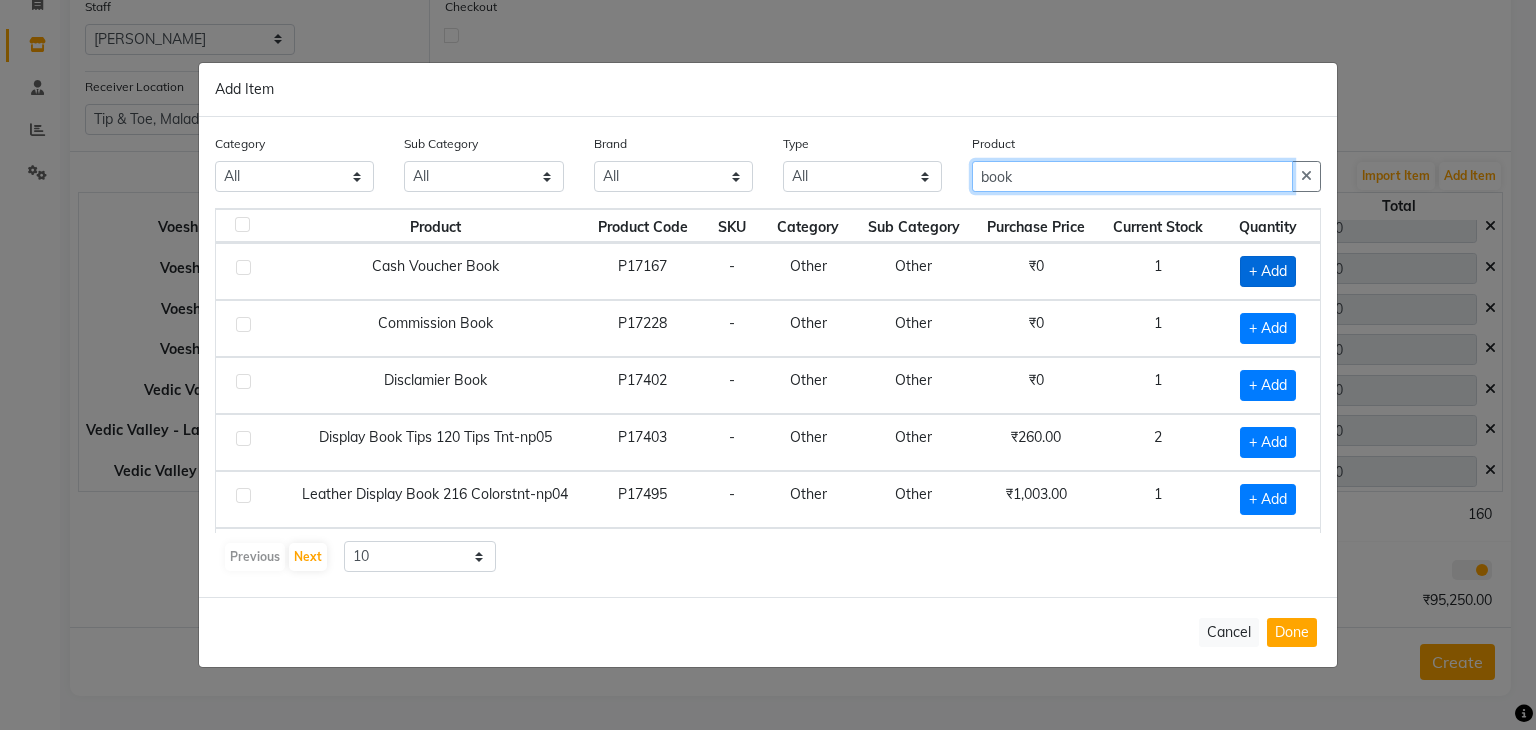 type on "book" 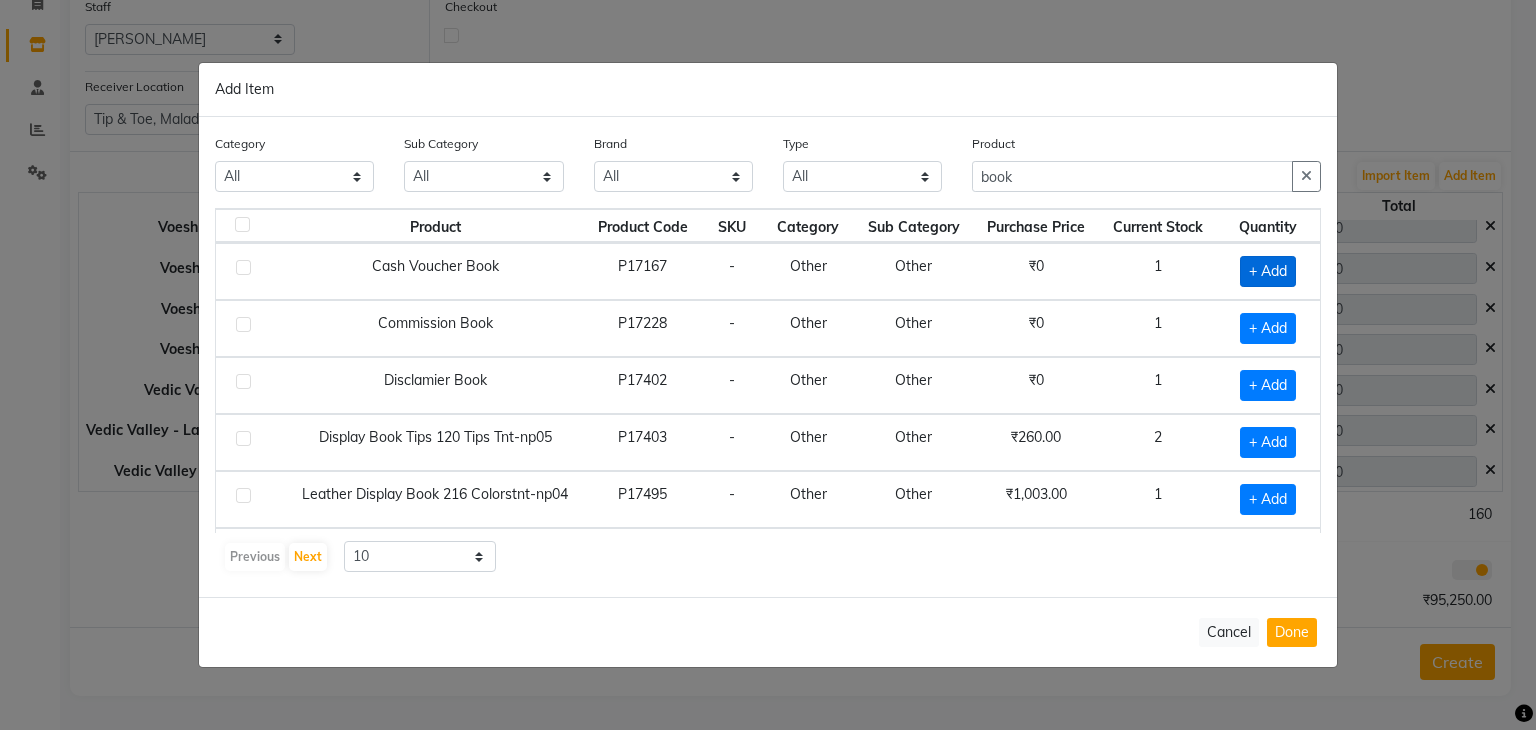 click on "+ Add" 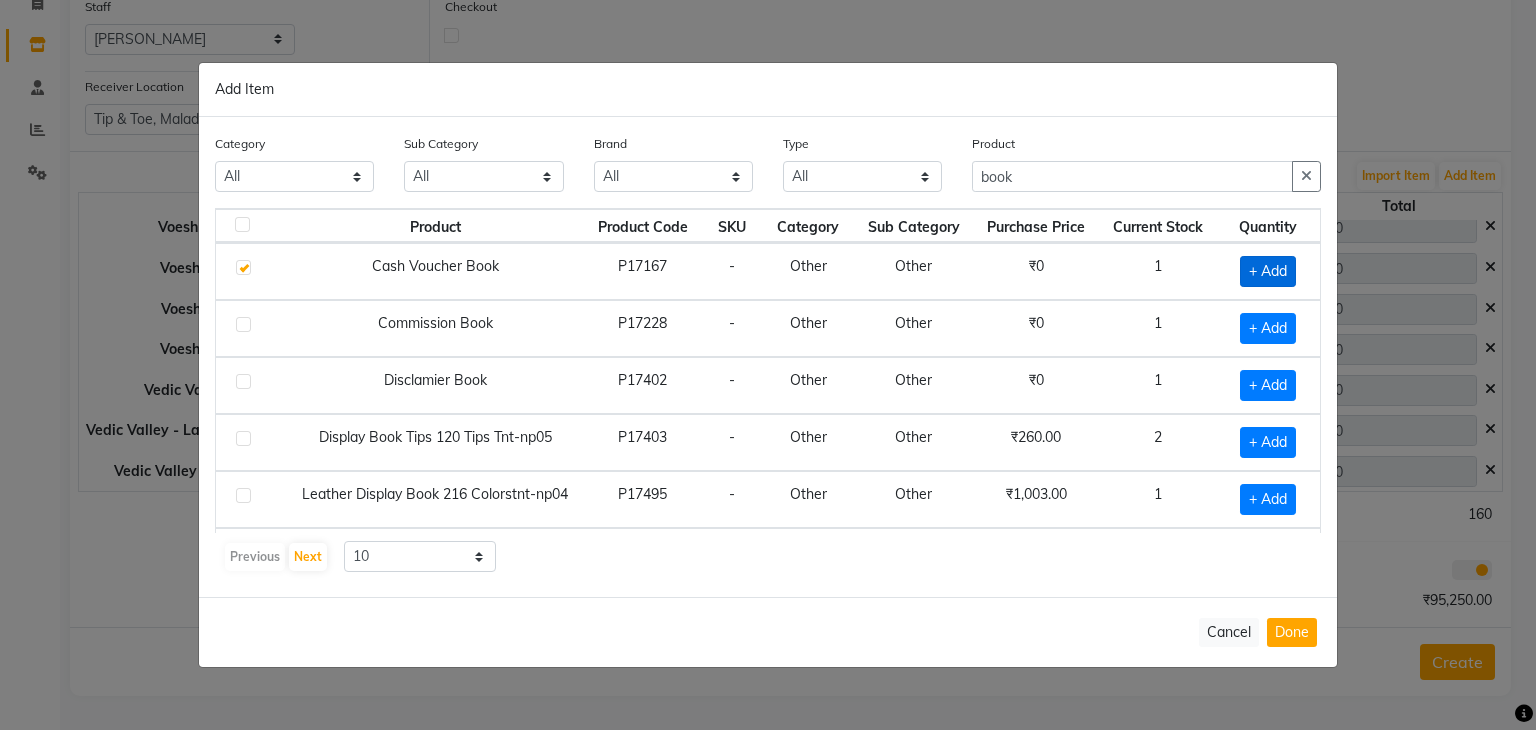 checkbox on "true" 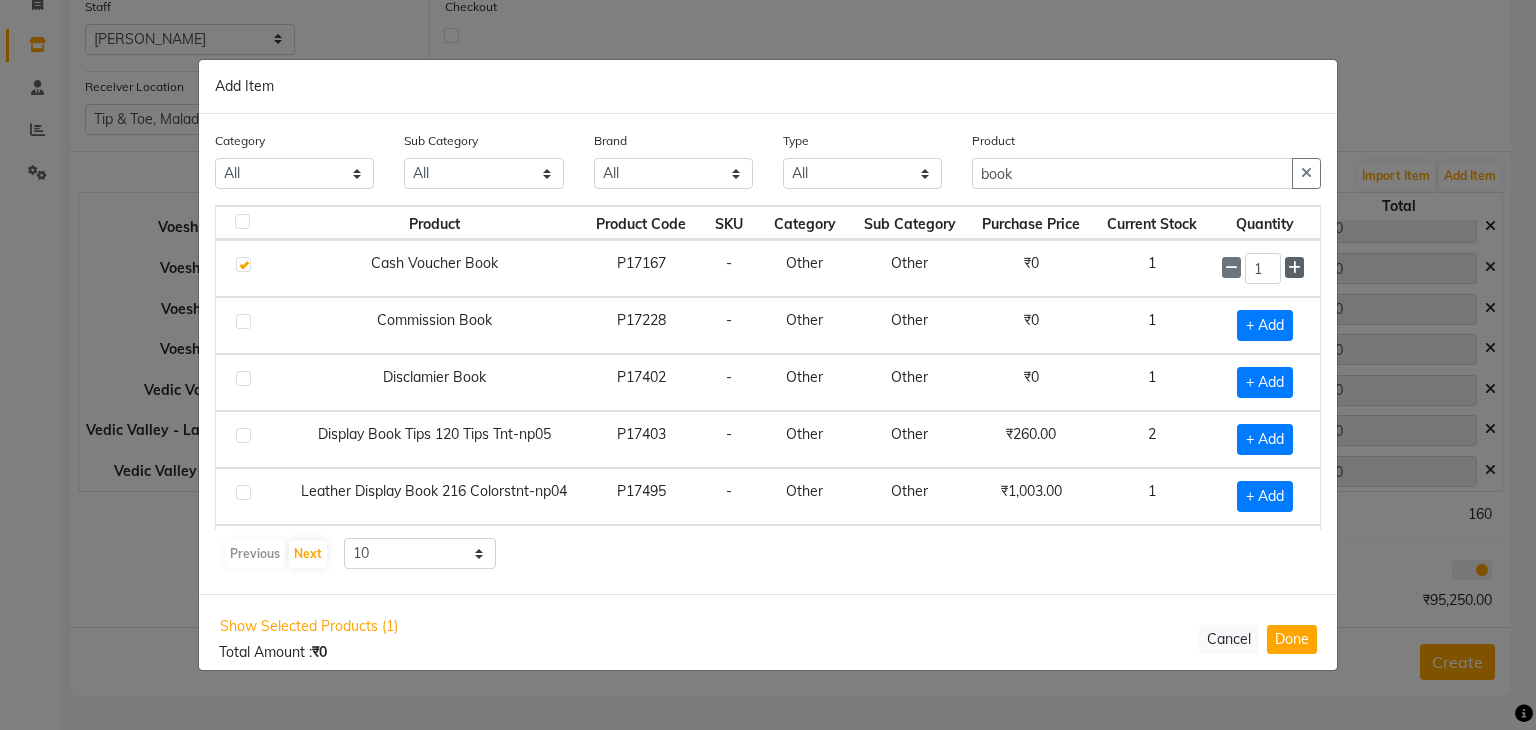 click 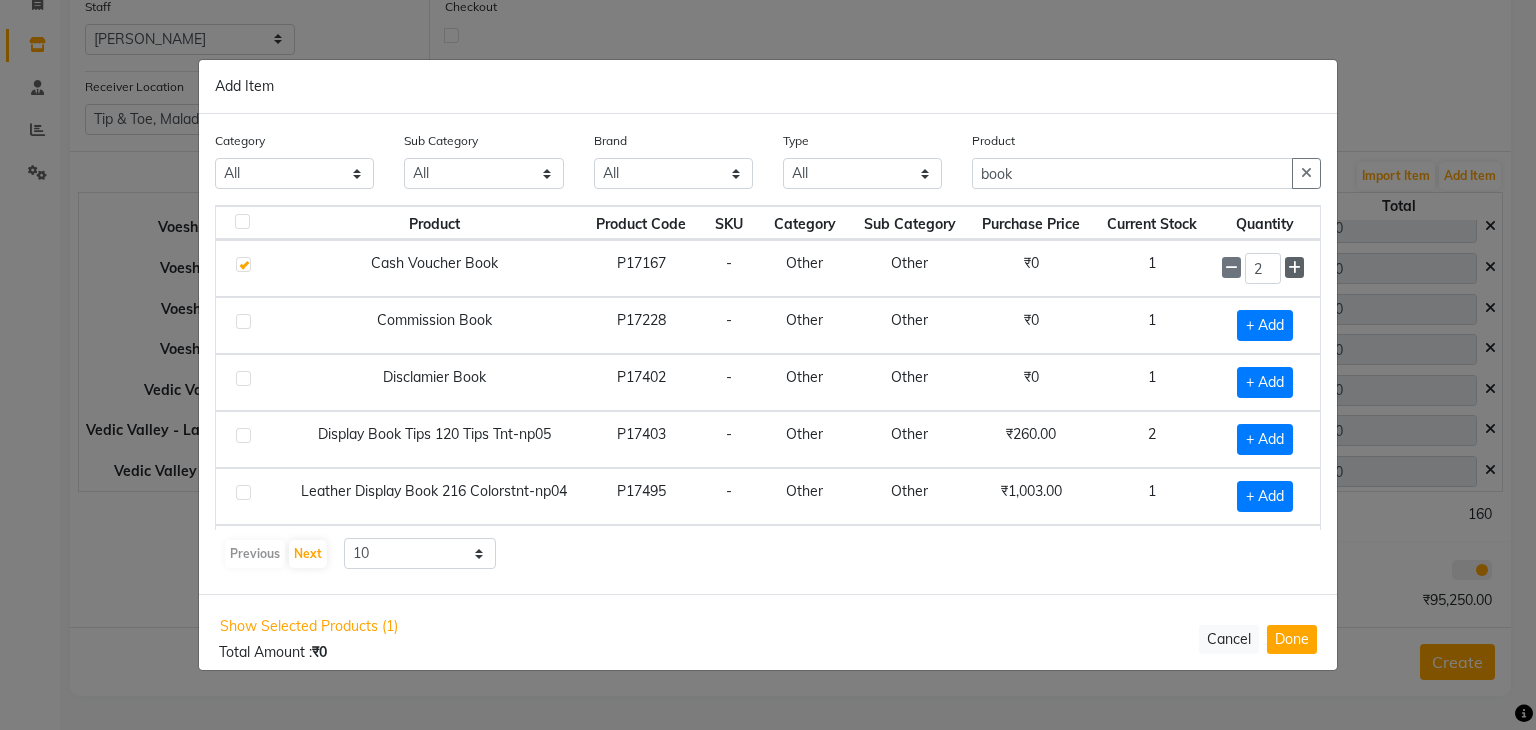 click 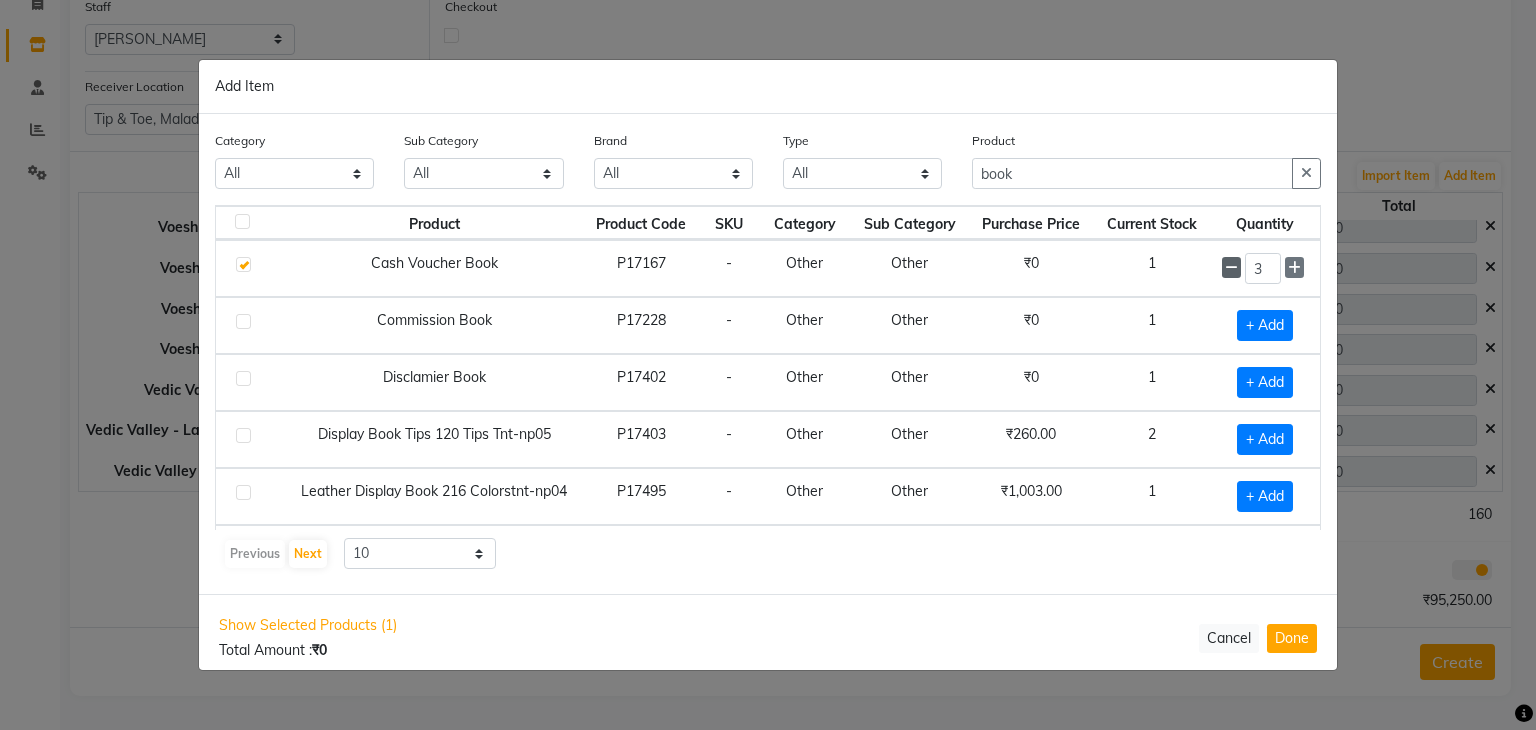 click 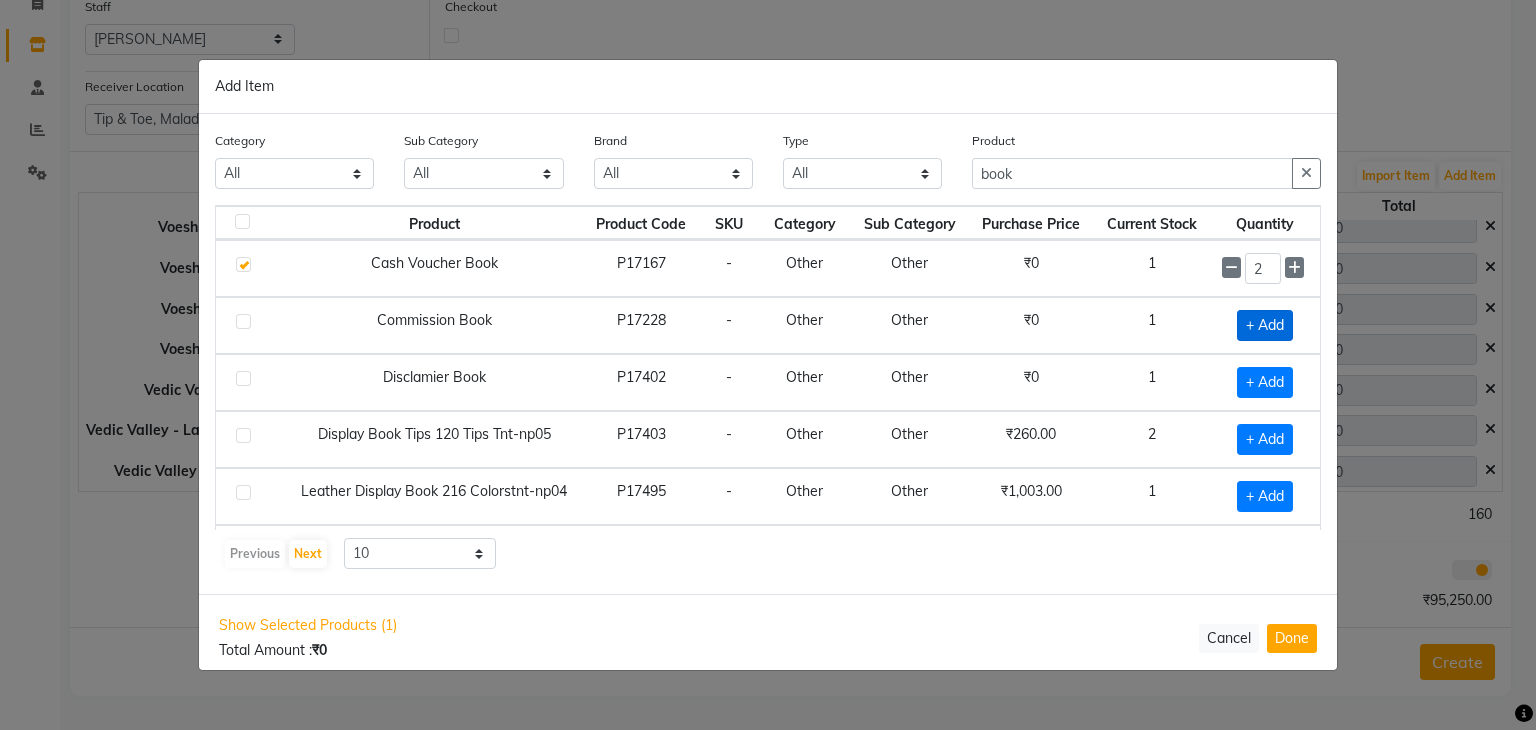 click on "+ Add" 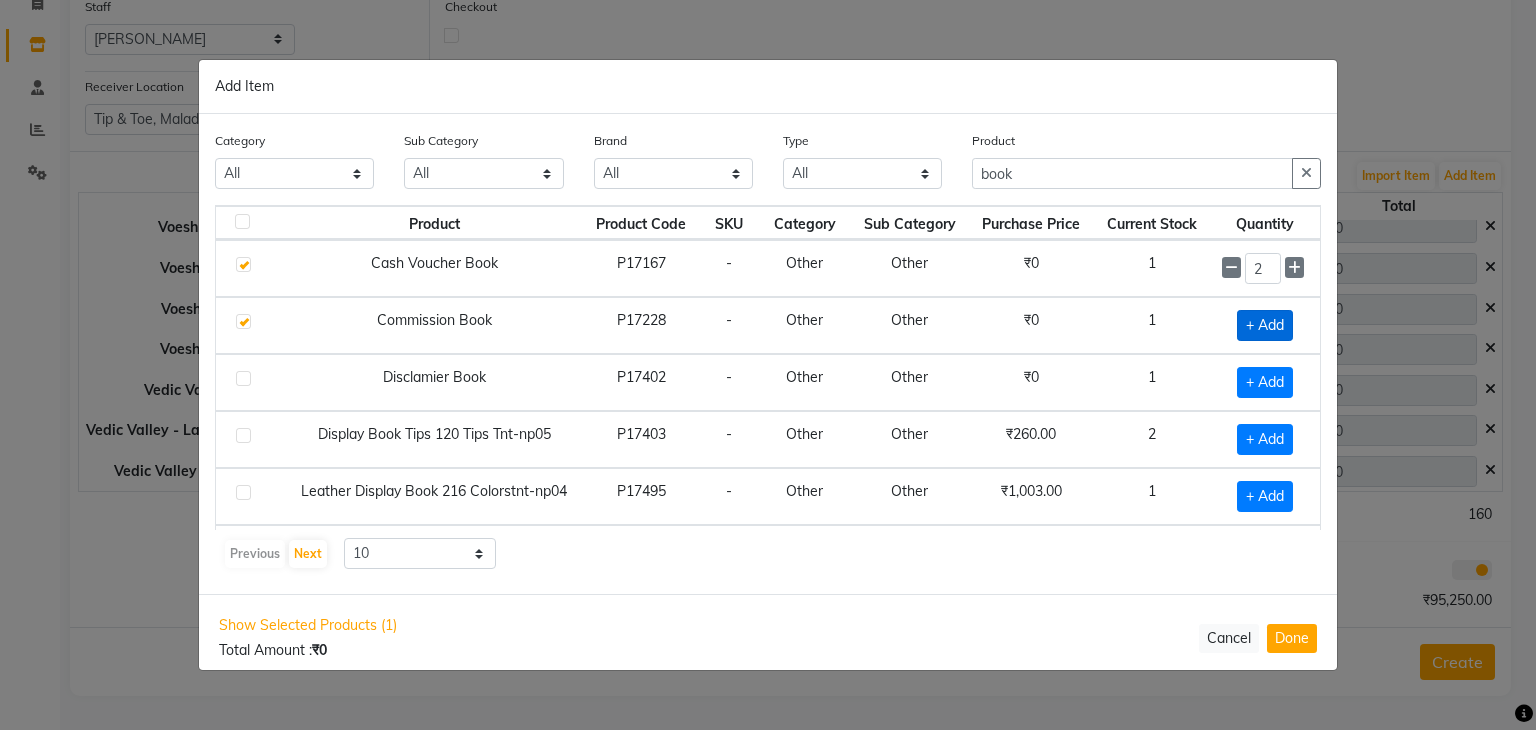 checkbox on "true" 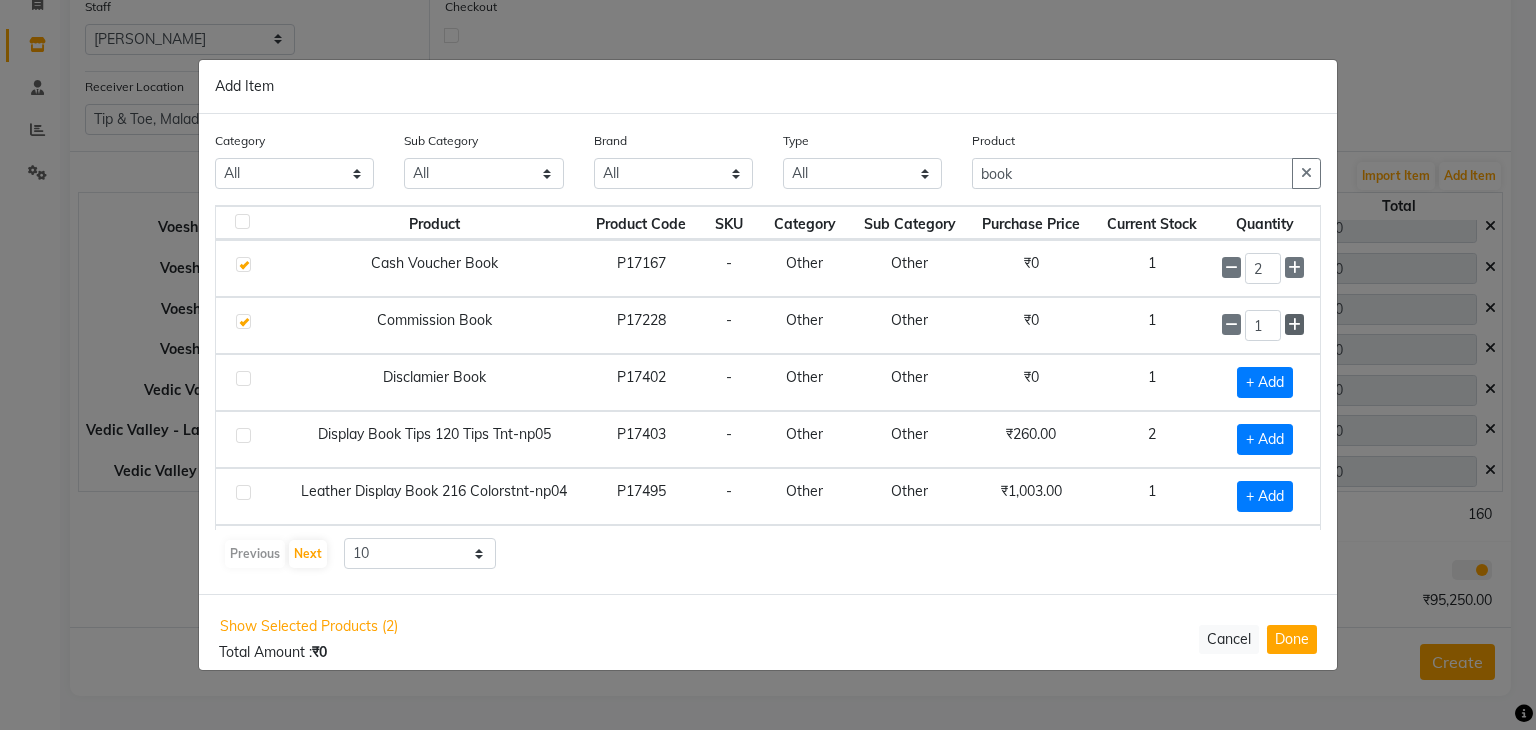 click 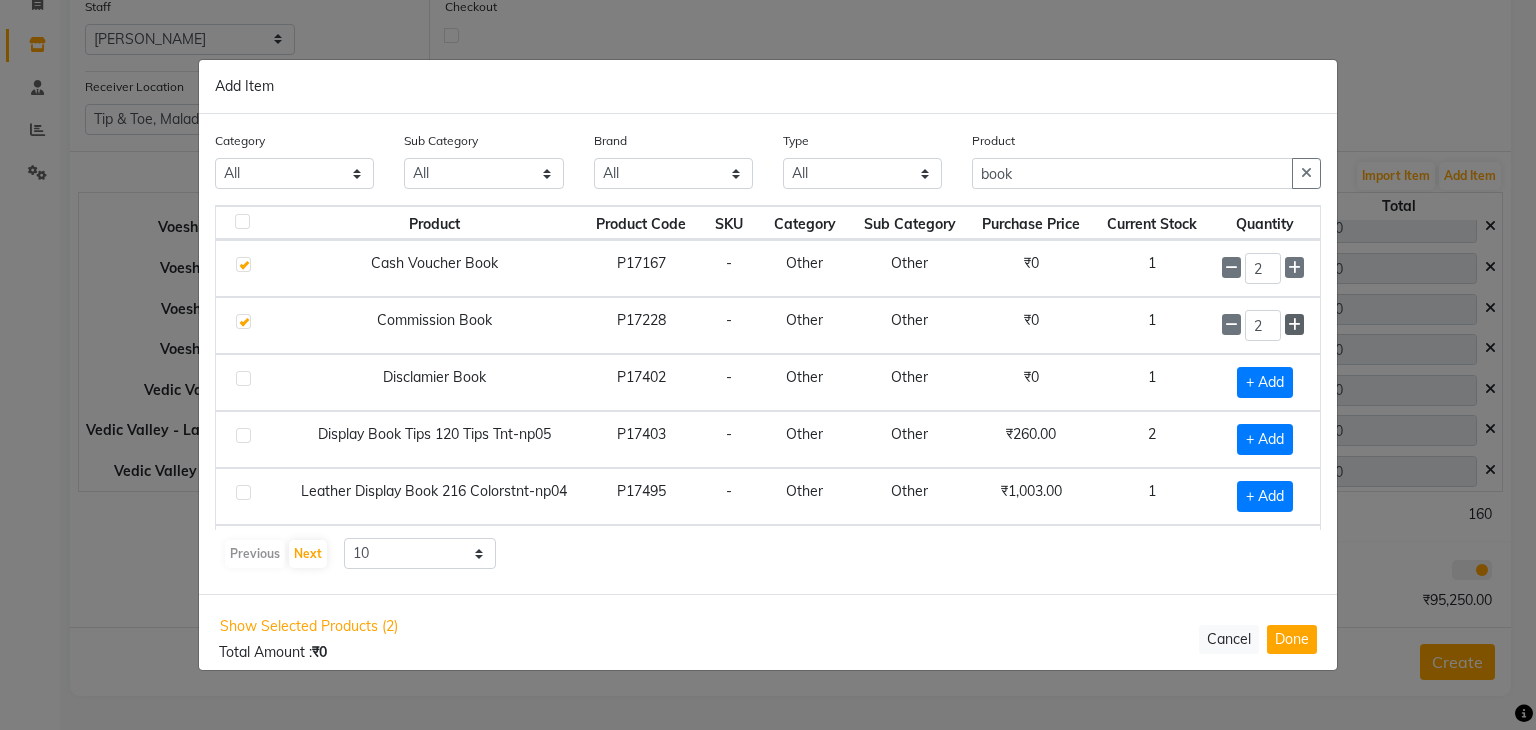 click 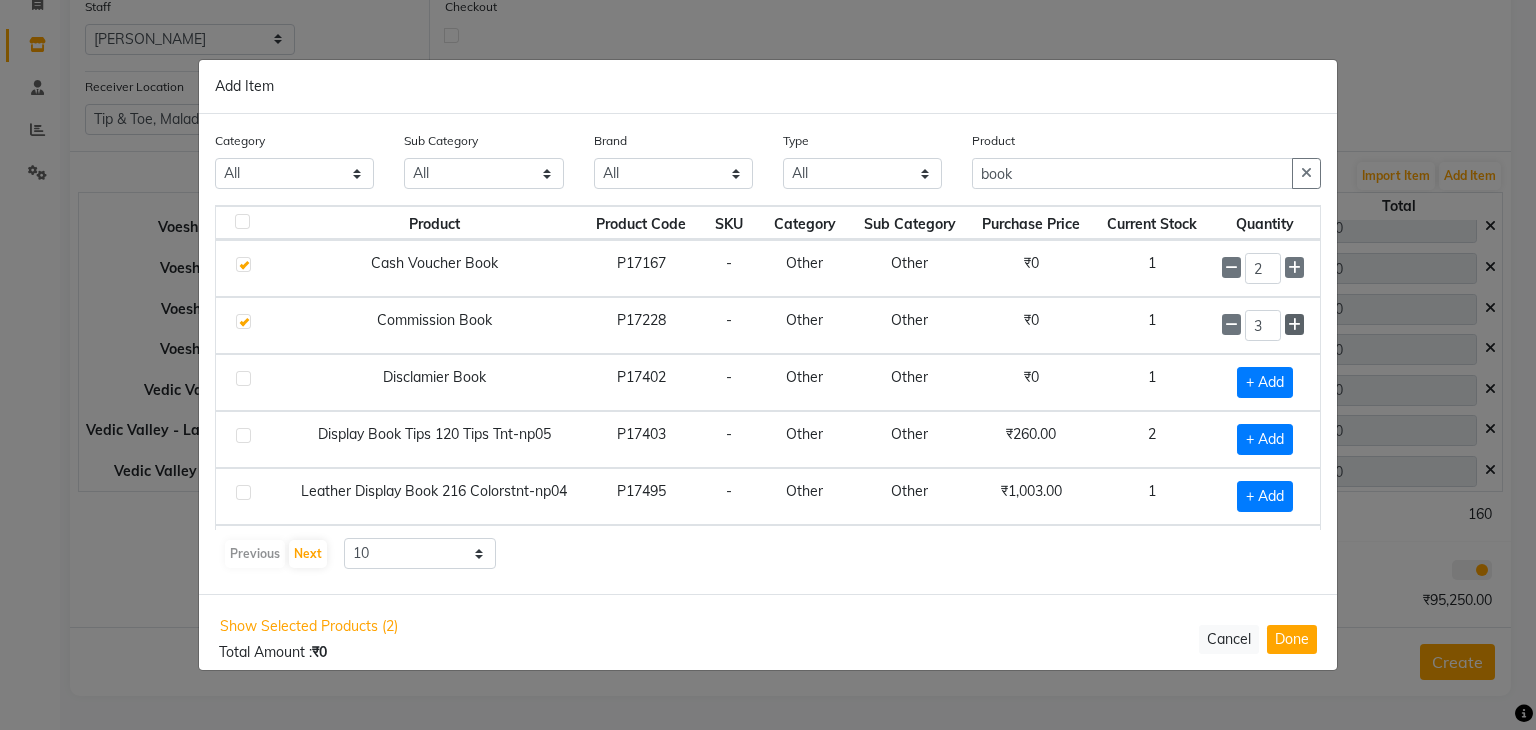 click 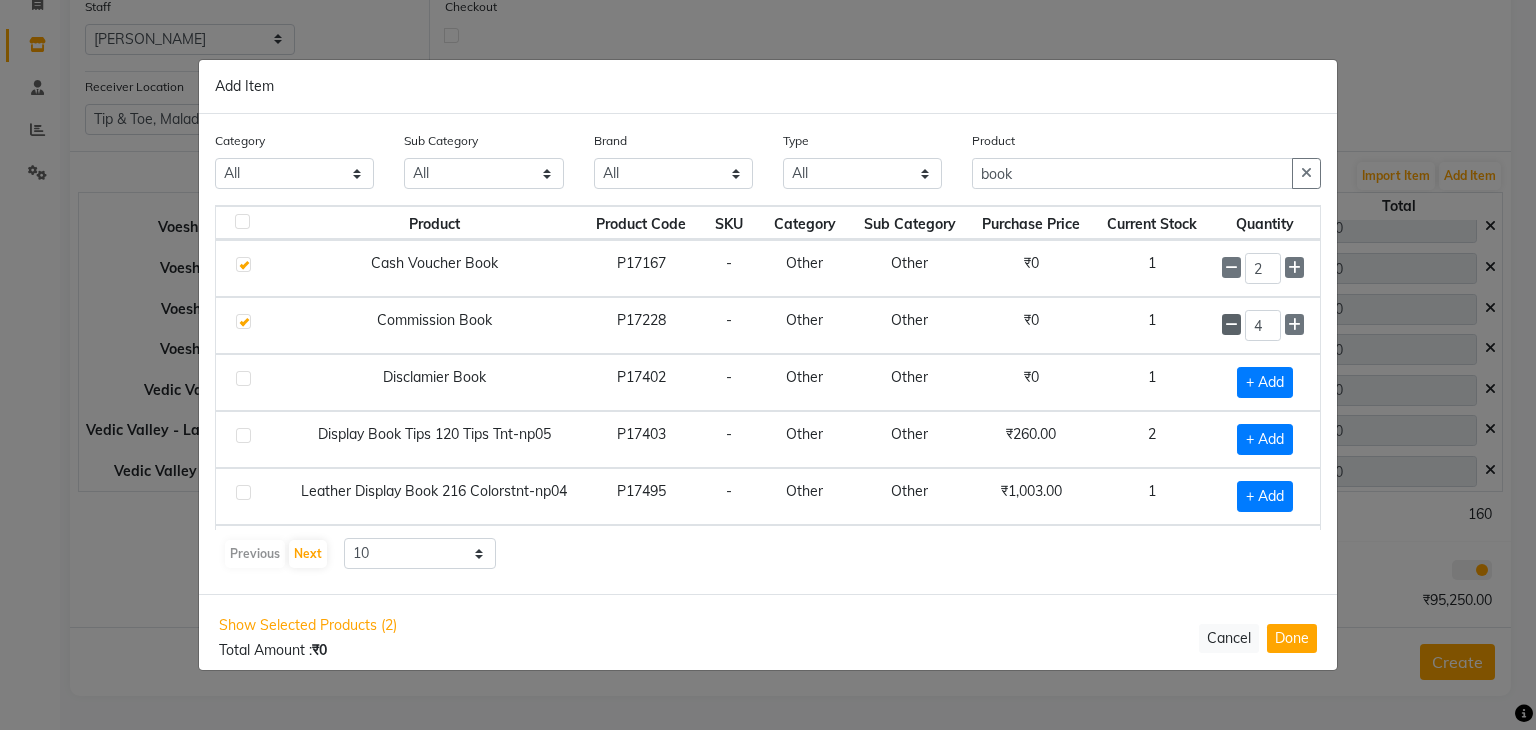 click 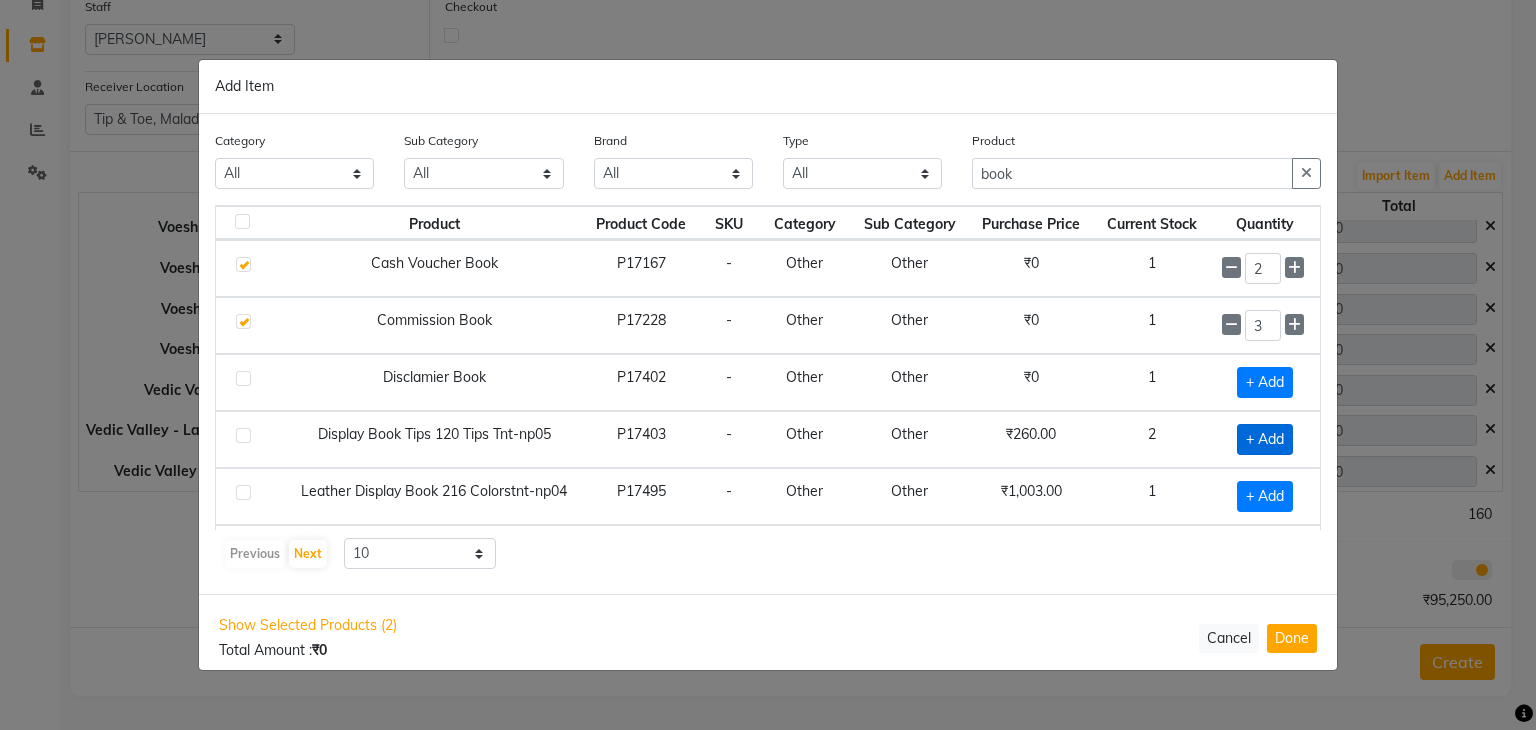 click on "+ Add" 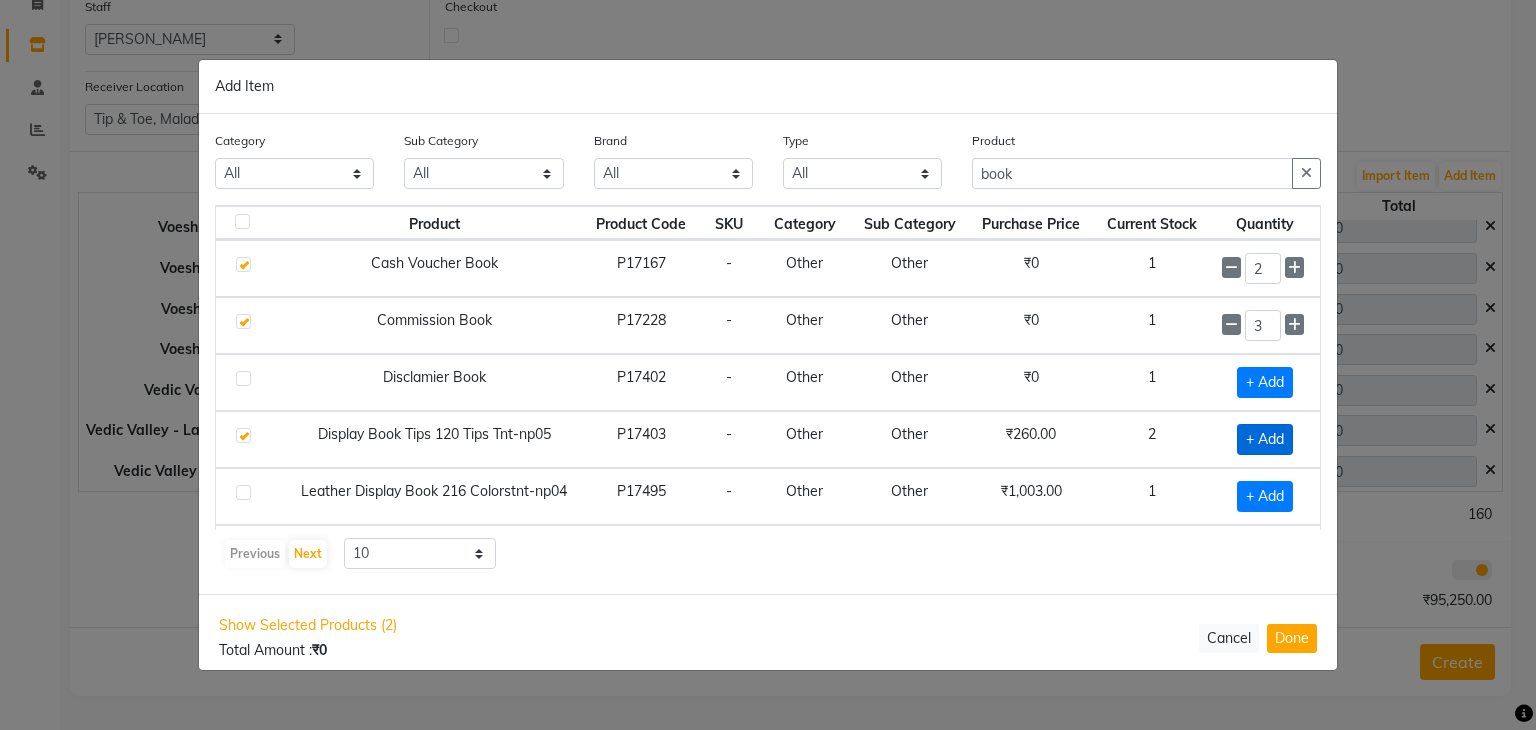 checkbox on "true" 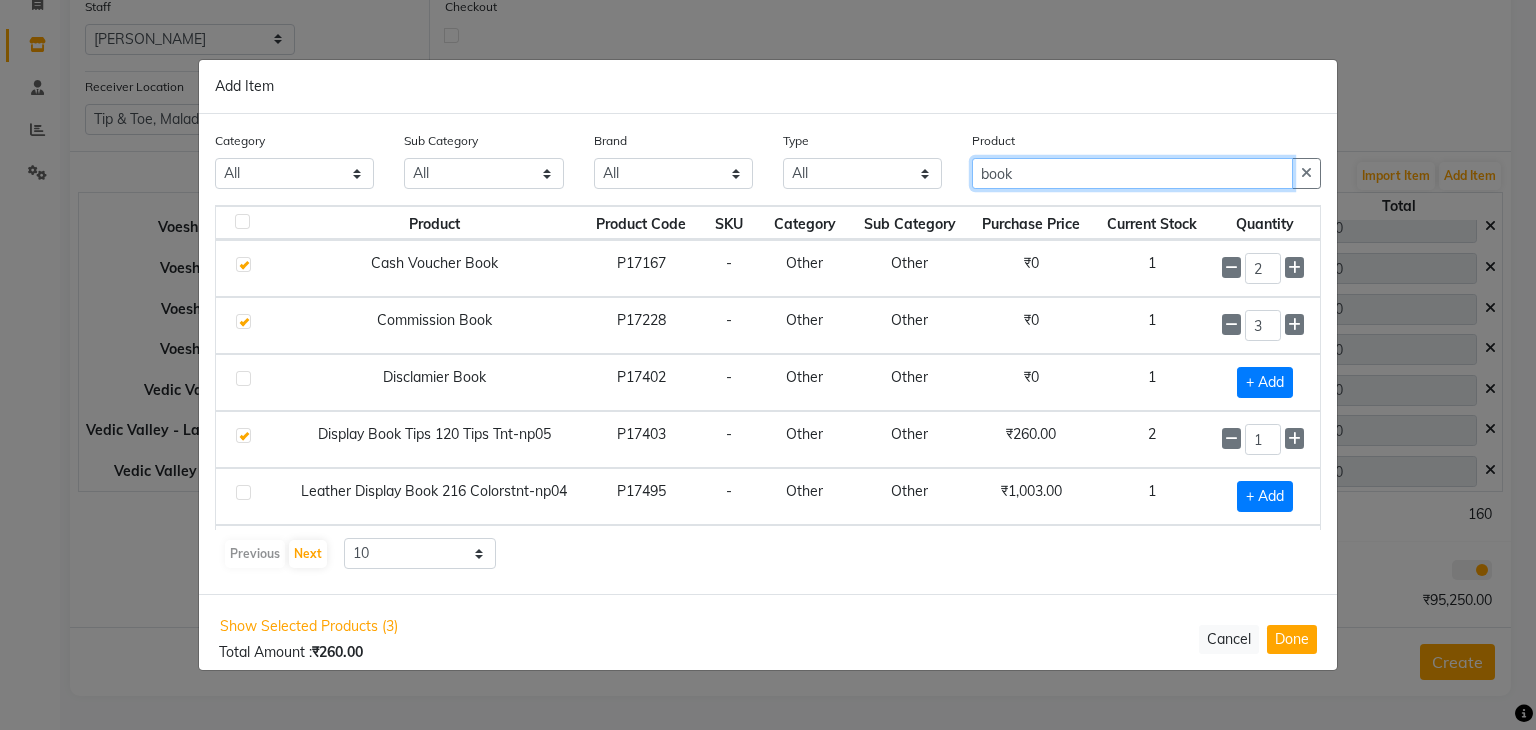 click on "book" 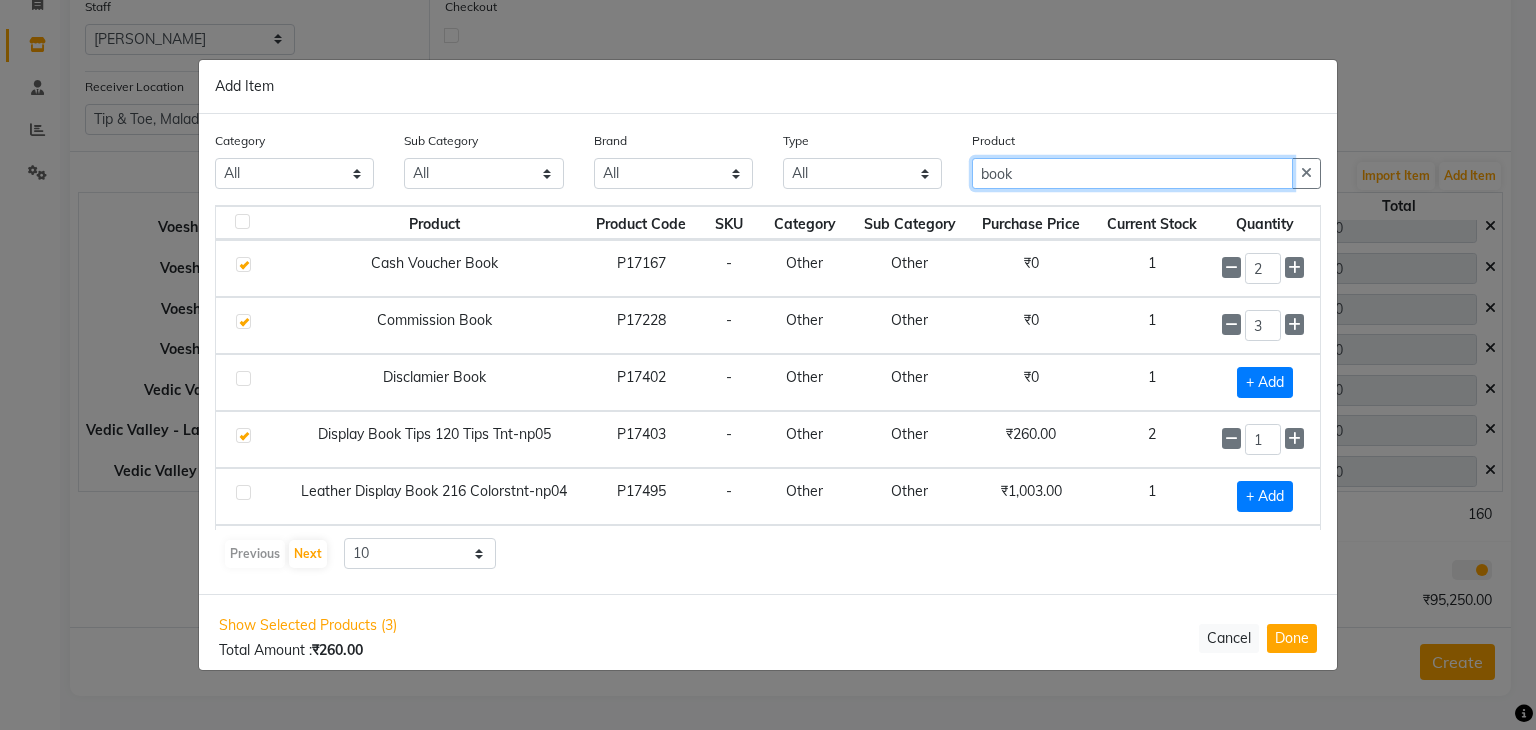 click on "book" 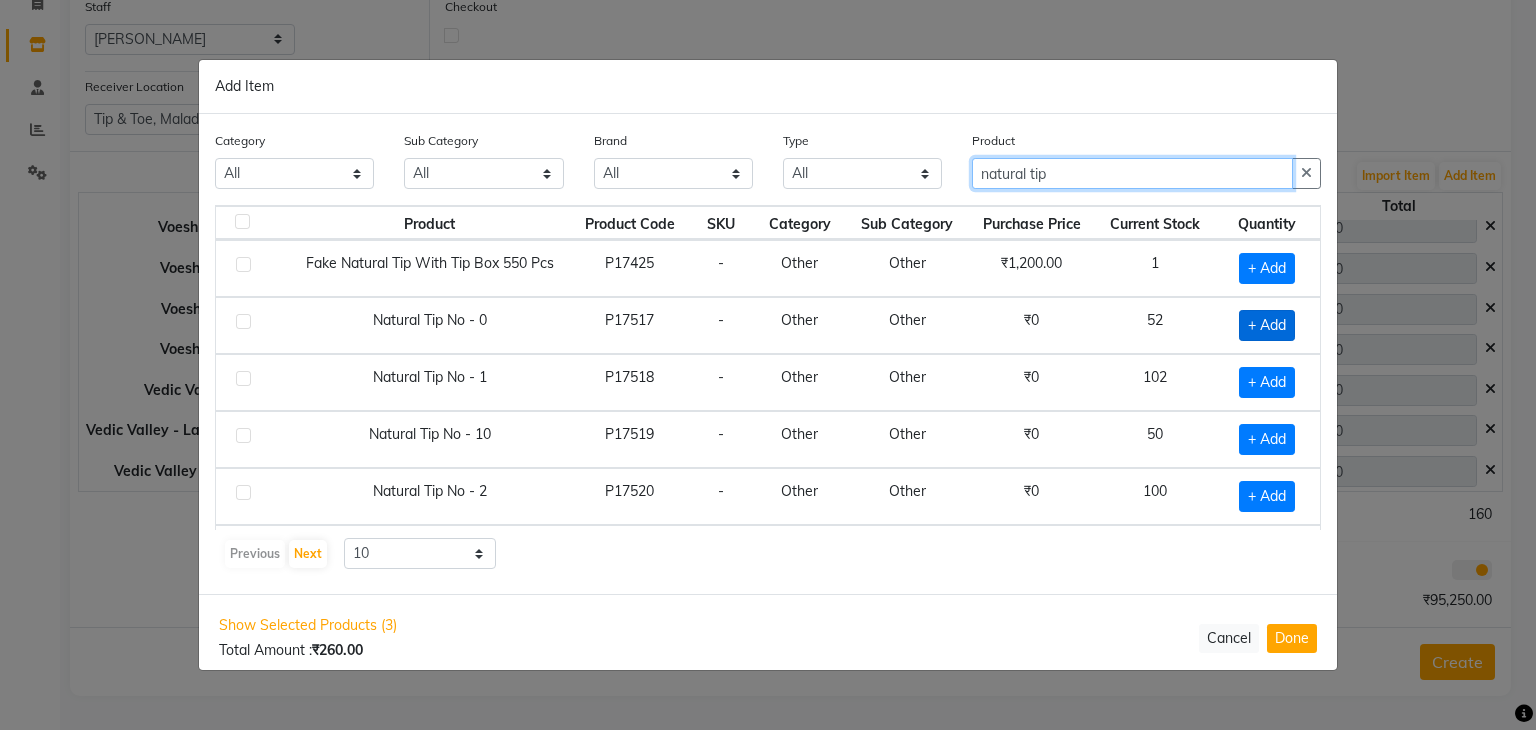 type on "natural tip" 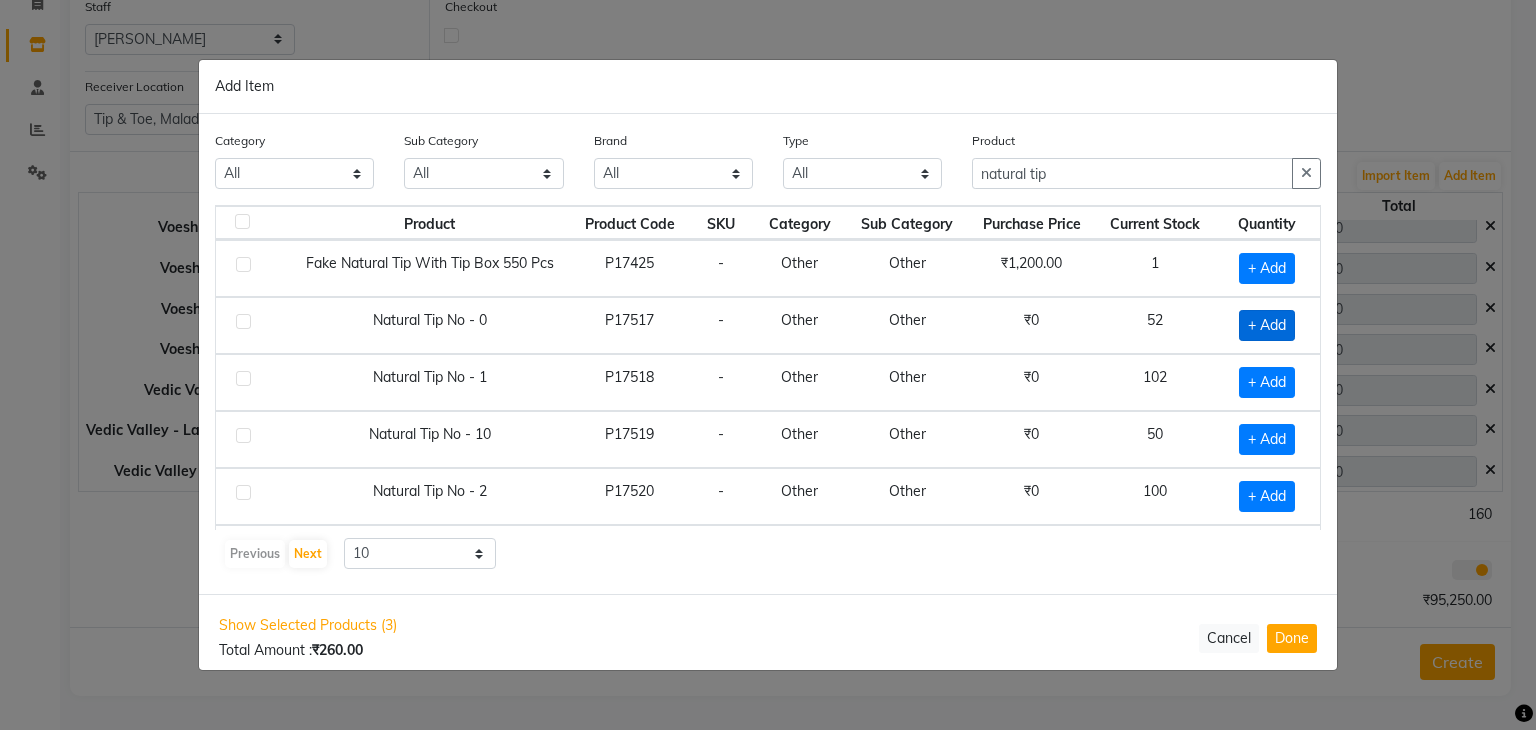 click on "+ Add" 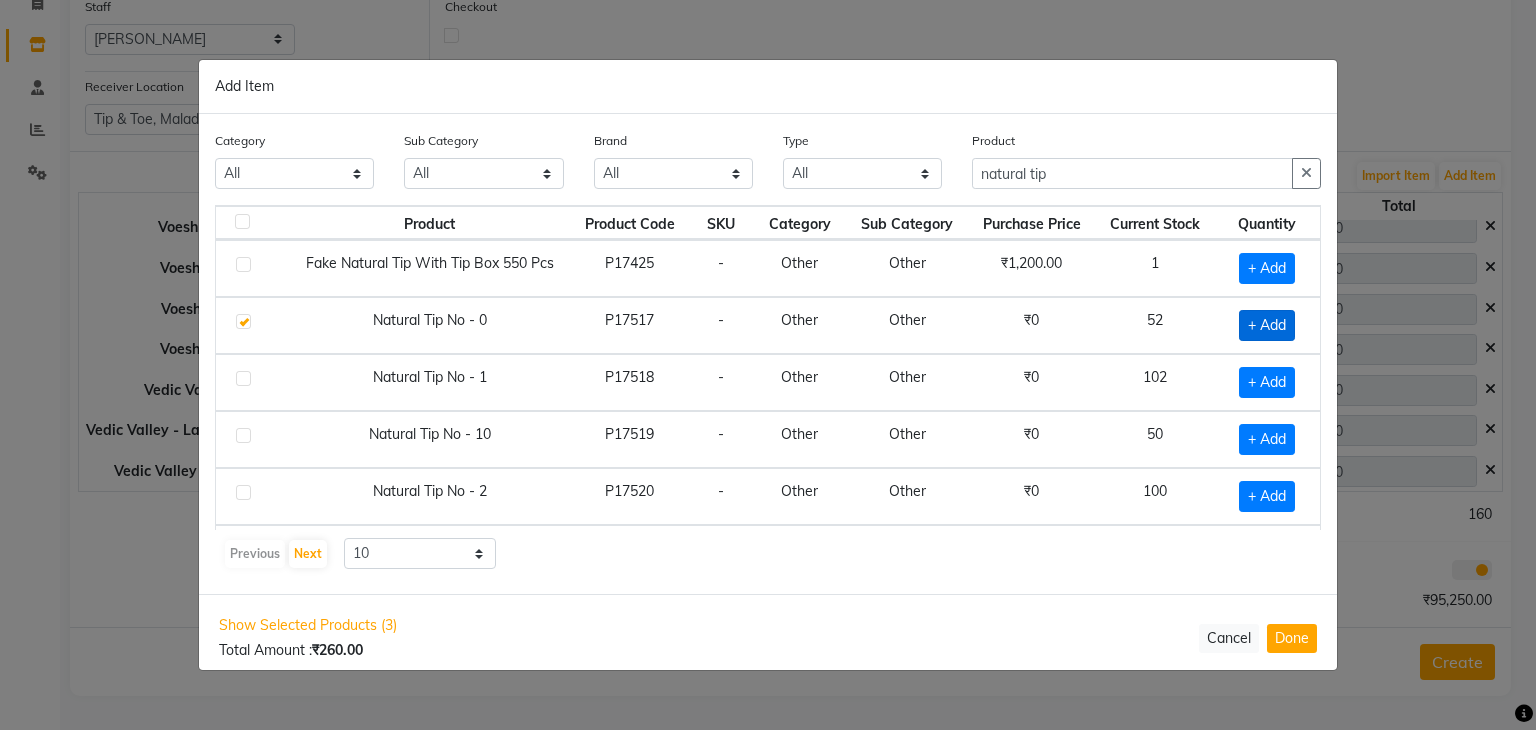 checkbox on "true" 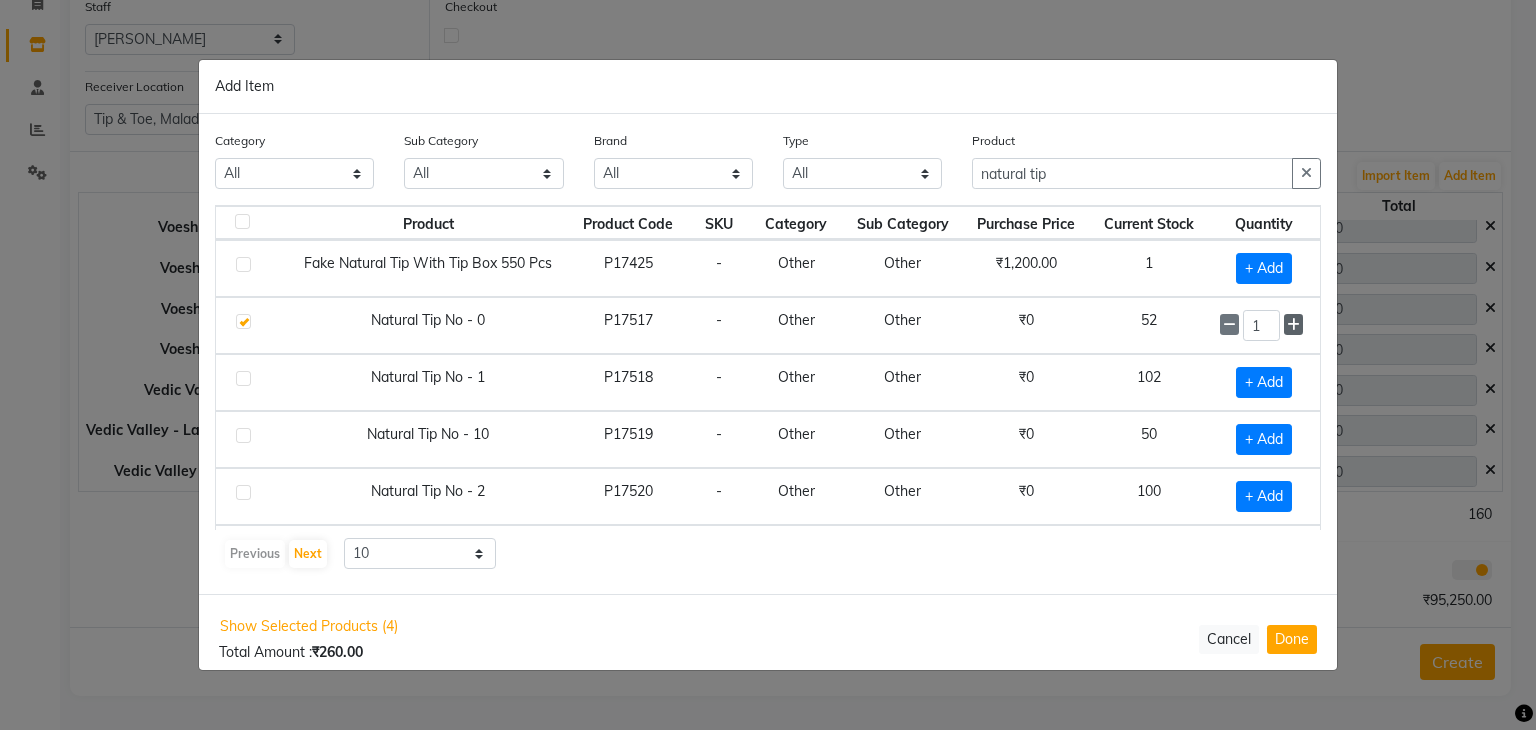 click 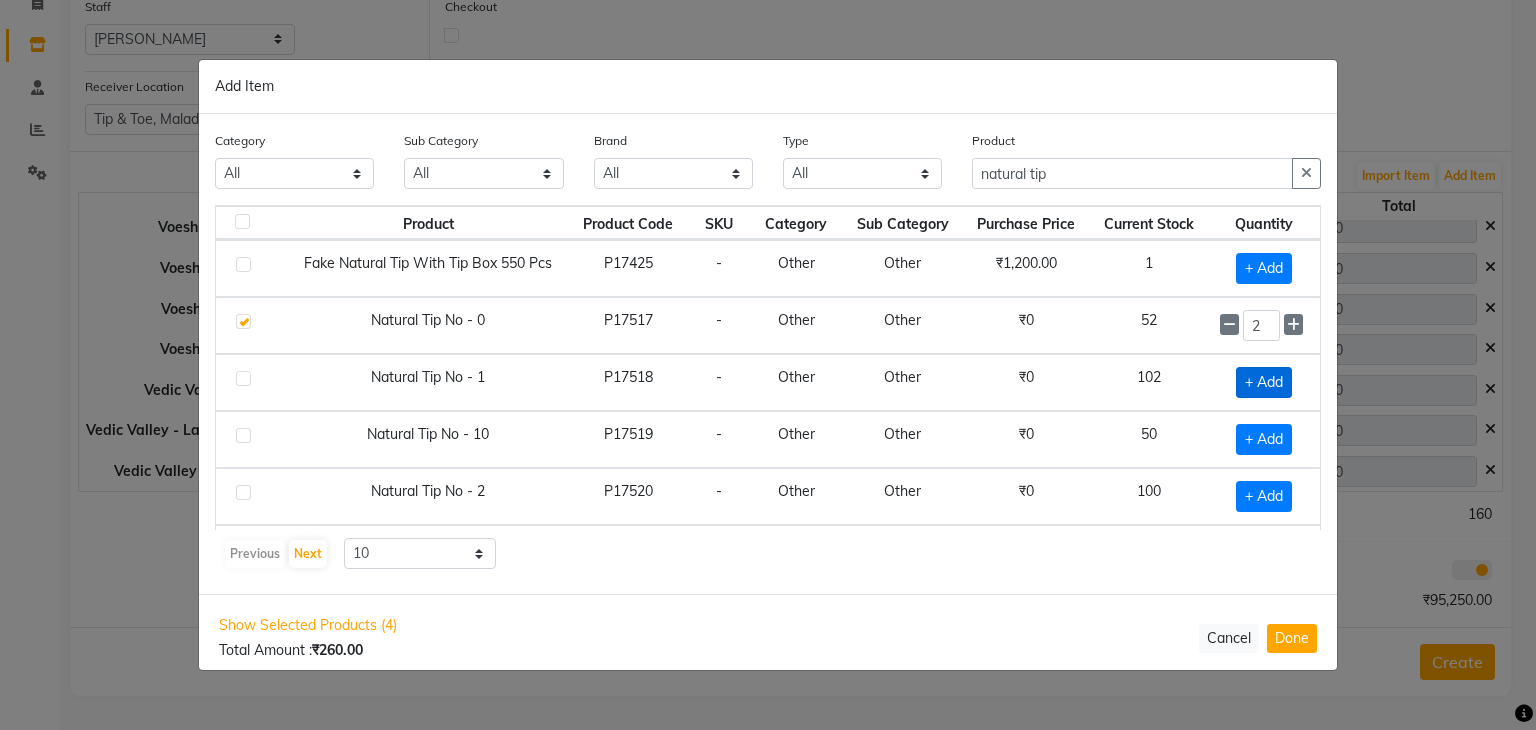 click on "+ Add" 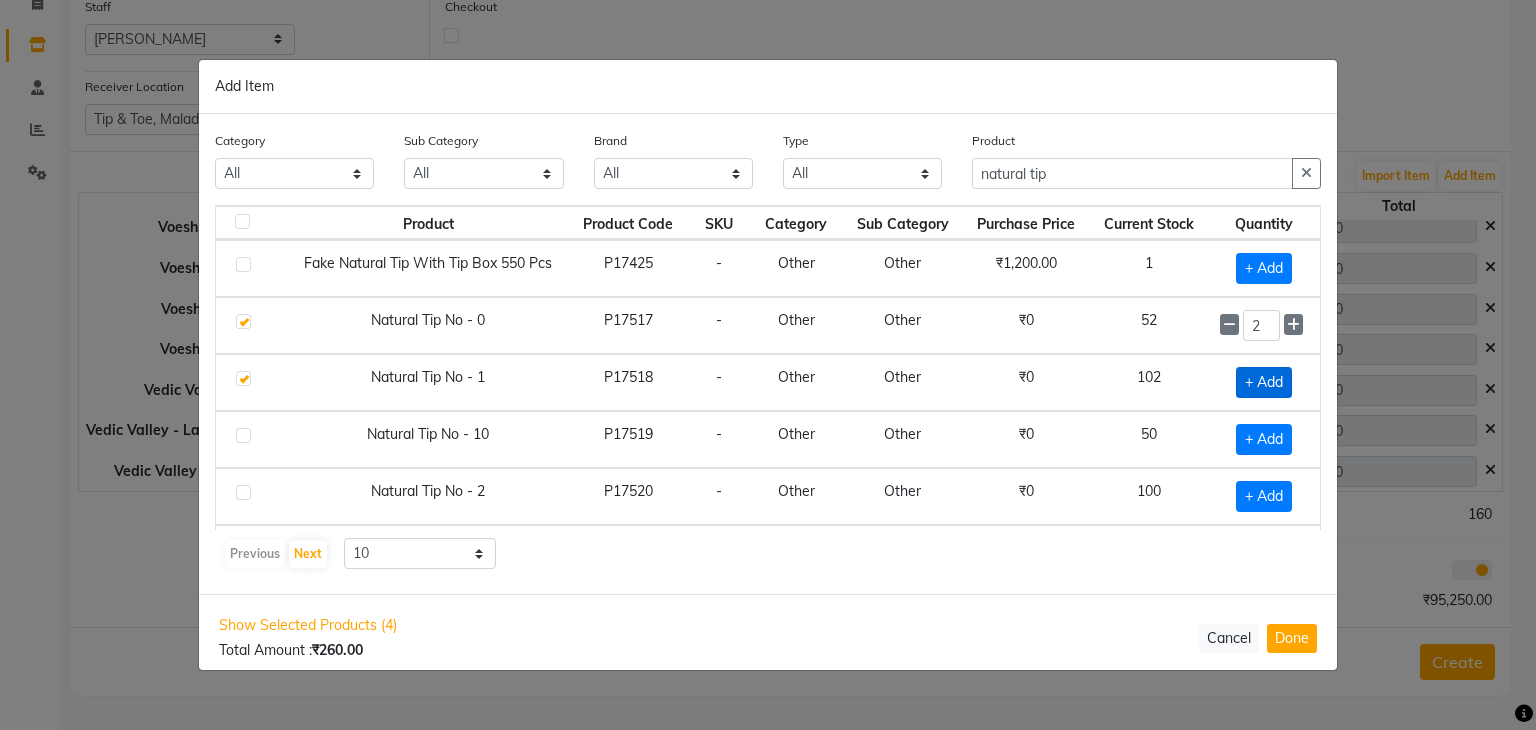 checkbox on "true" 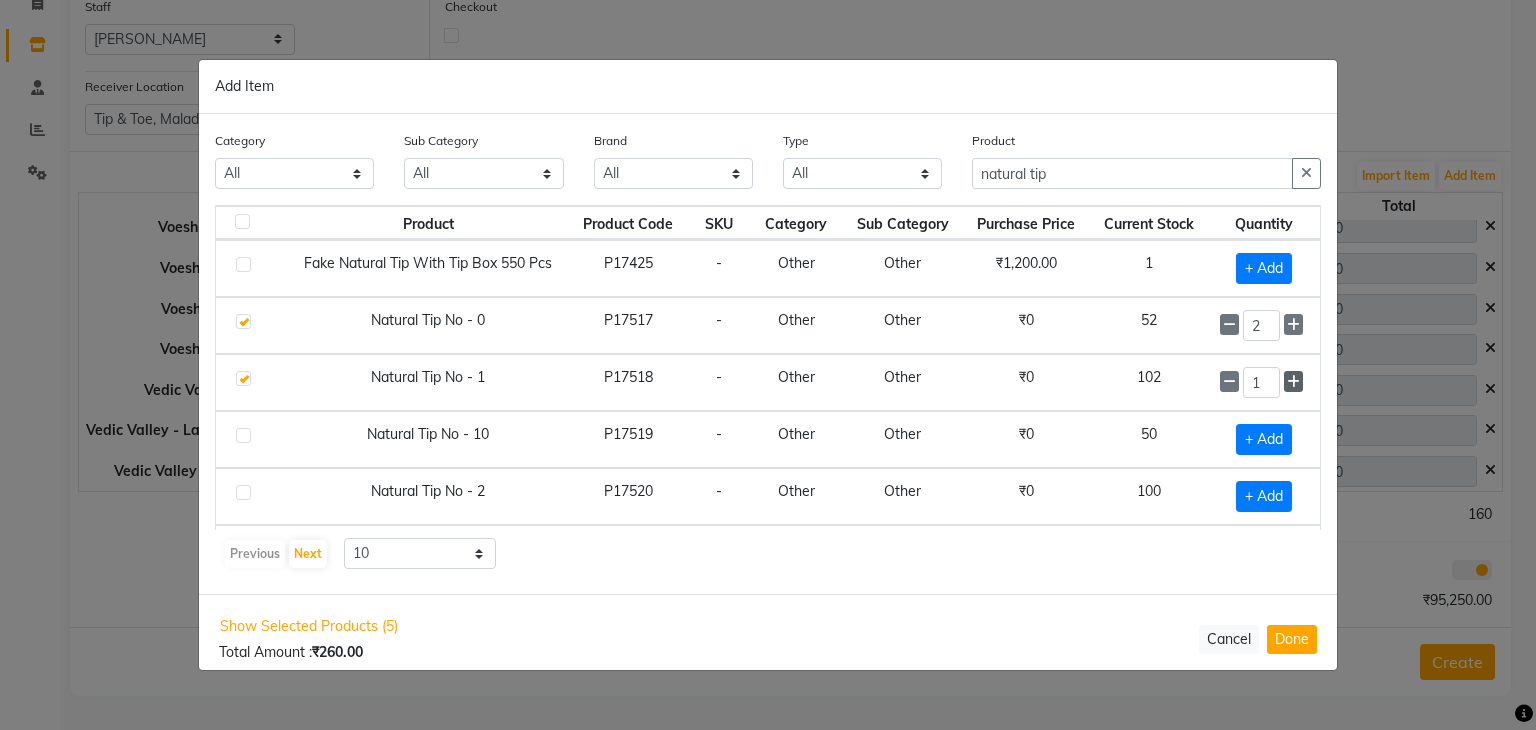 click 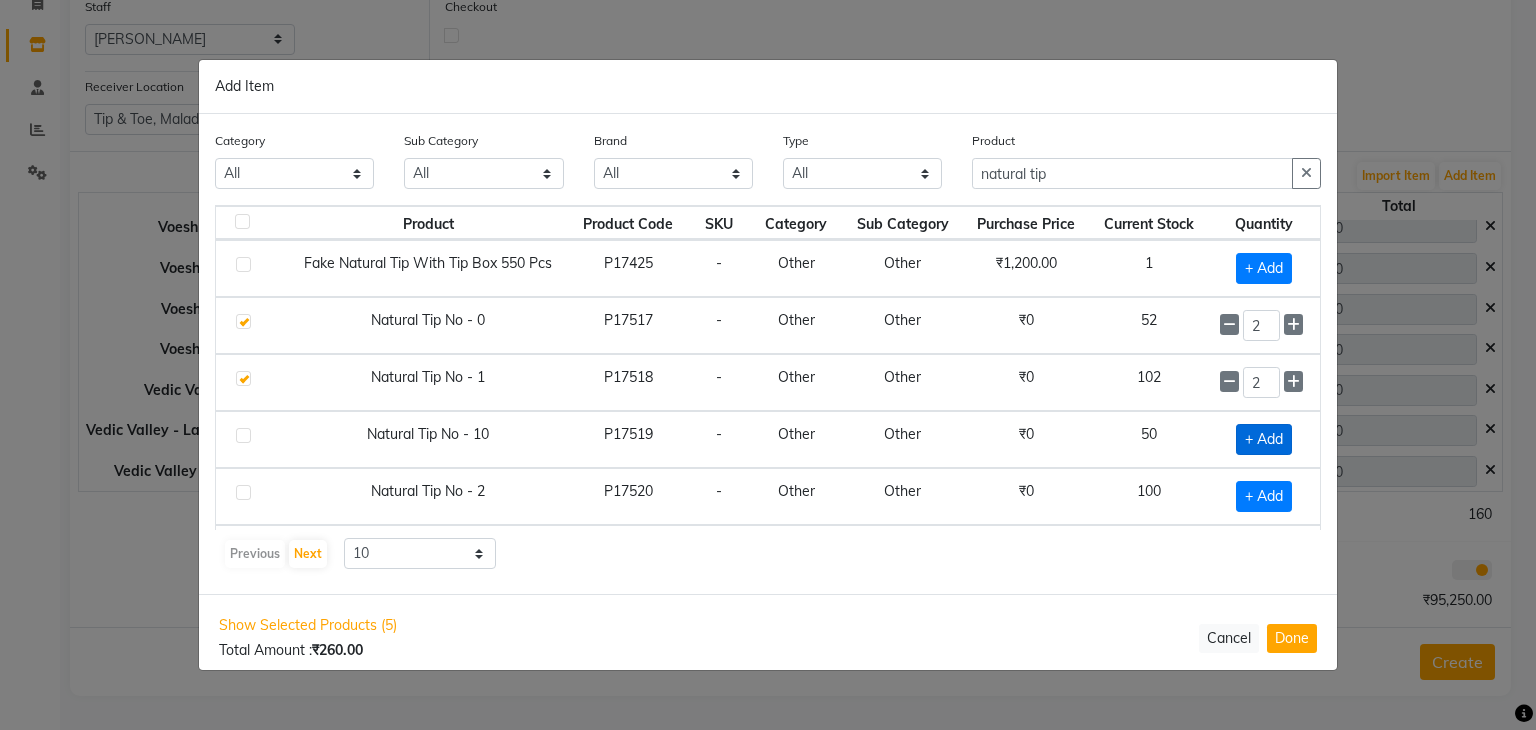 click on "+ Add" 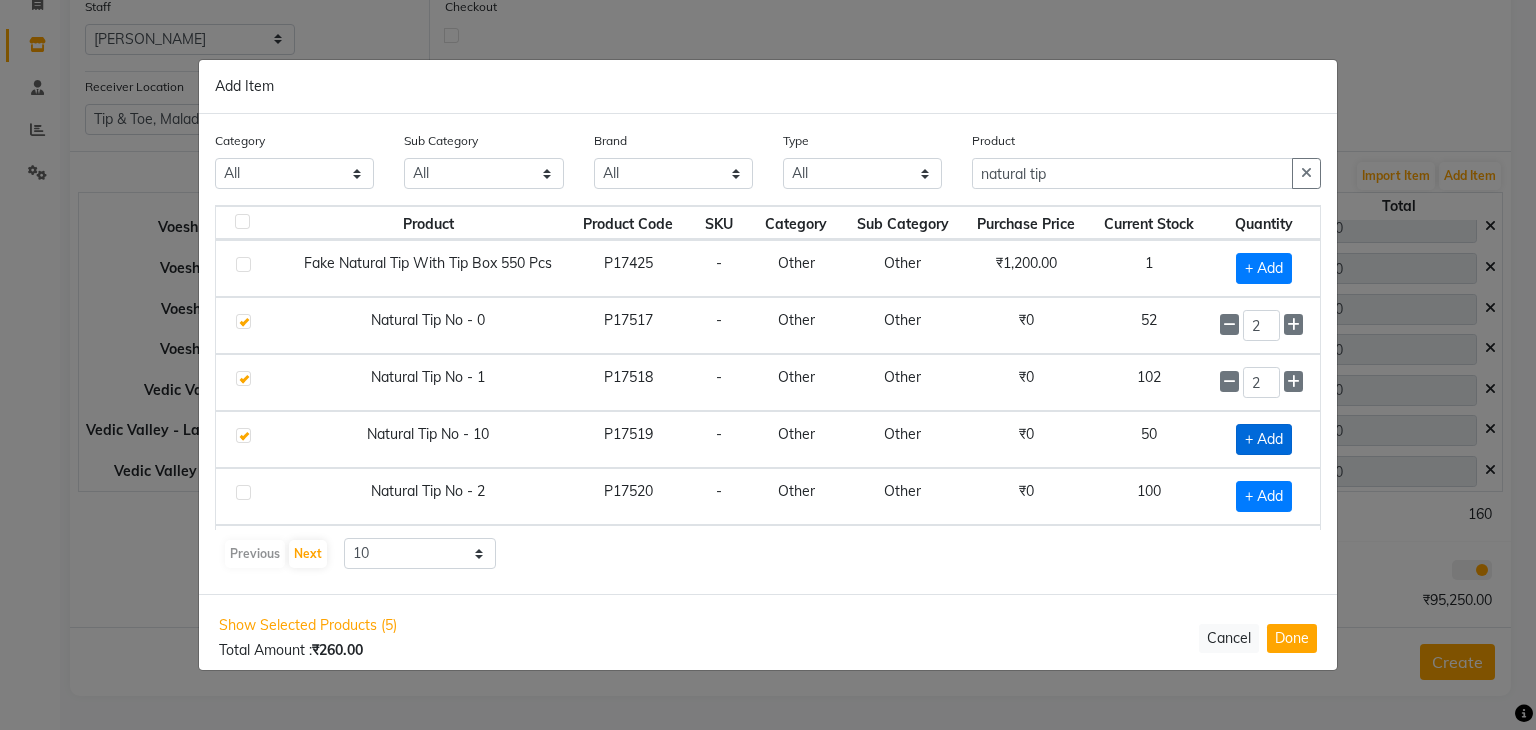 checkbox on "true" 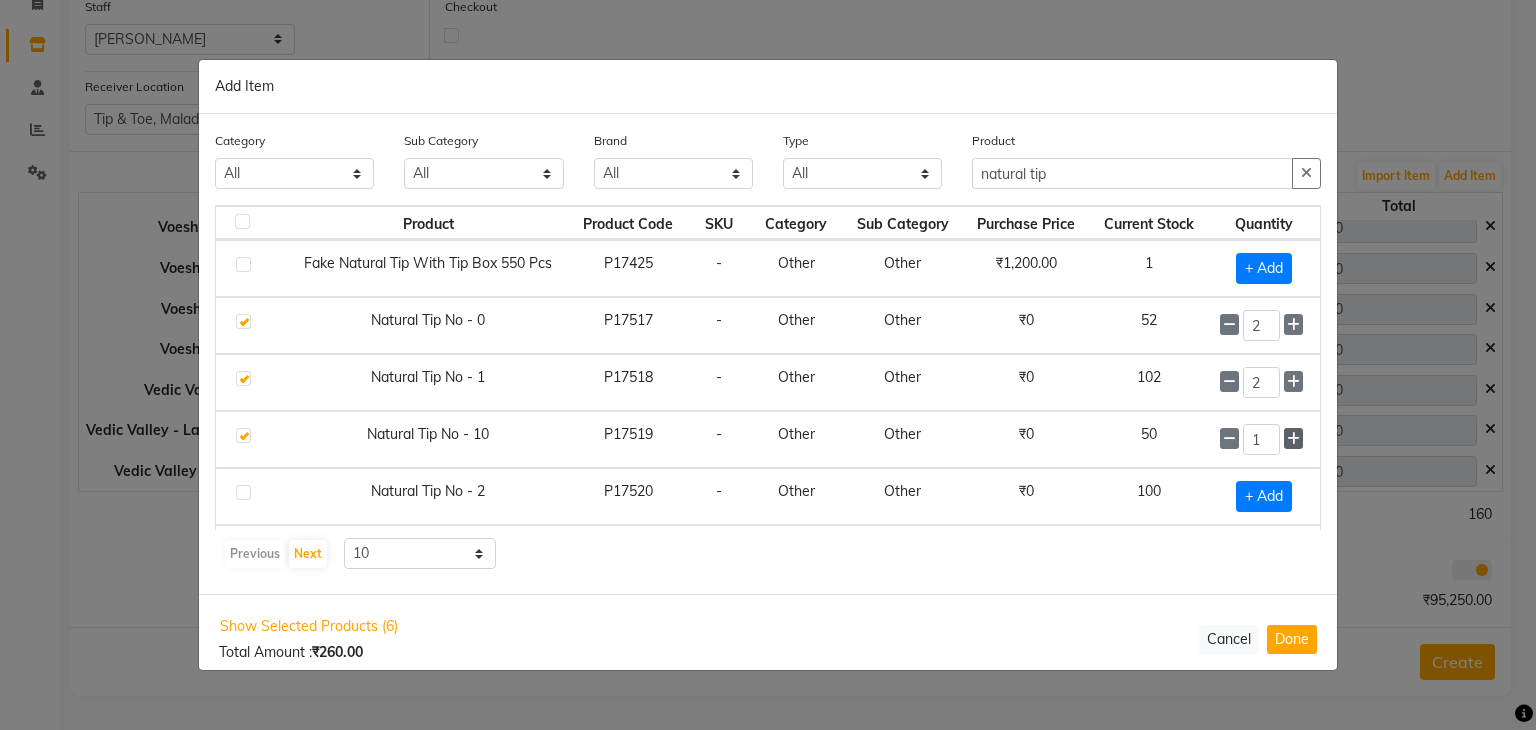 click 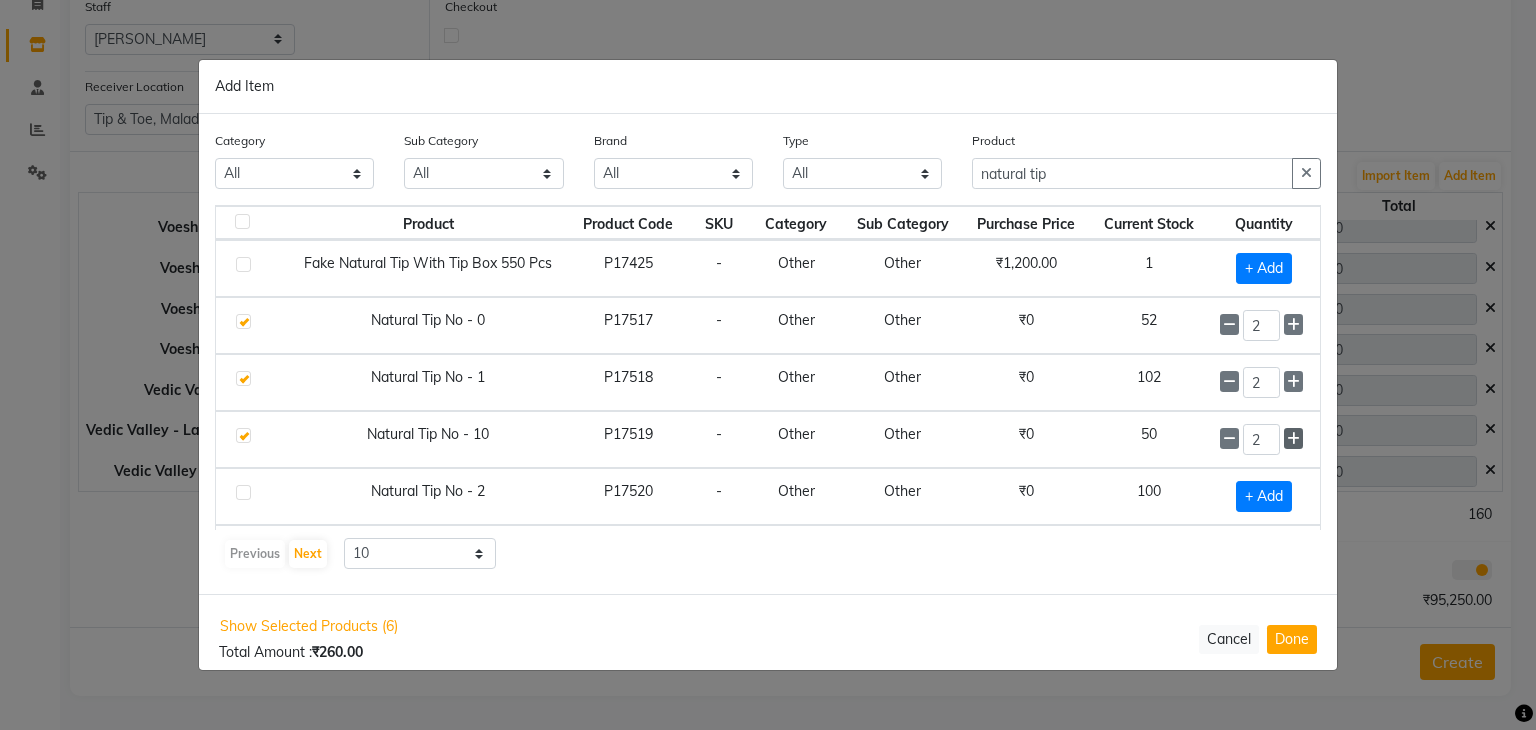 click 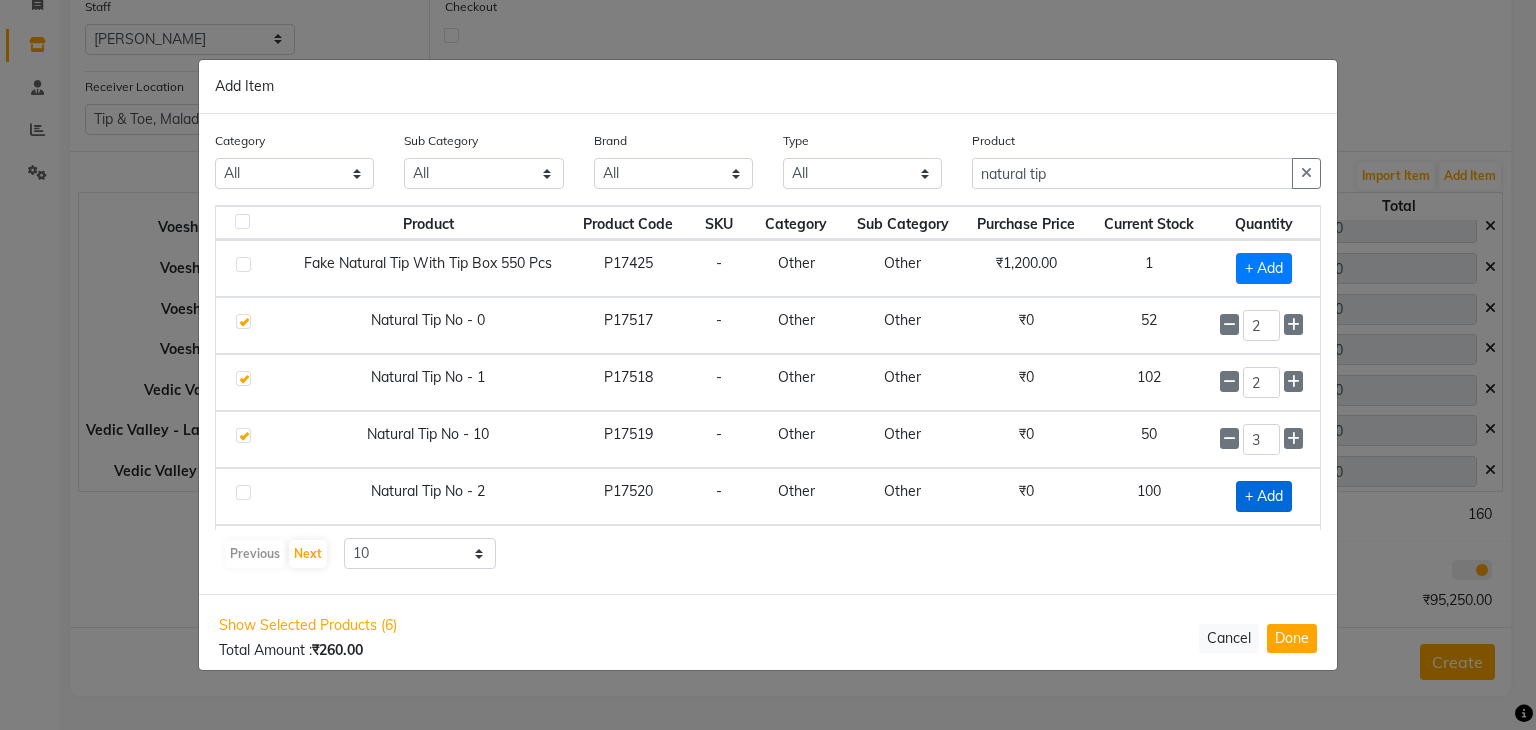 click on "+ Add" 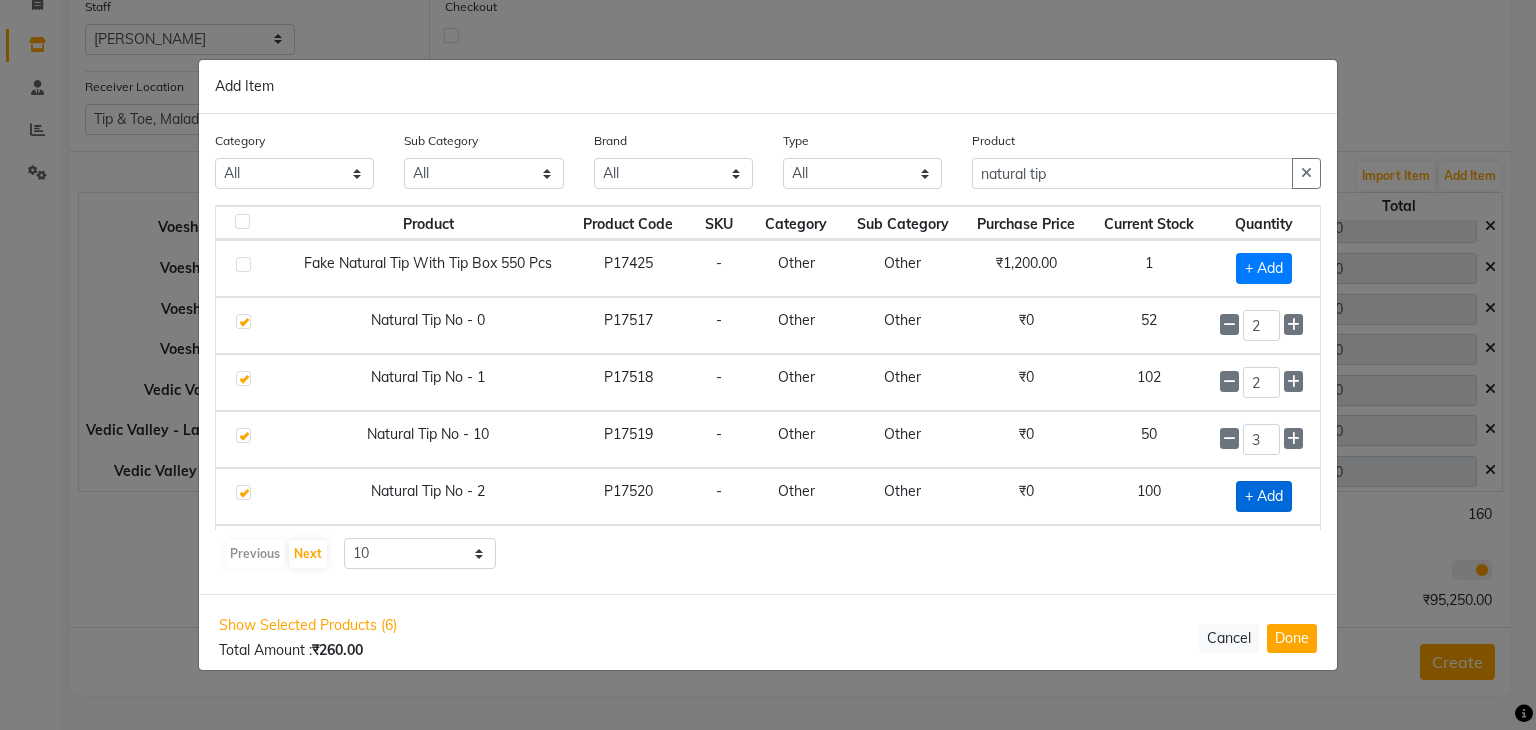 checkbox on "true" 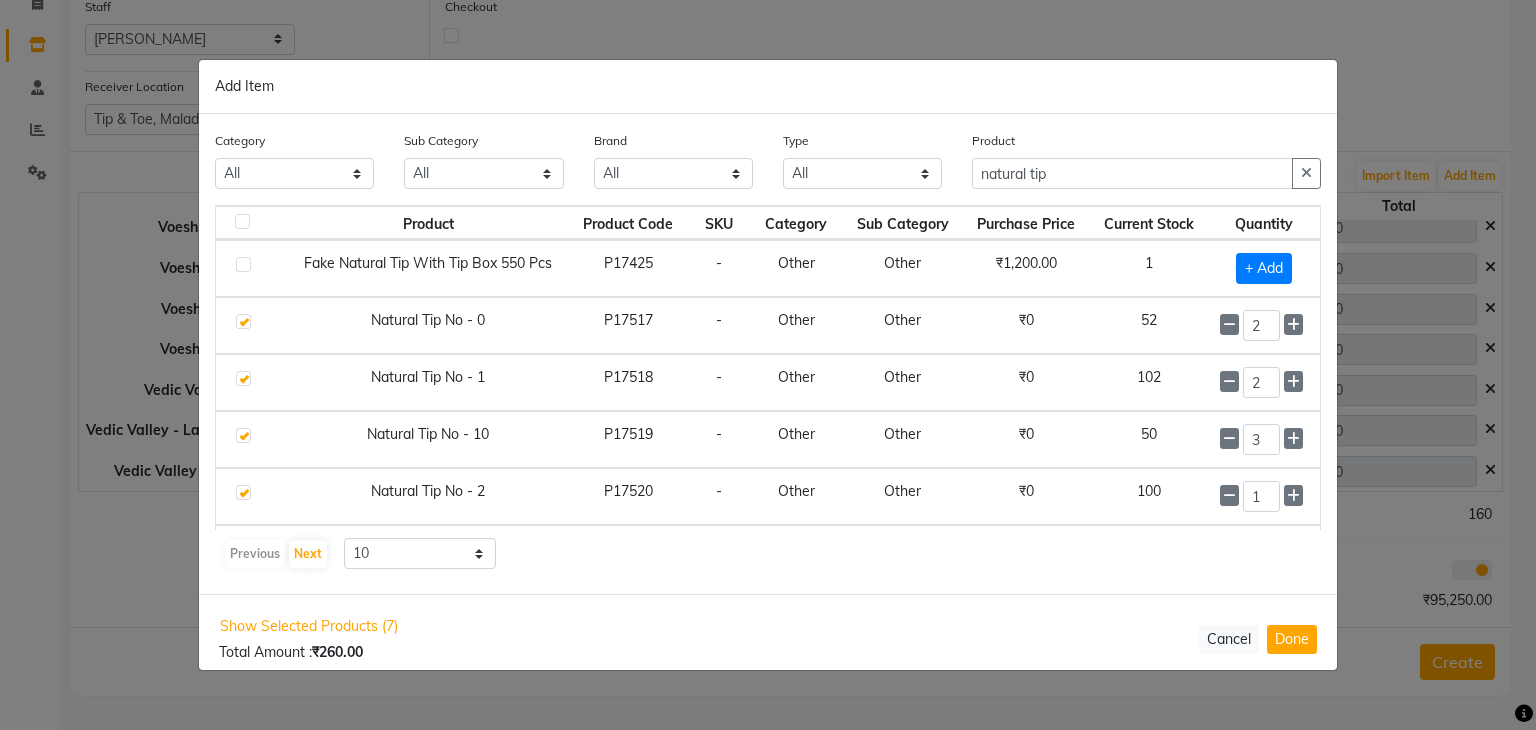 click on "1" 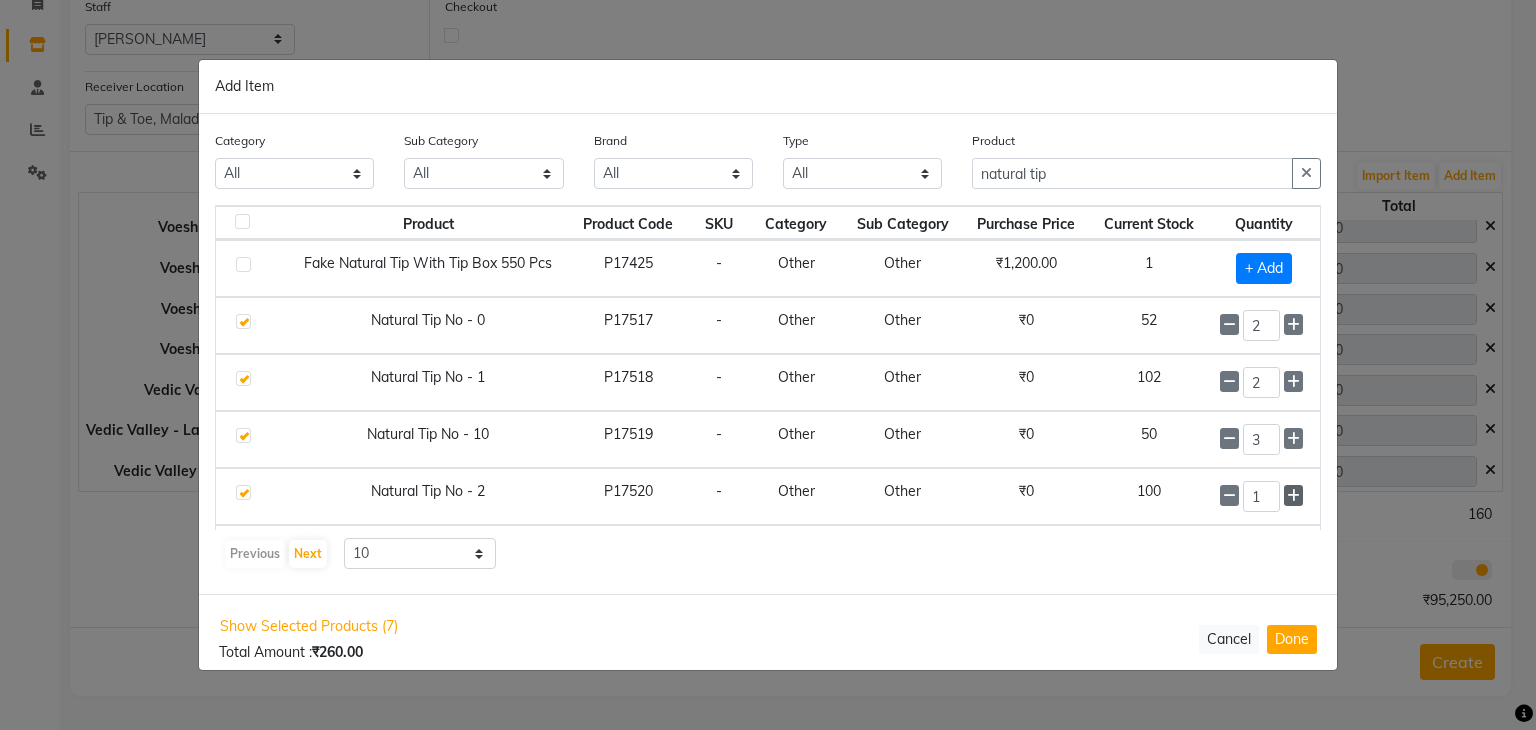 click 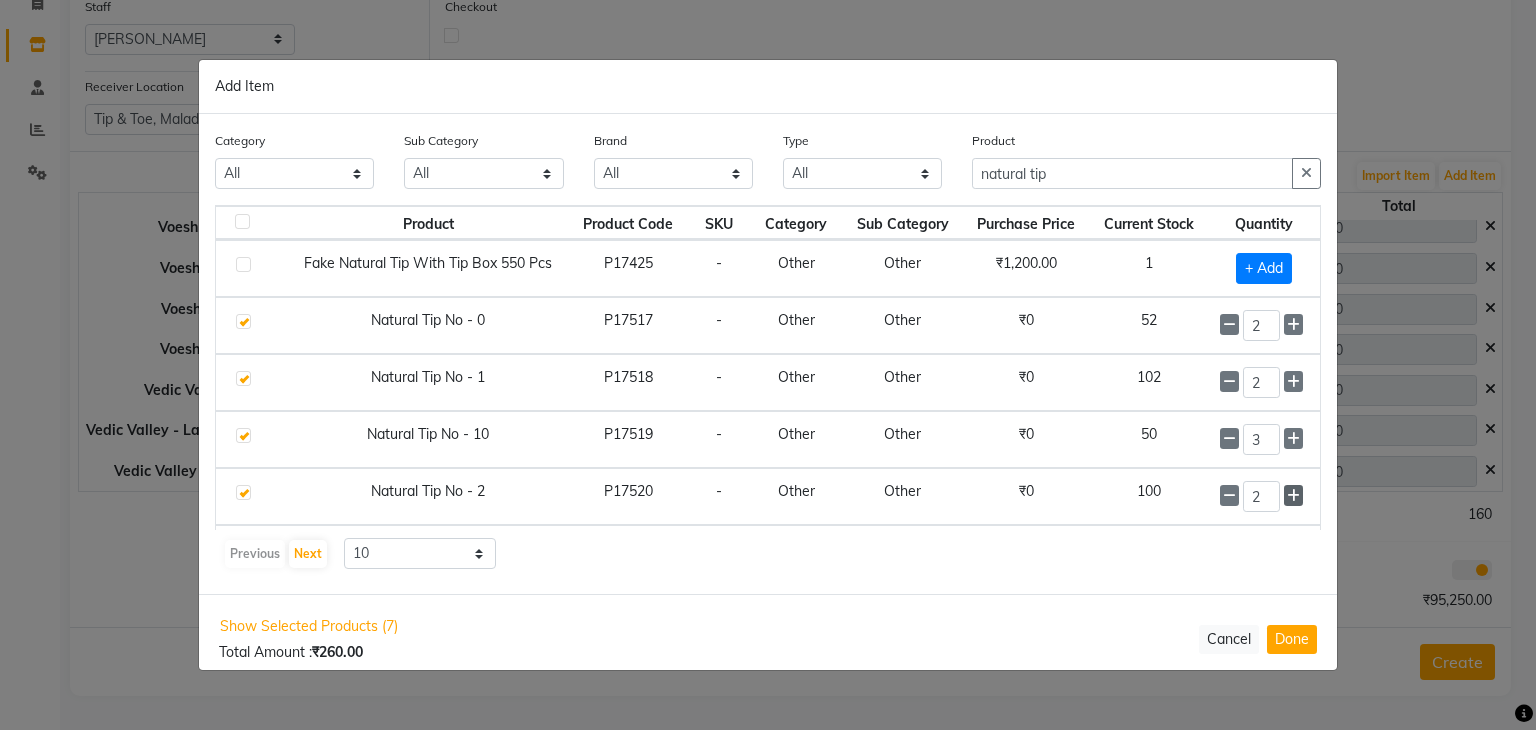 click 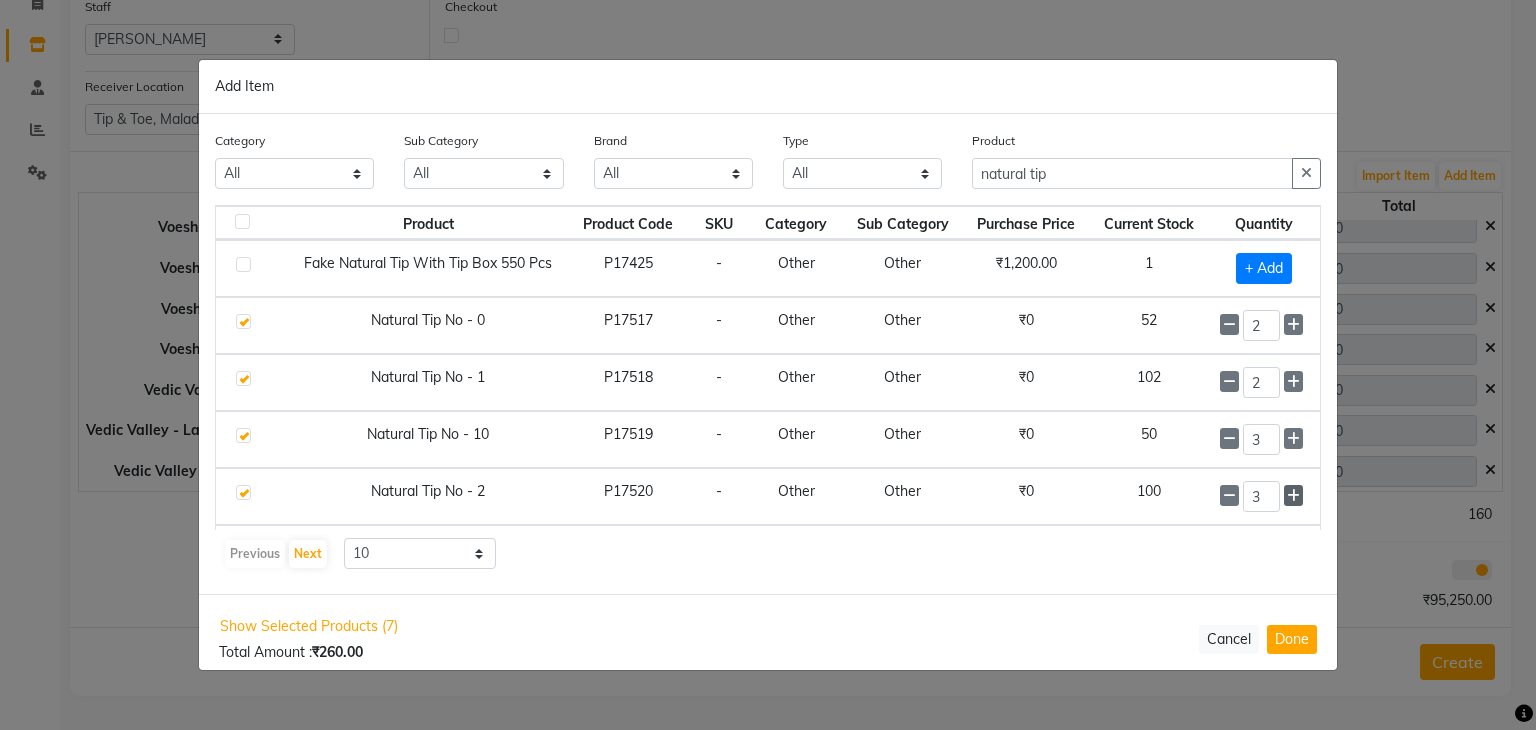 click 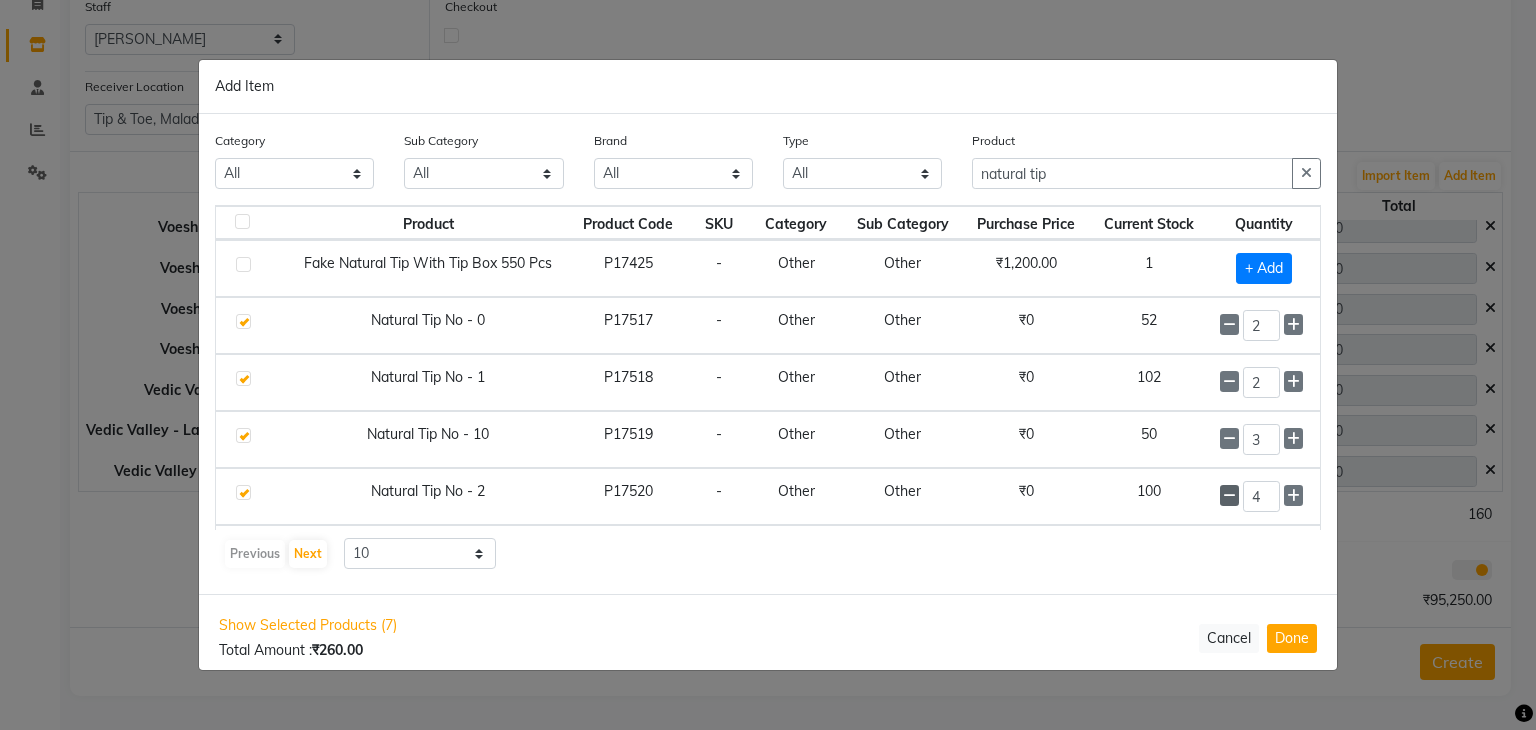 click 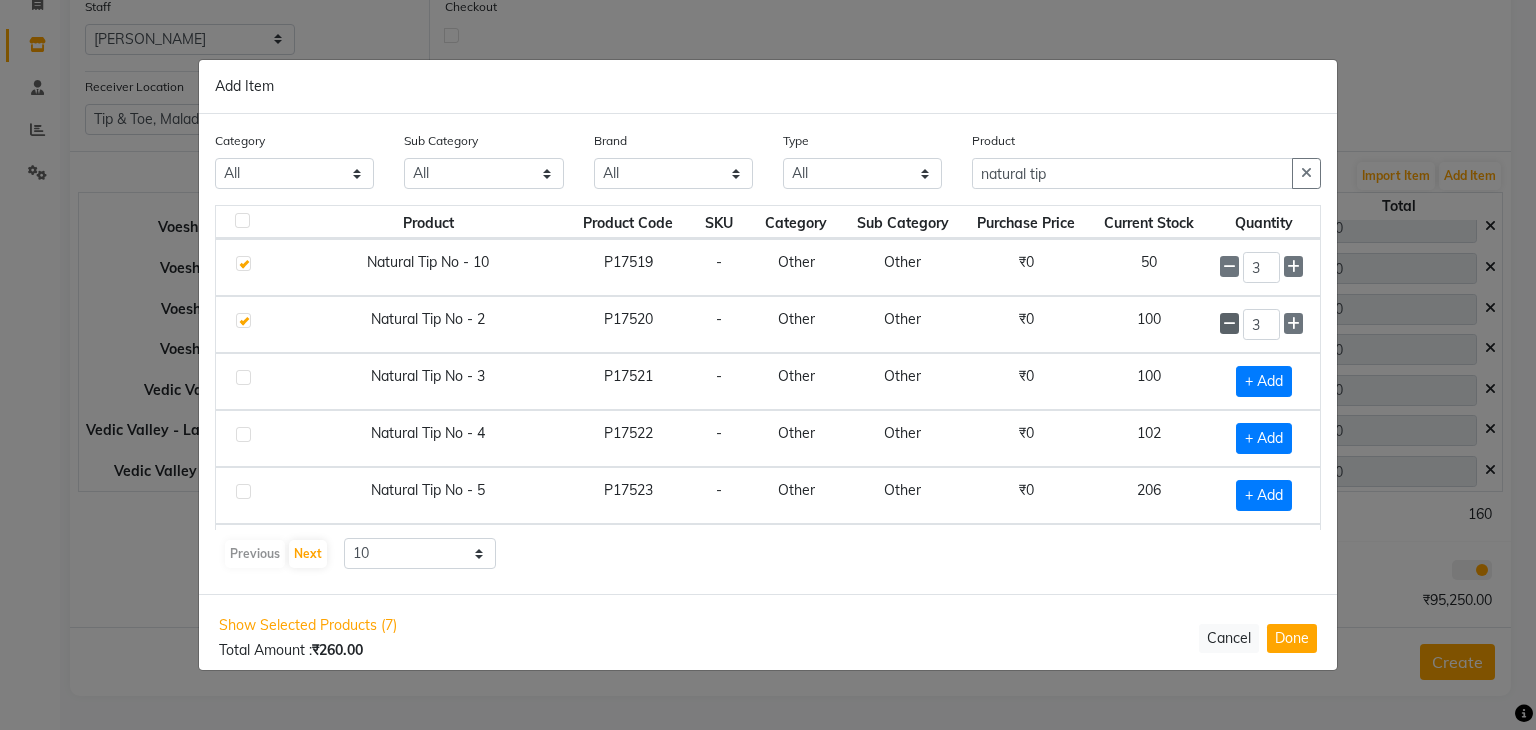 scroll, scrollTop: 174, scrollLeft: 0, axis: vertical 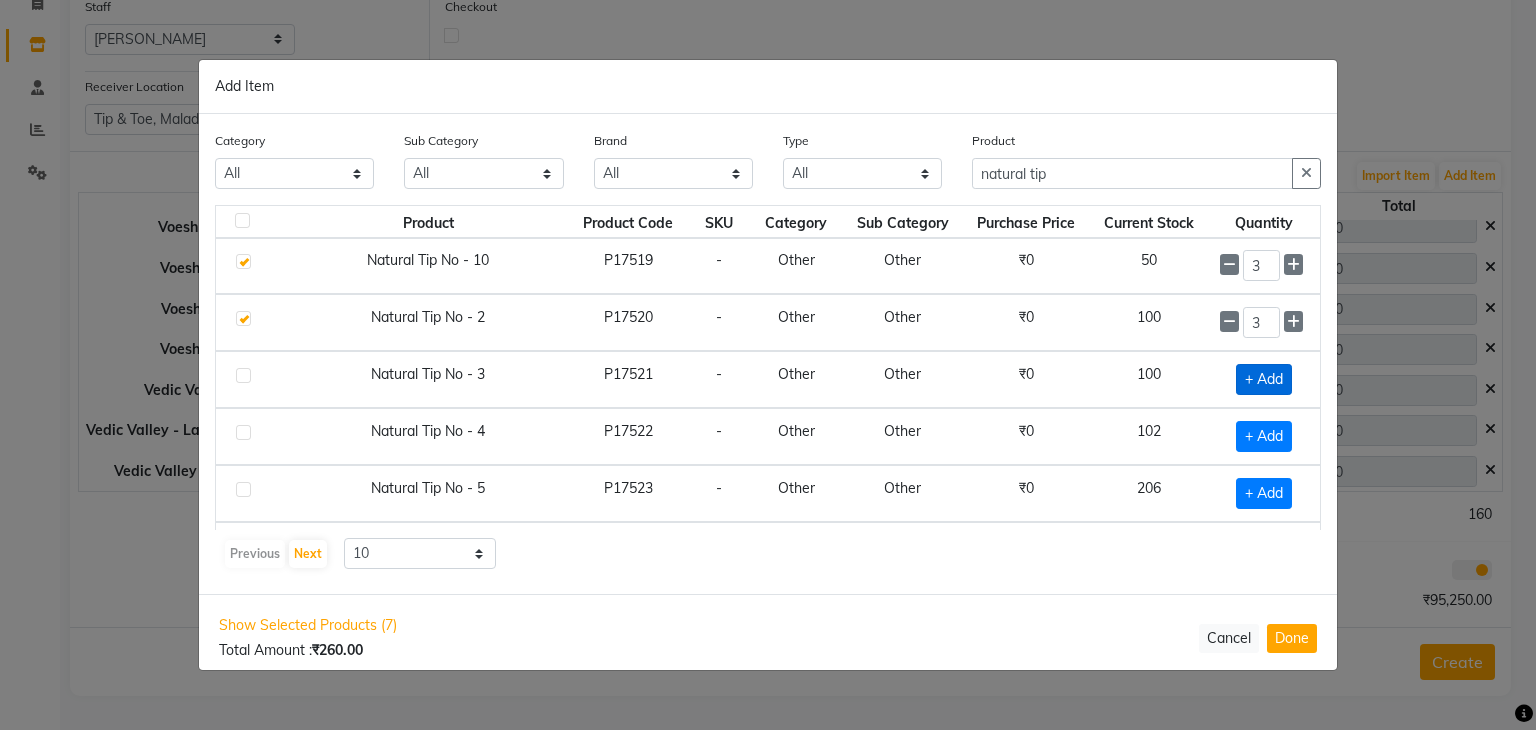 click on "+ Add" 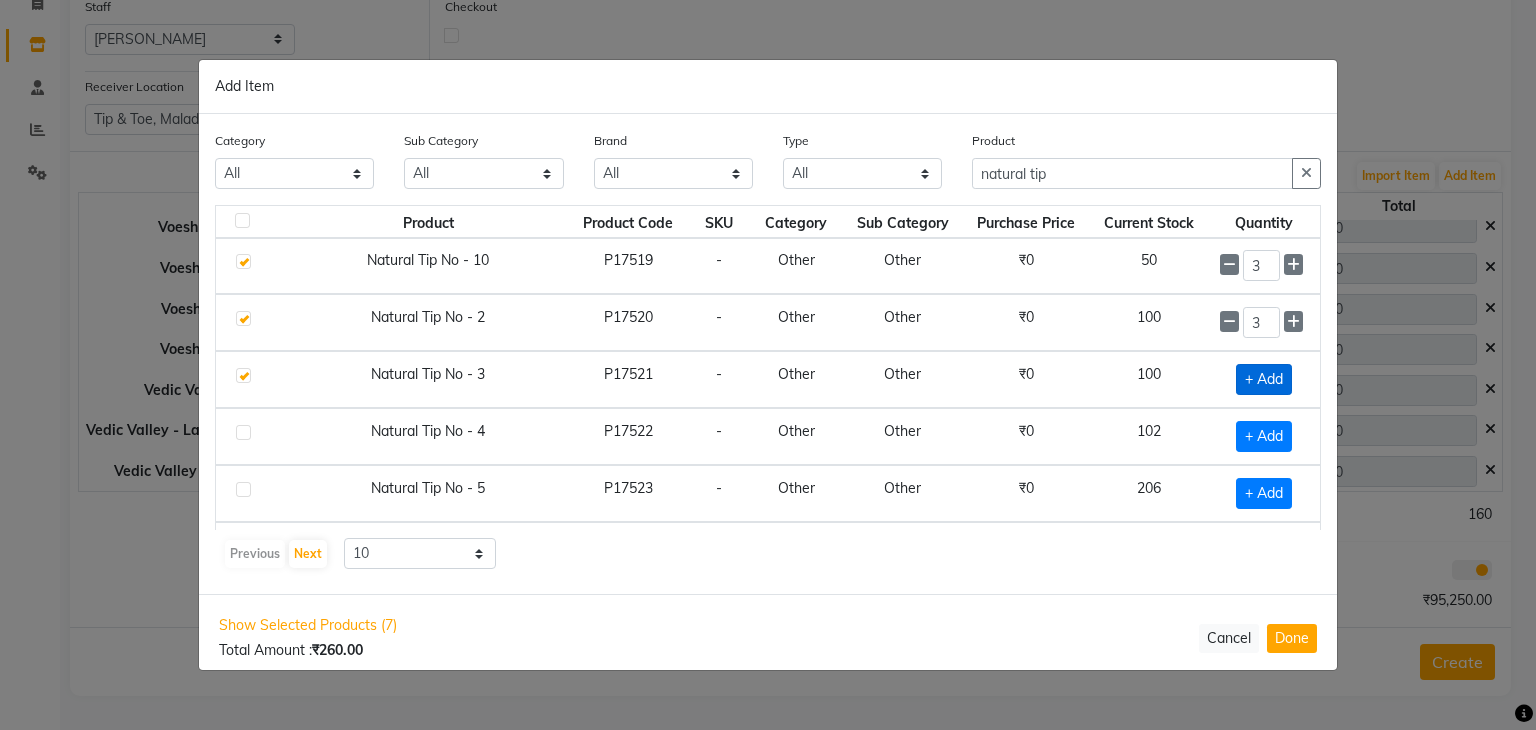 checkbox on "true" 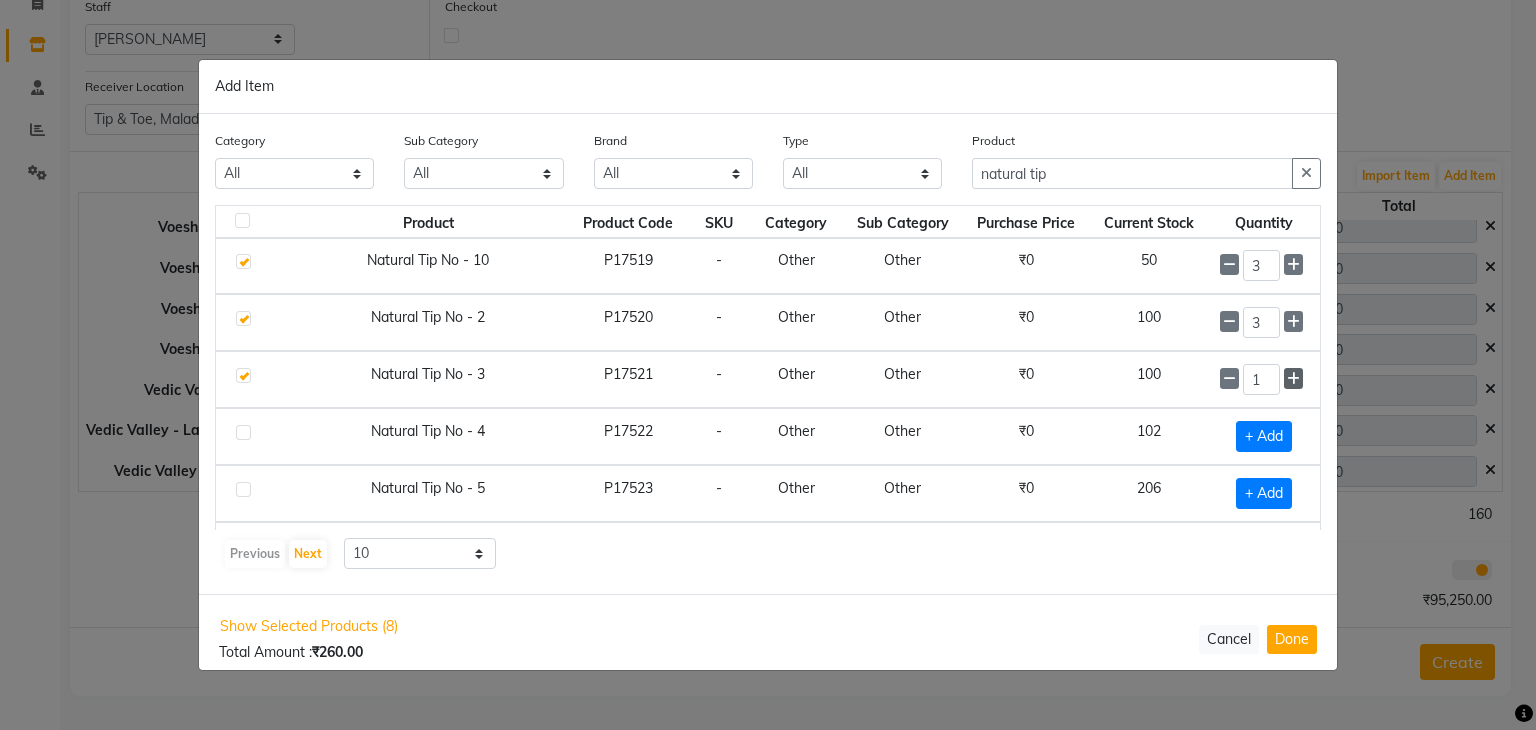 click 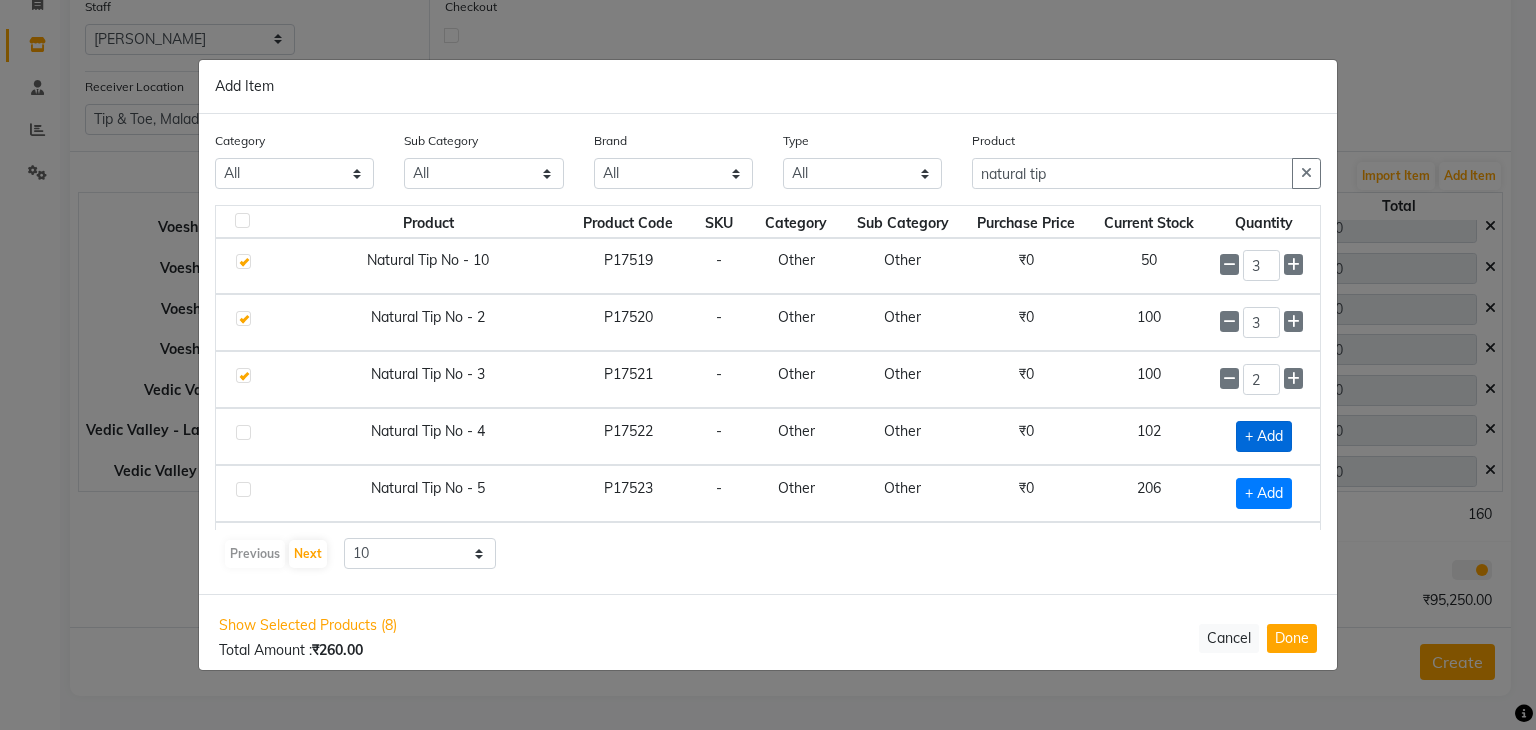 click on "+ Add" 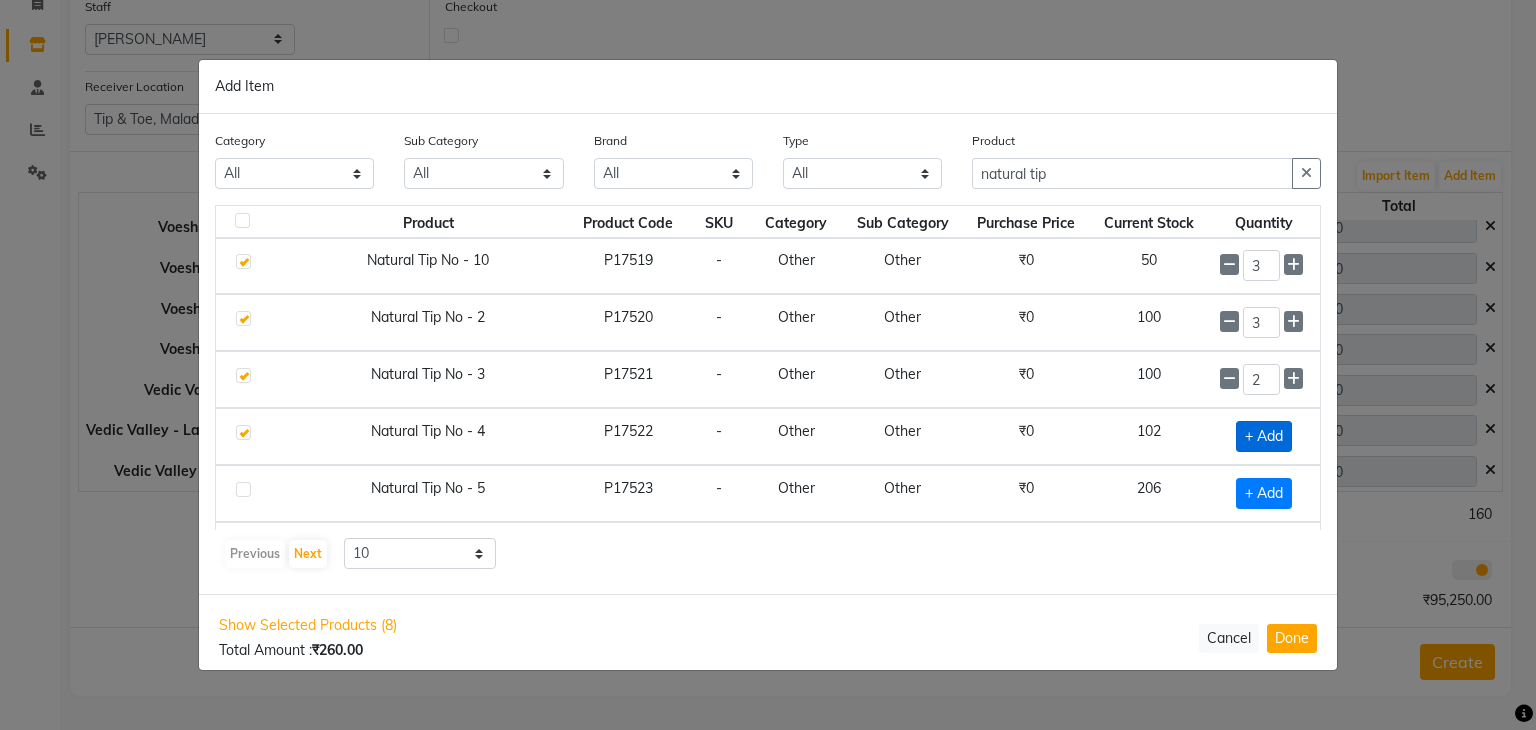 checkbox on "true" 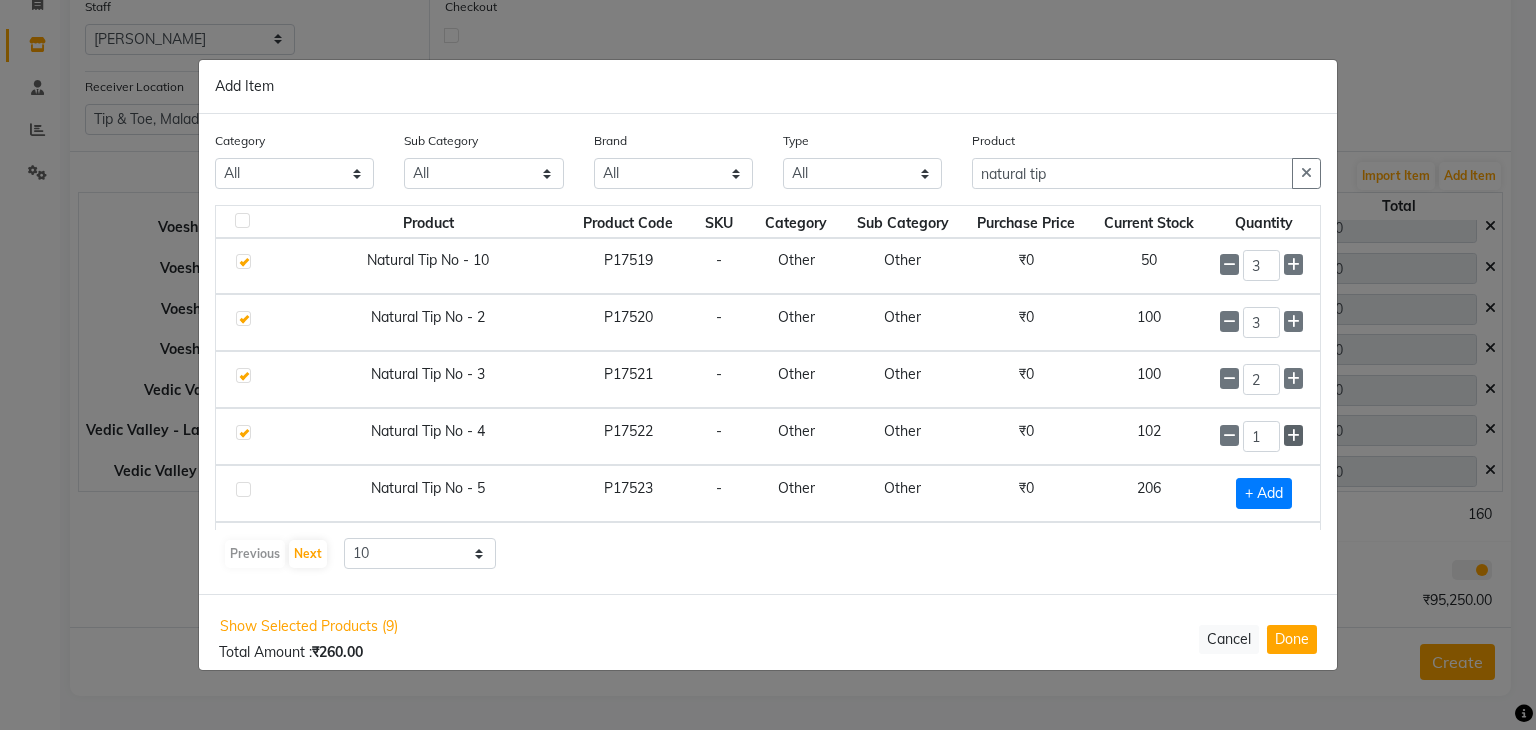 click 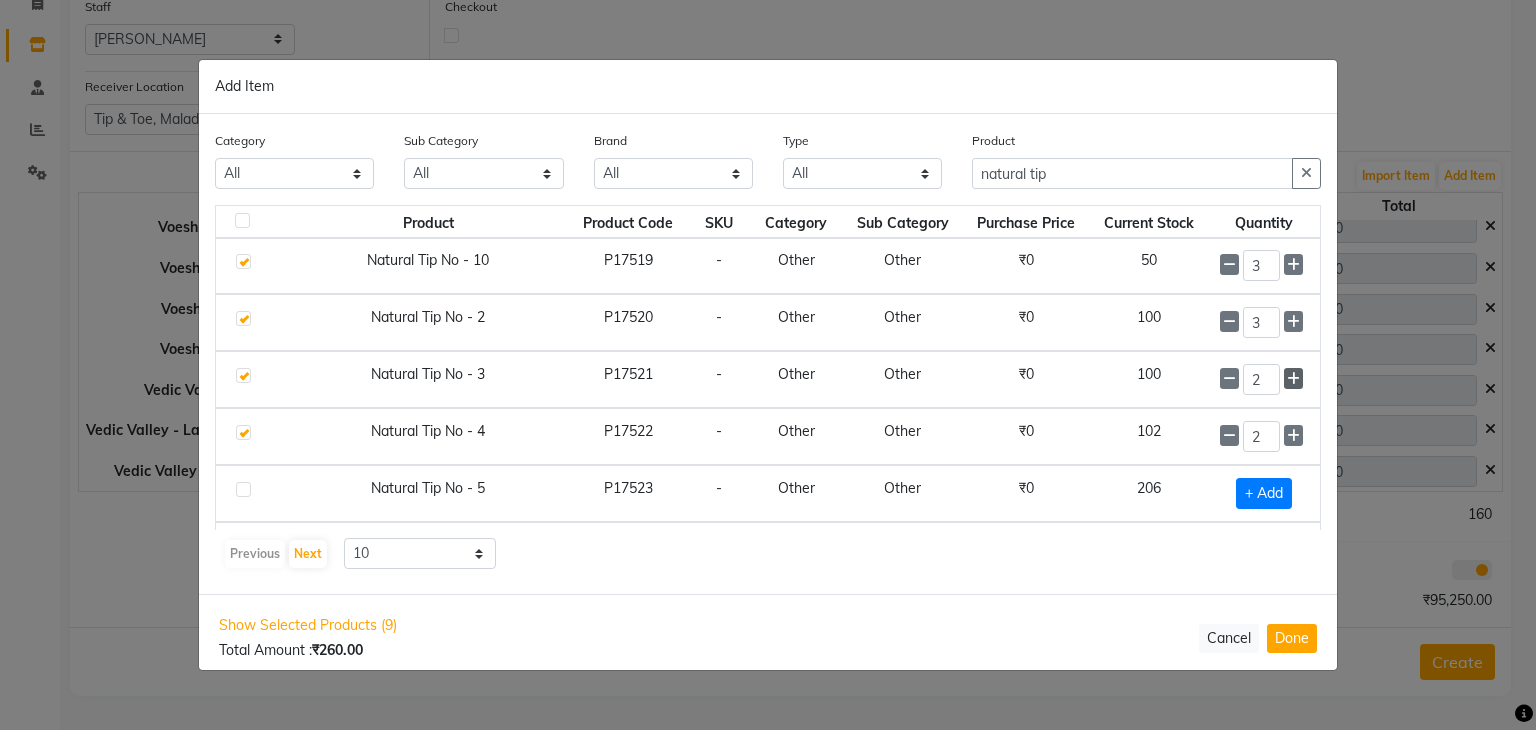 click 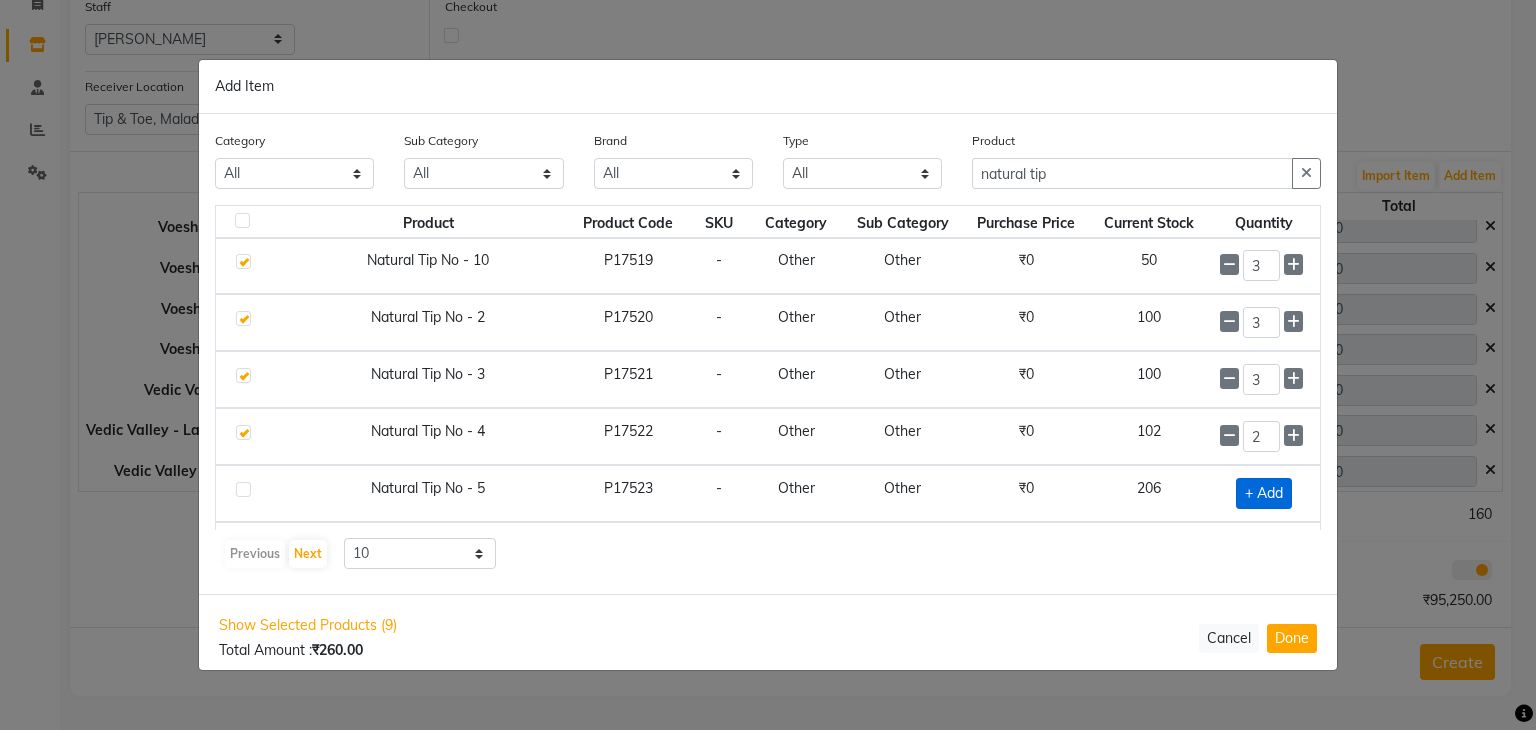 click on "+ Add" 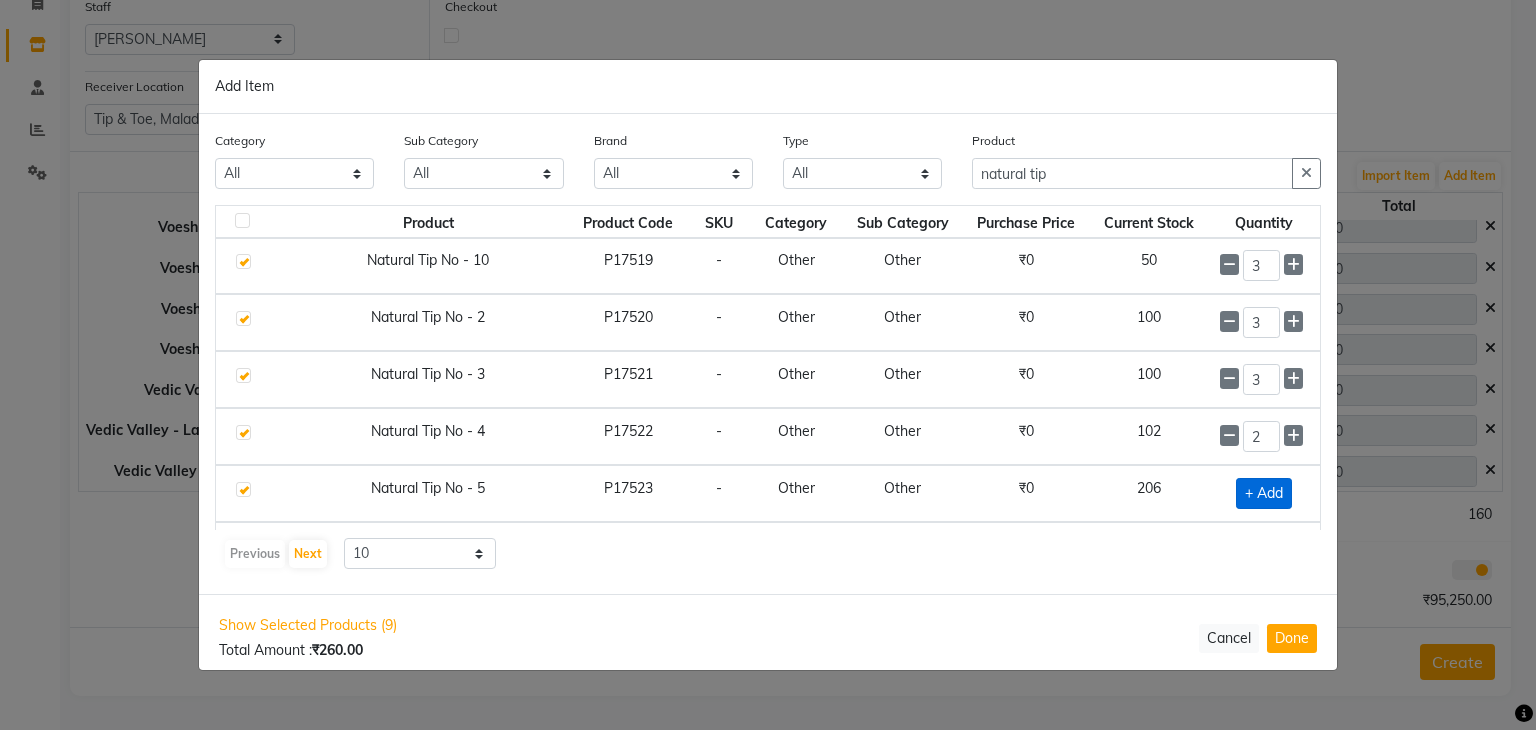 checkbox on "true" 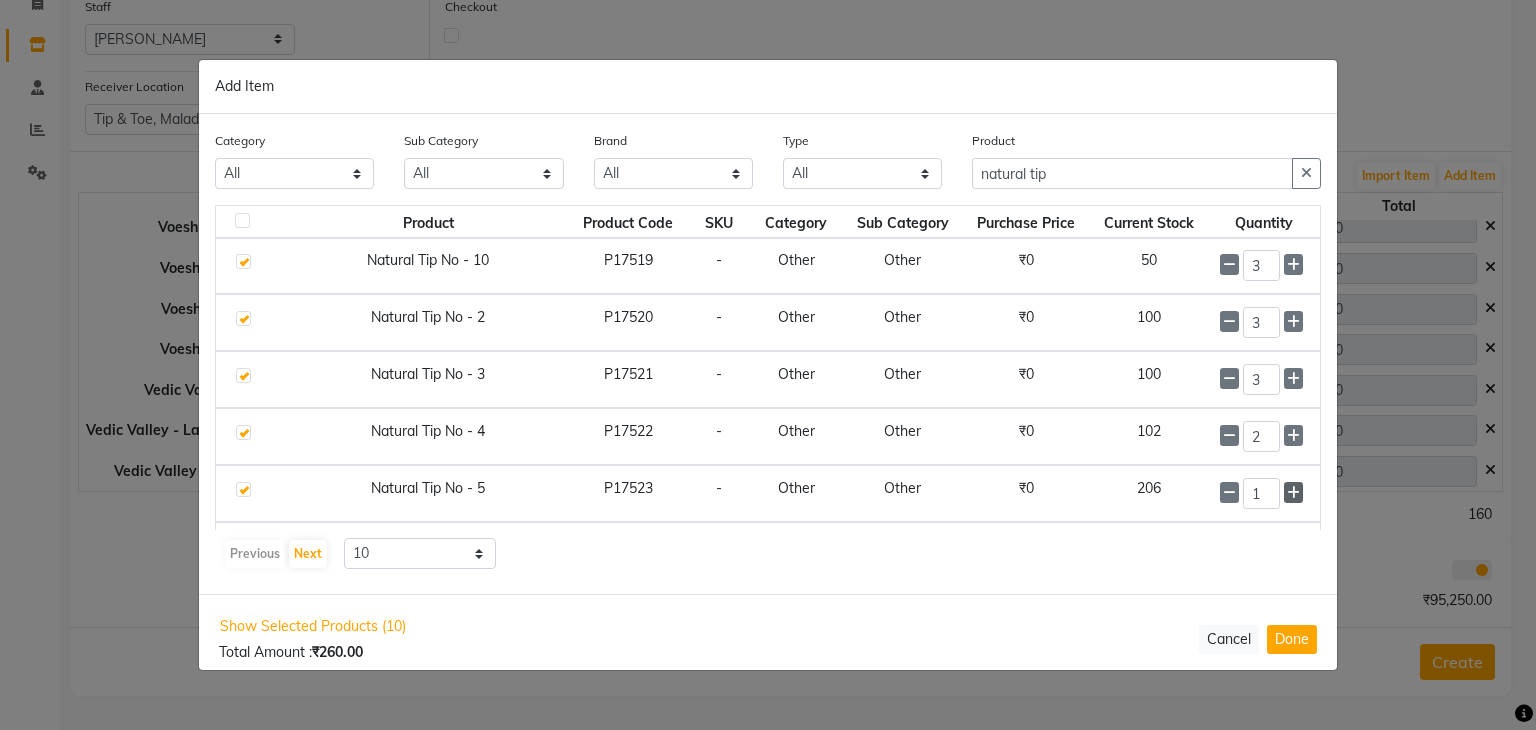 click 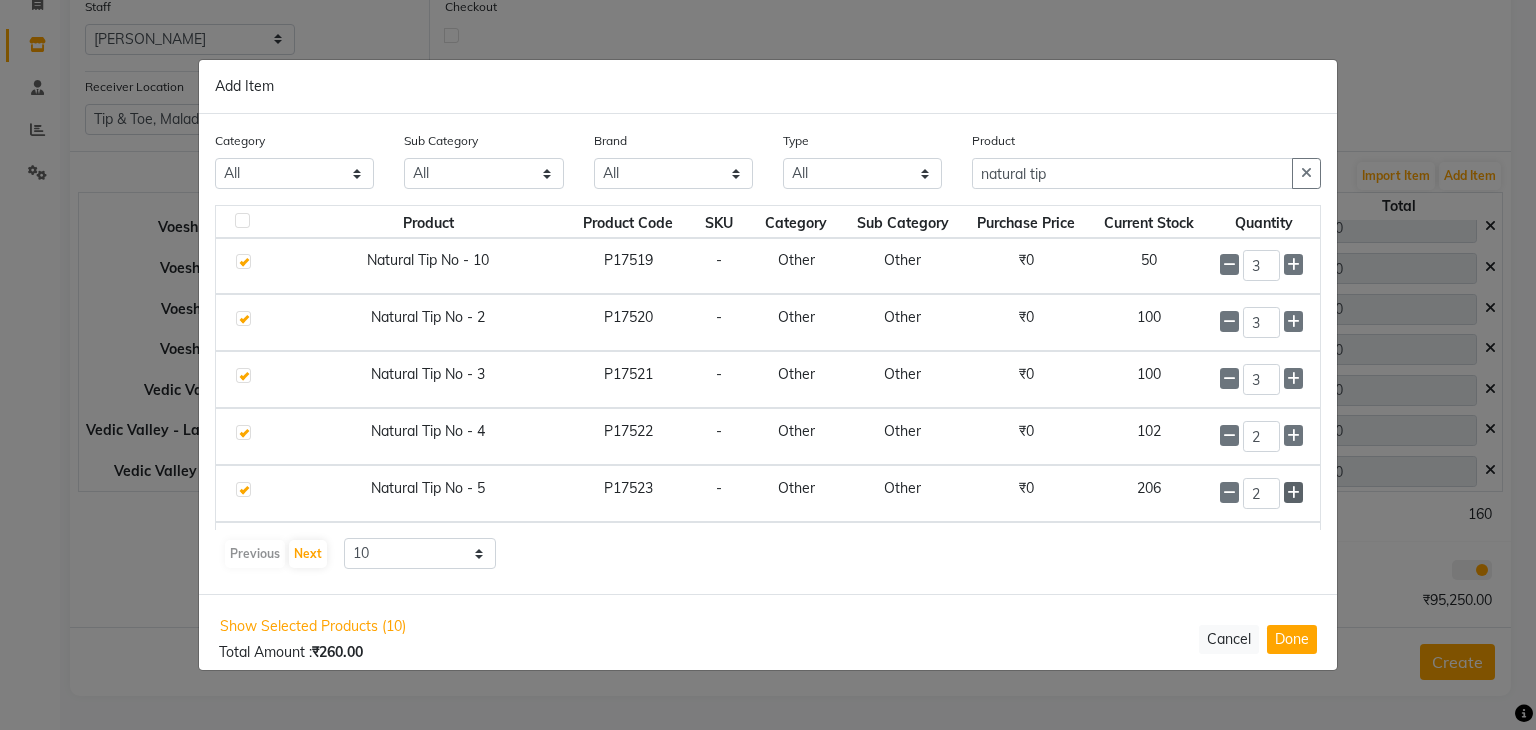 click 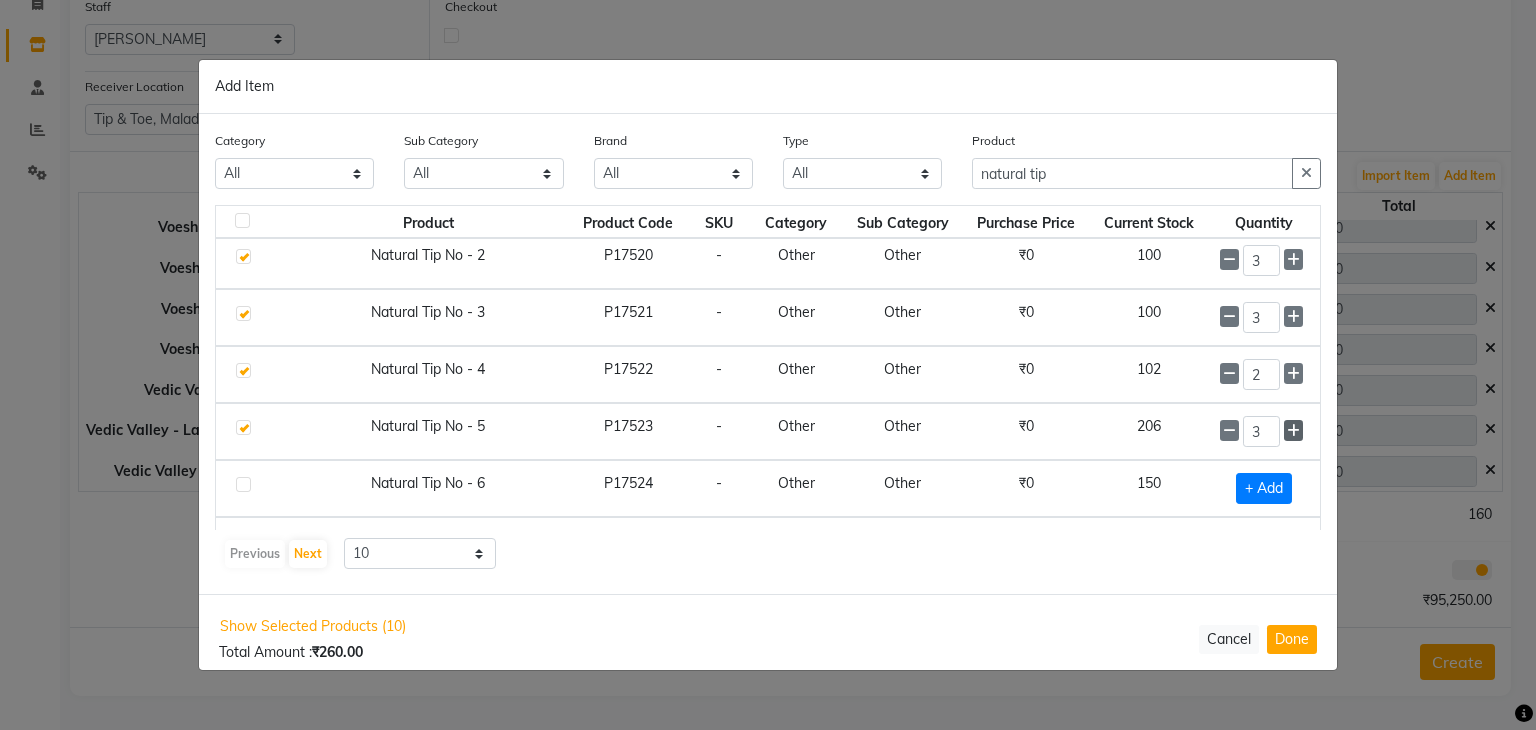 scroll, scrollTop: 274, scrollLeft: 0, axis: vertical 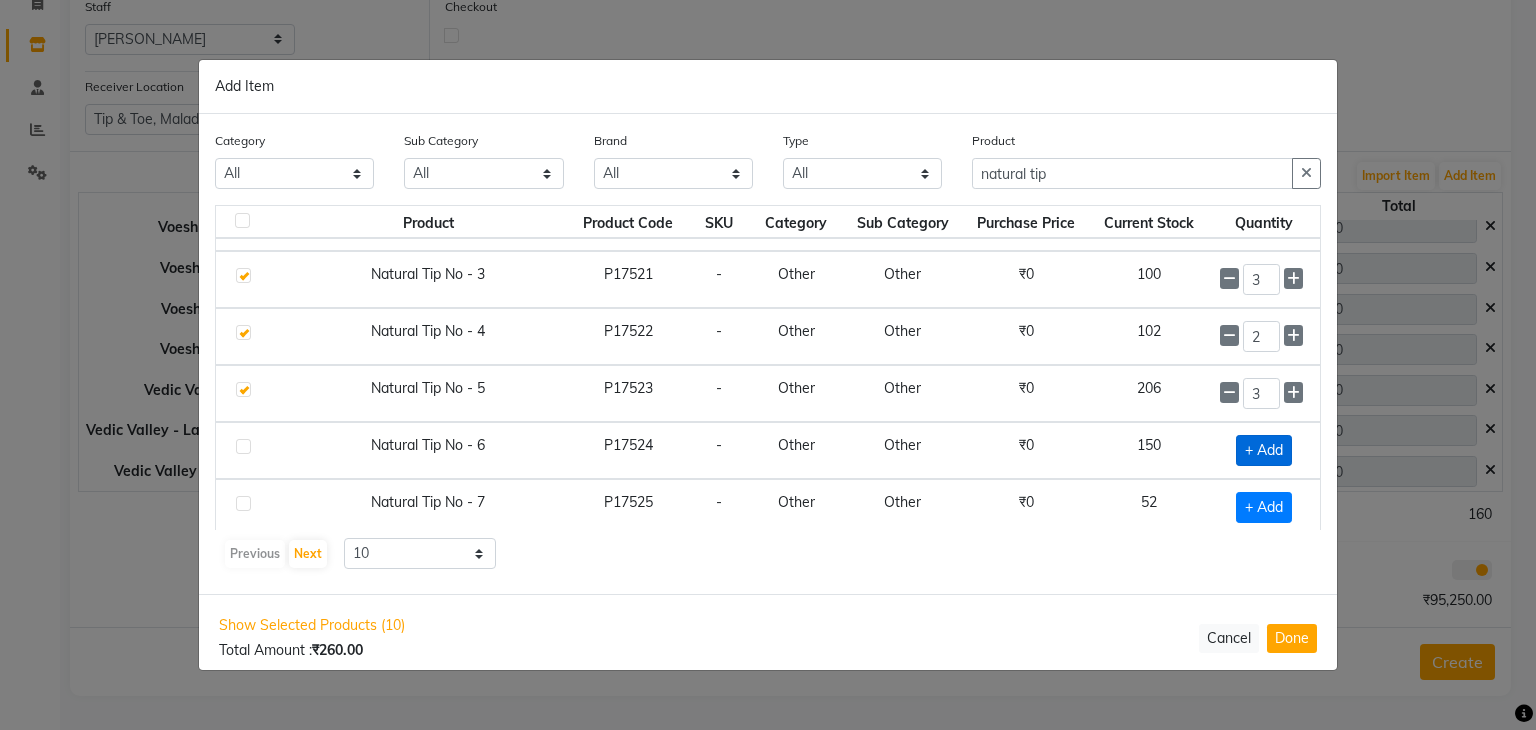 click on "+ Add" 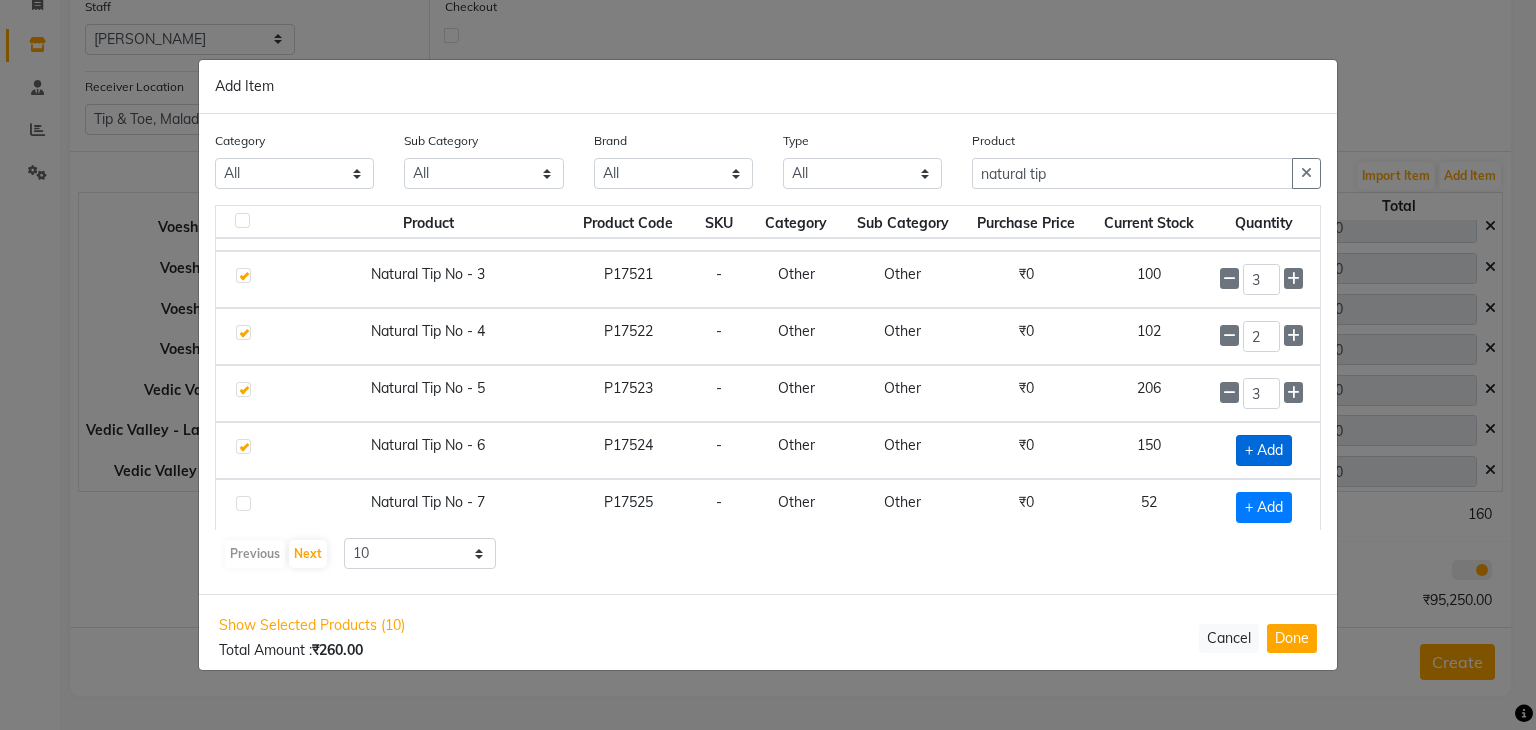 checkbox on "true" 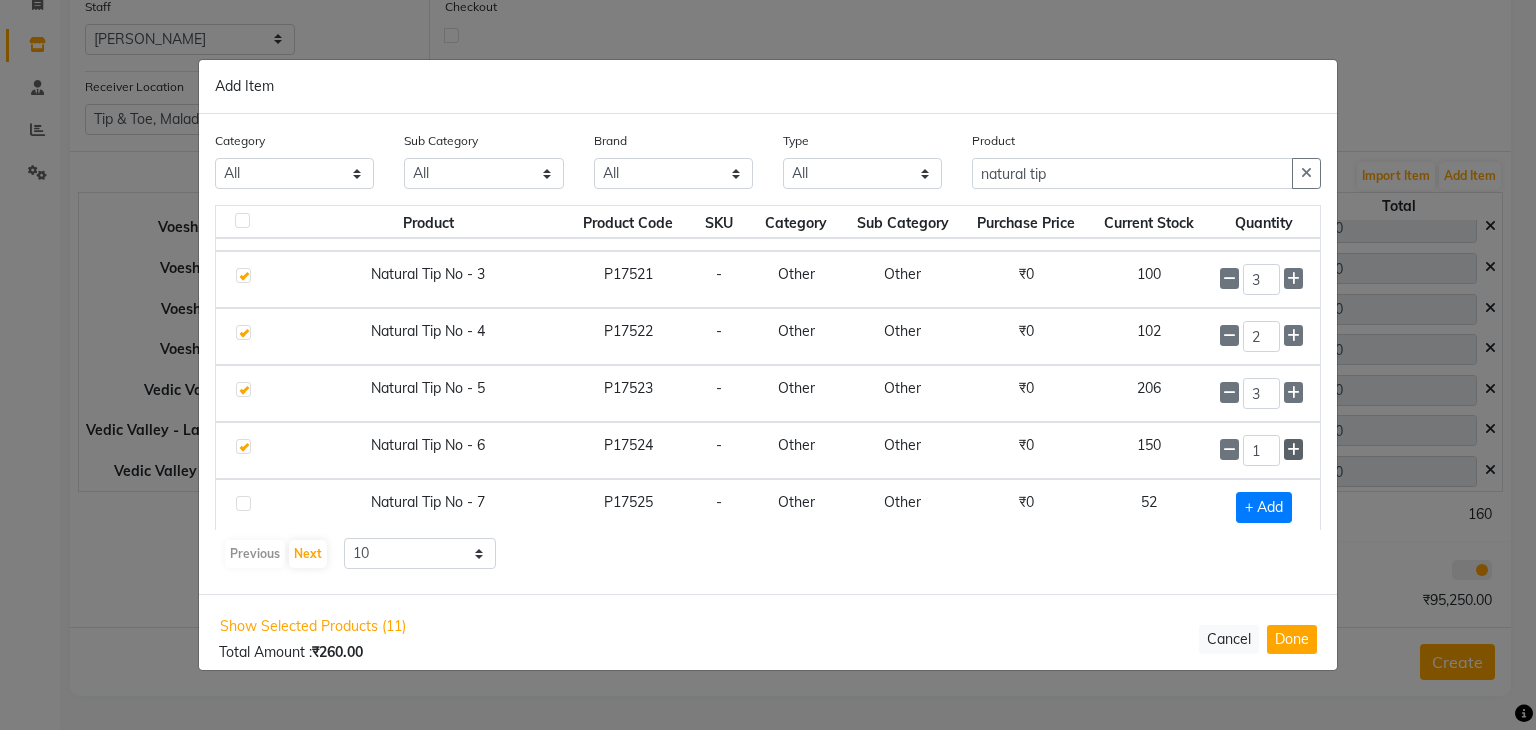 click 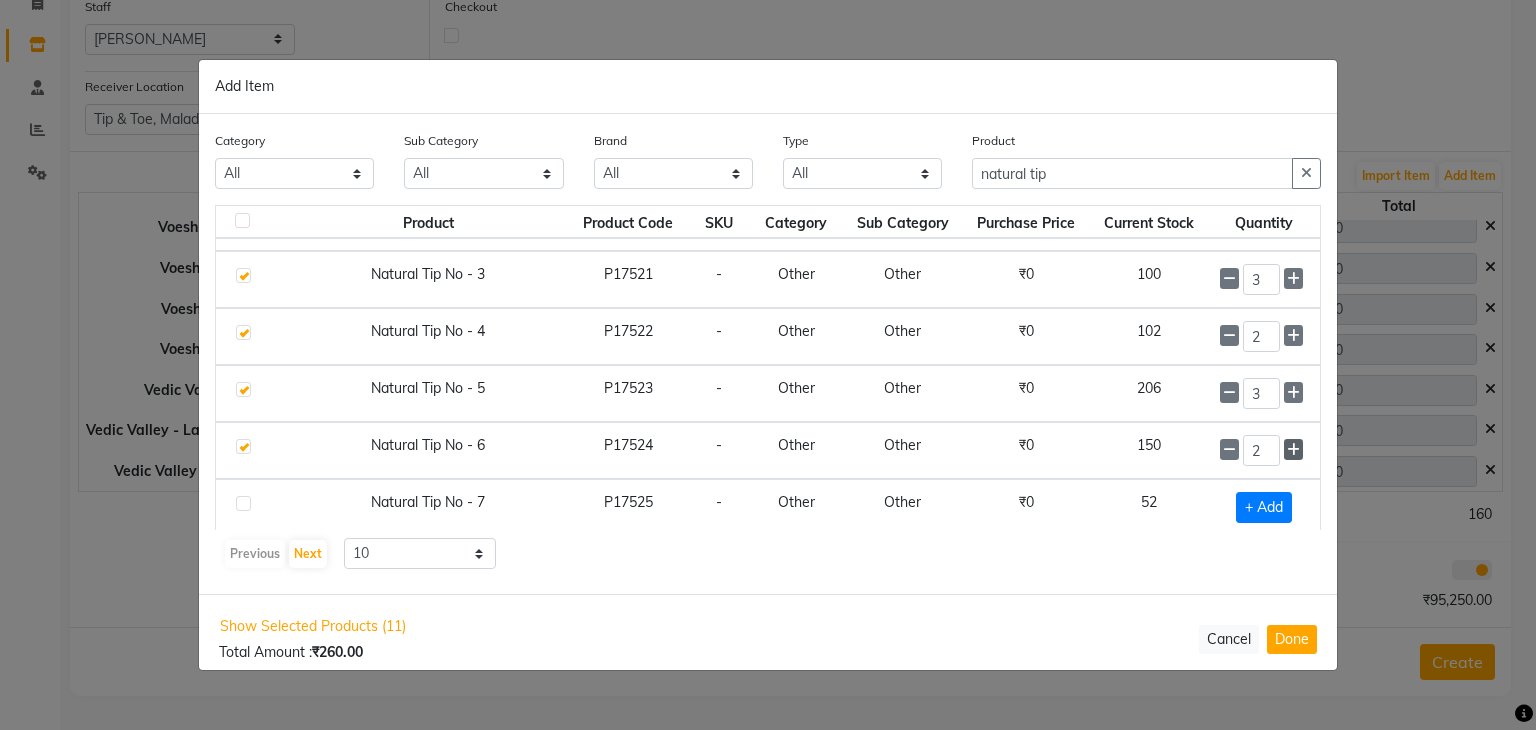 click 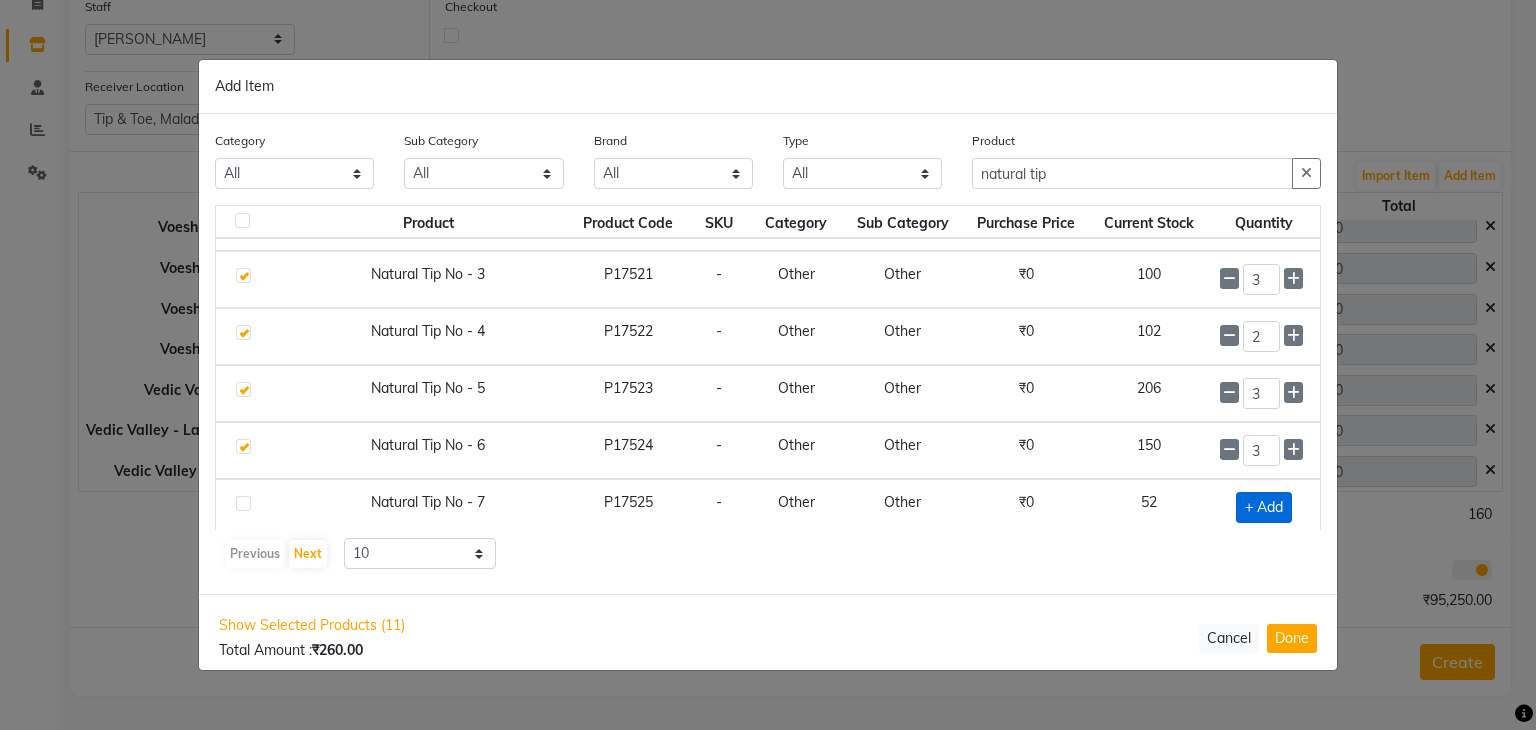 click on "+ Add" 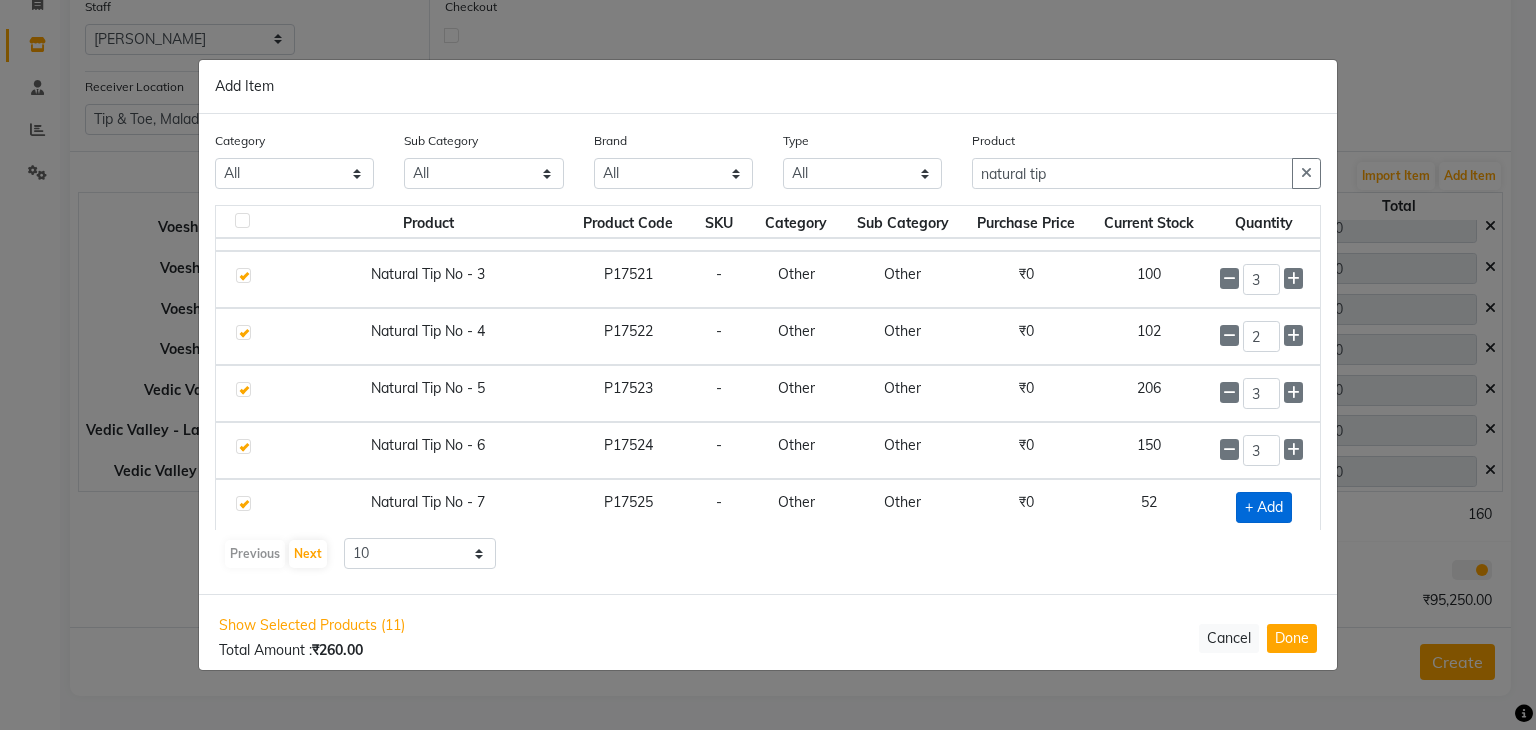 checkbox on "true" 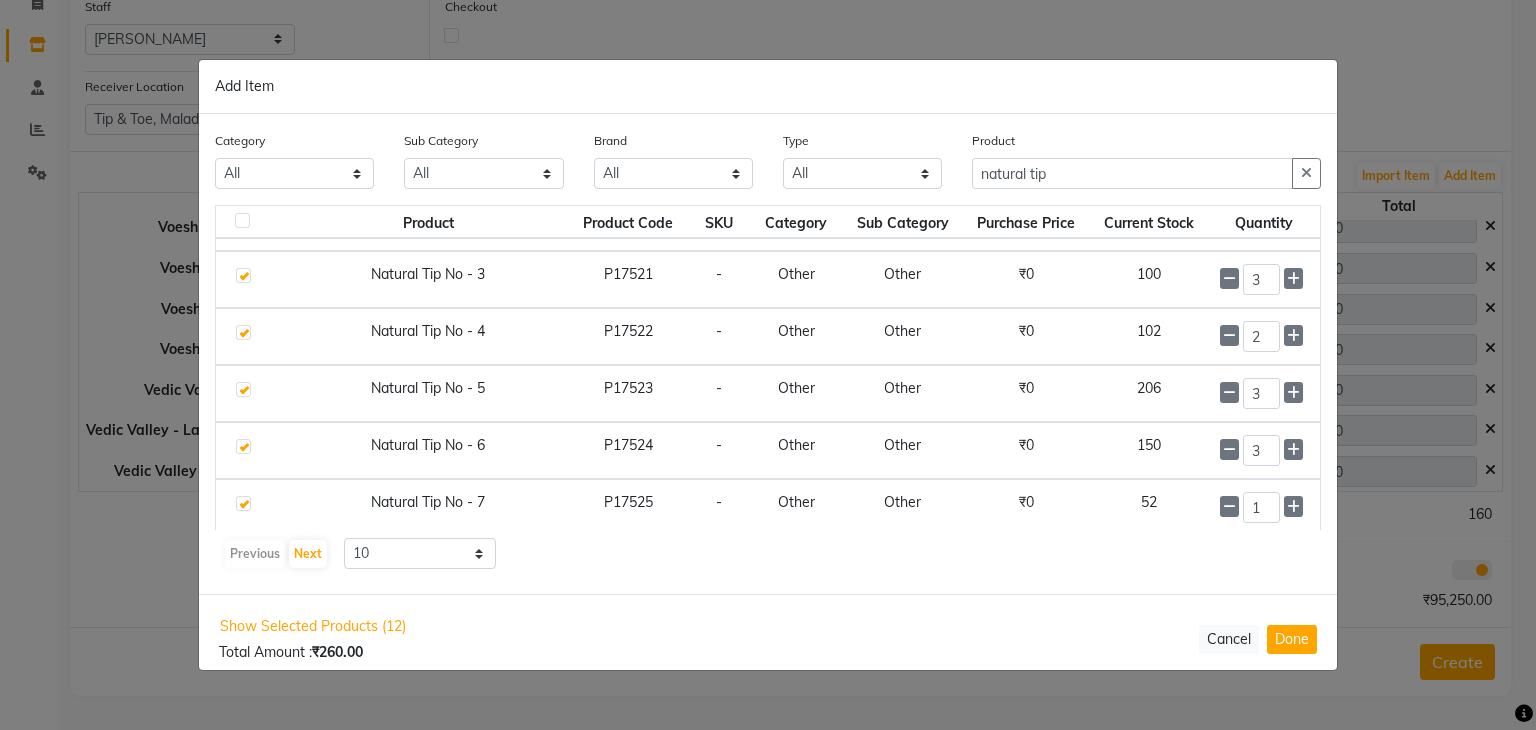 scroll, scrollTop: 276, scrollLeft: 0, axis: vertical 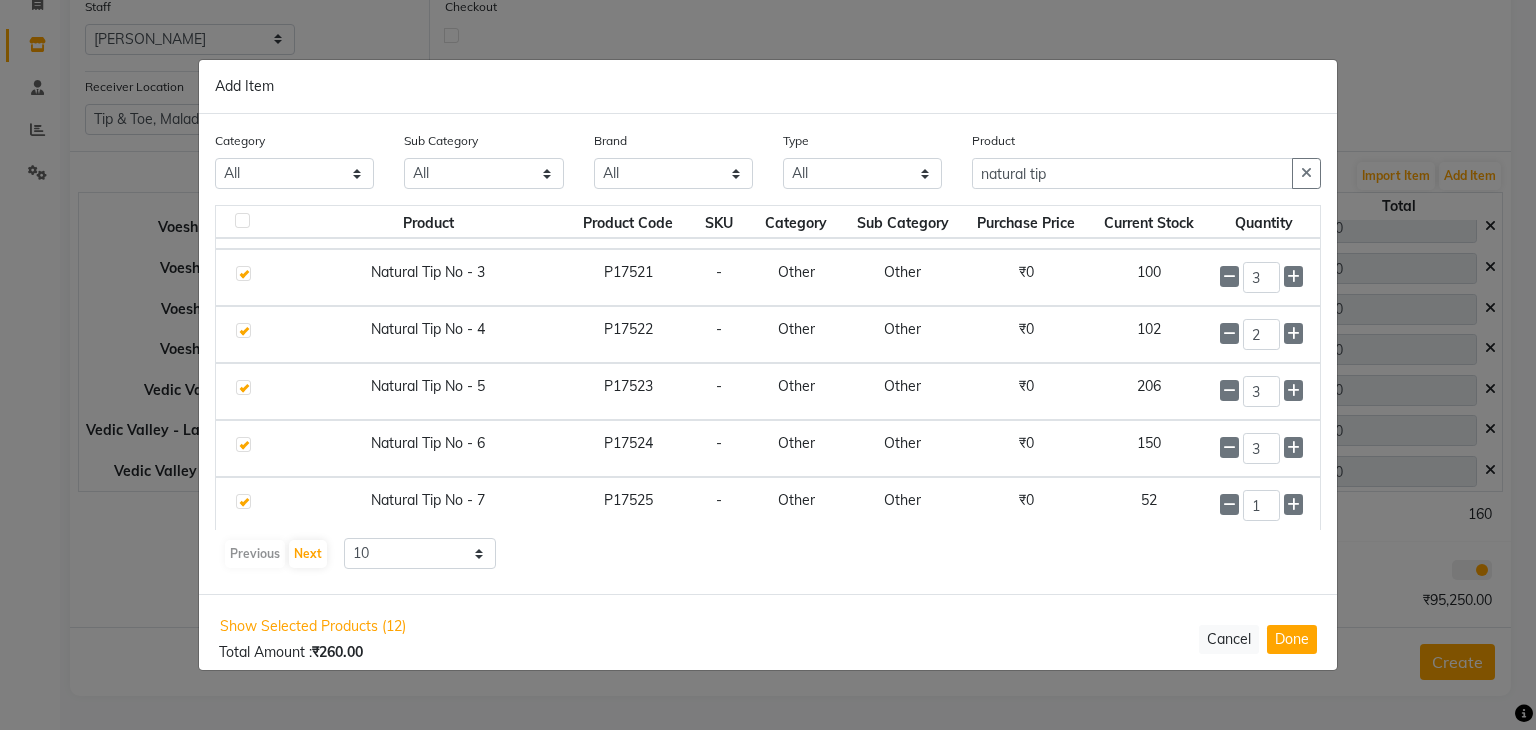 drag, startPoint x: 1283, startPoint y: 498, endPoint x: 458, endPoint y: 554, distance: 826.89844 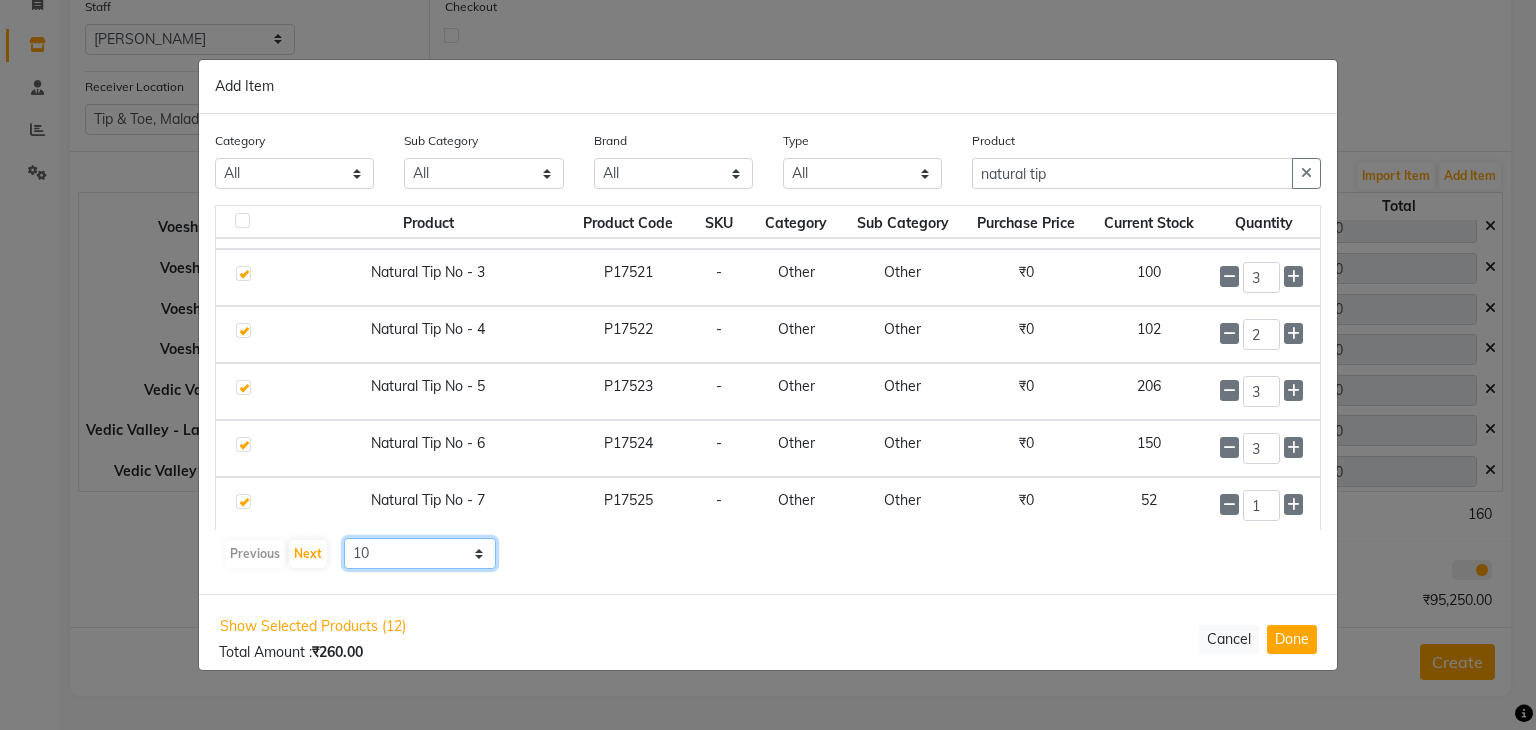 click on "10 50 100" 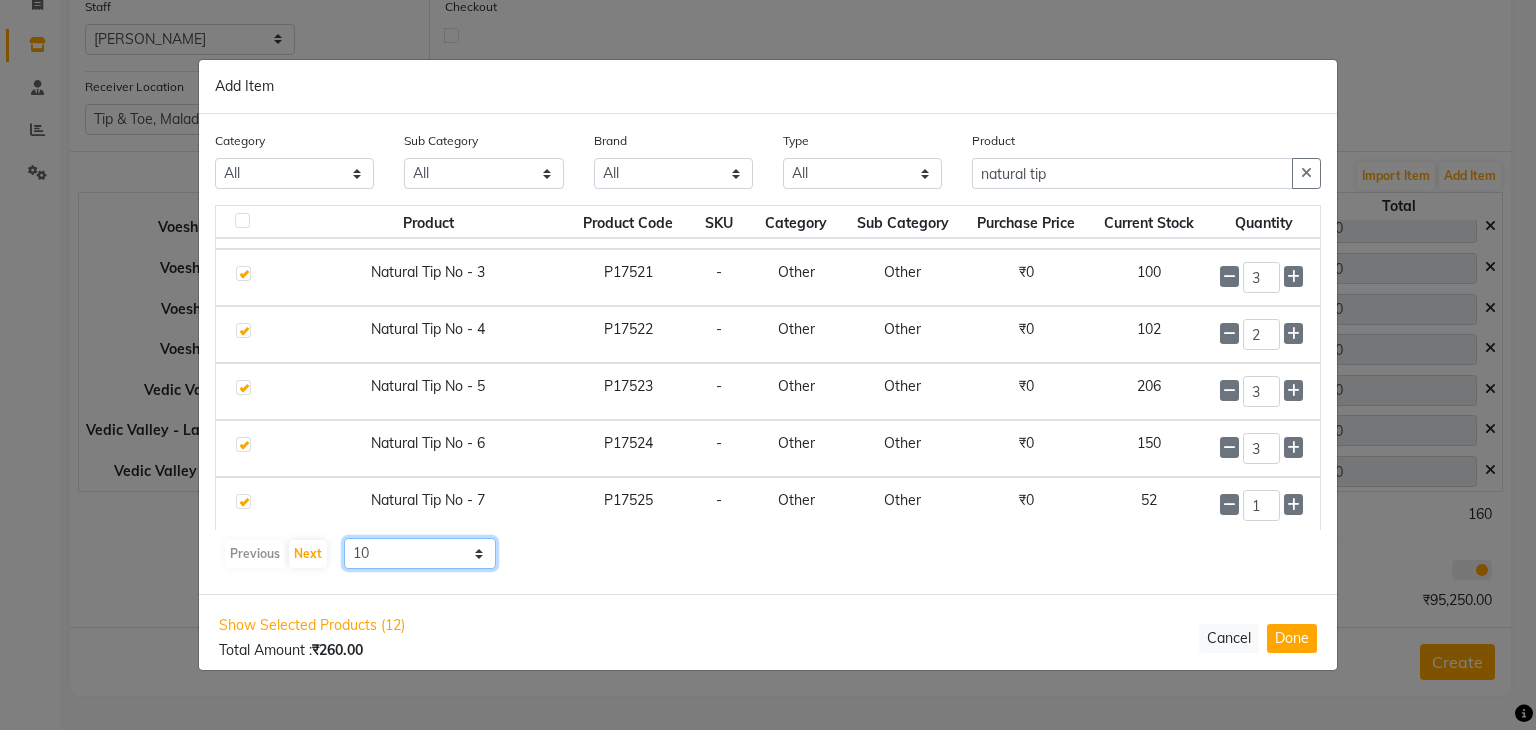 select on "50" 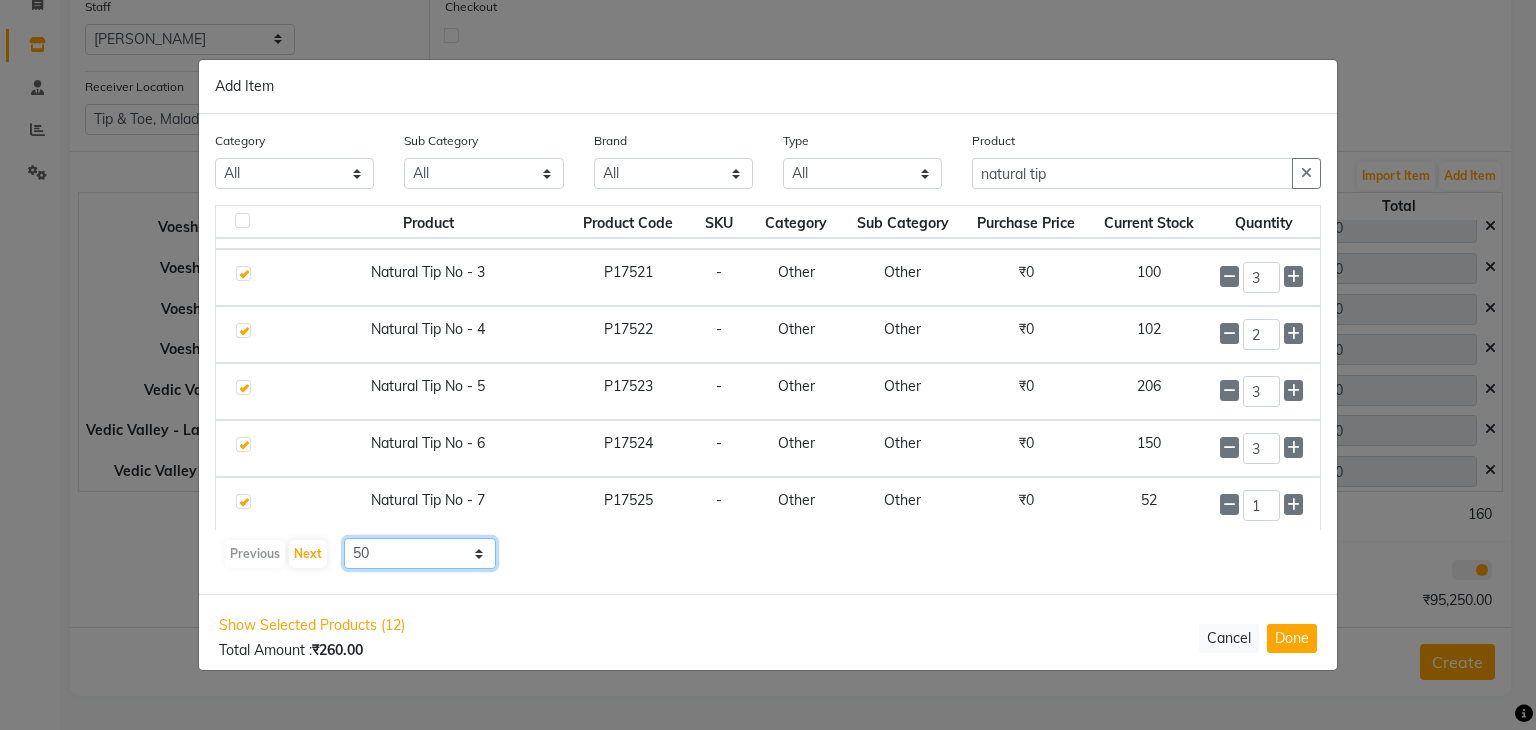 click on "10 50 100" 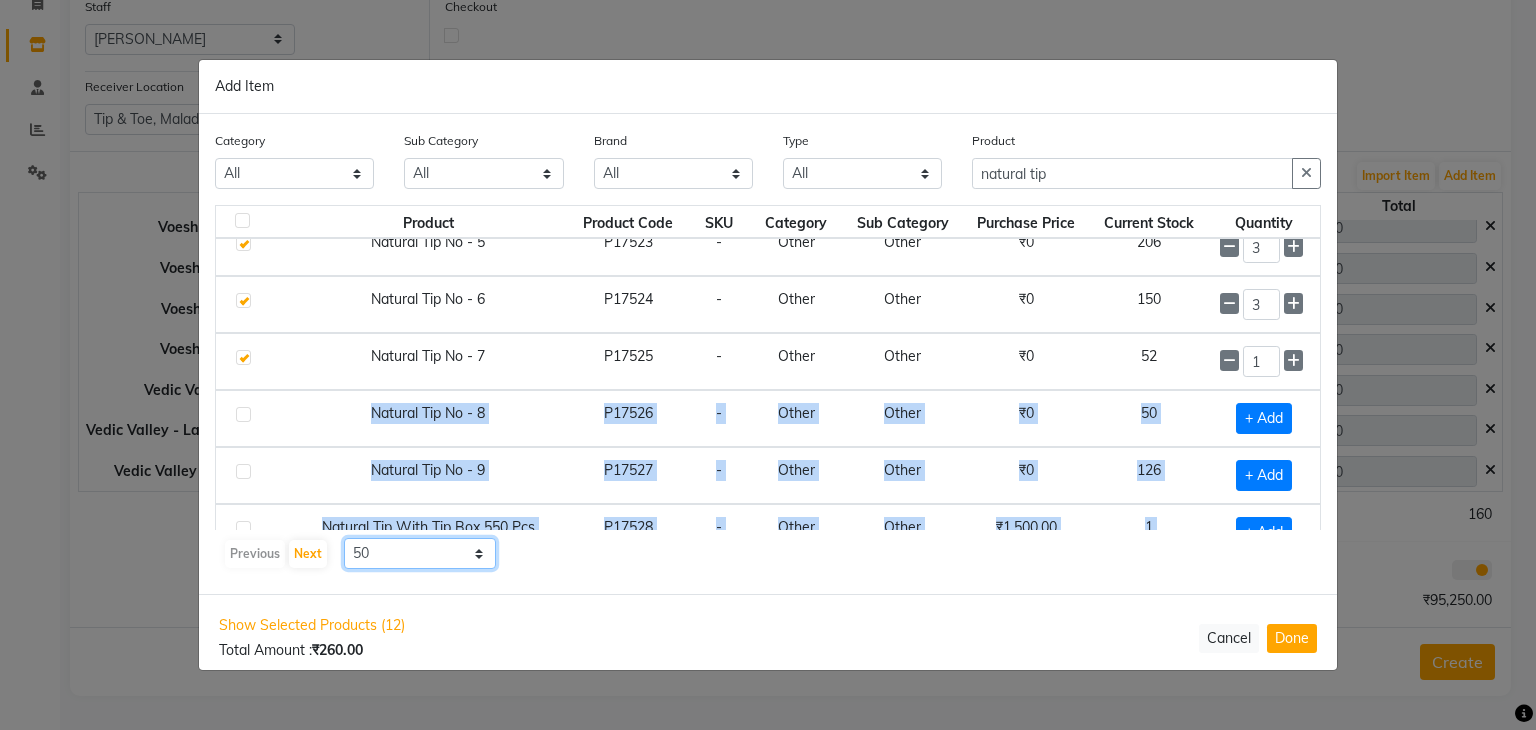 scroll, scrollTop: 424, scrollLeft: 0, axis: vertical 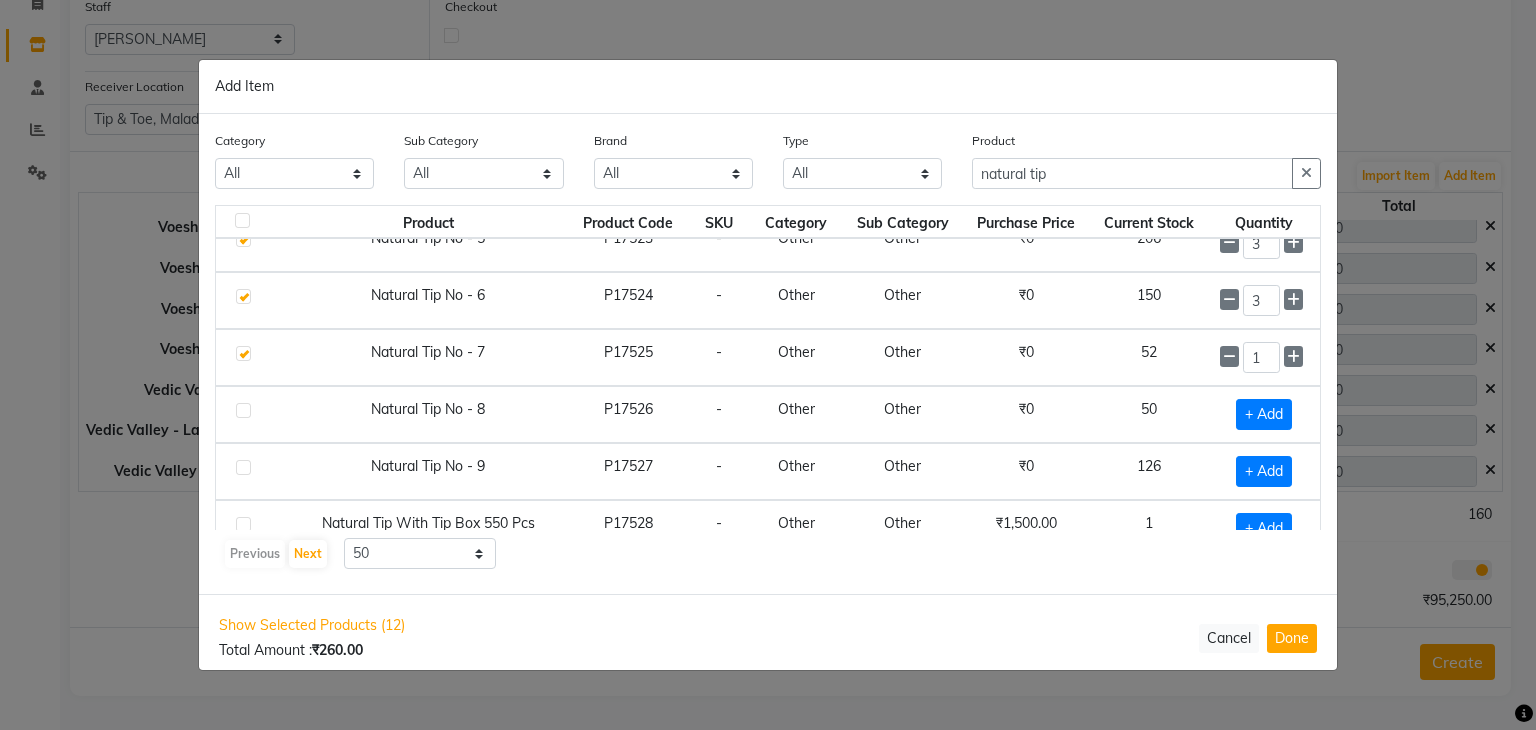 click on "Other" 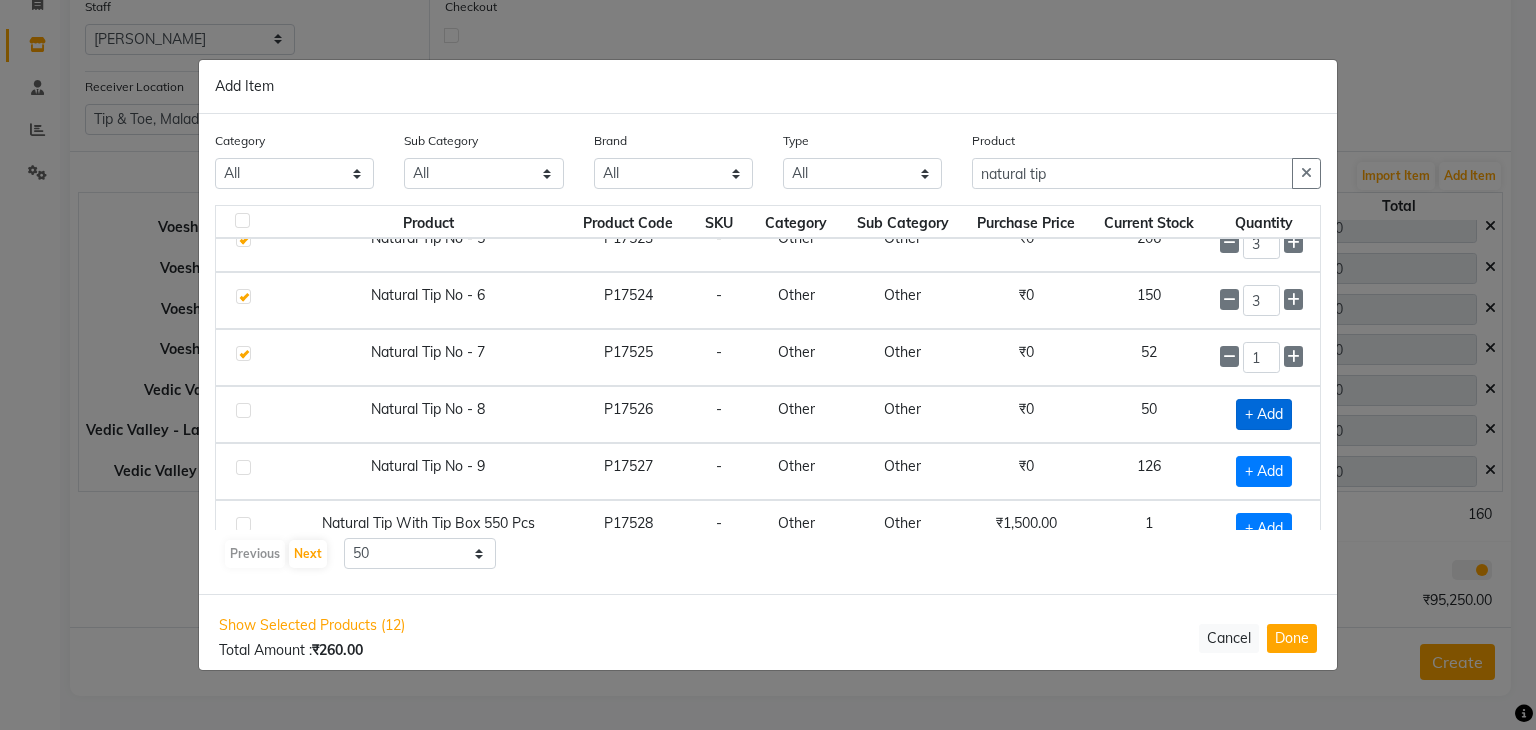 click on "+ Add" 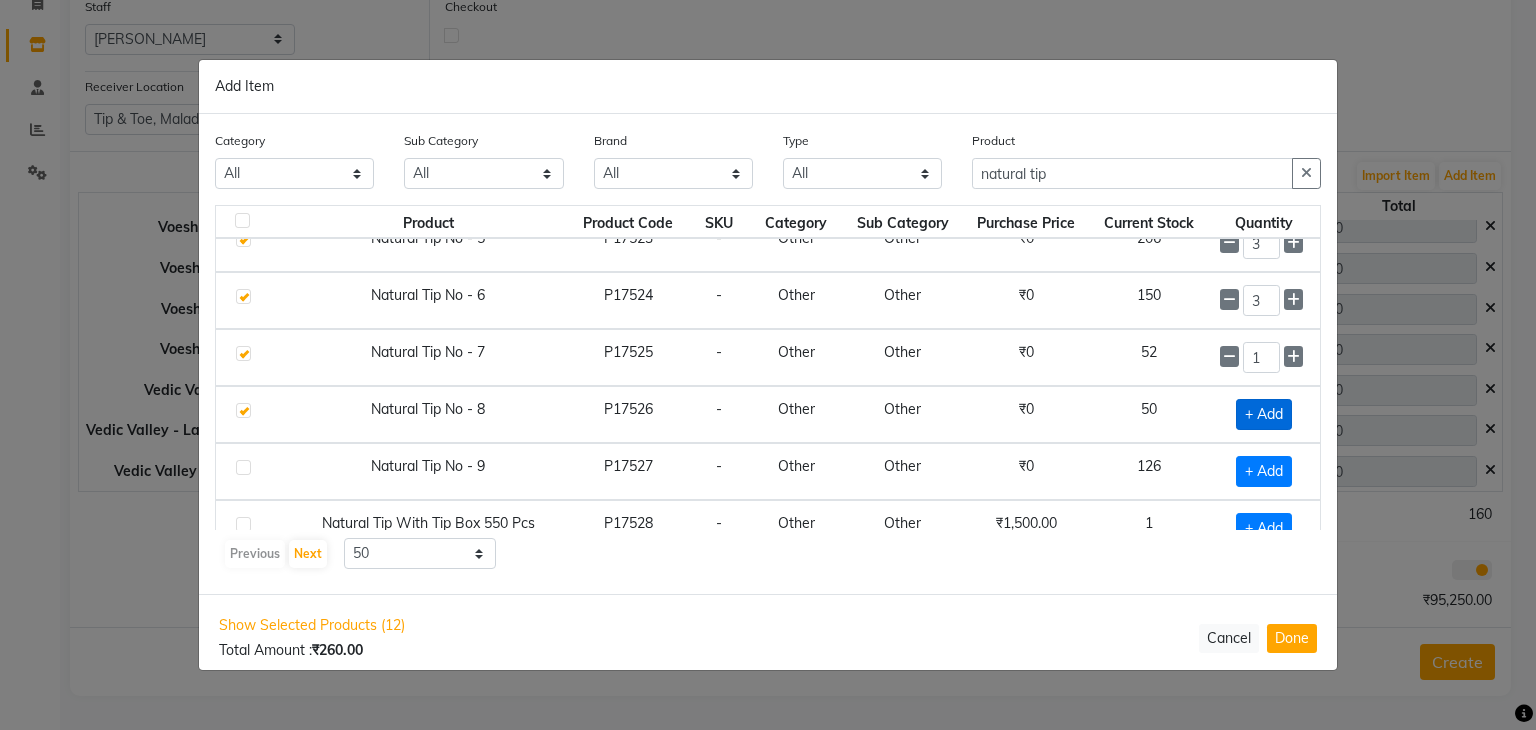 checkbox on "true" 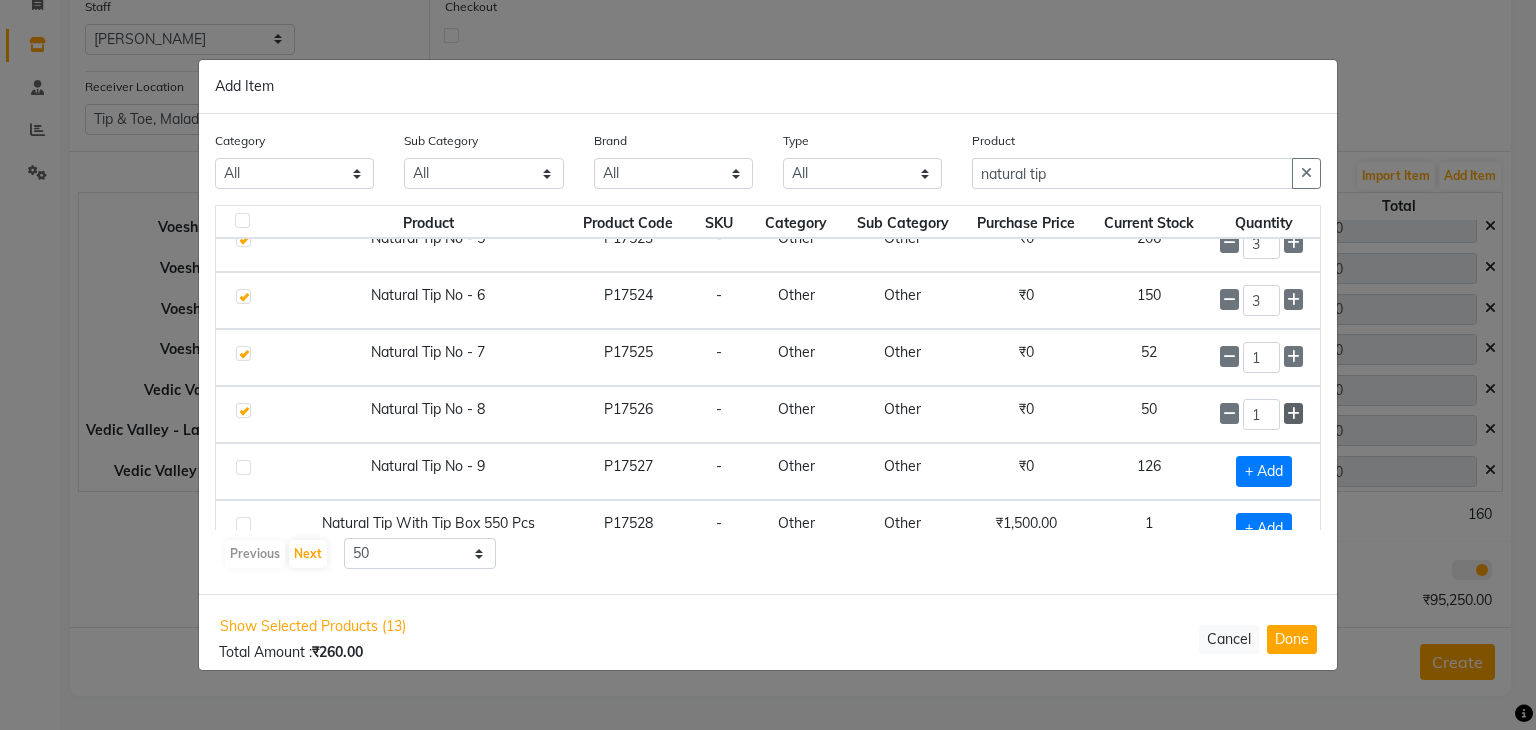 click 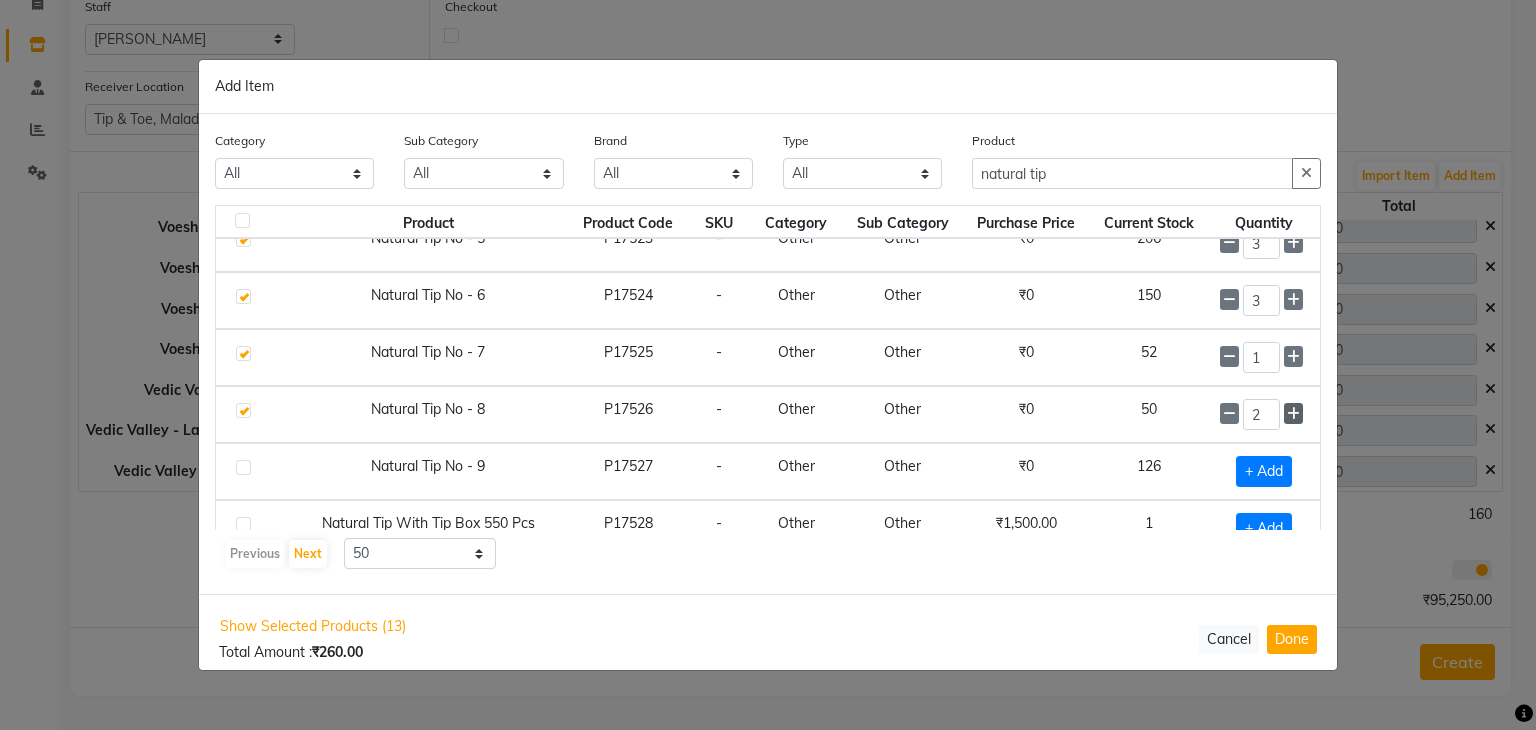 click 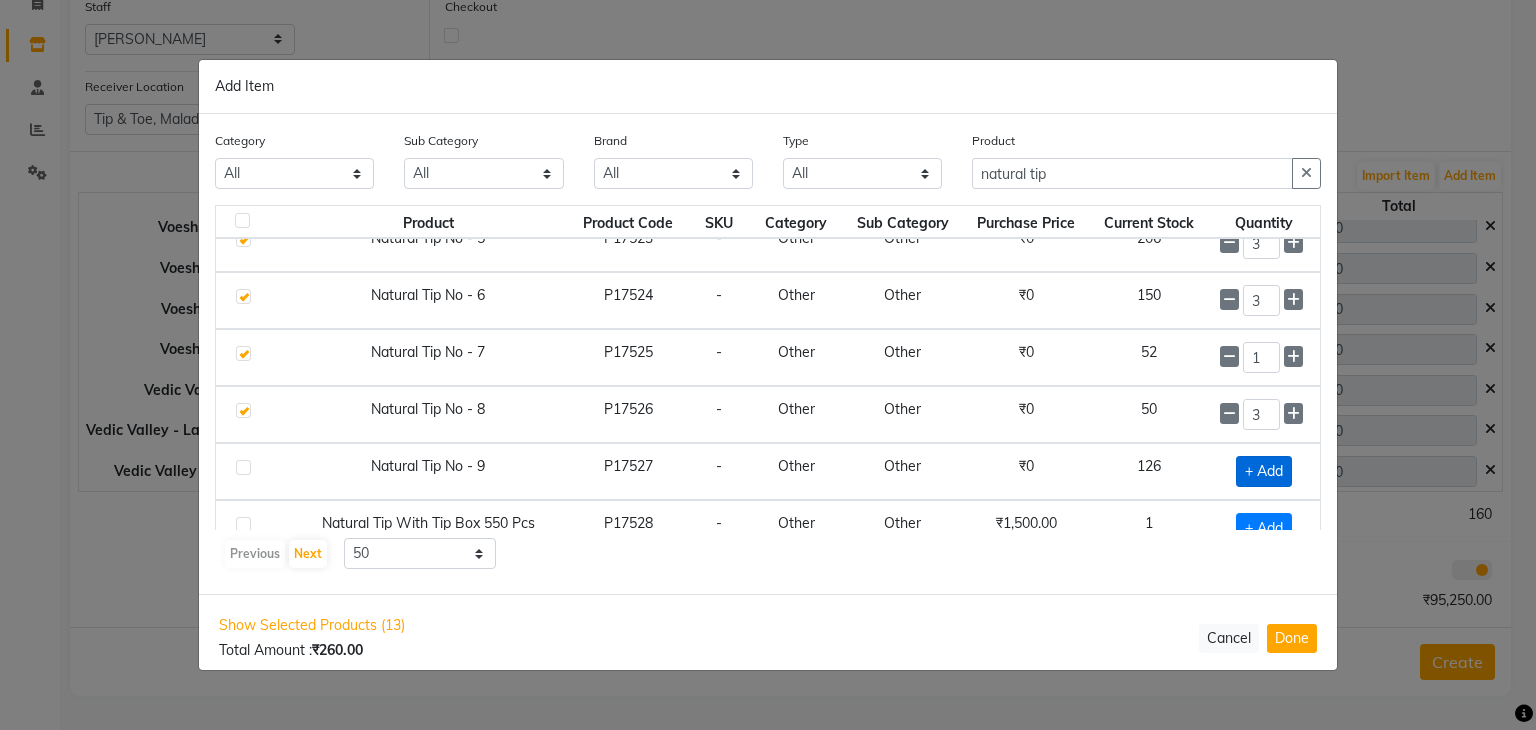 click on "+ Add" 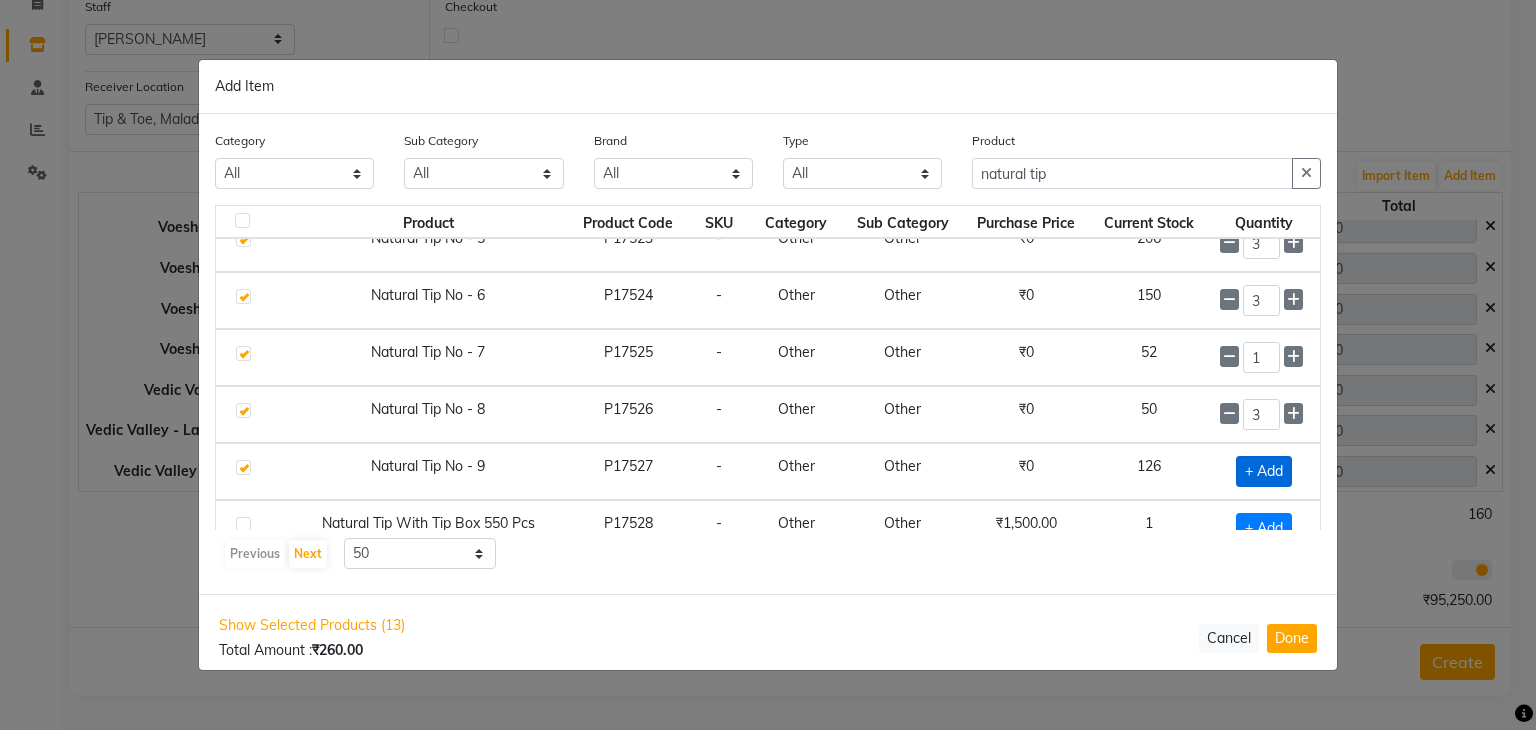 checkbox on "true" 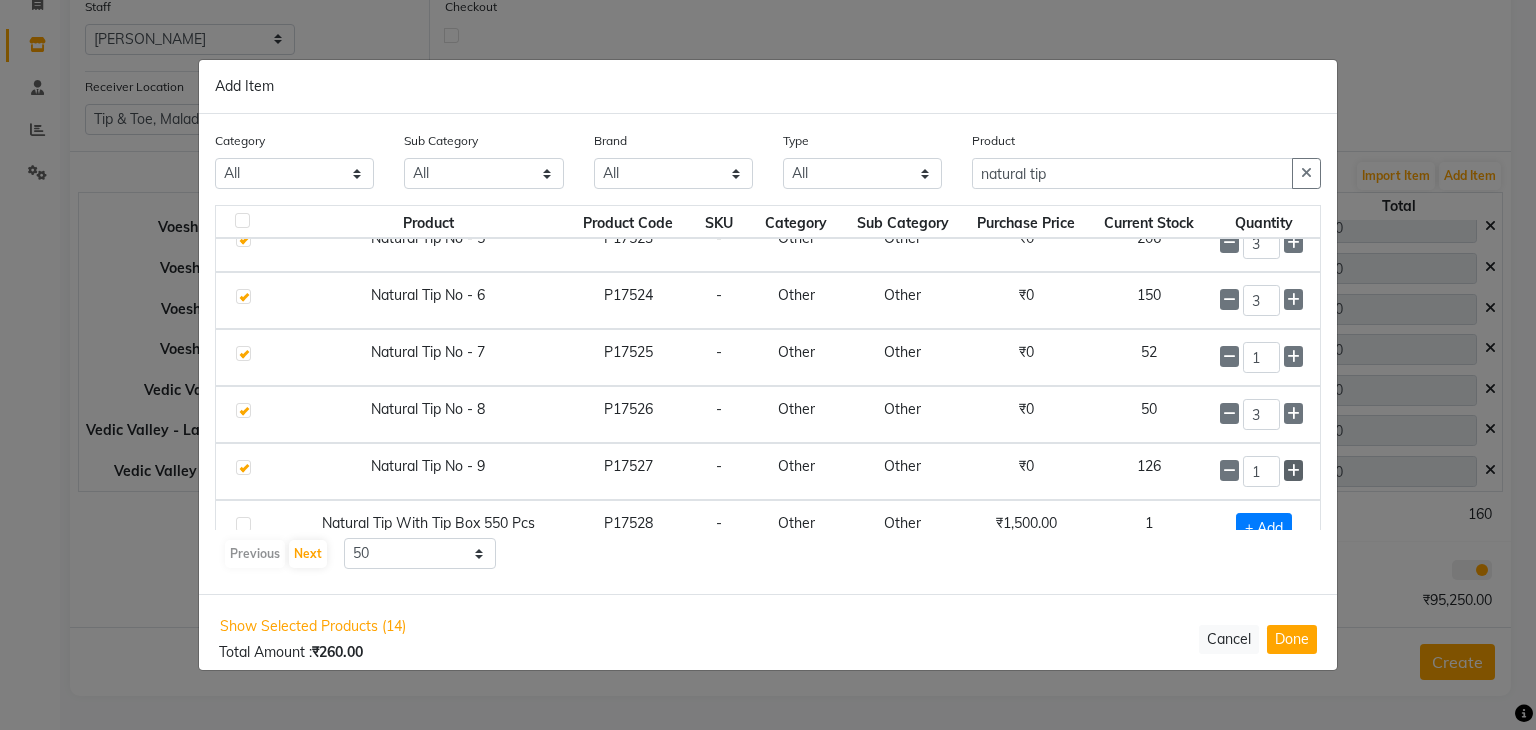 click 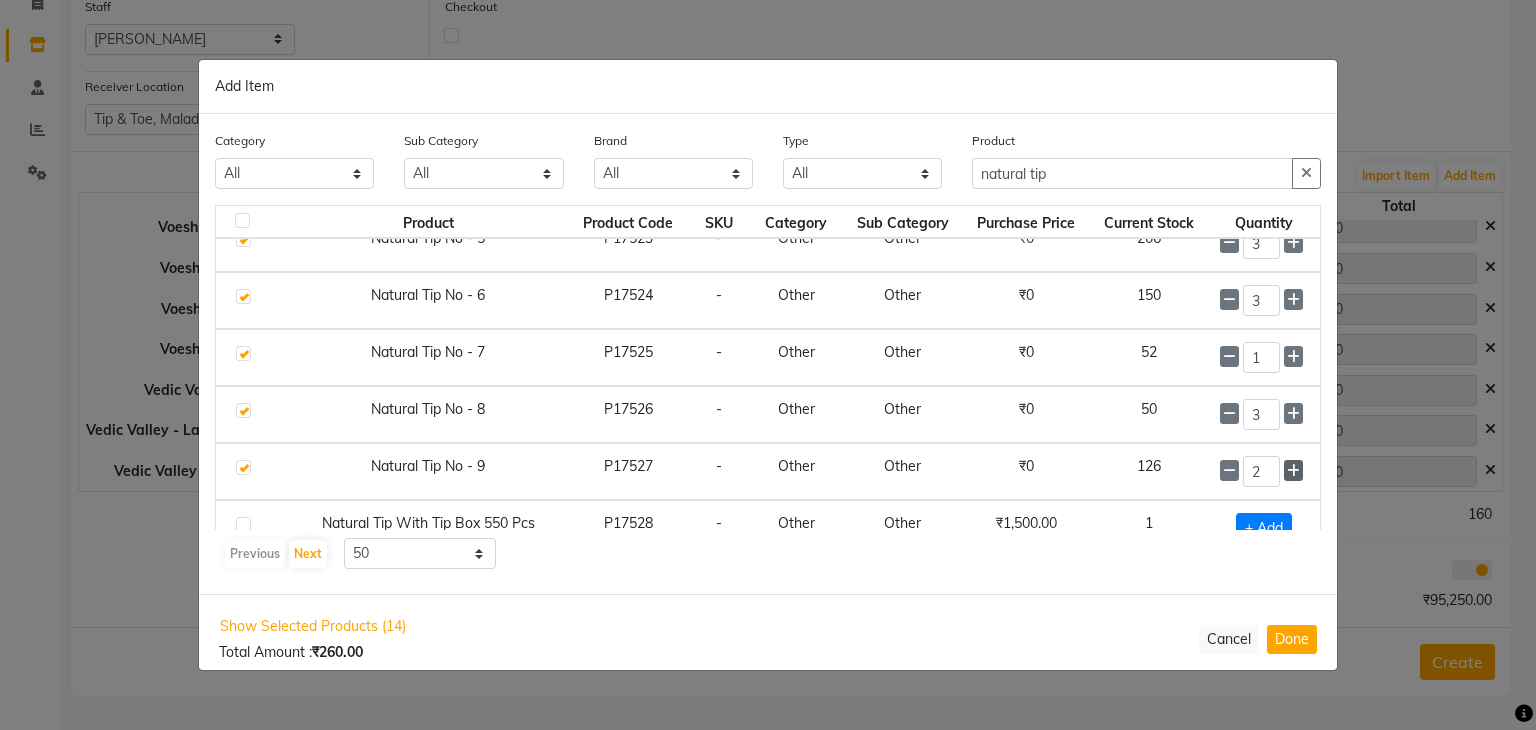 click 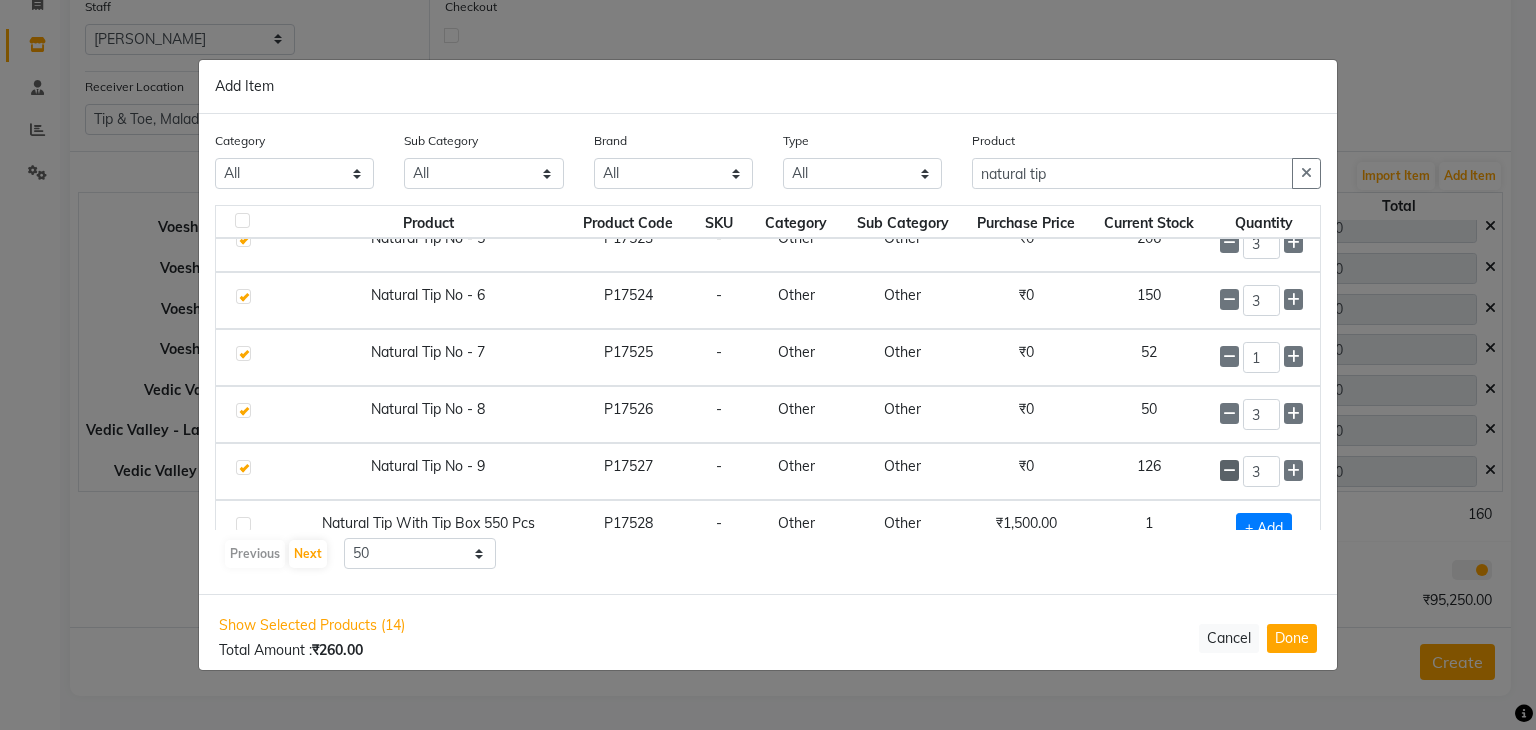 click 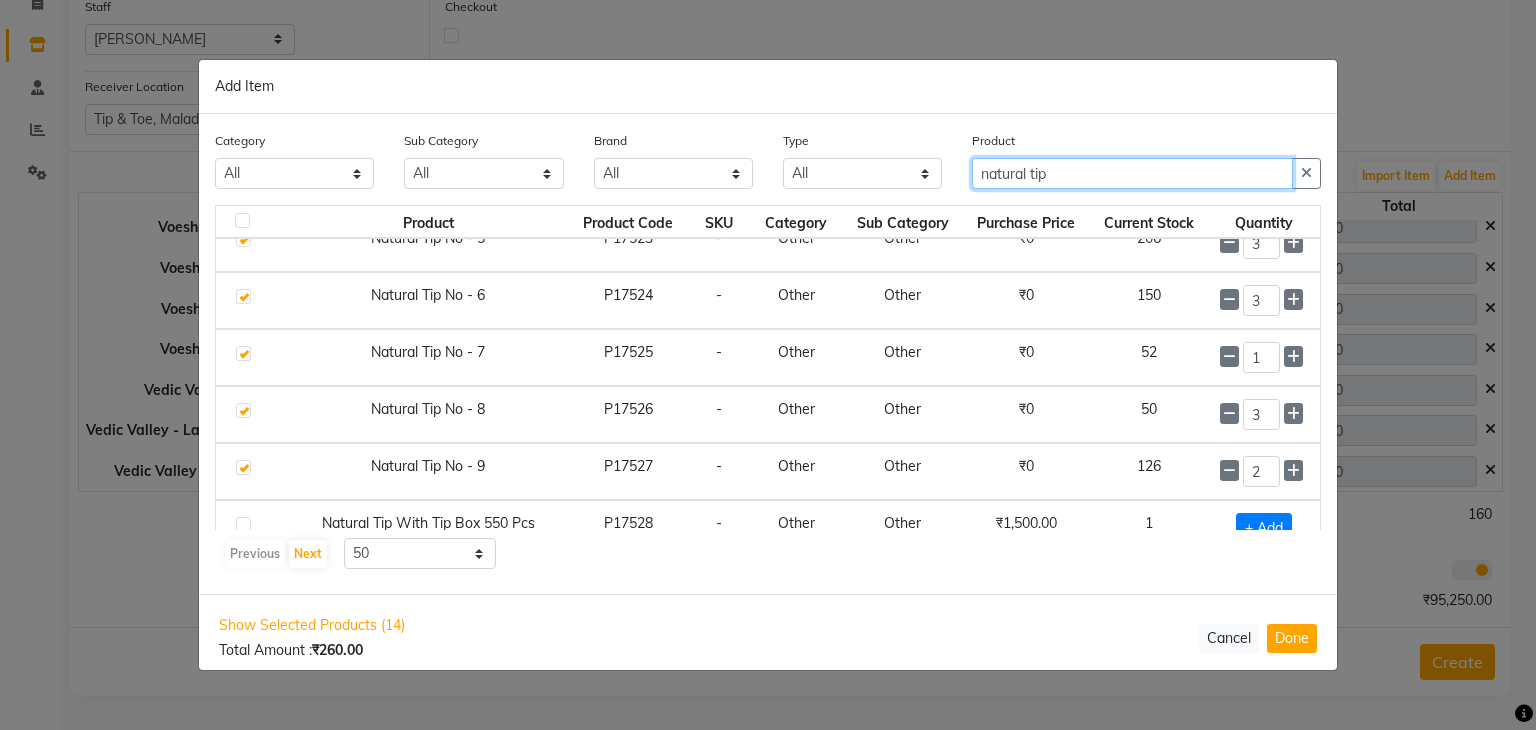 click on "natural tip" 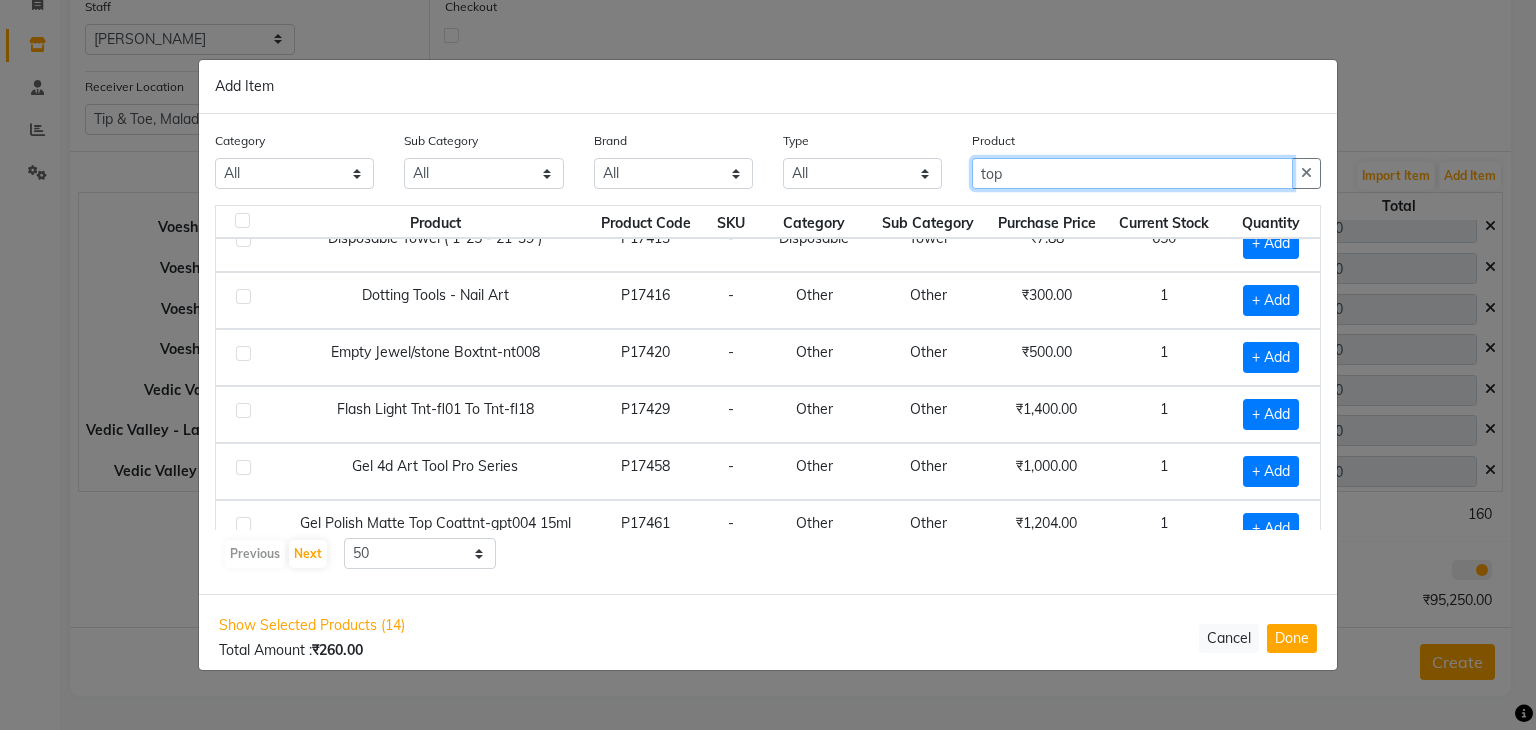 scroll, scrollTop: 0, scrollLeft: 0, axis: both 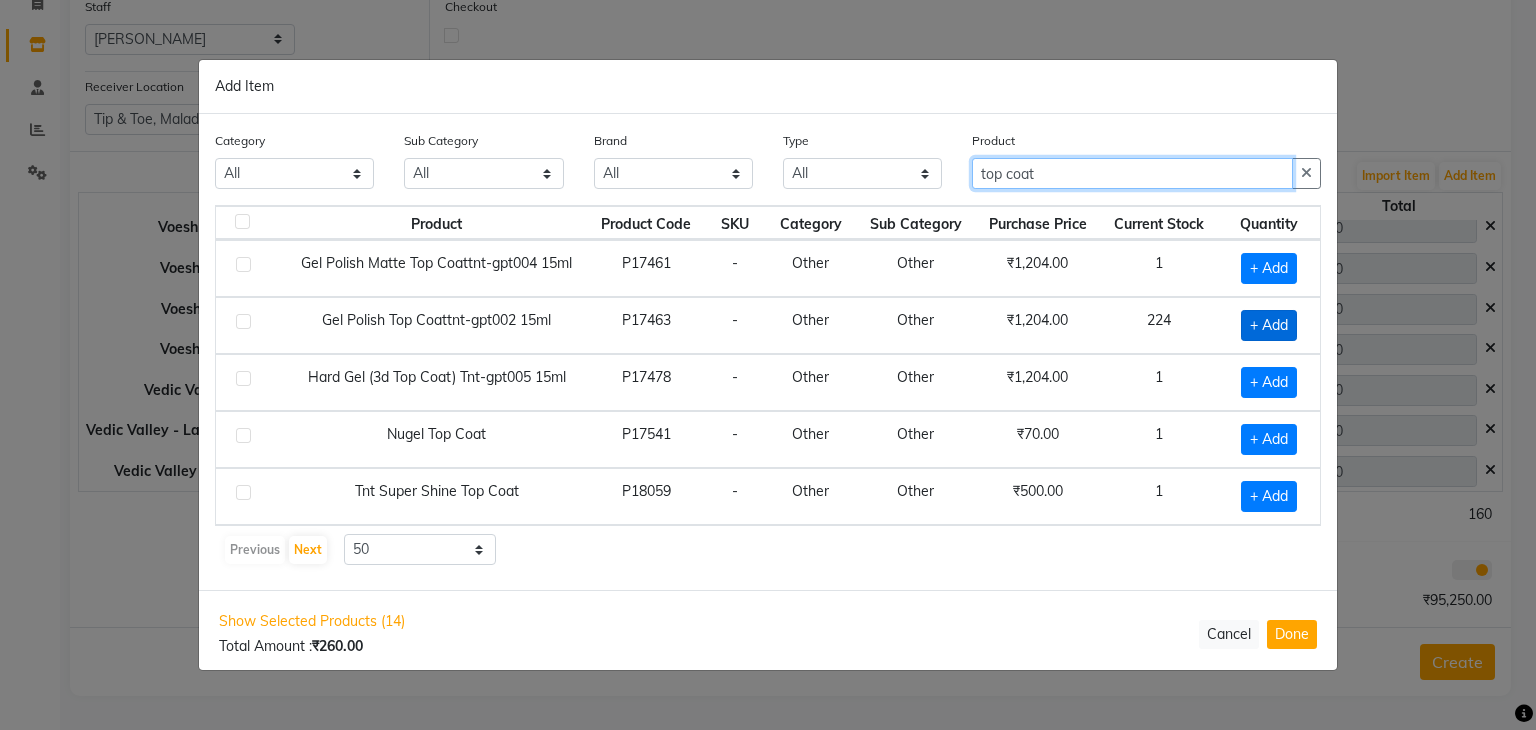 type on "top coat" 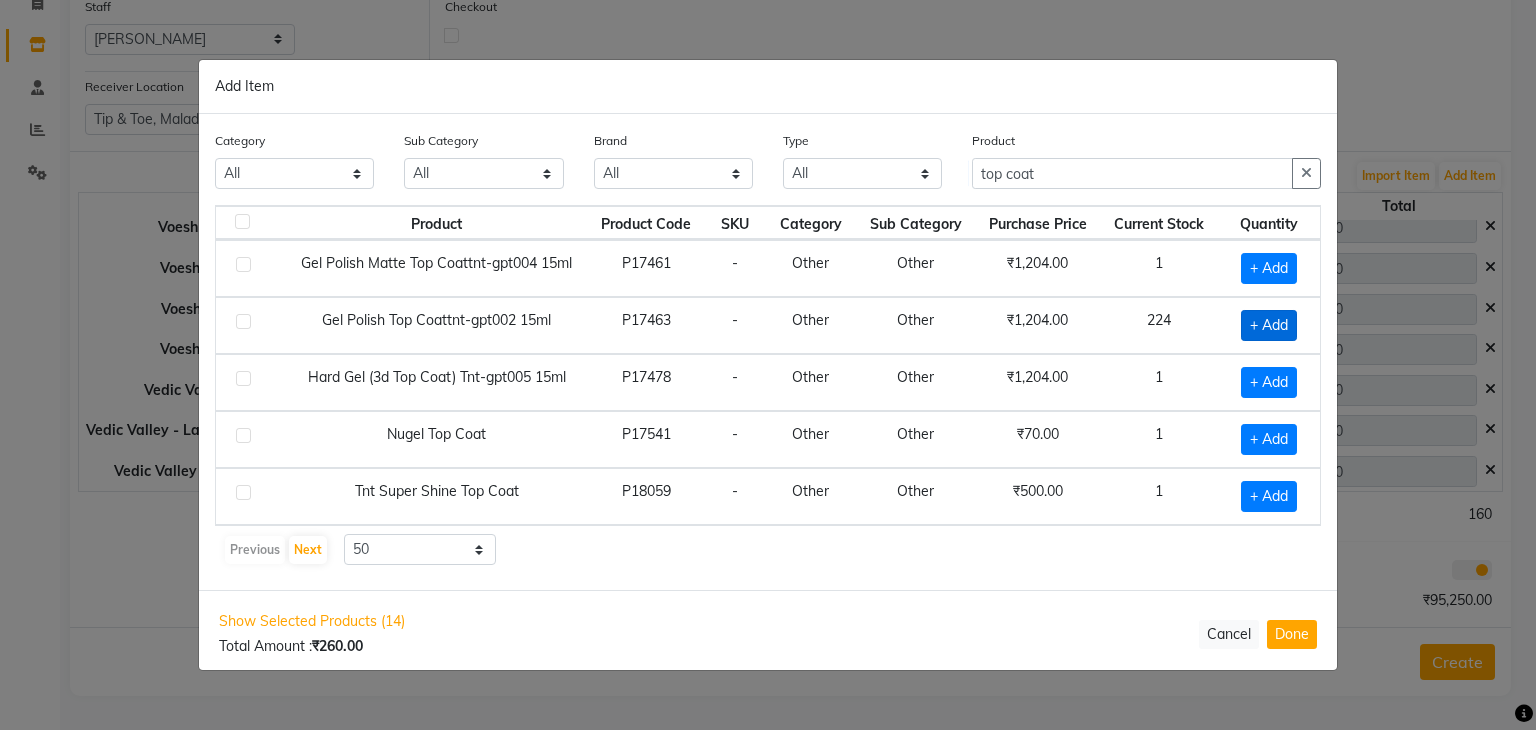click on "+ Add" 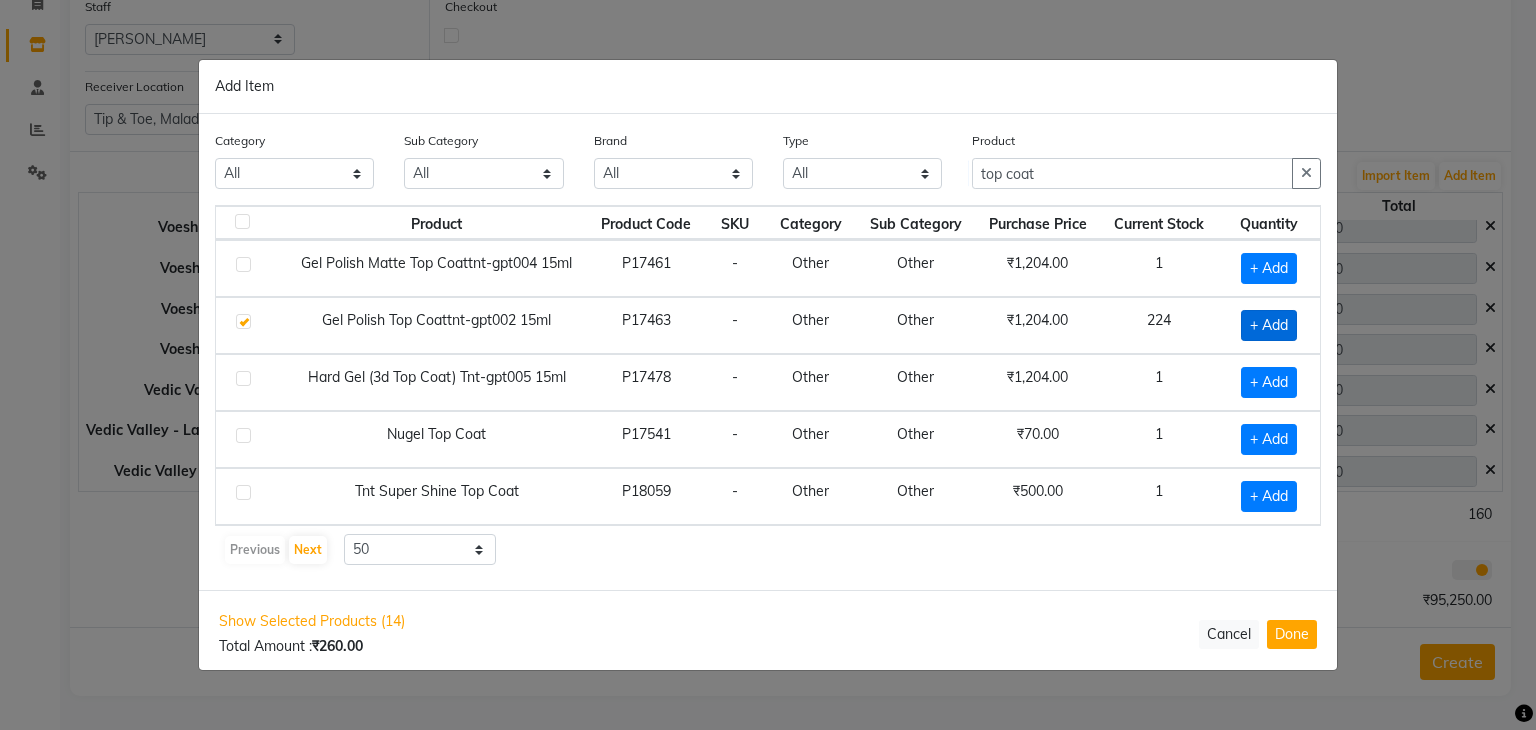 checkbox on "true" 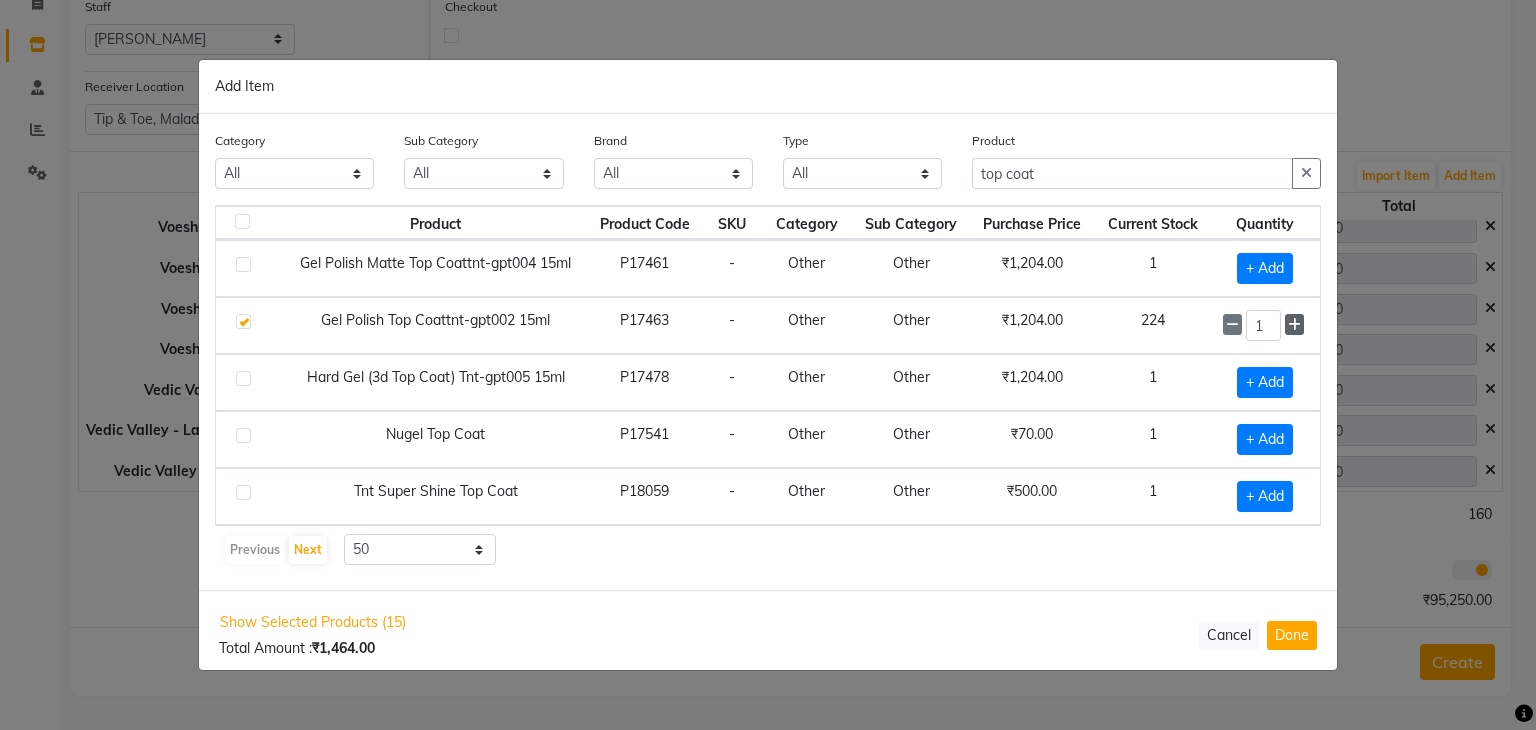 click 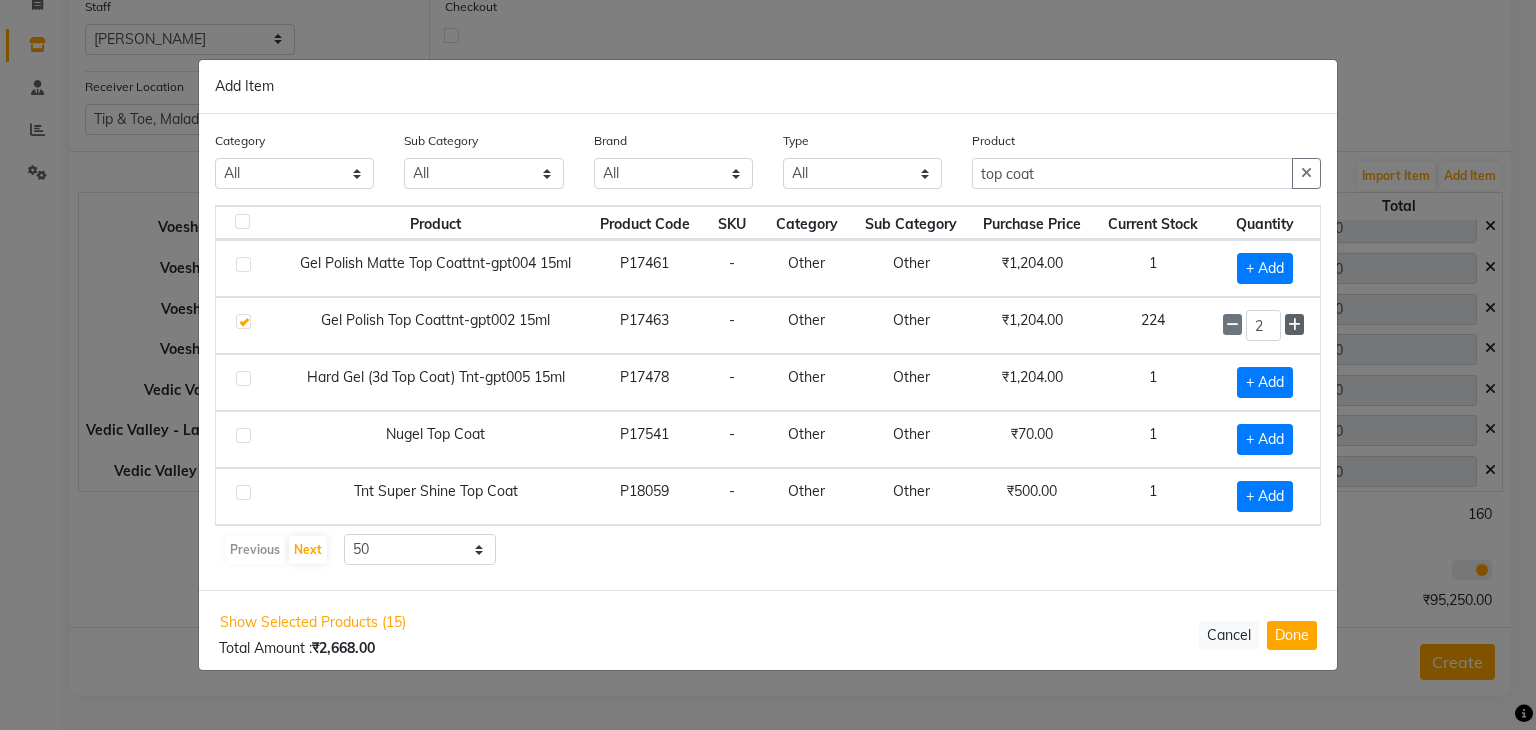 click 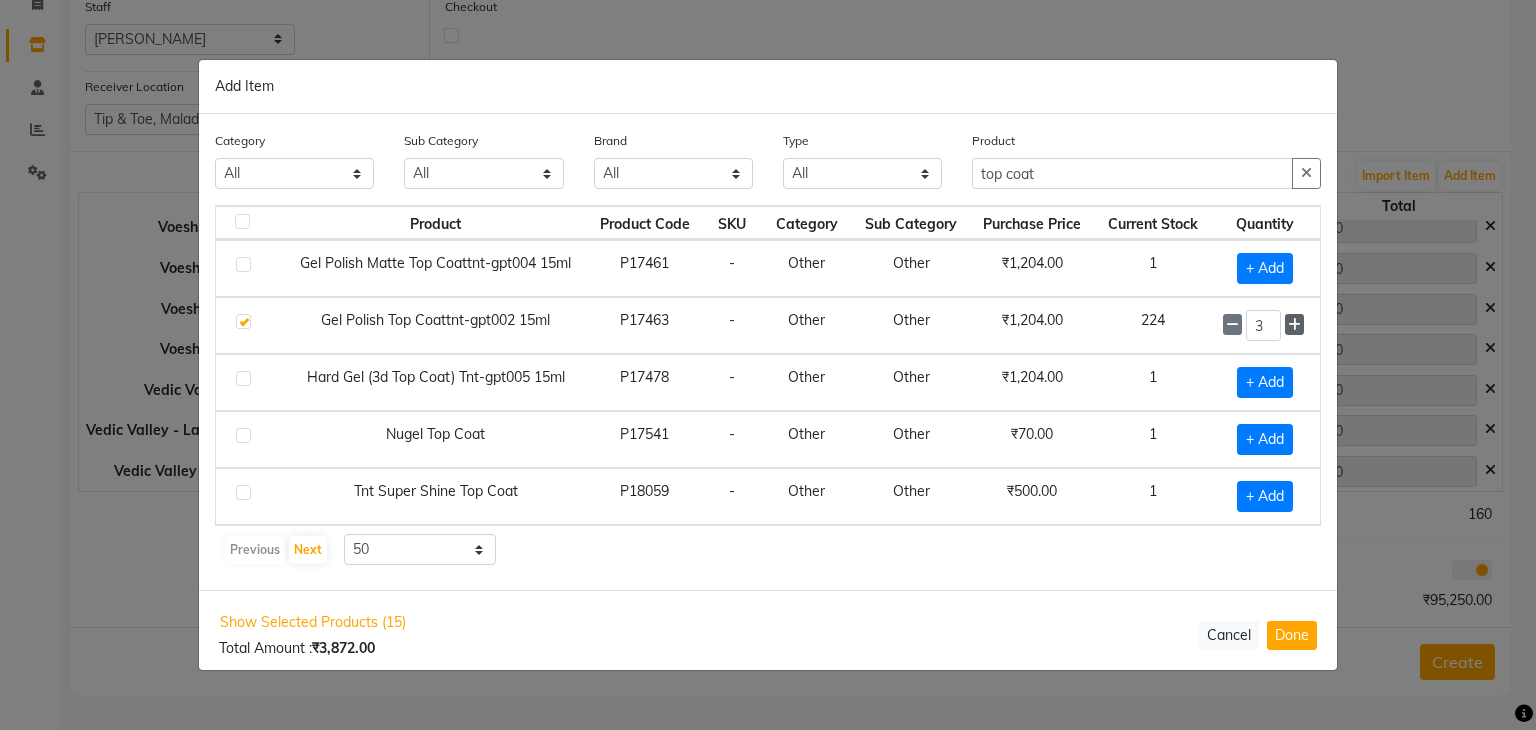 click 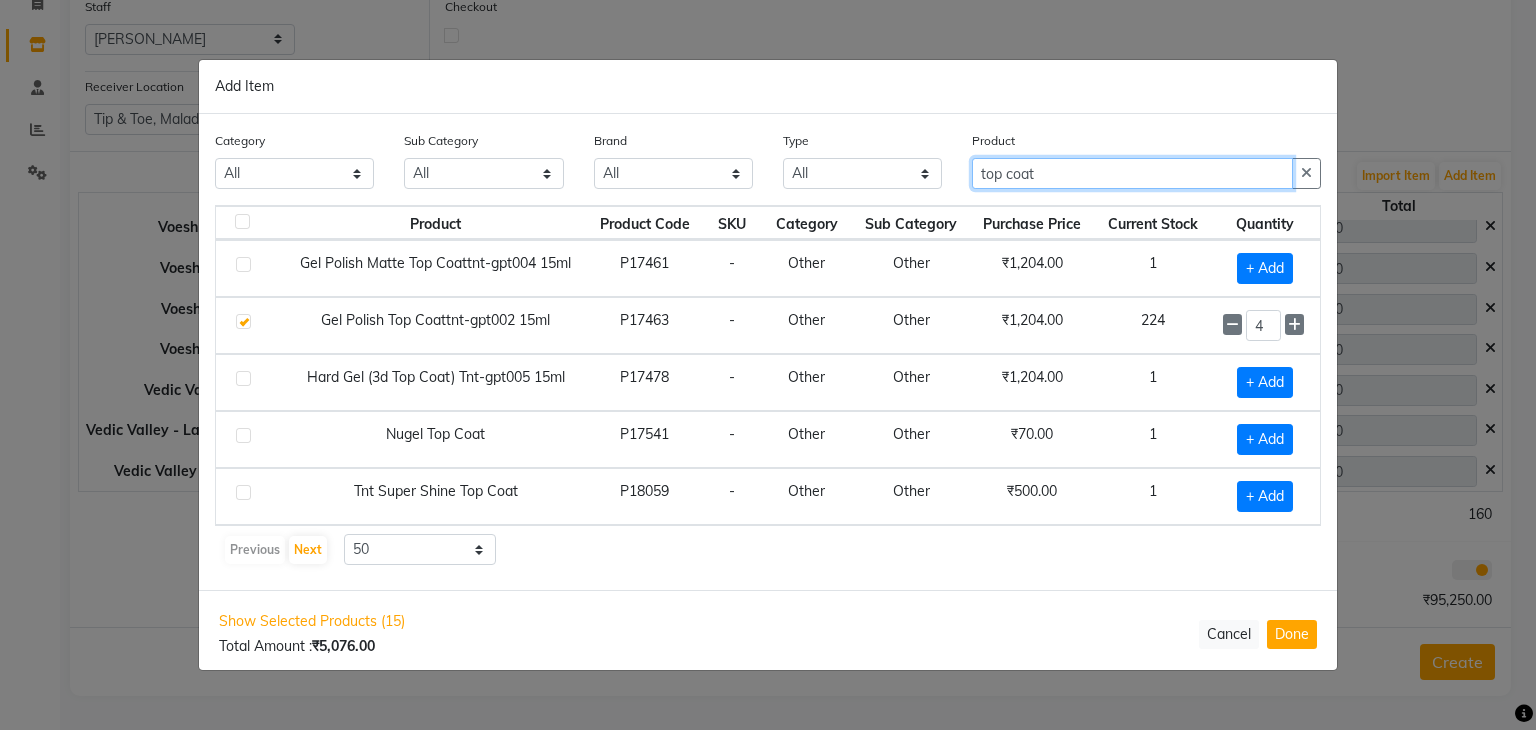 click on "top coat" 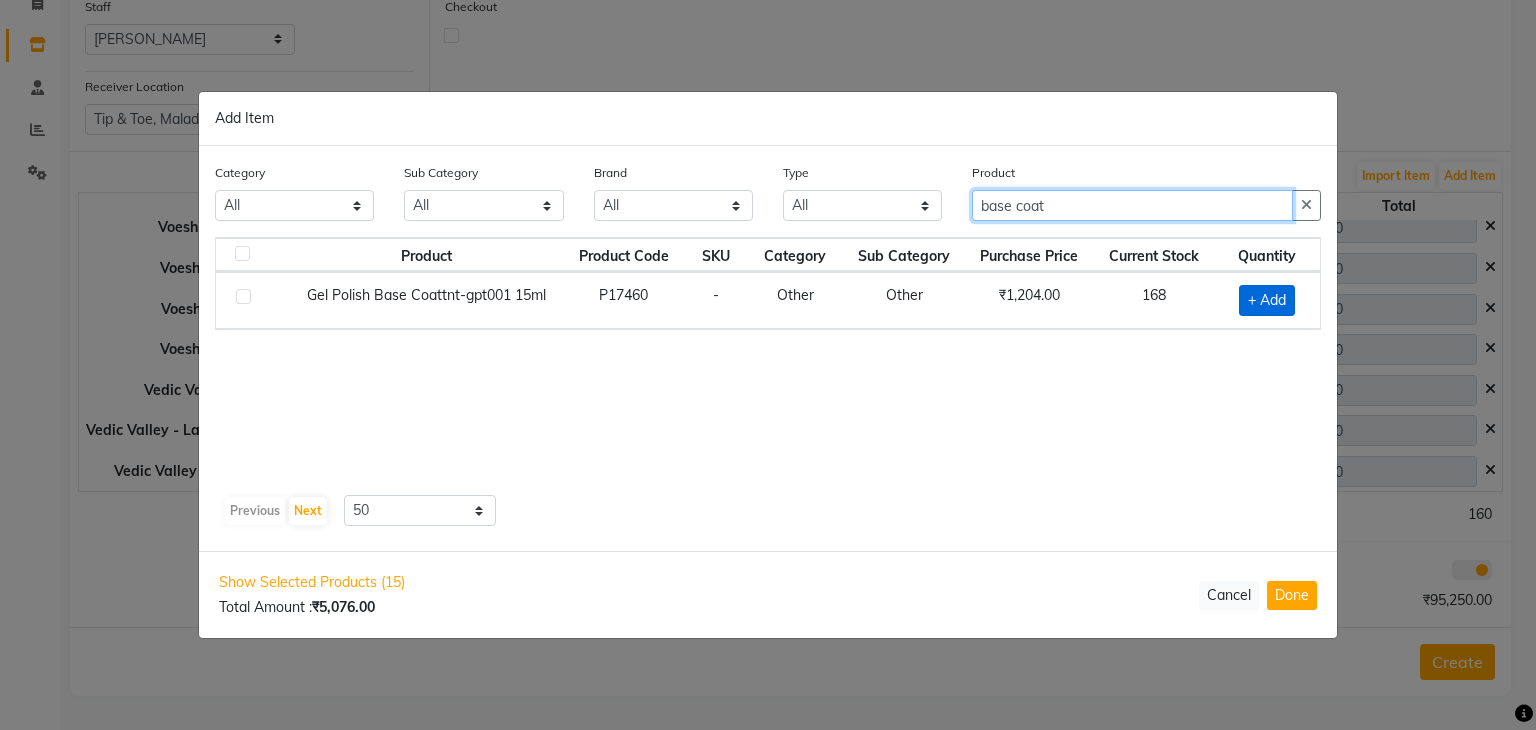 type on "base coat" 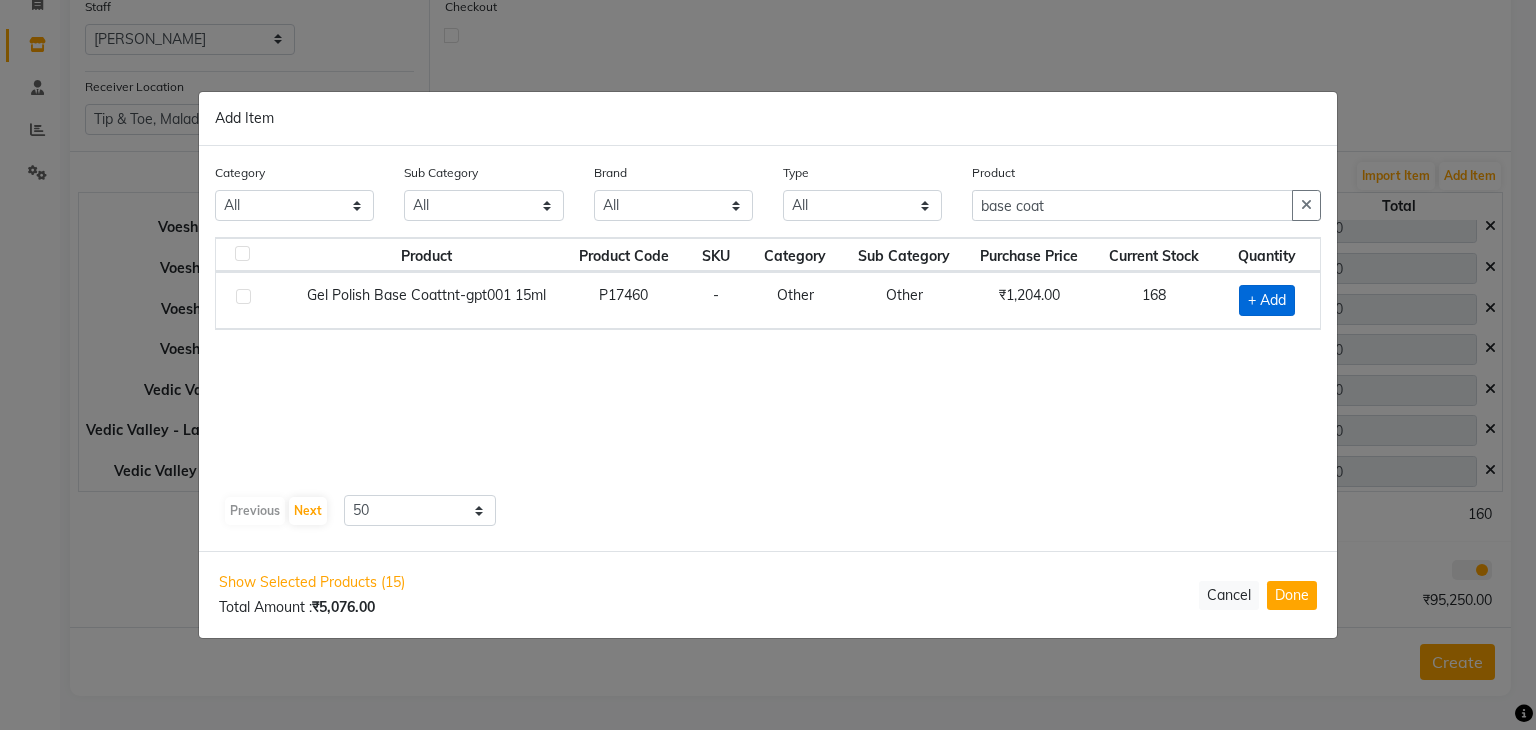 click on "+ Add" 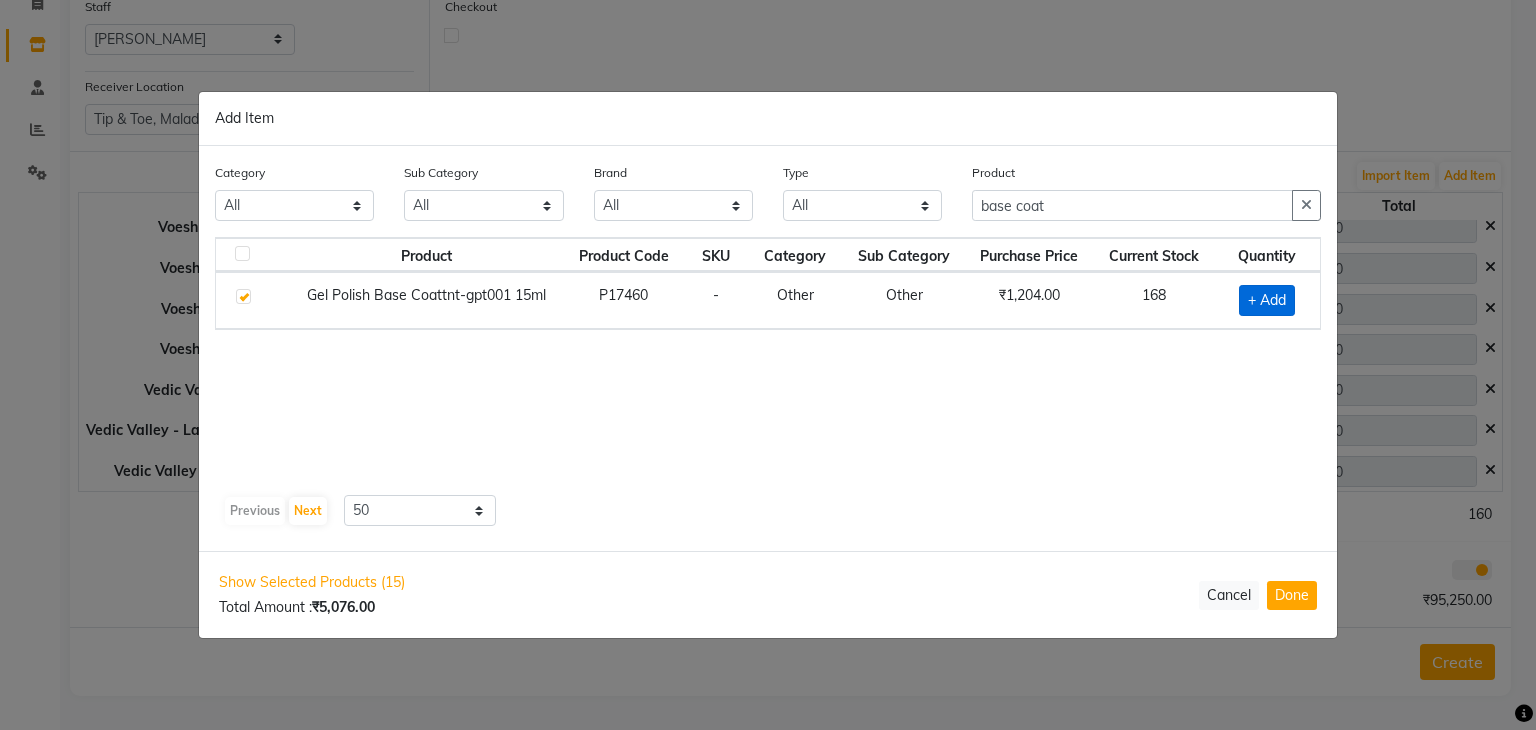 checkbox on "true" 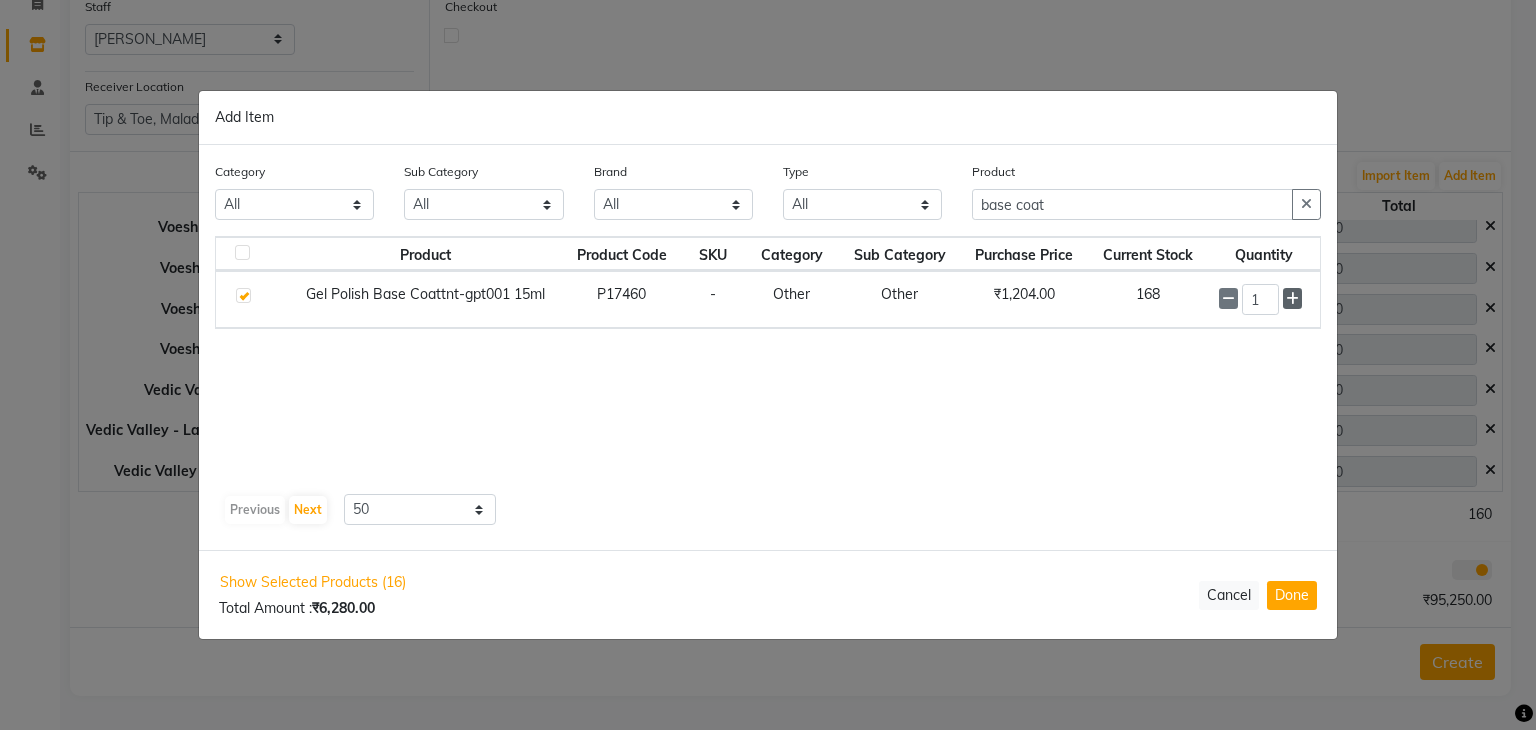 click 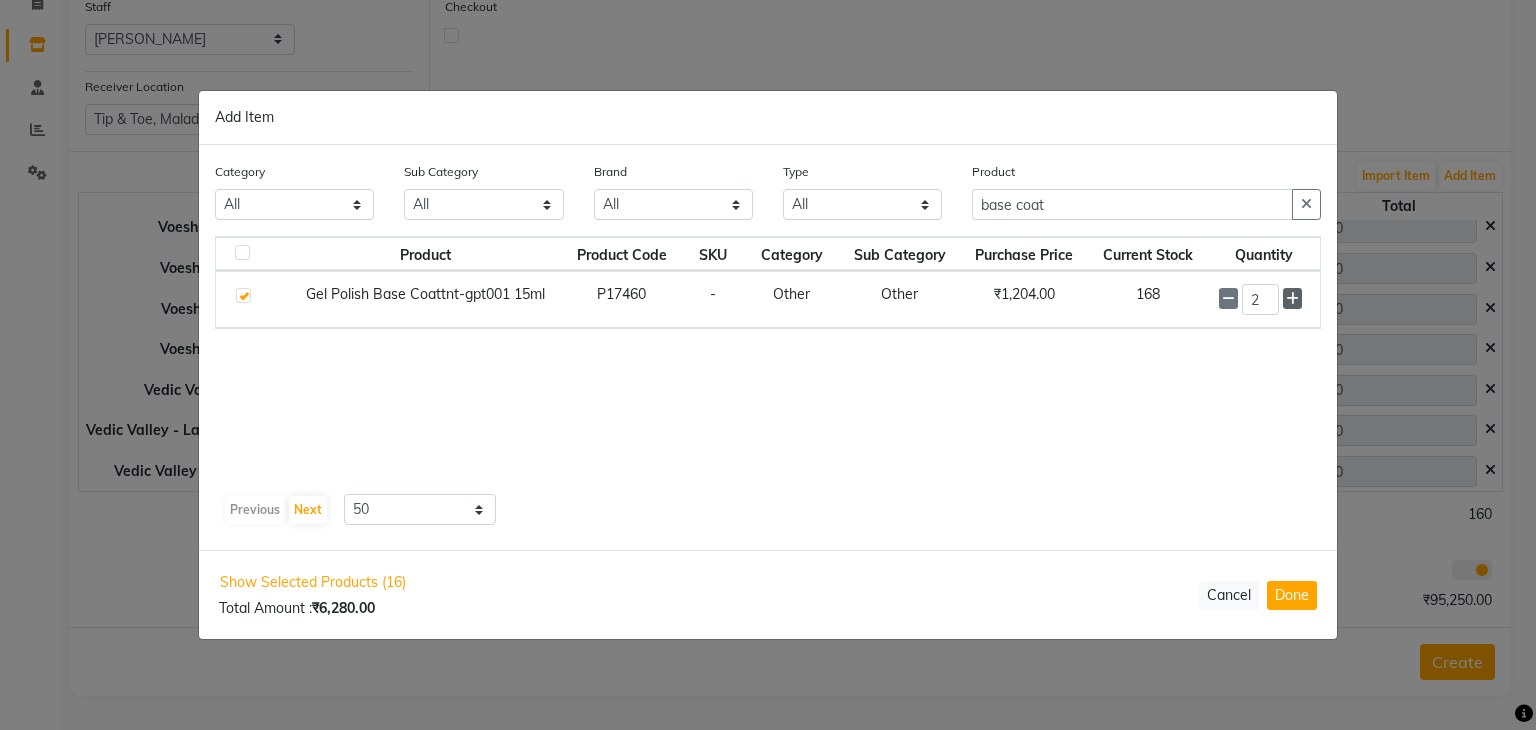 click 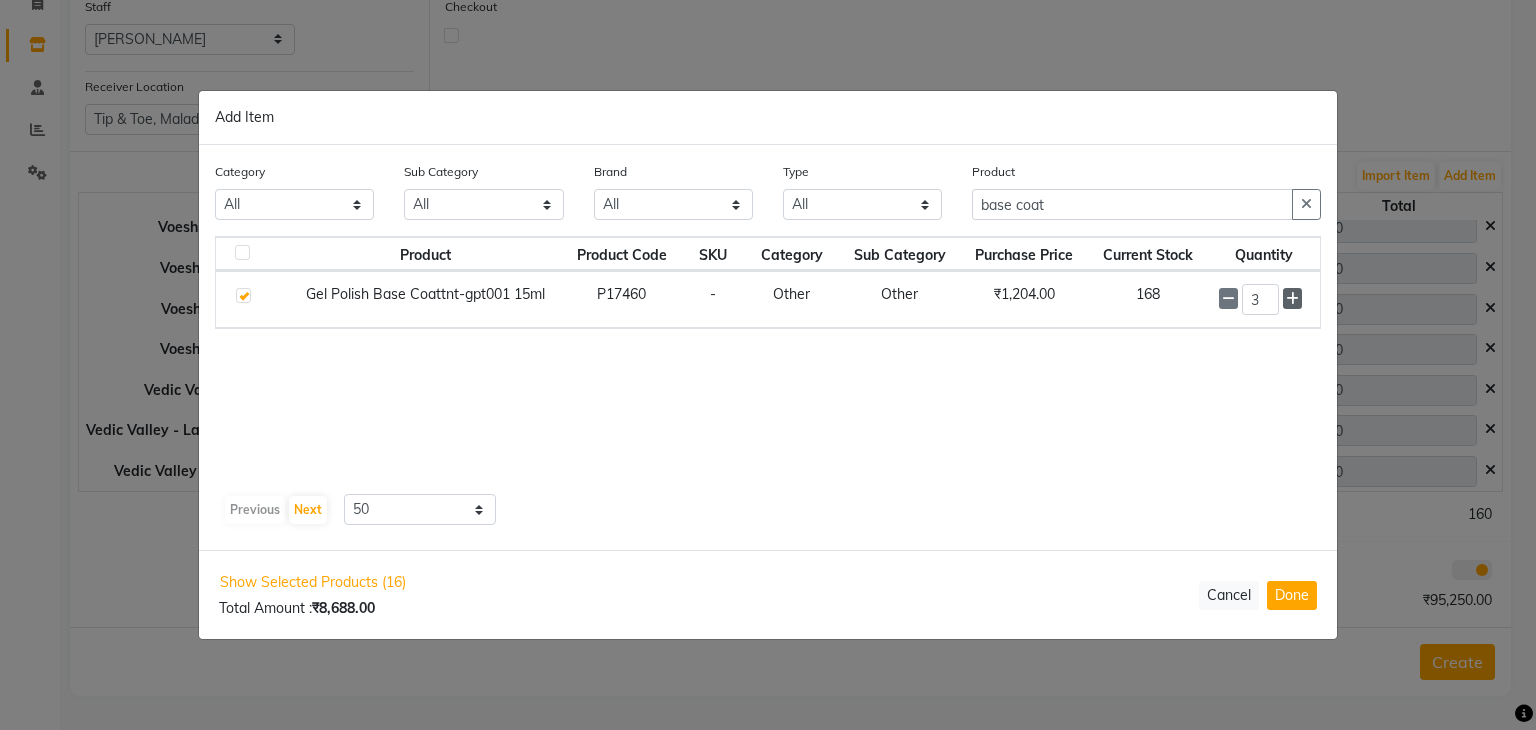 click 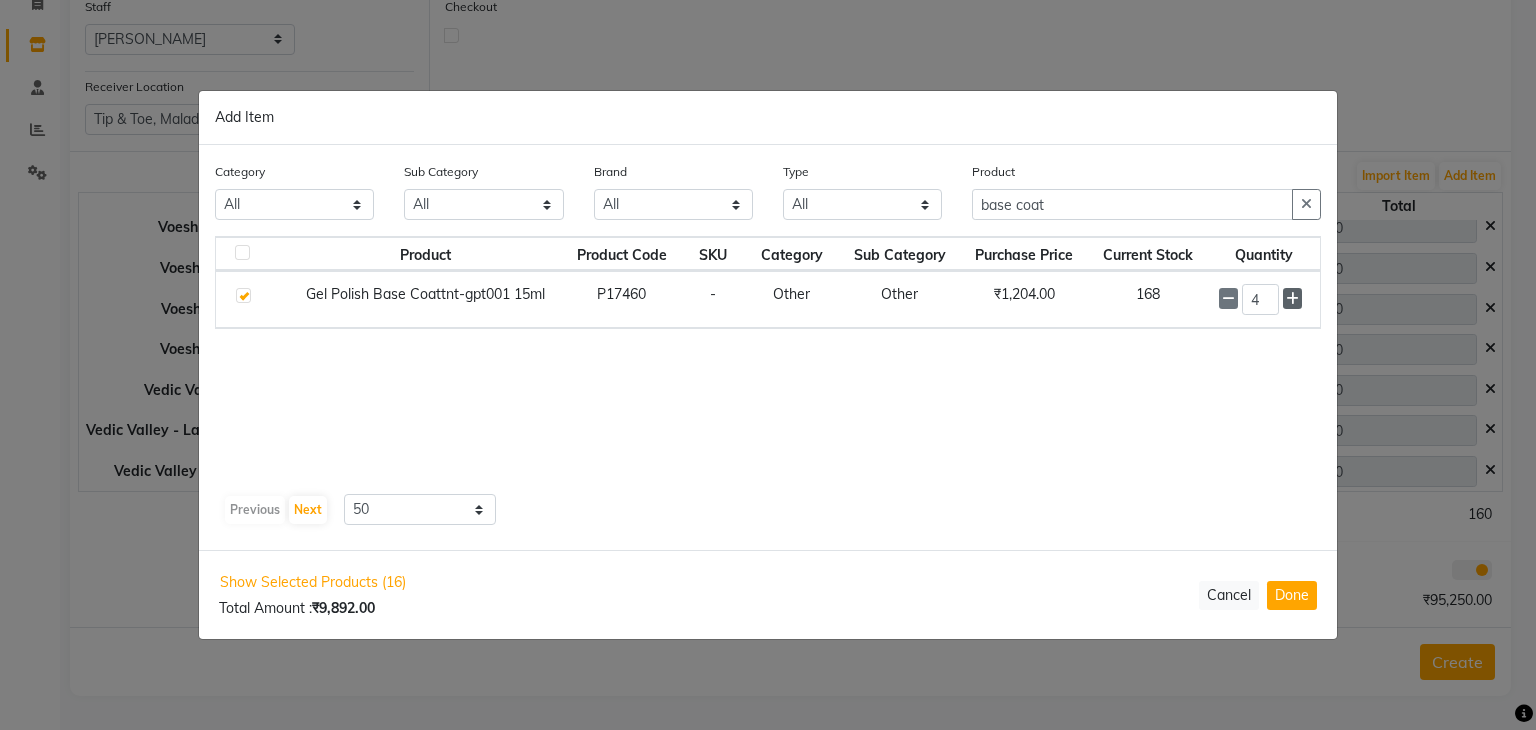 click 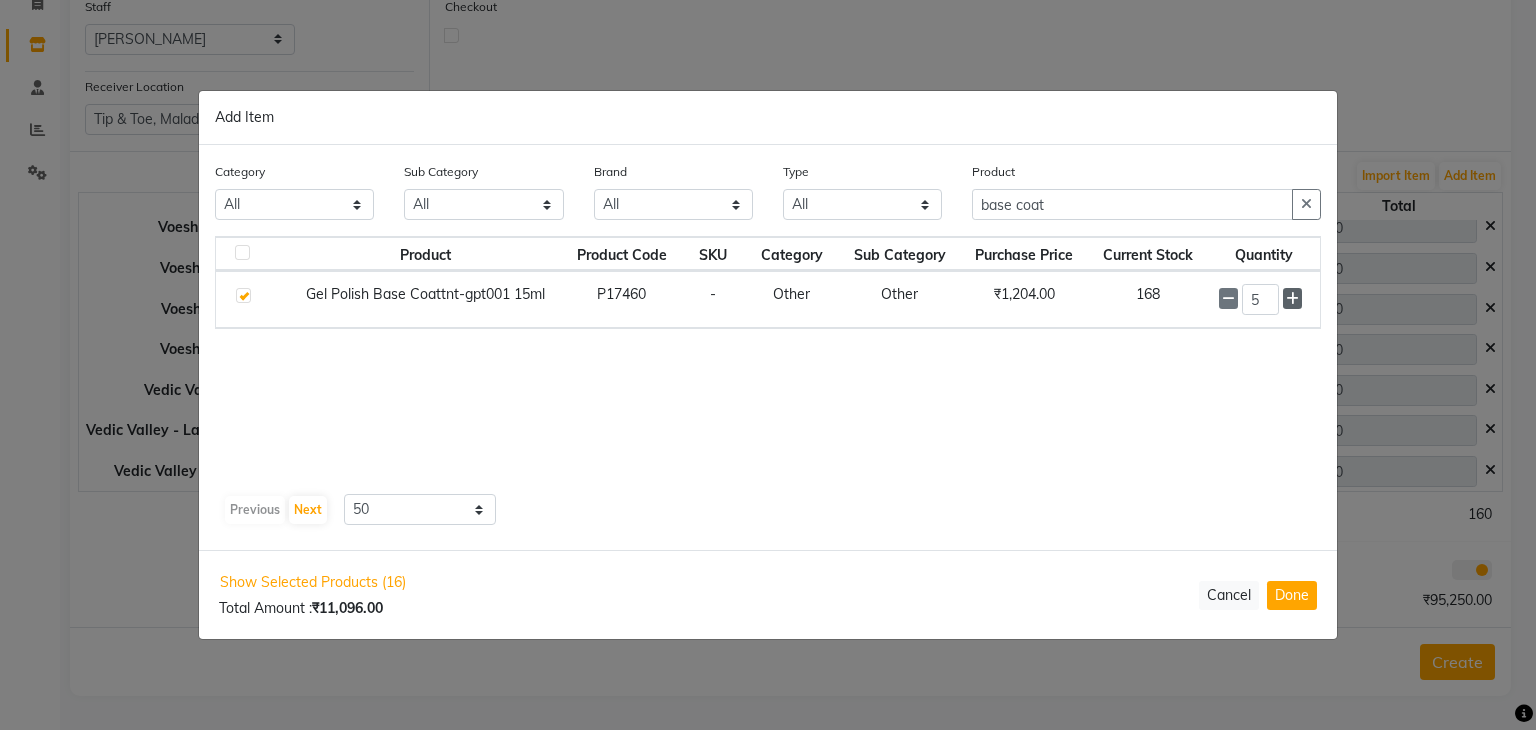 click 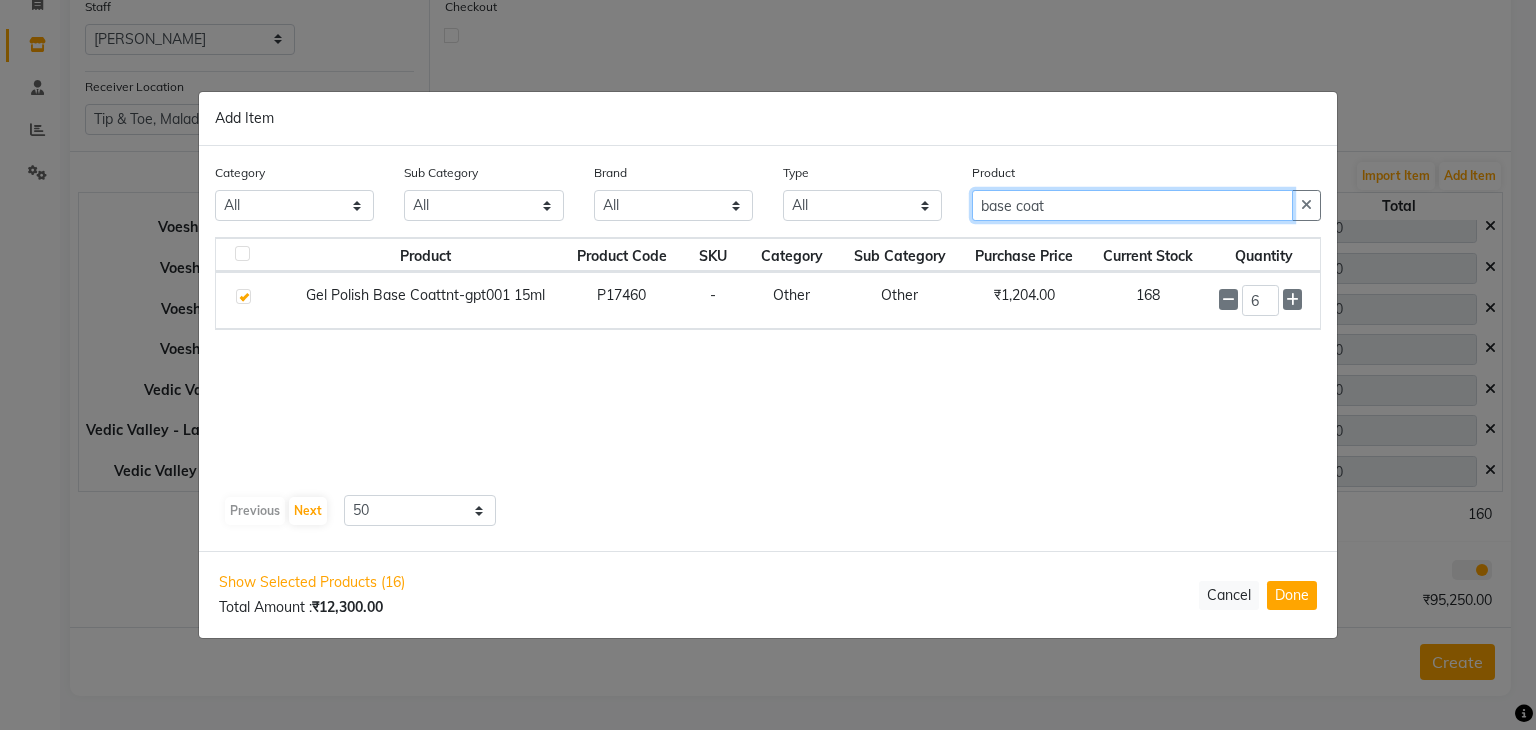 click on "base coat" 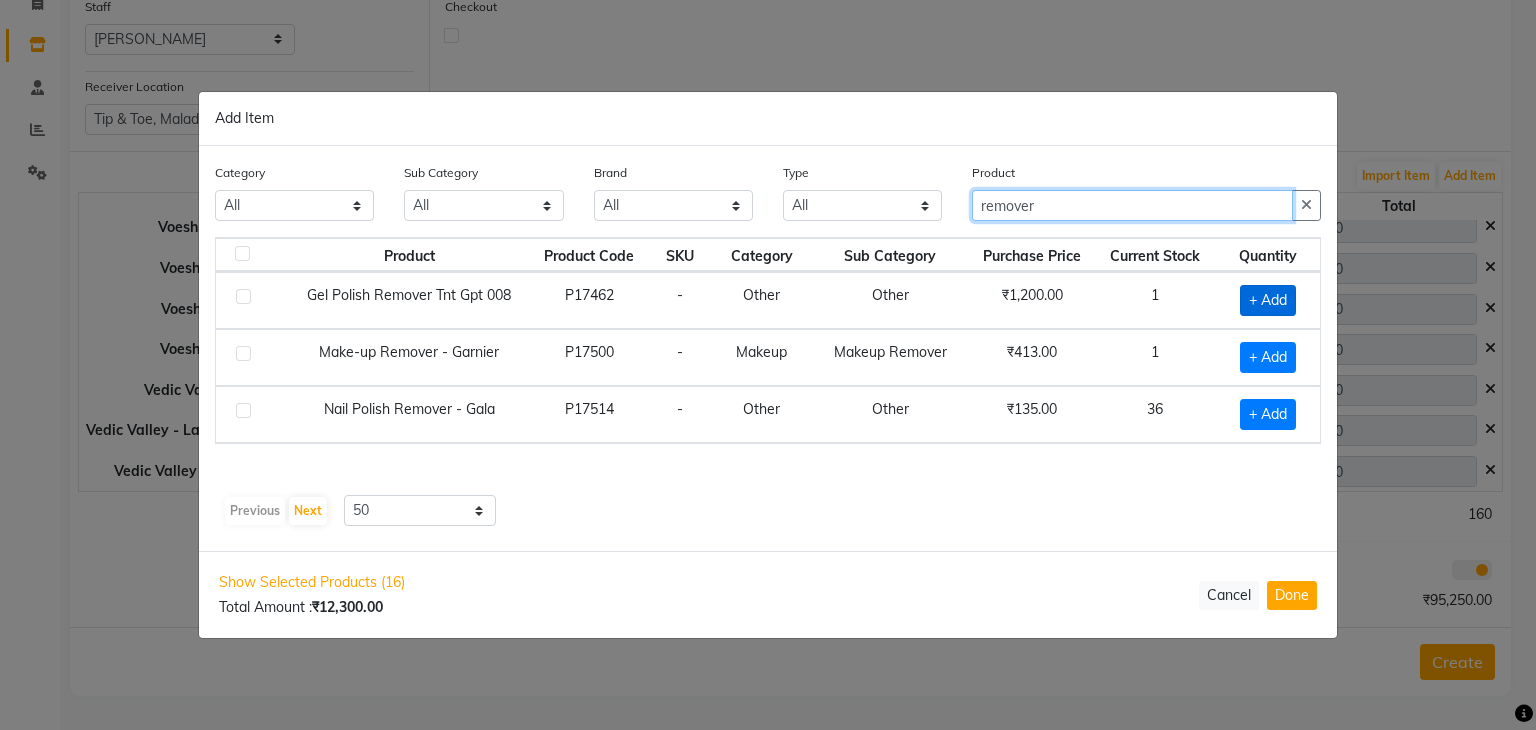 type on "remover" 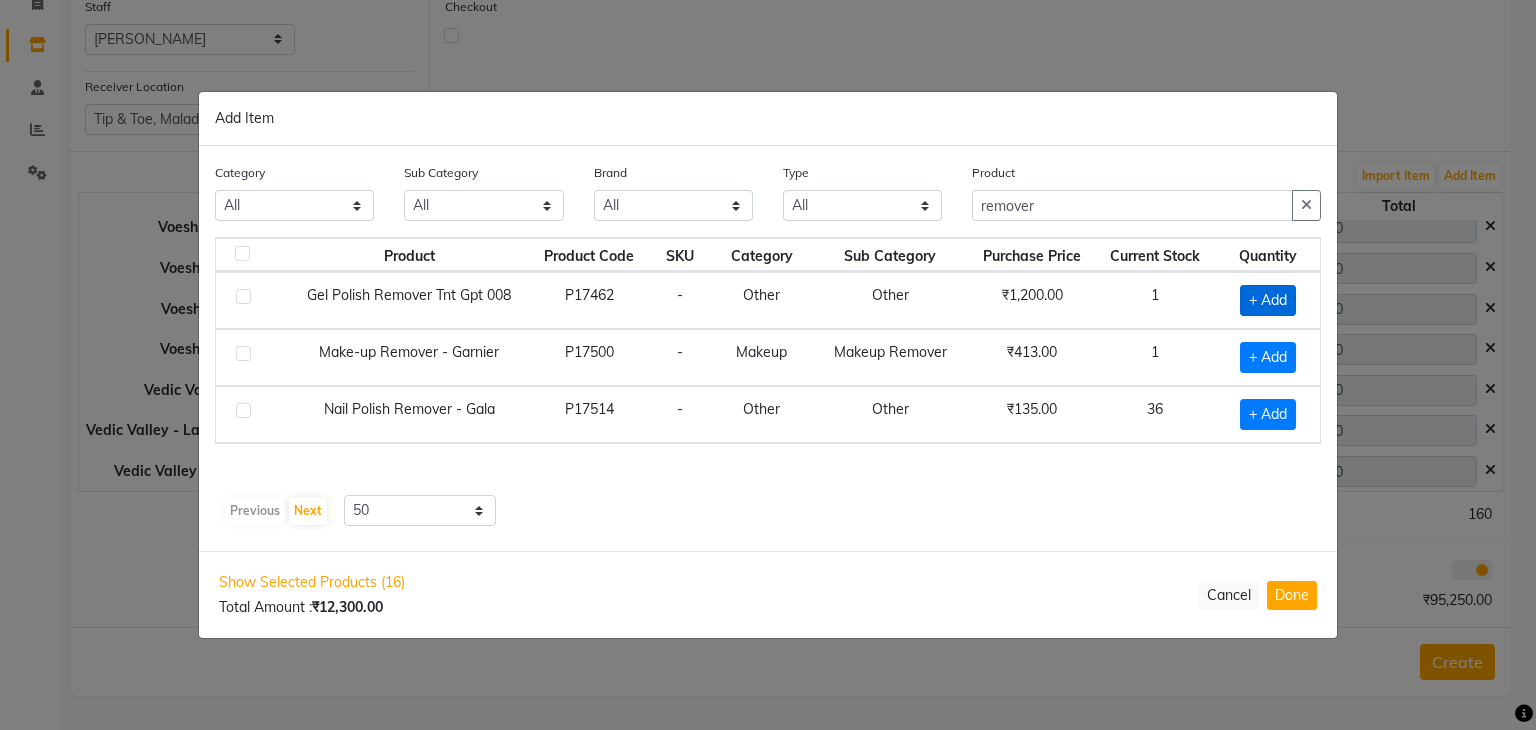 click on "+ Add" 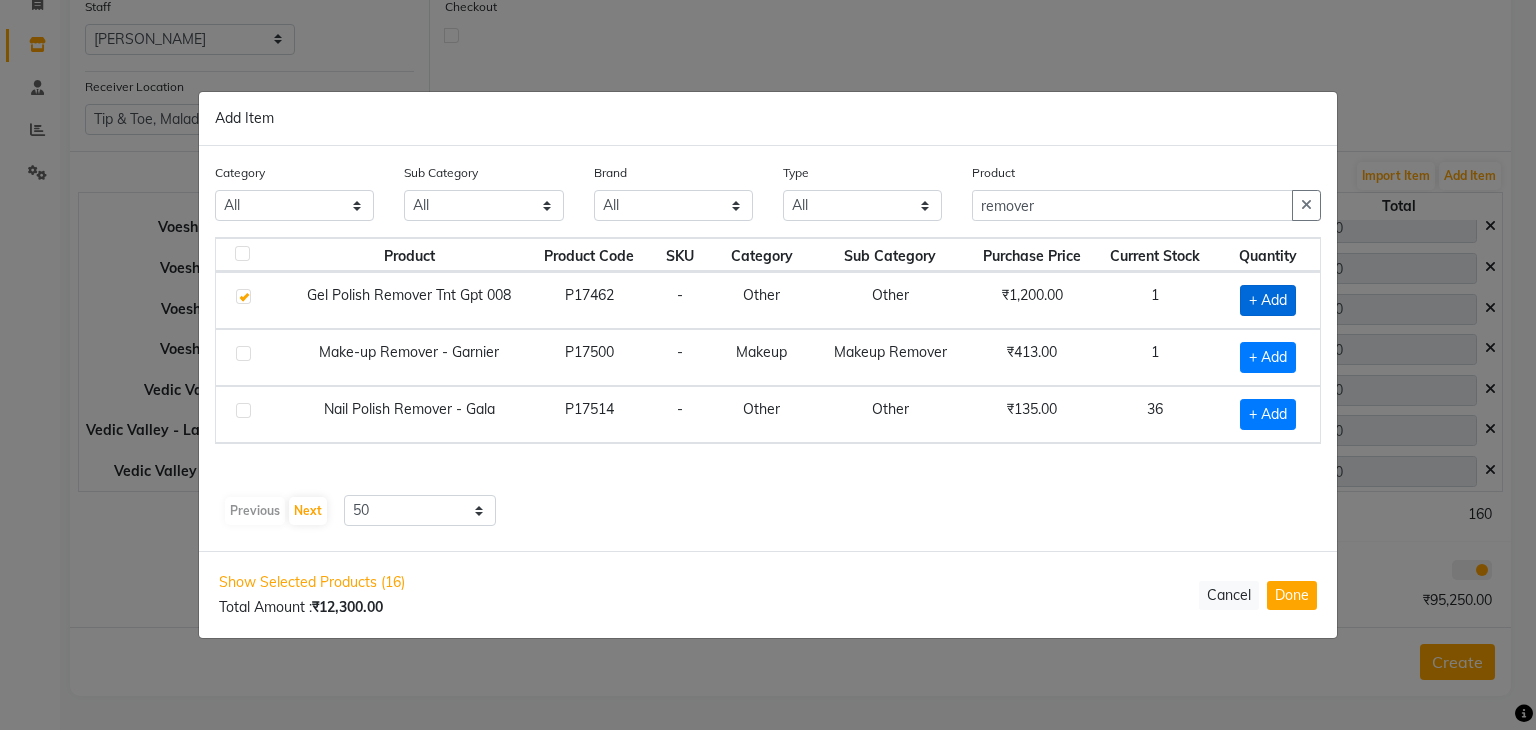 checkbox on "true" 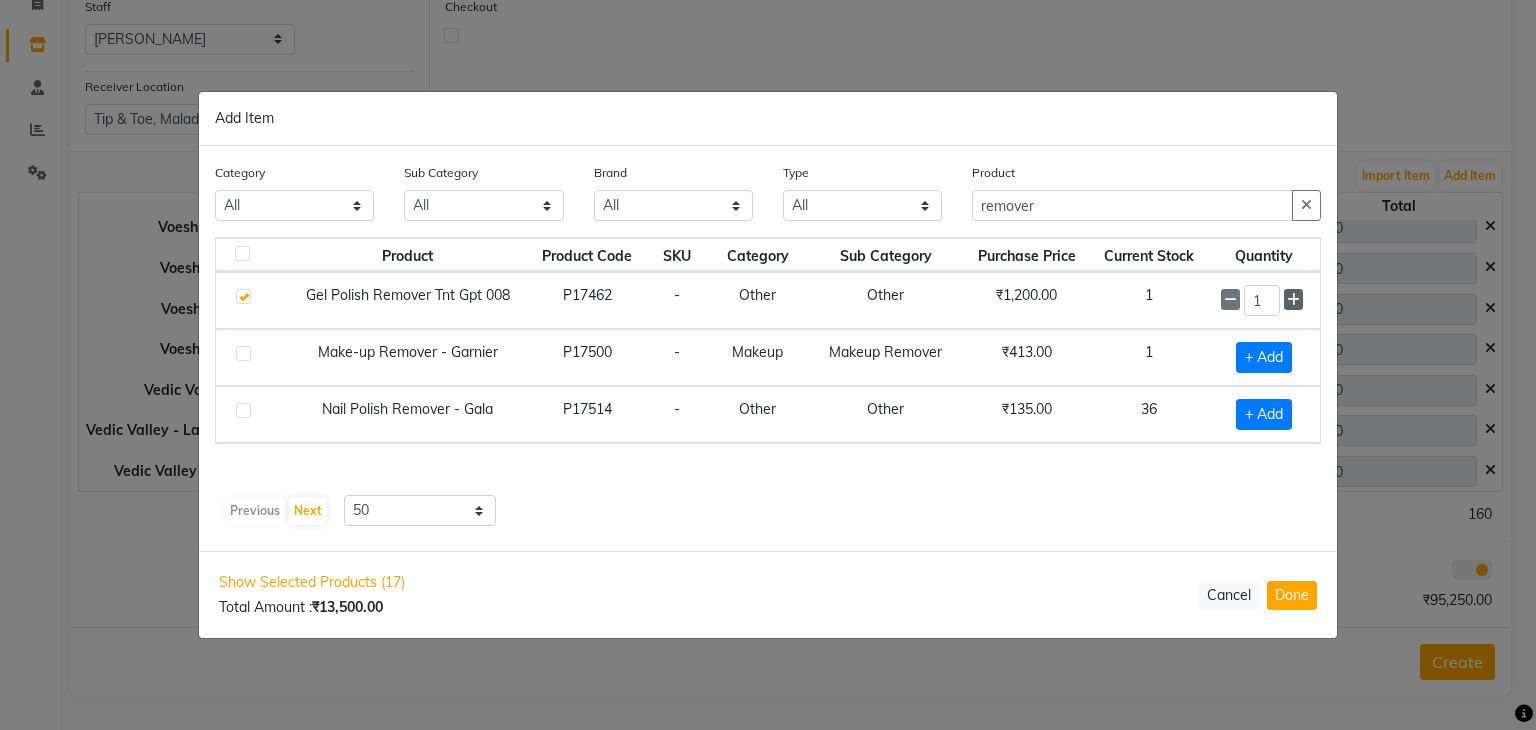 click 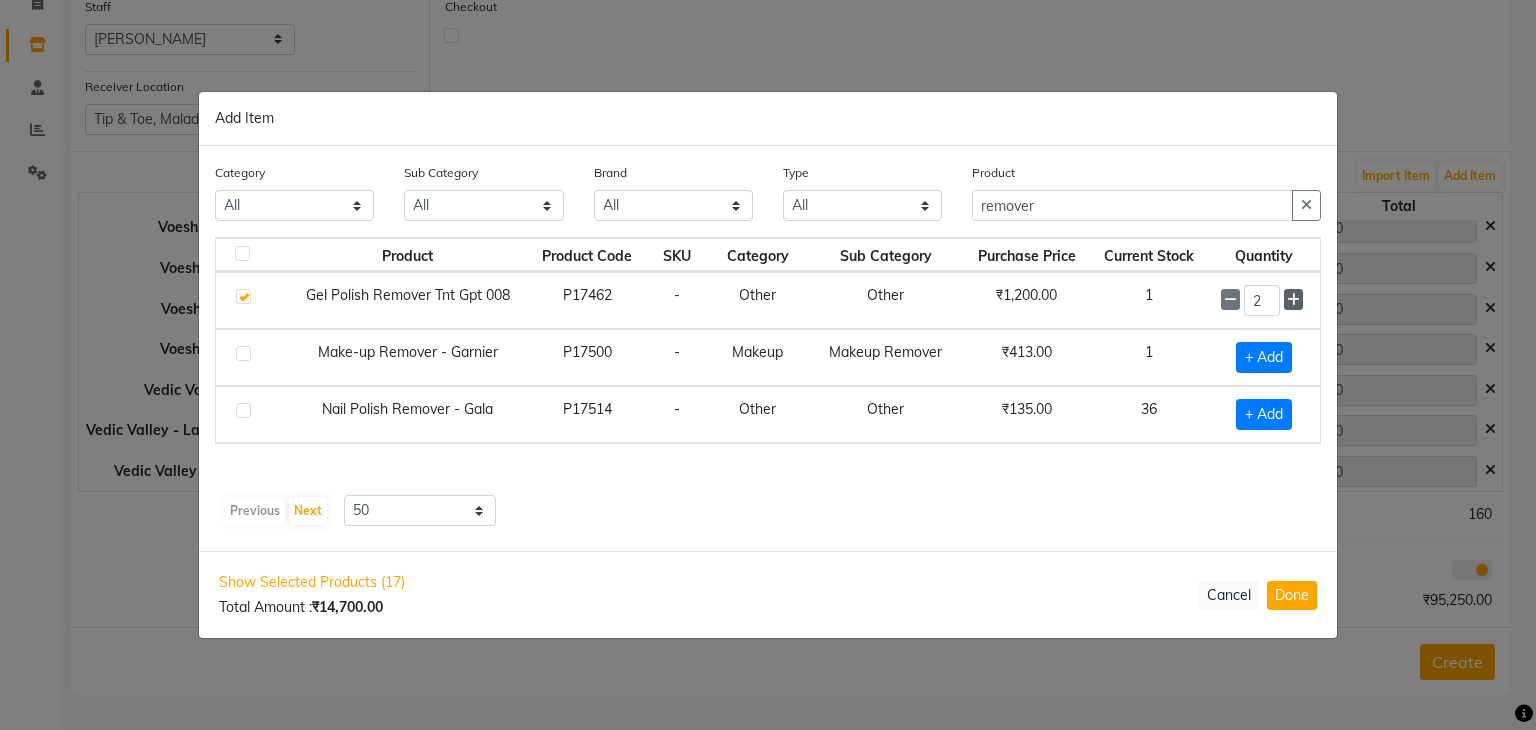 click 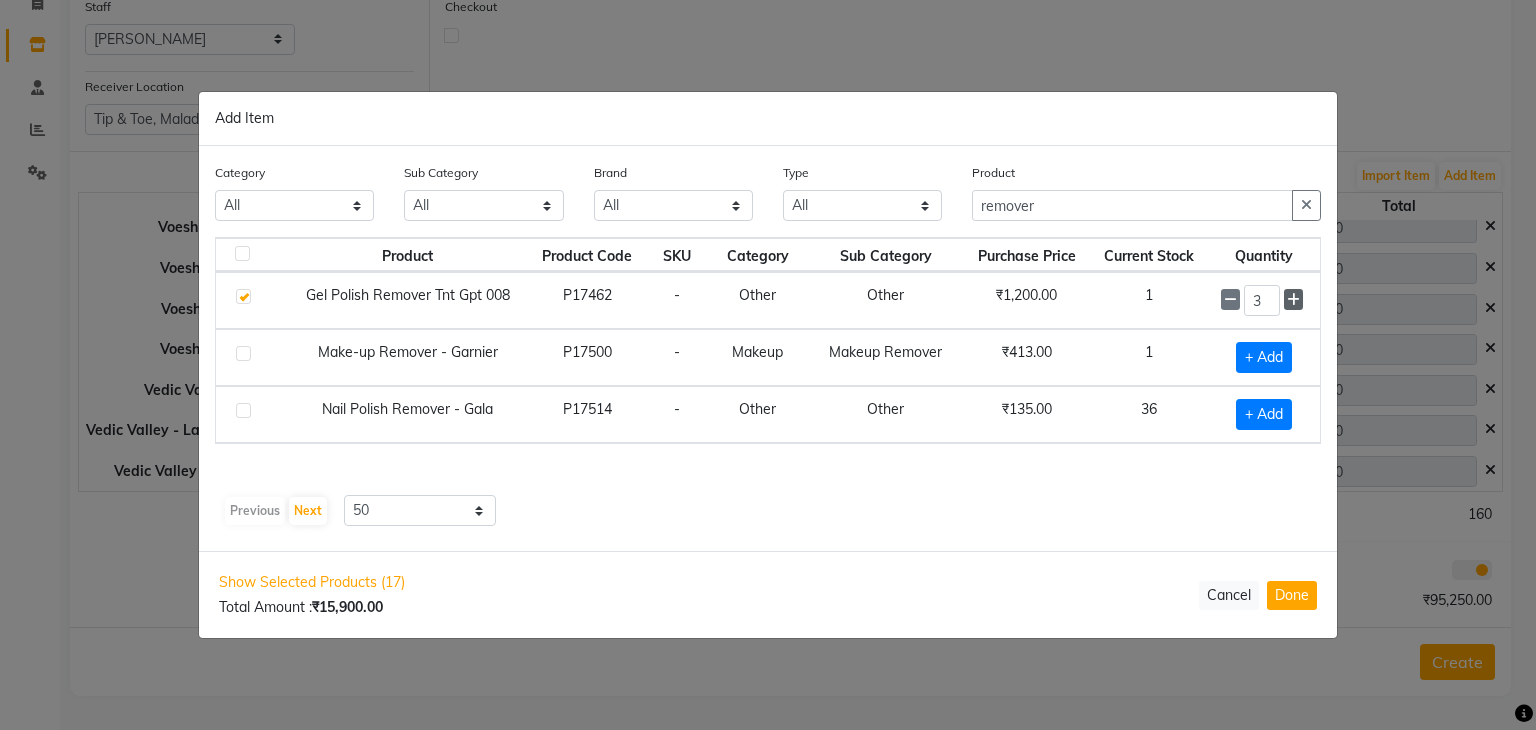 click 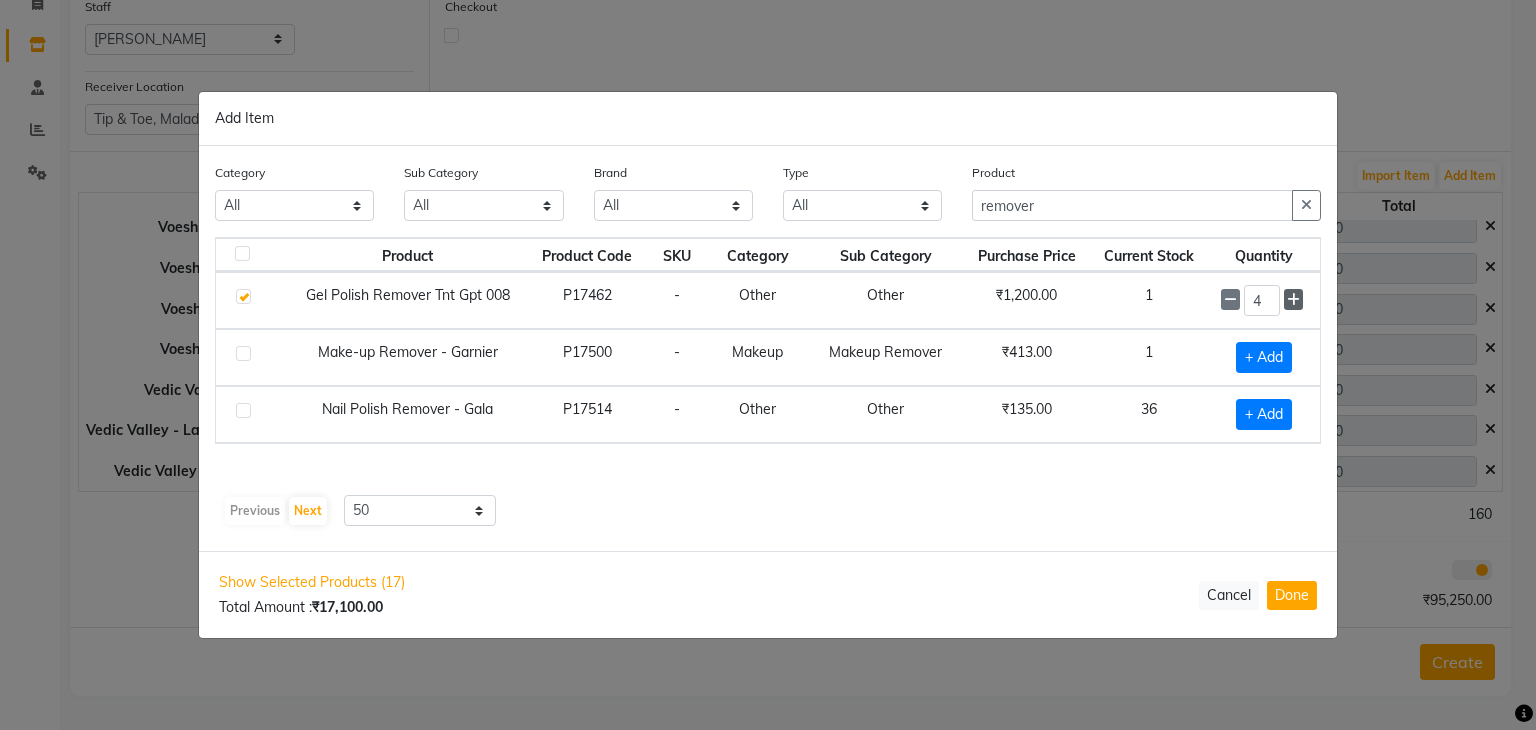 click 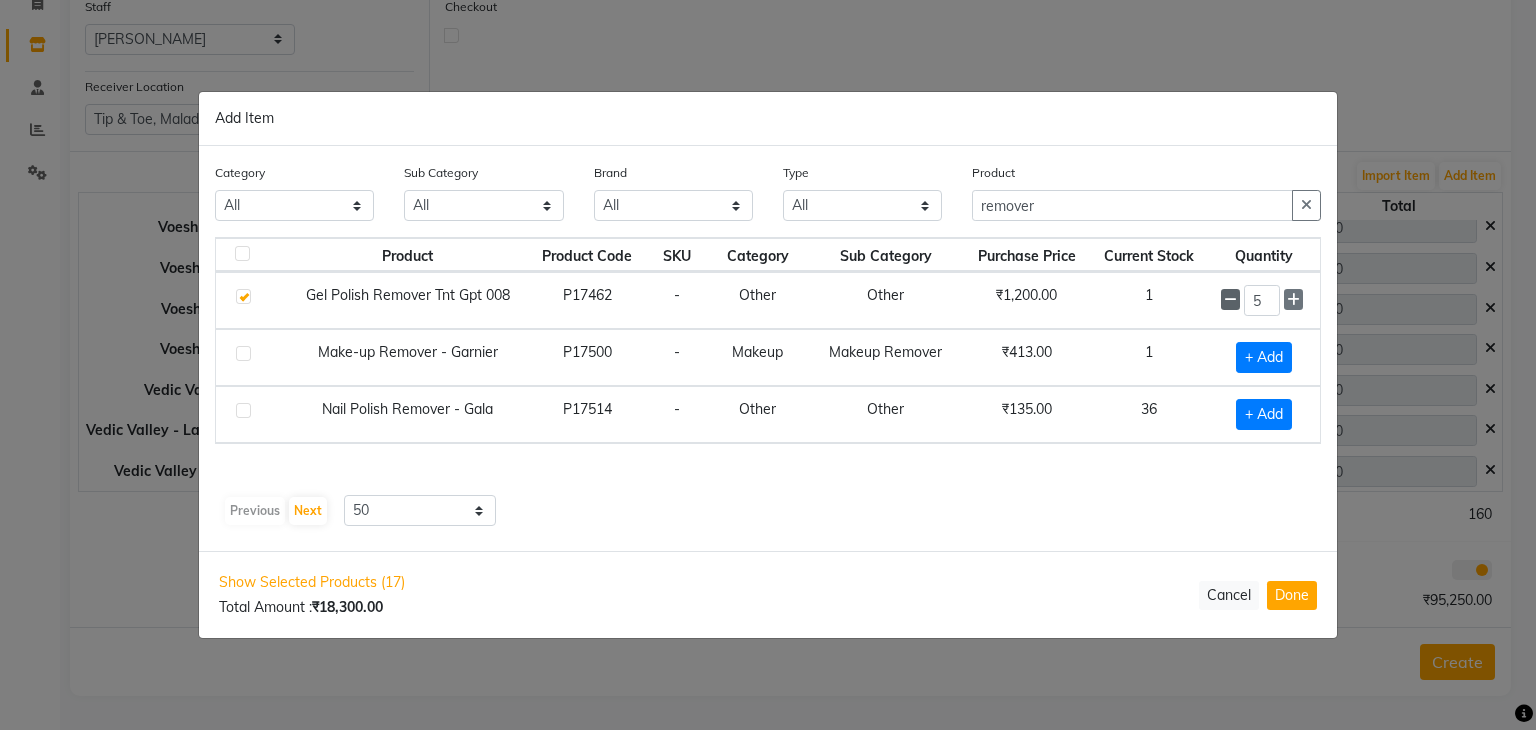 click 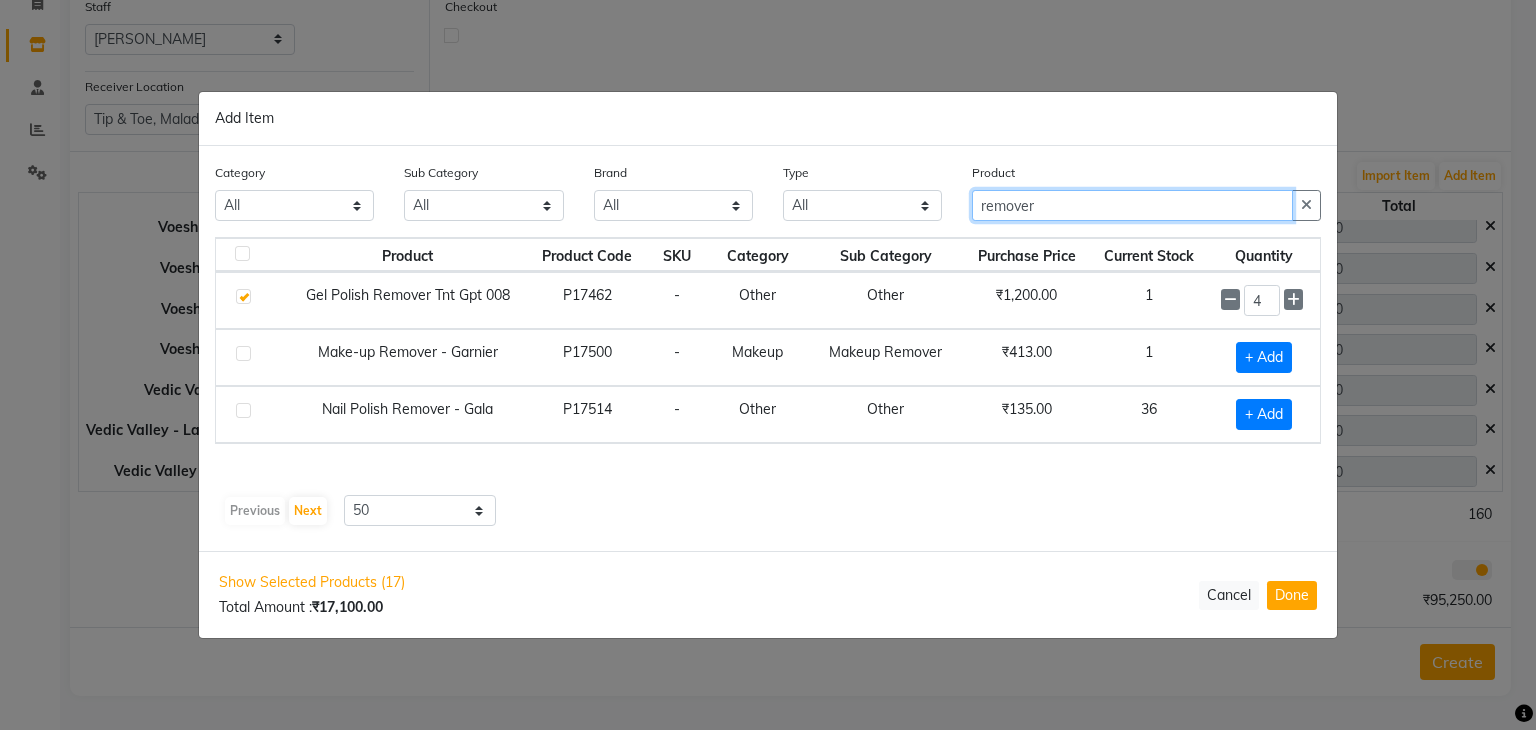 click on "remover" 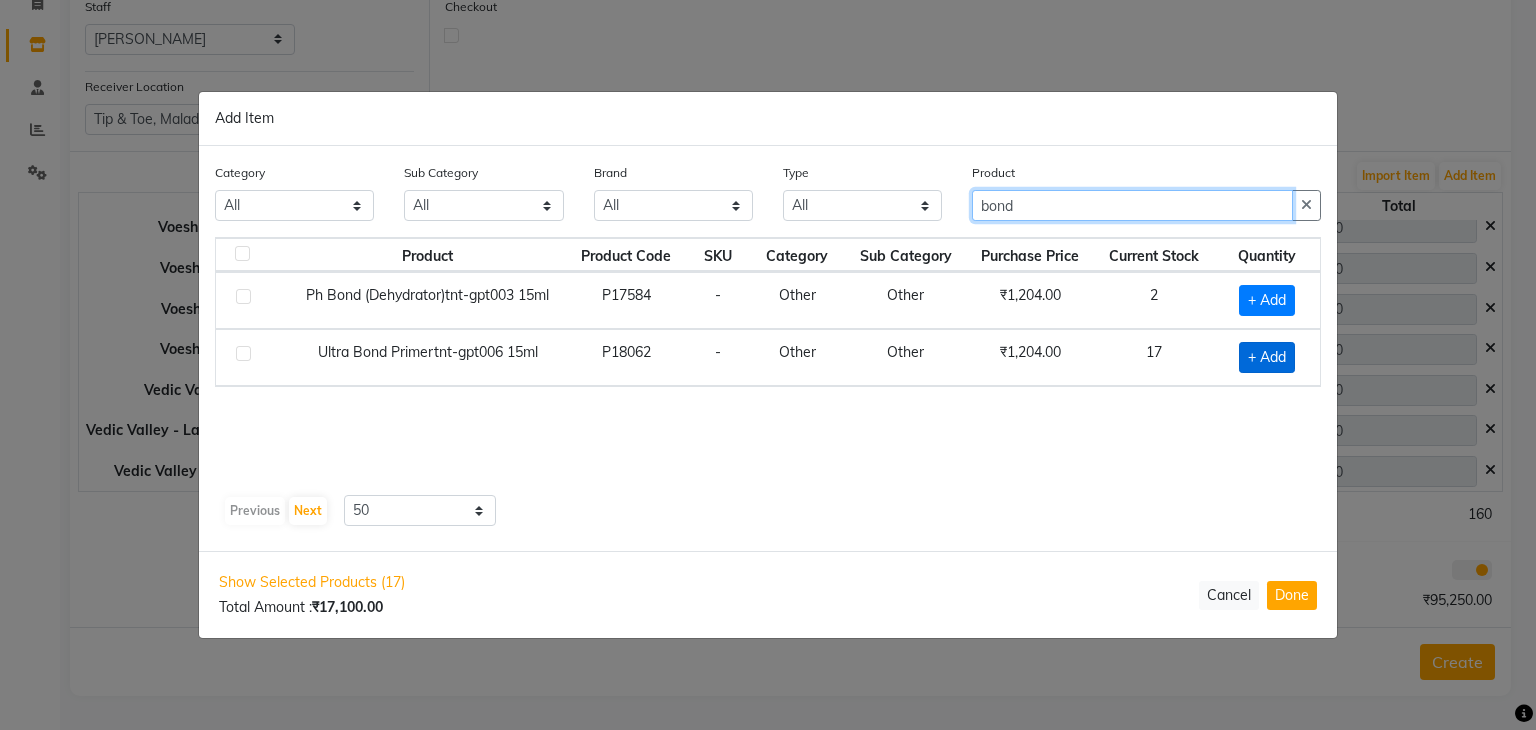 type on "bond" 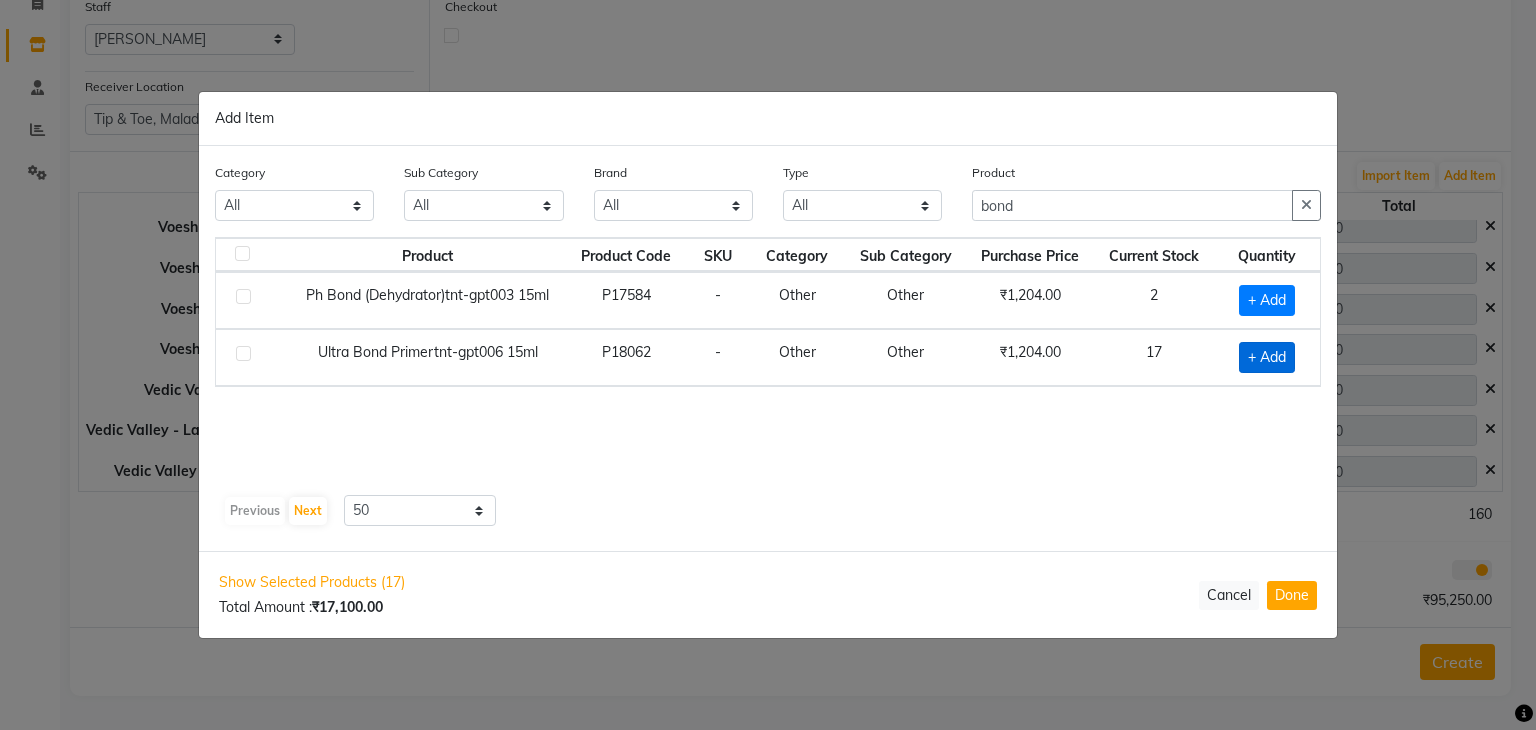 click on "+ Add" 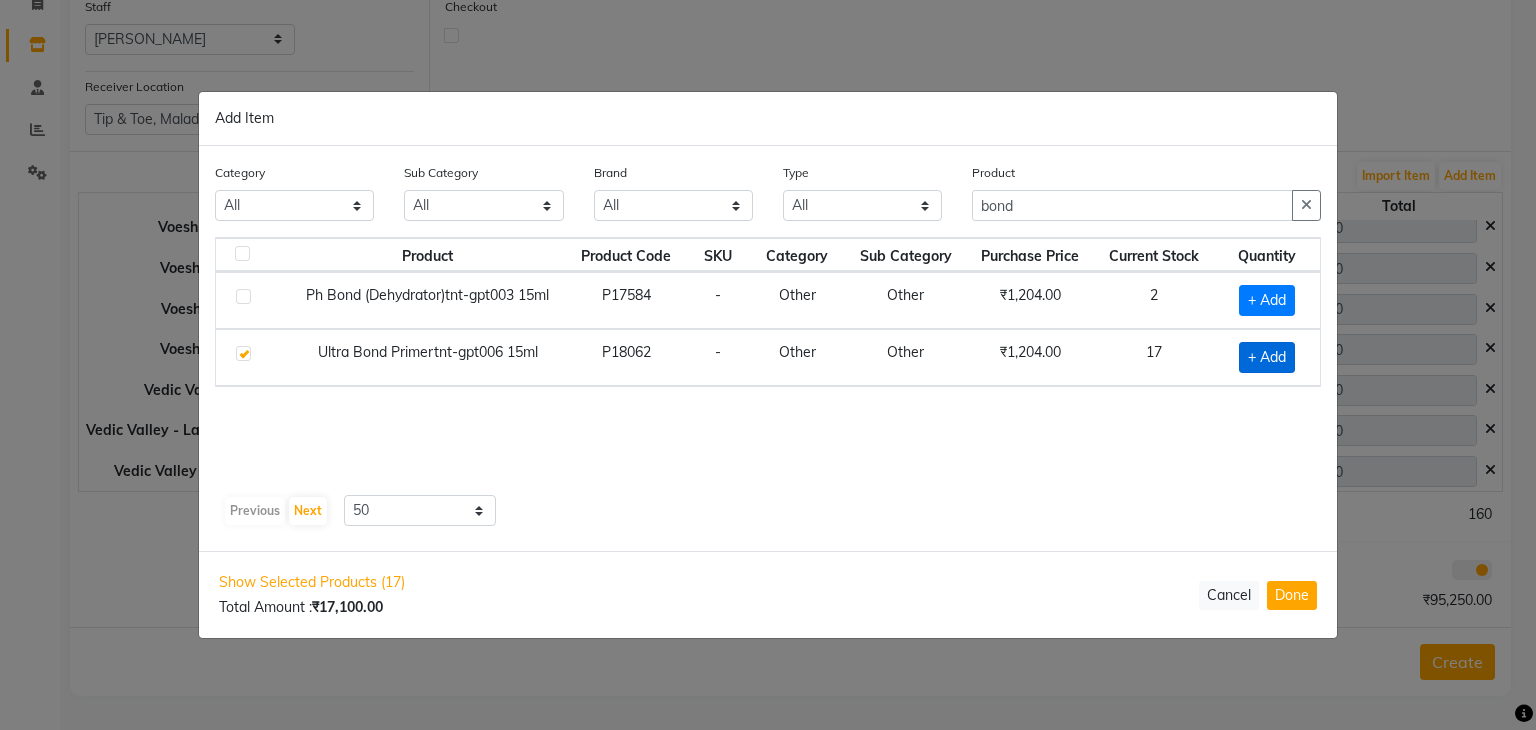 checkbox on "true" 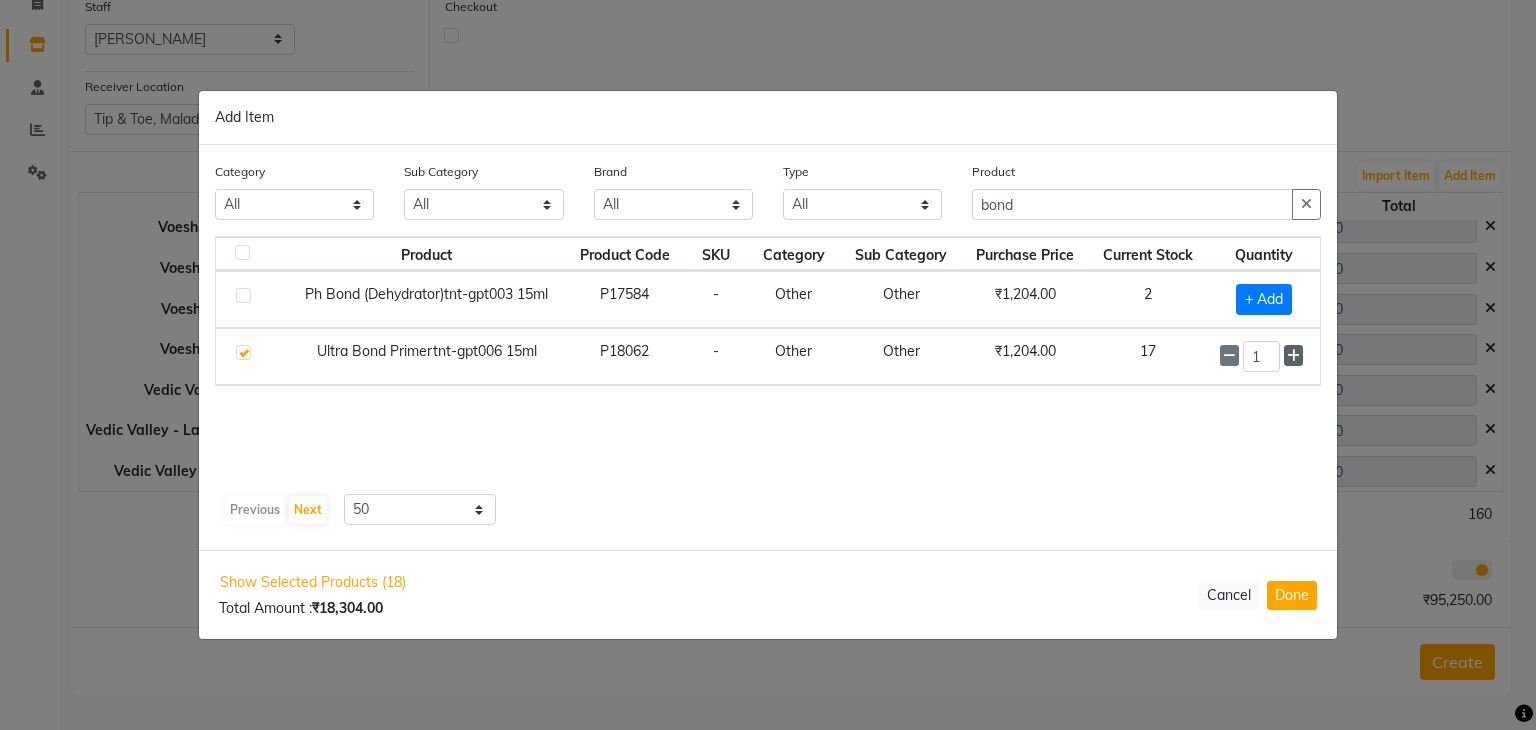 click 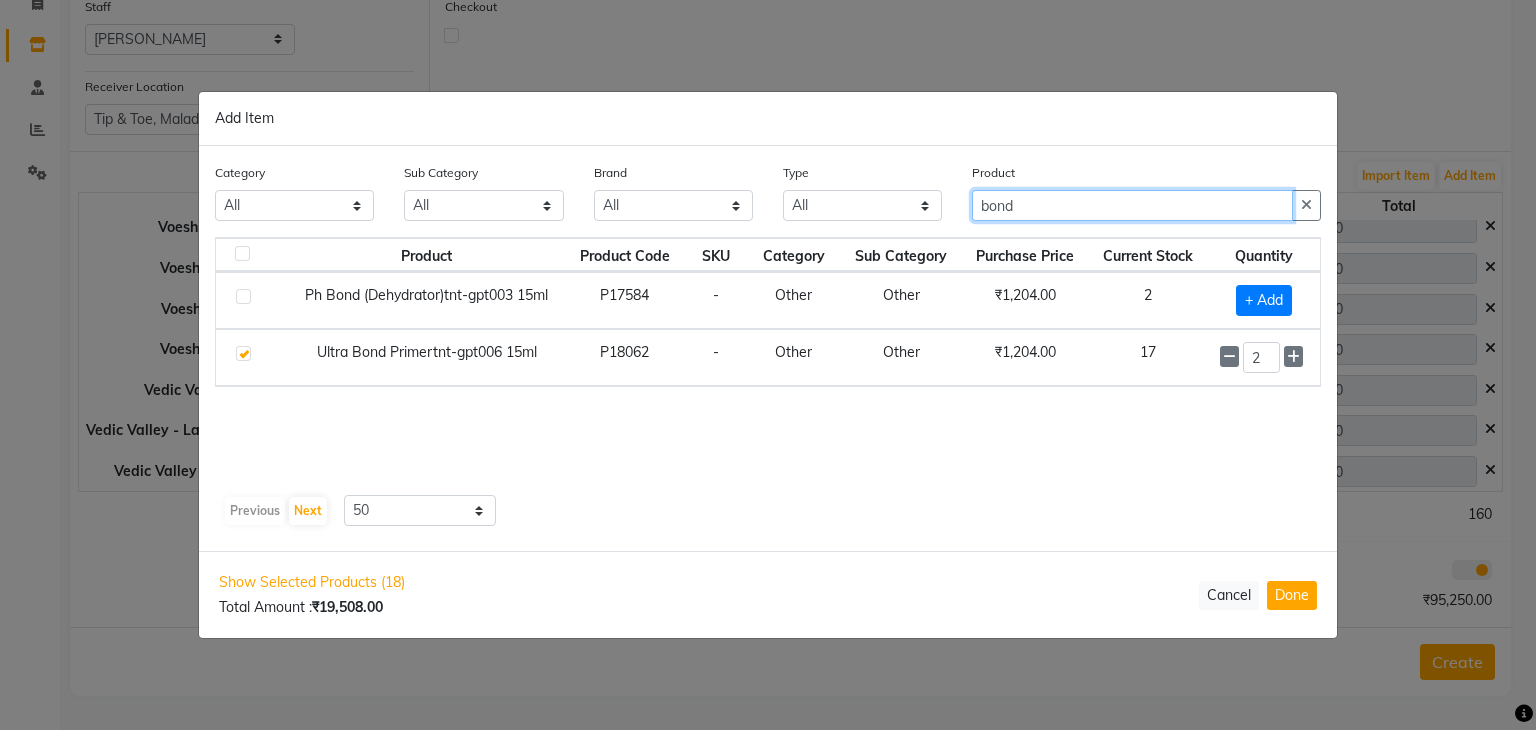 click on "bond" 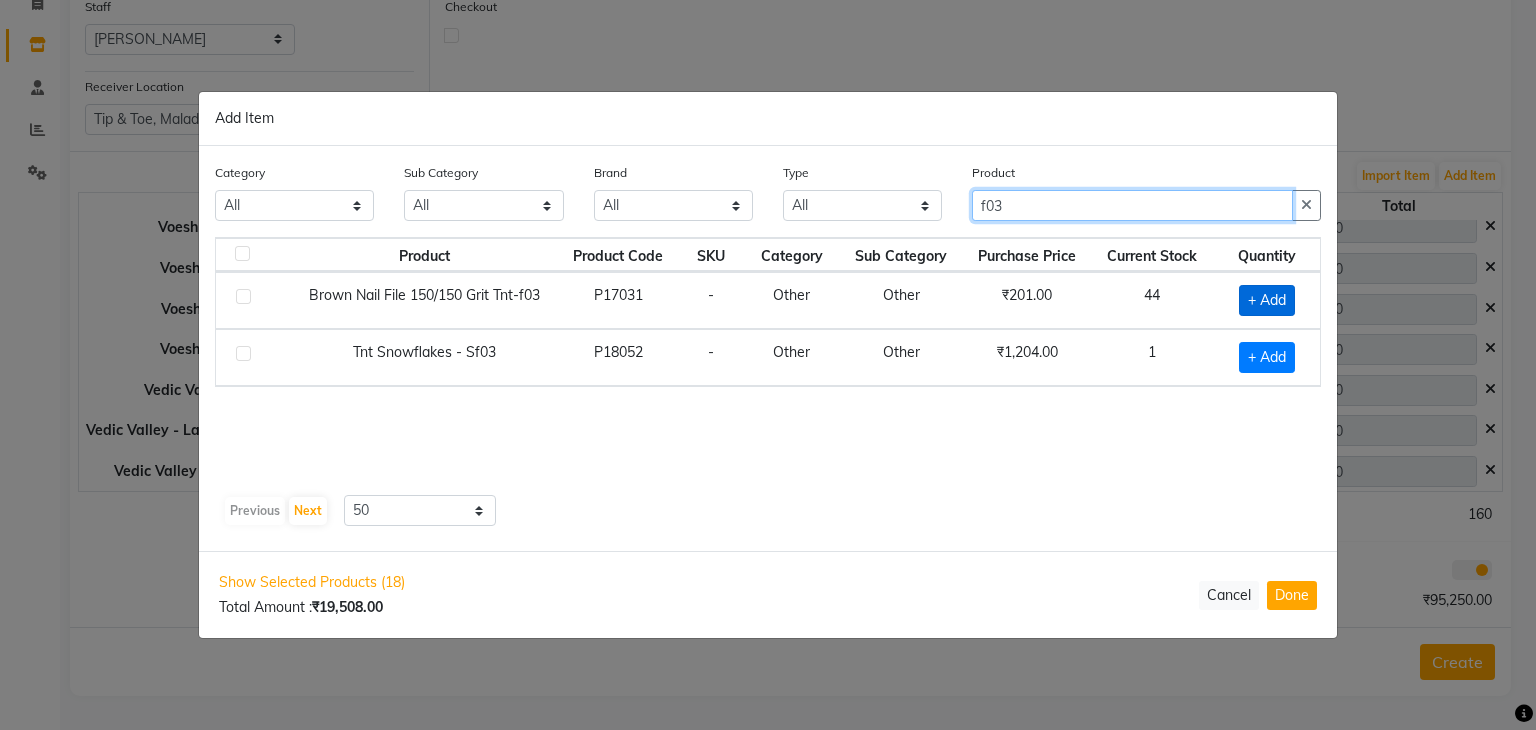 type on "f03" 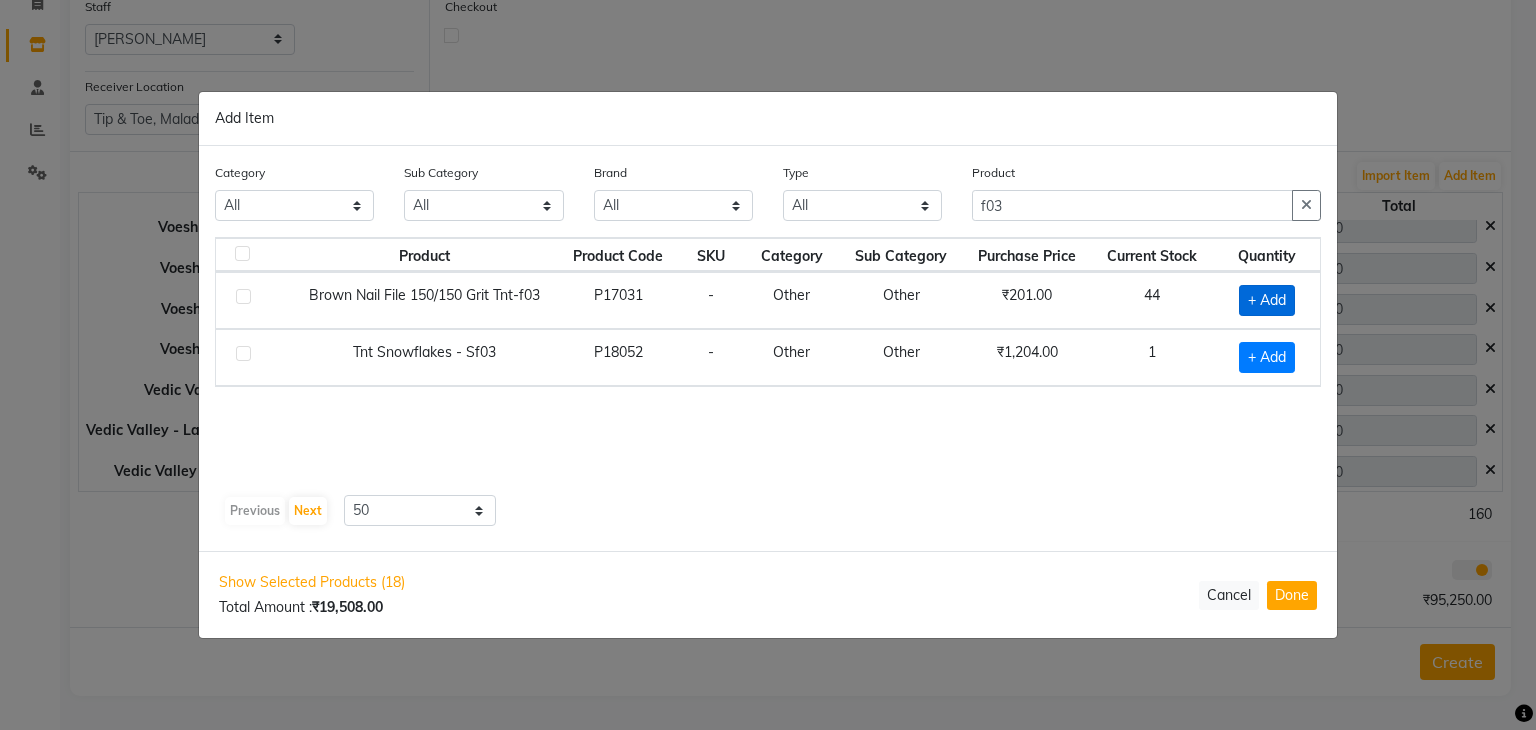 click on "+ Add" 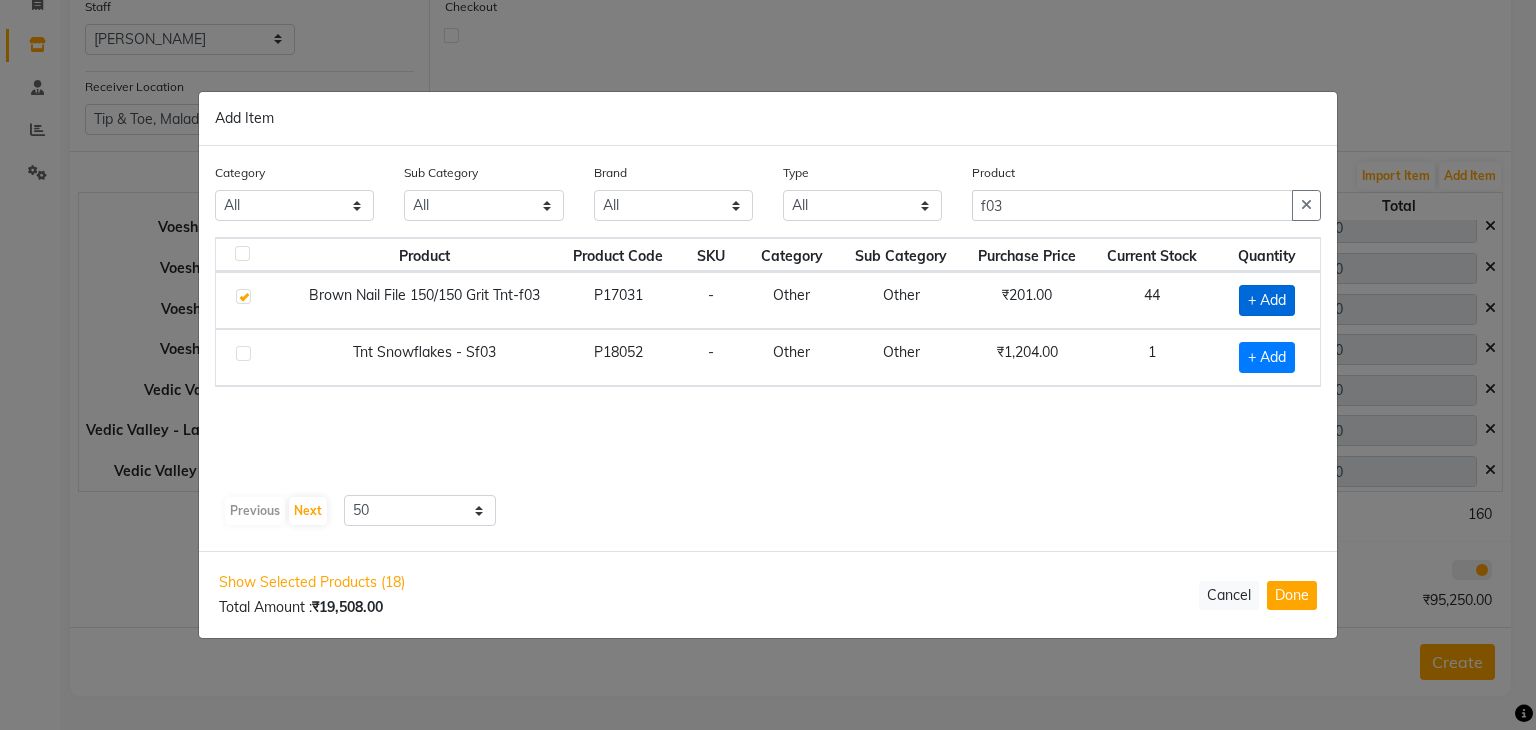 checkbox on "true" 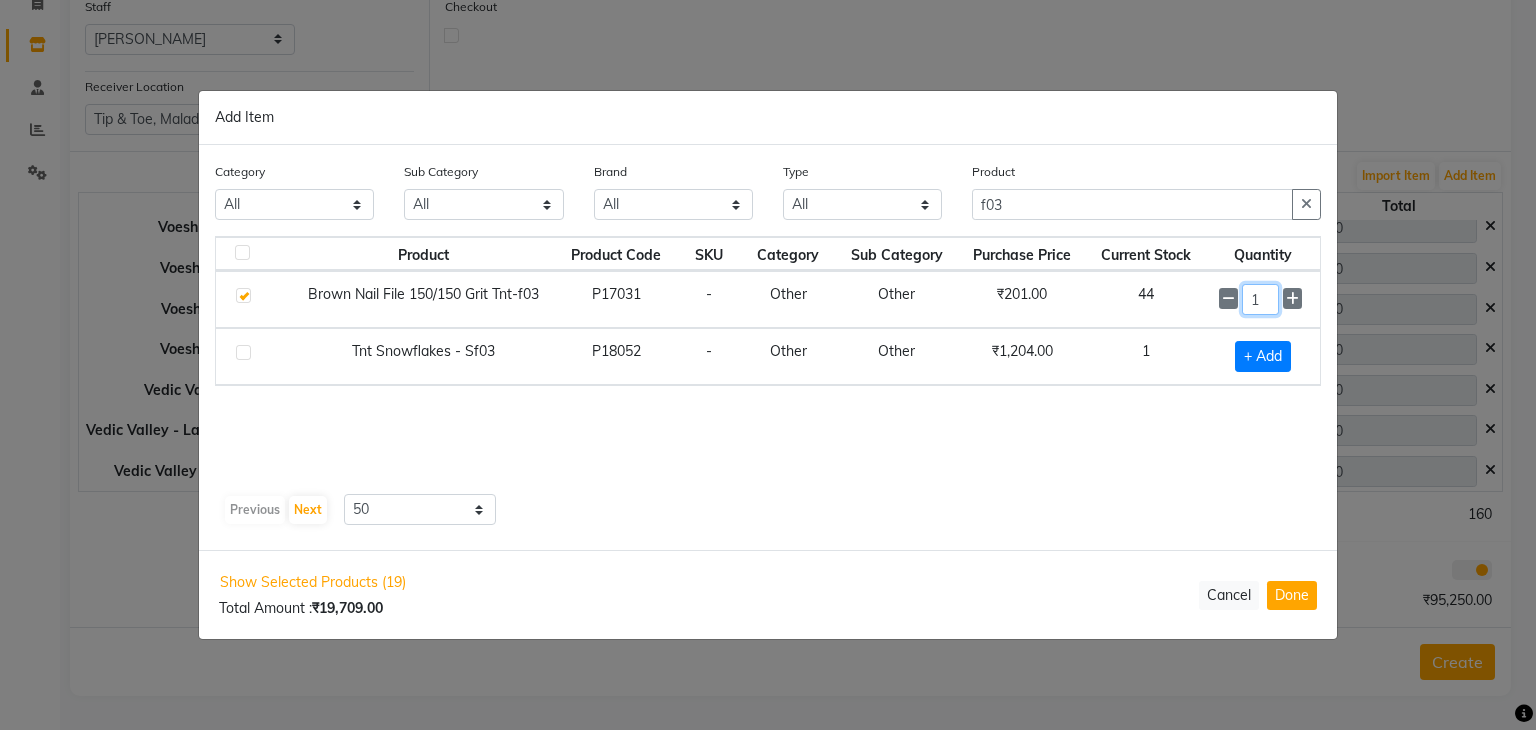 click on "1" 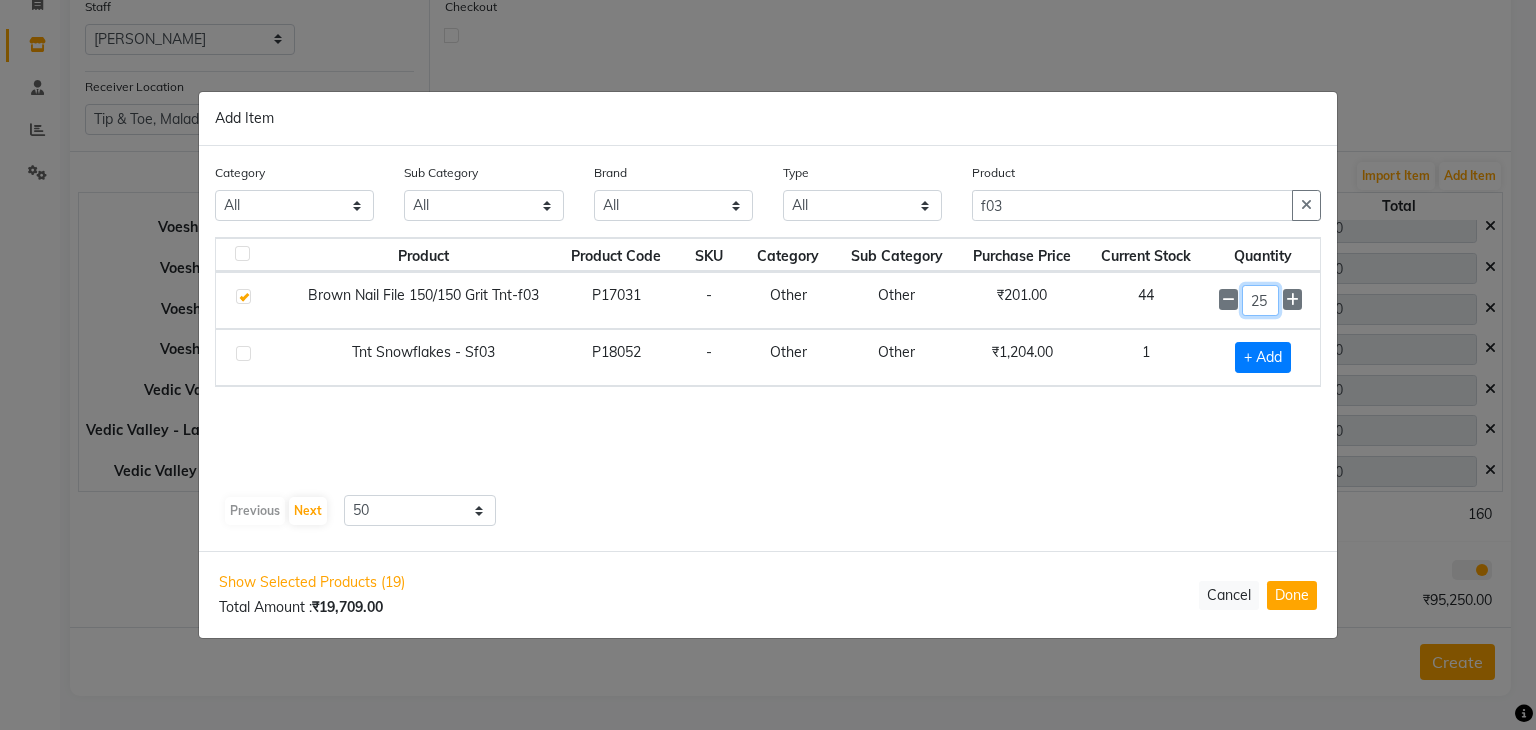 type on "25" 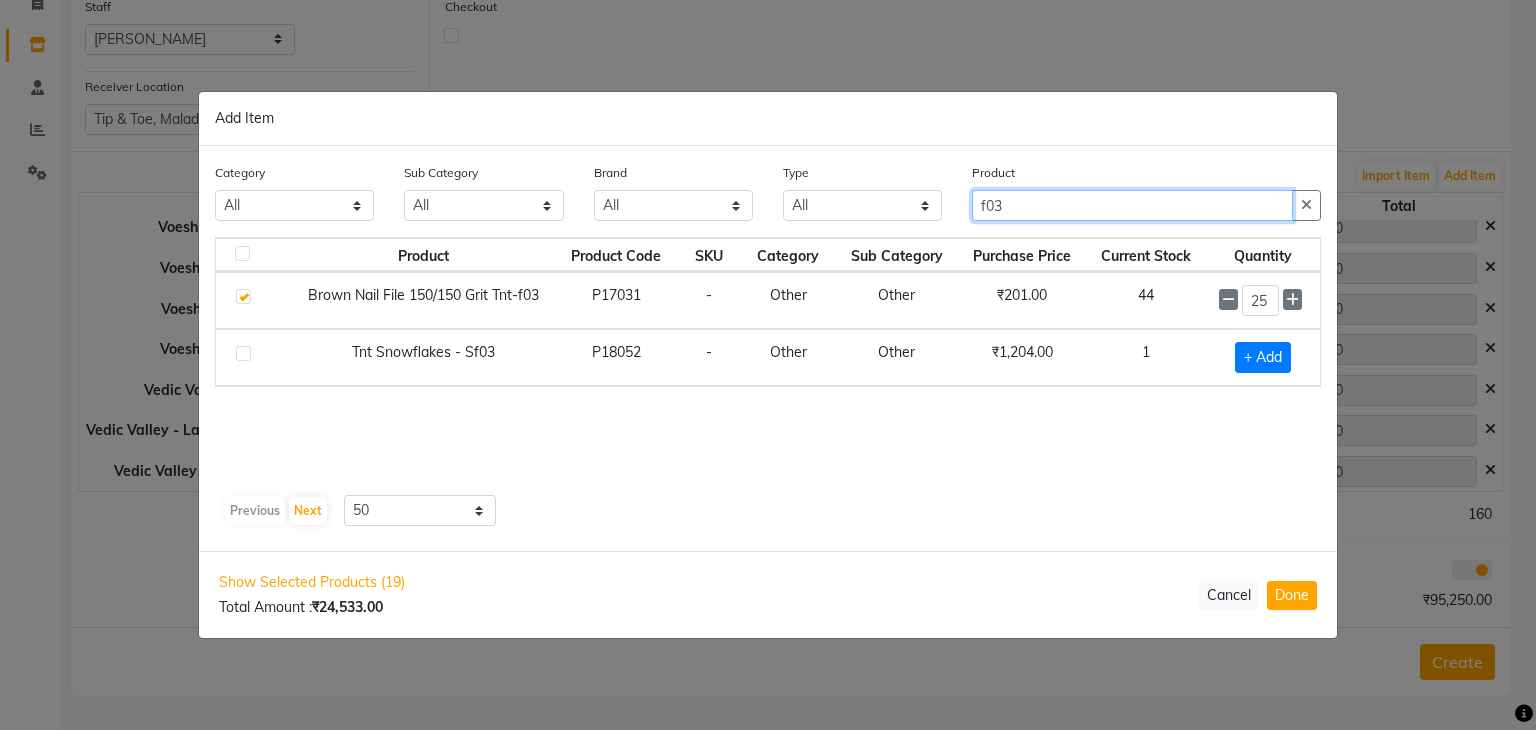 click on "f03" 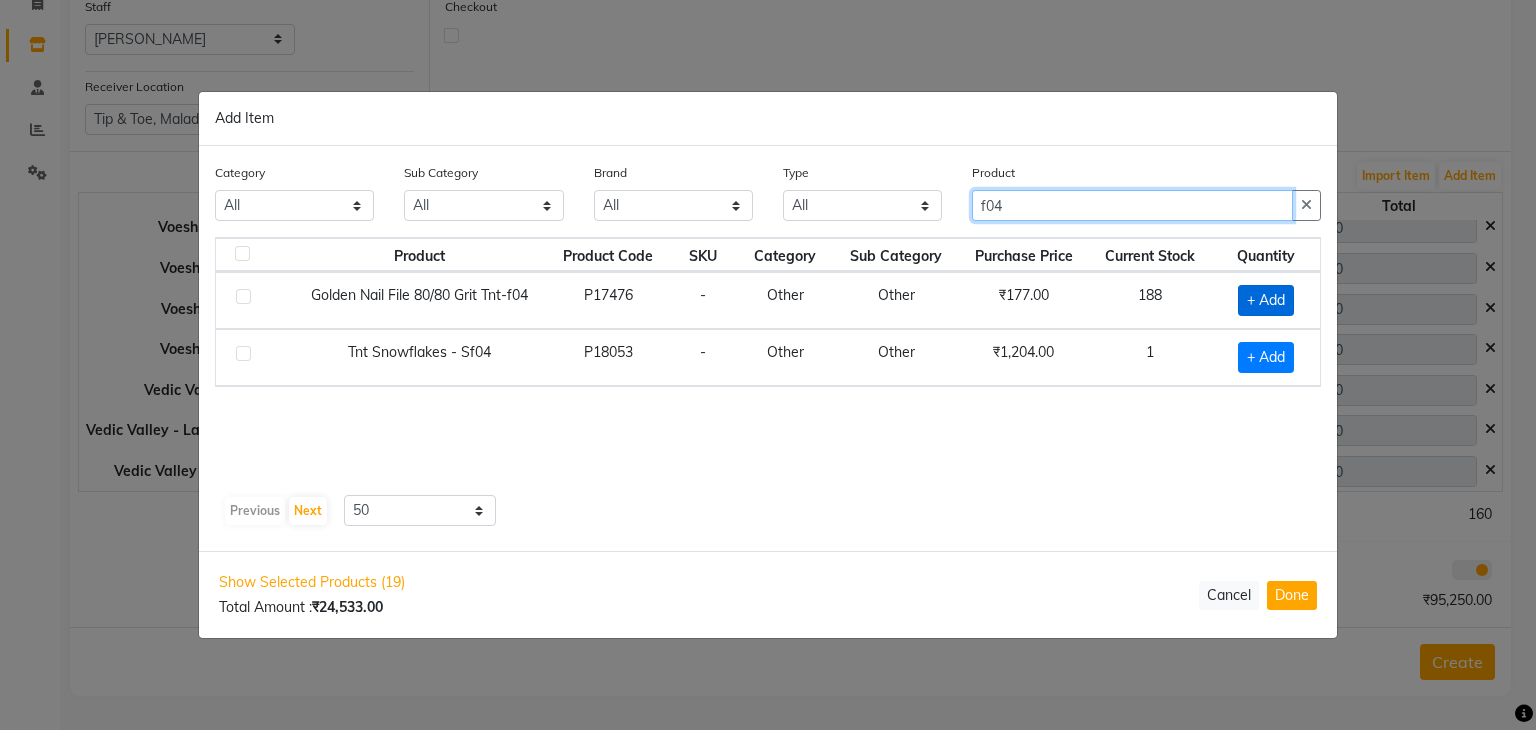 type on "f04" 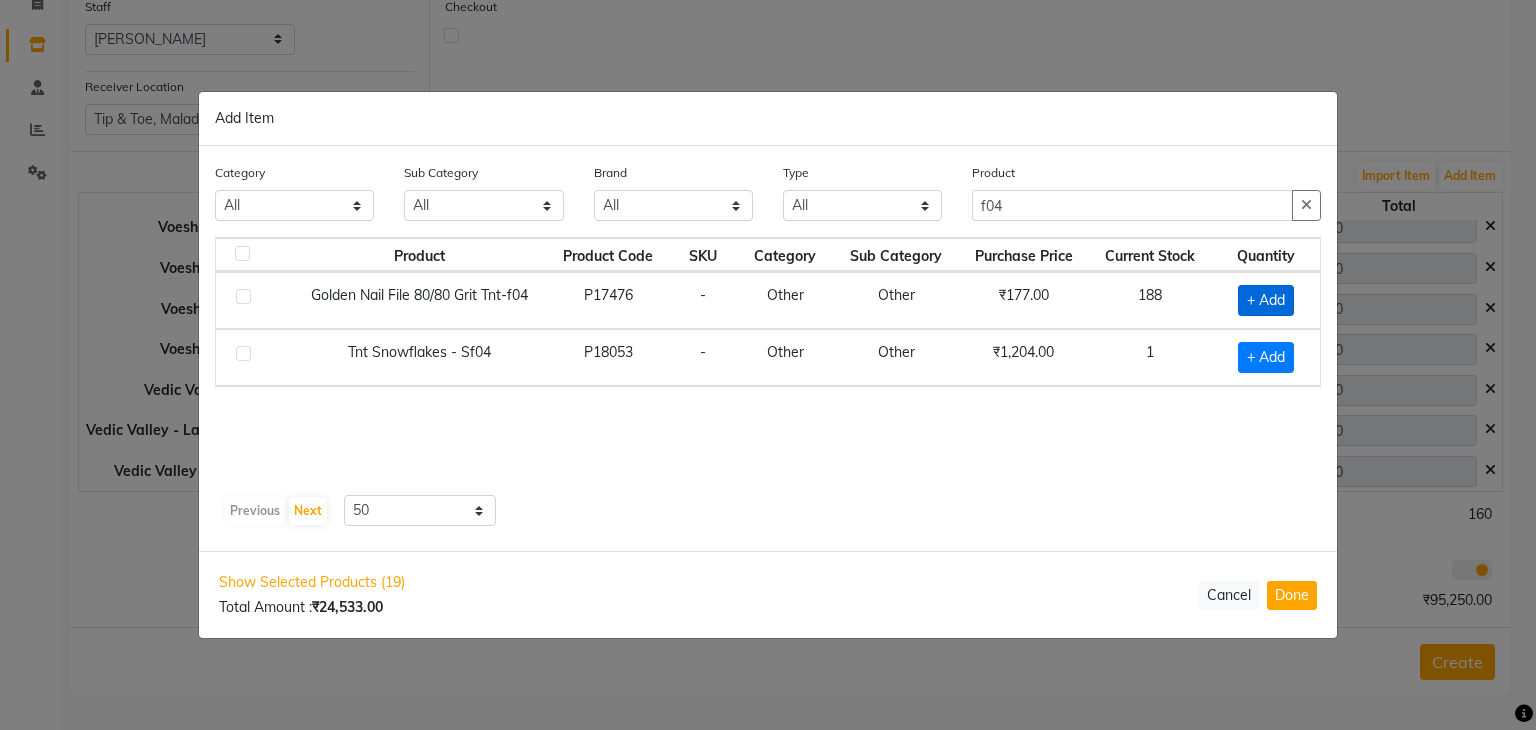 click on "+ Add" 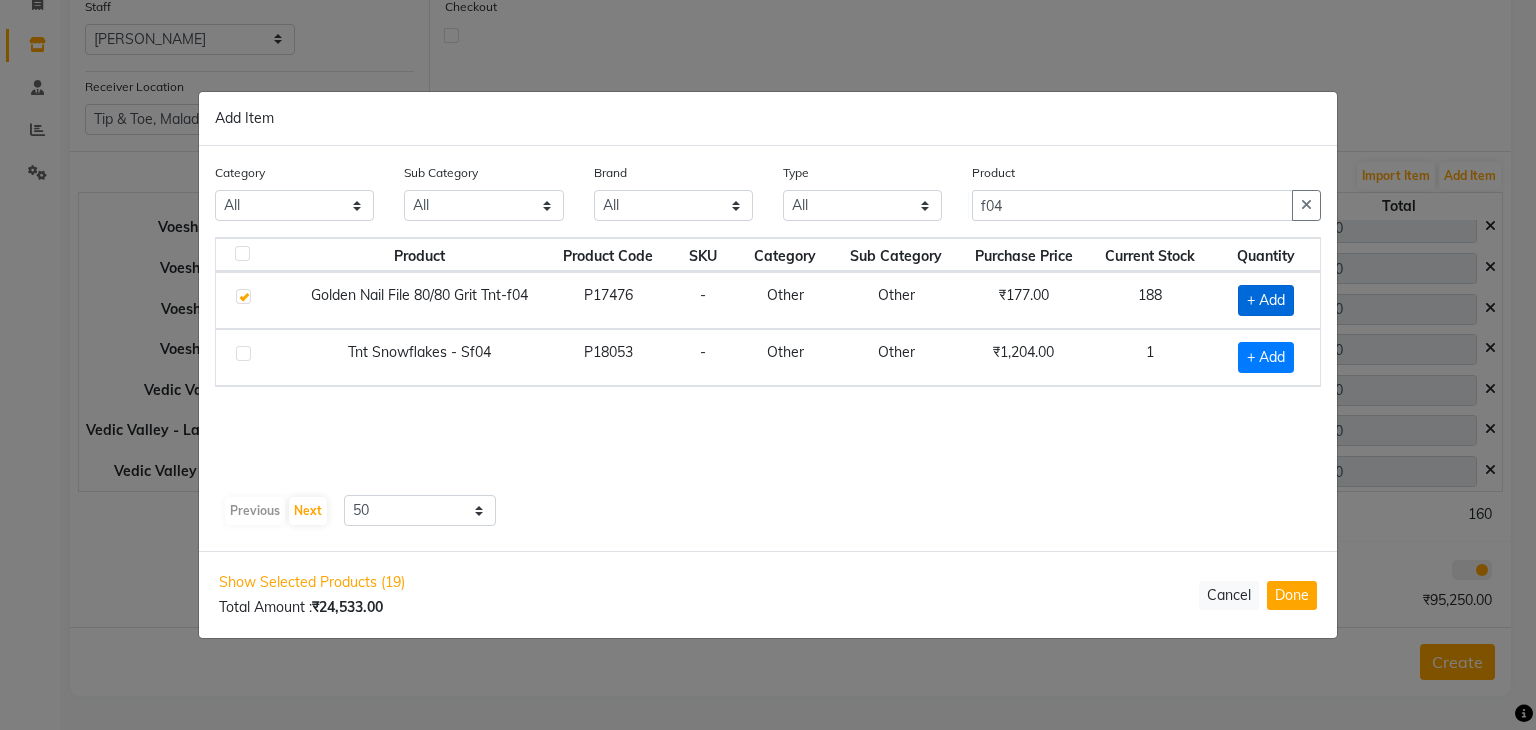 checkbox on "true" 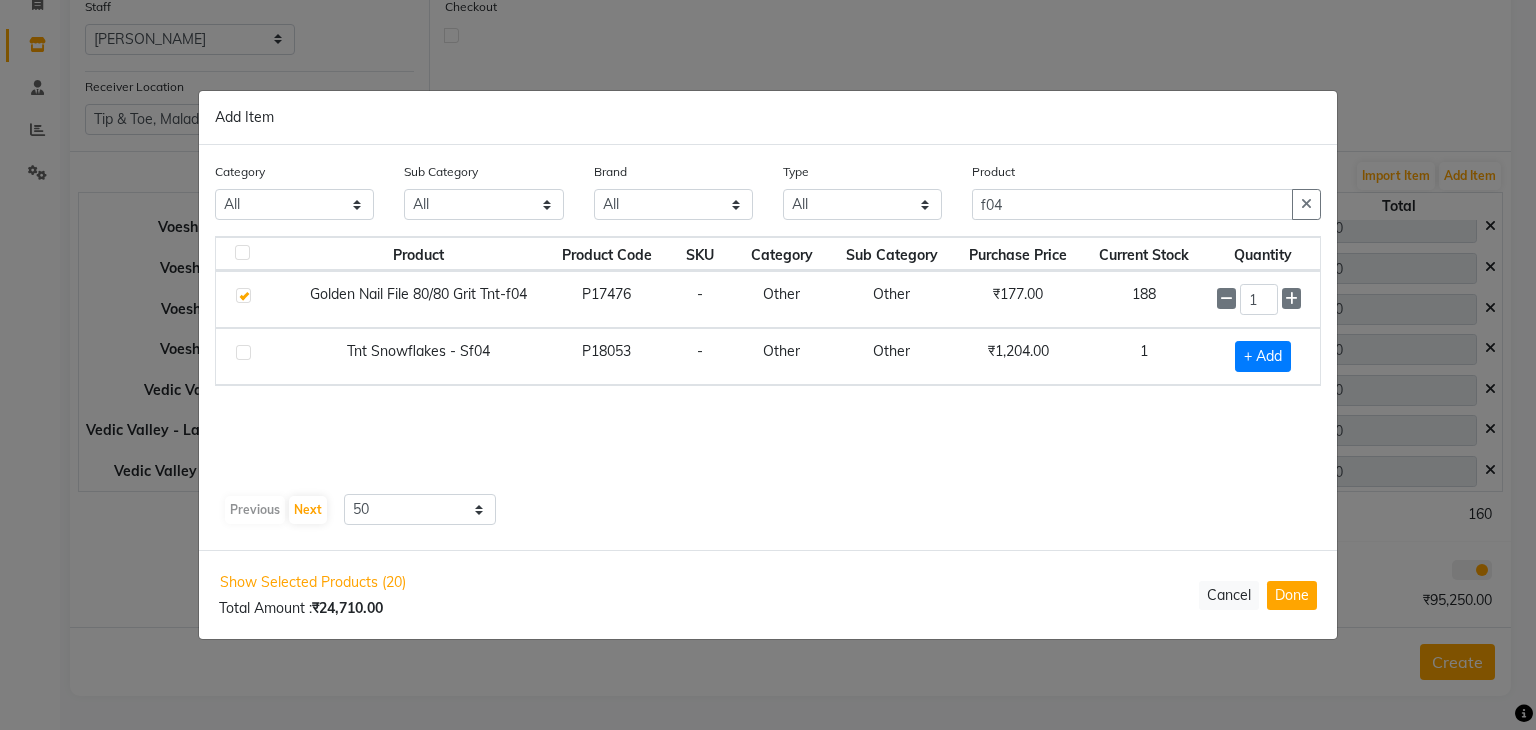 click on "1" 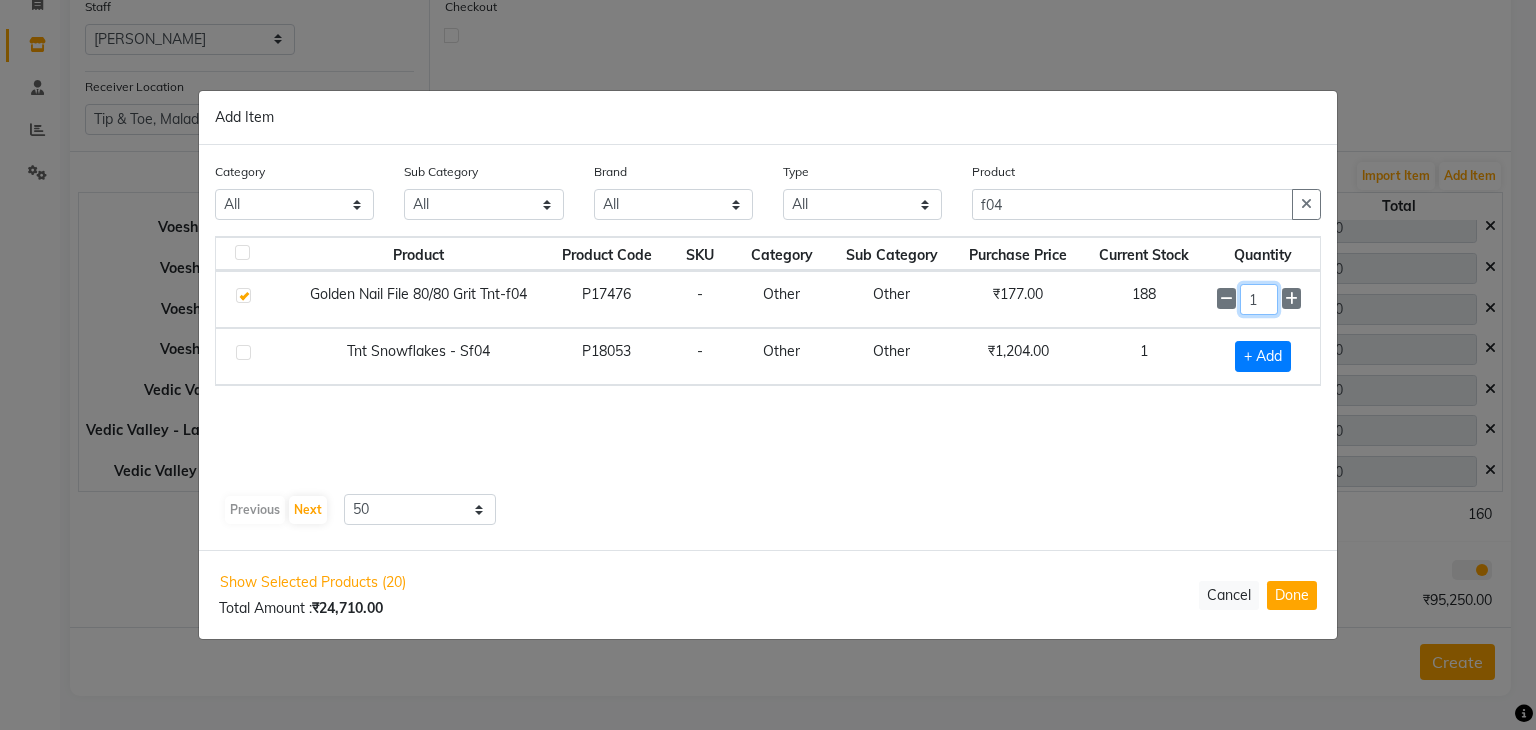 click on "1" 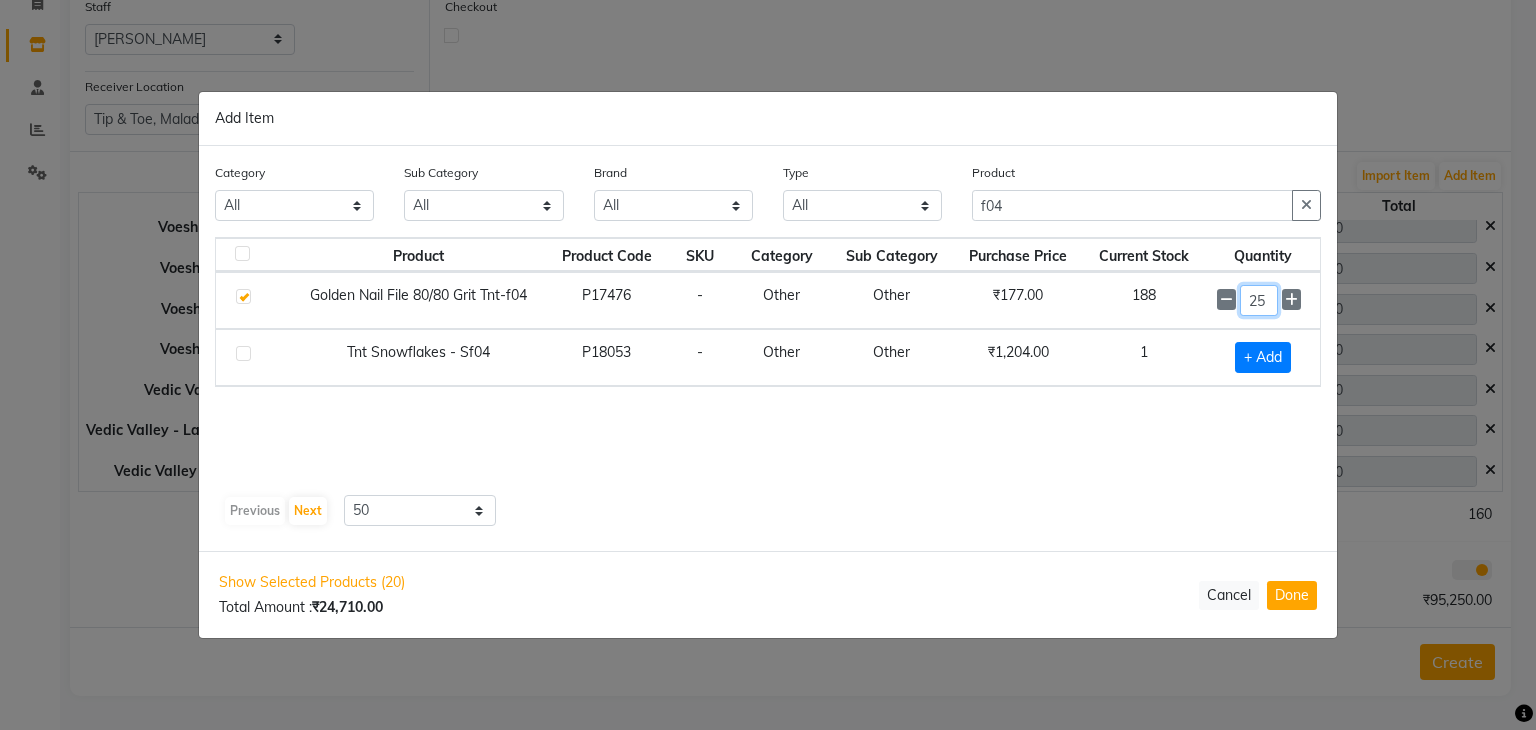 type on "25" 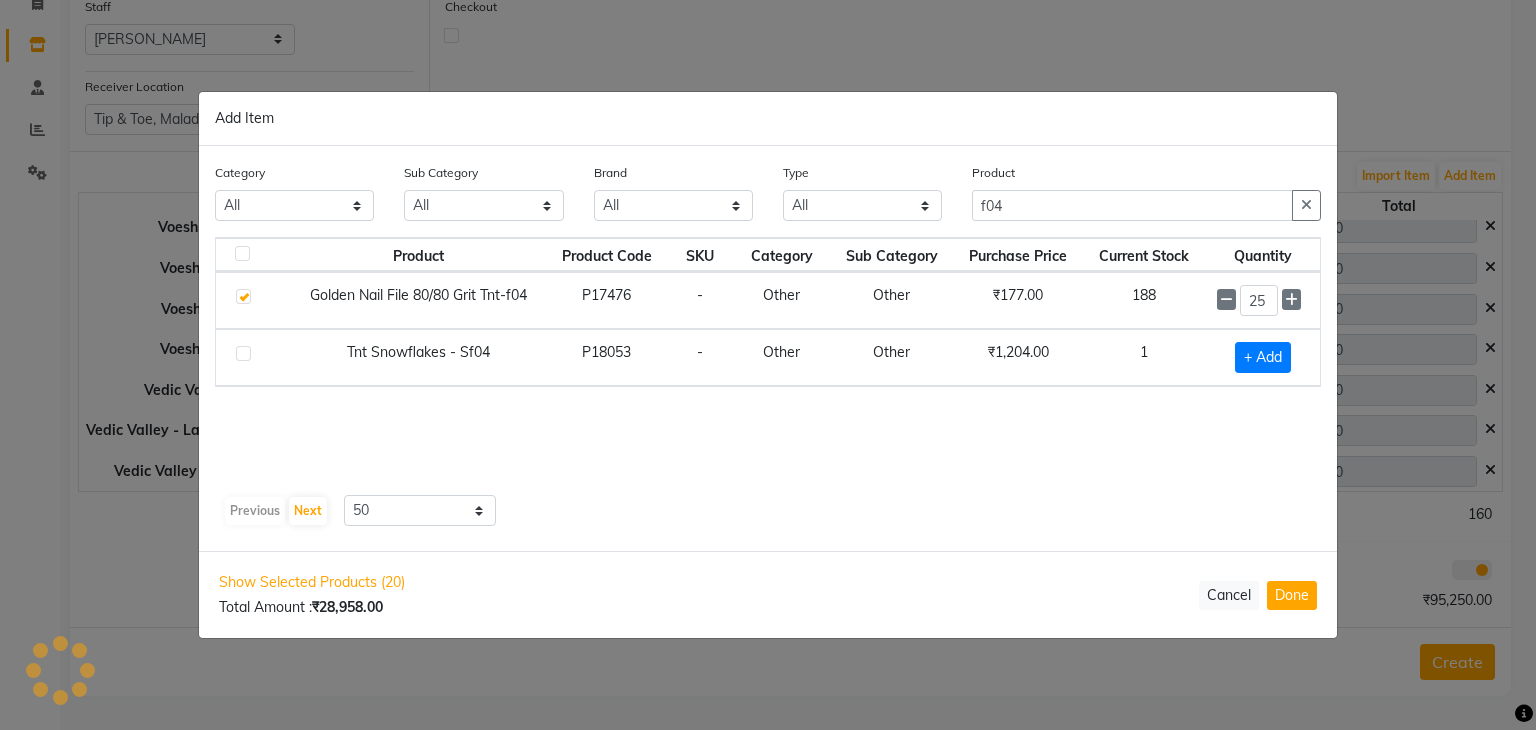 click on "Product Product Code SKU Category Sub Category Purchase Price Current Stock Quantity  Golden Nail File 80/80 Grit Tnt-f04   P17476   -   Other   Other   ₹177.00   188  25  Tnt Snowflakes - Sf04   P18053   -   Other   Other   ₹1,204.00   1   + Add" 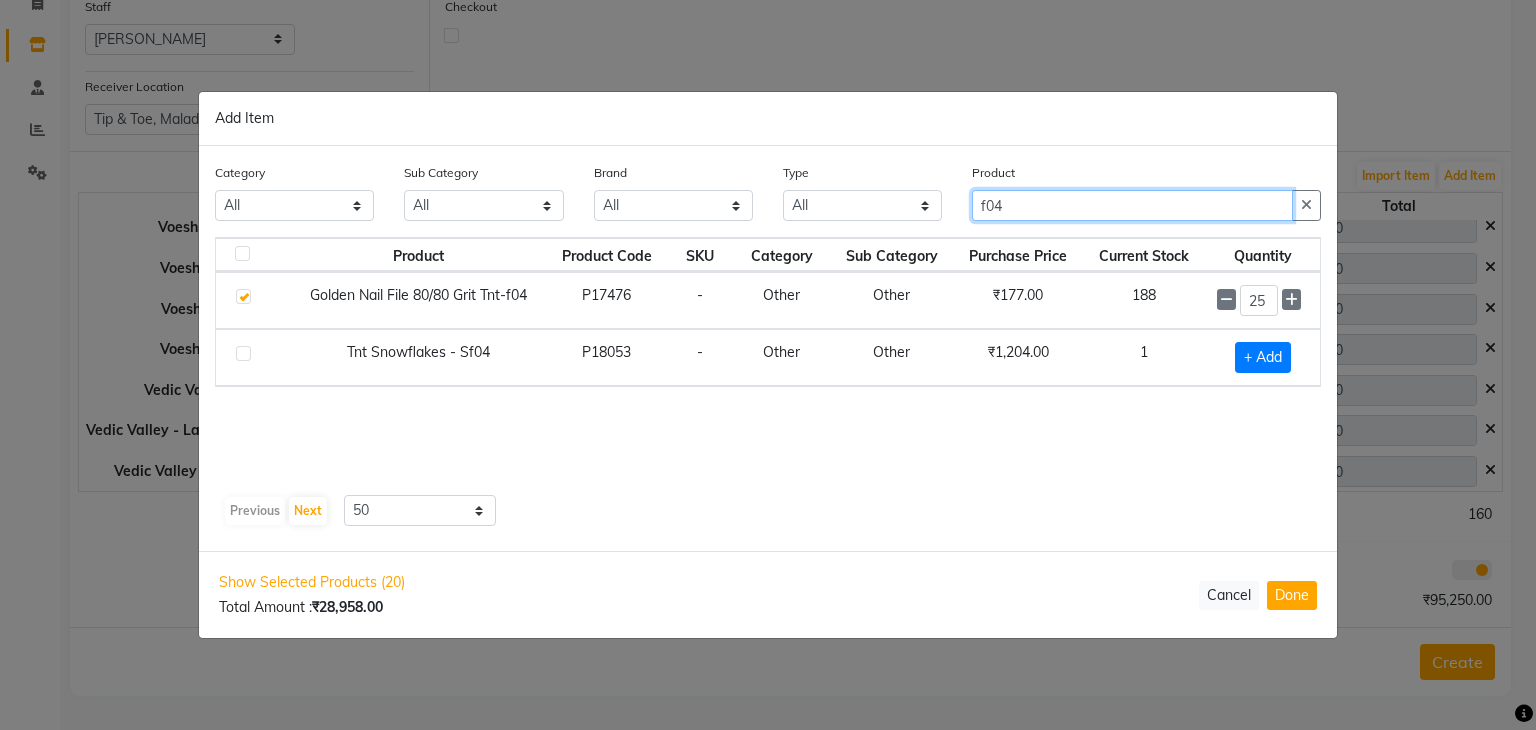 click on "f04" 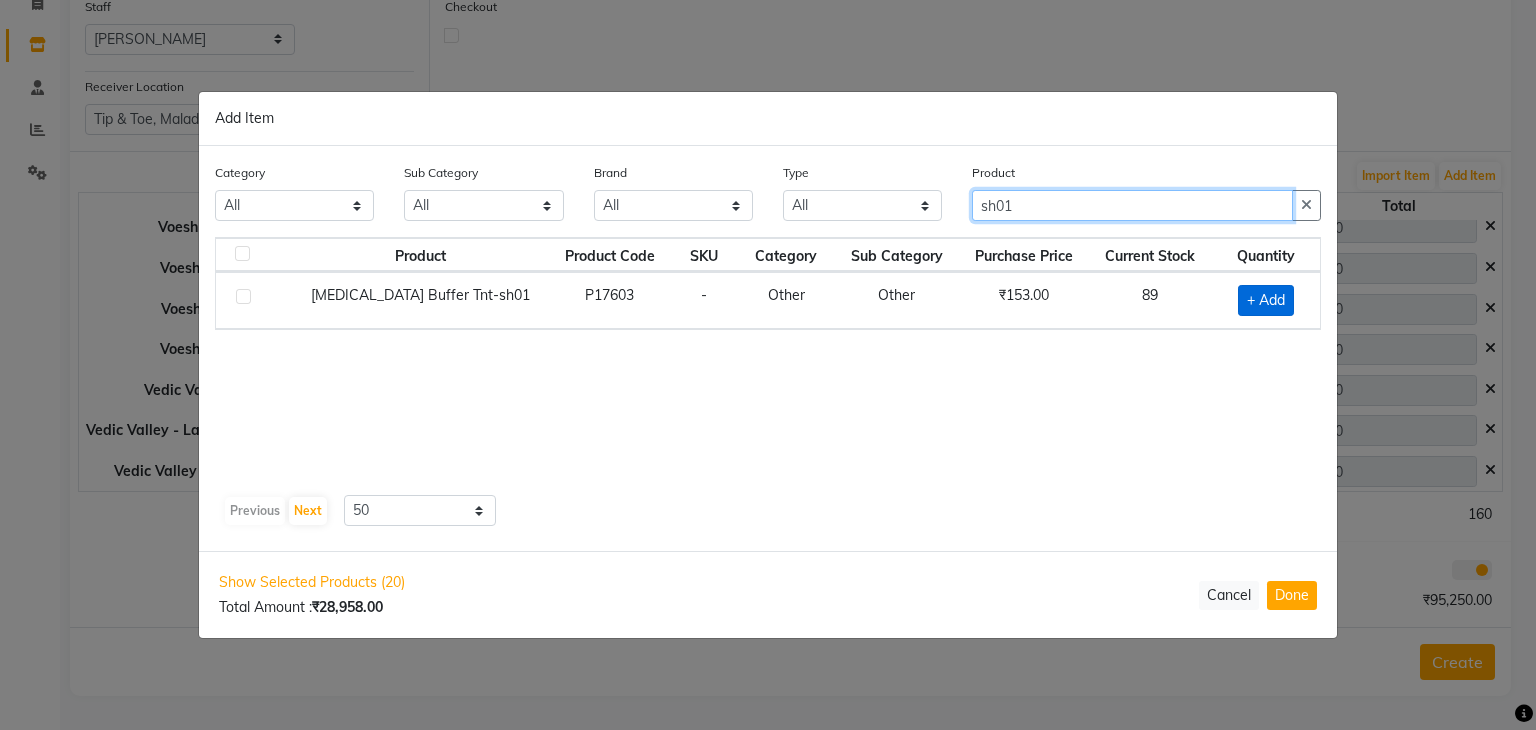 type on "sh01" 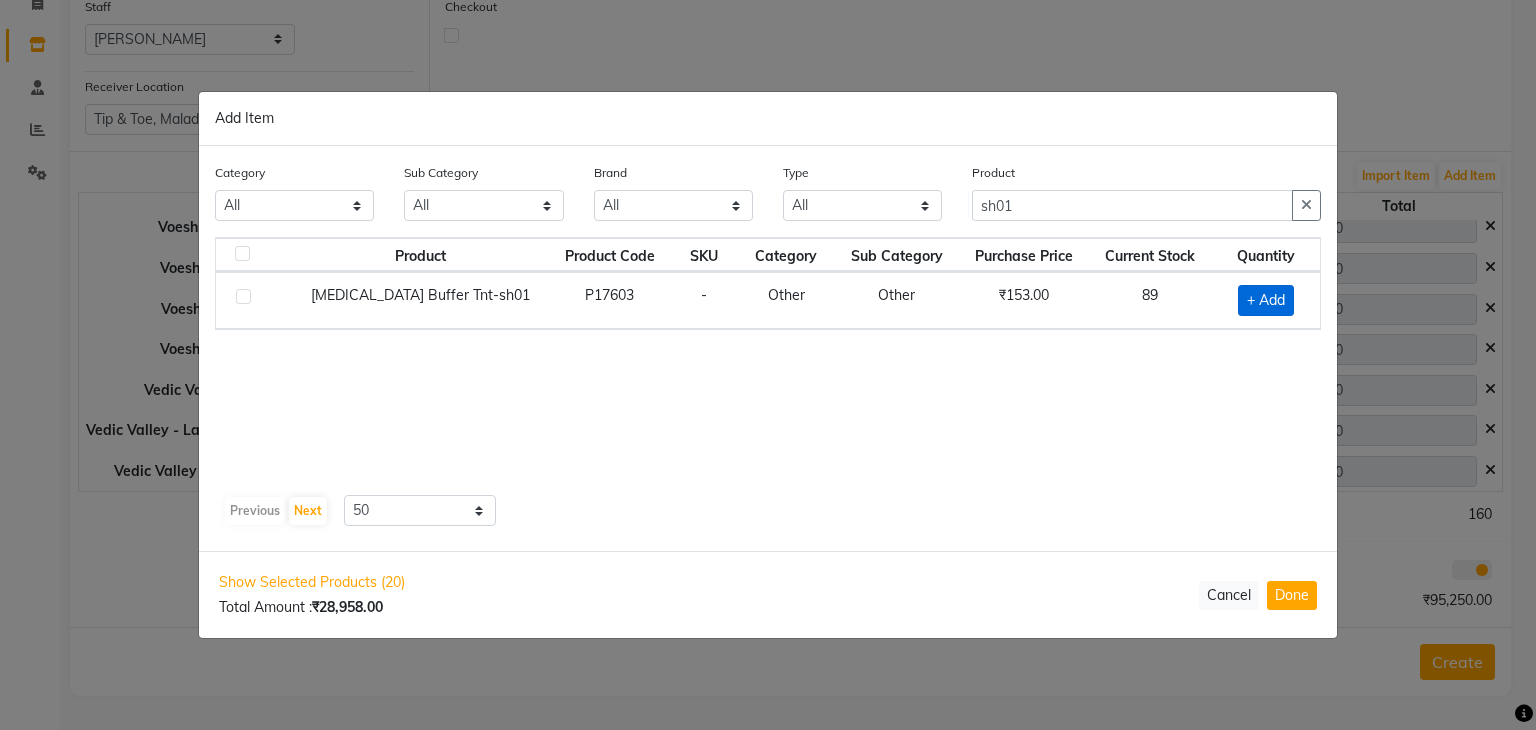 click on "+ Add" 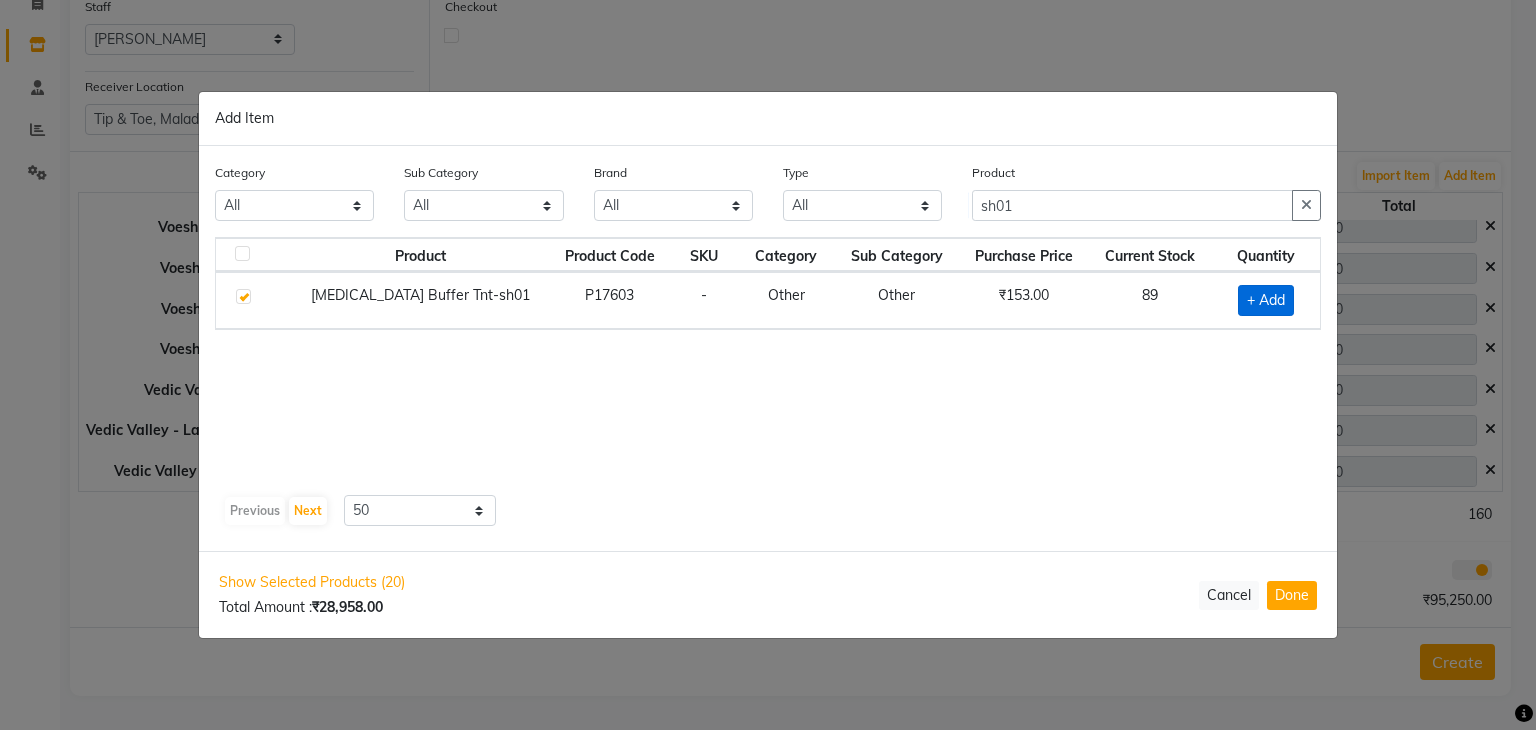 checkbox on "true" 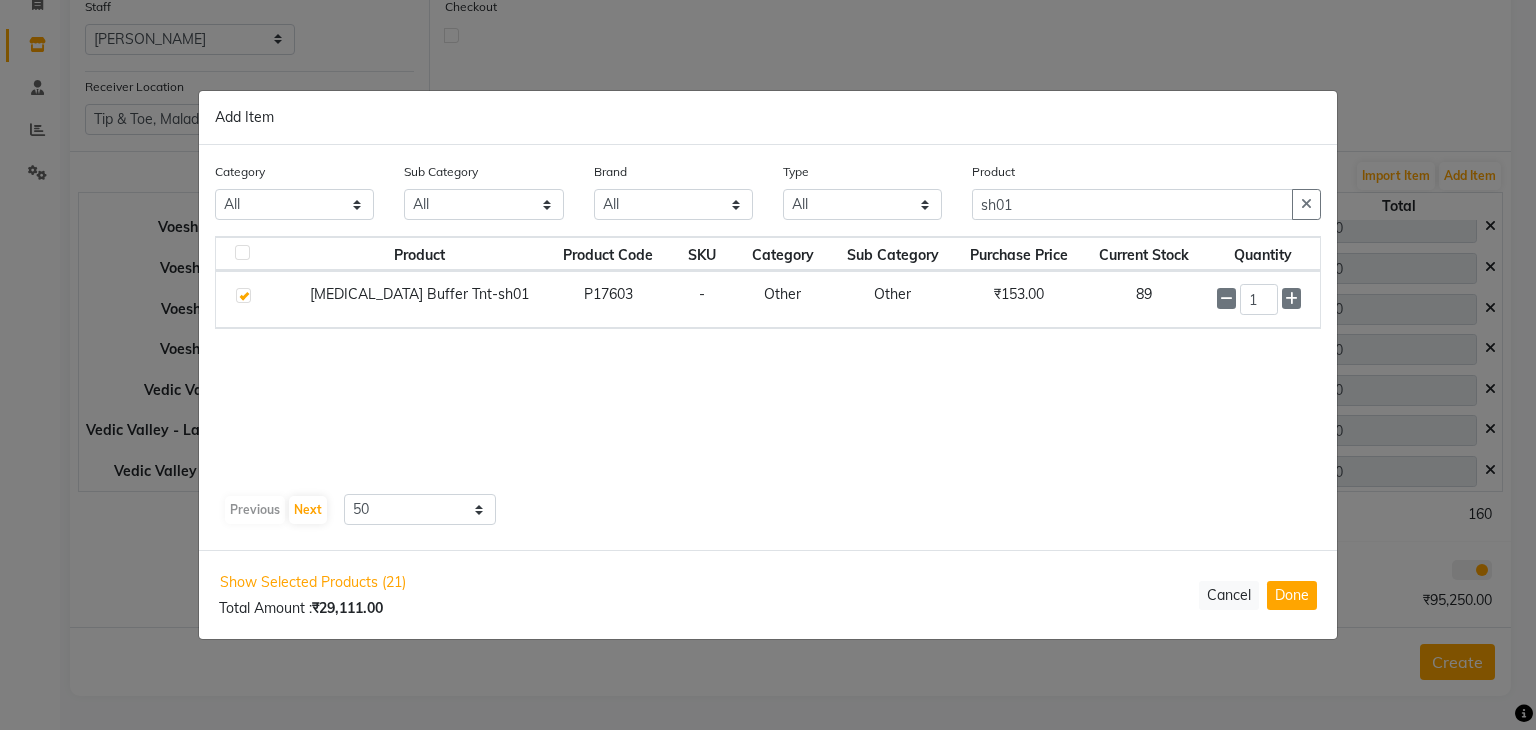 click on "1" 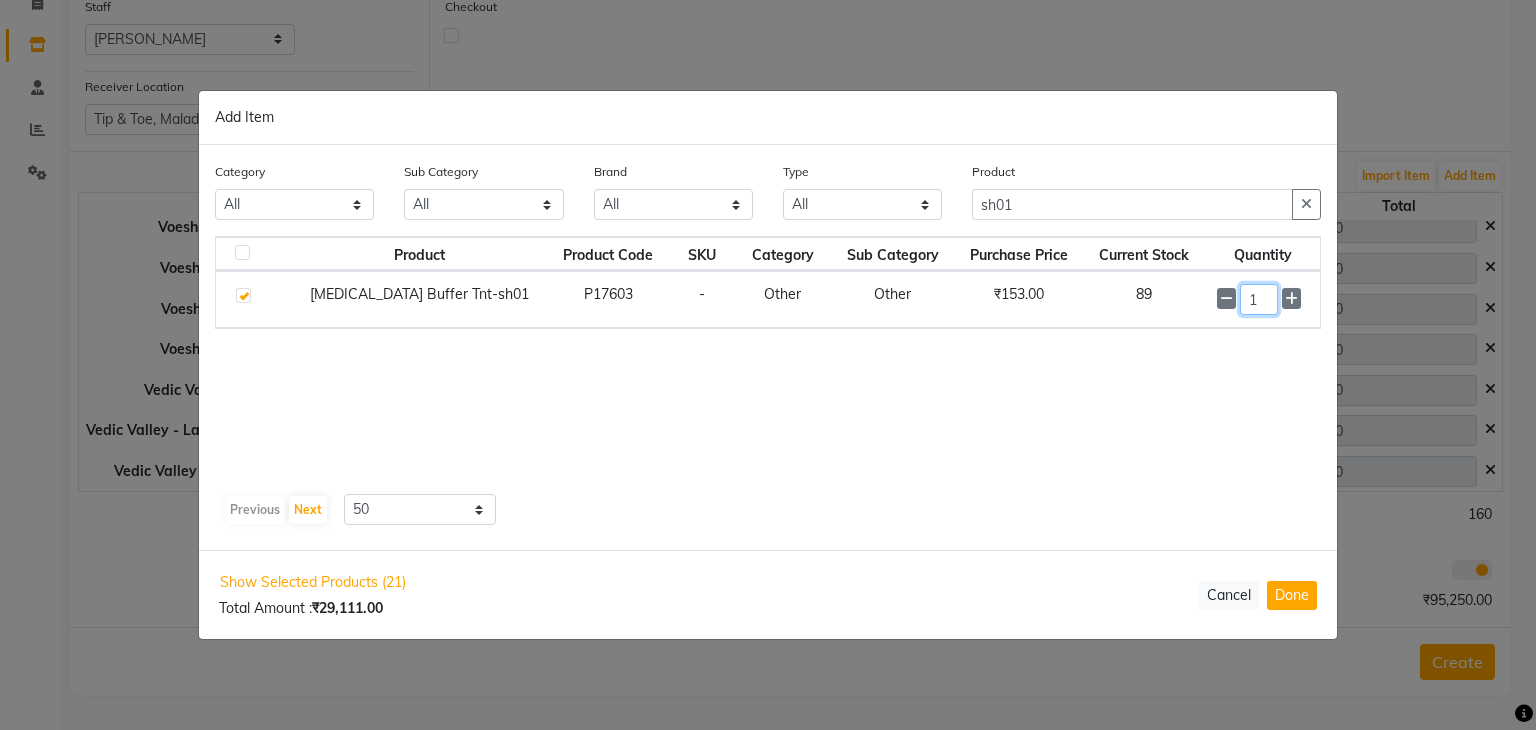click on "1" 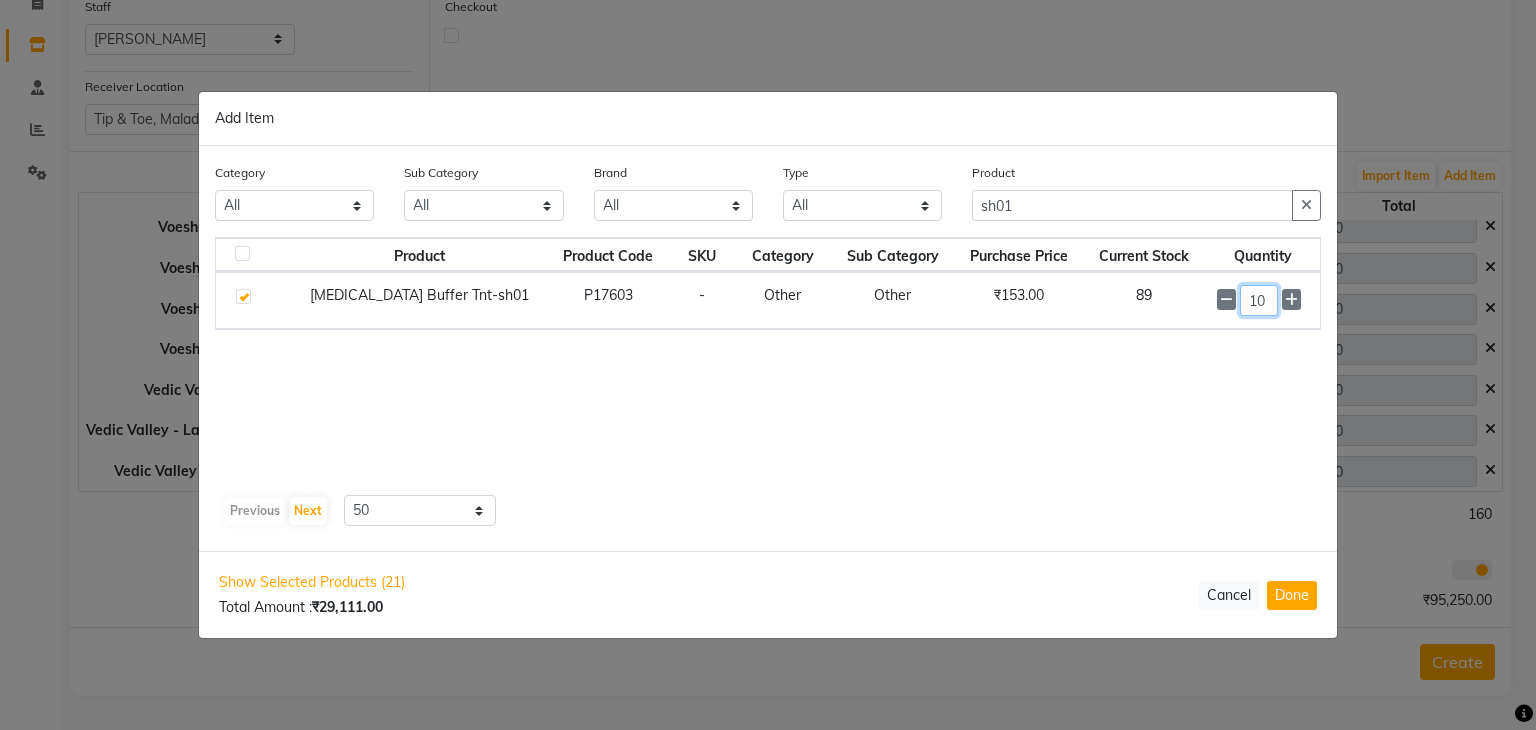 type on "10" 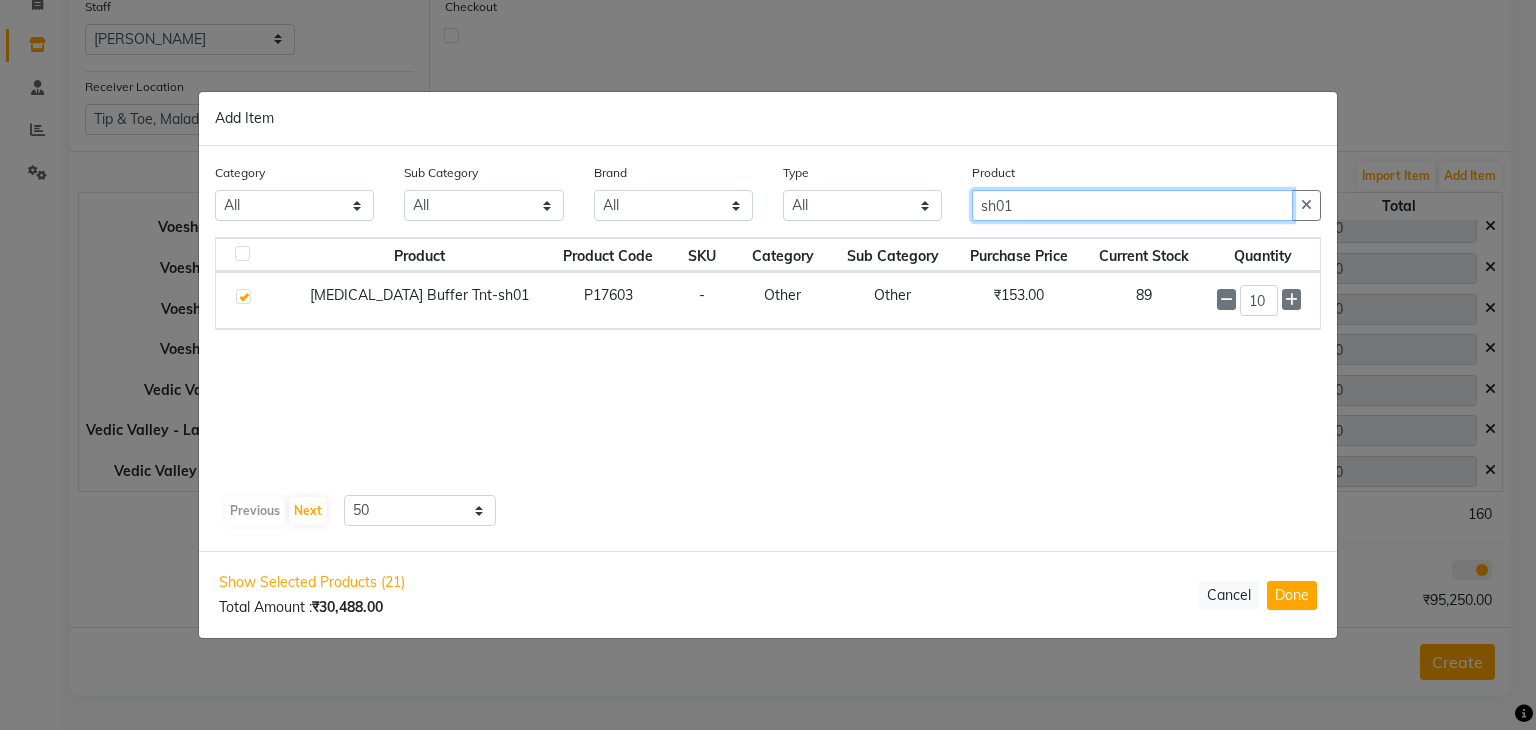 click on "sh01" 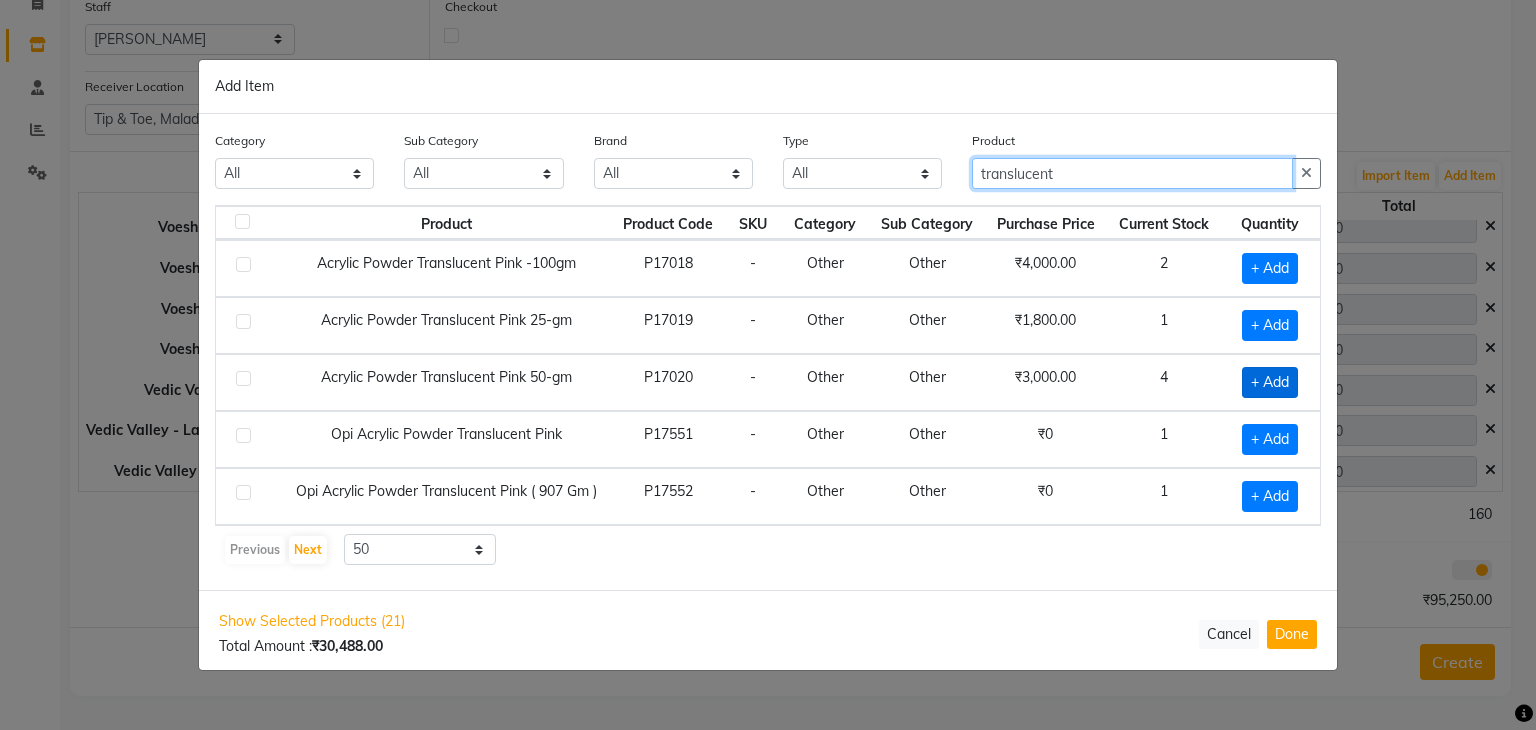 type on "translucent" 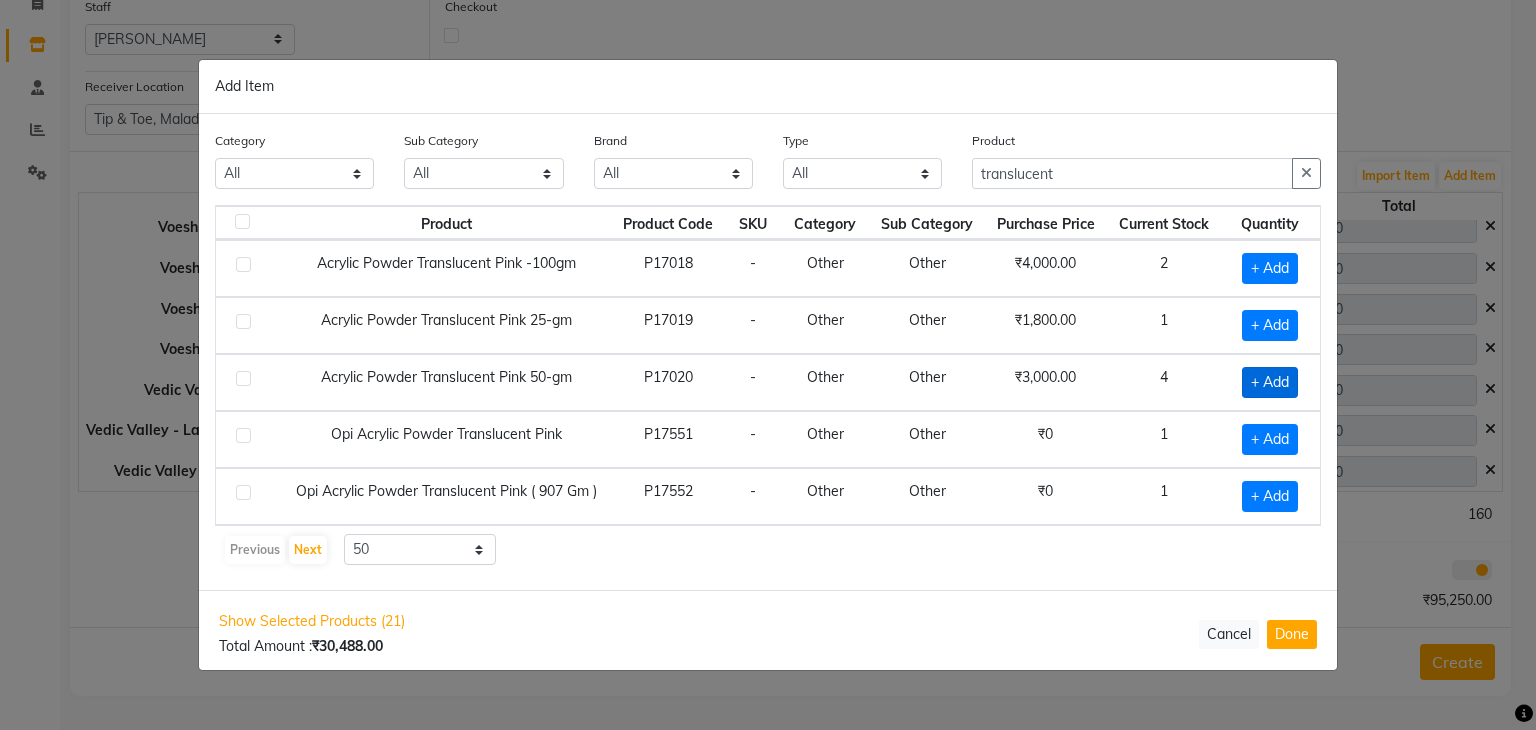 click on "+ Add" 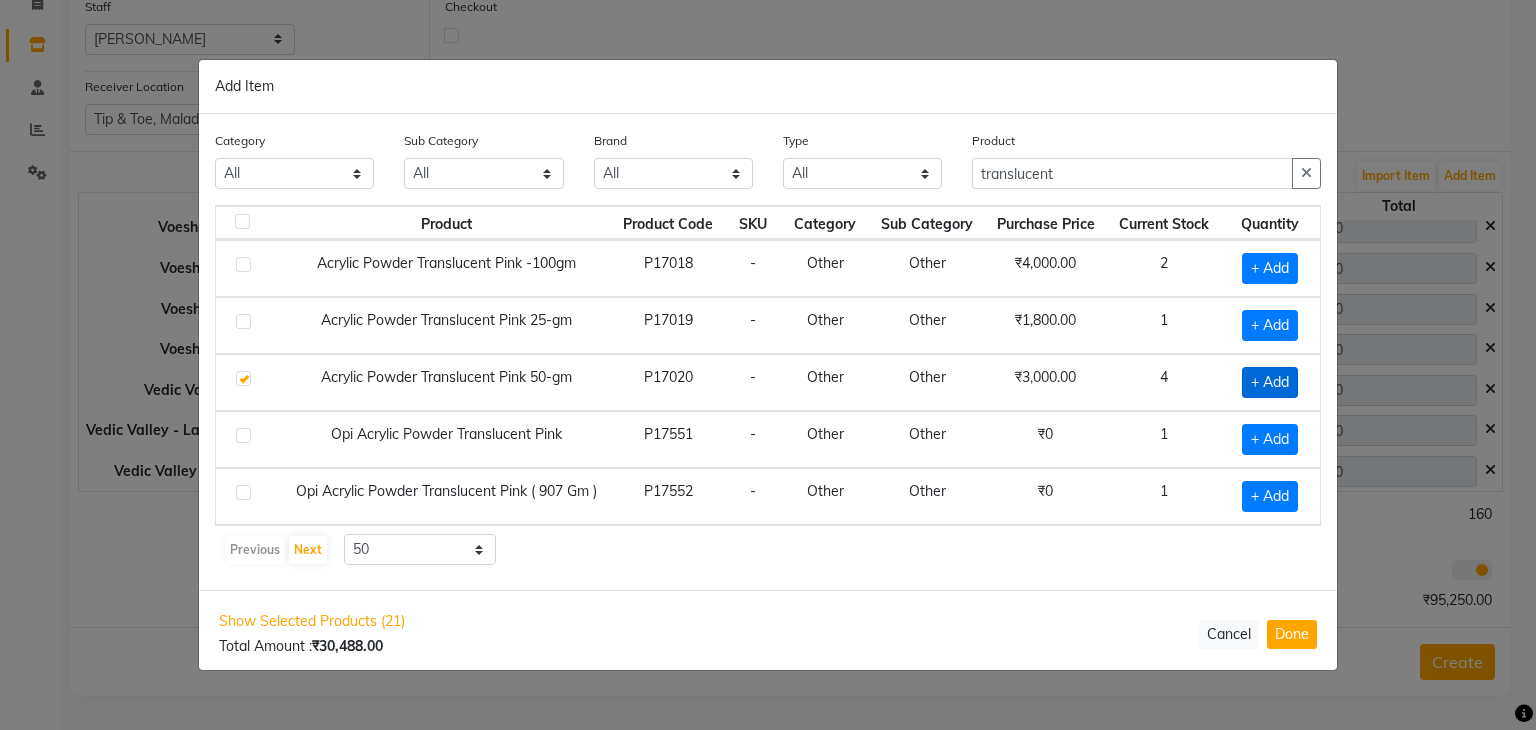 checkbox on "true" 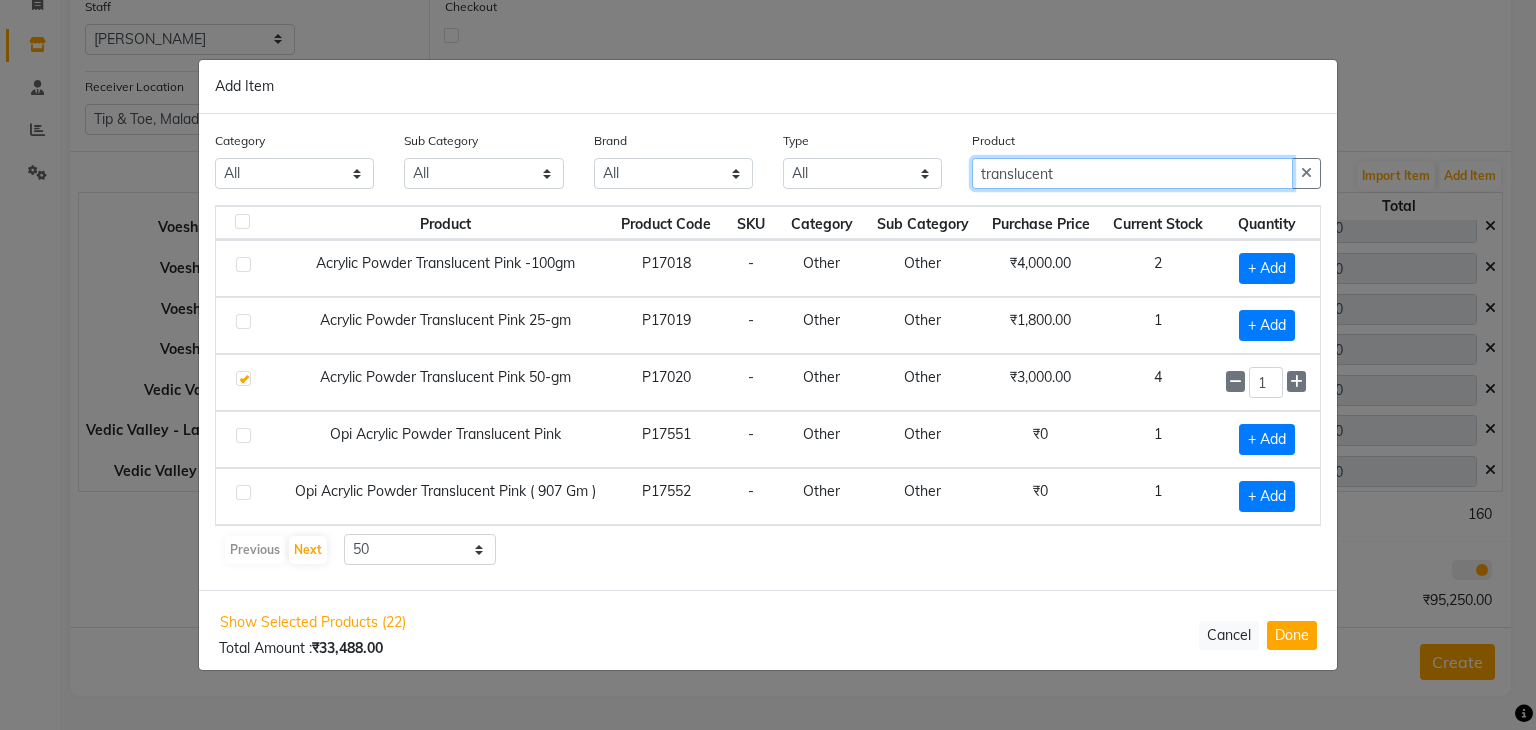 click on "translucent" 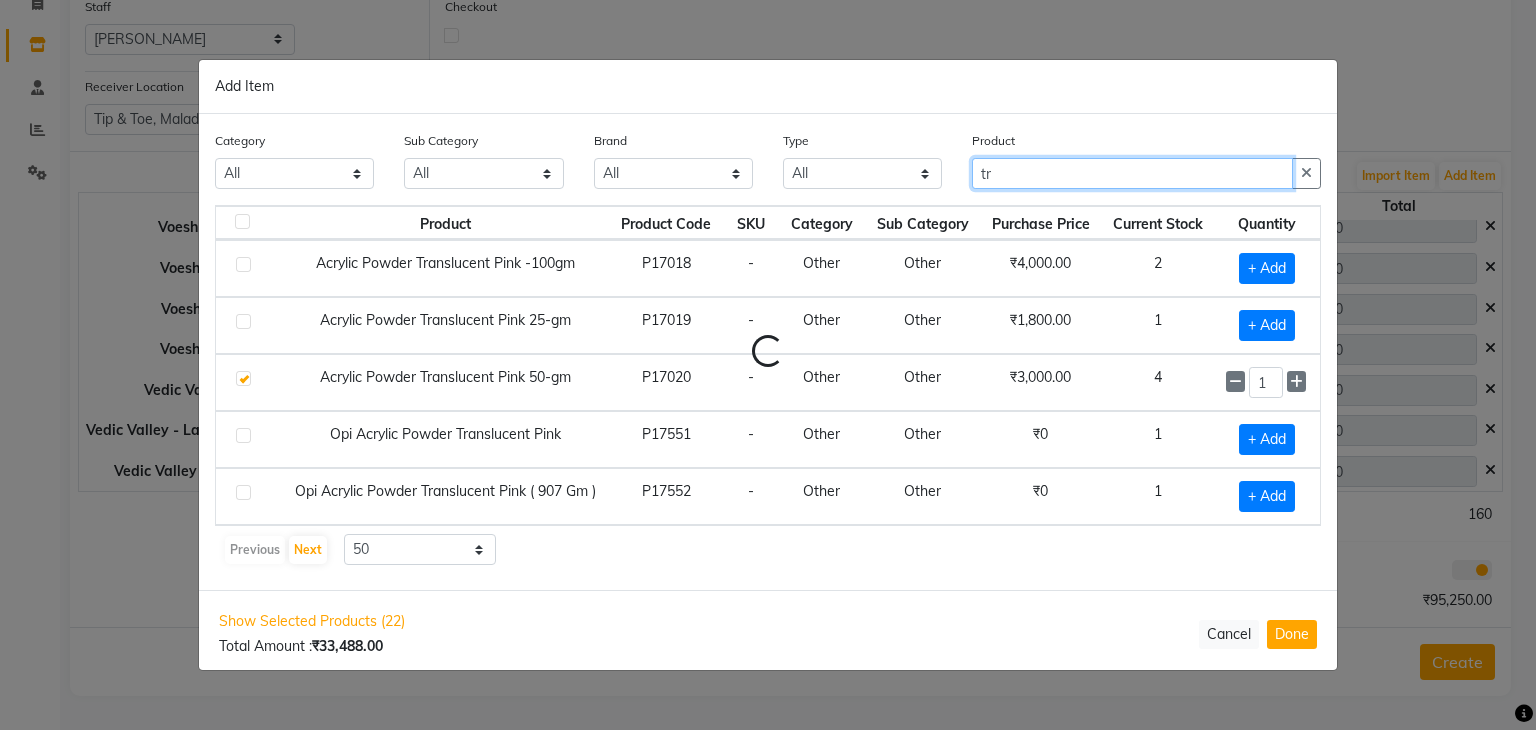 type on "t" 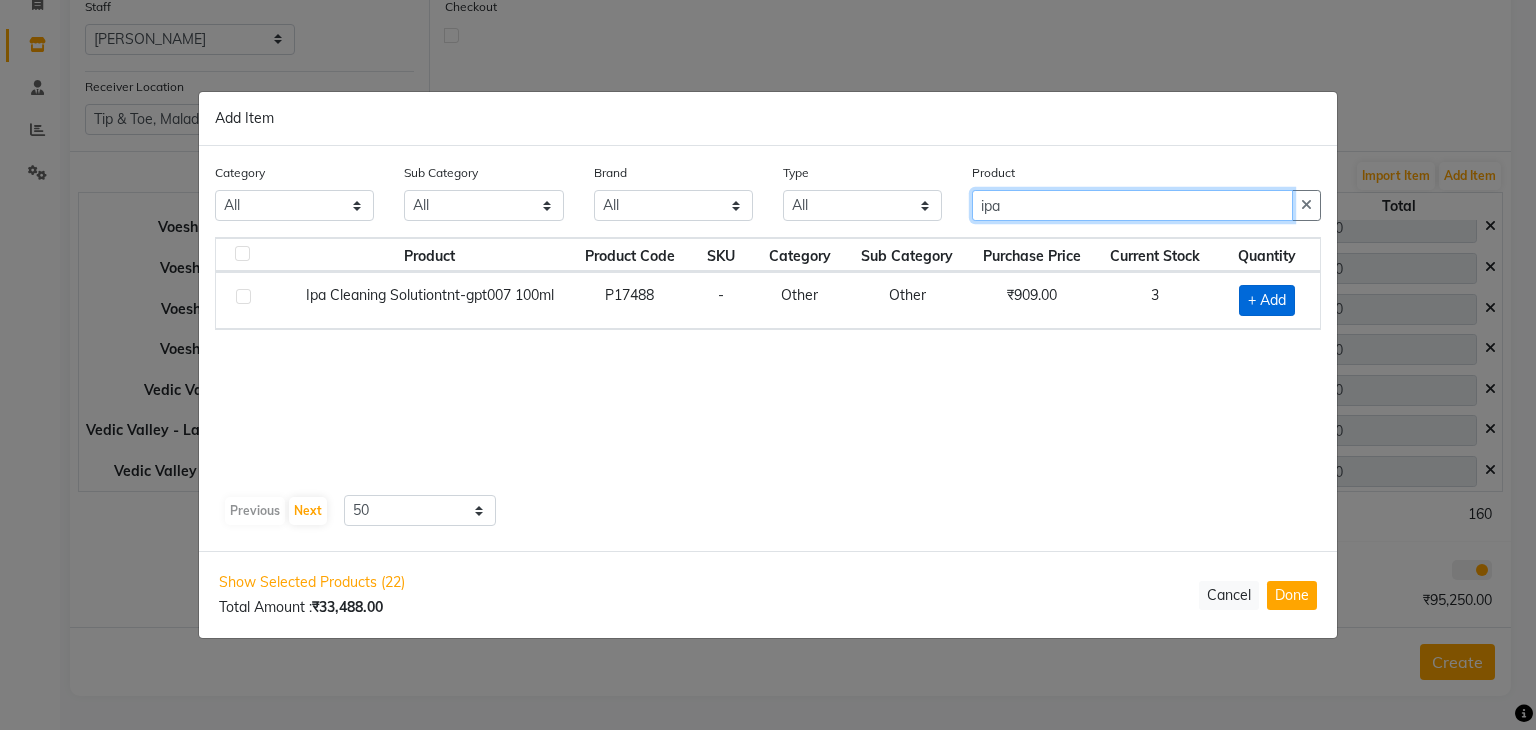 type on "ipa" 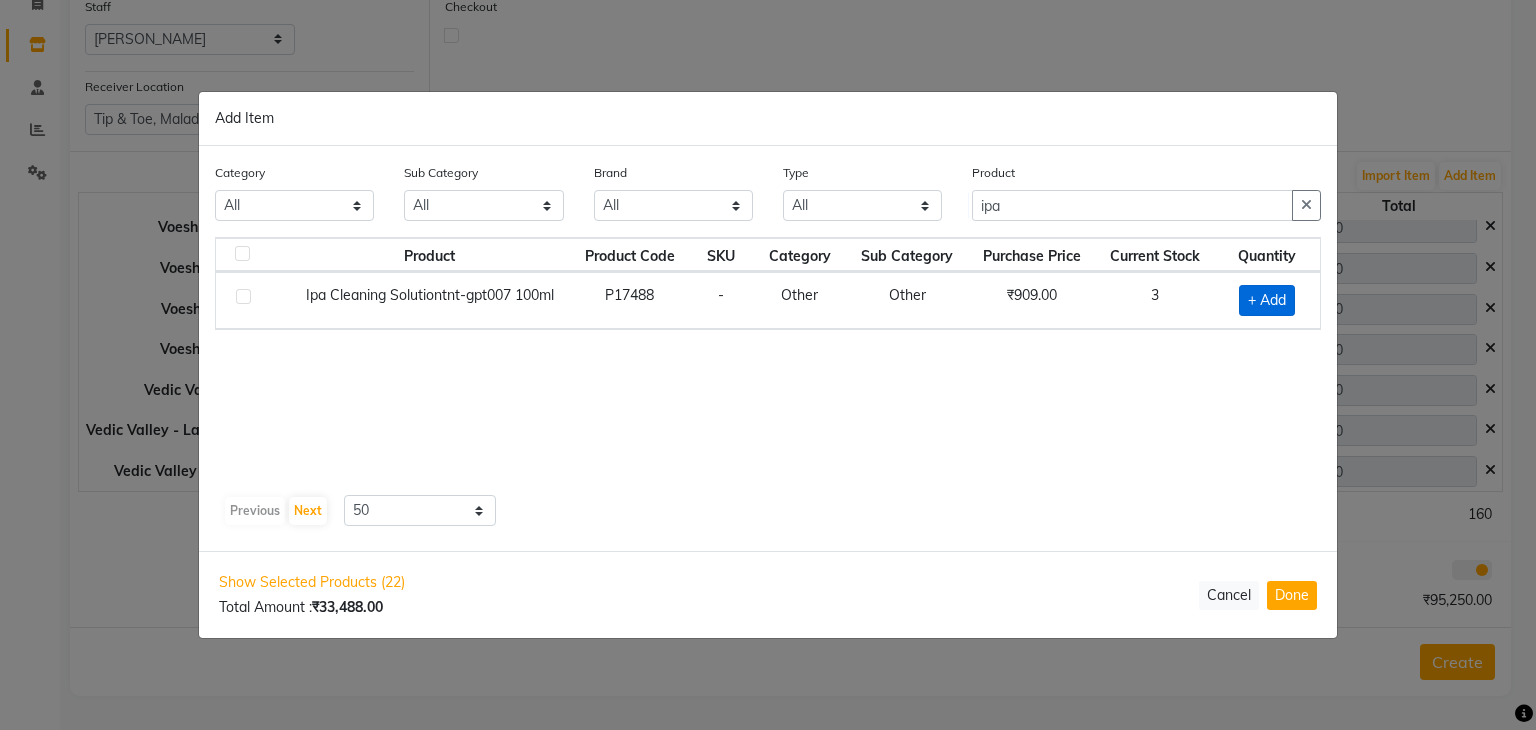 click on "+ Add" 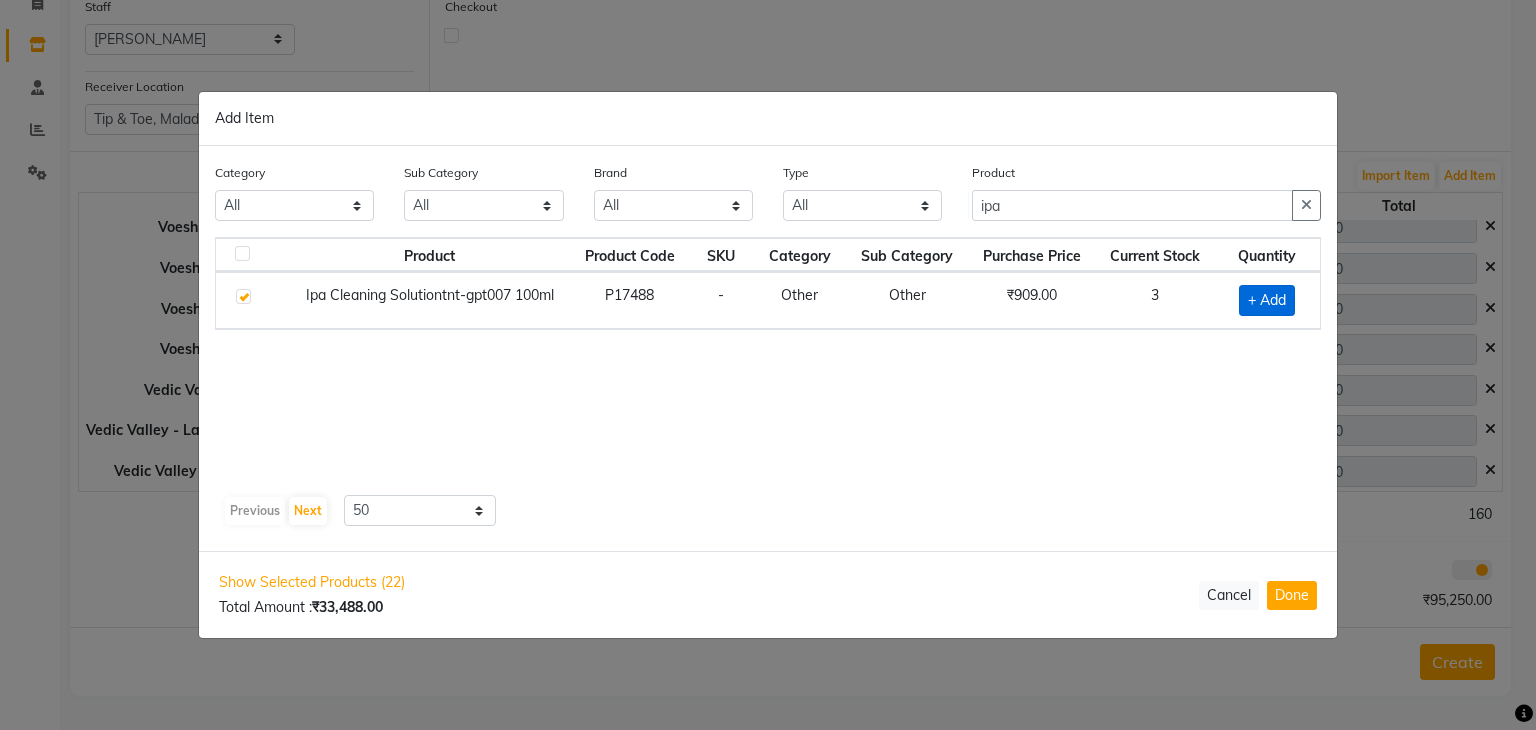 checkbox on "true" 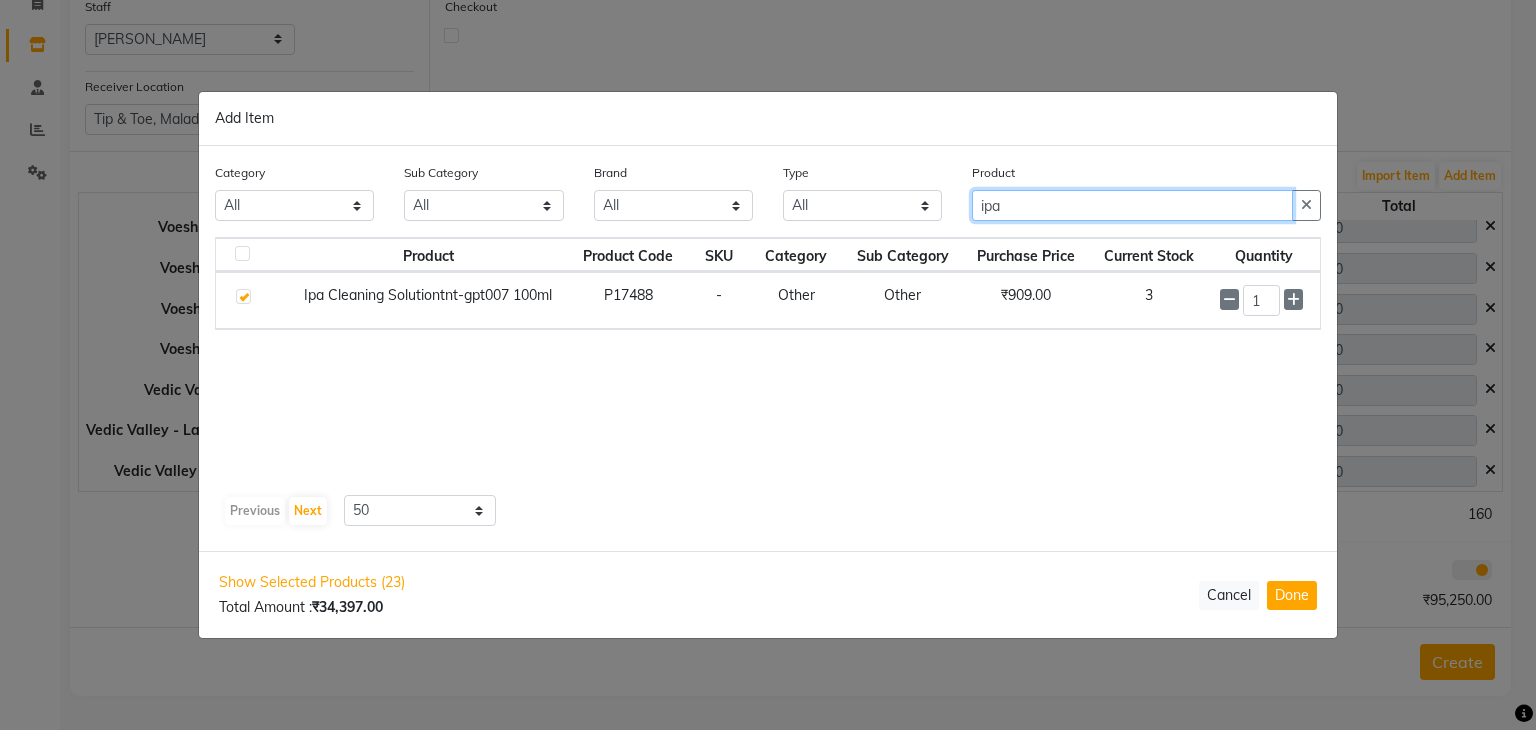 click on "ipa" 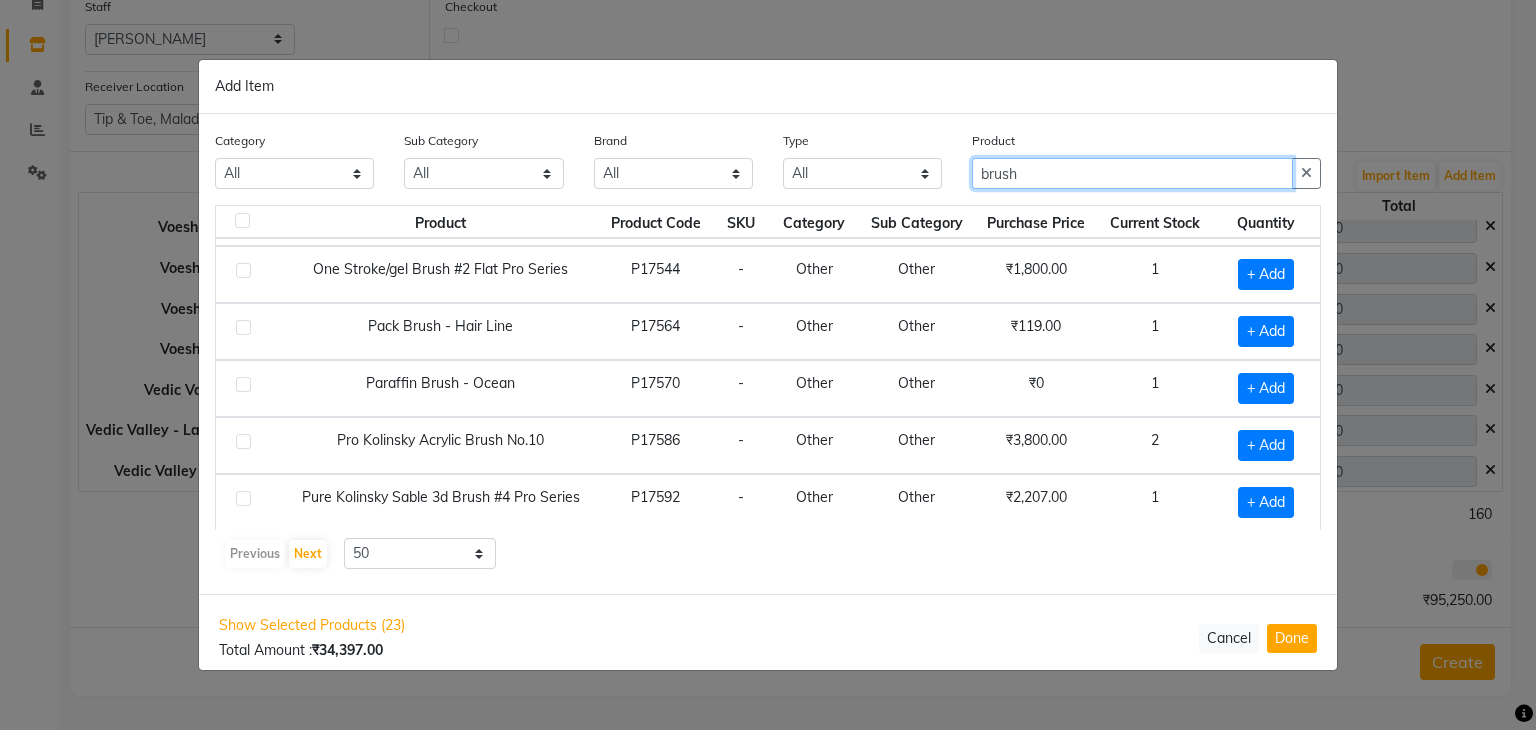 scroll, scrollTop: 838, scrollLeft: 0, axis: vertical 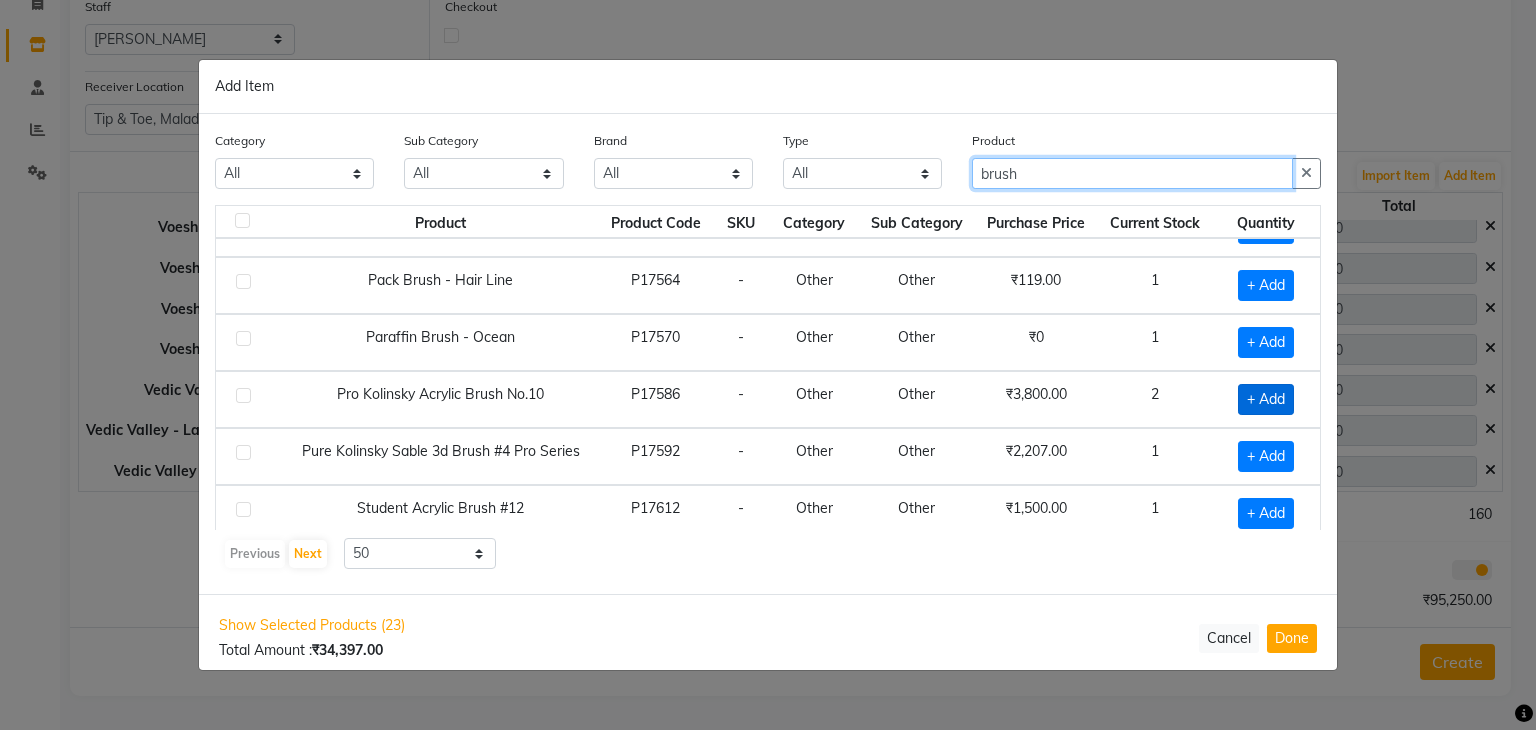 type on "brush" 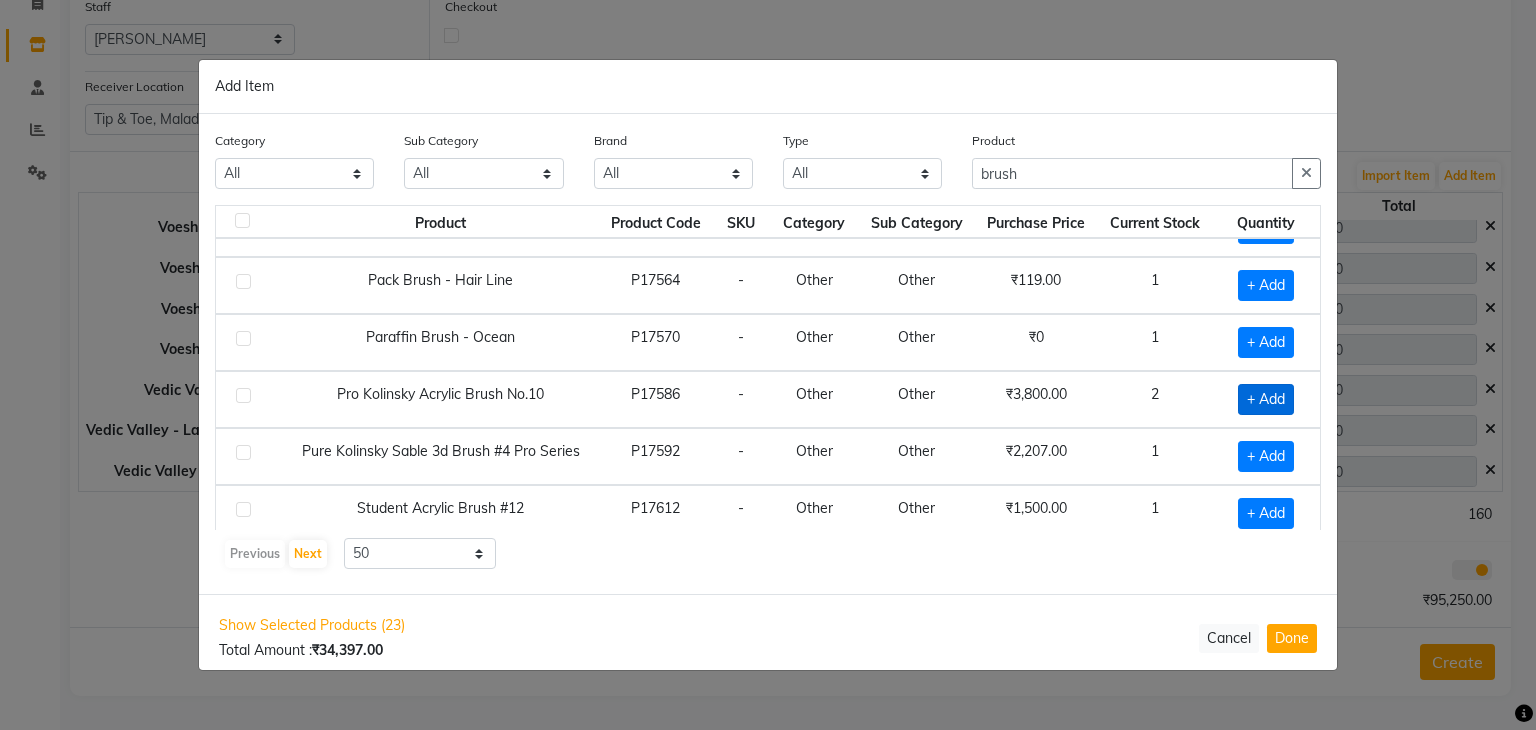 click on "+ Add" 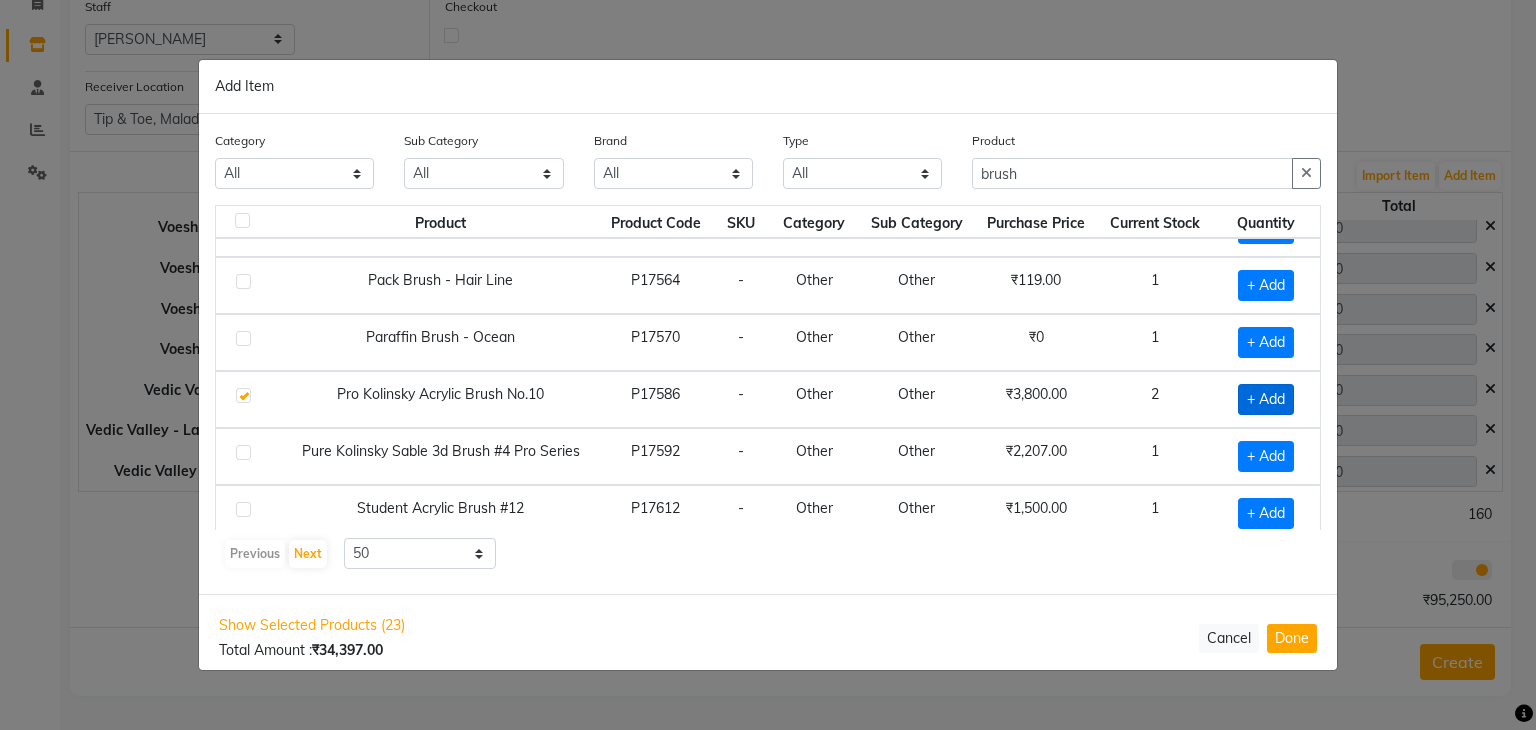 checkbox on "true" 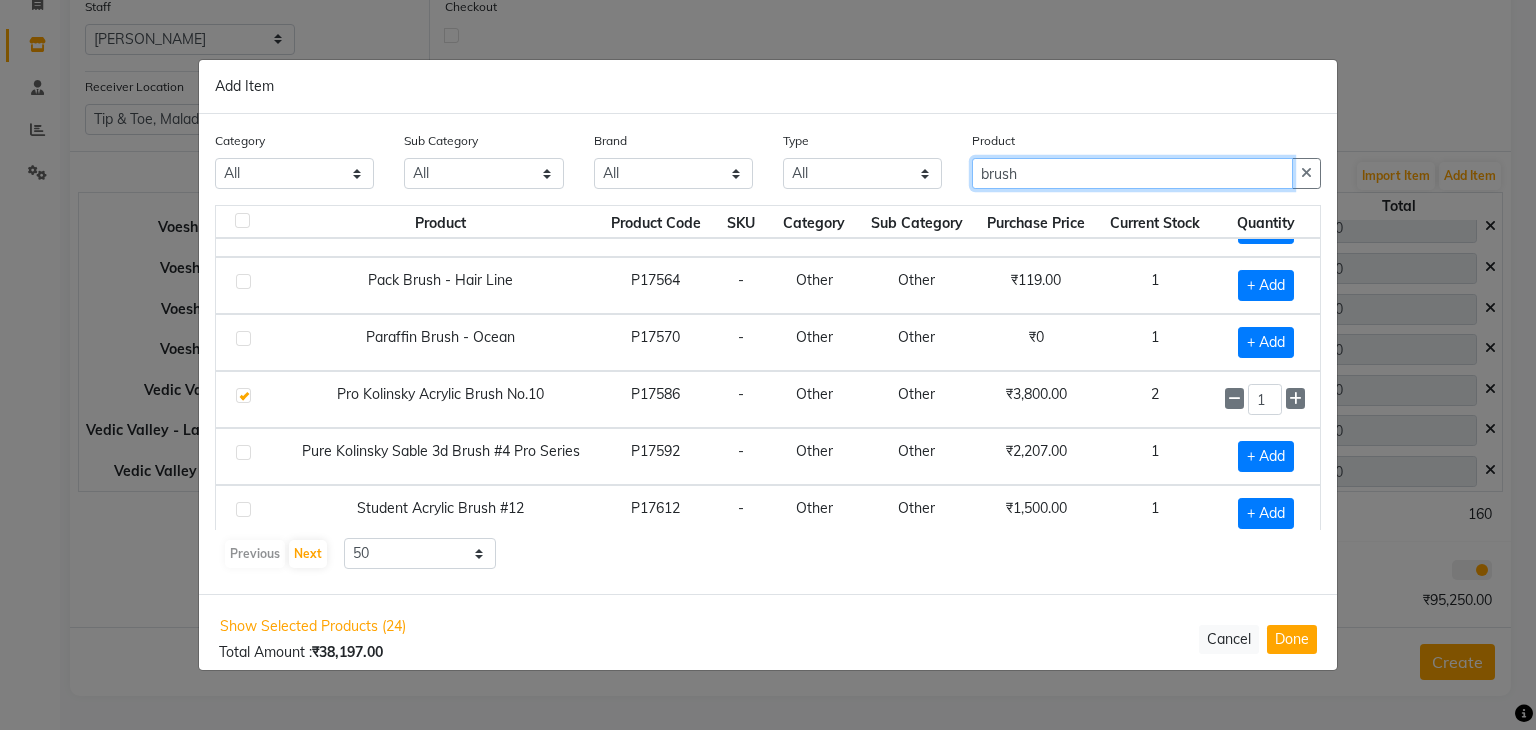 click on "brush" 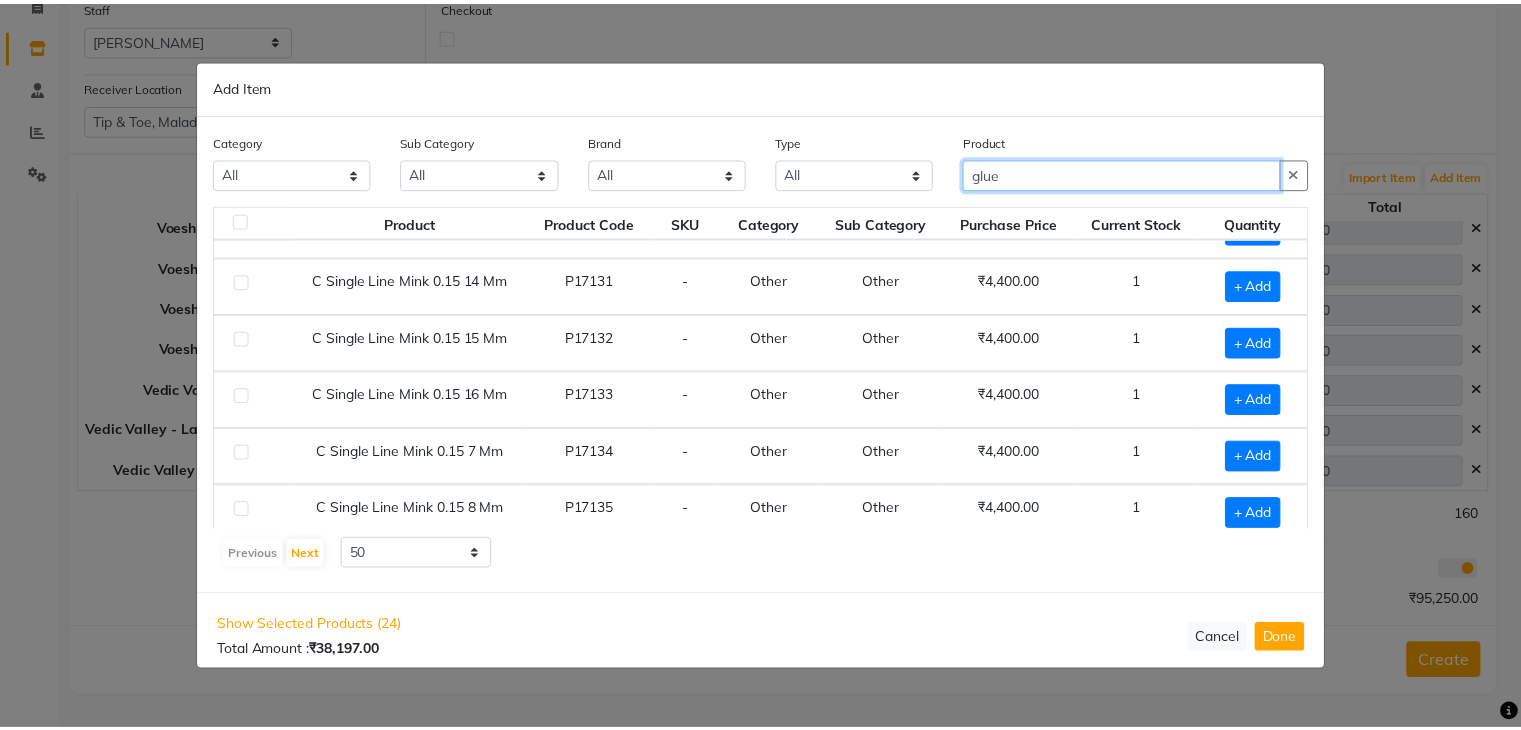 scroll, scrollTop: 0, scrollLeft: 0, axis: both 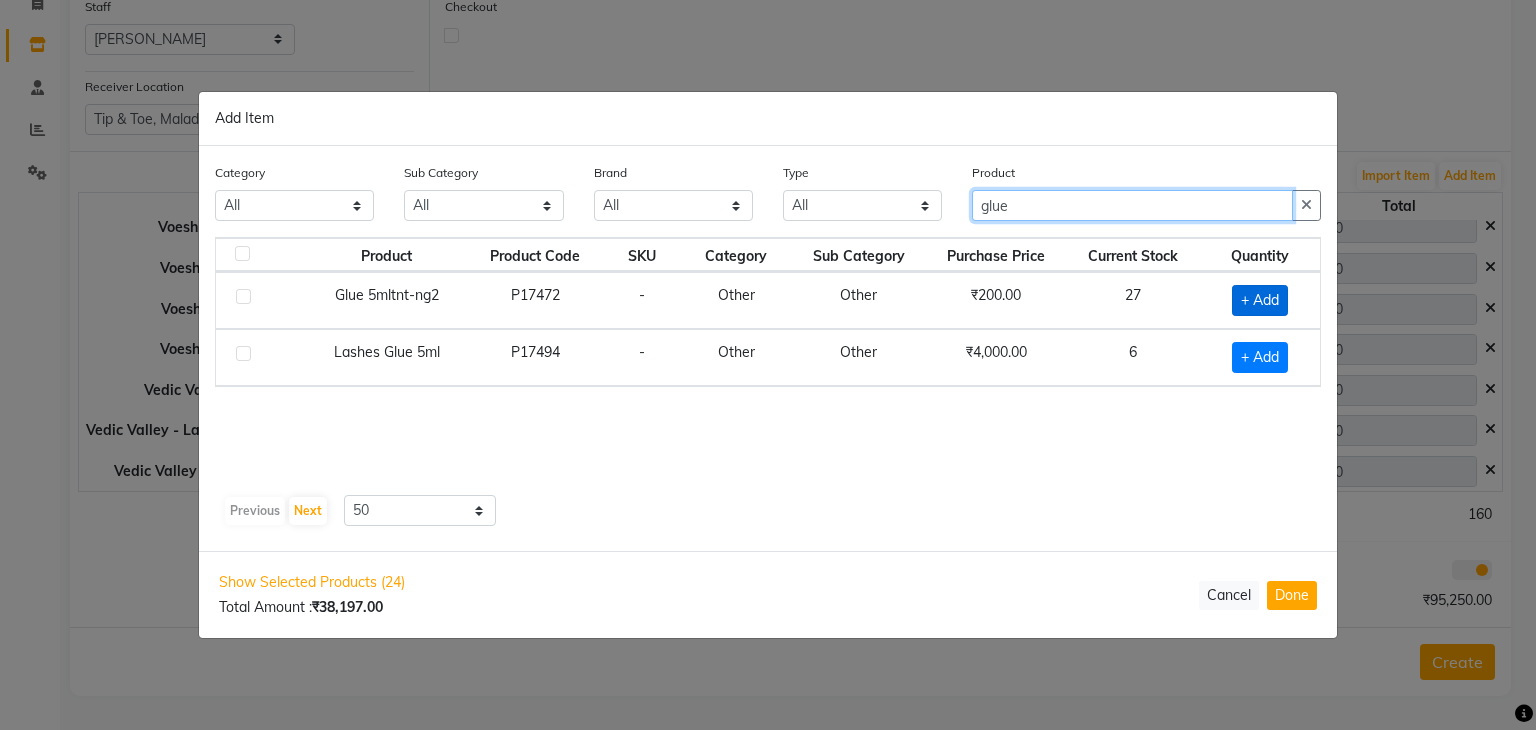 type on "glue" 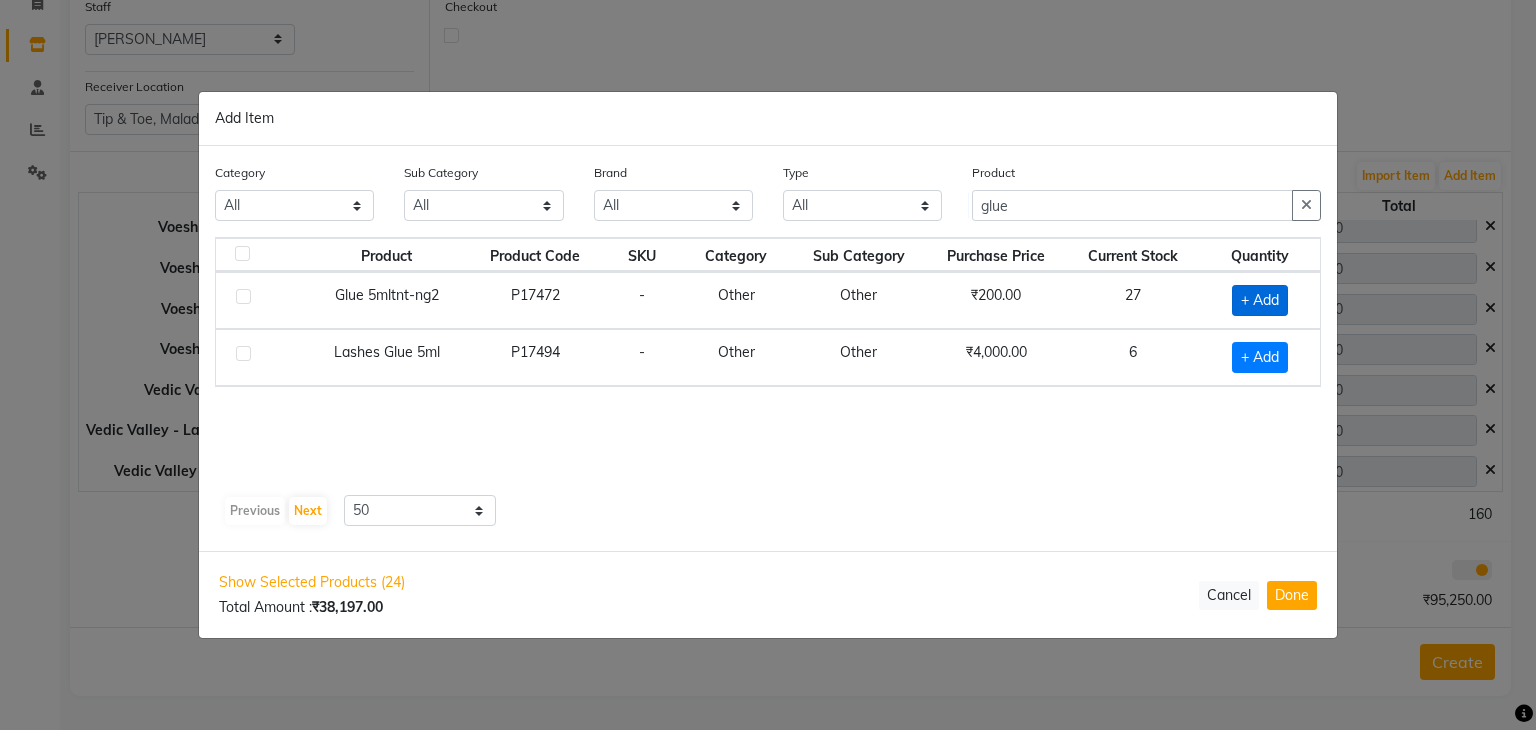 click on "+ Add" 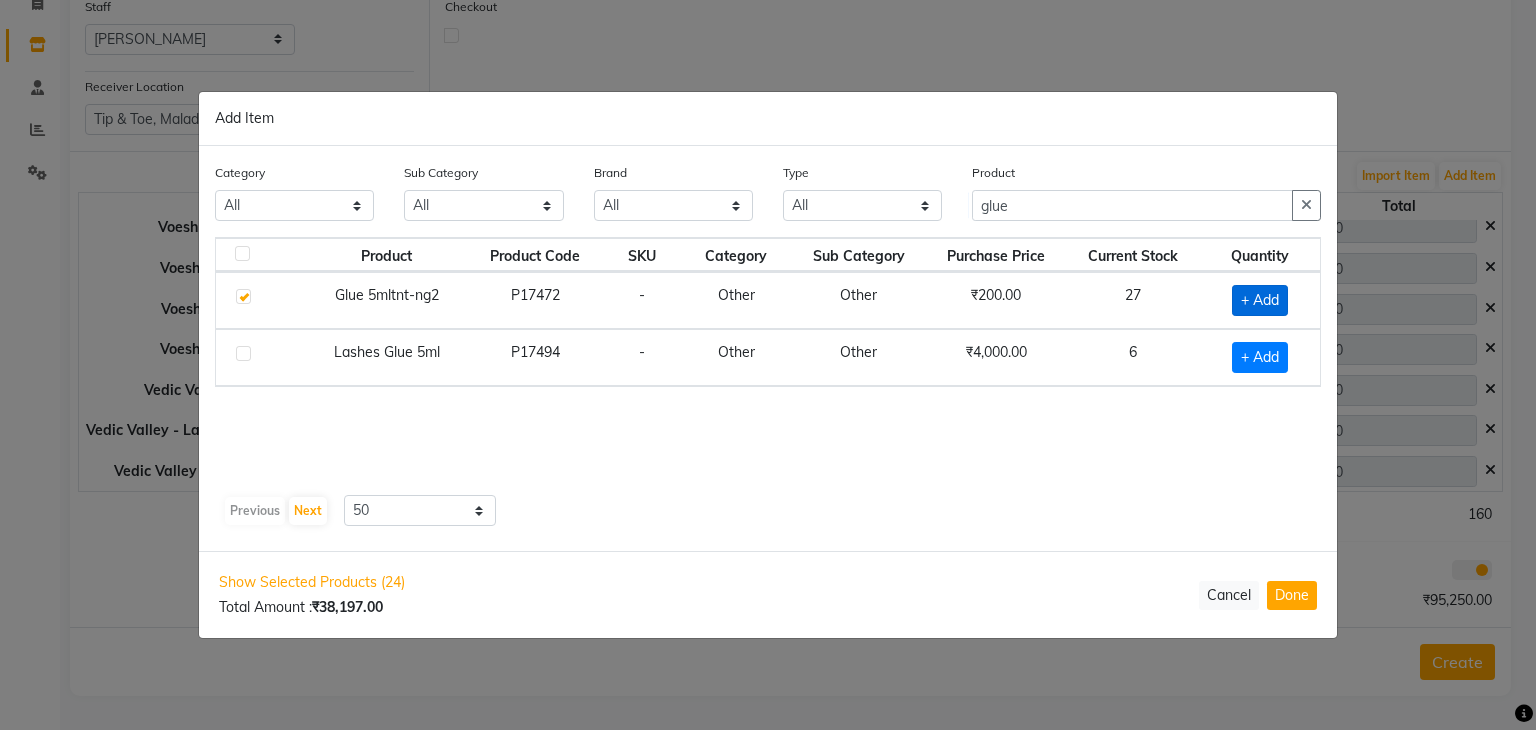 checkbox on "true" 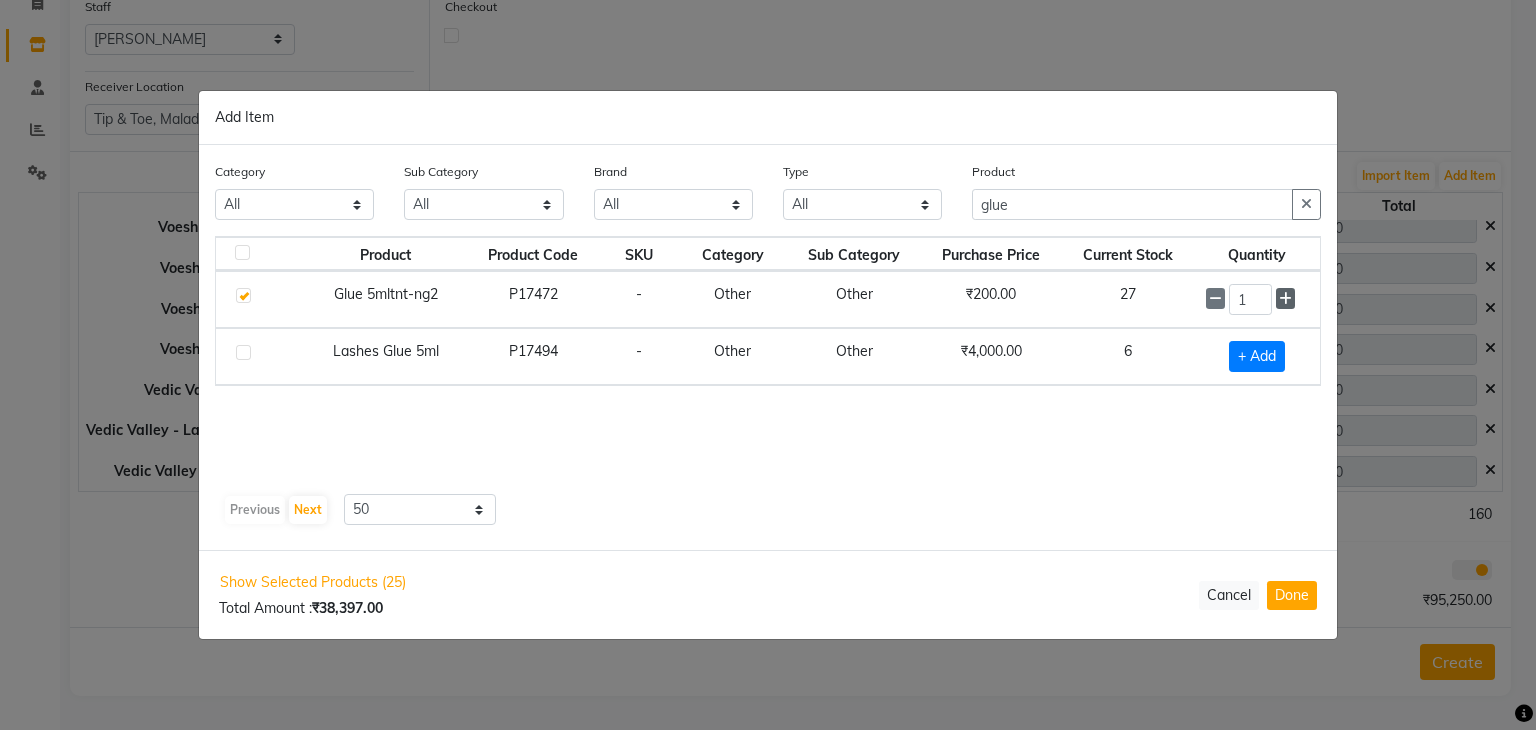 click 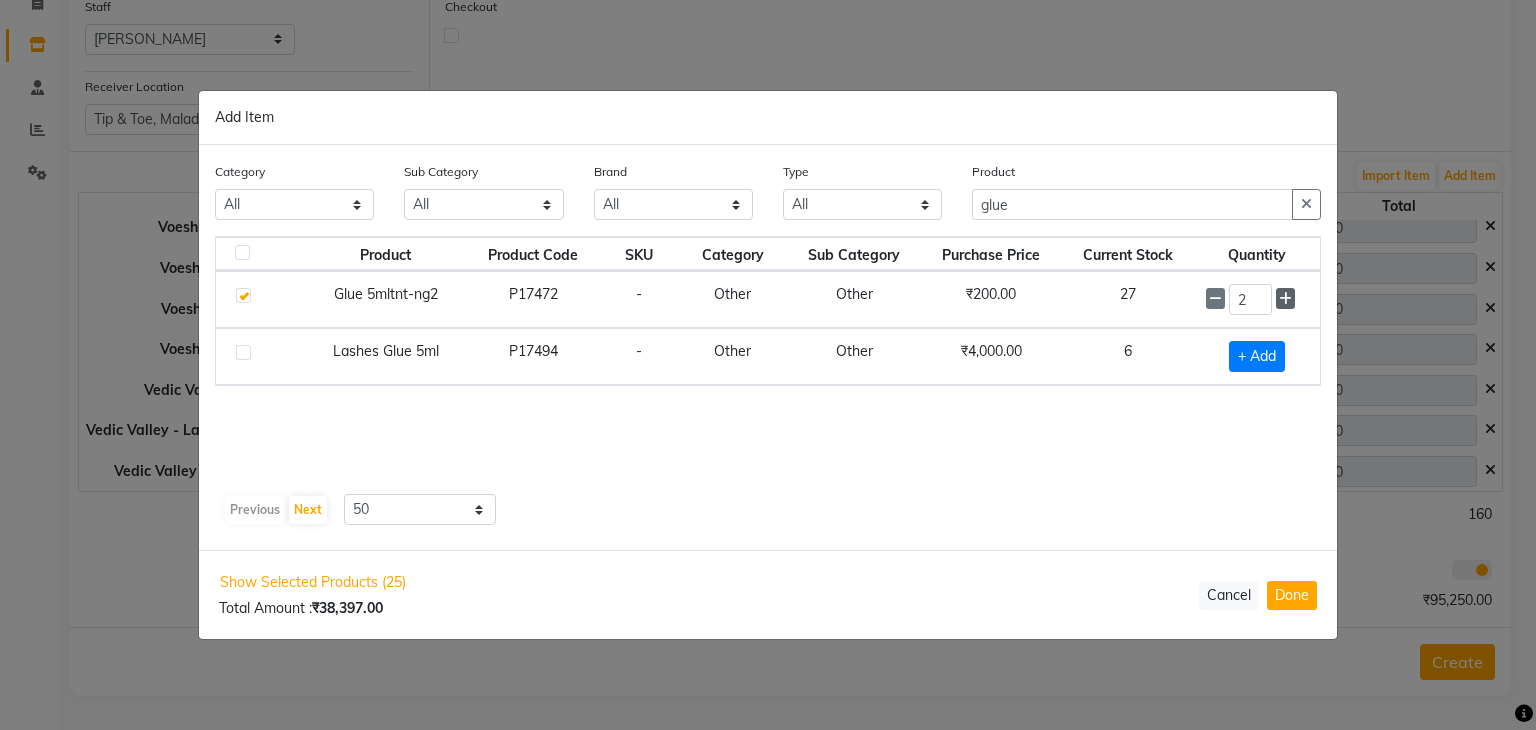click 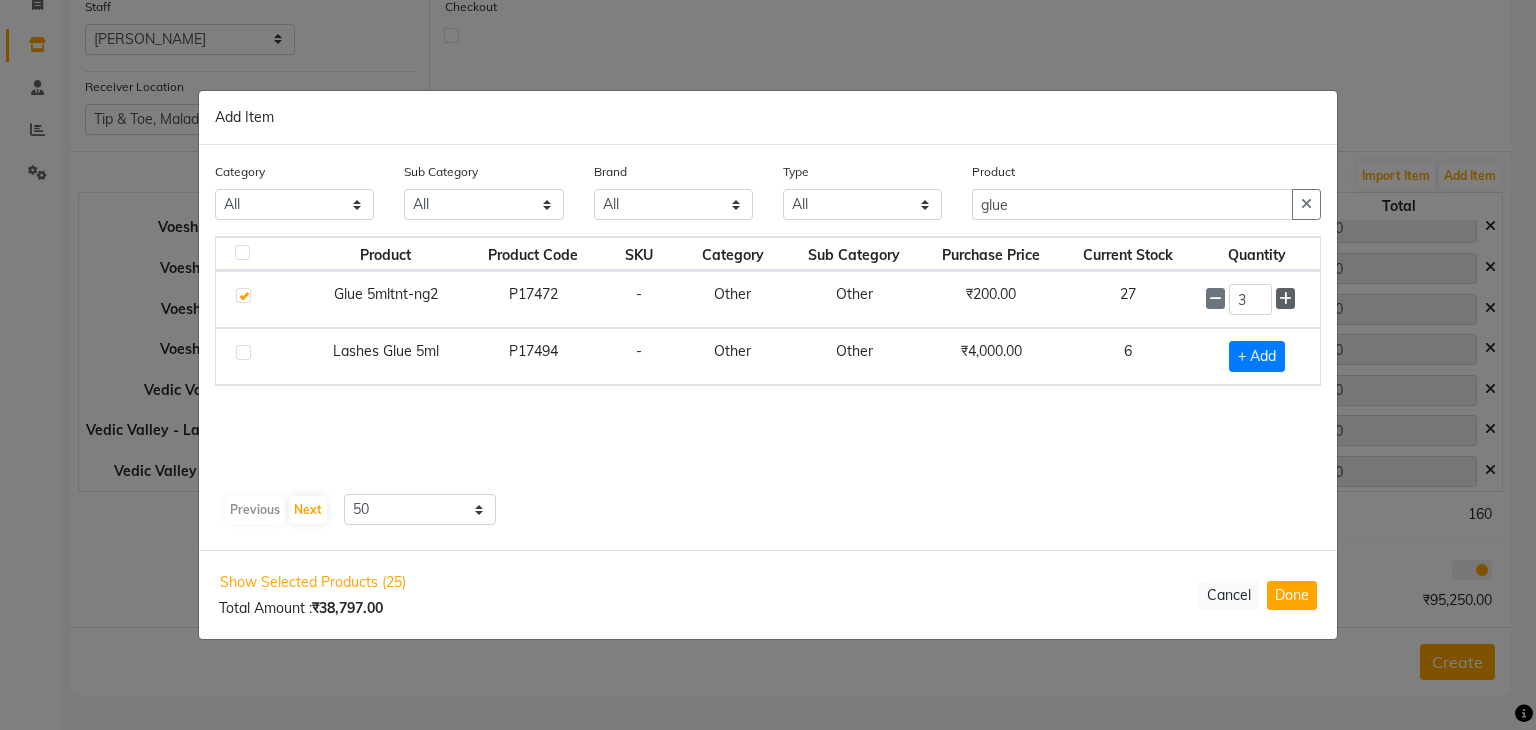 click 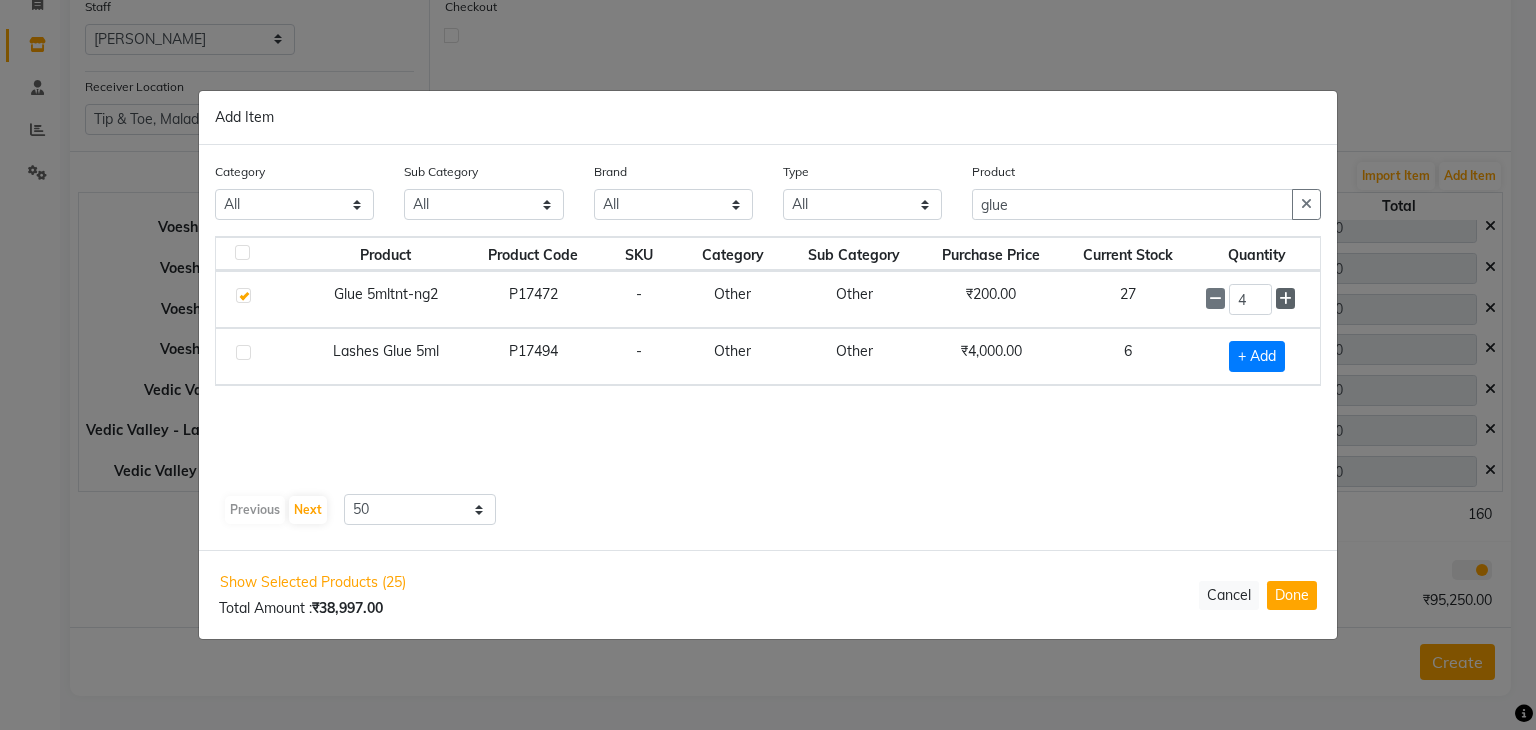 click 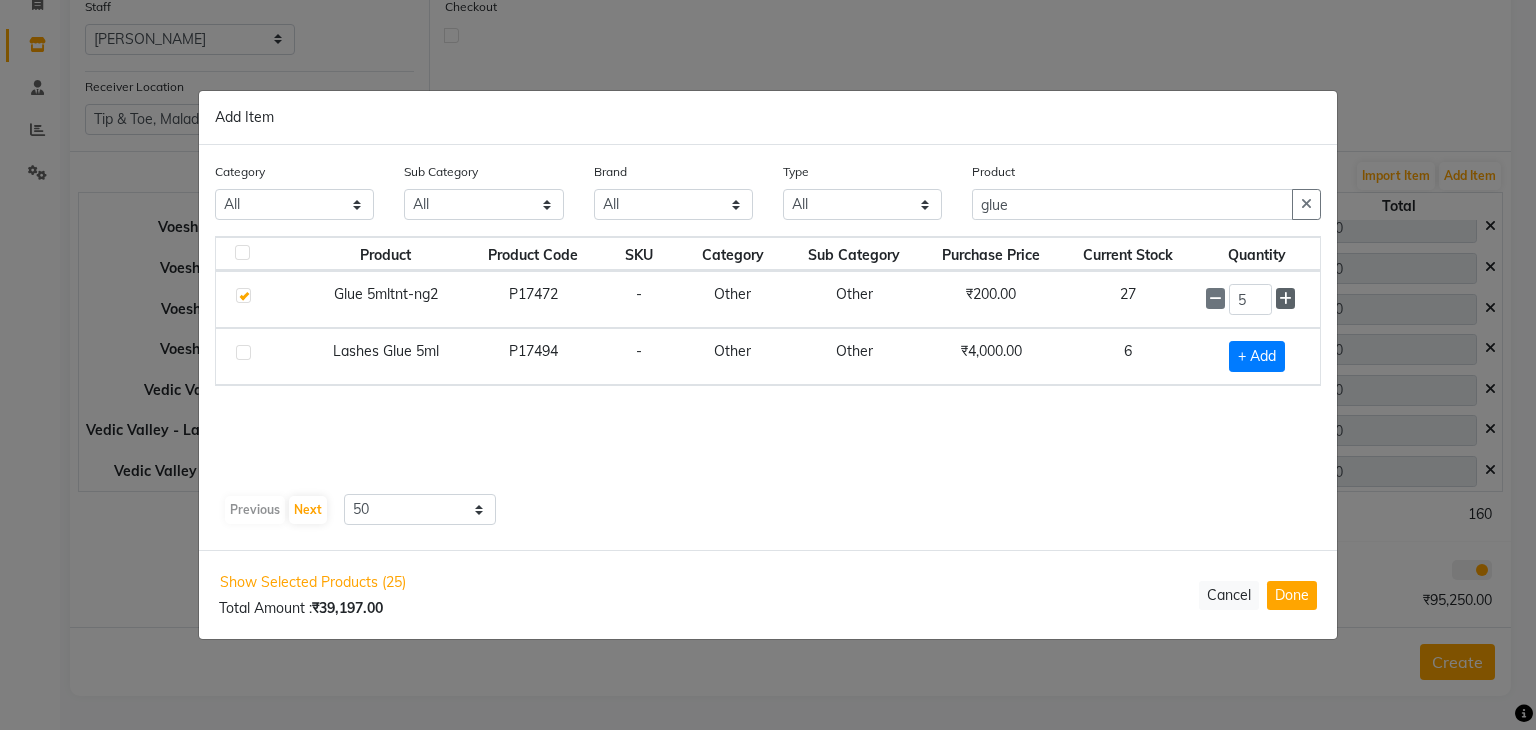click 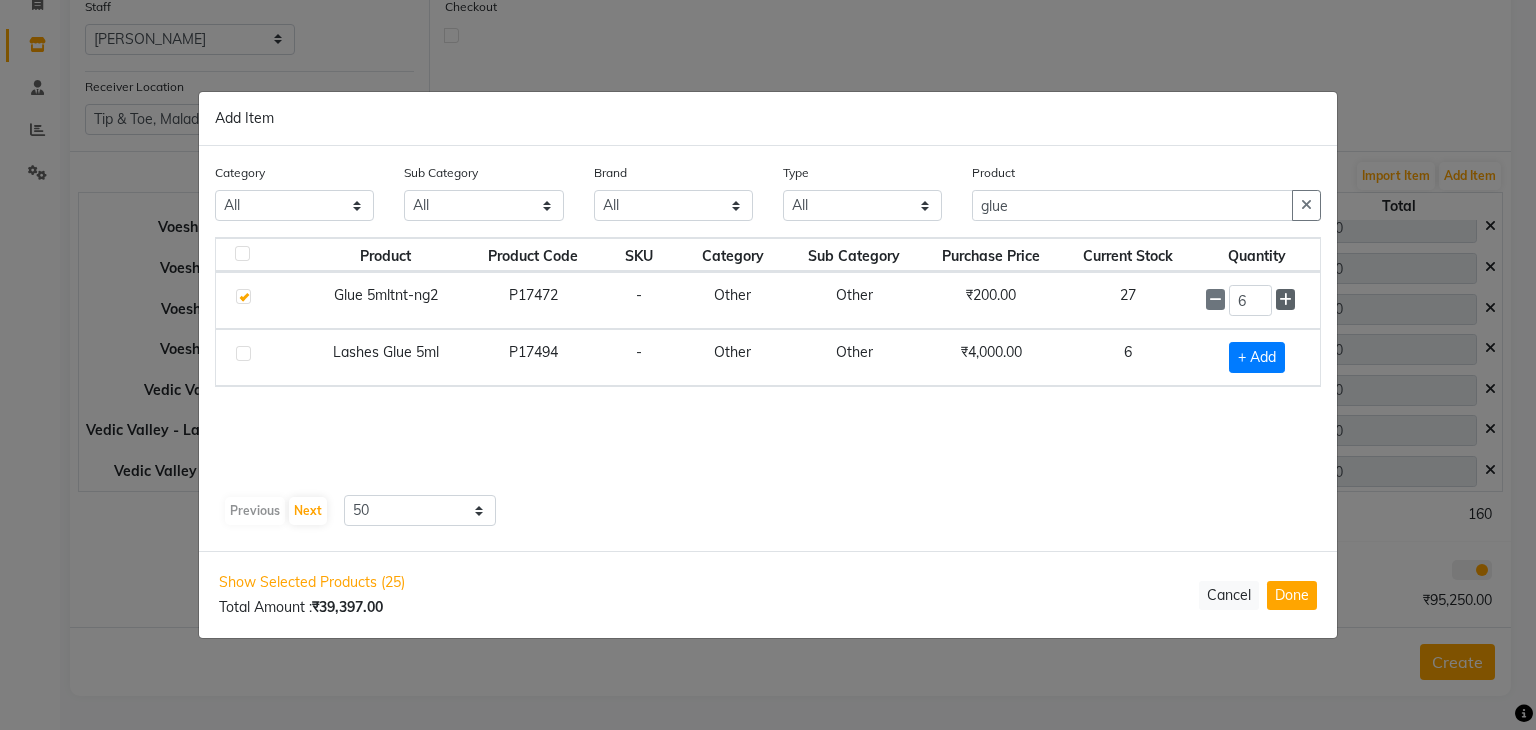 click 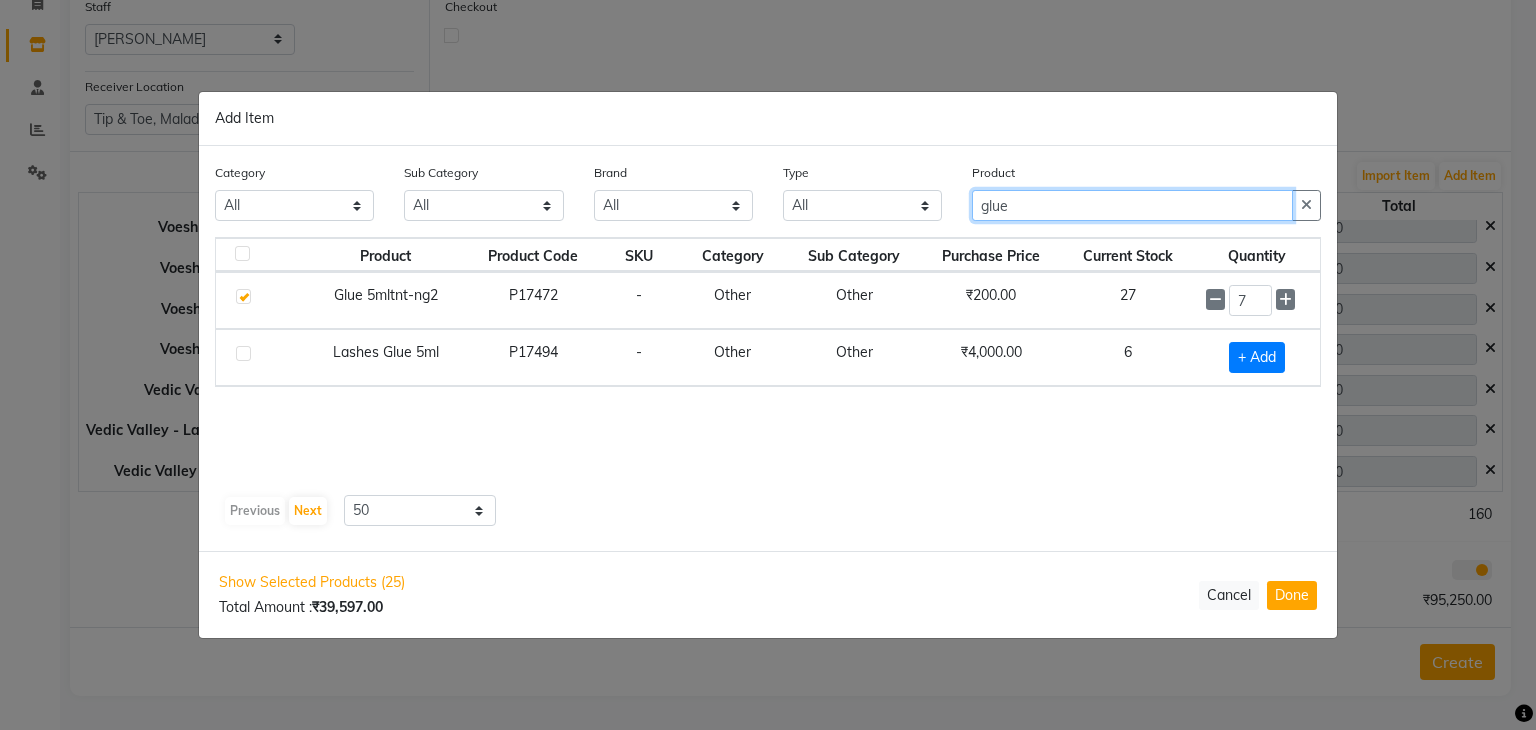 click on "glue" 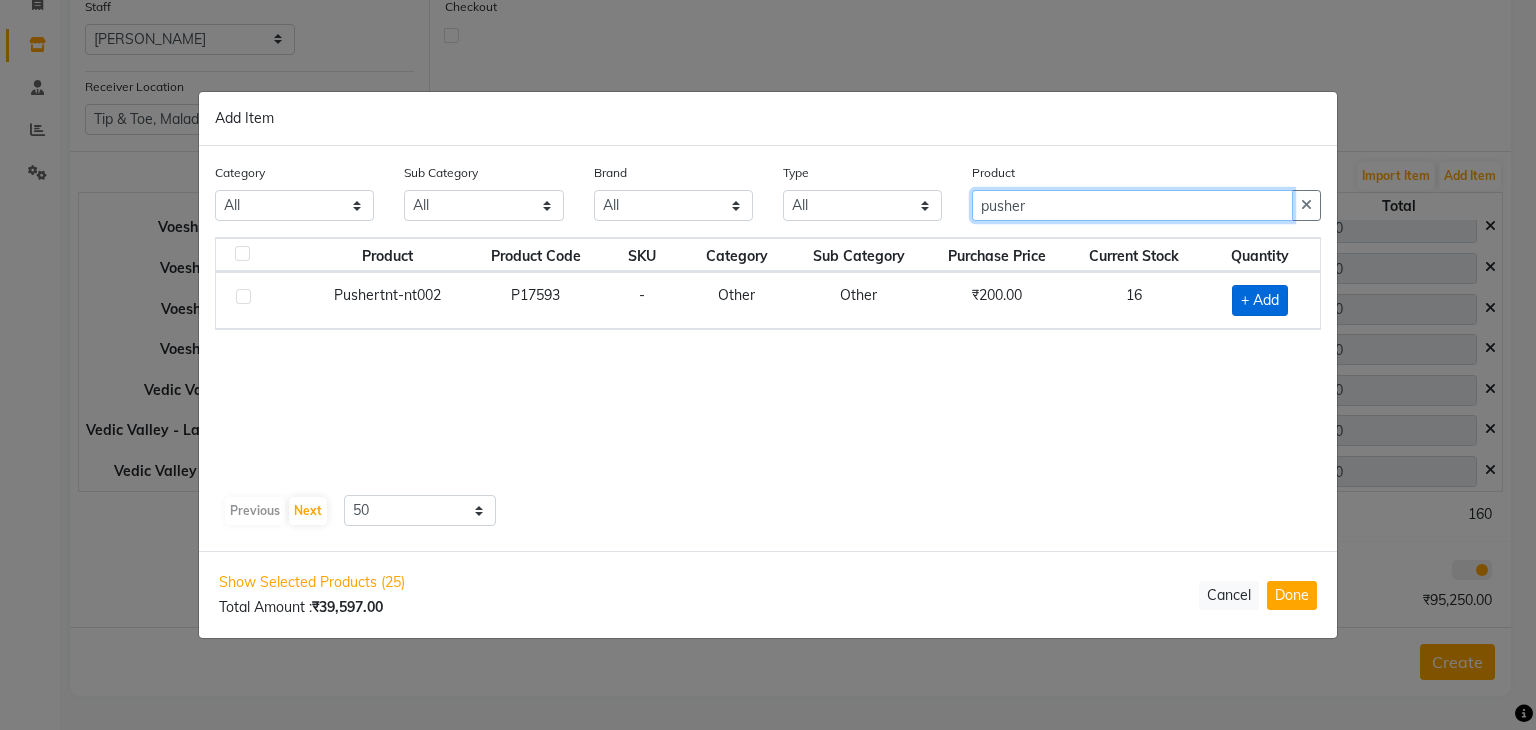 type on "pusher" 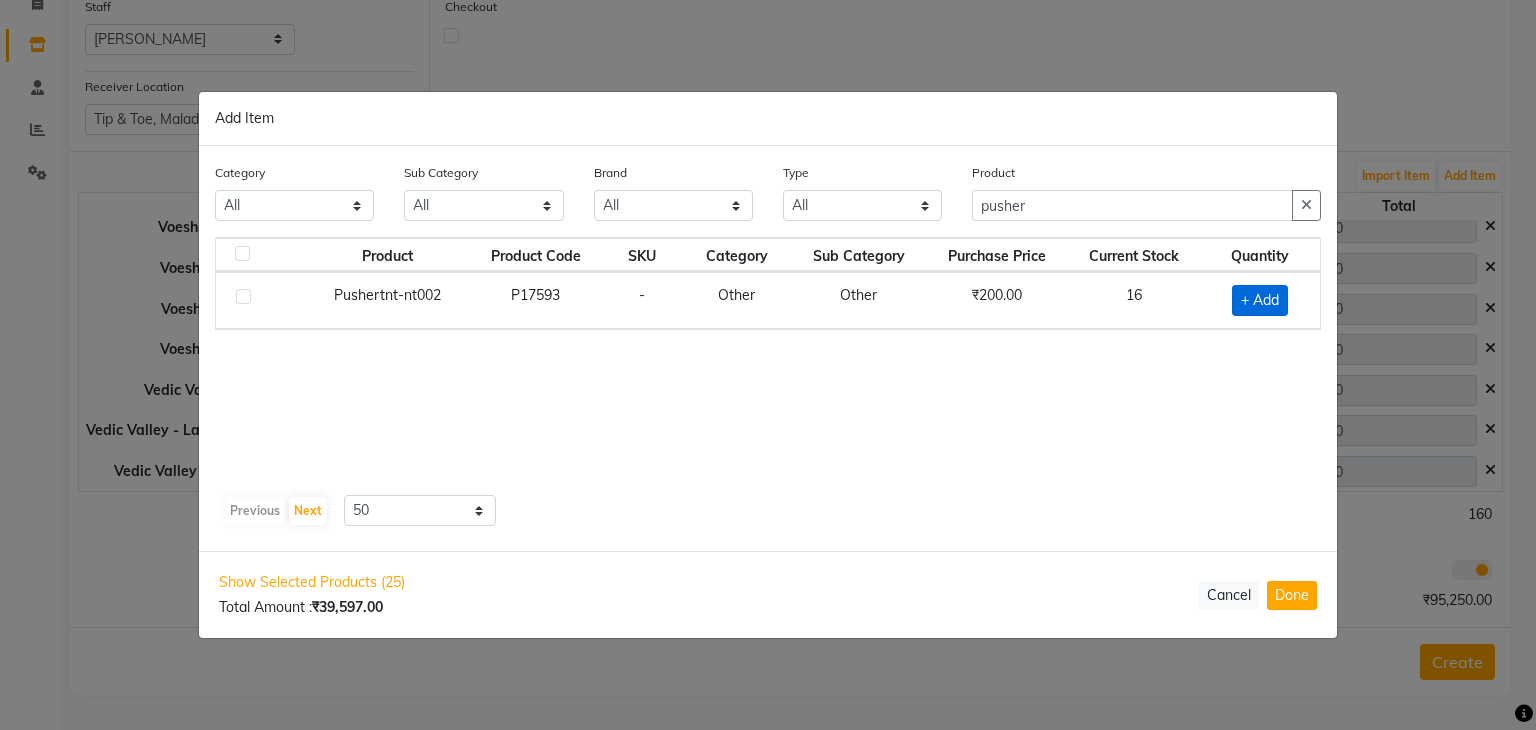 click on "+ Add" 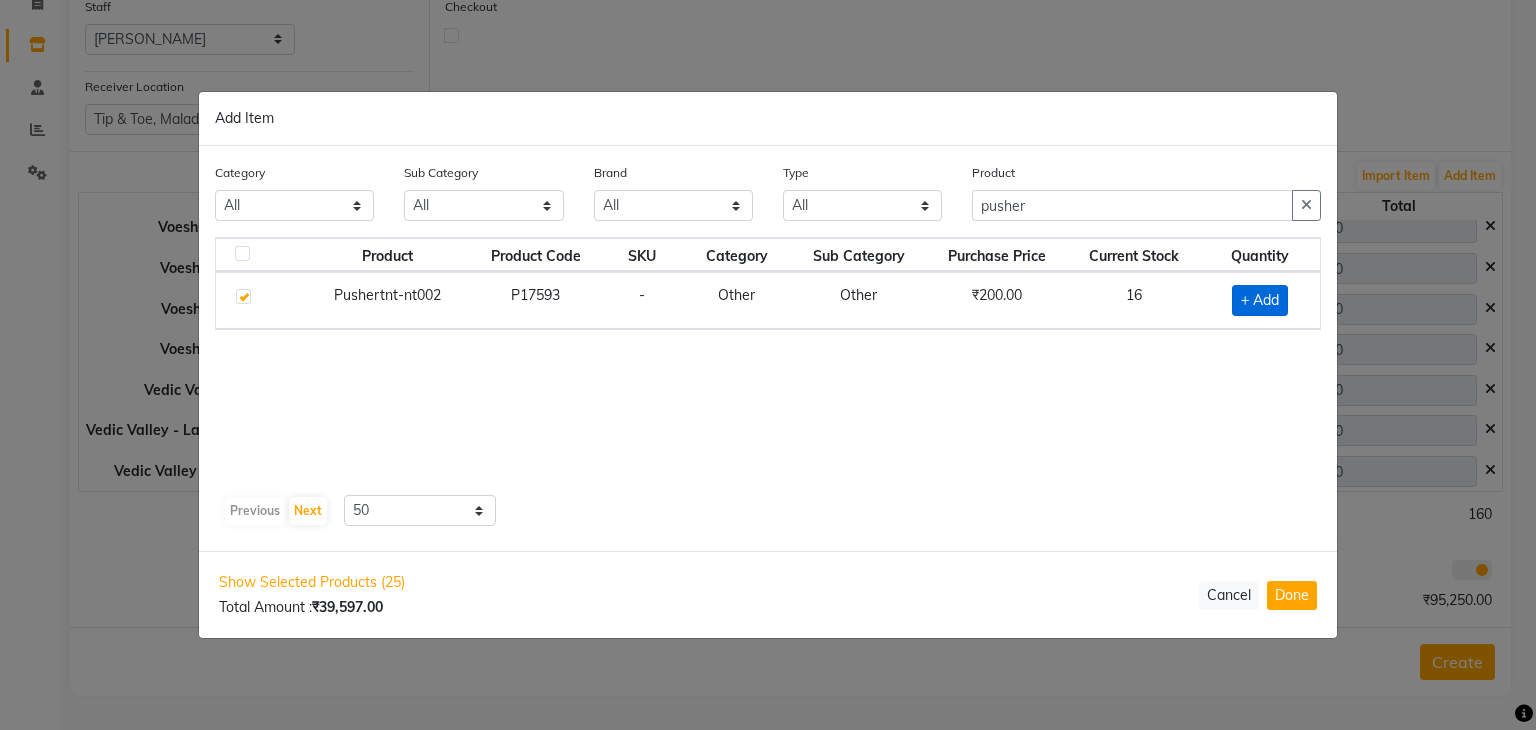 checkbox on "true" 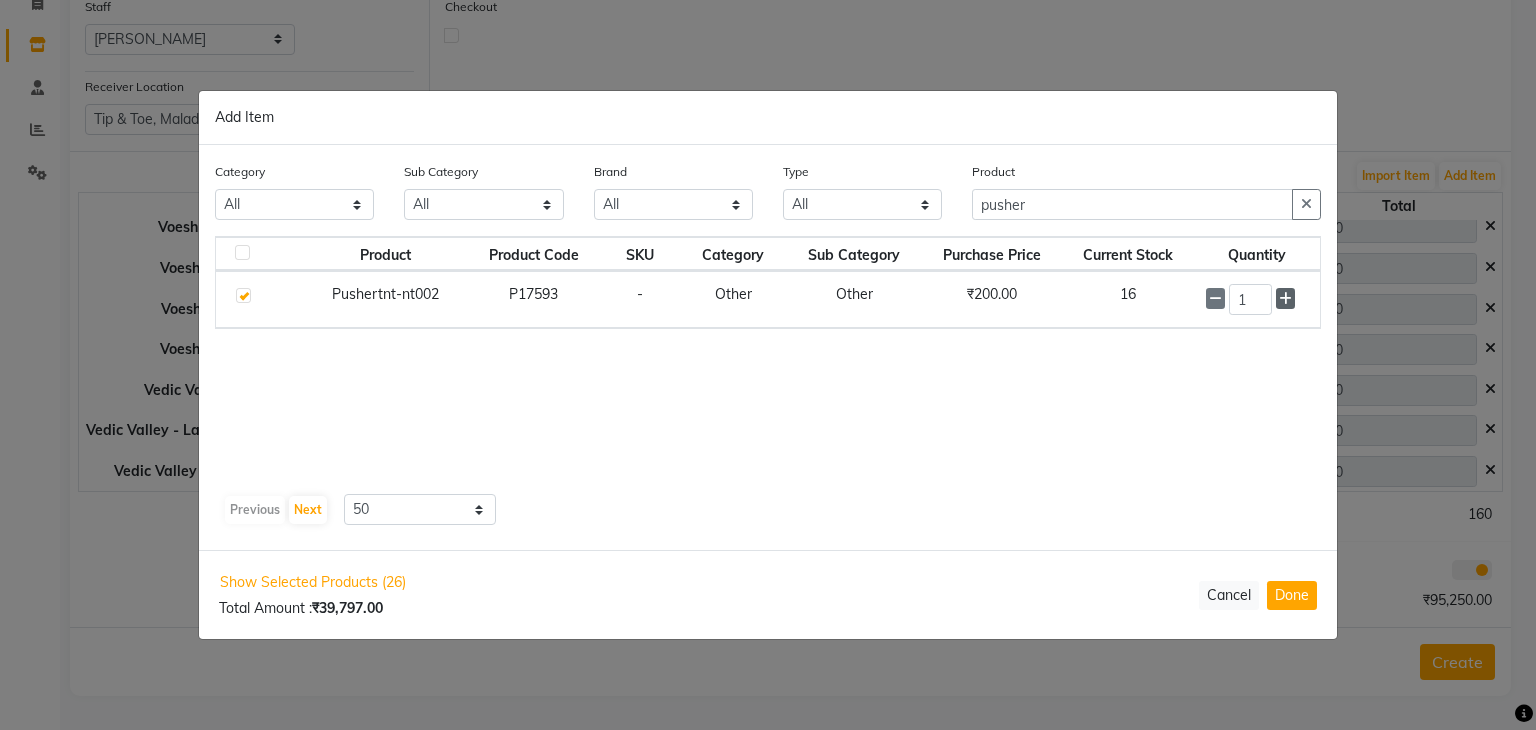 click 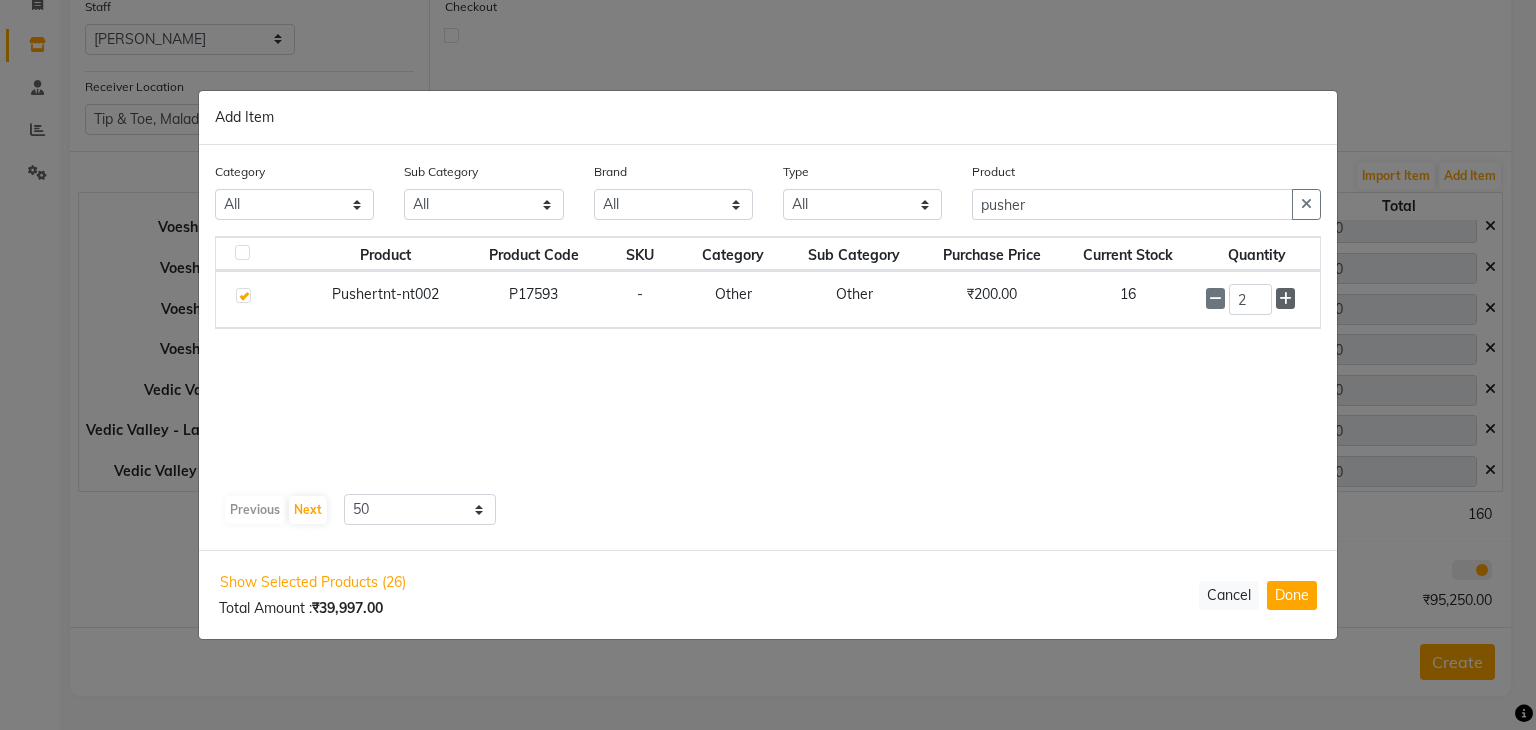click 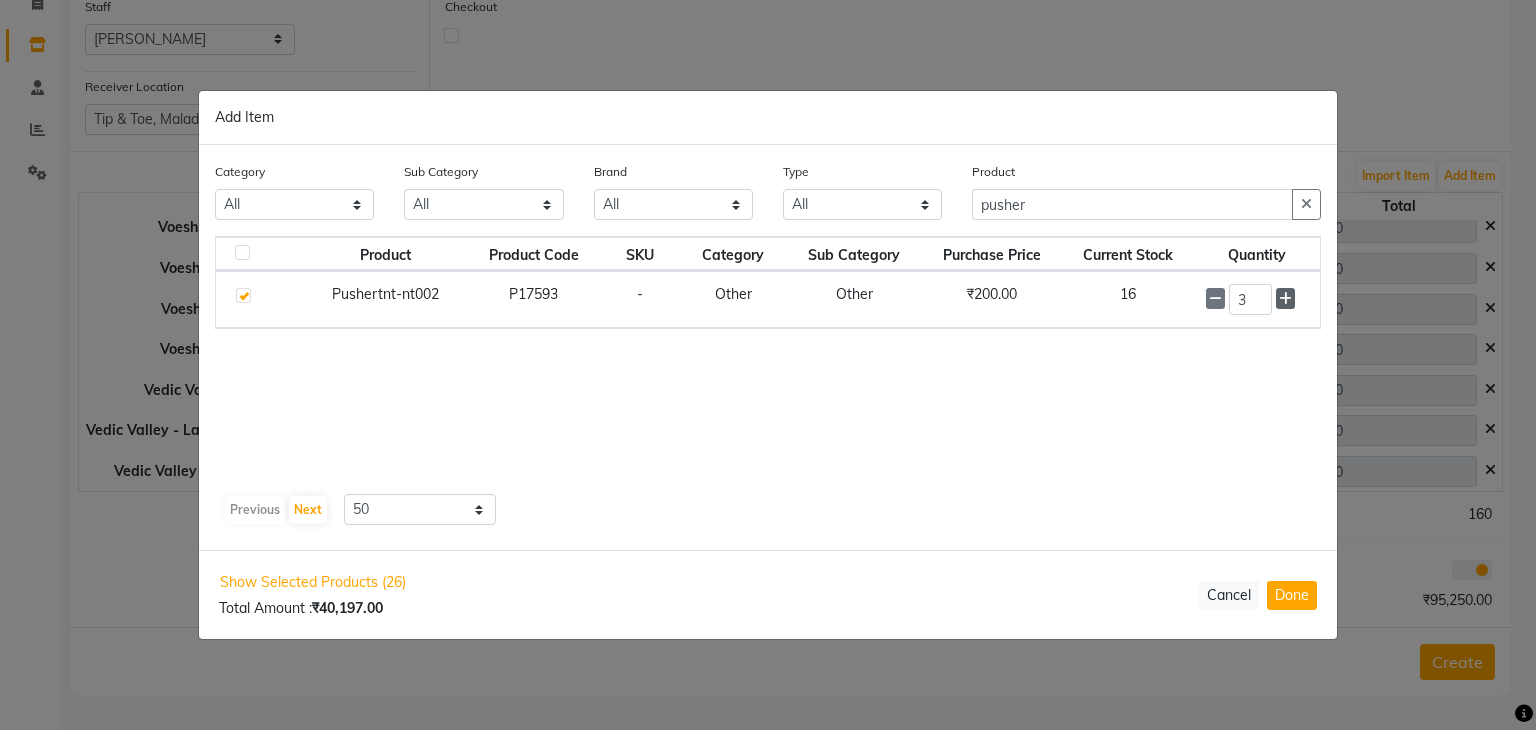 click 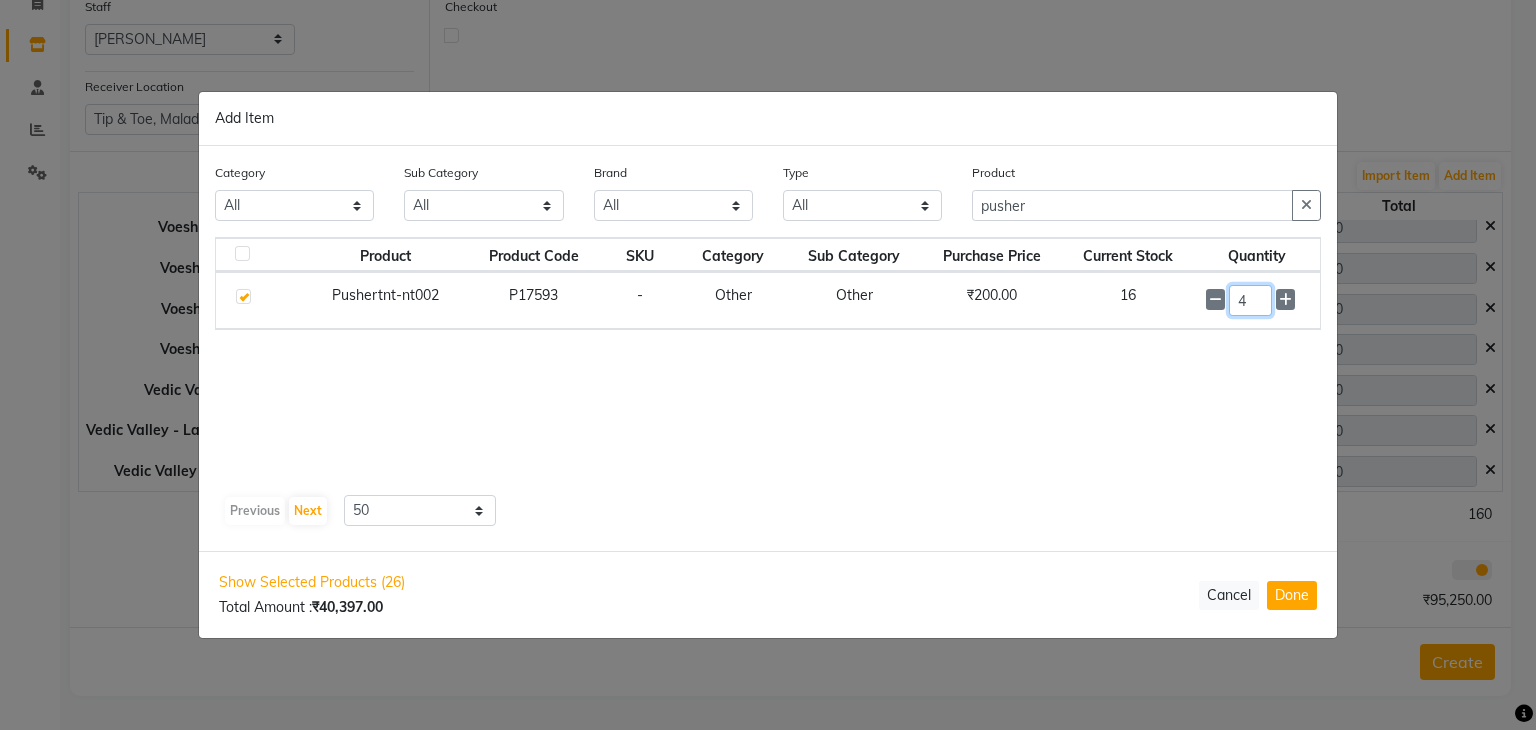 type on "3" 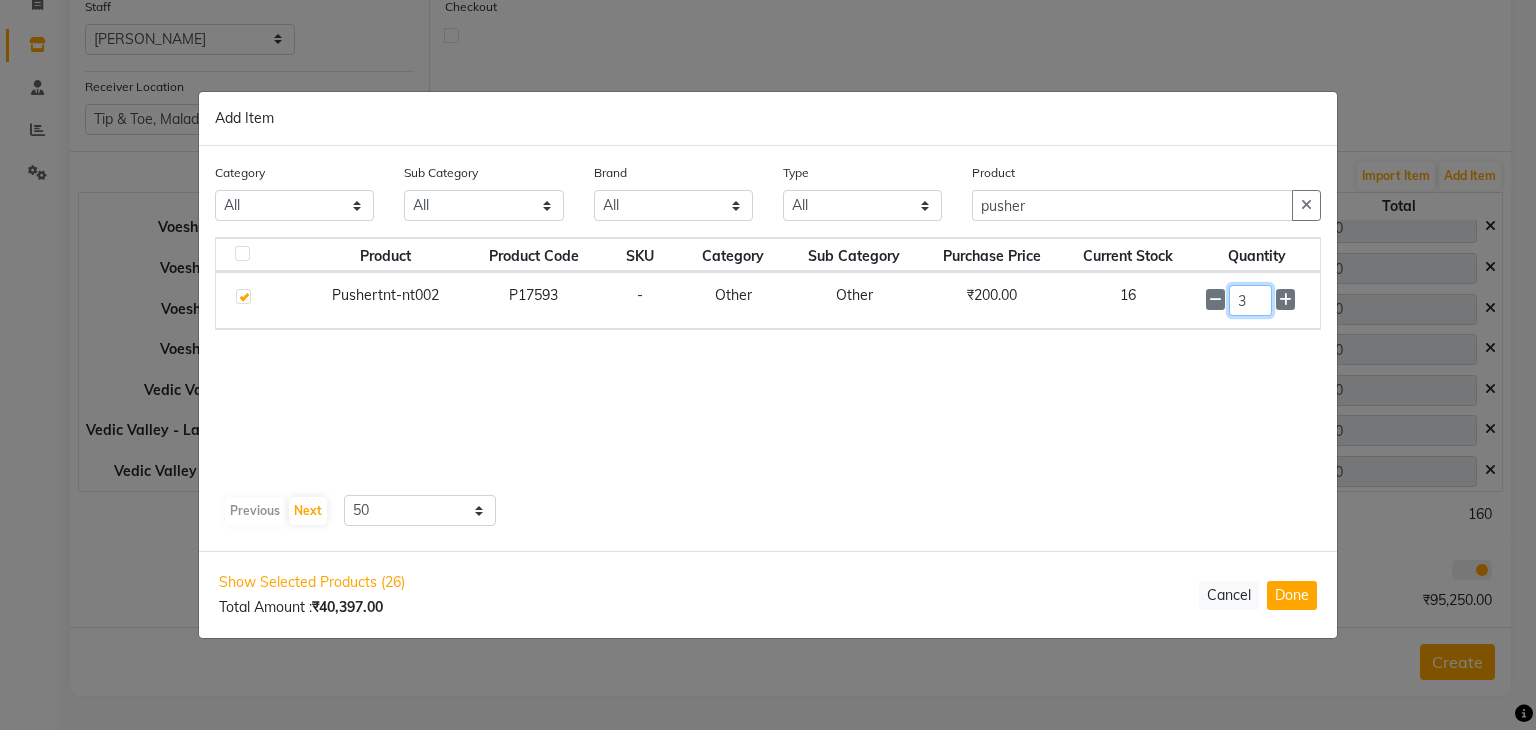 click on "3" 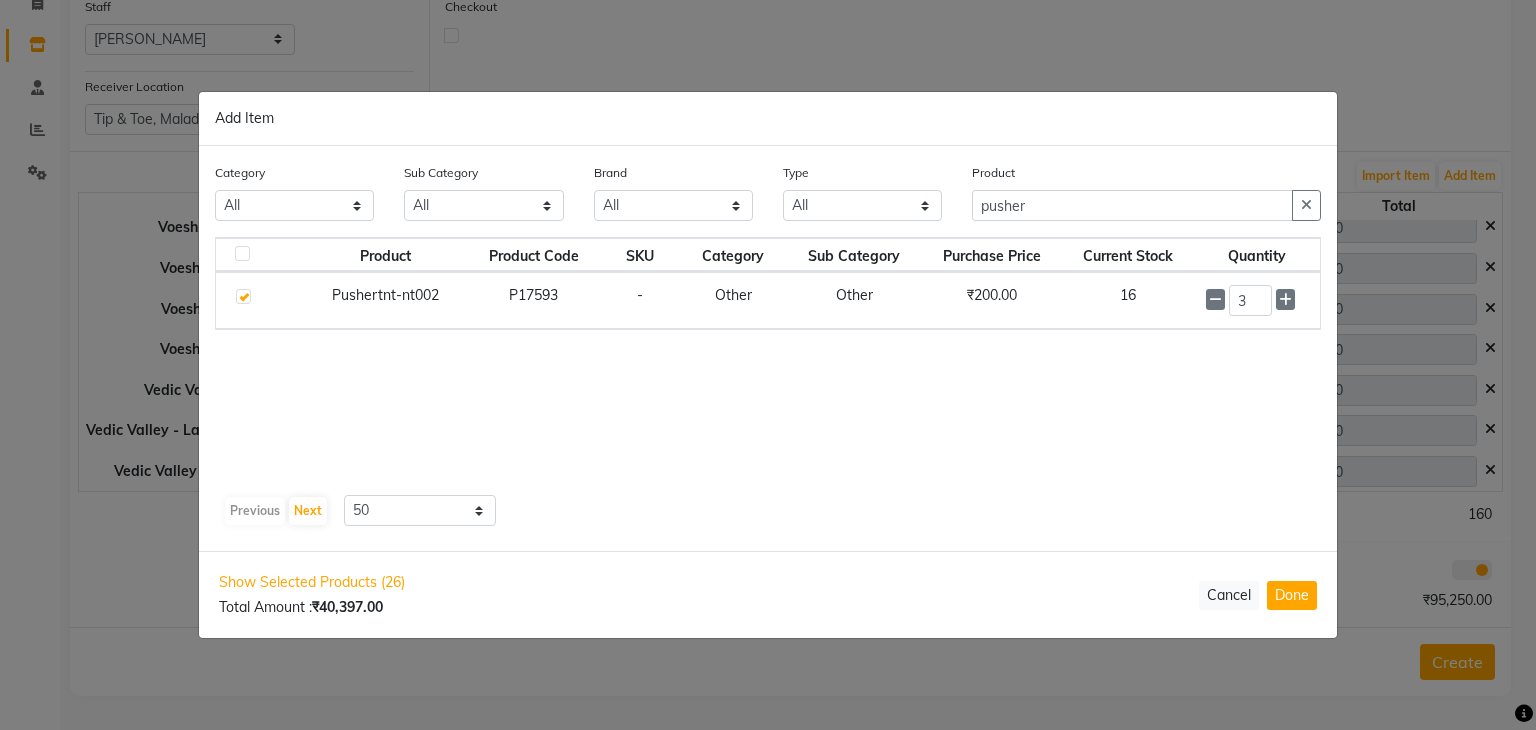 click on "Product Product Code SKU Category Sub Category Purchase Price Current Stock Quantity  Pushertnt-nt002   P17593   -   Other   Other   ₹200.00   16  3" 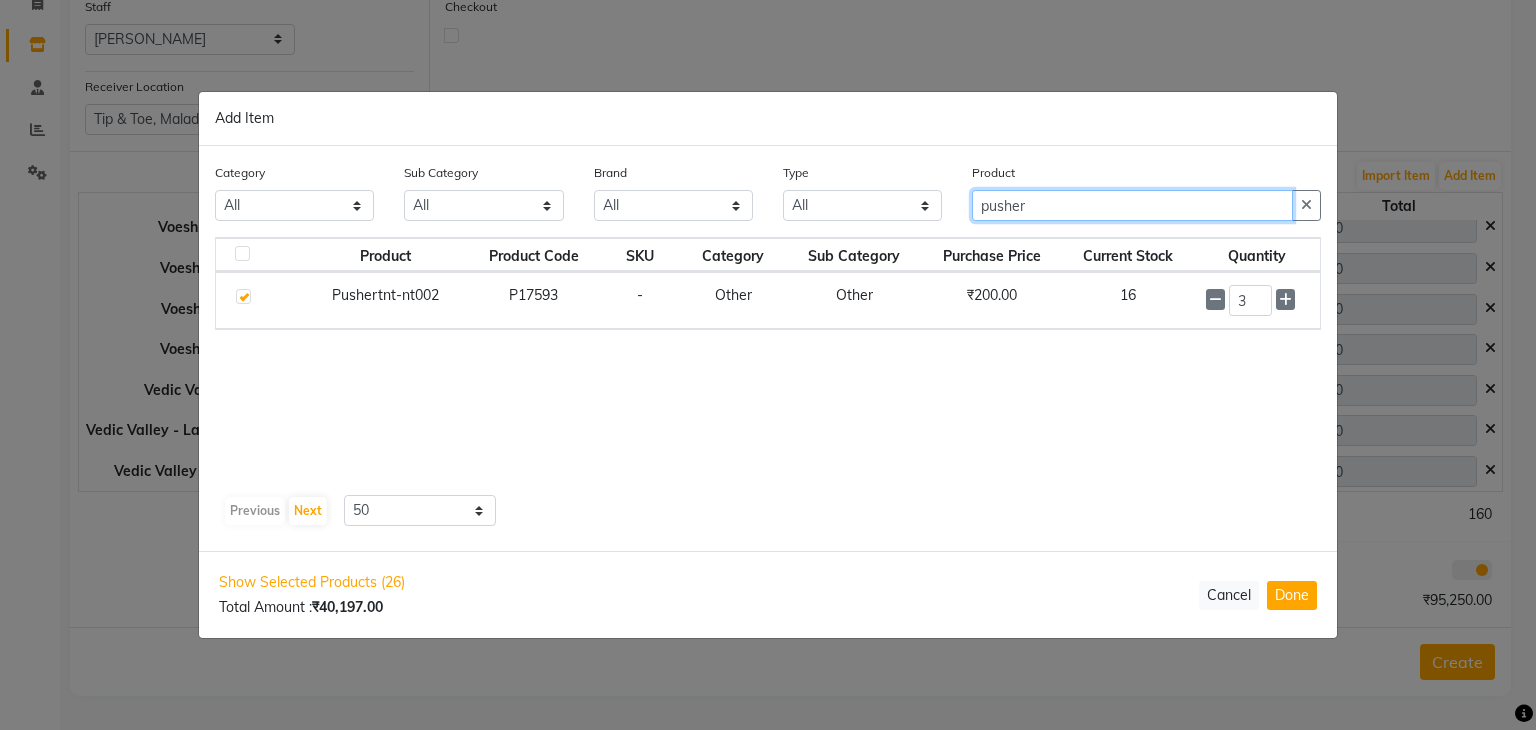 click on "pusher" 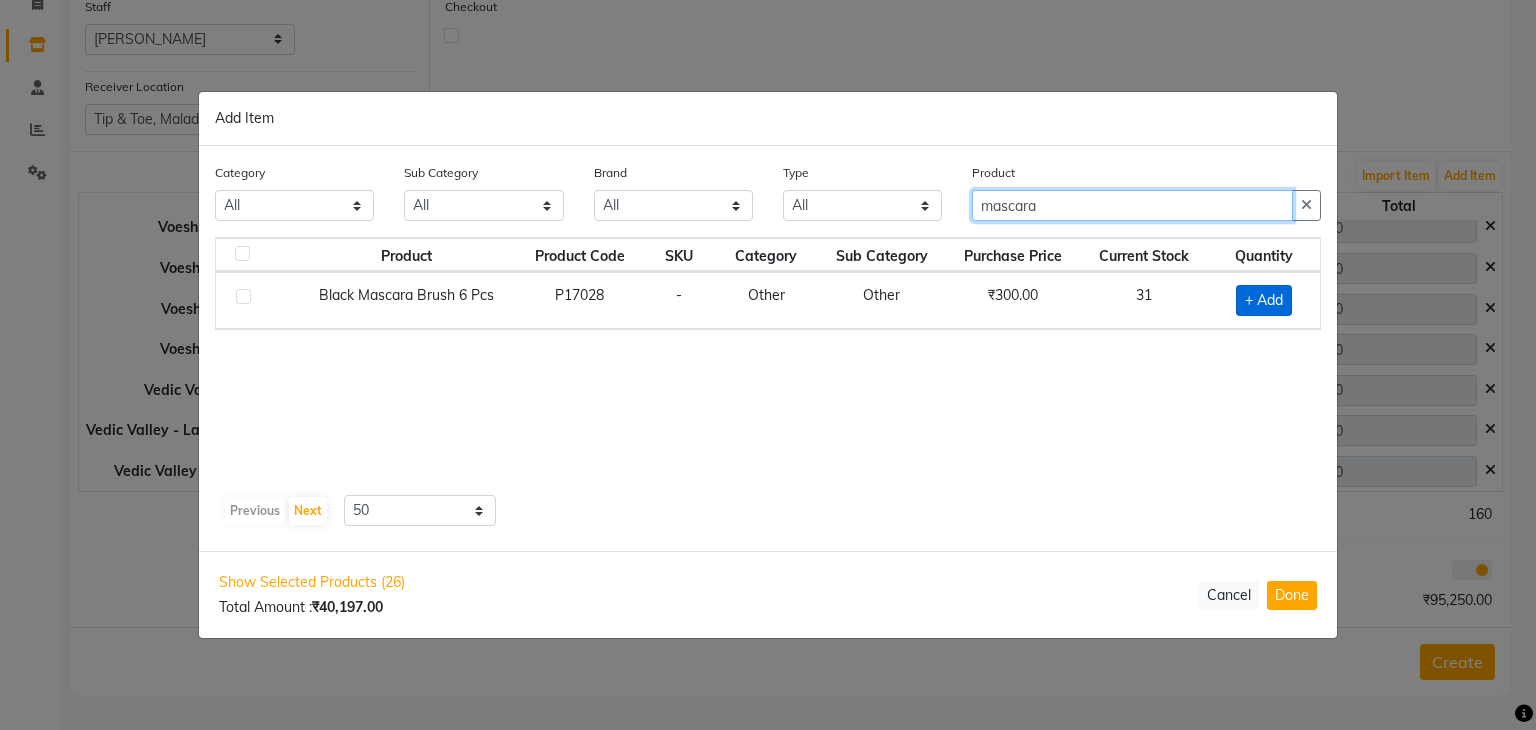 type on "mascara" 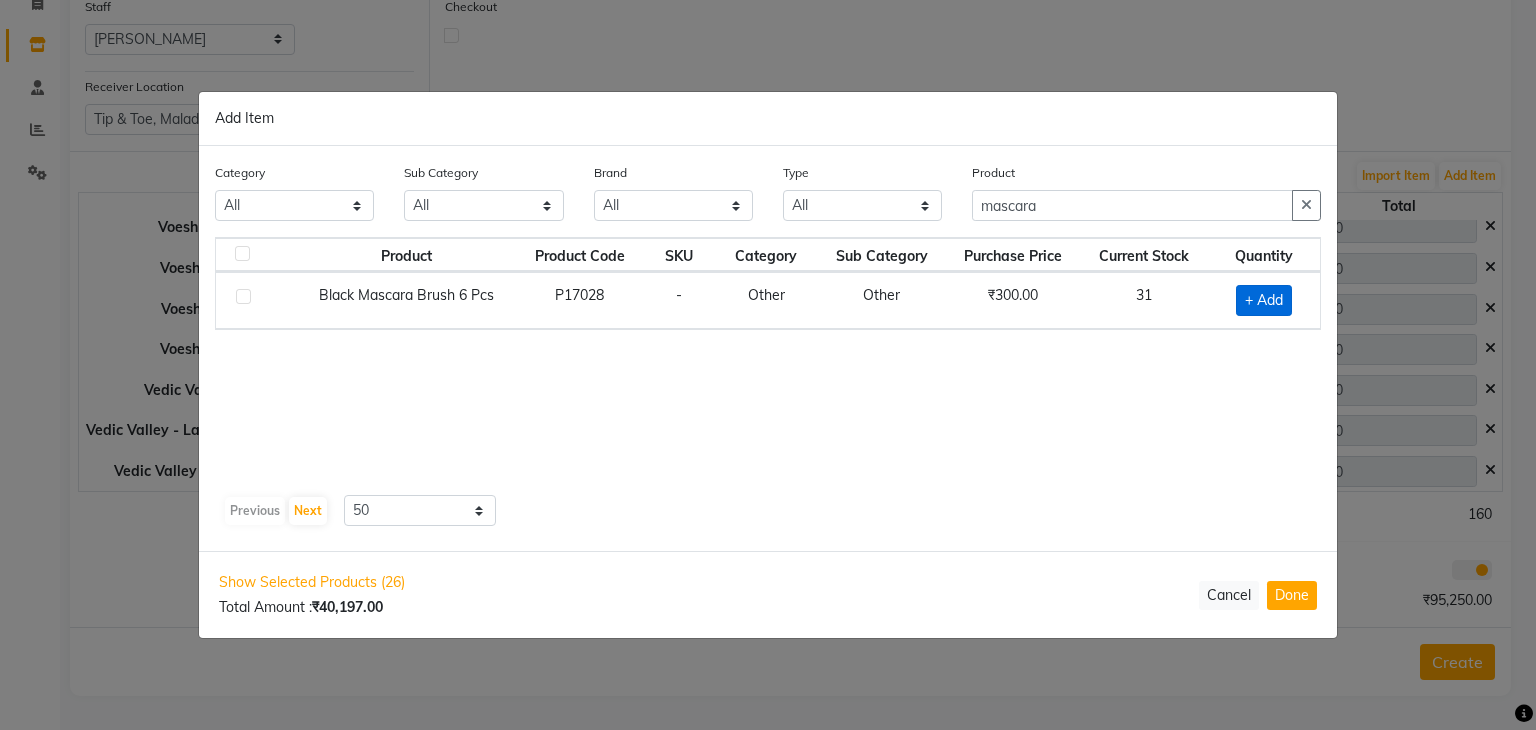 click on "+ Add" 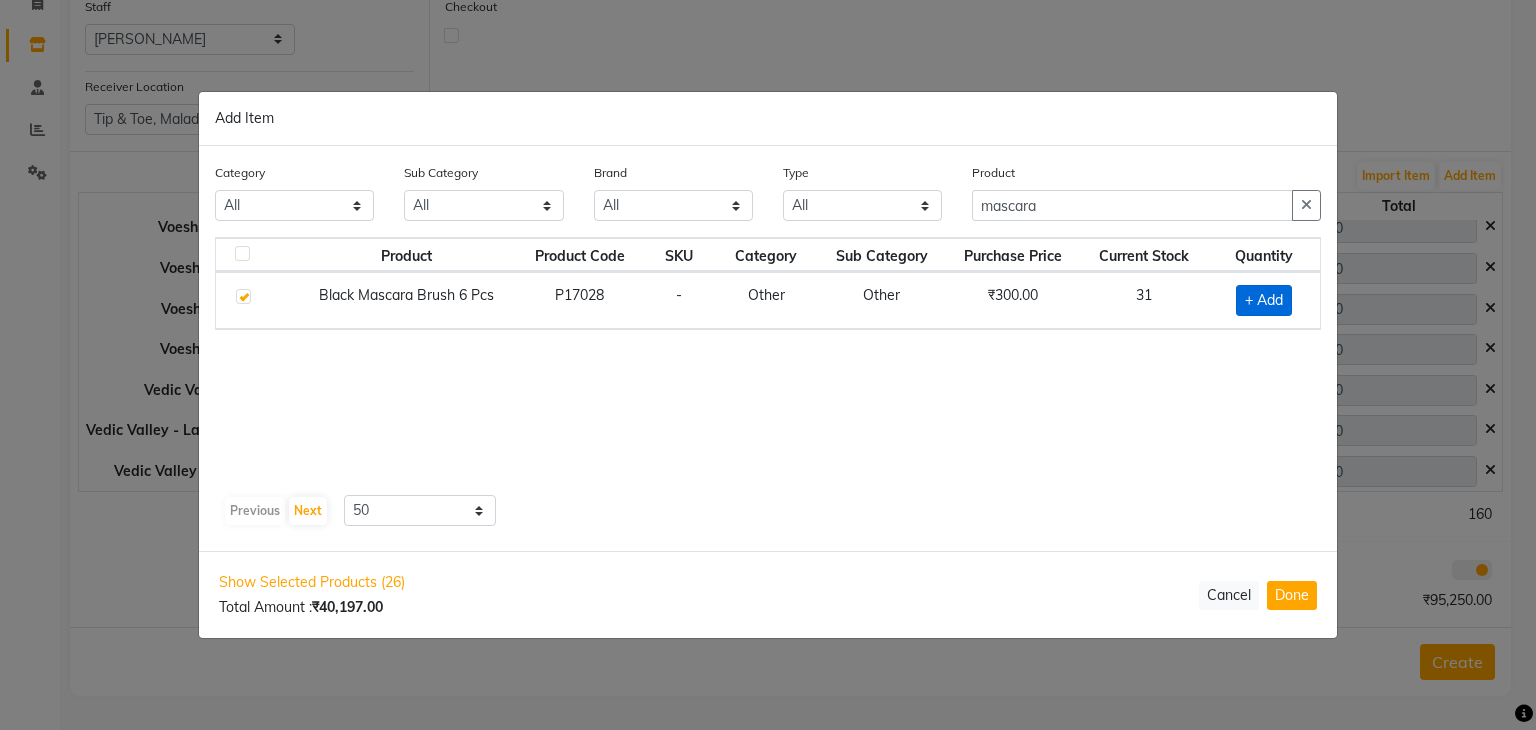 checkbox on "true" 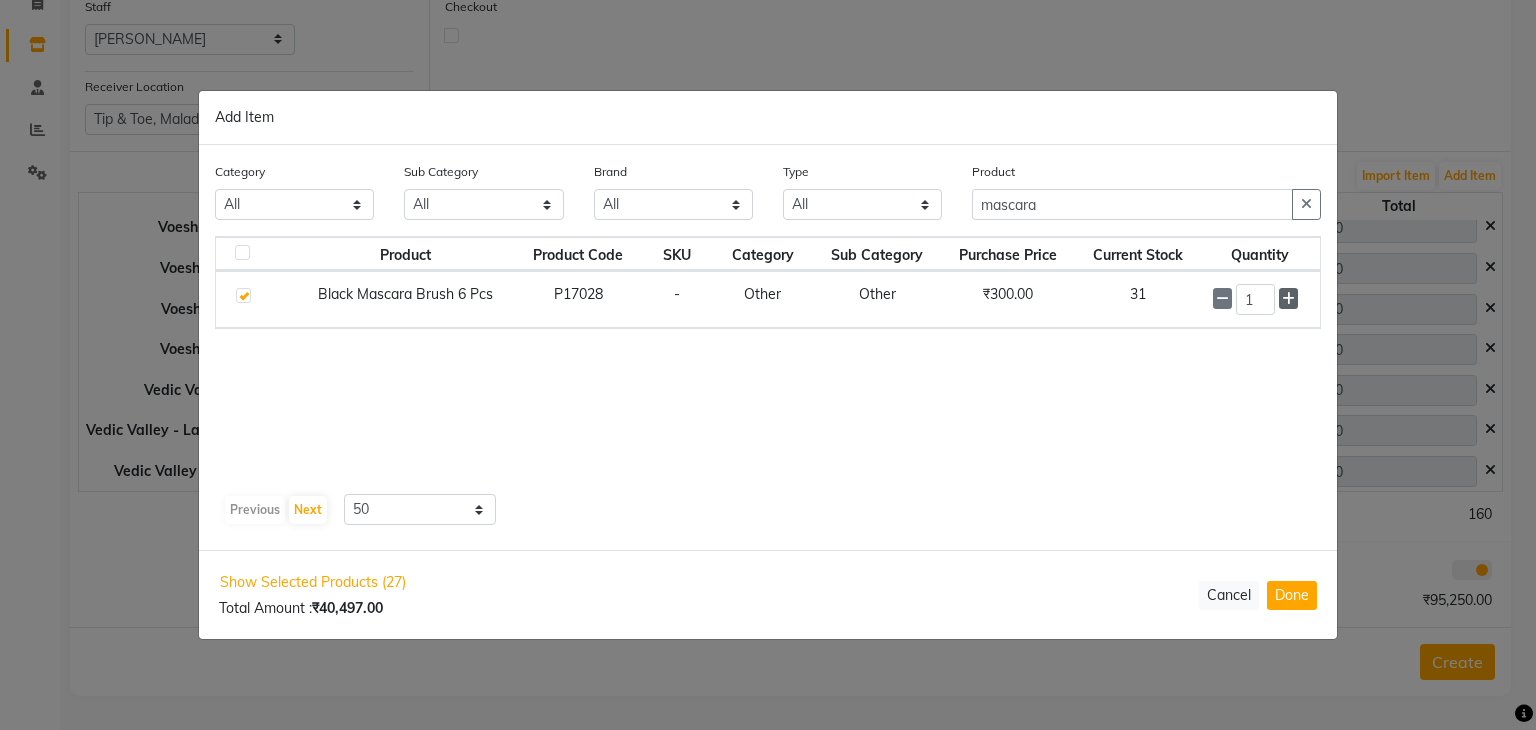 click 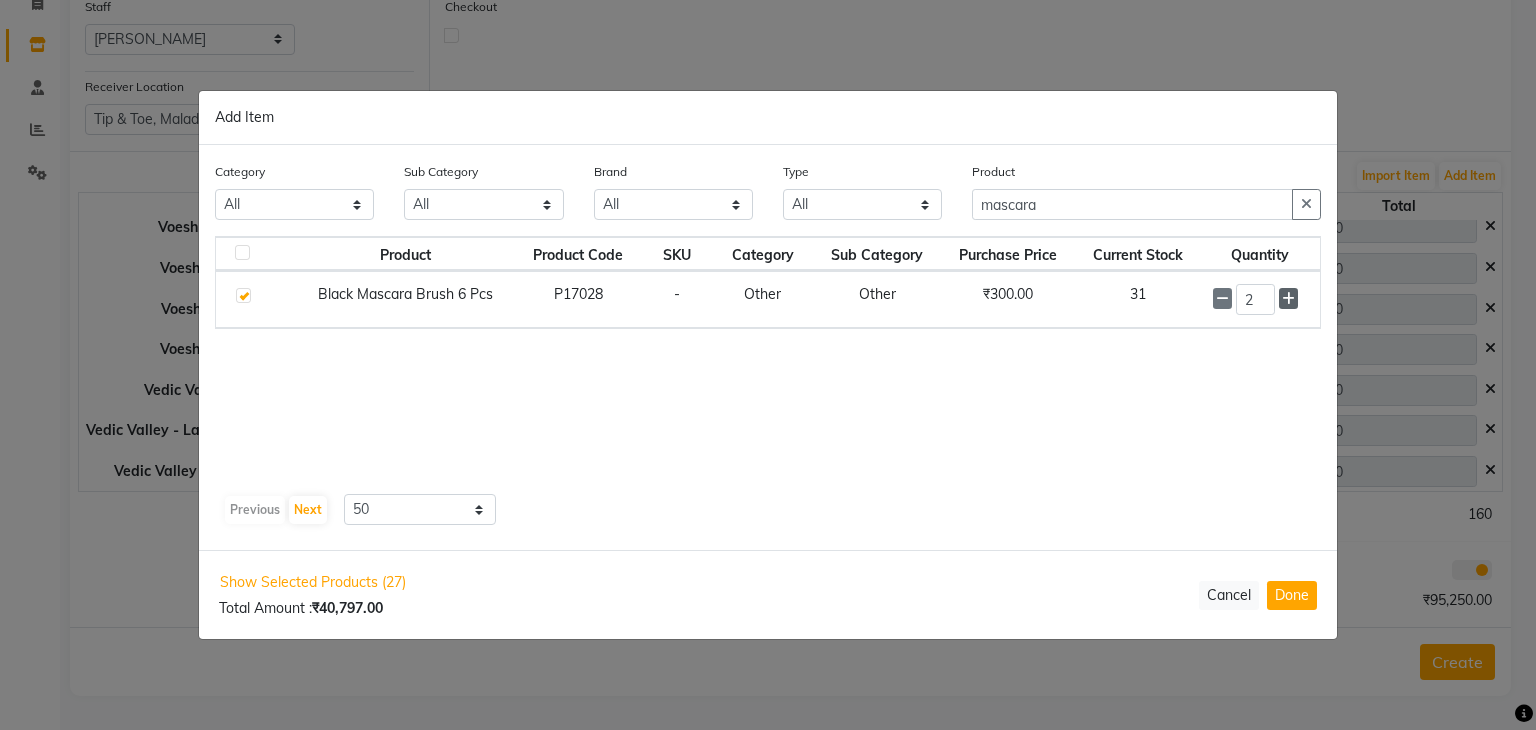 click 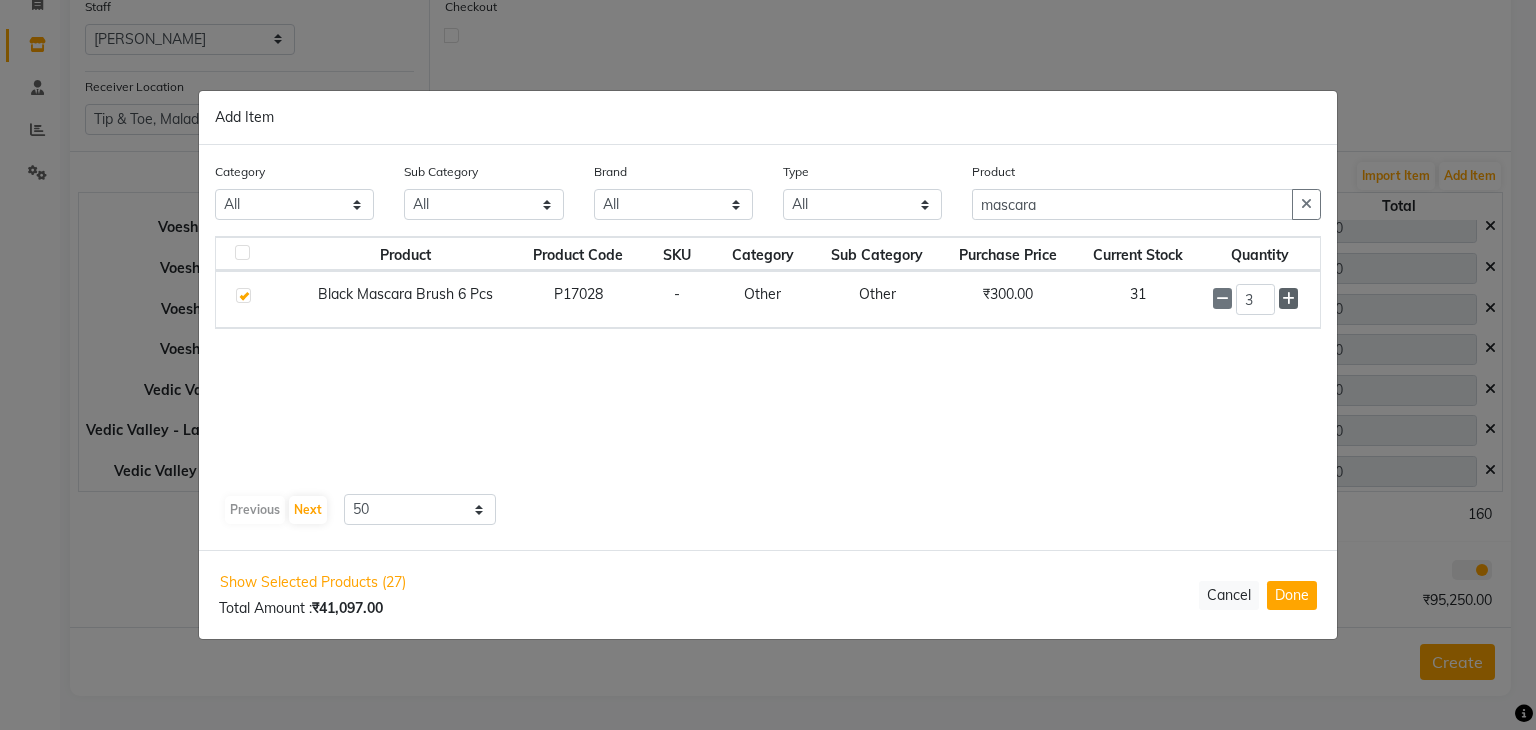 click 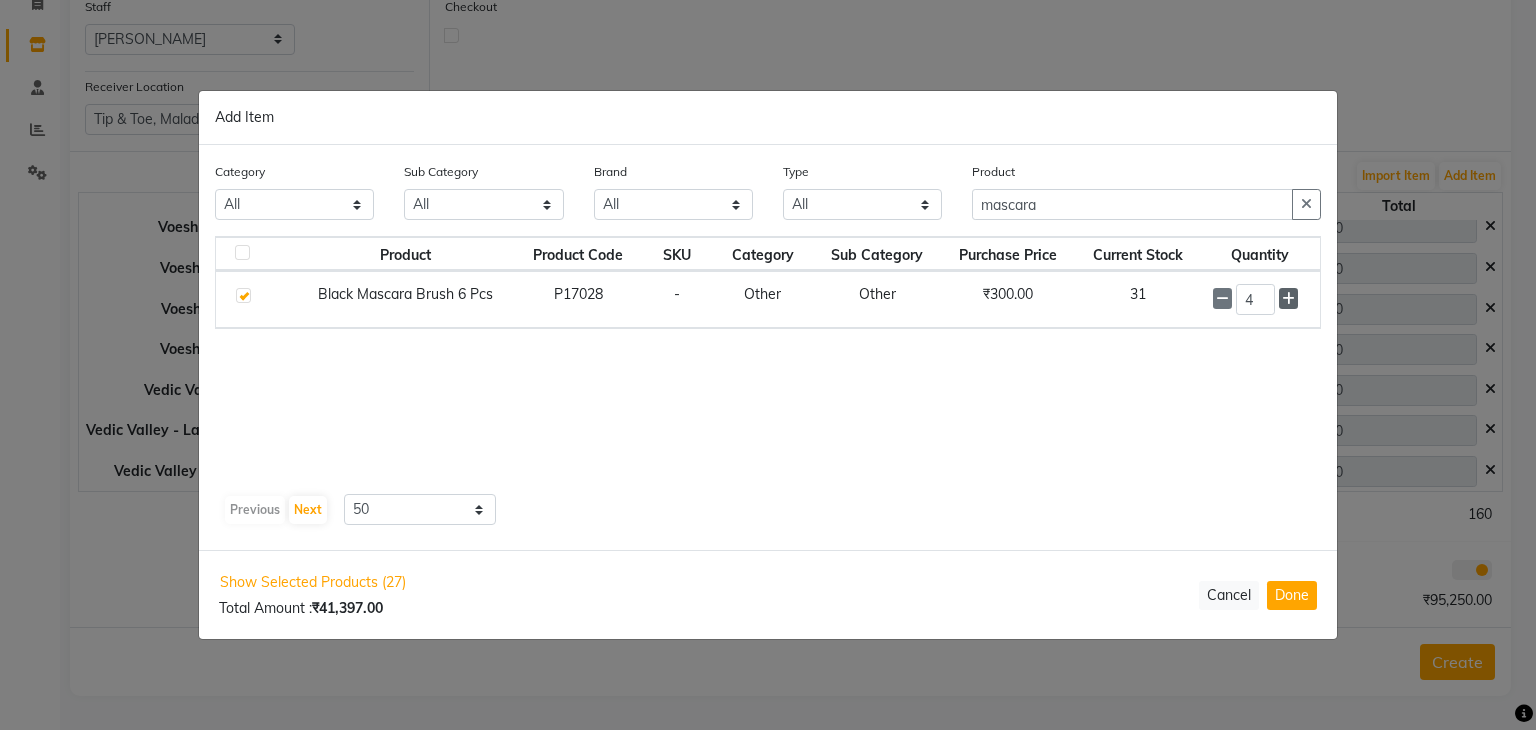 click 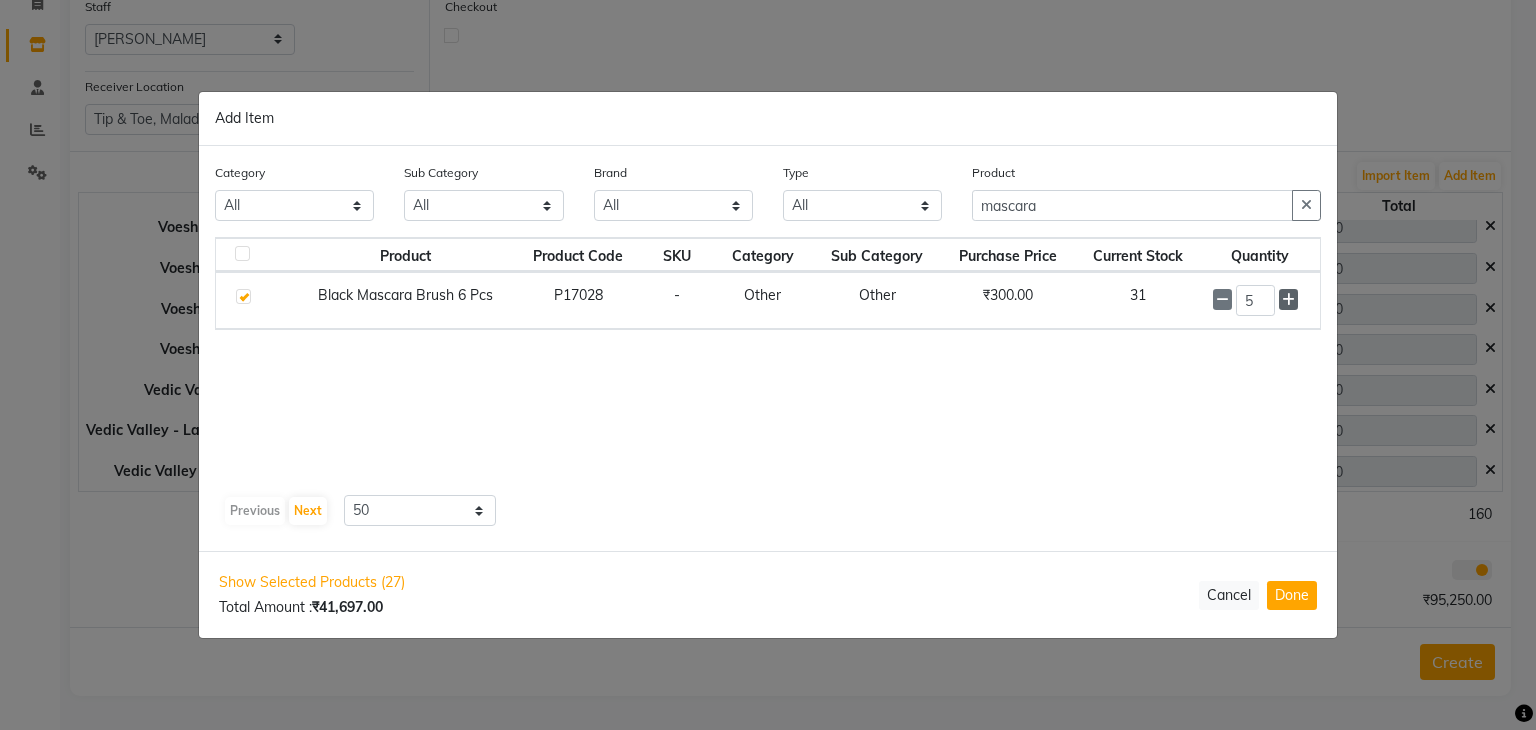 click 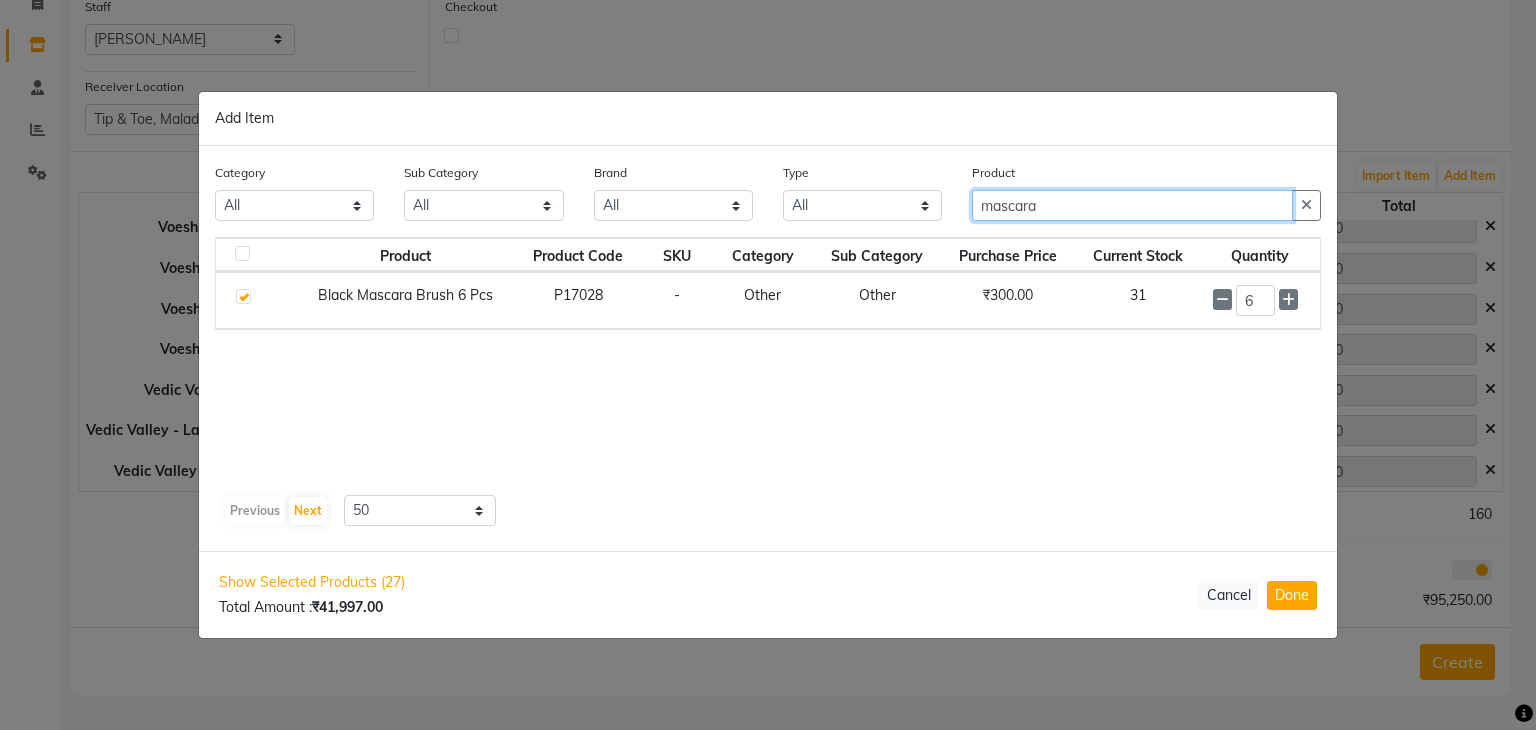 click on "mascara" 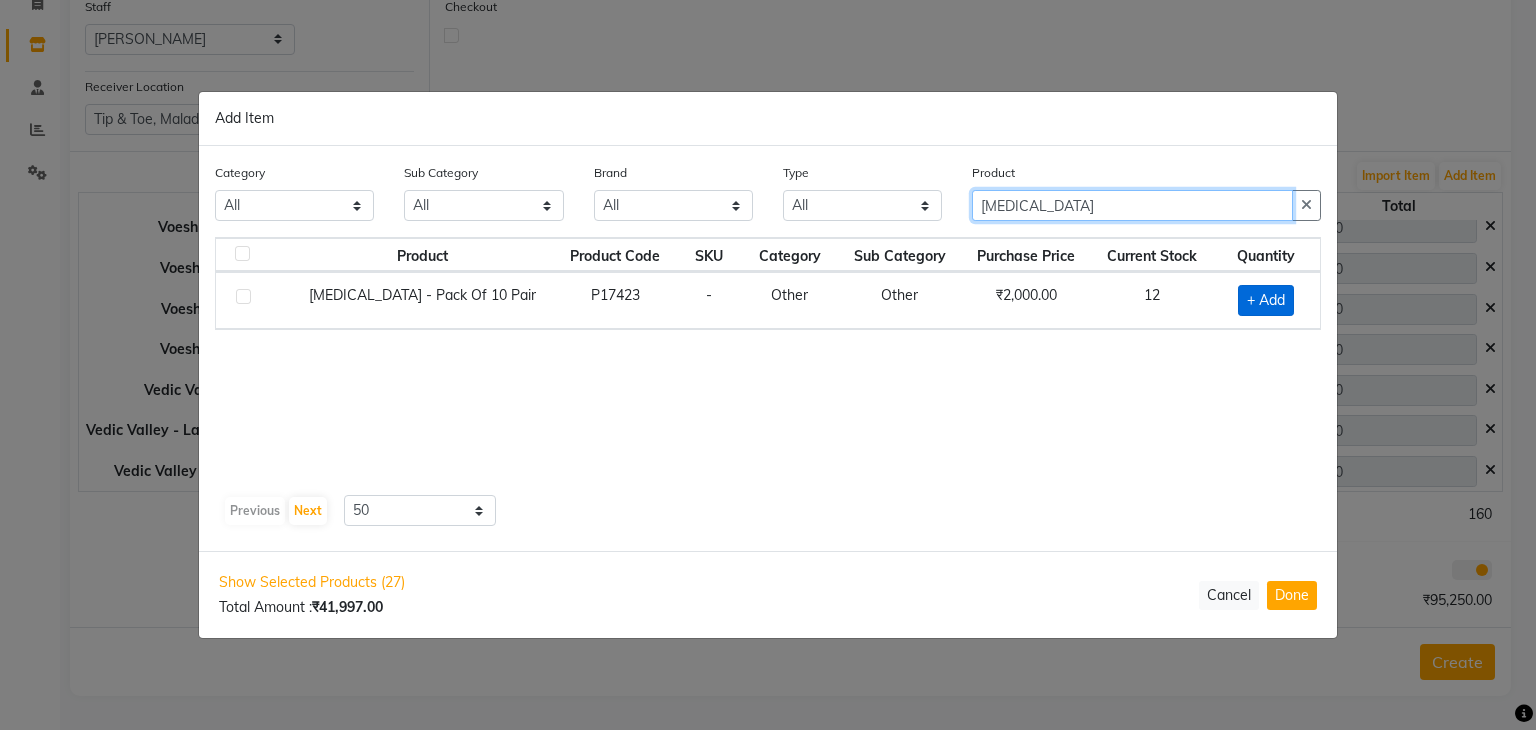 type on "eye patch" 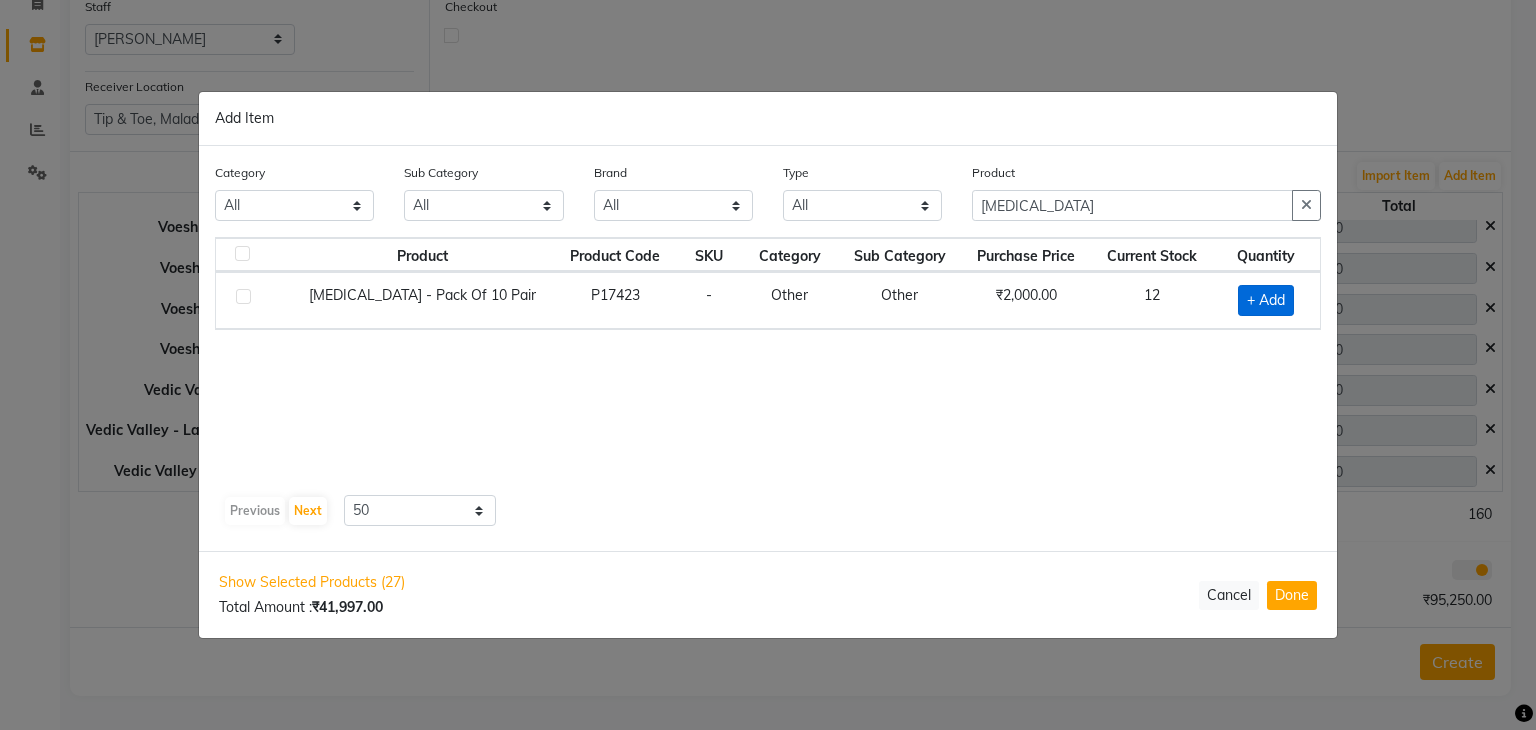 click on "+ Add" 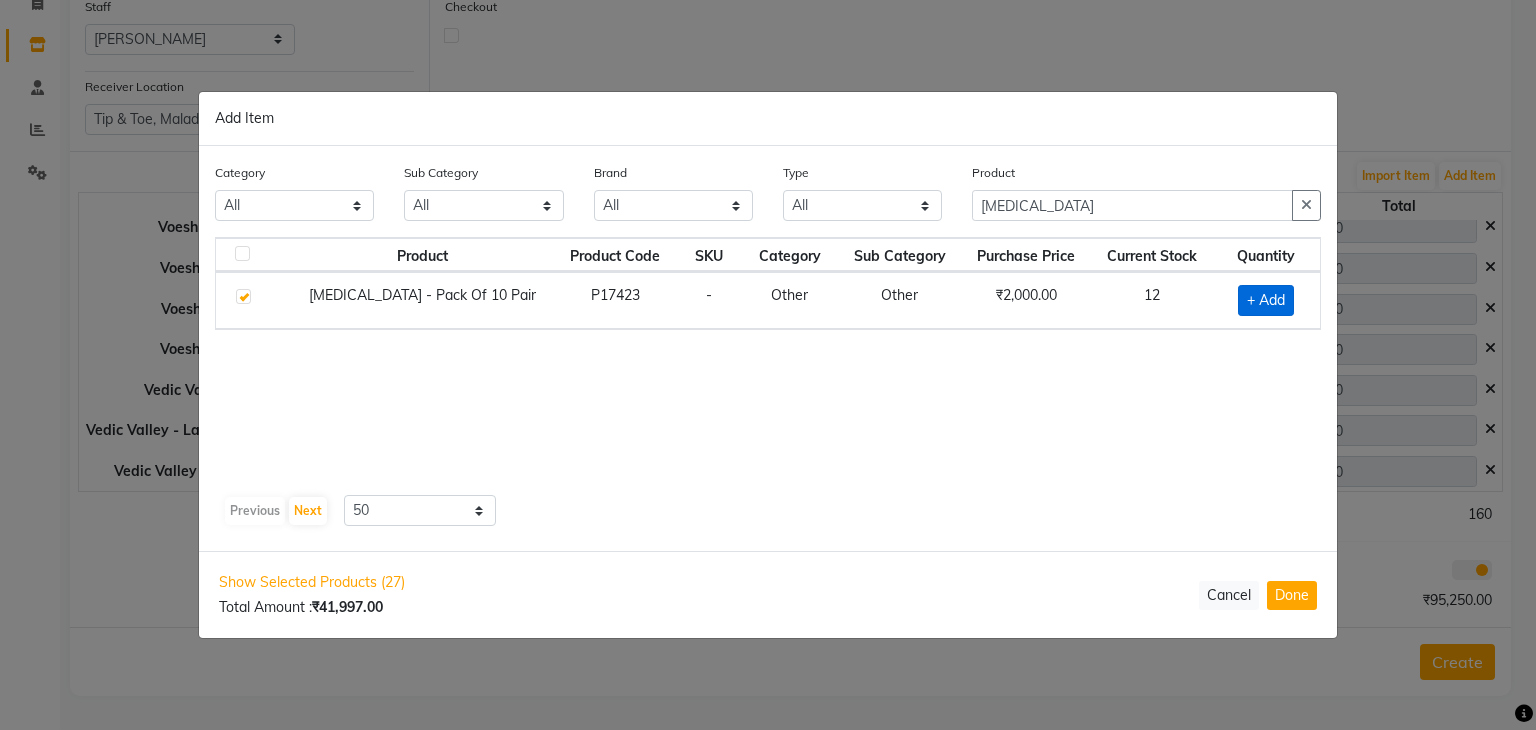 checkbox on "true" 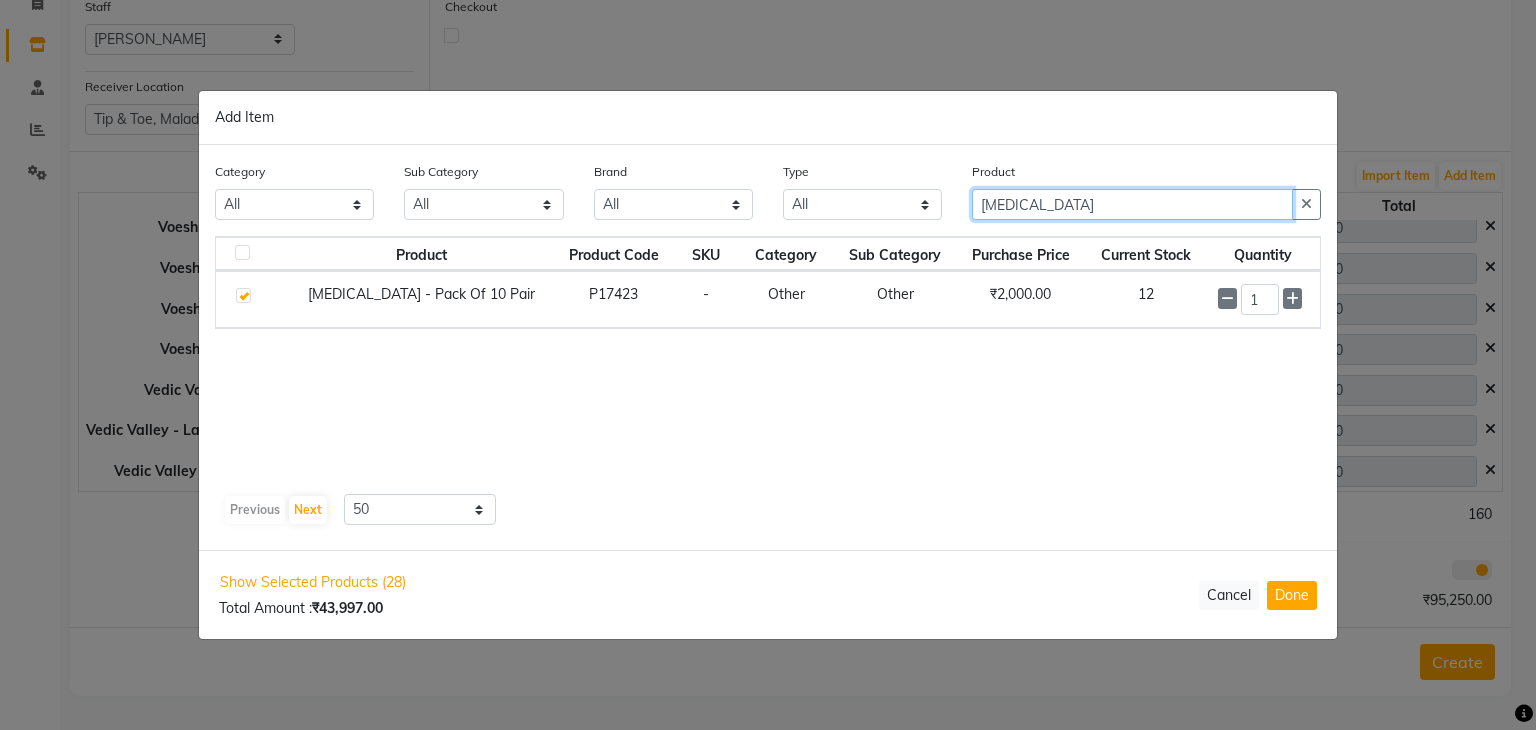 click on "eye patch" 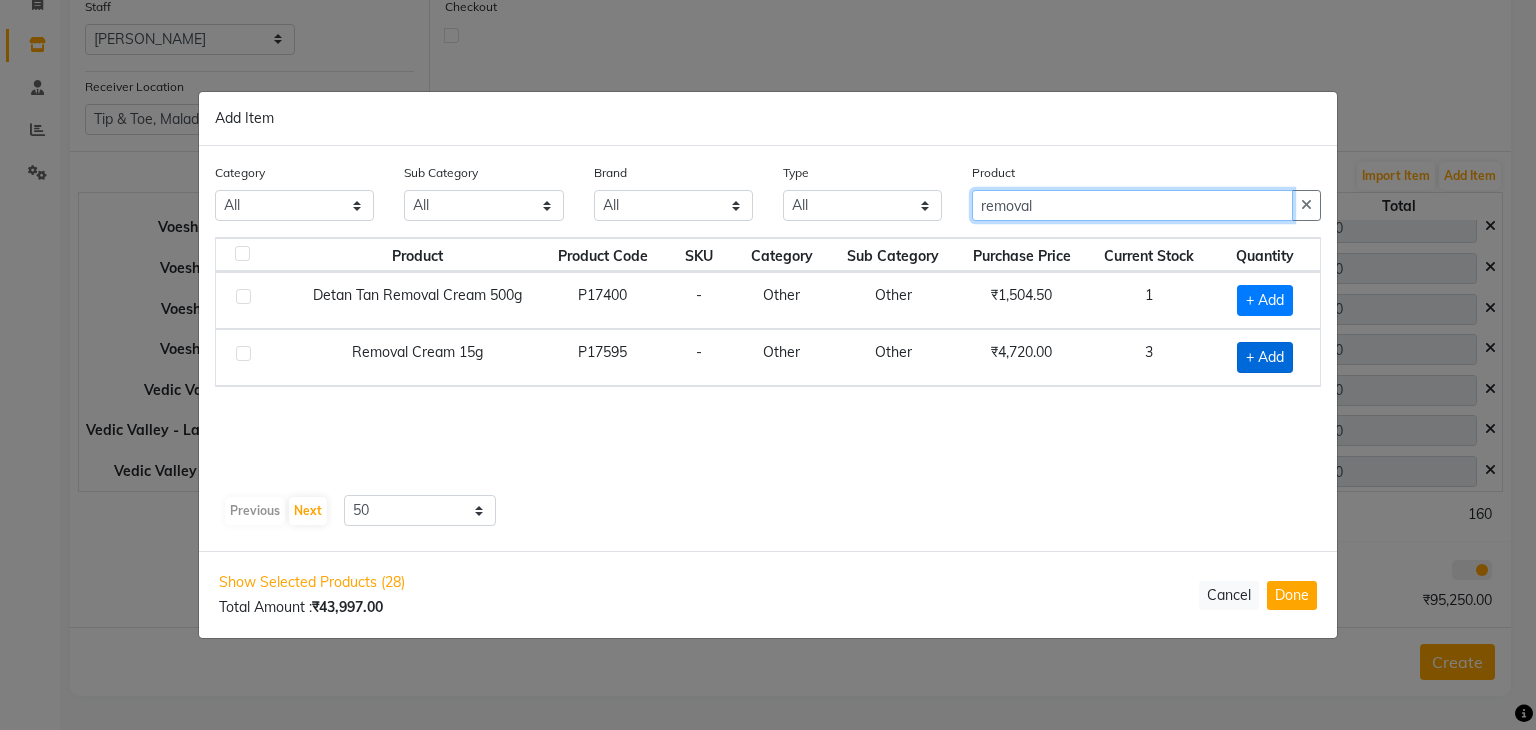 type on "removal" 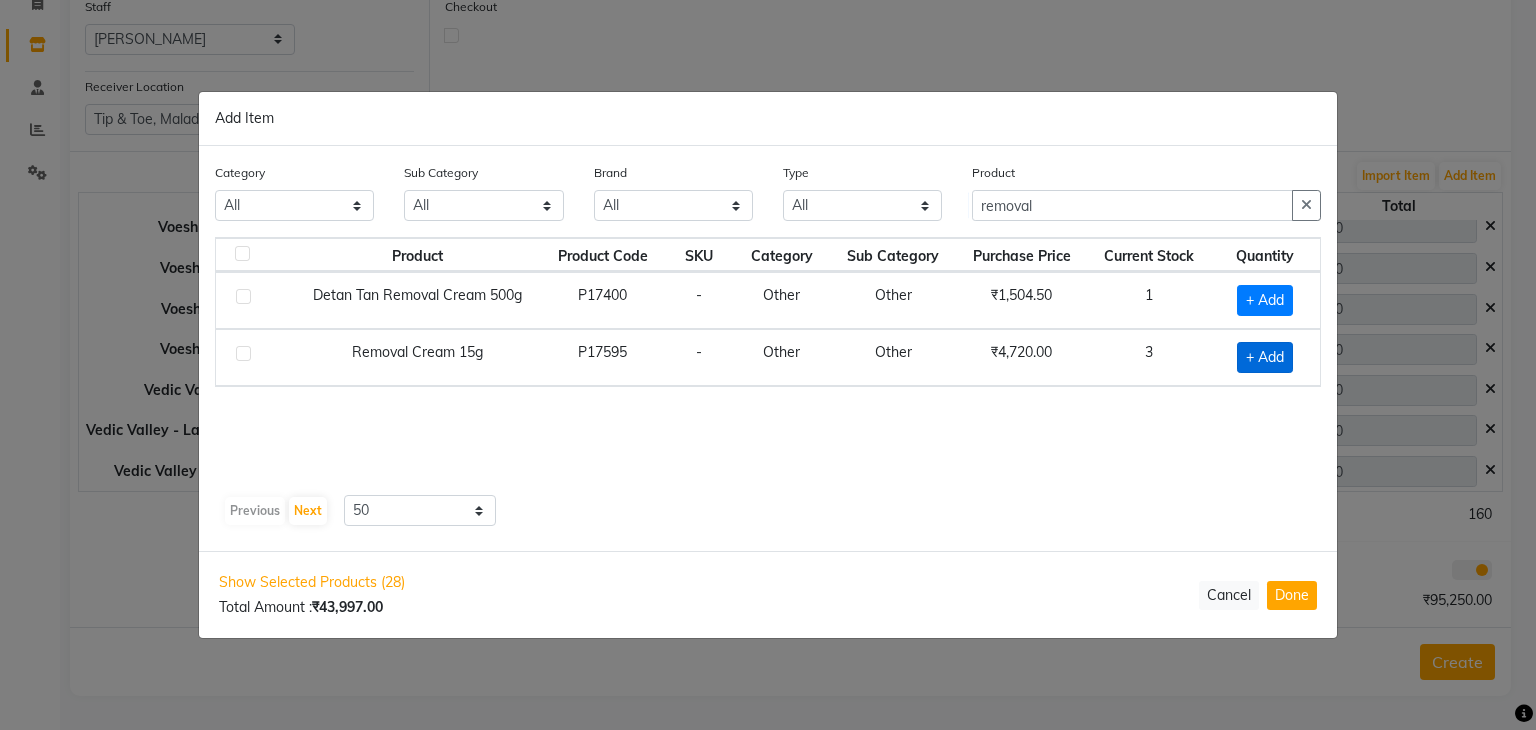 click on "+ Add" 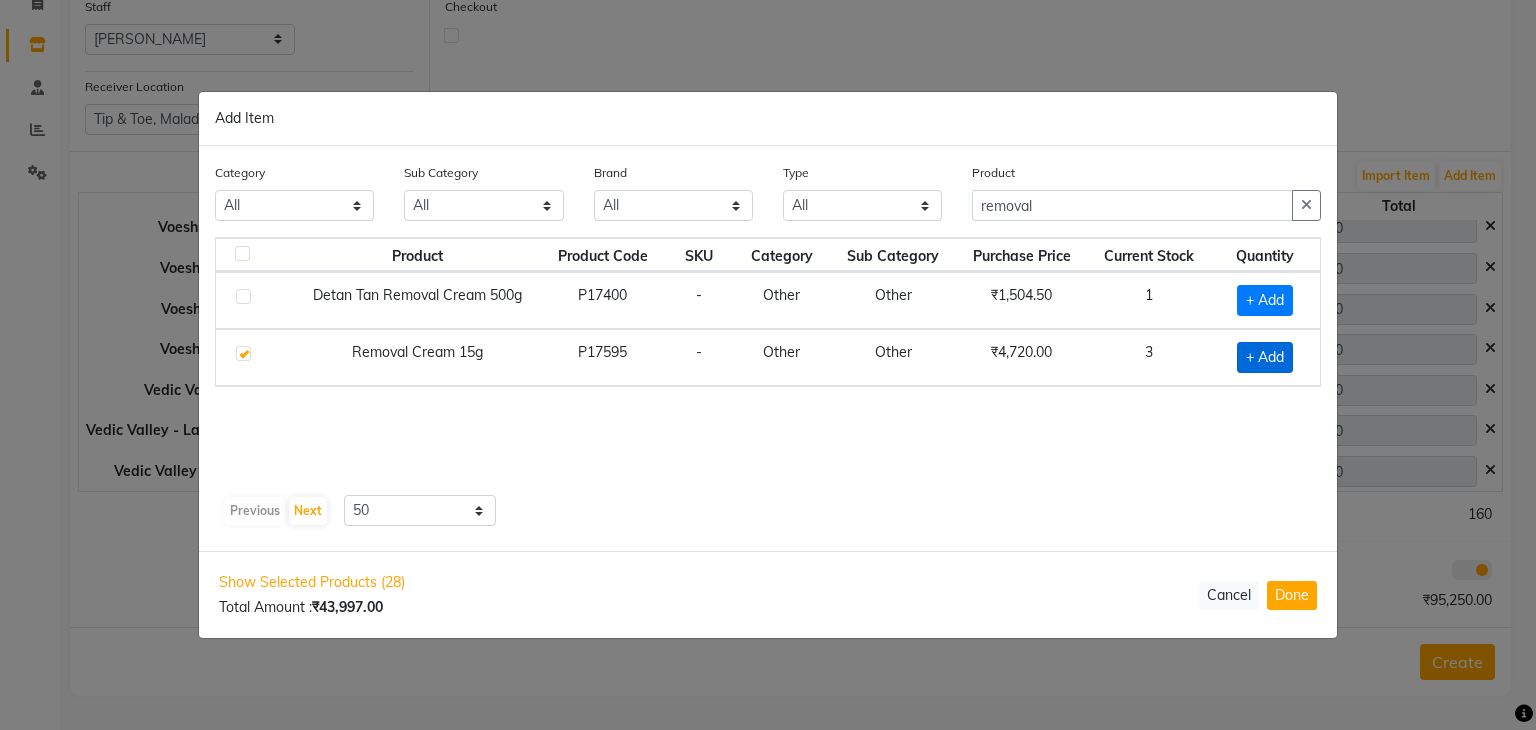 checkbox on "true" 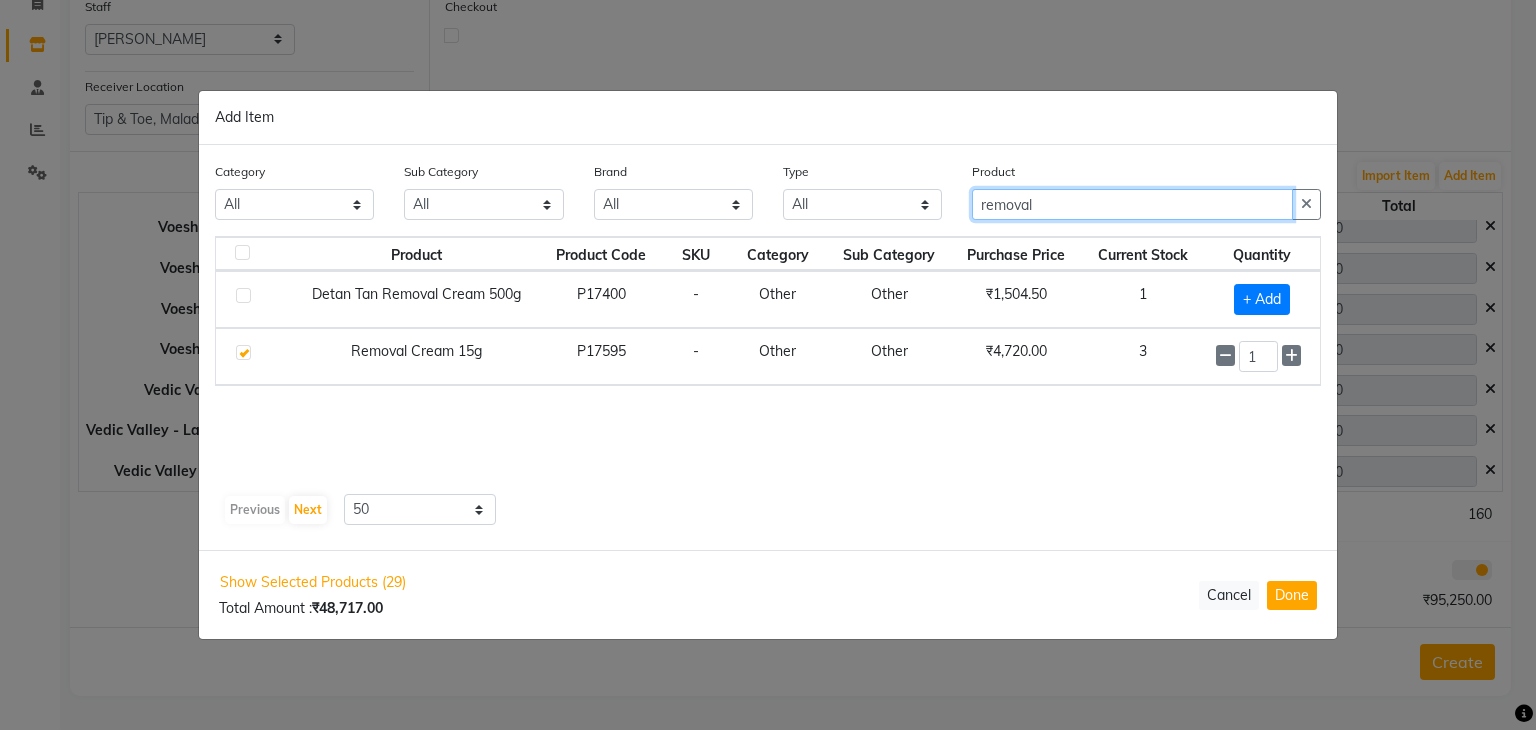 click on "removal" 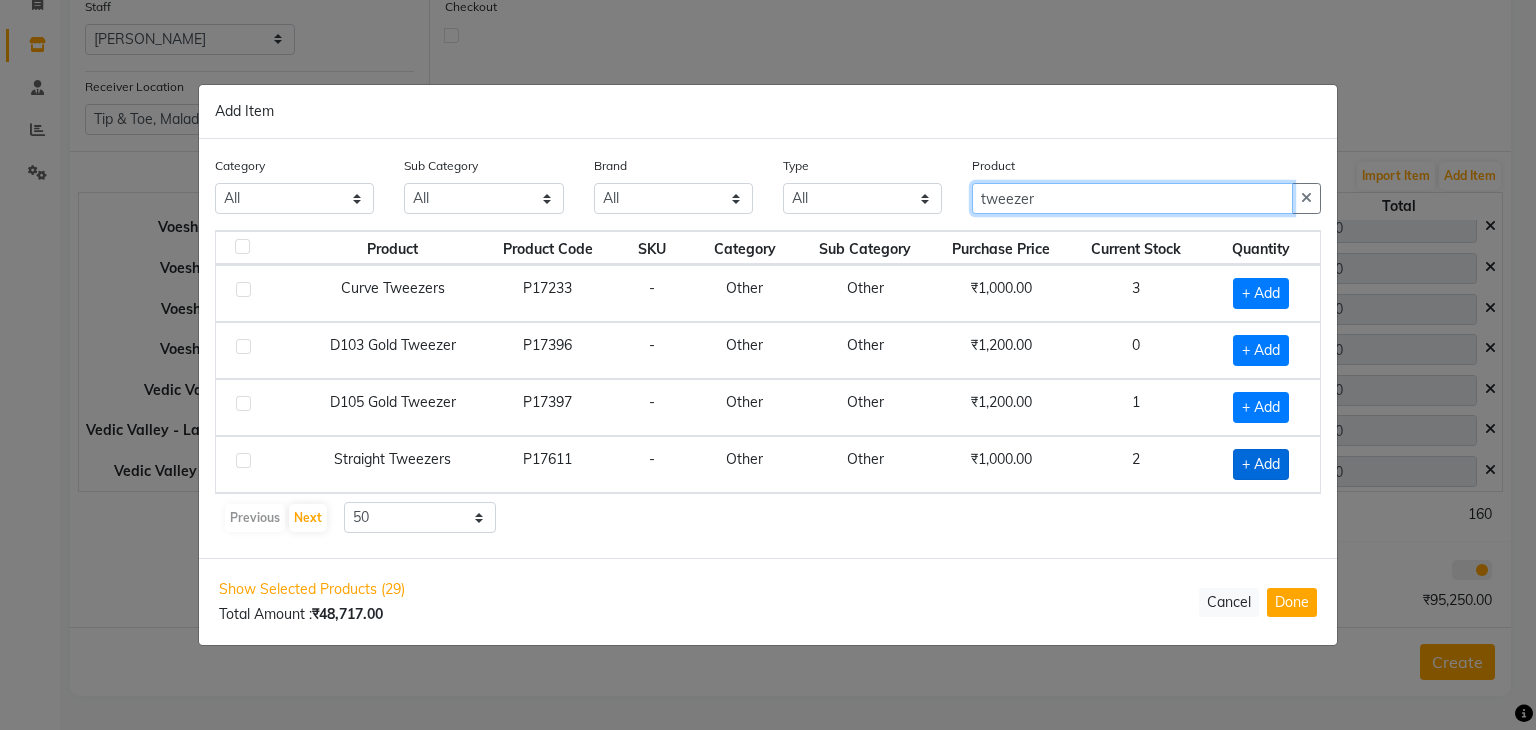 type on "tweezer" 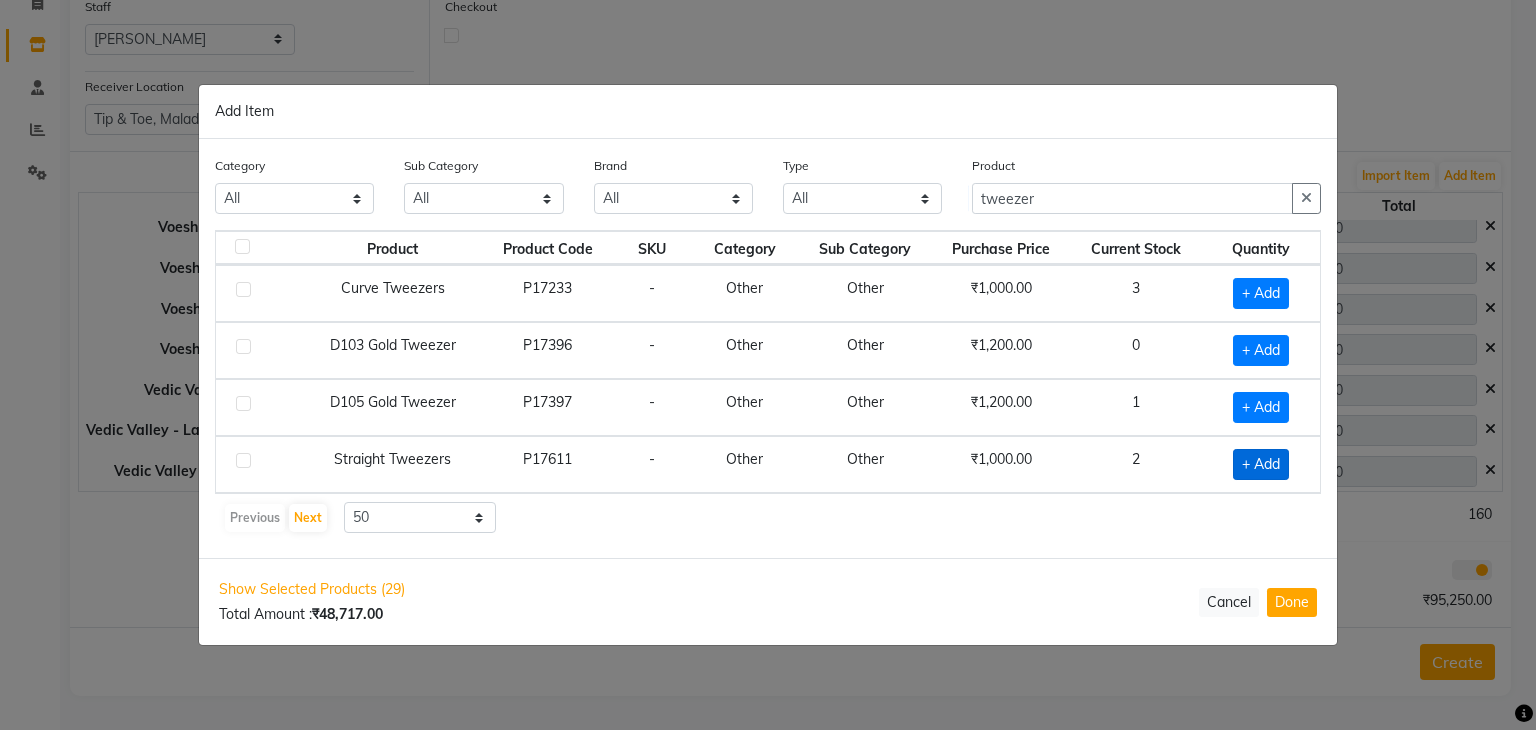 click on "+ Add" 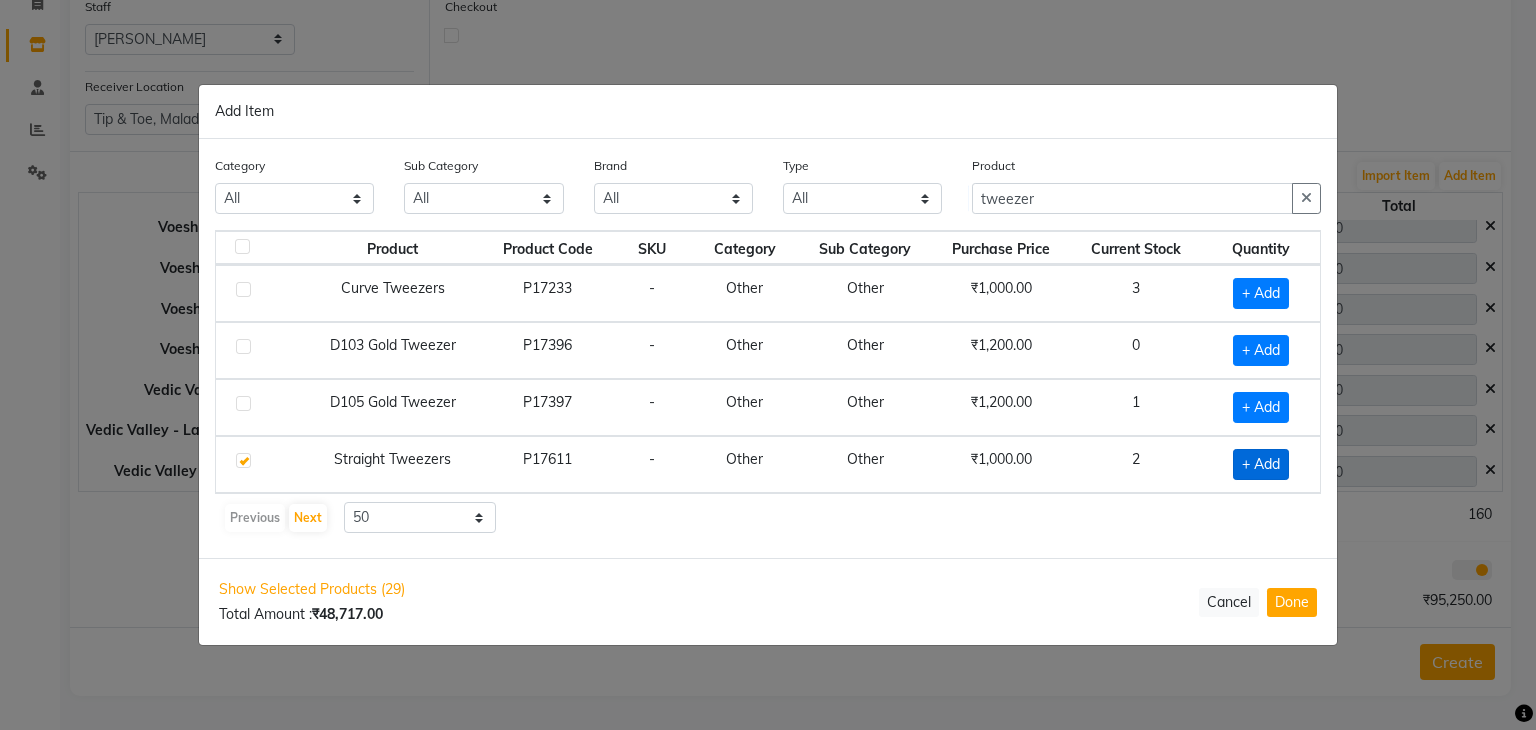checkbox on "true" 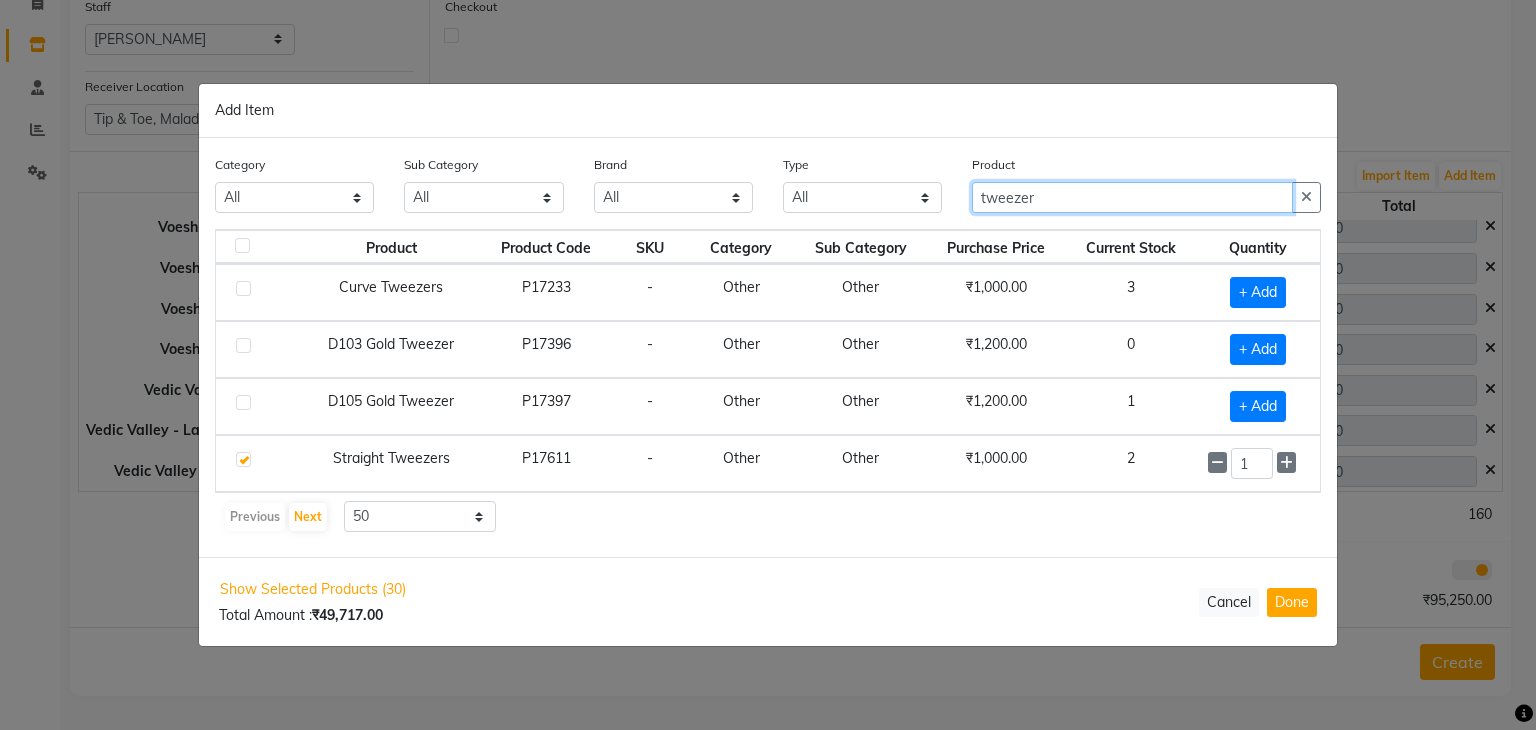 click on "tweezer" 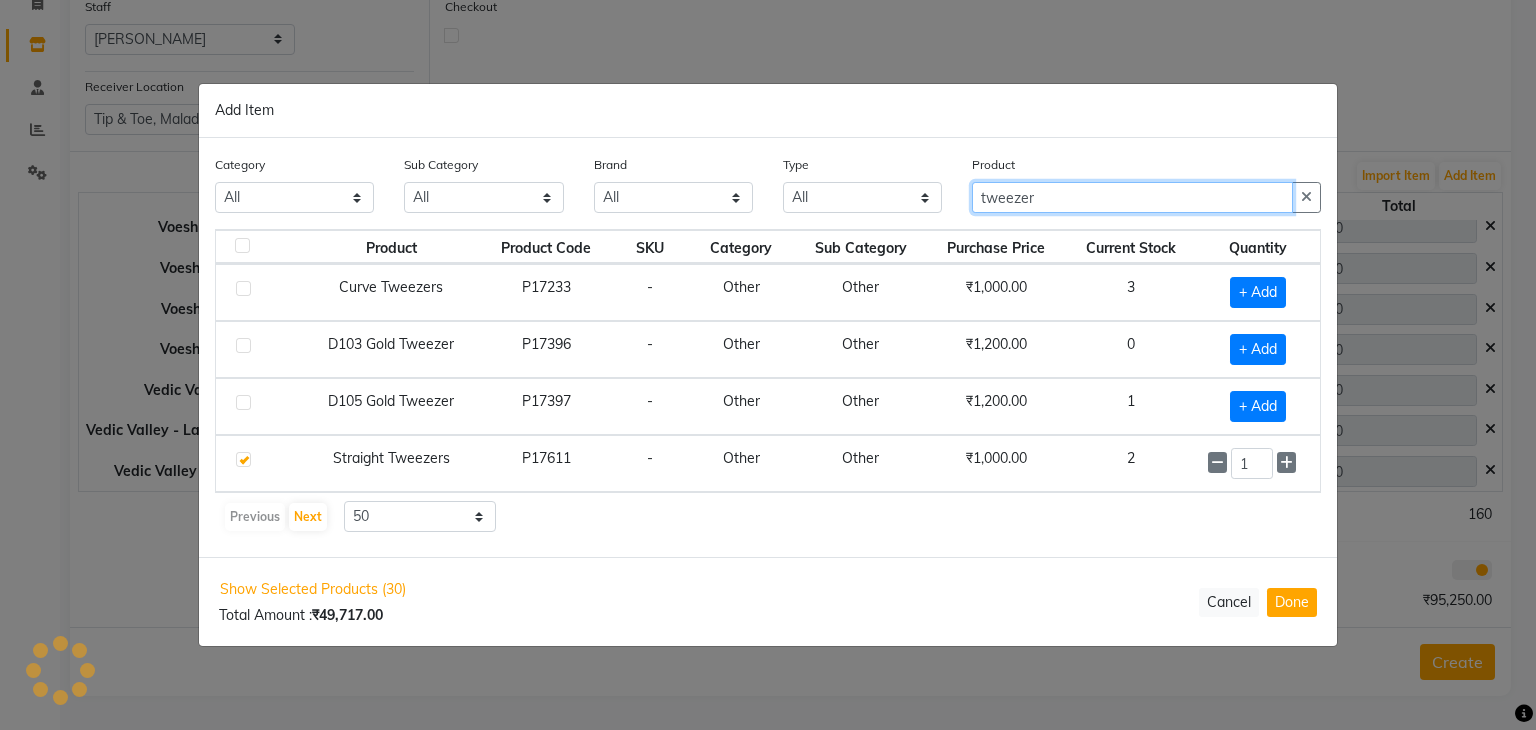 click on "tweezer" 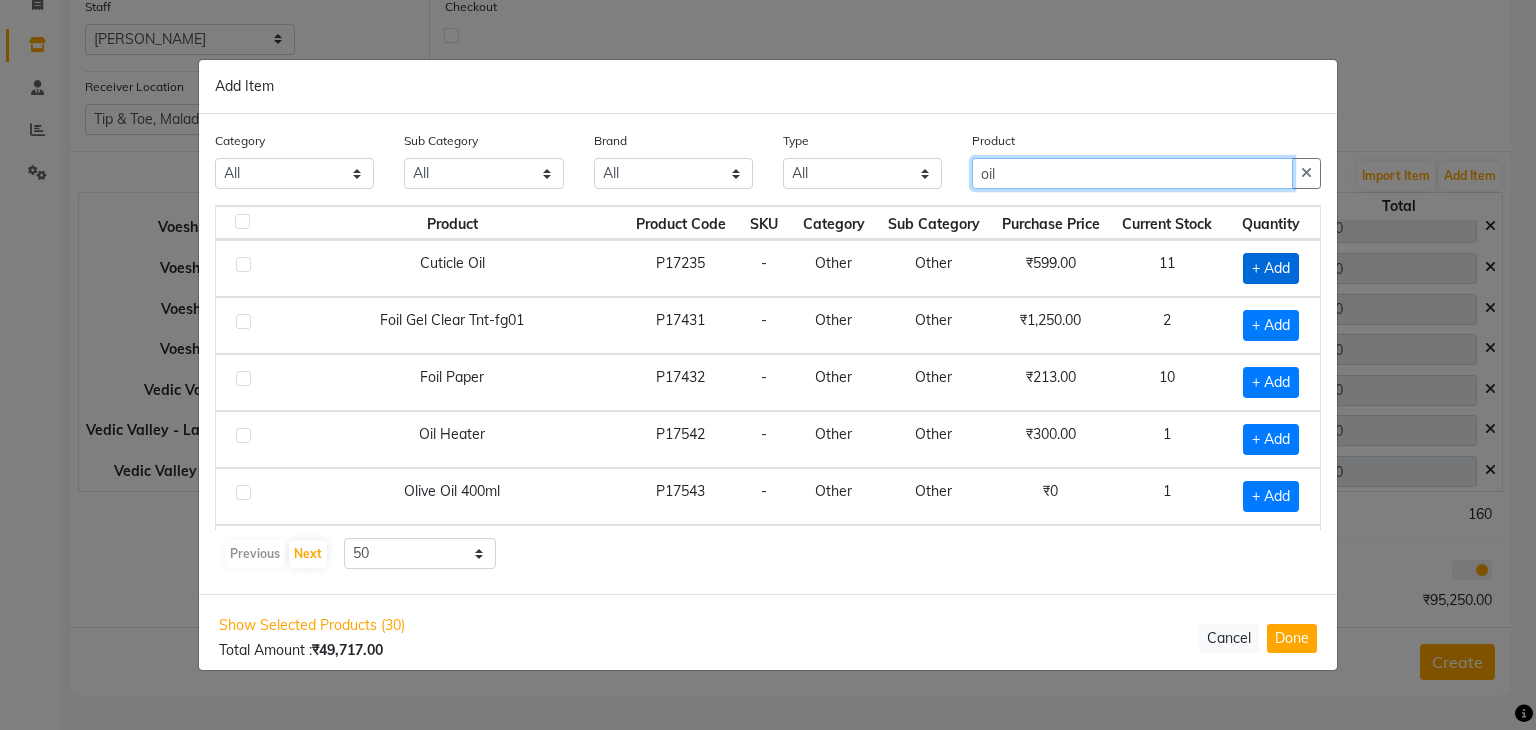 type on "oil" 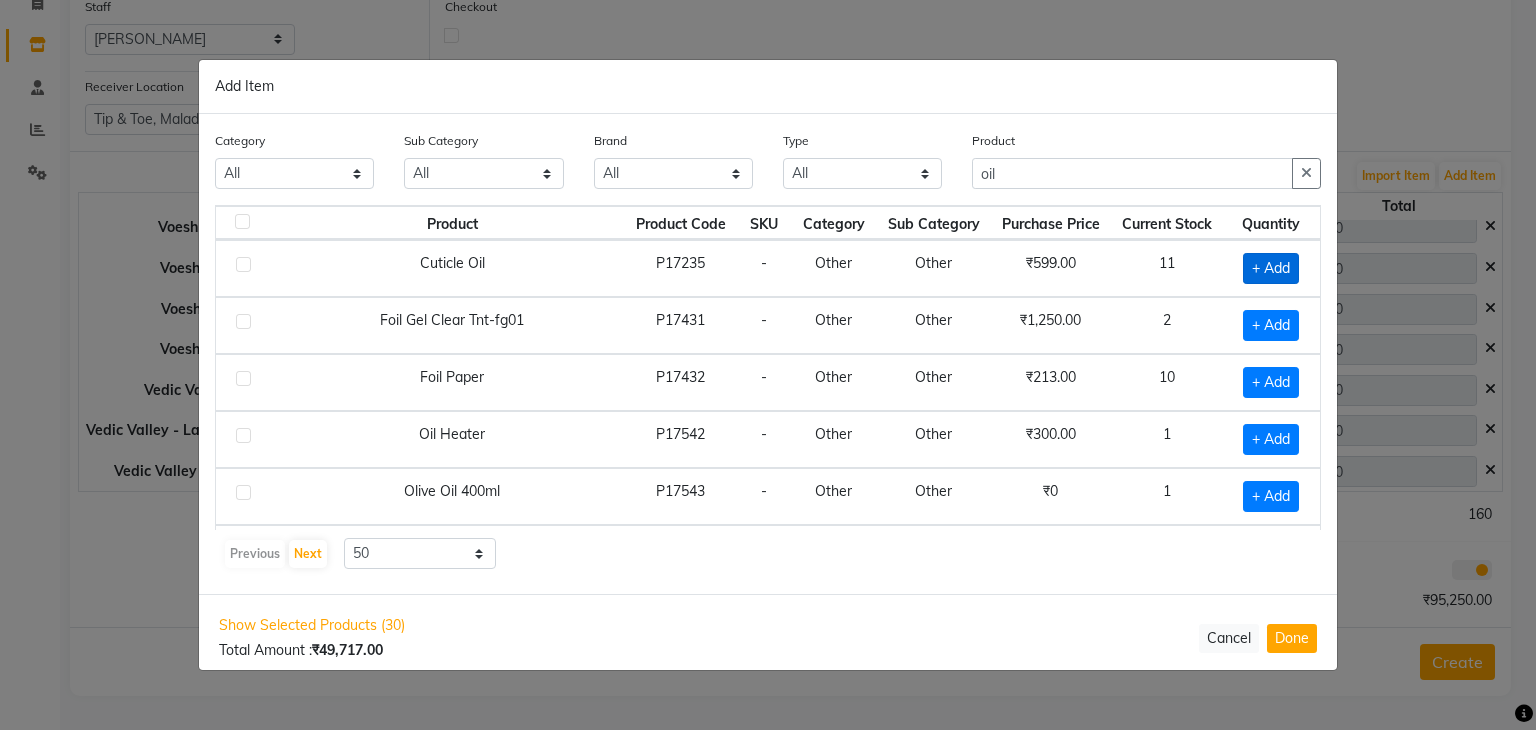 click on "+ Add" 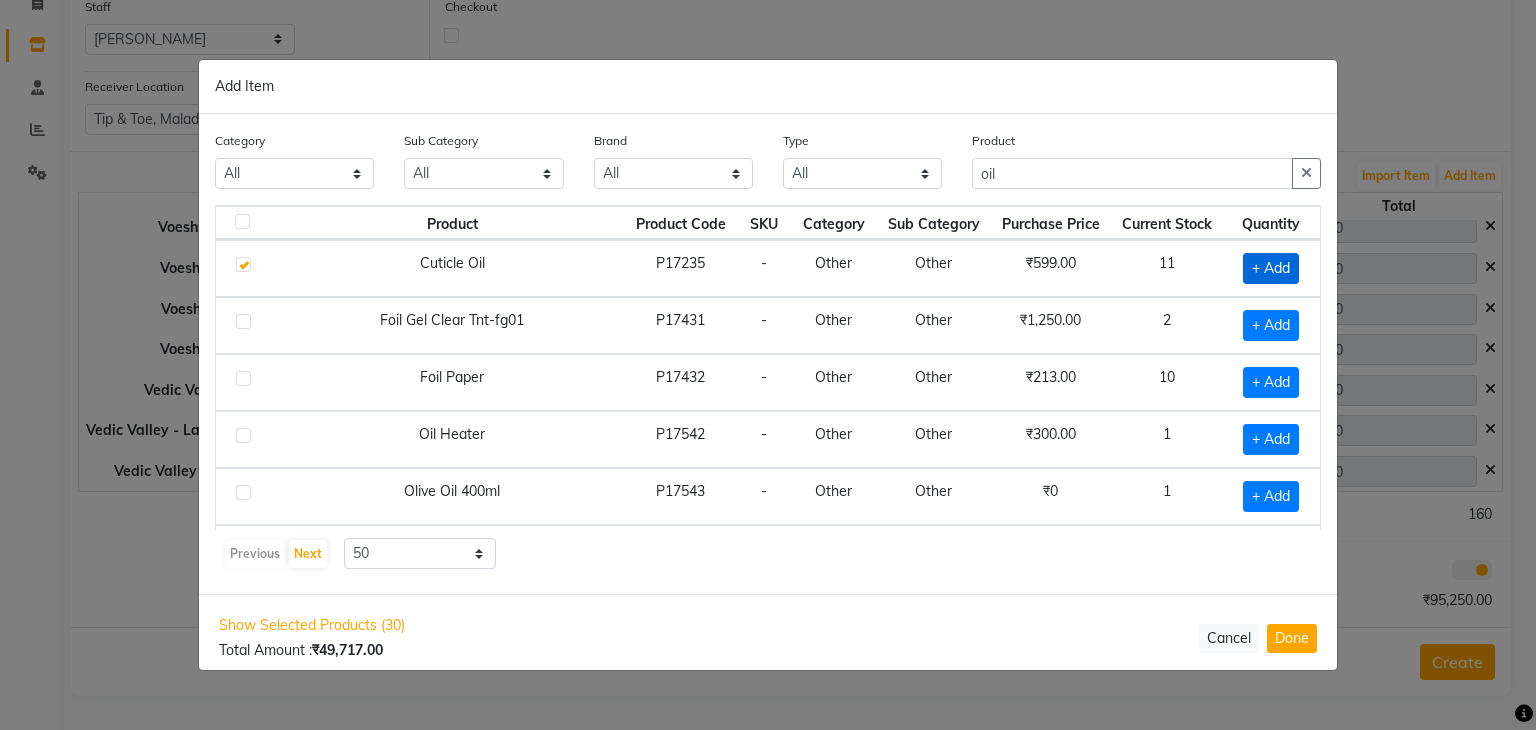 checkbox on "true" 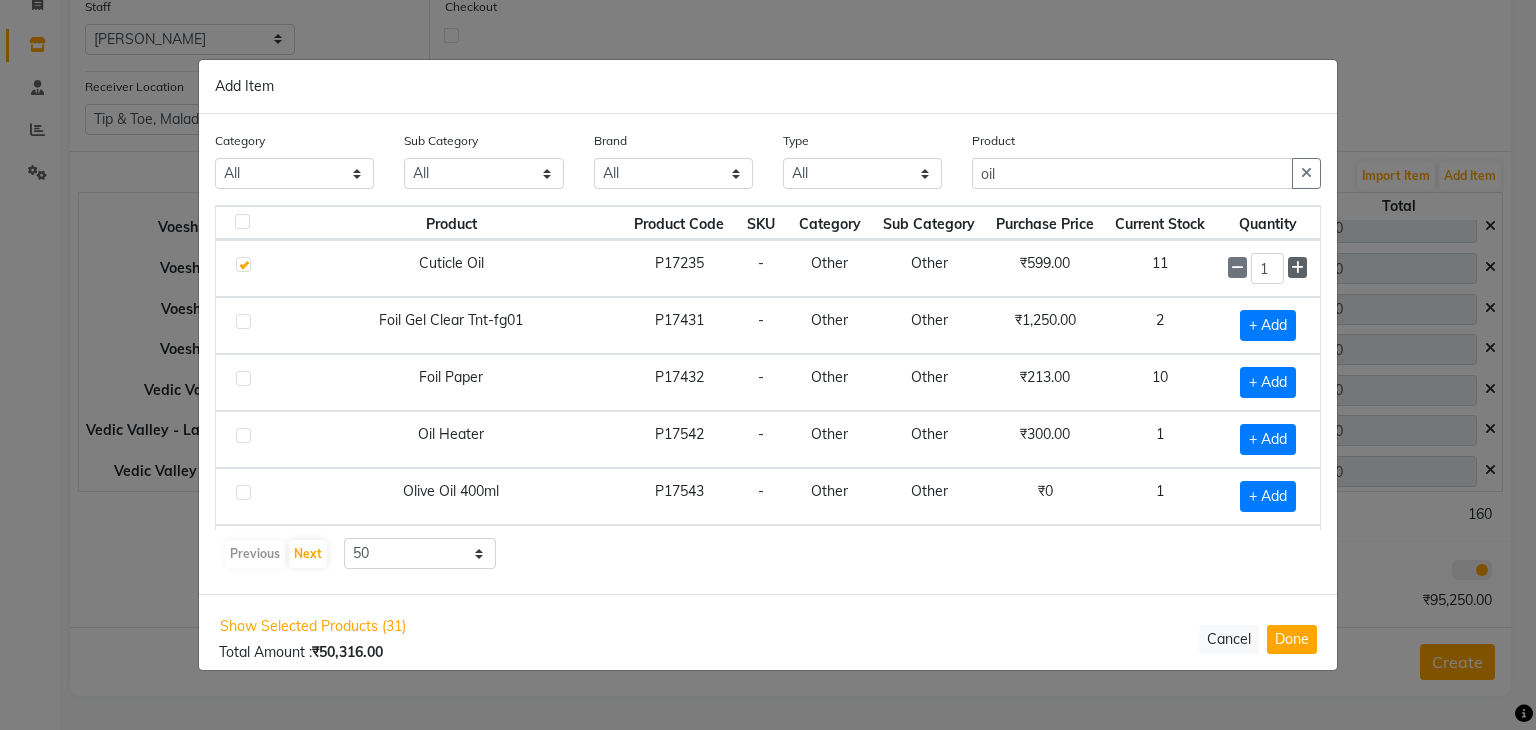 click 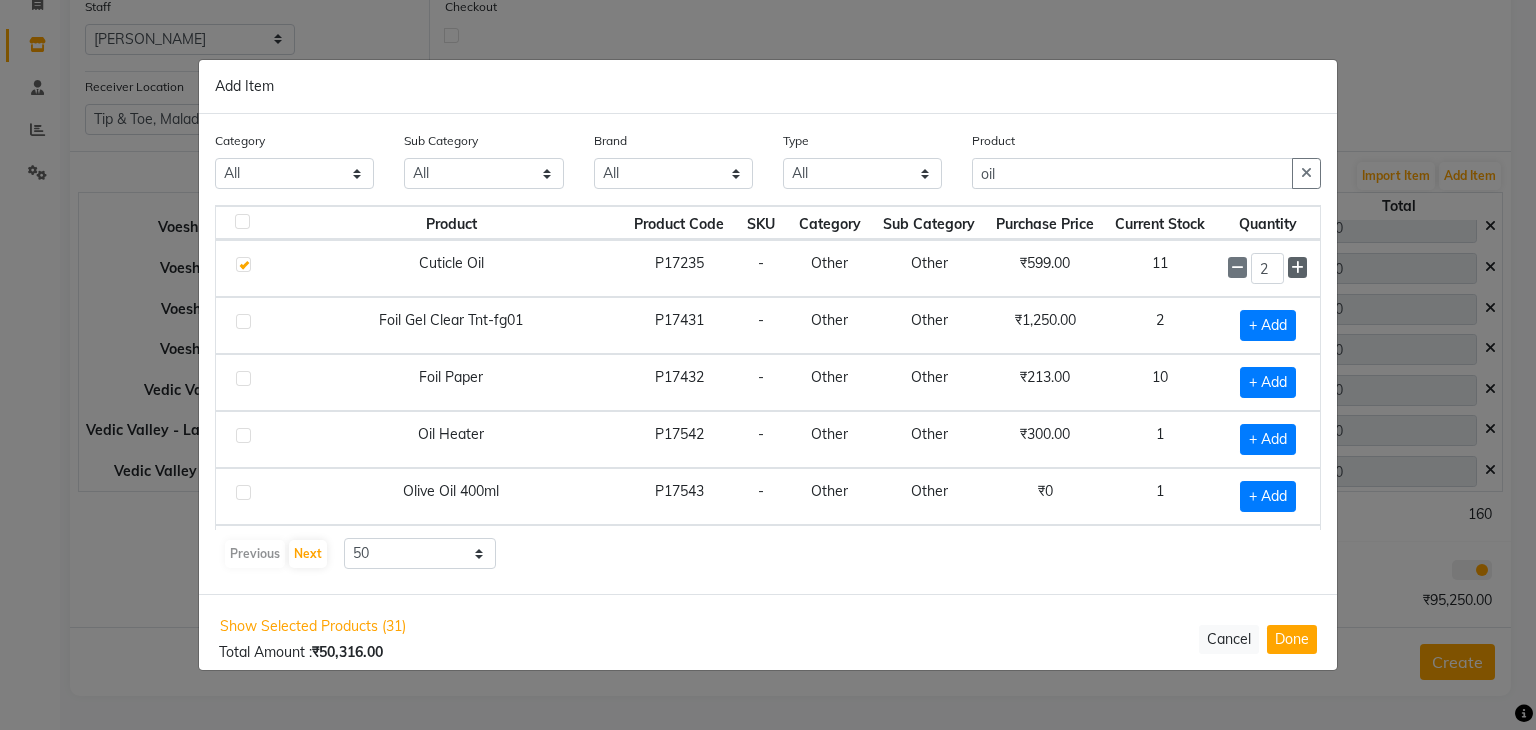 click 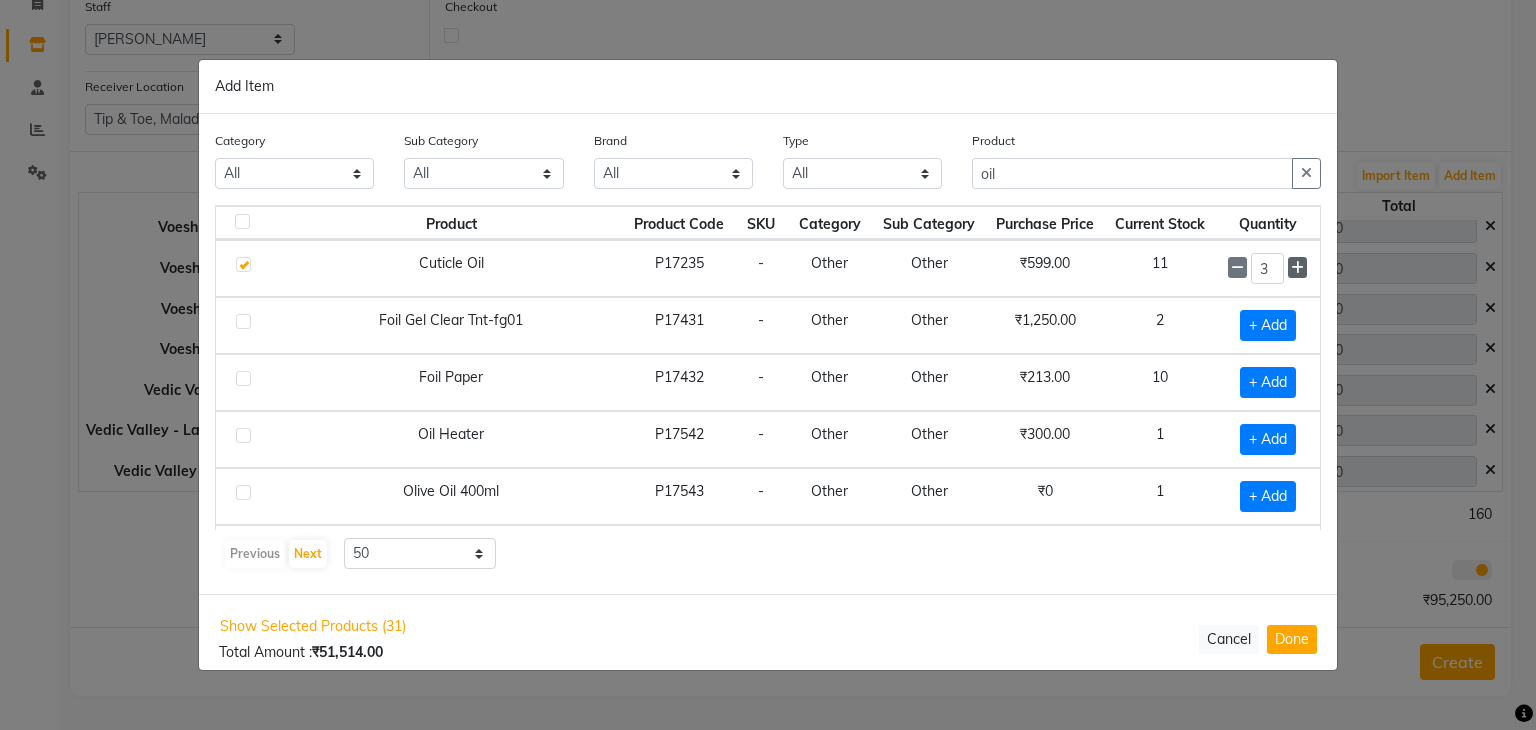 click 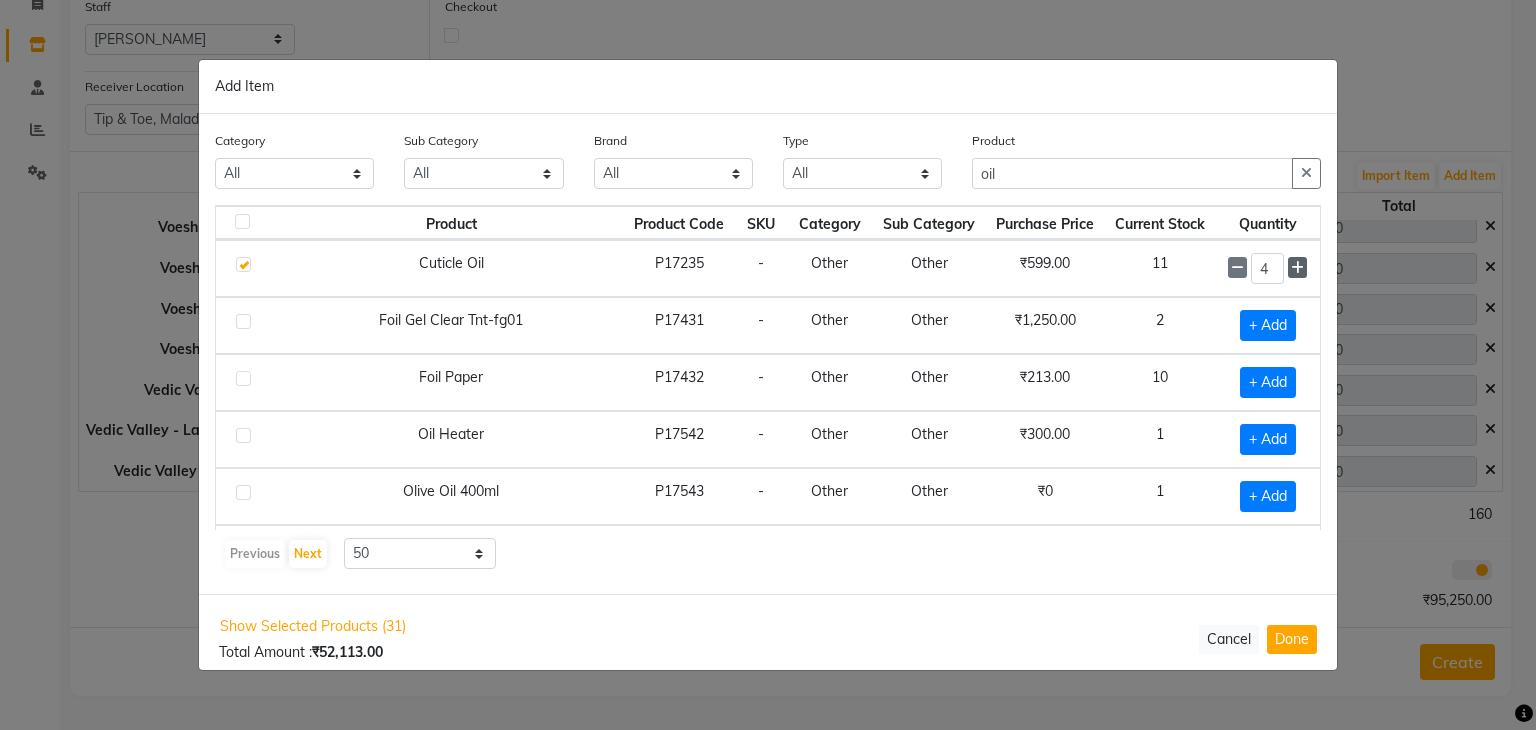click 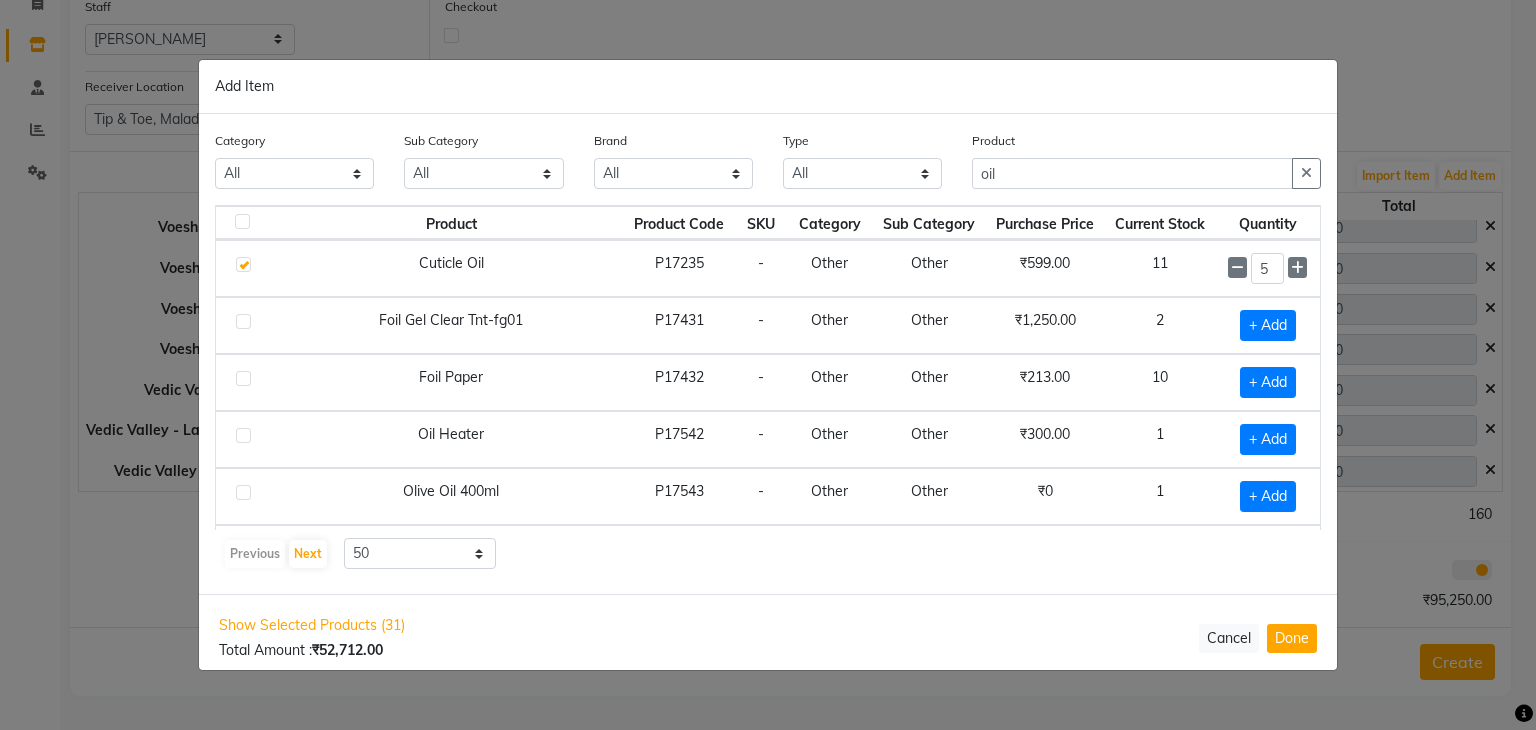click on "Previous   Next  10 50 100" 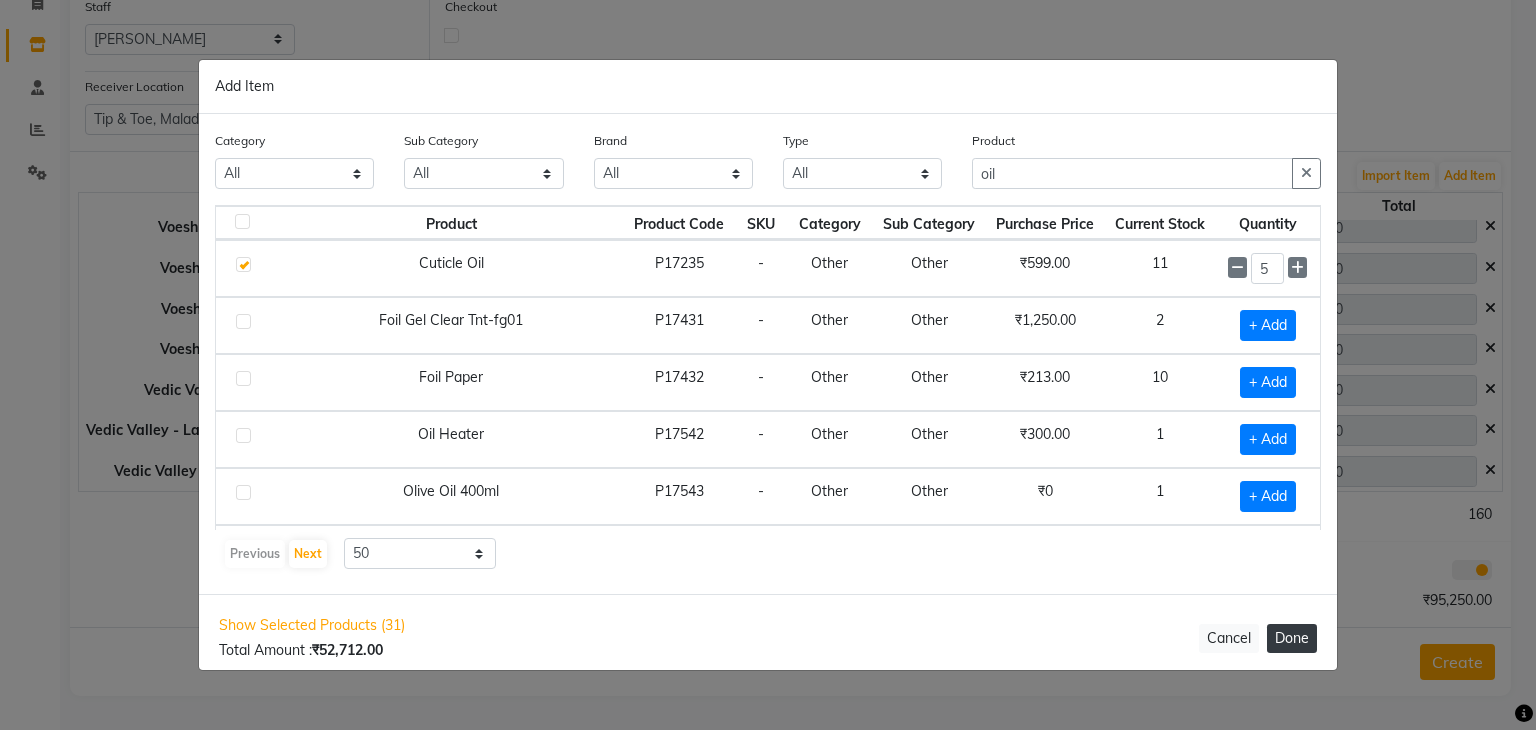 click on "Done" 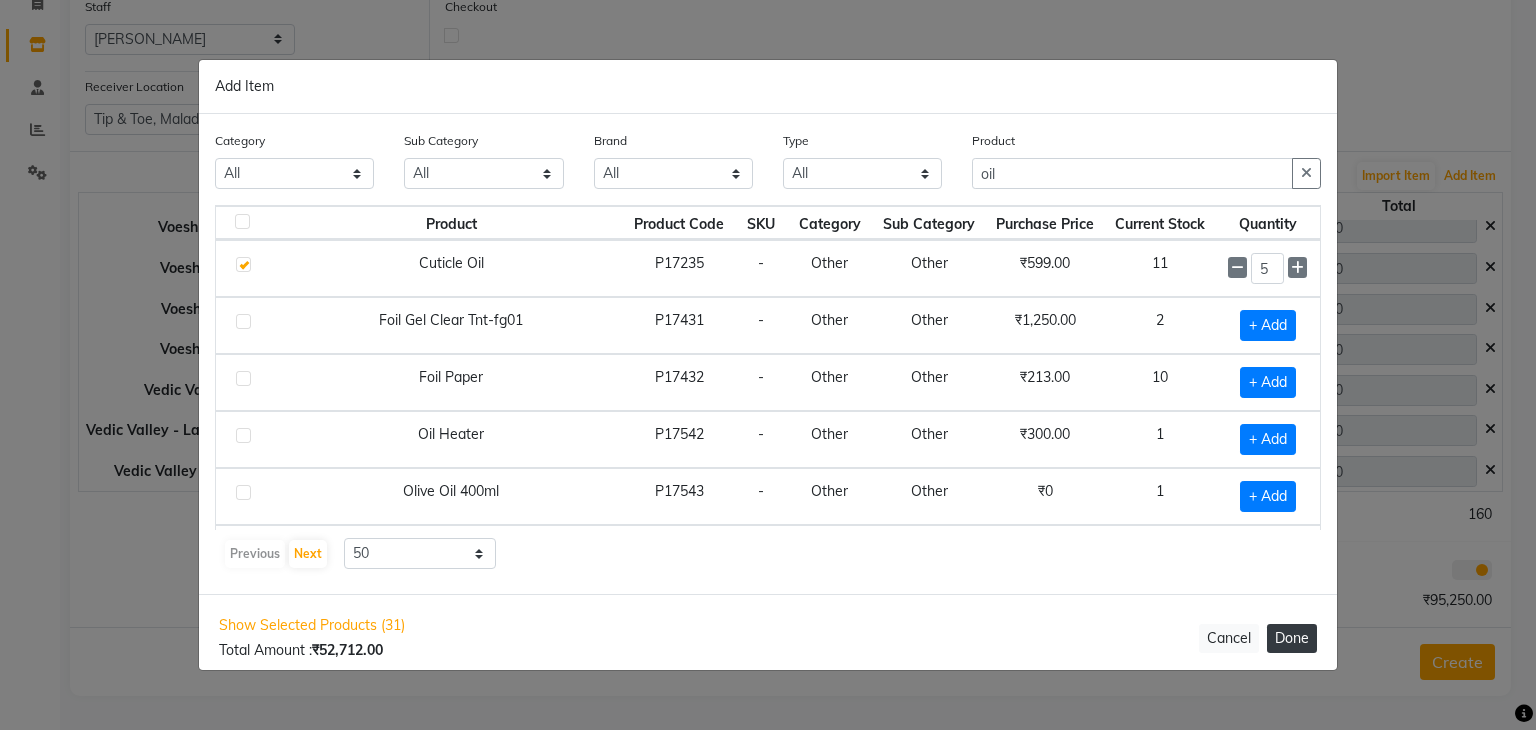 type 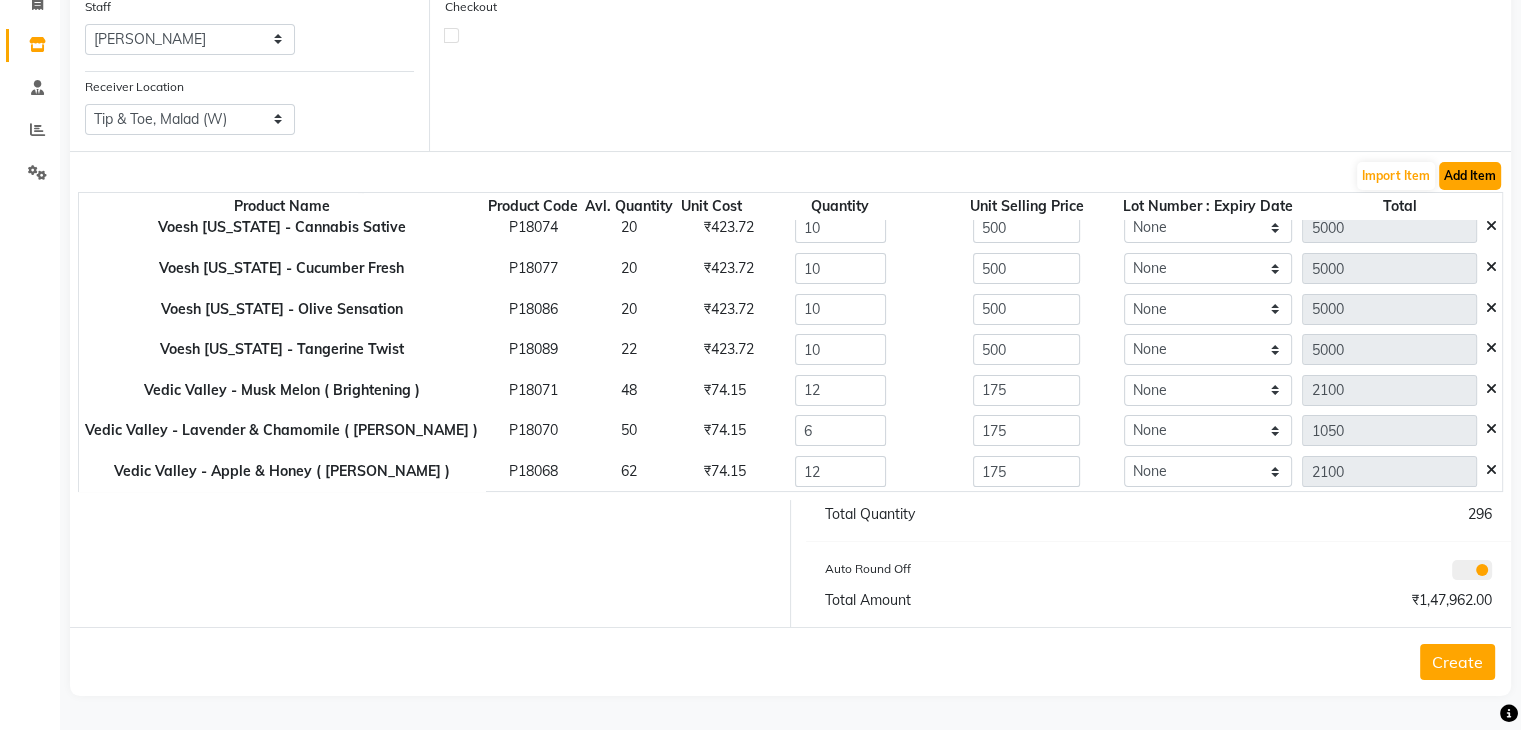 click on "Add Item" 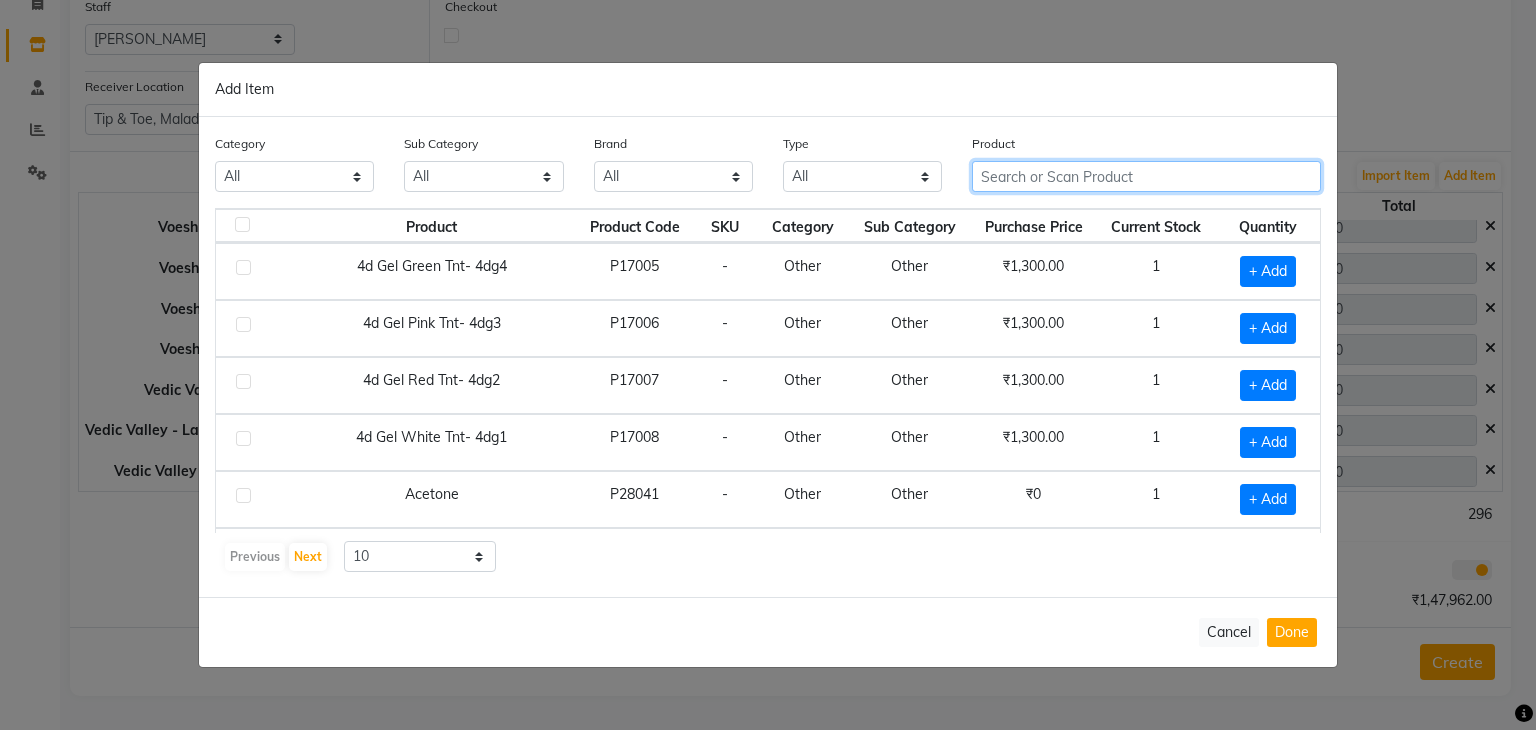 click 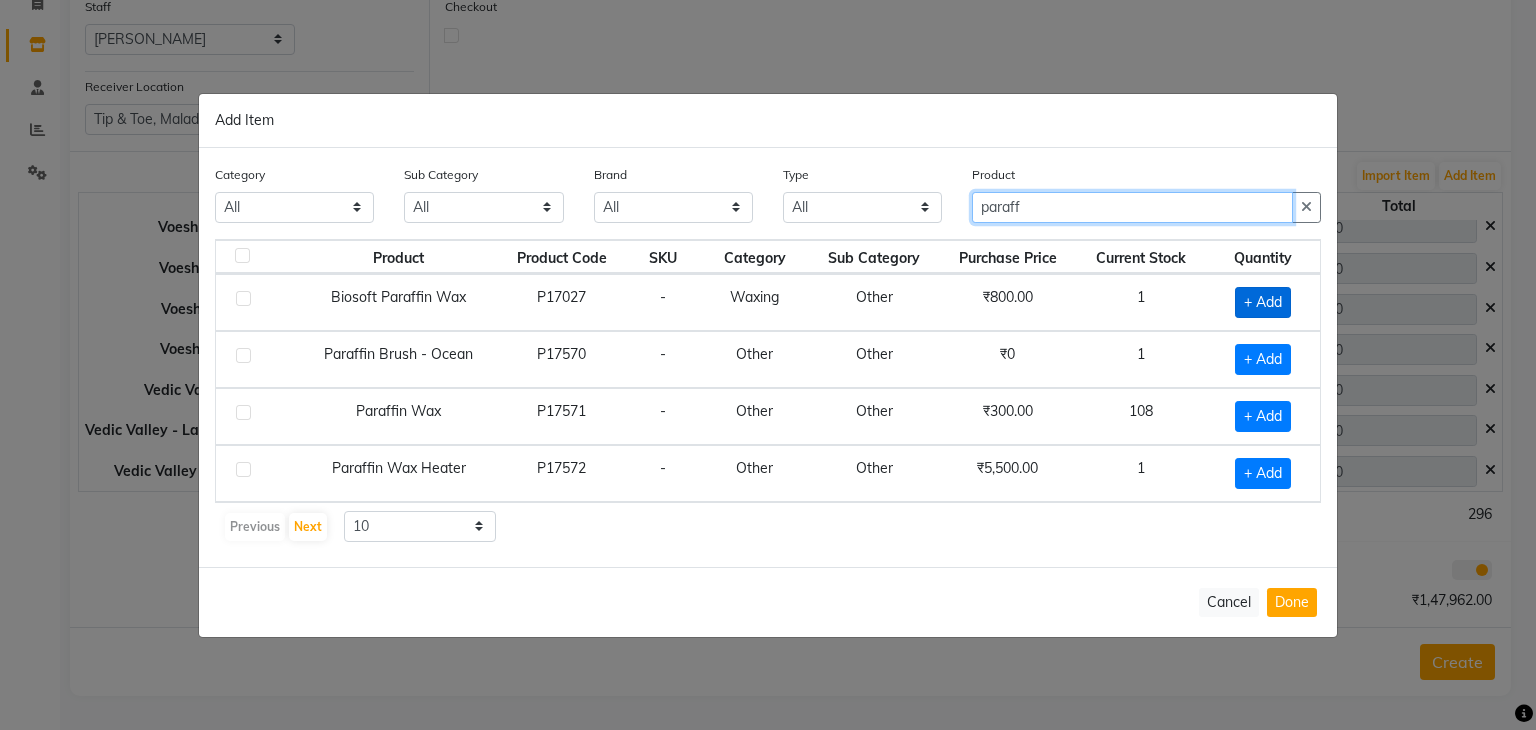 type on "paraff" 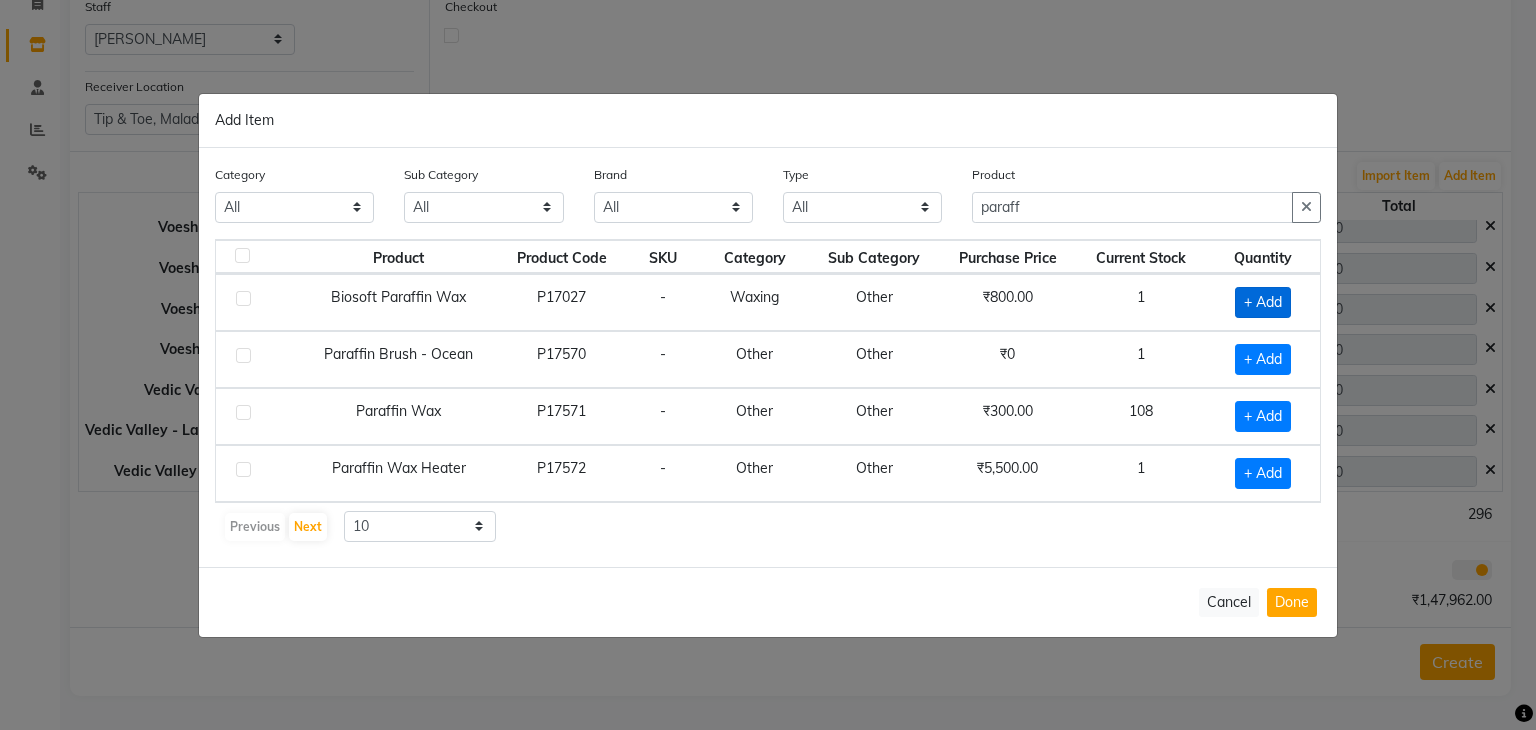click on "+ Add" 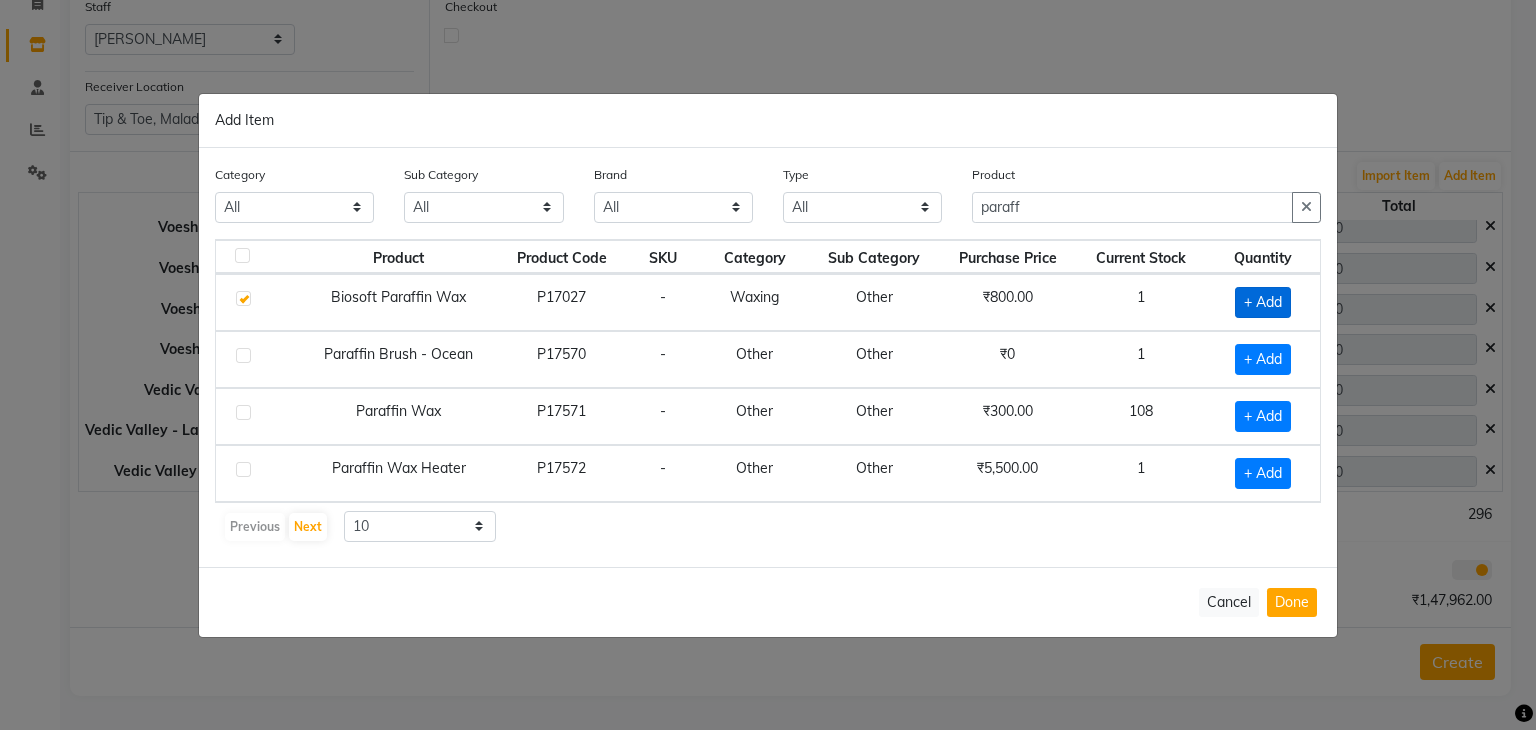checkbox on "true" 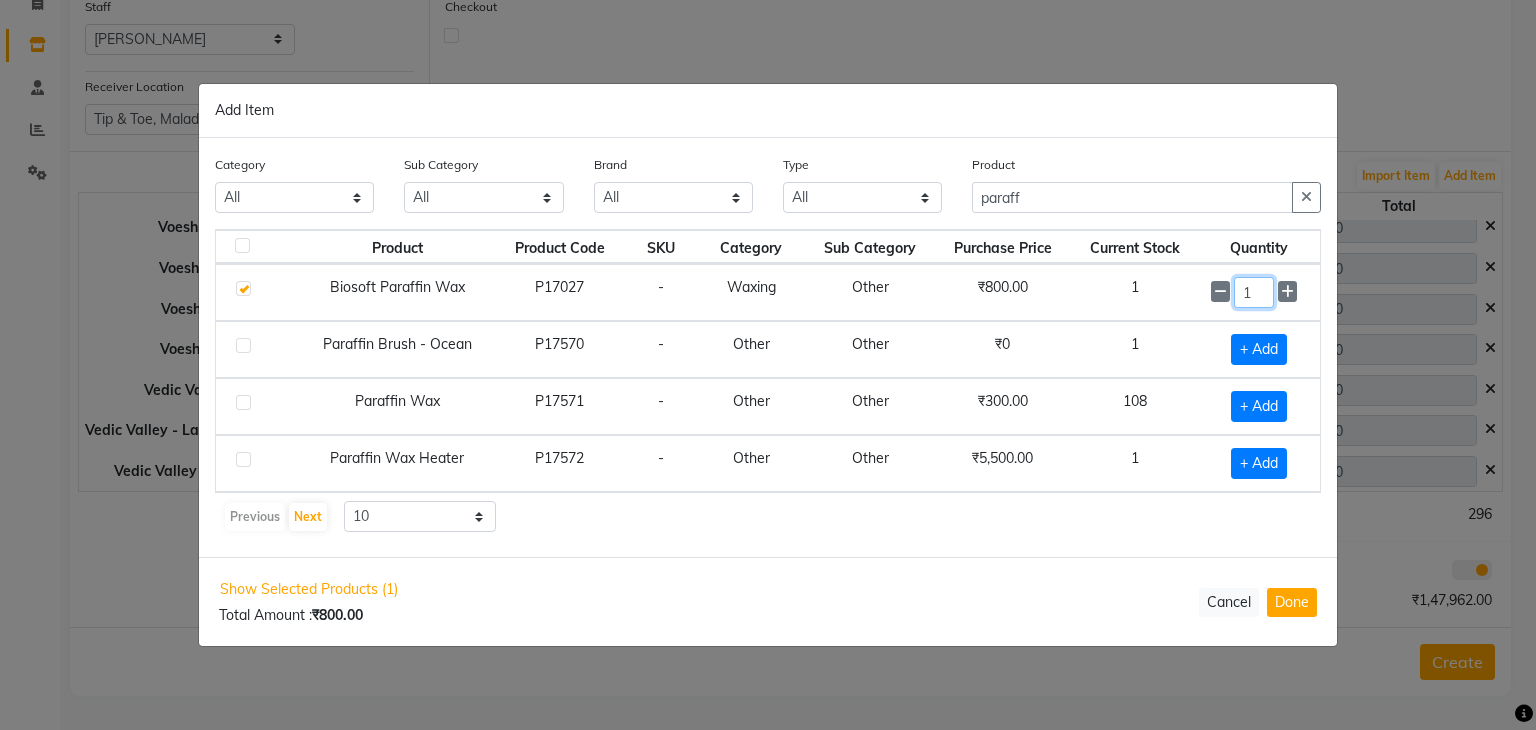 click on "1" 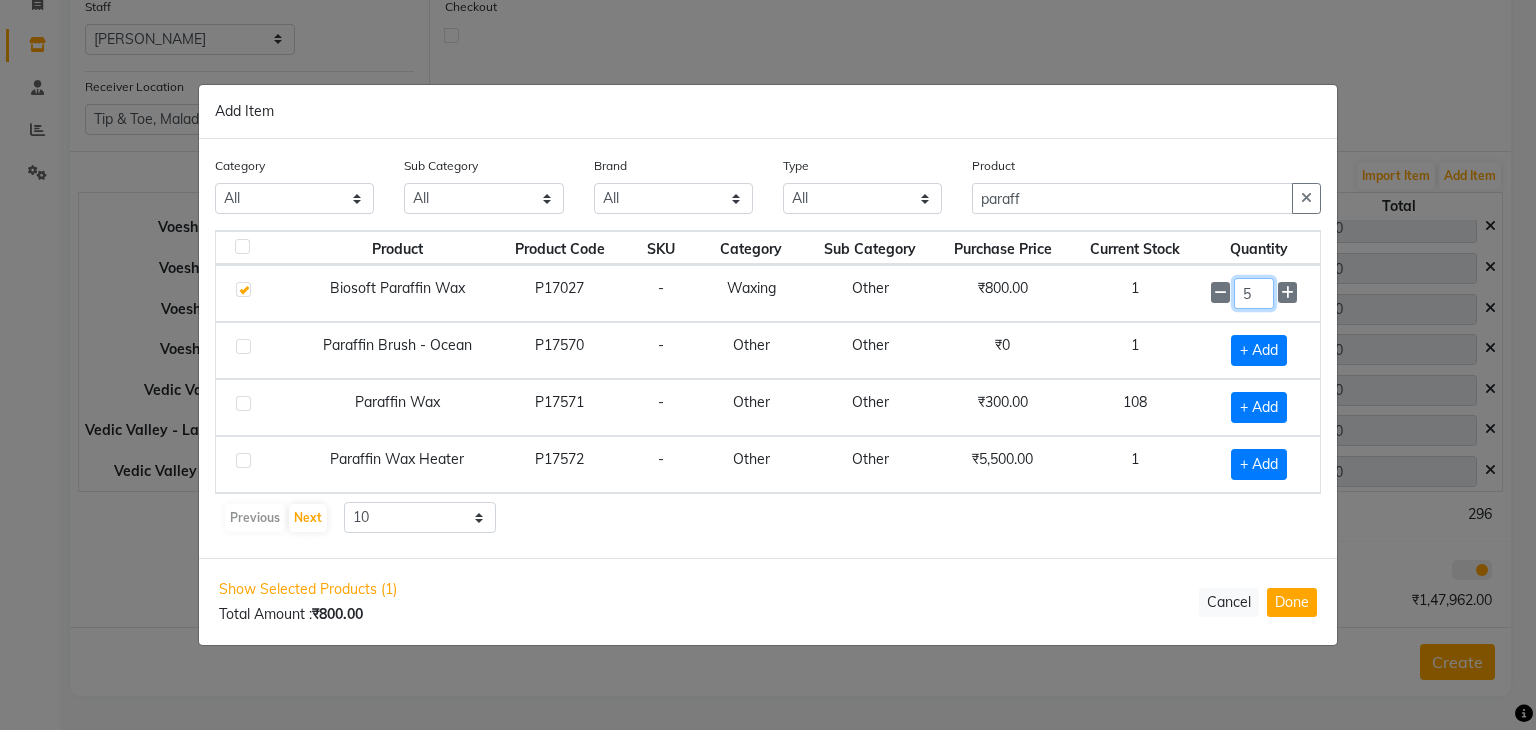 type on "6" 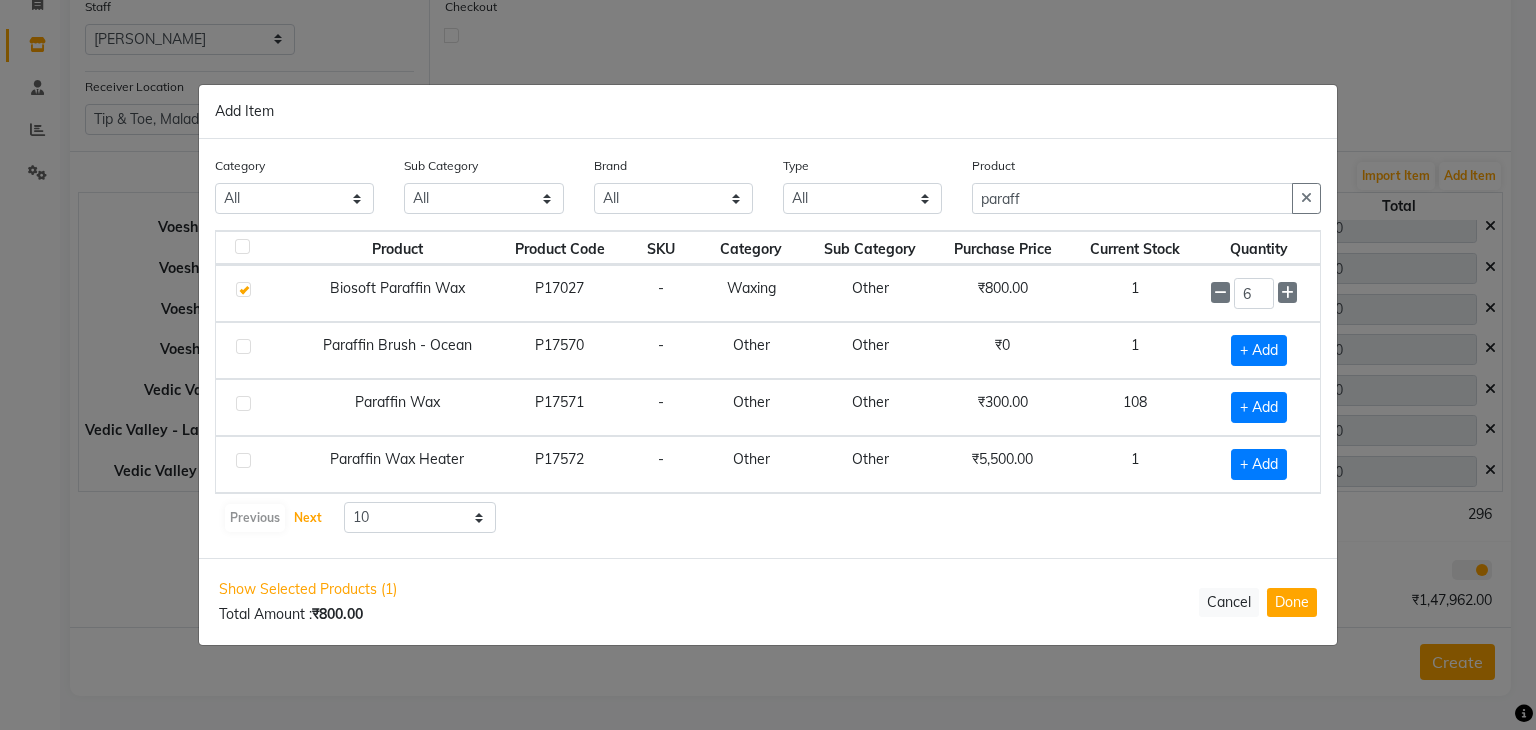 type 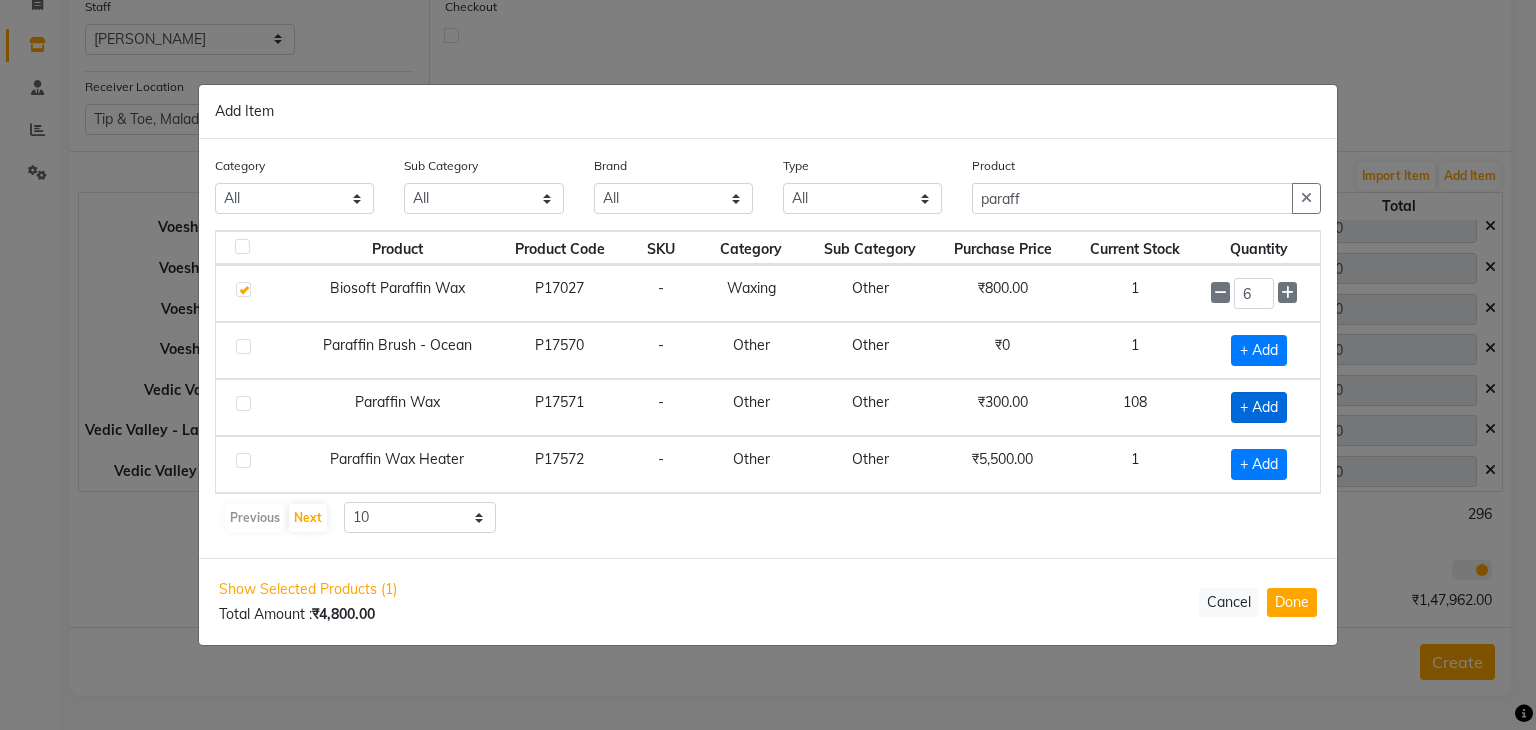 click on "+ Add" 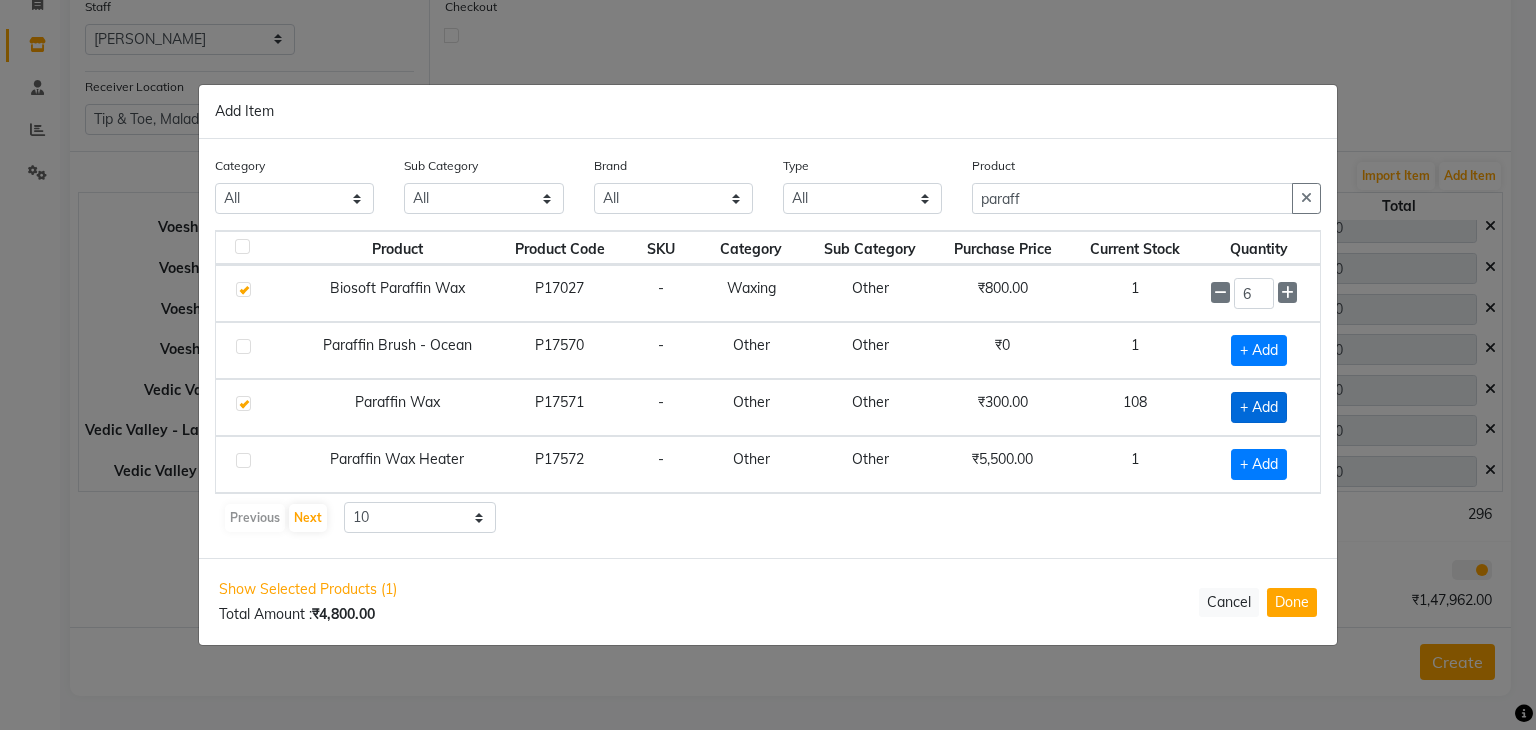 checkbox on "true" 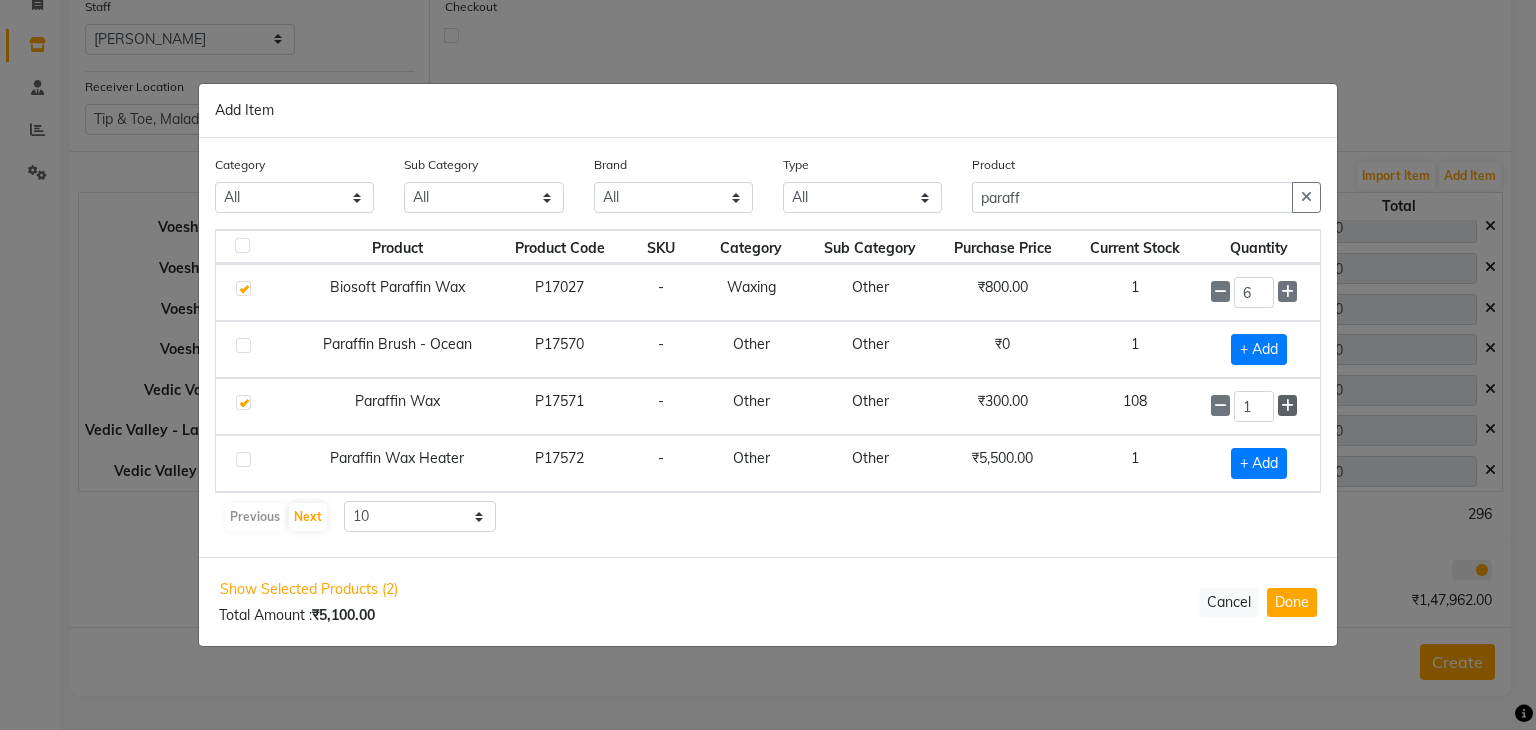click 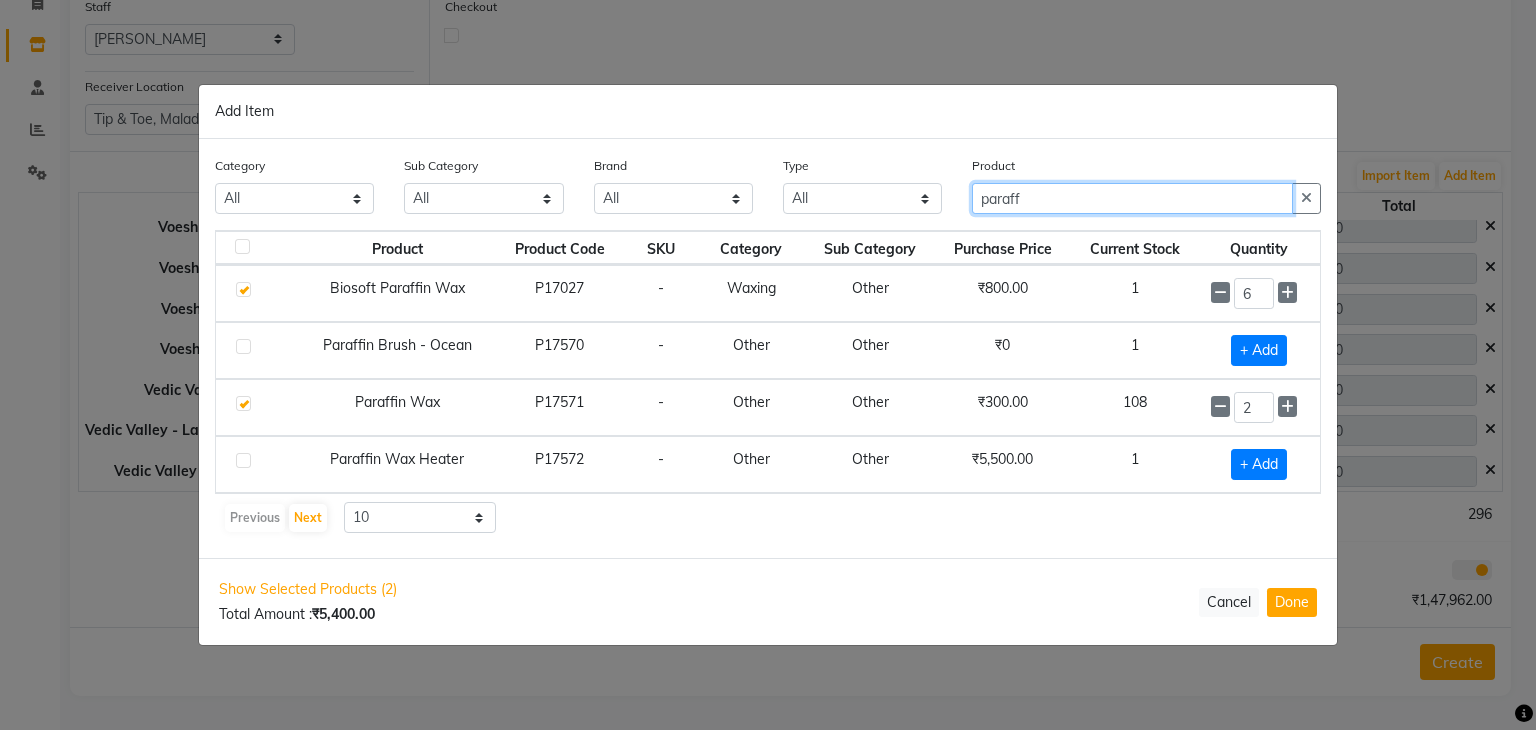 click on "paraff" 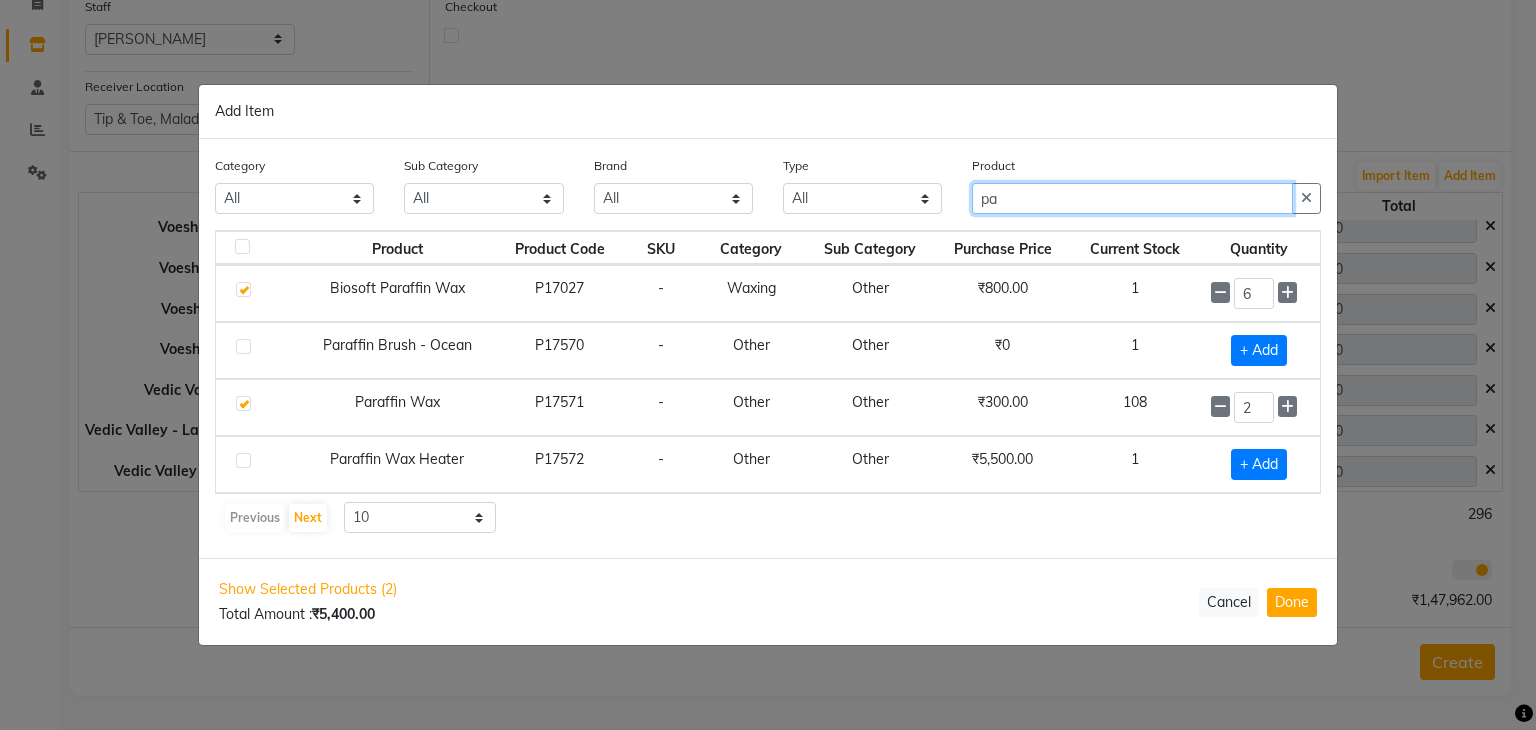 type on "p" 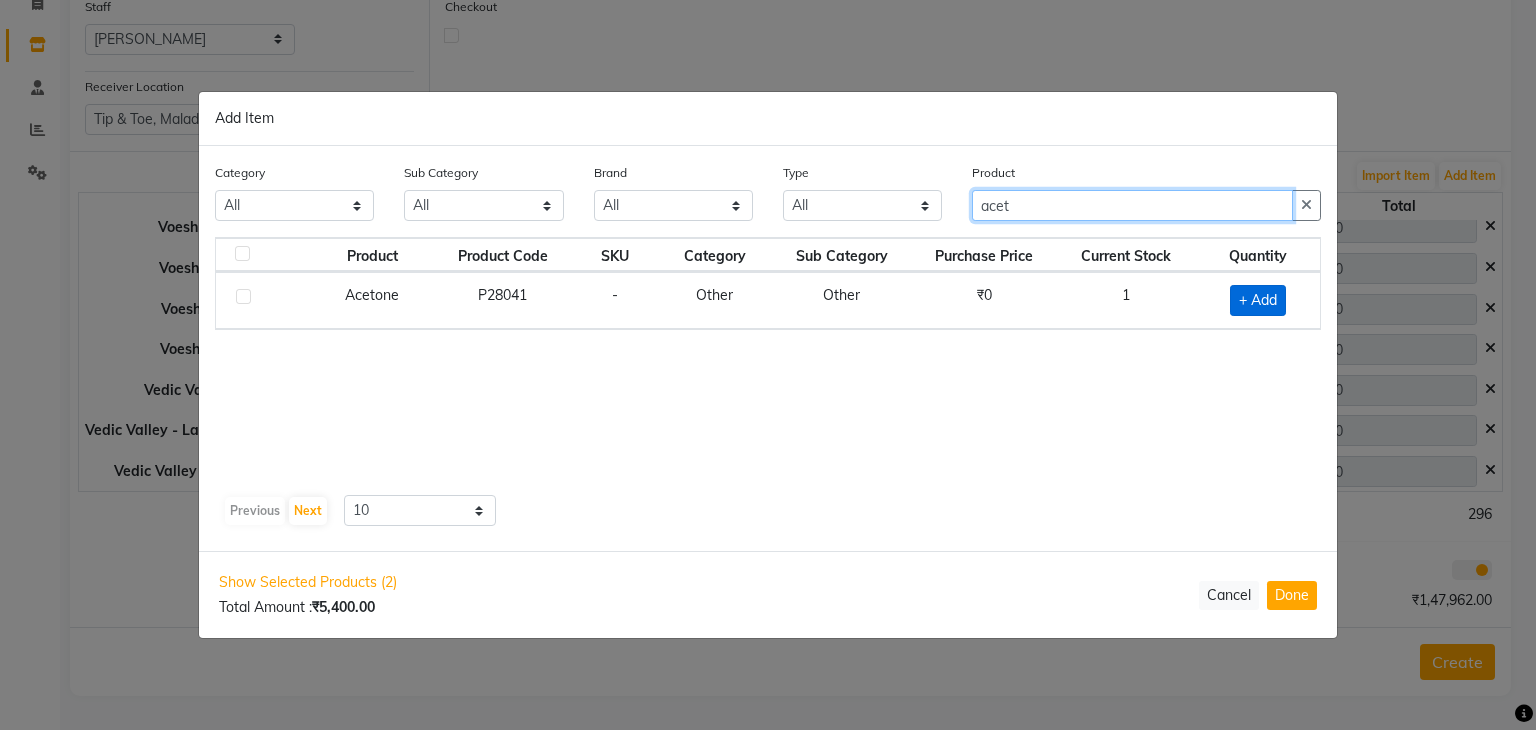 type on "acet" 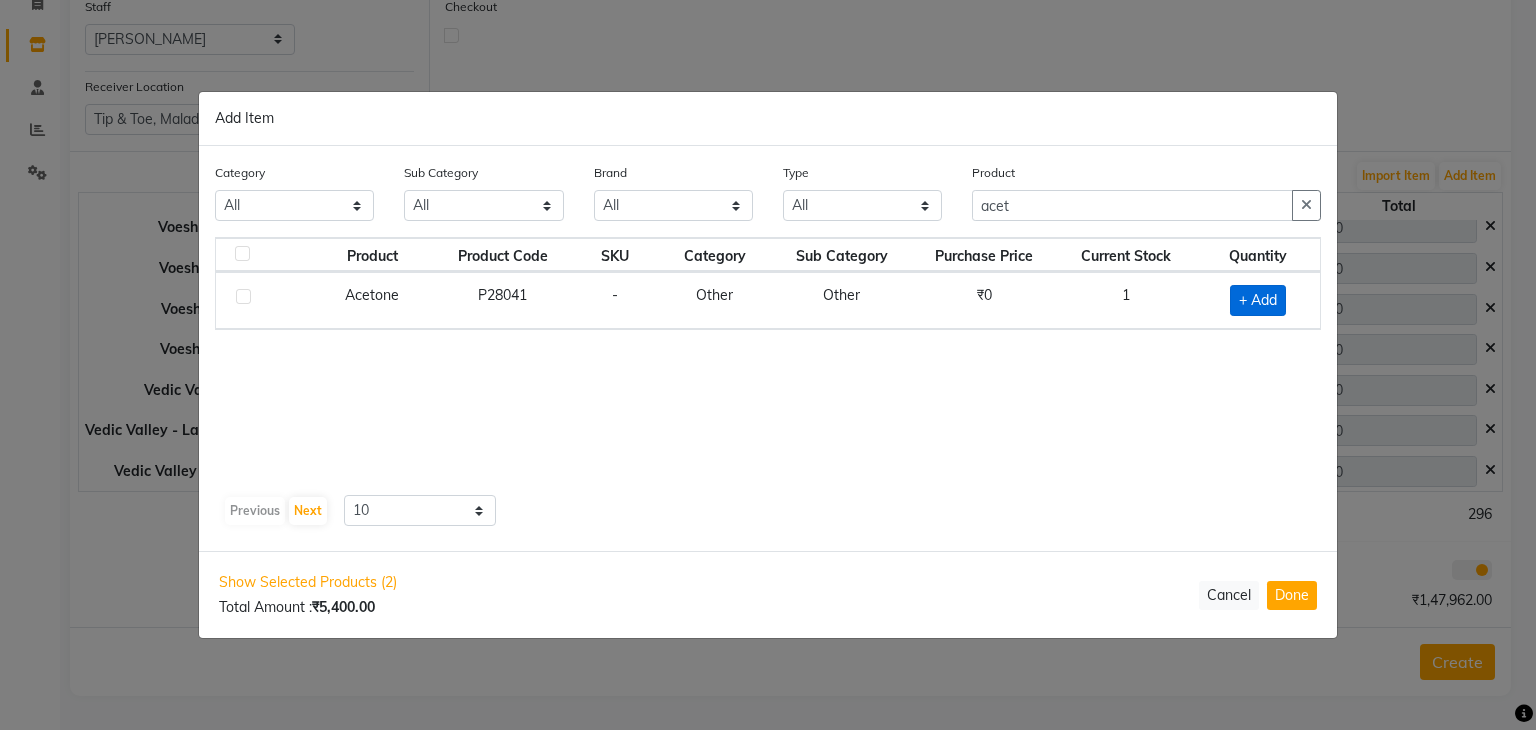 click on "+ Add" 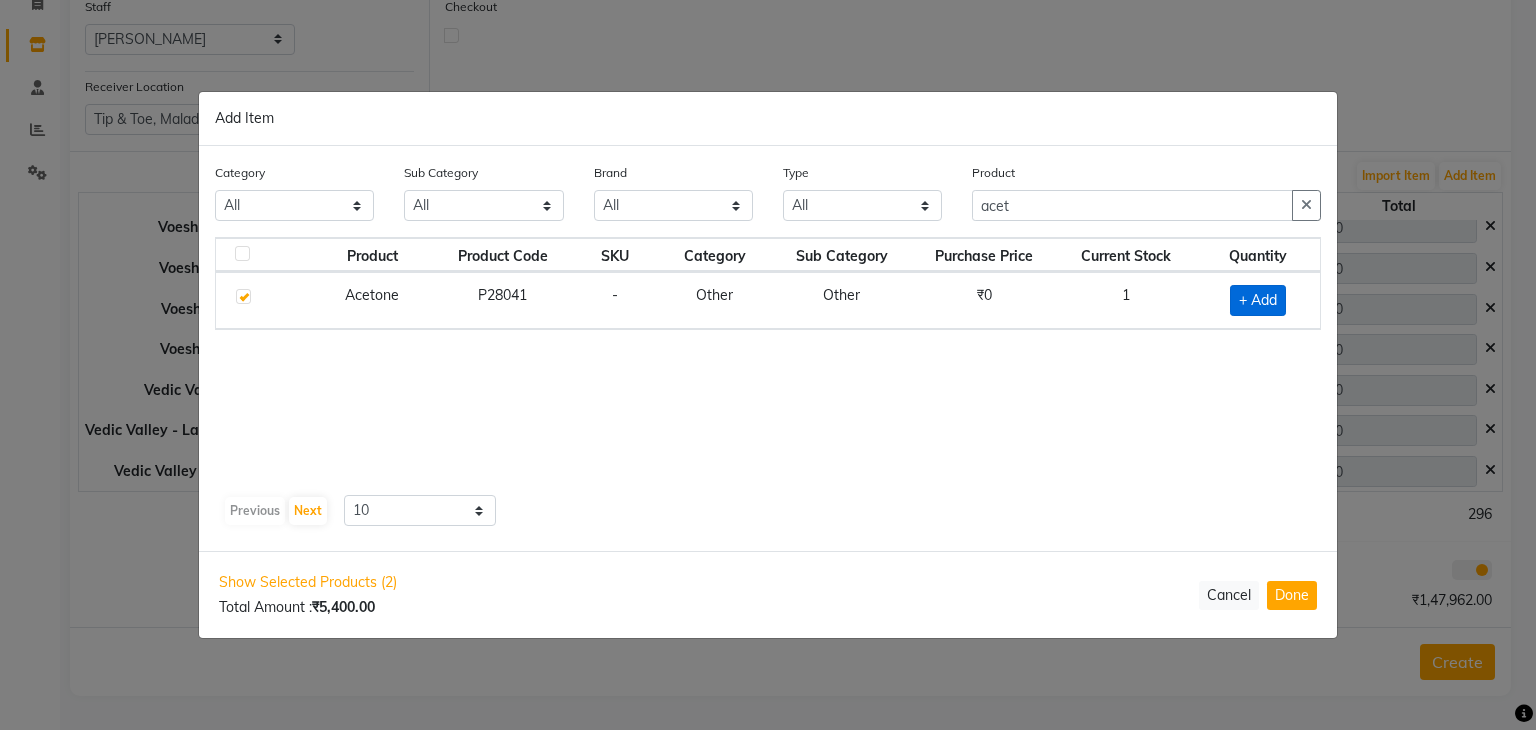 checkbox on "true" 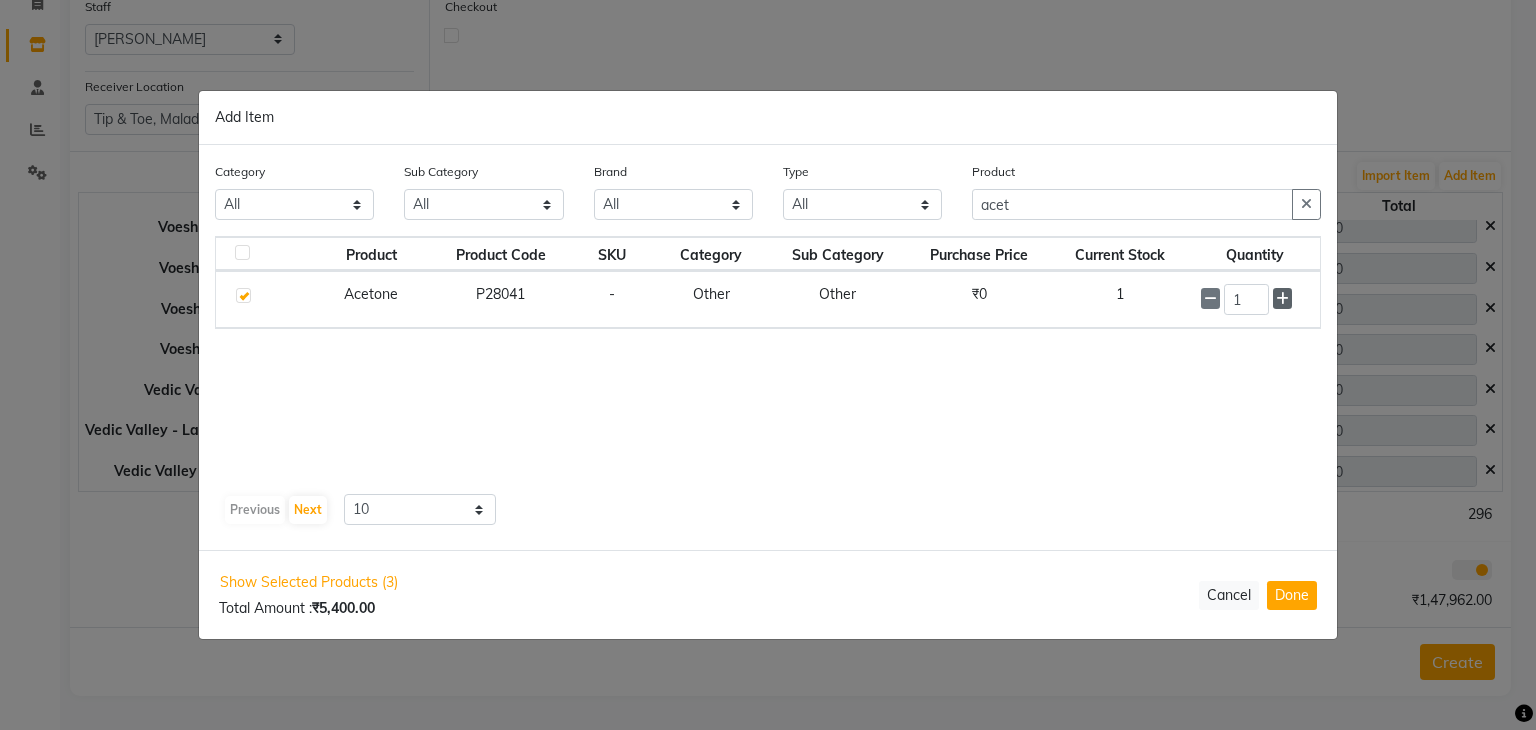 click 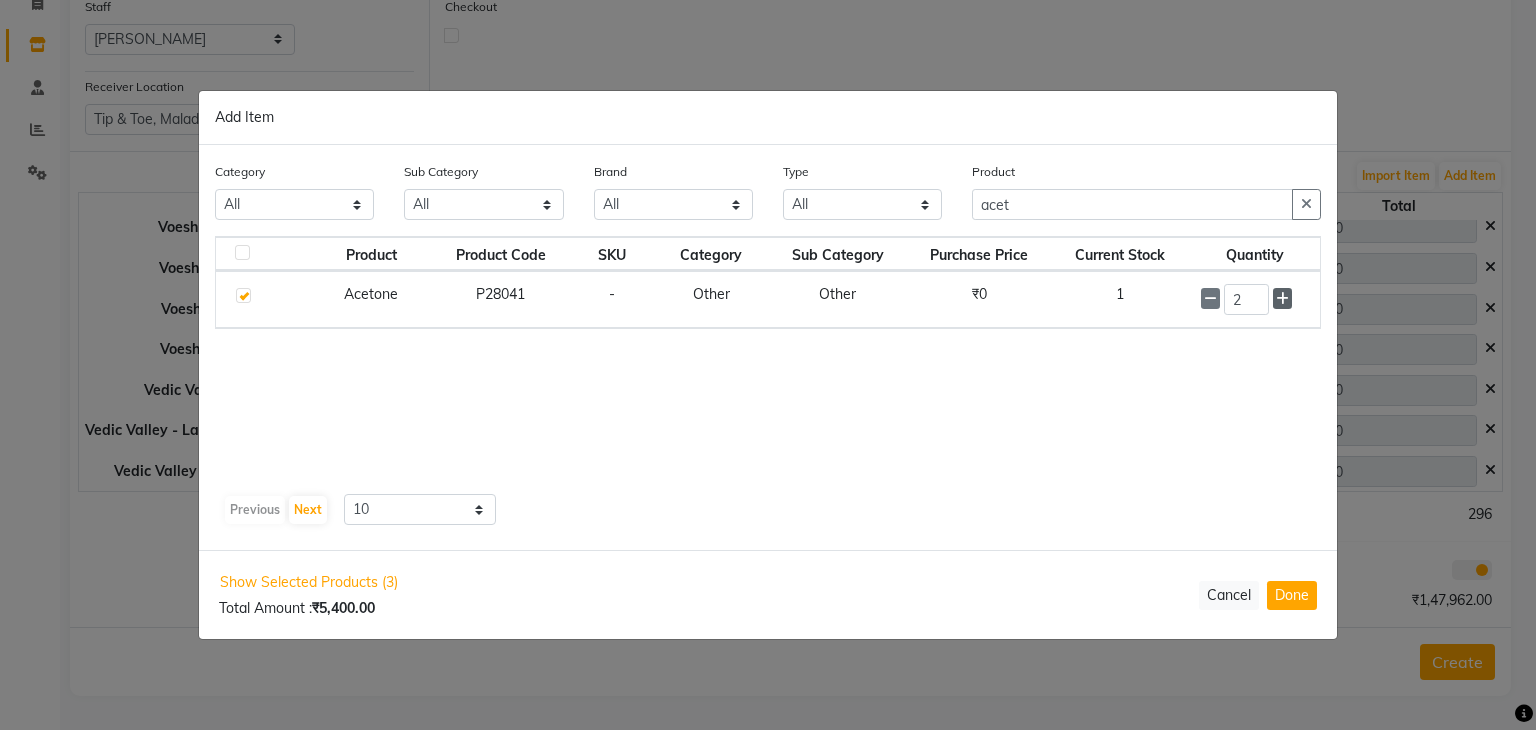 click 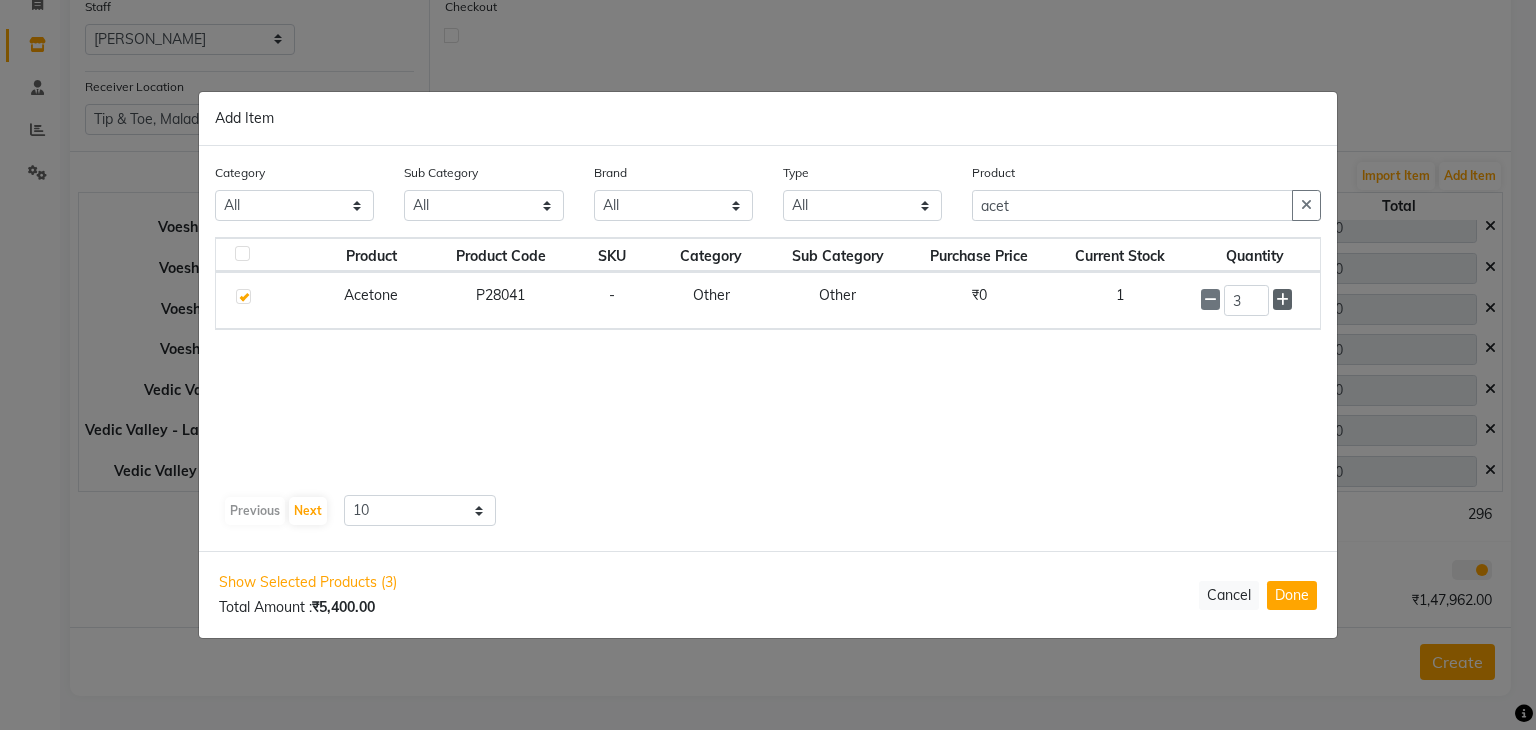 click 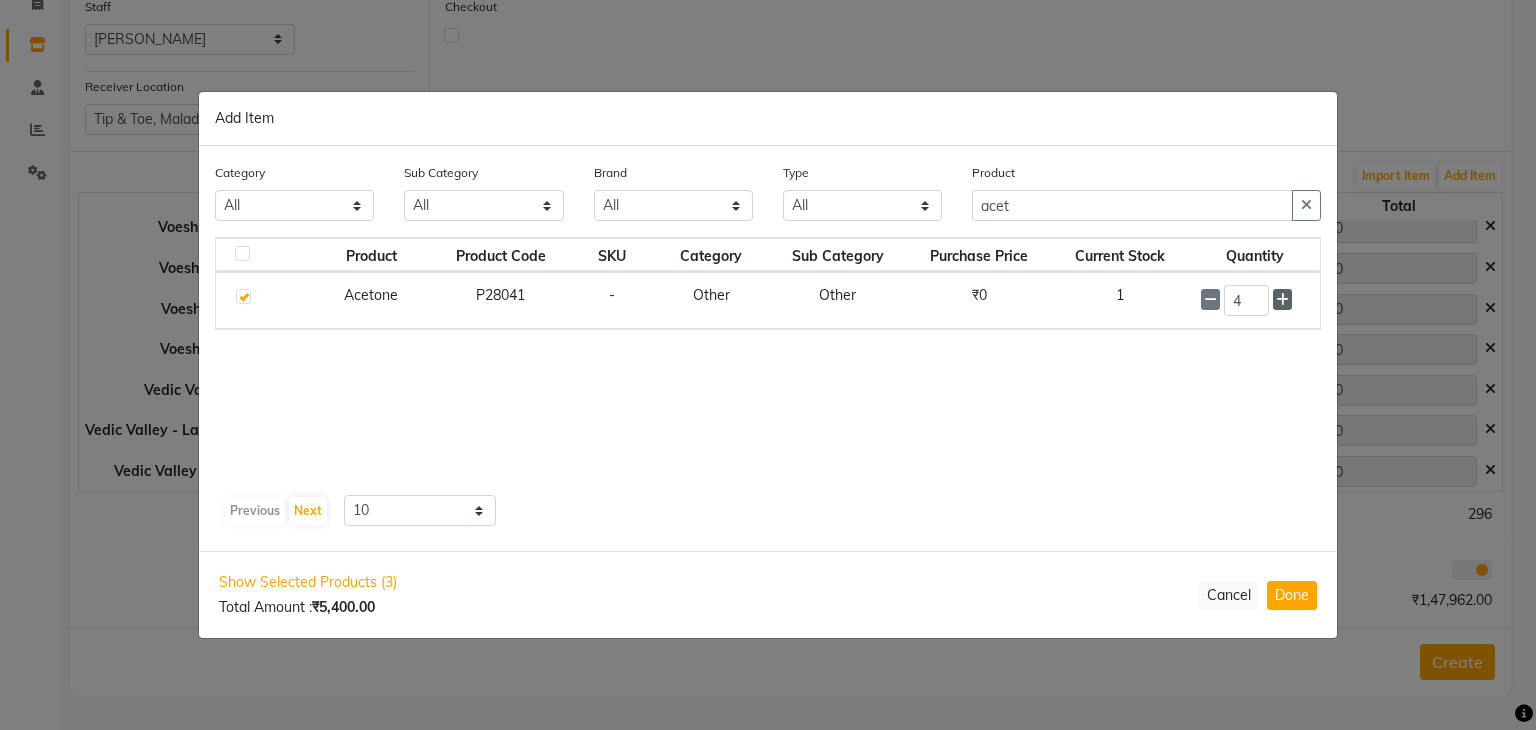 click 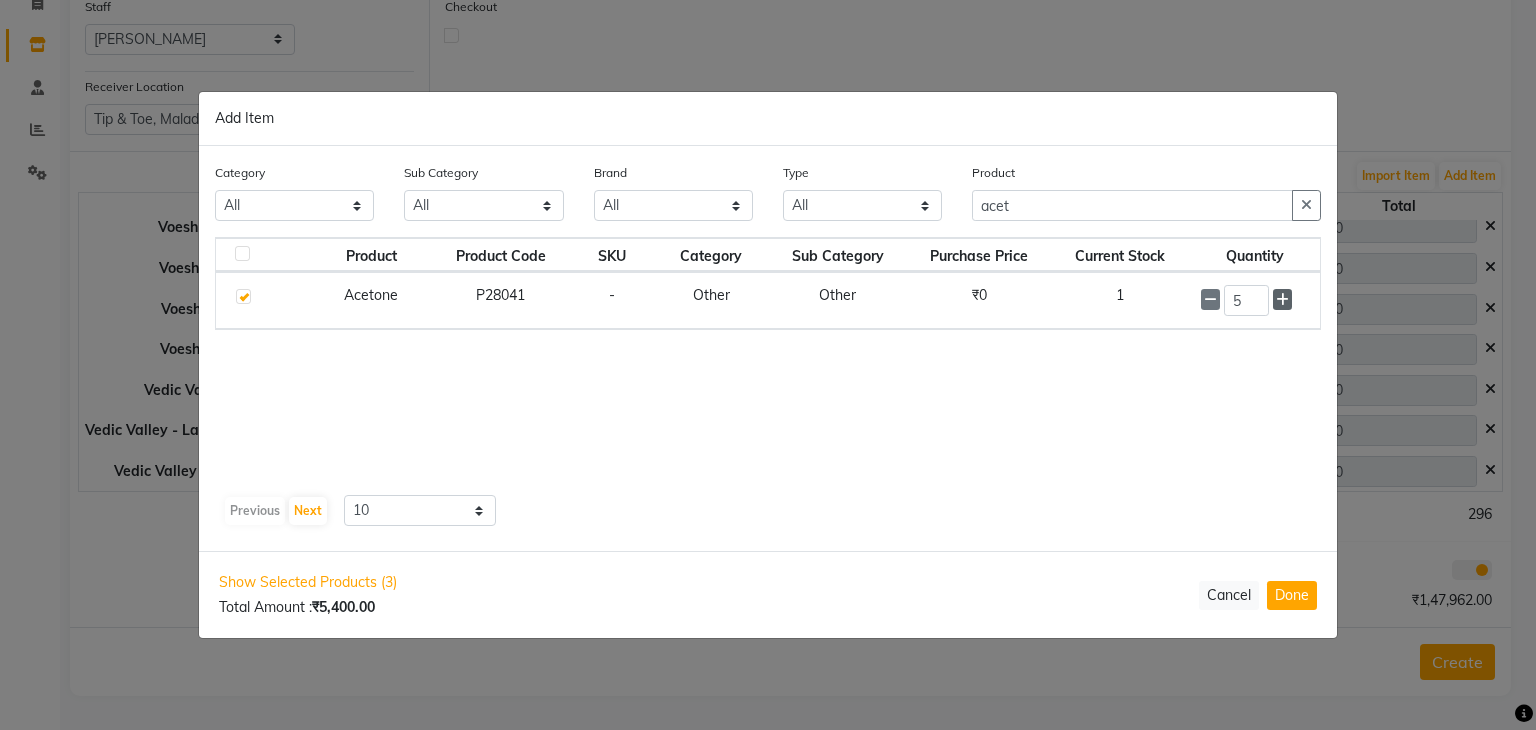 click 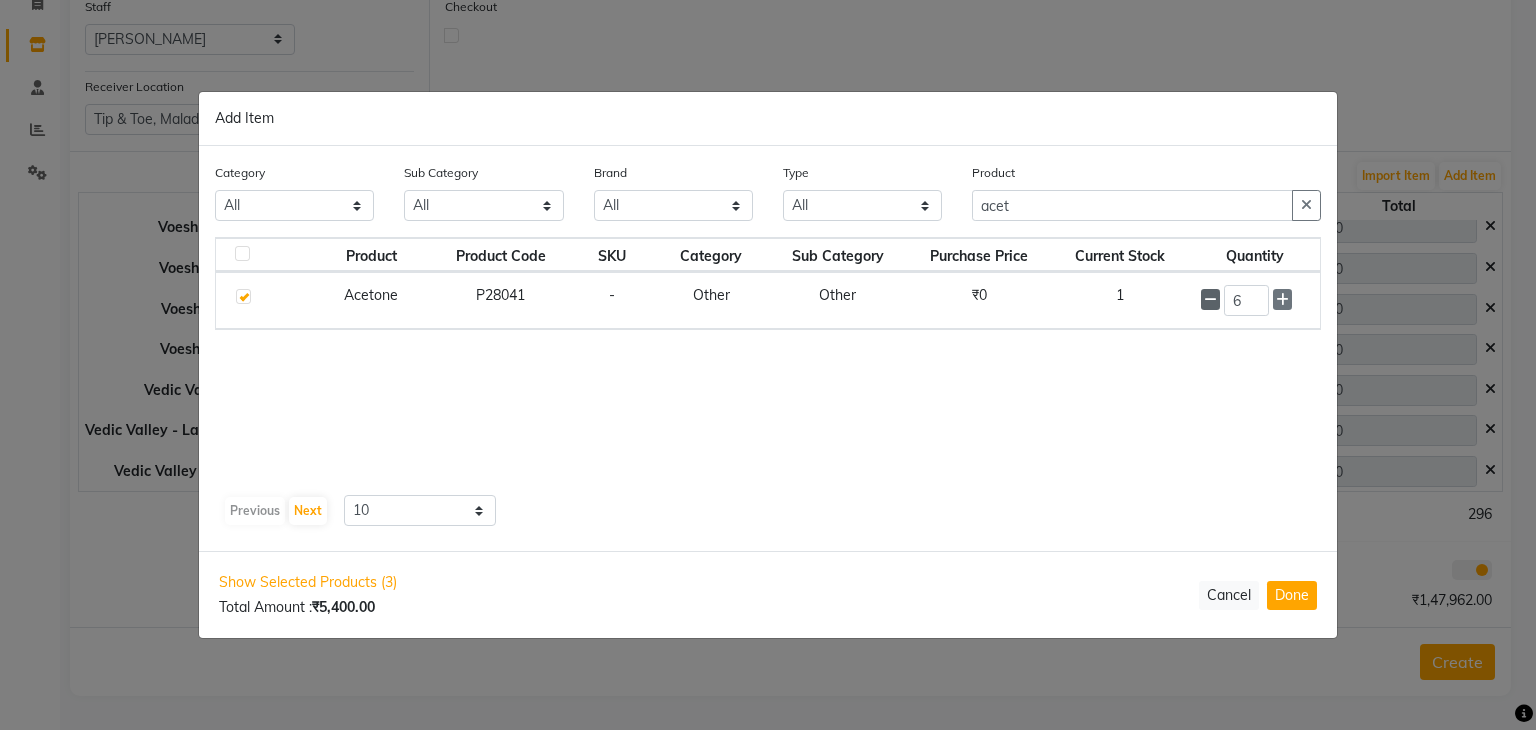click 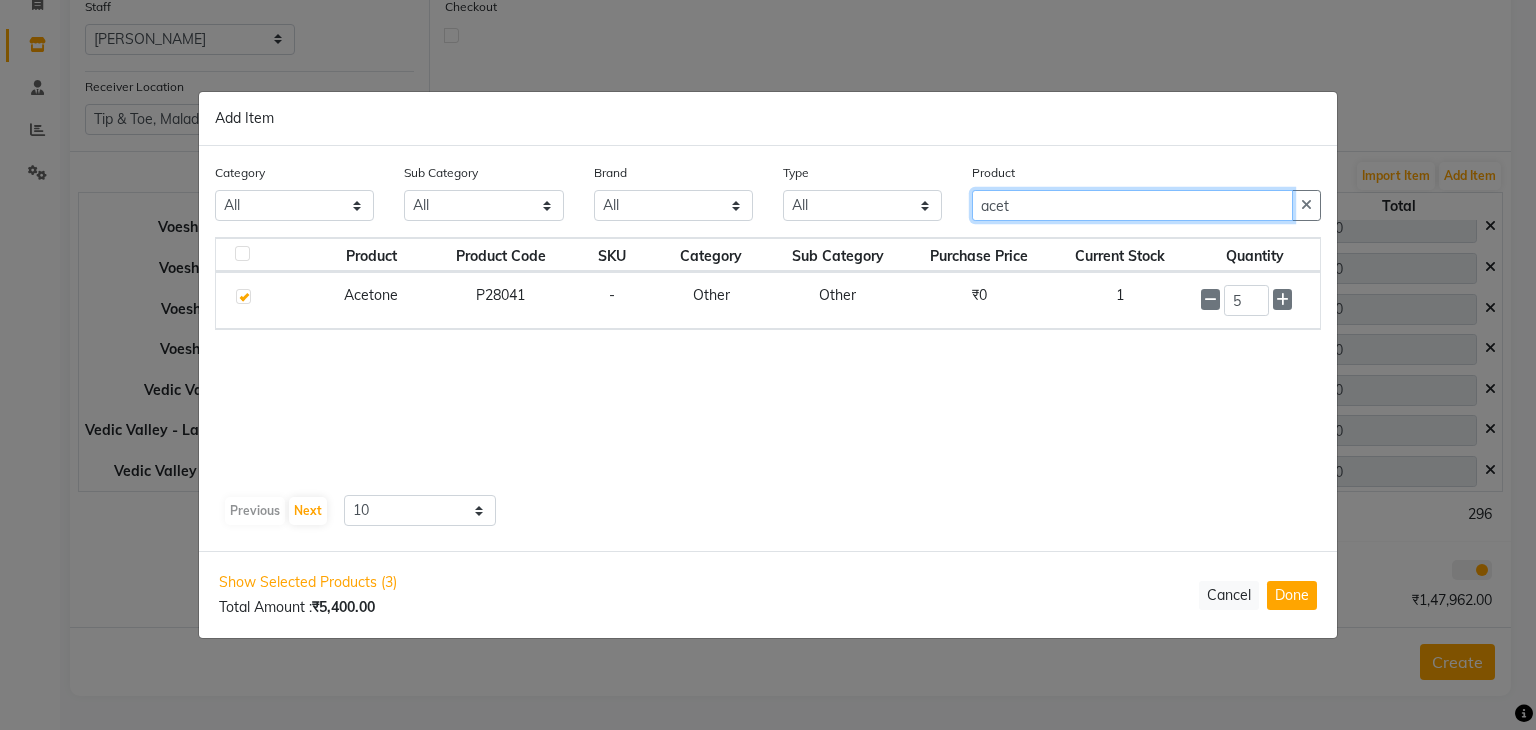 click on "acet" 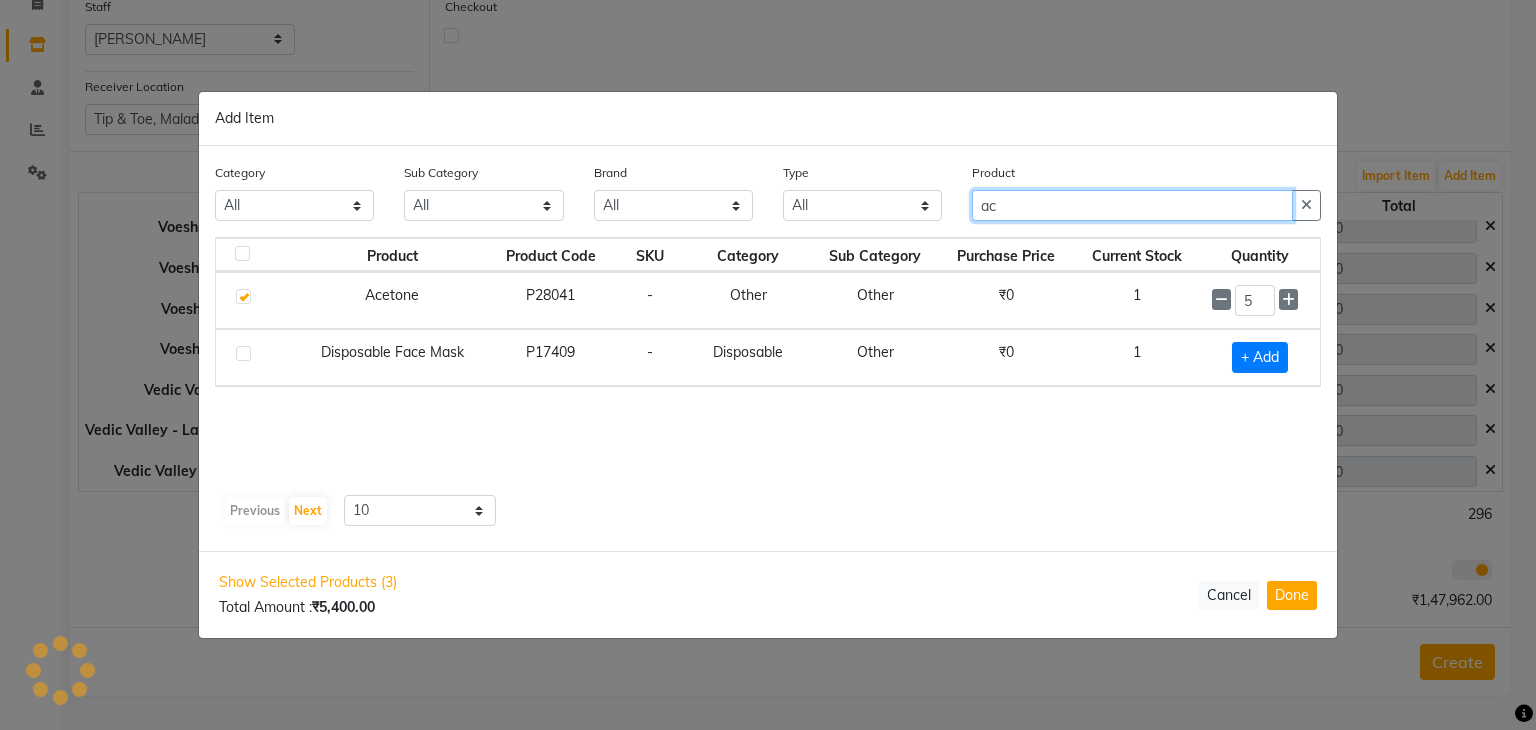 type on "a" 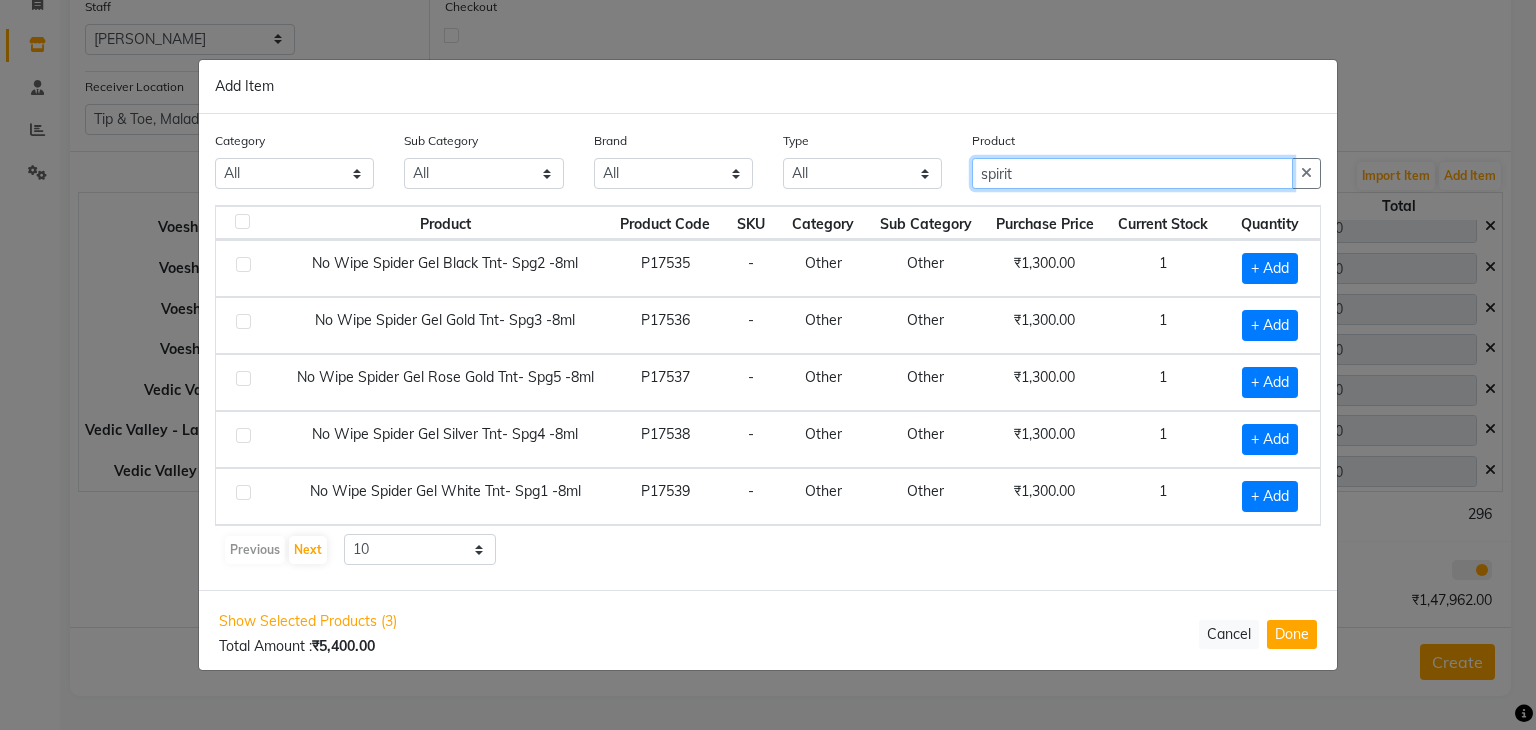 type on "spirit" 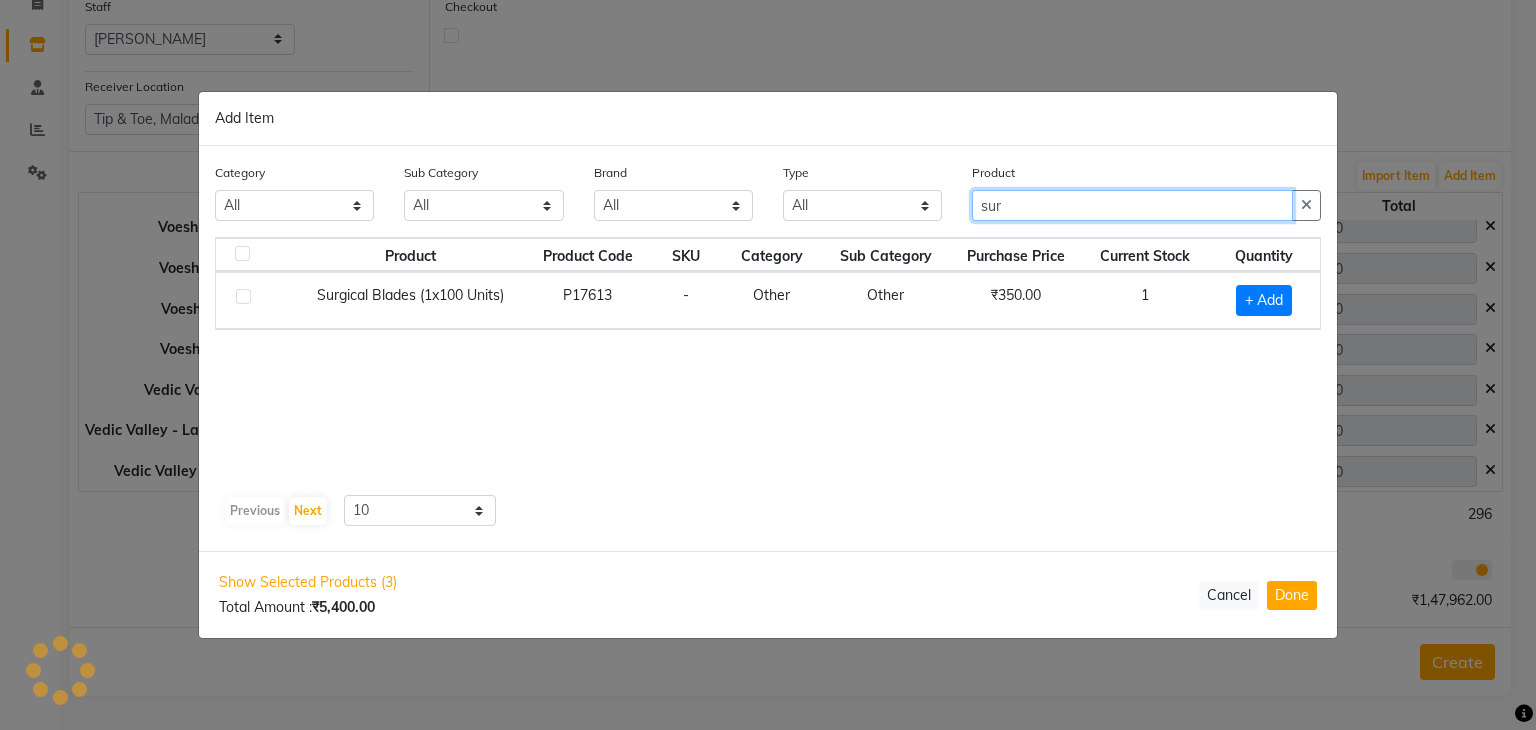 type on "surg" 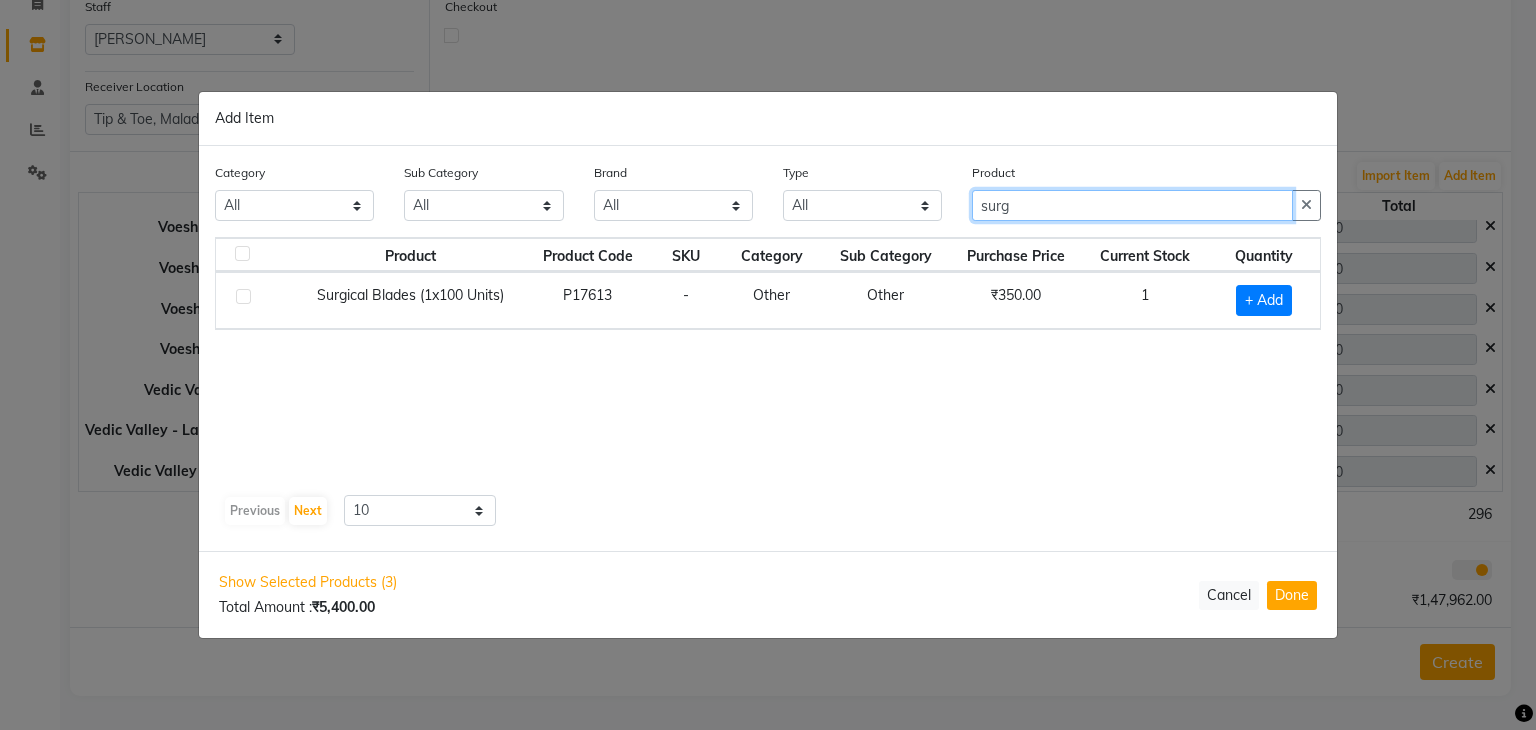 click on "surg" 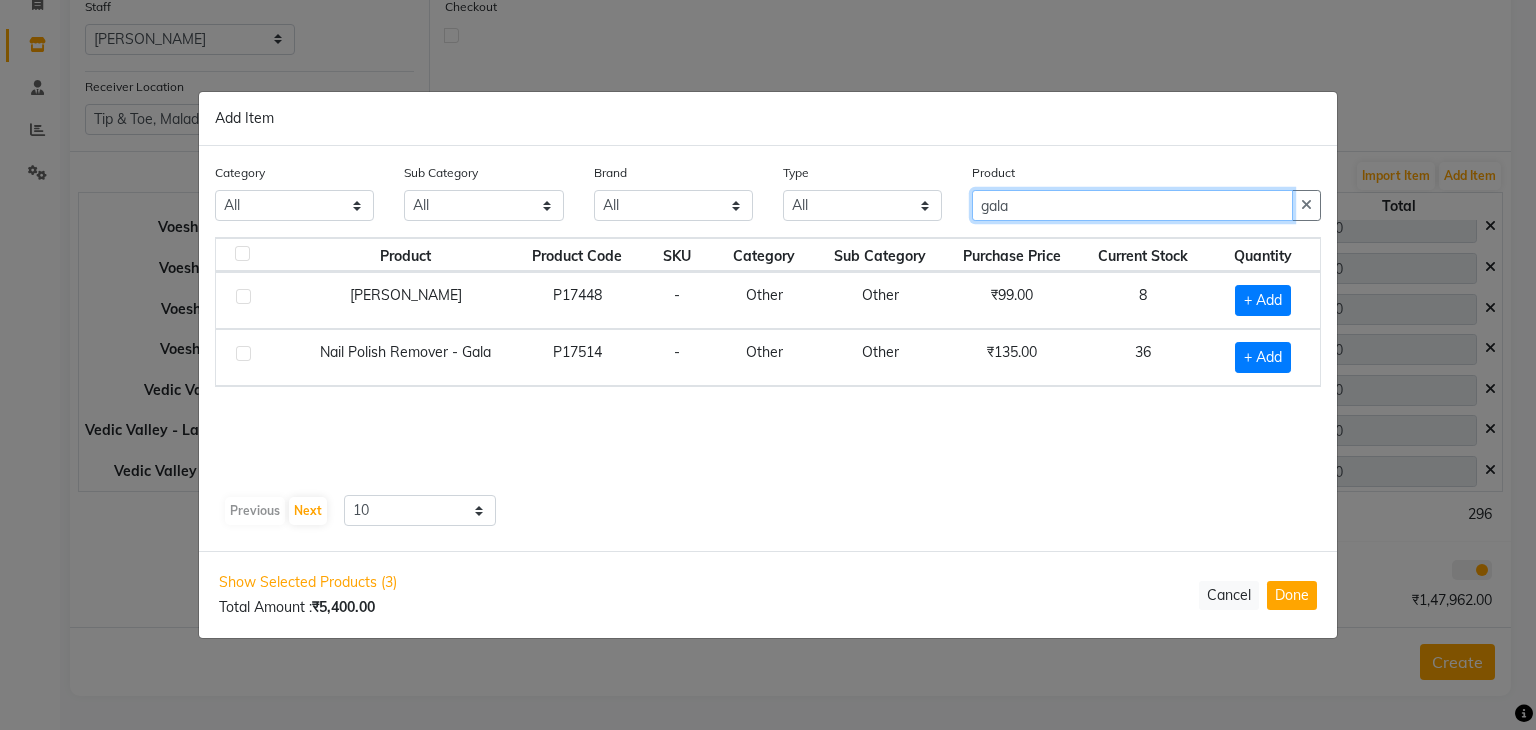 type on "gala" 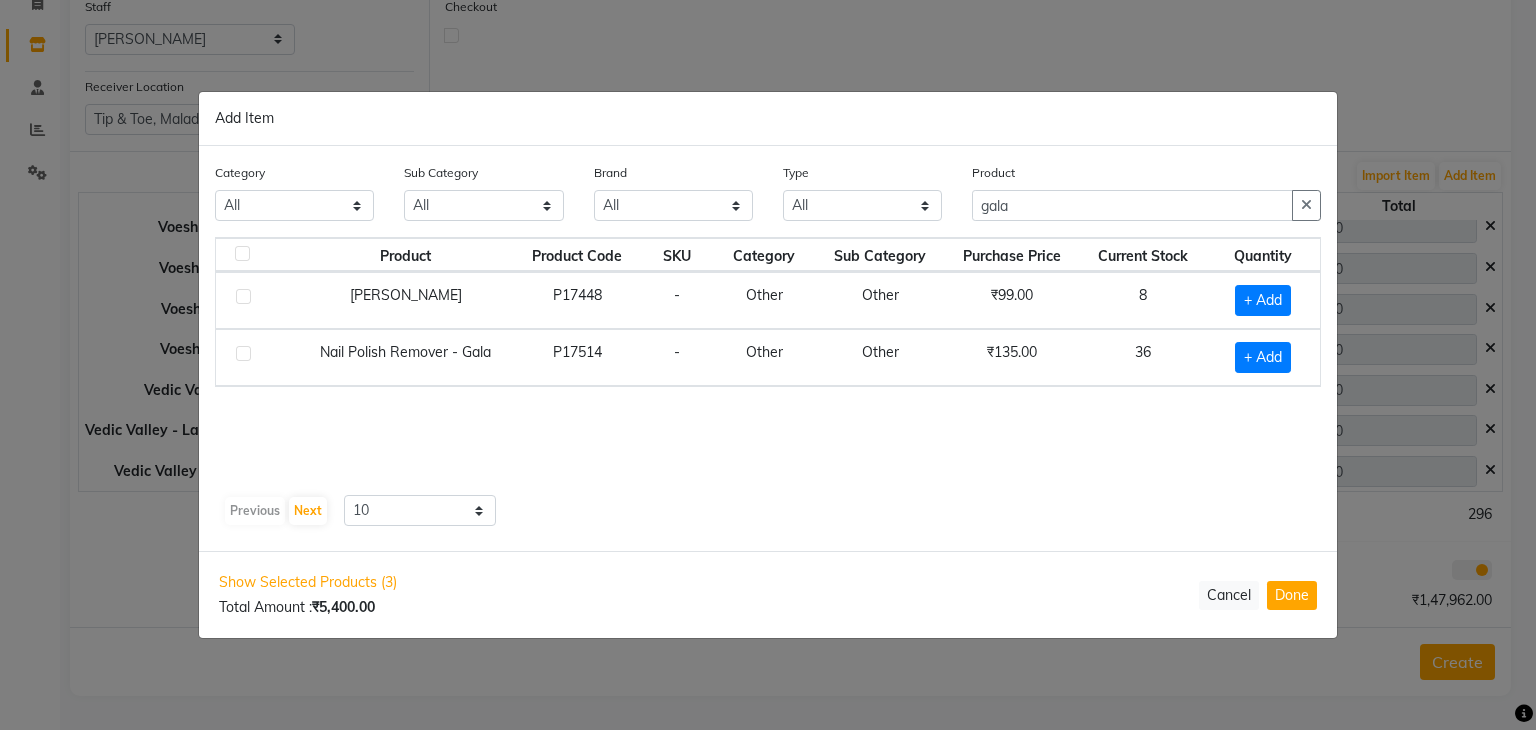click on "+ Add" 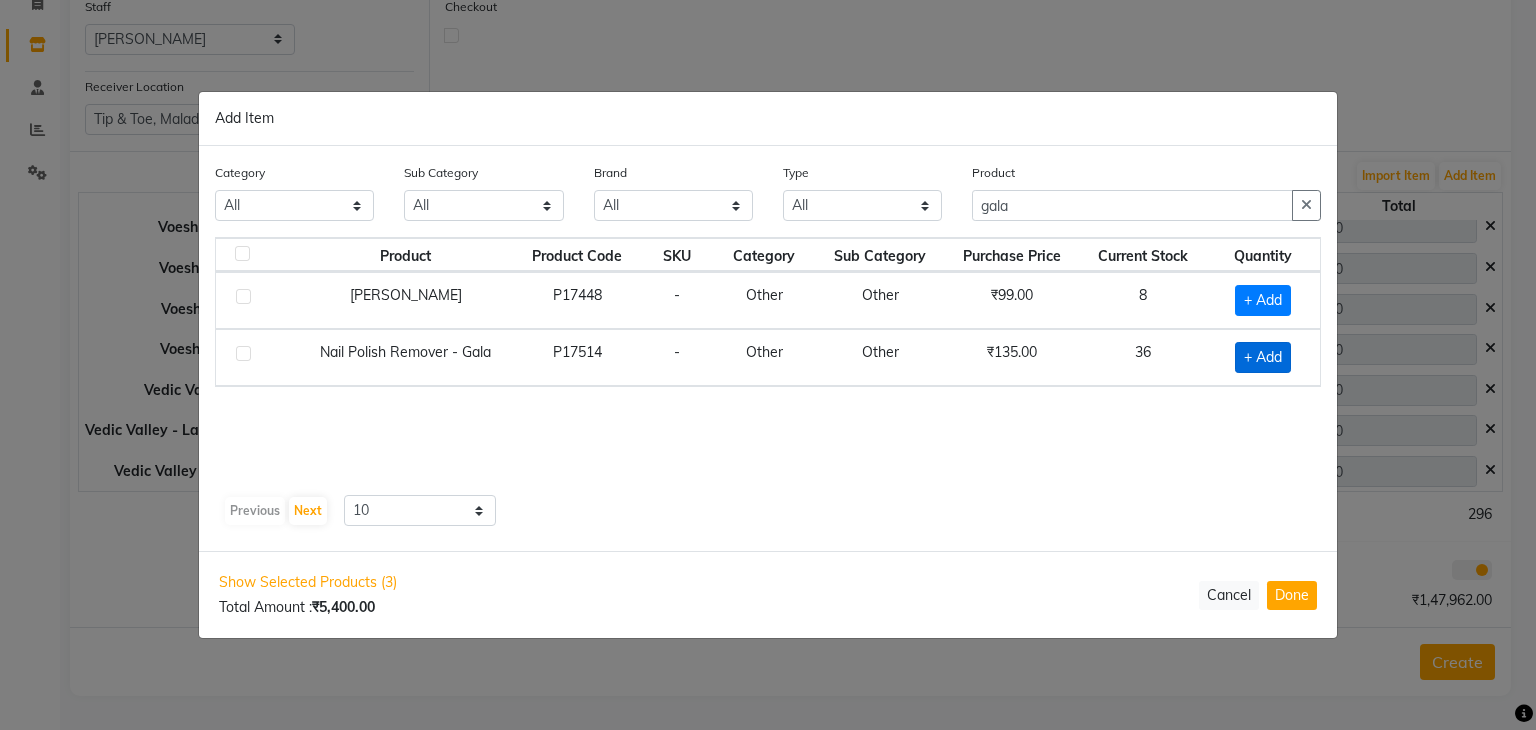 click on "+ Add" 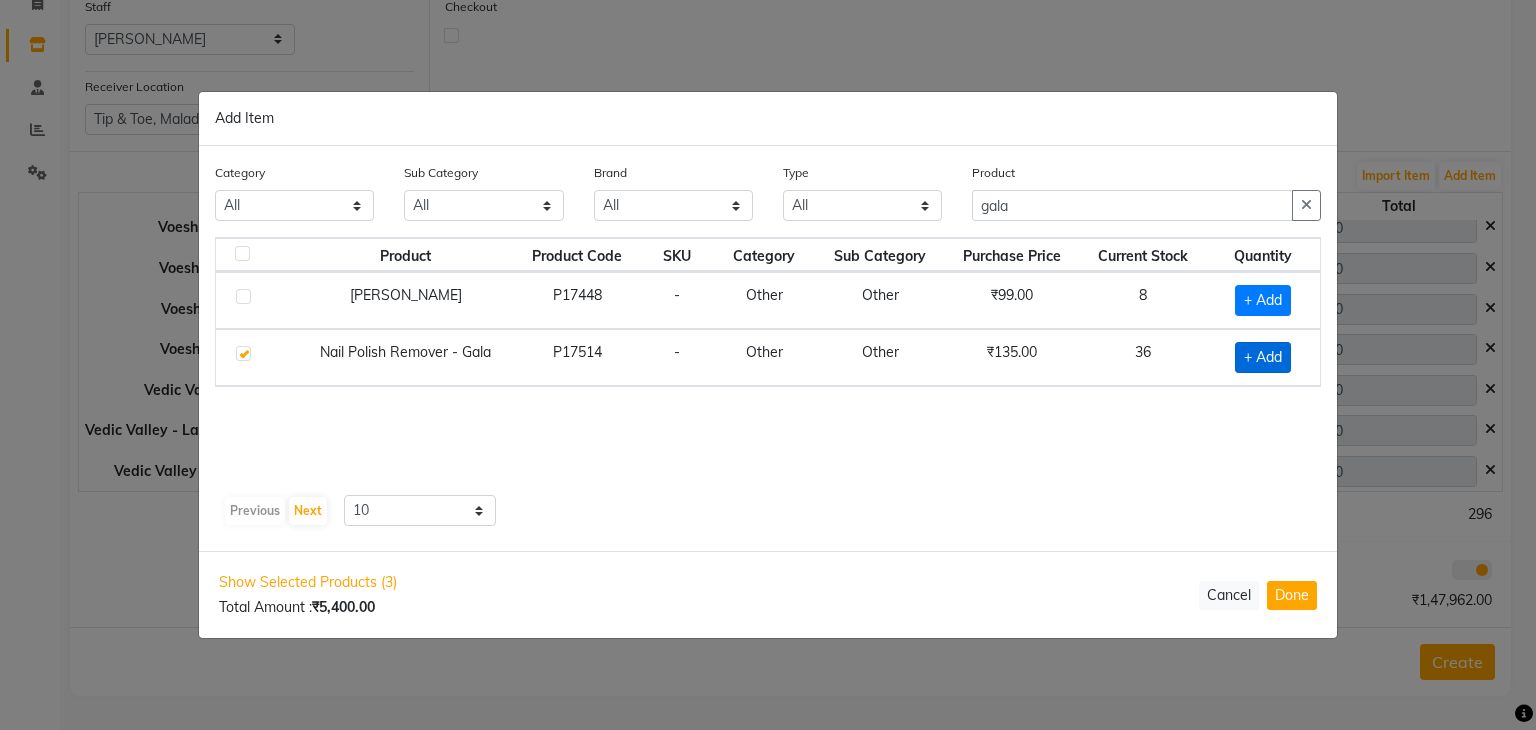 checkbox on "true" 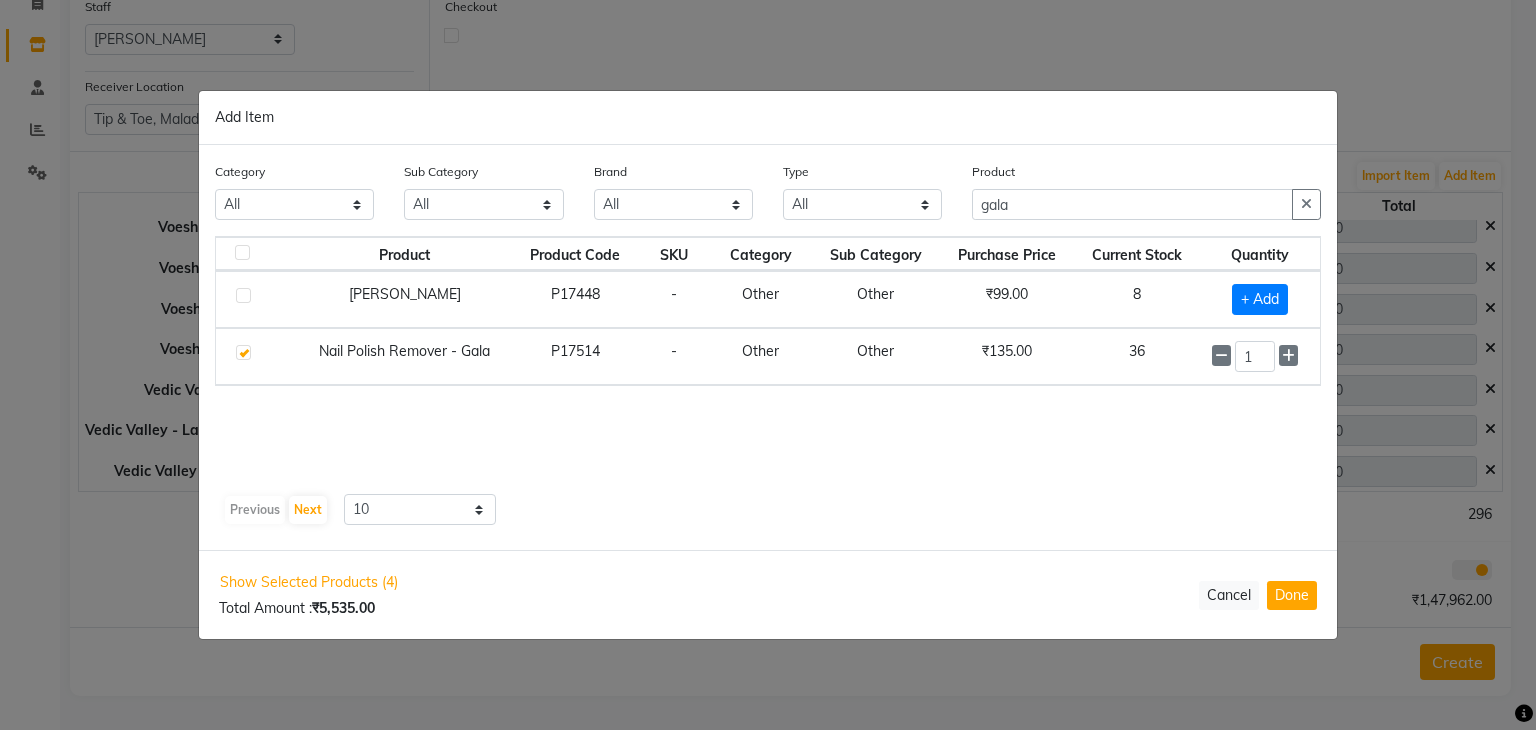 click 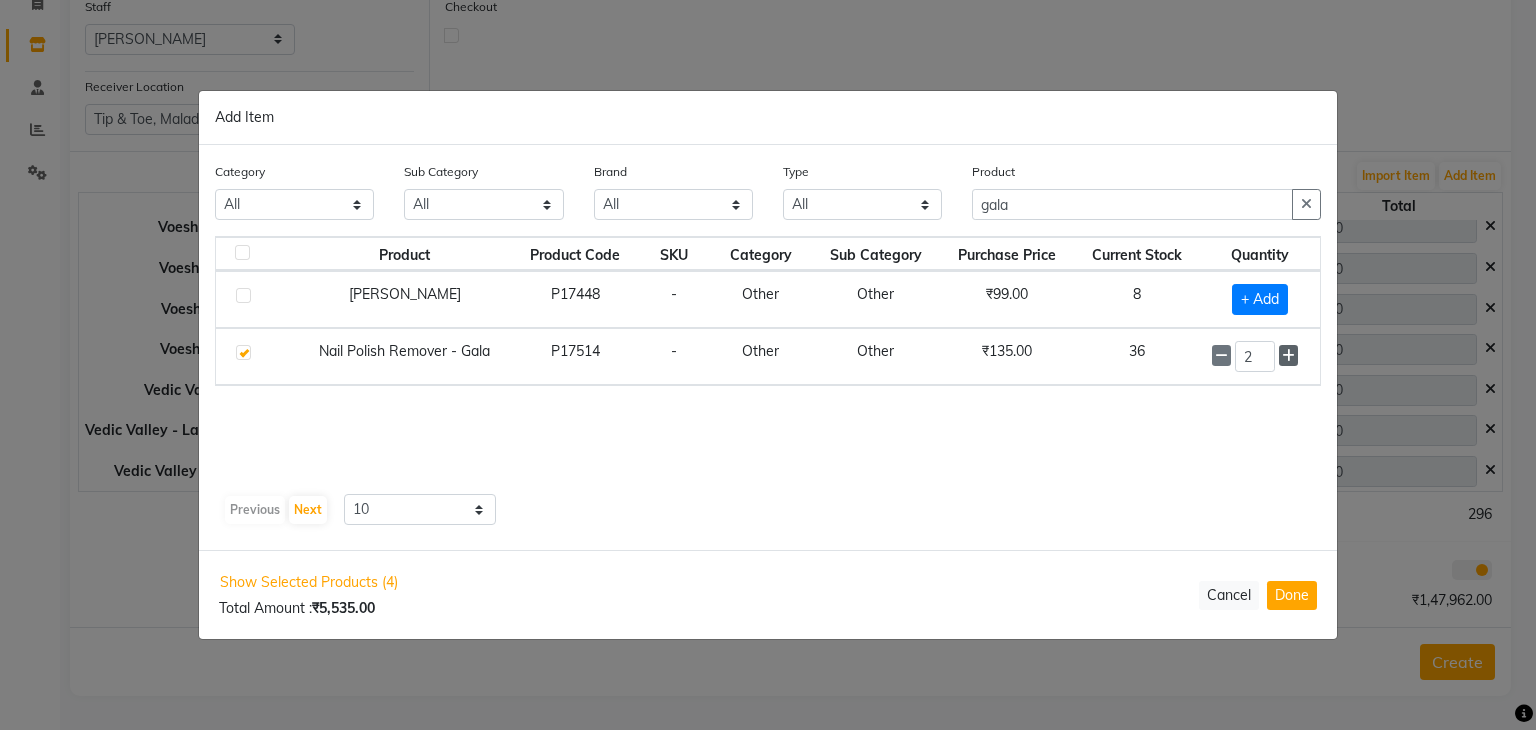 click 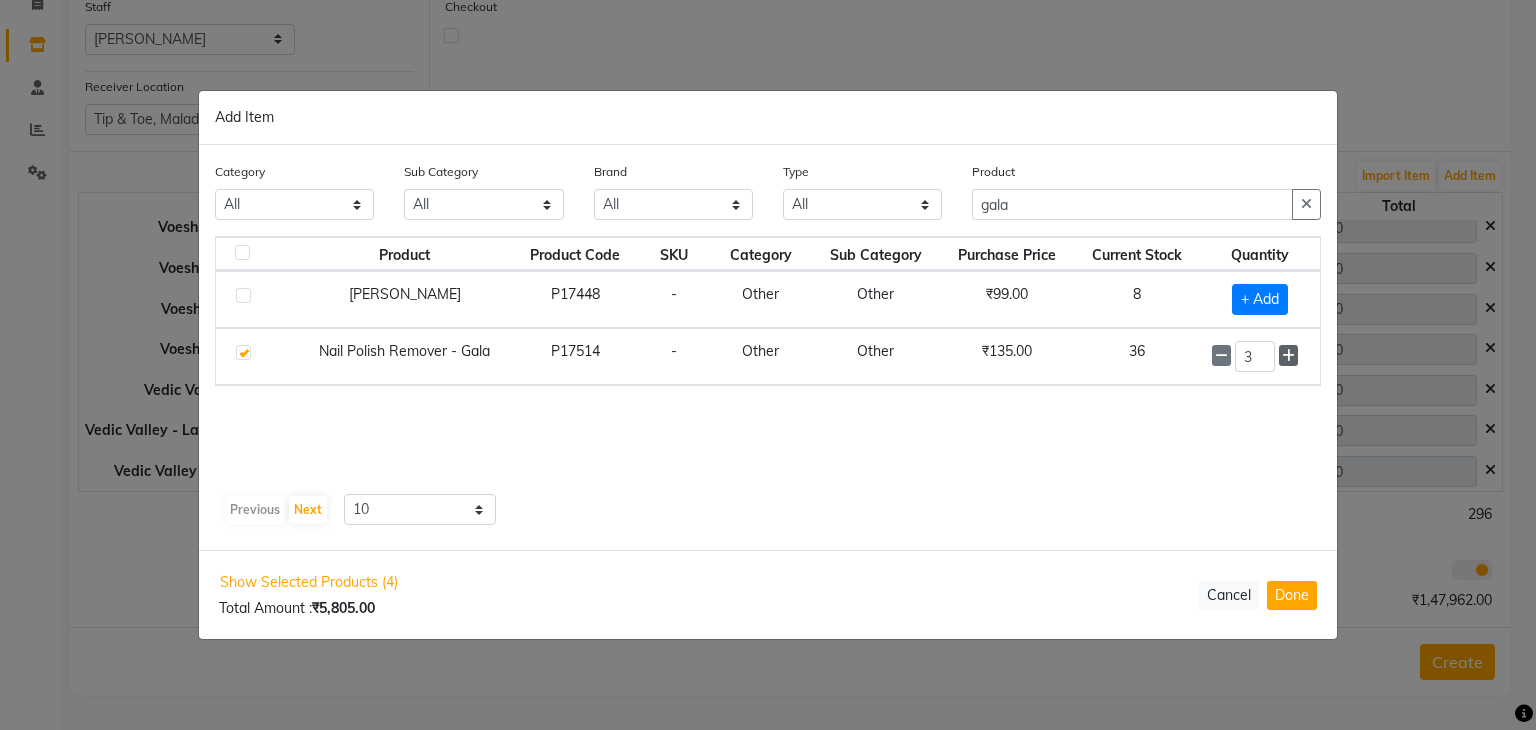 click 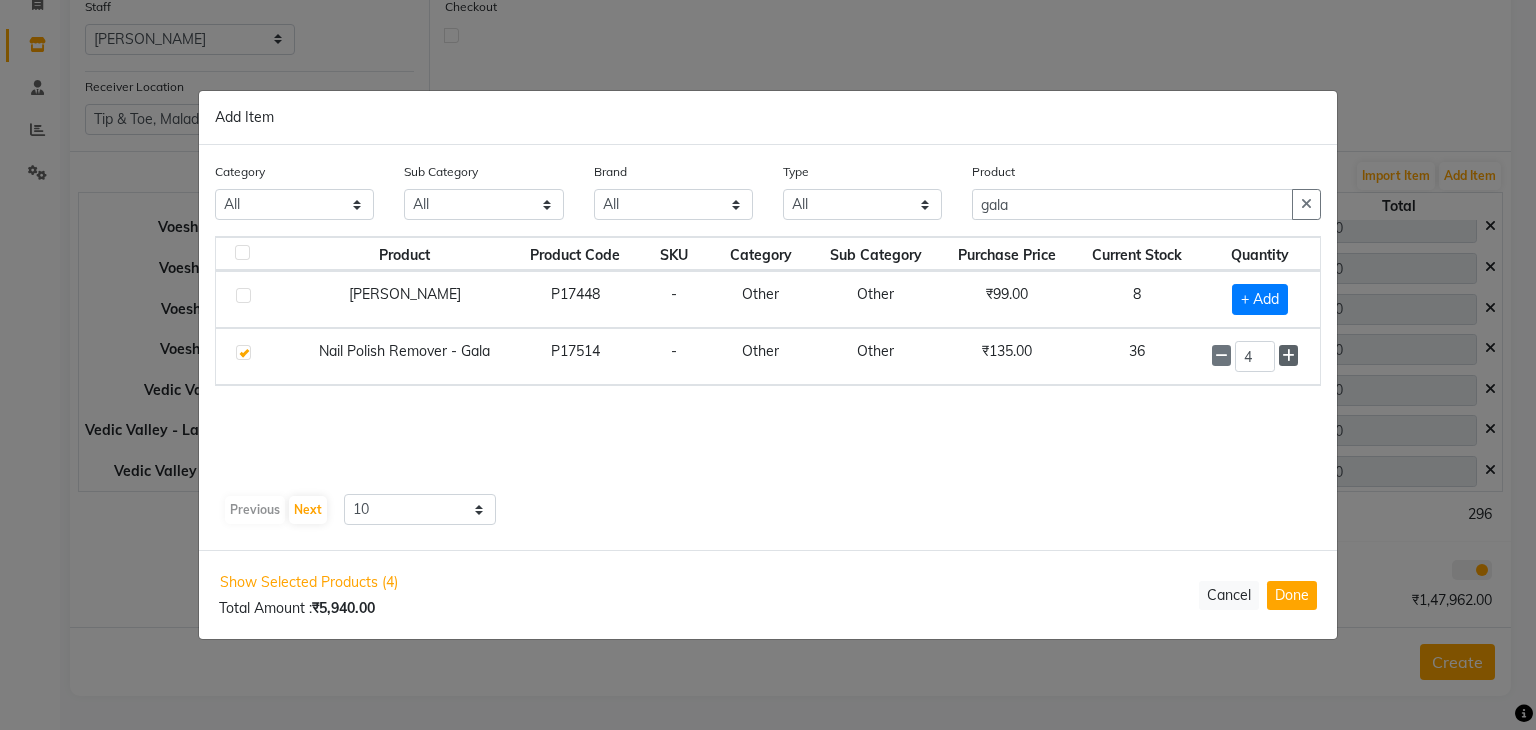 click 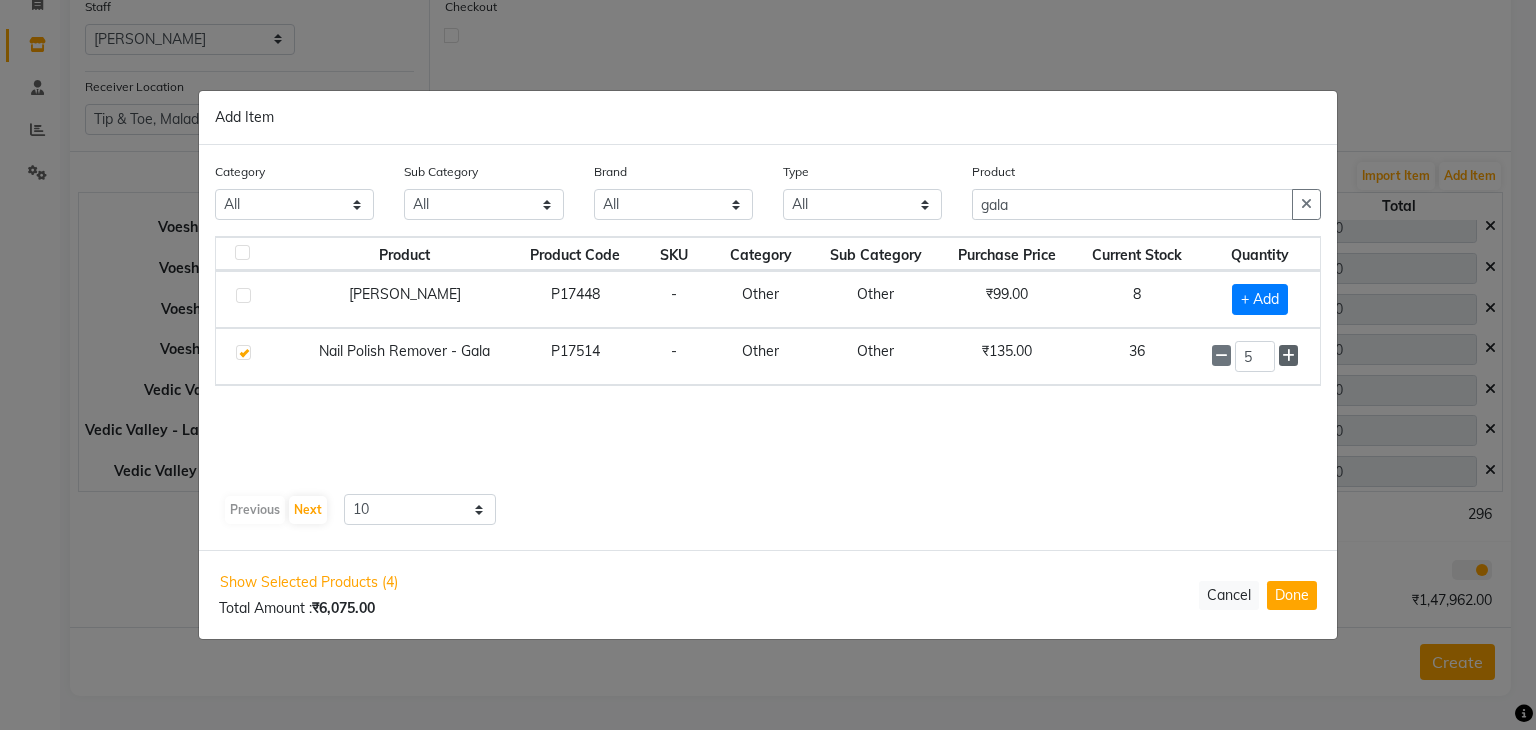 click 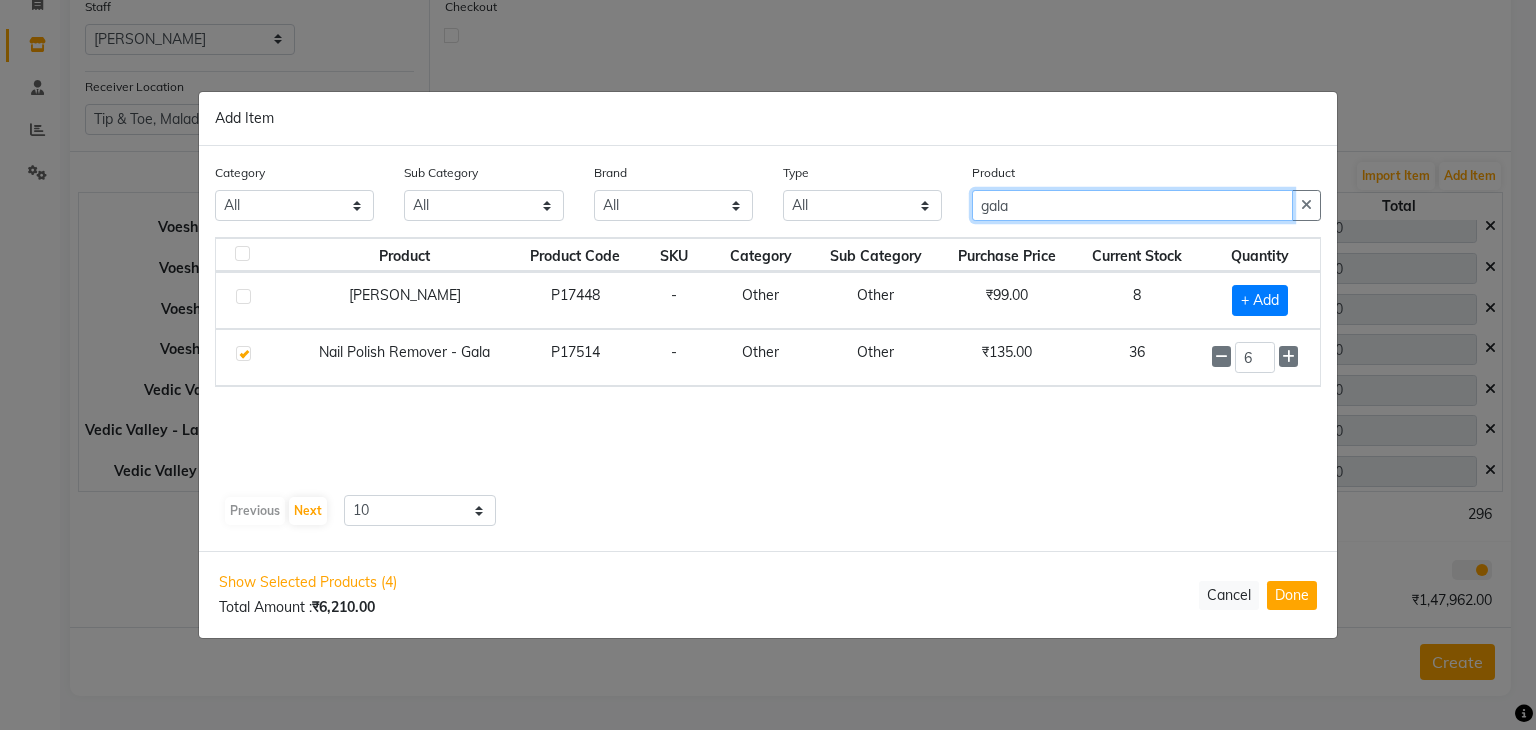 click on "gala" 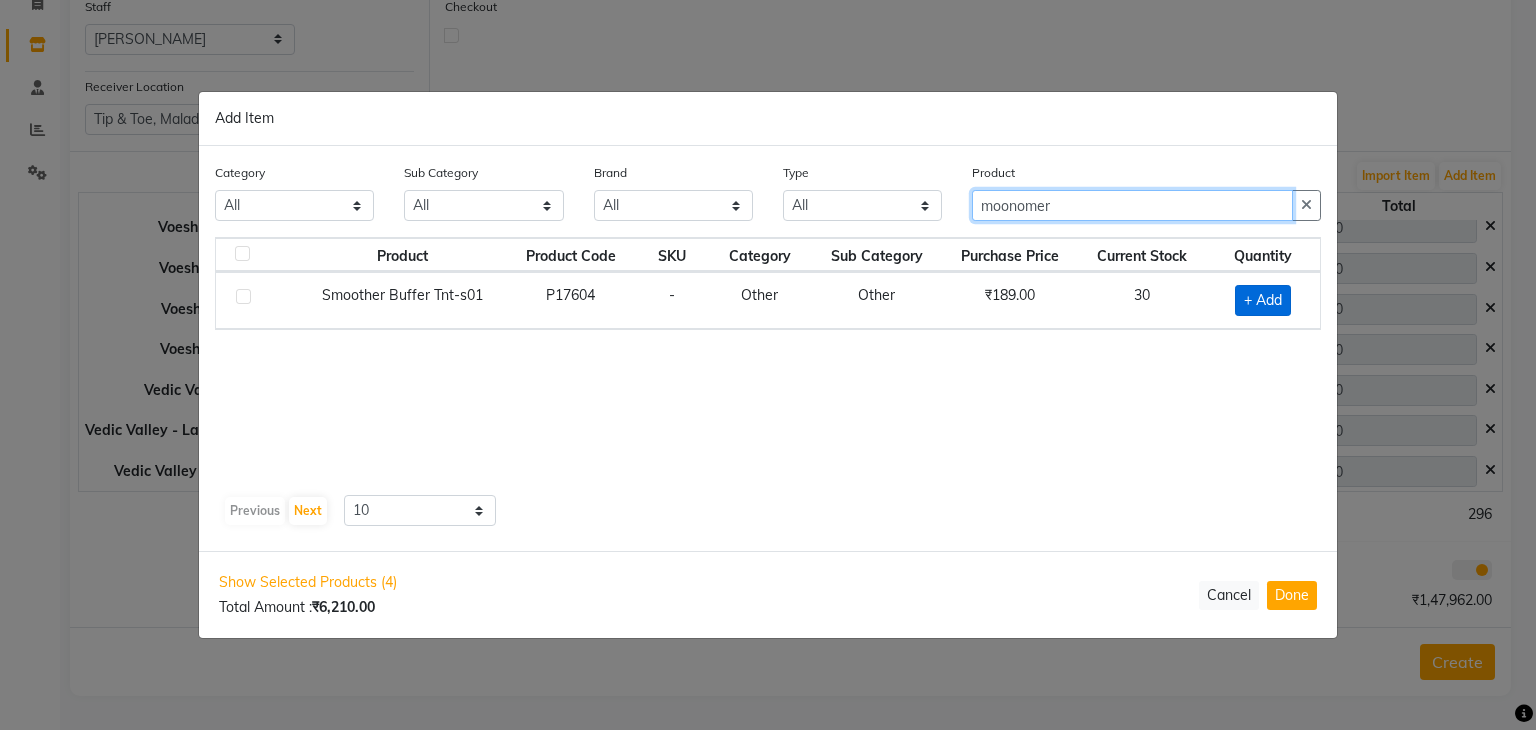 type on "moonomer" 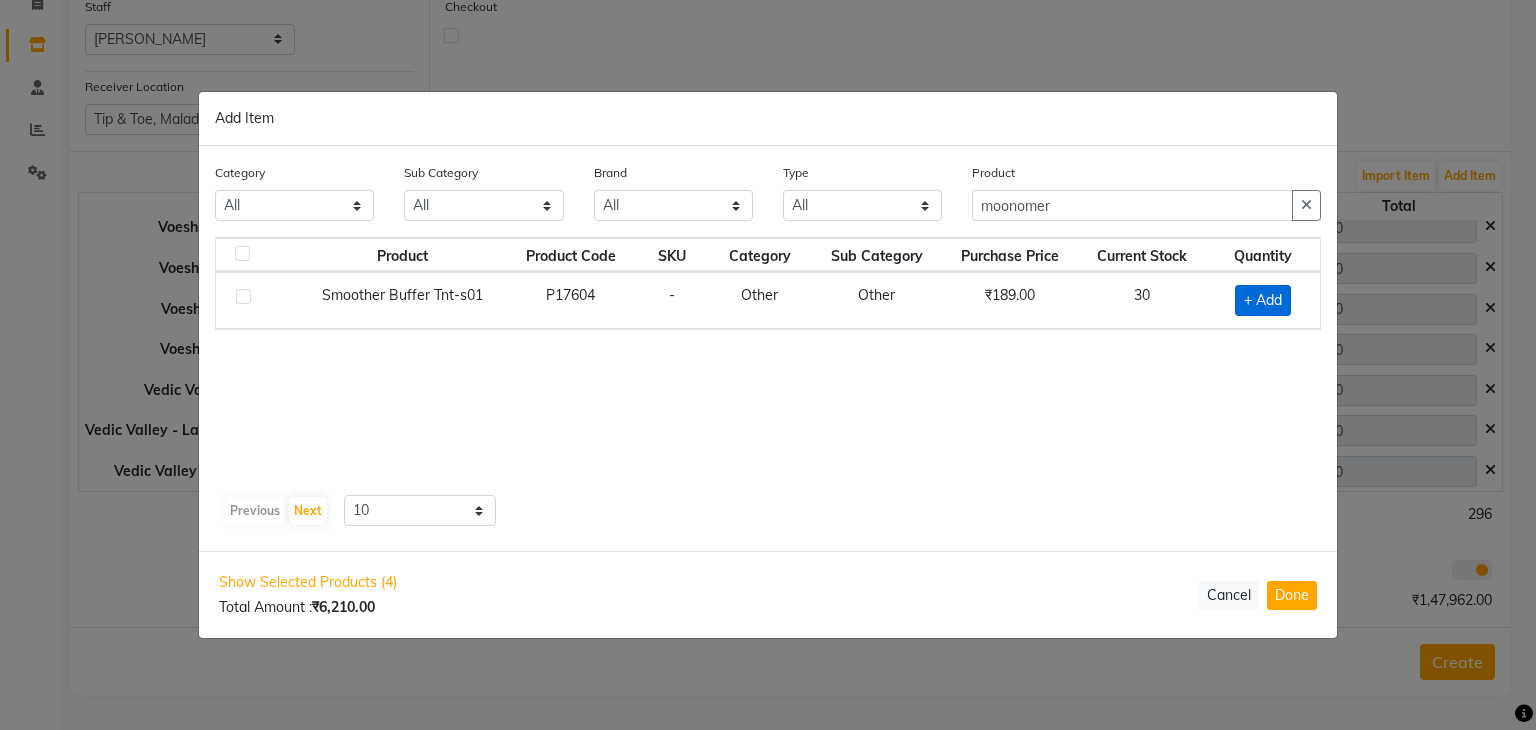 click on "+ Add" 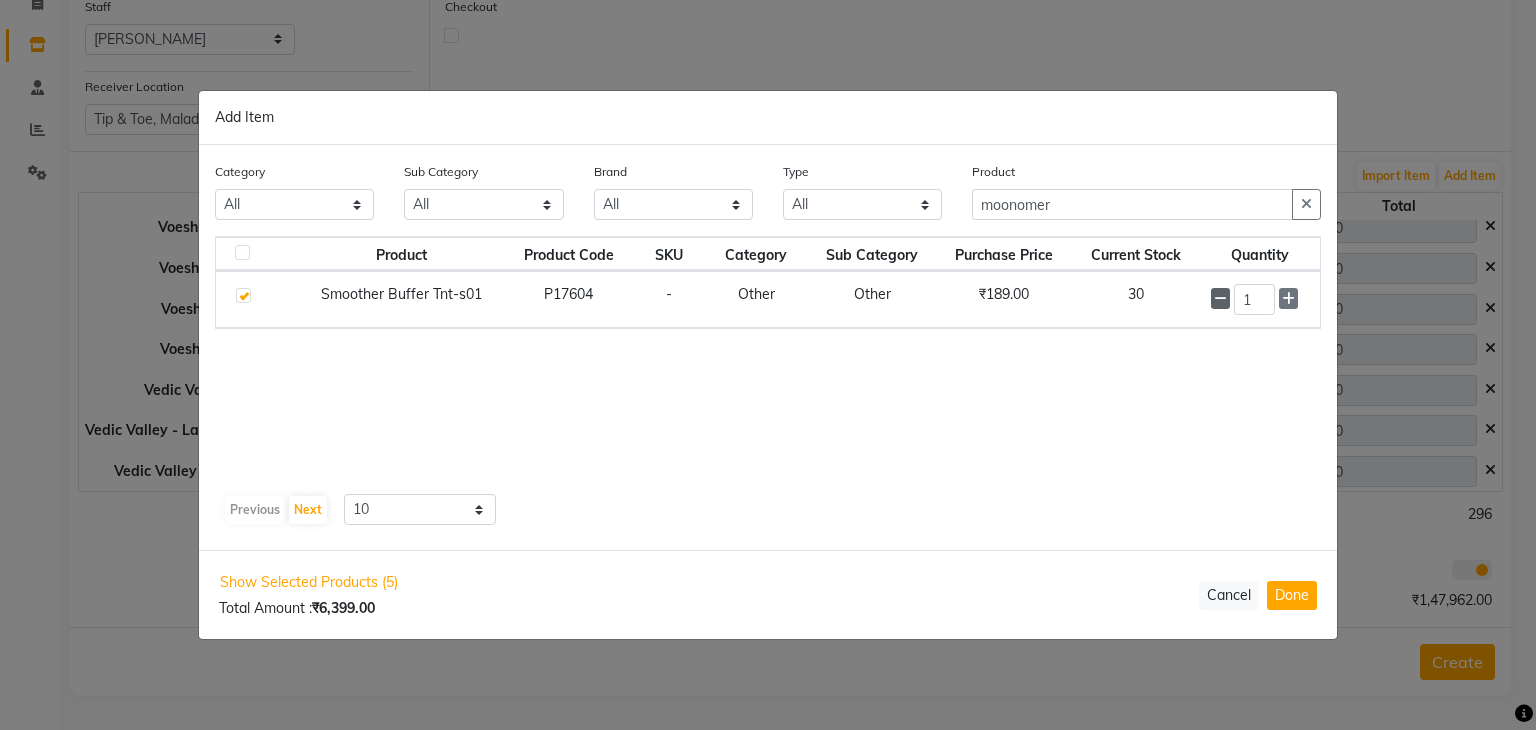 click 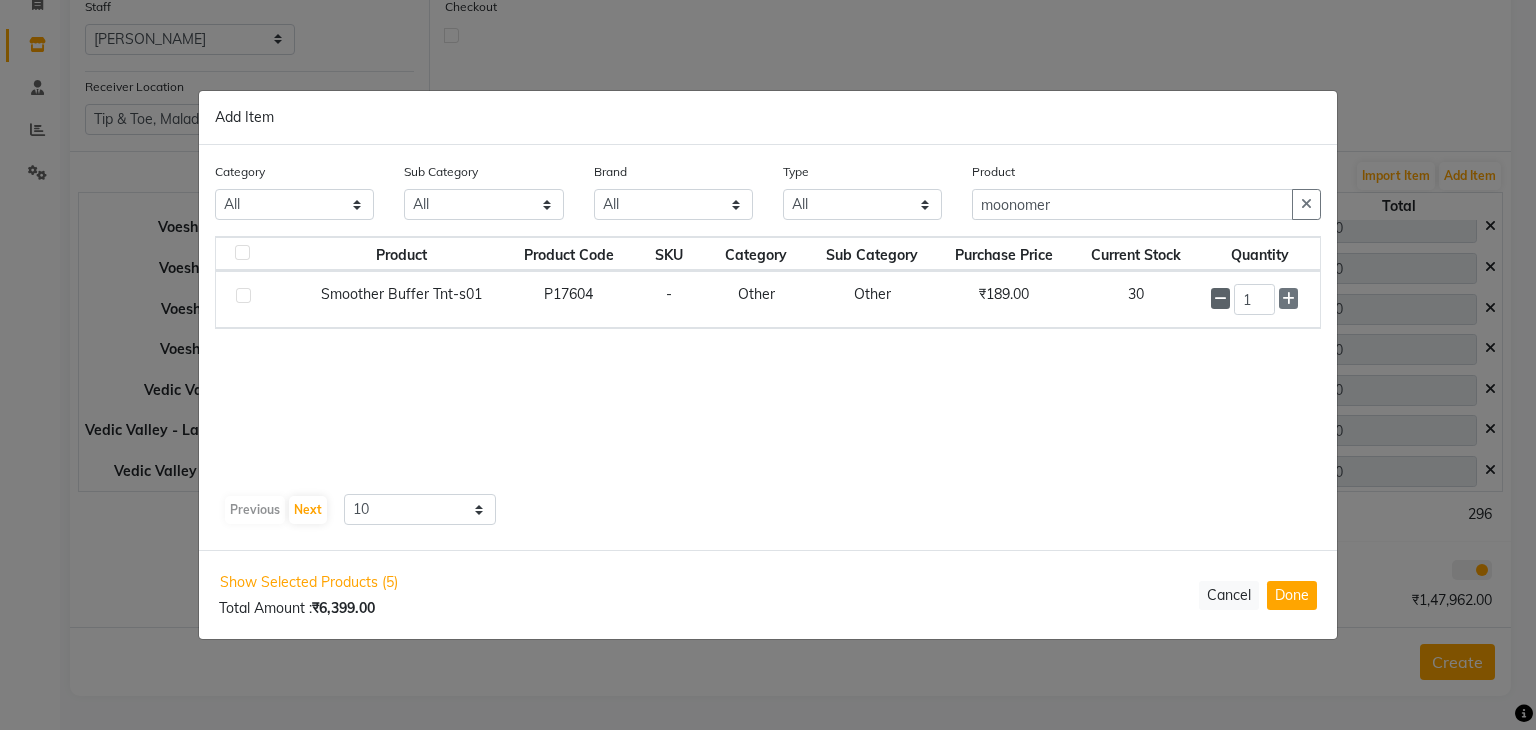 checkbox on "false" 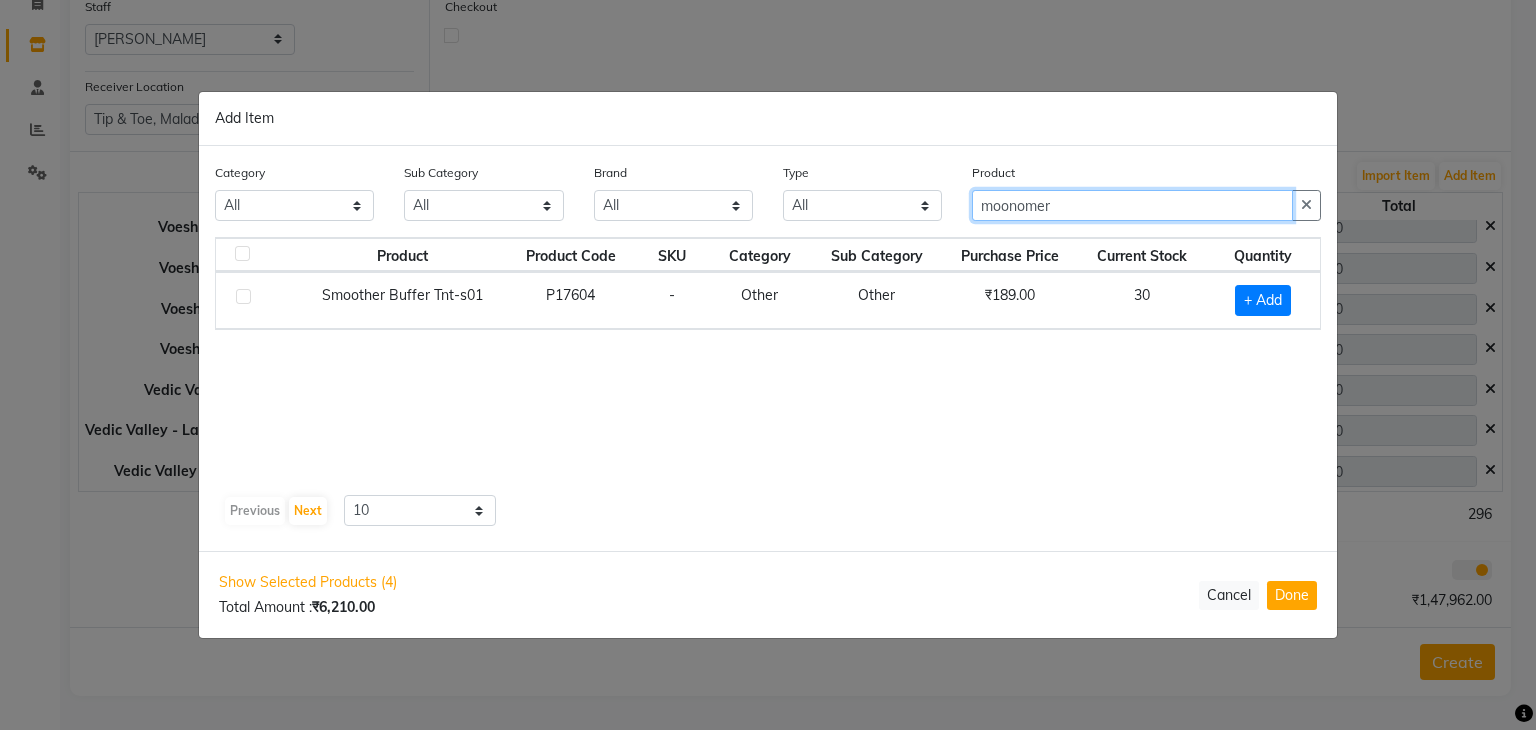 click on "moonomer" 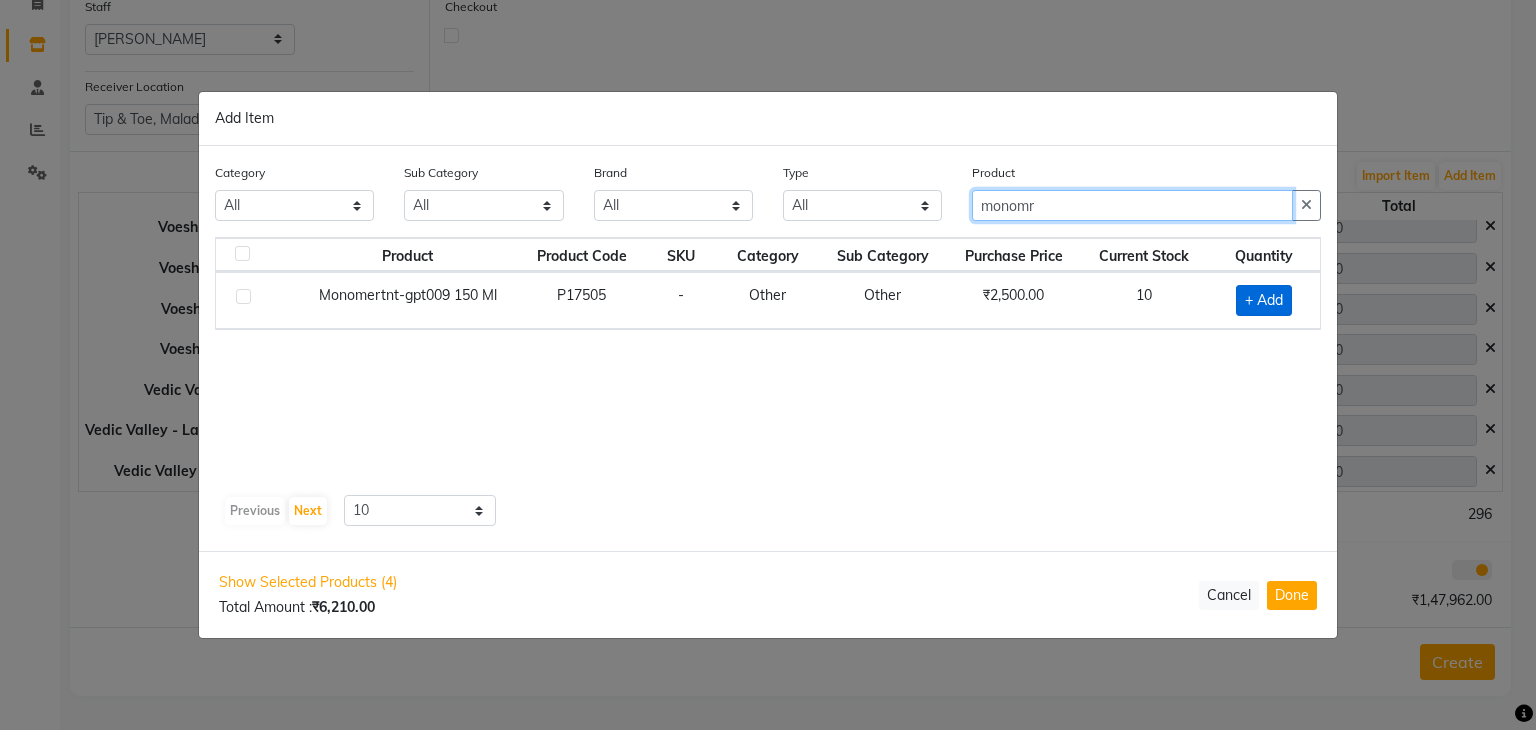 type on "monomr" 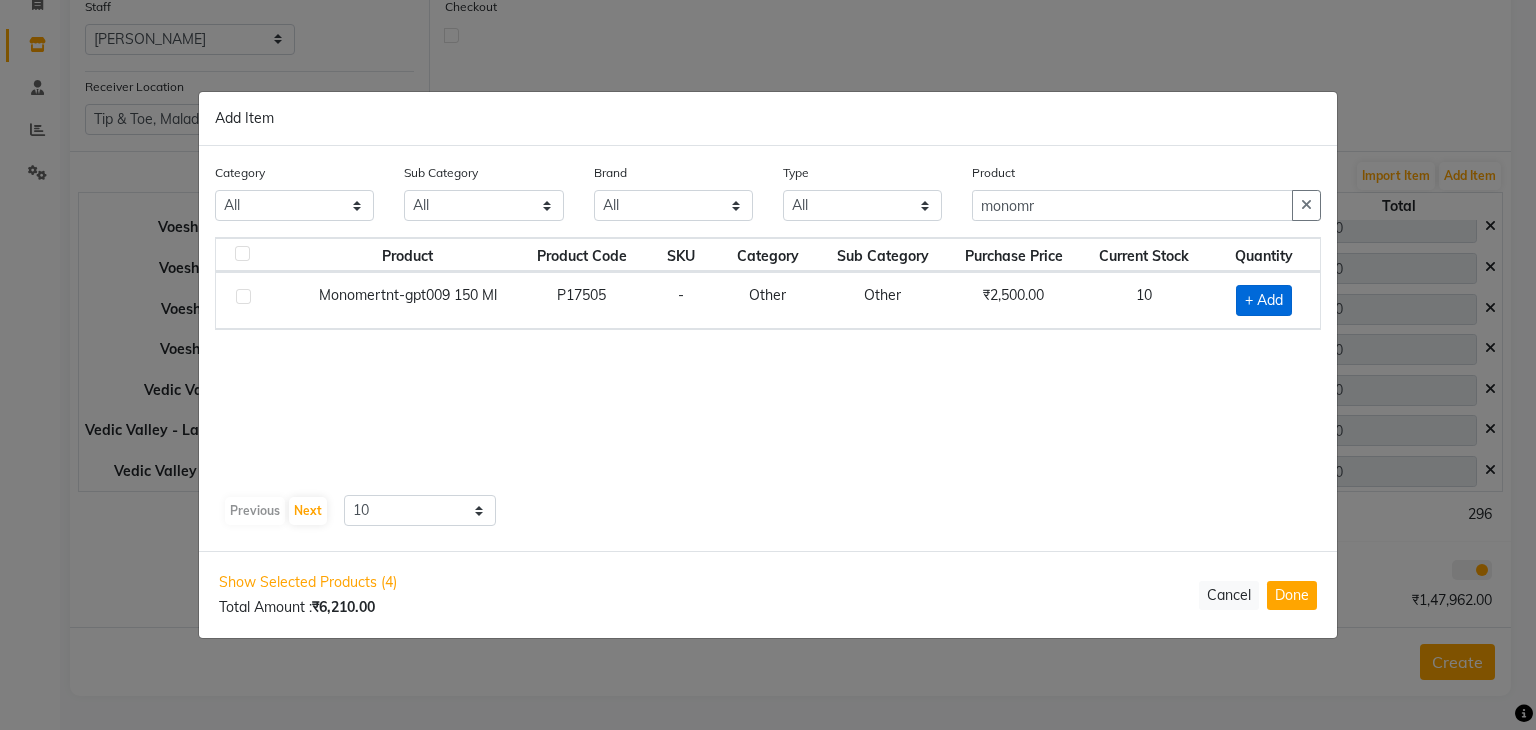 click on "+ Add" 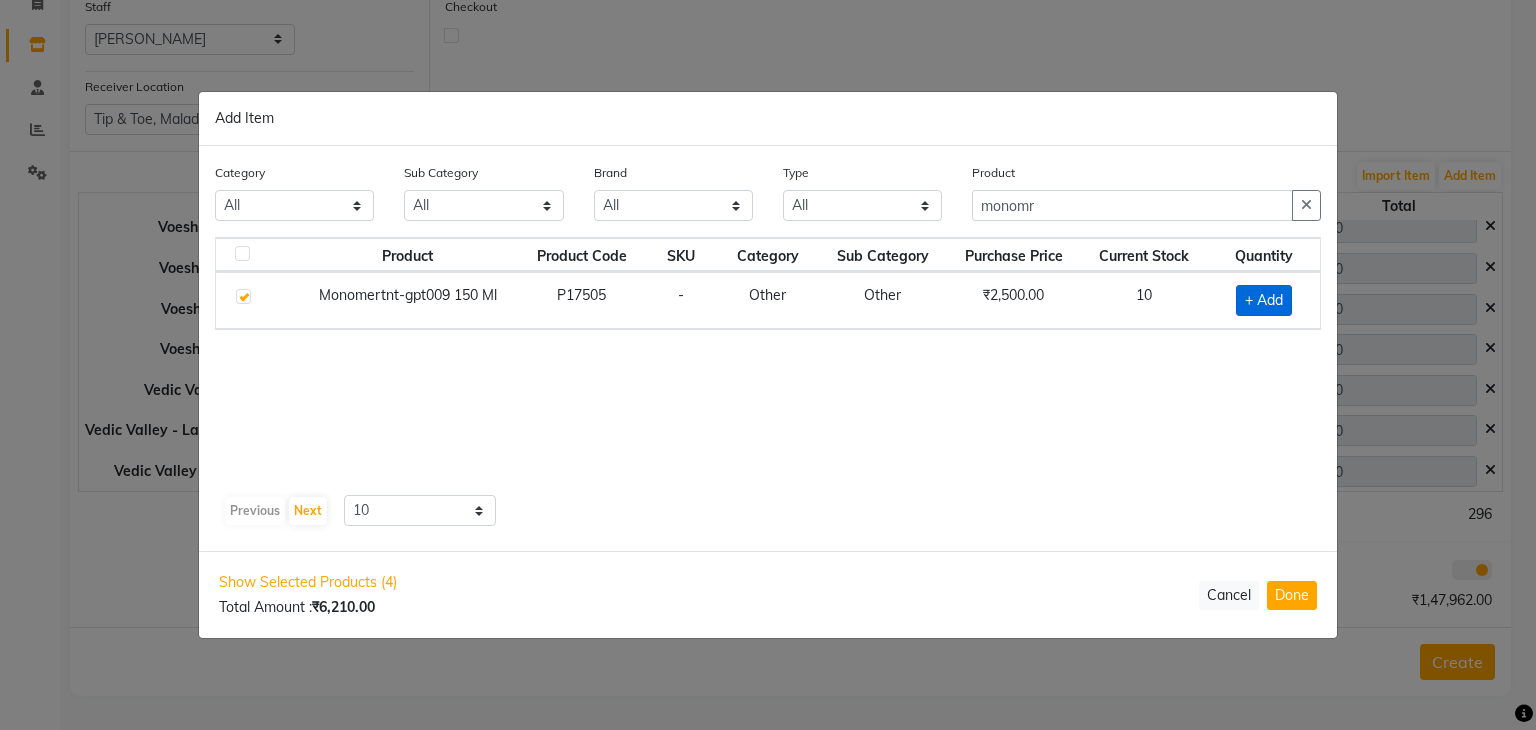 checkbox on "true" 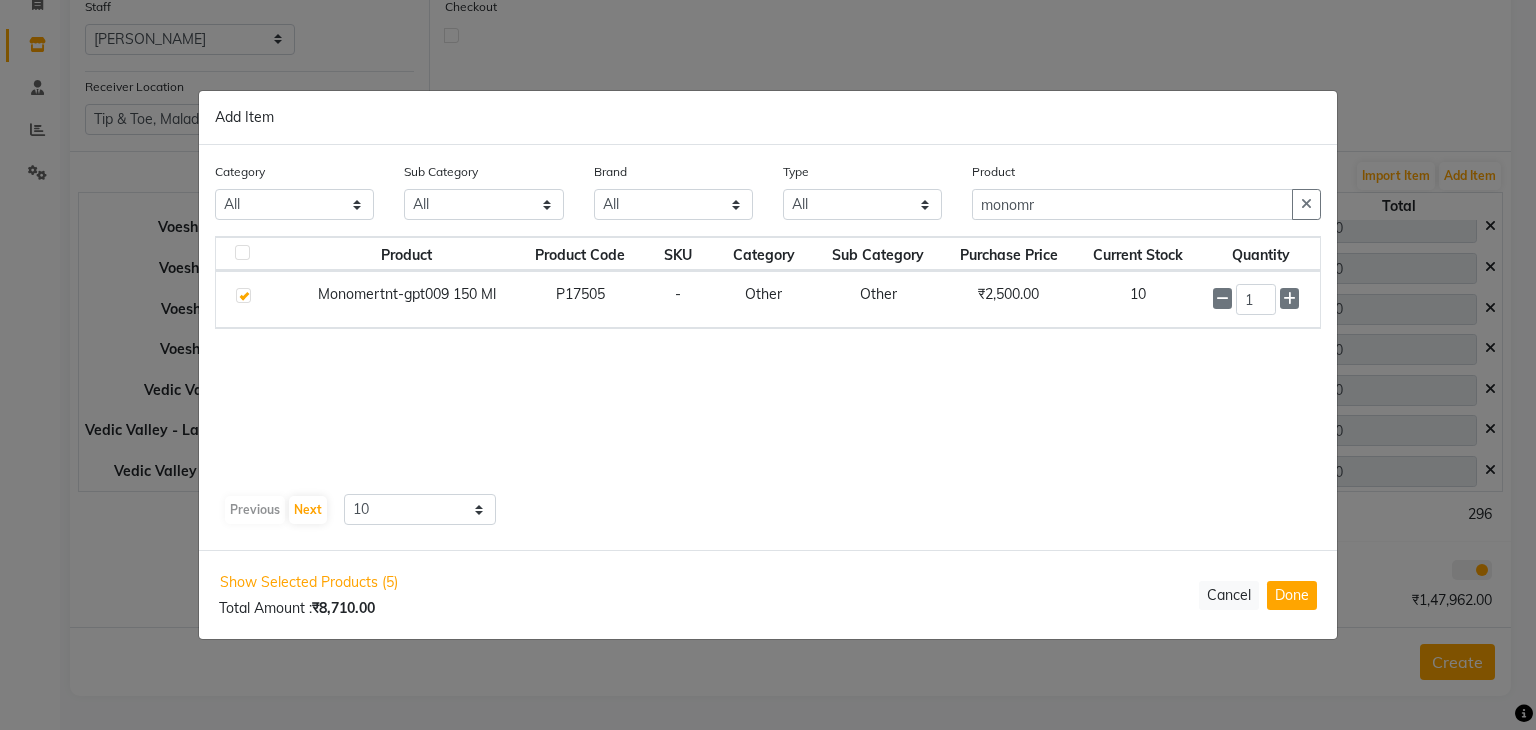click 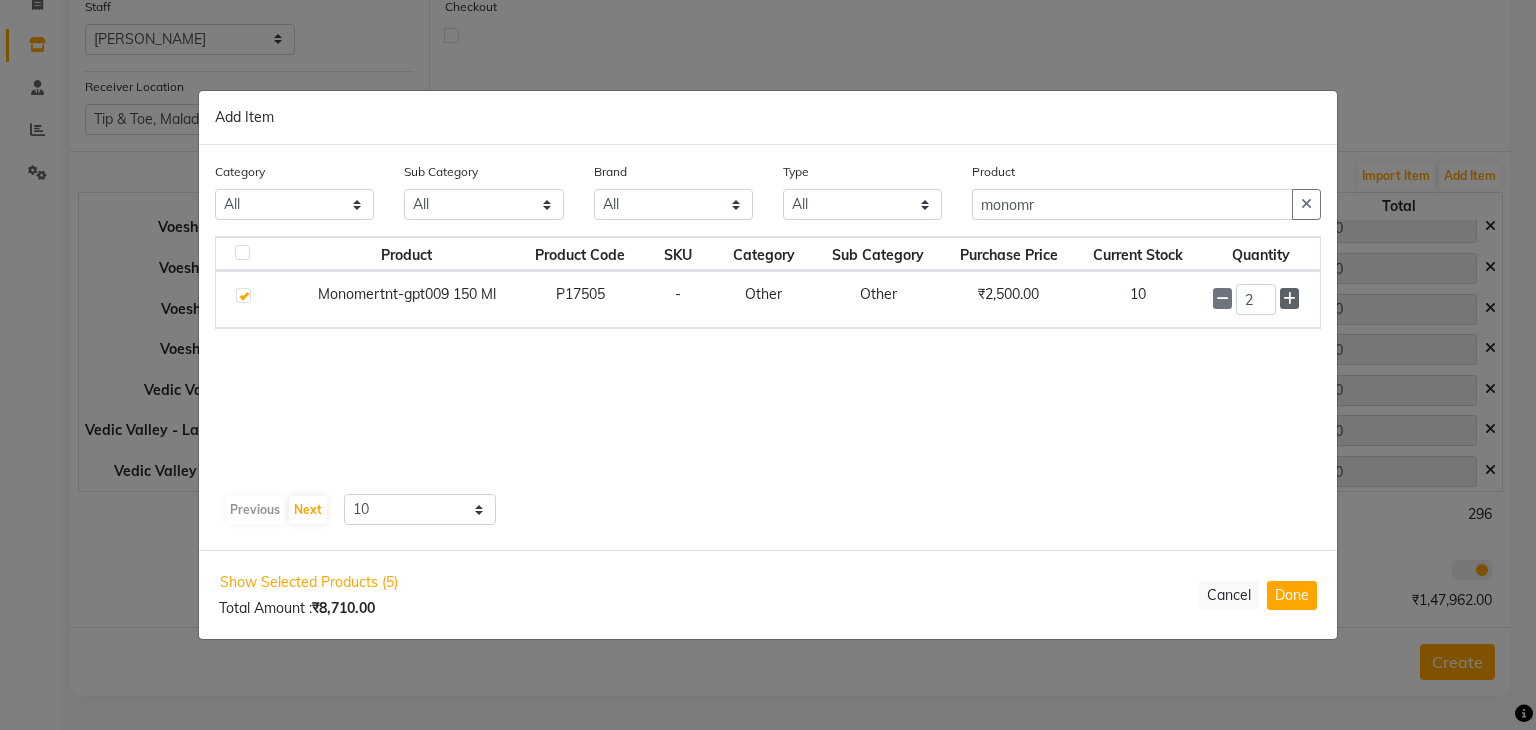click 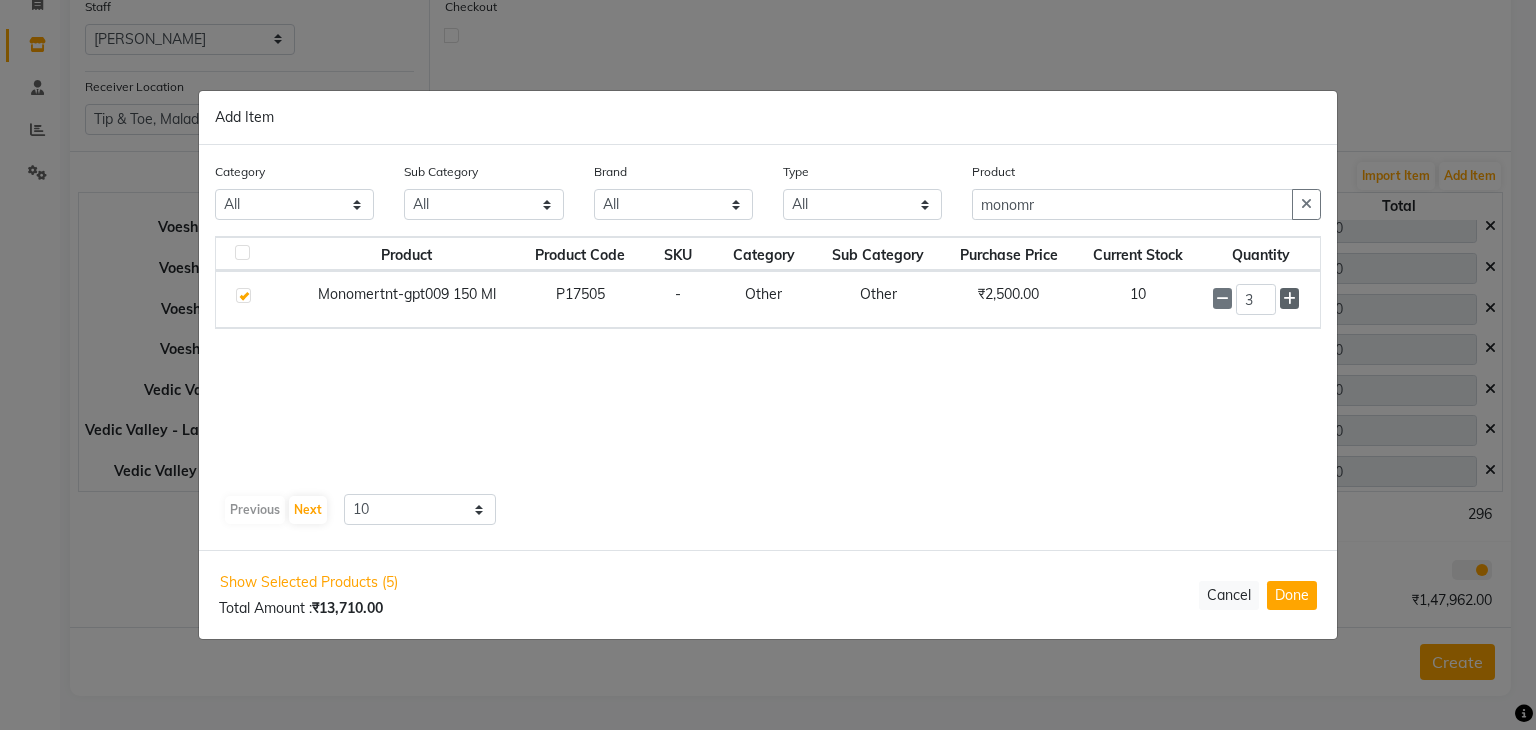 click 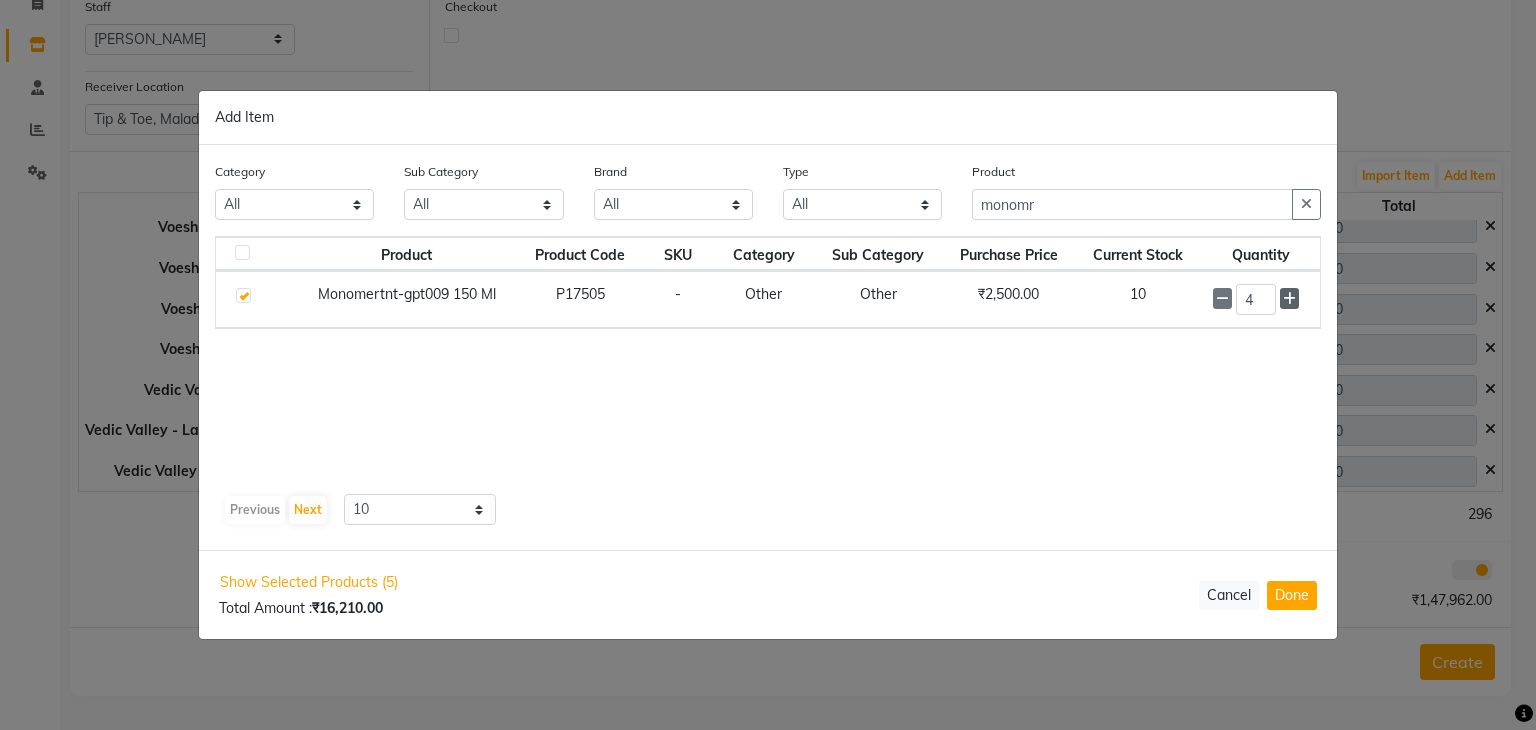 click 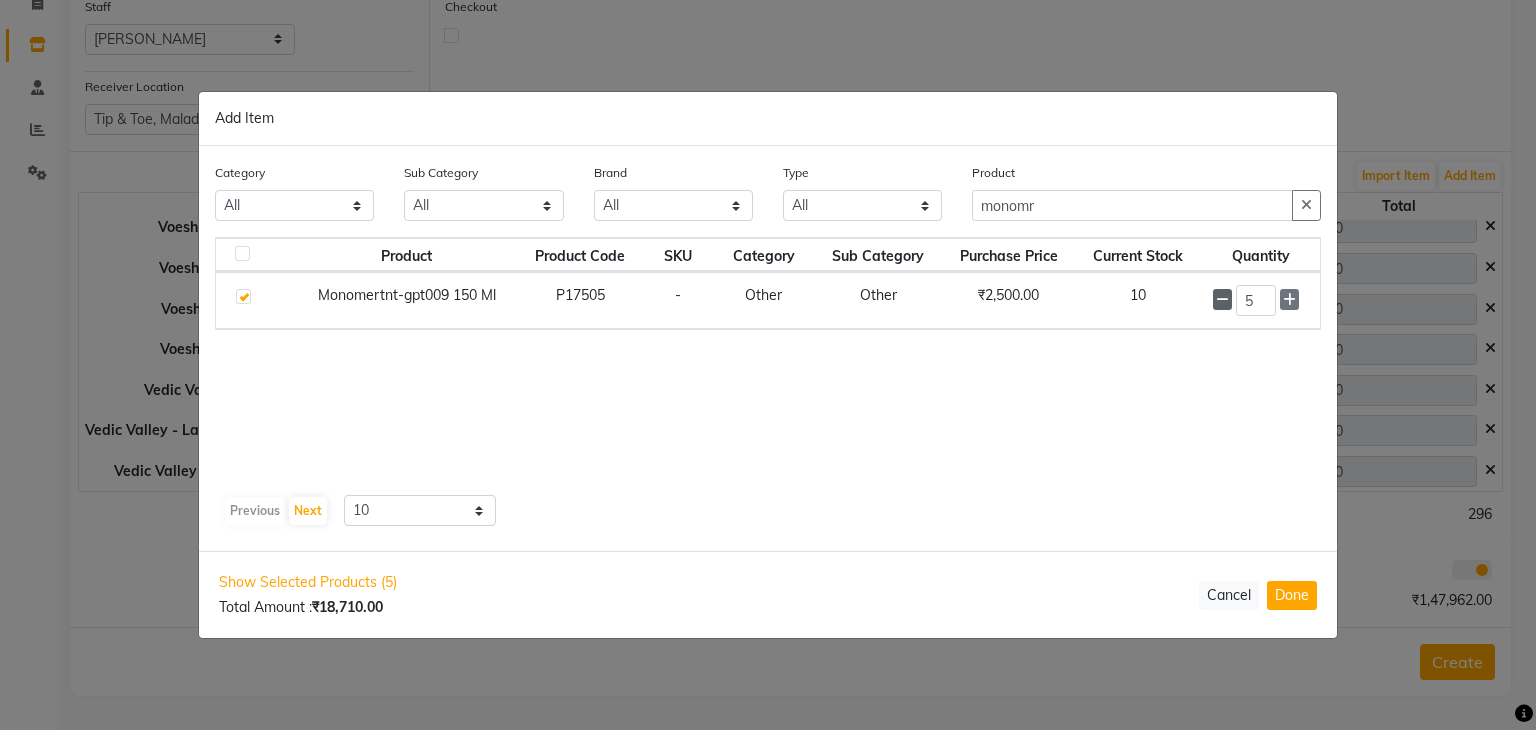 click 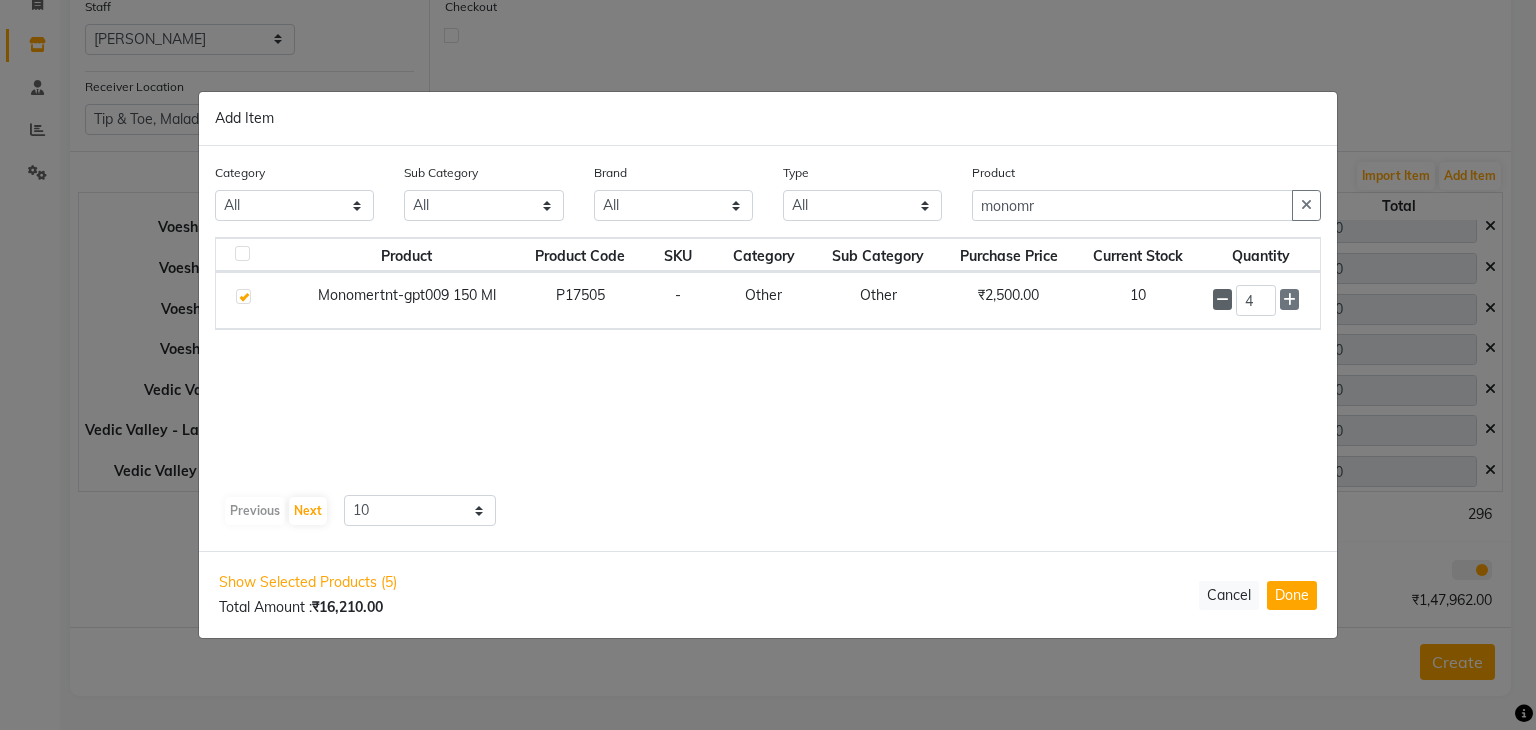 click 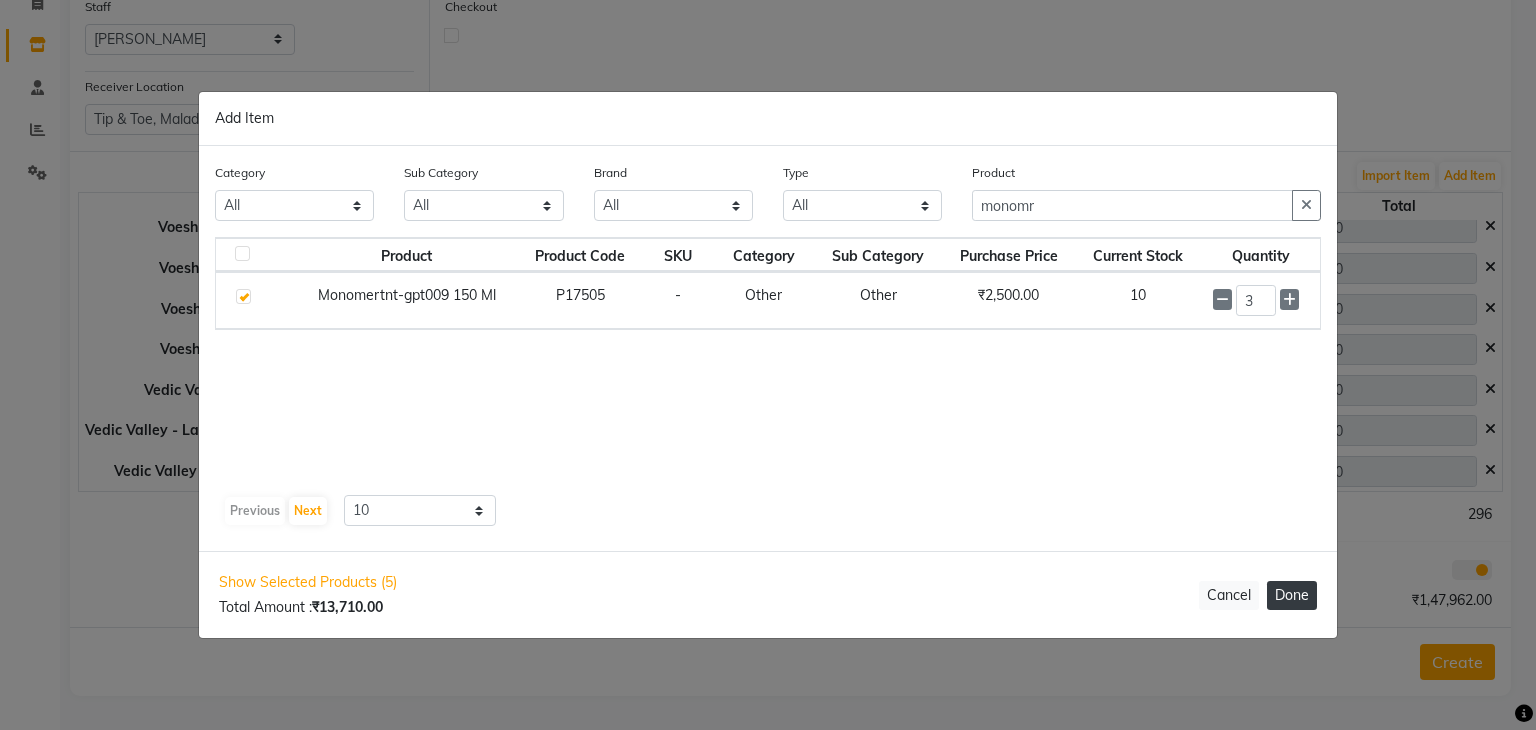 click on "Done" 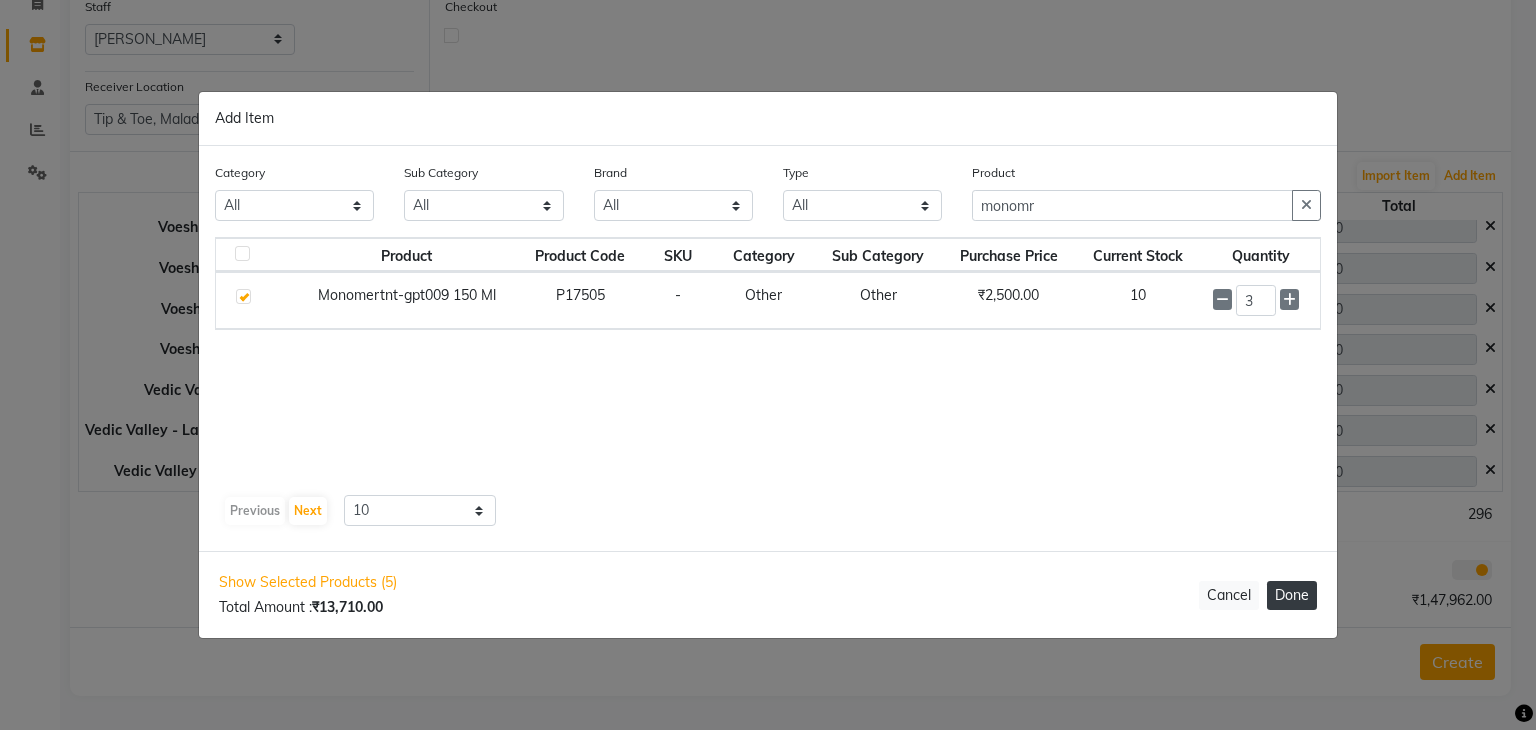 type 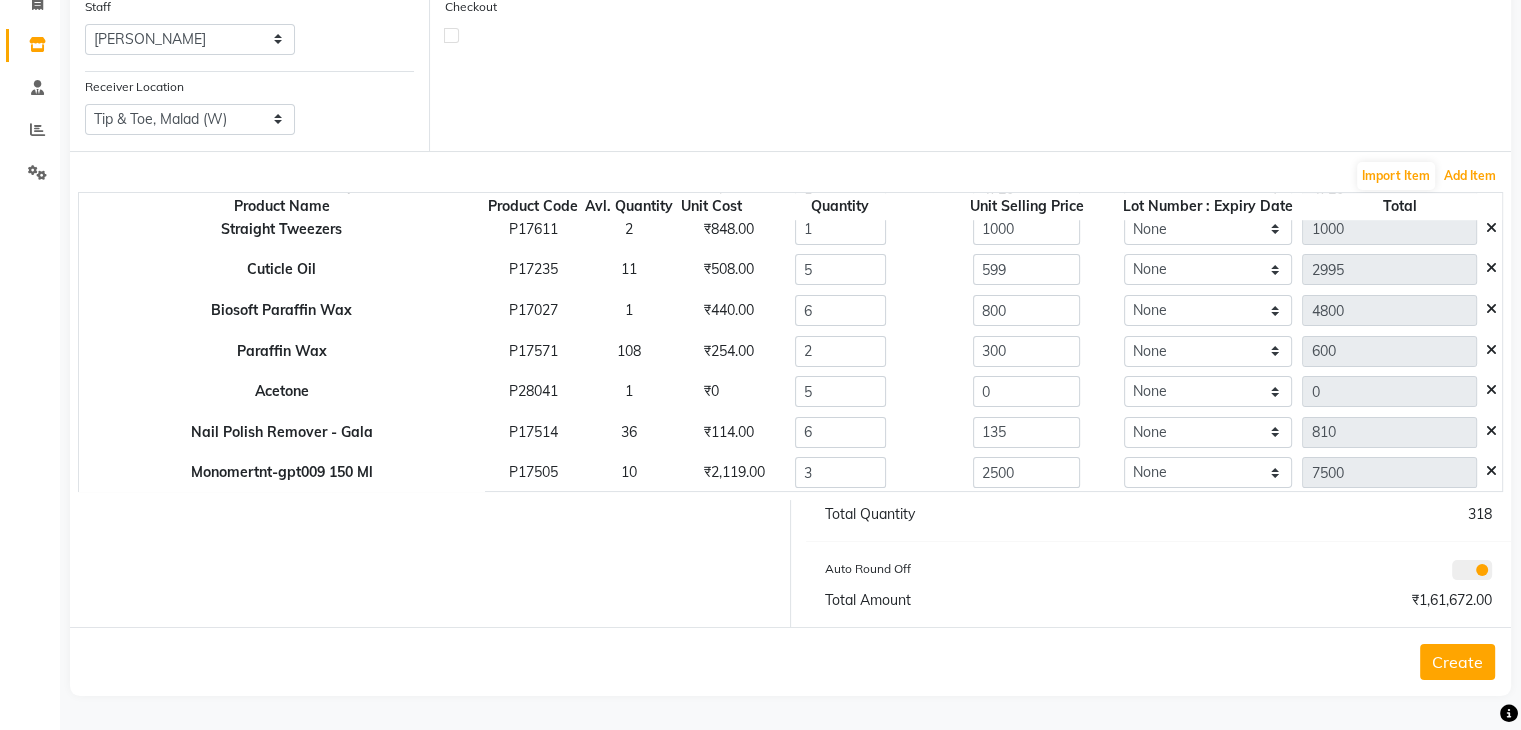 scroll, scrollTop: 1600, scrollLeft: 0, axis: vertical 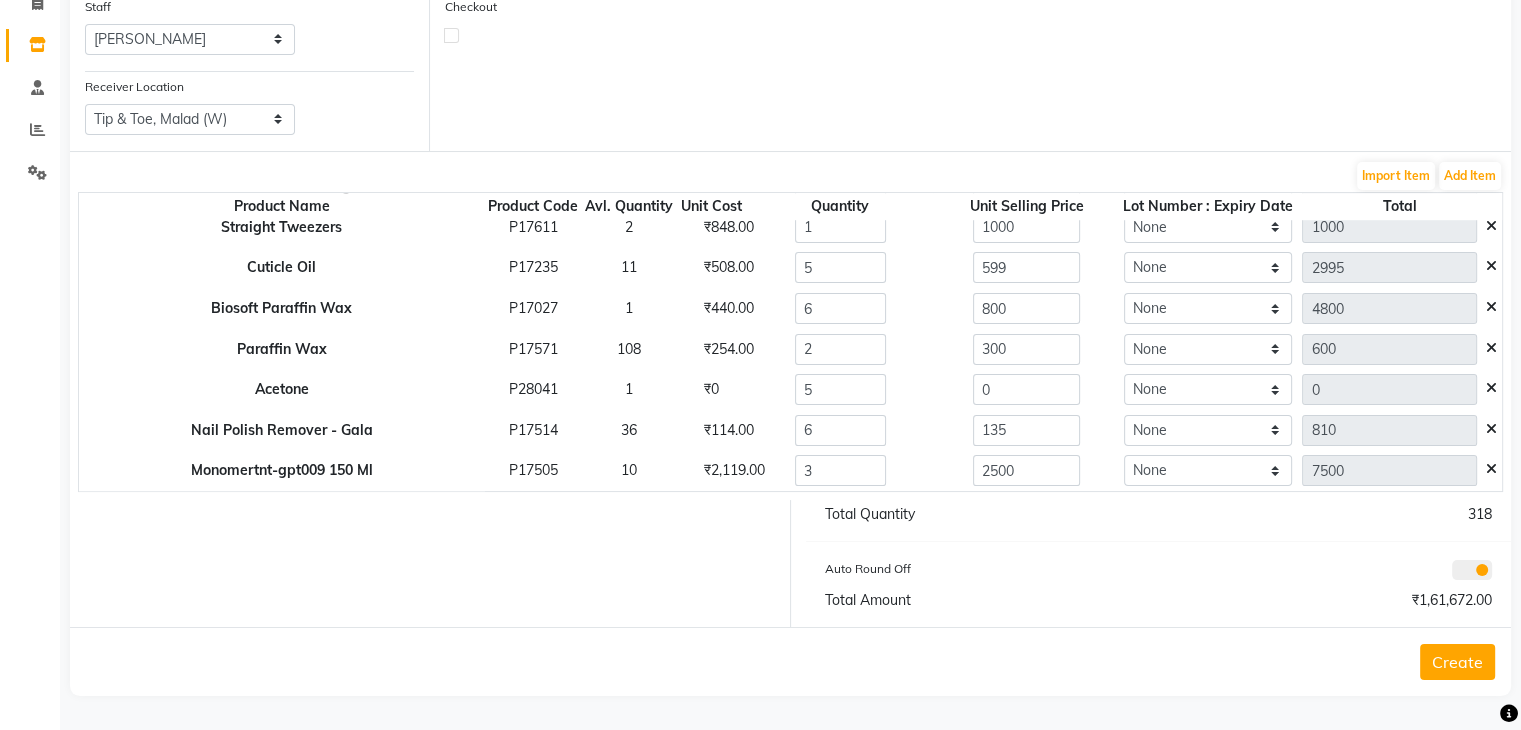 click on "Create" 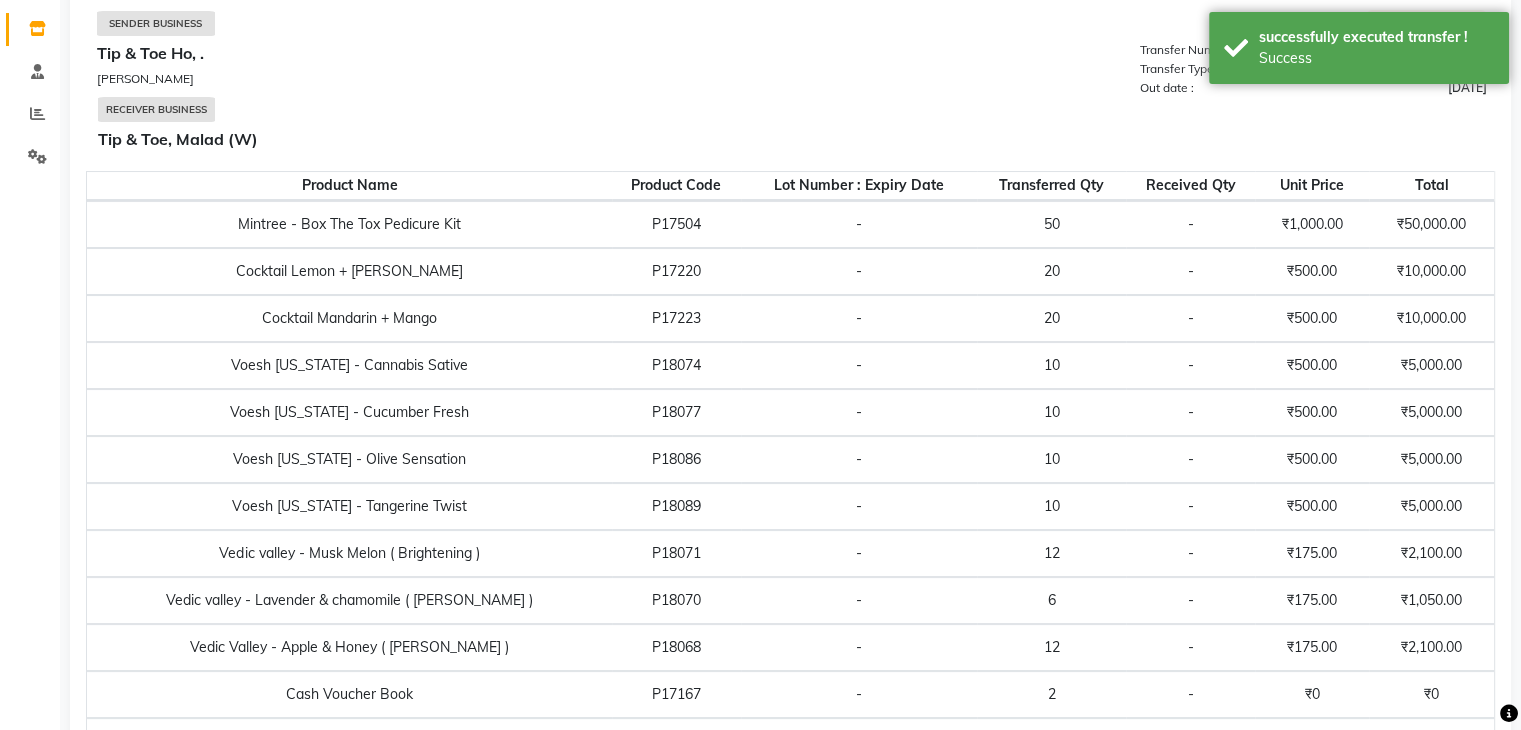 scroll, scrollTop: 0, scrollLeft: 0, axis: both 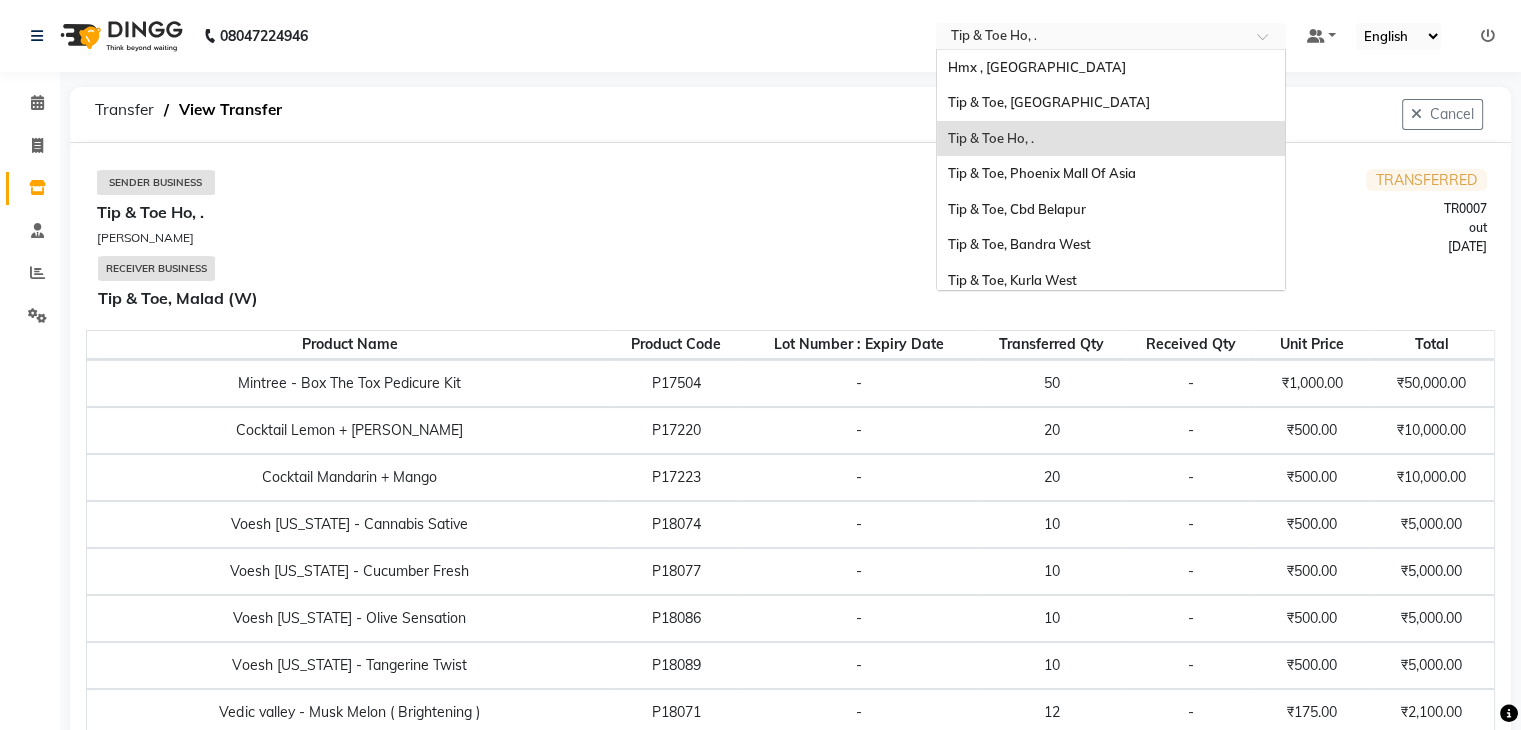 click at bounding box center (1091, 38) 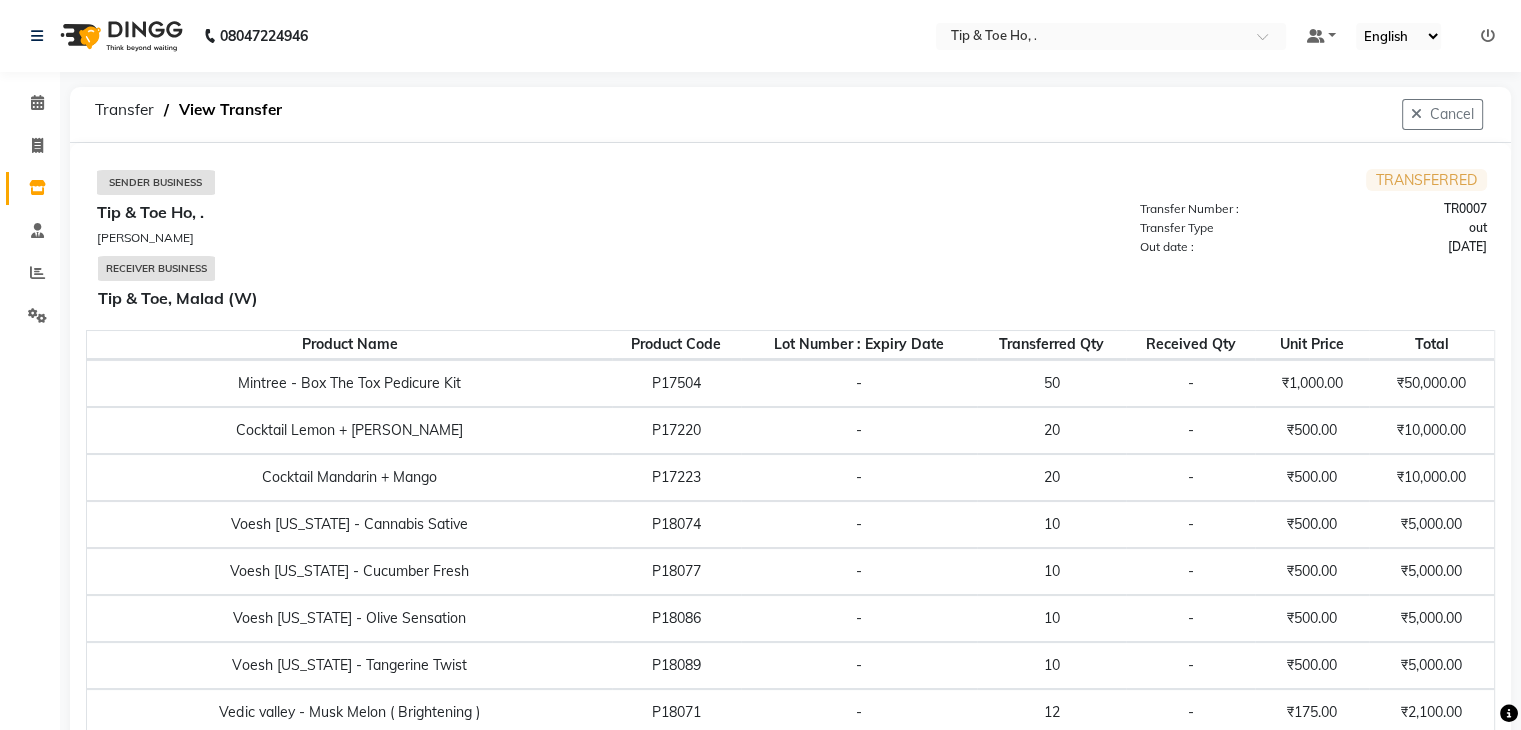 click on "[DATE]" at bounding box center [1406, 247] 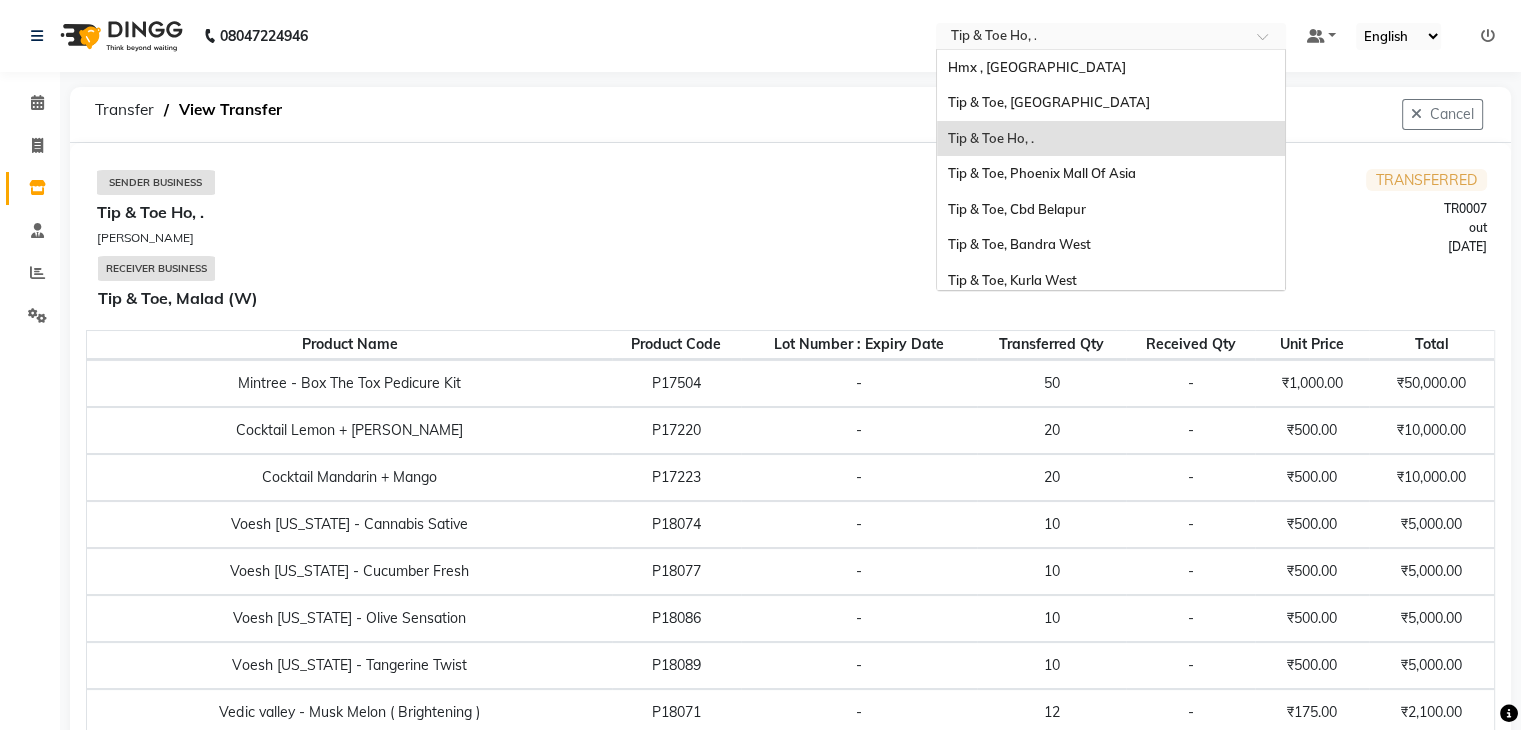 click at bounding box center [1091, 38] 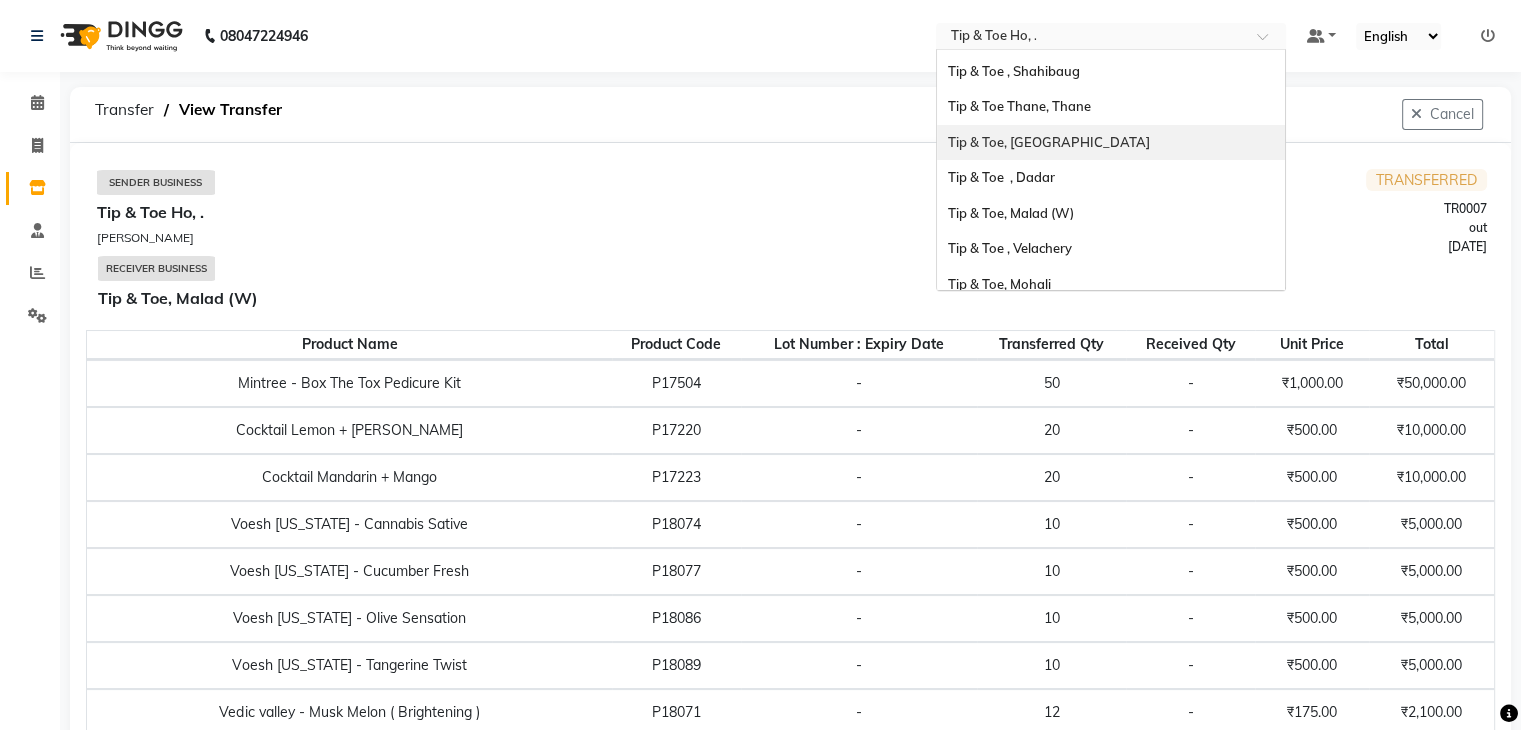 scroll, scrollTop: 284, scrollLeft: 0, axis: vertical 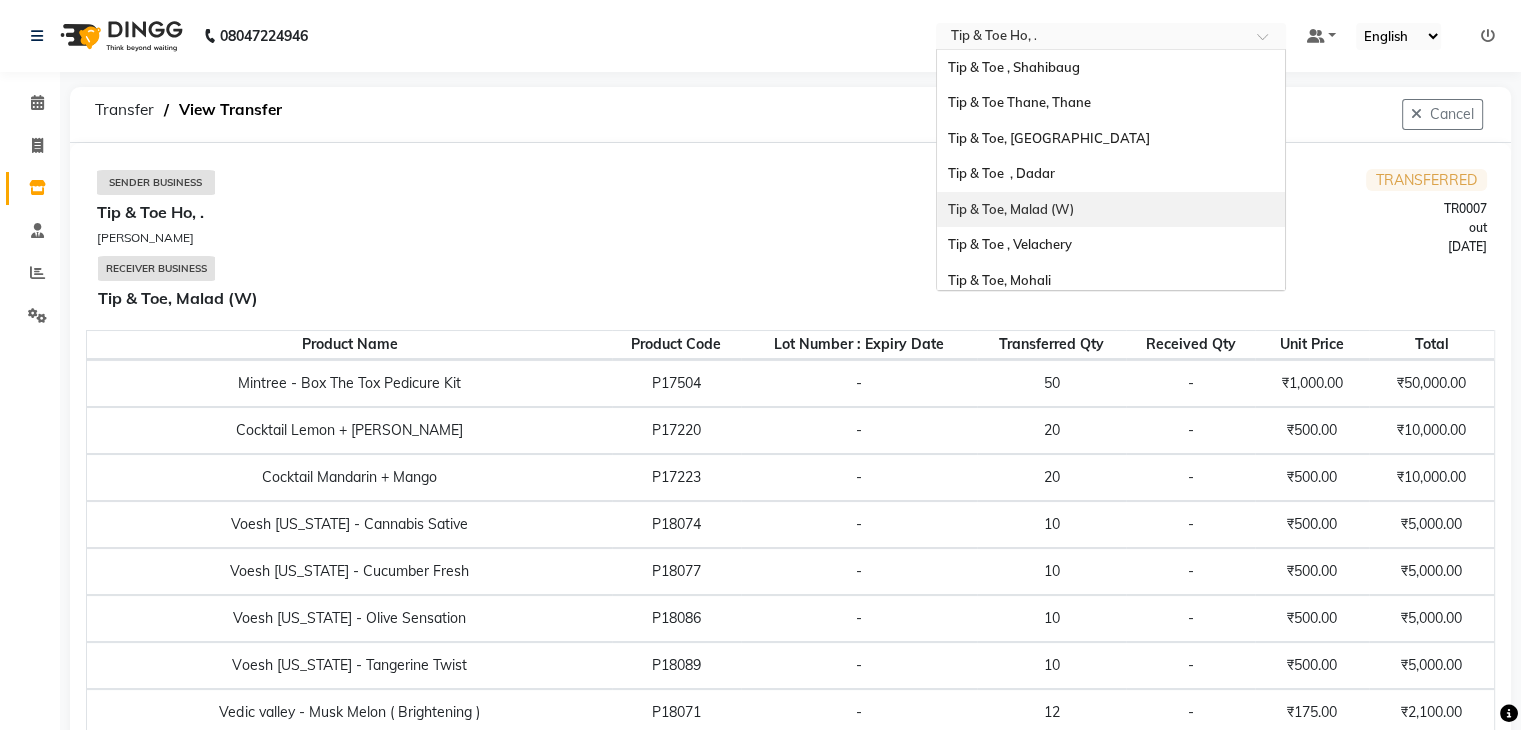 click on "Tip & Toe, Malad (W)" at bounding box center (1111, 210) 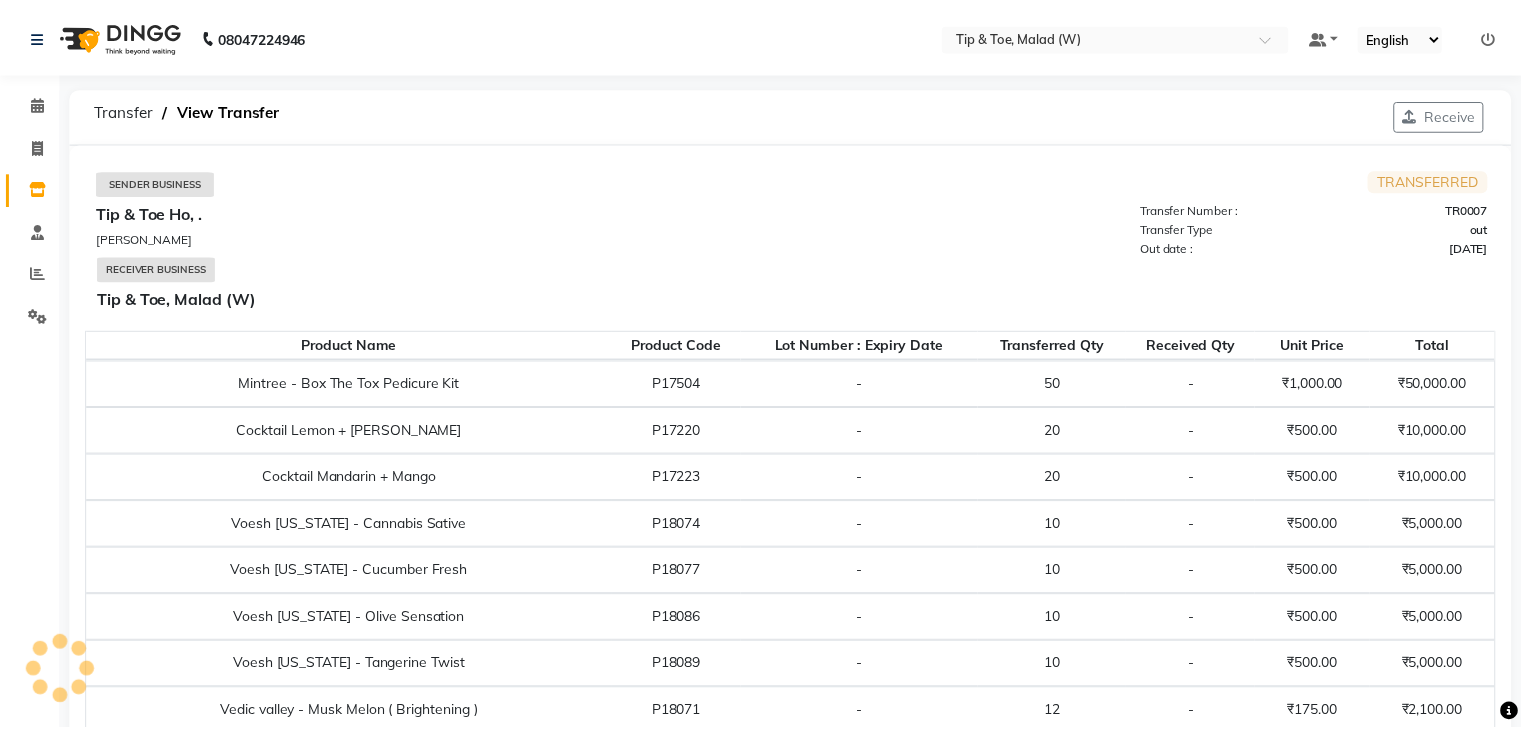scroll, scrollTop: 0, scrollLeft: 0, axis: both 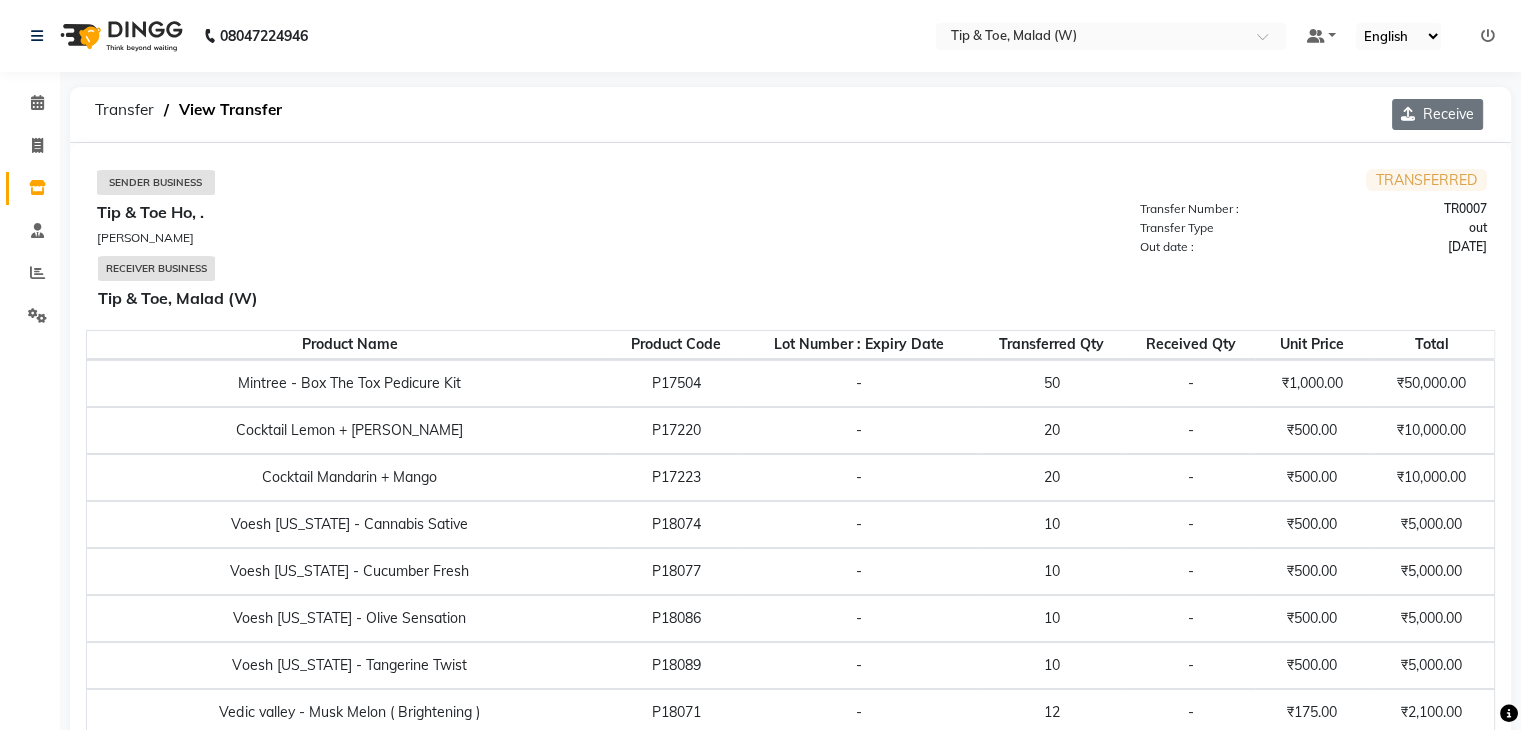 click on "Receive" 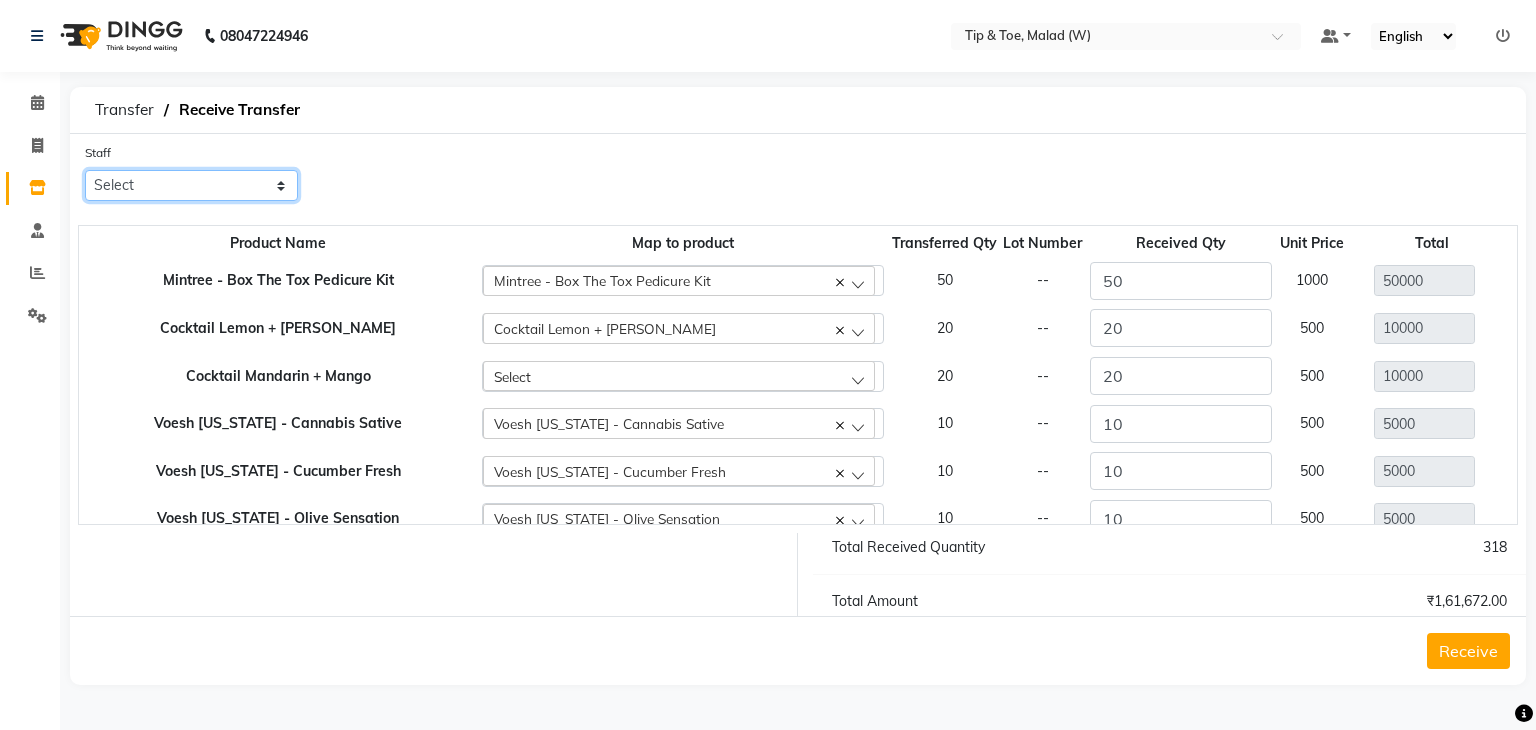 click on "Select Achan Akanksha Akash  Alfaz  Amreen  Daksha Danish Dhanashree Dibakar Divya Rai House Sale Imran Shaikh Kaikasha Shaikh Keshien Kumar Leela malad login access Manisha Singh Manisha Suvare Nida Sabri Nim Ninshing Nitesh Pooja Poonam Singh Regan Sanjay mama Shamim Shaikh Shimre Sujit Suzu Swity Urmila Pal Vikram" at bounding box center (191, 185) 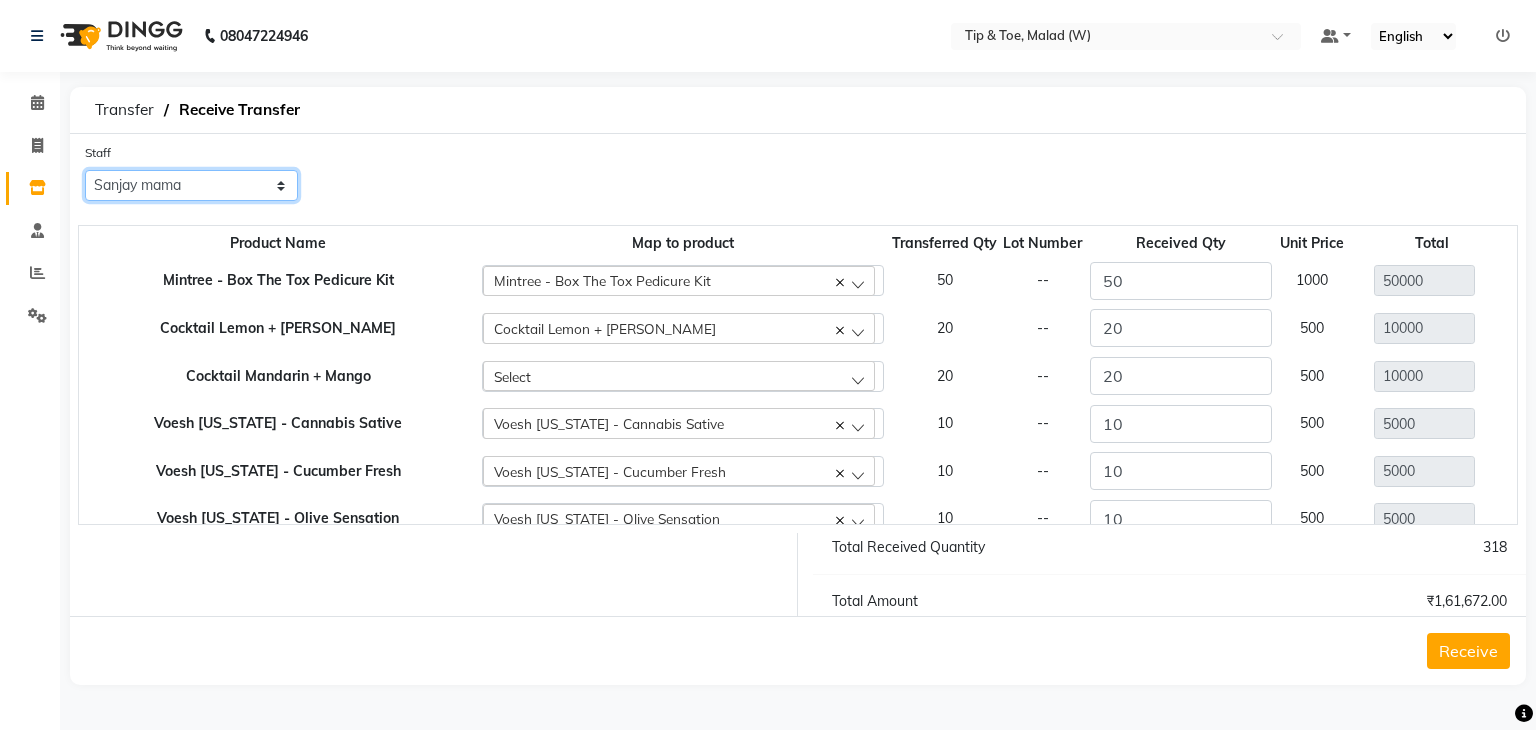 click on "Select Achan Akanksha Akash  Alfaz  Amreen  Daksha Danish Dhanashree Dibakar Divya Rai House Sale Imran Shaikh Kaikasha Shaikh Keshien Kumar Leela malad login access Manisha Singh Manisha Suvare Nida Sabri Nim Ninshing Nitesh Pooja Poonam Singh Regan Sanjay mama Shamim Shaikh Shimre Sujit Suzu Swity Urmila Pal Vikram" at bounding box center [191, 185] 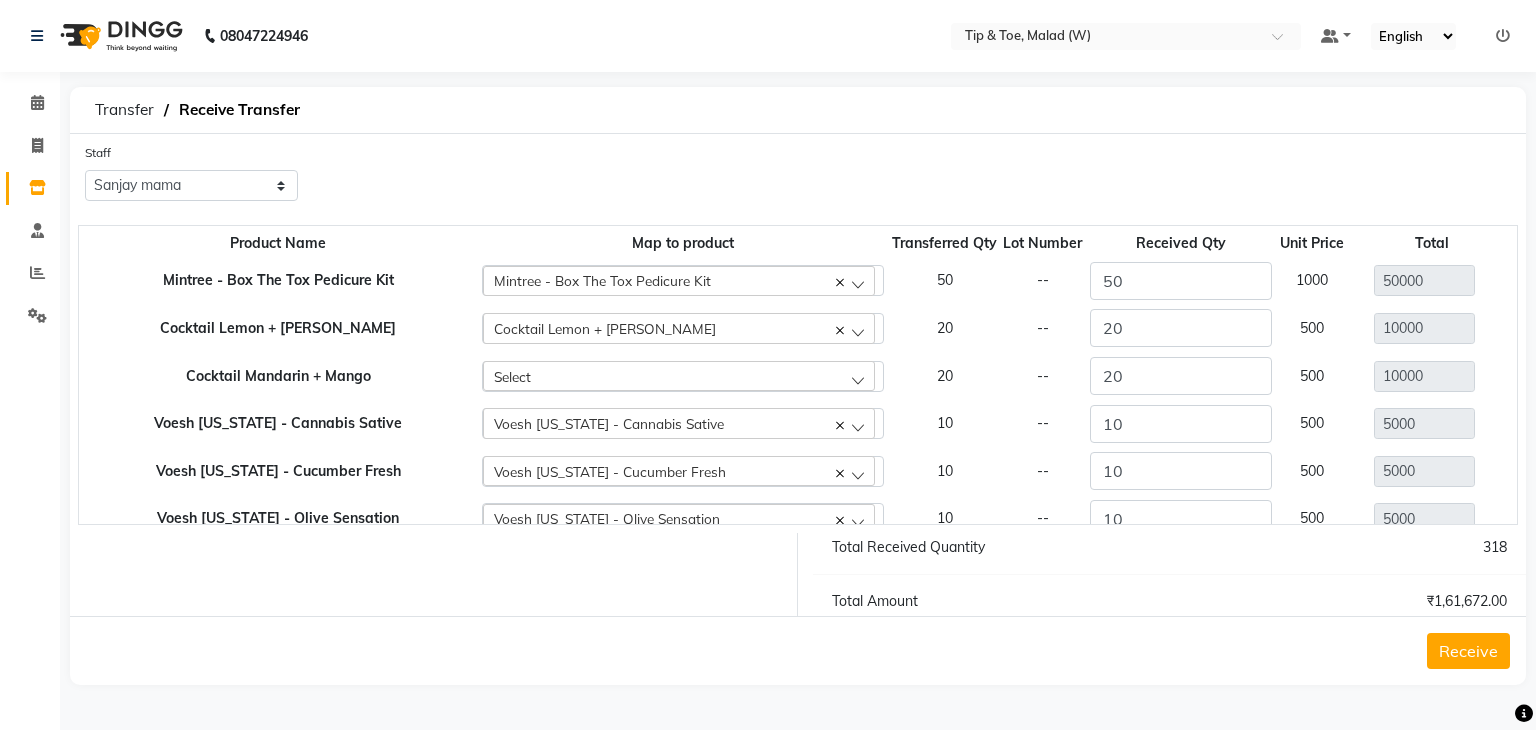 click on "Receive" 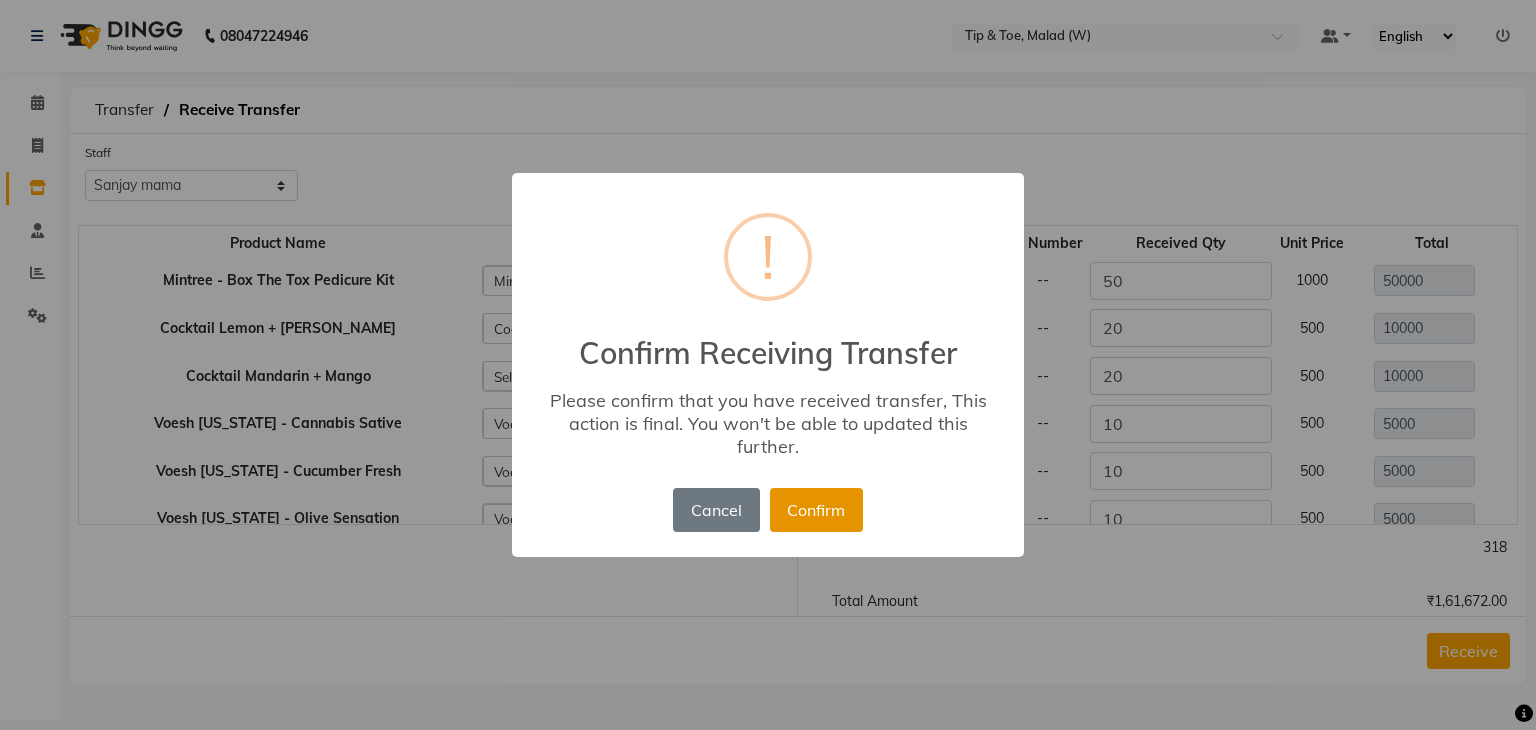 click on "Confirm" at bounding box center [816, 510] 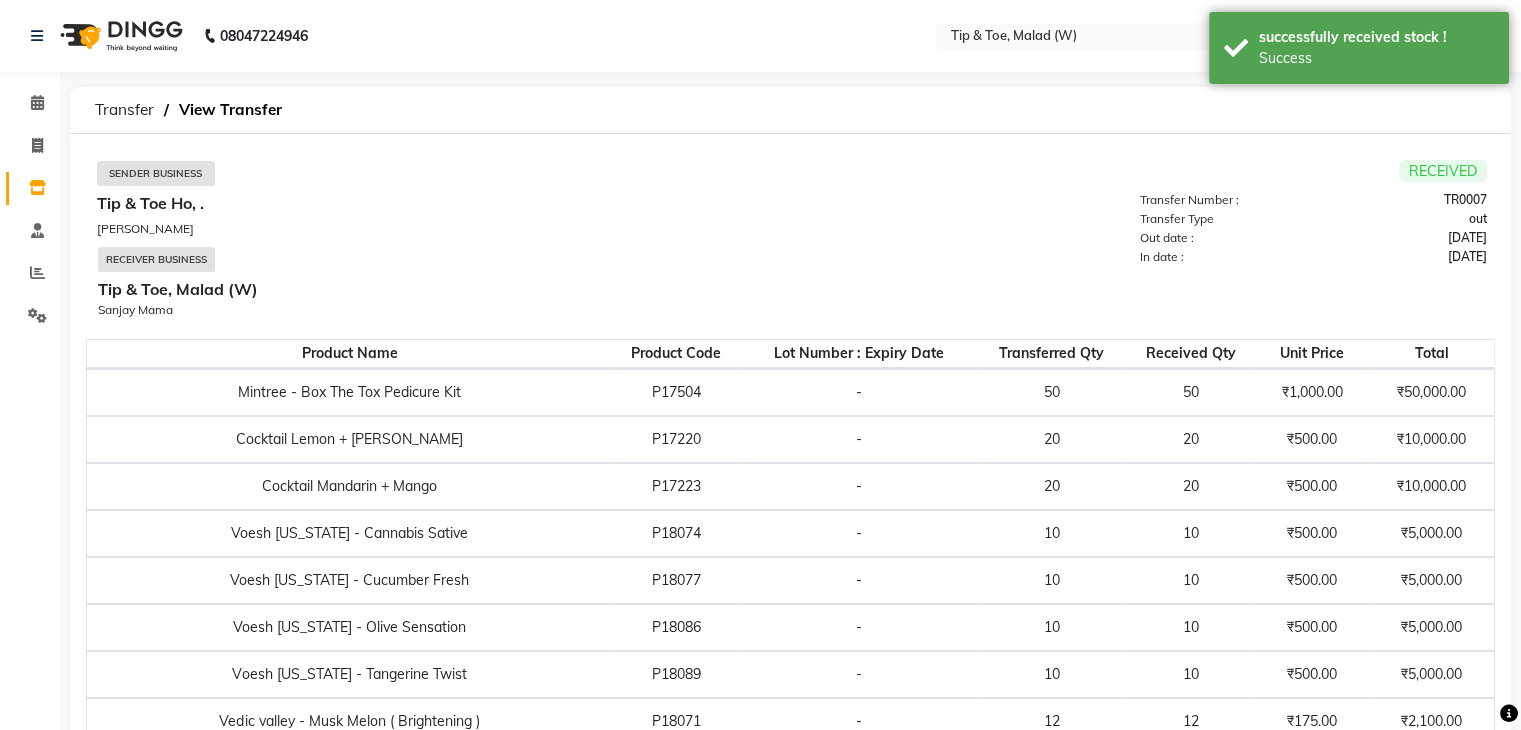 click on "TR0007" at bounding box center (1406, 200) 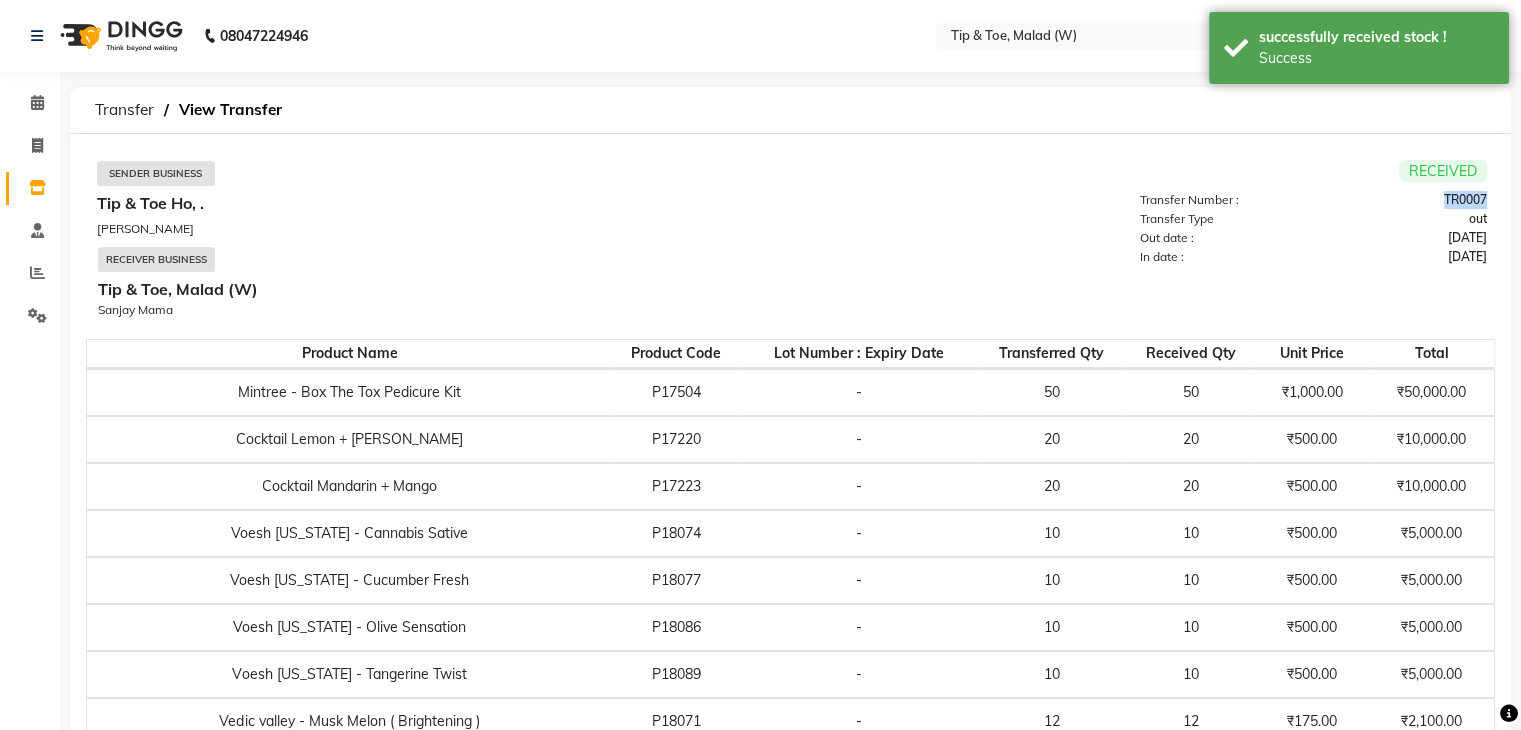 click on "TR0007" at bounding box center [1406, 200] 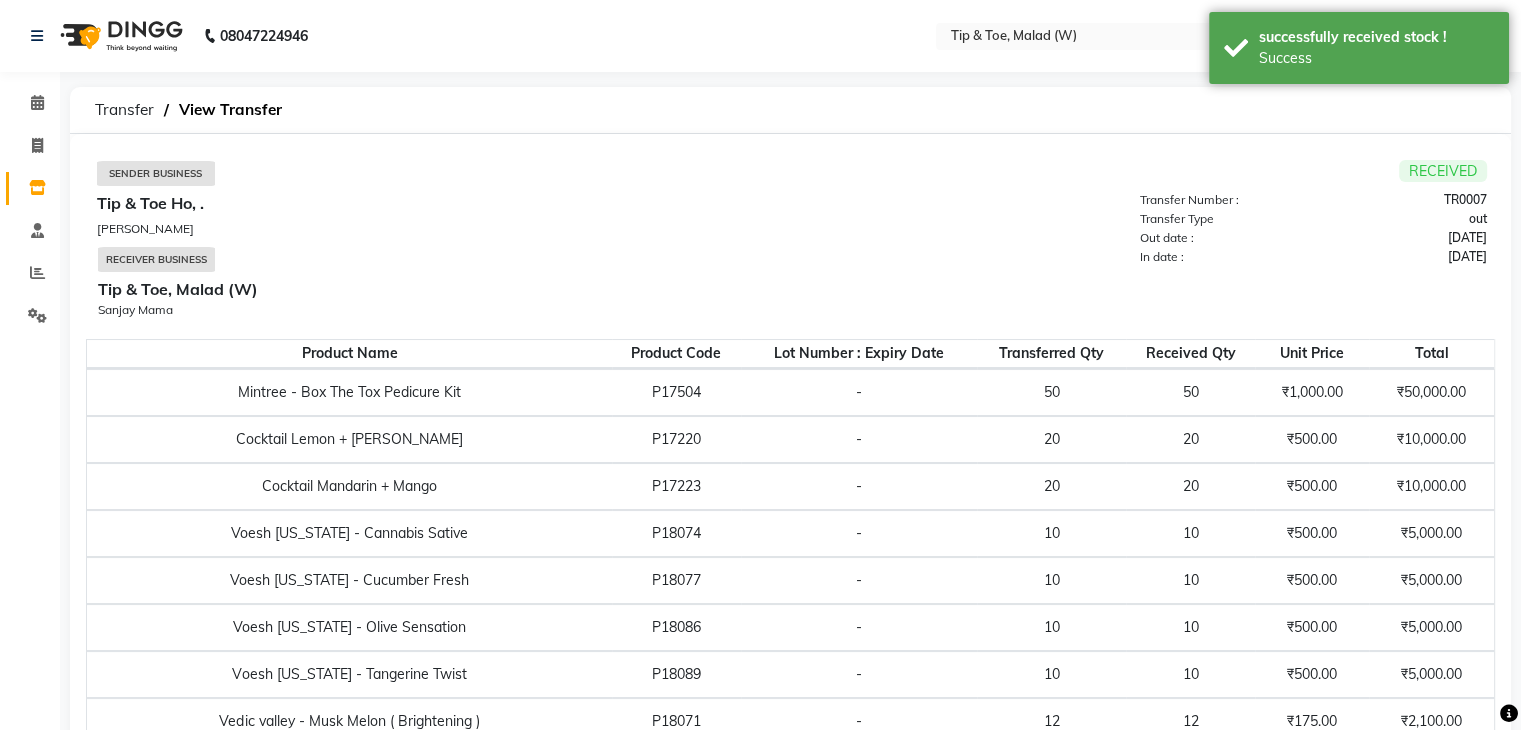 click on "50" 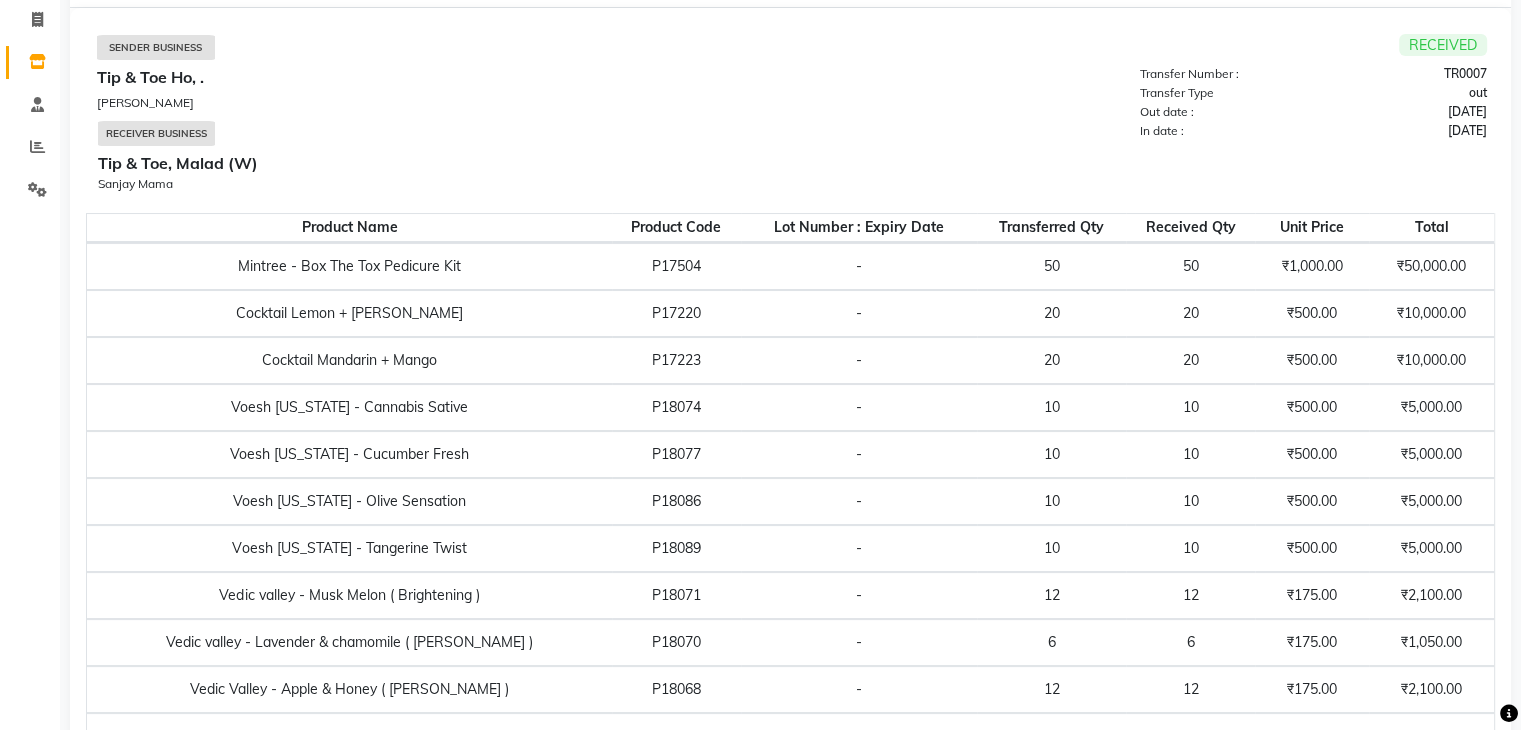 scroll, scrollTop: 0, scrollLeft: 0, axis: both 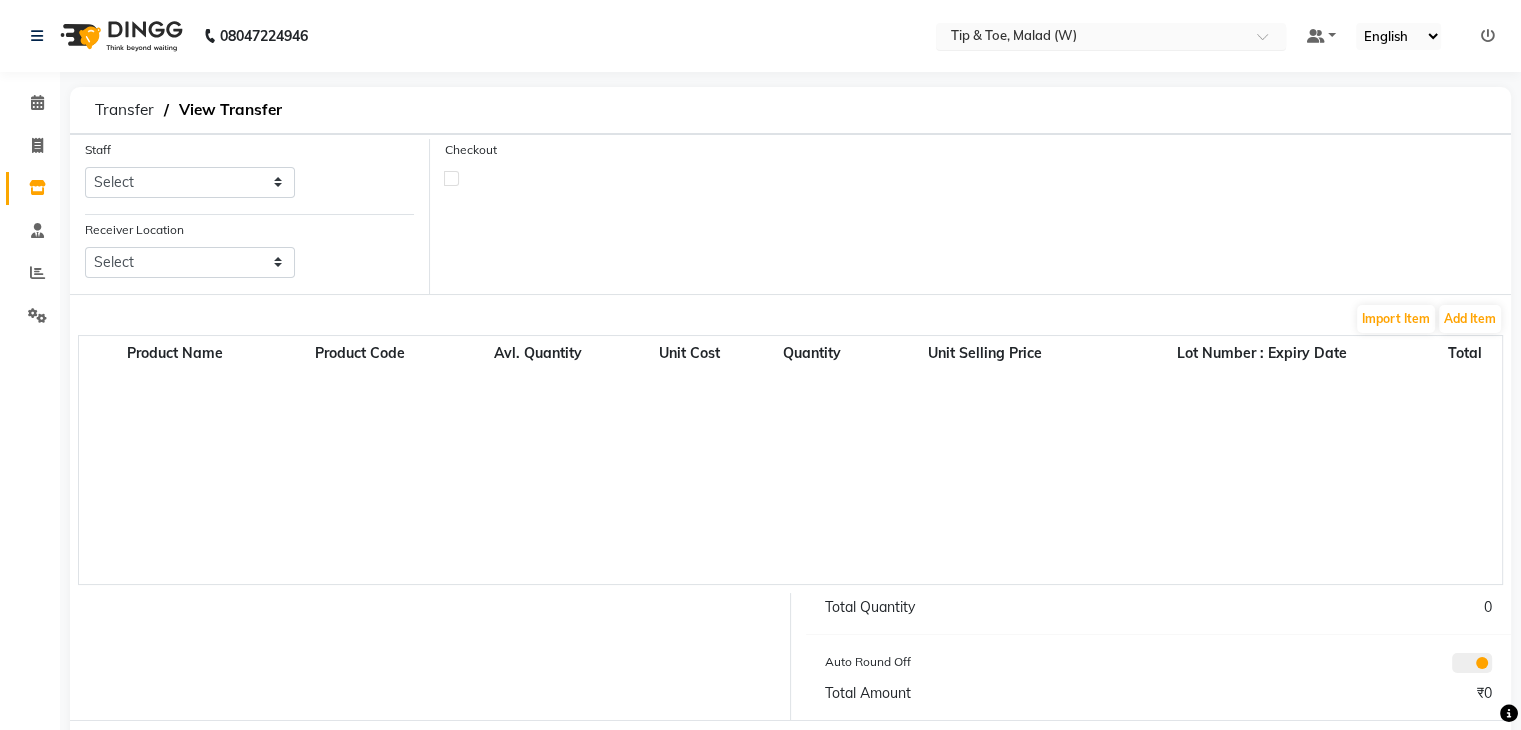 click on "Select Location × Tip & Toe, Malad (W)" at bounding box center [1111, 36] 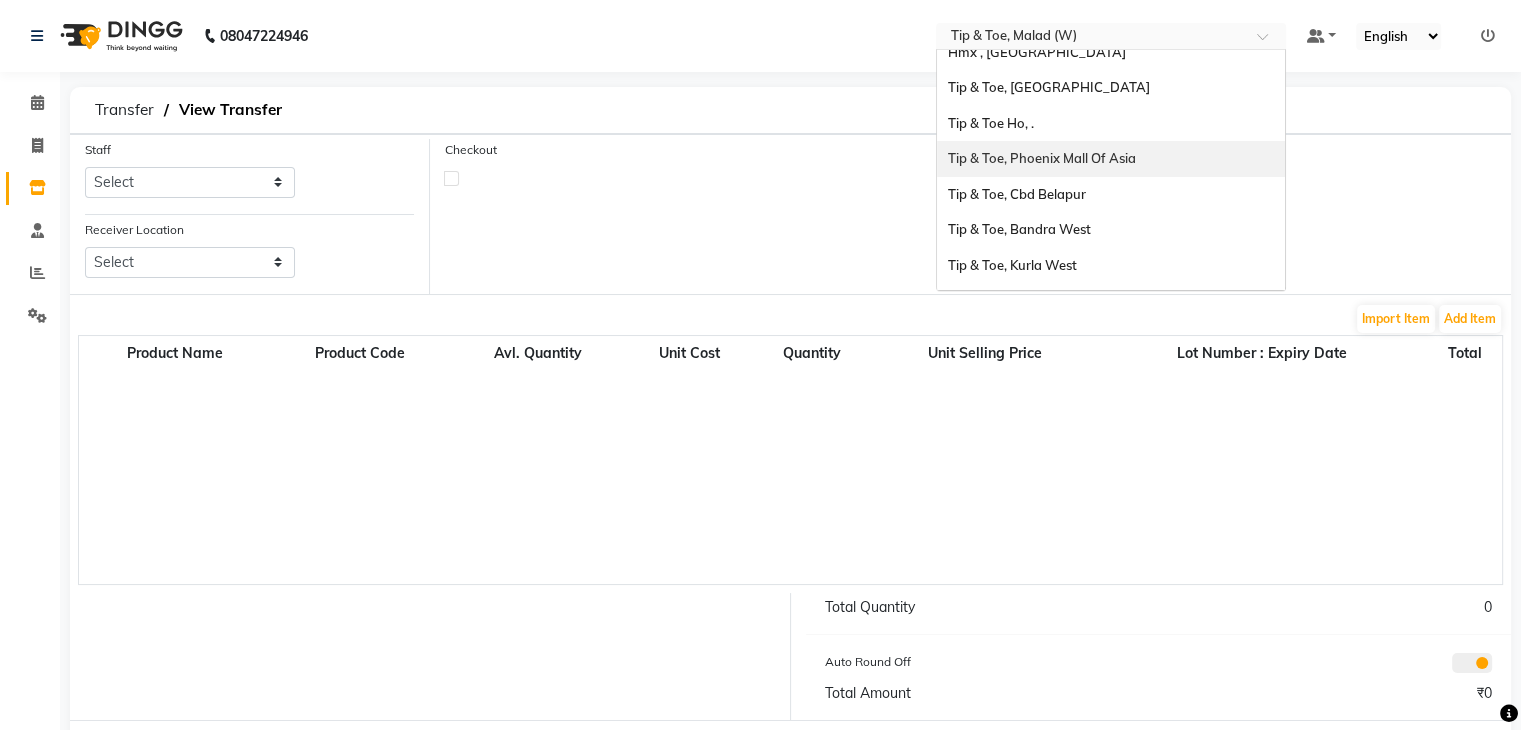 scroll, scrollTop: 14, scrollLeft: 0, axis: vertical 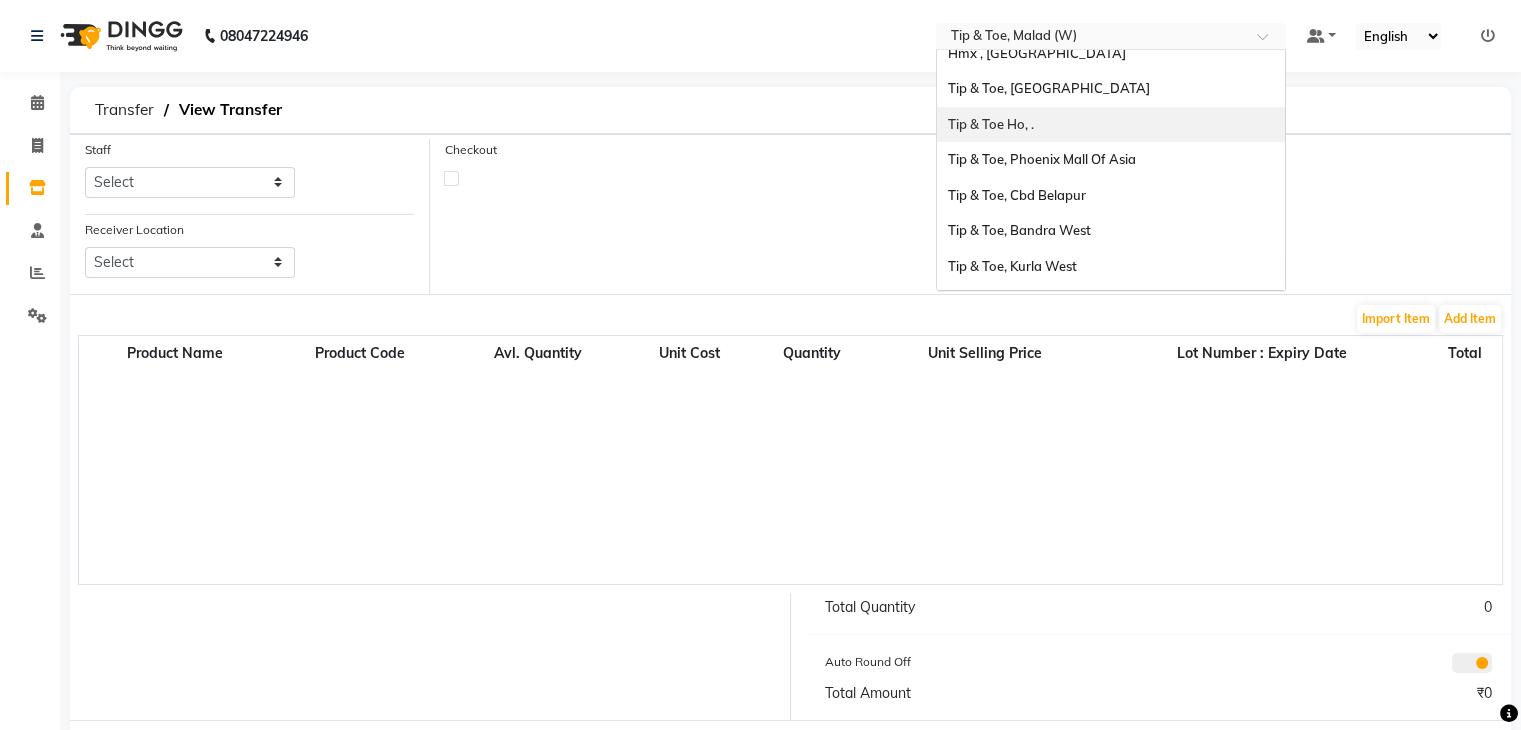 click on "Tip & Toe Ho, ." at bounding box center [1111, 125] 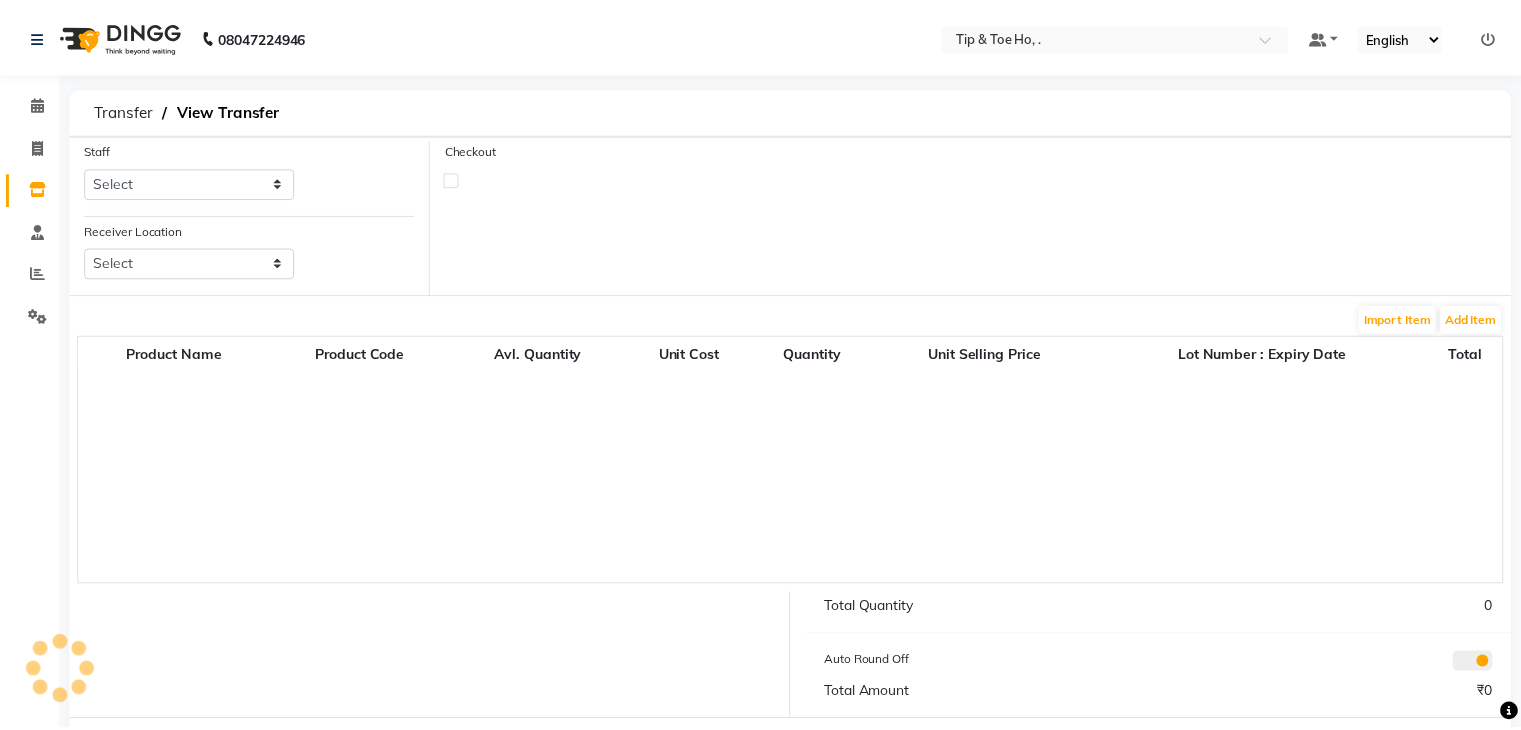 scroll, scrollTop: 0, scrollLeft: 0, axis: both 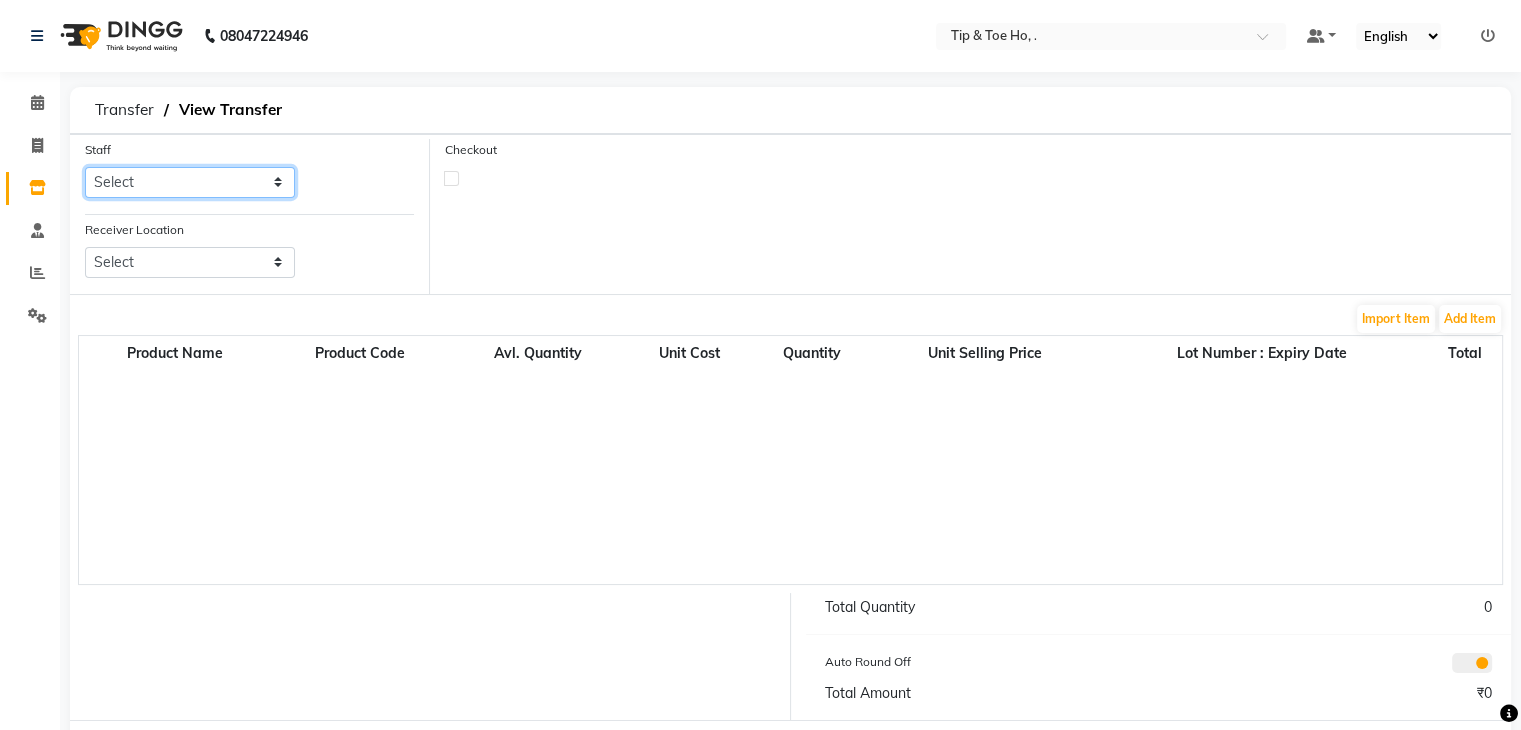 click on "Select Accounts Accounts 2 Accounts 3 CA Urvii Mittal DINGG SUPPORT Jai Chavan Kajal Manisha Marketing Tip And Toe Borivali  Tip and Toe -DELHI Tip And Toe The Nail,Panjim" at bounding box center (190, 182) 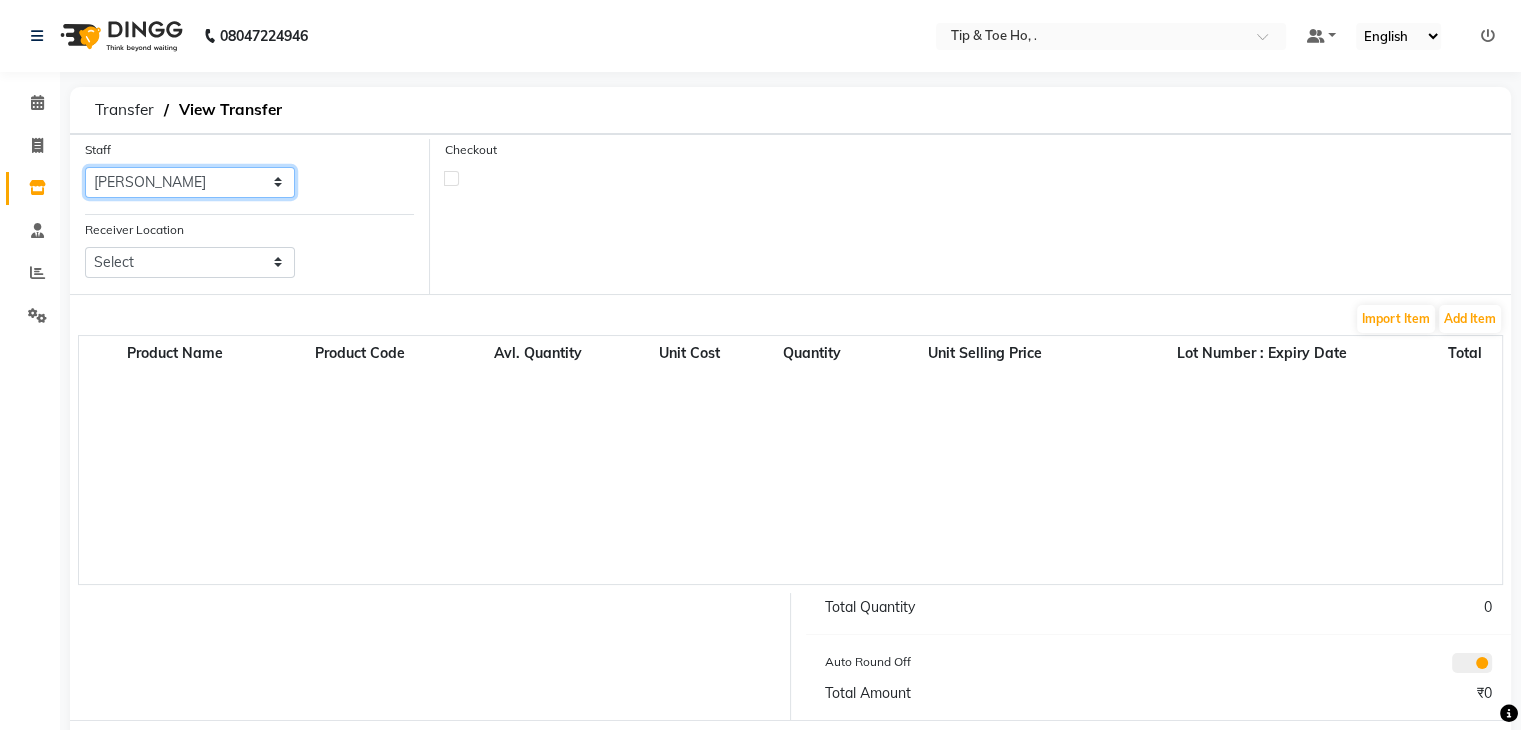 click on "Select Accounts Accounts 2 Accounts 3 CA Urvii Mittal DINGG SUPPORT Jai Chavan Kajal Manisha Marketing Tip And Toe Borivali  Tip and Toe -DELHI Tip And Toe The Nail,Panjim" at bounding box center [190, 182] 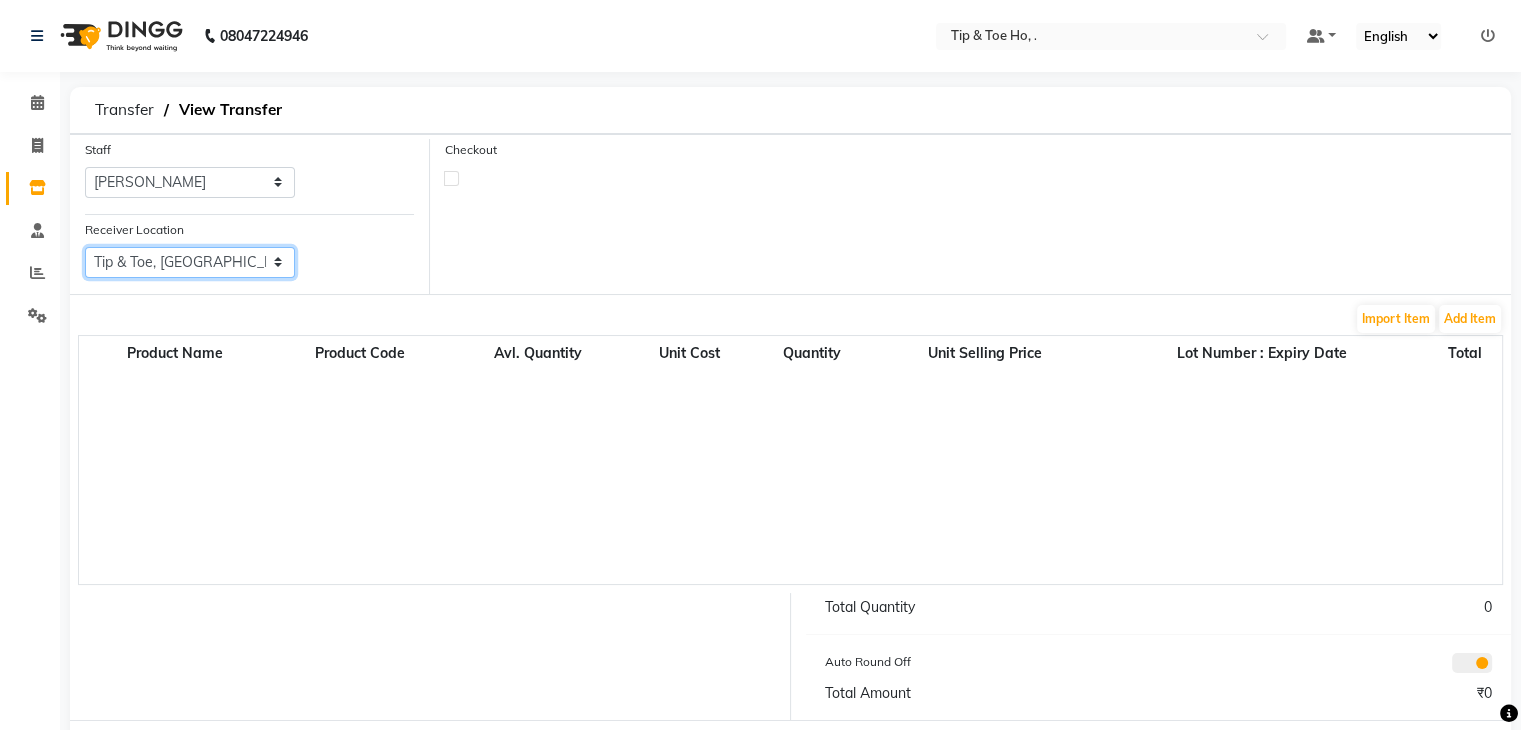 select on "2567" 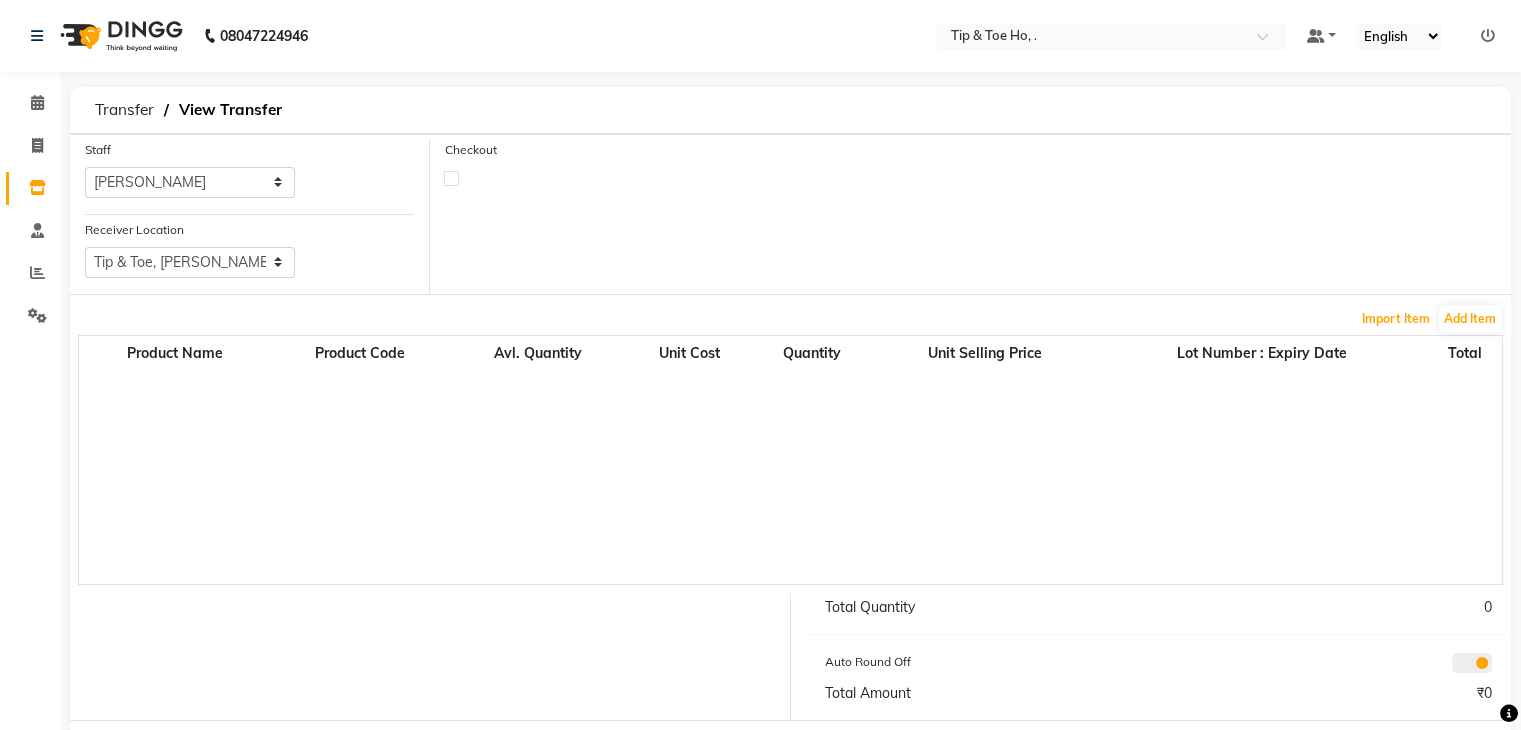 type 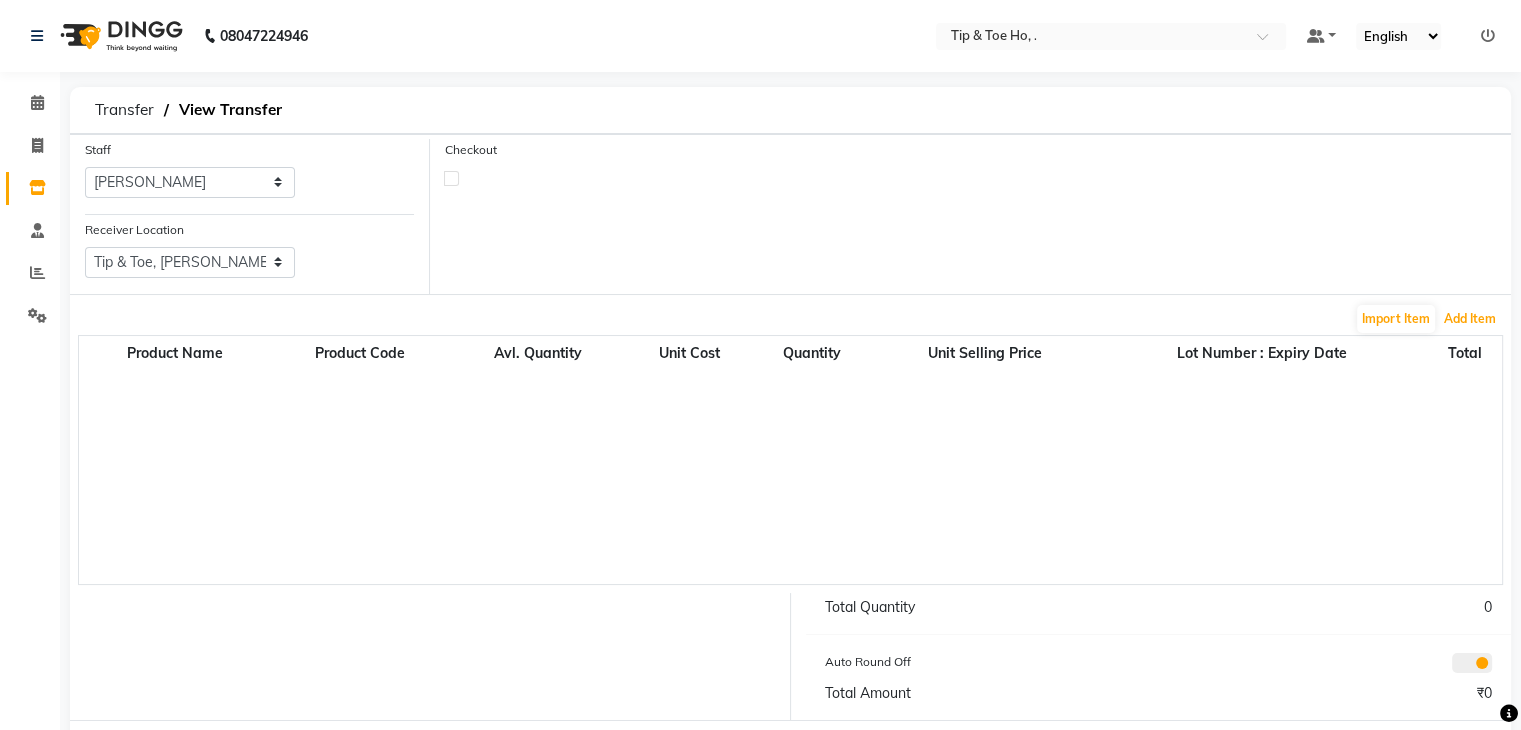 type 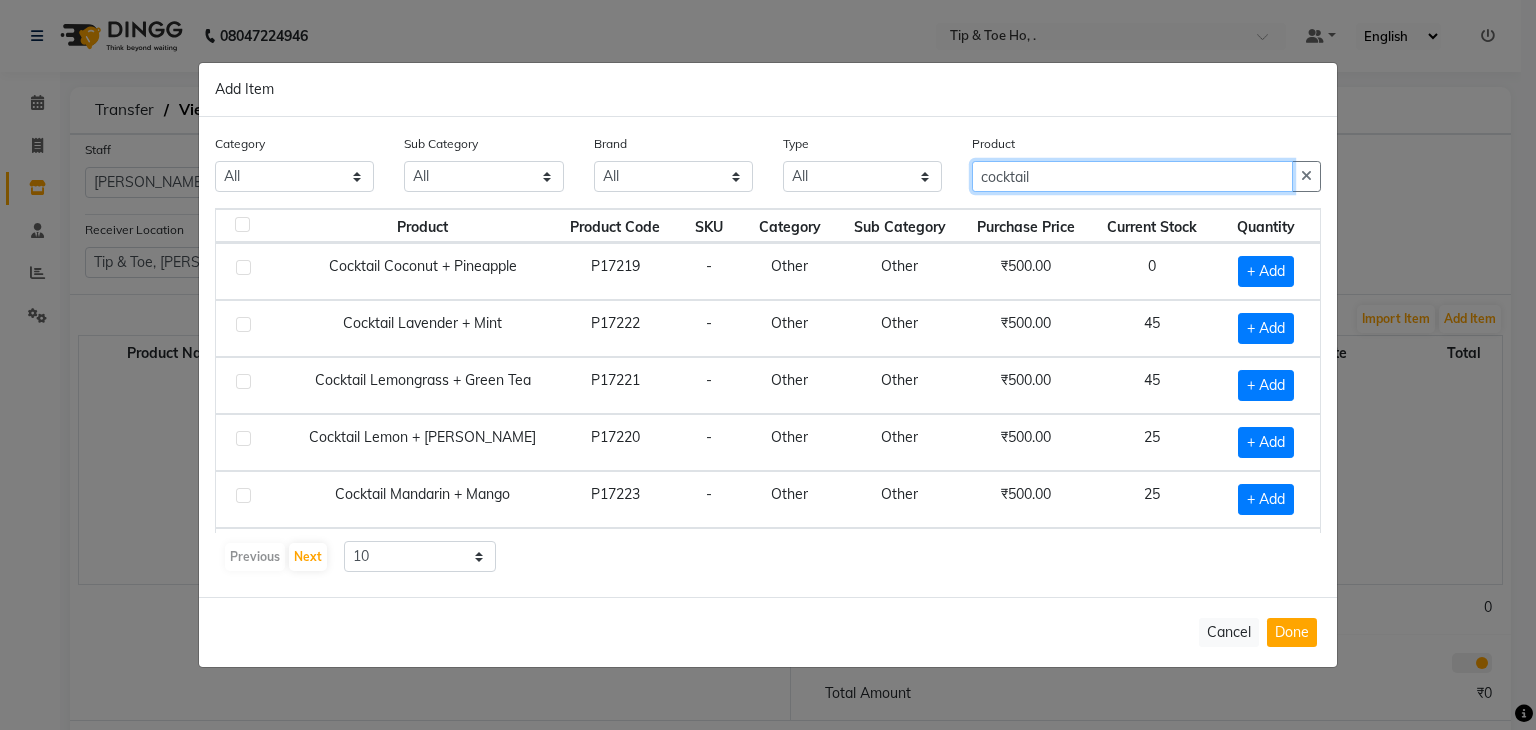 scroll, scrollTop: 159, scrollLeft: 0, axis: vertical 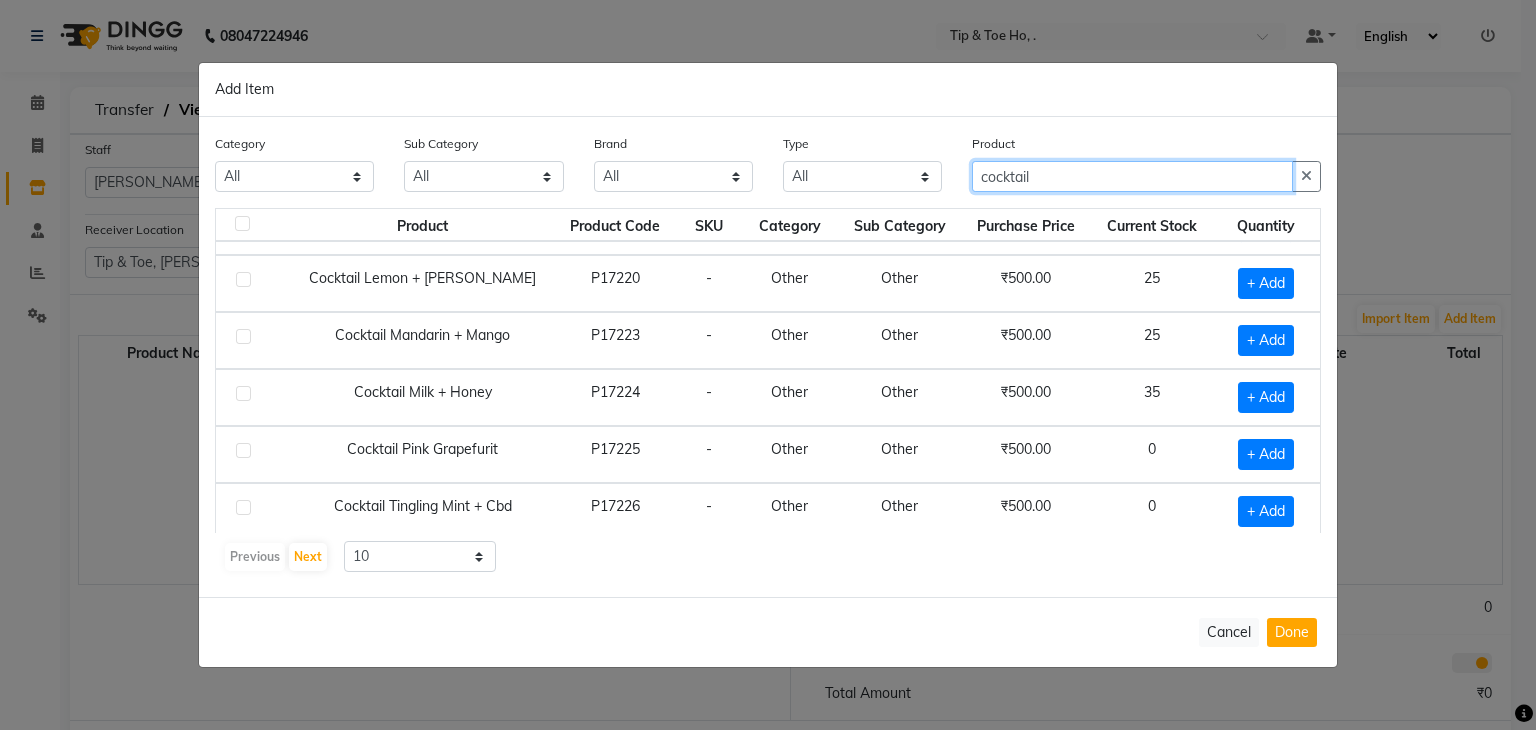type on "cocktail" 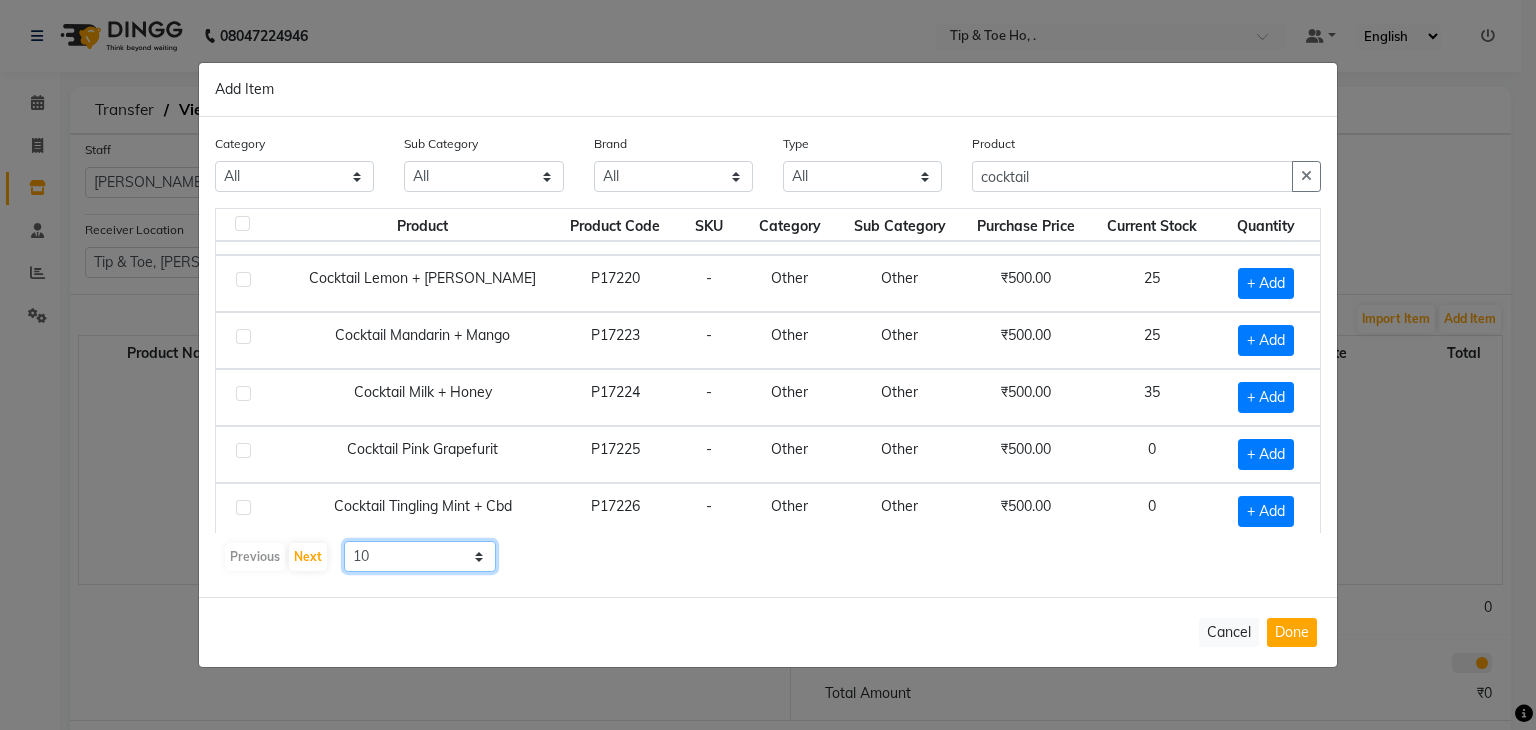 click on "10 50 100" 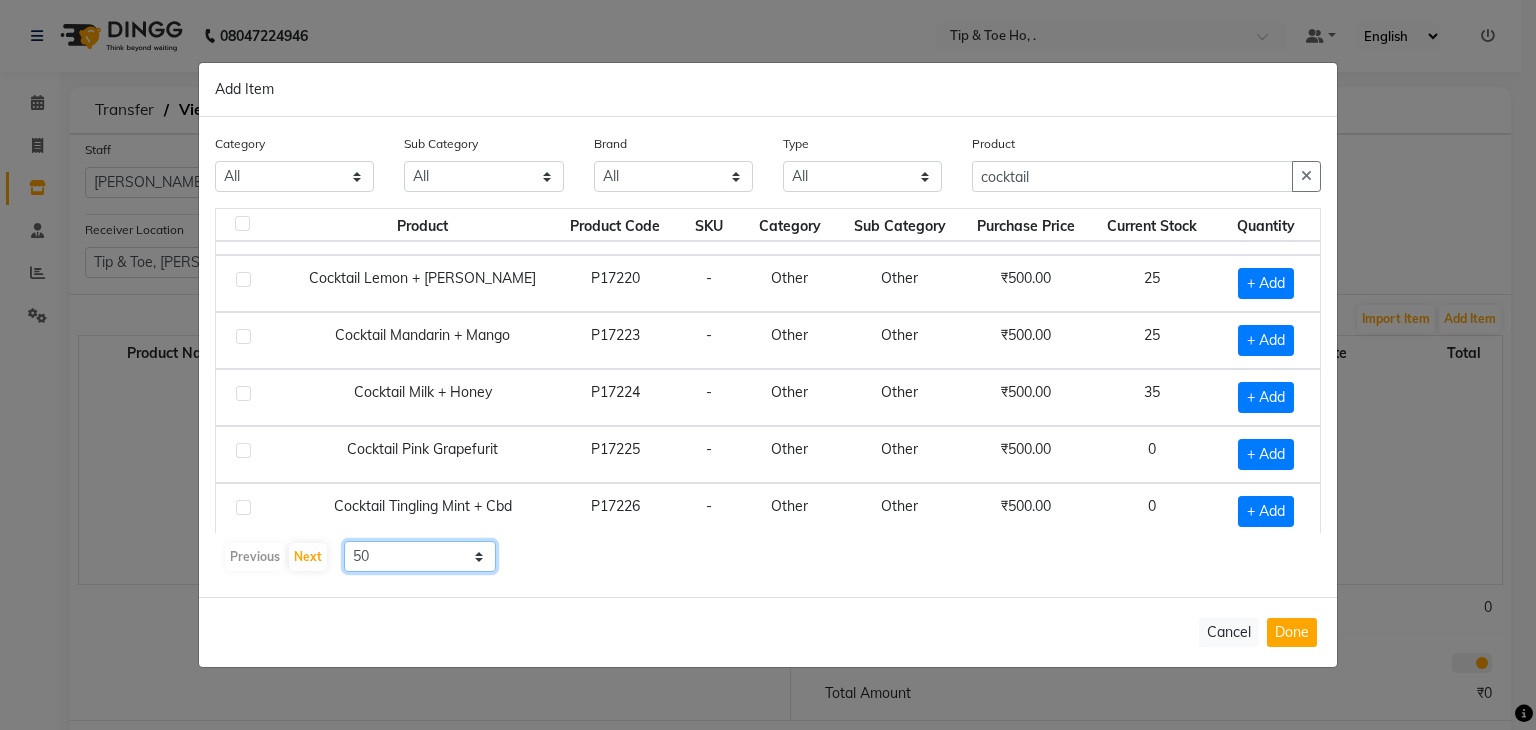 click on "10 50 100" 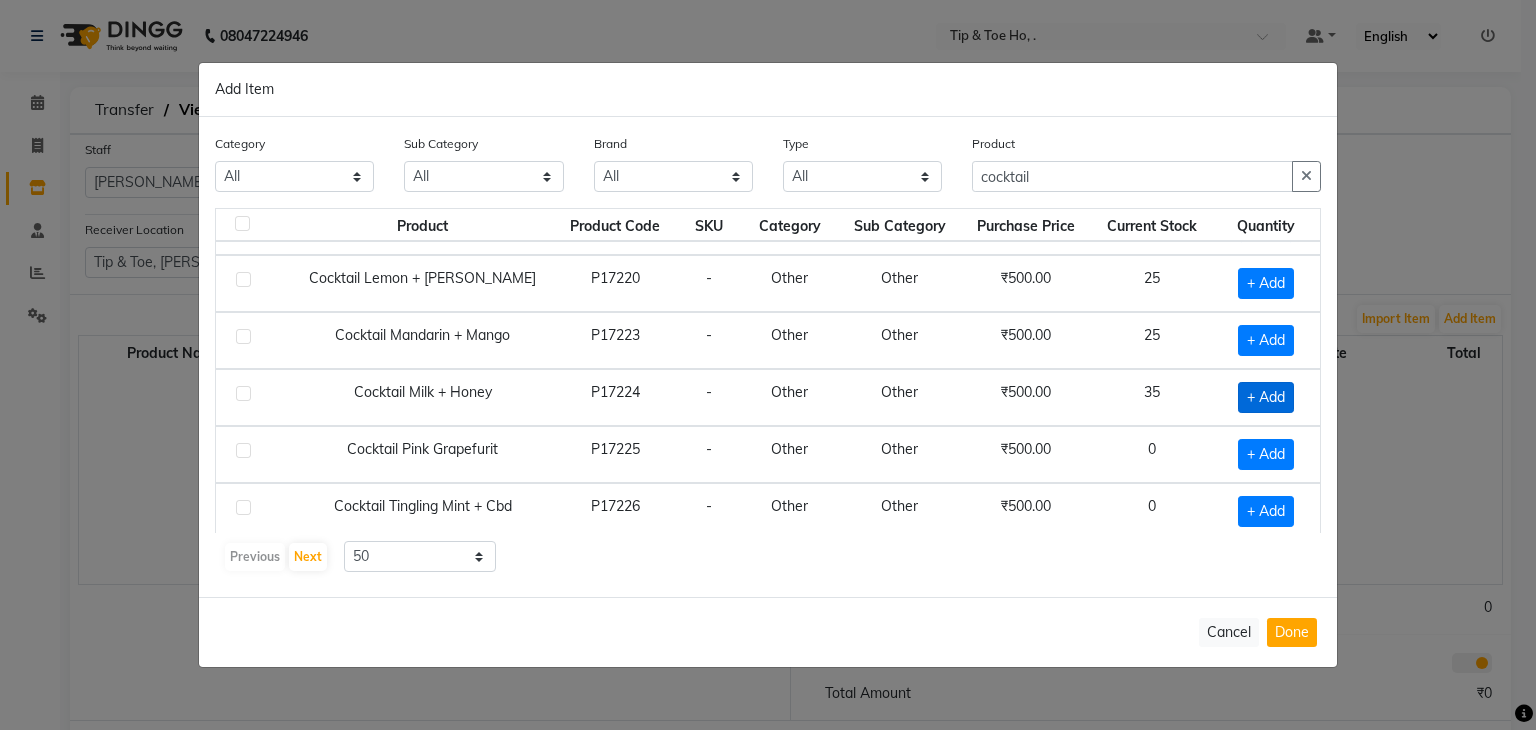 click on "+ Add" 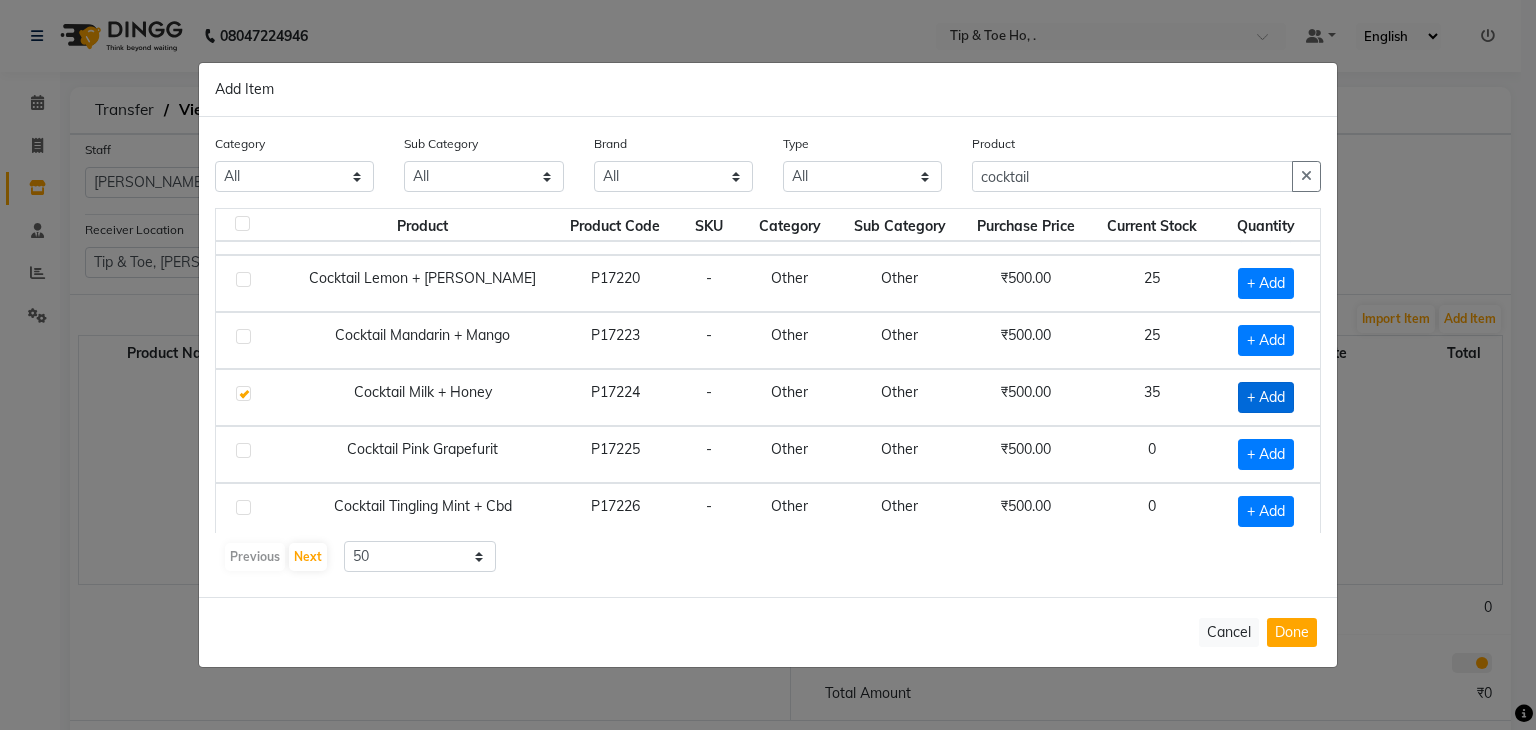 checkbox on "true" 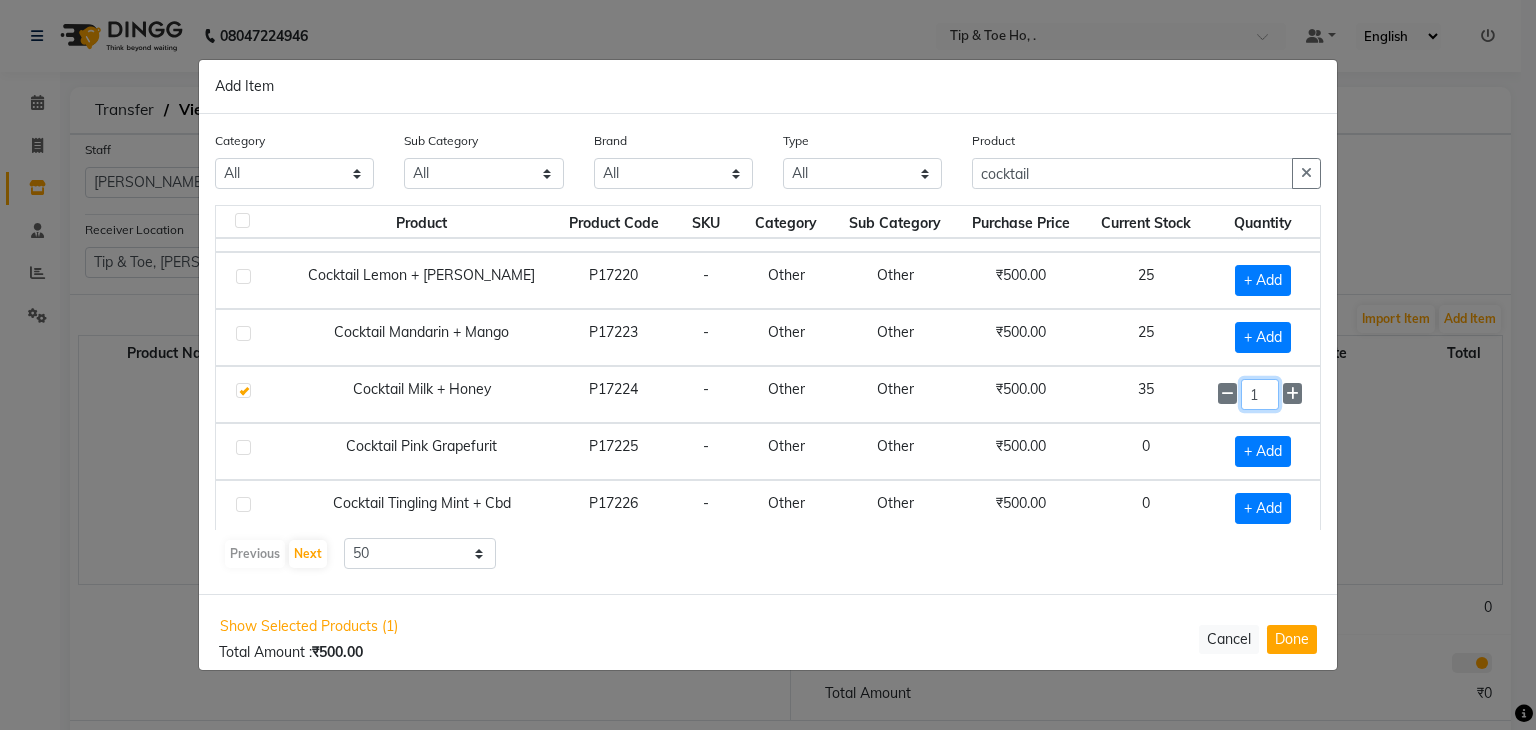 click on "1" 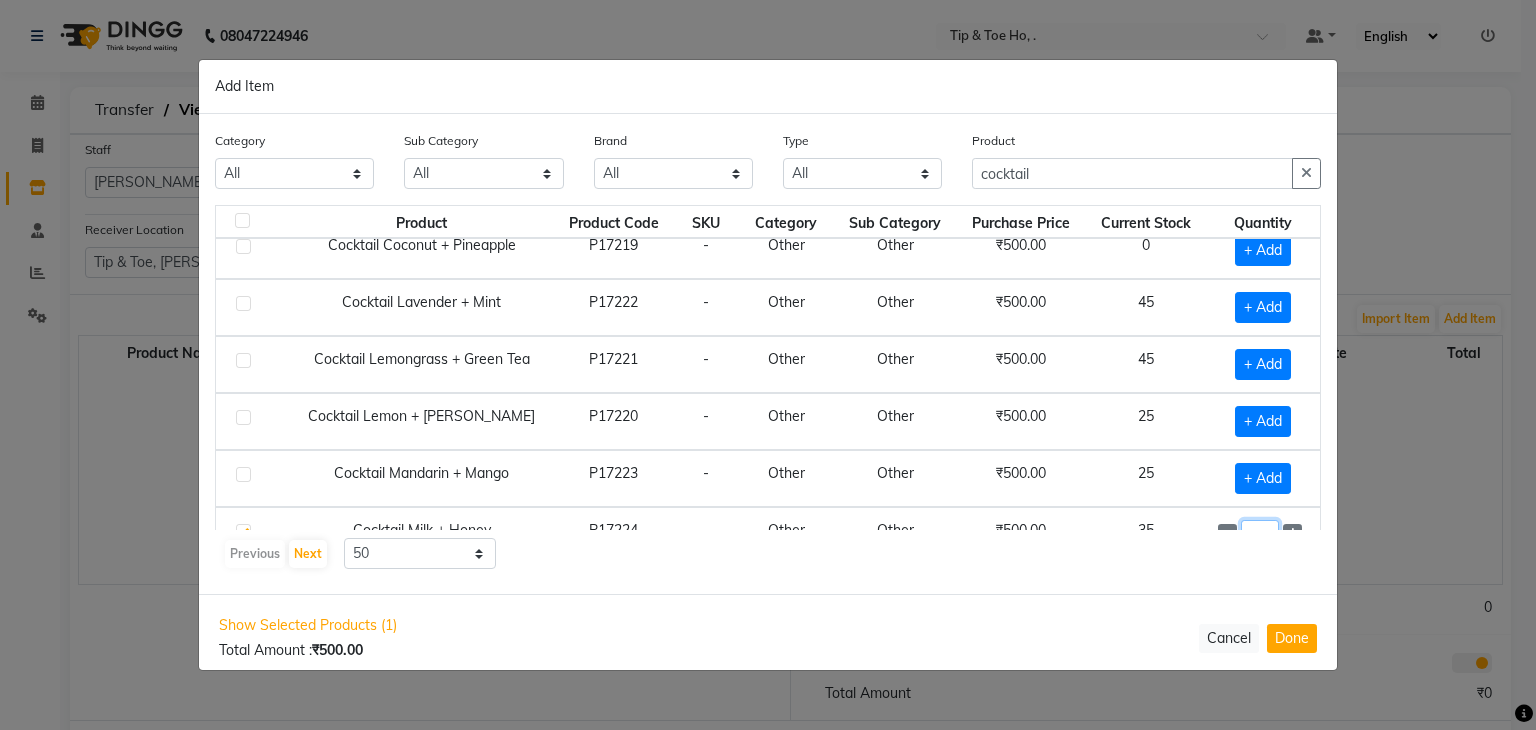 scroll, scrollTop: 0, scrollLeft: 0, axis: both 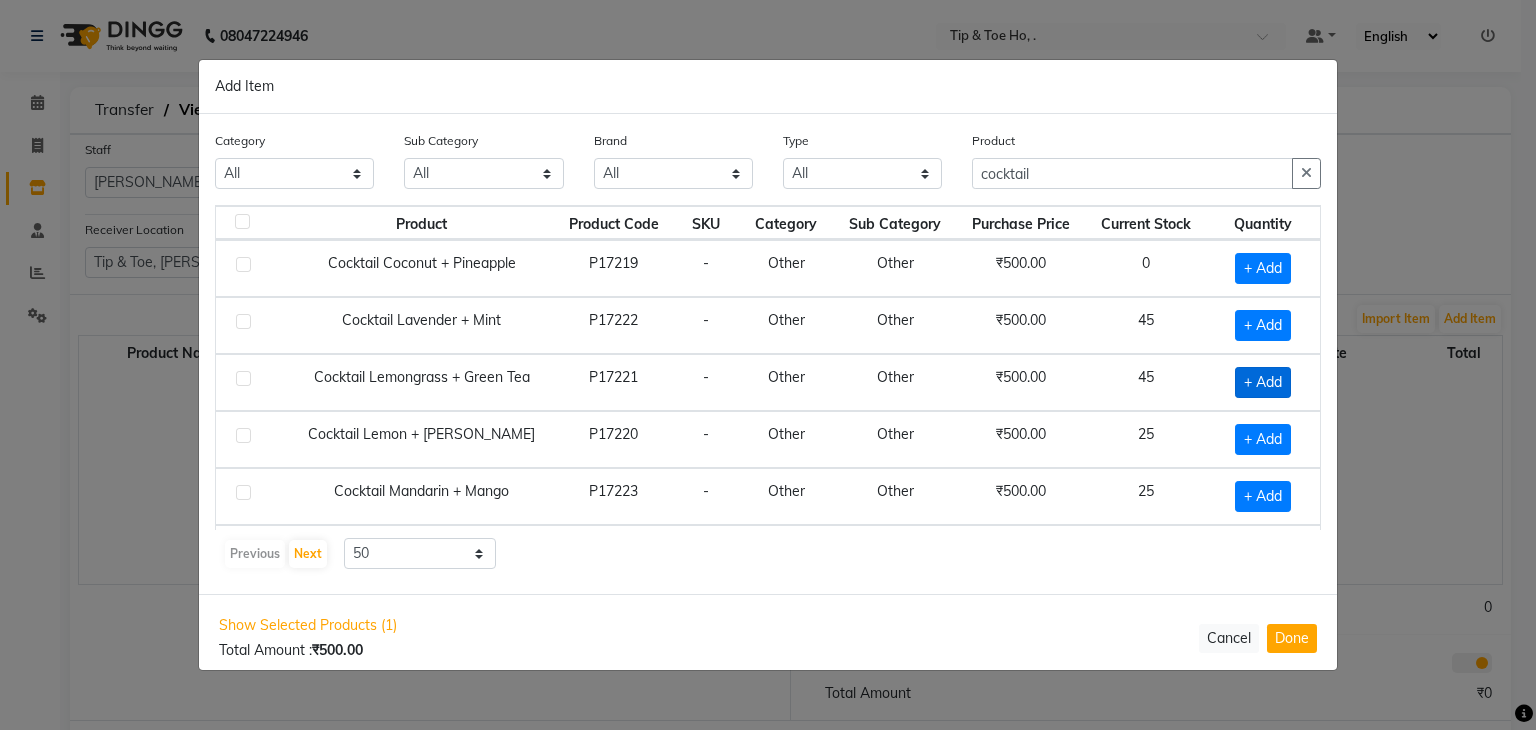 type on "10" 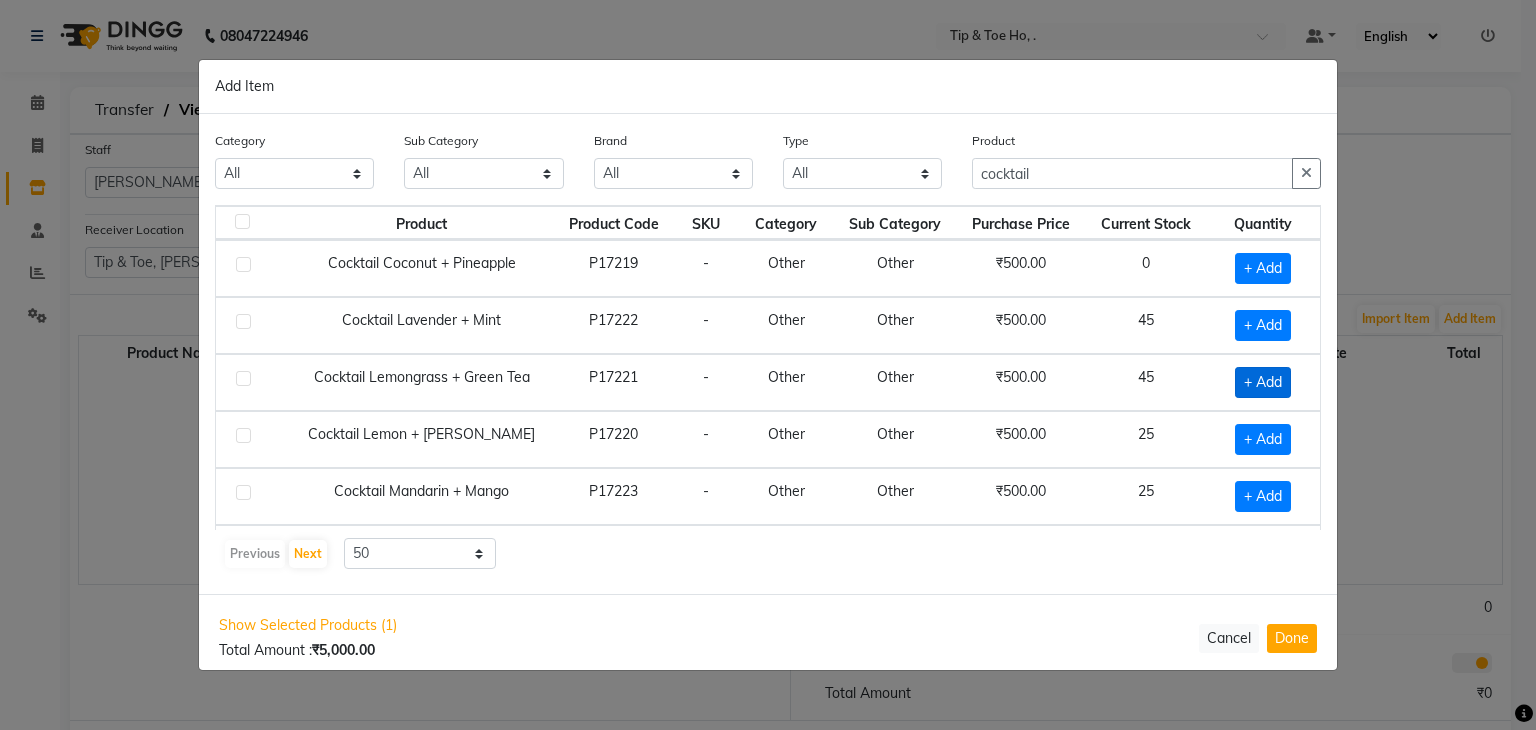 click on "+ Add" 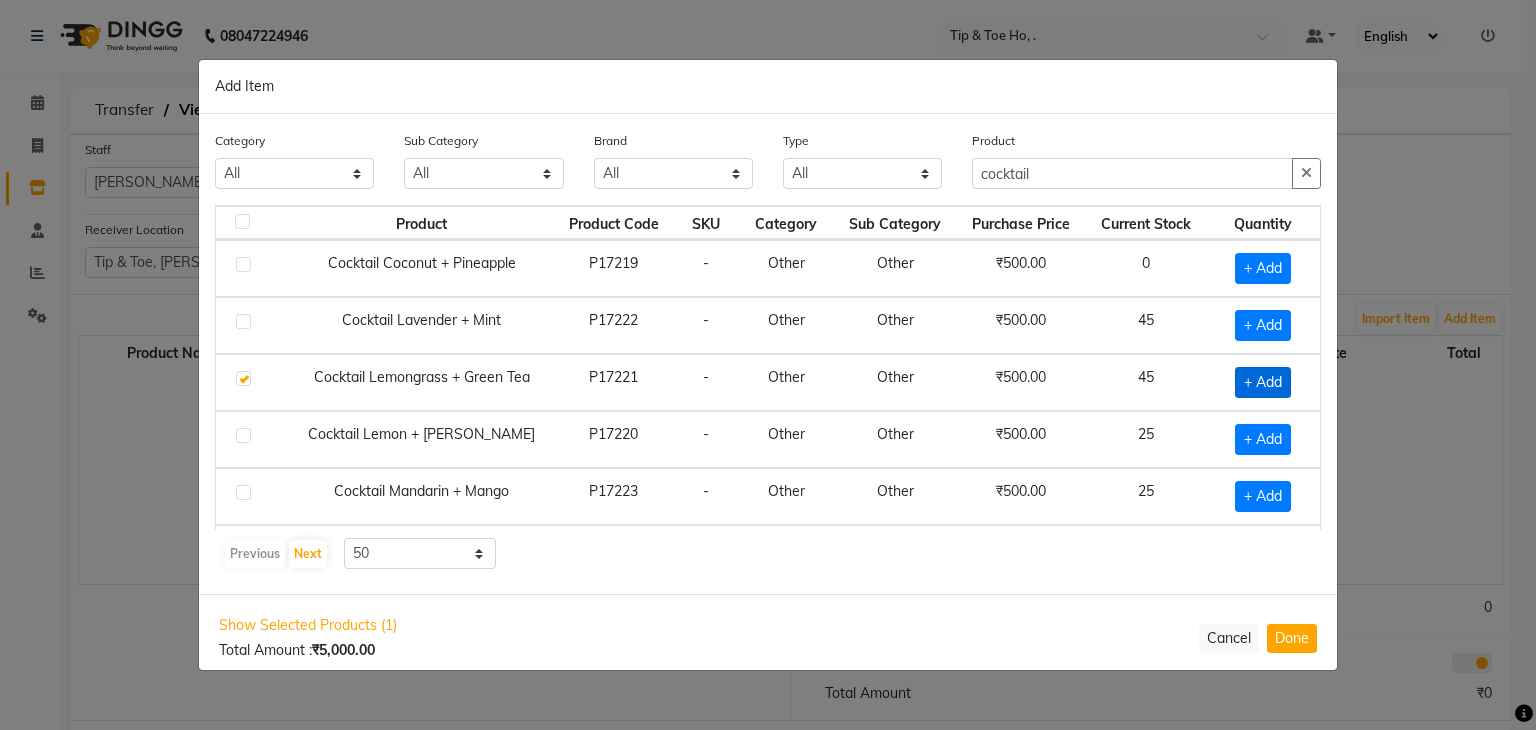 checkbox on "true" 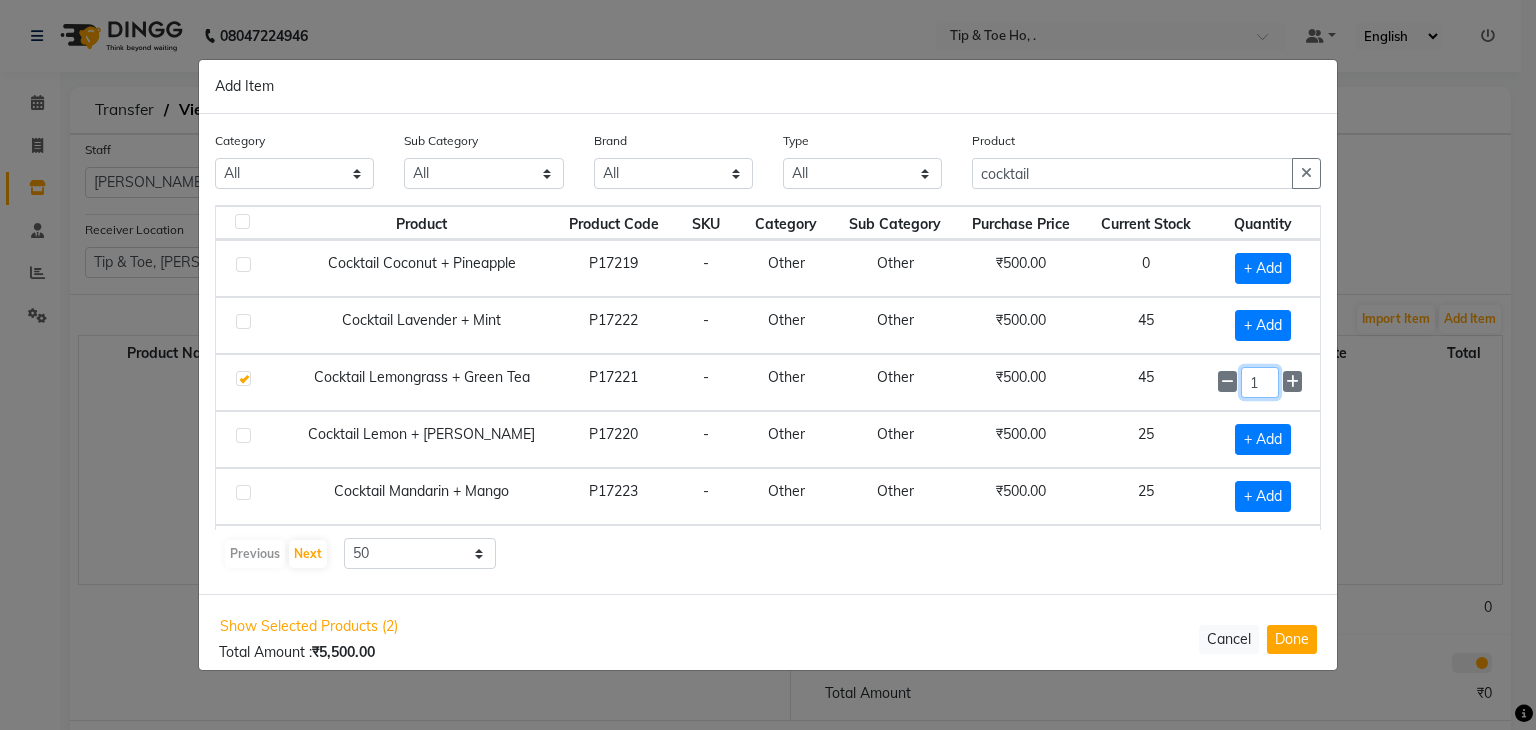 click on "1" 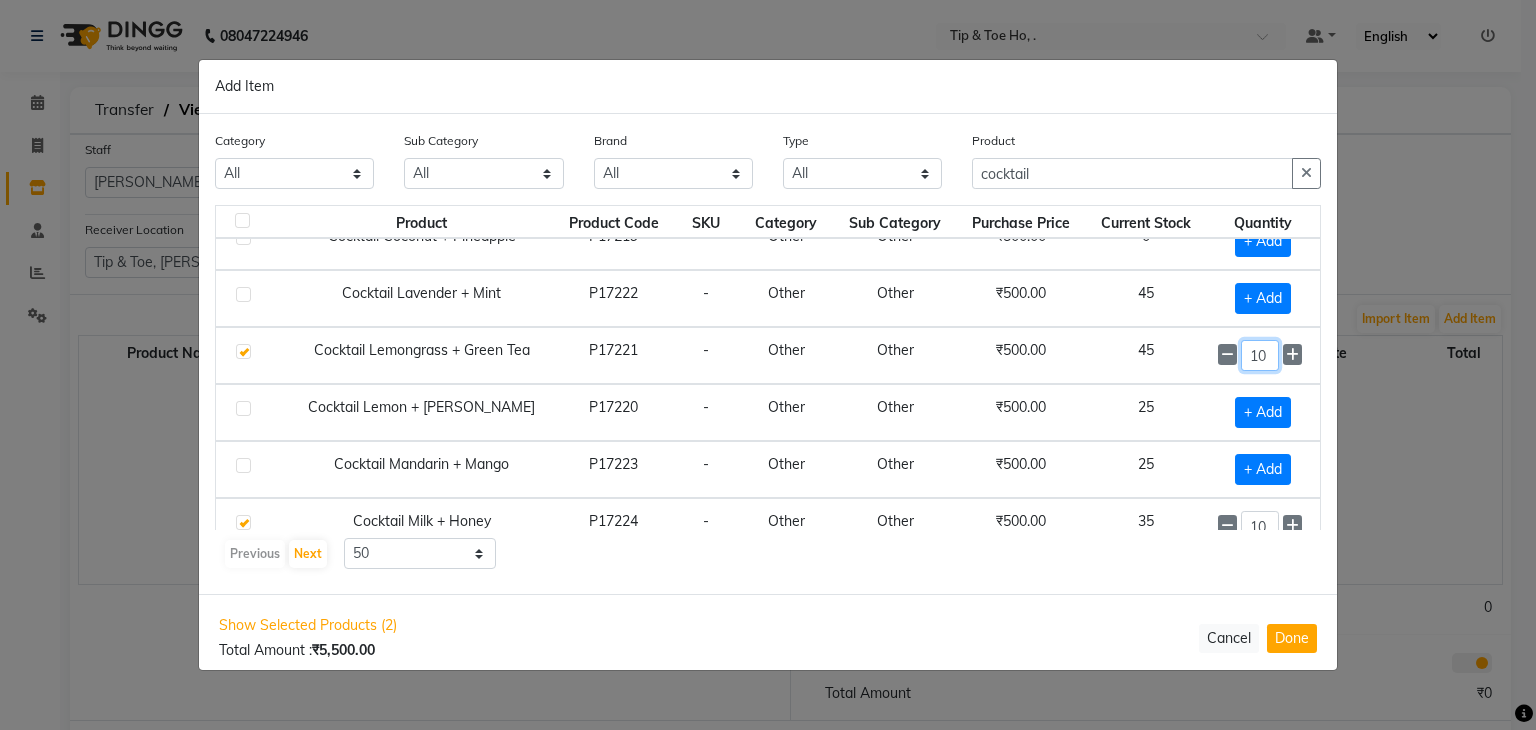 scroll, scrollTop: 0, scrollLeft: 0, axis: both 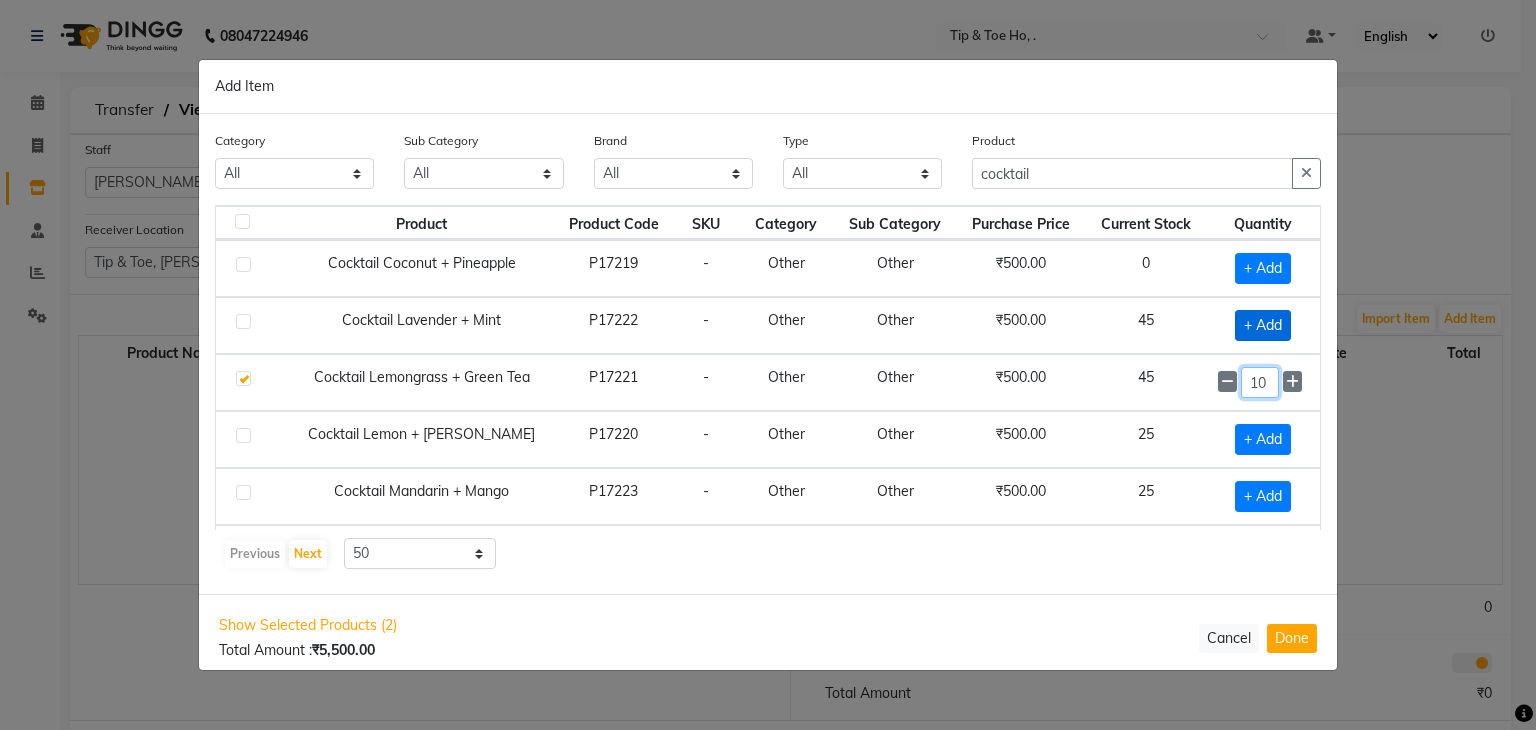 type on "10" 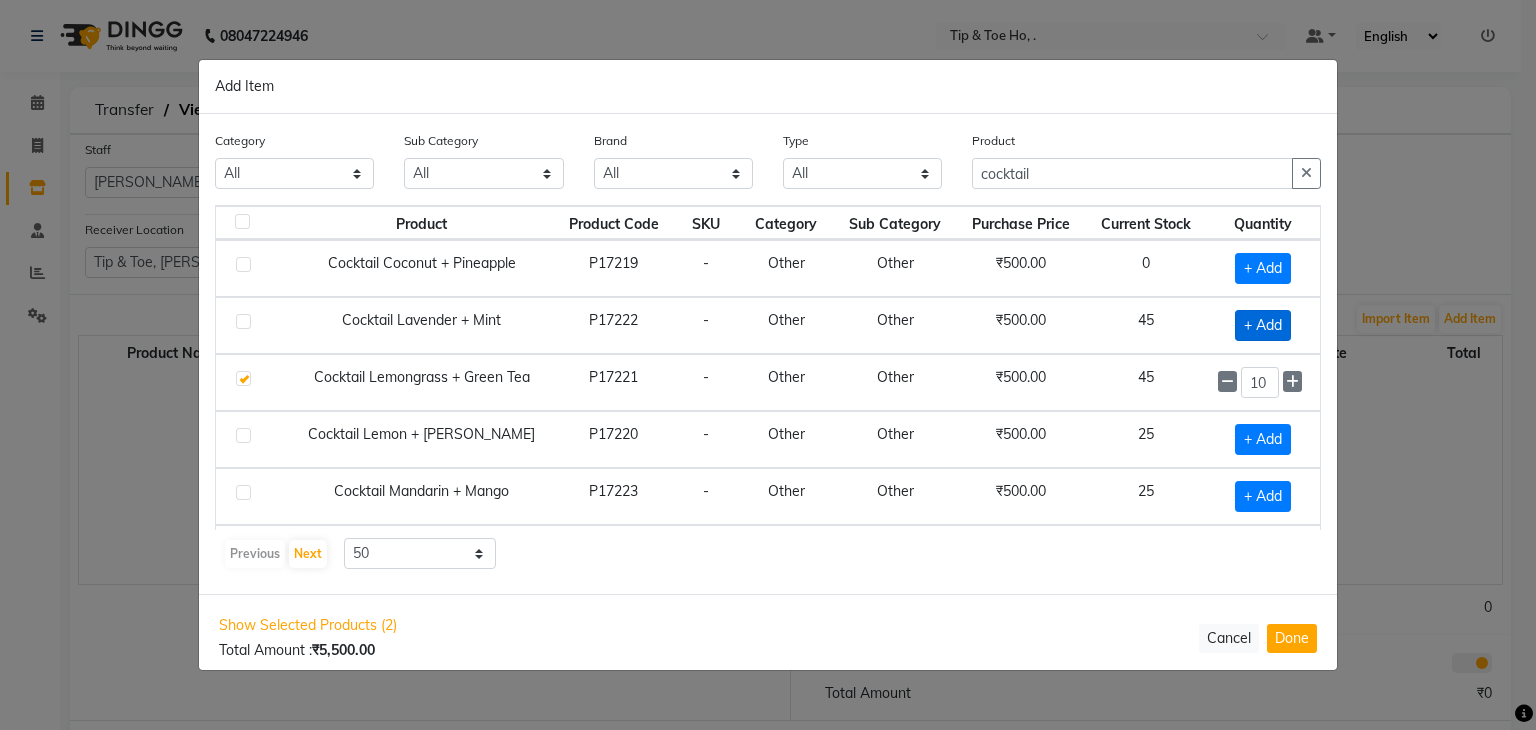 click on "+ Add" 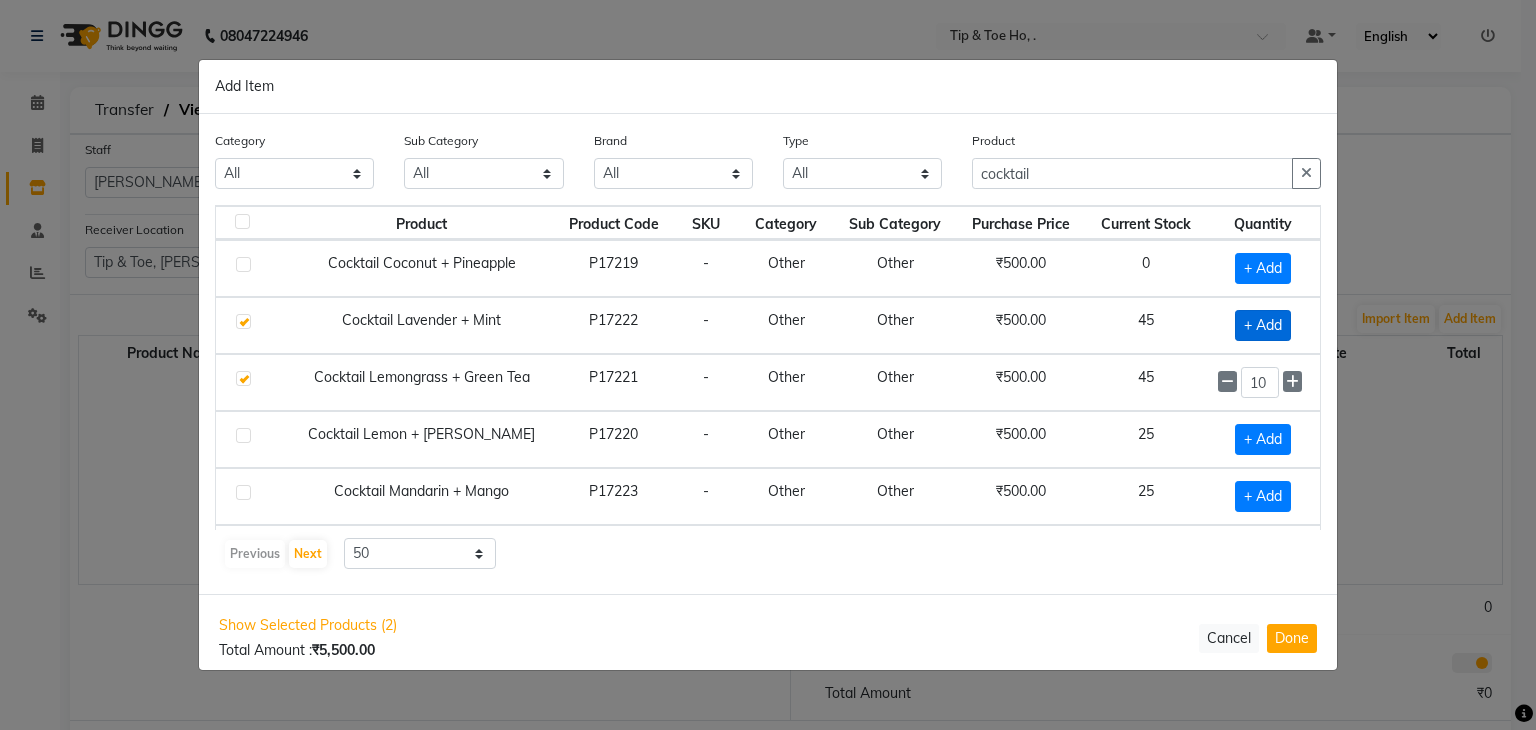 checkbox on "true" 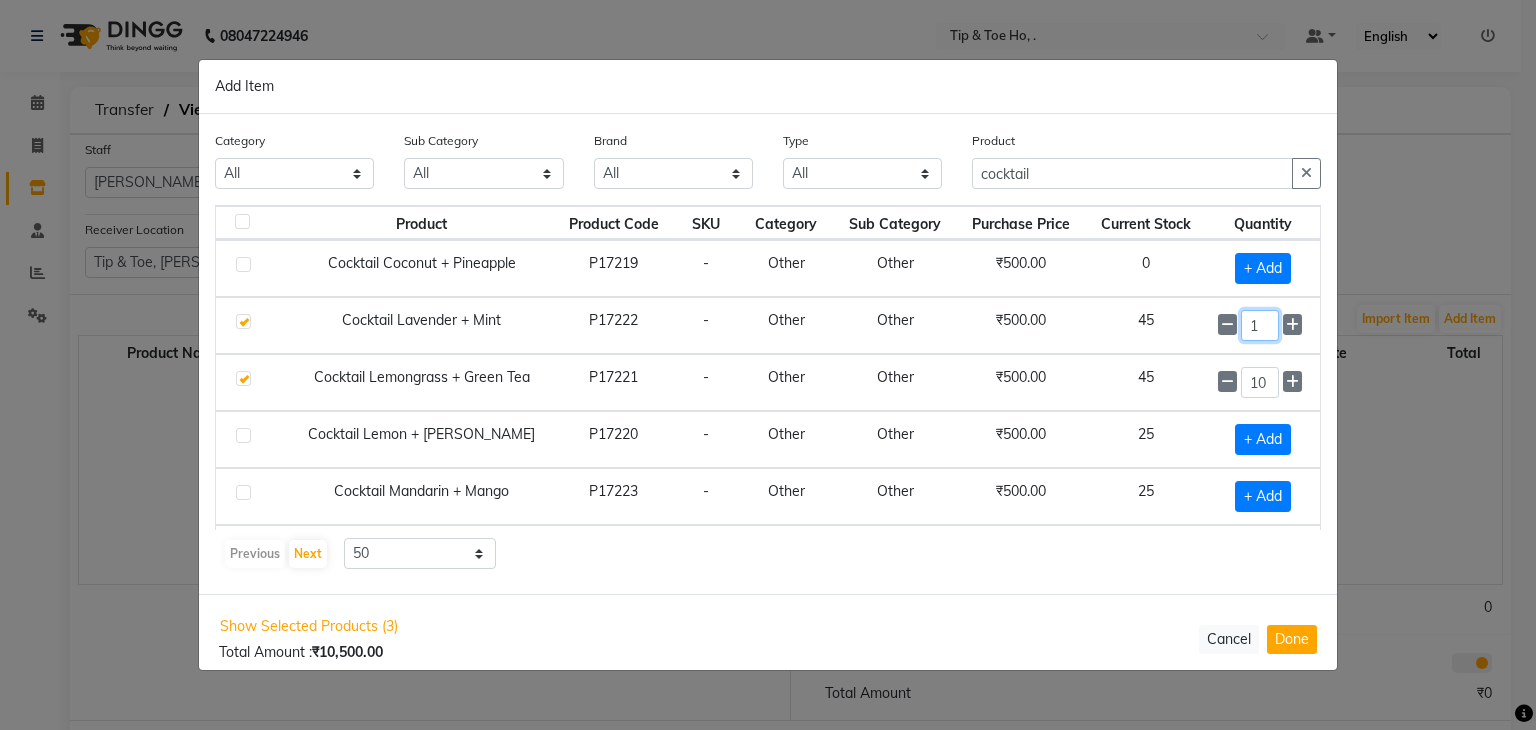 click on "1" 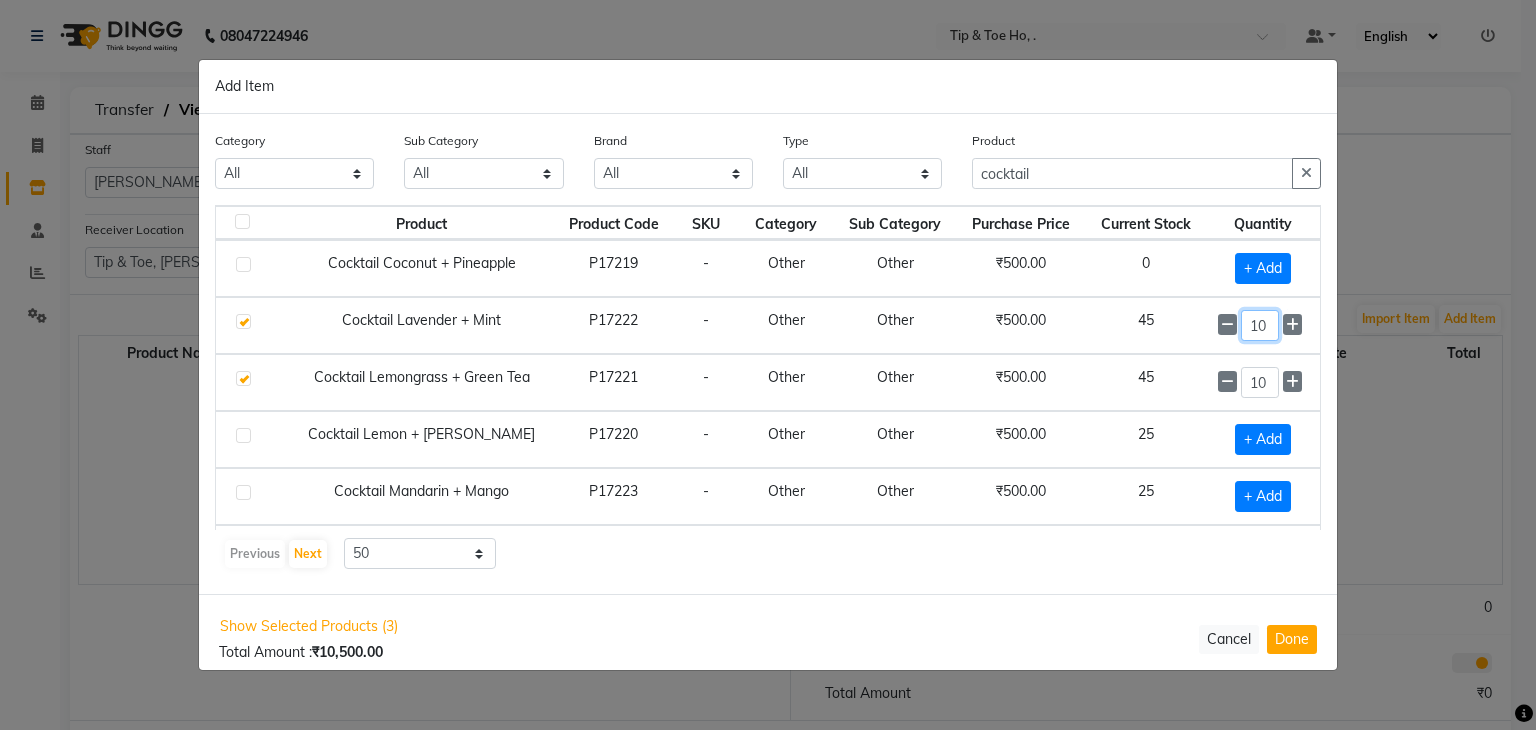 type on "10" 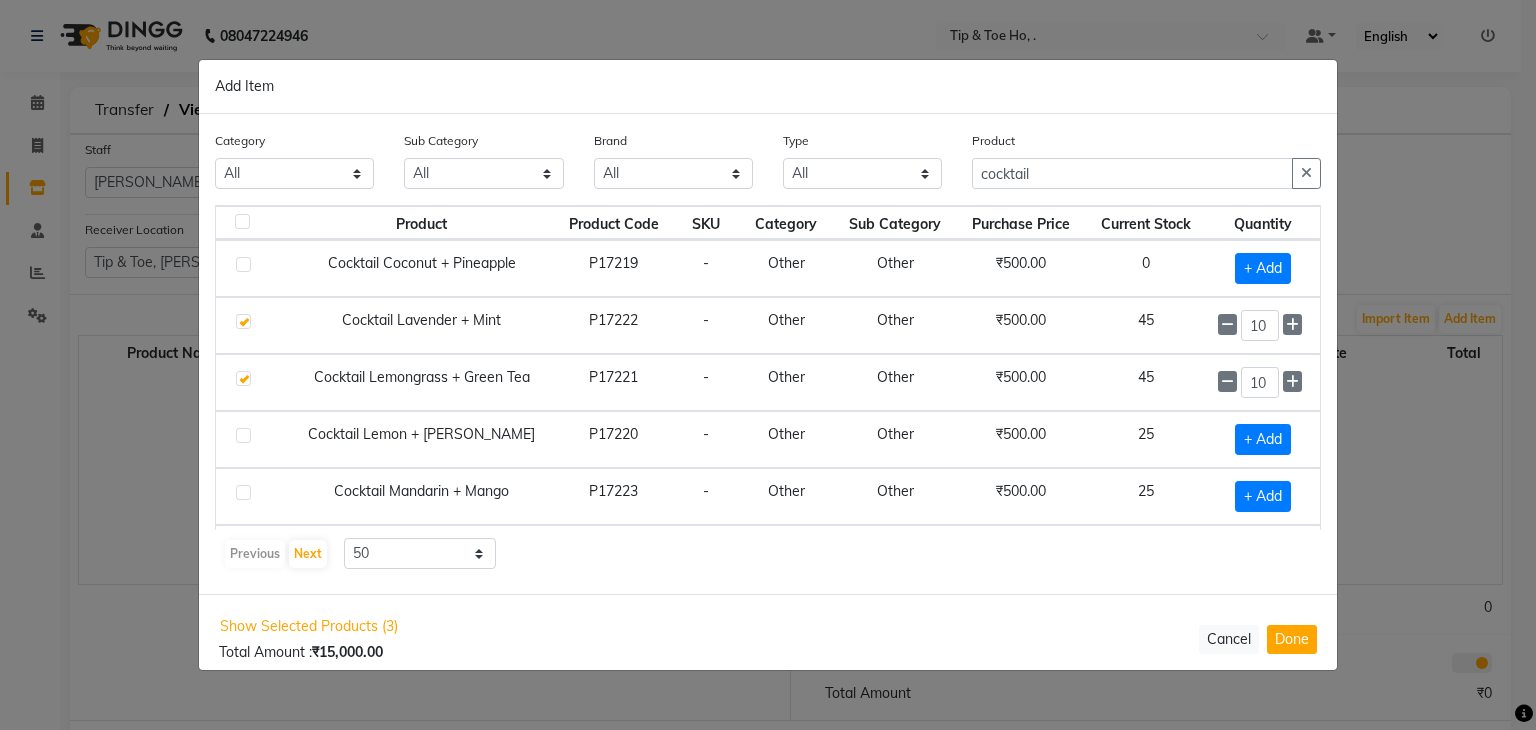 click on "45" 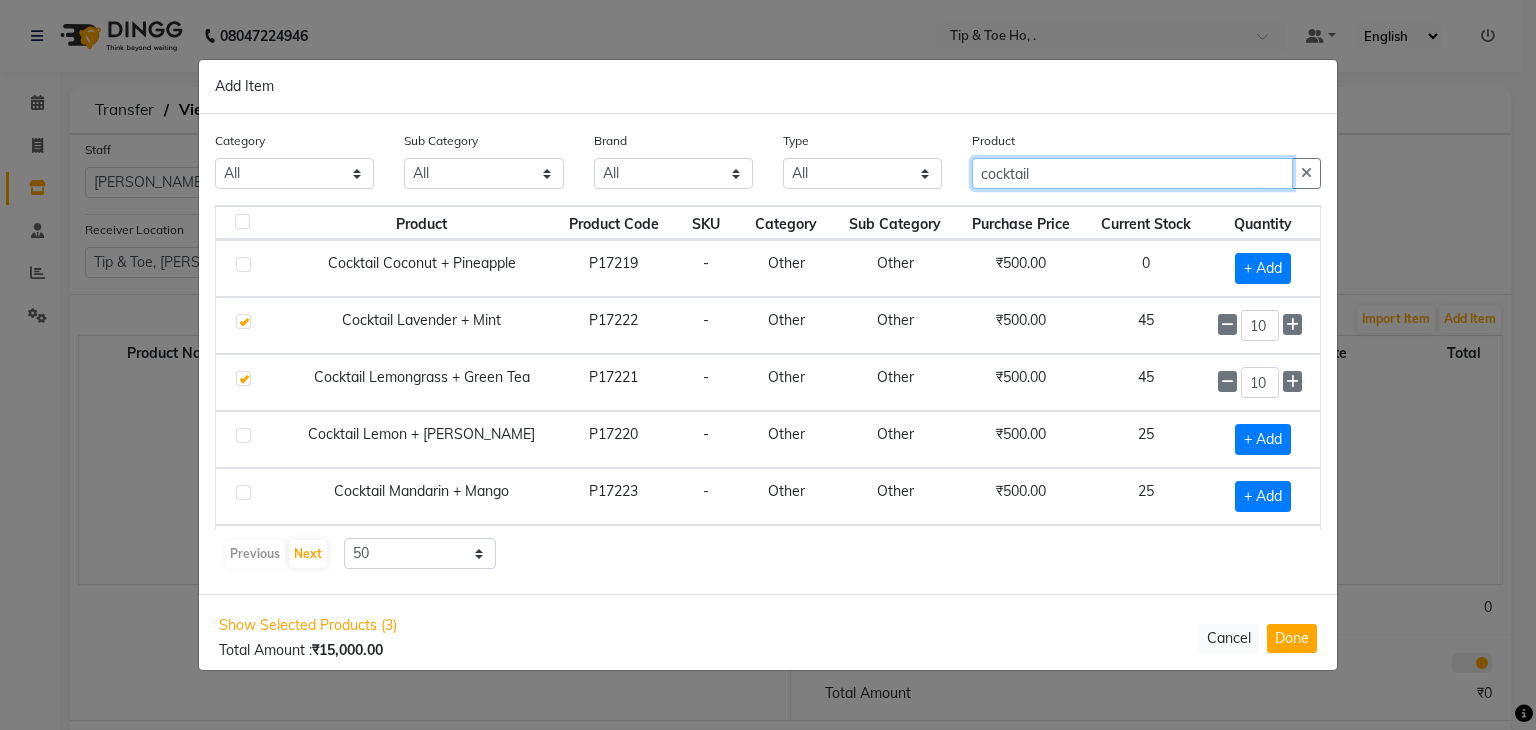click on "cocktail" 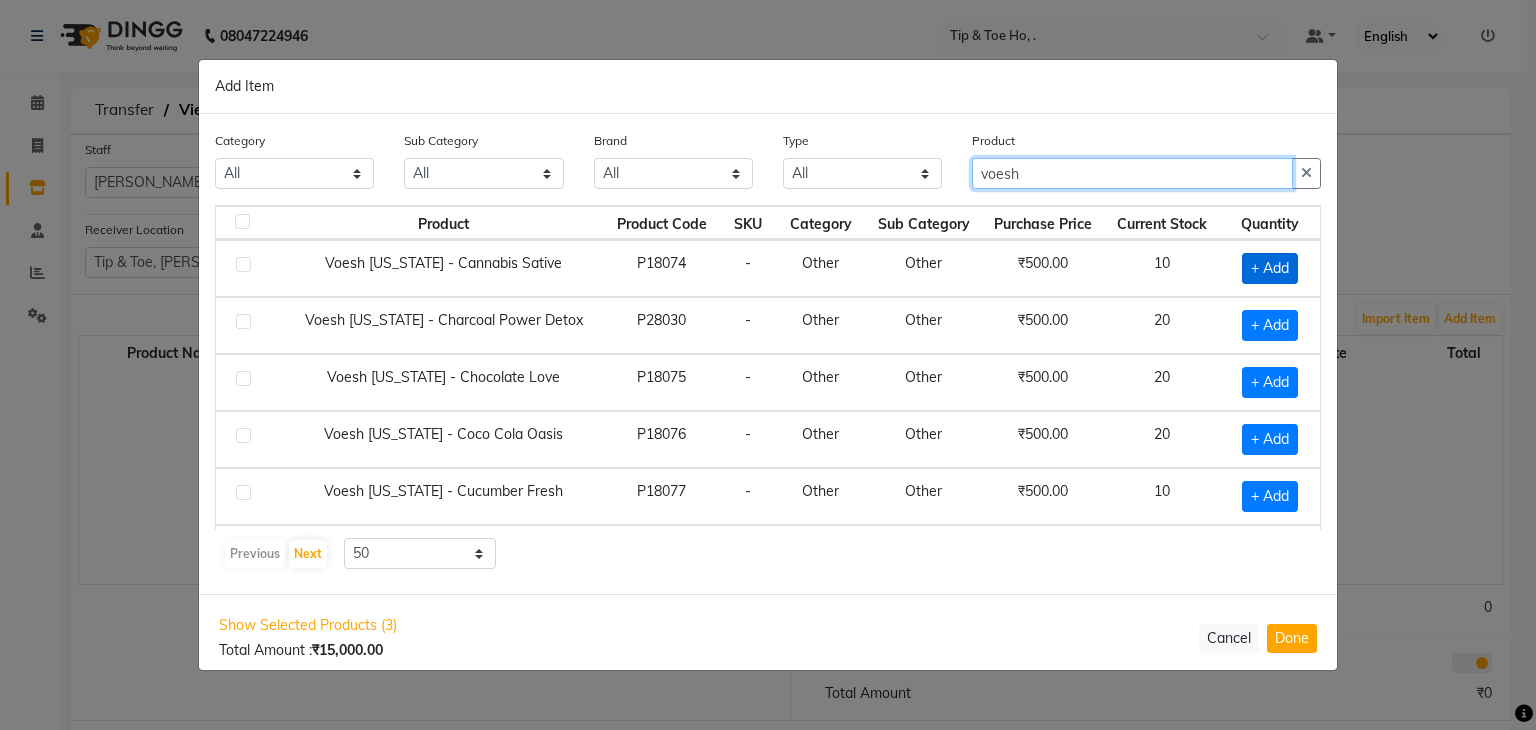 type on "voesh" 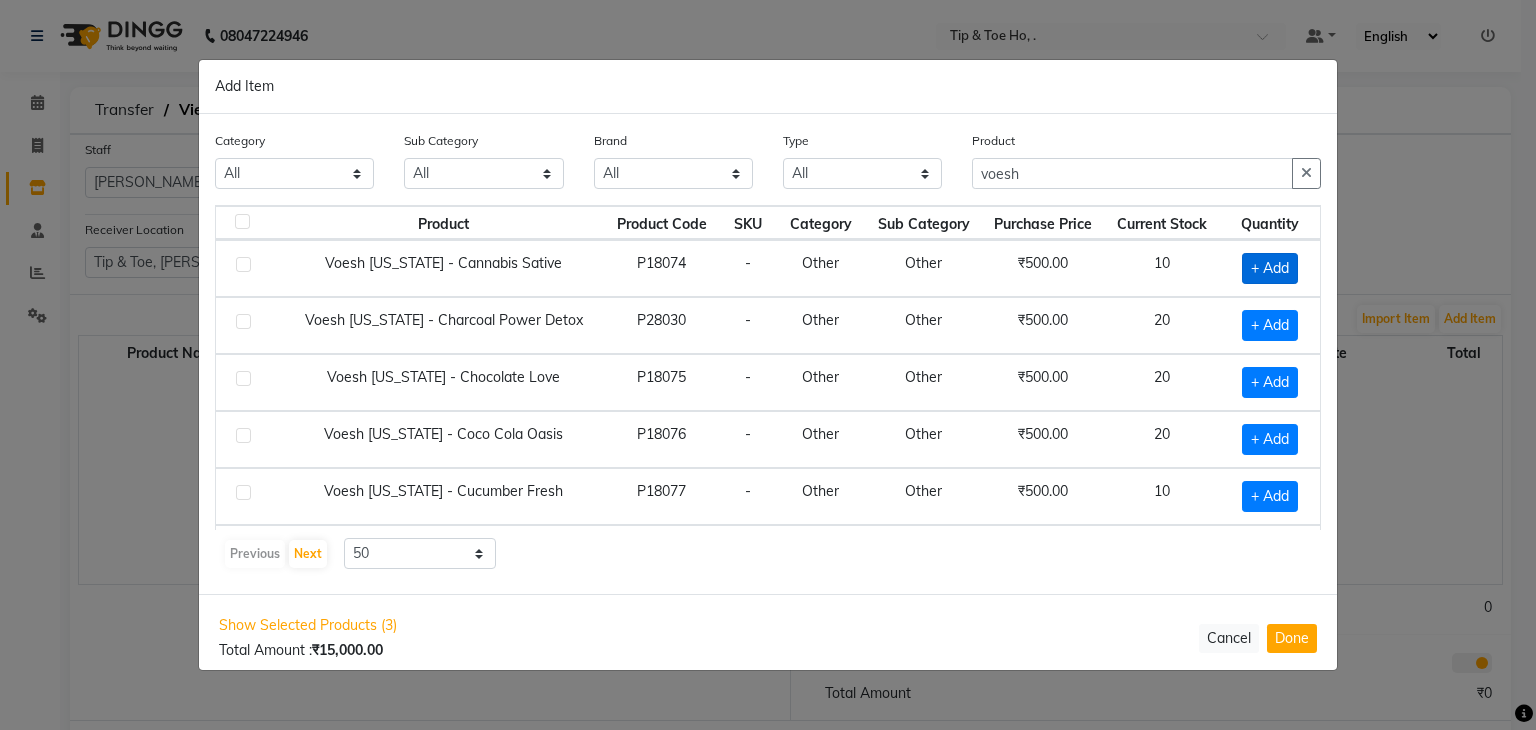click on "+ Add" 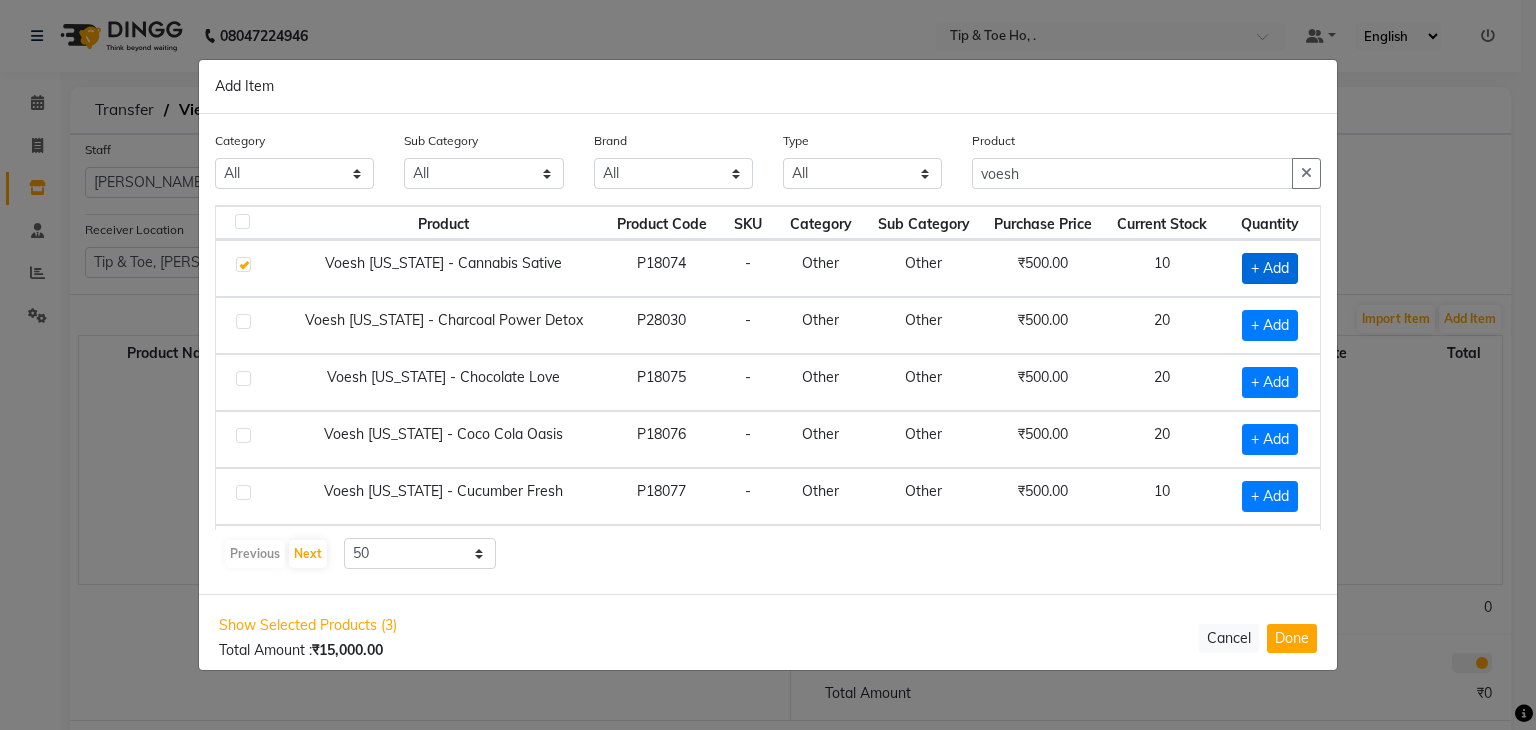 checkbox on "true" 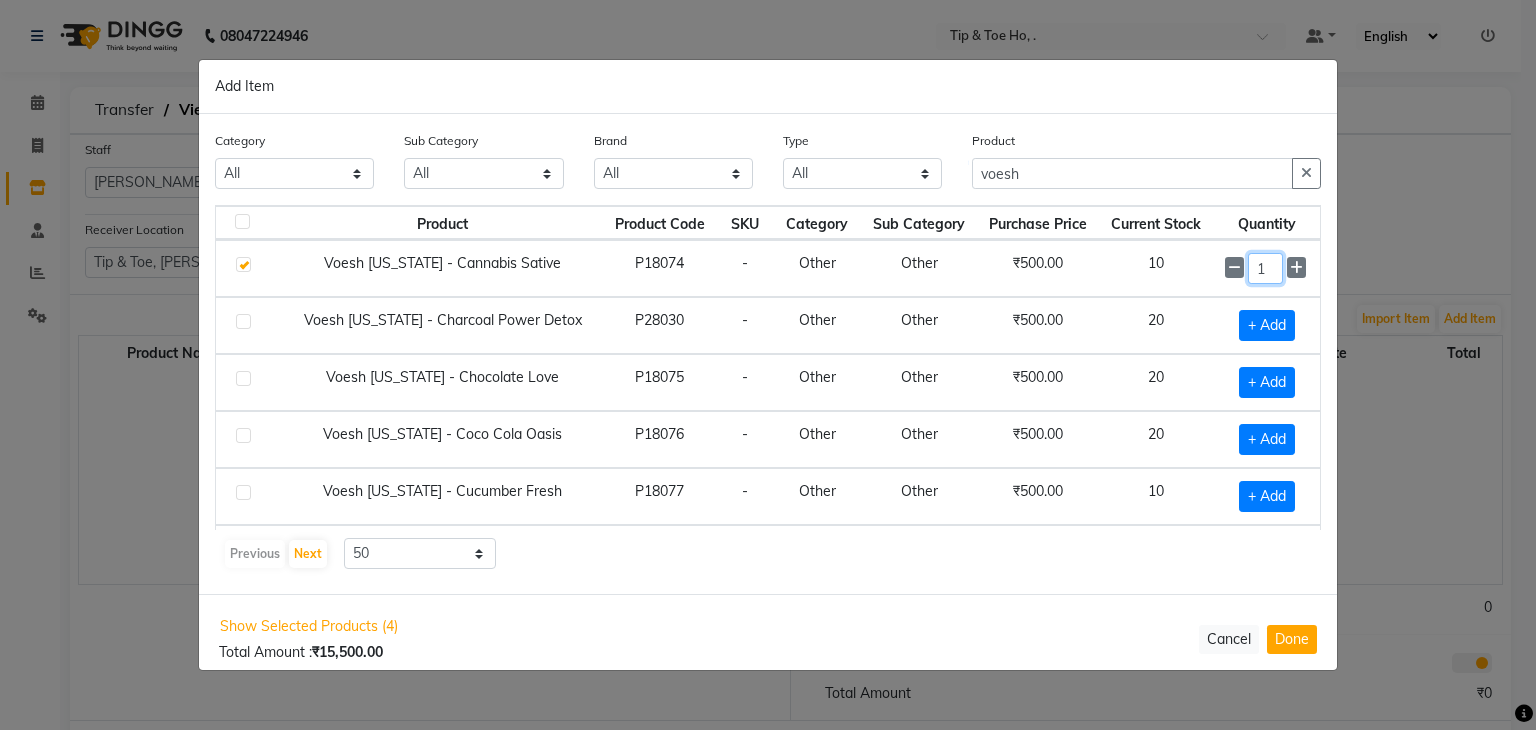 click on "1" 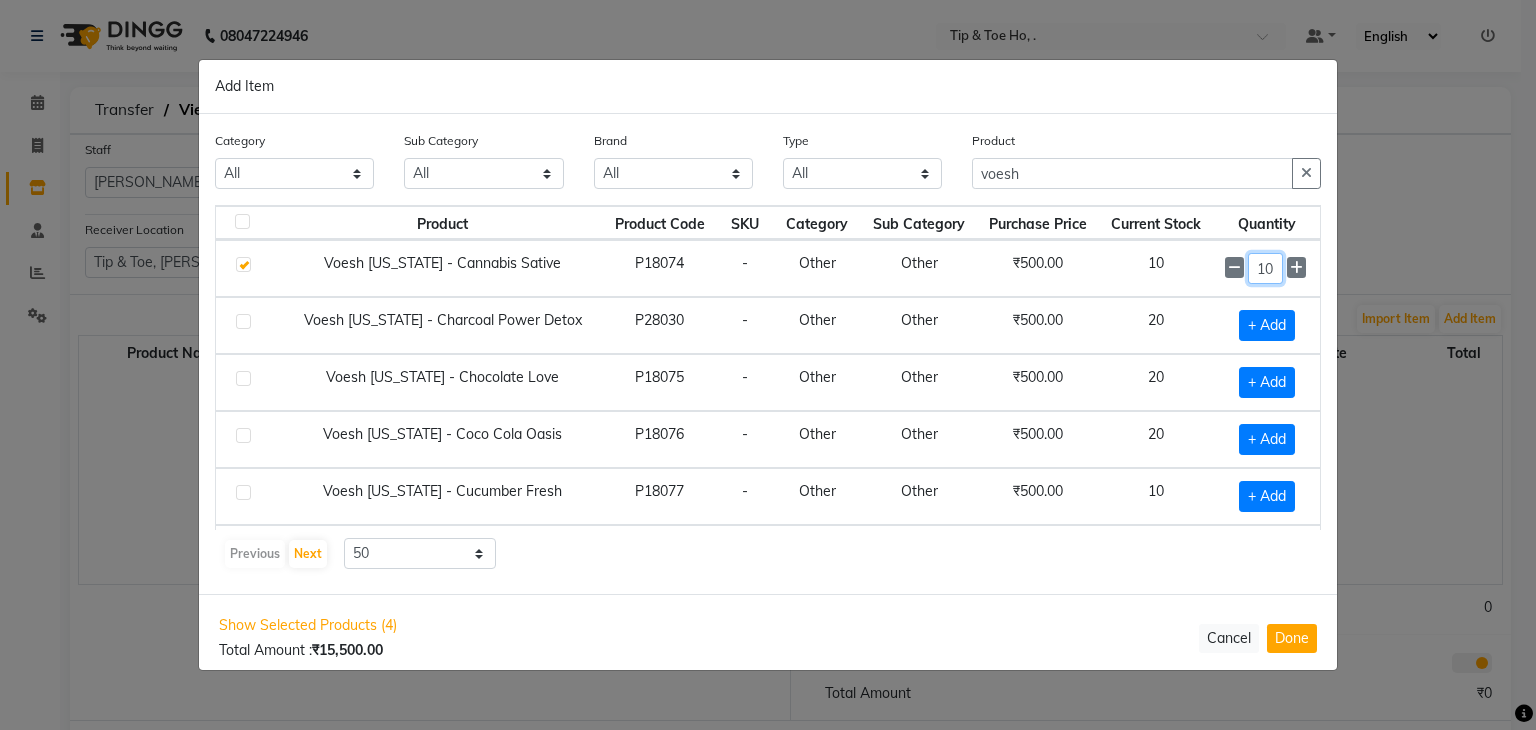 type on "10" 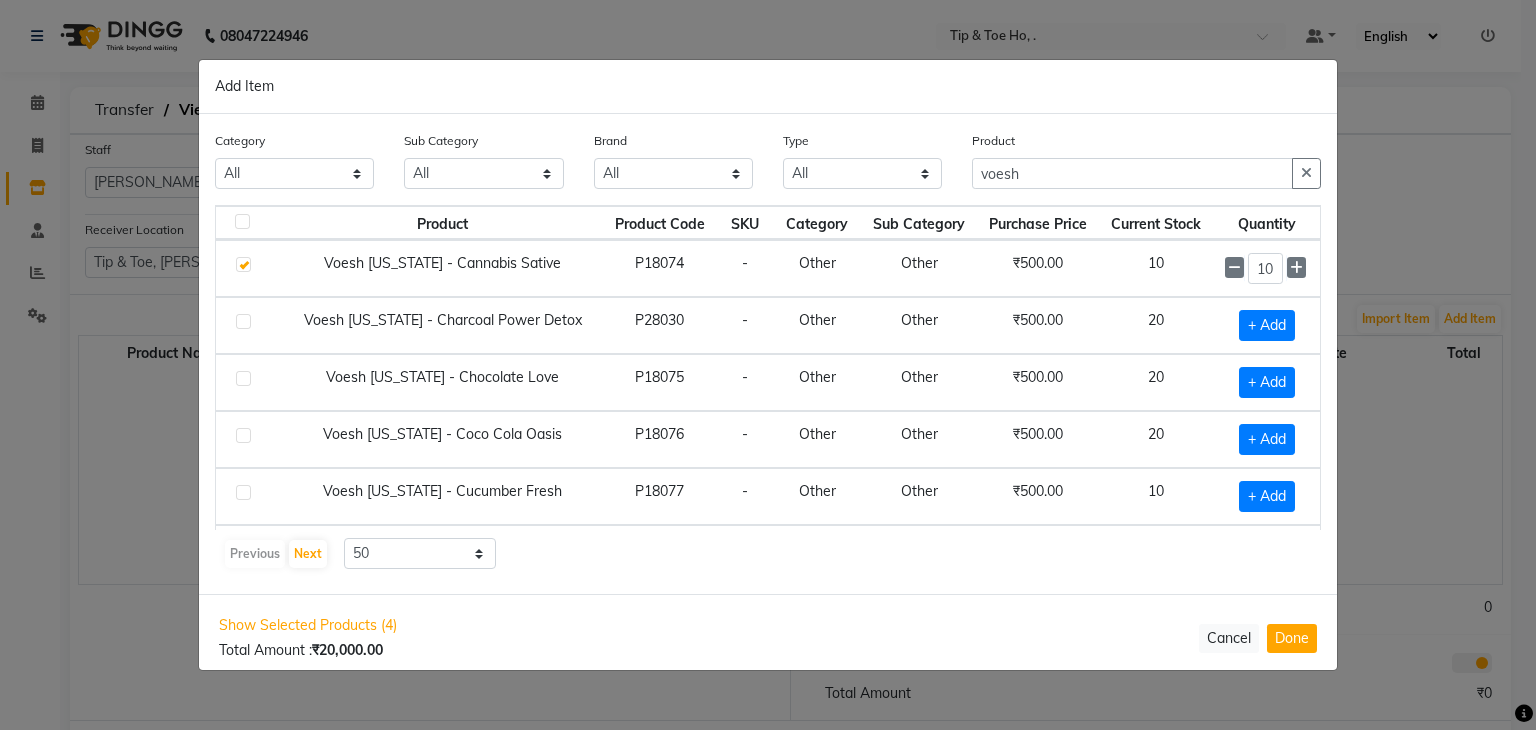 click on "20" 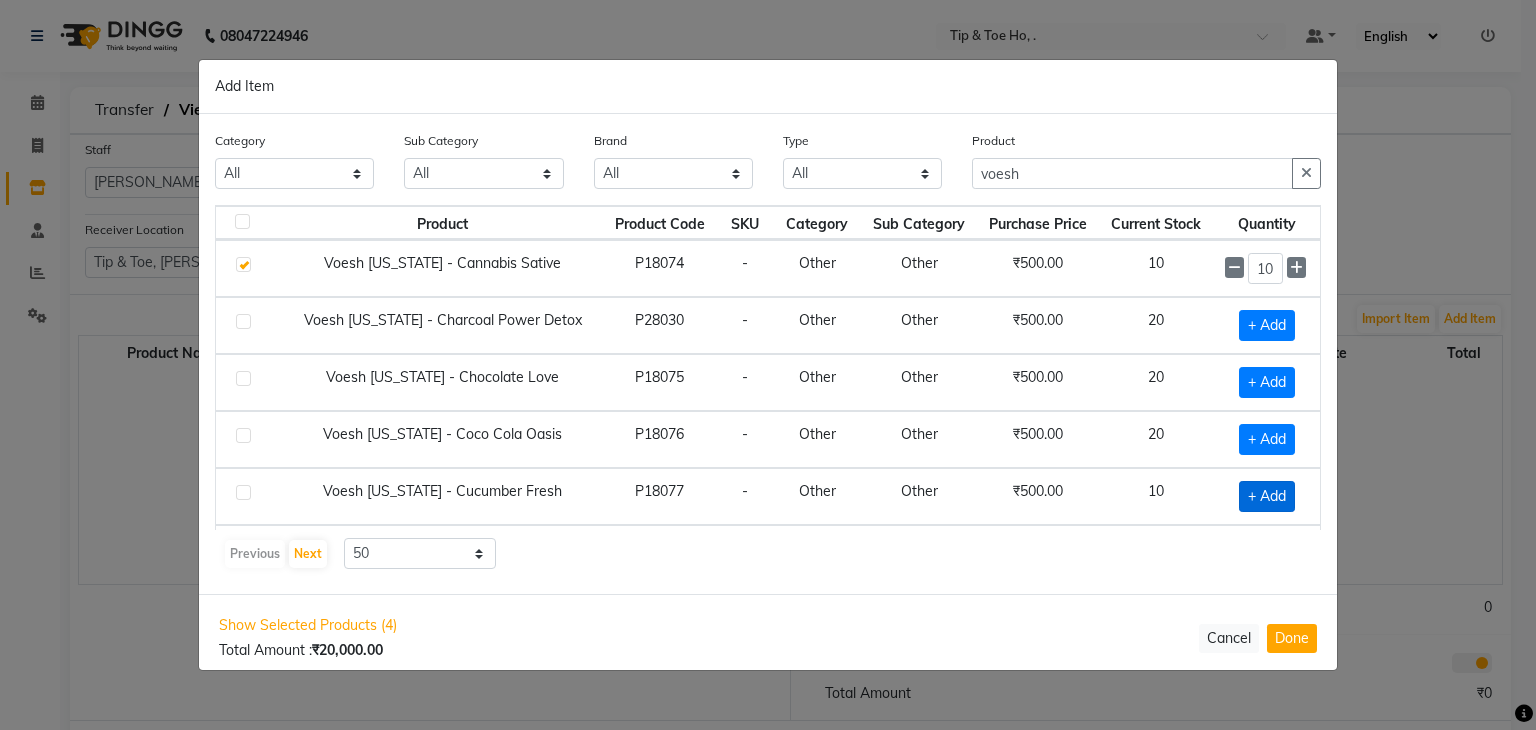 click on "+ Add" 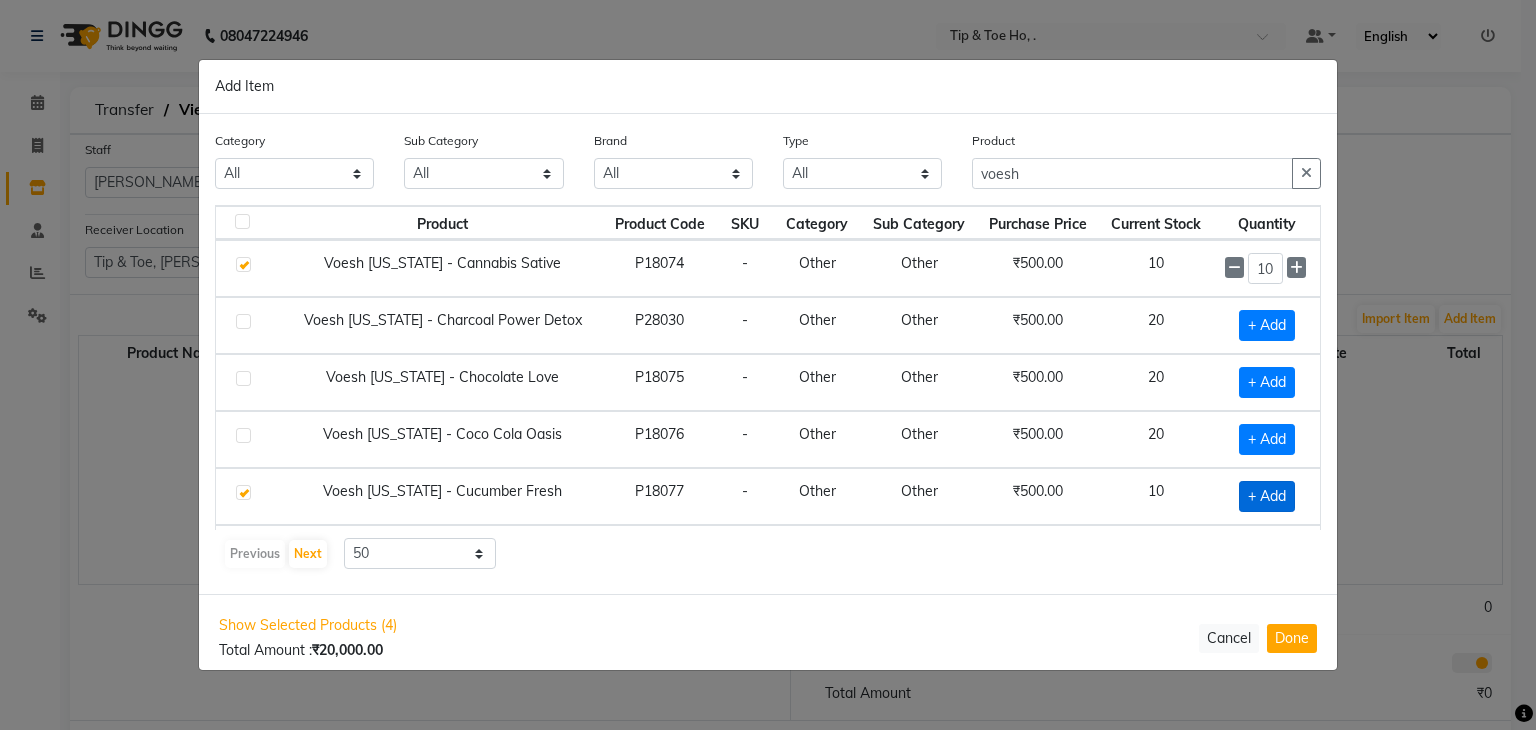 checkbox on "true" 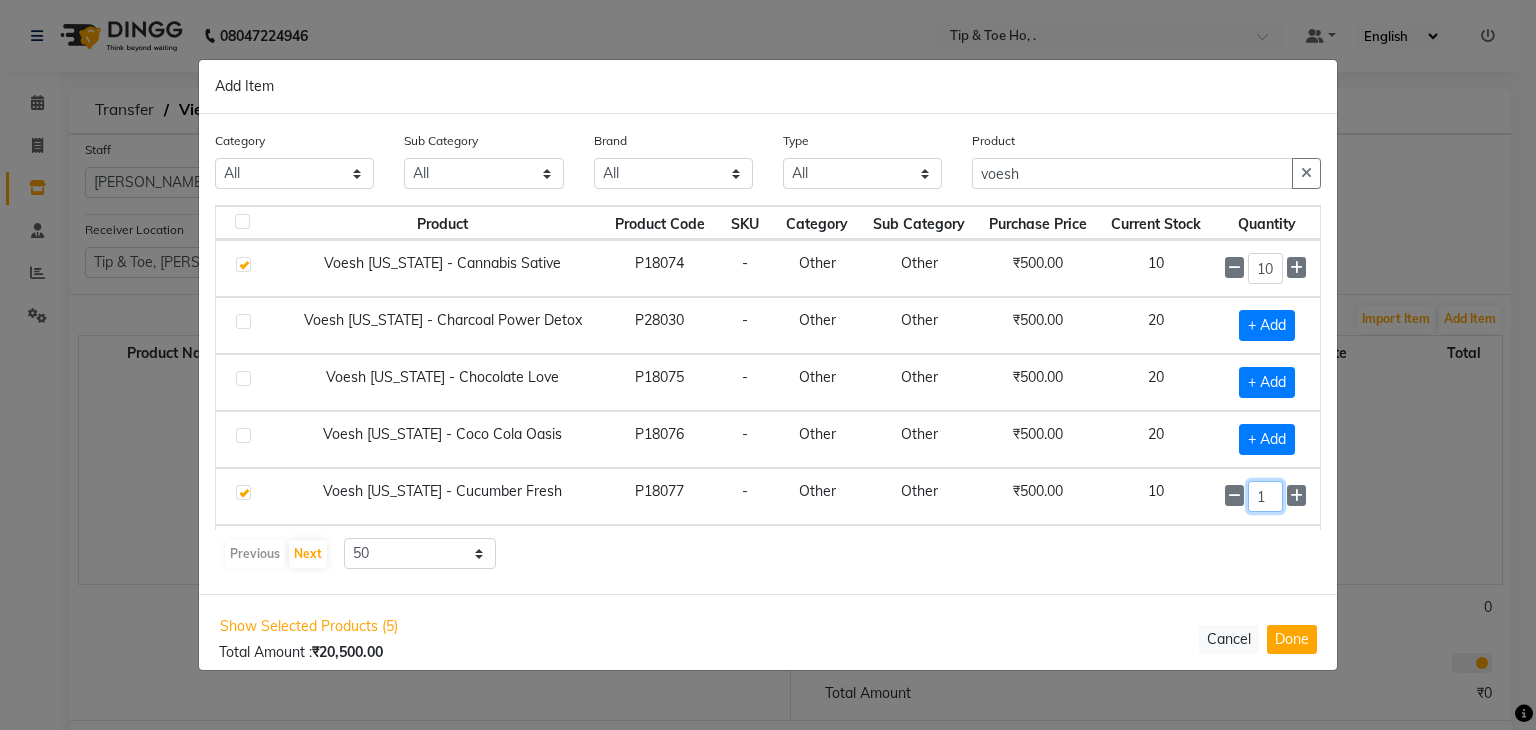 click on "1" 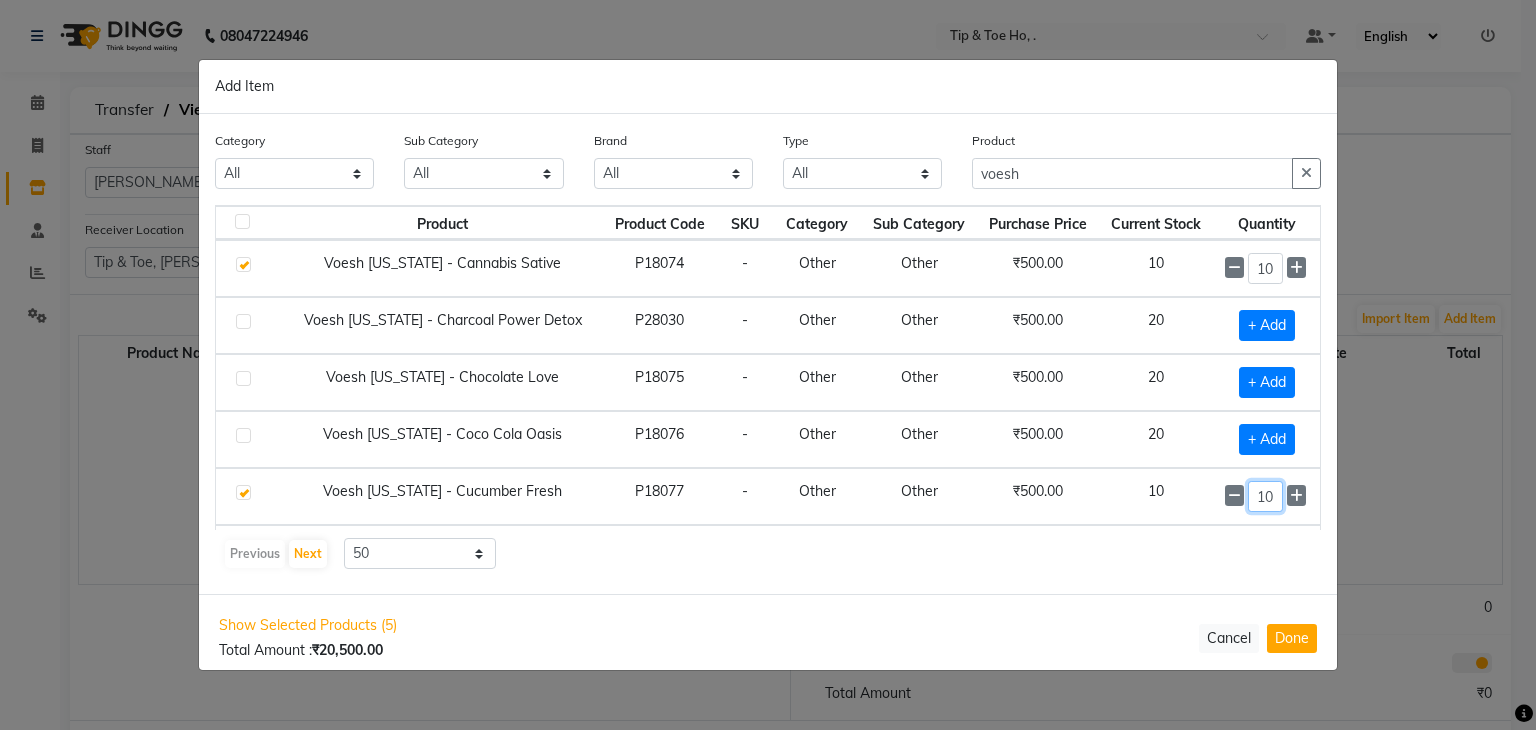 type on "10" 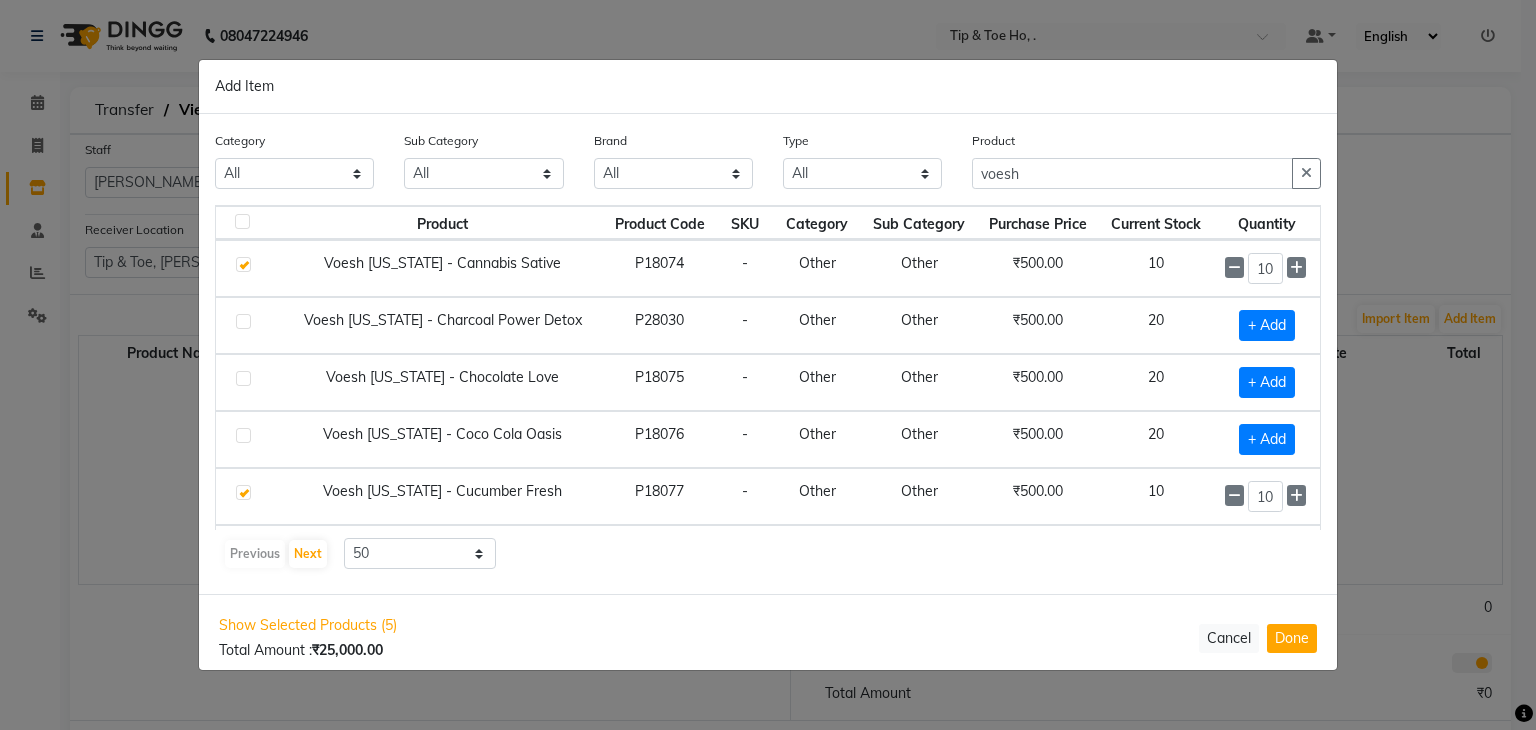 click on "20" 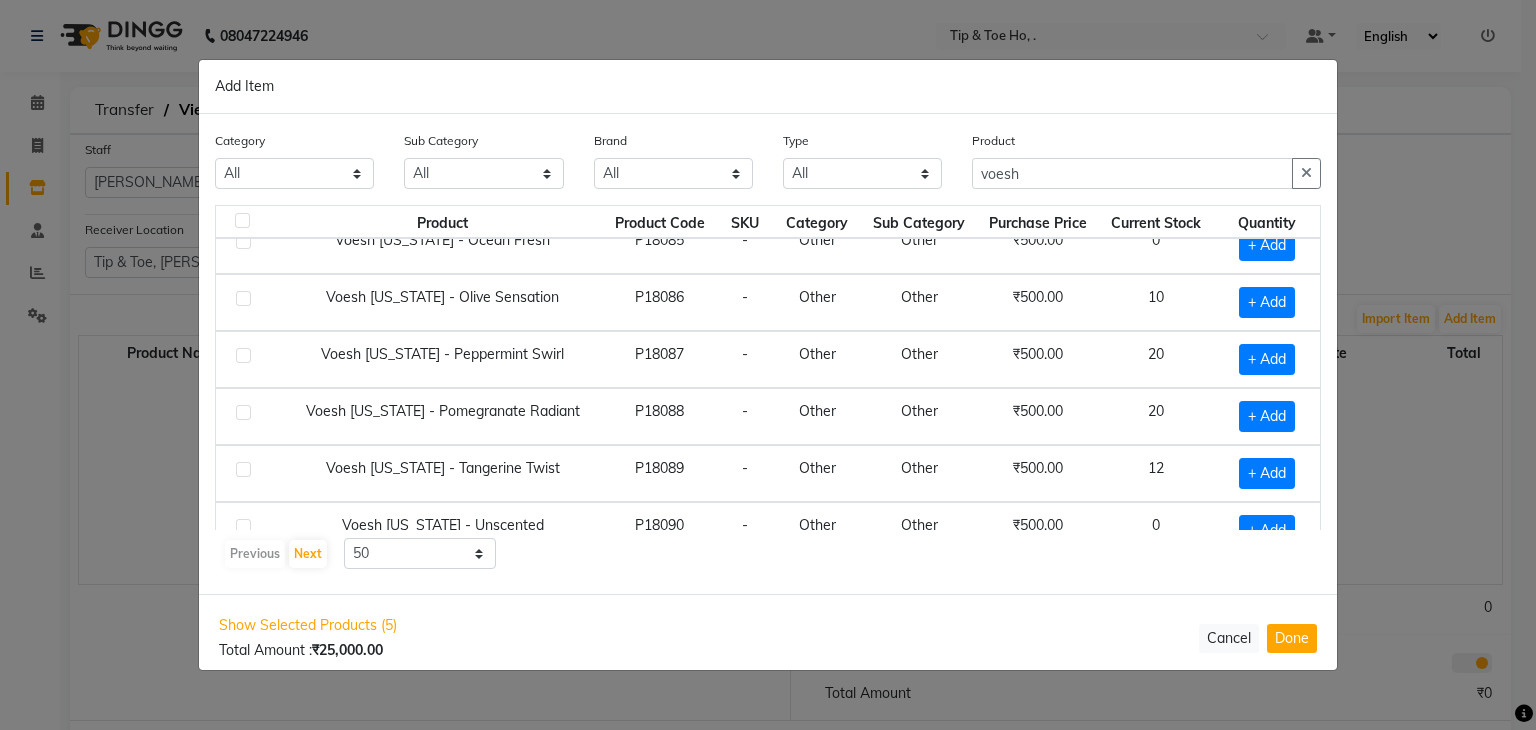scroll, scrollTop: 708, scrollLeft: 0, axis: vertical 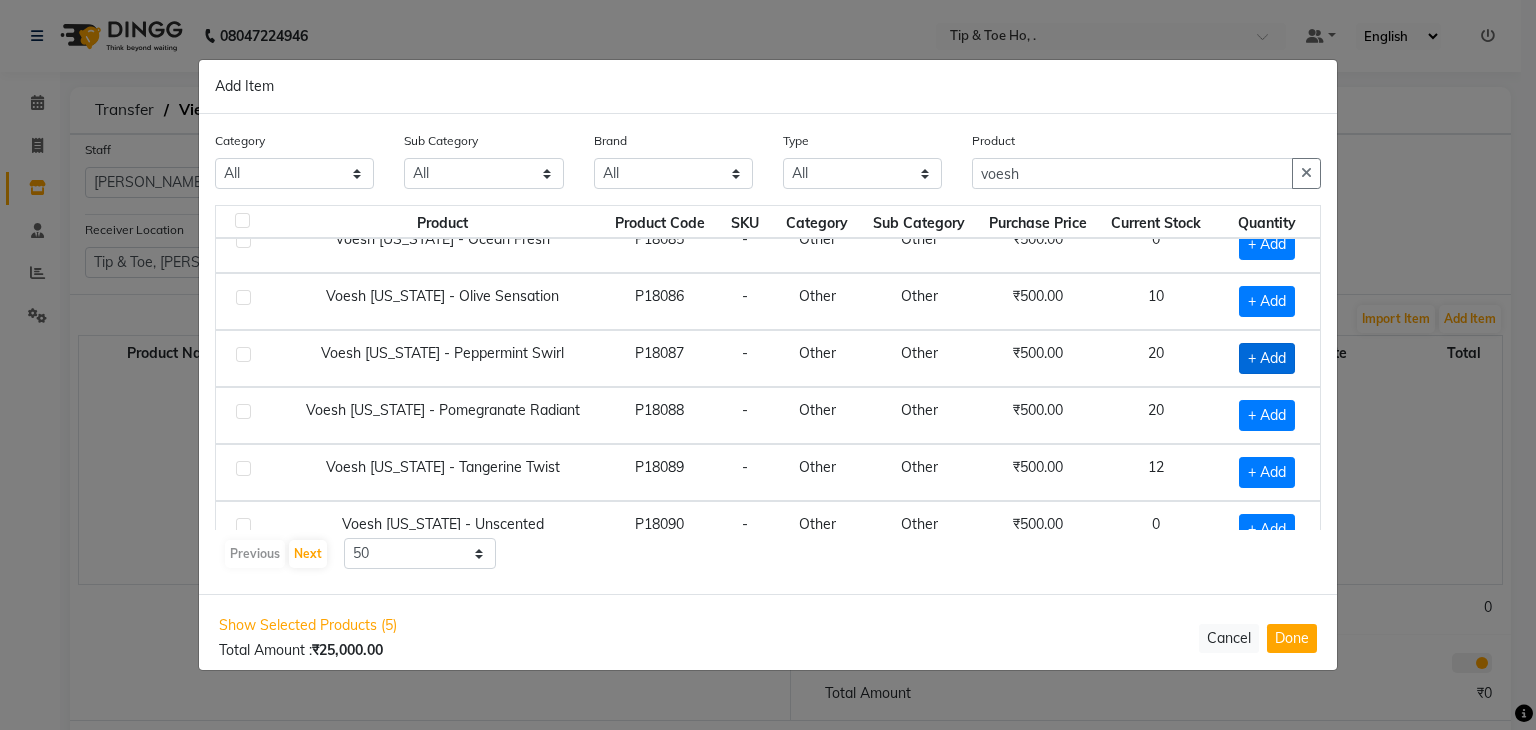 click on "+ Add" 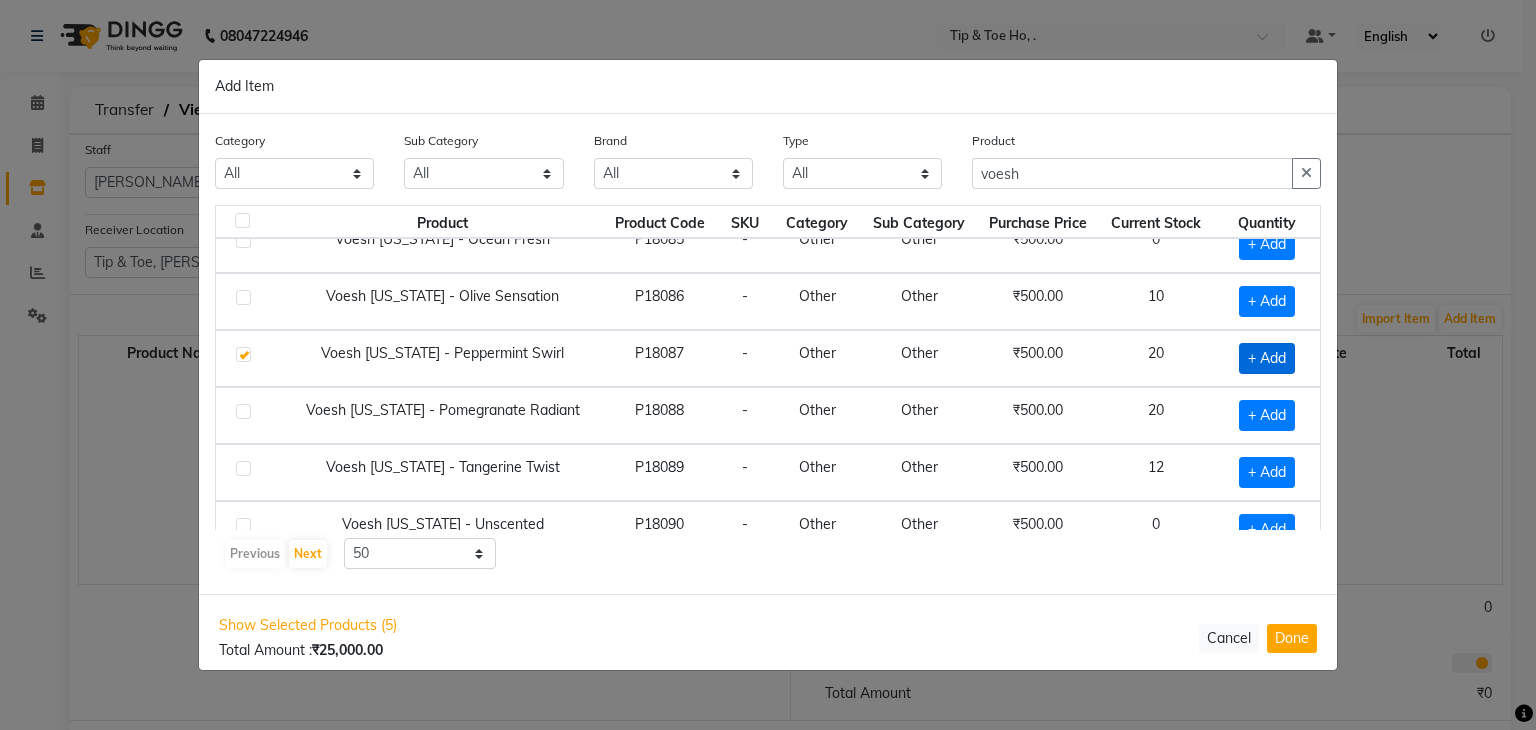 checkbox on "true" 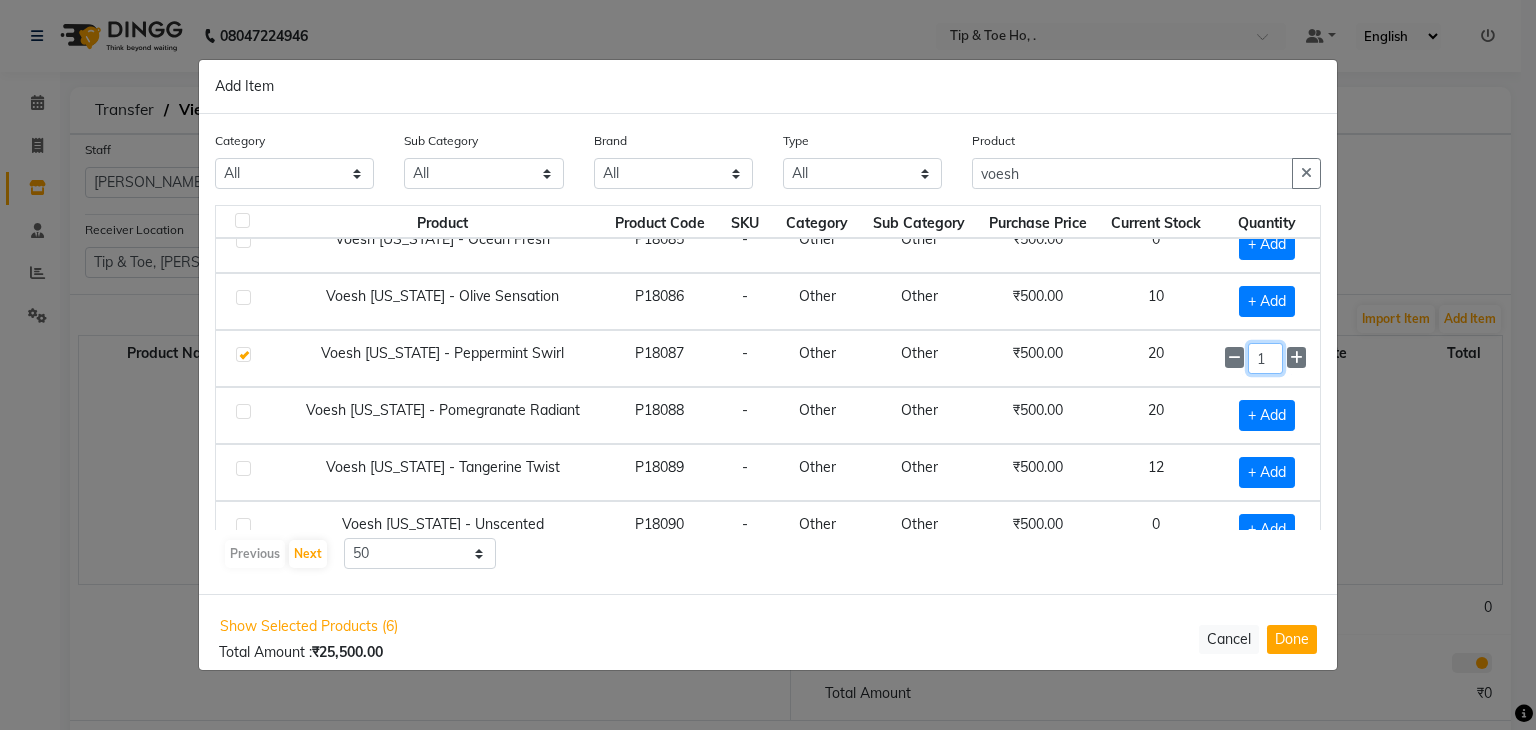 click on "1" 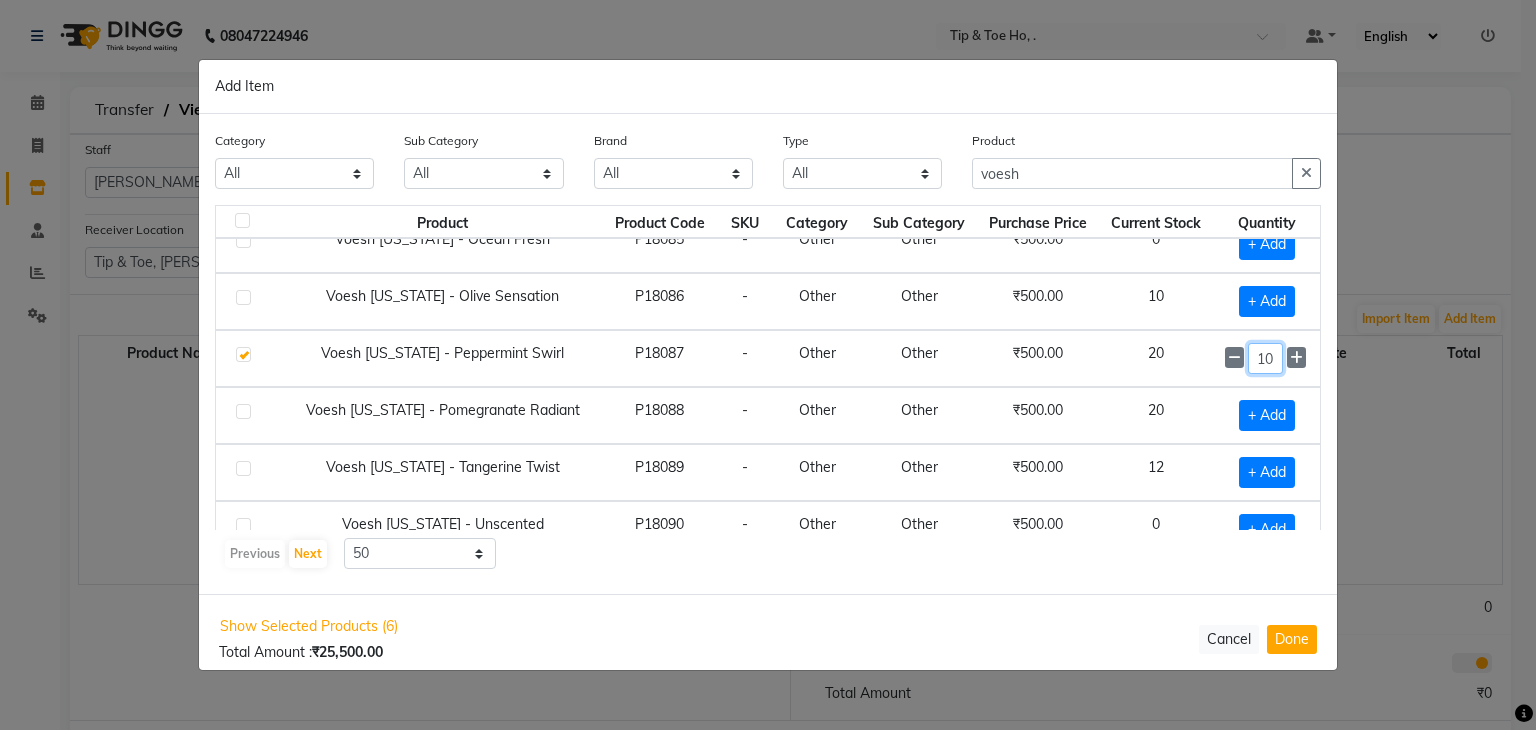 type on "10" 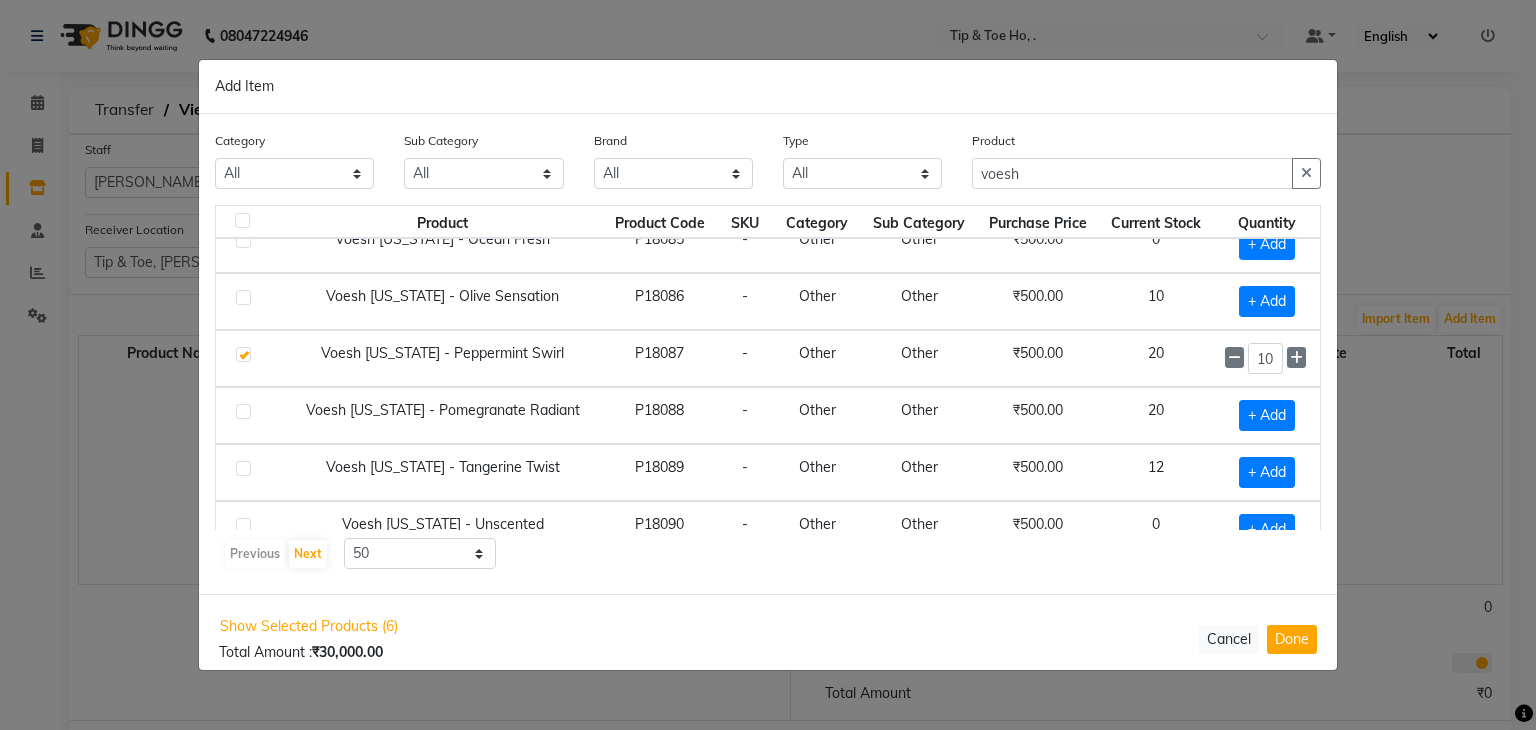 click on "20" 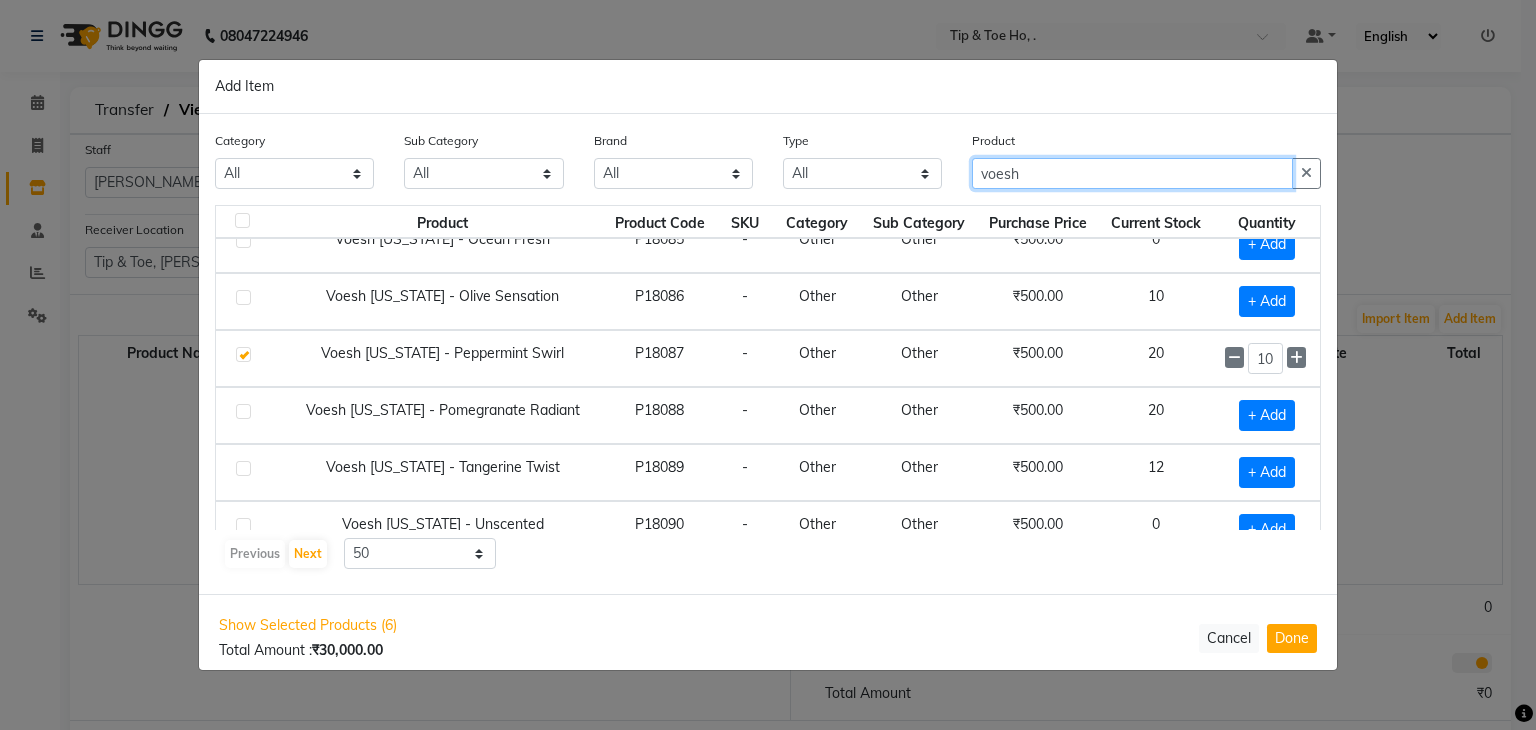 click on "voesh" 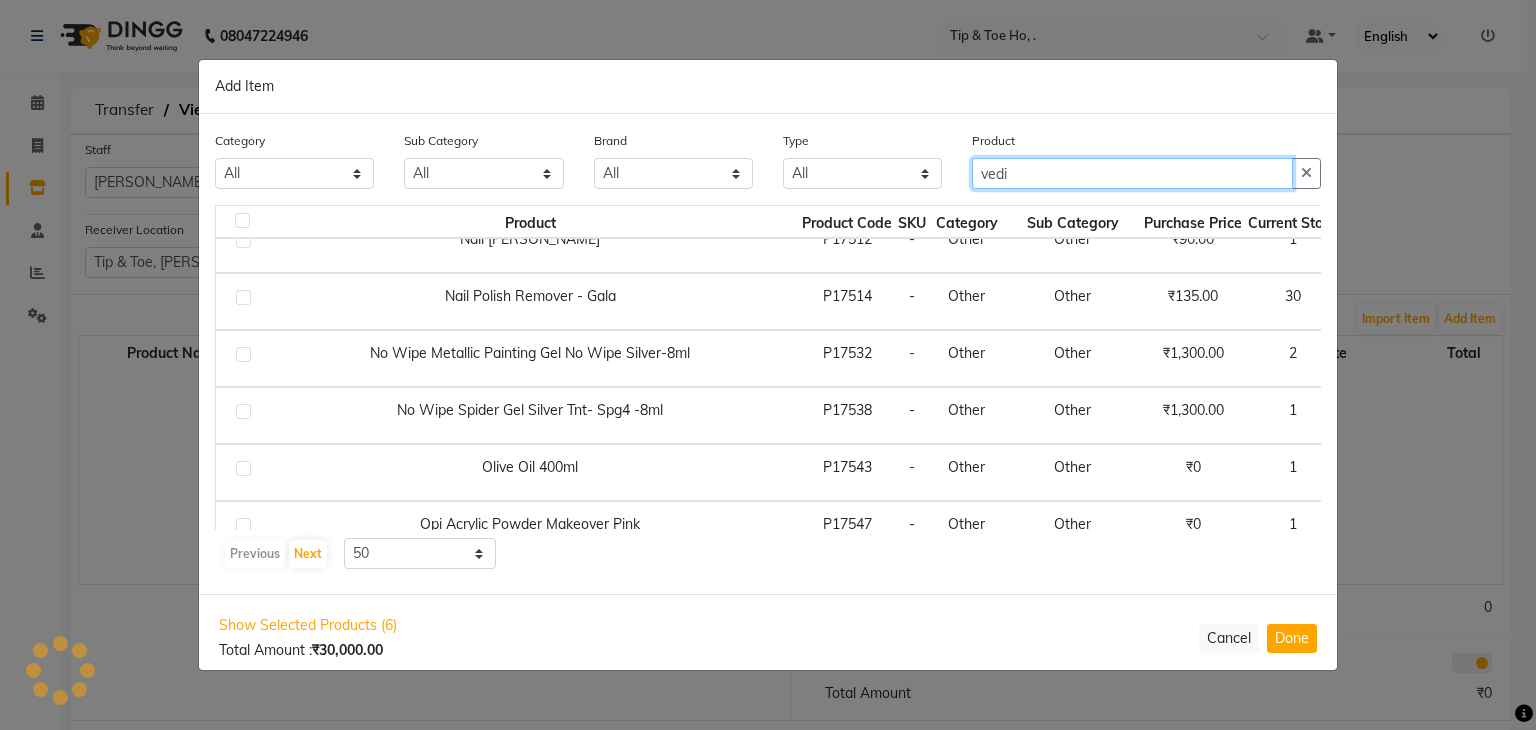 scroll, scrollTop: 0, scrollLeft: 0, axis: both 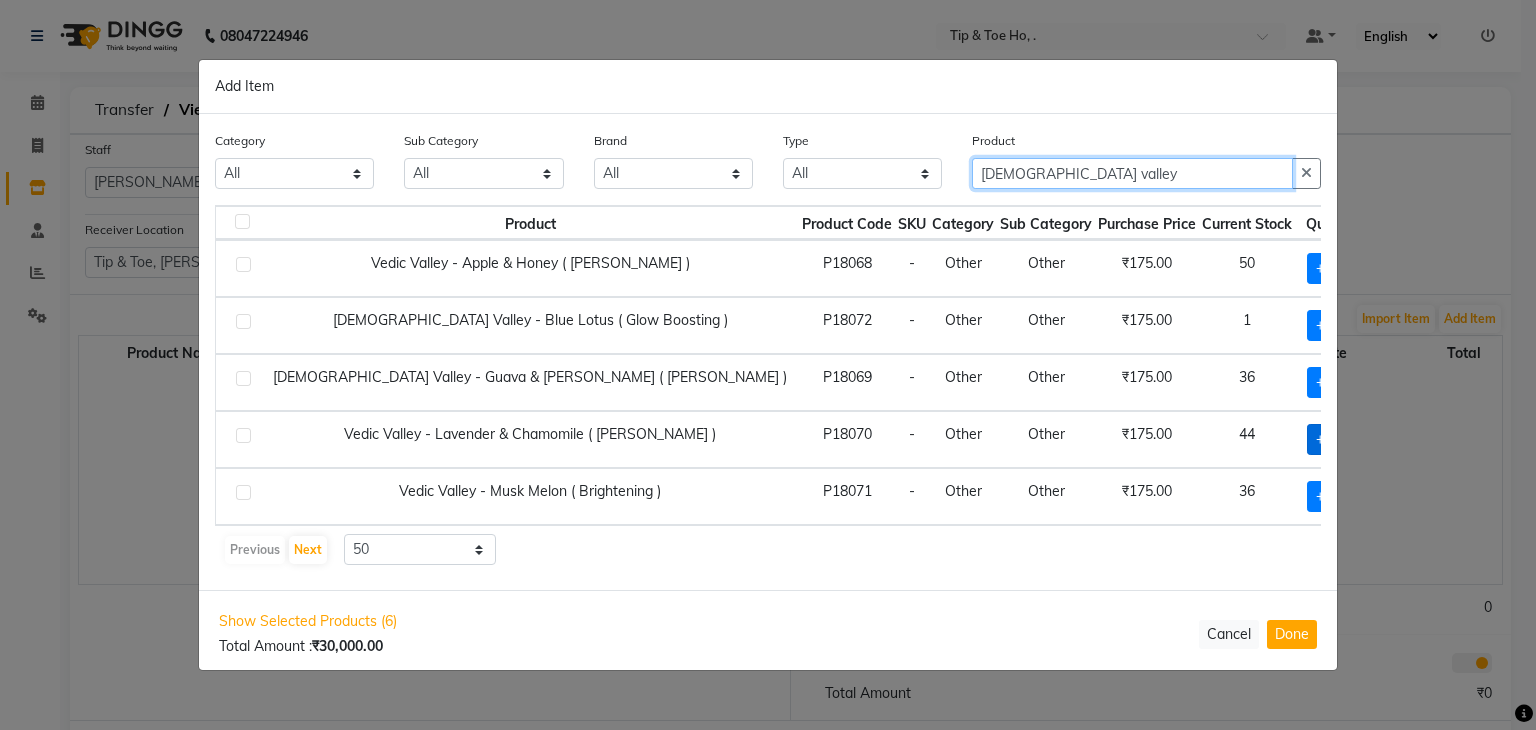 type on "vedic valley" 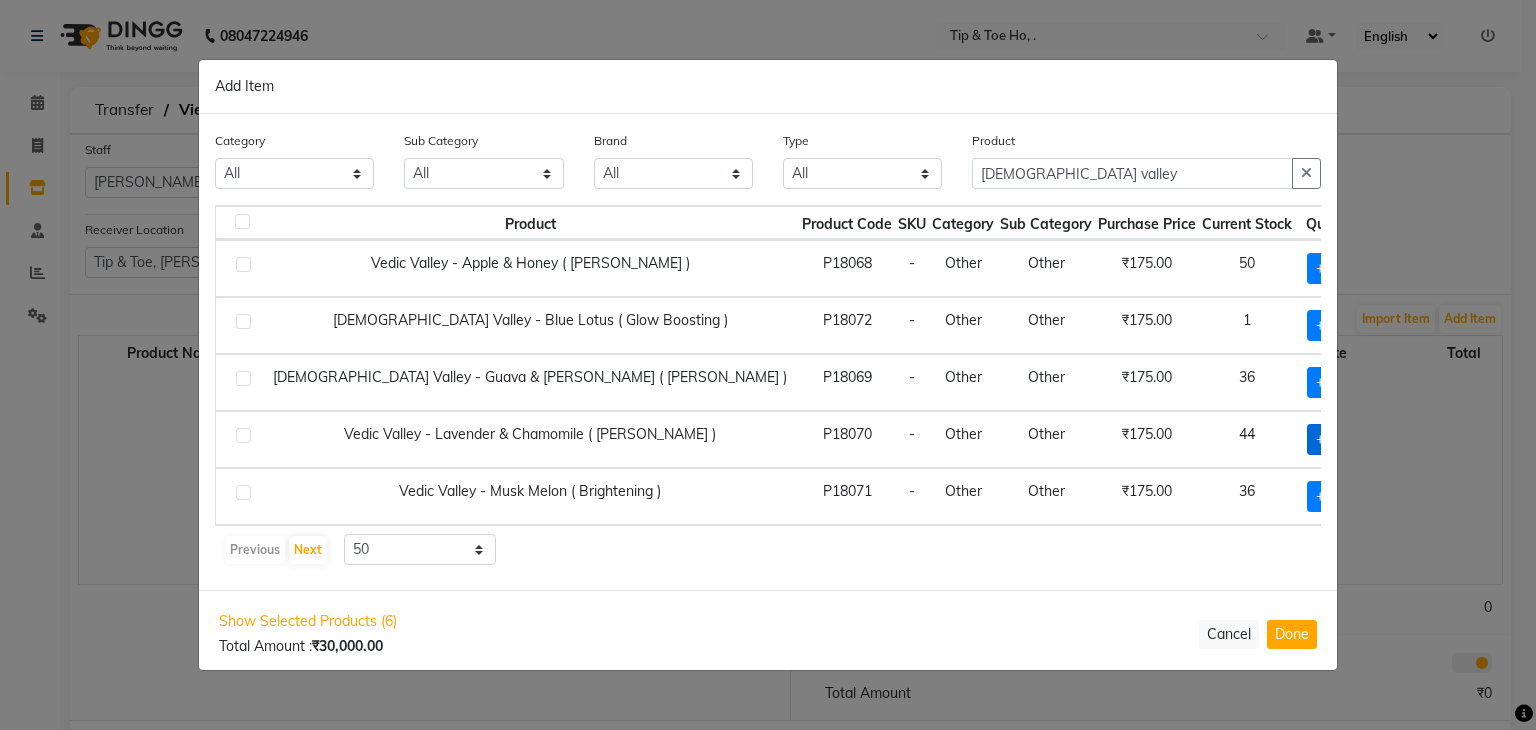 click on "+ Add" 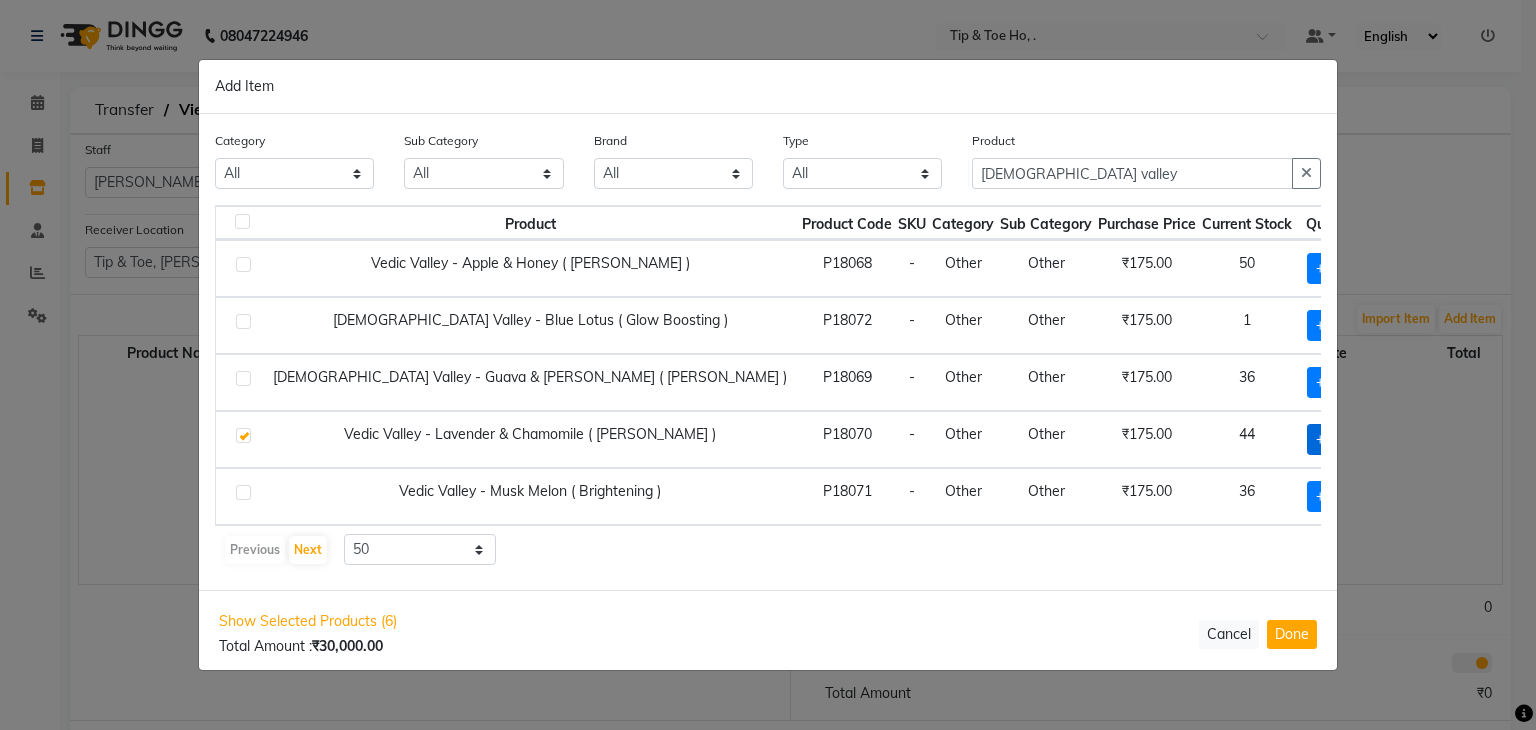 checkbox on "true" 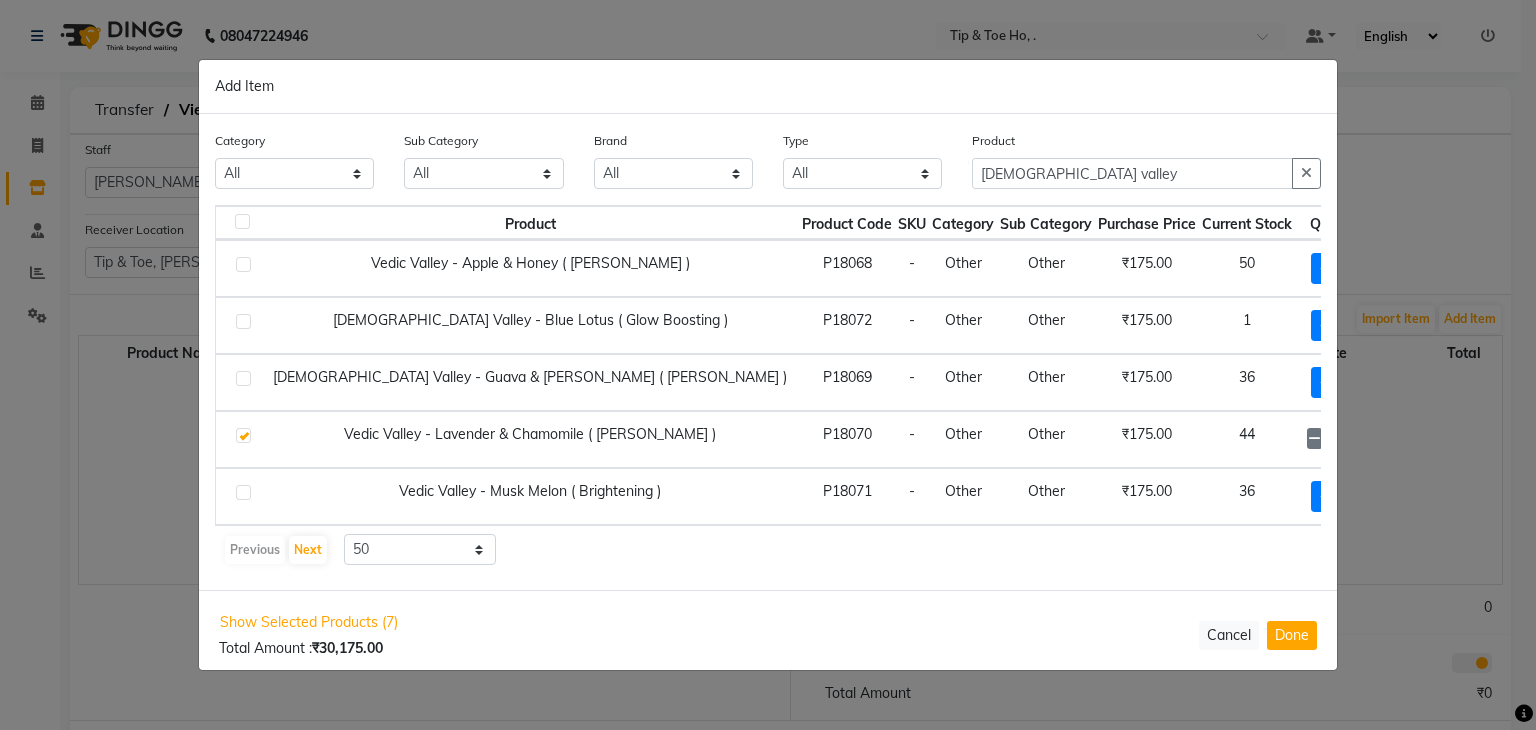 click on "1" 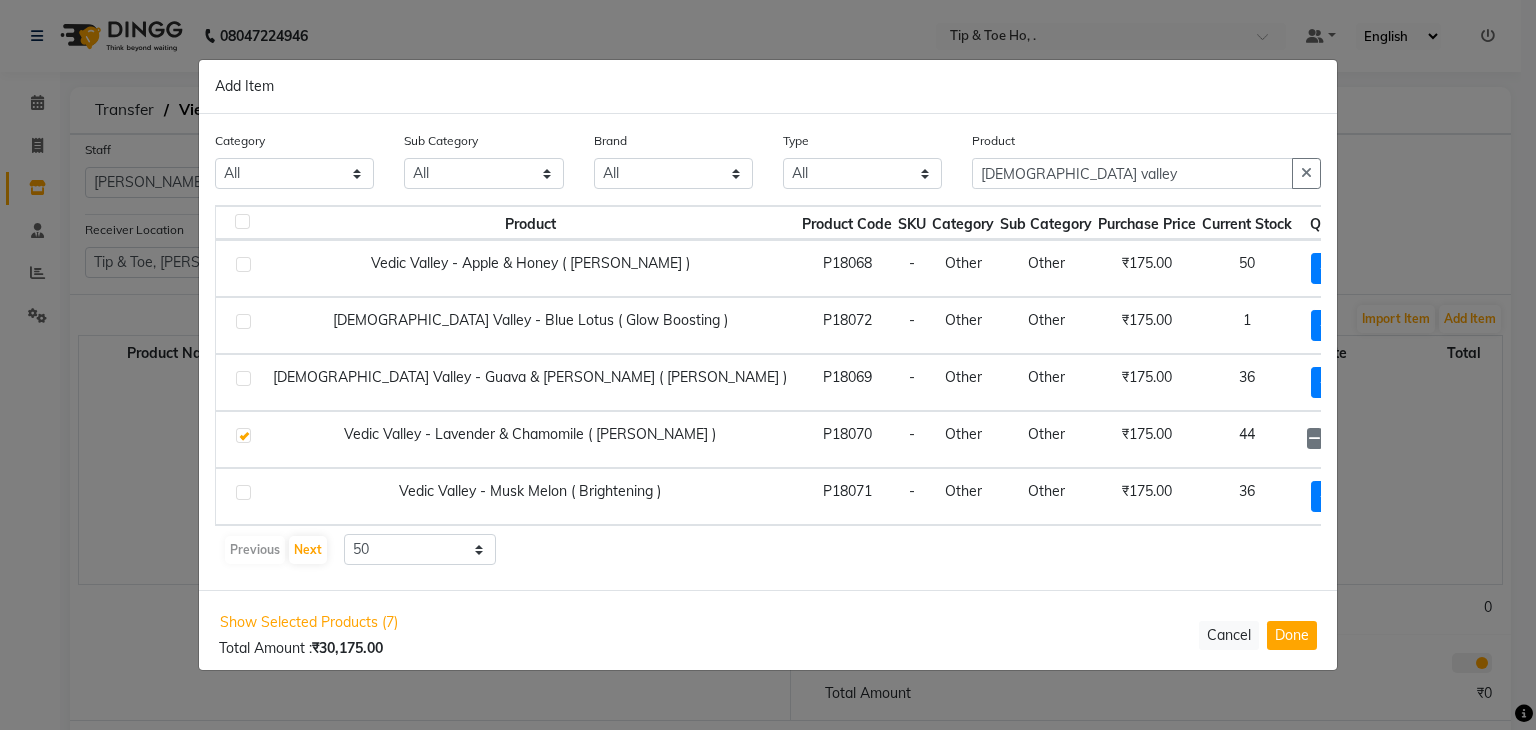 type on "18" 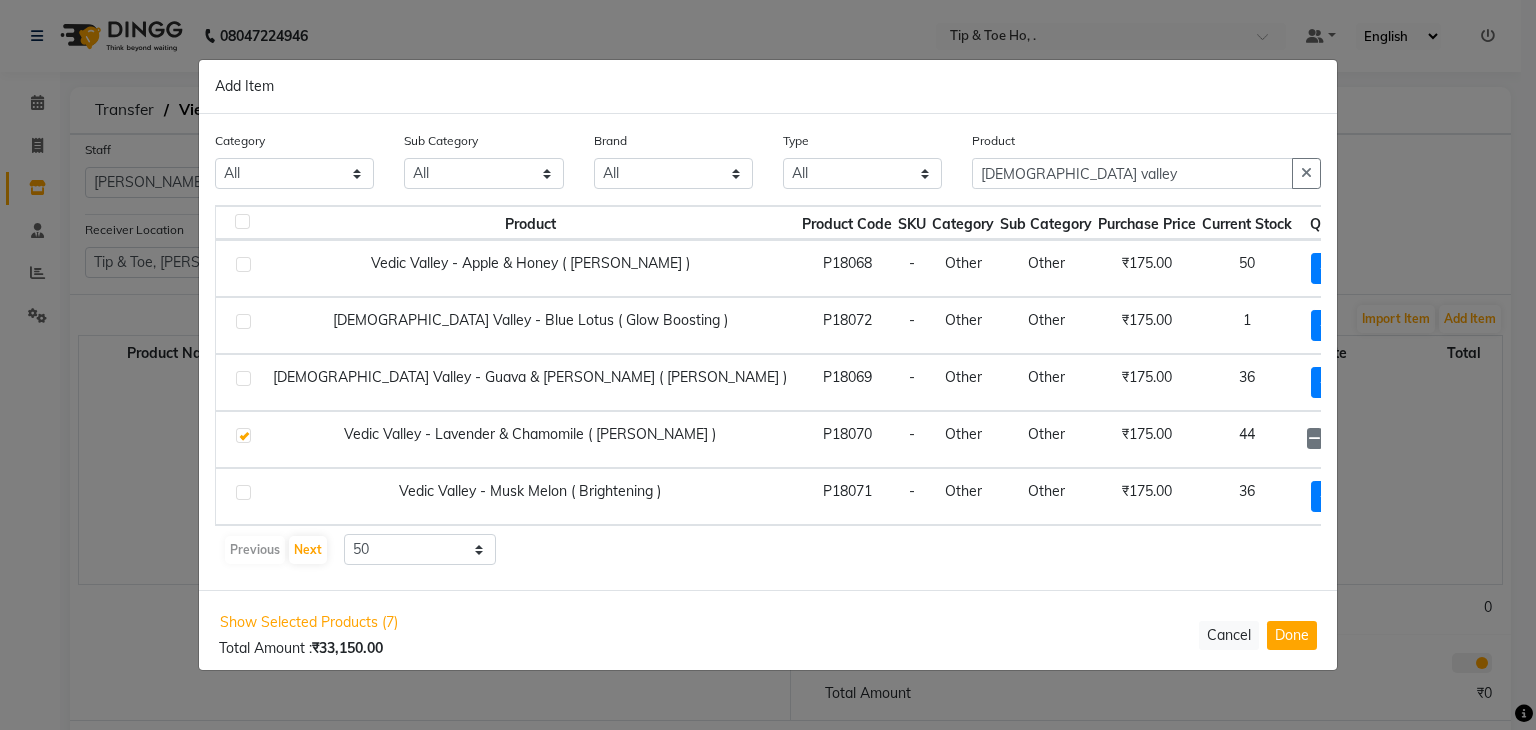 click on "1" 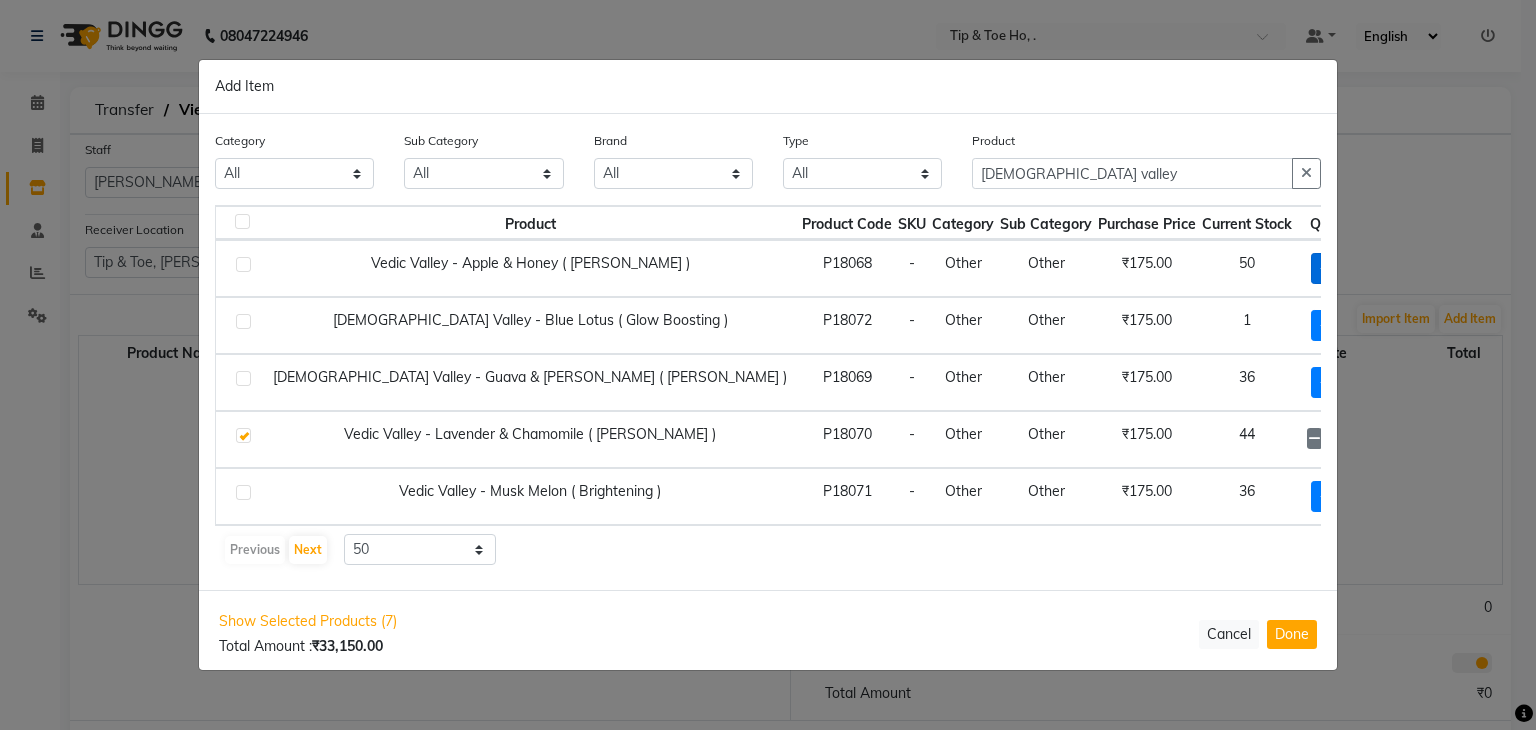 click on "+ Add" 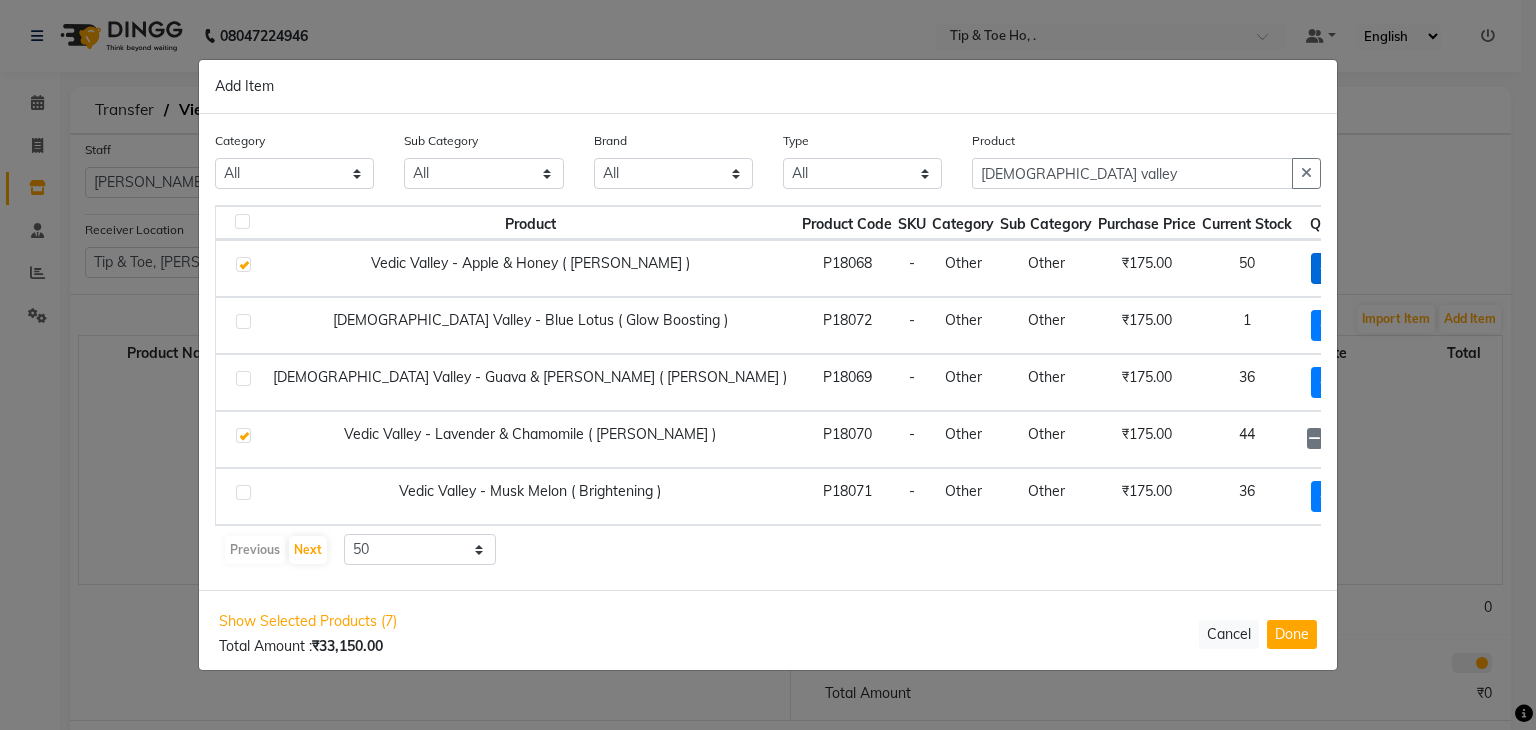 checkbox on "true" 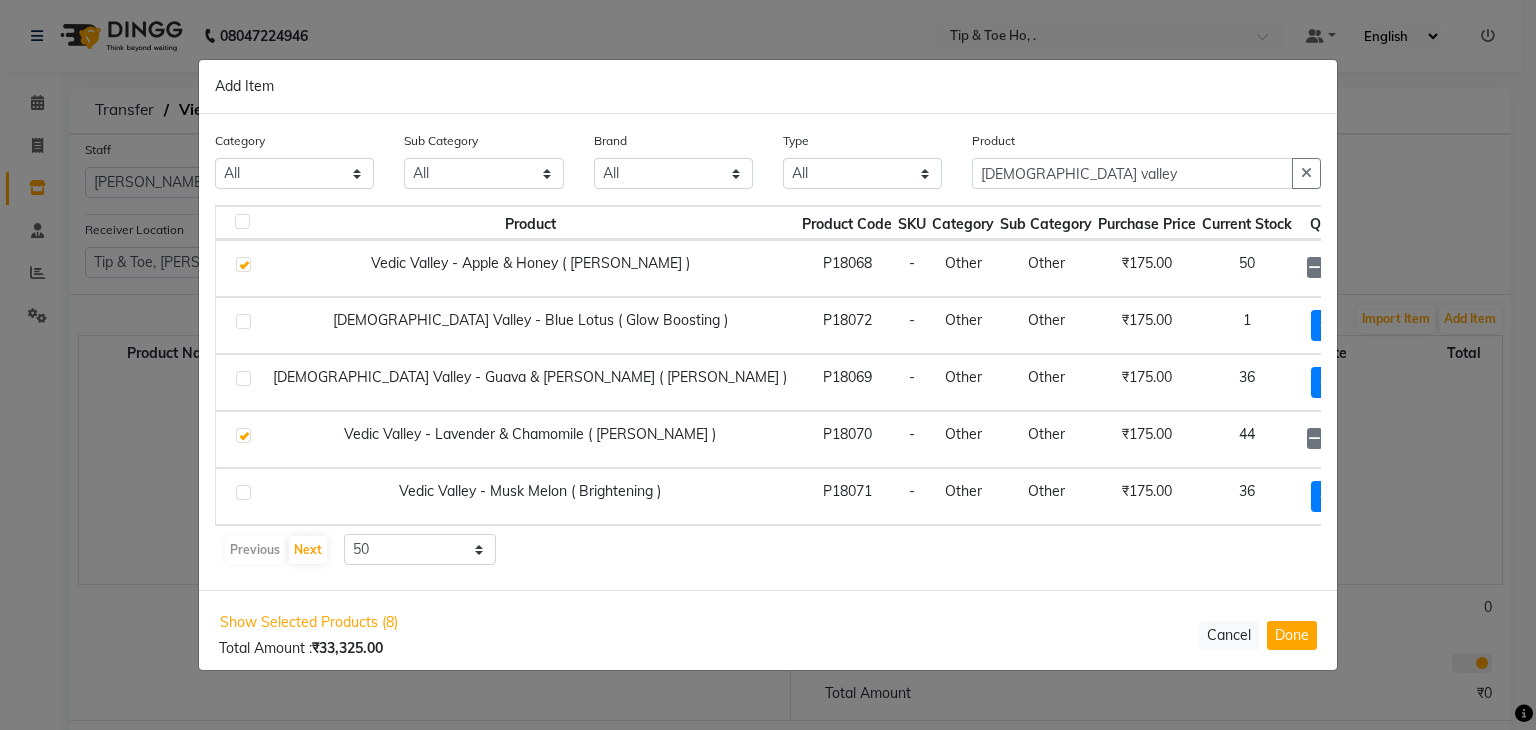 click on "1" 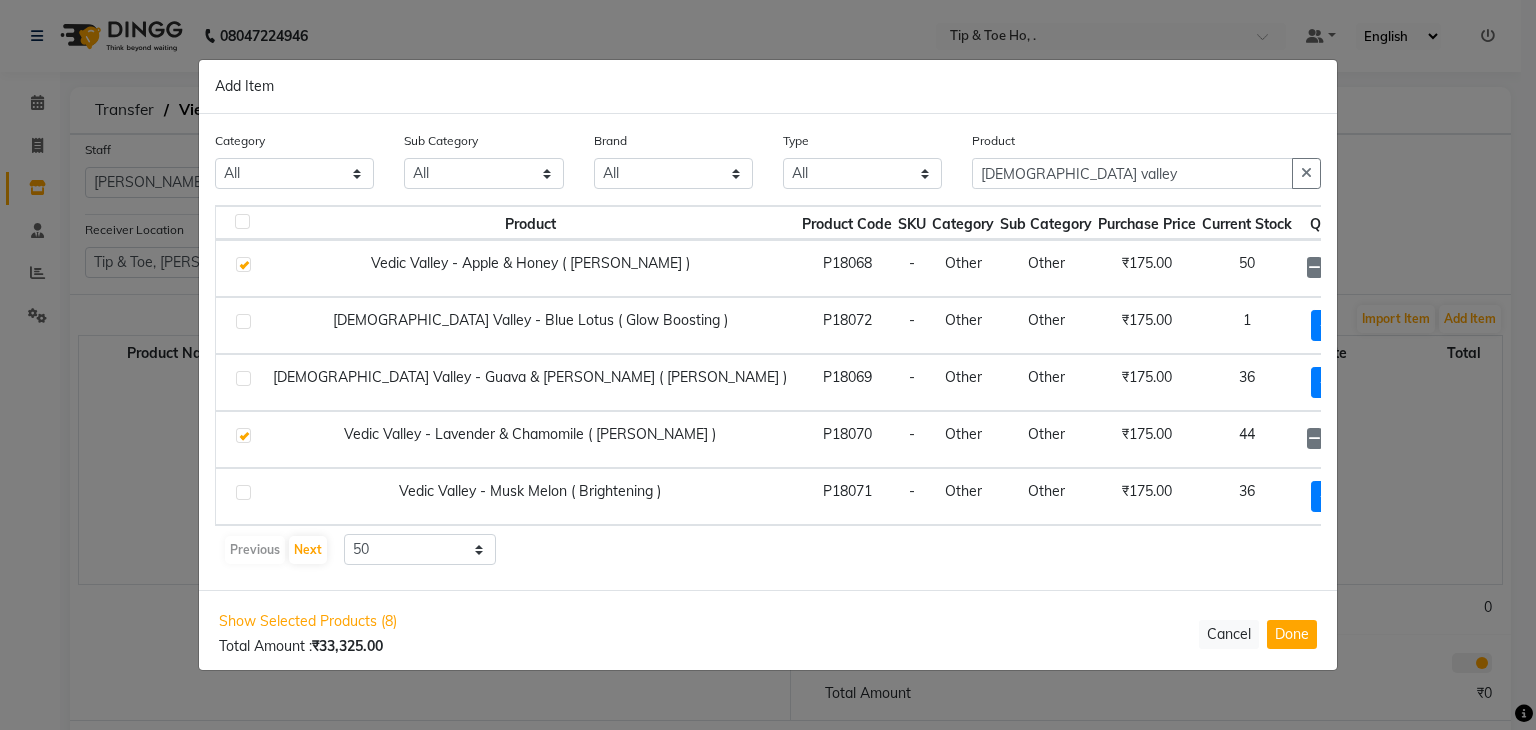 type on "12" 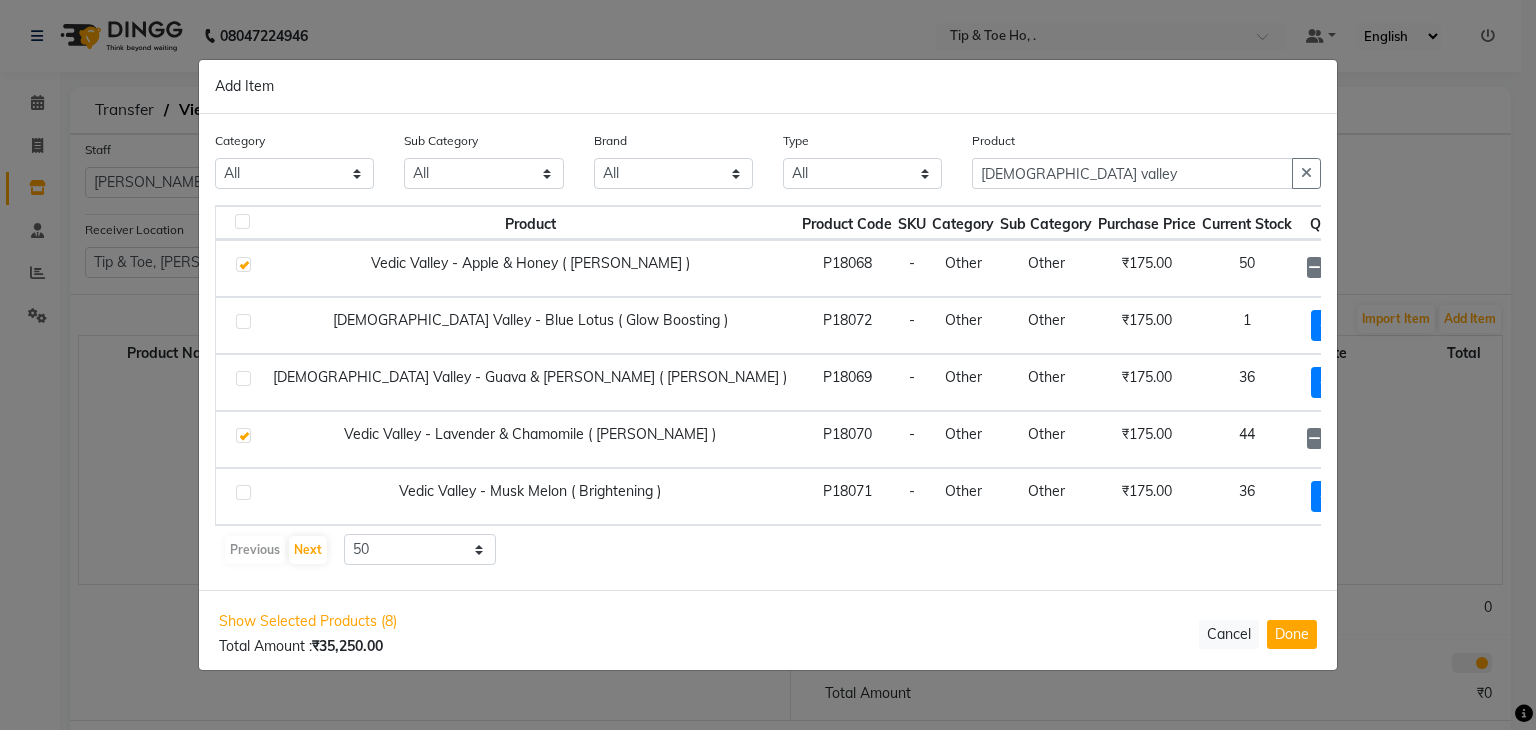 click on "50" 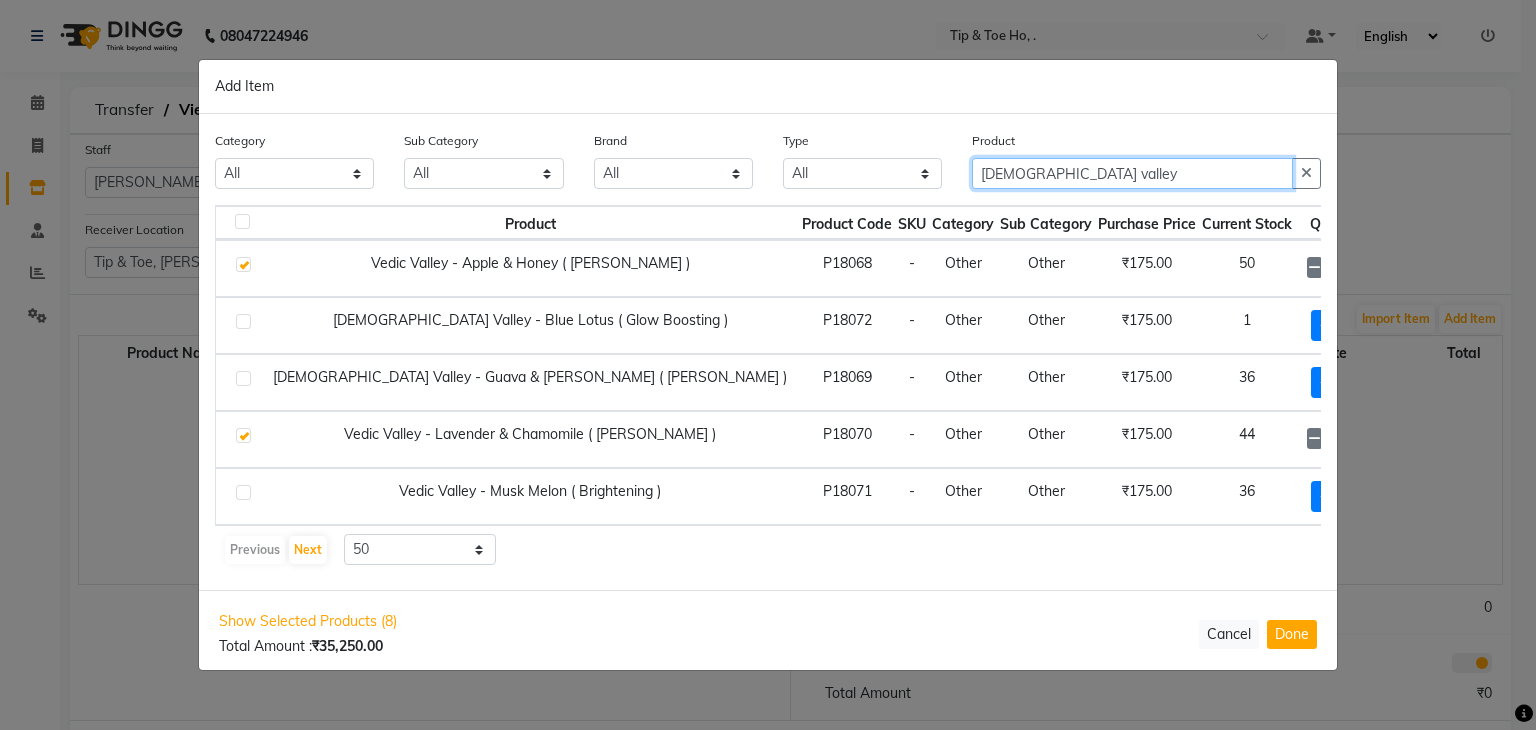 click on "vedic valley" 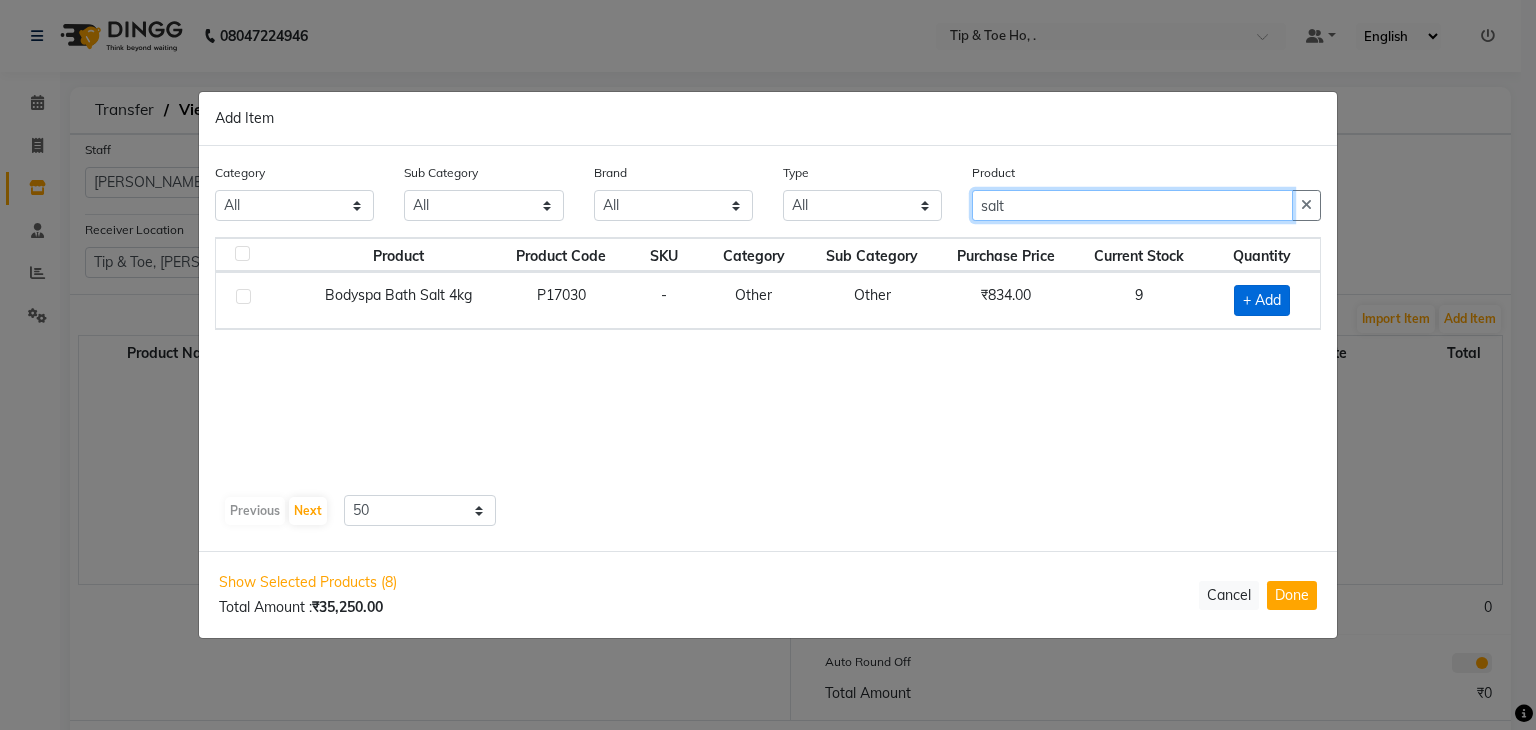 type on "salt" 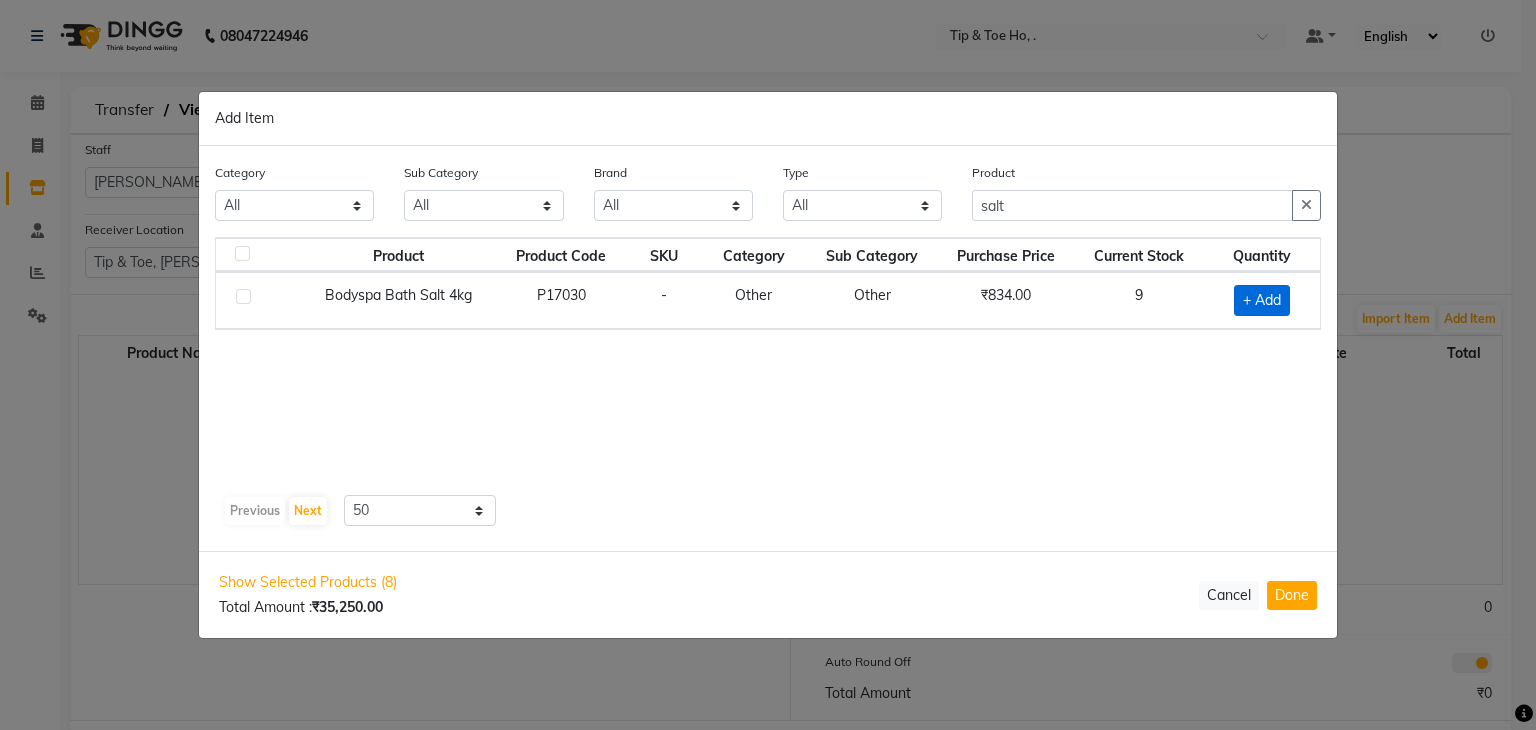 click on "+ Add" 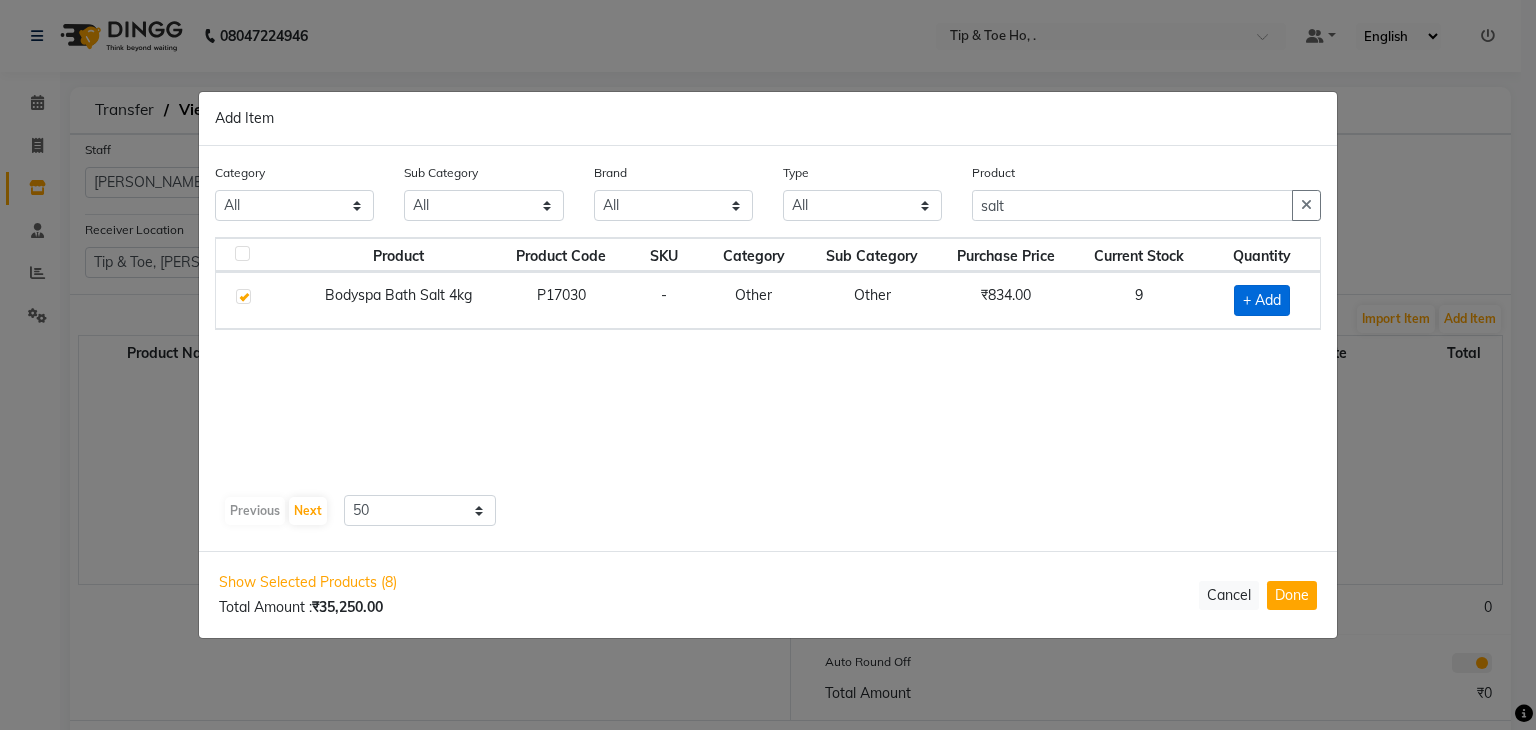 checkbox on "true" 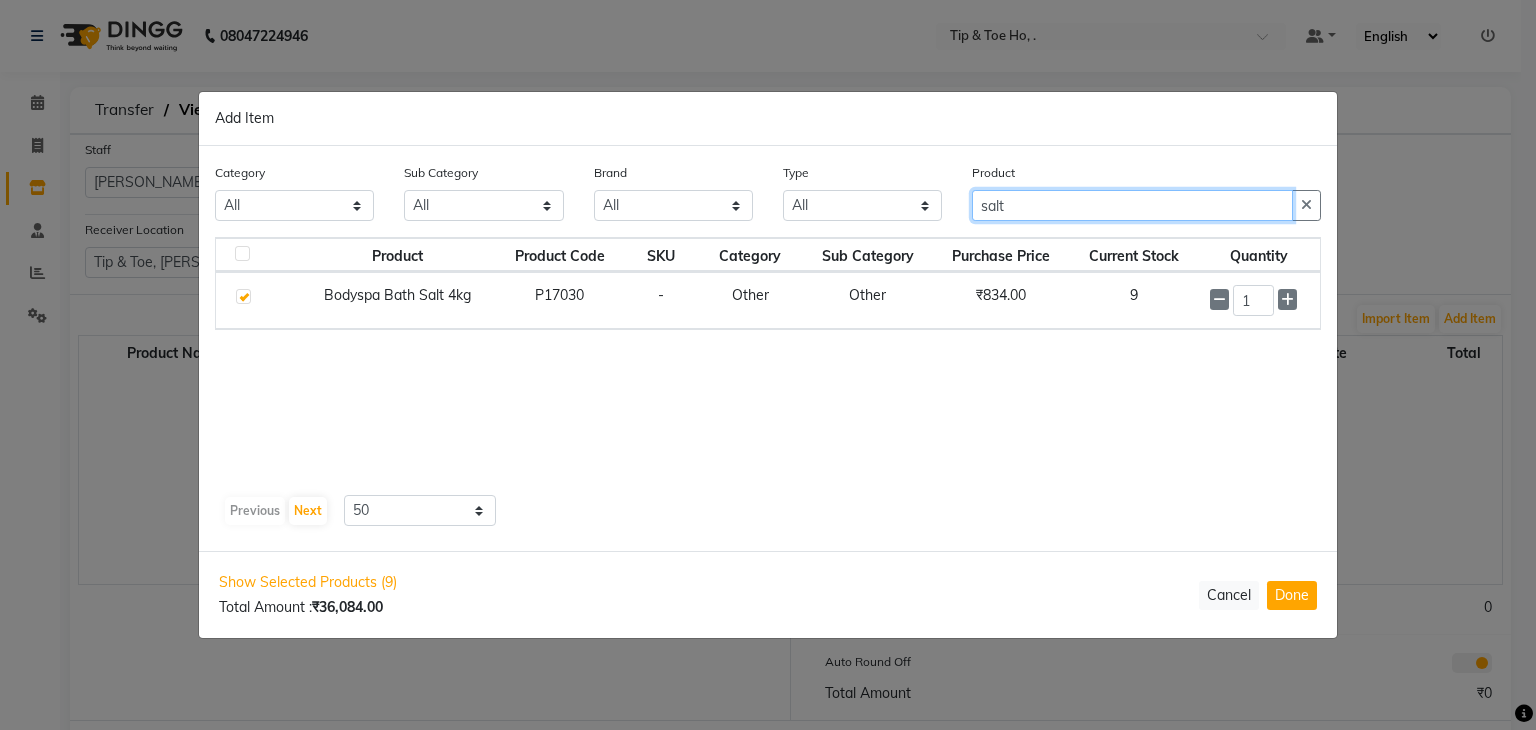 click on "salt" 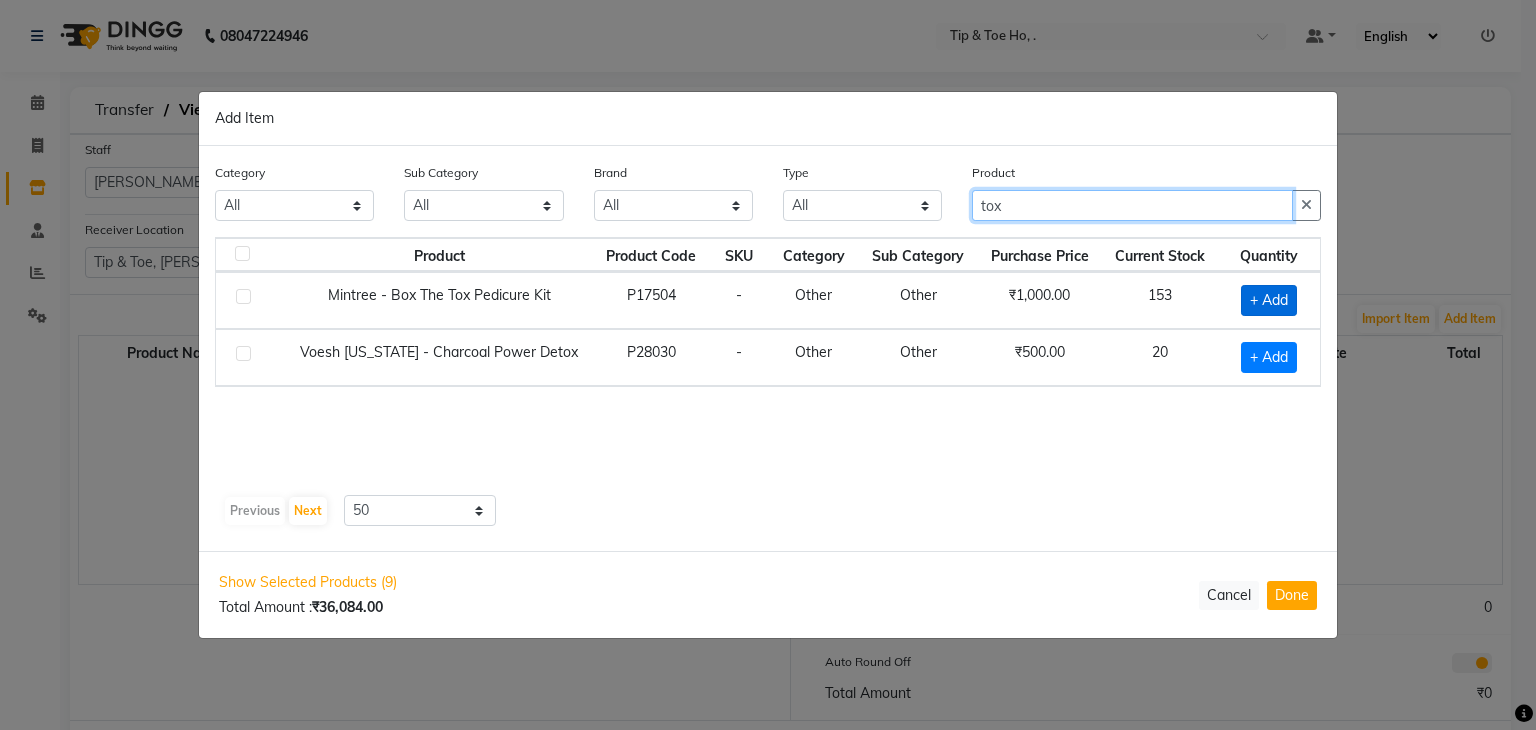 type on "tox" 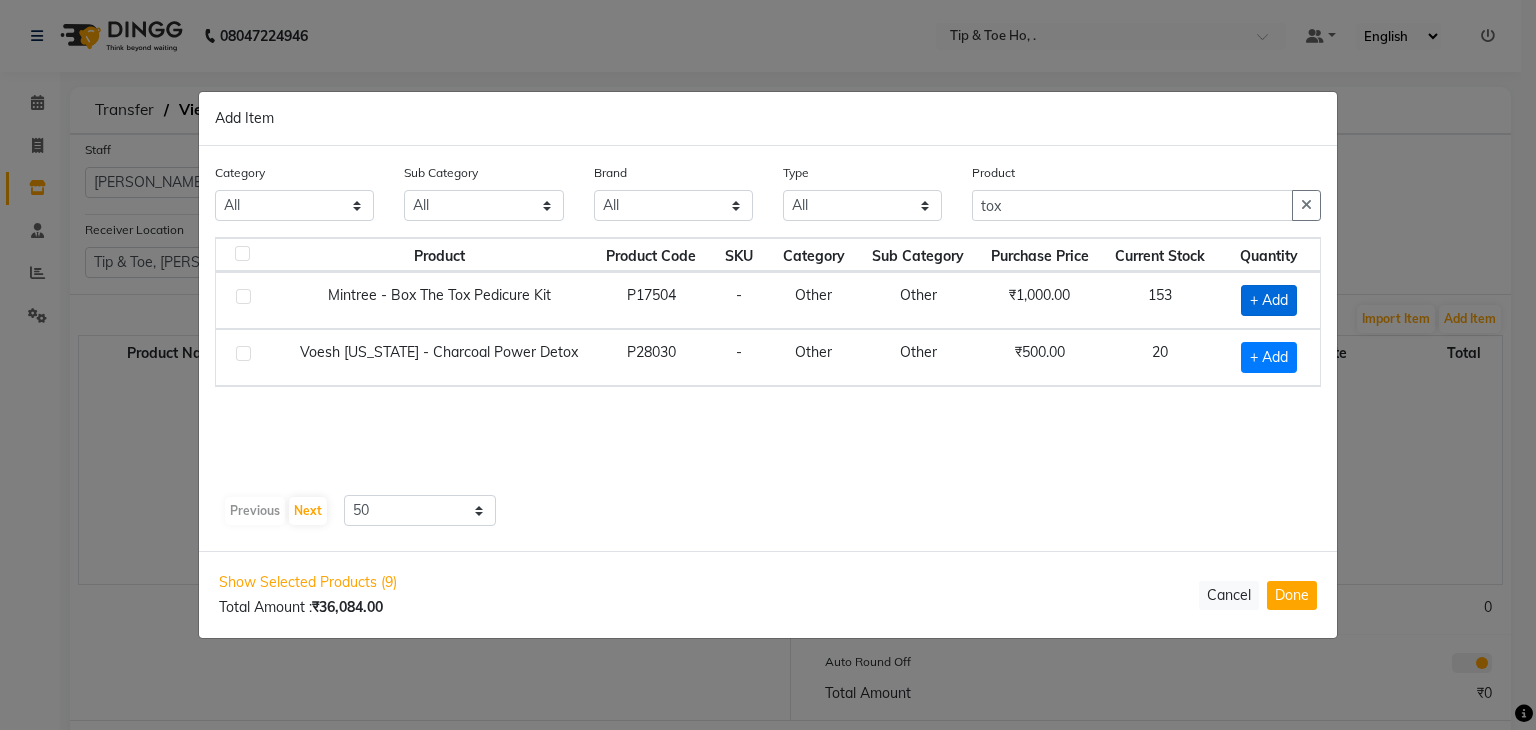 click on "+ Add" 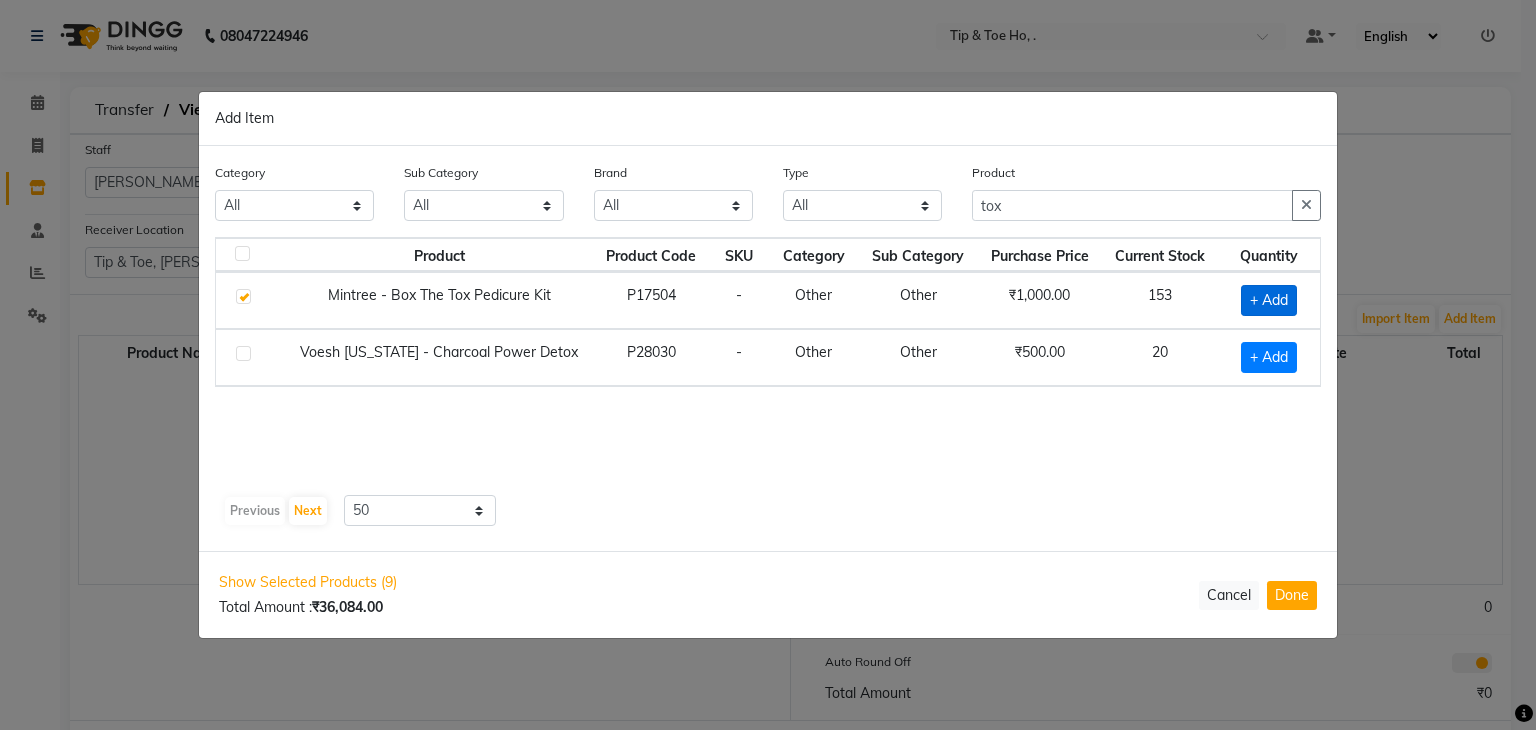 checkbox on "true" 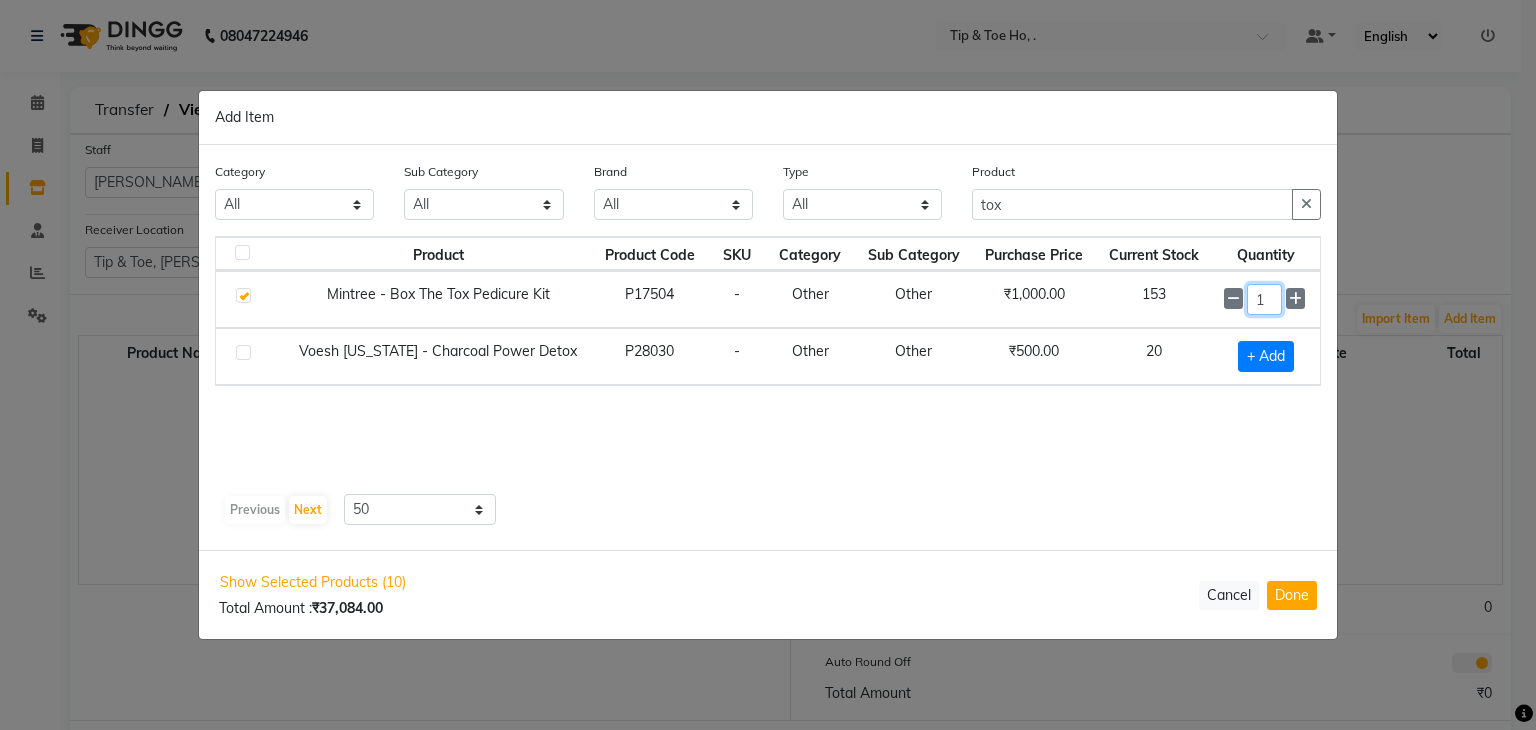 click on "1" 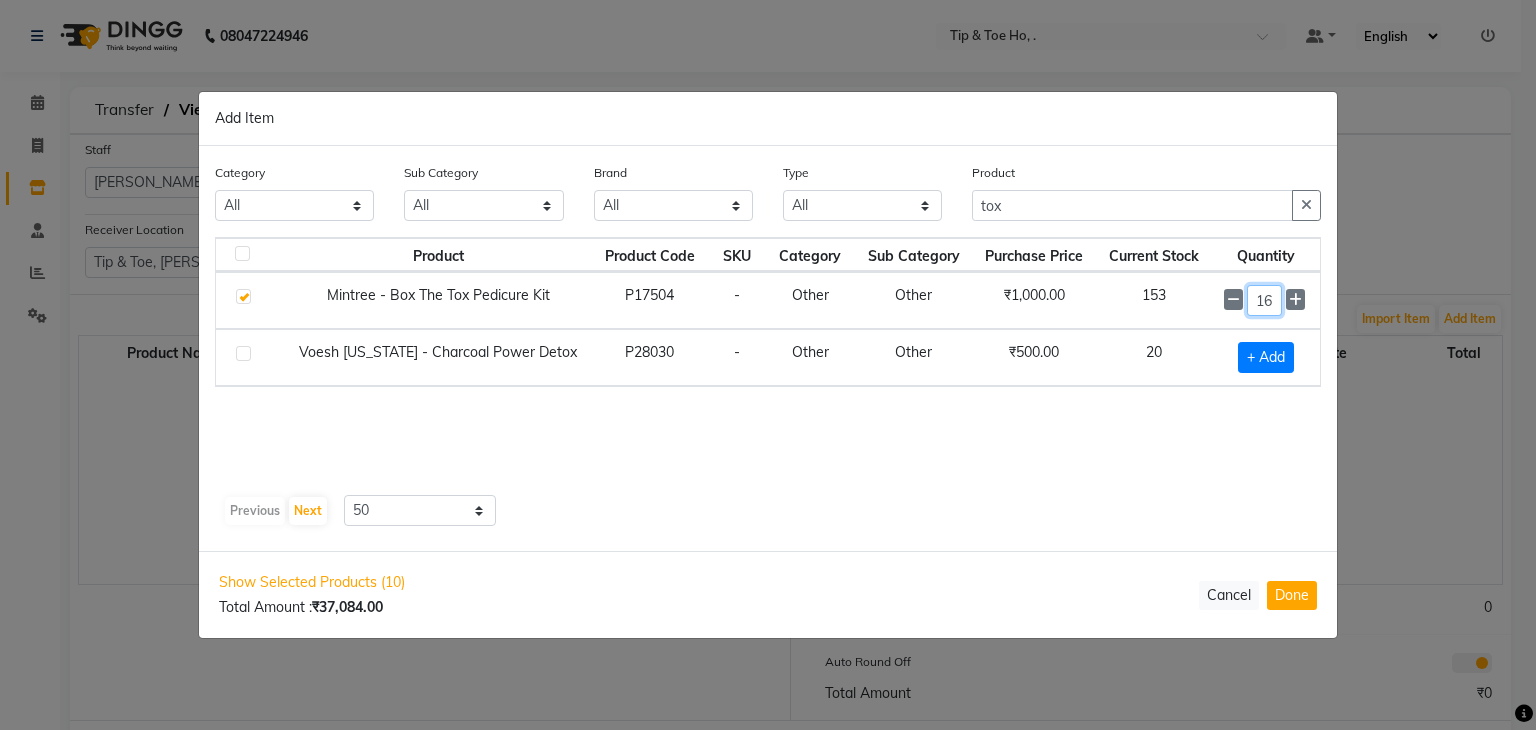type on "16" 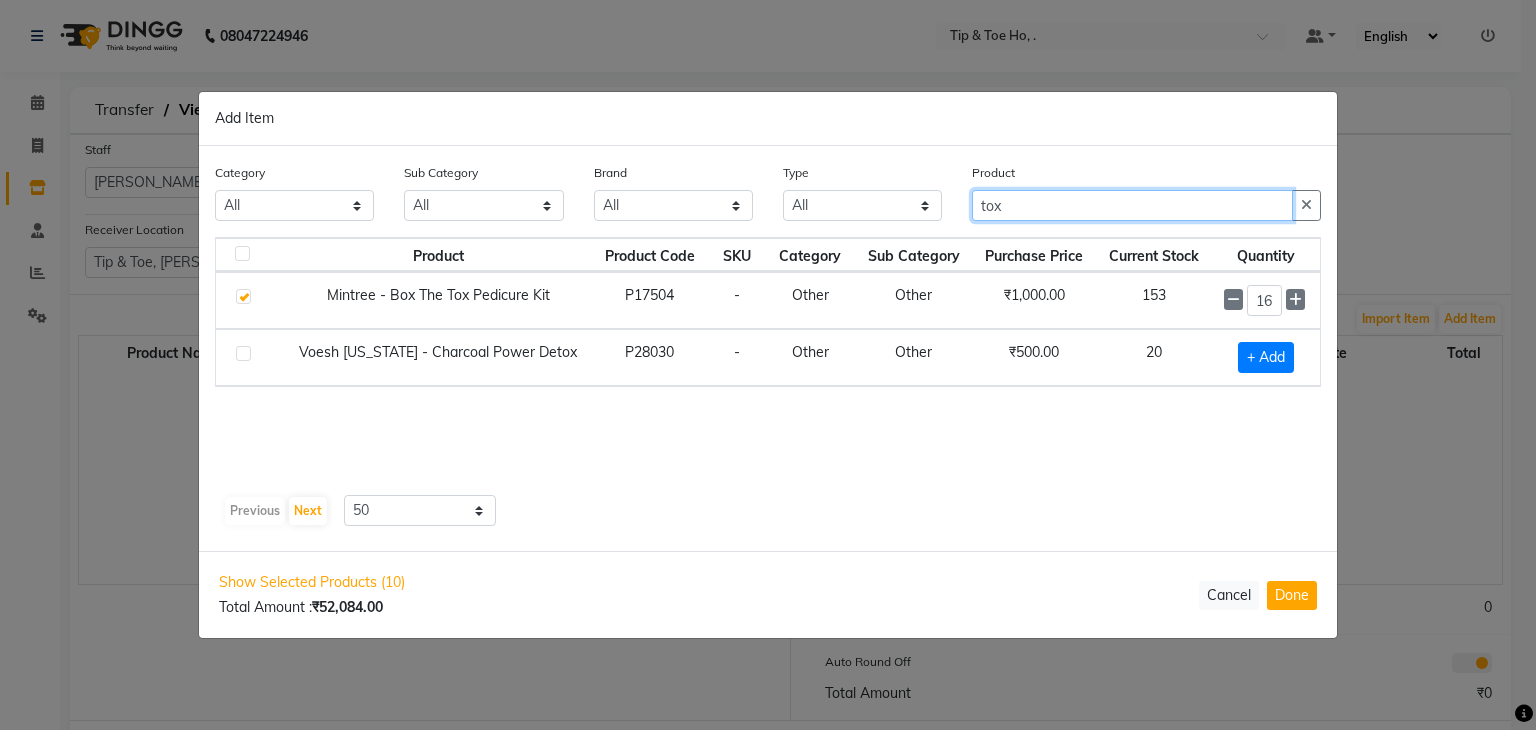 click on "tox" 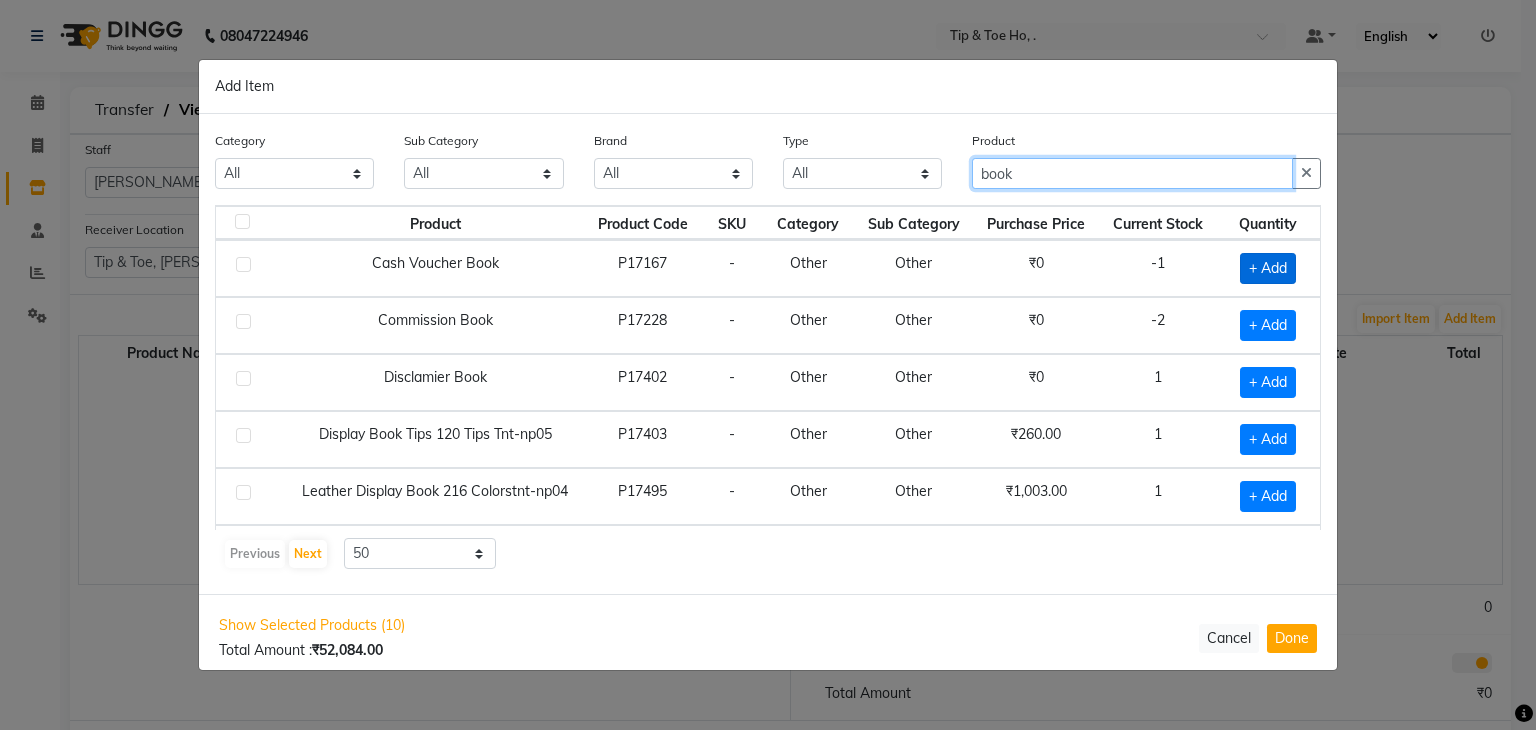 type on "book" 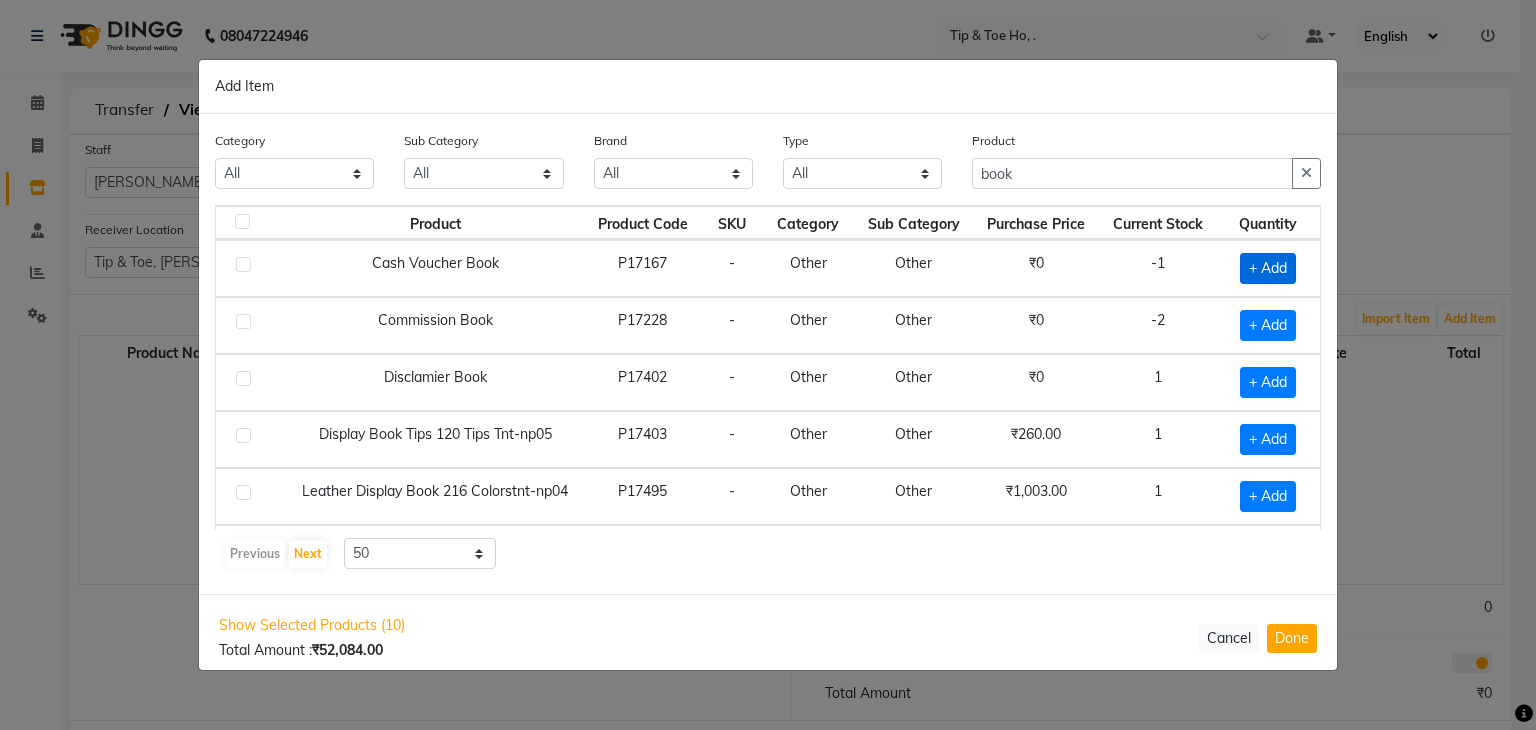 click on "+ Add" 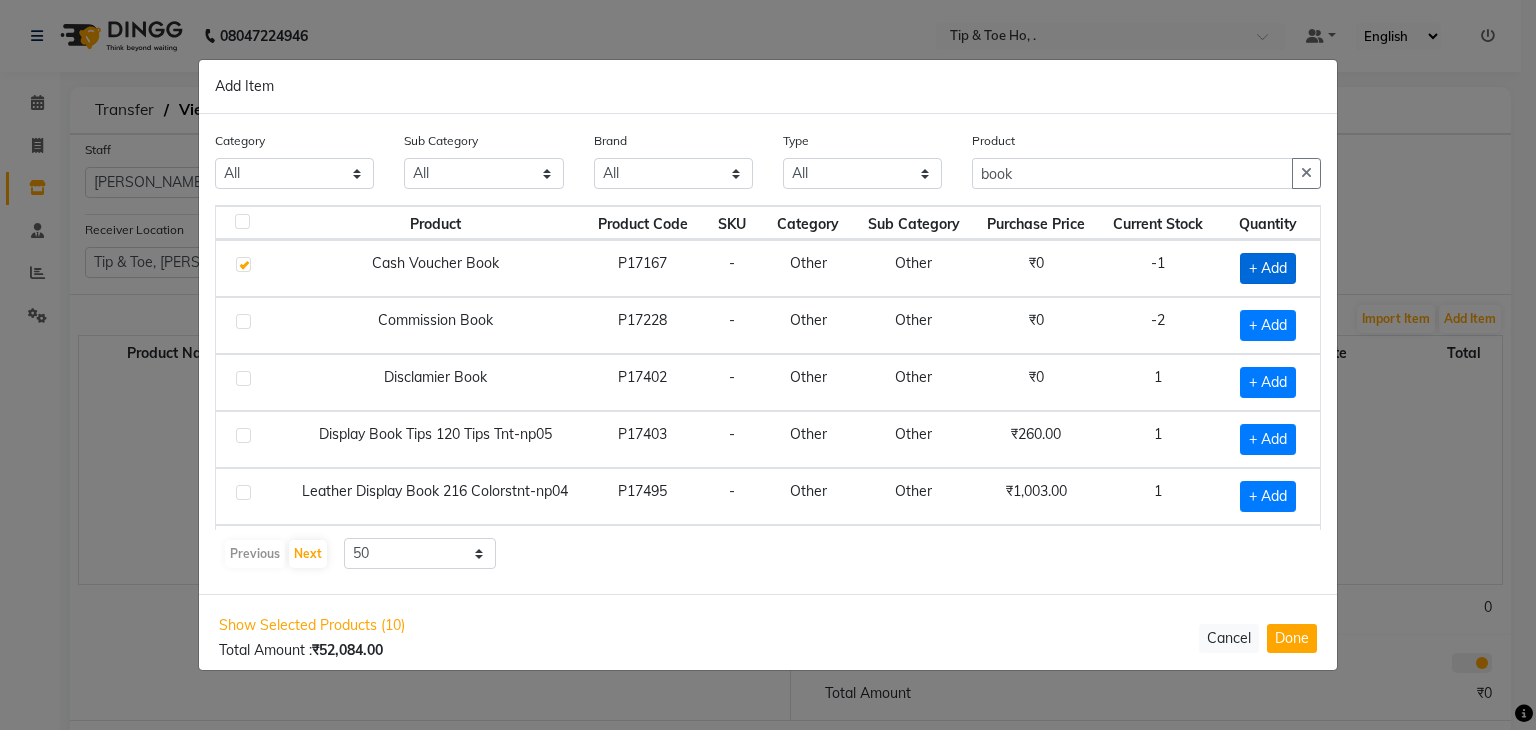 checkbox on "true" 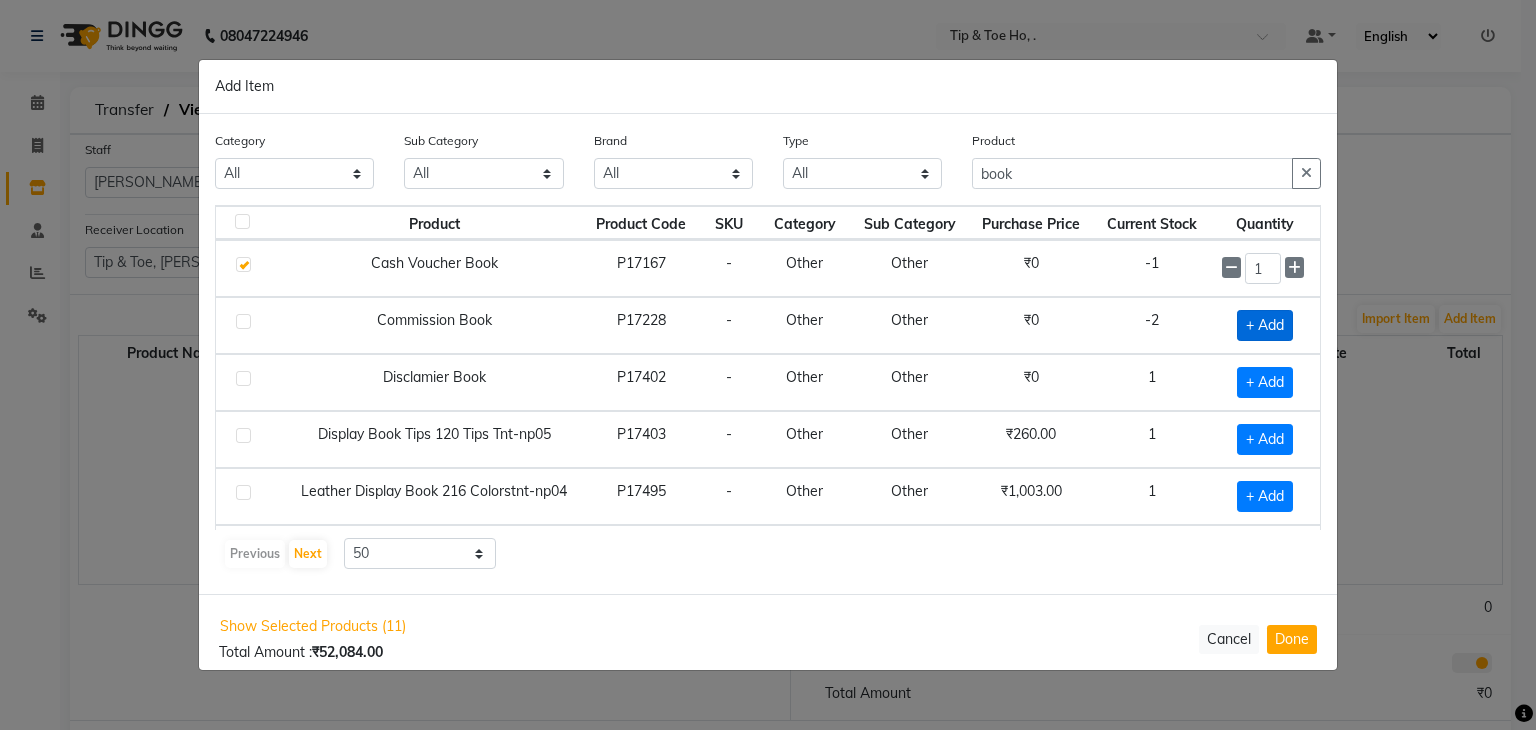 click on "+ Add" 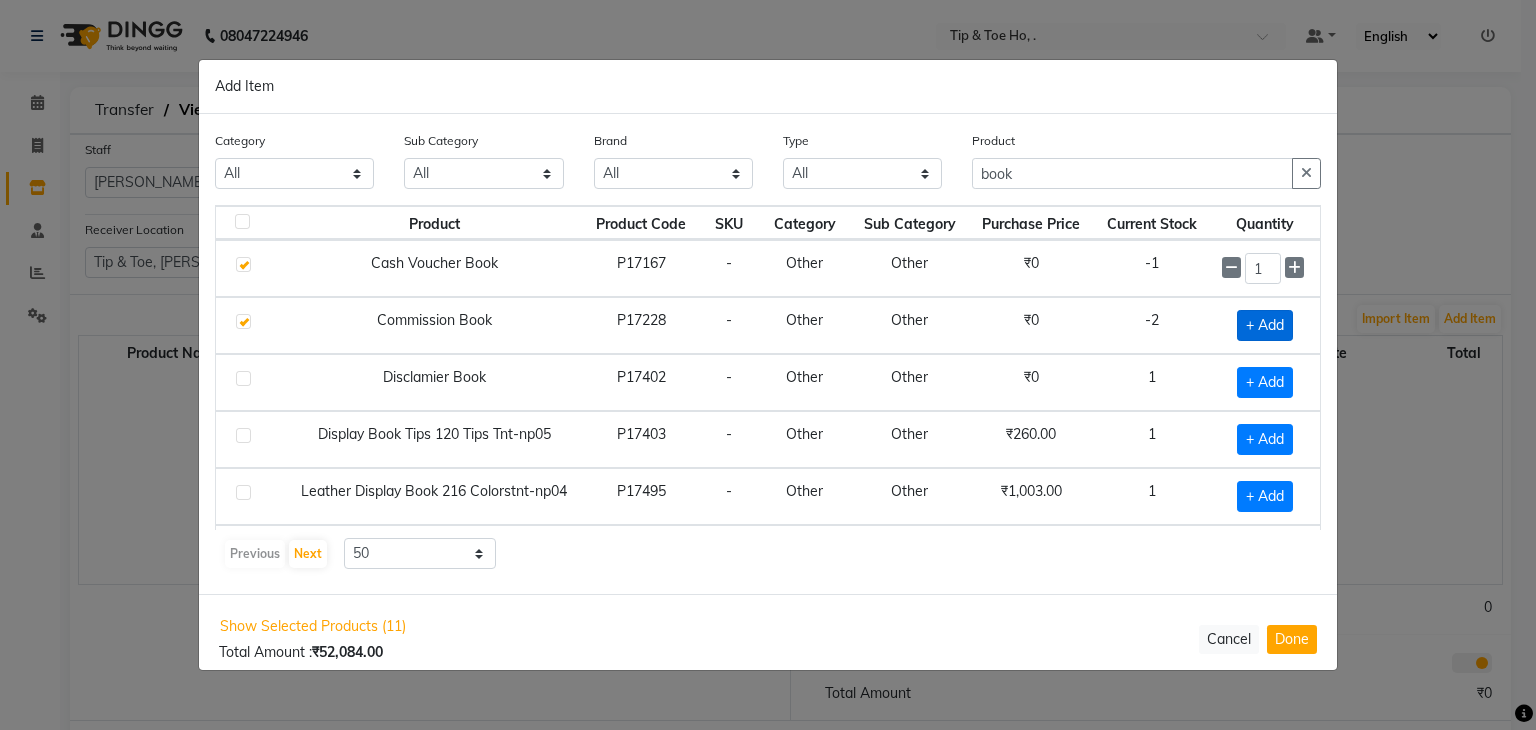checkbox on "true" 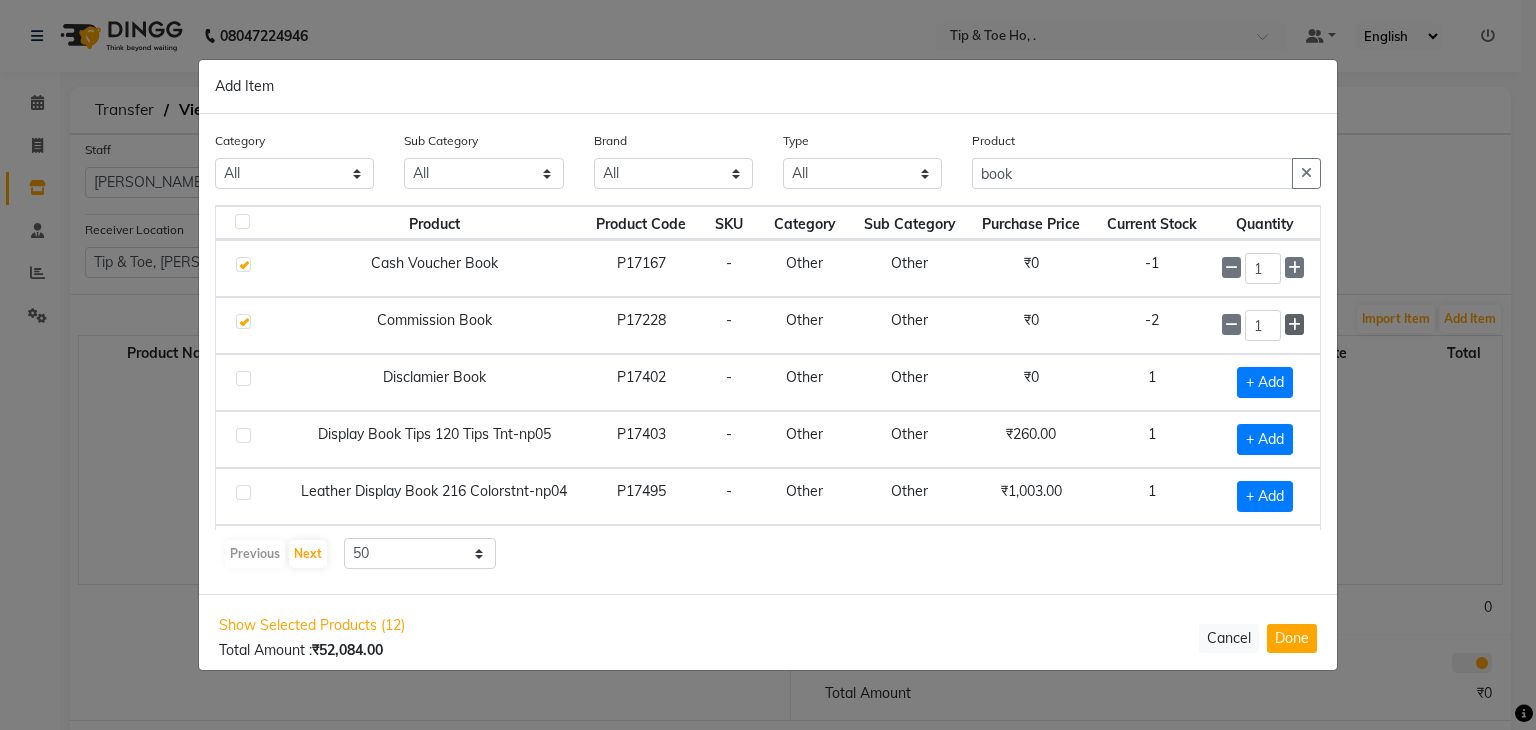 click 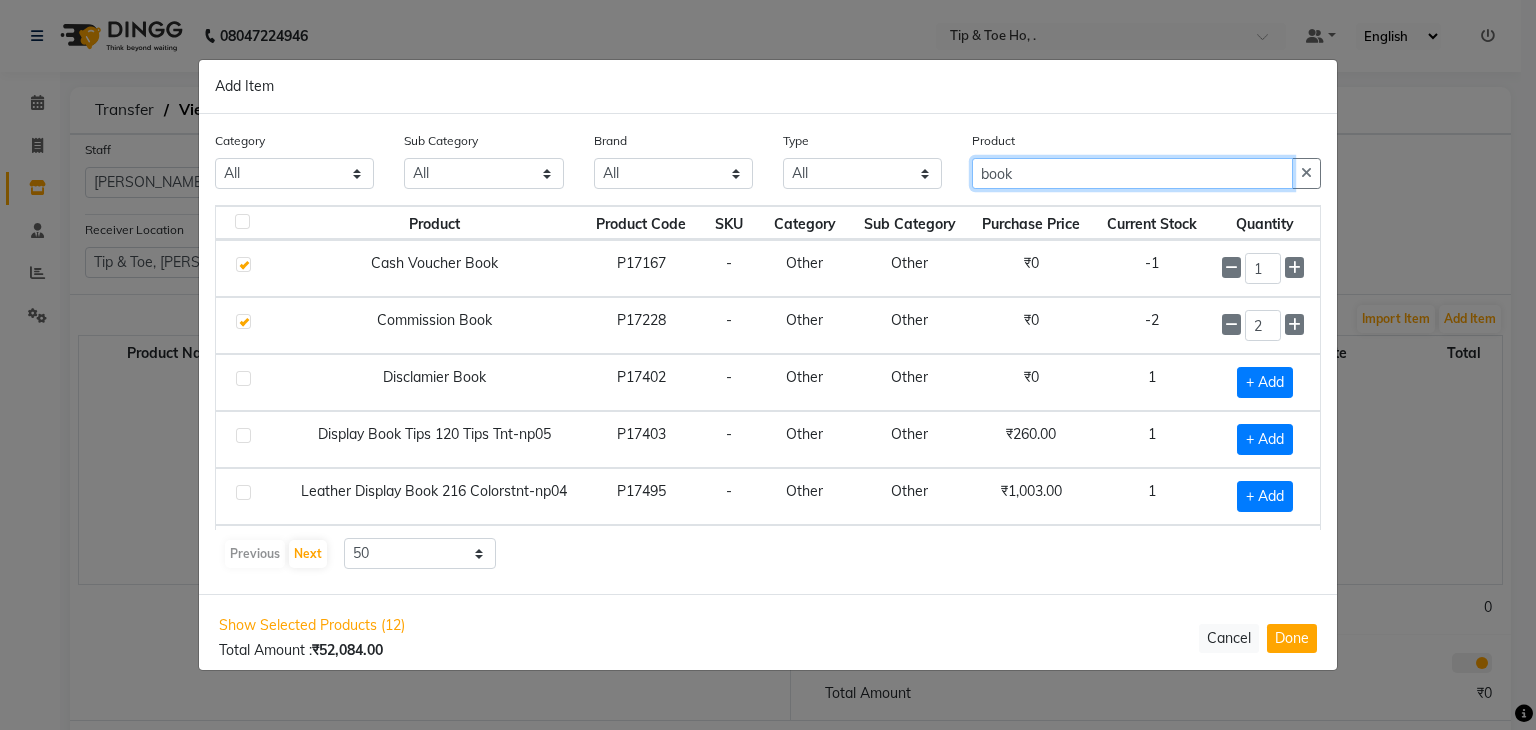 click on "book" 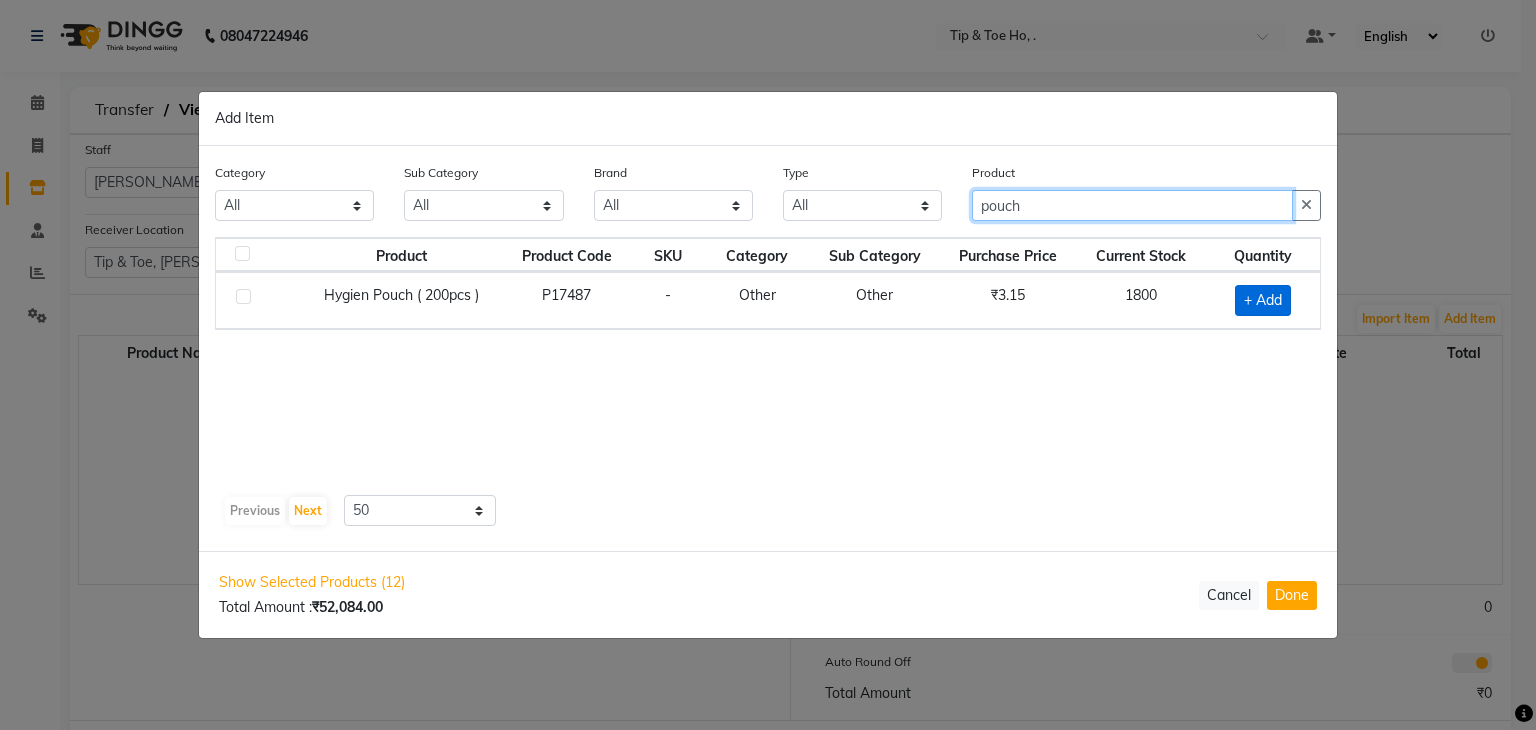 type on "pouch" 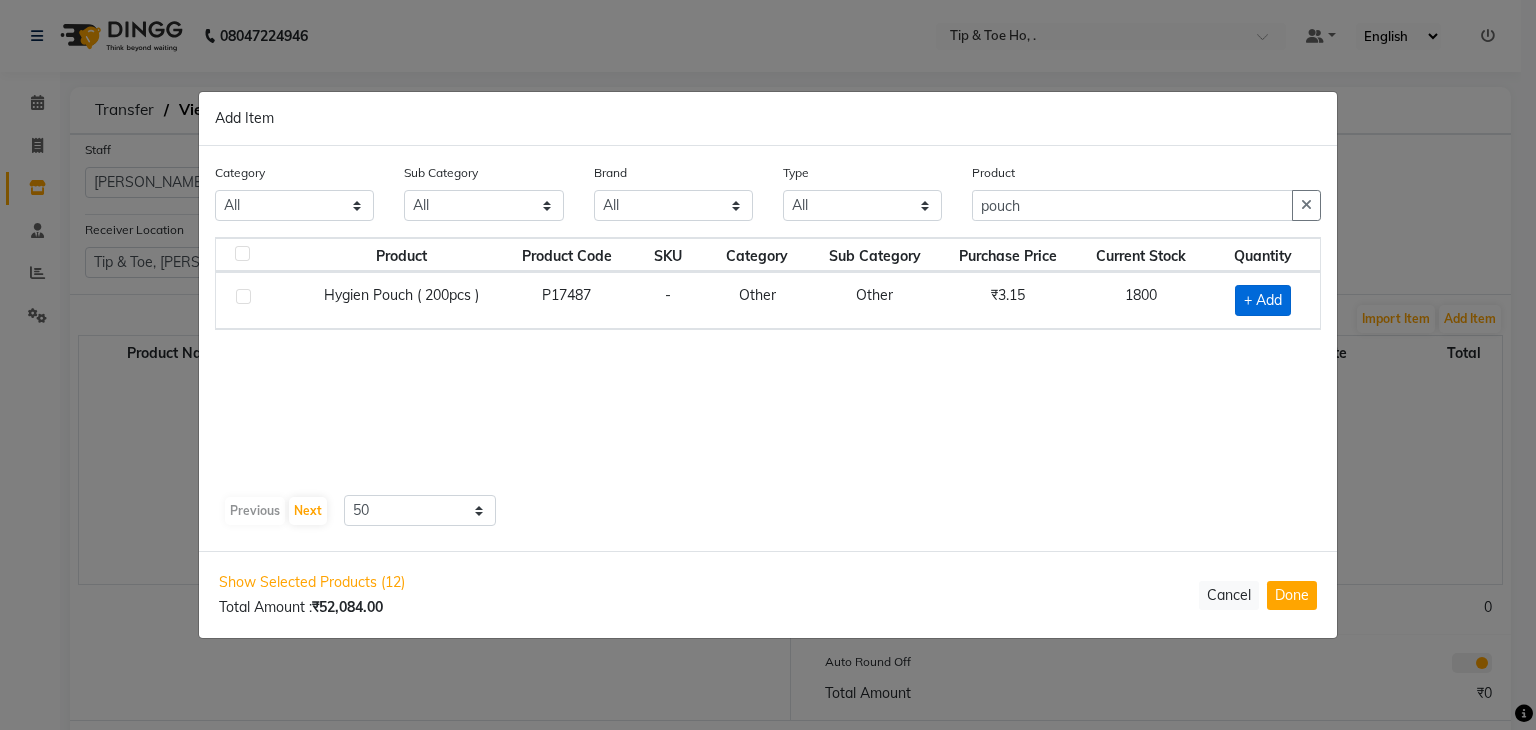 click on "+ Add" 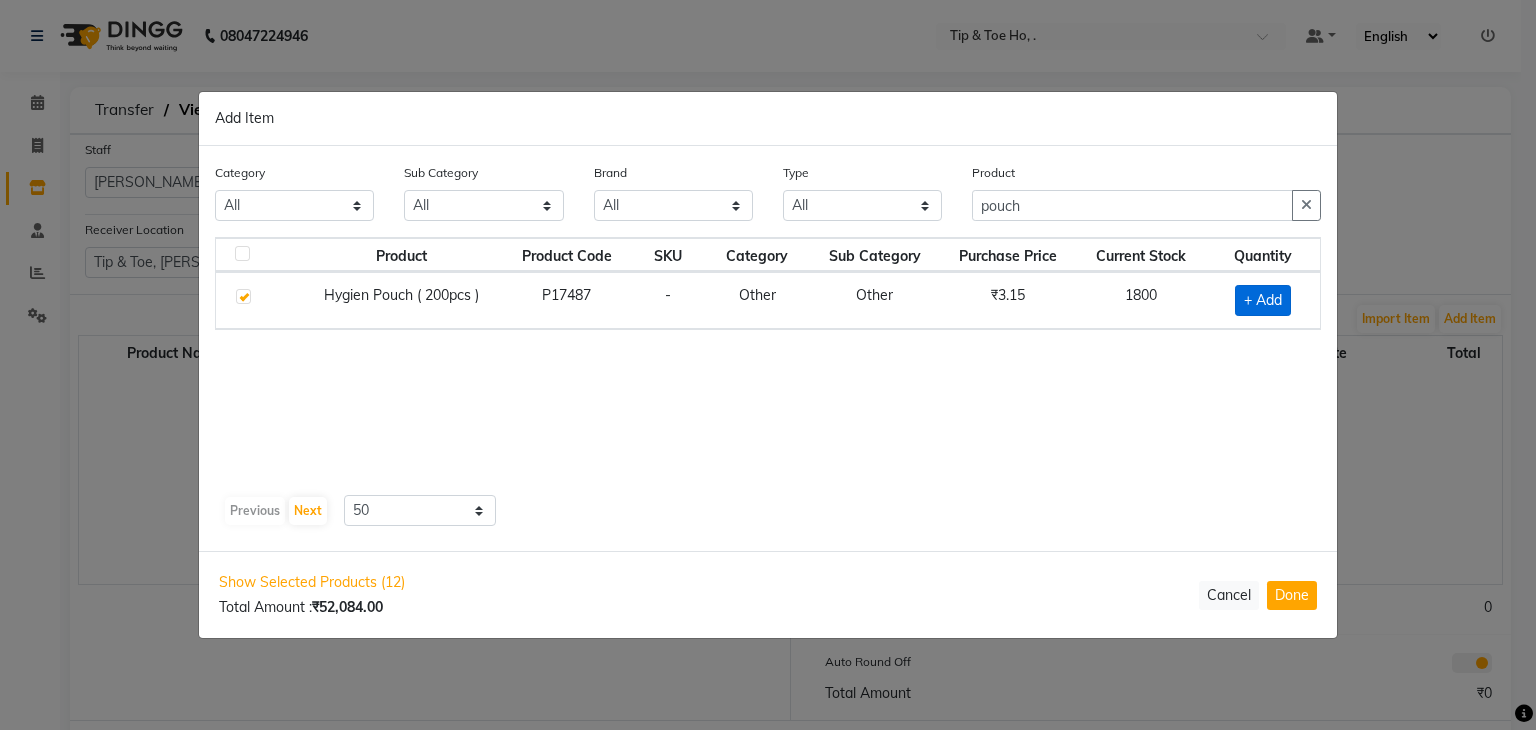 checkbox on "true" 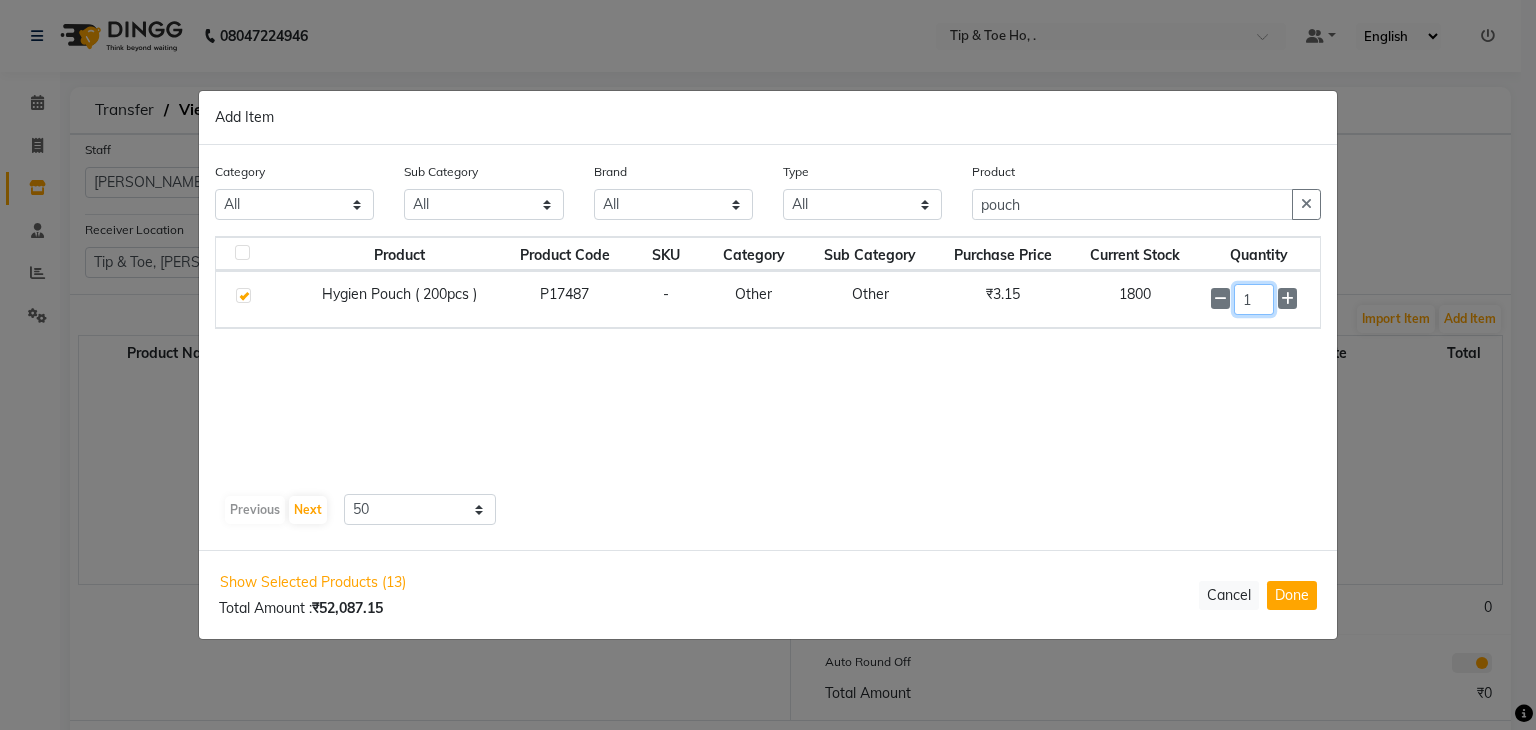 click on "1" 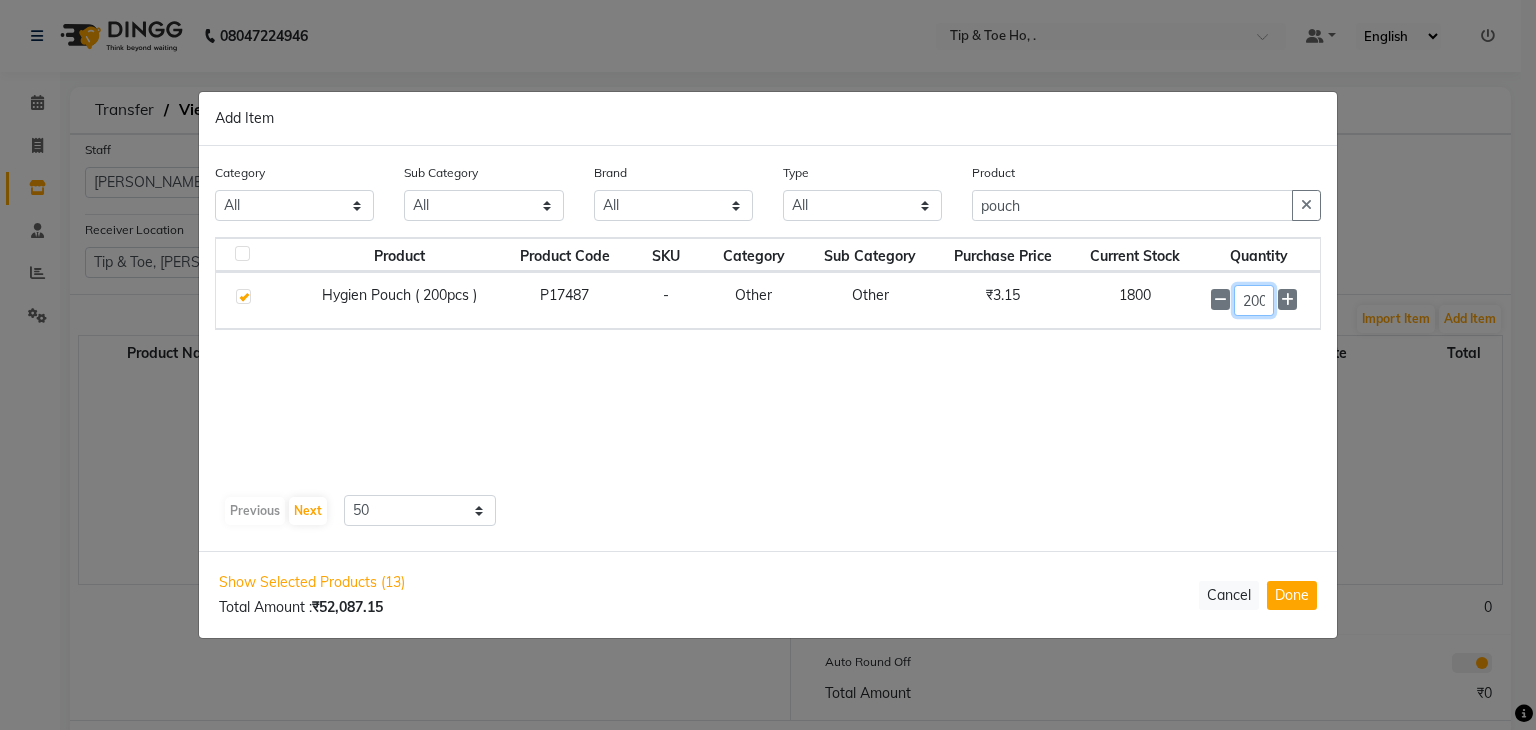 scroll, scrollTop: 0, scrollLeft: 2, axis: horizontal 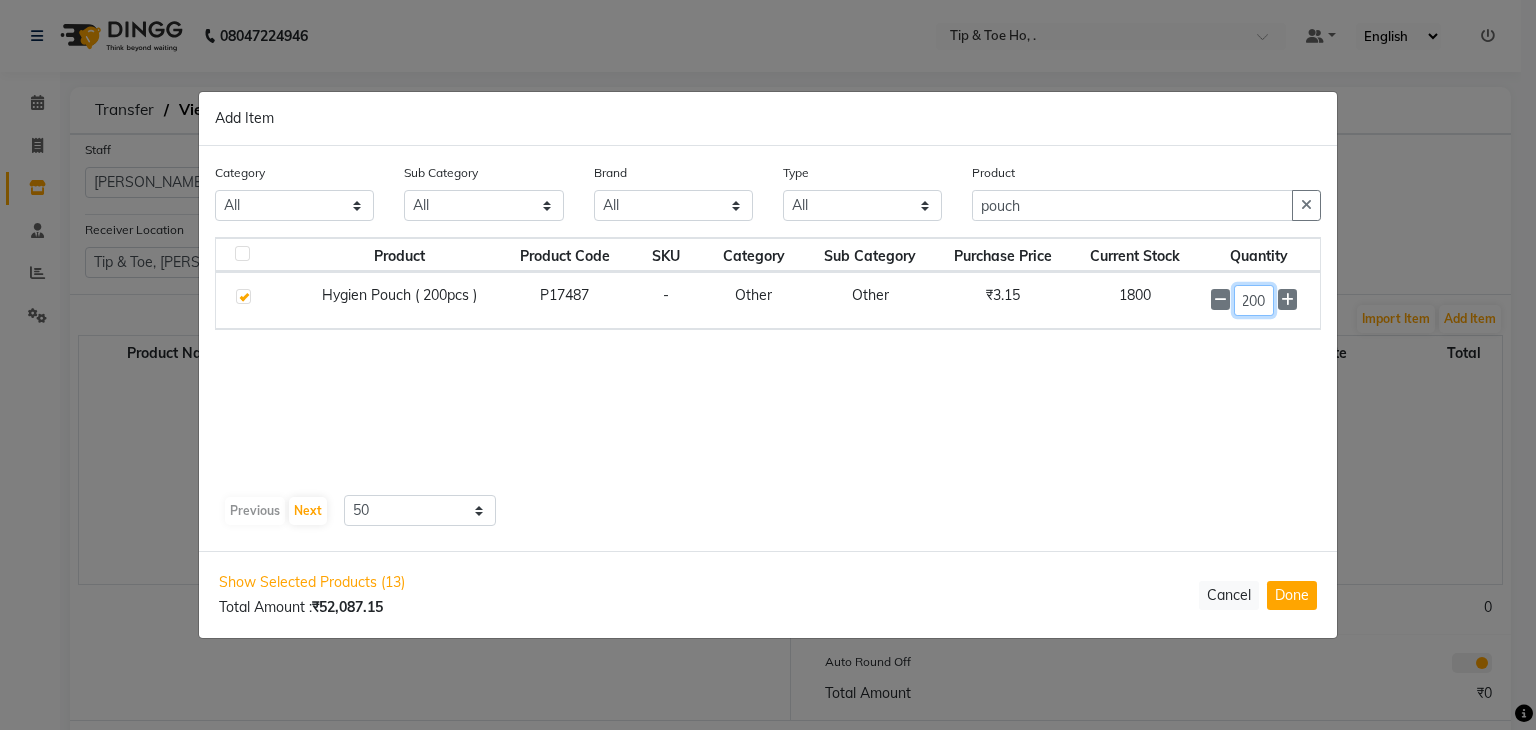 type on "200" 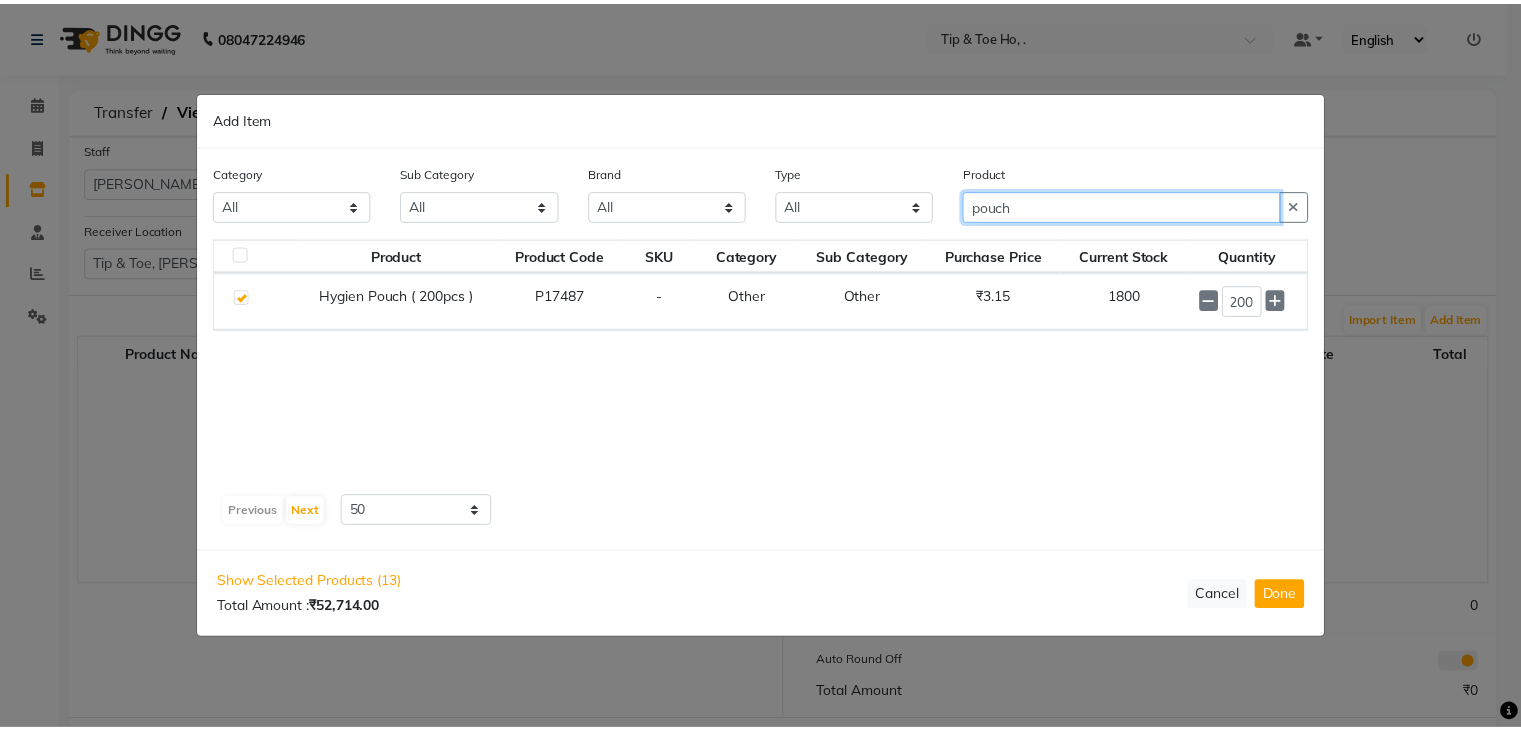 scroll, scrollTop: 0, scrollLeft: 0, axis: both 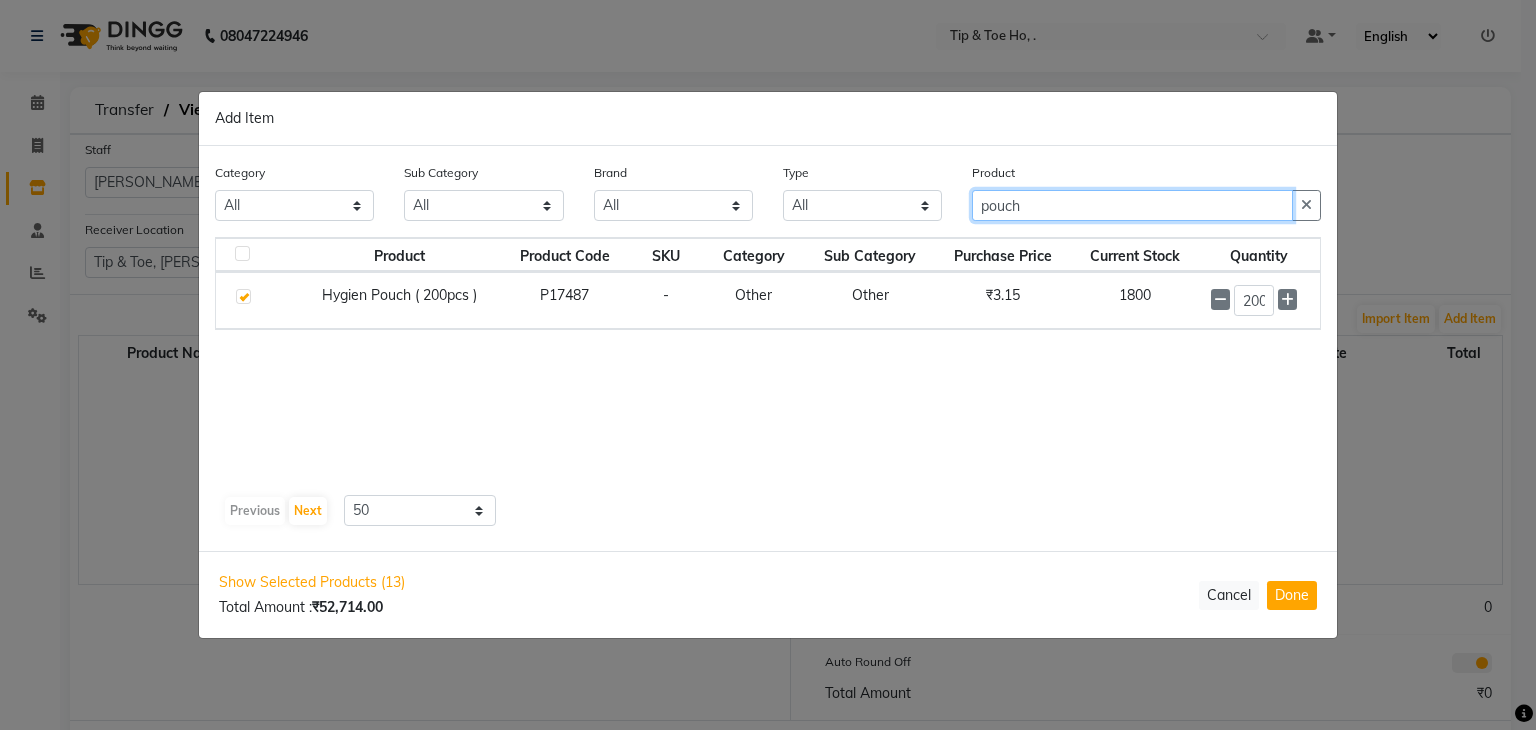 click on "pouch" 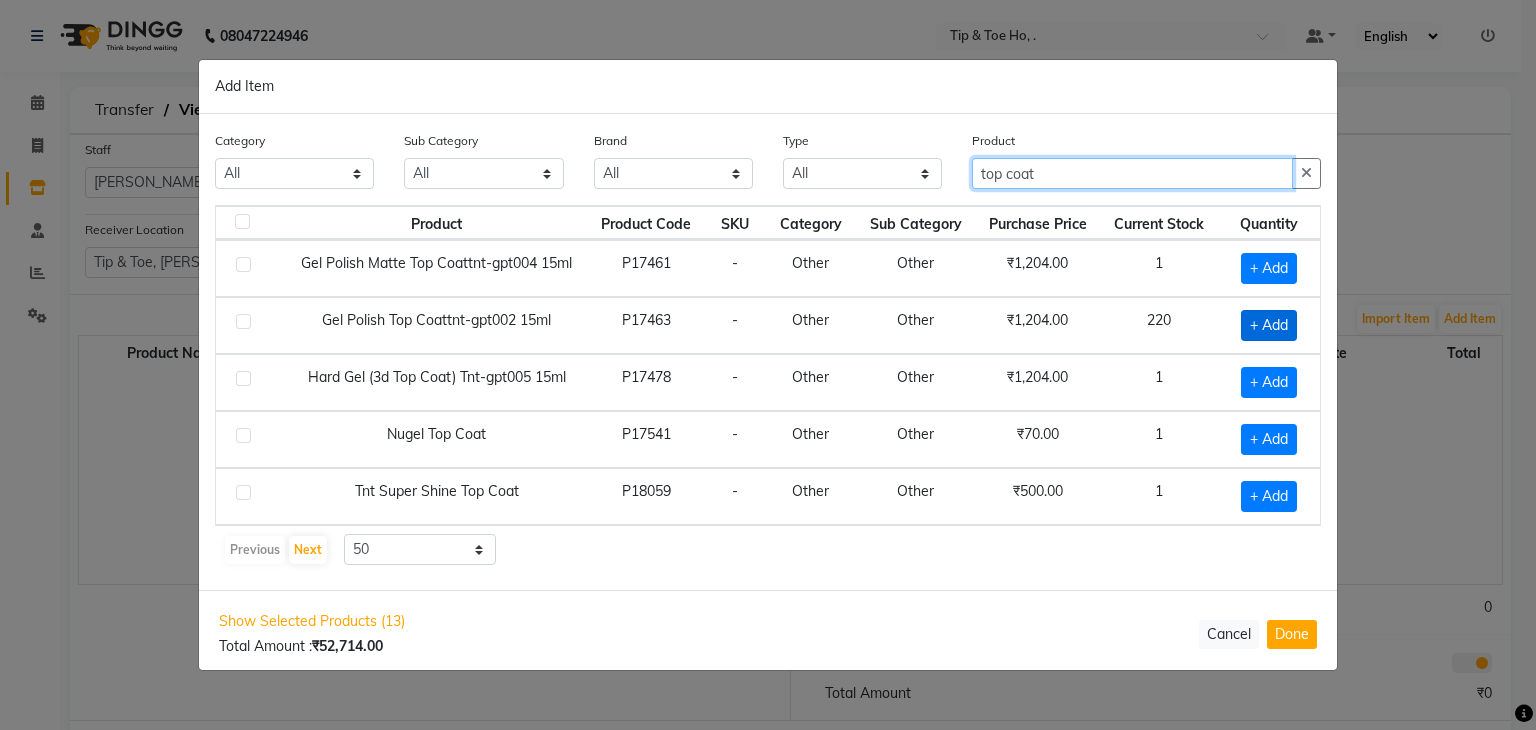 type on "top coat" 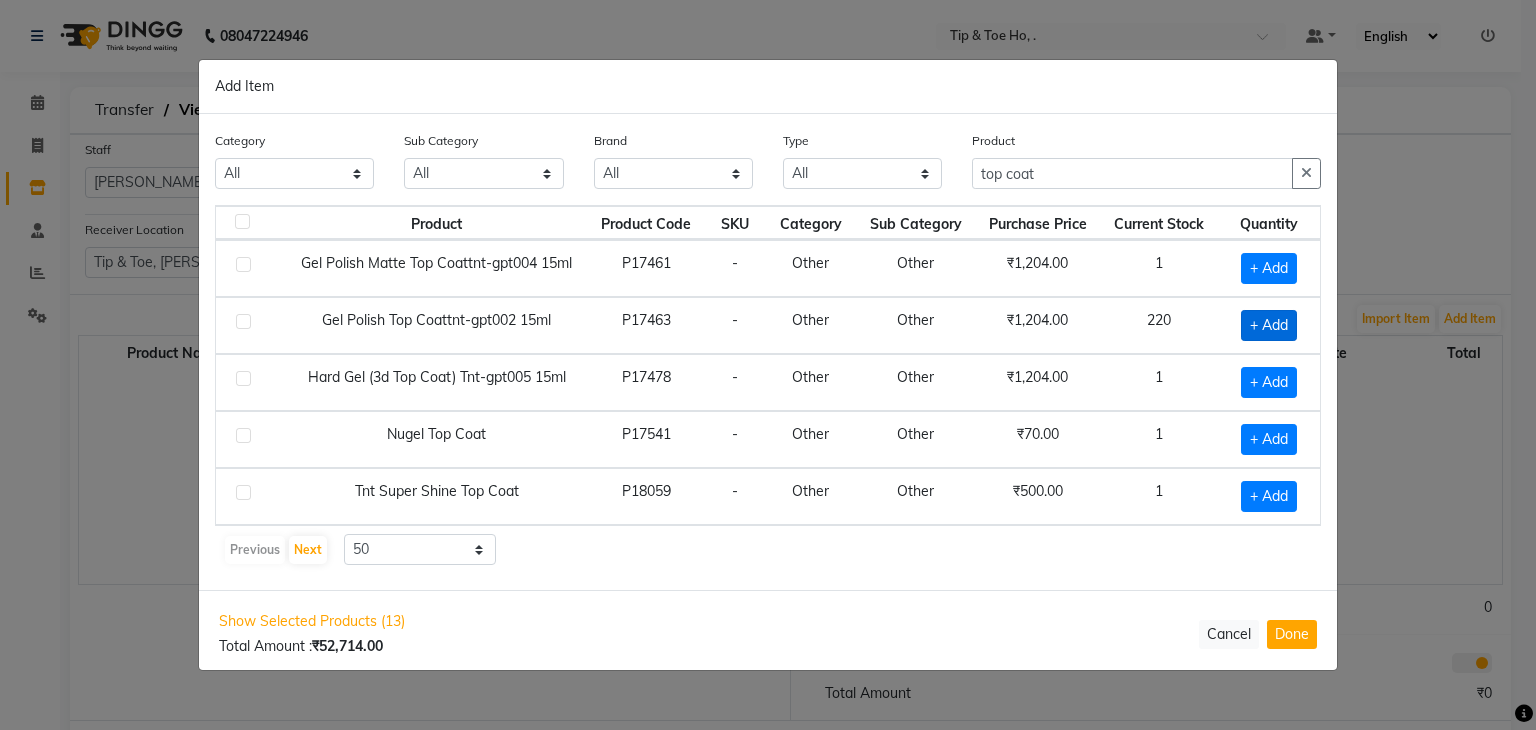 click on "+ Add" 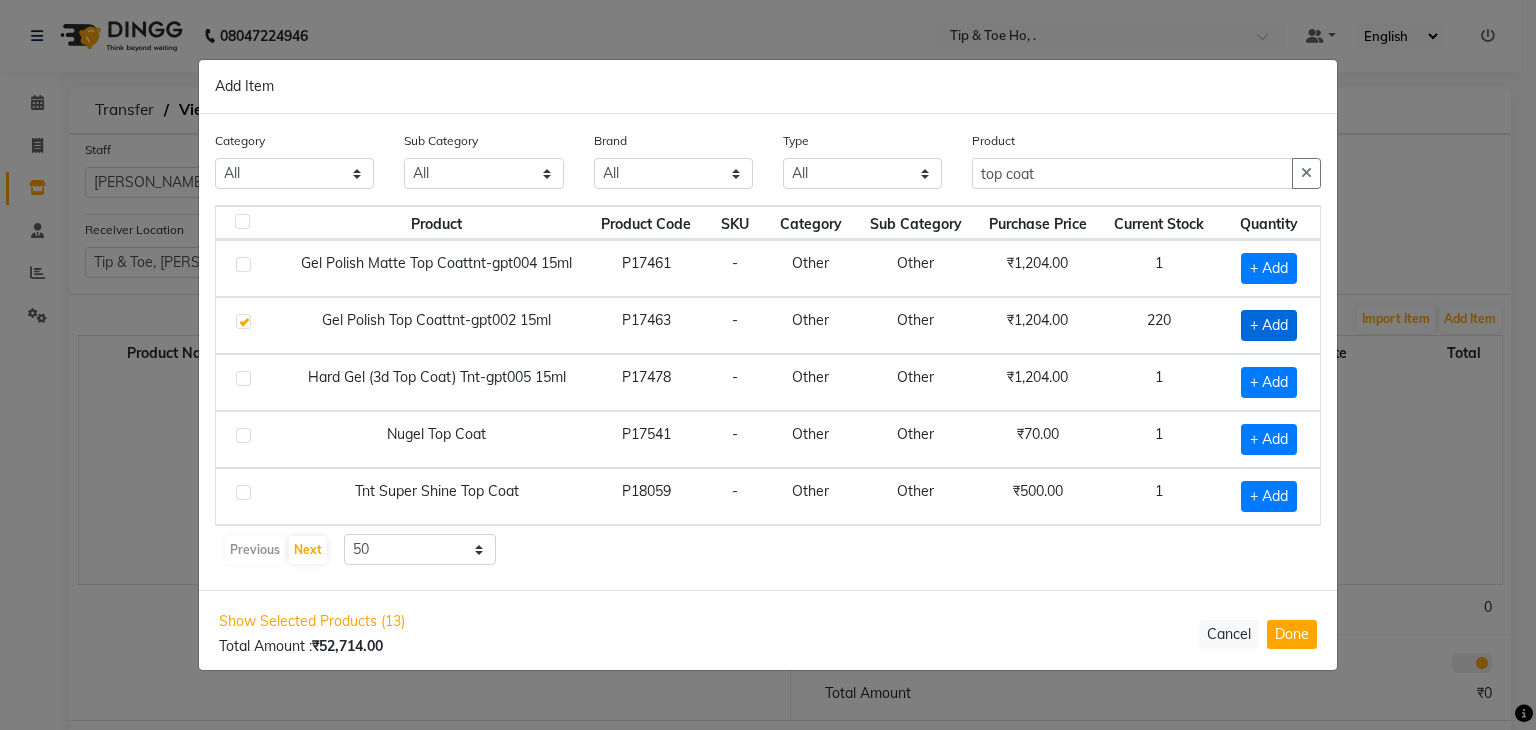 checkbox on "true" 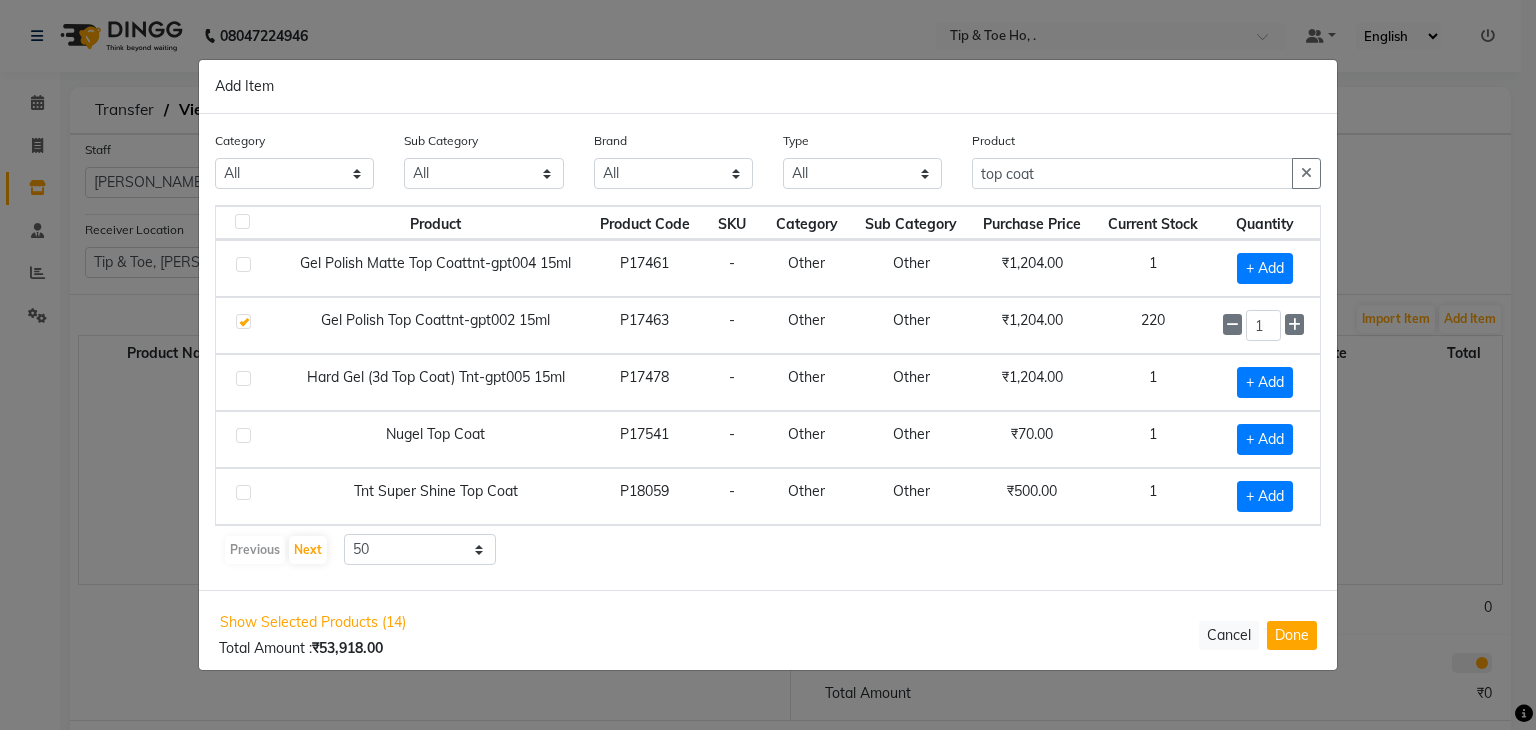 click 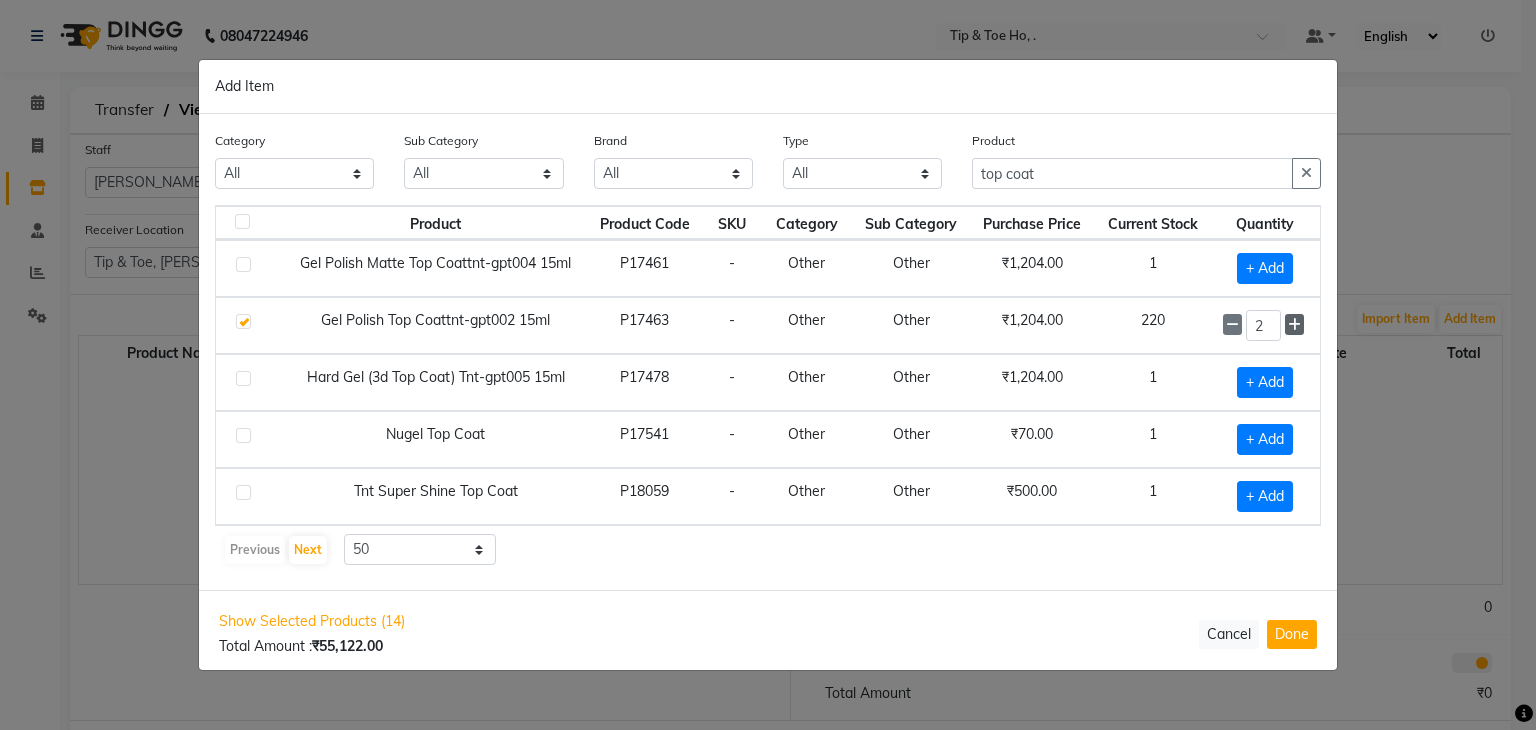 click 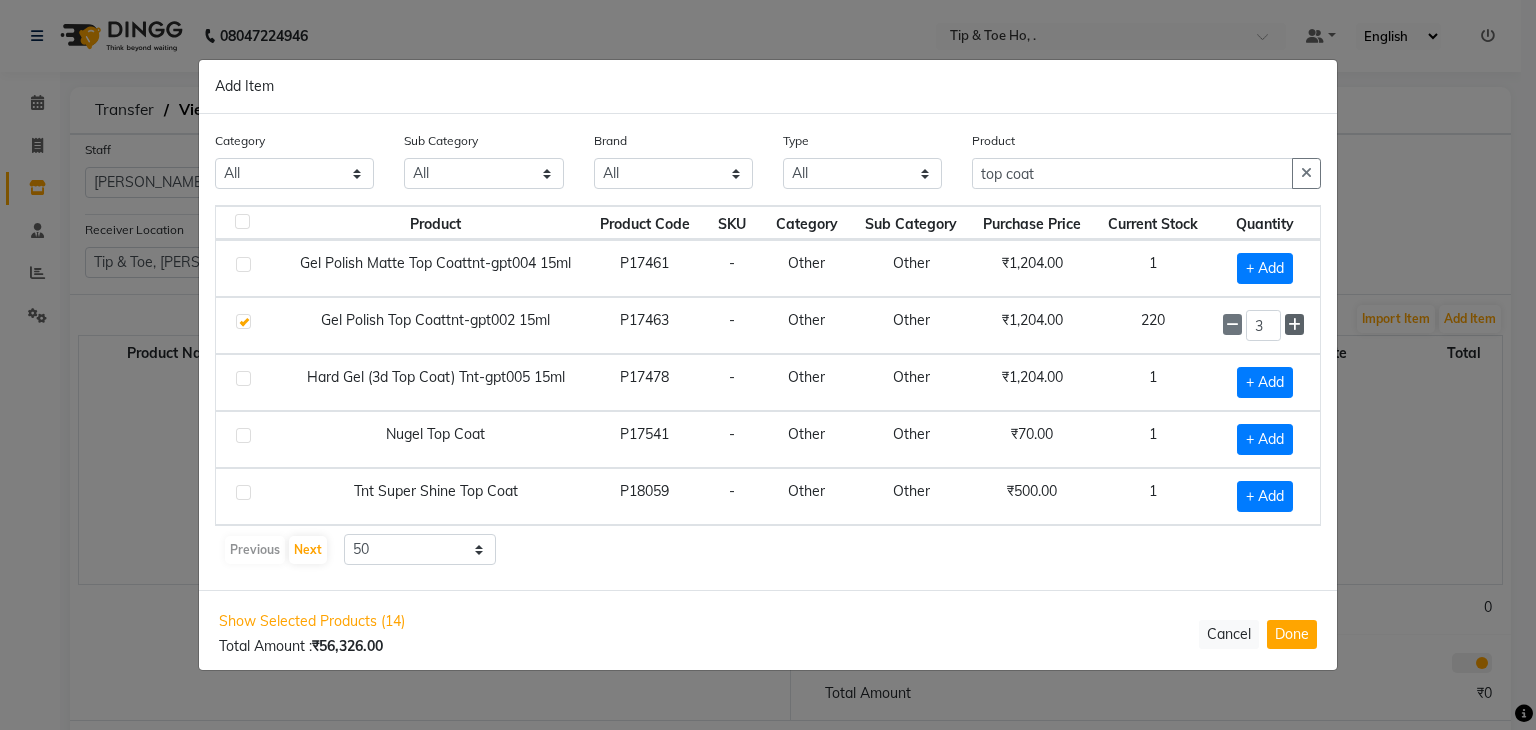 click 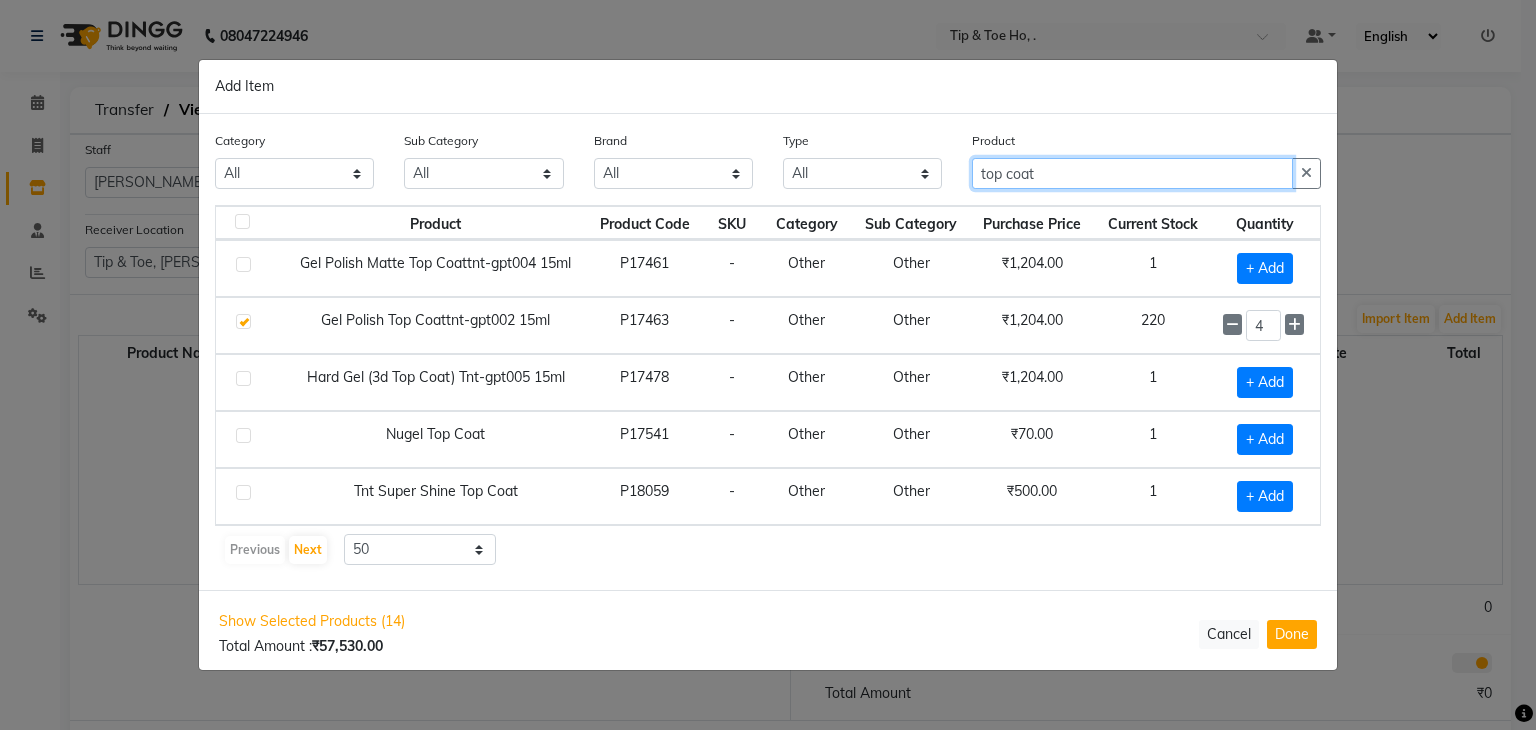 click on "top coat" 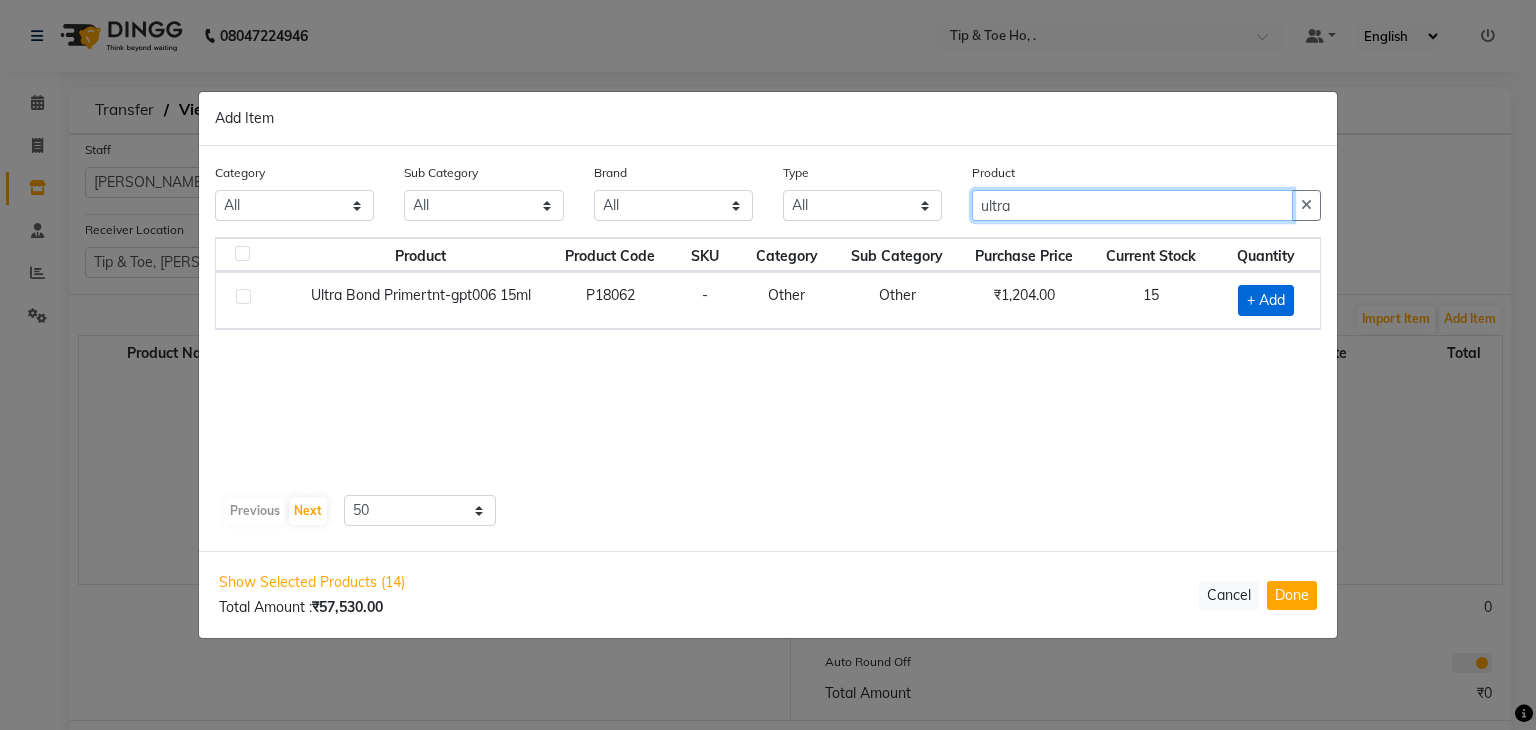 type on "ultra" 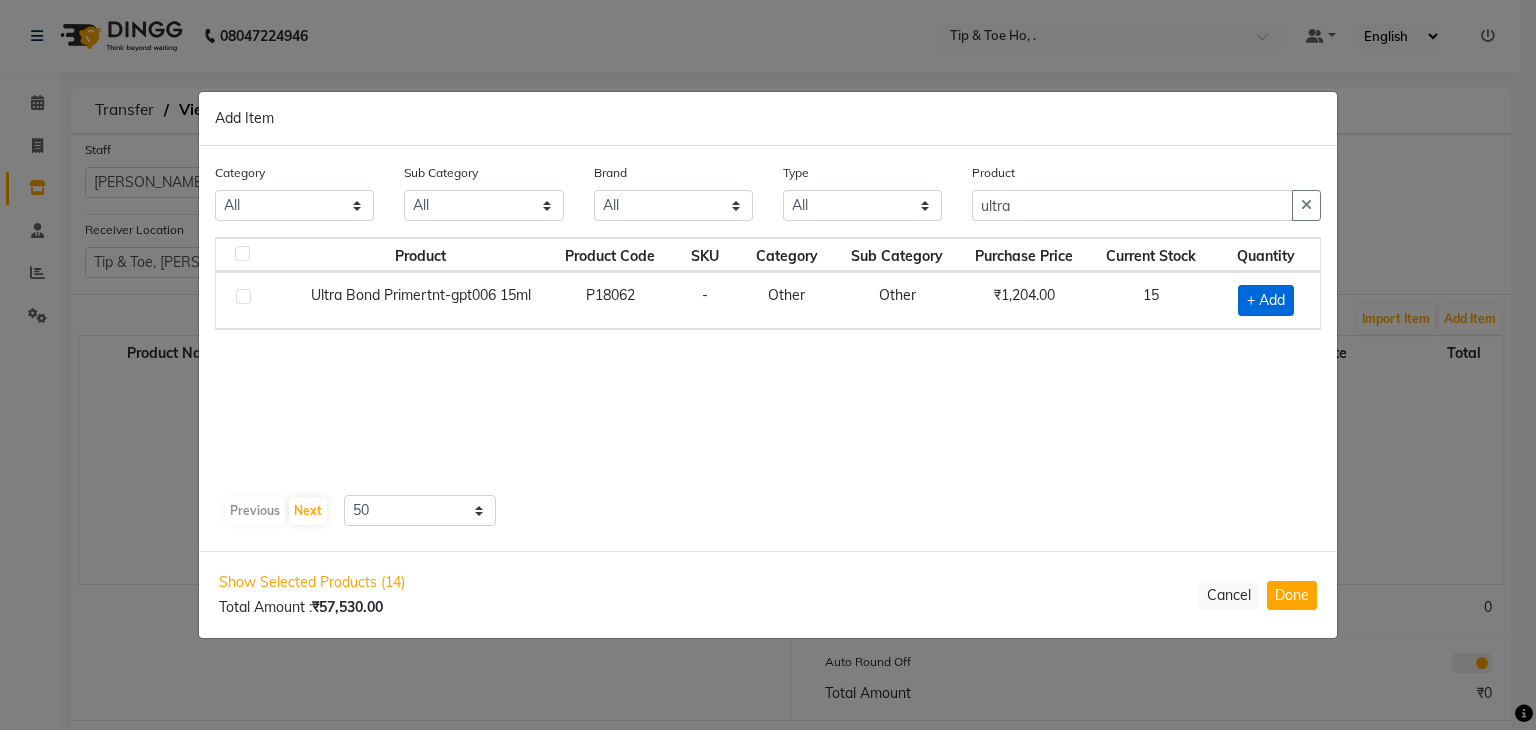 click on "+ Add" 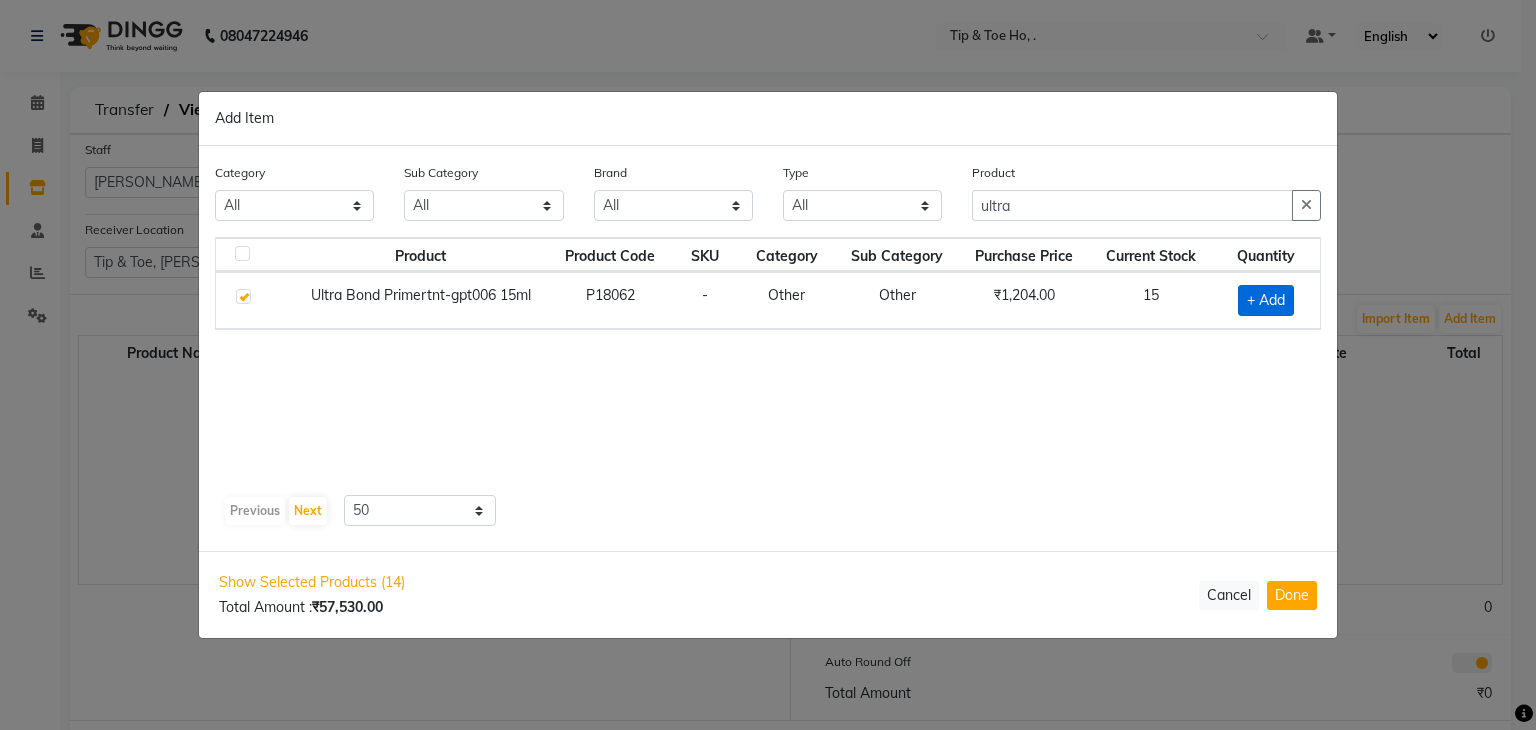 checkbox on "true" 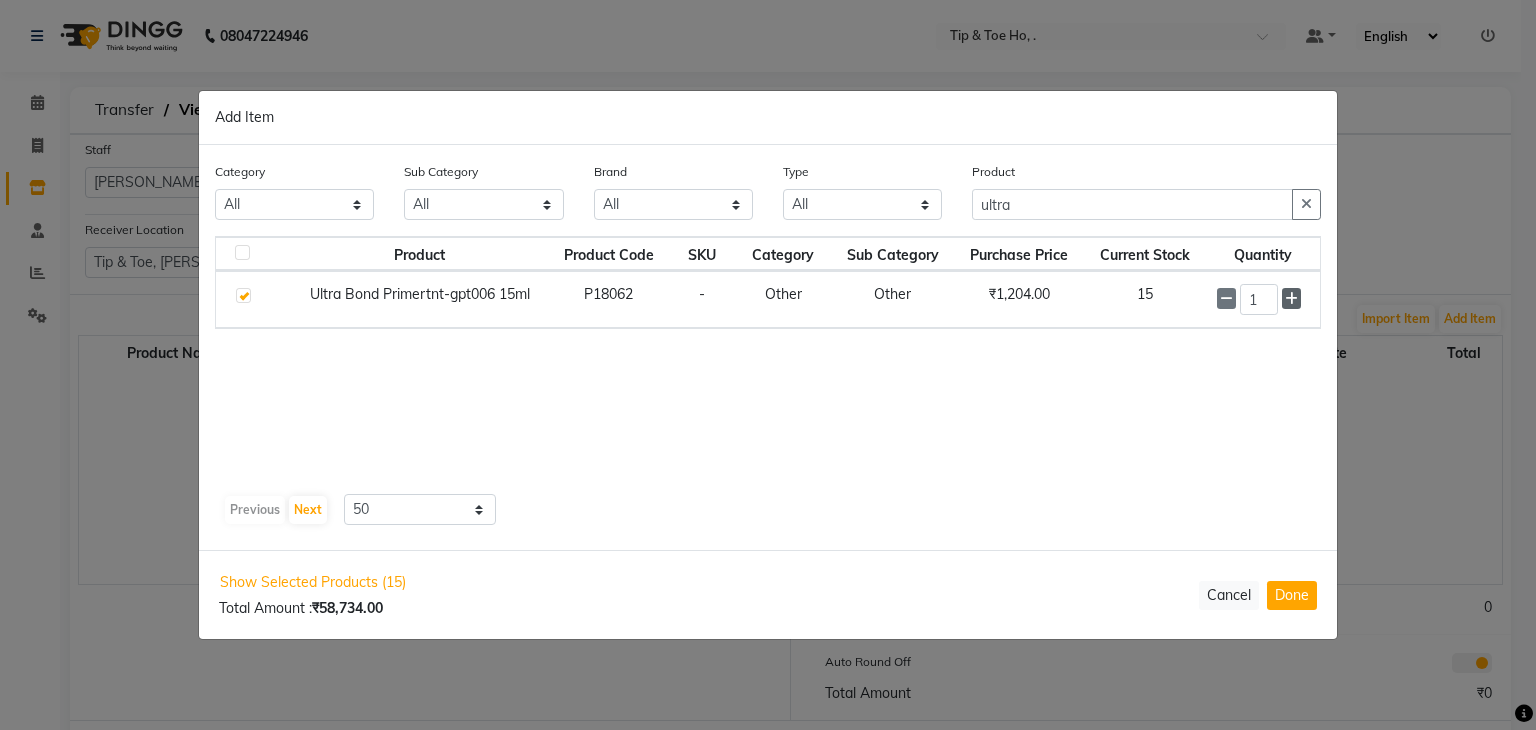 click 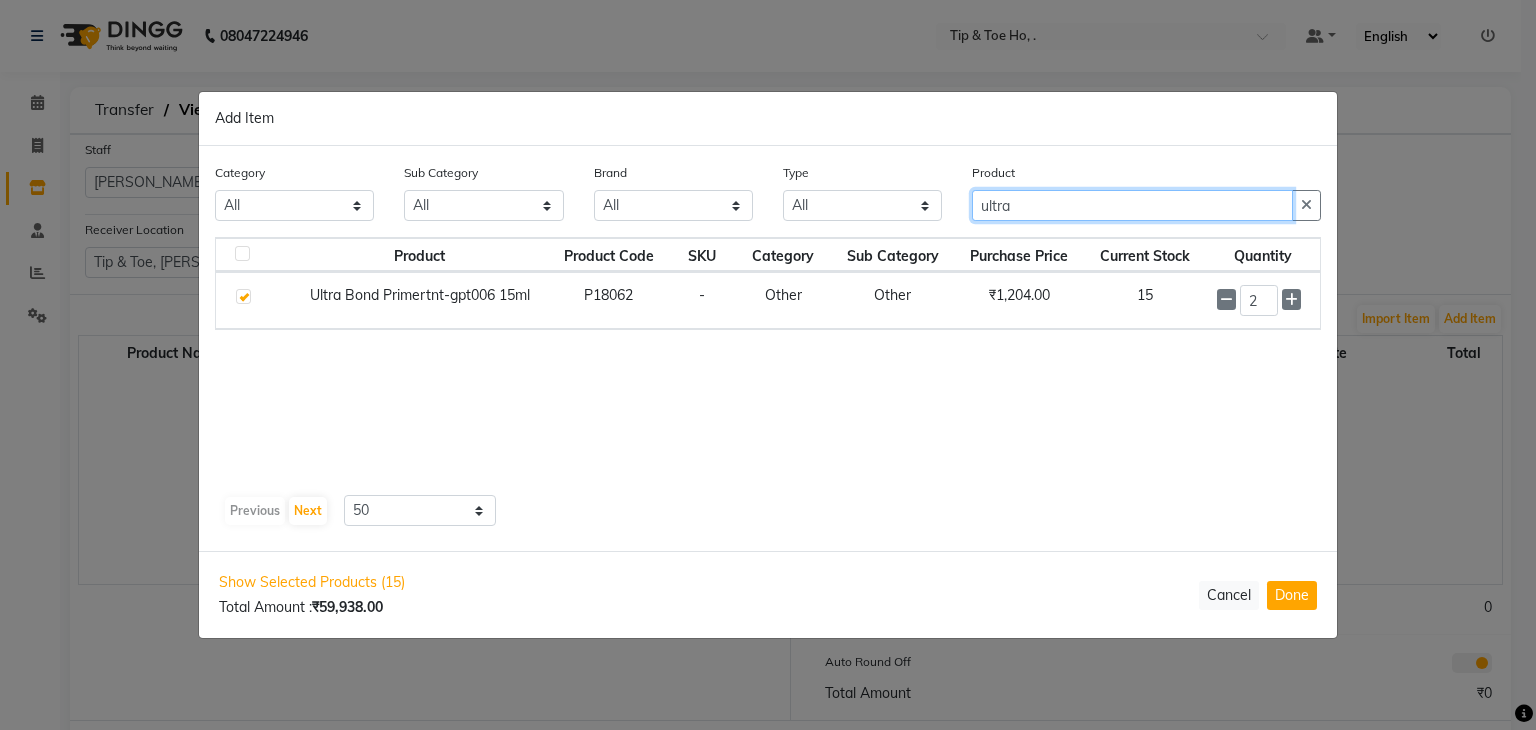 click on "ultra" 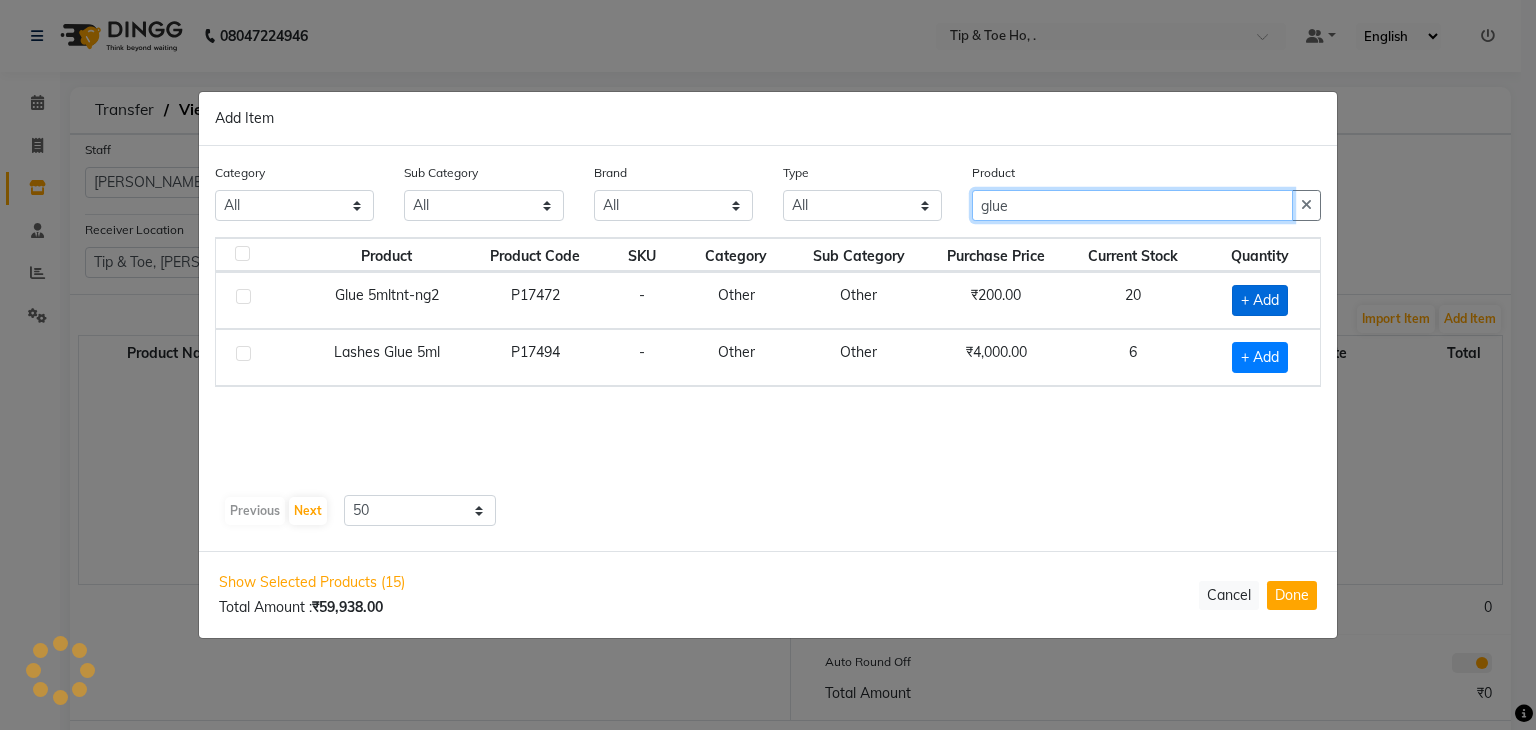 type on "glue" 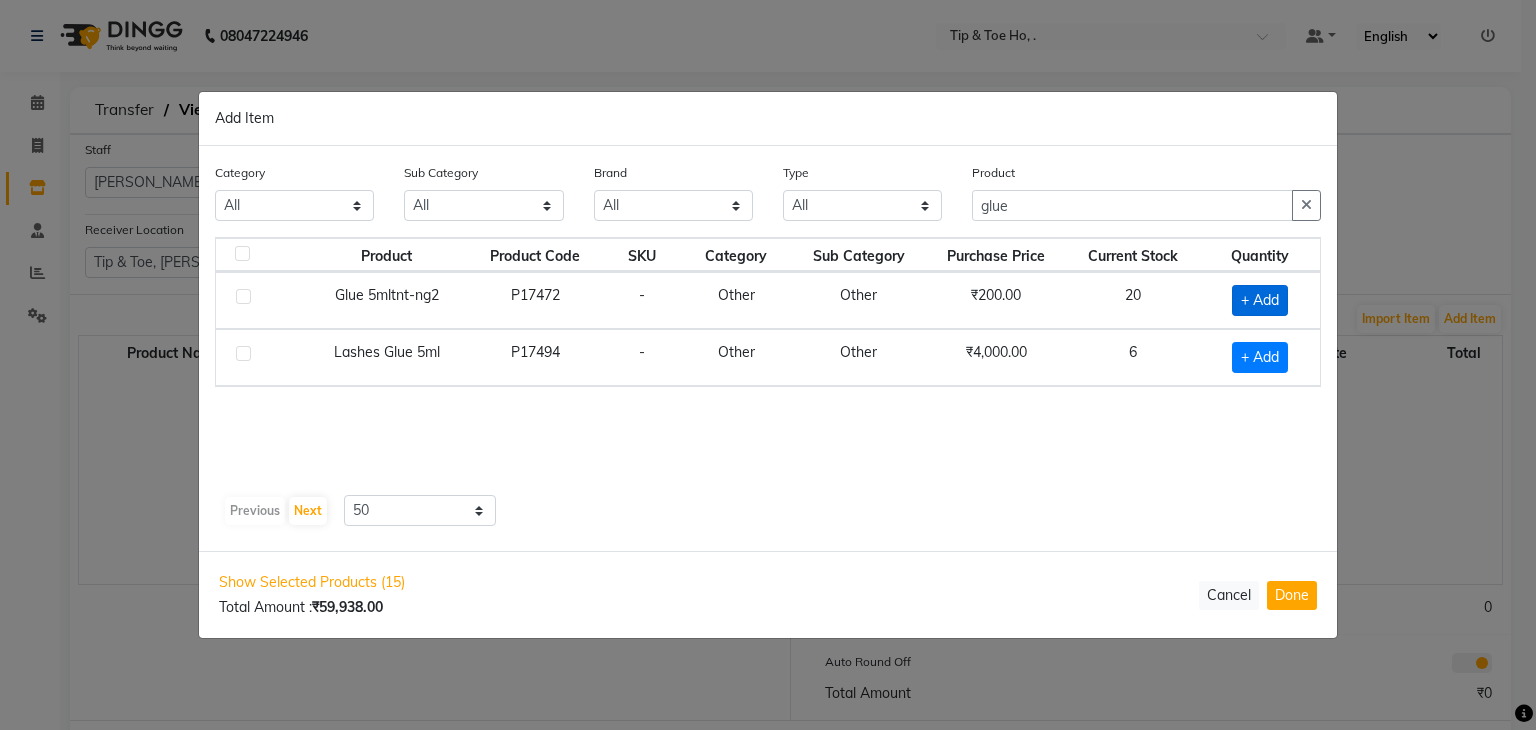 click on "+ Add" 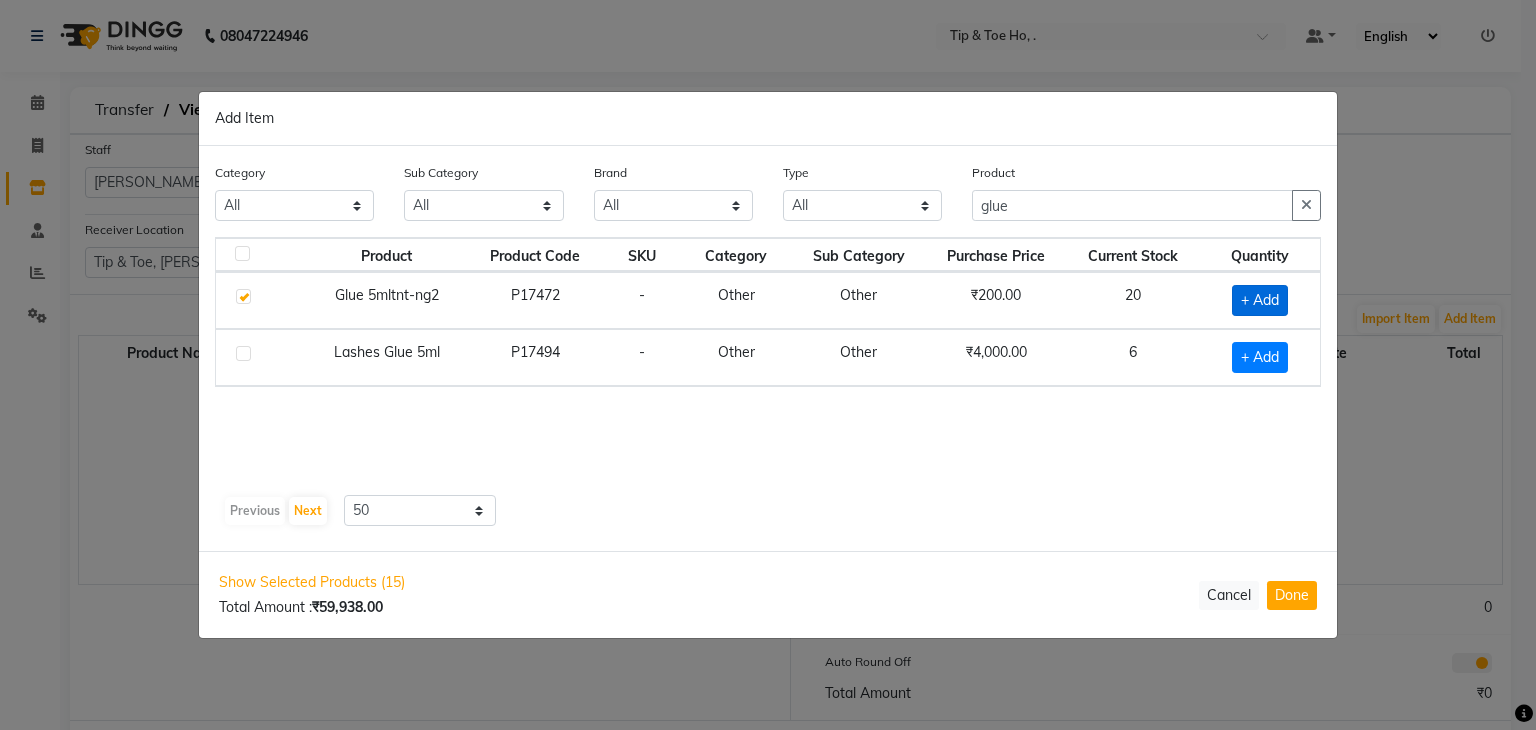checkbox on "true" 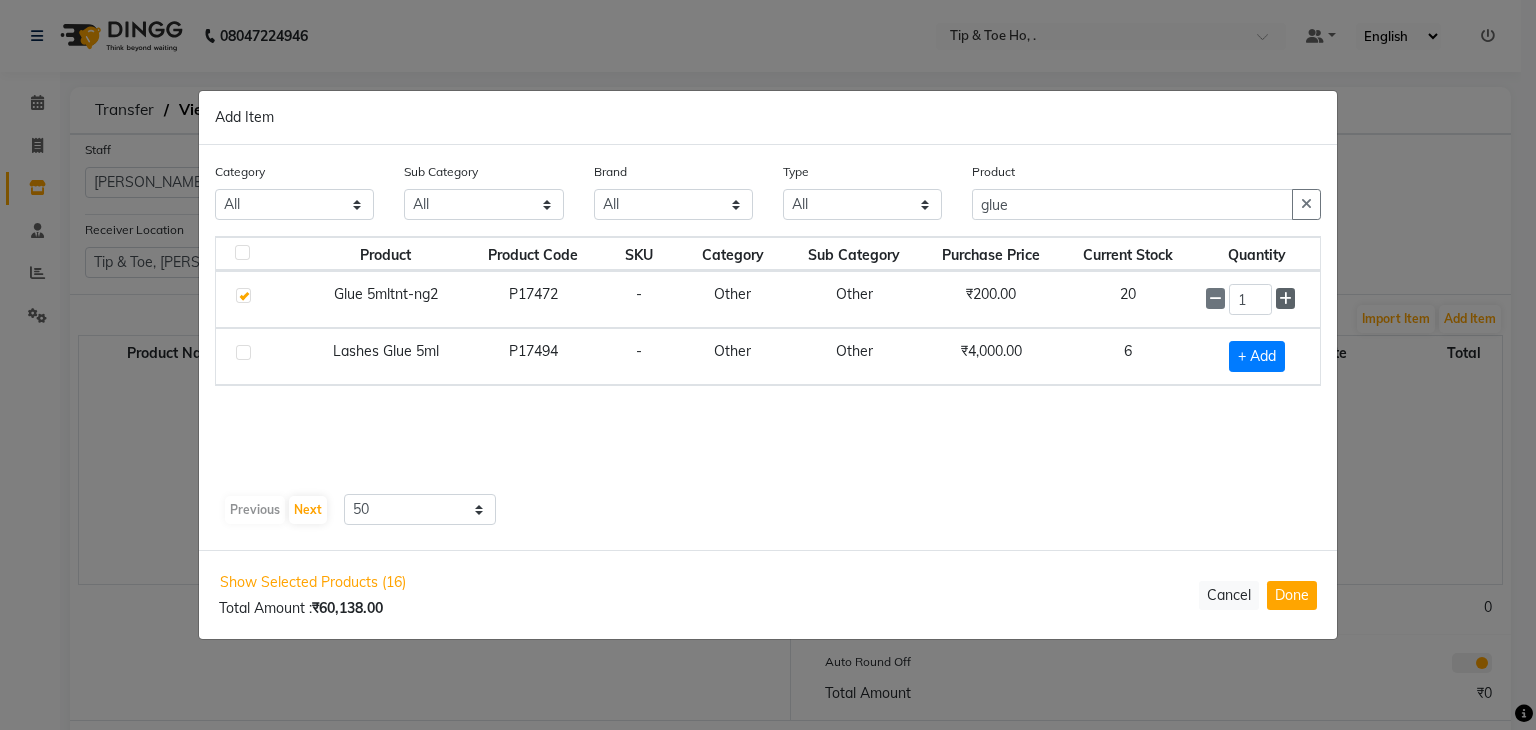click 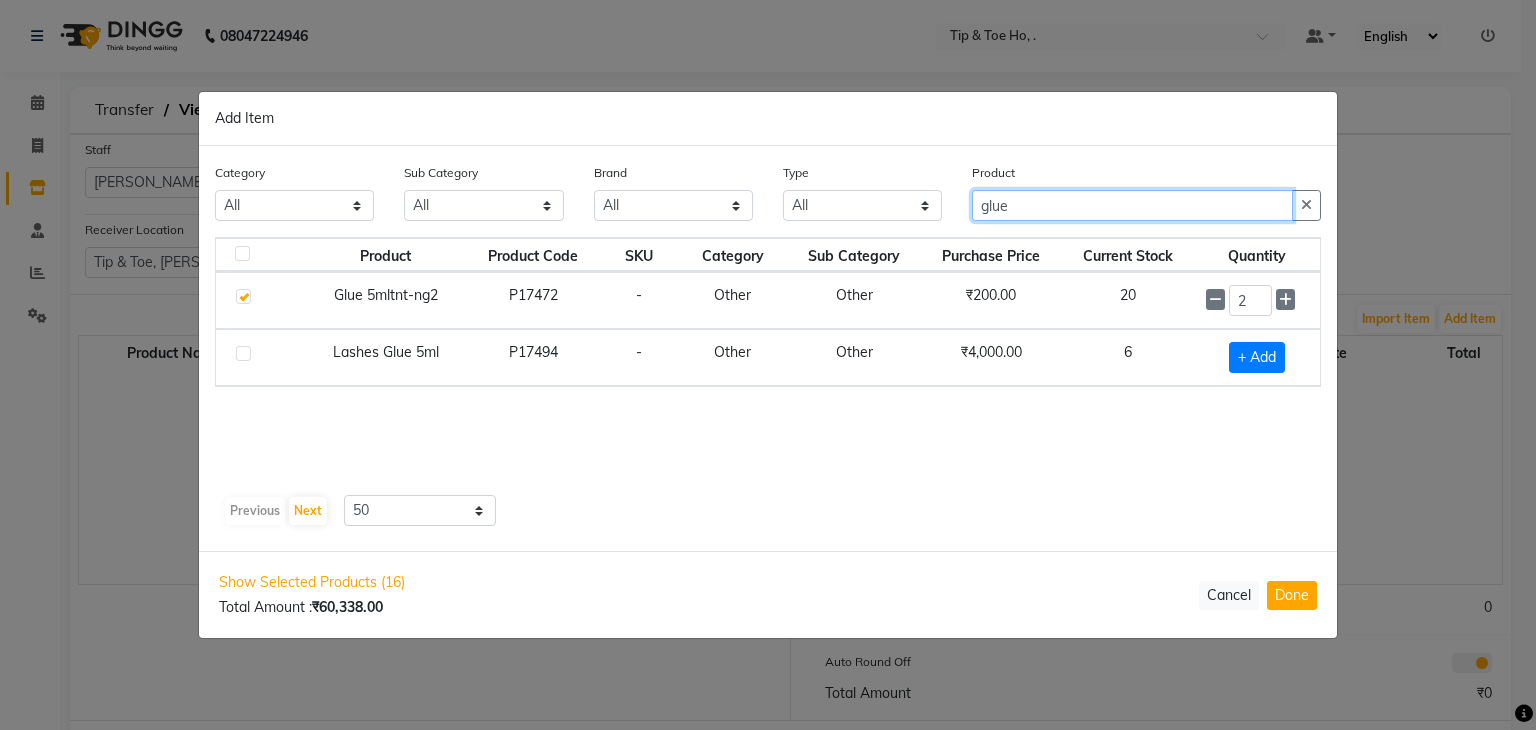 click on "glue" 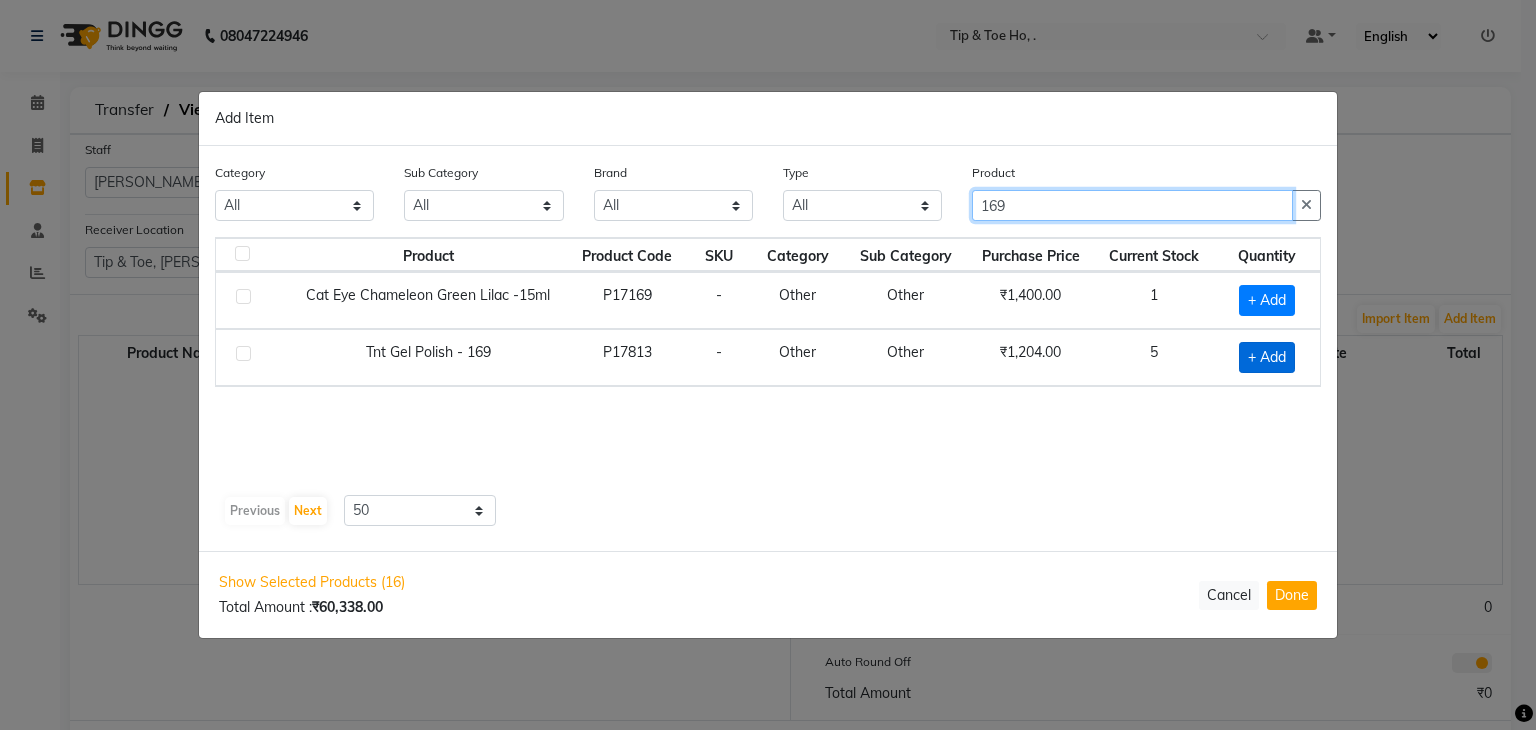 type on "169" 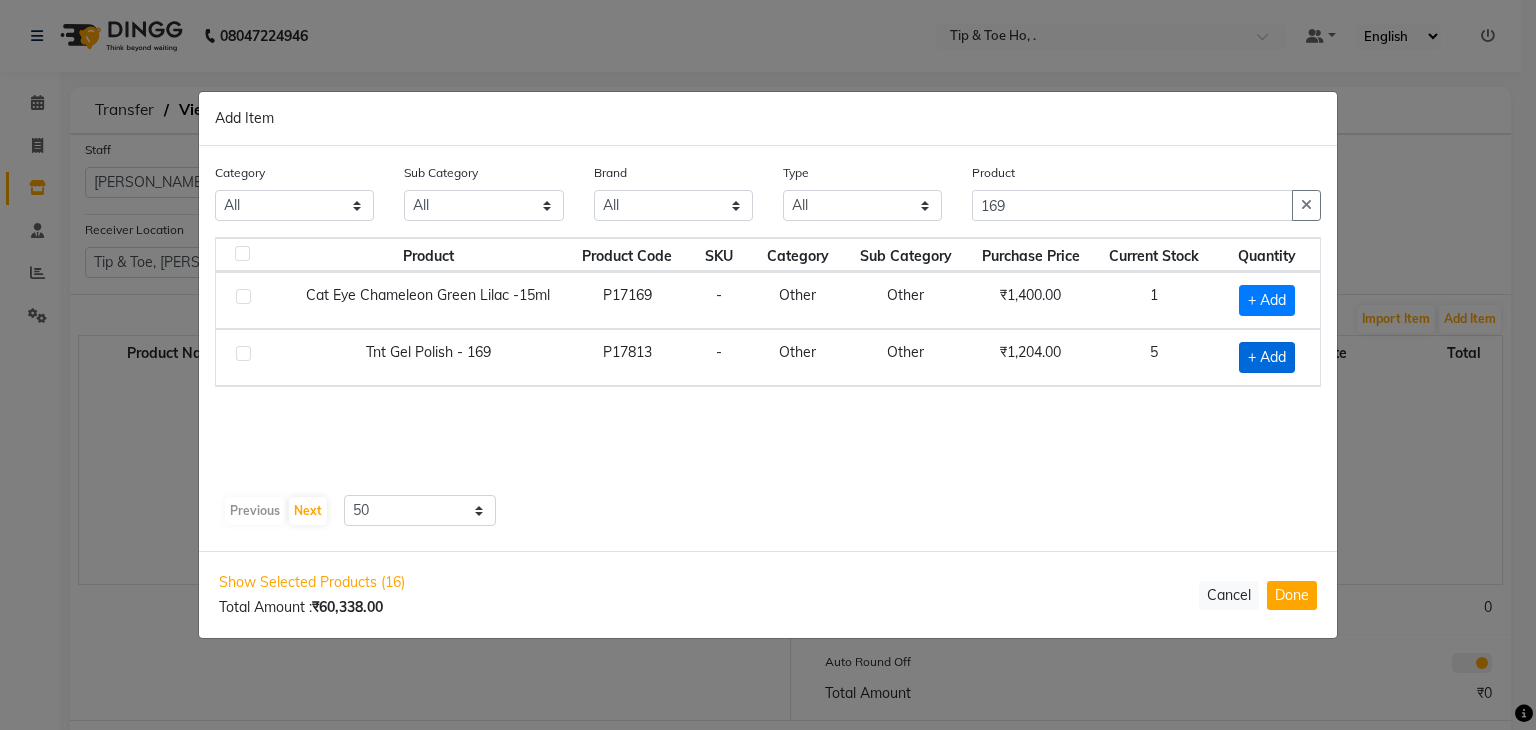 click on "+ Add" 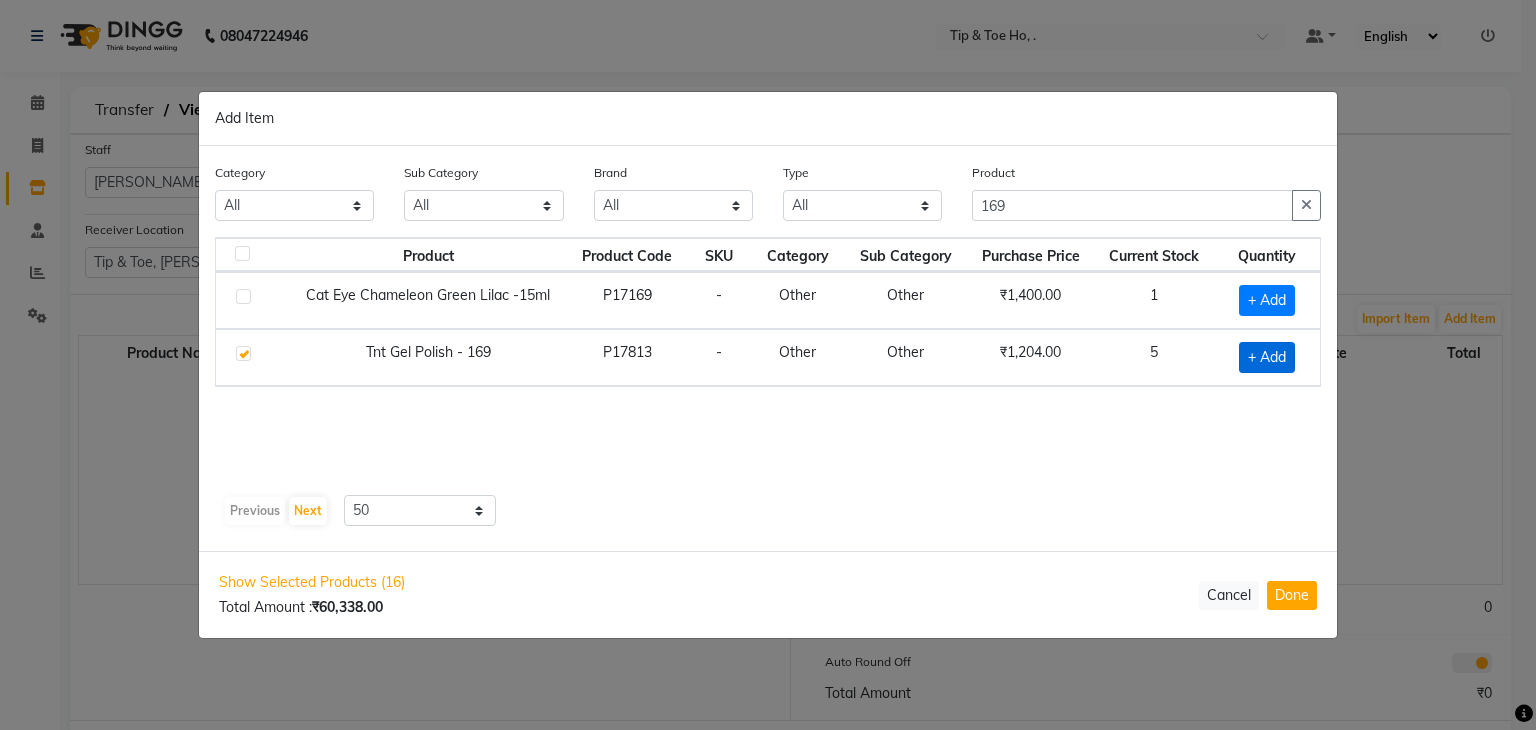 checkbox on "true" 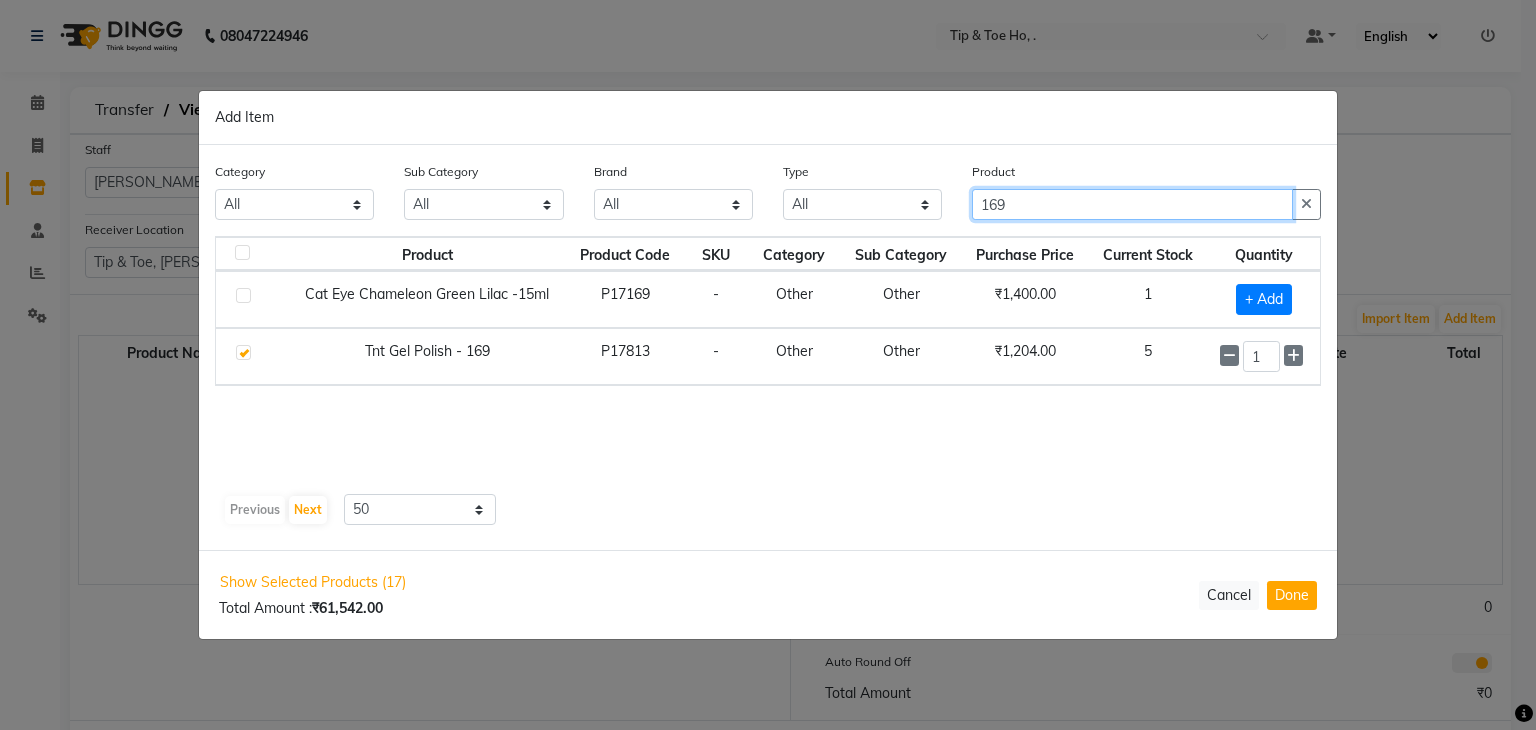 click on "169" 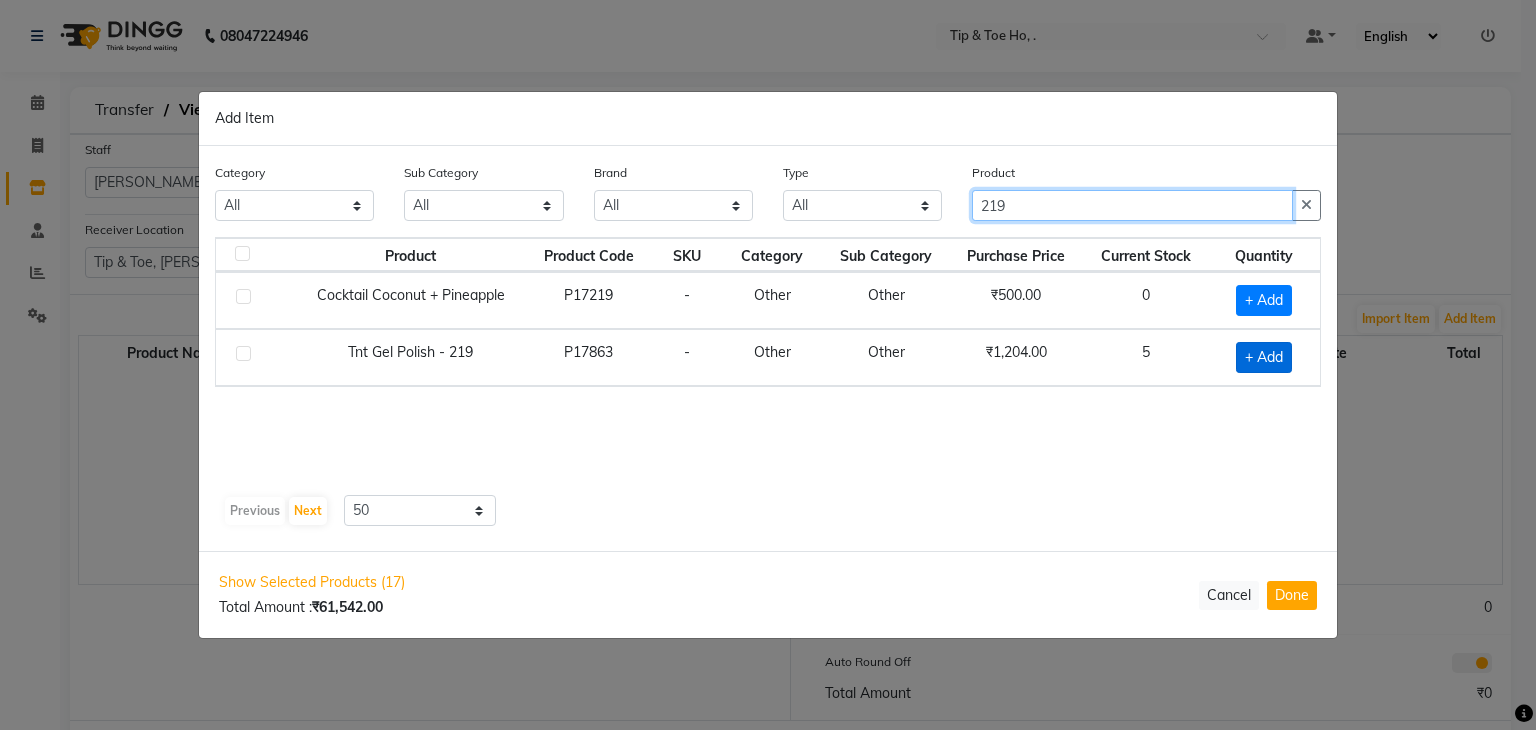 type on "219" 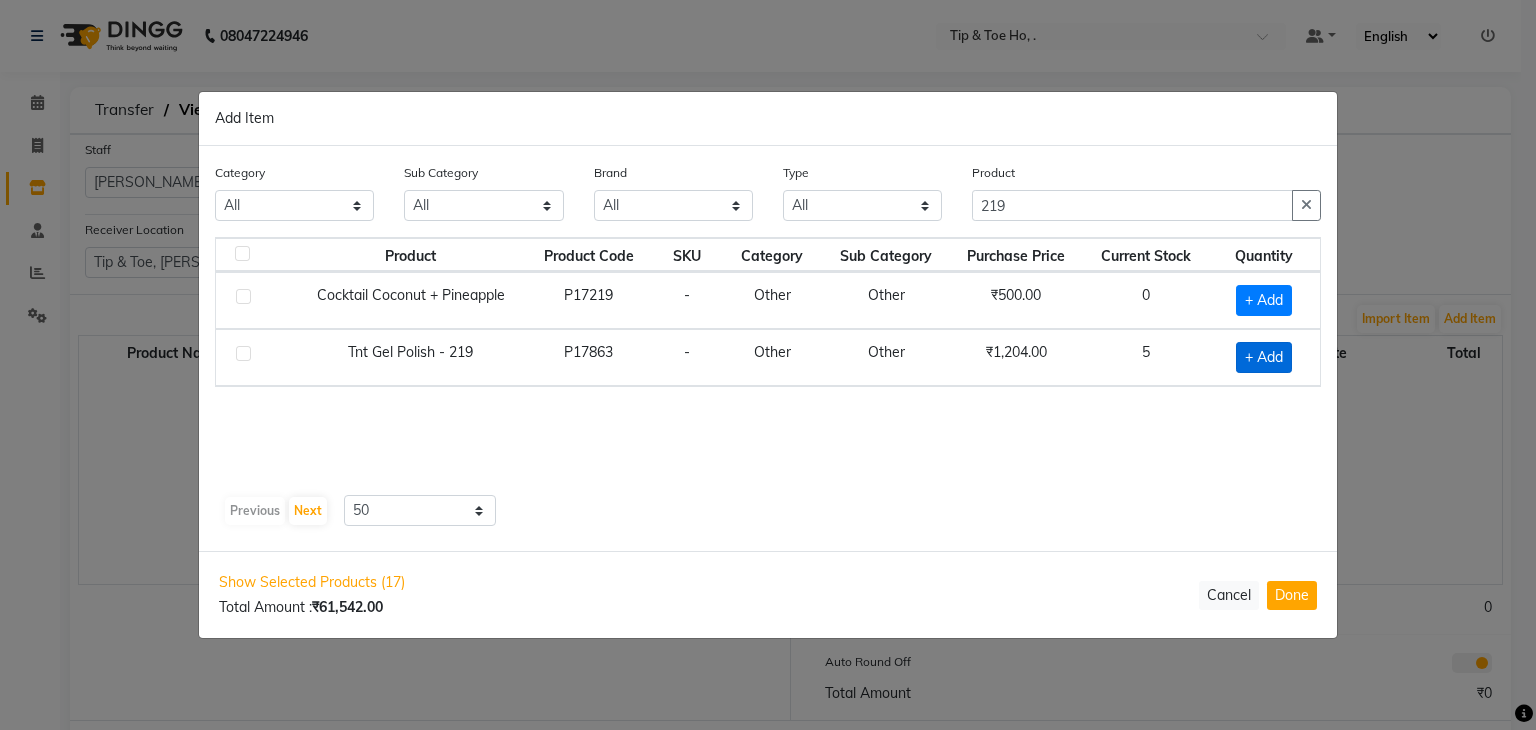 click on "+ Add" 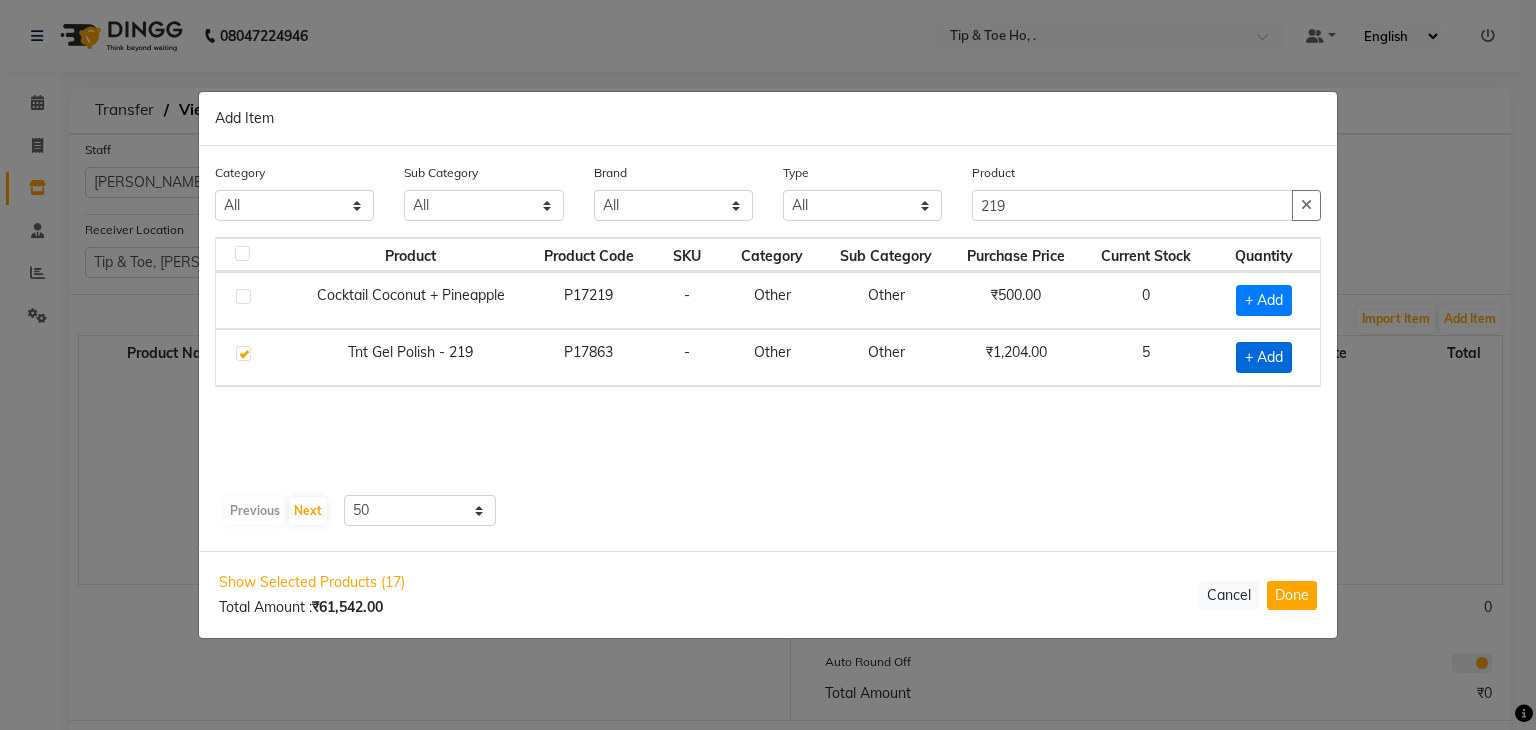 checkbox on "true" 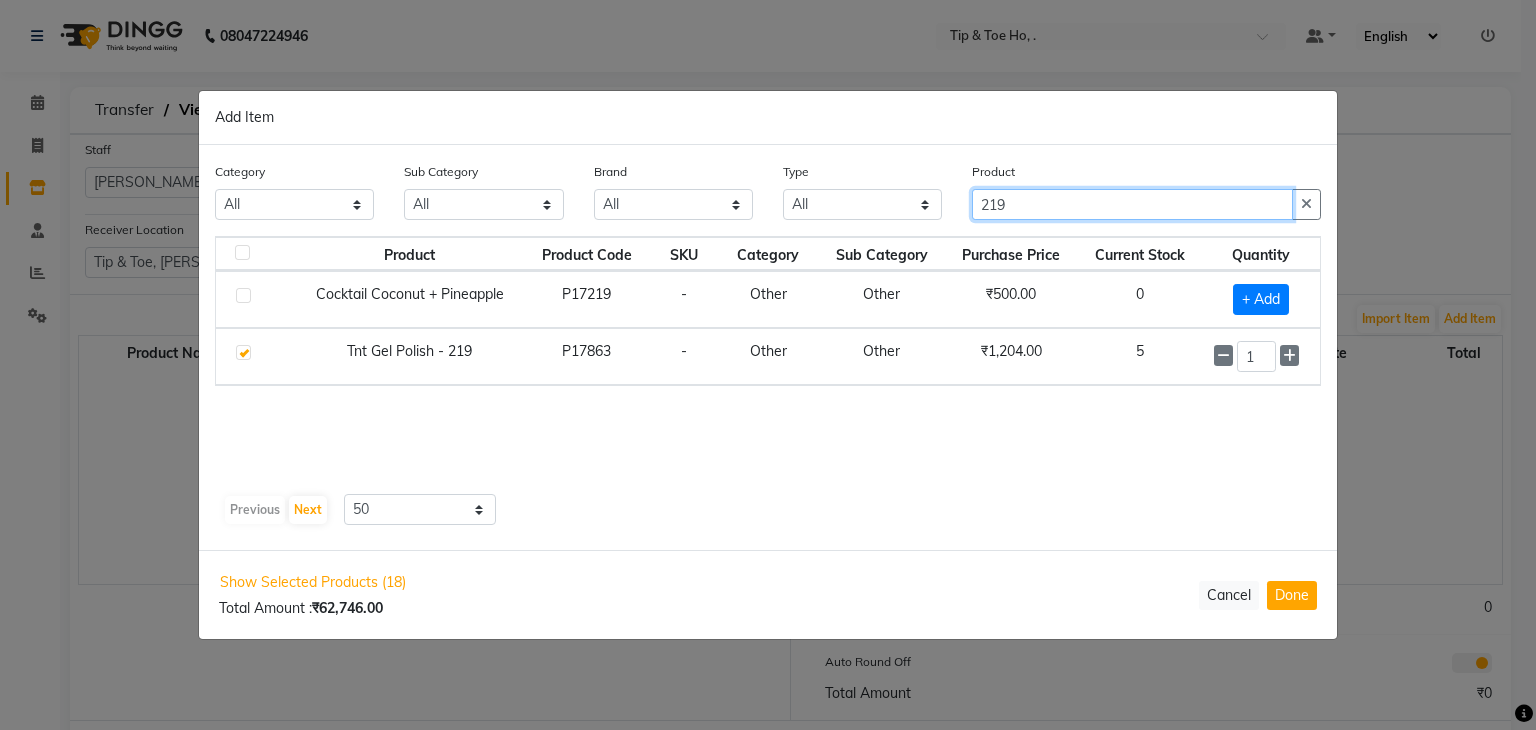 click on "219" 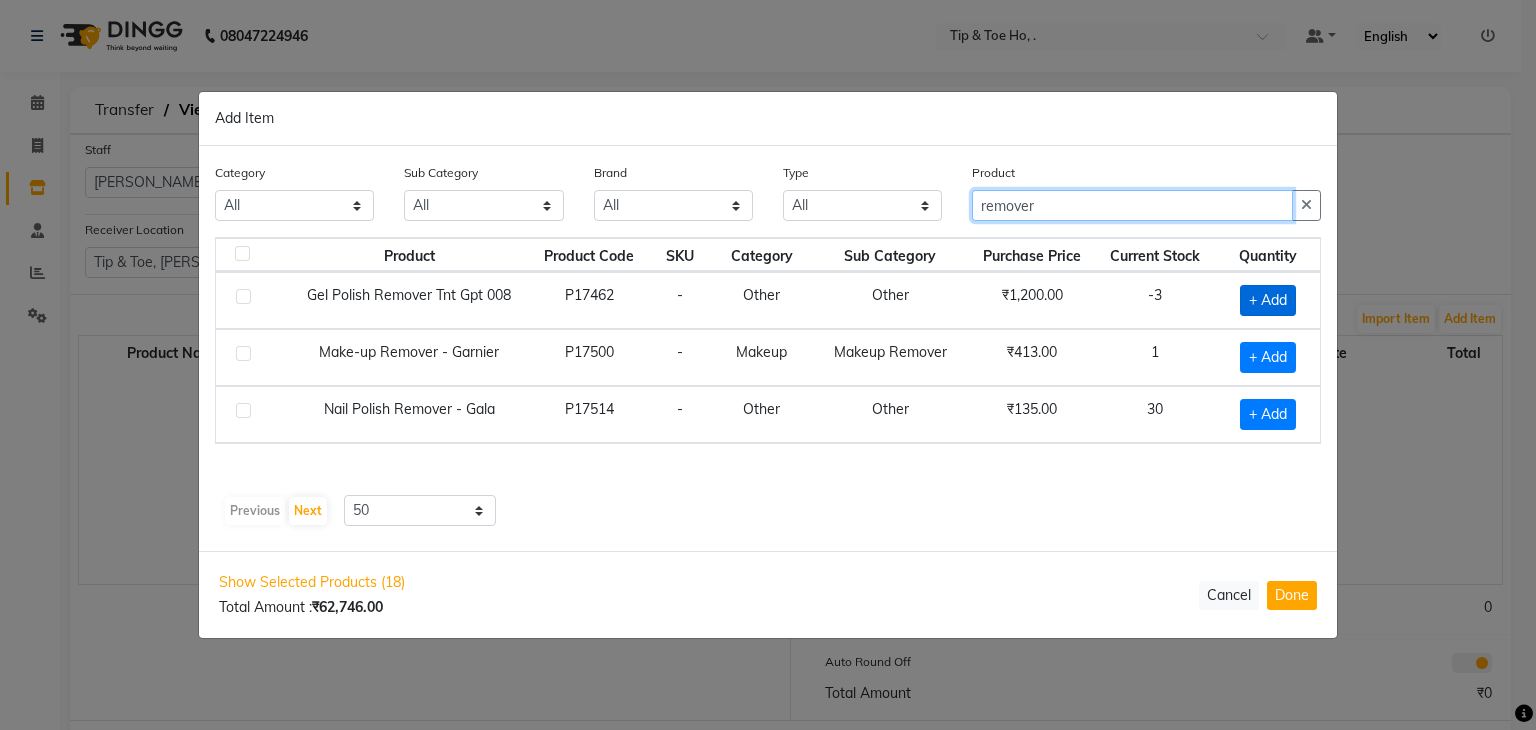type on "remover" 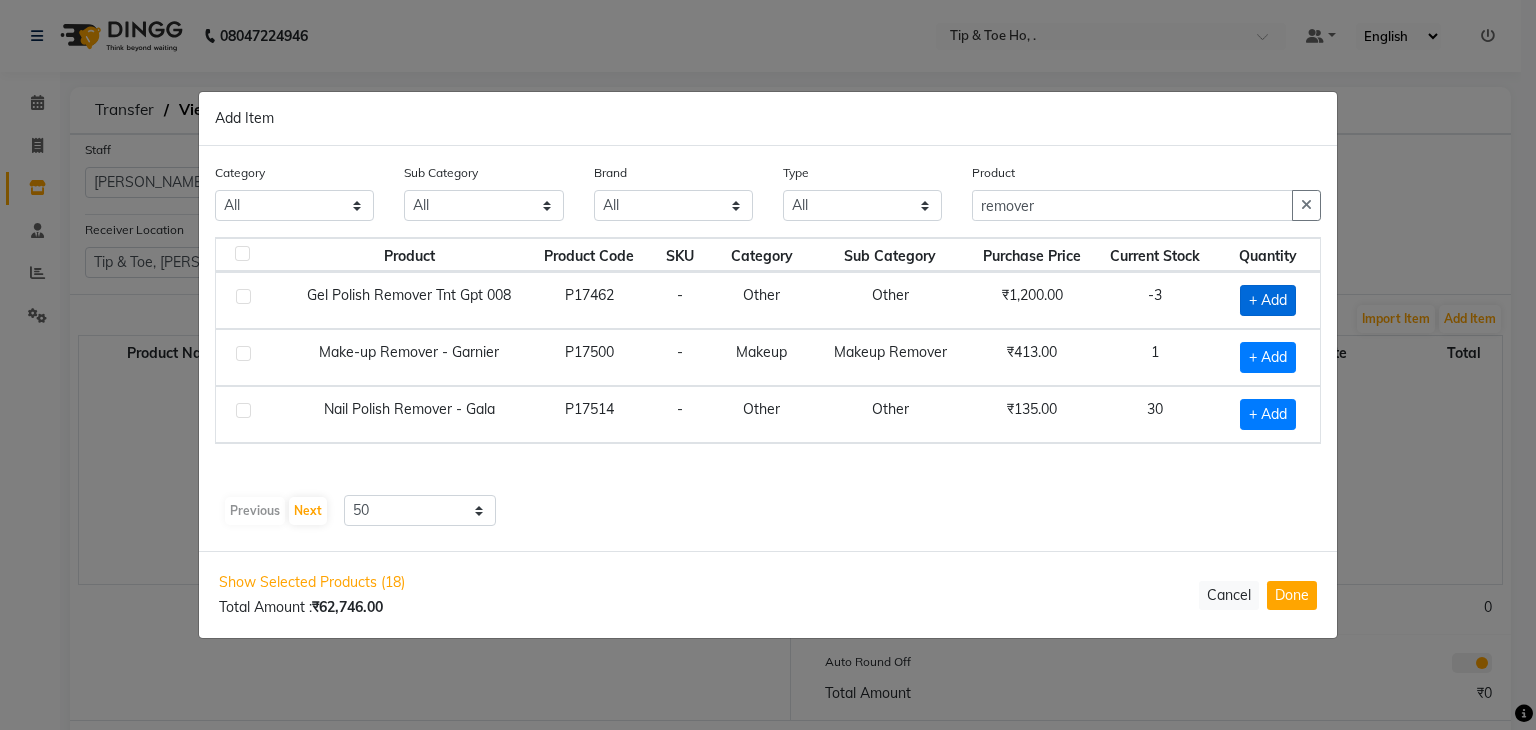 click on "+ Add" 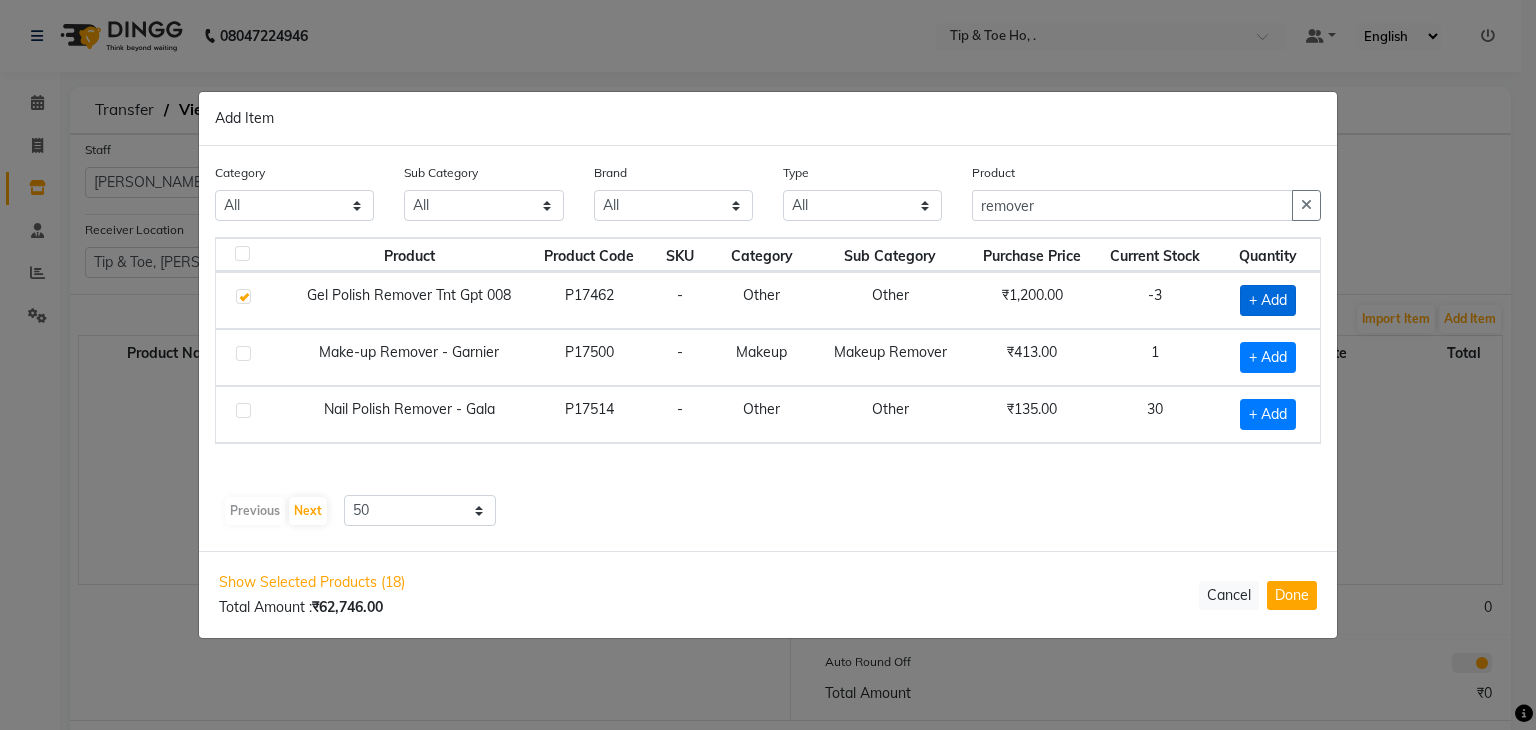 checkbox on "true" 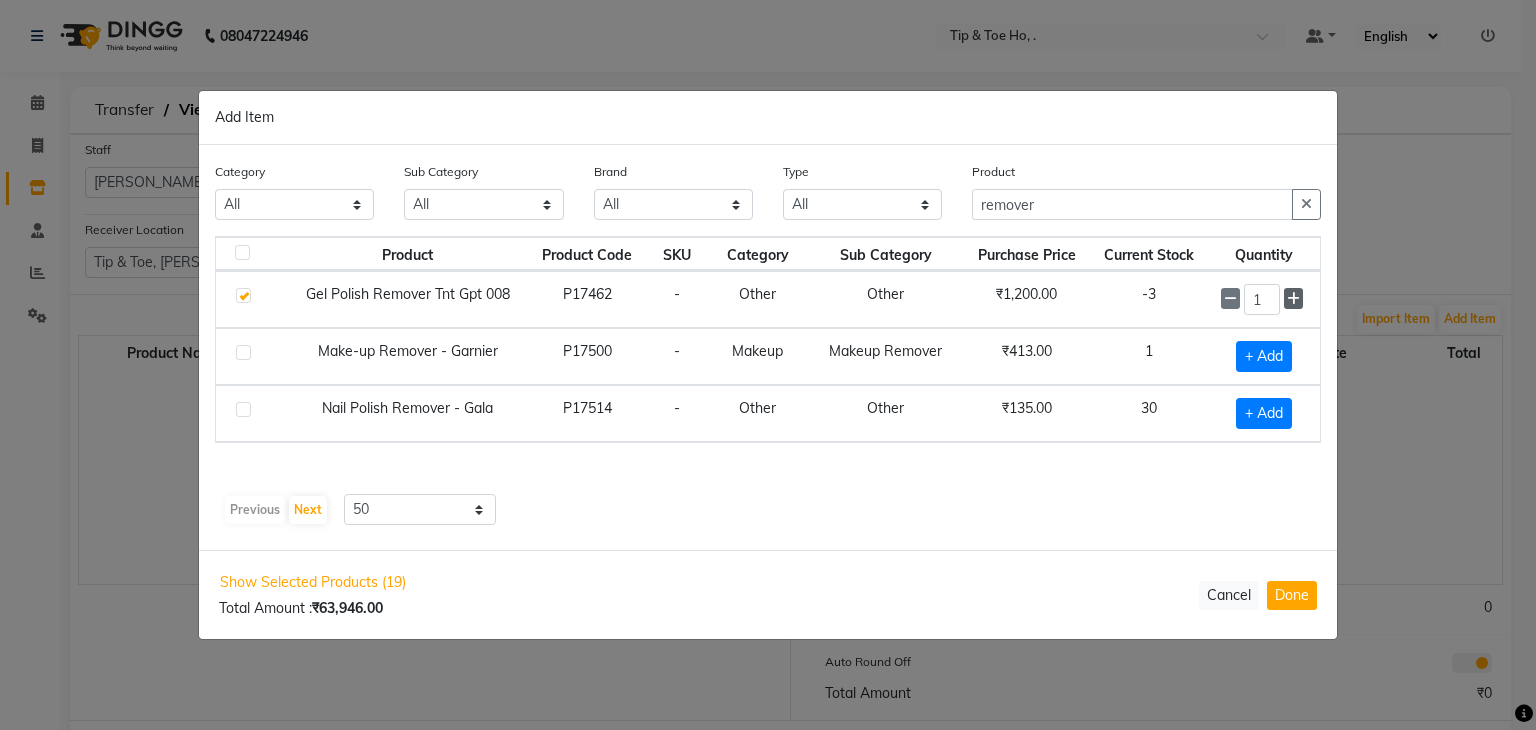 click 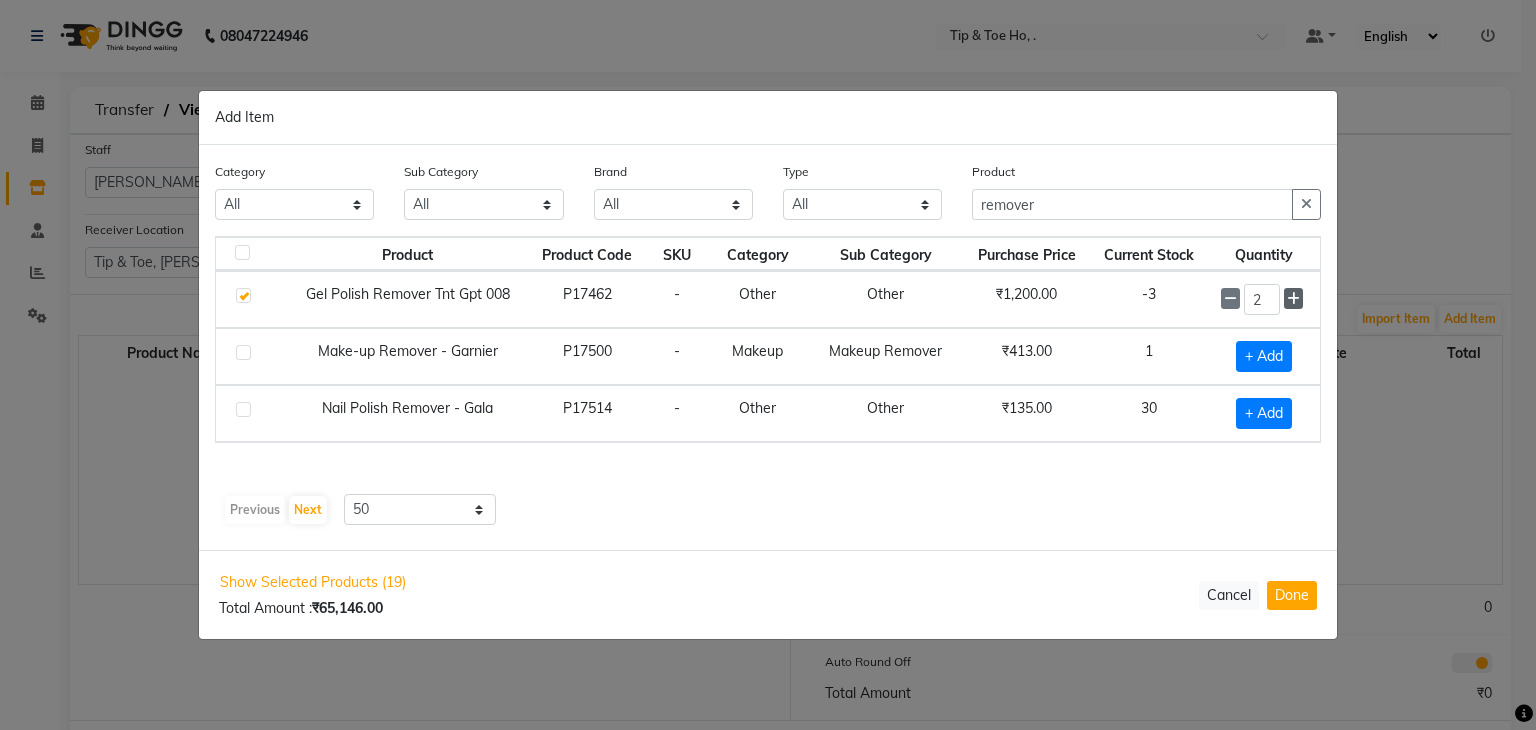 click 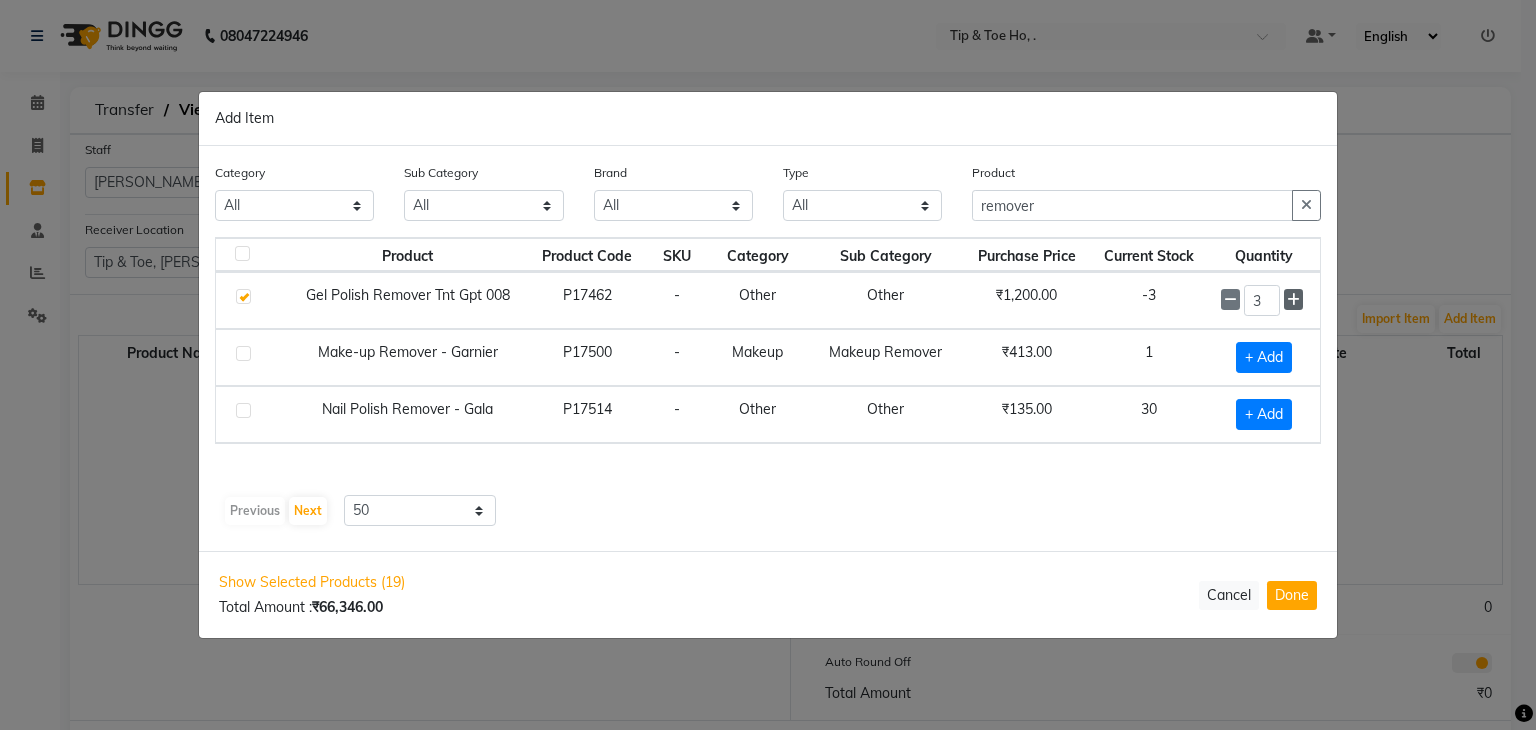 click 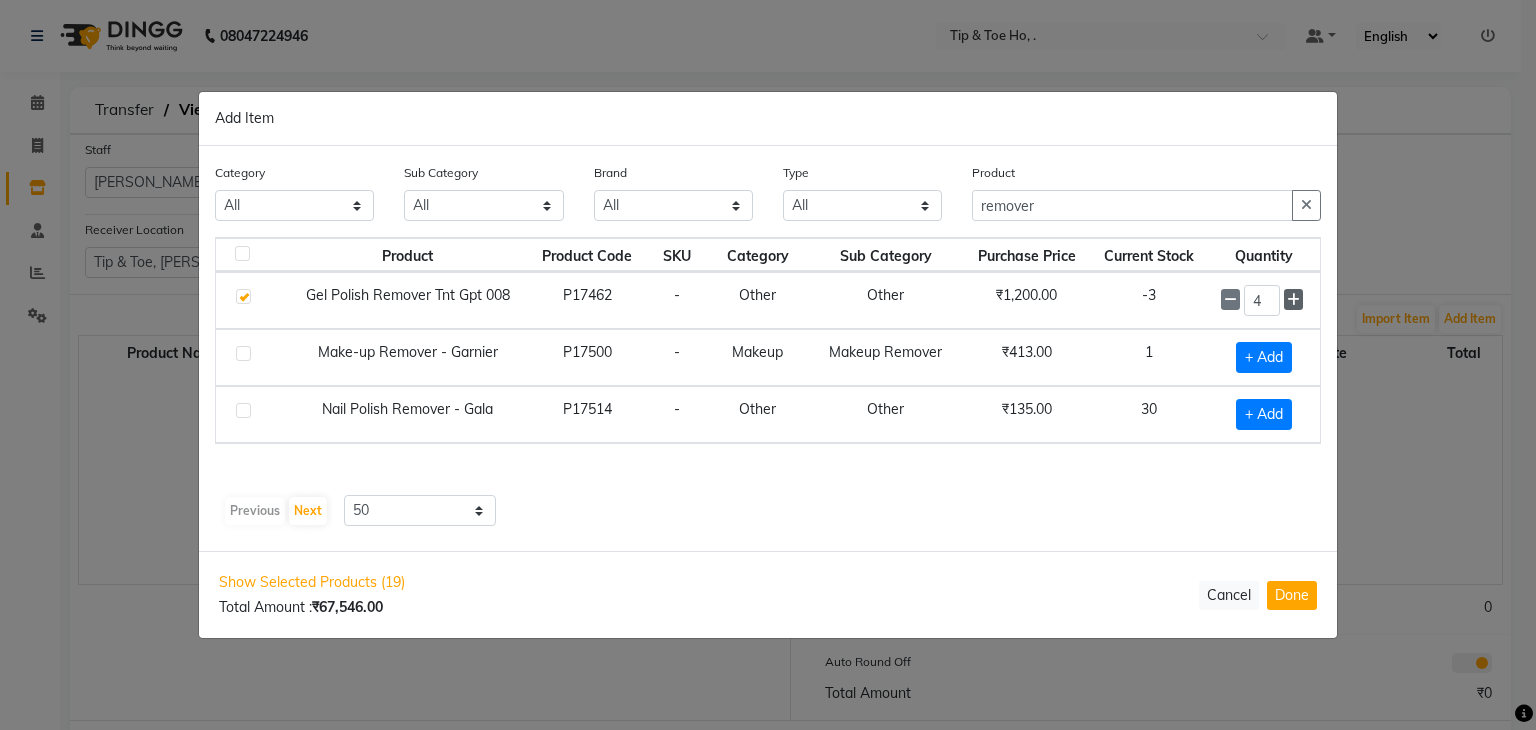 click 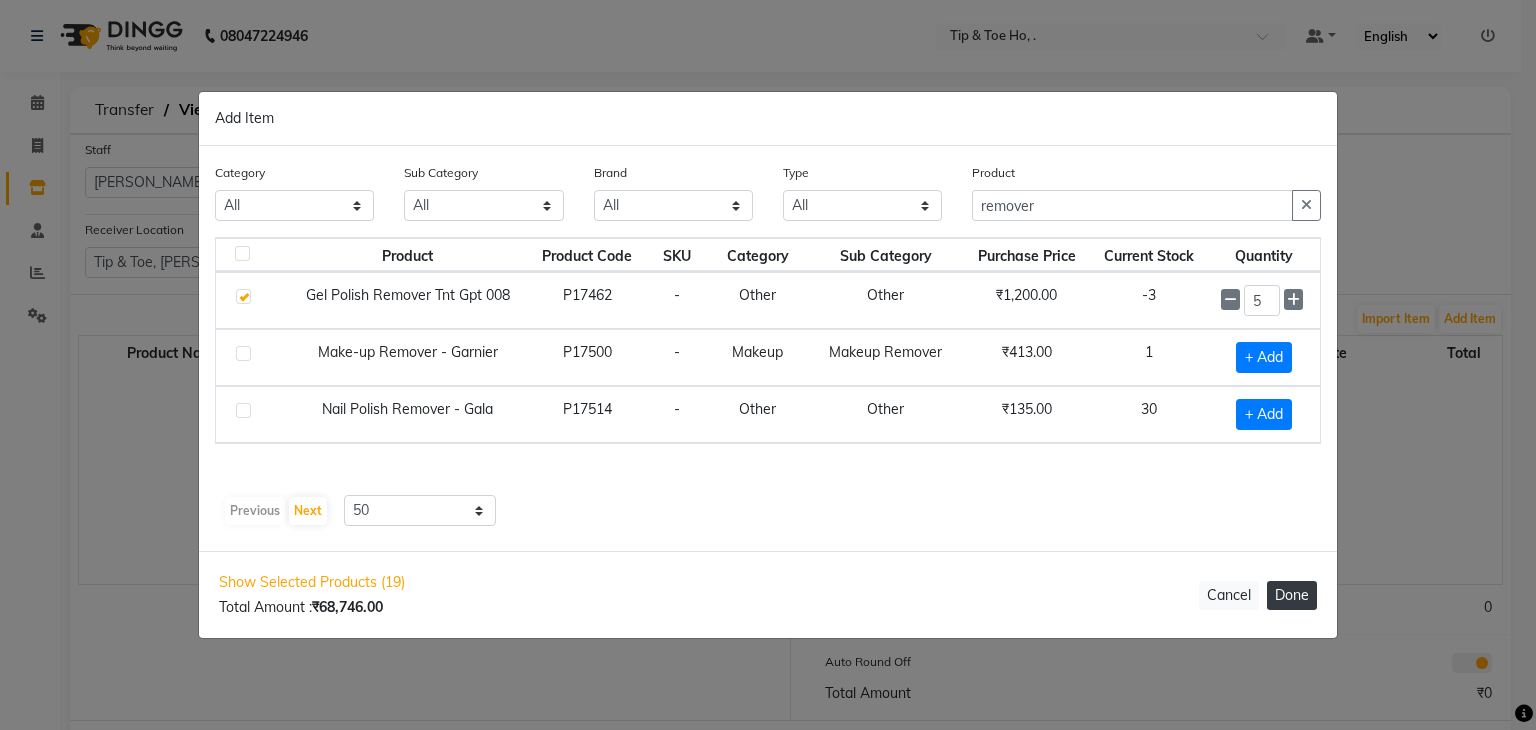 click on "Done" 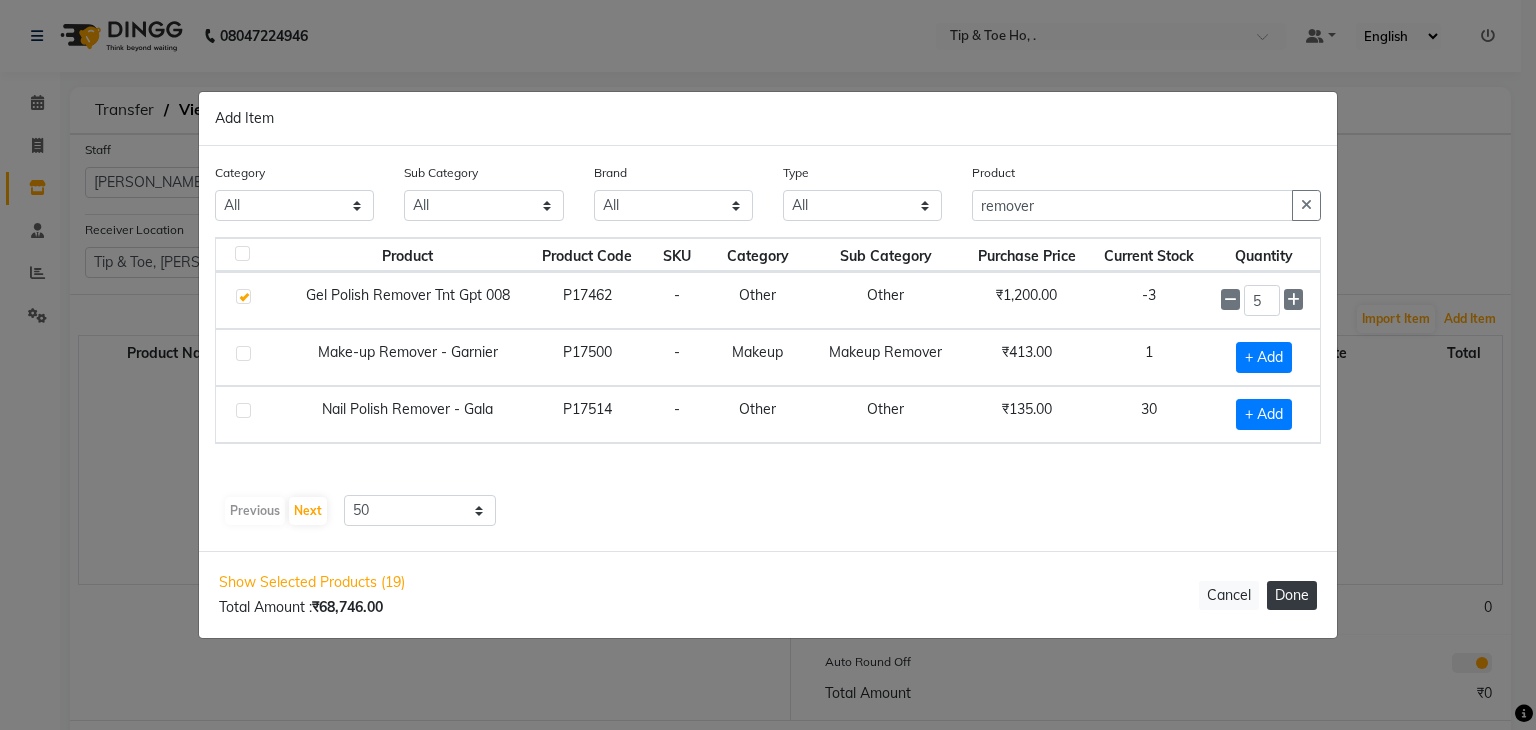 type 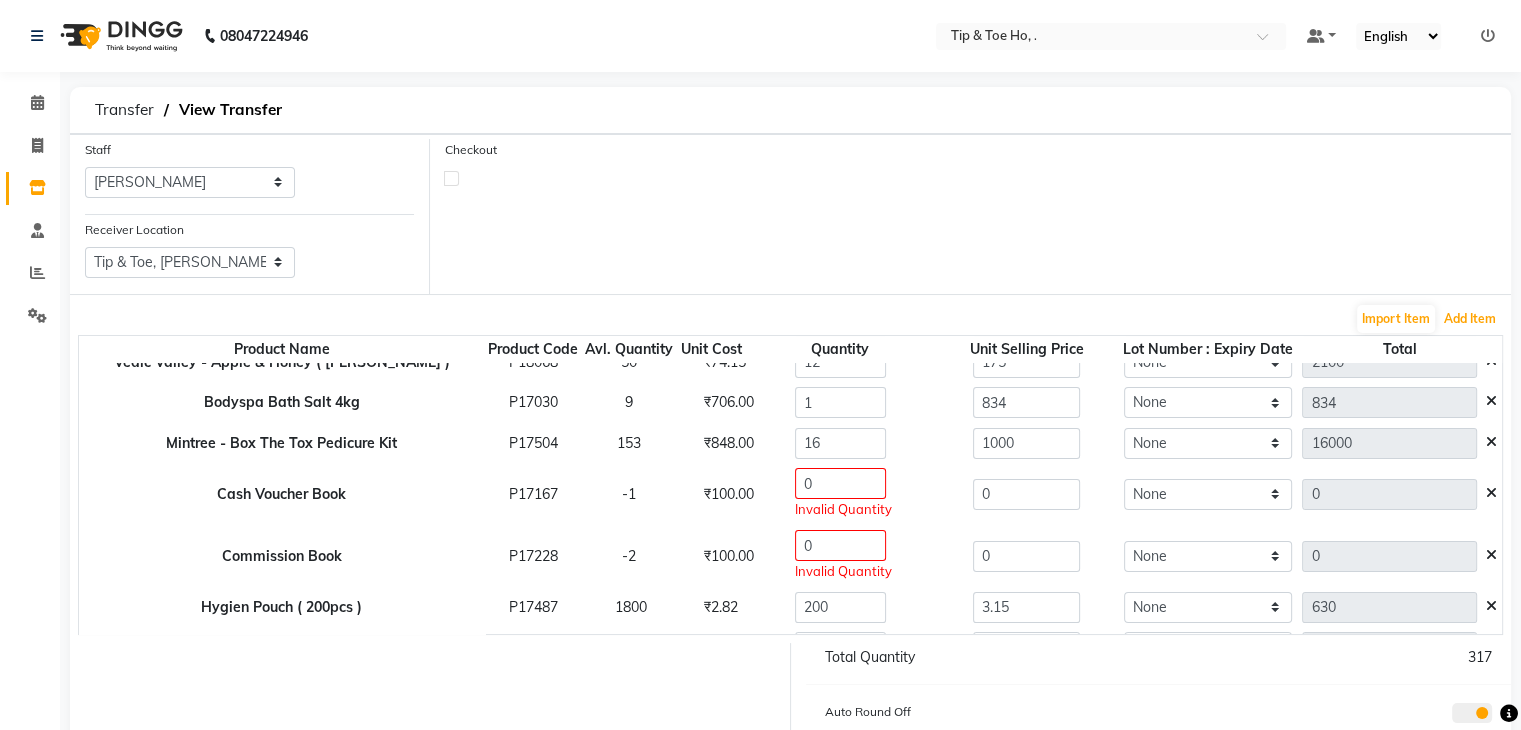 scroll, scrollTop: 300, scrollLeft: 0, axis: vertical 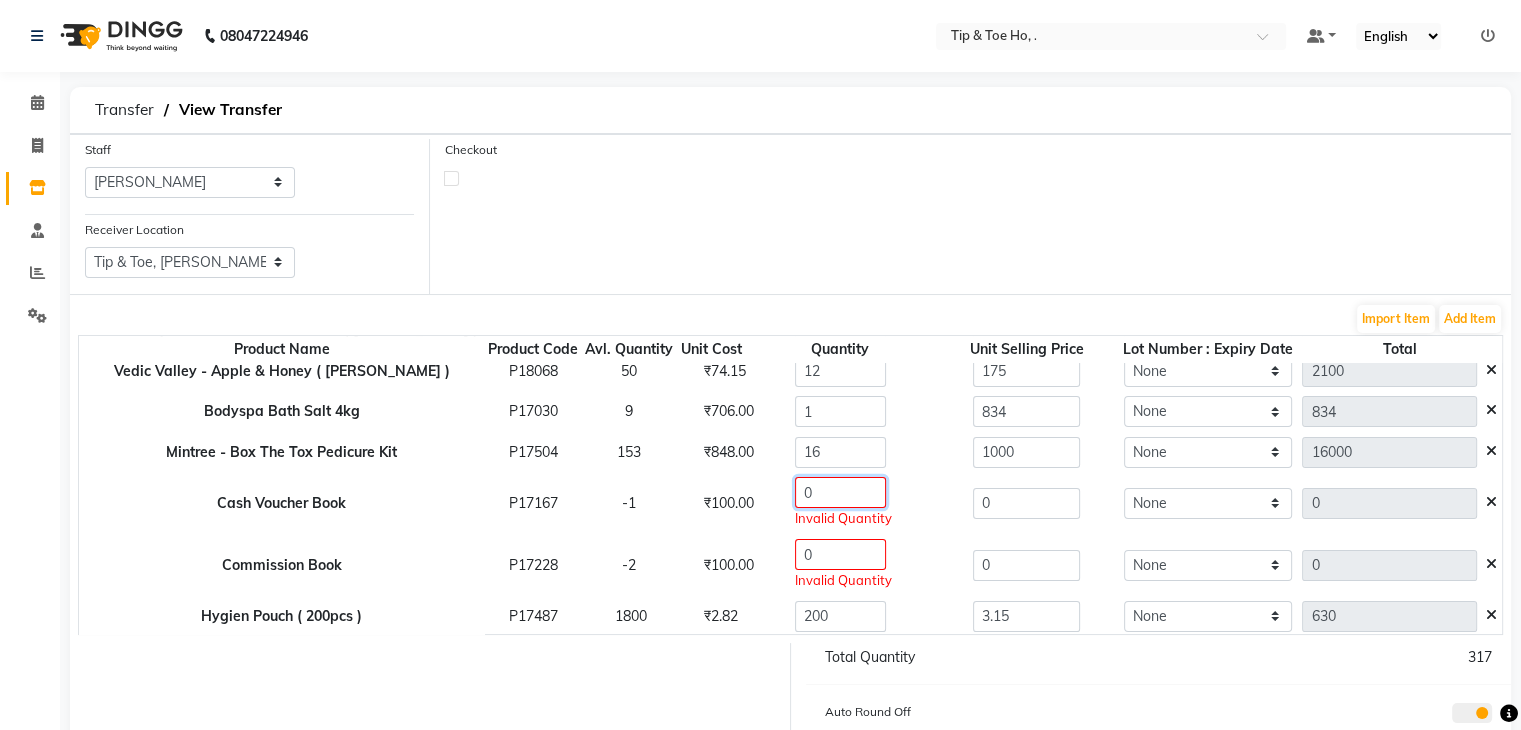 click on "0" 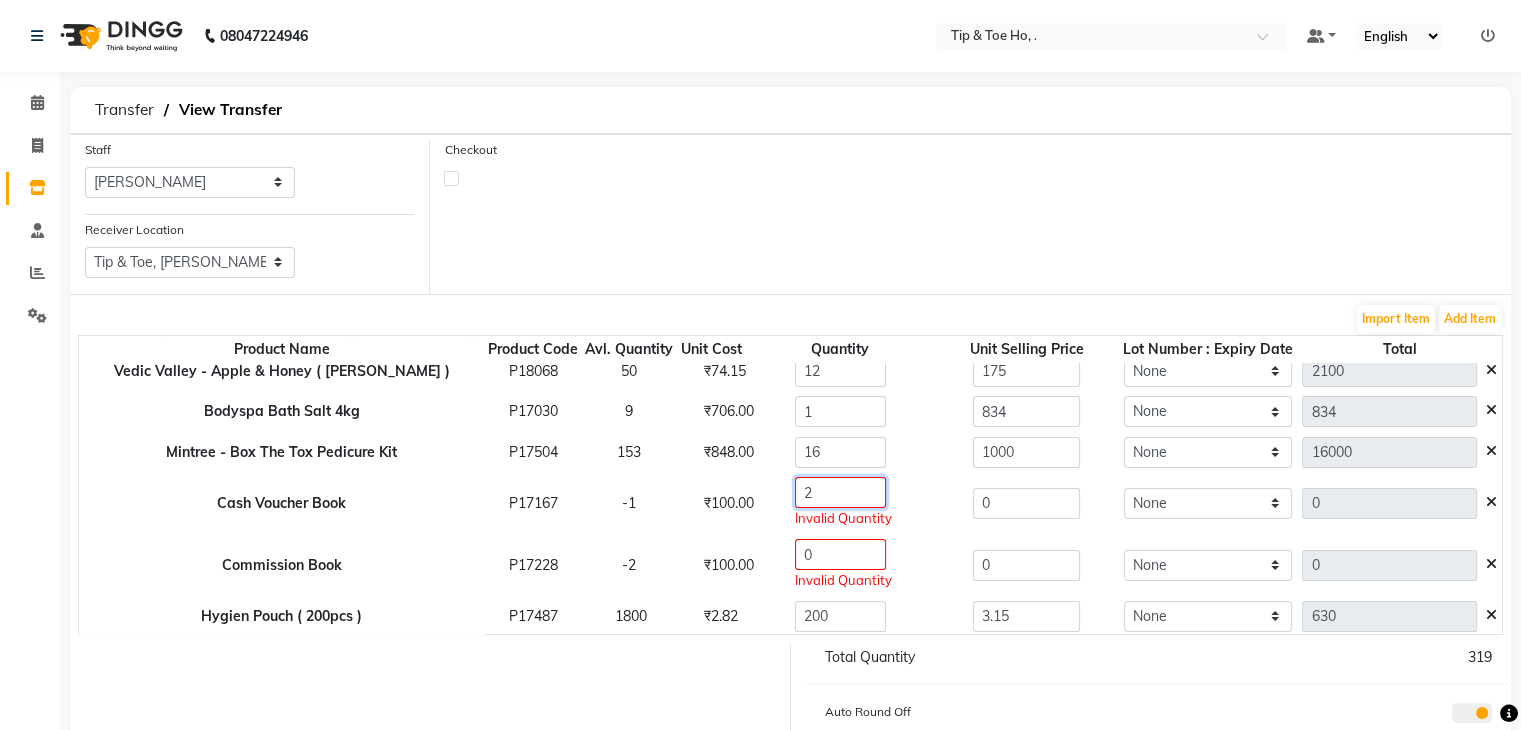 type on "2" 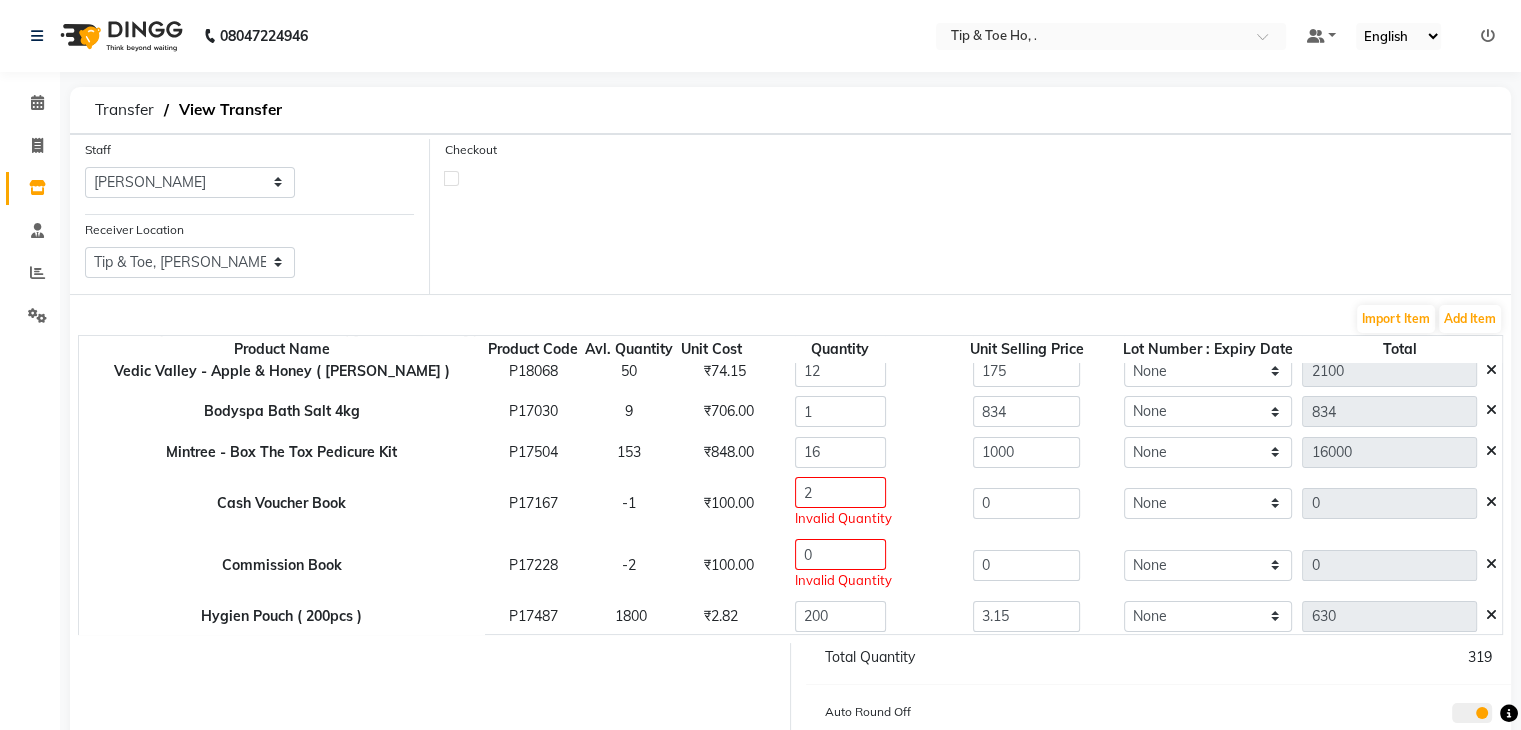 click on "0" 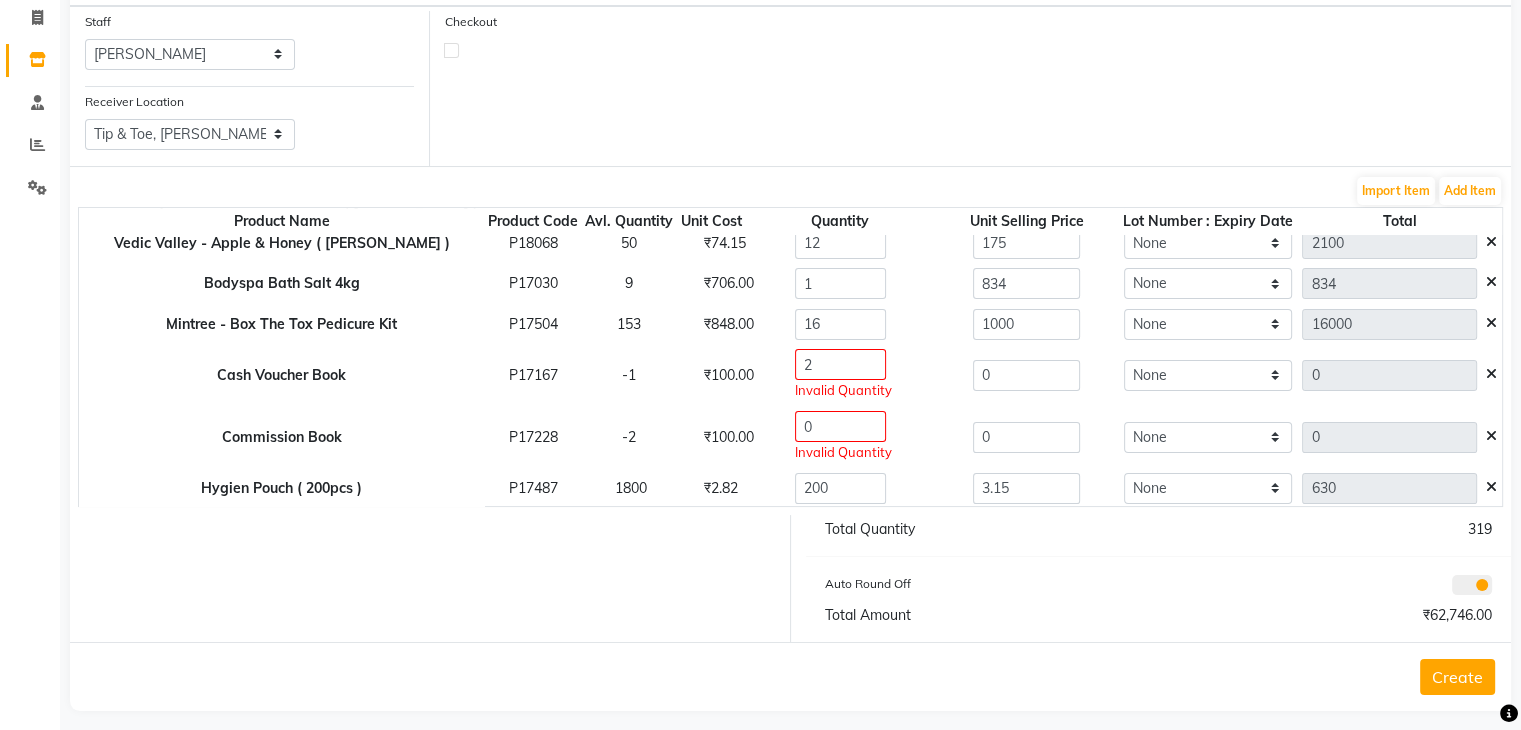 scroll, scrollTop: 145, scrollLeft: 0, axis: vertical 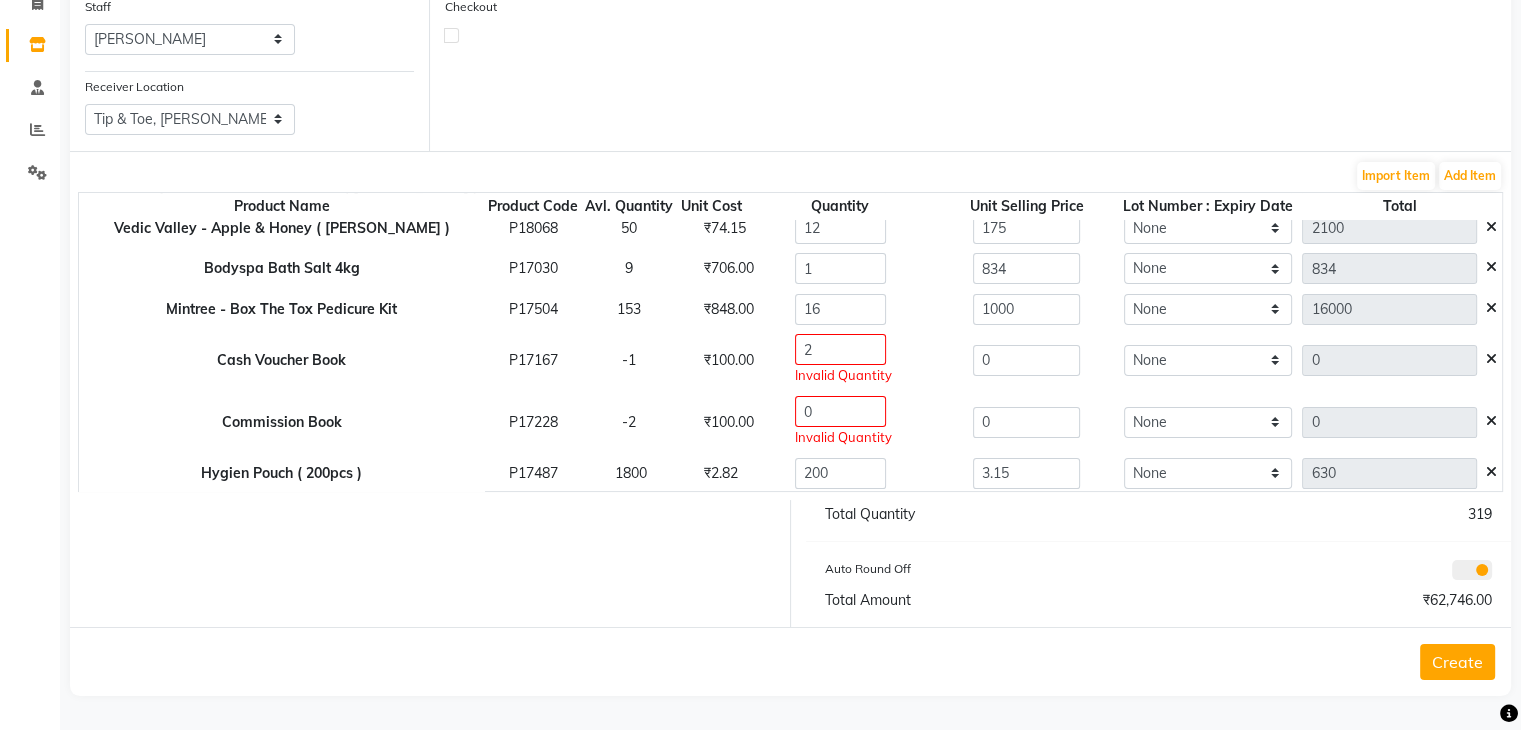 click on "2 Invalid Quantity" 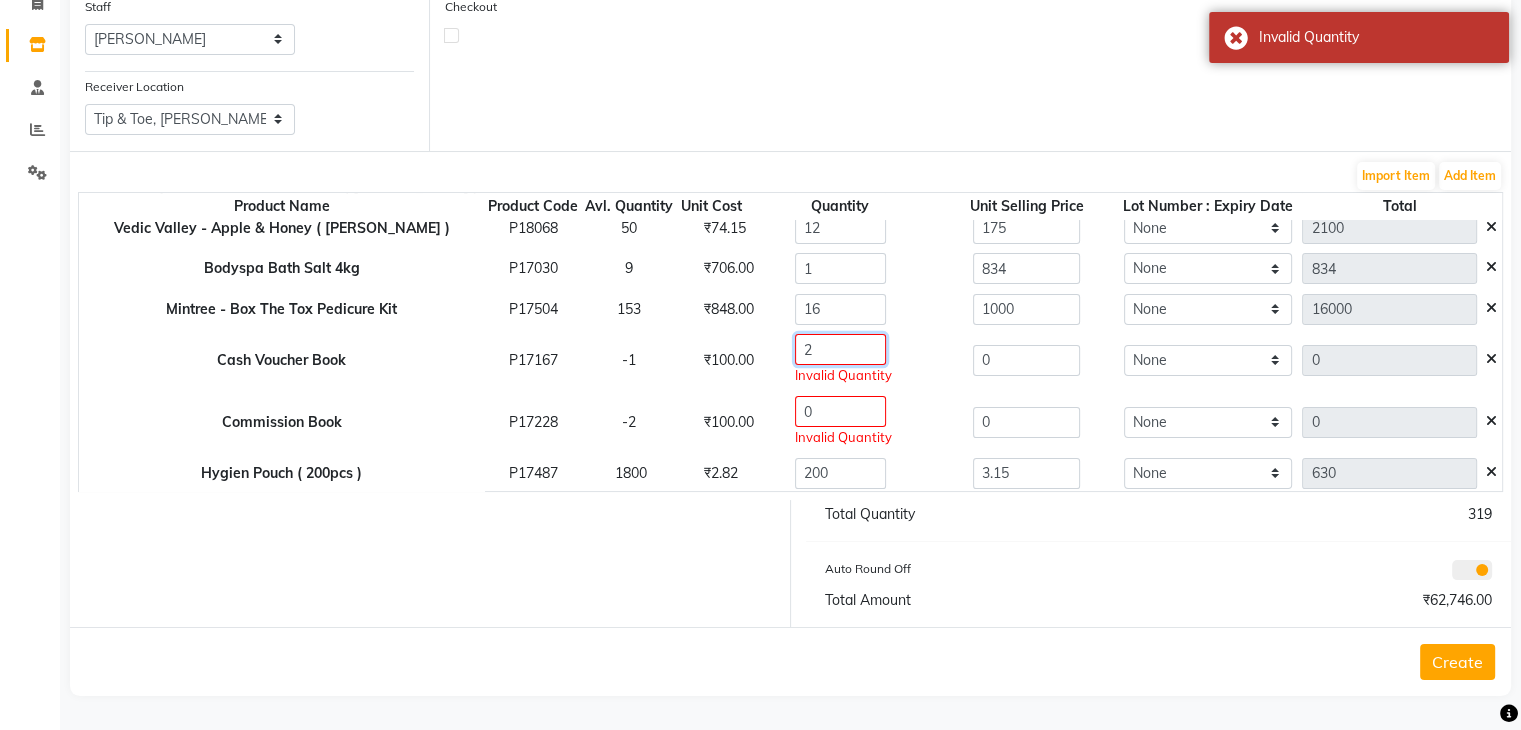 click on "2" 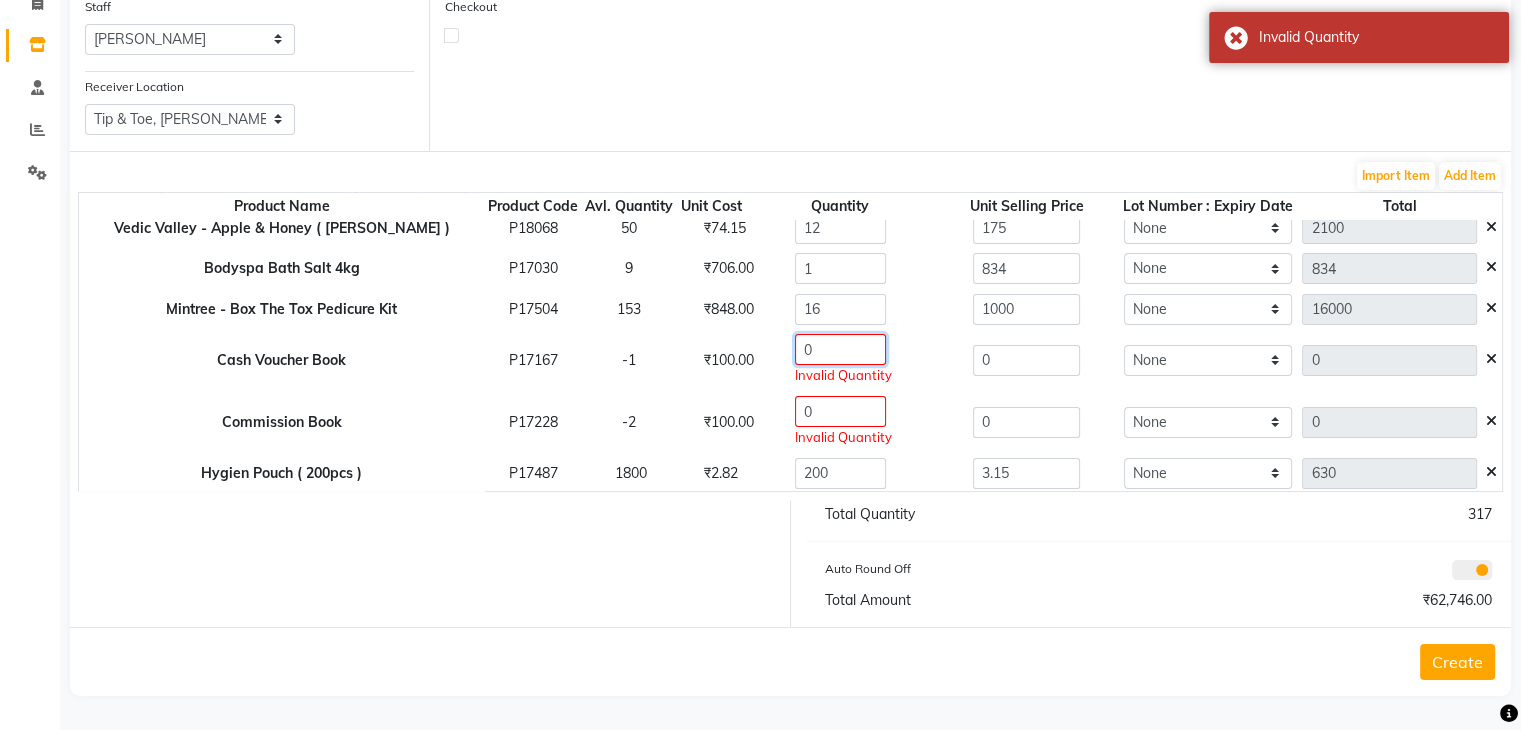 type on "0" 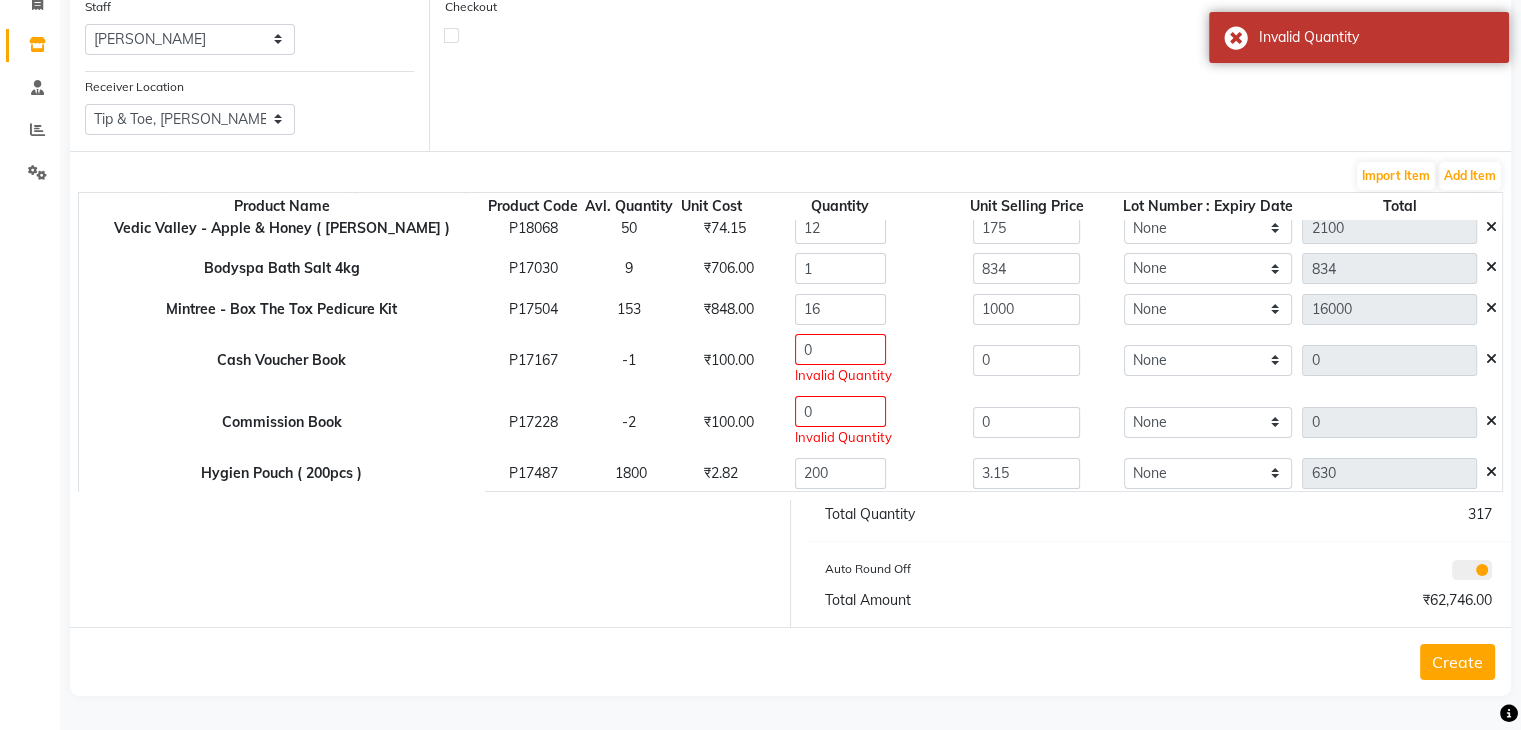 click on "0" 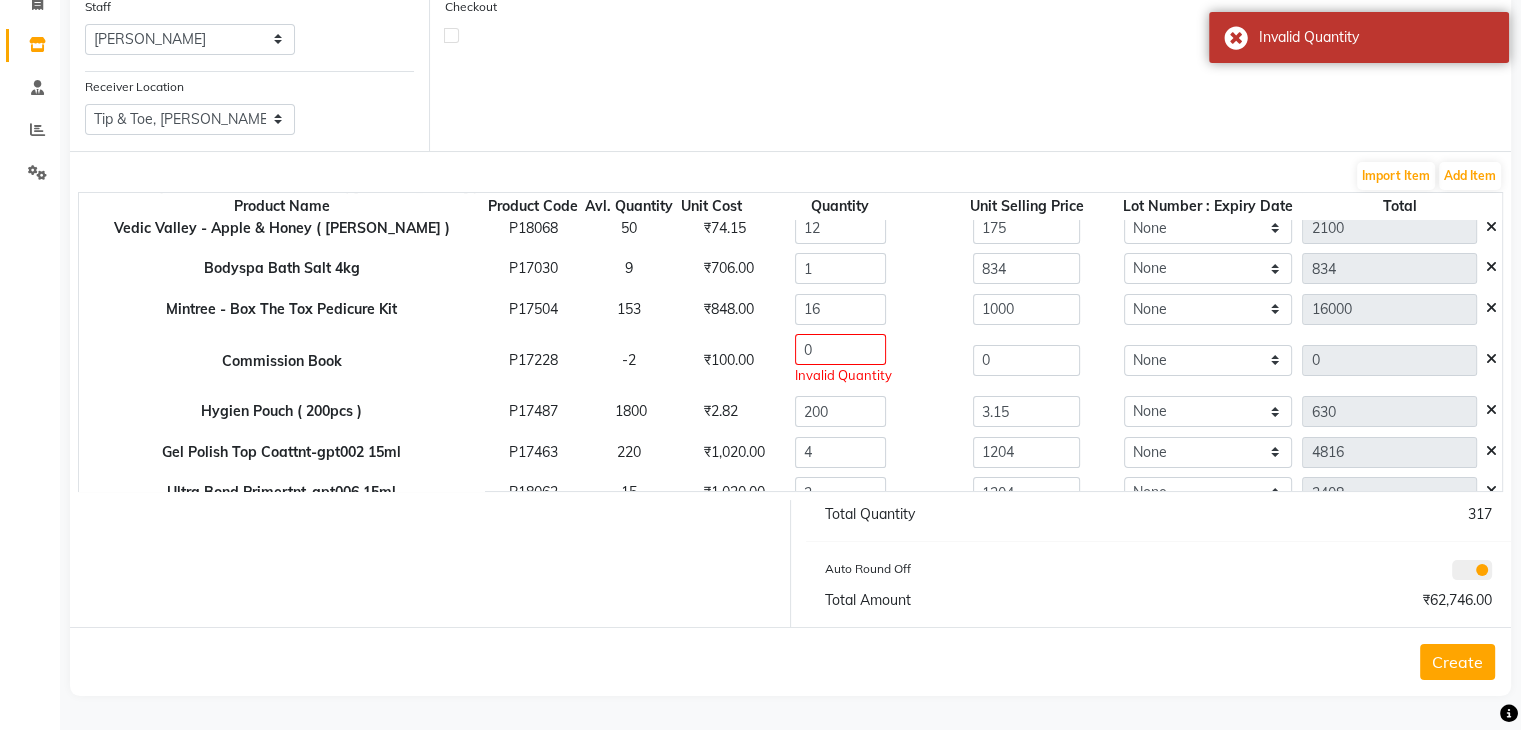 click 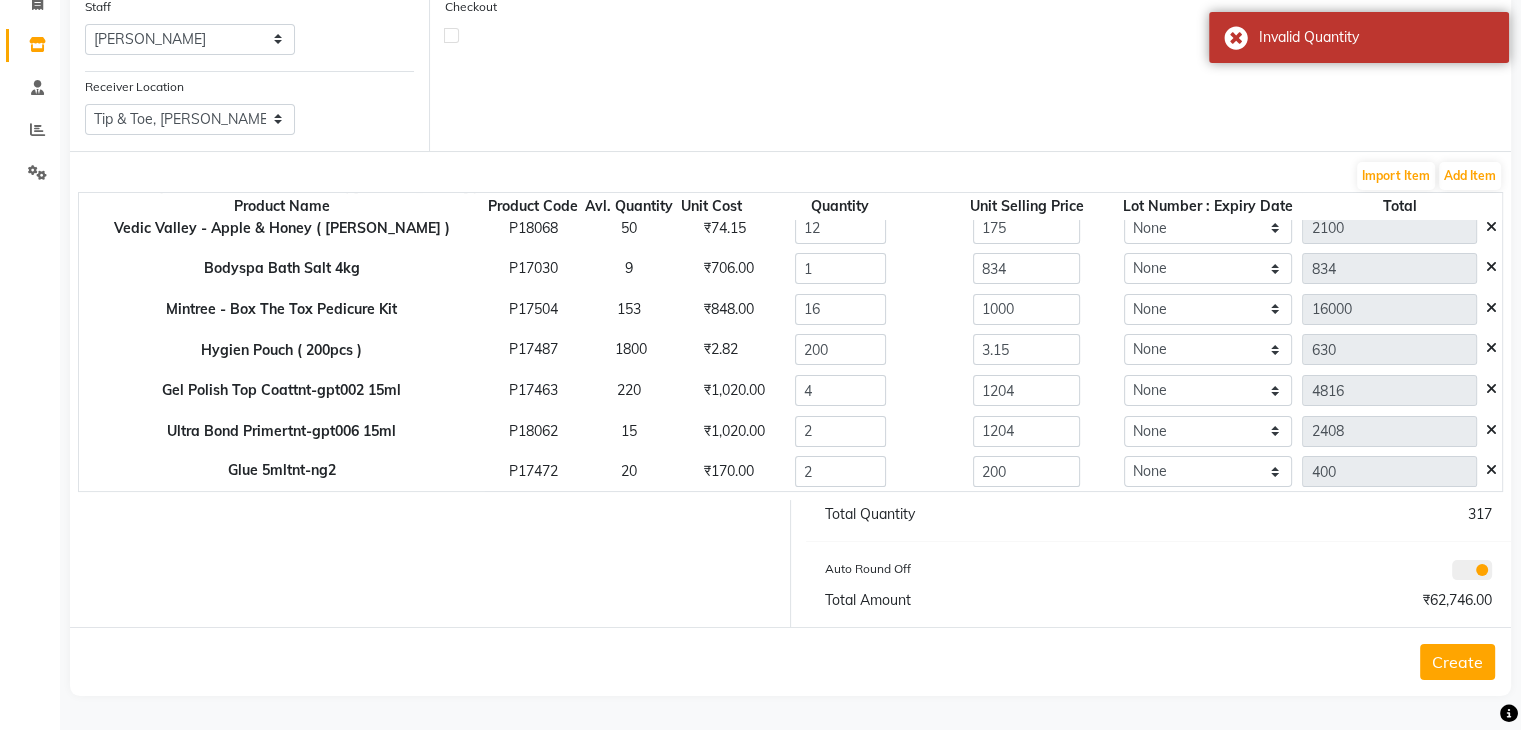scroll, scrollTop: 444, scrollLeft: 0, axis: vertical 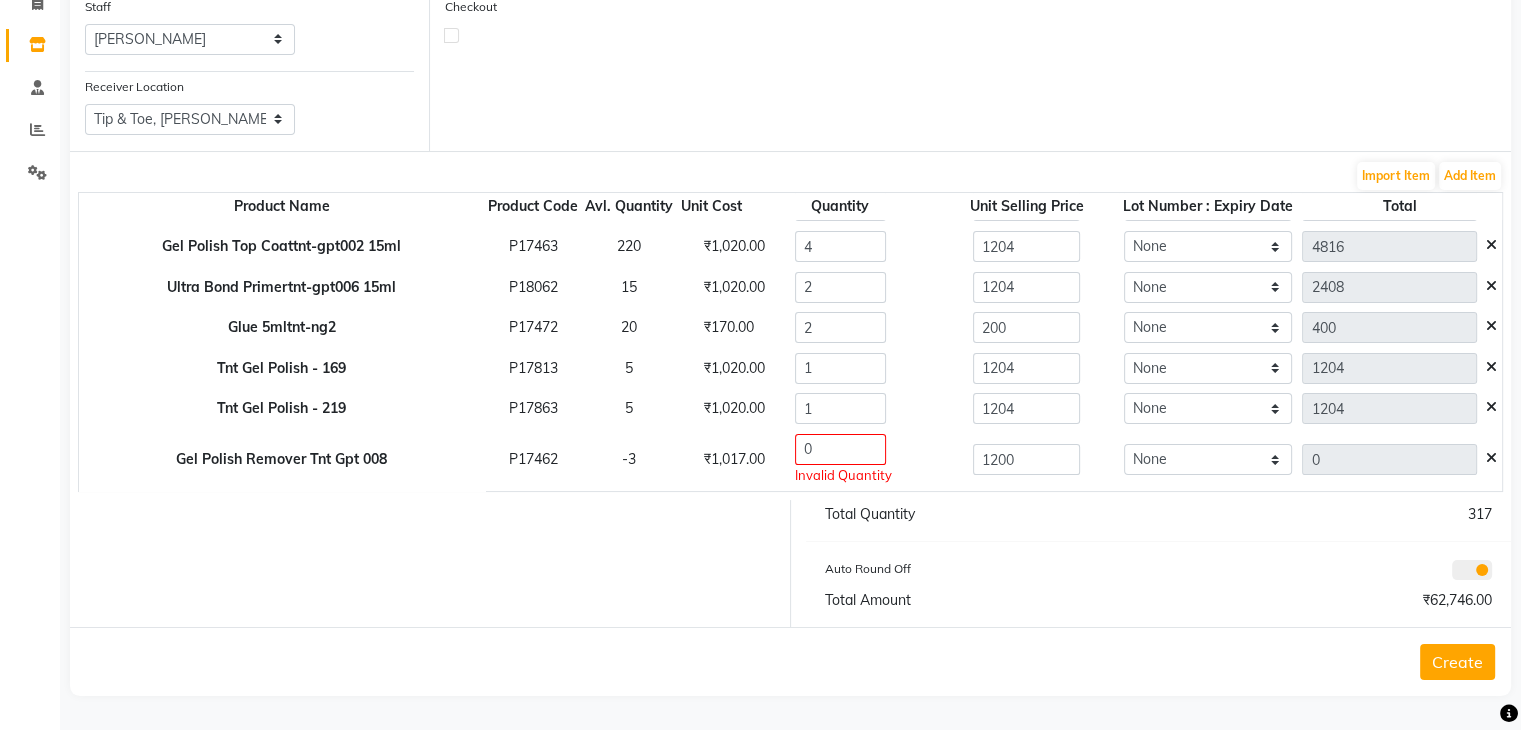 click 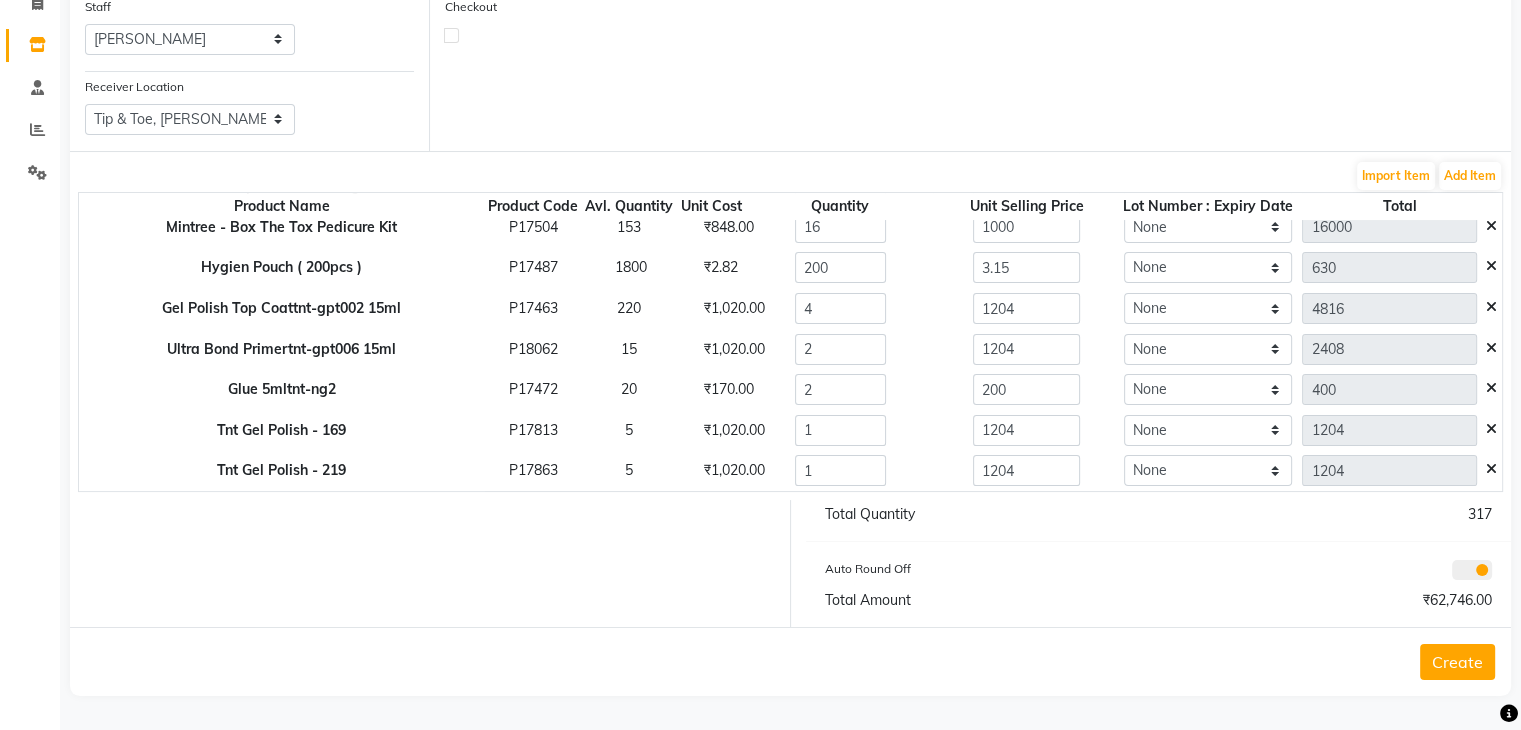 click on "Create" 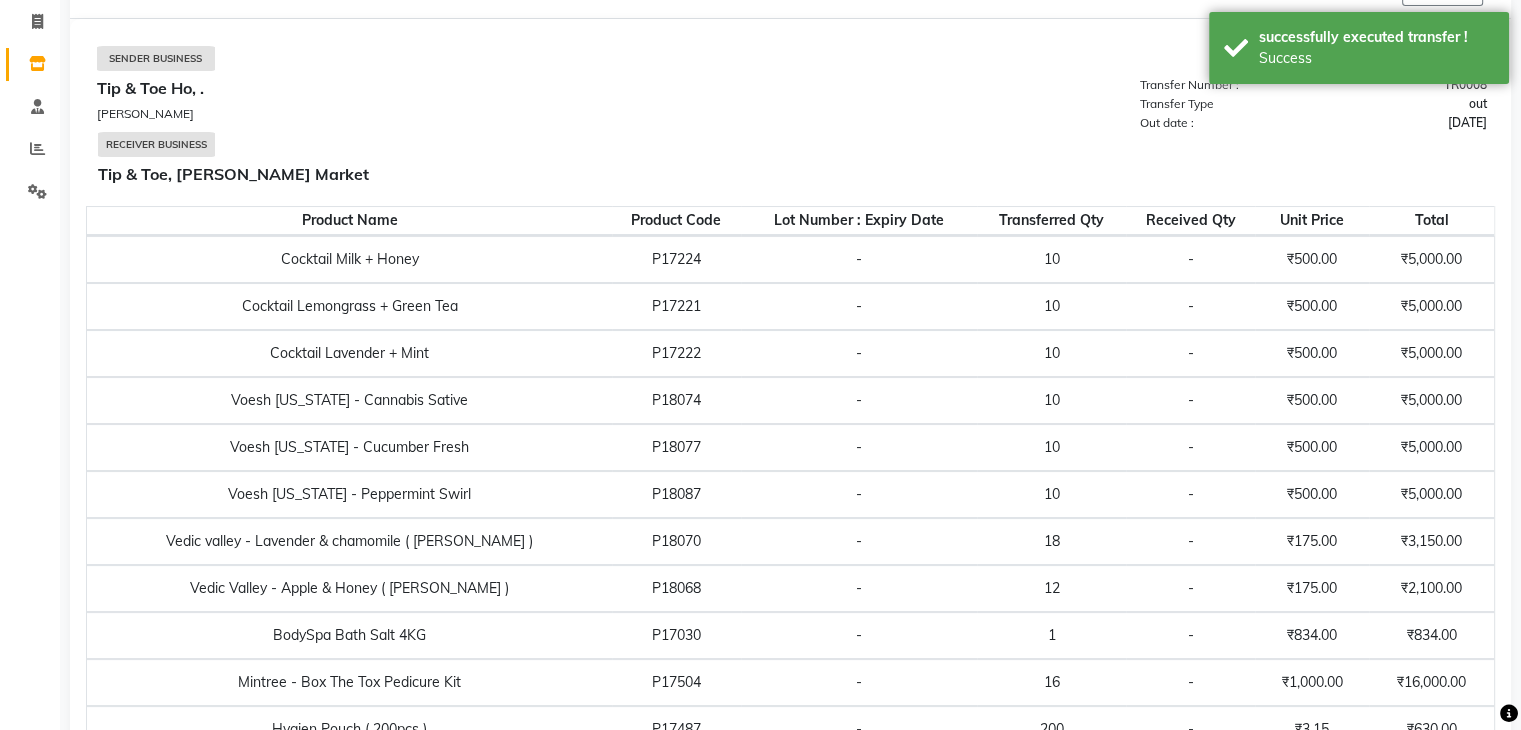 scroll, scrollTop: 0, scrollLeft: 0, axis: both 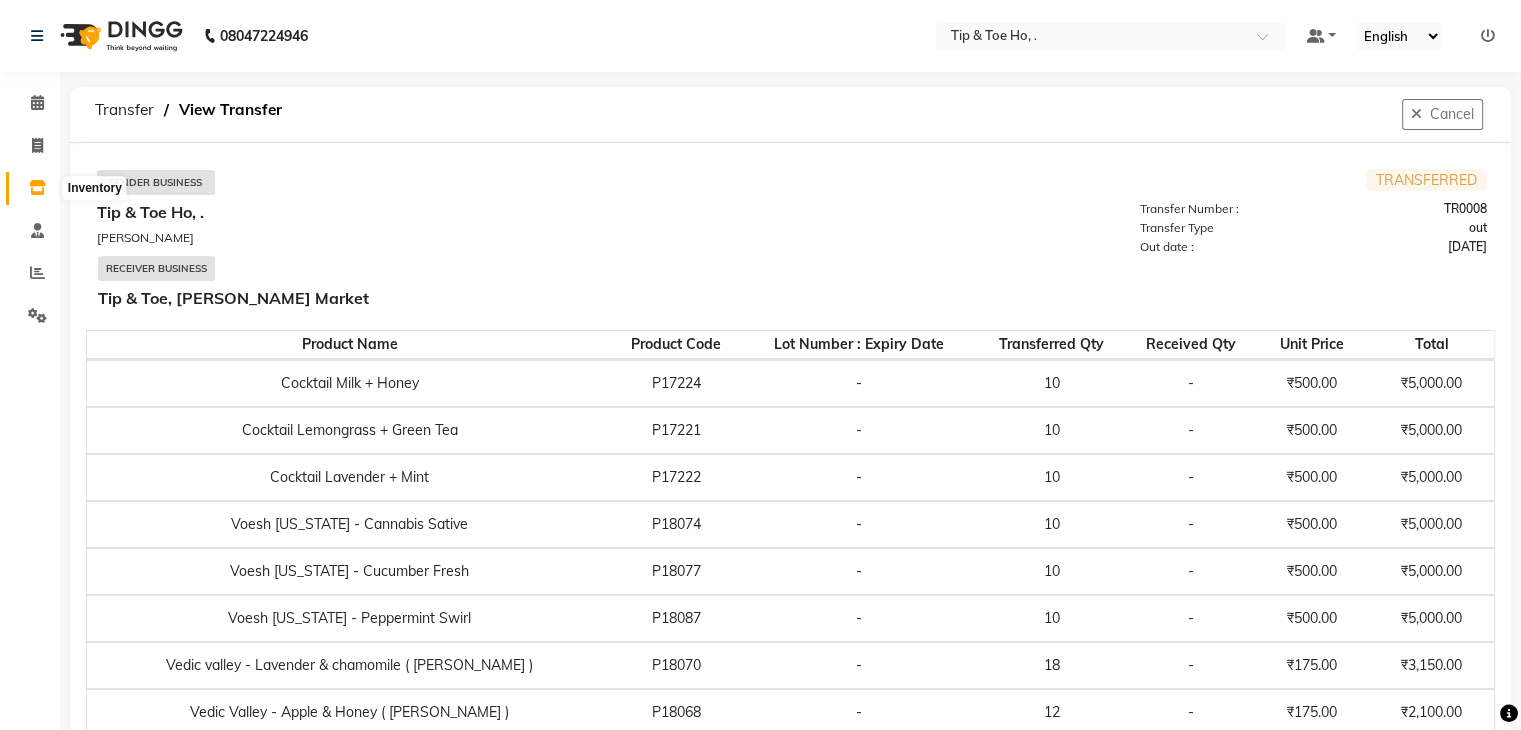 click 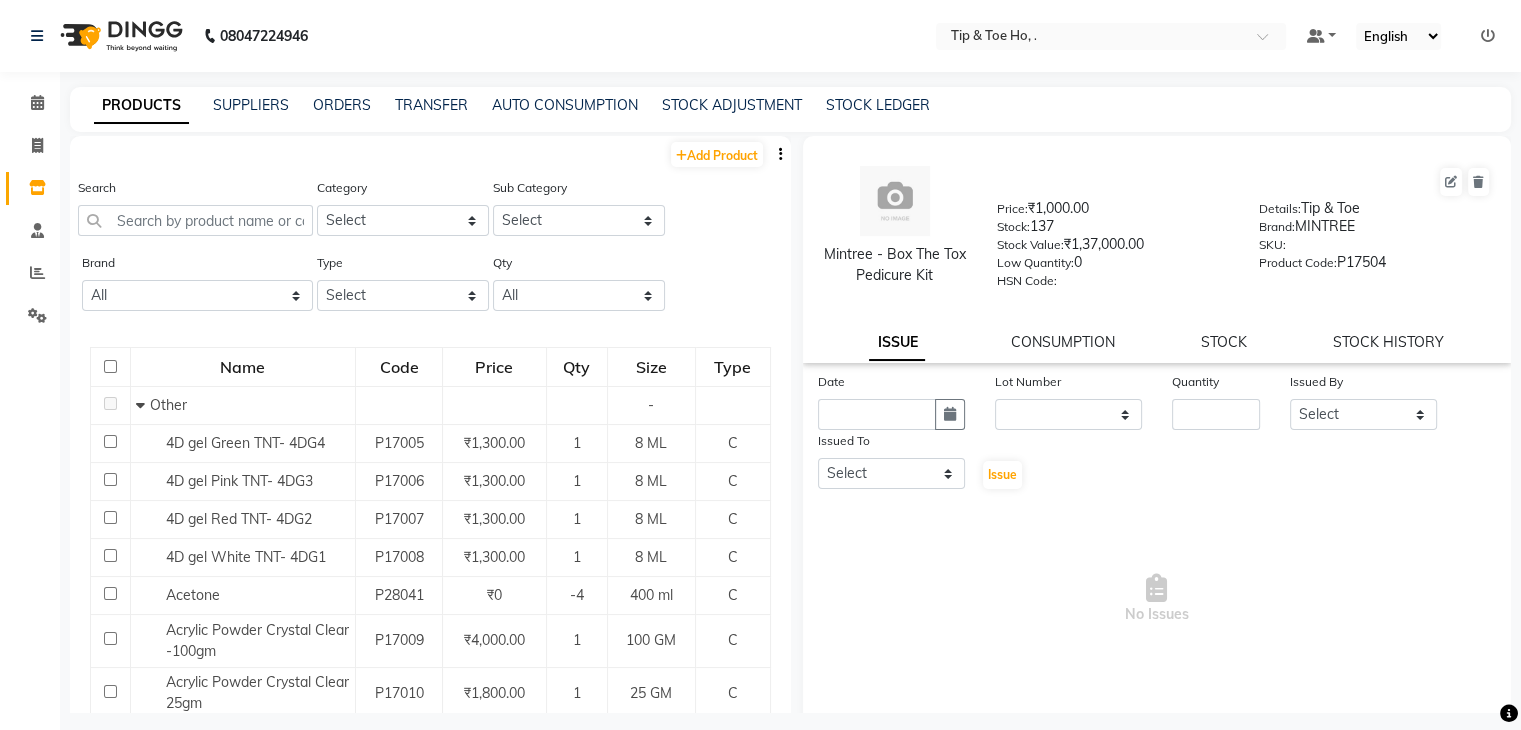 click on "STOCK ADJUSTMENT" 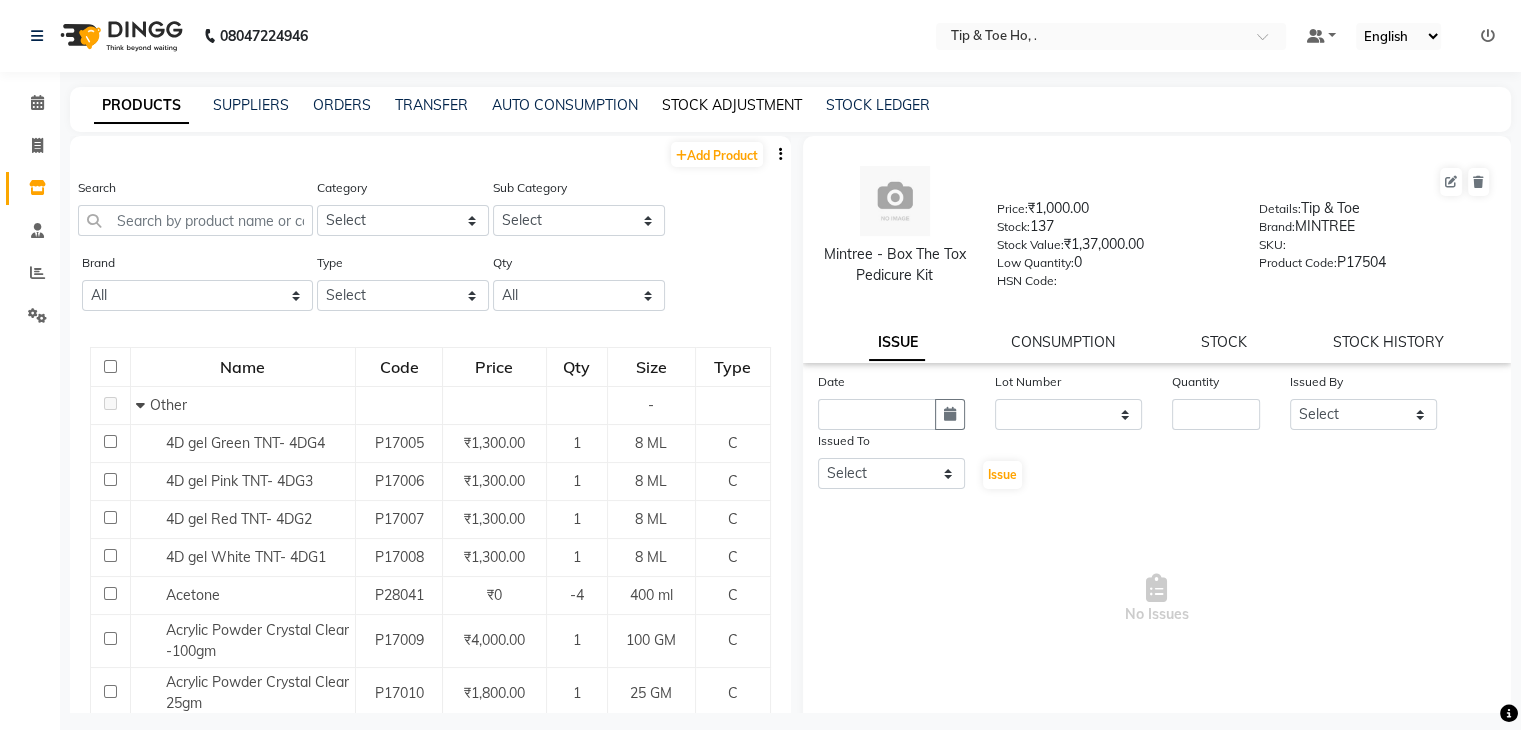 click on "STOCK ADJUSTMENT" 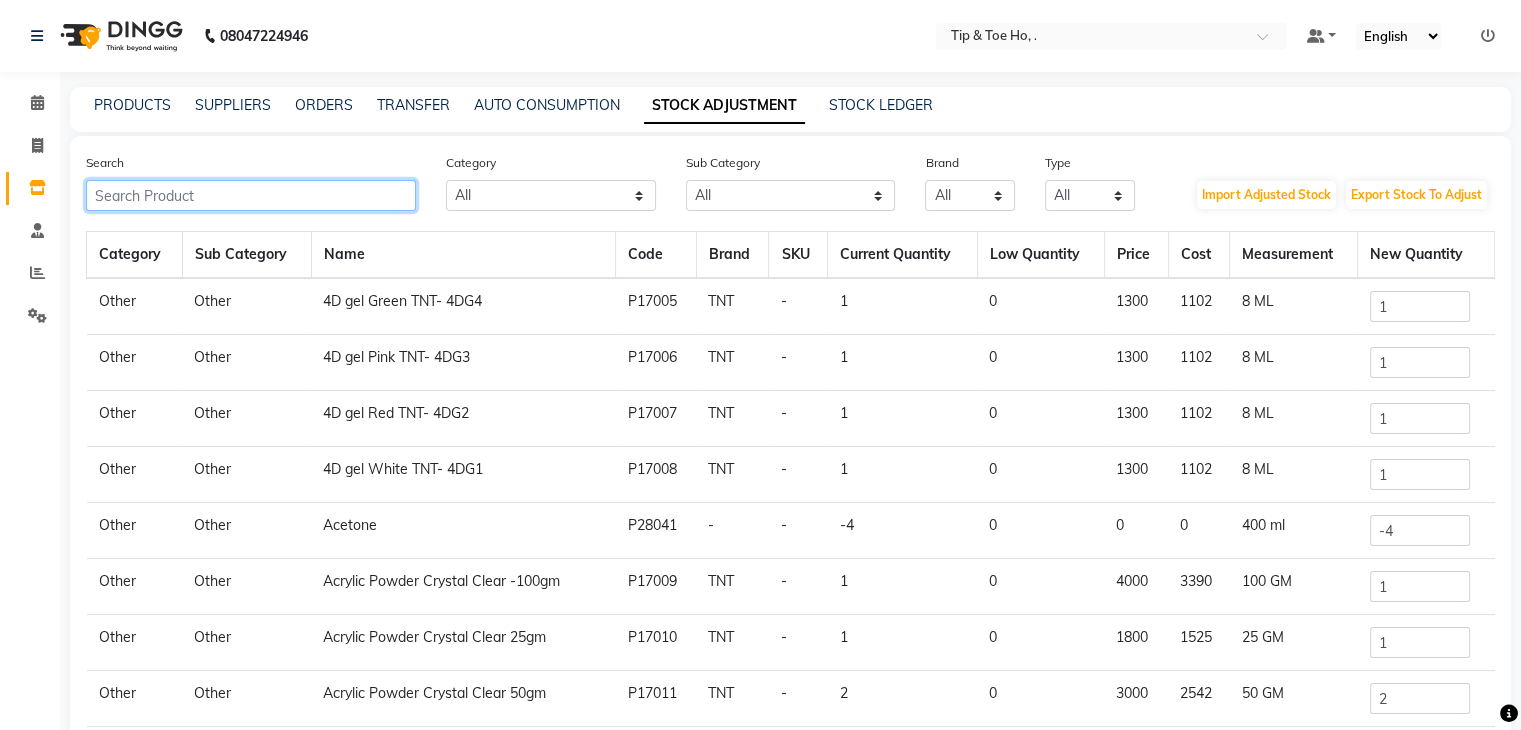 click 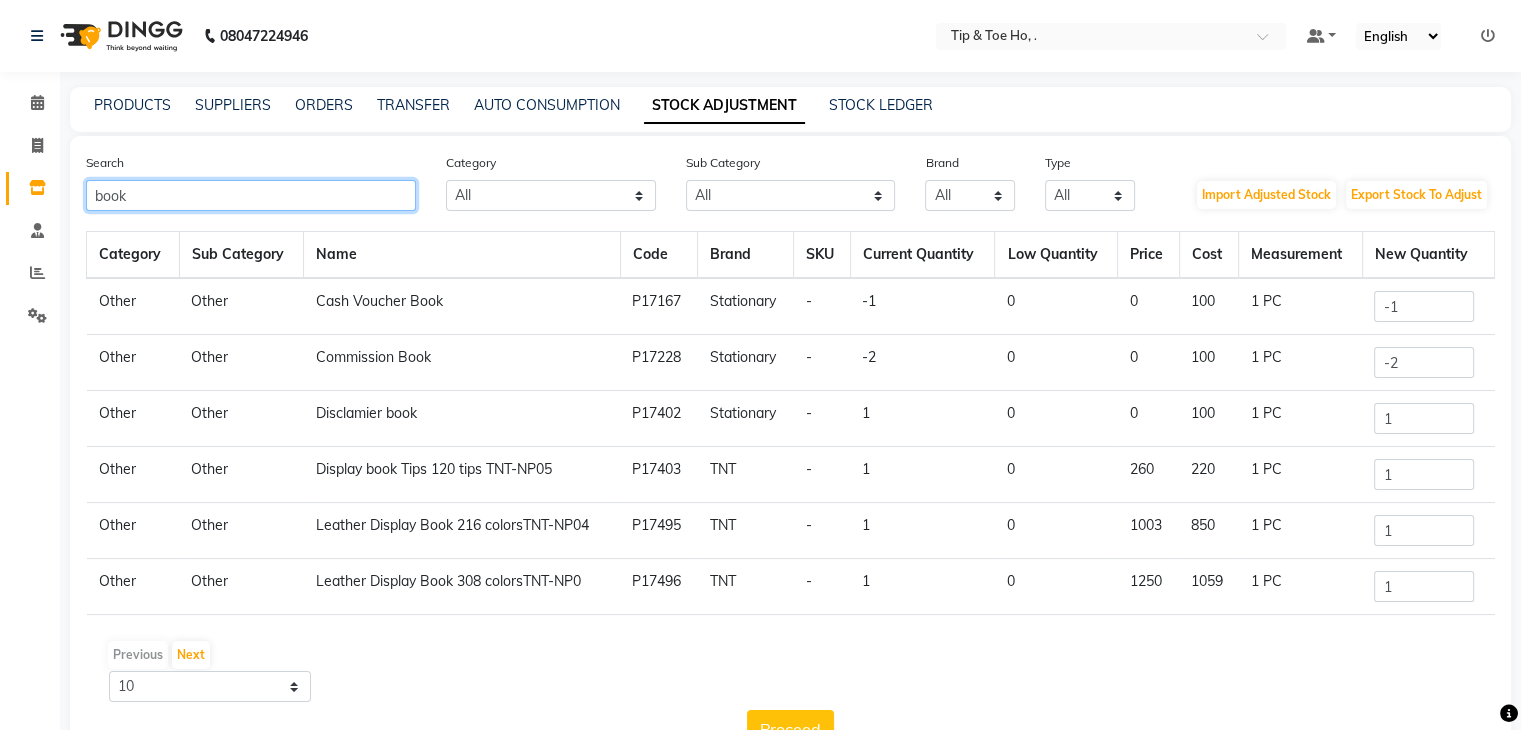 type on "book" 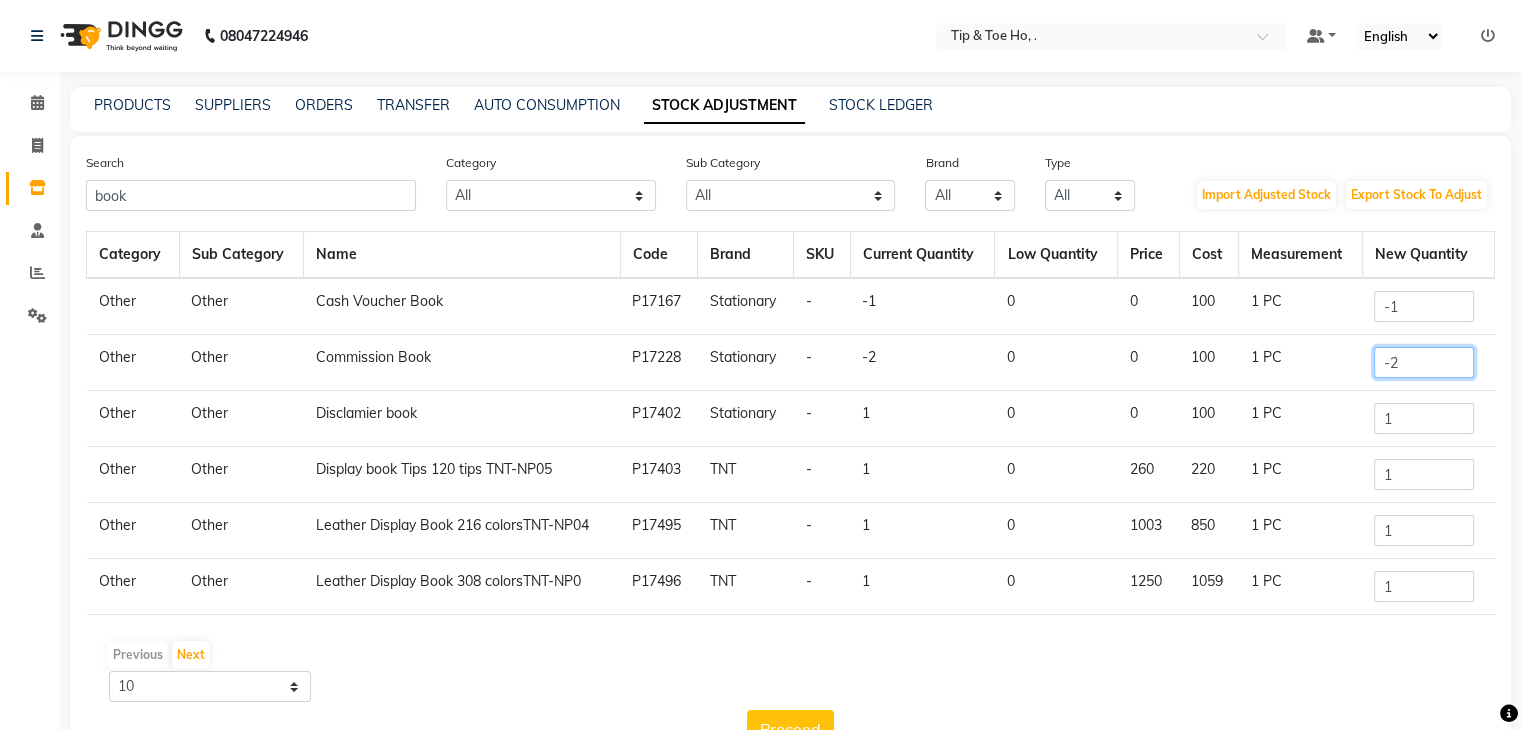 click on "-2" 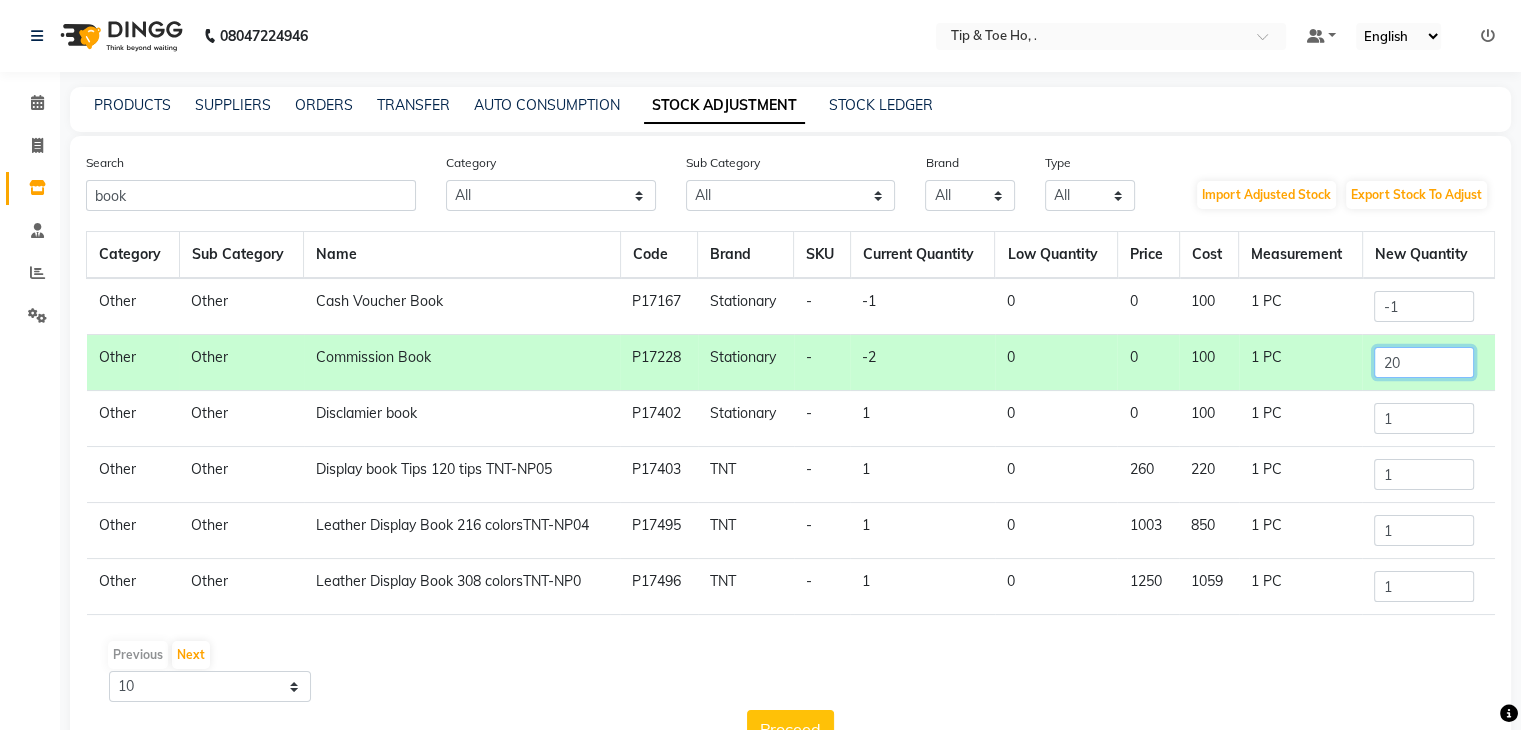 type on "20" 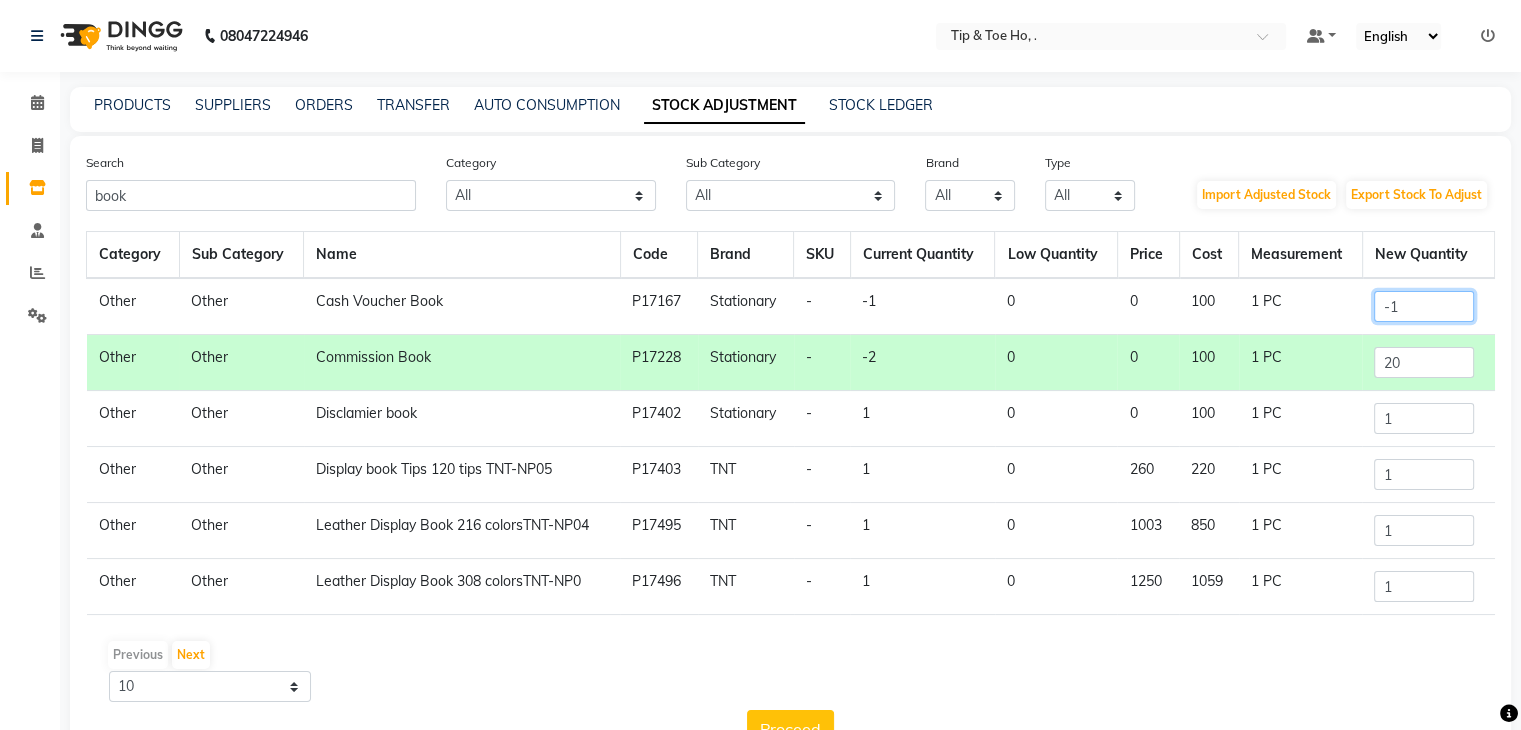 click on "-1" 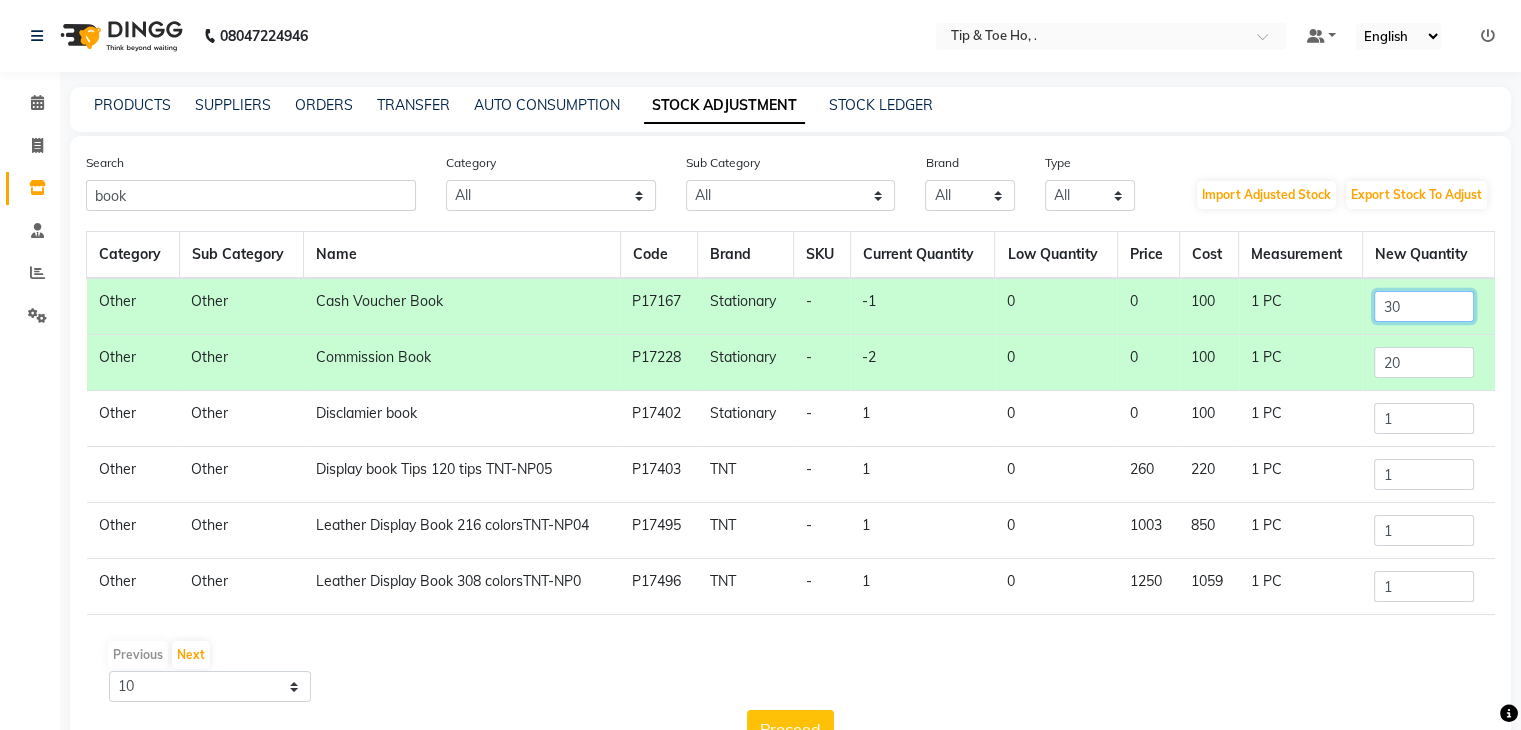 type on "30" 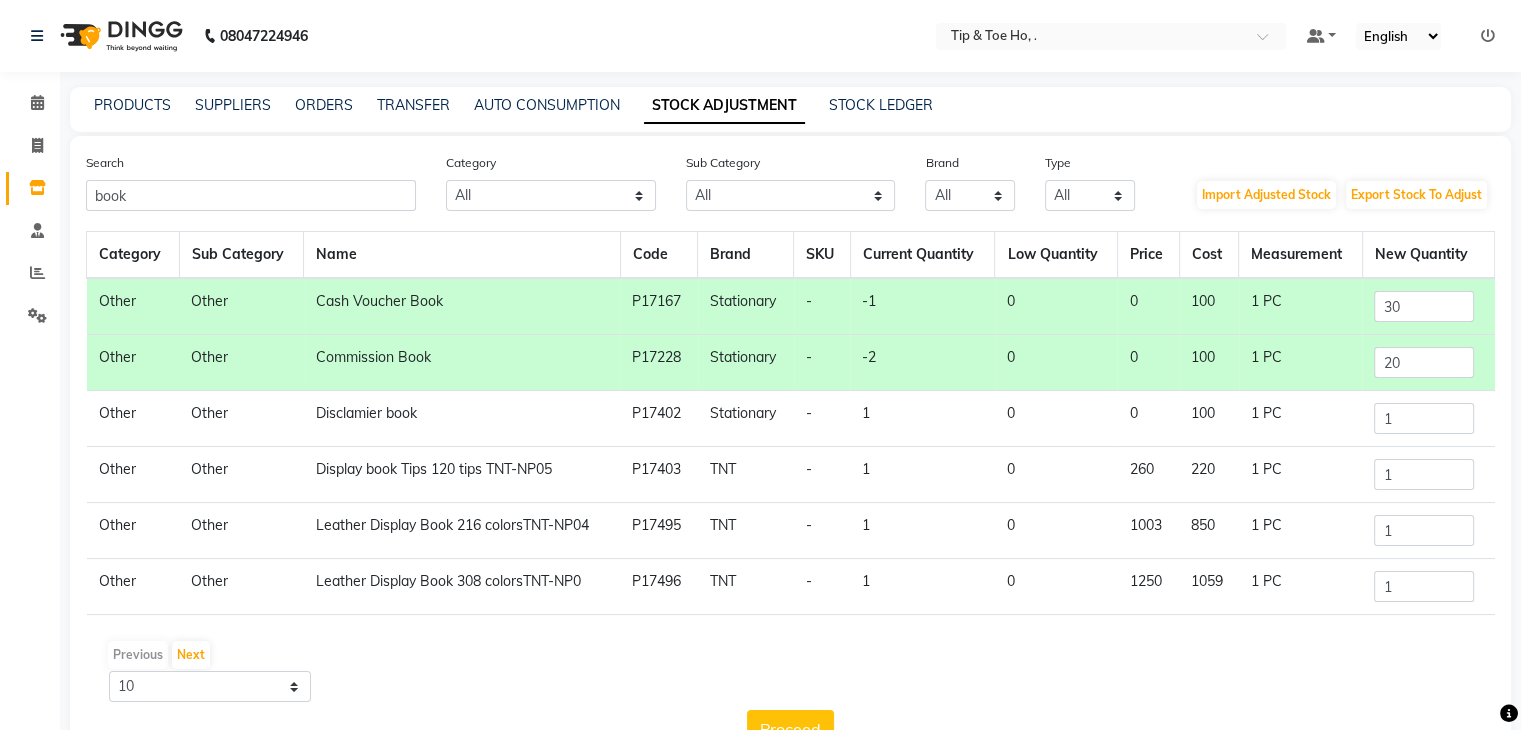 click on "1" 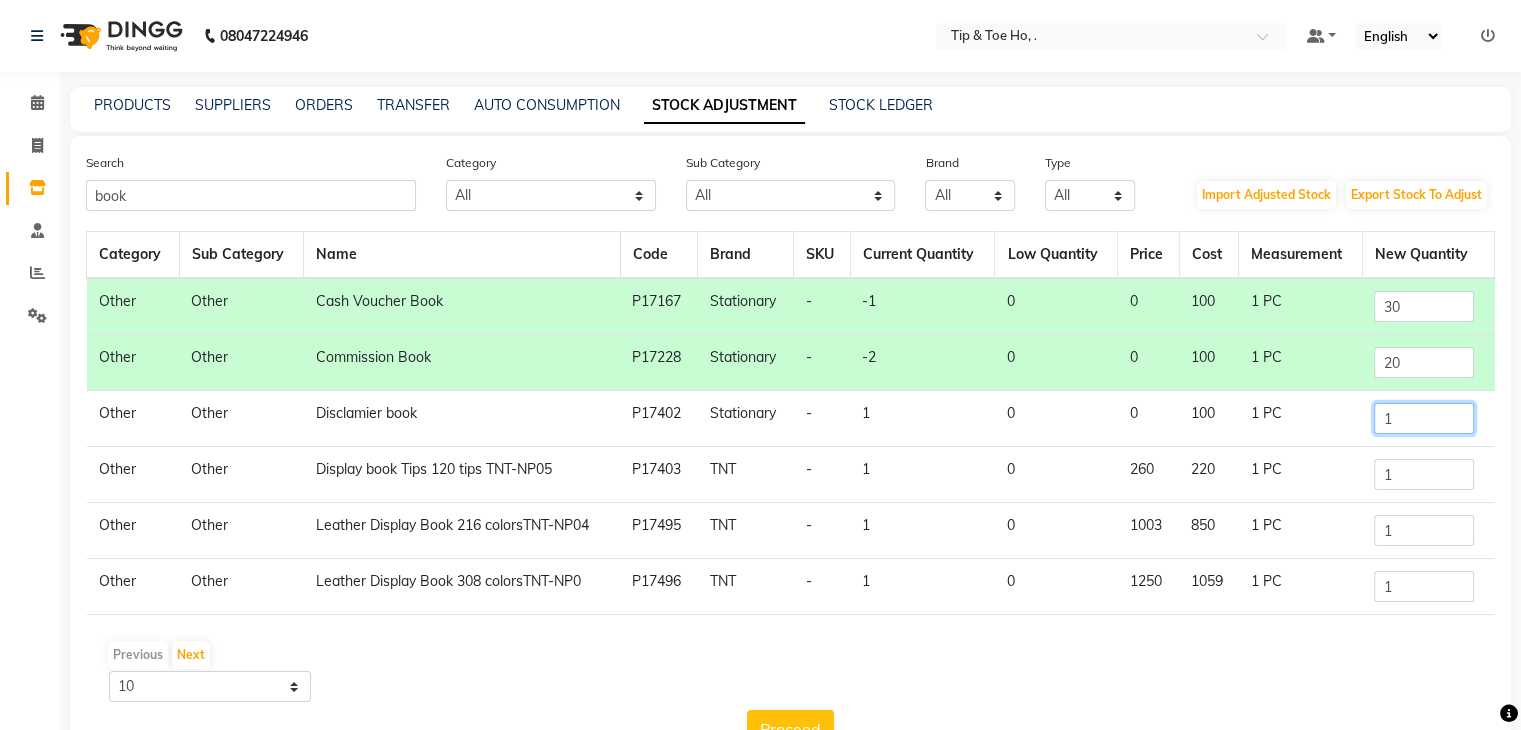 click on "1" 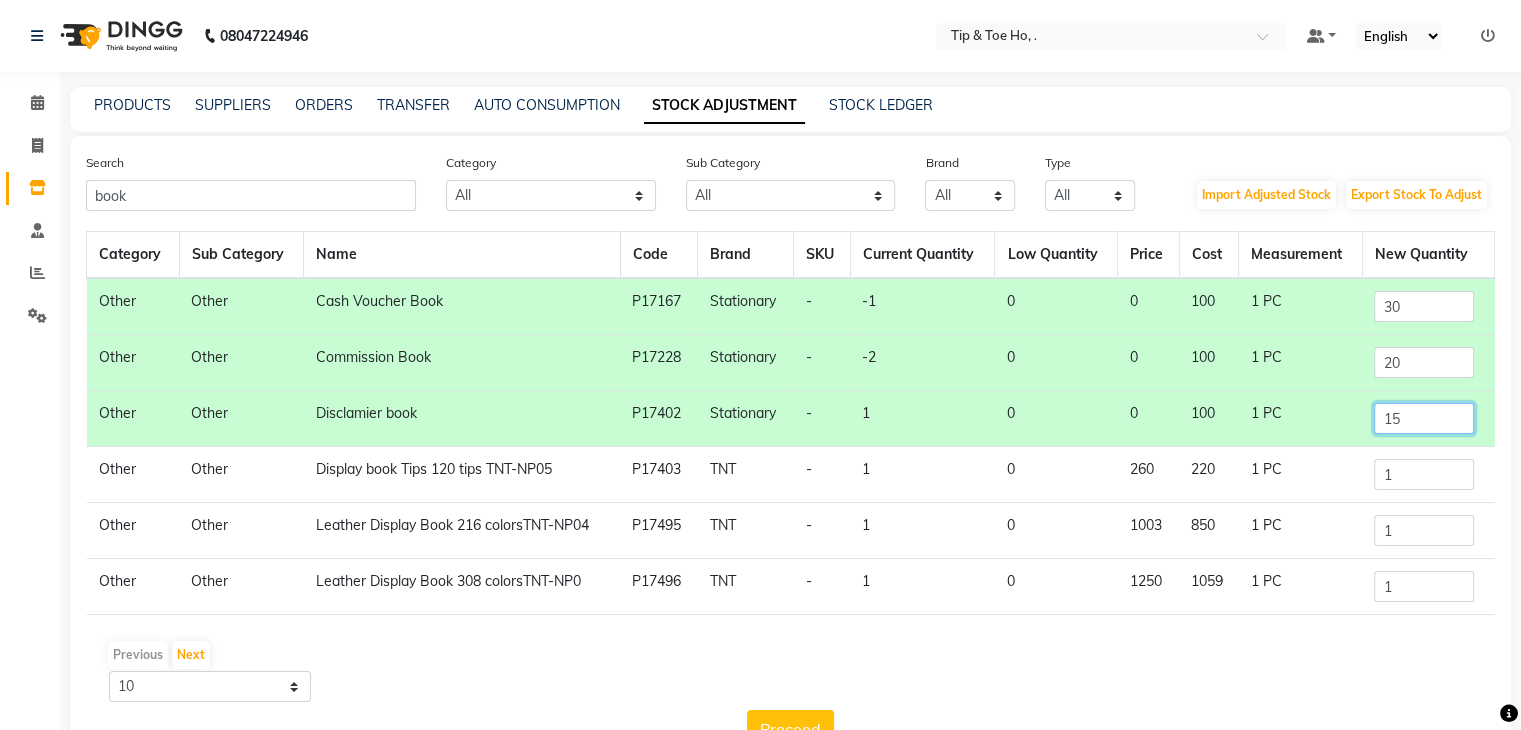 scroll, scrollTop: 63, scrollLeft: 0, axis: vertical 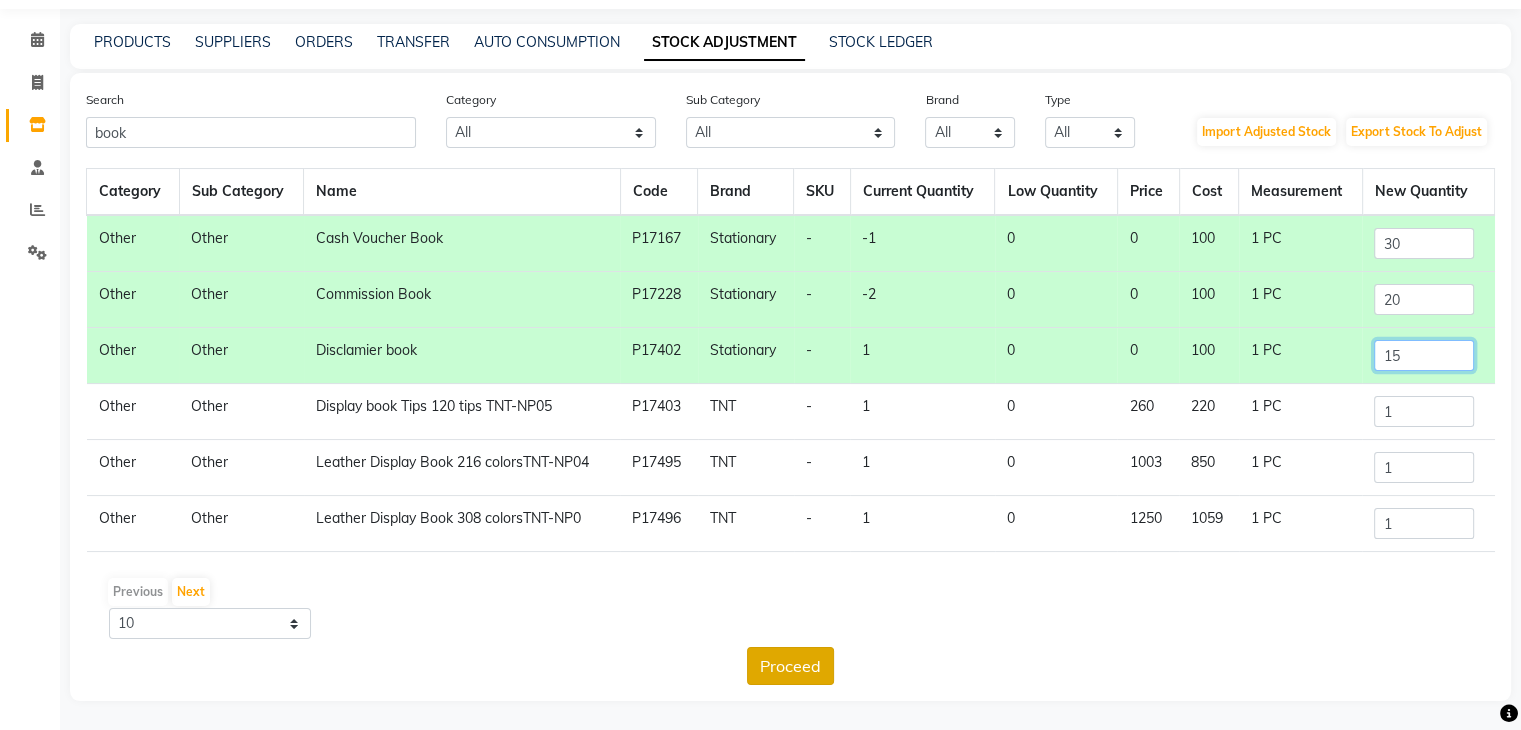 type on "15" 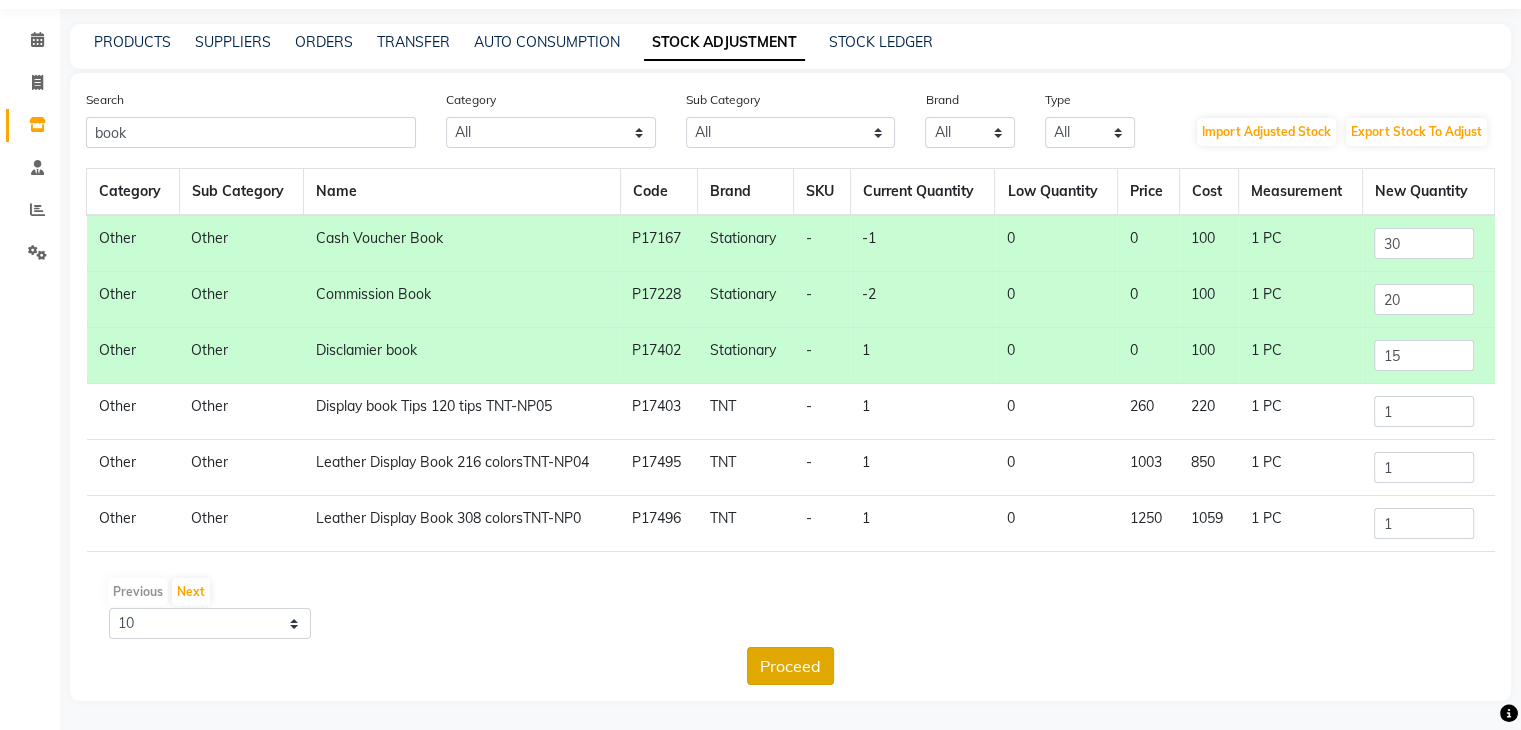 click on "Proceed" 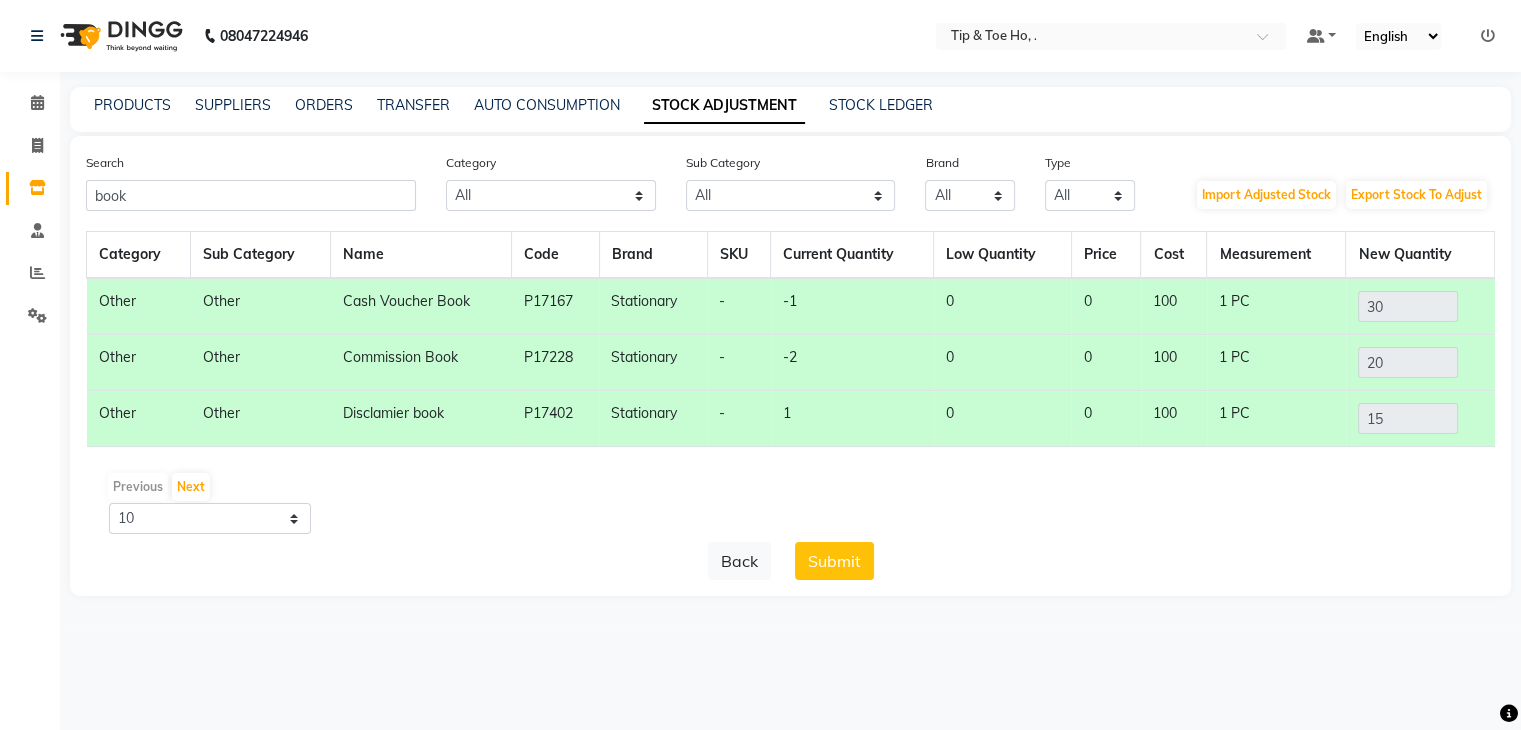 scroll, scrollTop: 0, scrollLeft: 0, axis: both 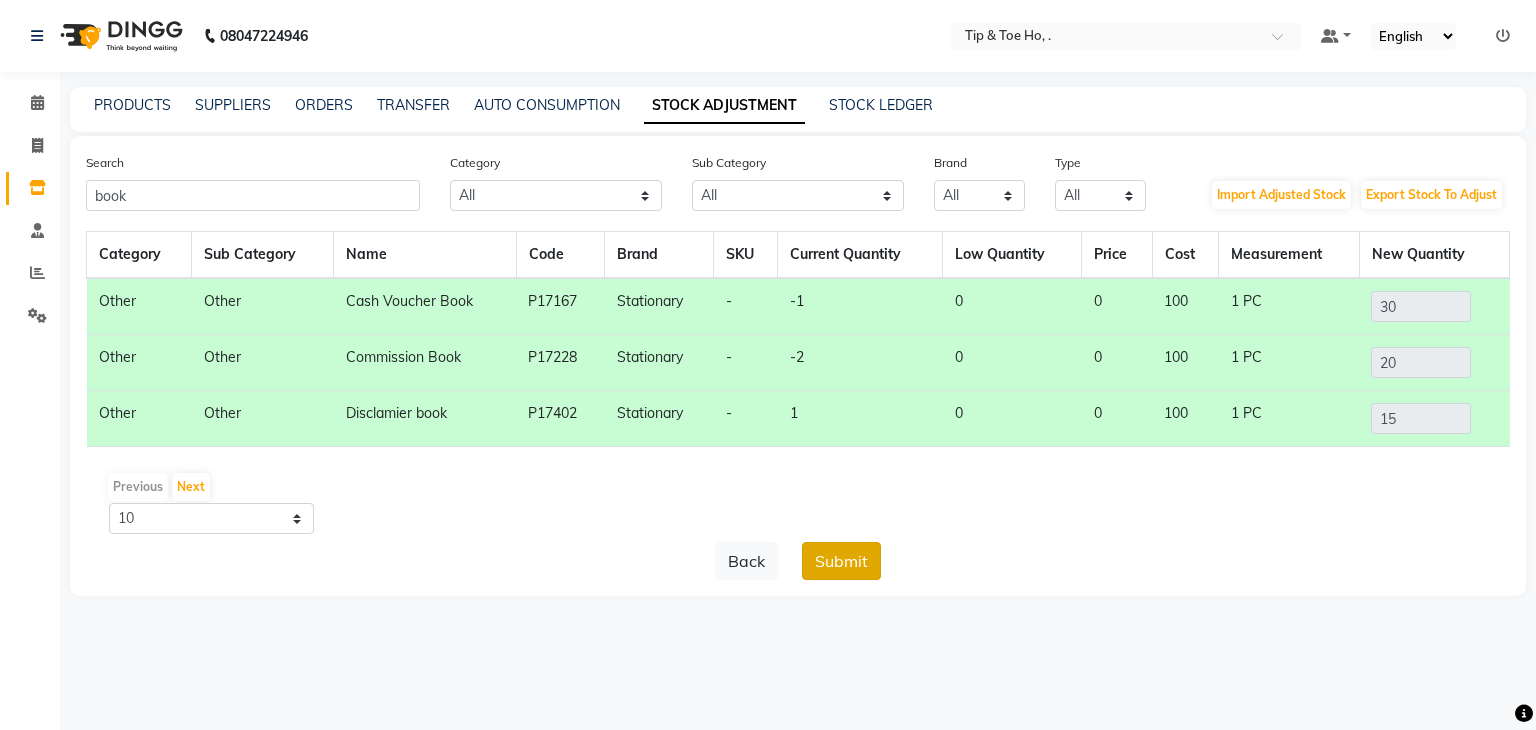 click on "Submit" 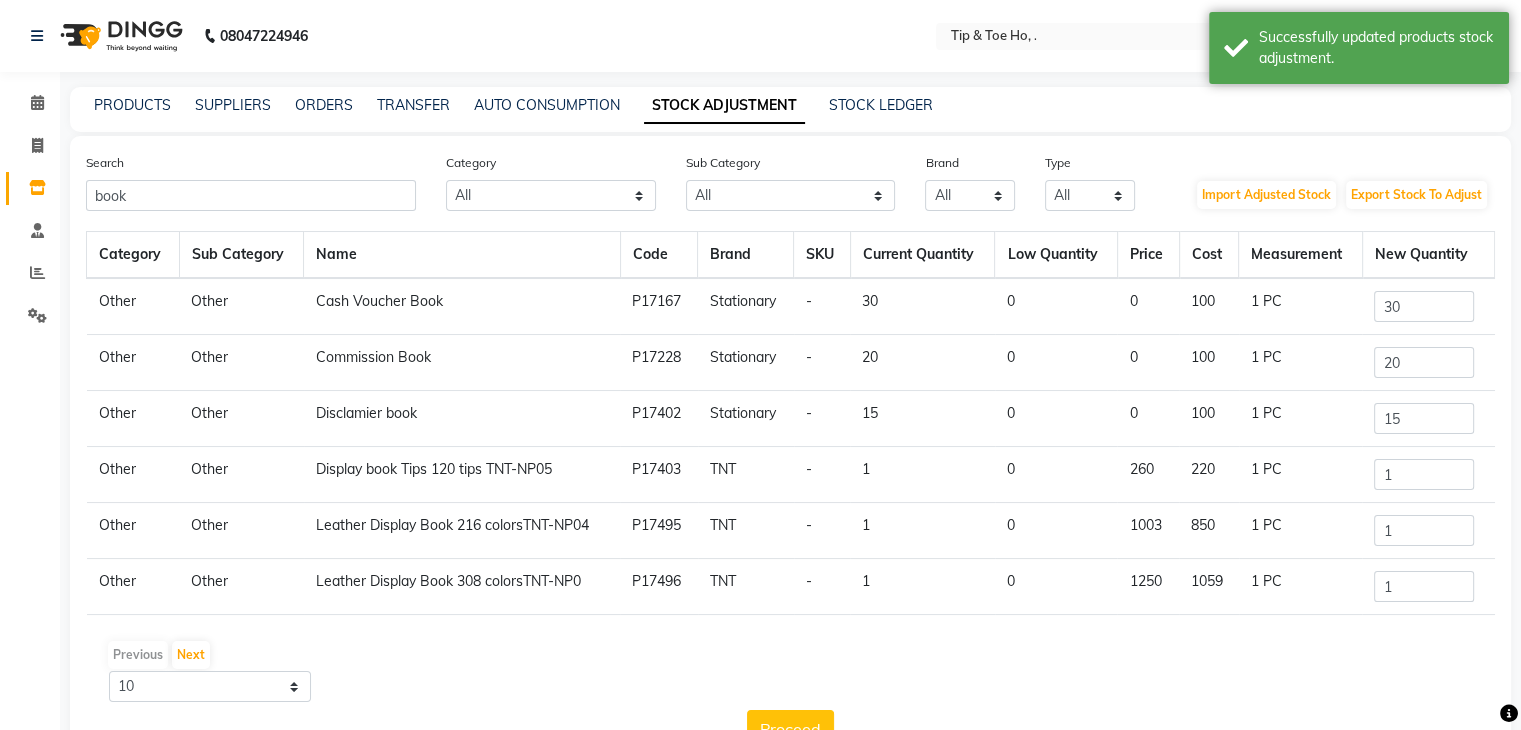 click on "Search book" 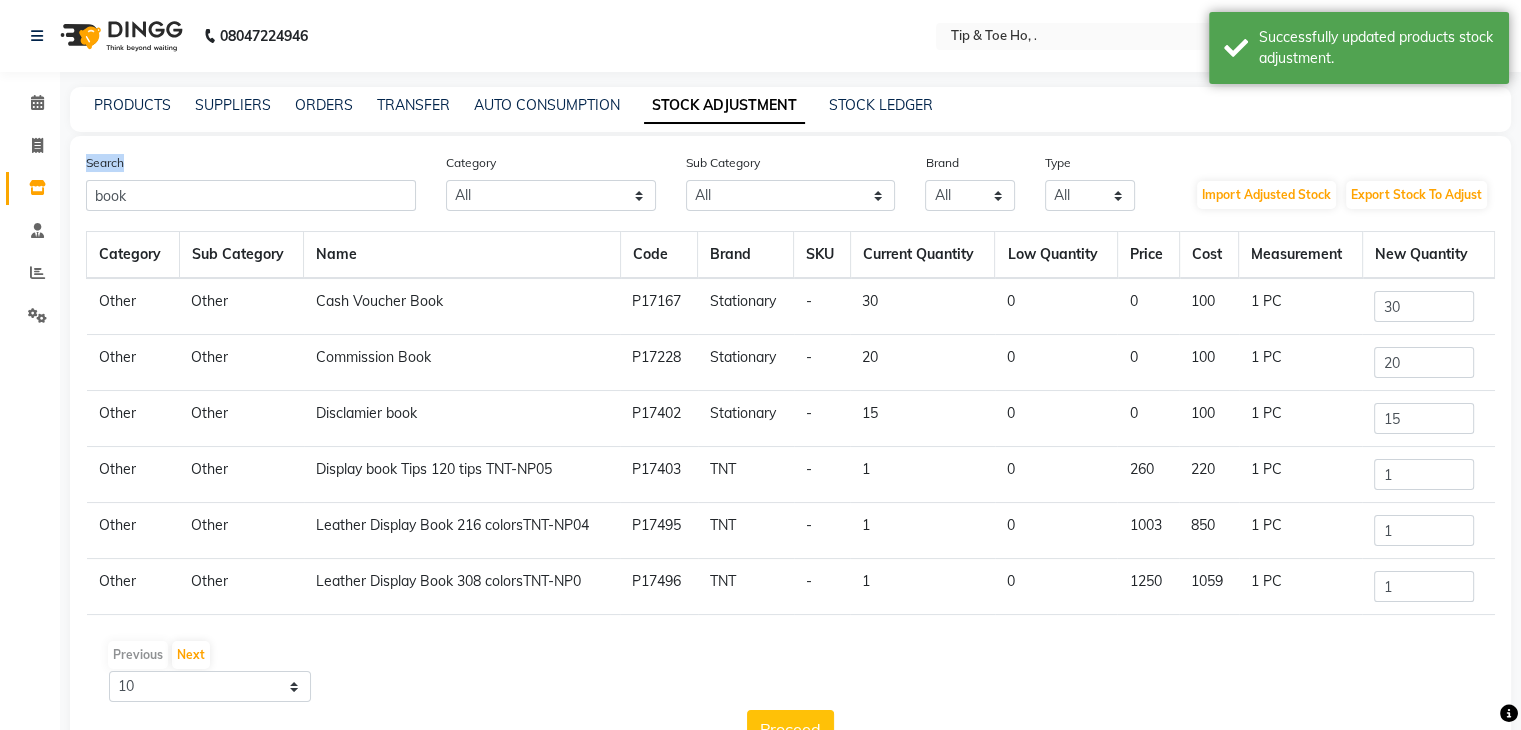 drag, startPoint x: 294, startPoint y: 180, endPoint x: 290, endPoint y: 194, distance: 14.56022 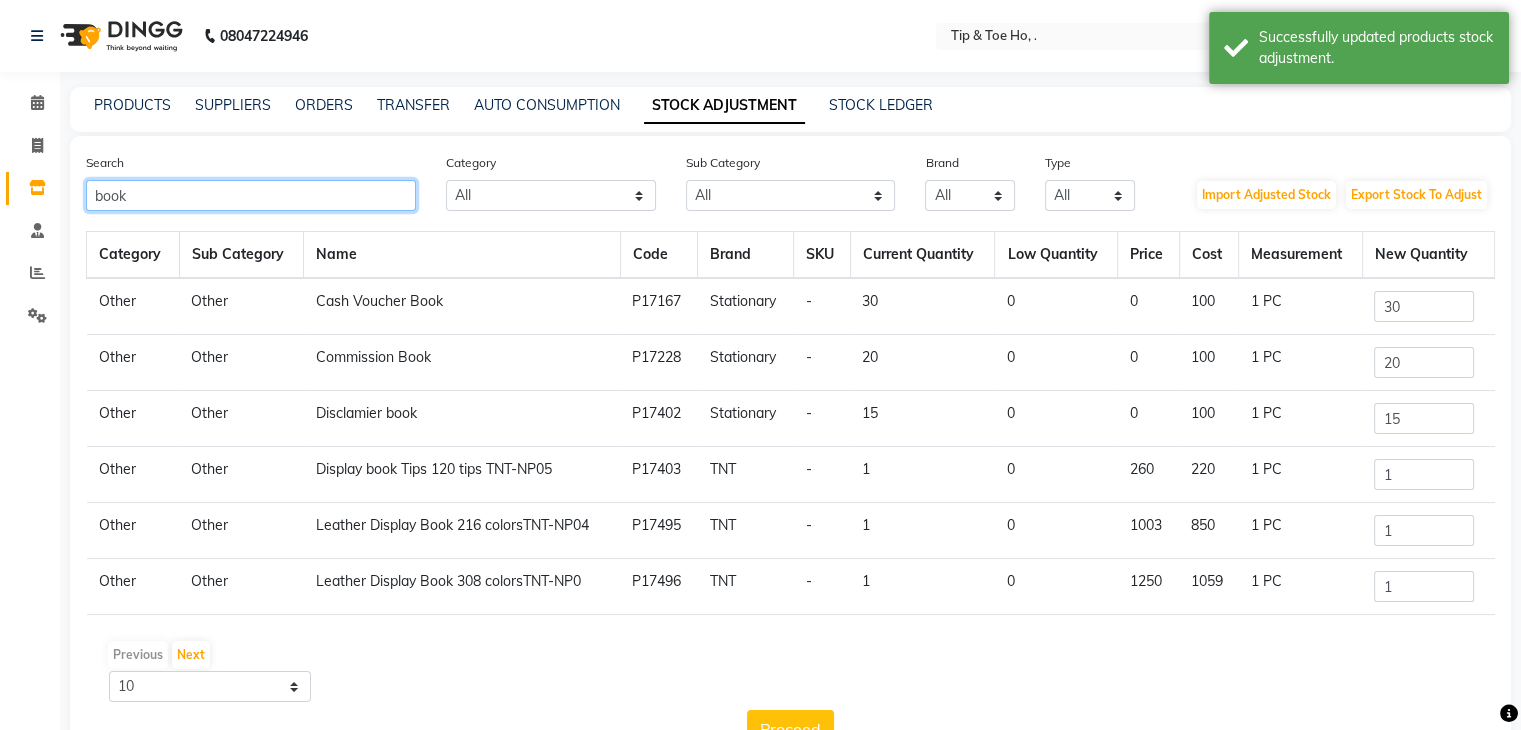 click on "book" 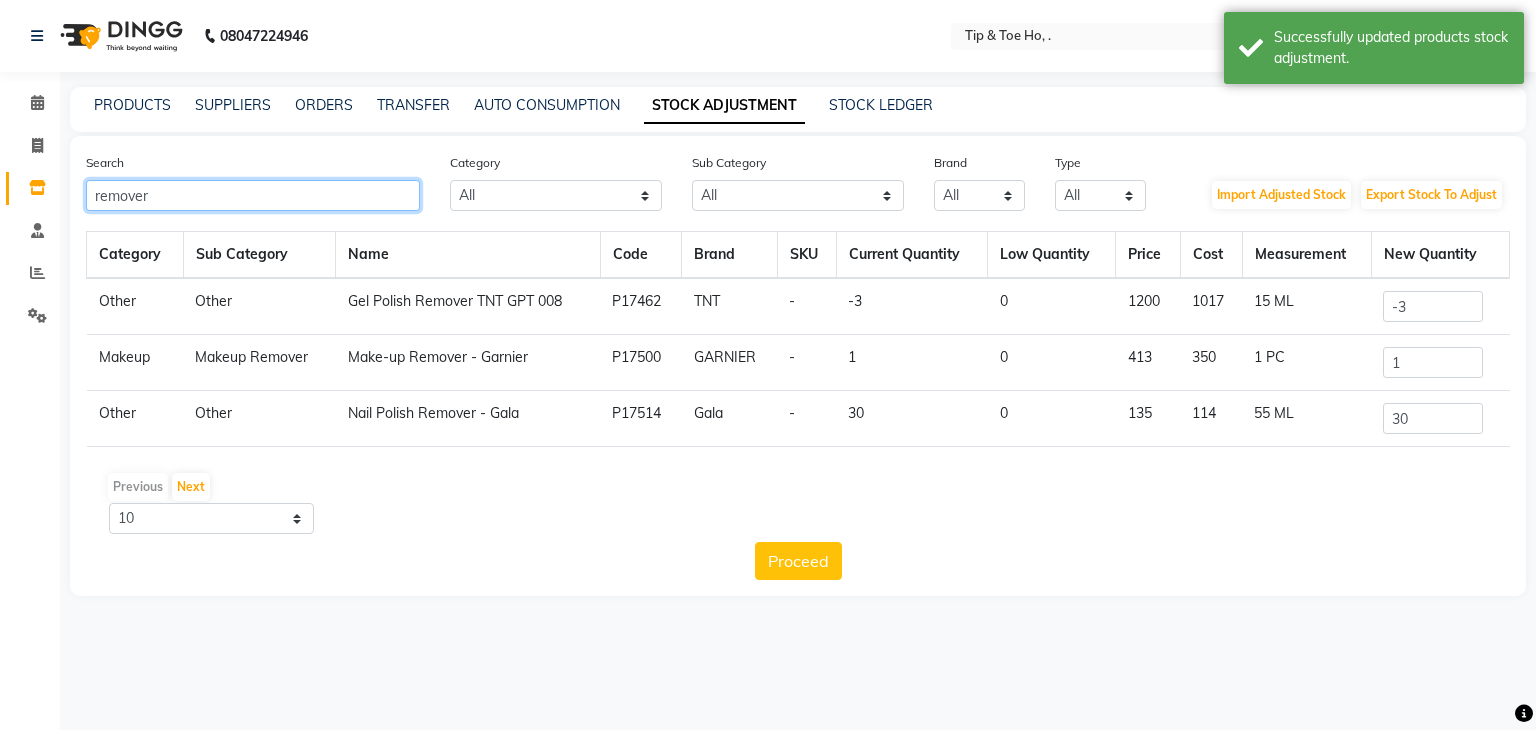 type on "remover" 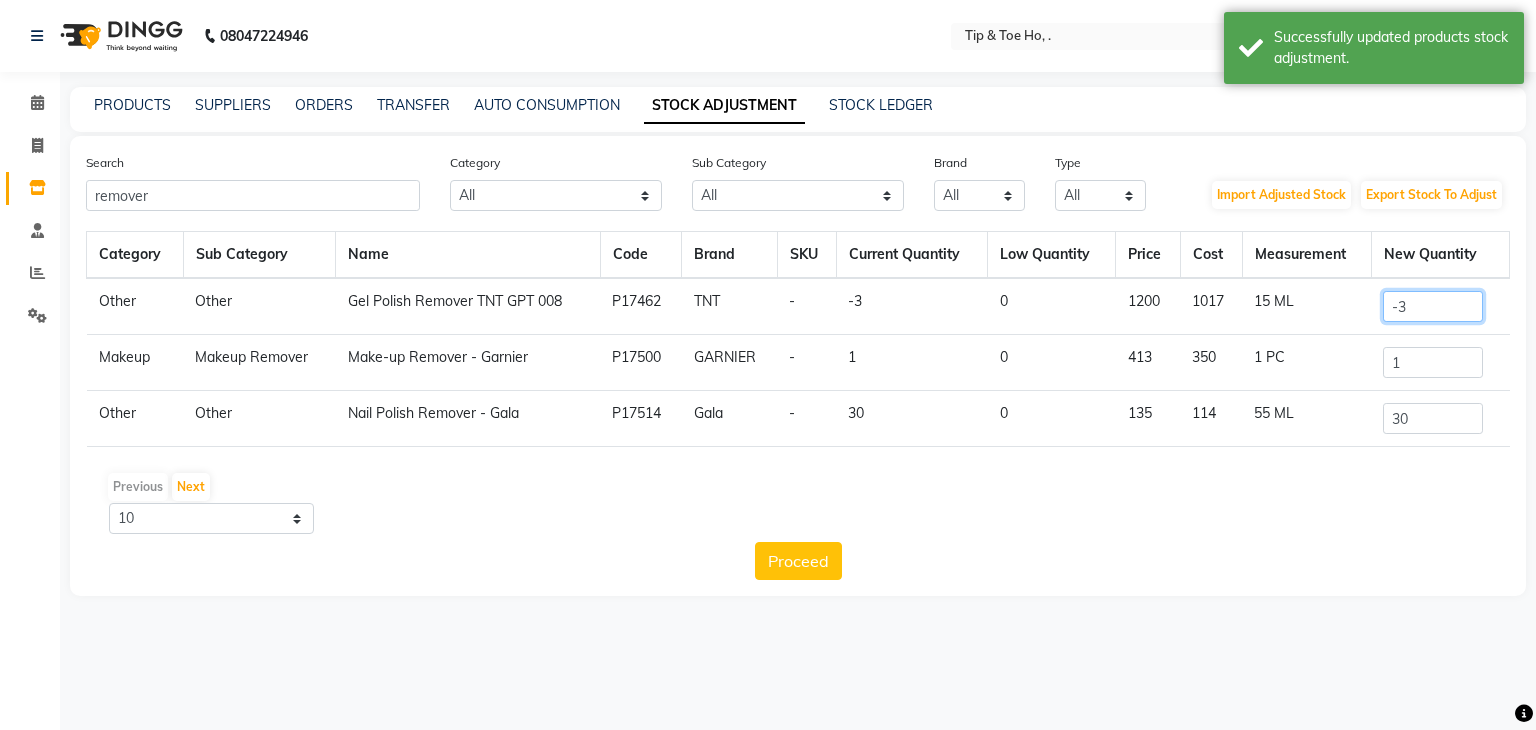 click on "-3" 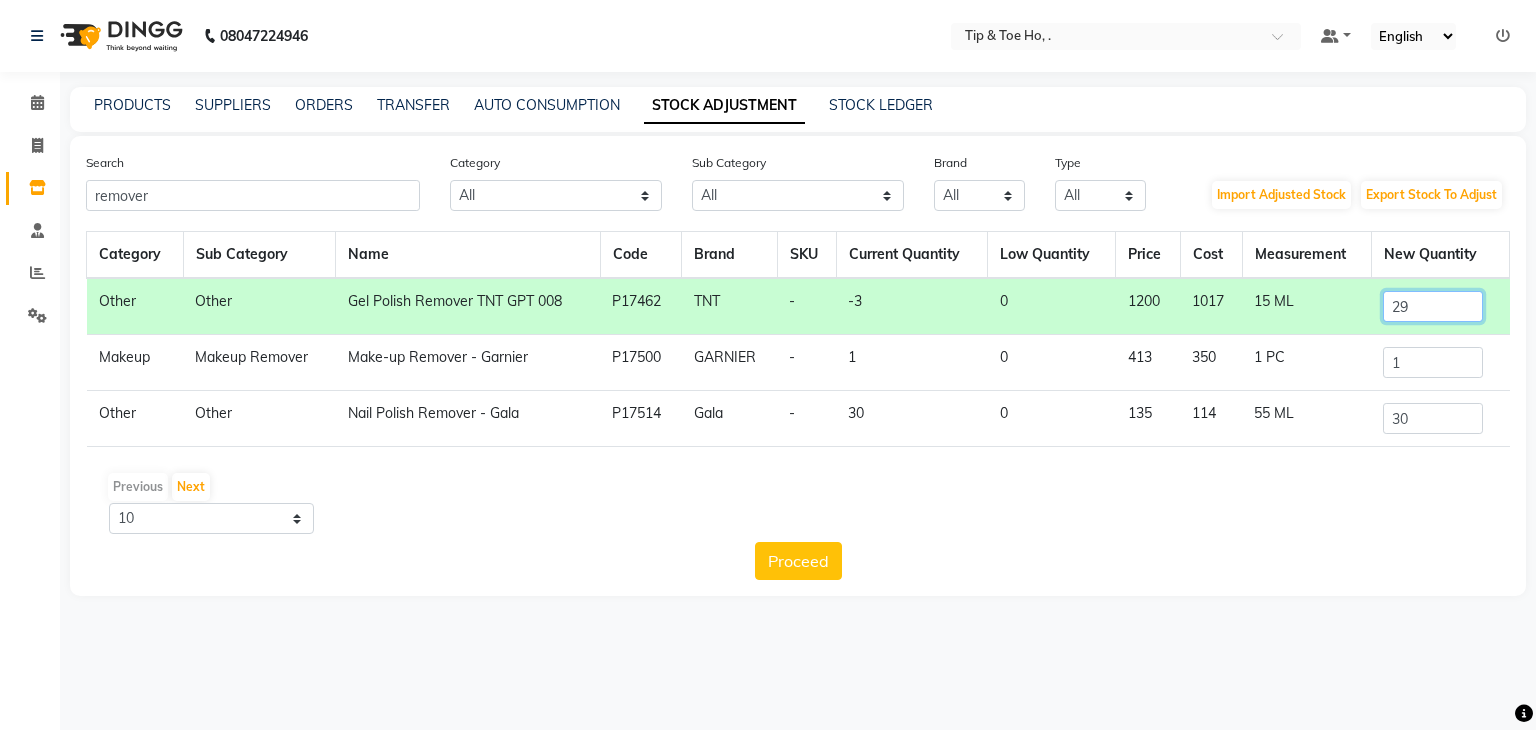 type on "29" 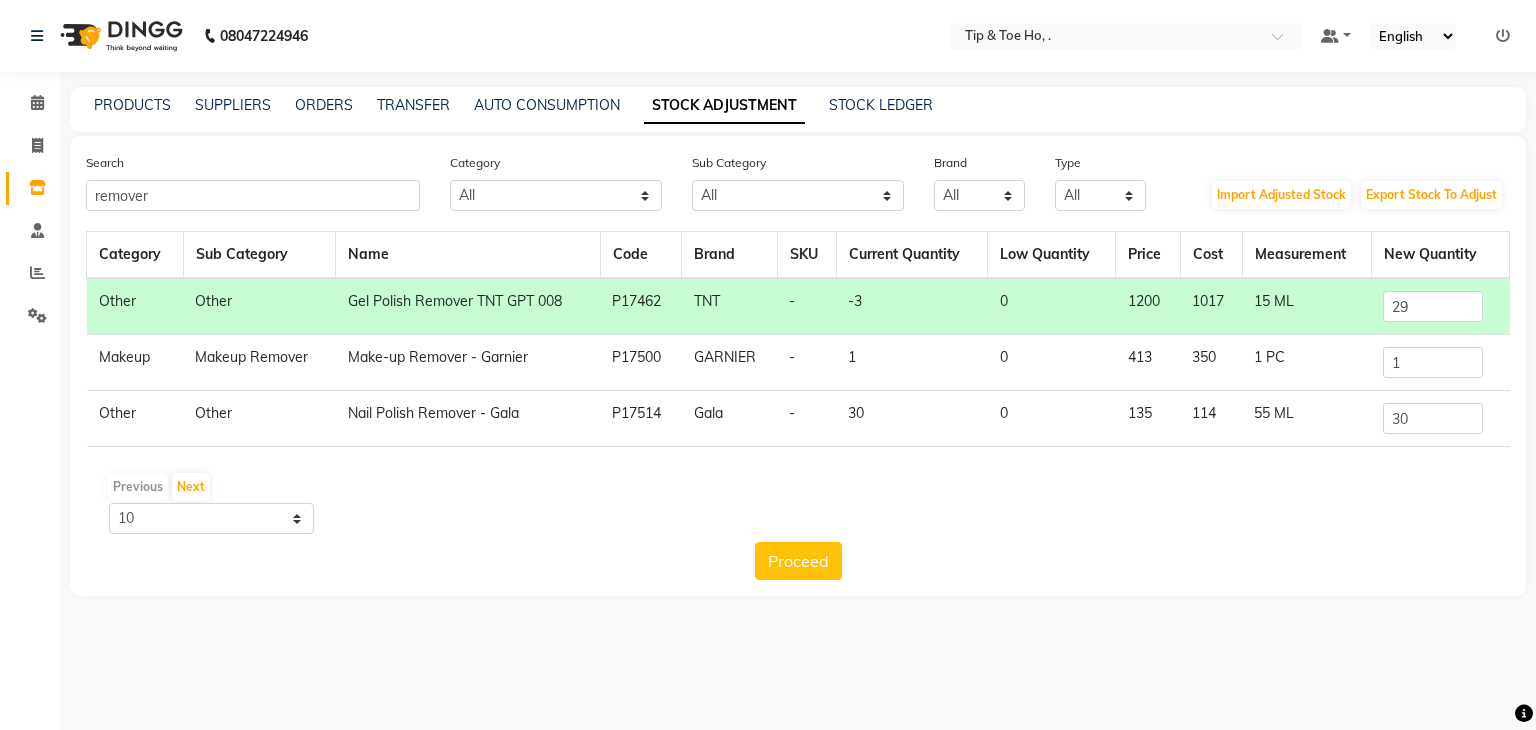 click on "08047224946 Select Location × Tip & Toe Ho, . Default Panel My Panel English ENGLISH Español العربية मराठी हिंदी ગુજરાતી தமிழ் 中文 Notifications nothing to show ☀ HMX , Malad West ☀ Tip & Toe, Ernakulam ☀ Tip & Toe HO, . ☀ Tip & Toe, Phoenix Mall of Asia ☀ Tip & Toe, CBD Belapur ☀ Tip & Toe, Bandra West ☀ Tip & Toe, Kurla West ☀ Tip & Toe, Annanagar East ☀  Tip & toe , Shahibaug ☀ Tip & Toe Thane, Thane ☀ Tip & Toe, Peddar road ☀ Tip & Toe  , Dadar ☀ Tip & Toe, Malad (w) ☀ Tip & Toe , Velachery ☀ Tip & Toe, Mohali ☀ Tip And Toe, Juhu ☀ Tip & Toe, Meharchand Market ☀ Tip & Toe, Shimpoli Road ☀ Tip & Toe, Iscon ☀ Tip & Toe, Kandivali East  Calendar  Invoice  Inventory  Staff  Reports  Settings Completed InProgress Upcoming Dropped Tentative Check-In Confirm Bookings Generate Report Segments Page Builder PRODUCTS SUPPLIERS ORDERS TRANSFER AUTO CONSUMPTION STOCK ADJUSTMENT STOCK LEDGER Search remover Category All" at bounding box center (768, 365) 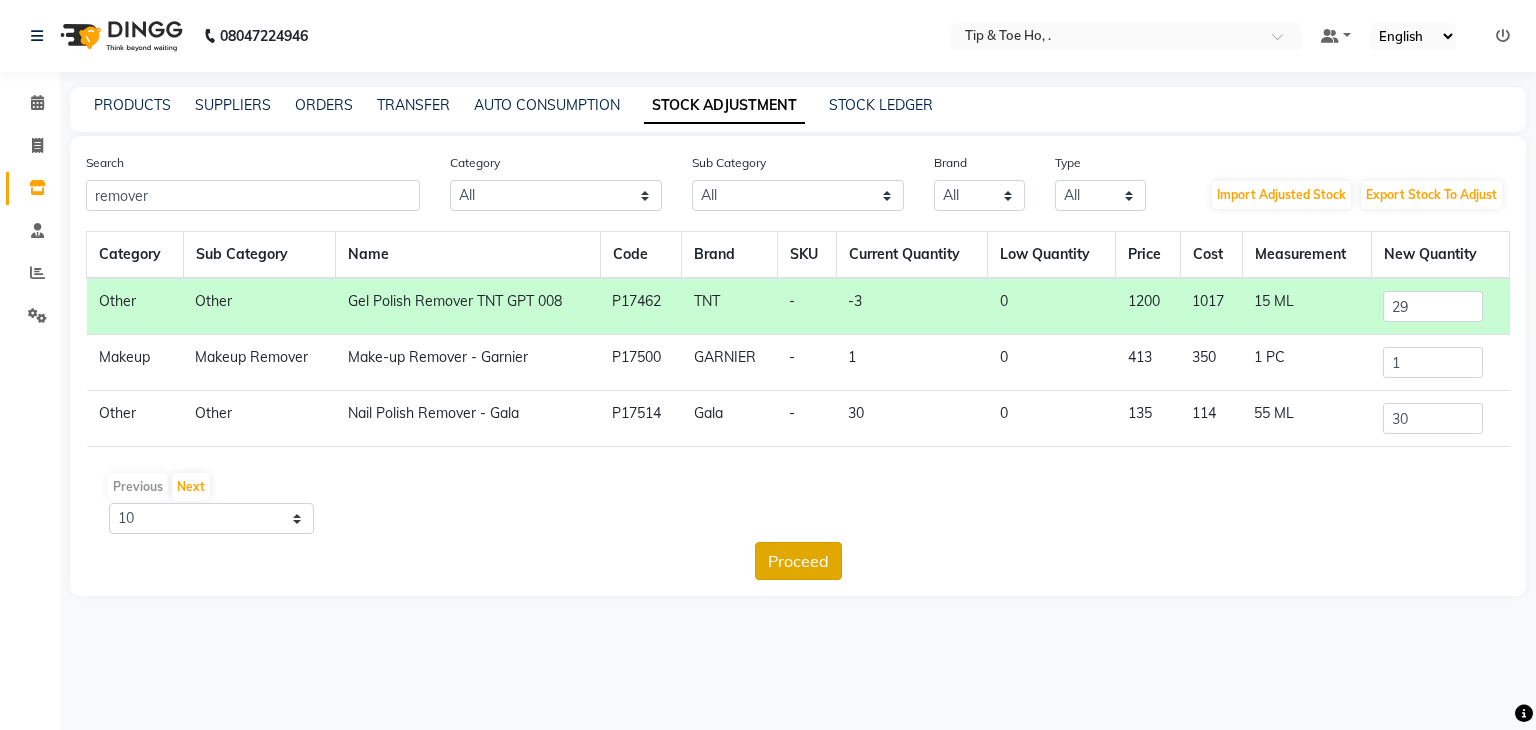 click on "Proceed" 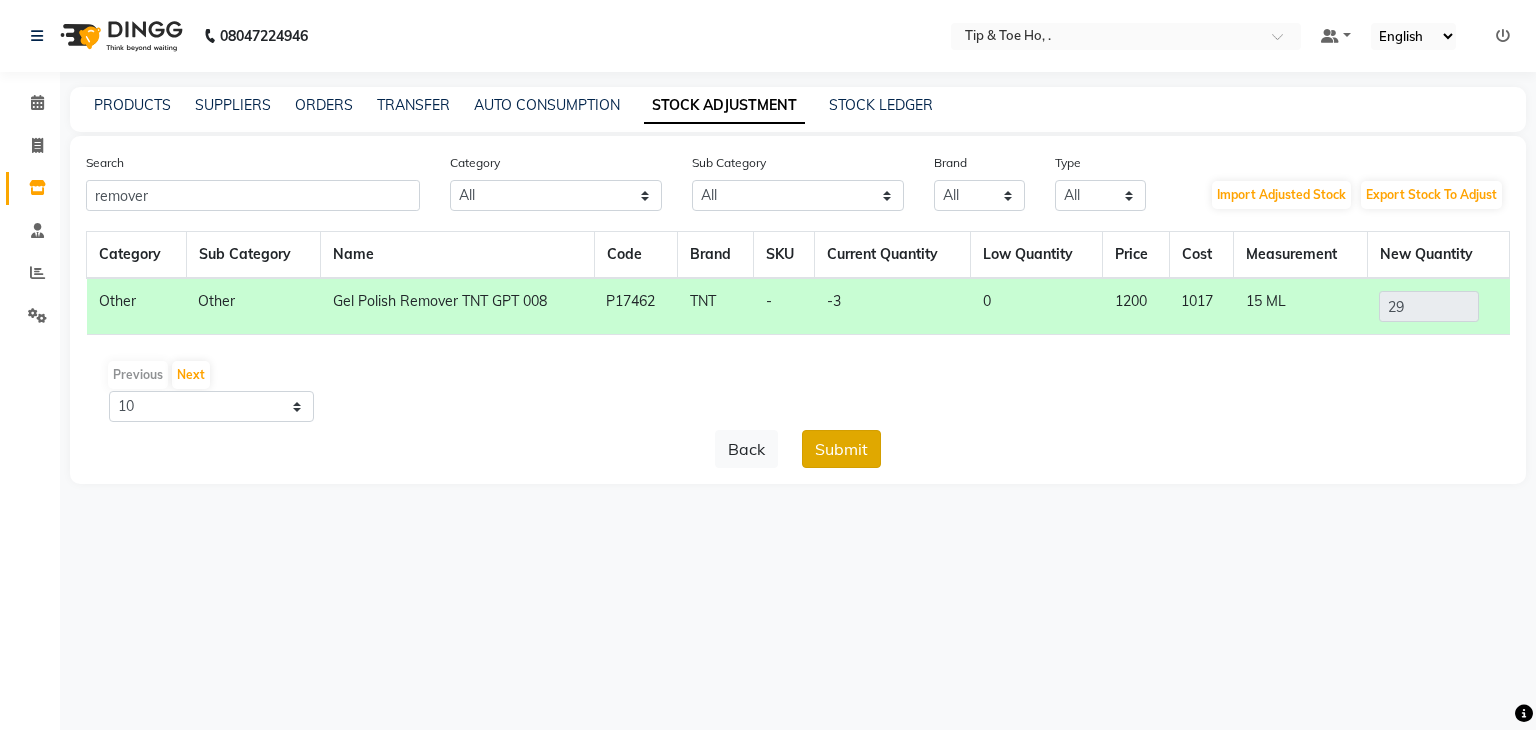click on "Submit" 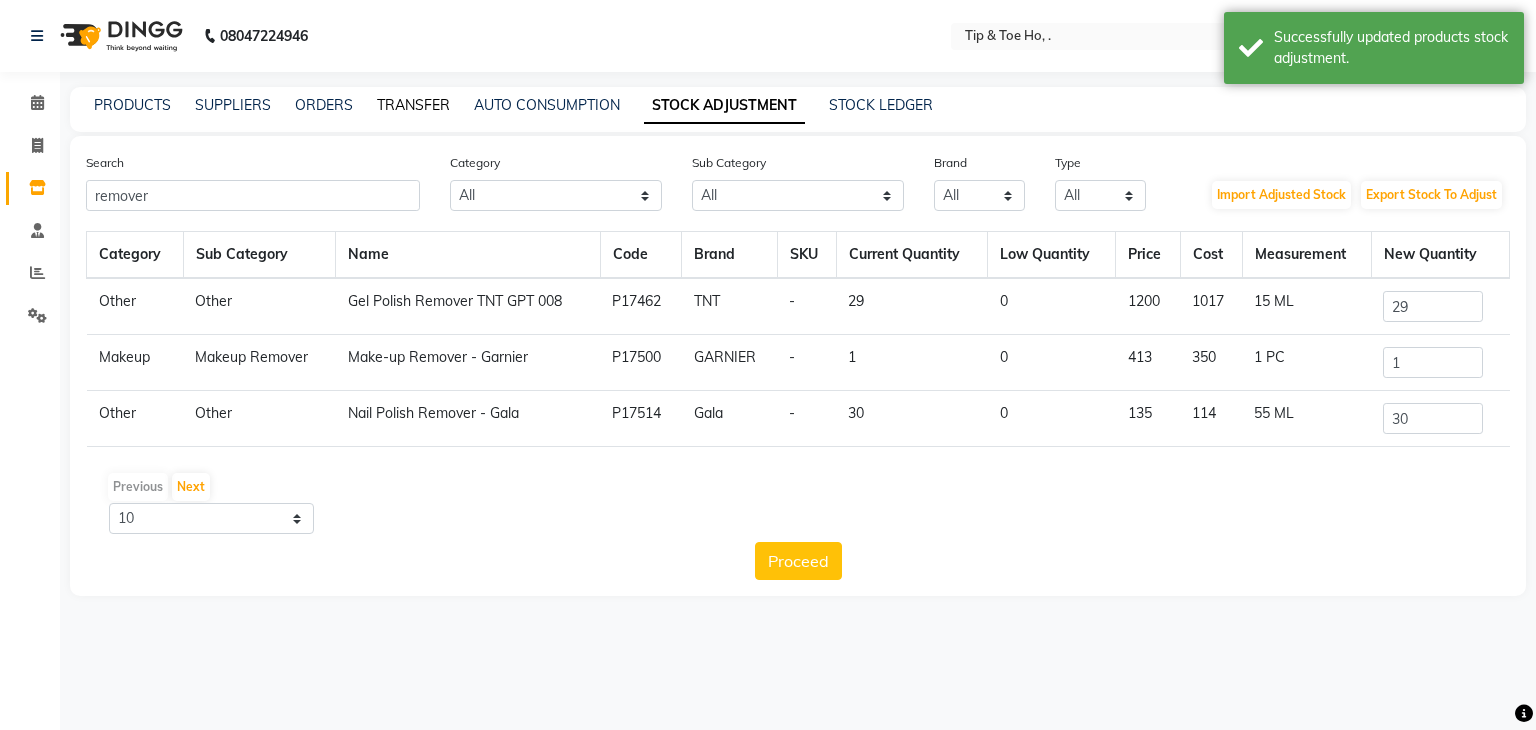 click on "TRANSFER" 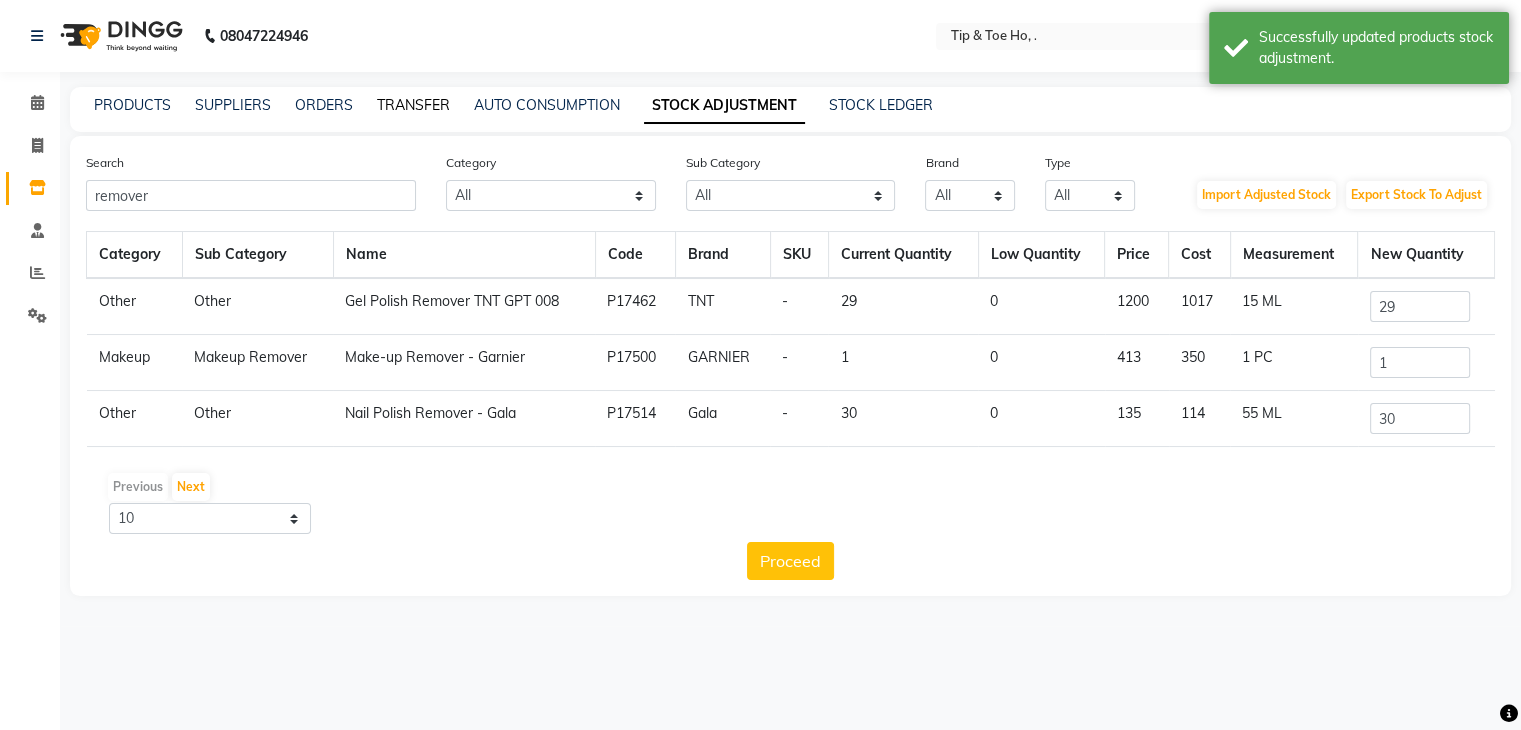 select on "sender" 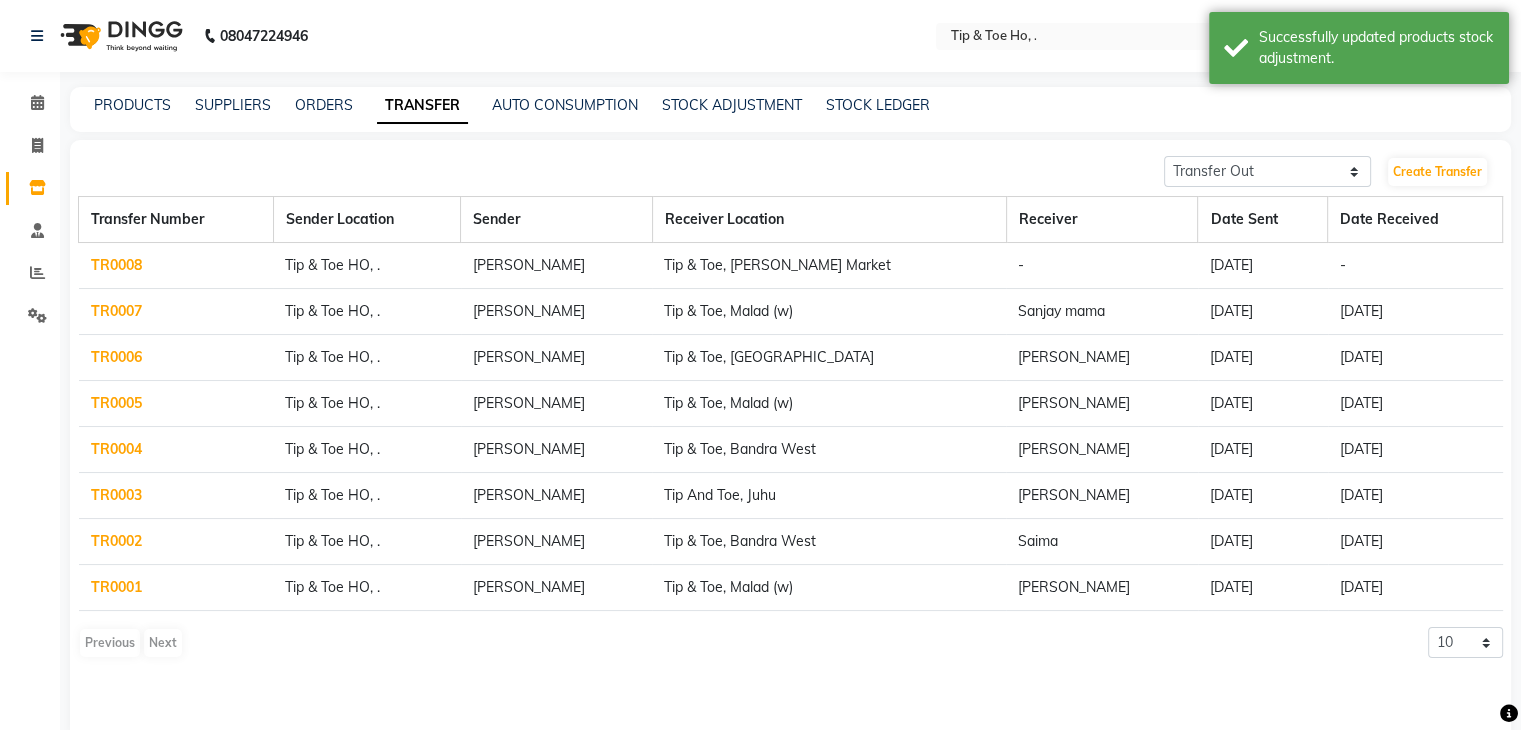 click on "TR0008" 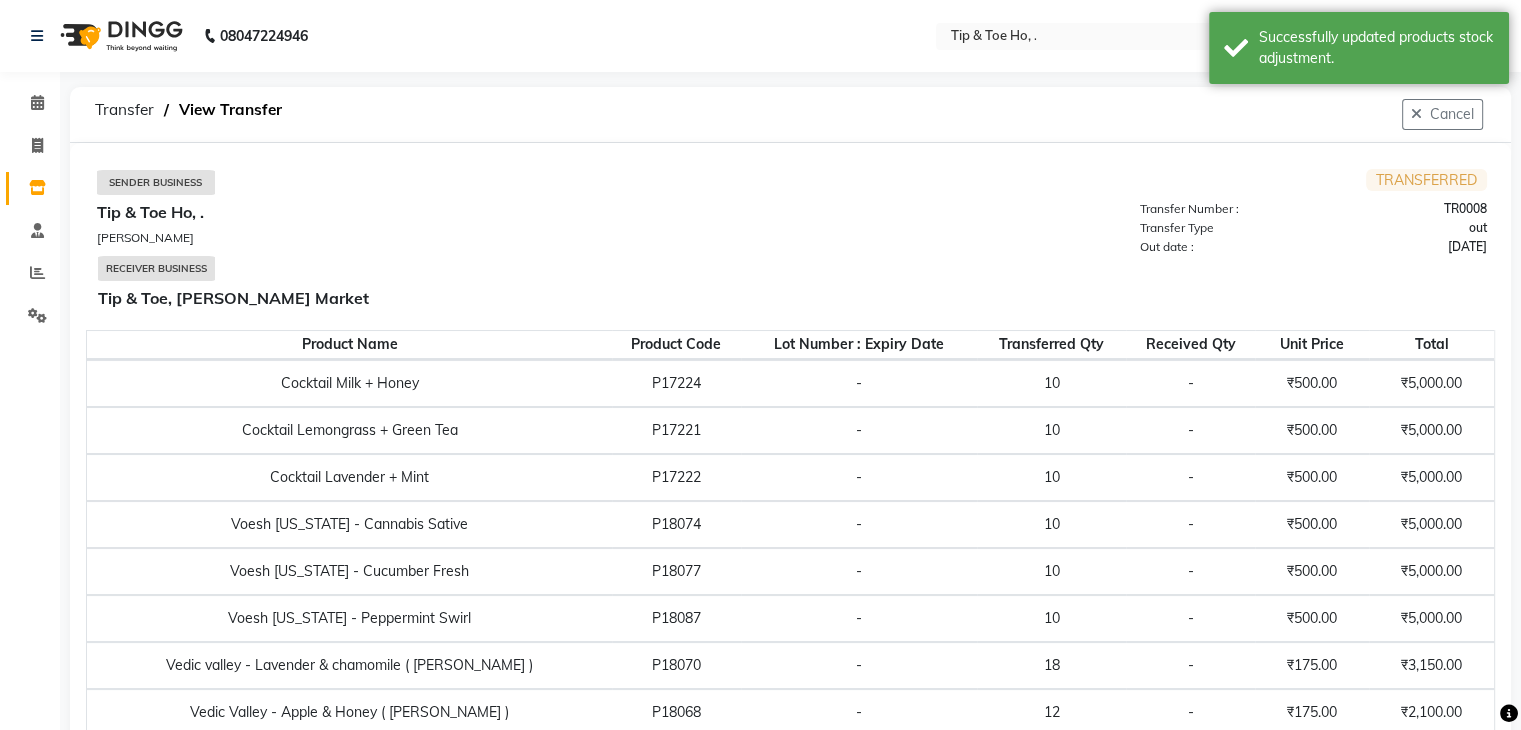 click on "TR0008" at bounding box center [1406, 209] 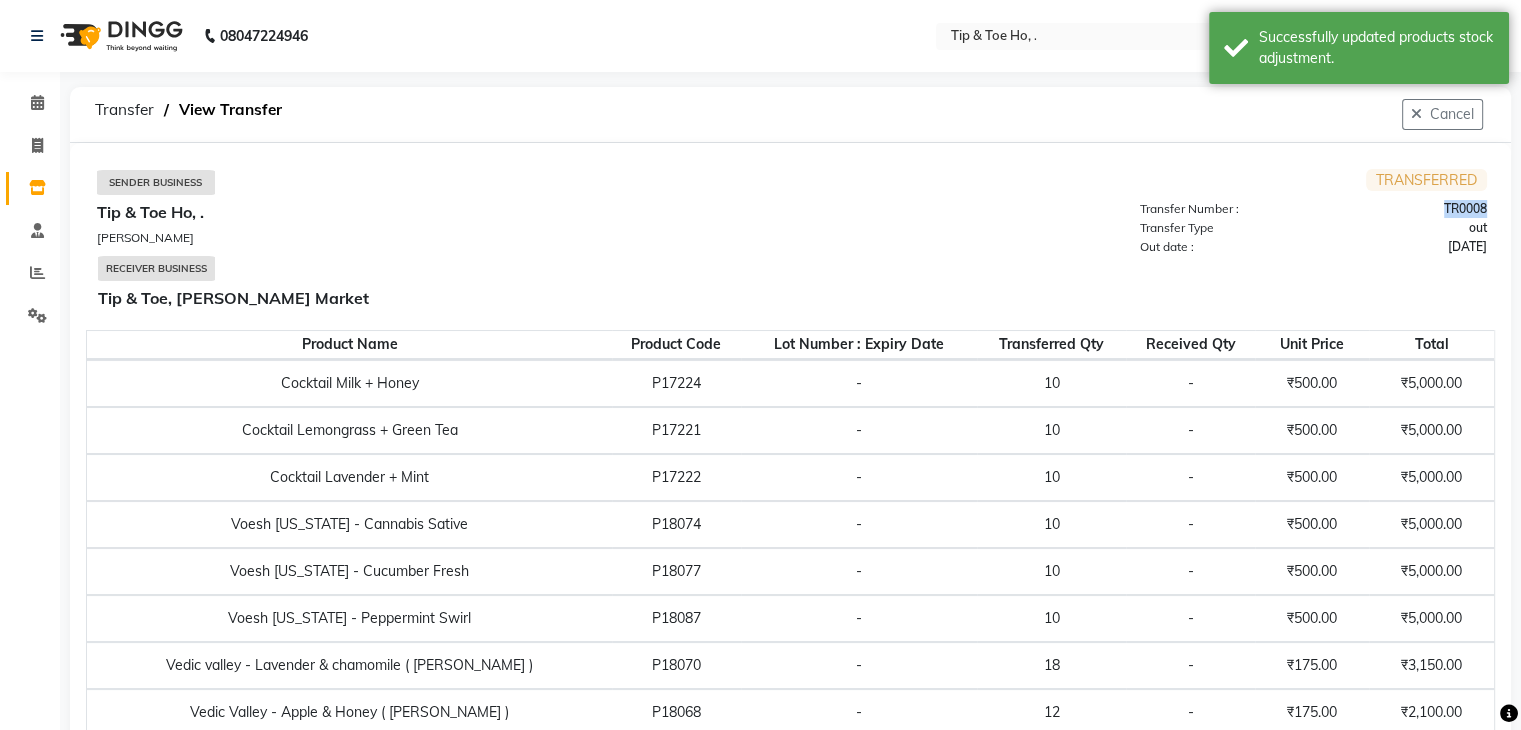 click on "TR0008" at bounding box center [1406, 209] 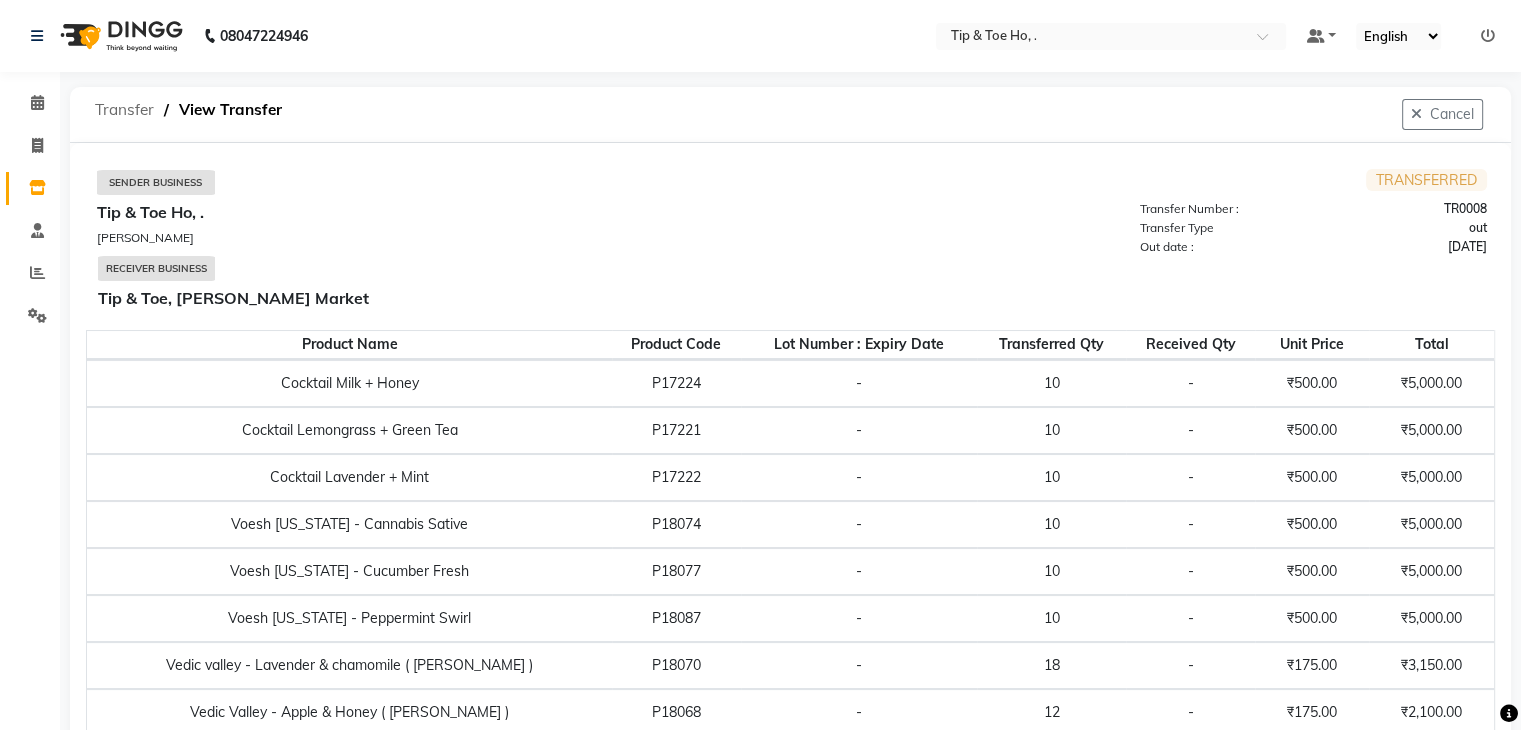 click on "Transfer" 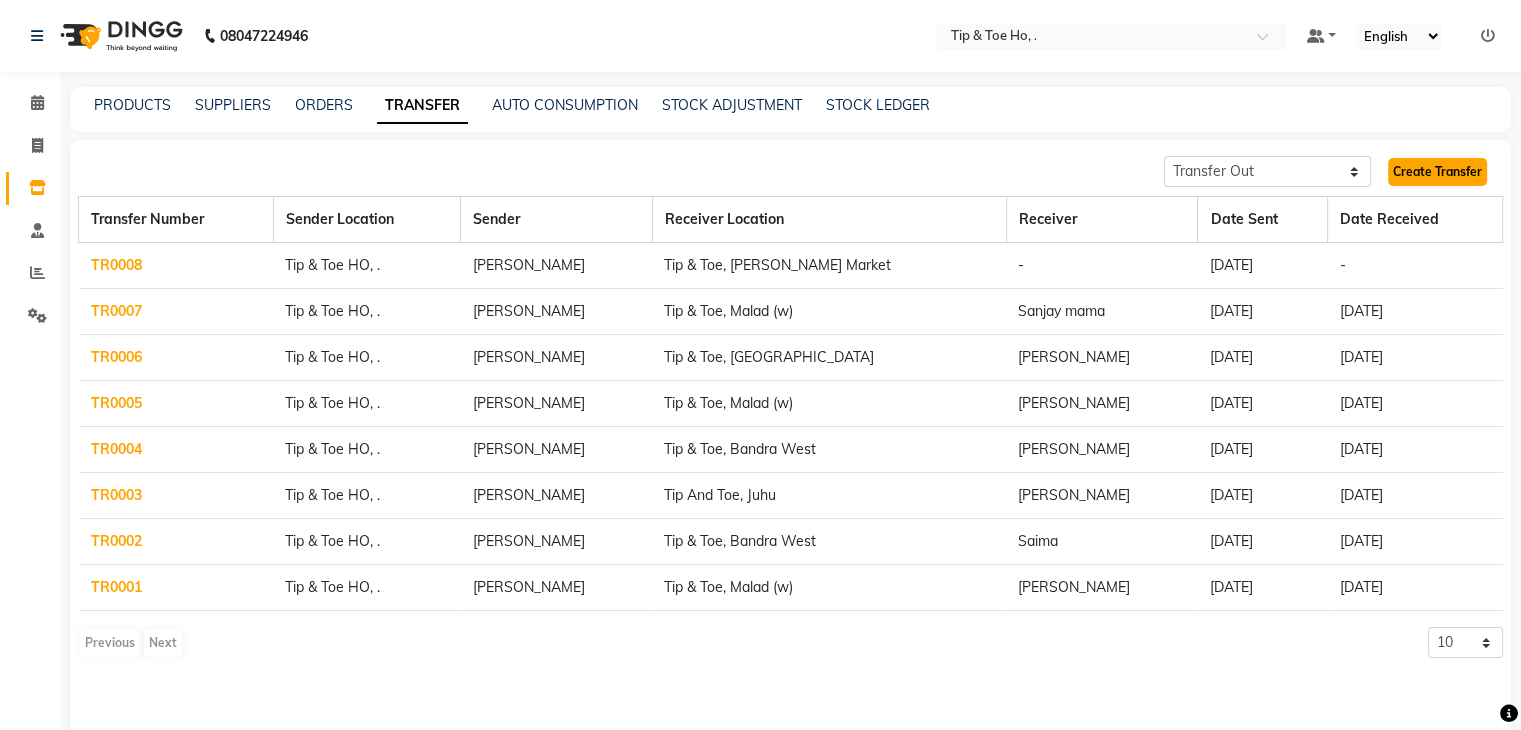 click on "Create Transfer" 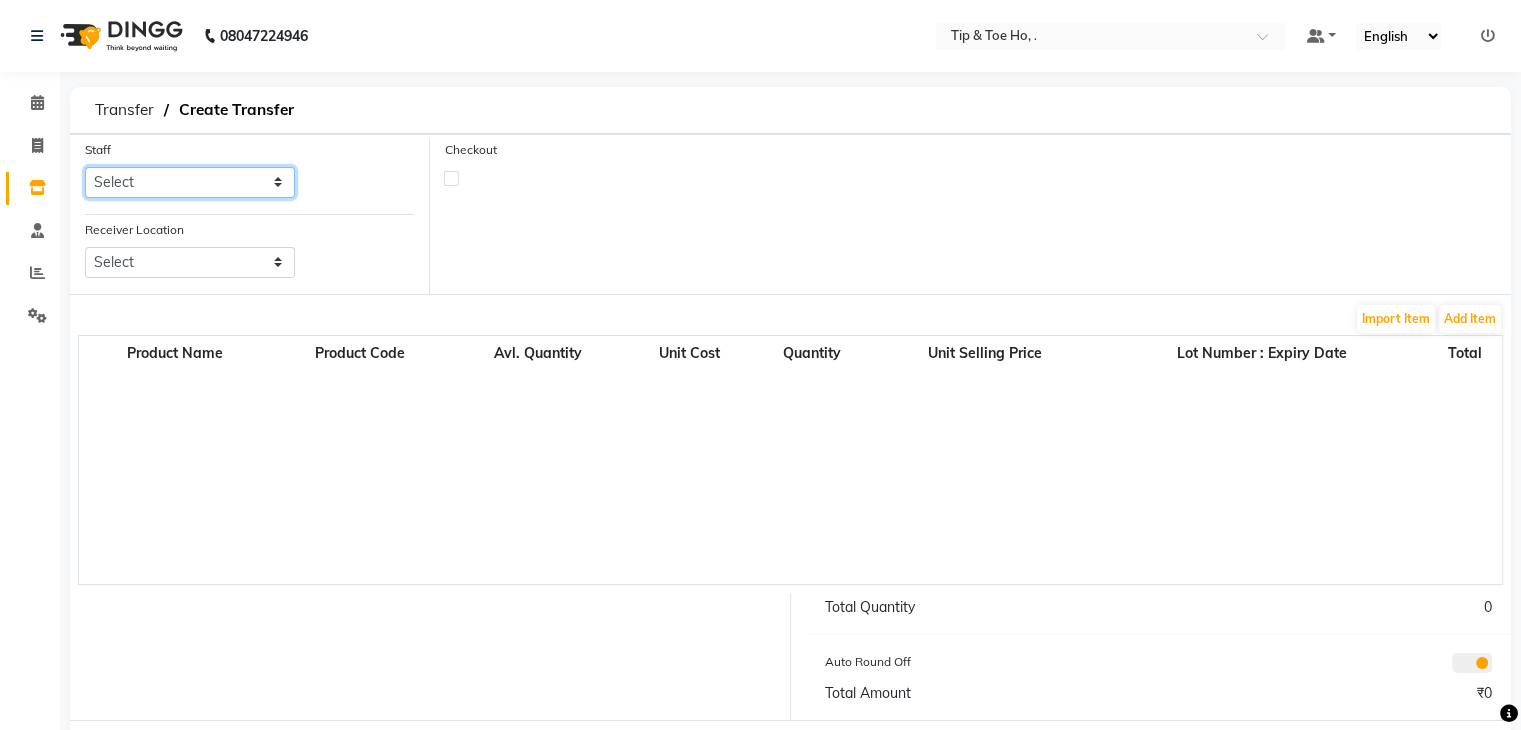 click on "Select Accounts Accounts 2 Accounts 3 CA Urvii Mittal DINGG SUPPORT Jai Chavan Kajal [PERSON_NAME] Marketing Tip And Toe Borivali  Tip and Toe -[GEOGRAPHIC_DATA] Tip And Toe The Nail,Panjim" at bounding box center (190, 182) 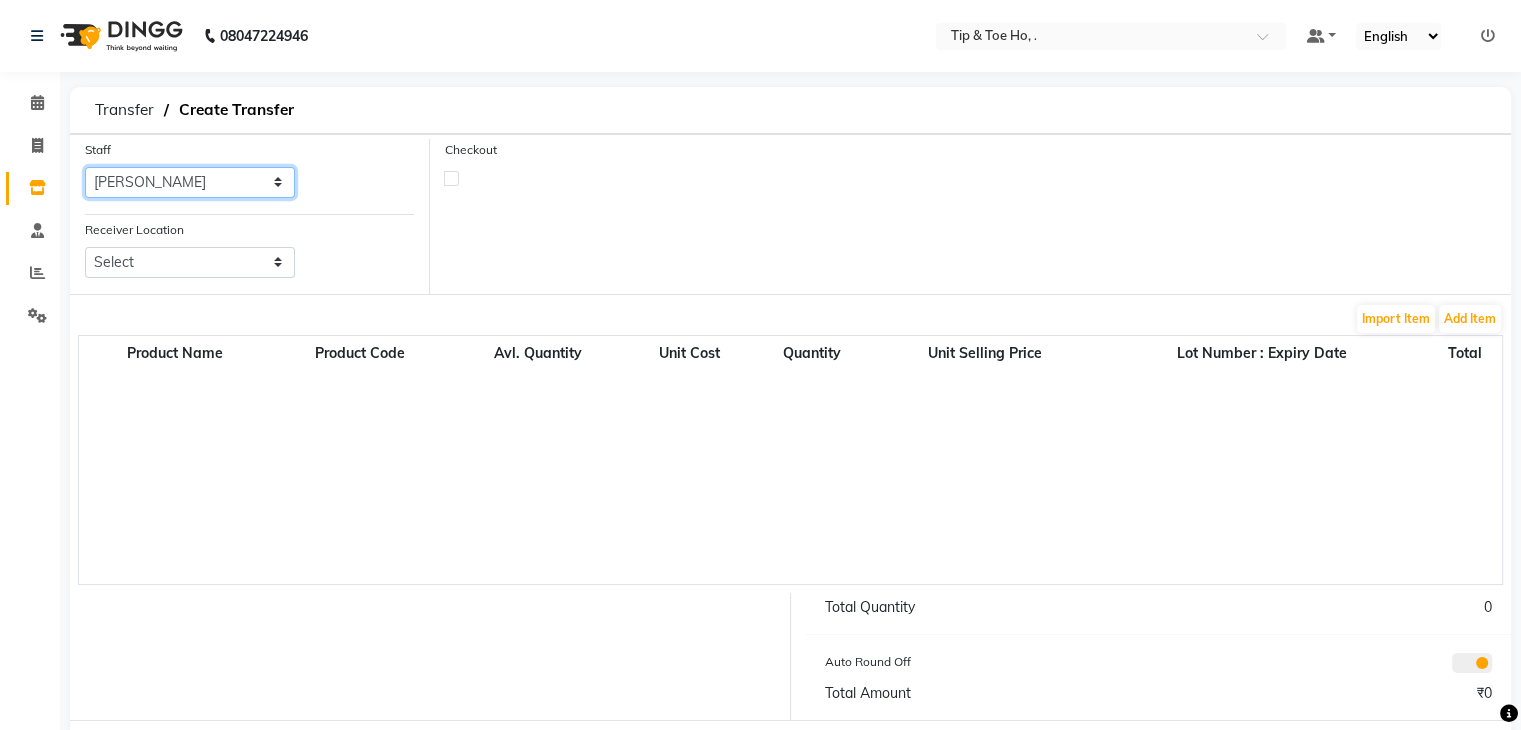 click on "Select Accounts Accounts 2 Accounts 3 CA Urvii Mittal DINGG SUPPORT Jai Chavan Kajal [PERSON_NAME] Marketing Tip And Toe Borivali  Tip and Toe -[GEOGRAPHIC_DATA] Tip And Toe The Nail,Panjim" at bounding box center (190, 182) 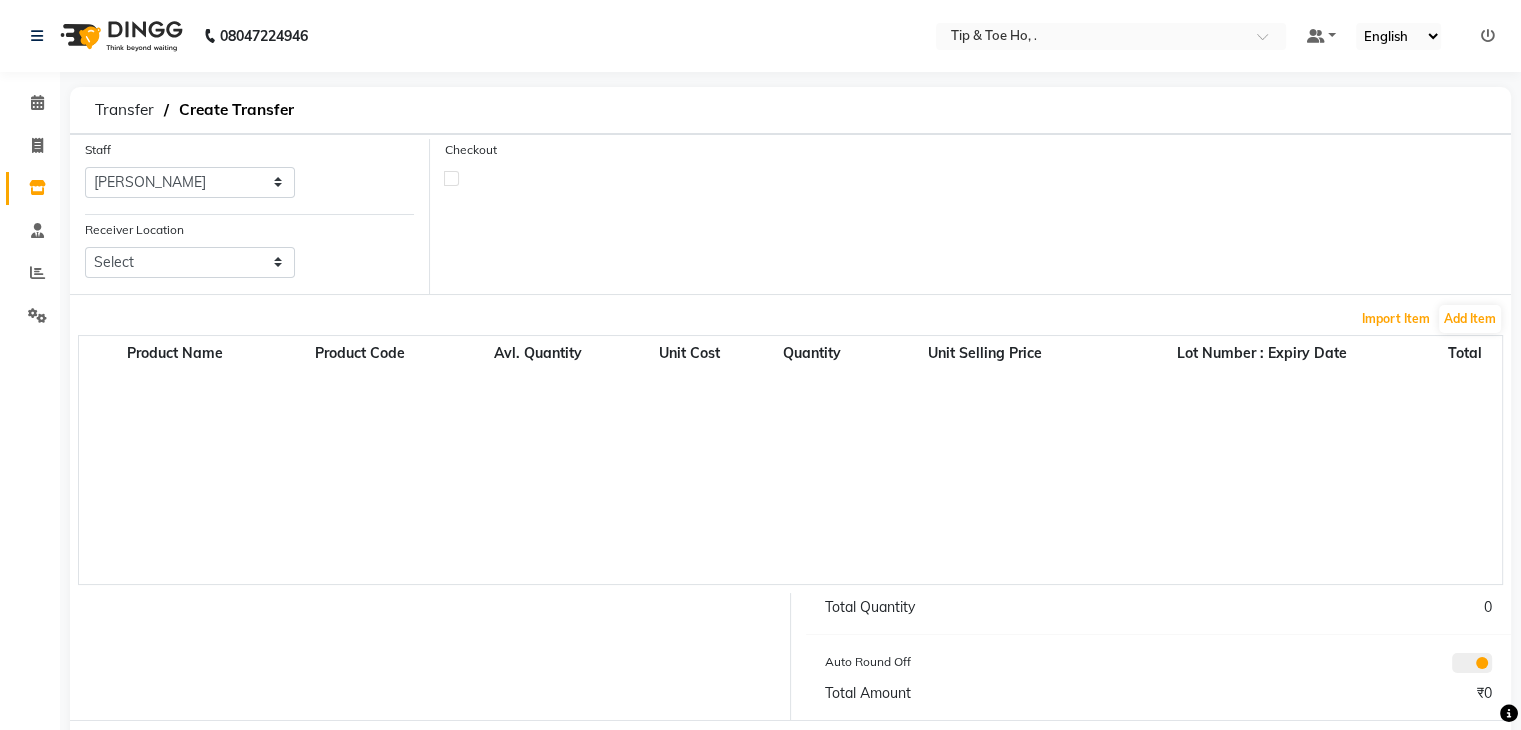 type 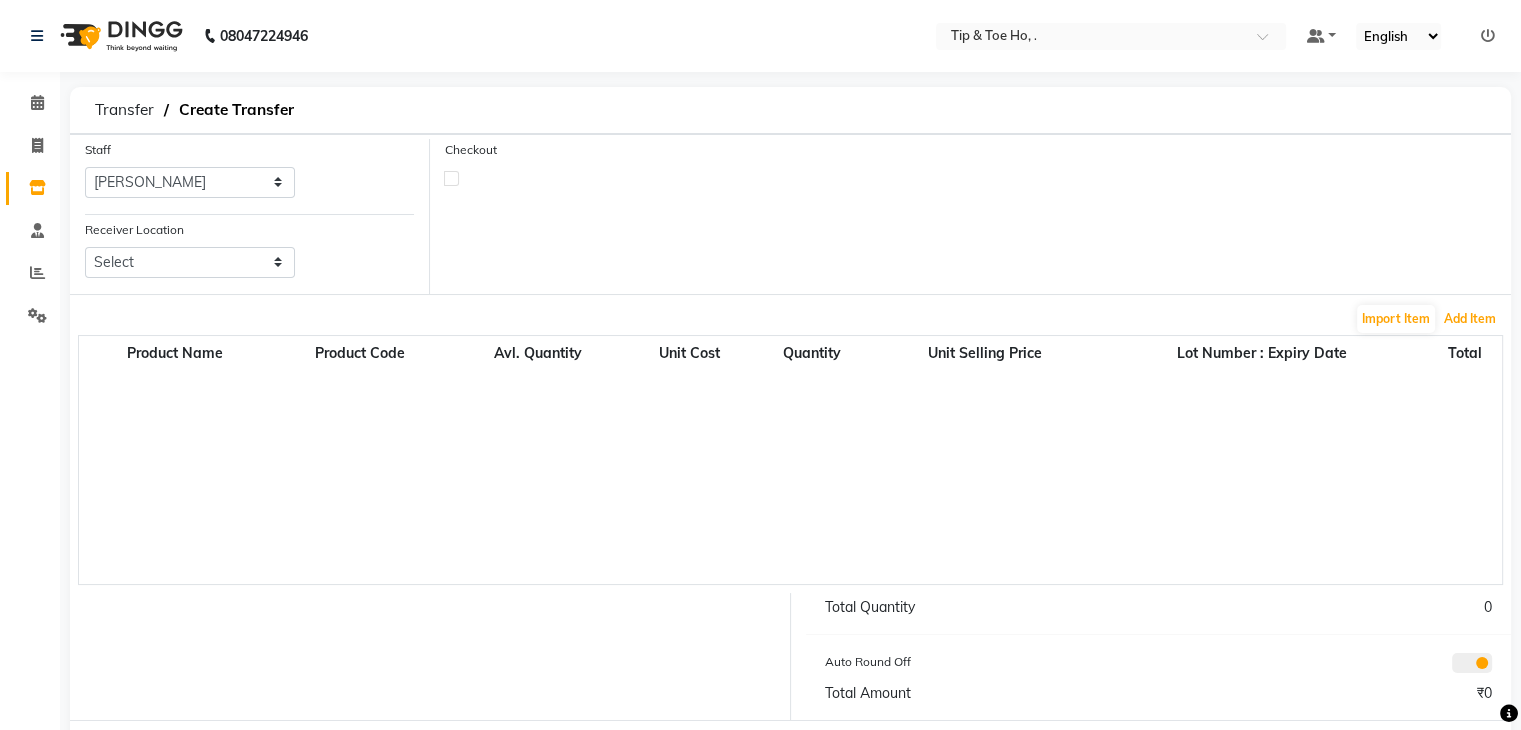 type 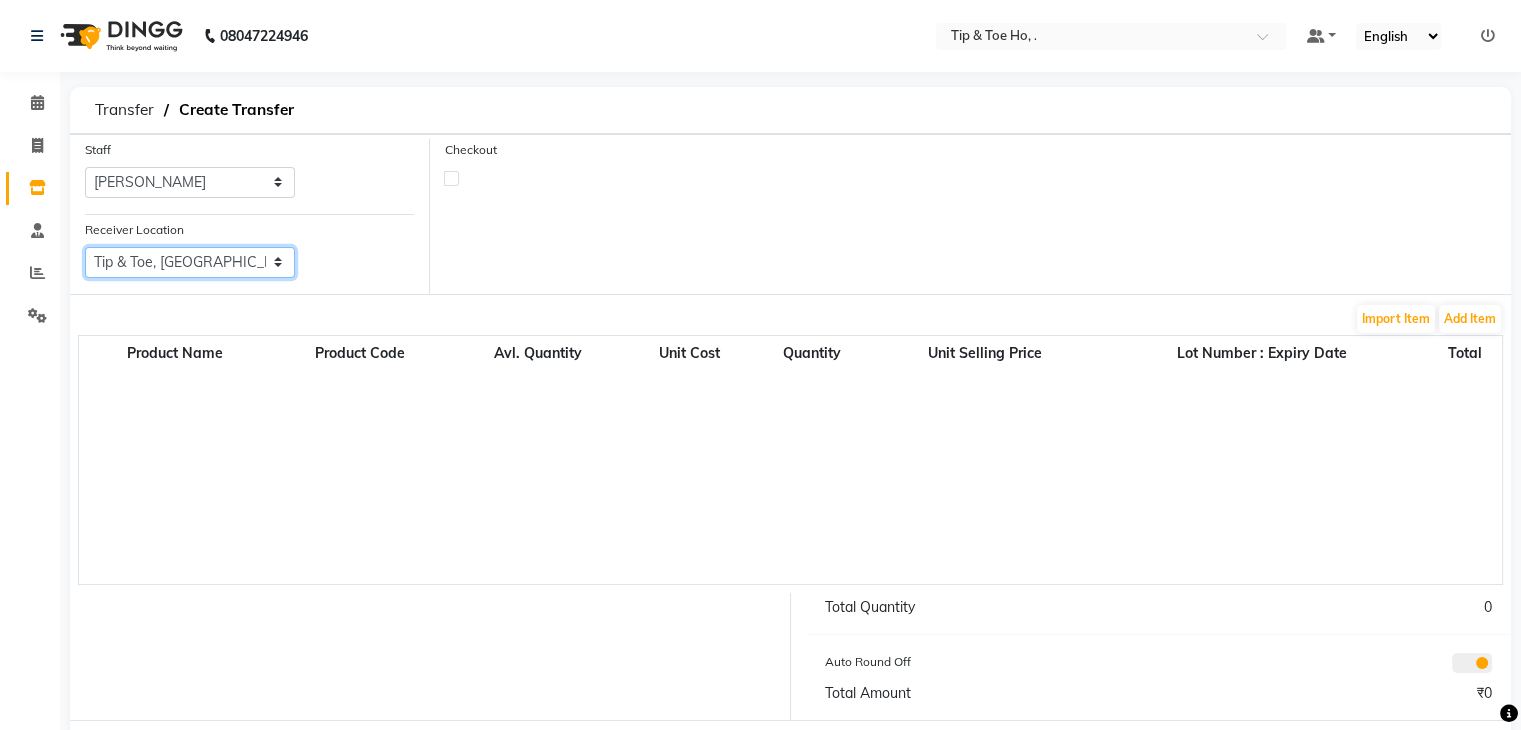 select on "2458" 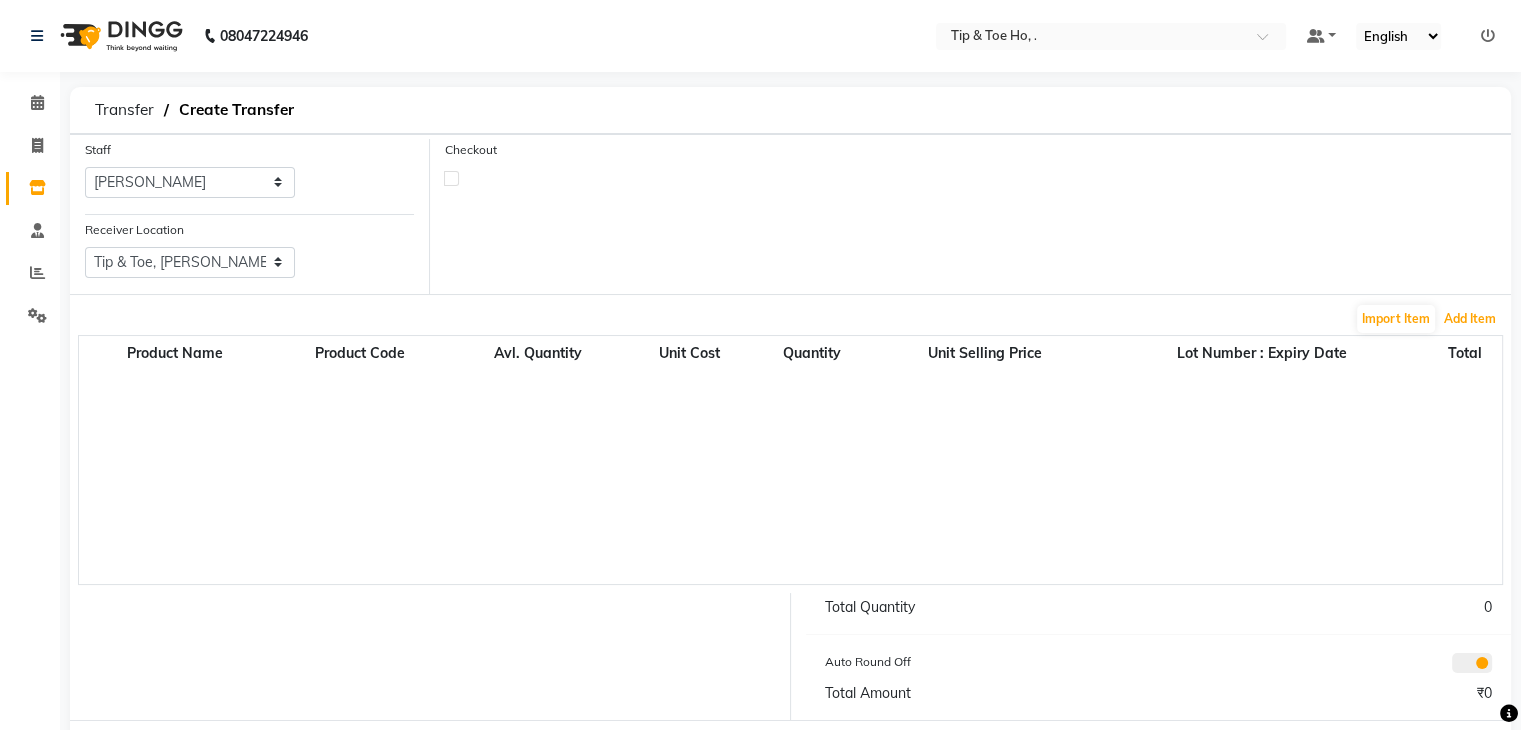 click on "Add Item" 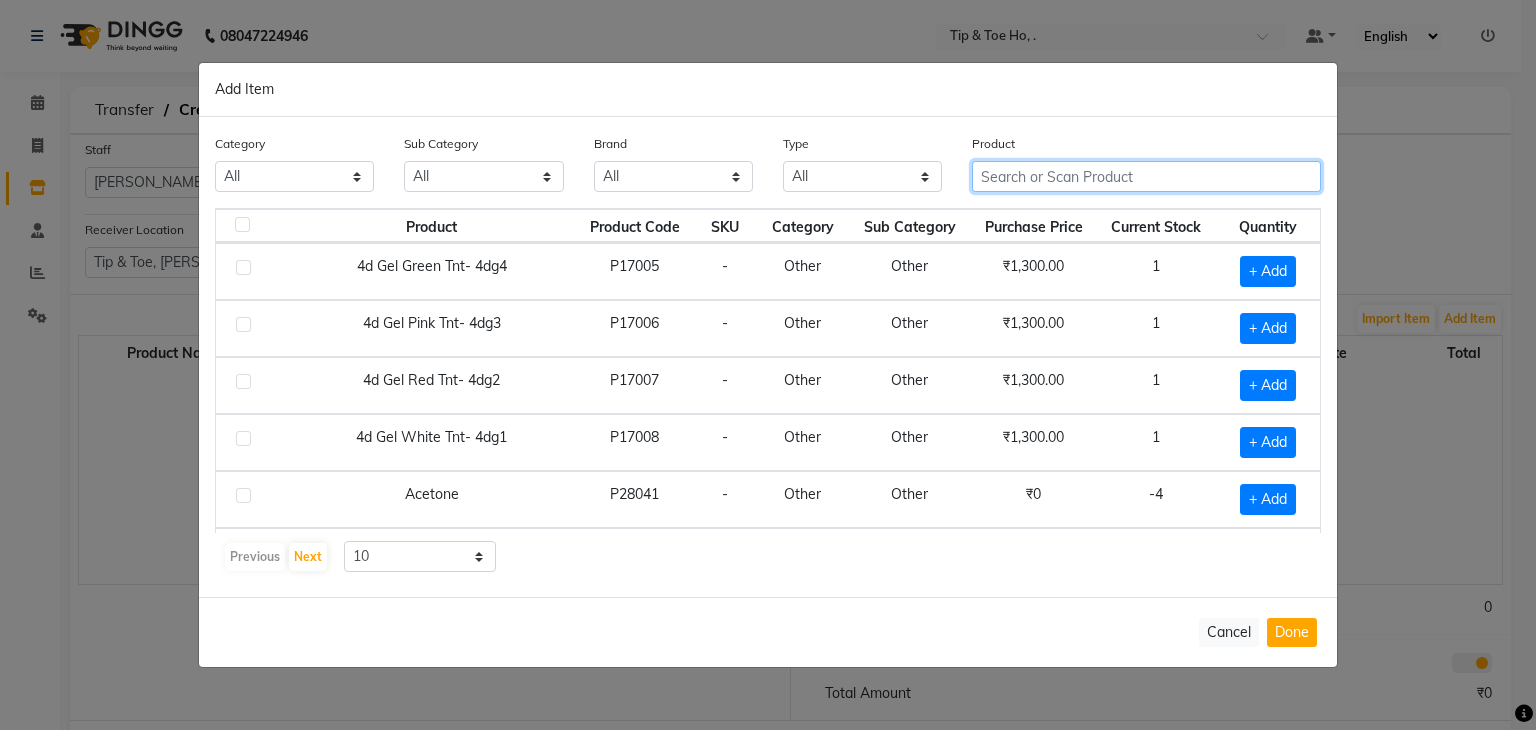 click 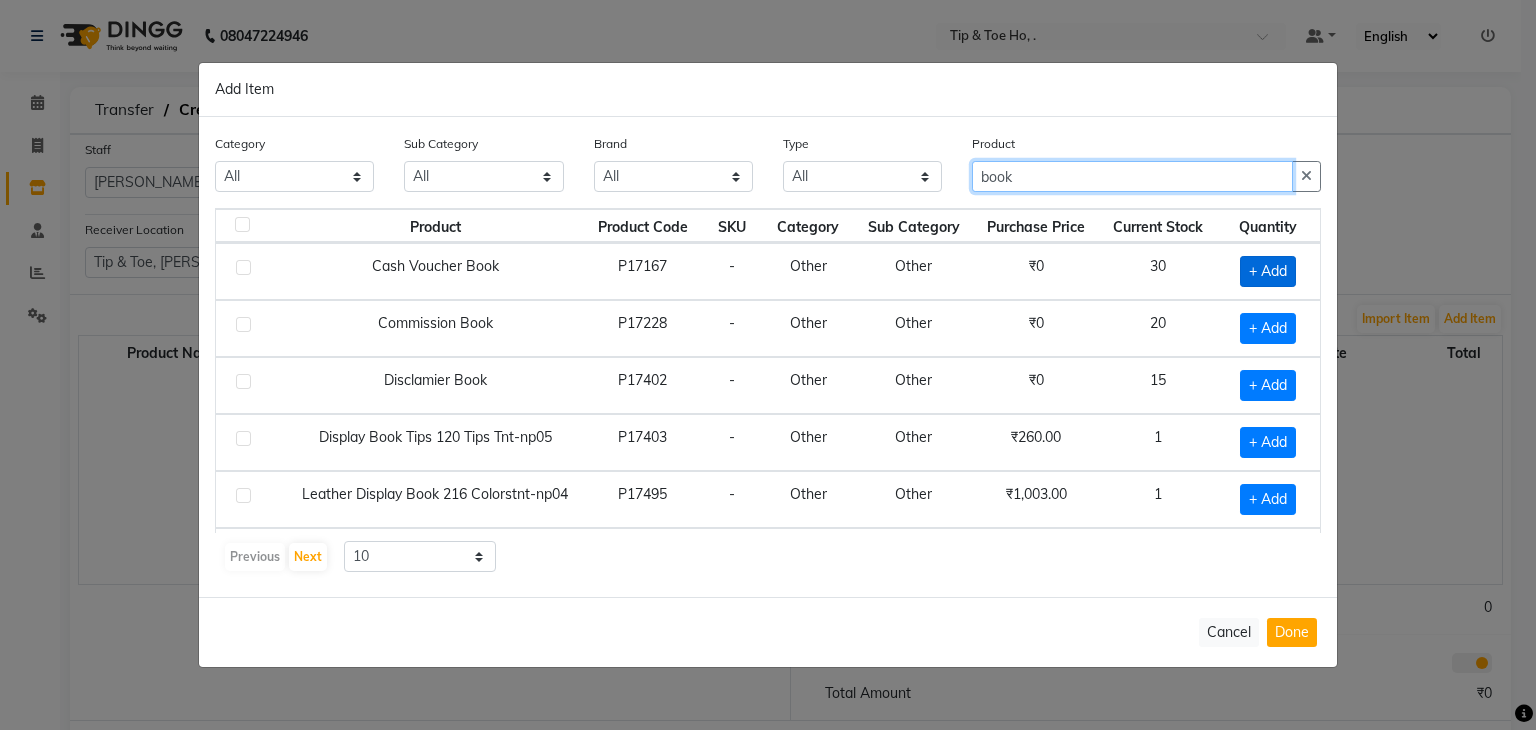 type on "book" 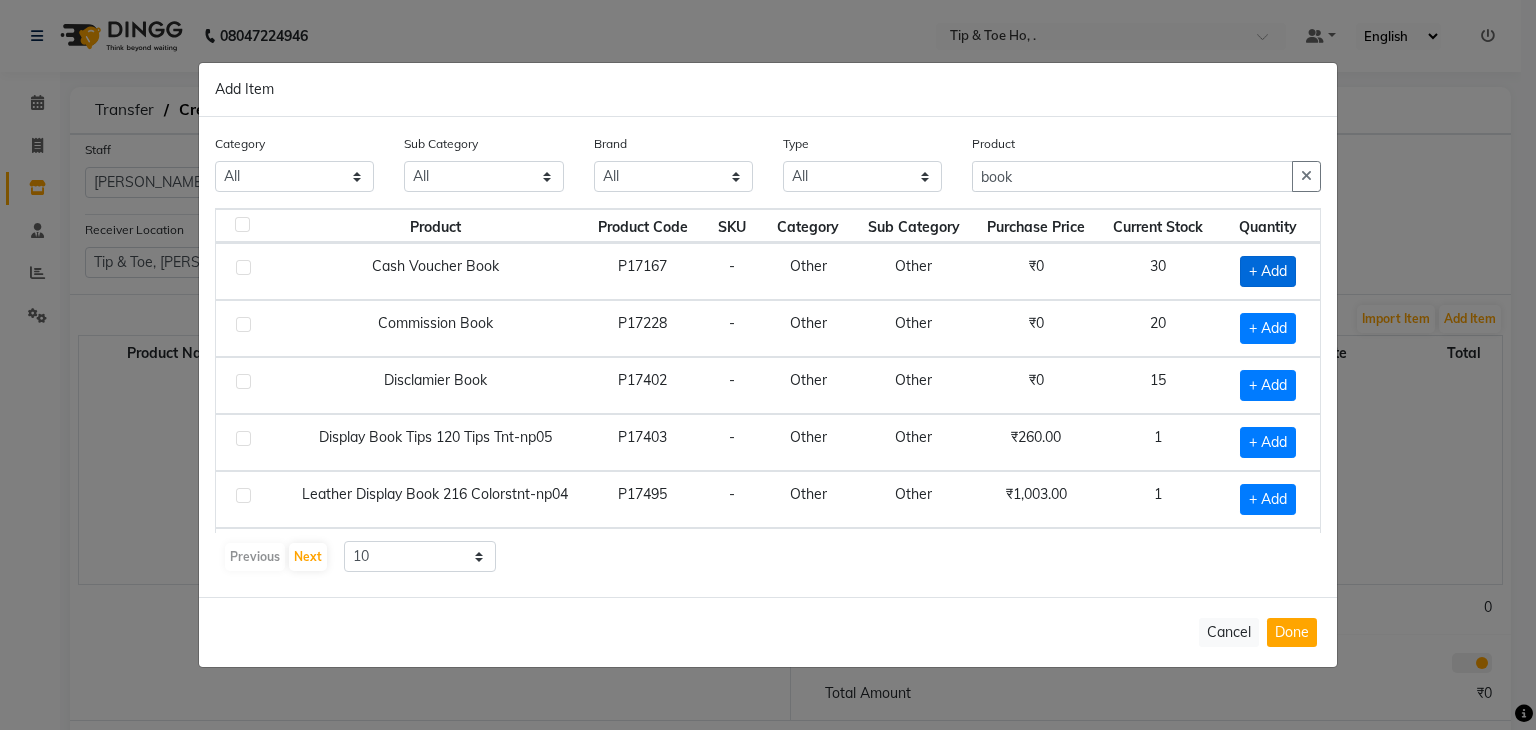 click on "+ Add" 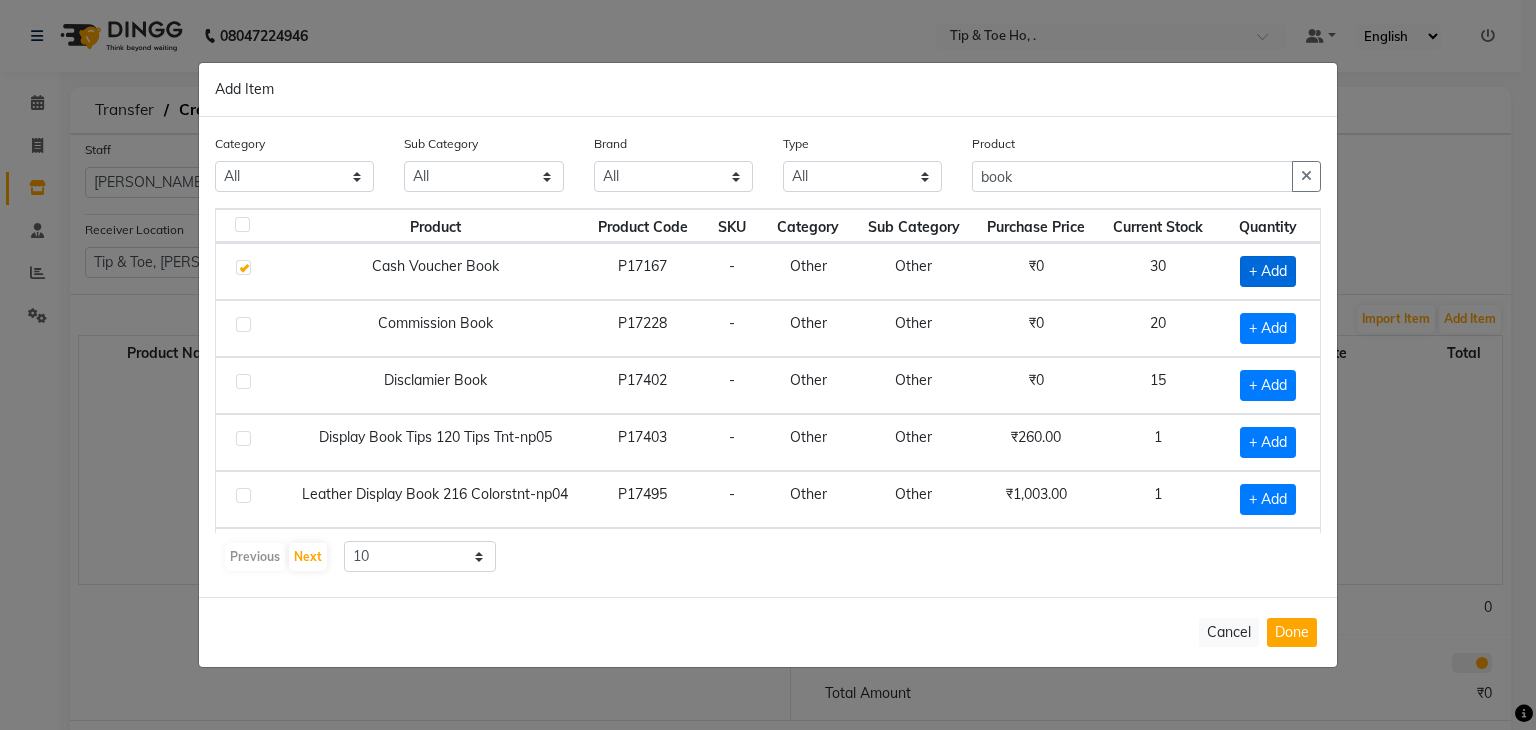 checkbox on "true" 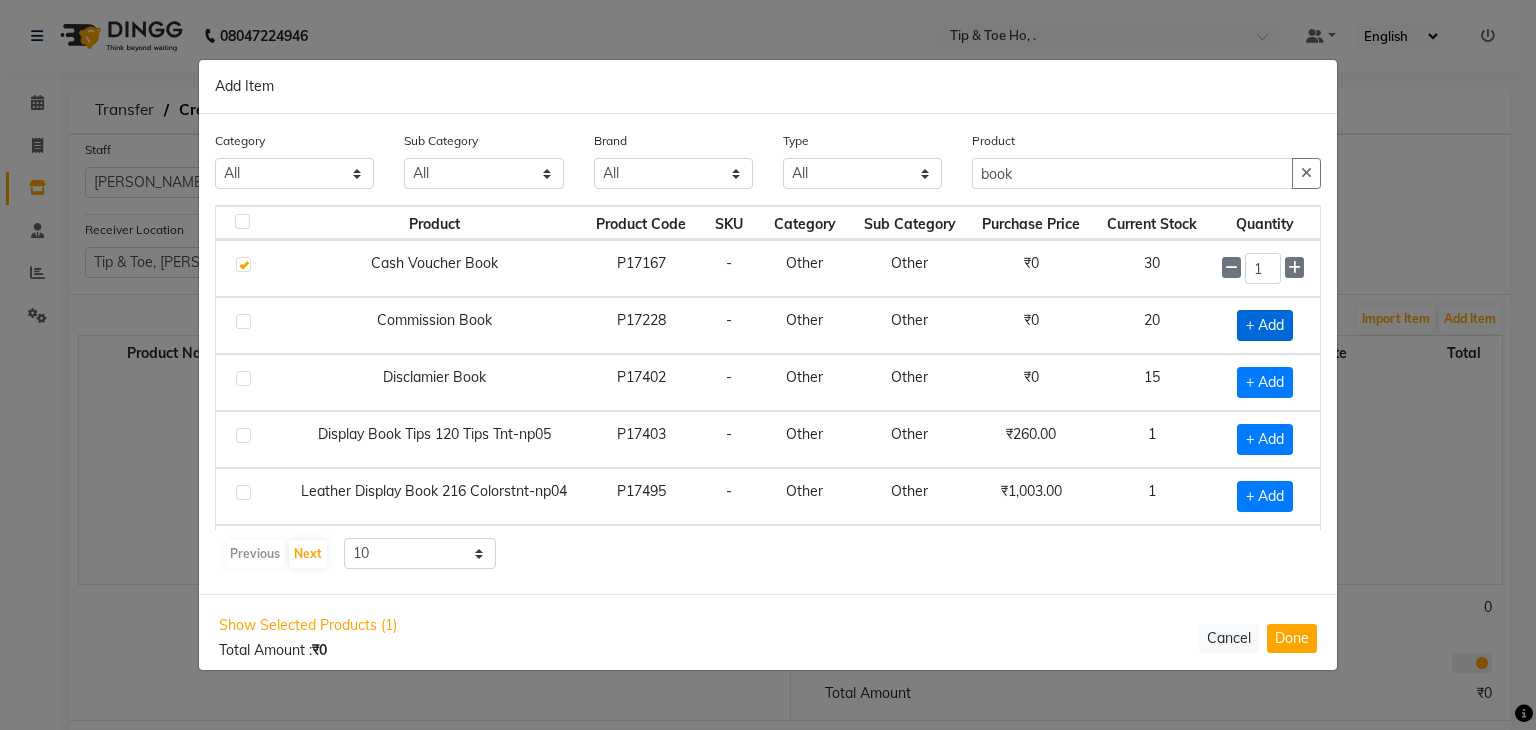 click on "+ Add" 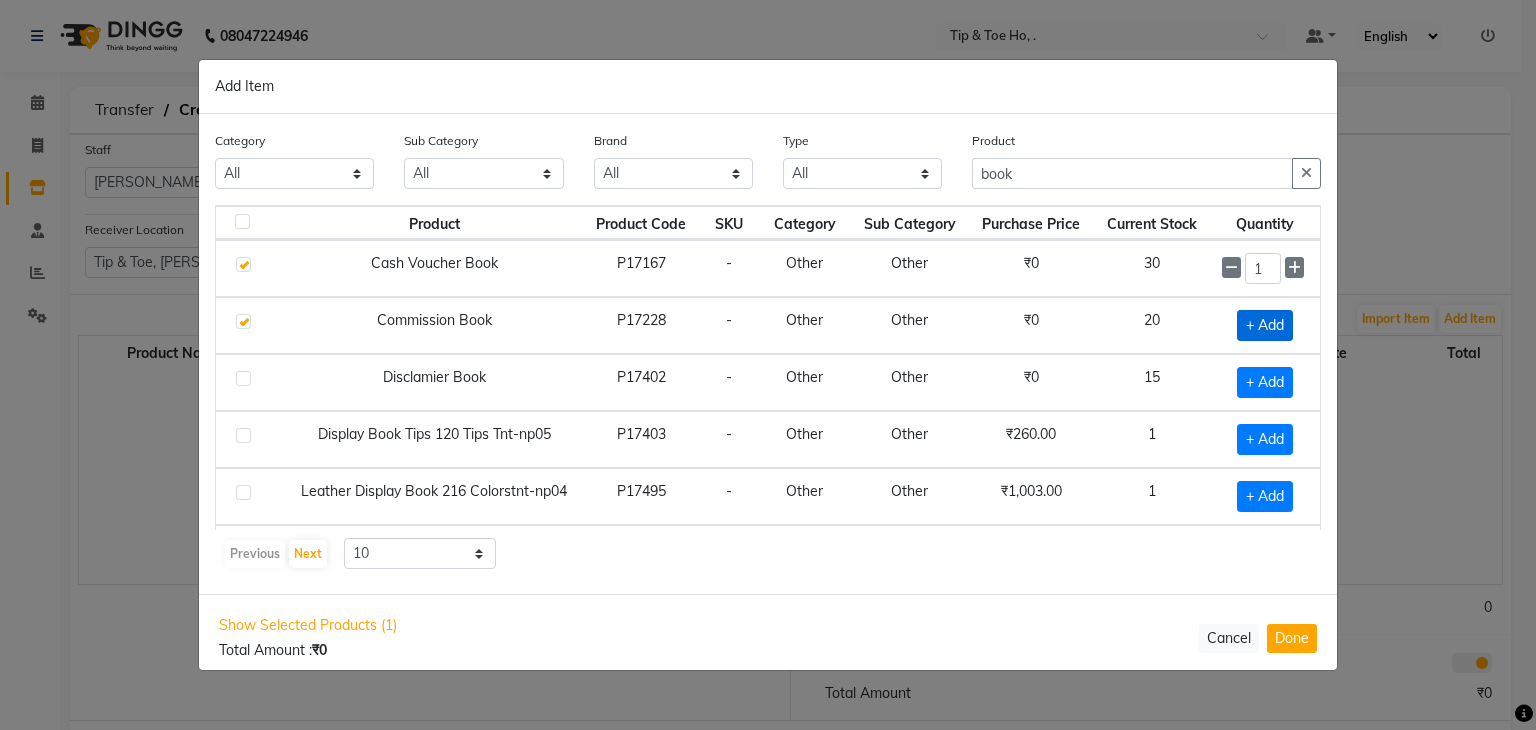 checkbox on "true" 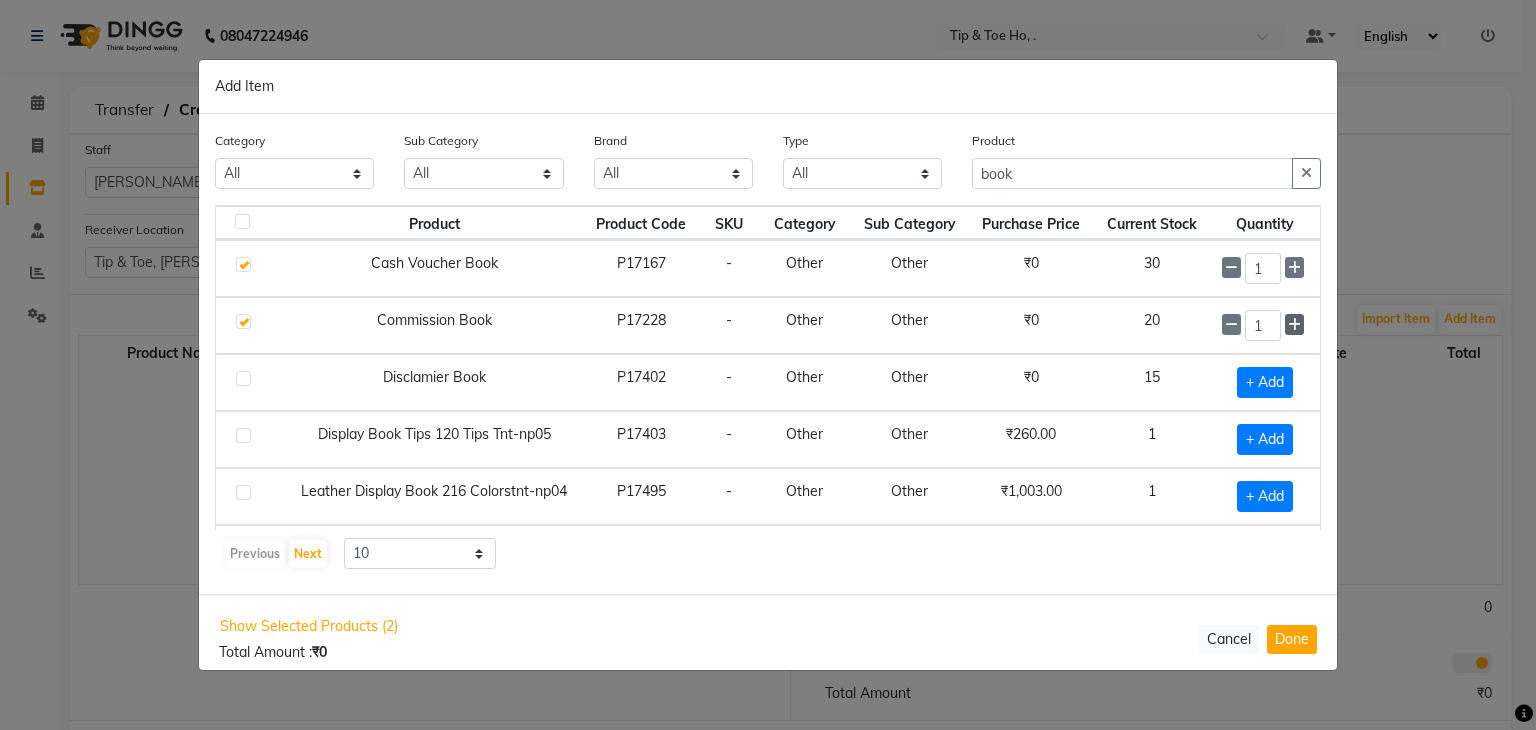 click 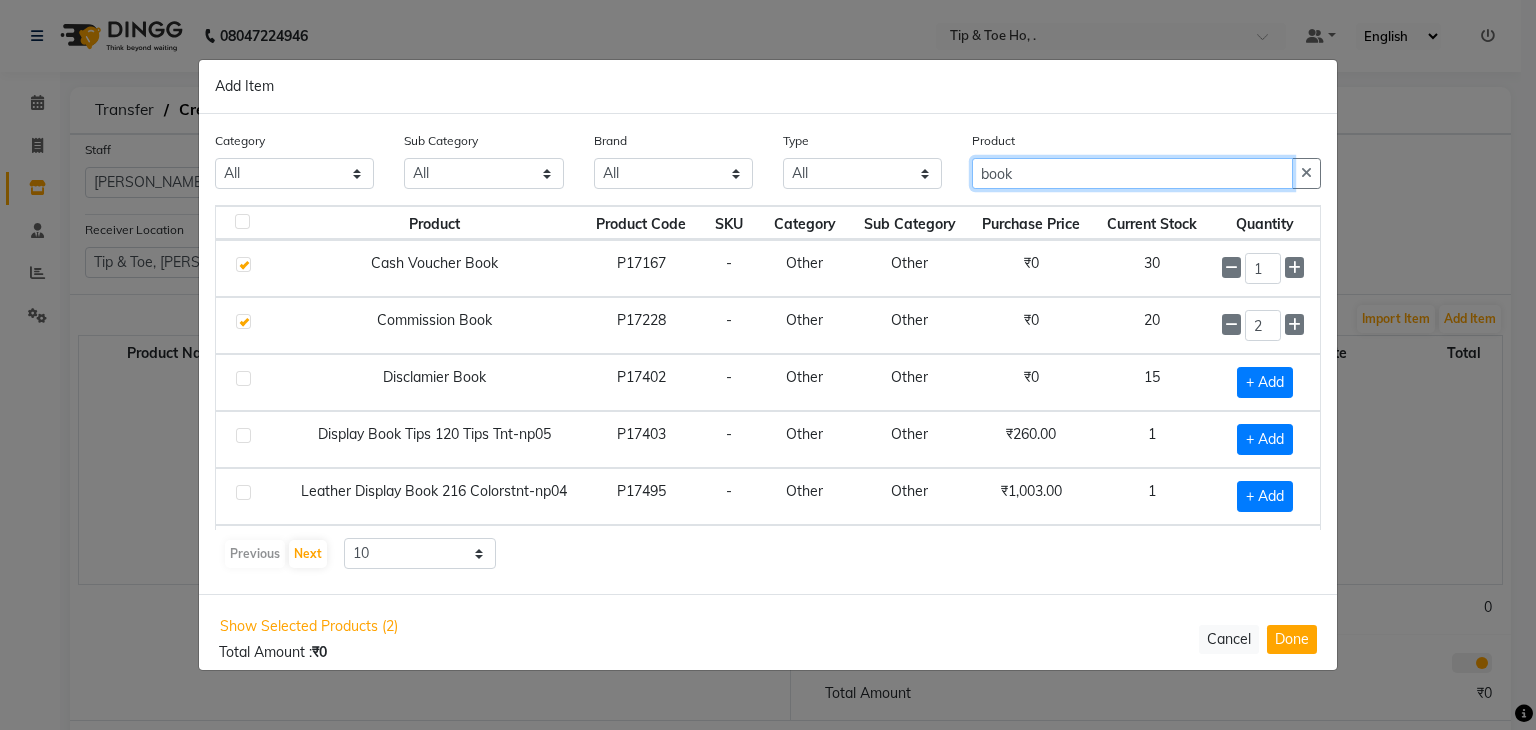 click on "book" 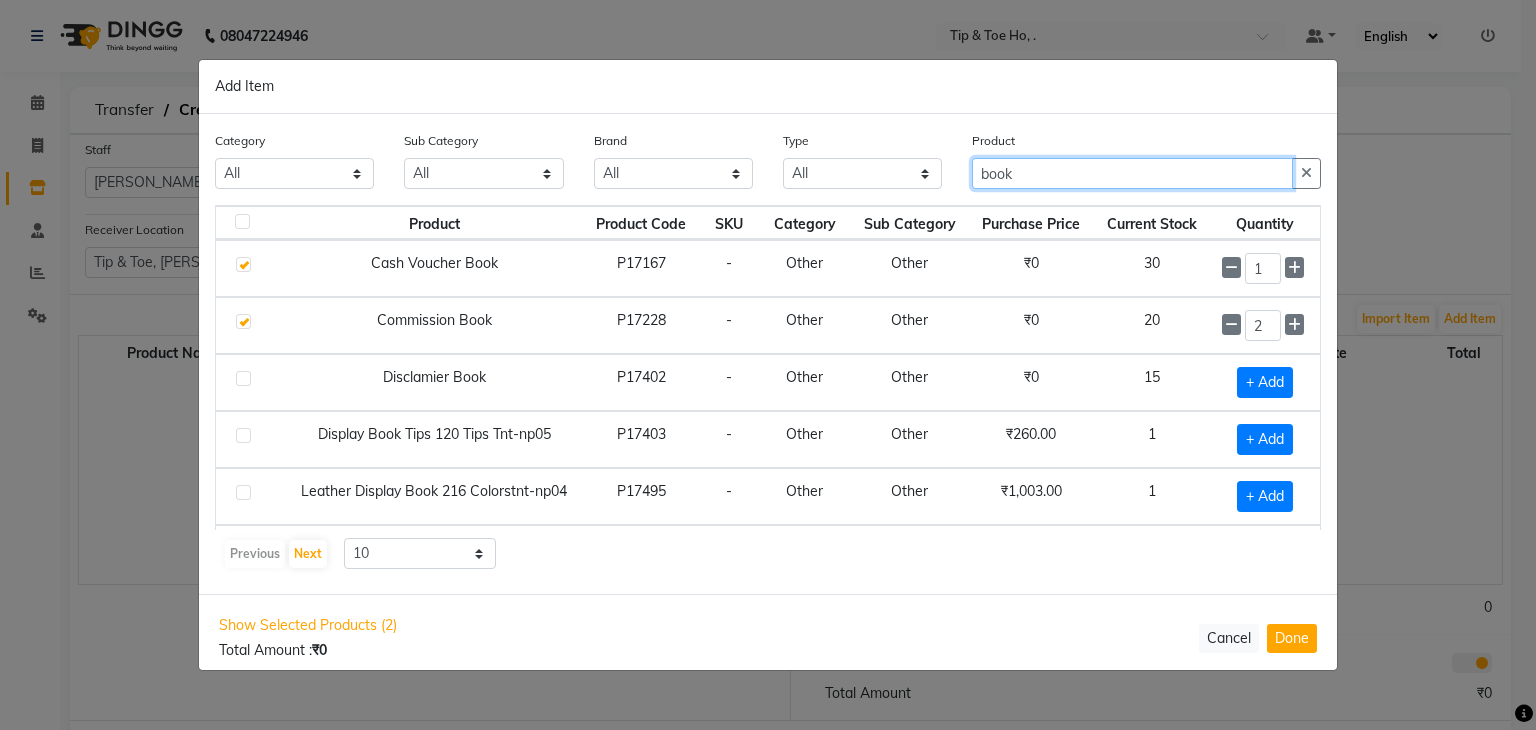 click on "book" 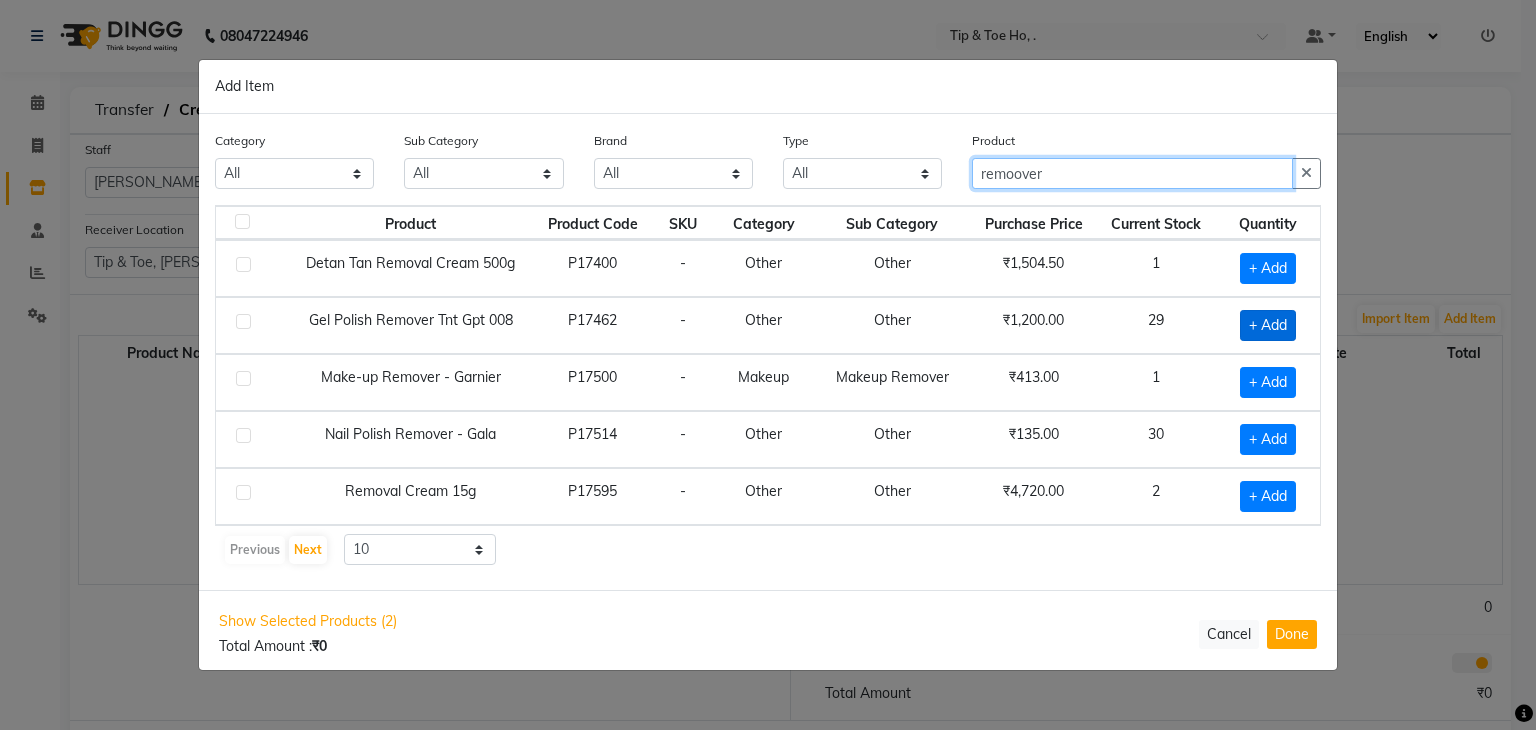 type on "remoover" 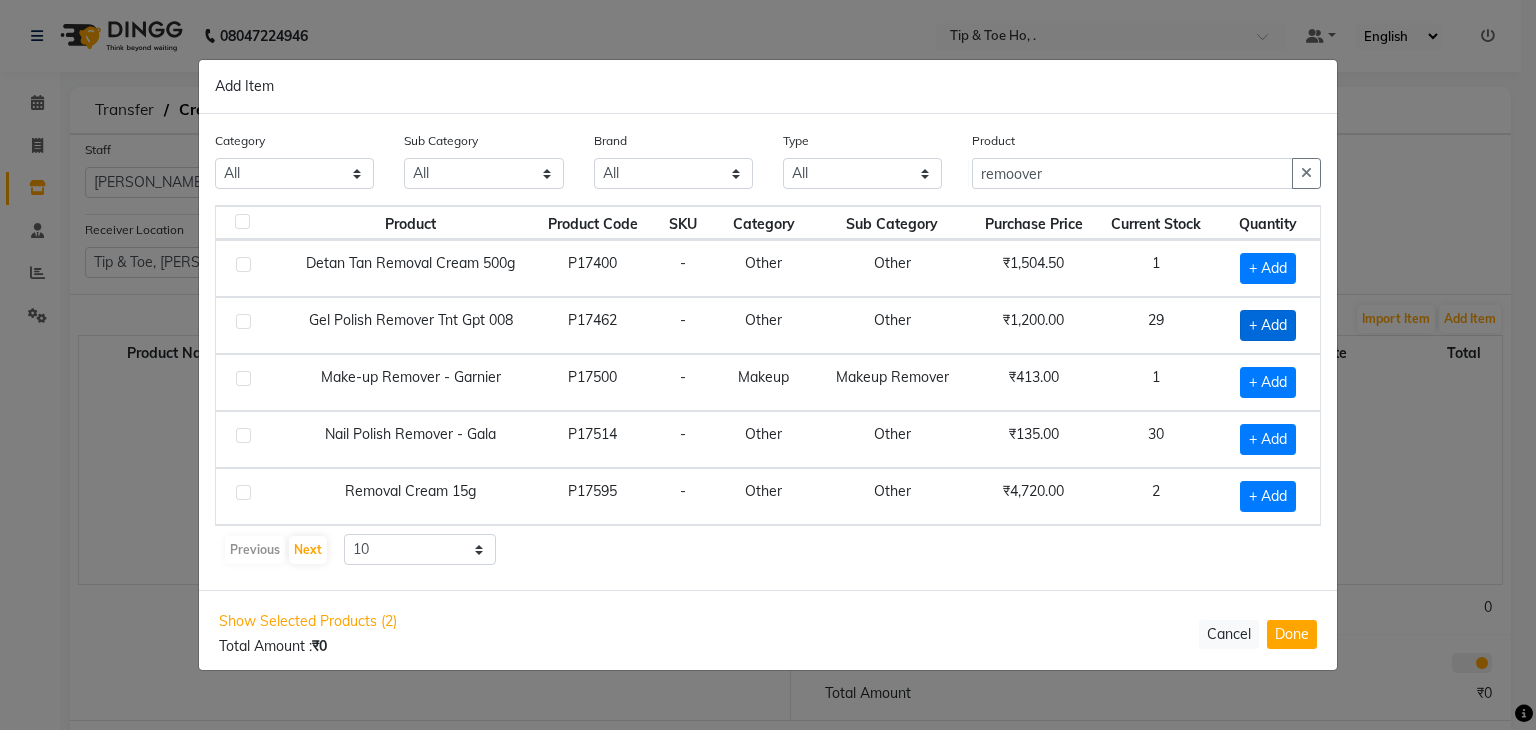 click on "+ Add" 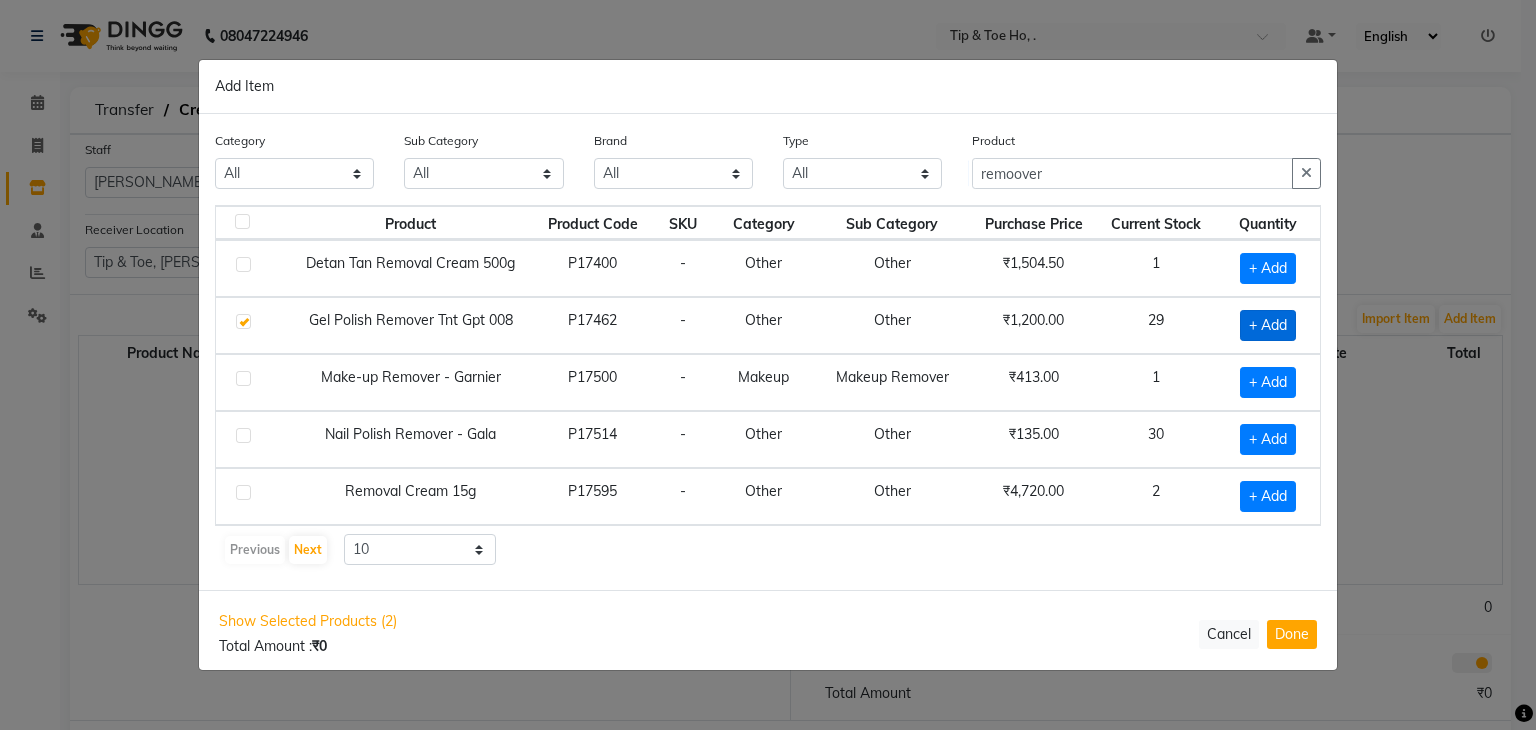 checkbox on "true" 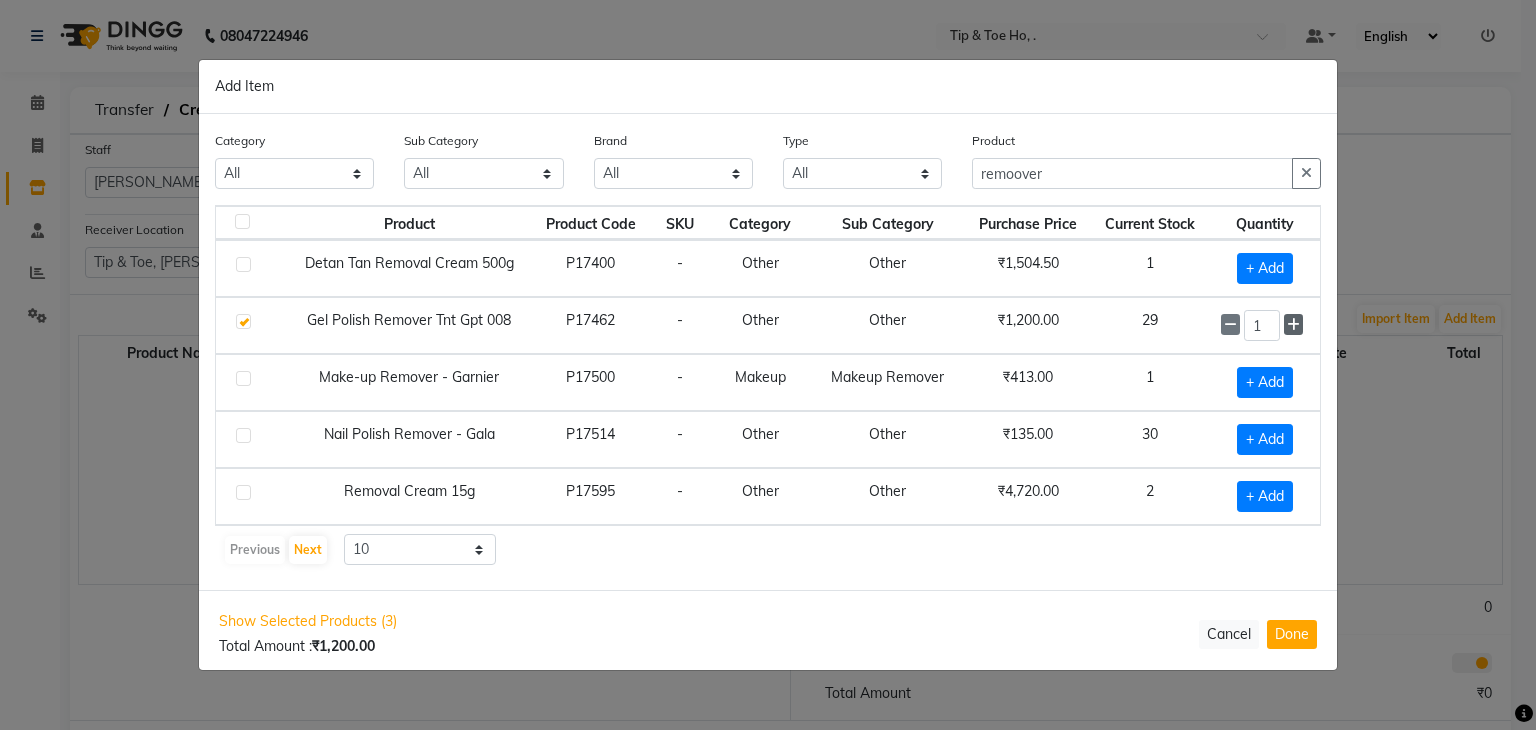 click 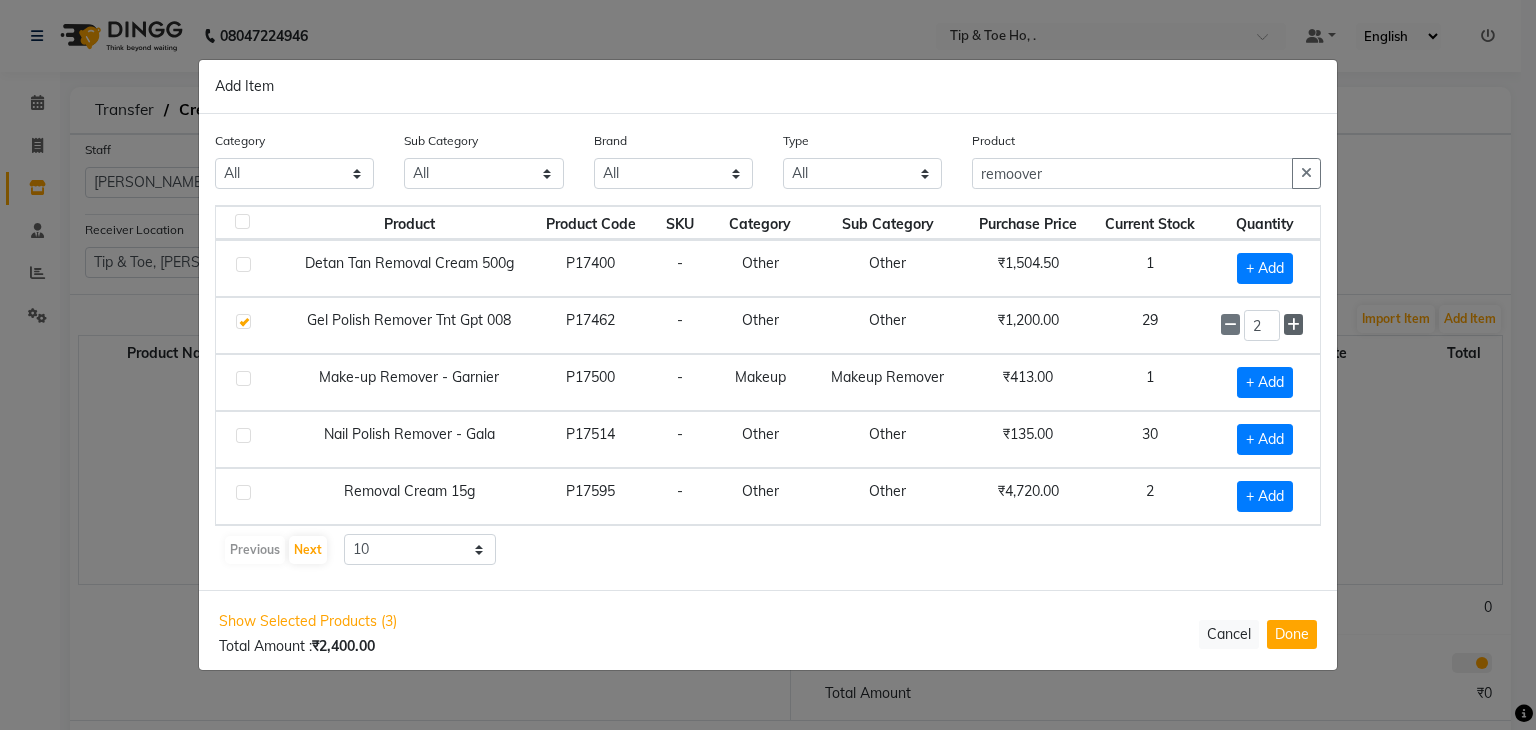click 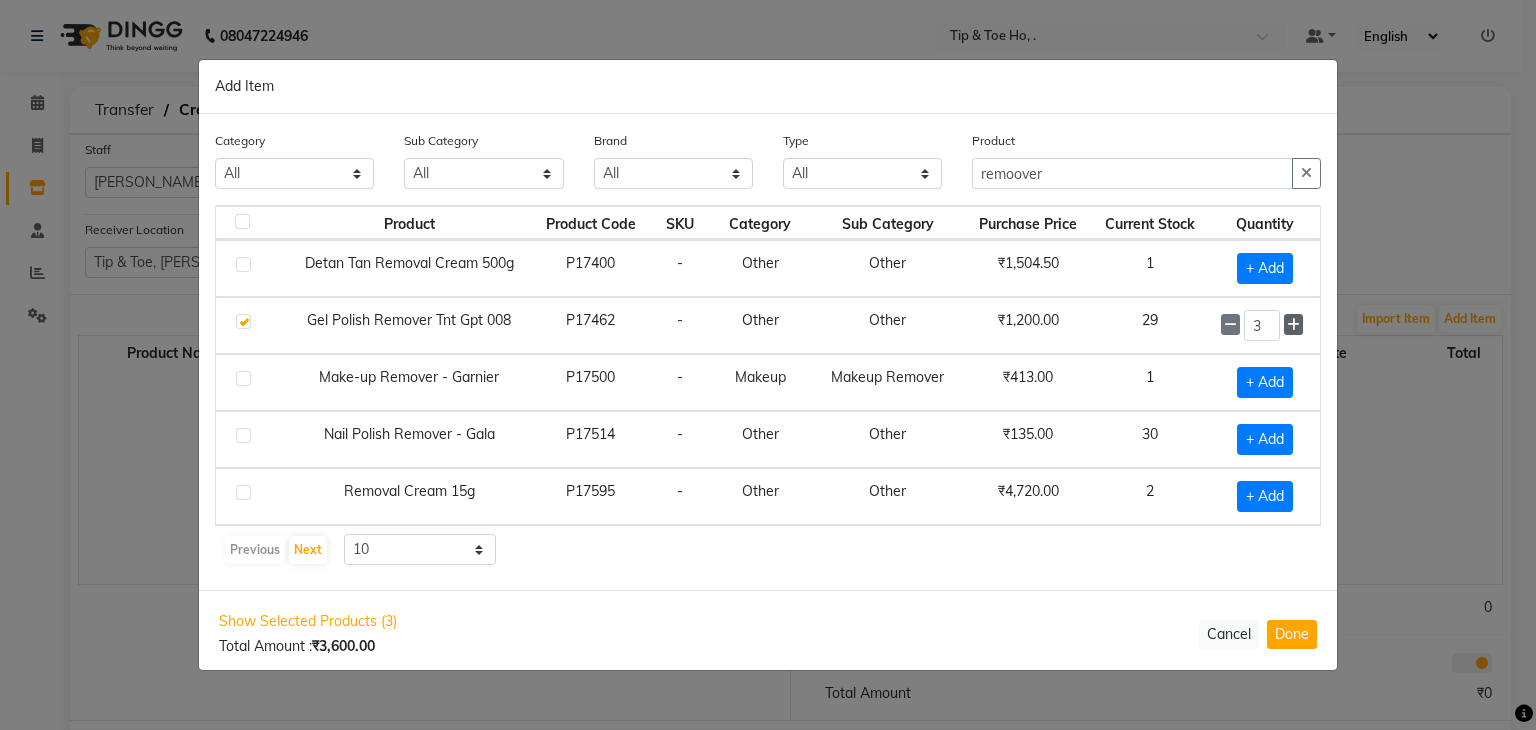 click 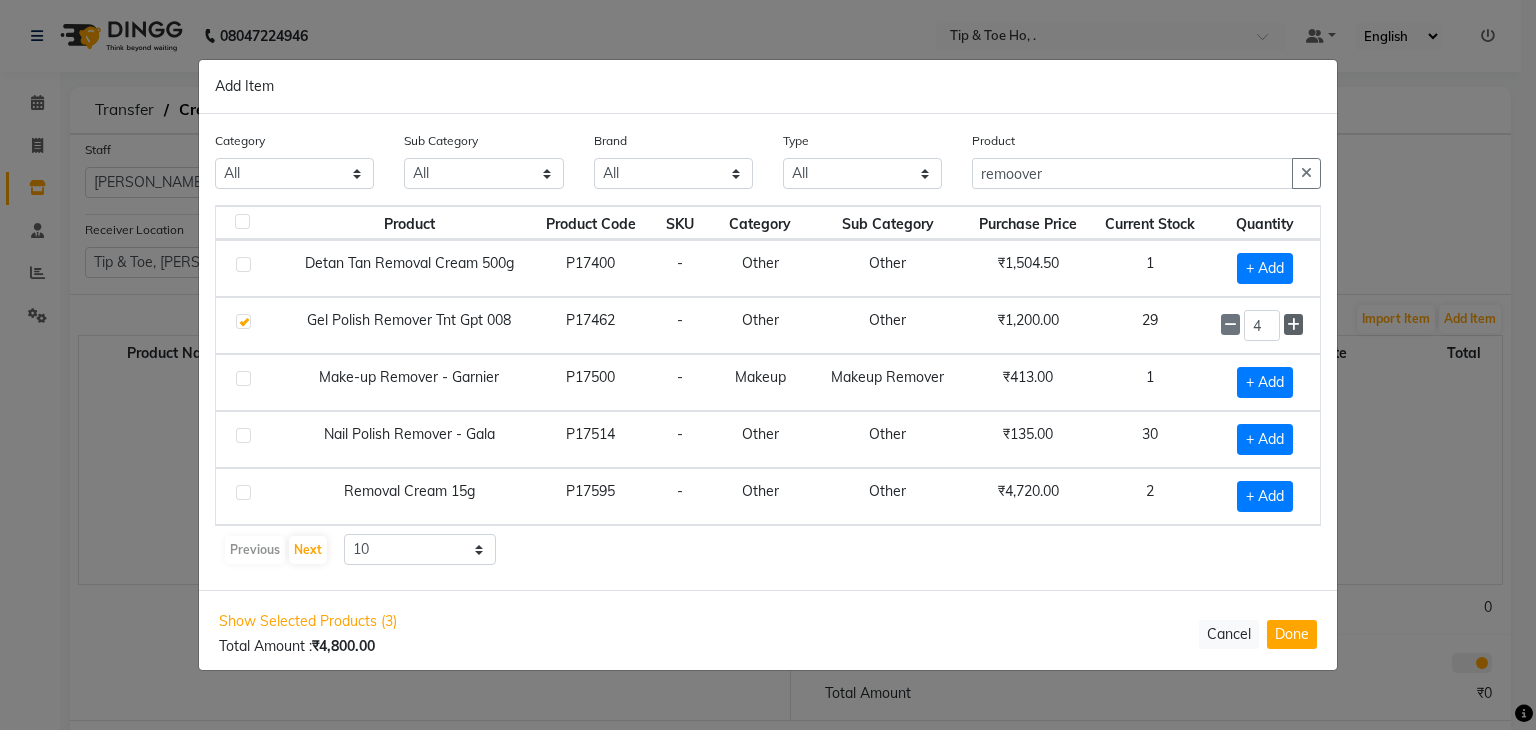 click 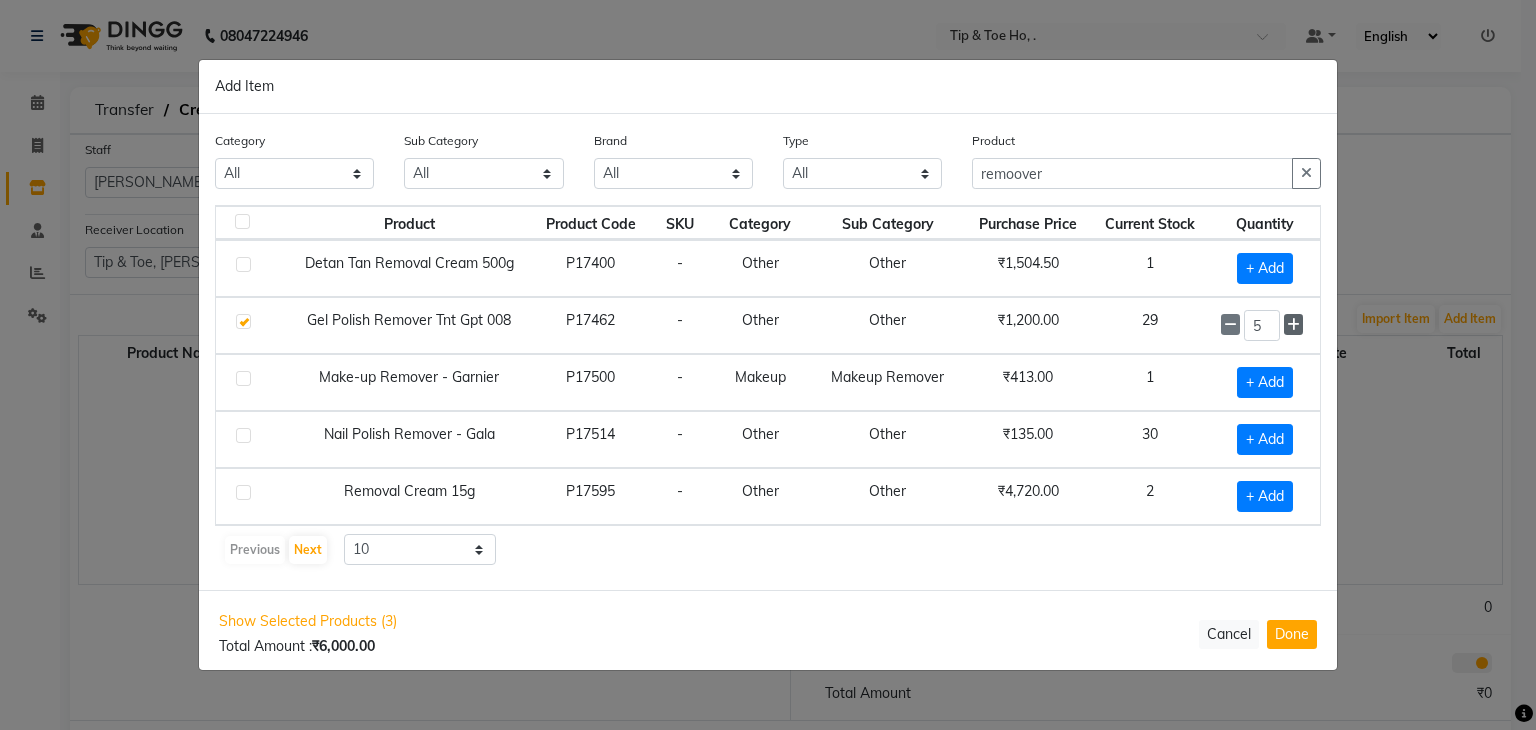 click 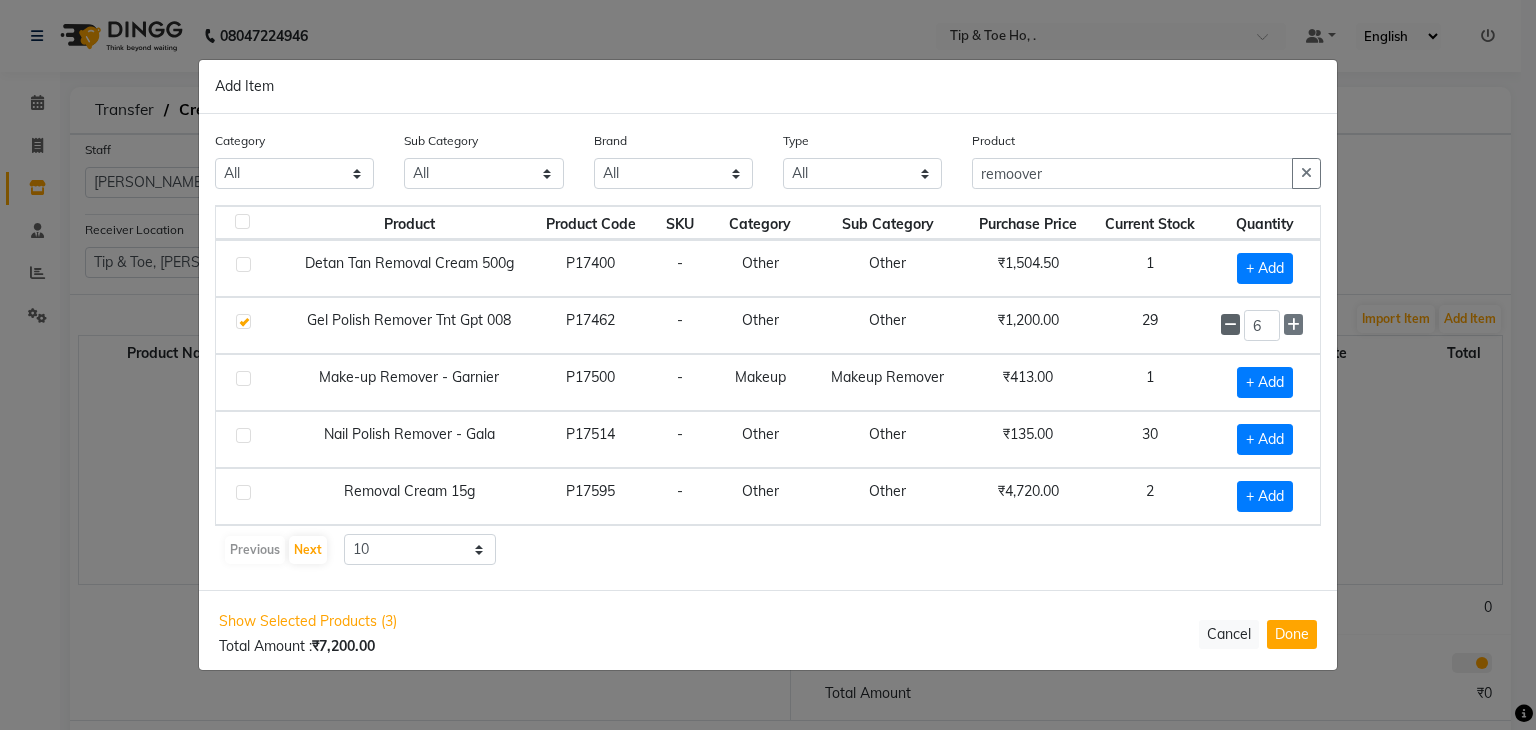 click 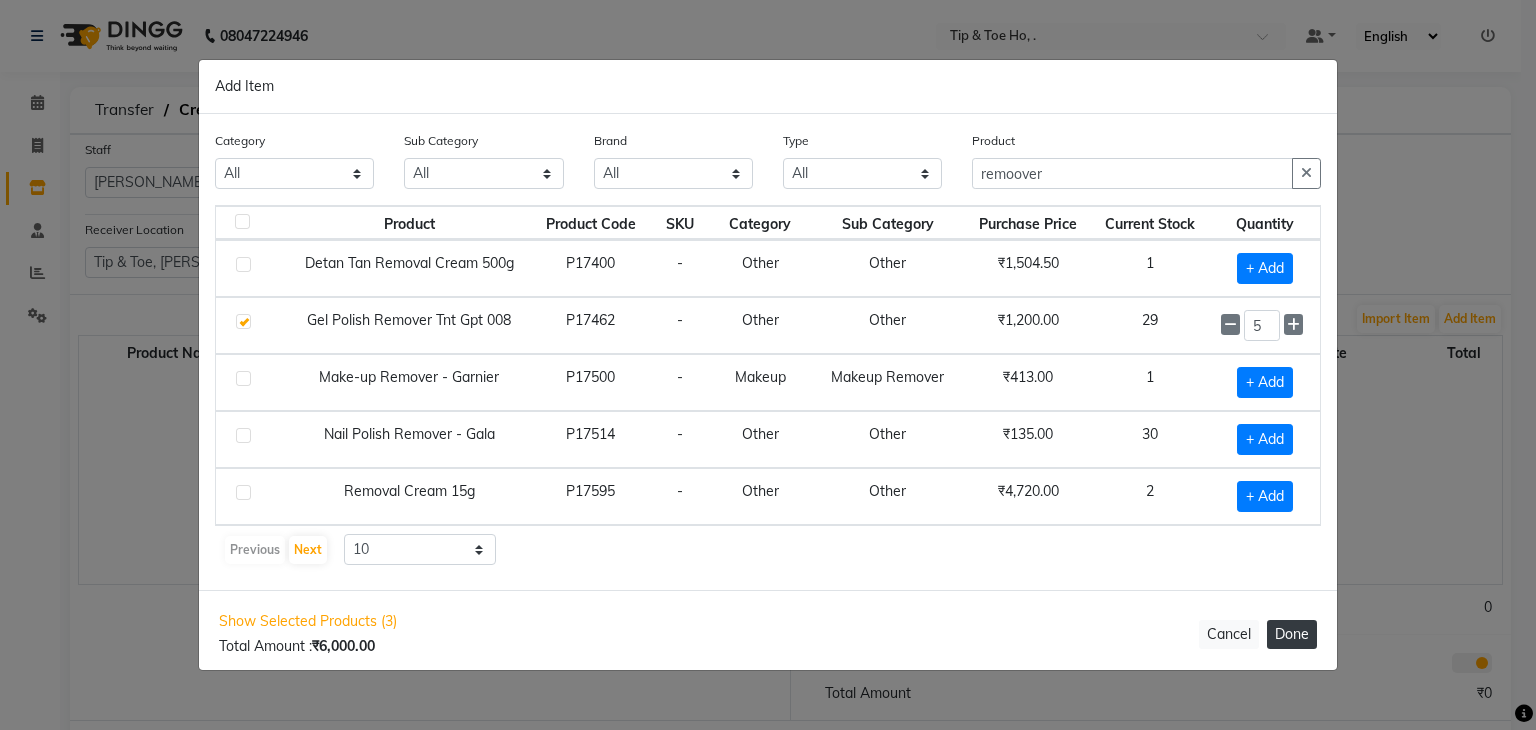 click on "Done" 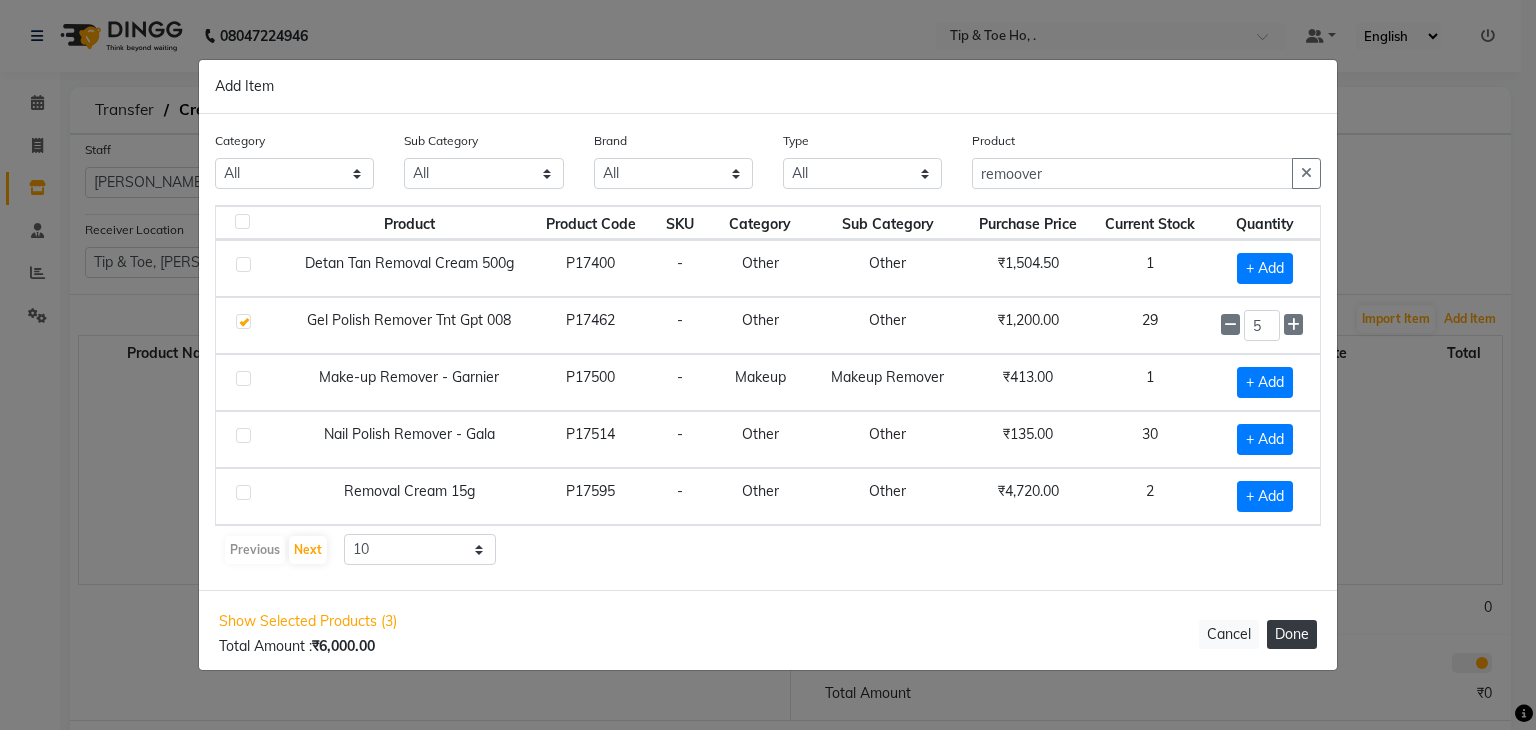 type 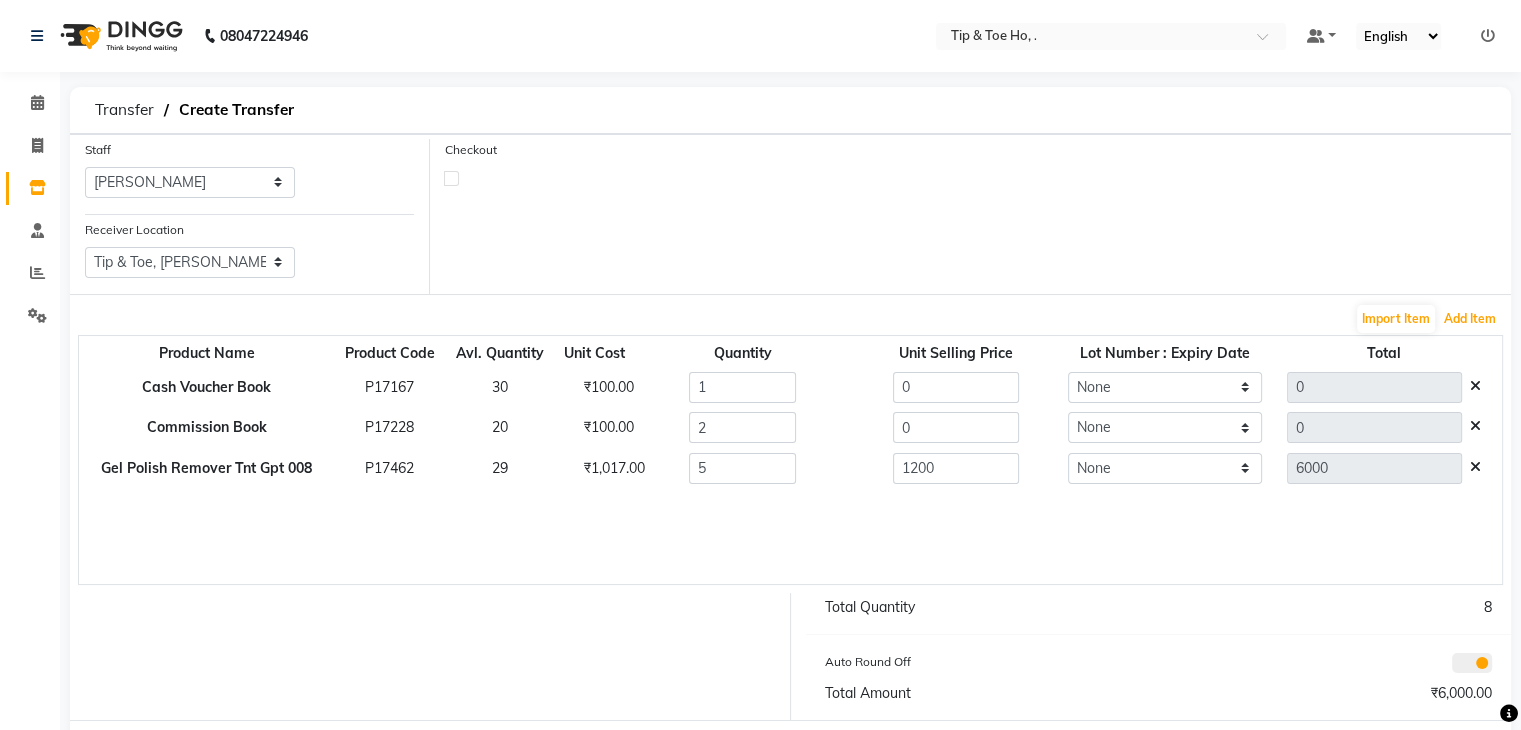 scroll, scrollTop: 96, scrollLeft: 0, axis: vertical 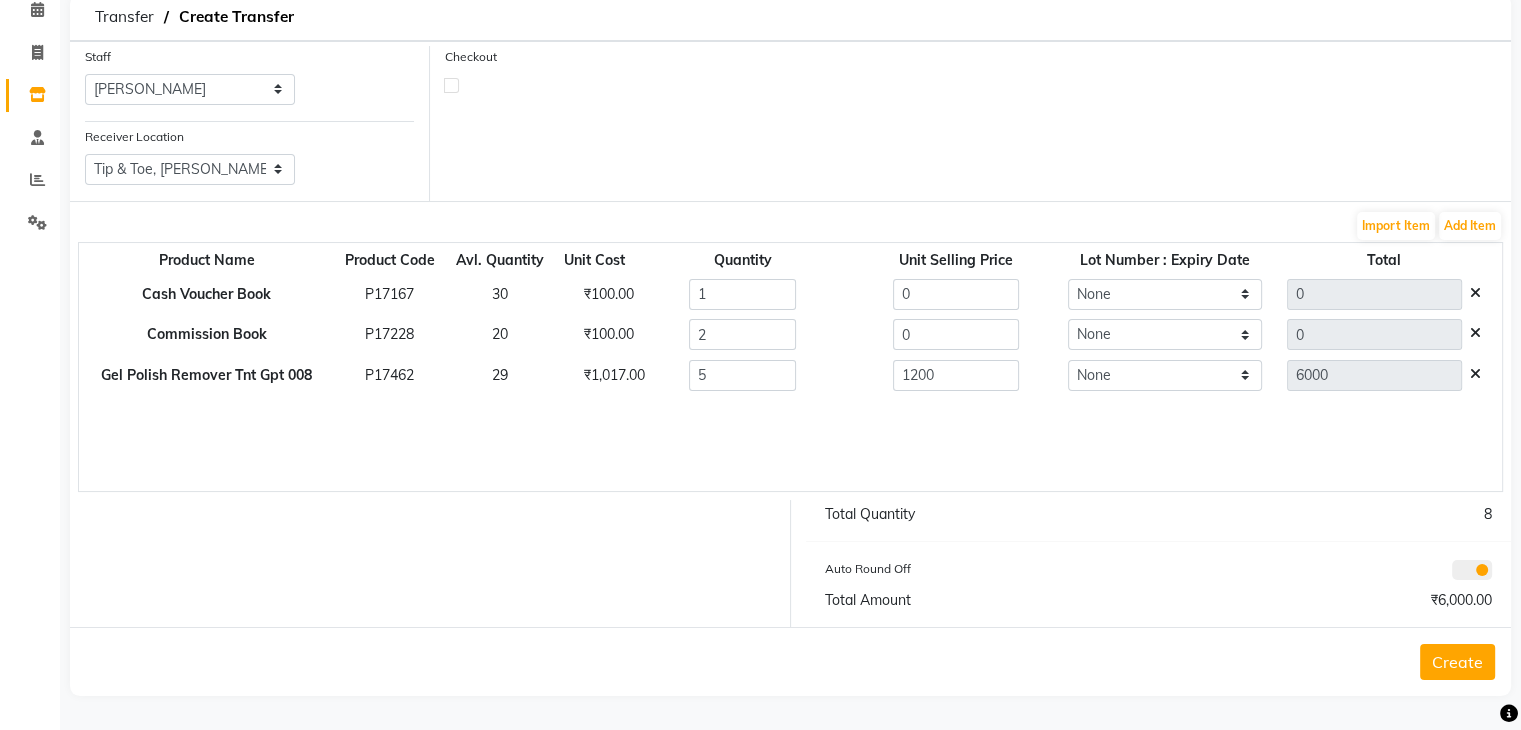 click on "Create" 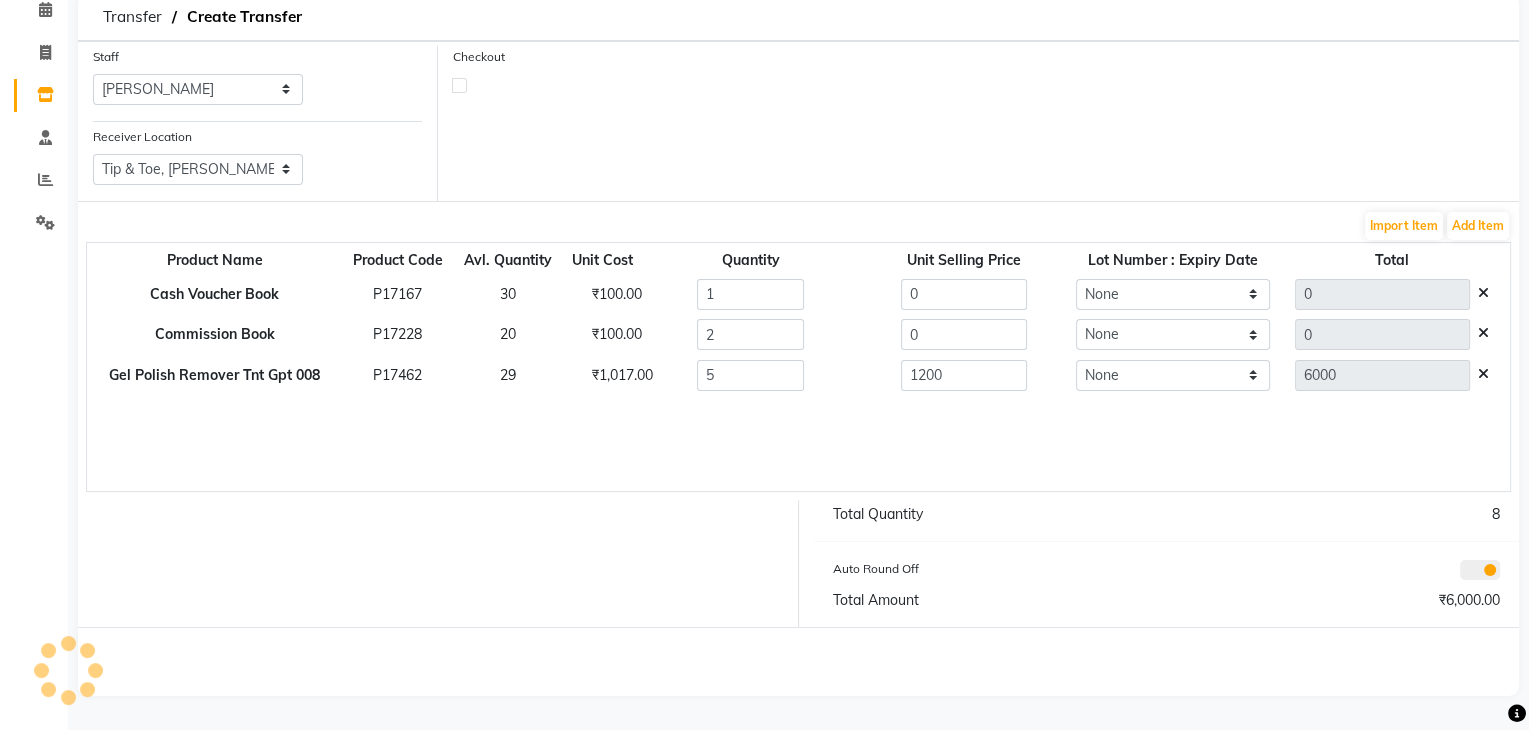 scroll, scrollTop: 0, scrollLeft: 0, axis: both 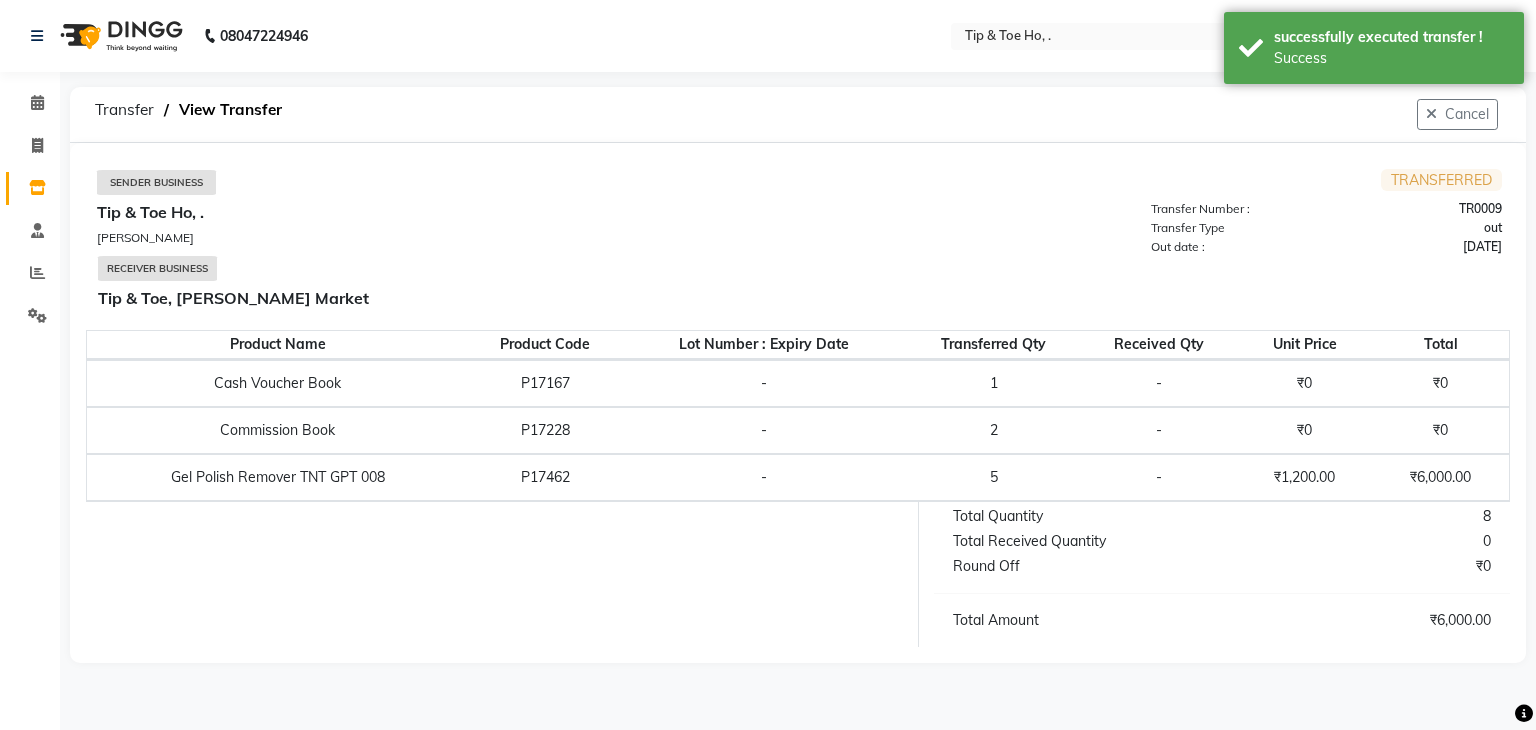 click on "TR0009" at bounding box center [1421, 209] 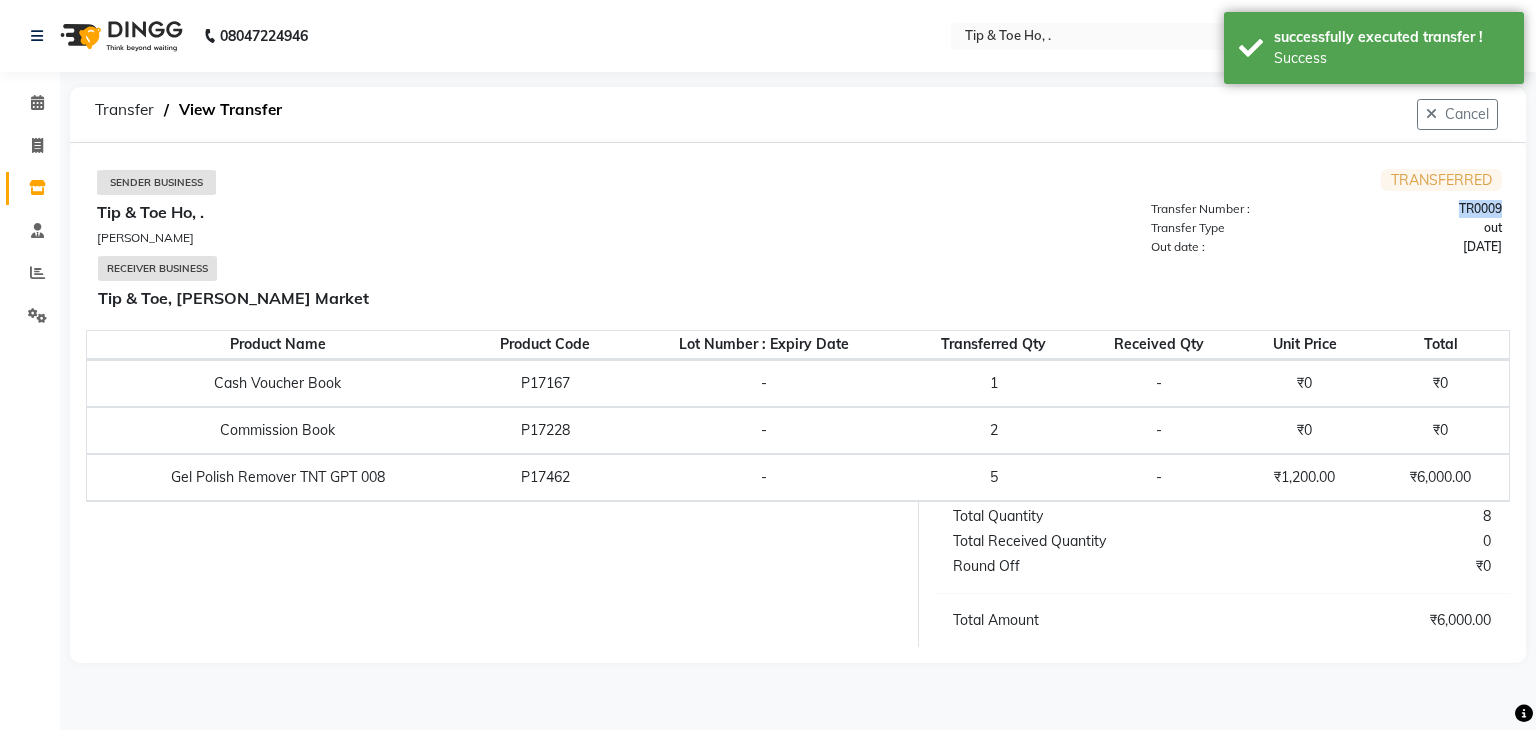 click on "TR0009" at bounding box center [1421, 209] 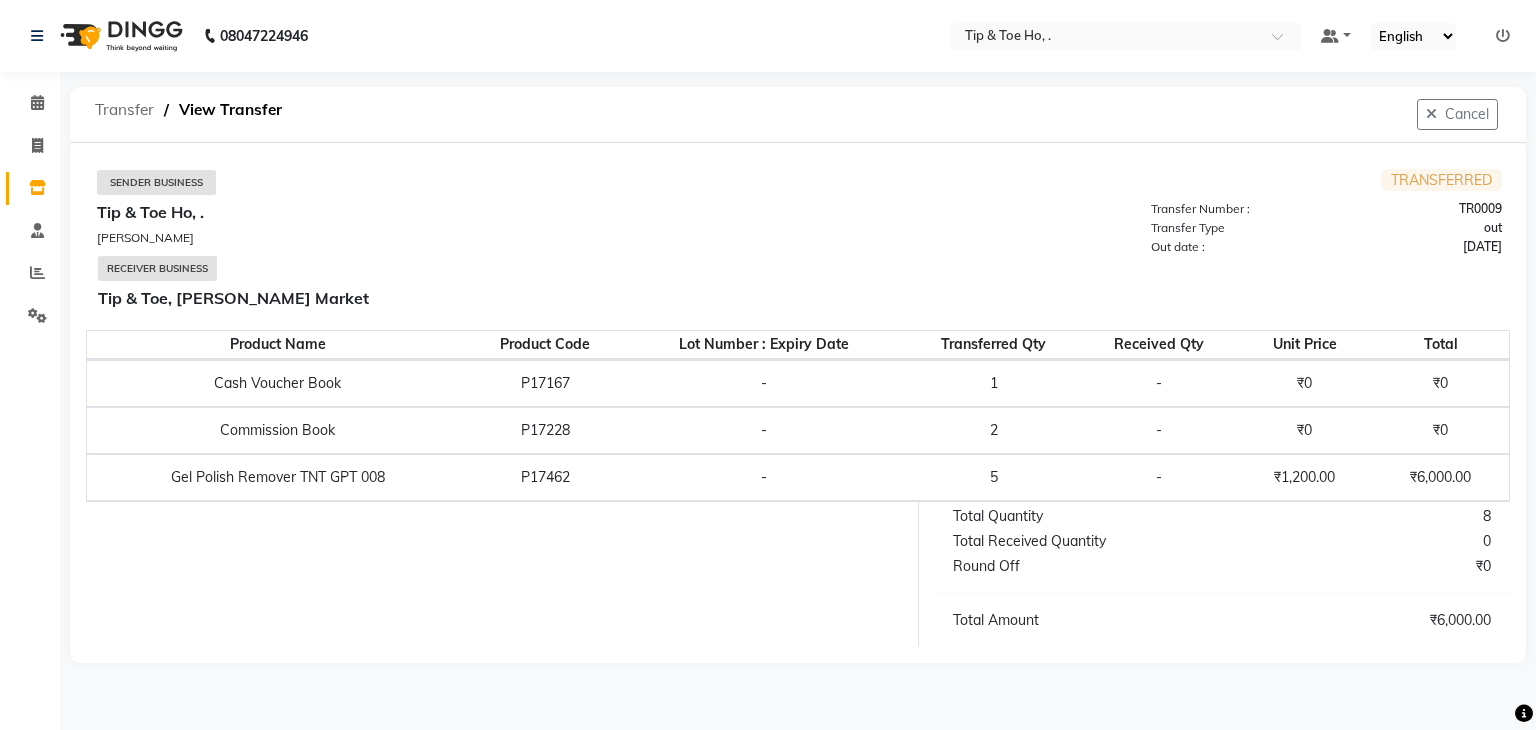 click on "Transfer" 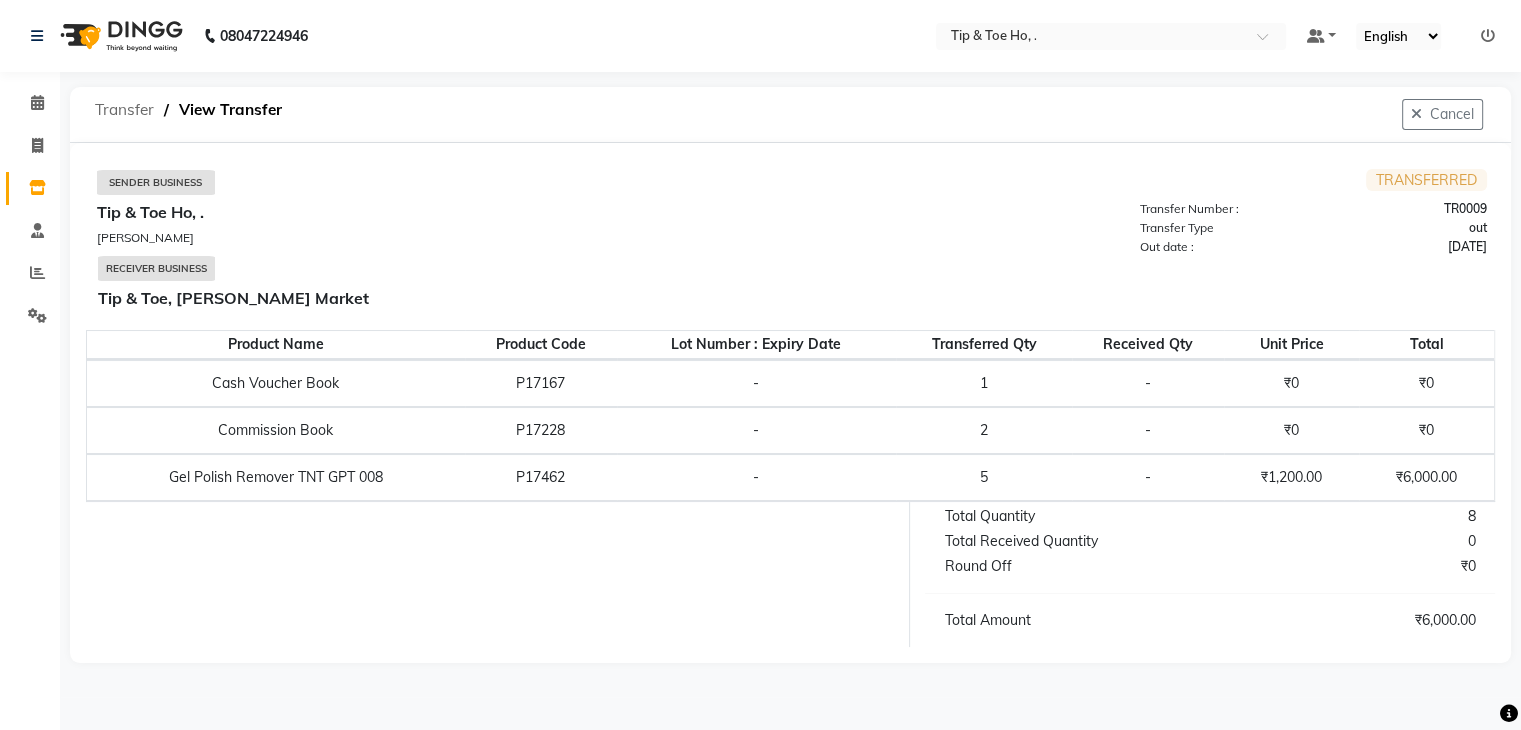 select on "sender" 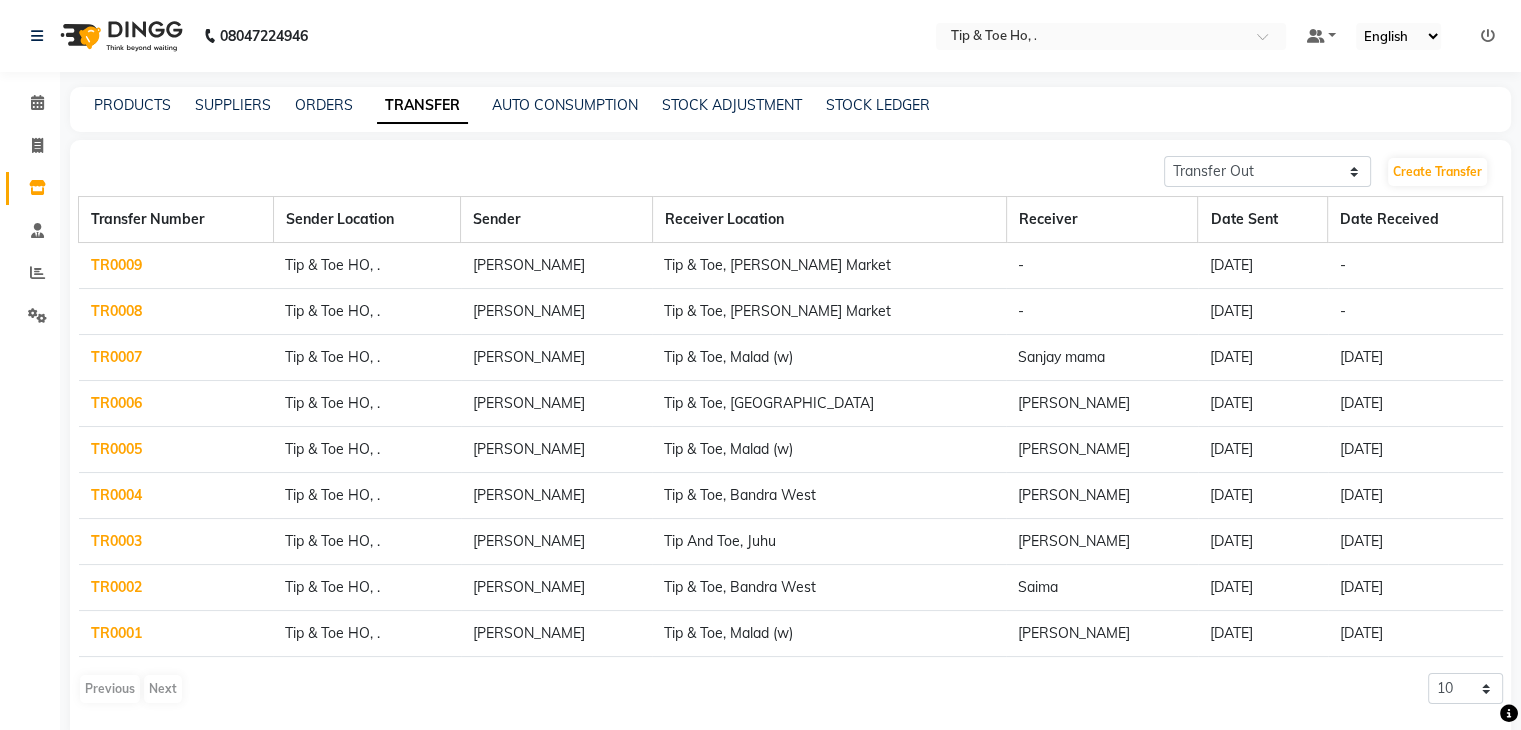 click on "TRANSFER" 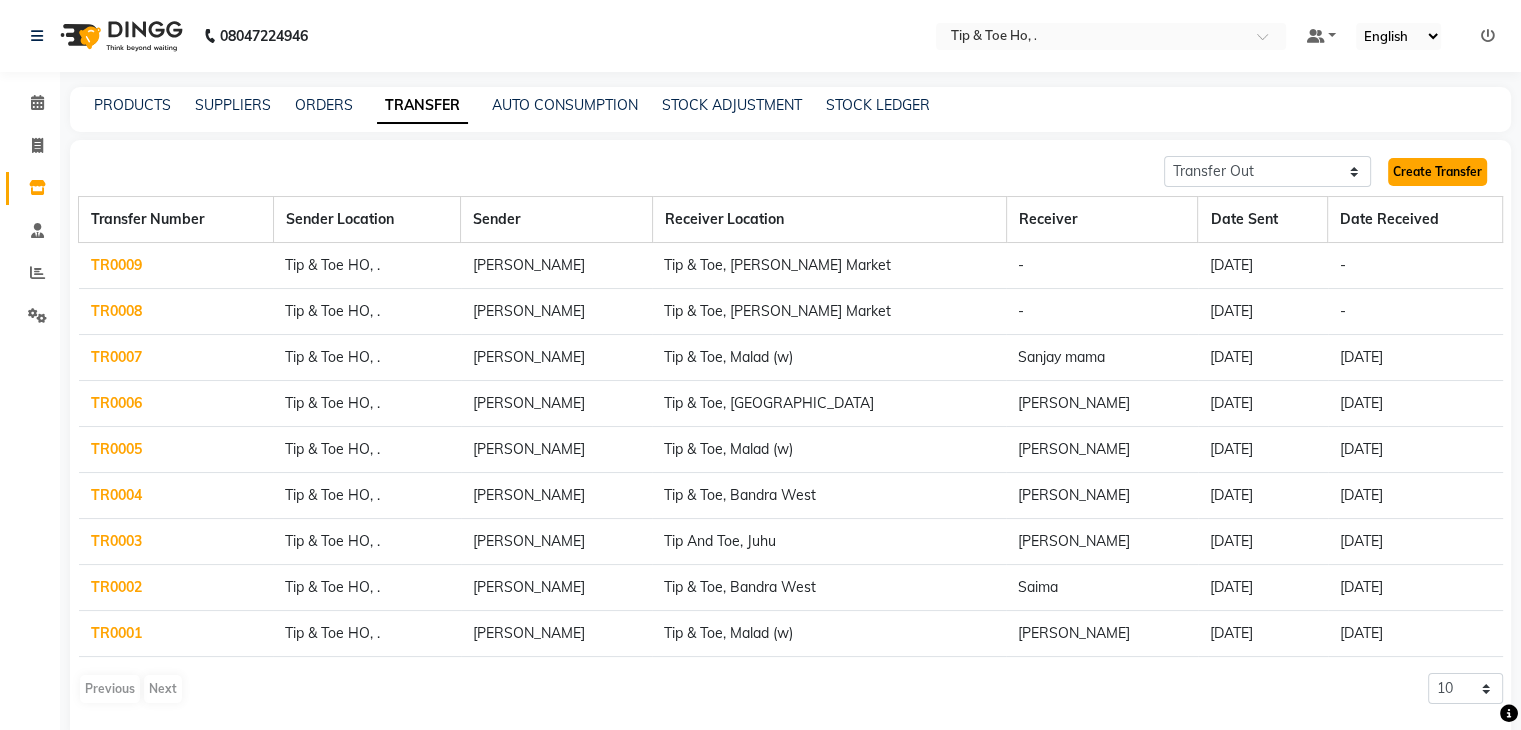 click on "Create Transfer" 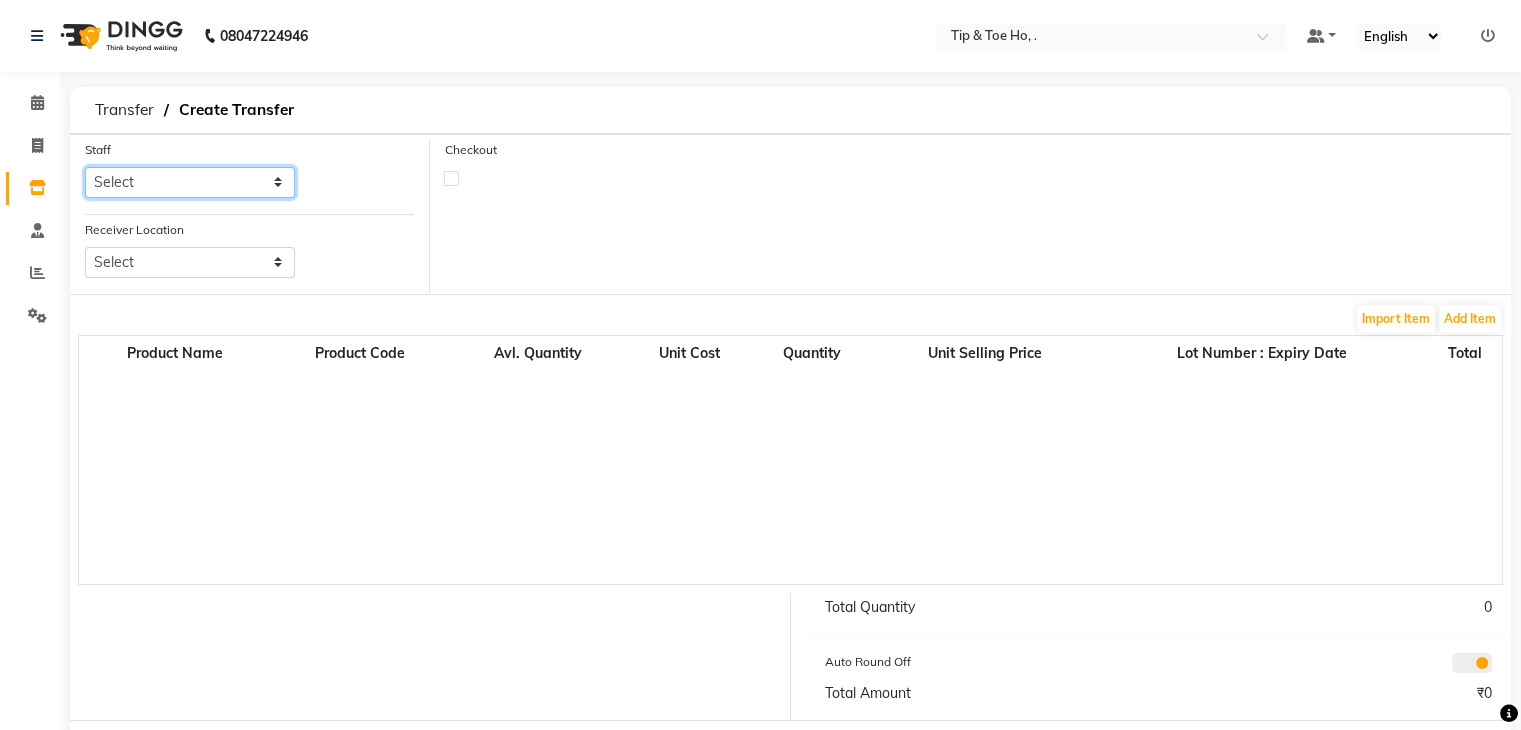 click on "Select Accounts Accounts 2 Accounts 3 CA Urvii Mittal DINGG SUPPORT Jai Chavan Kajal [PERSON_NAME] Marketing Tip And Toe Borivali  Tip and Toe -[GEOGRAPHIC_DATA] Tip And Toe The Nail,Panjim" at bounding box center [190, 182] 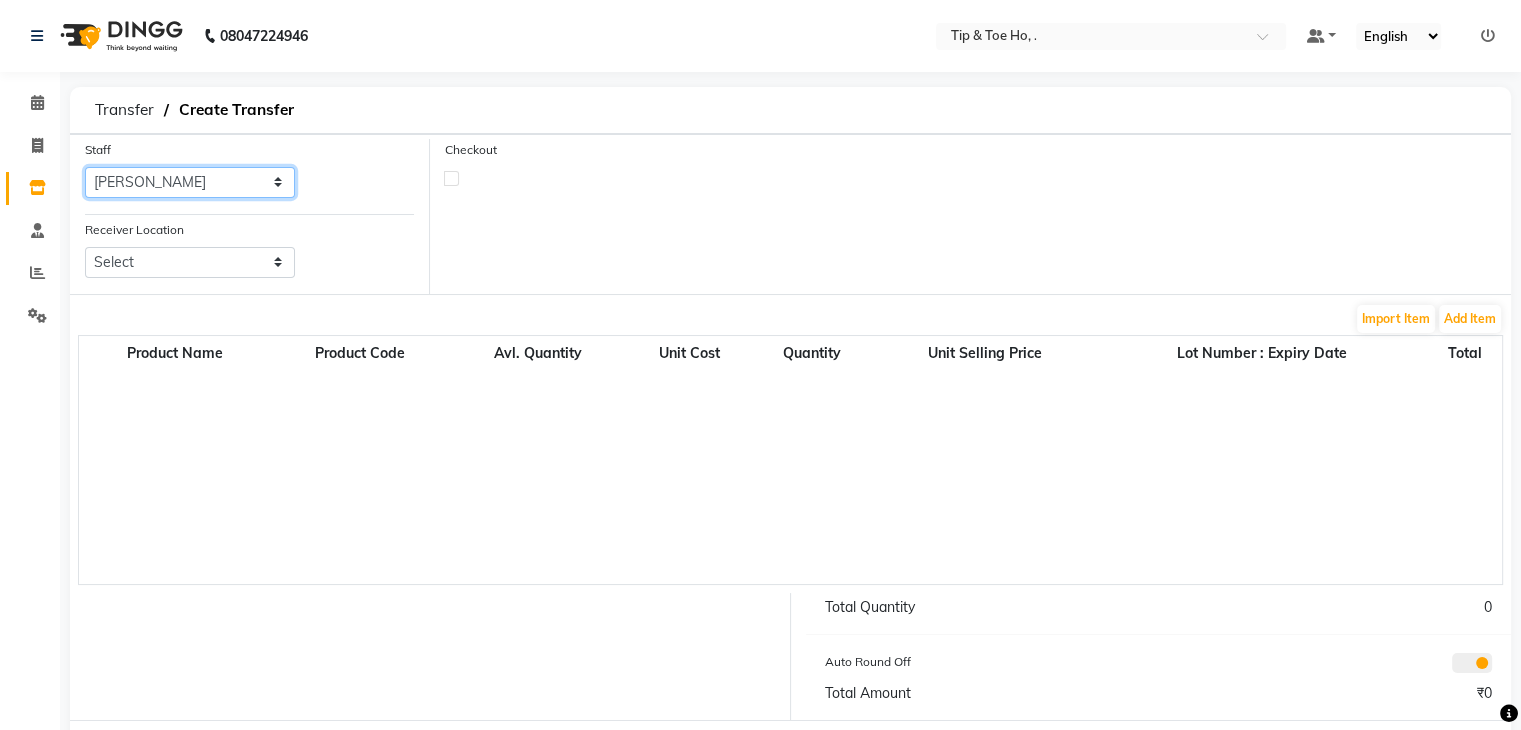 click on "Select Accounts Accounts 2 Accounts 3 CA Urvii Mittal DINGG SUPPORT Jai Chavan Kajal [PERSON_NAME] Marketing Tip And Toe Borivali  Tip and Toe -[GEOGRAPHIC_DATA] Tip And Toe The Nail,Panjim" at bounding box center (190, 182) 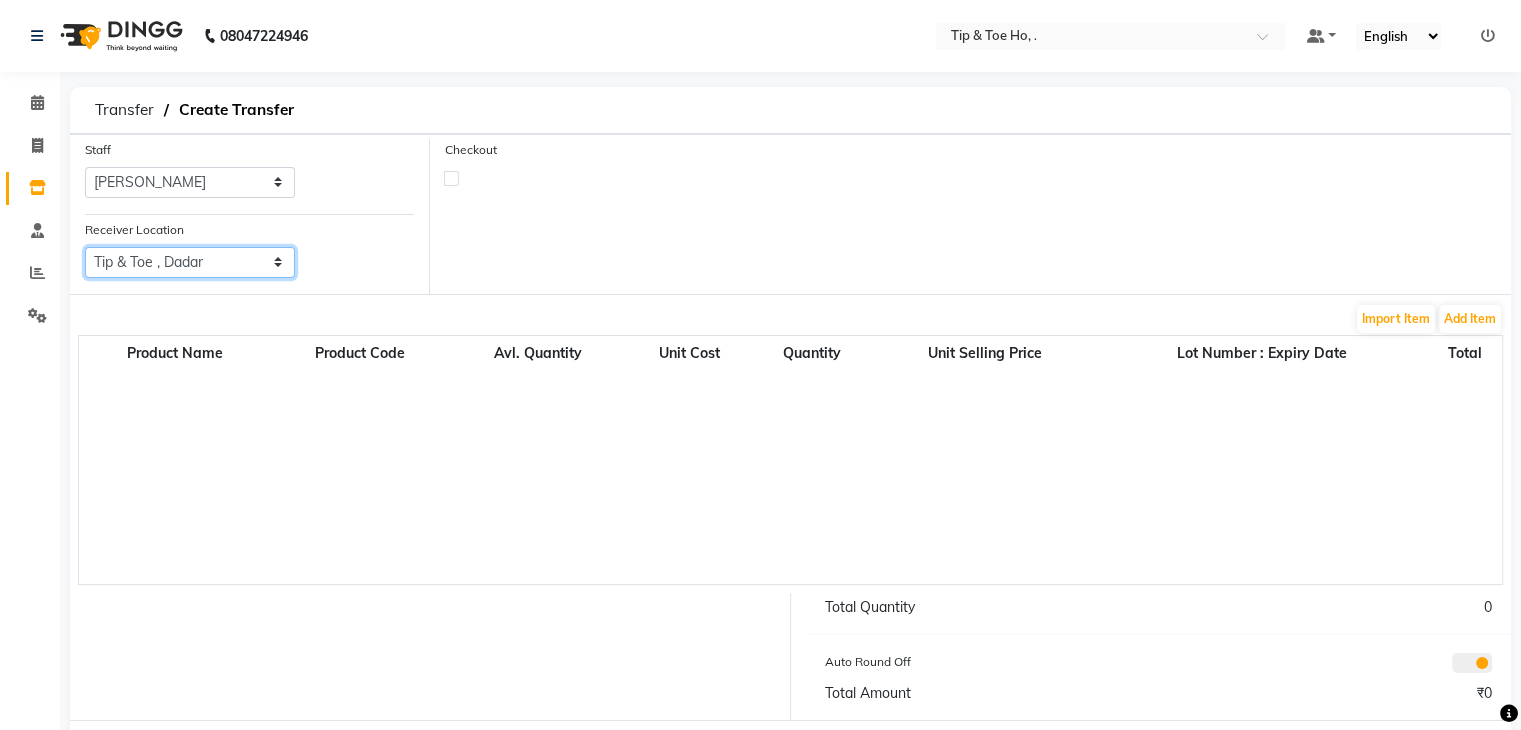select on "2431" 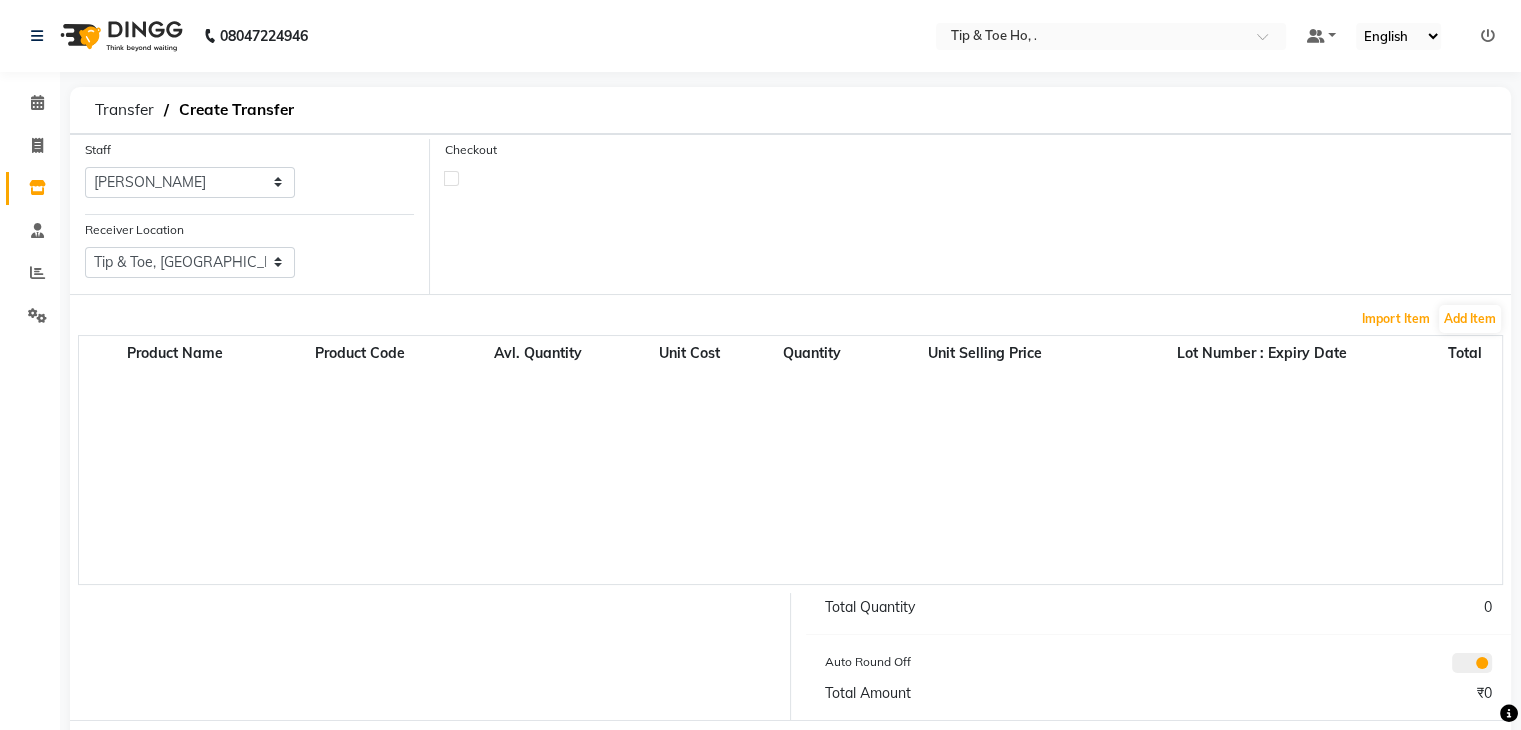 type 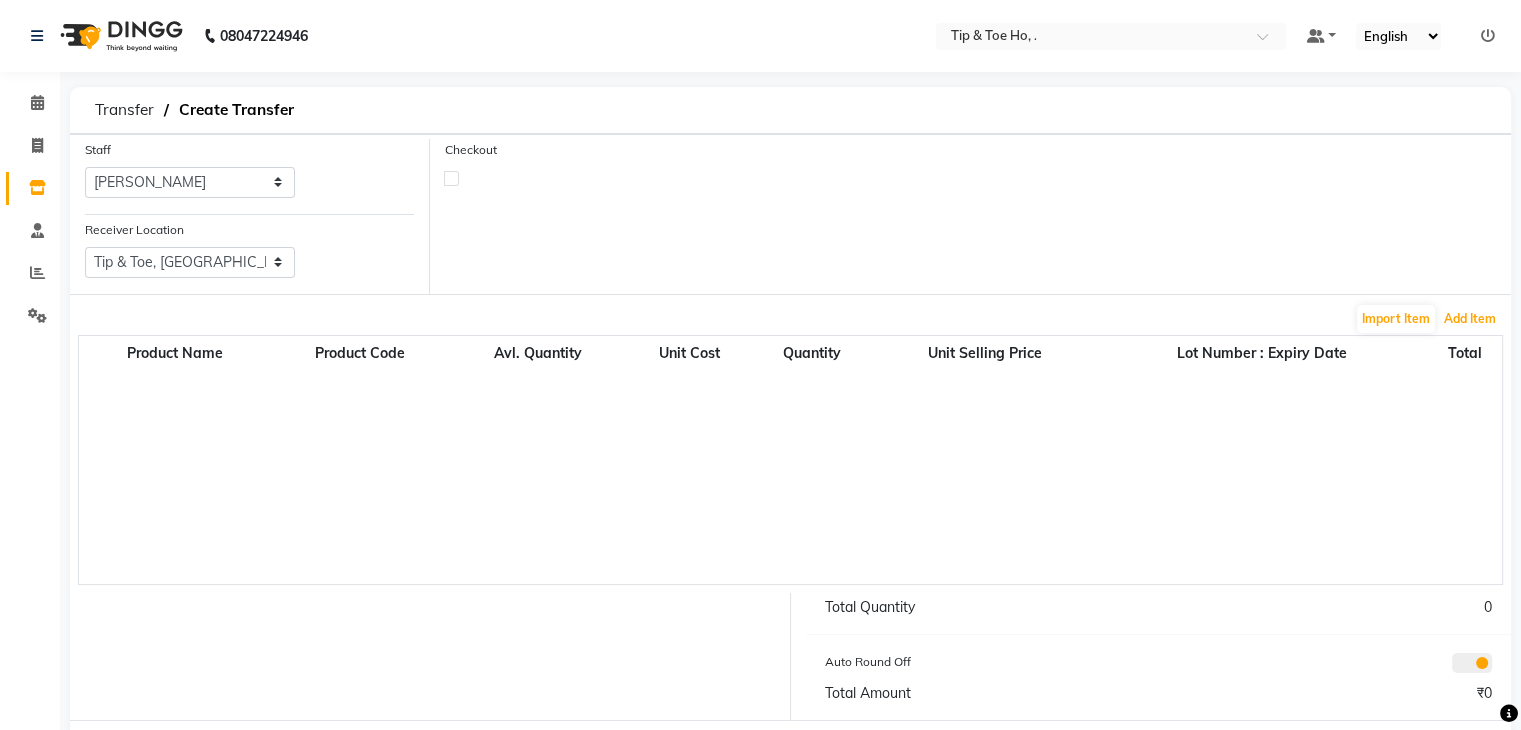 type 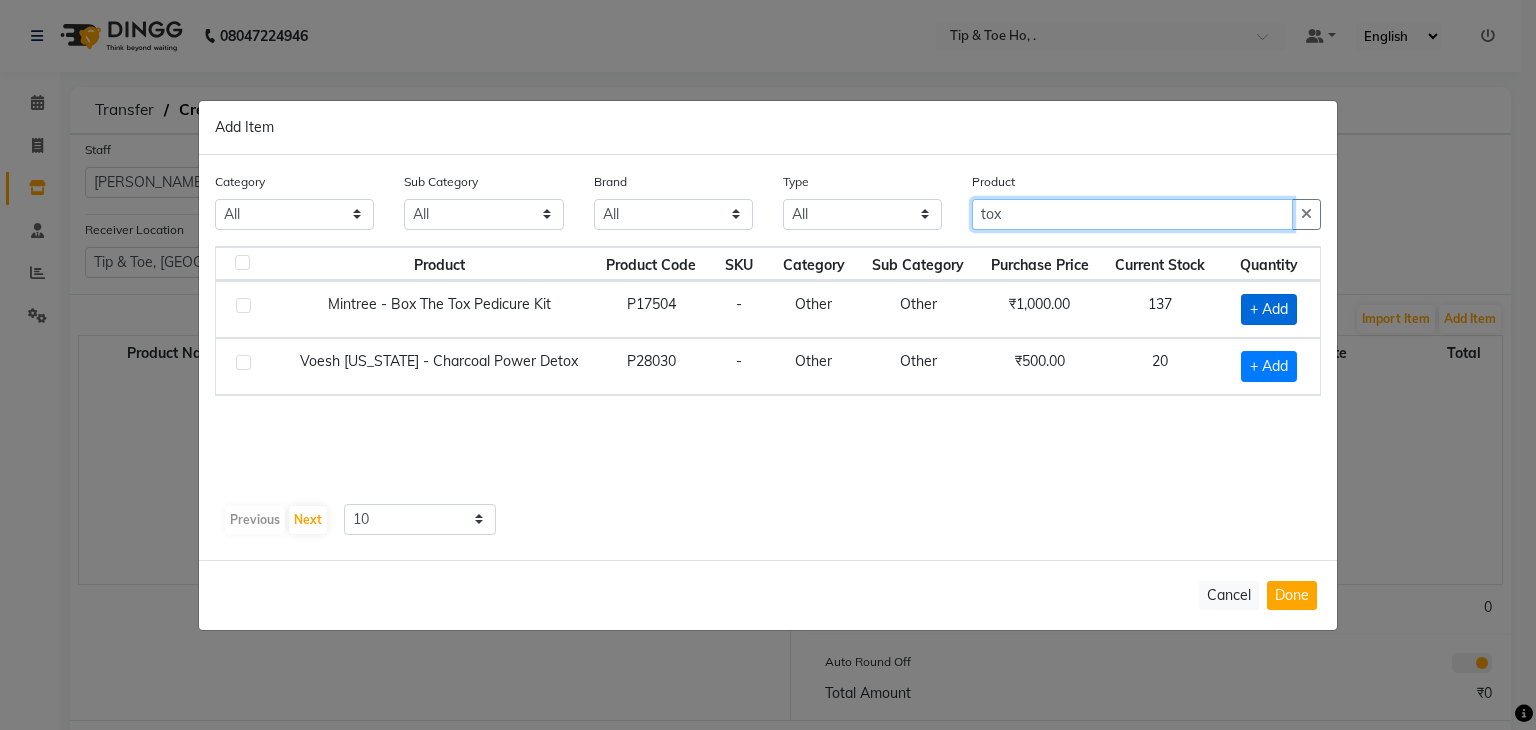 type on "tox" 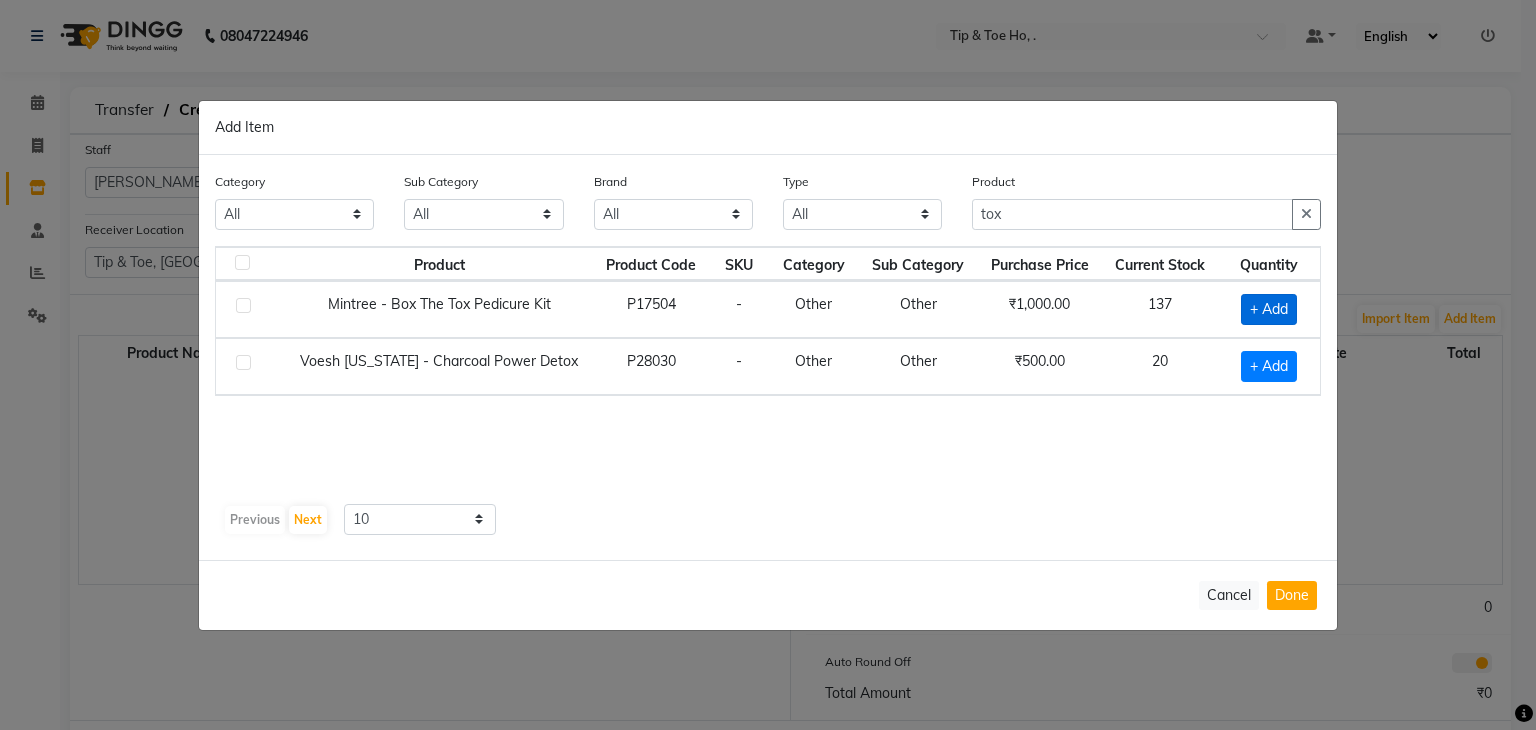click on "+ Add" 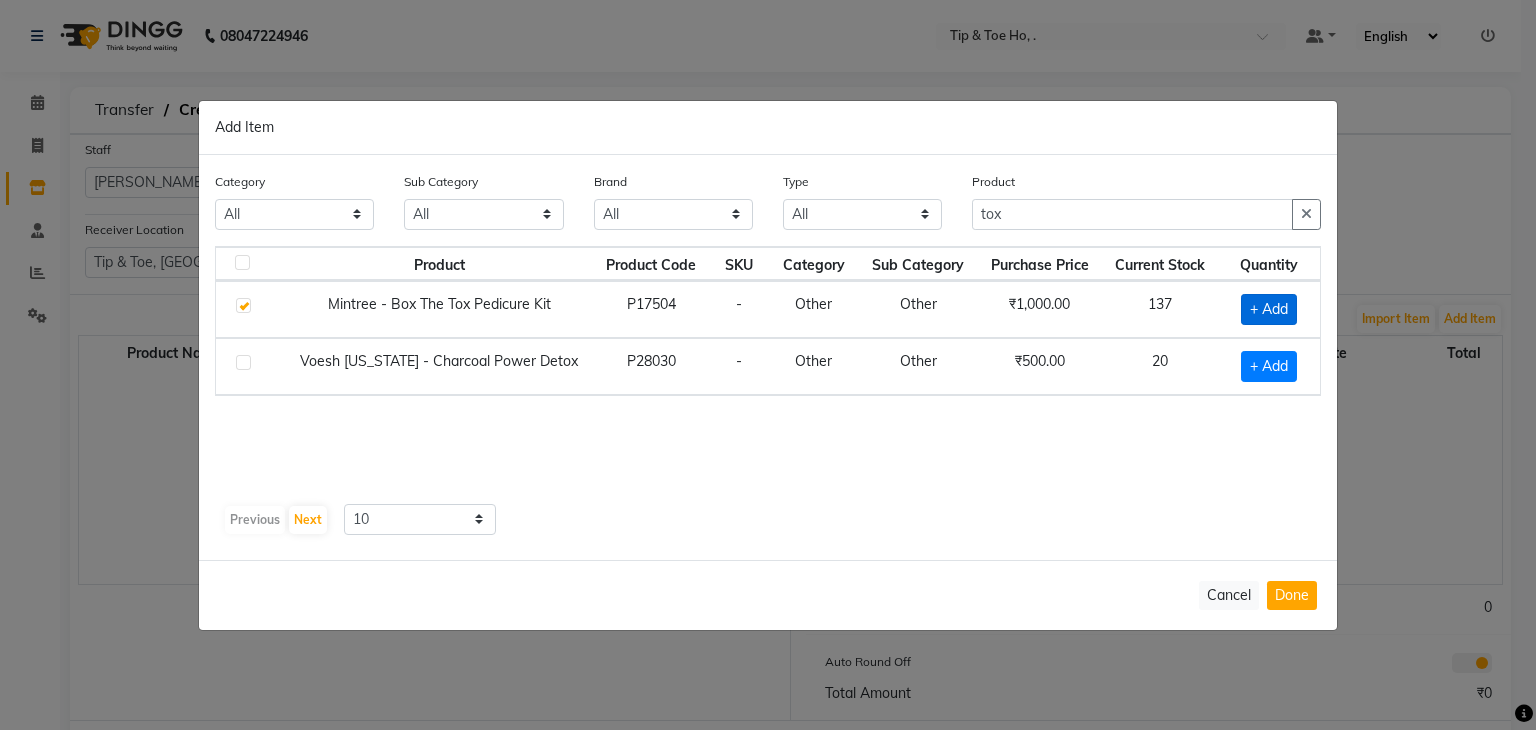 checkbox on "true" 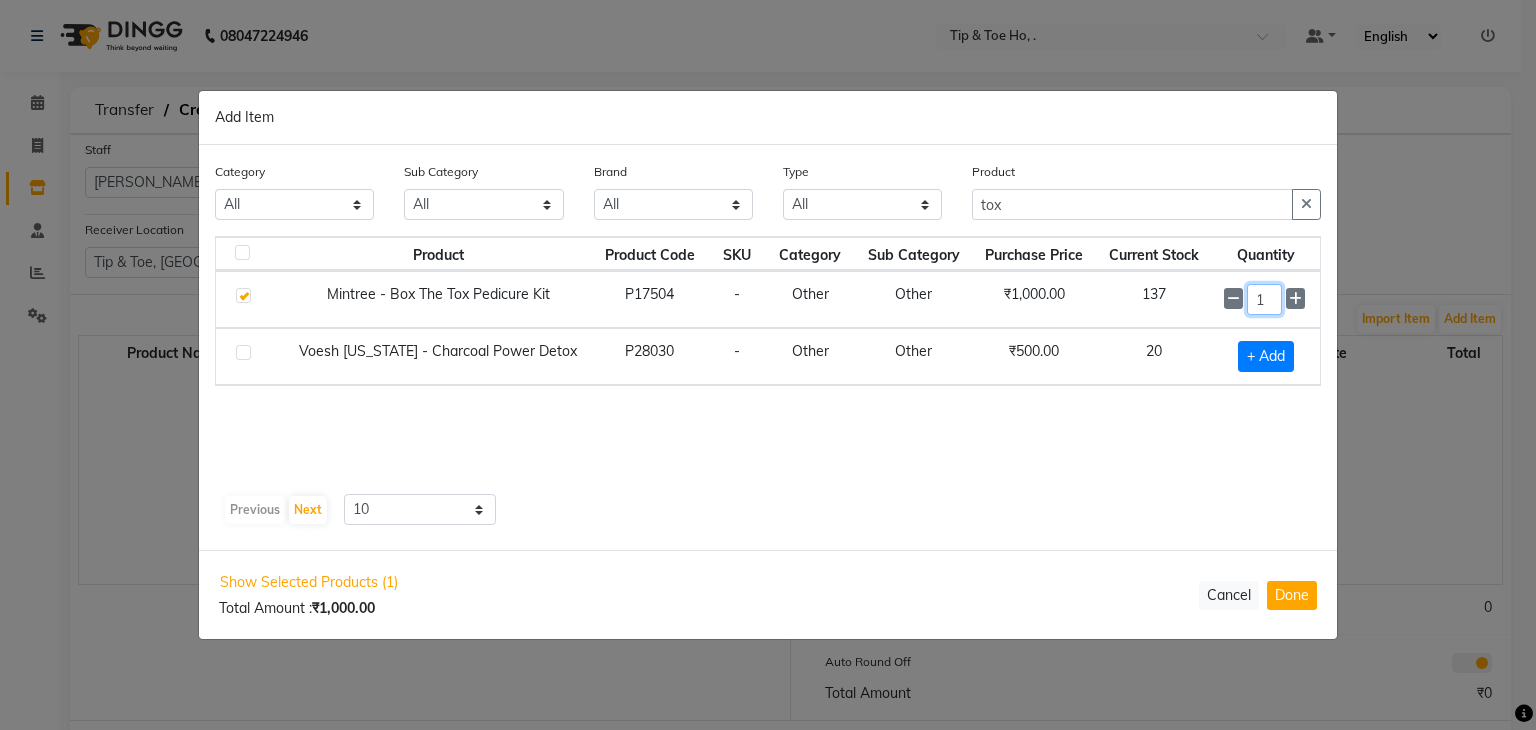 click on "1" 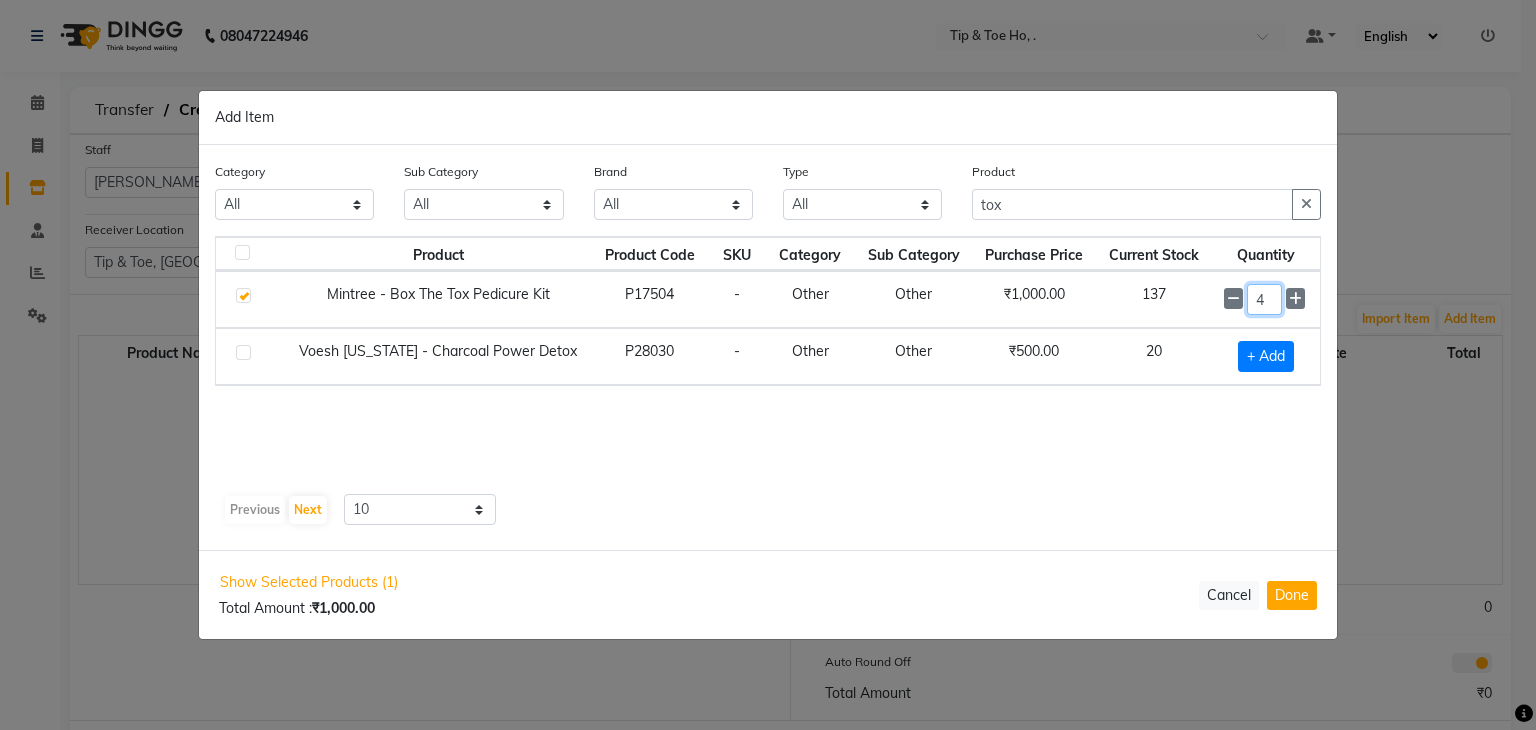 type on "5" 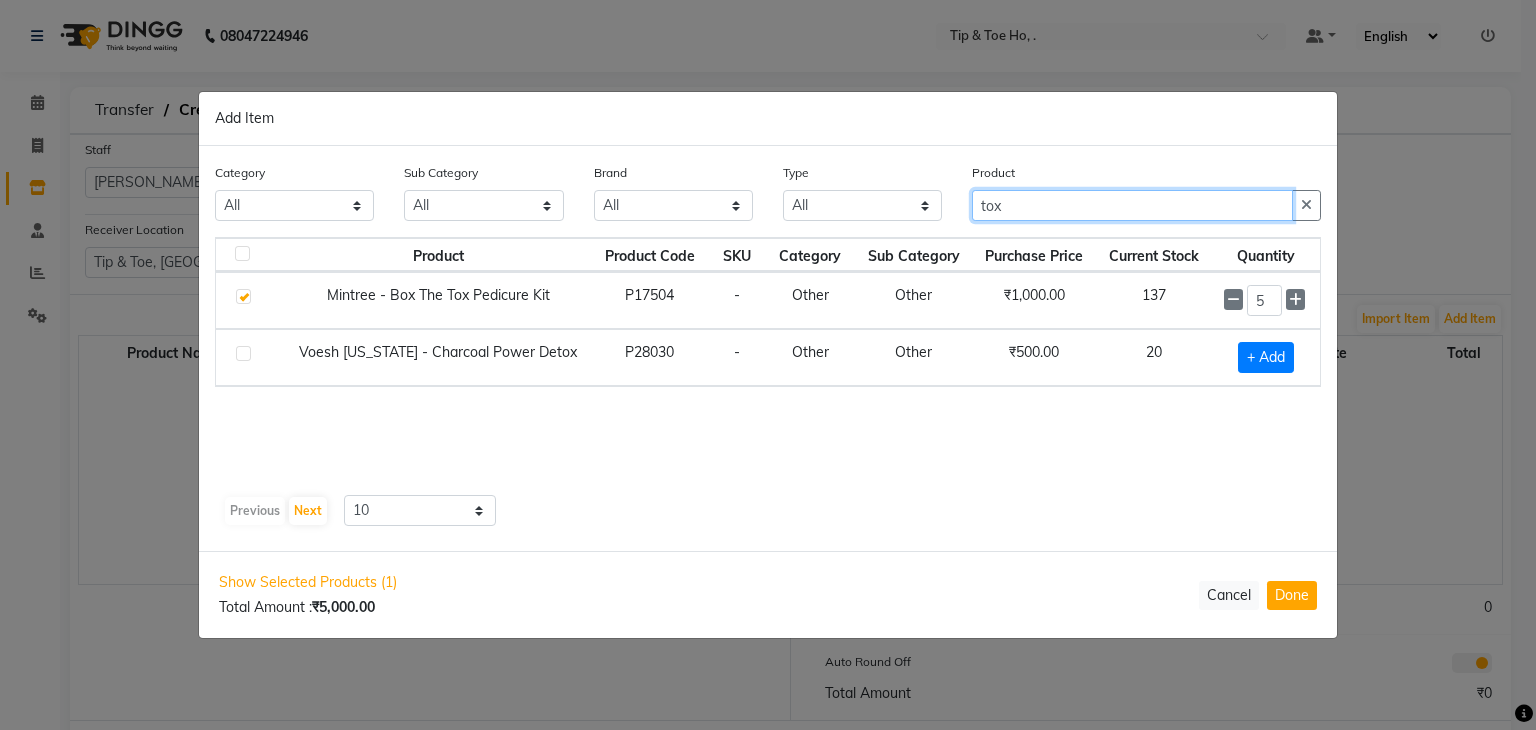 click on "tox" 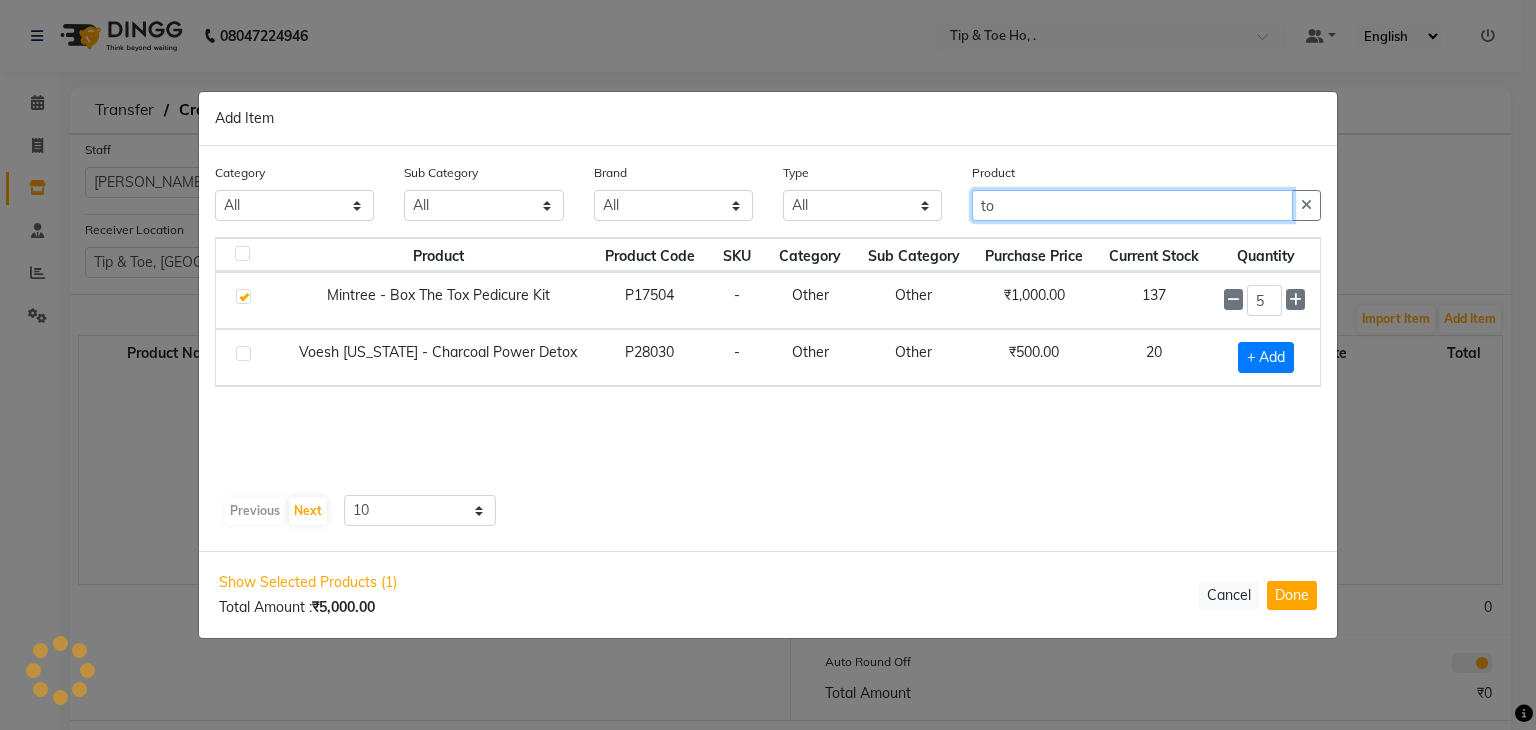 type on "t" 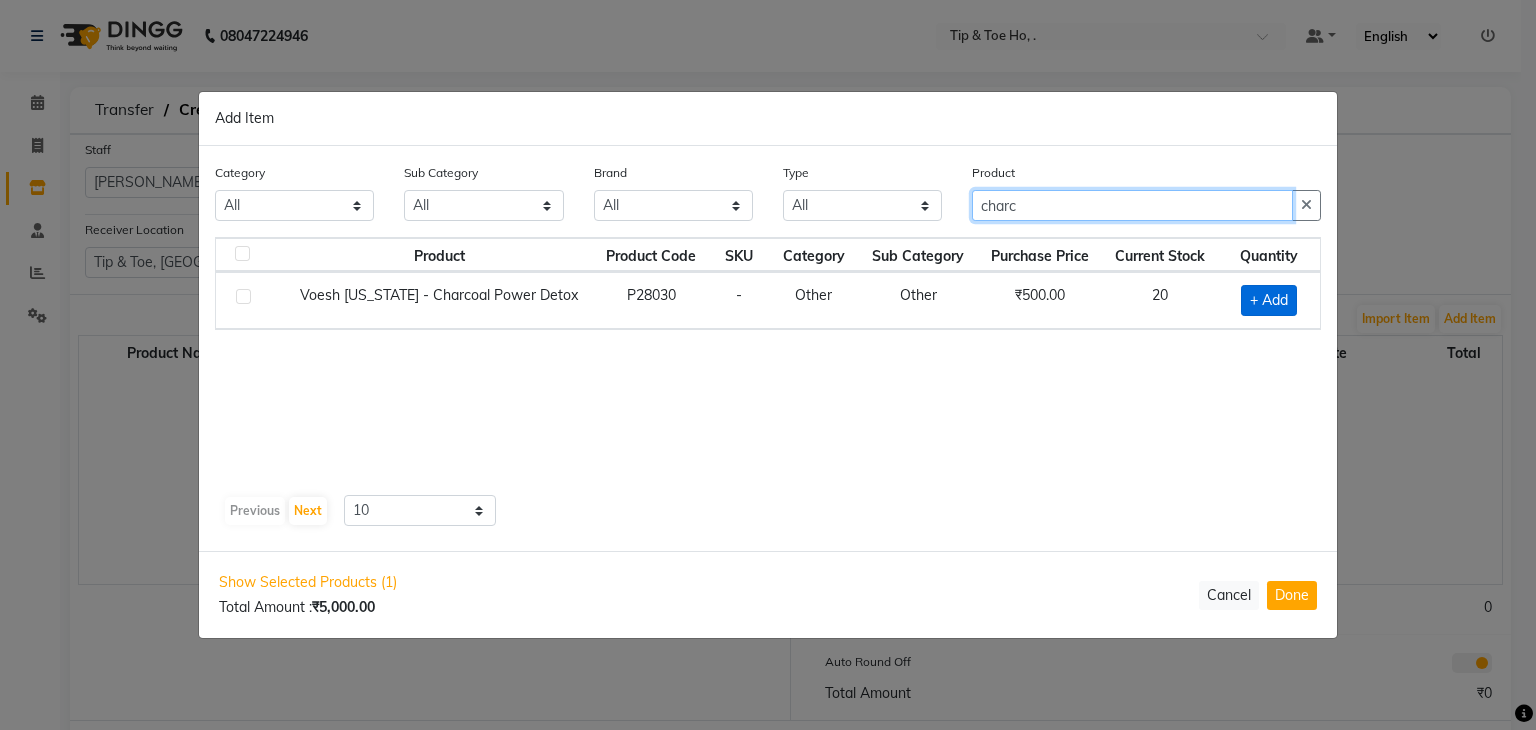 type on "charc" 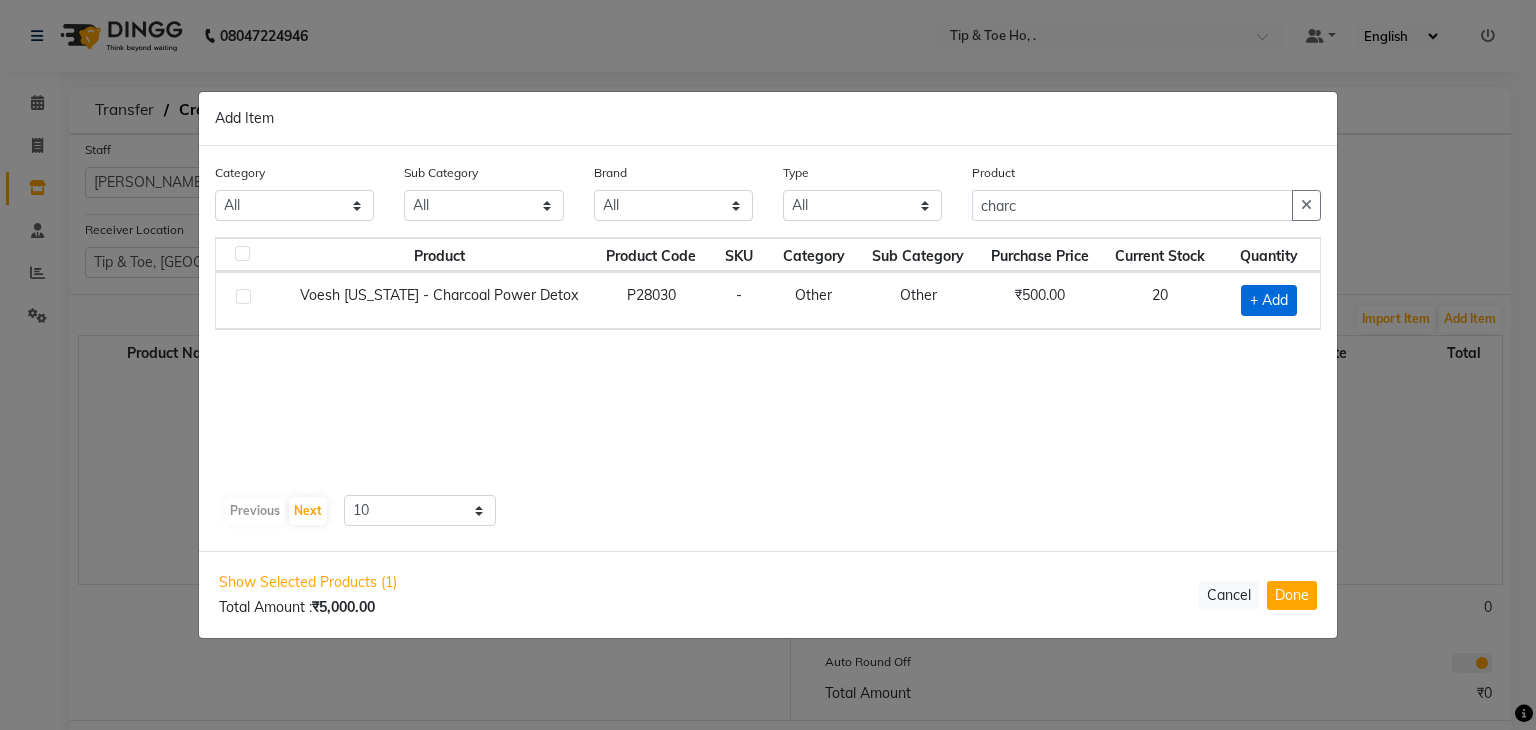 click on "+ Add" 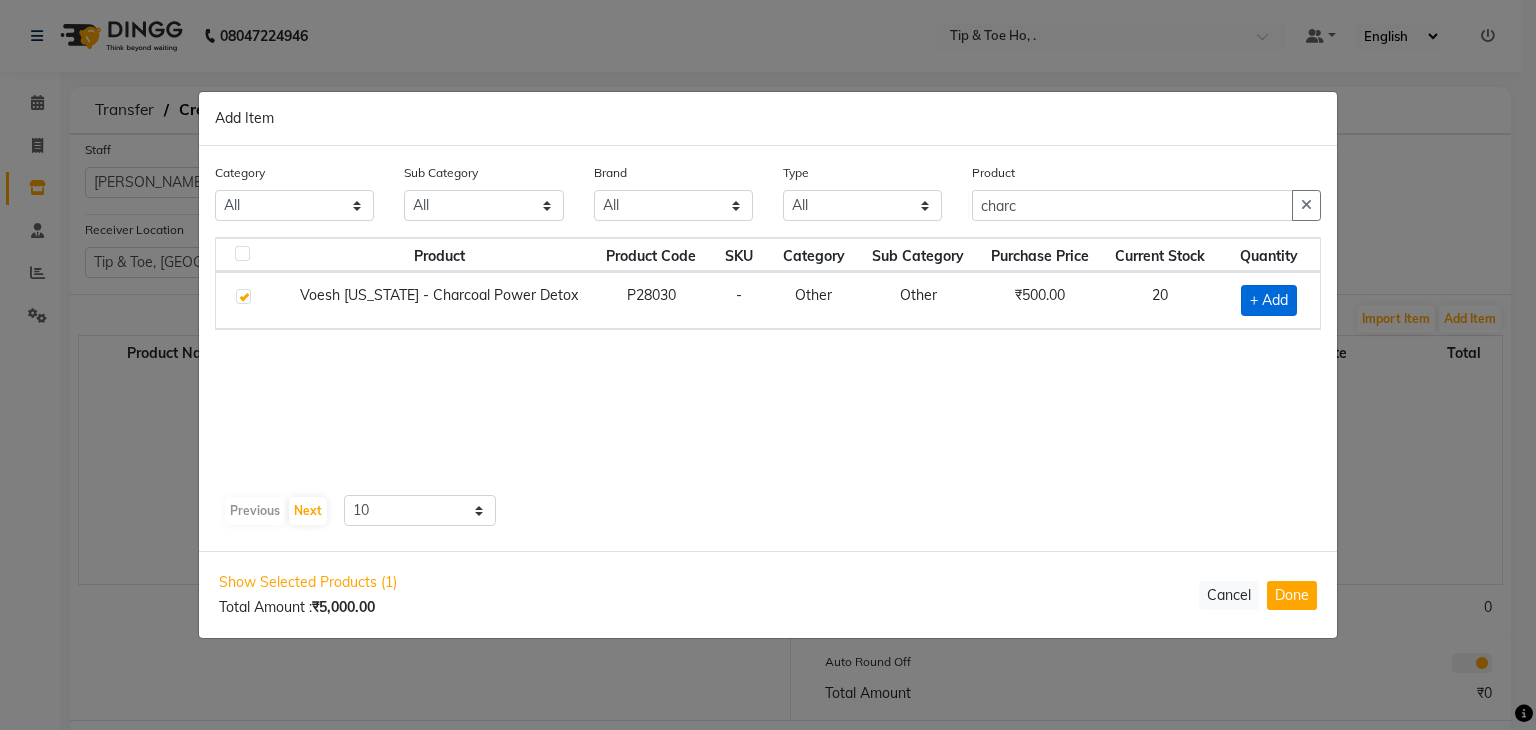 checkbox on "true" 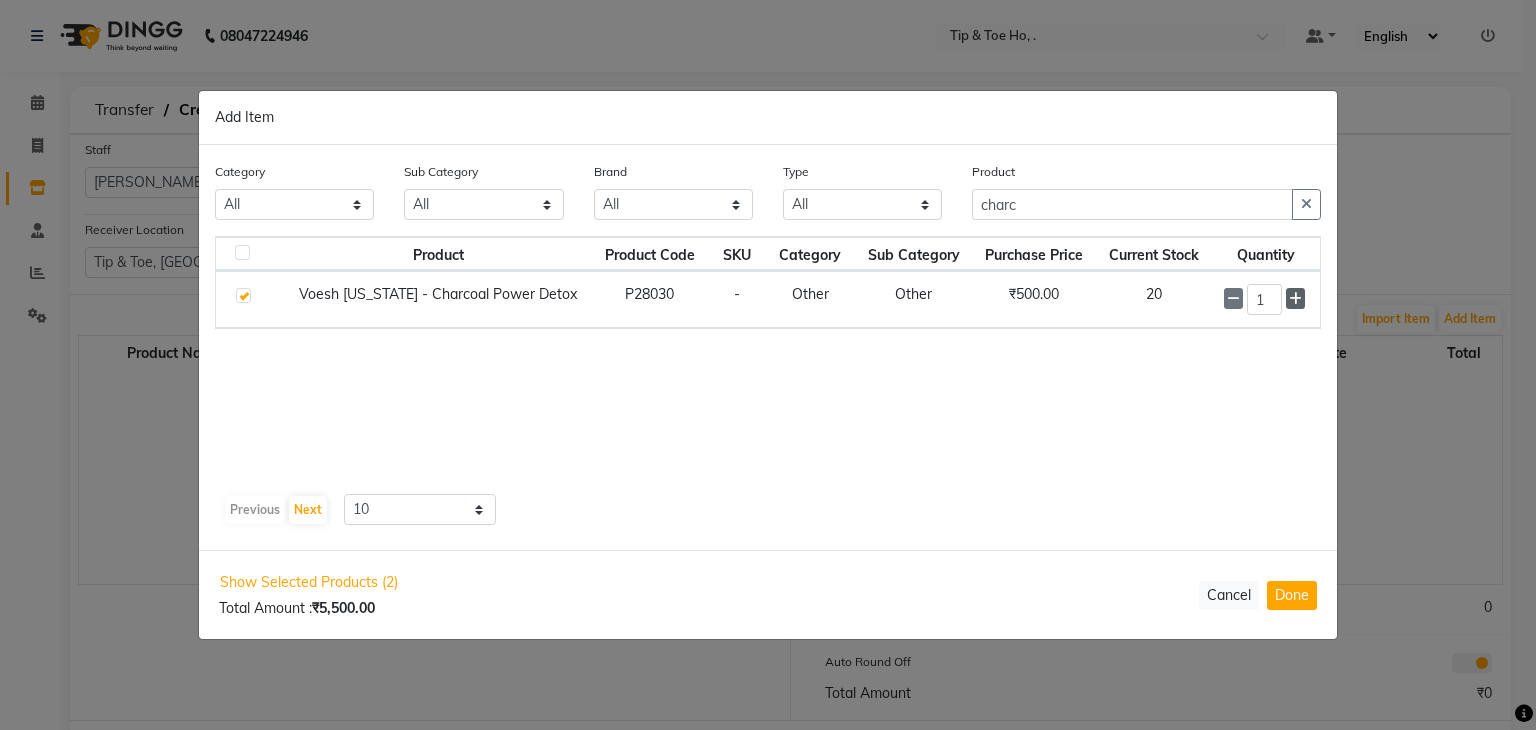 click 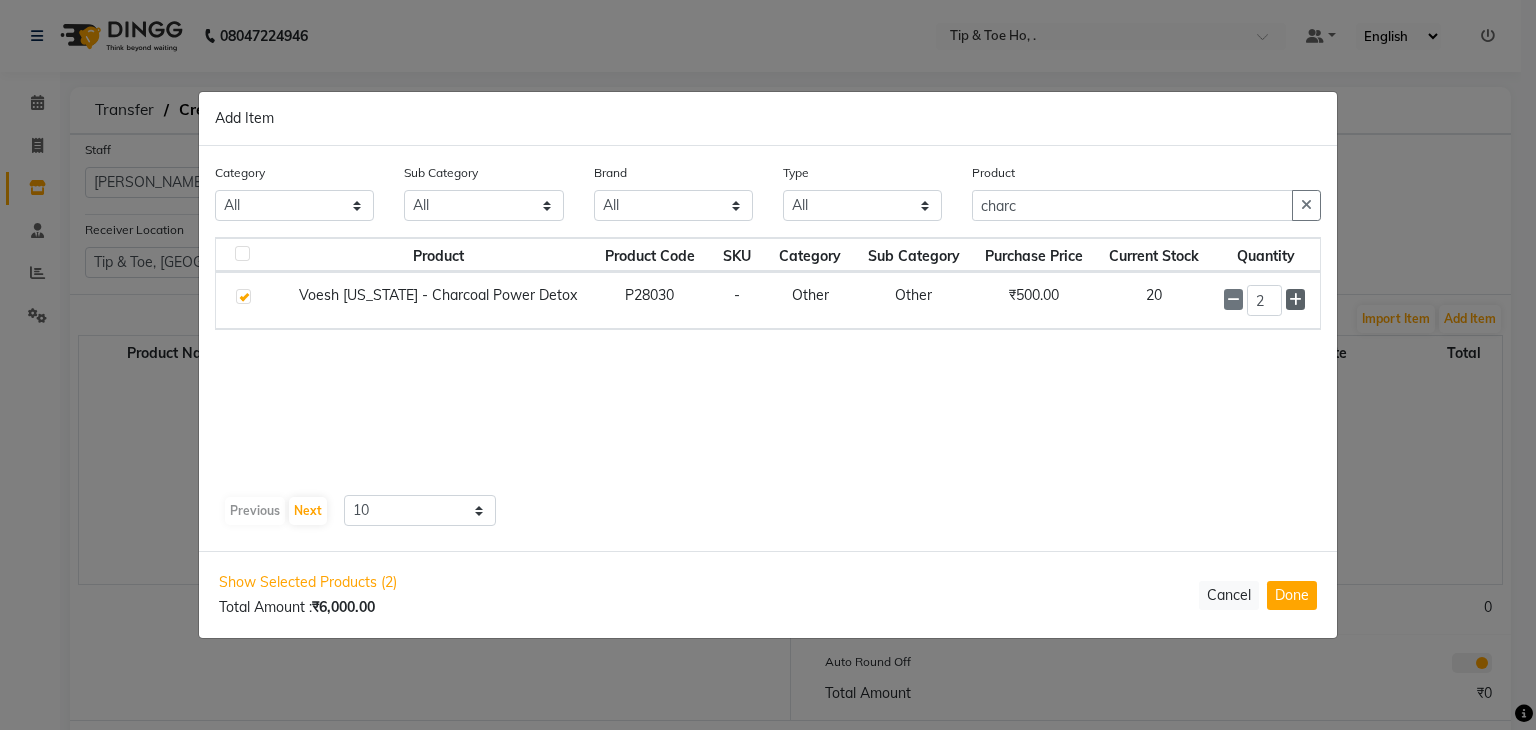 click 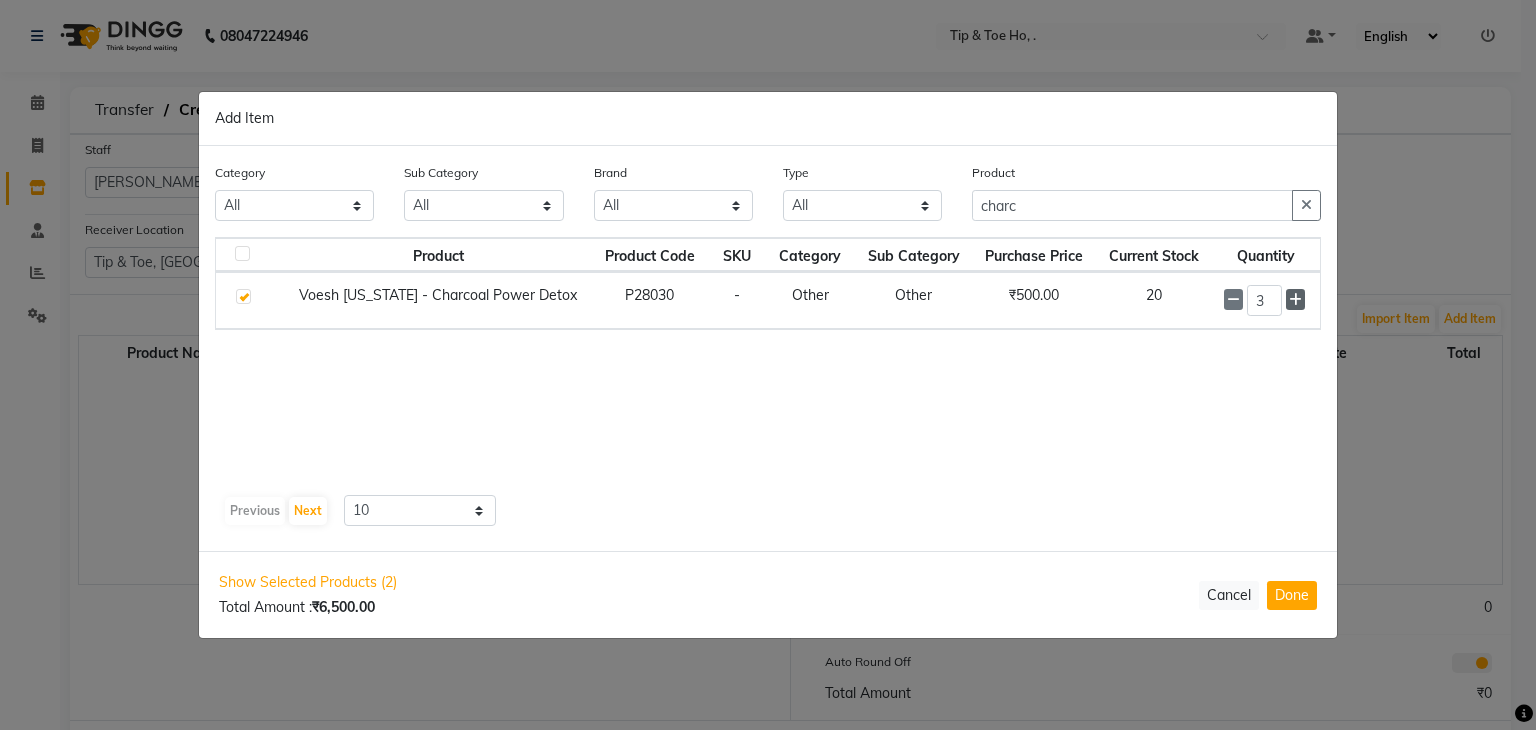click 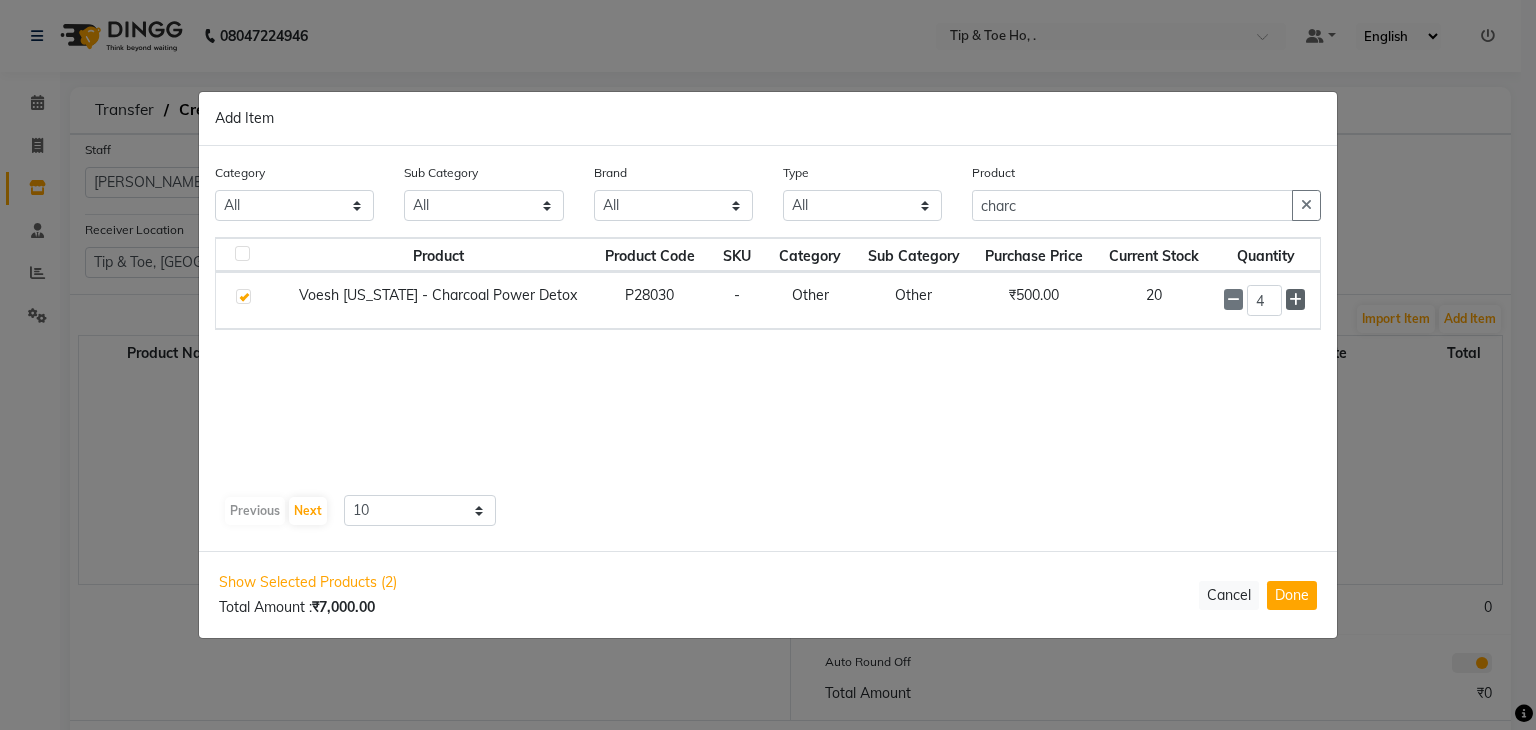click 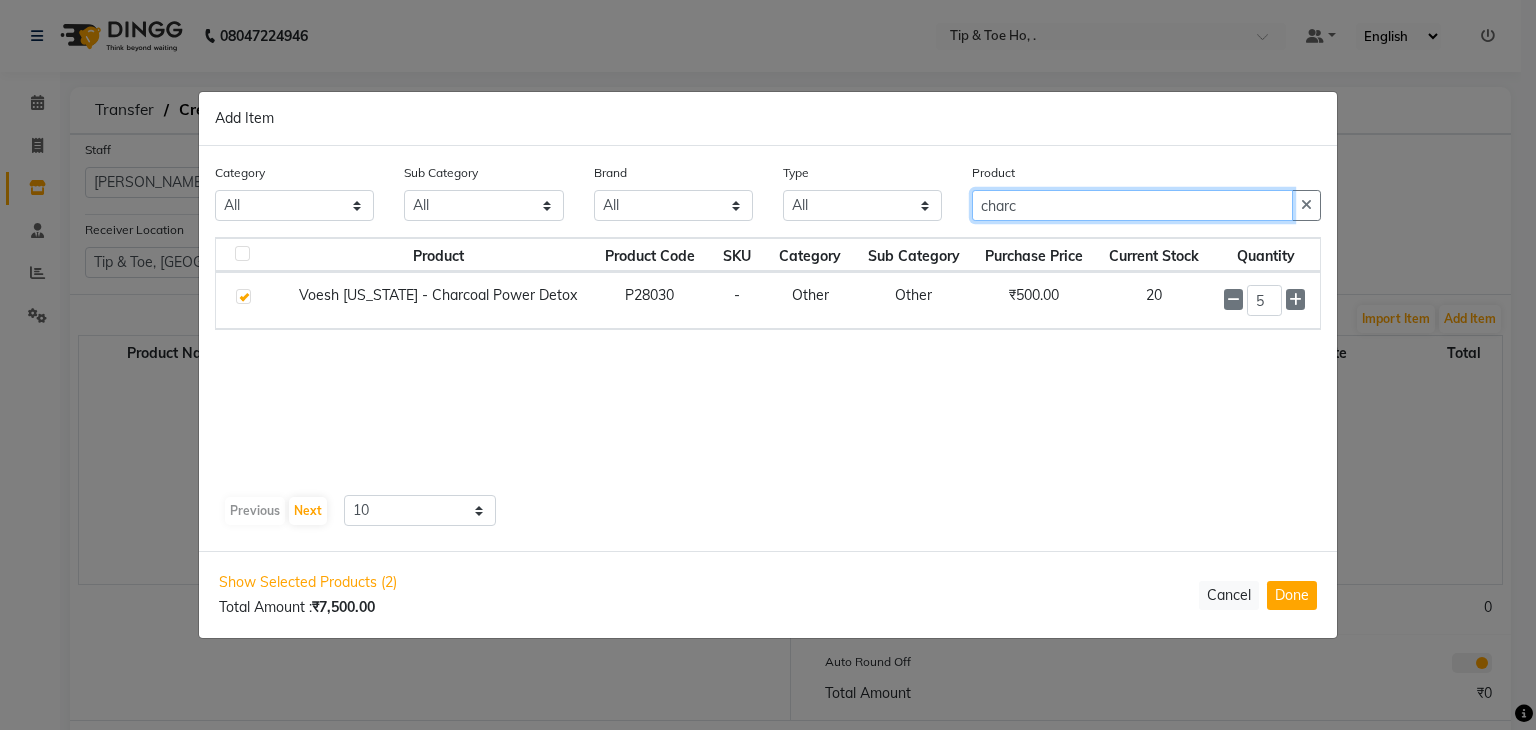 click on "charc" 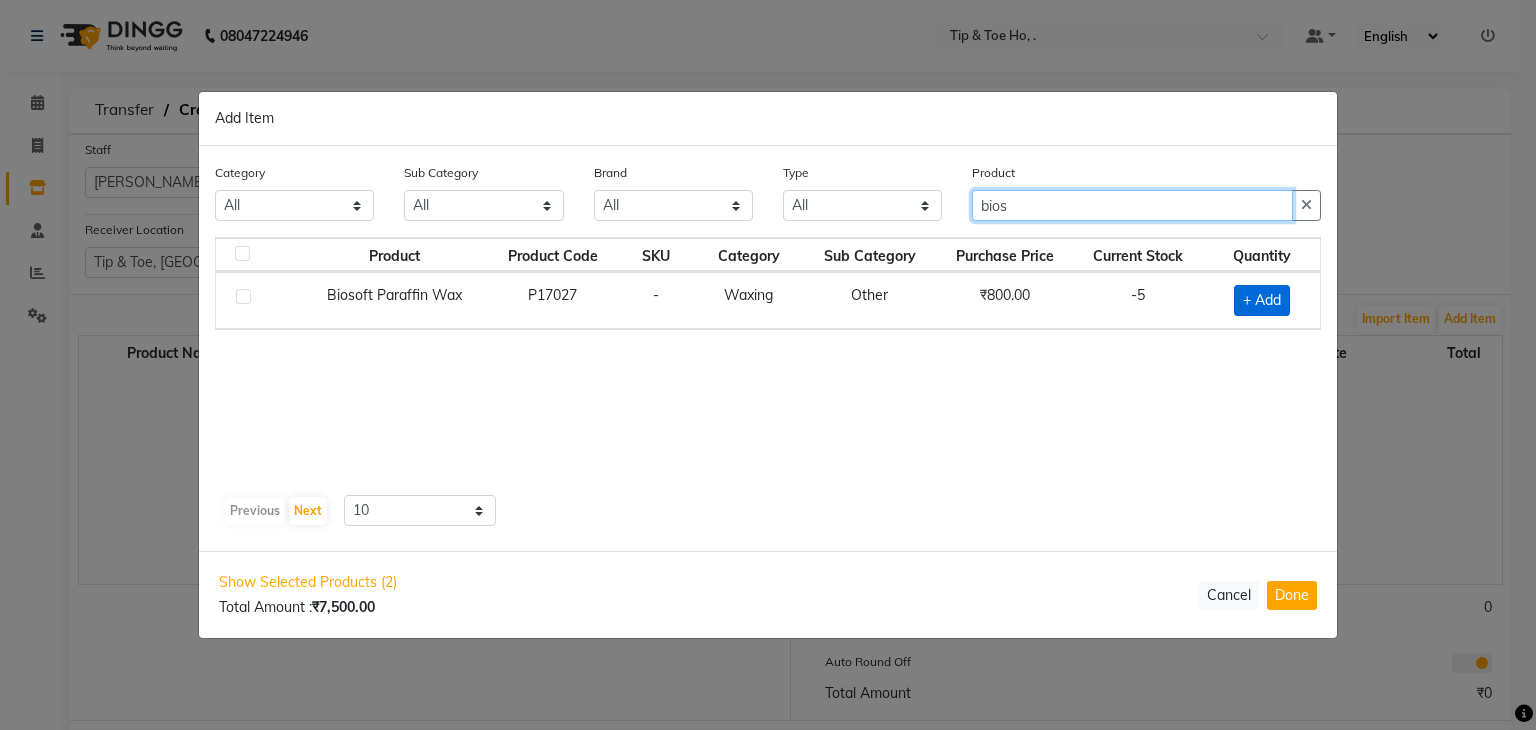 type on "bios" 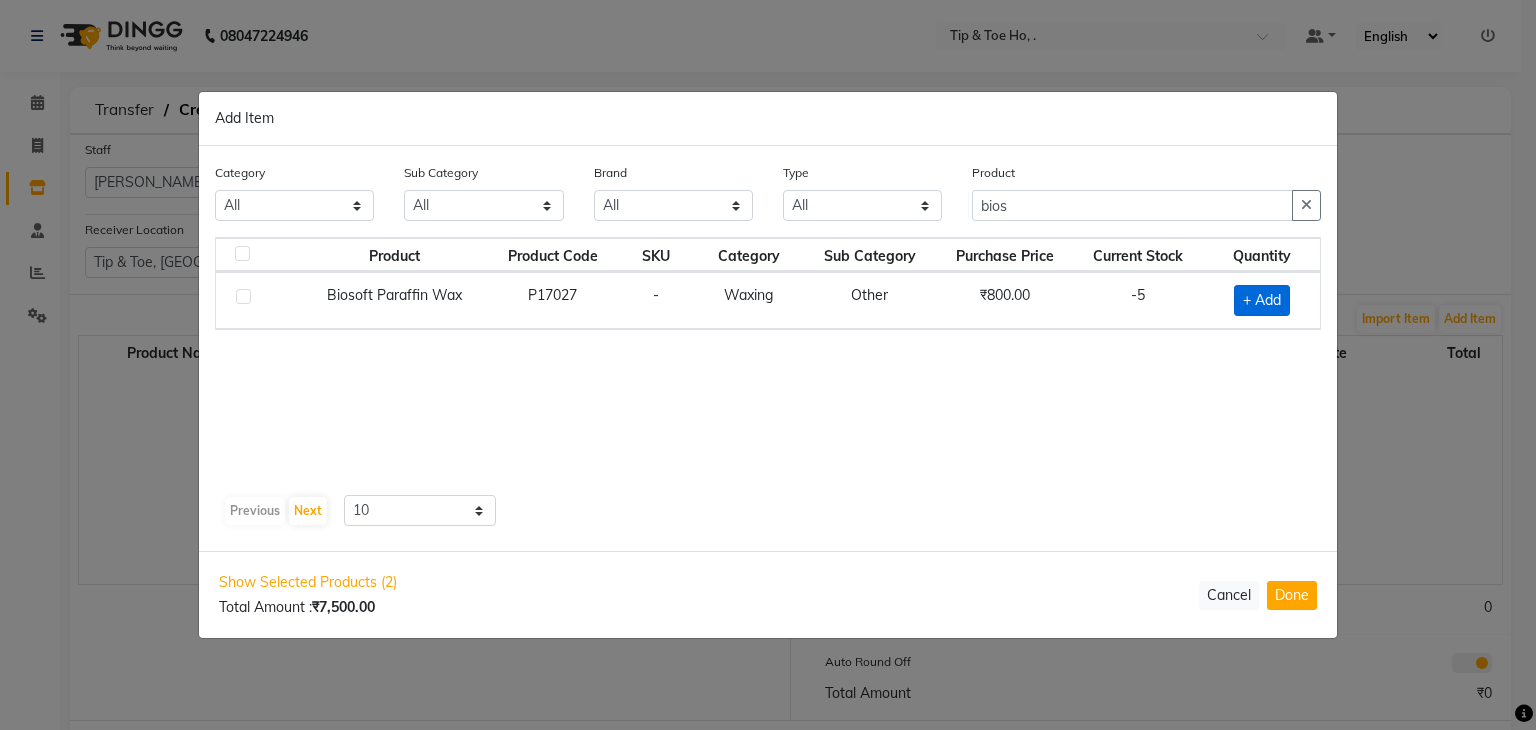 click on "+ Add" 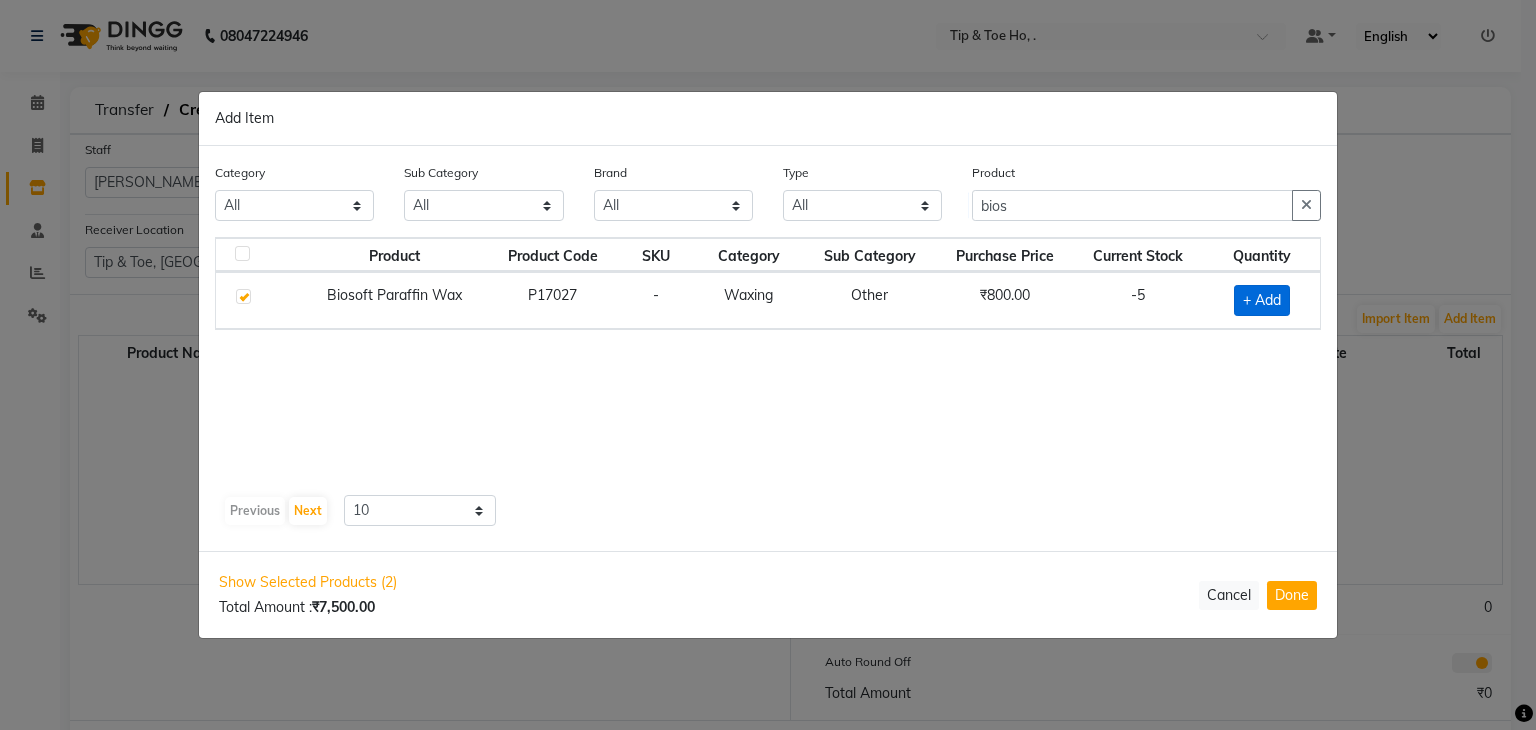 checkbox on "true" 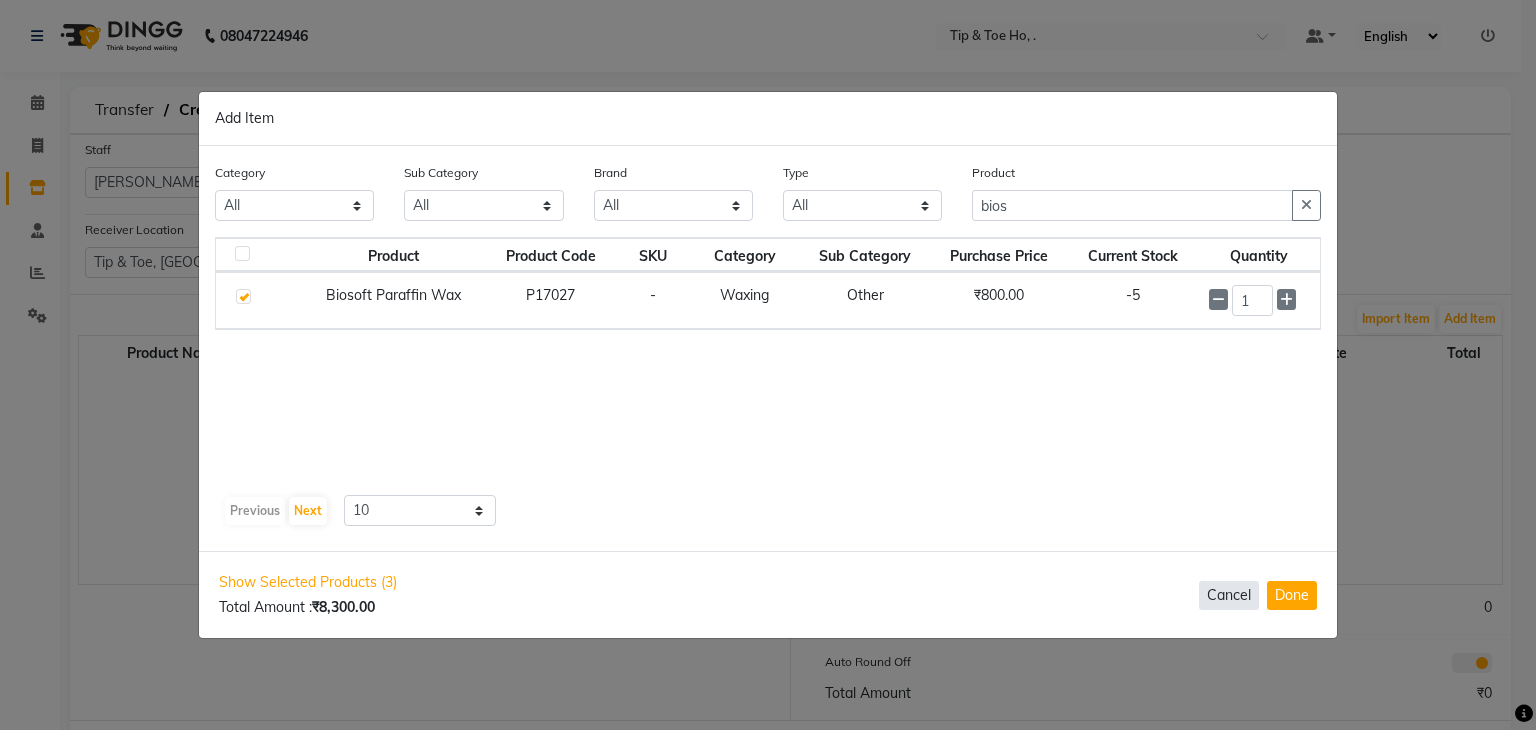 click on "Cancel" 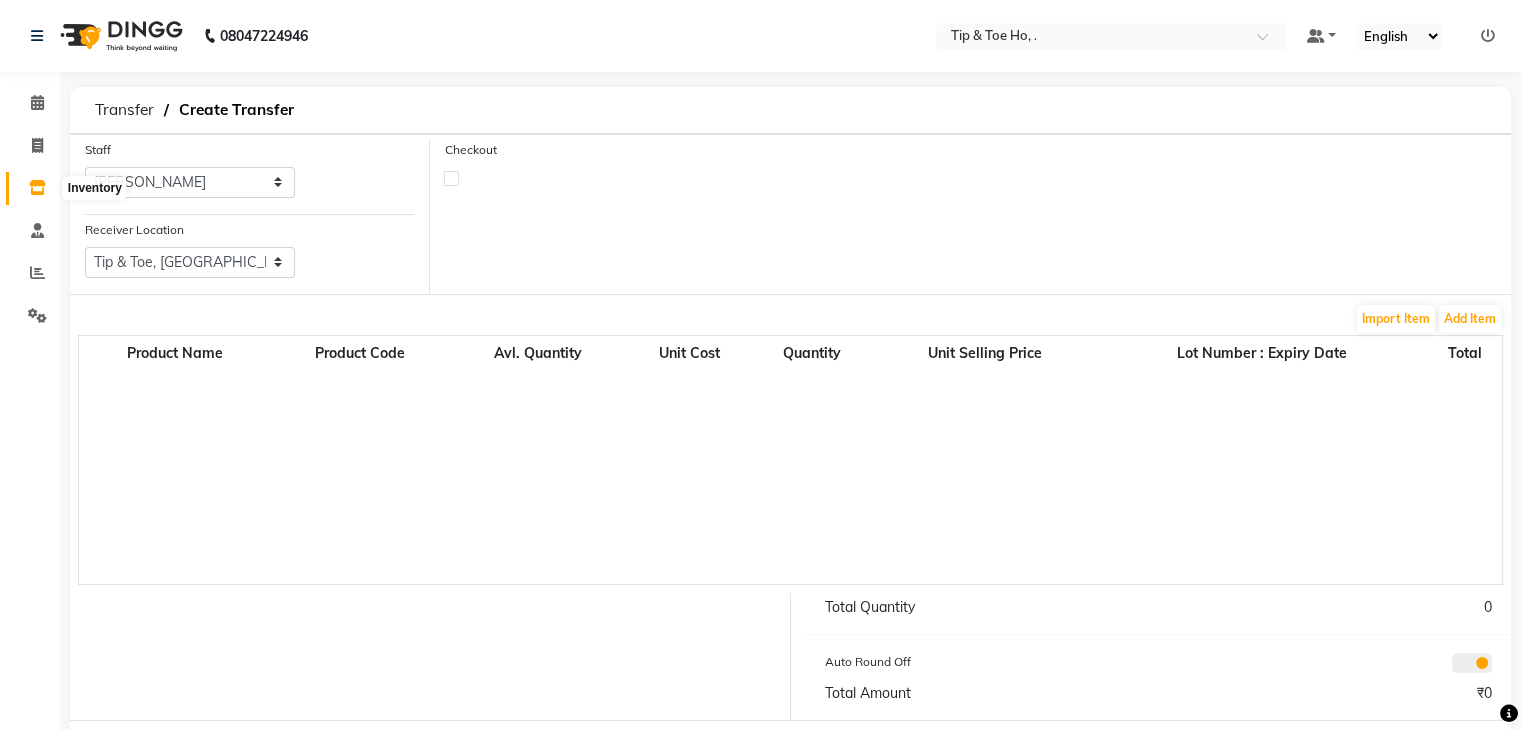 click 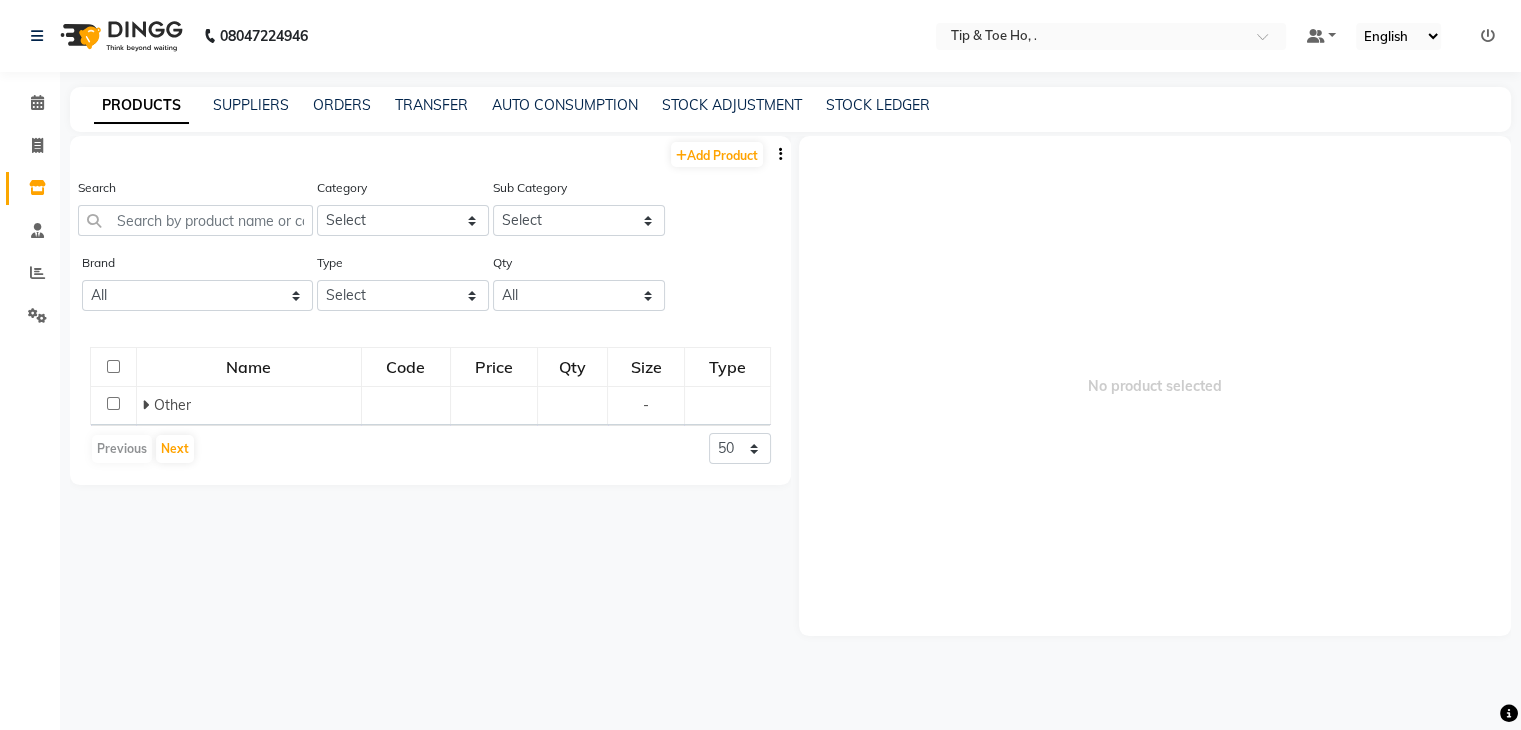 click on "PRODUCTS SUPPLIERS ORDERS TRANSFER AUTO CONSUMPTION STOCK ADJUSTMENT STOCK LEDGER" 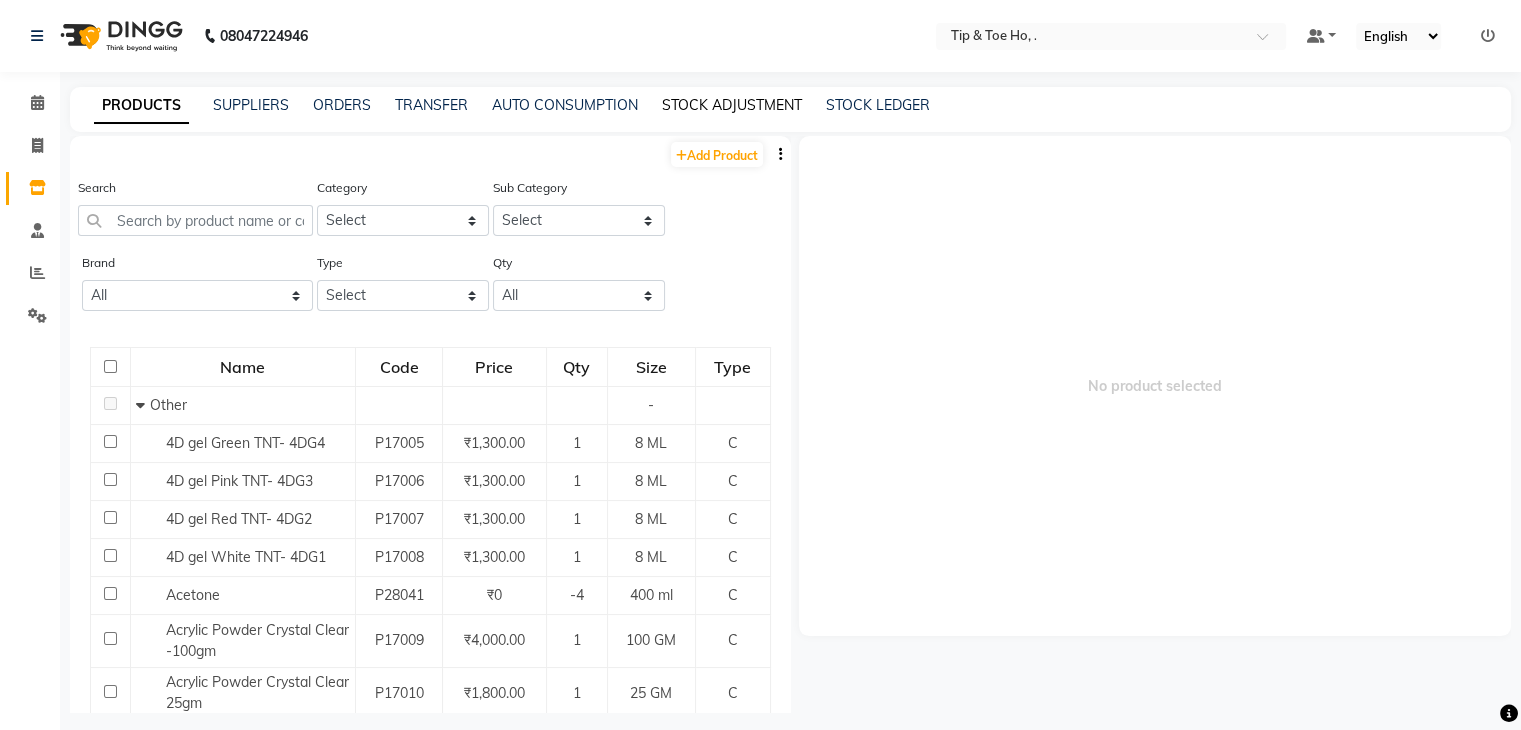click on "STOCK ADJUSTMENT" 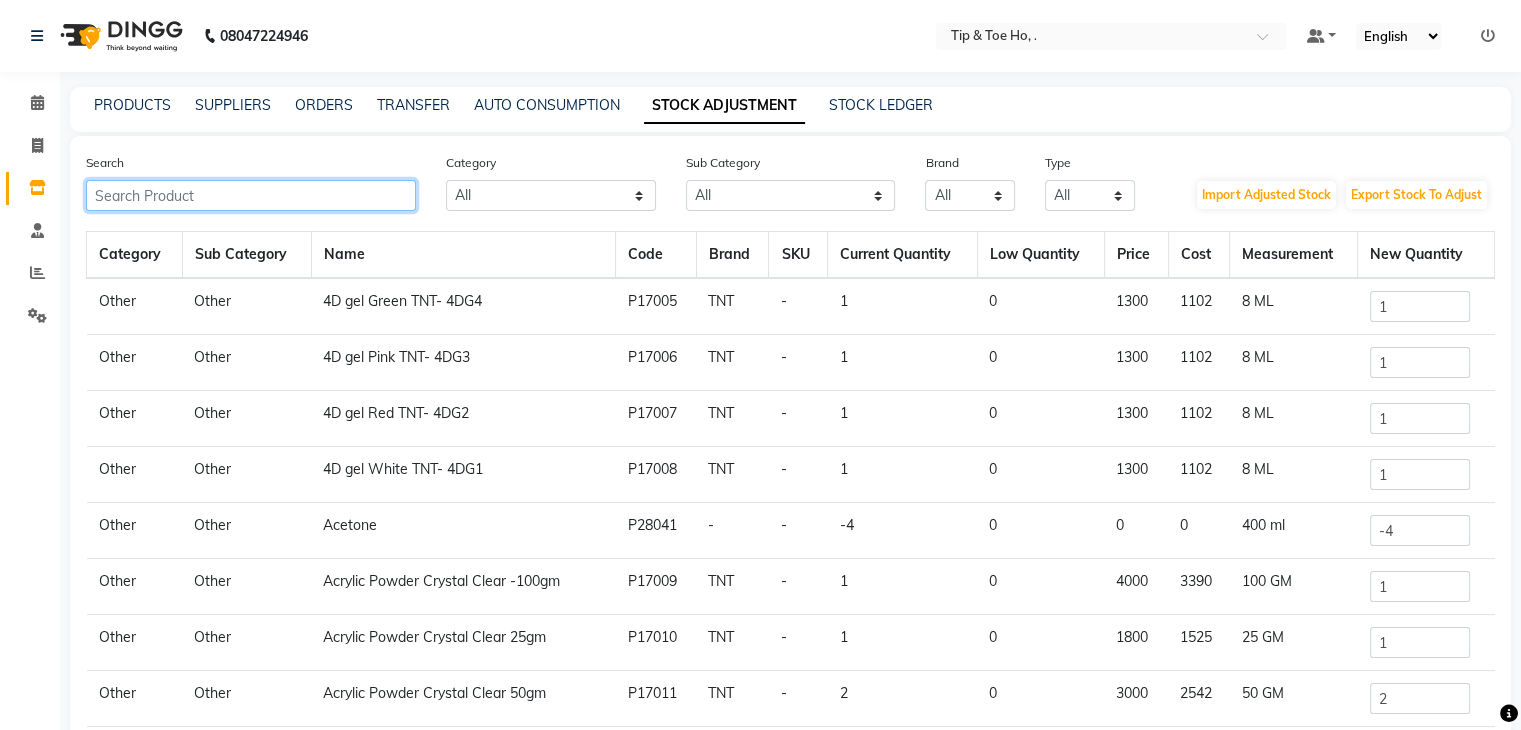 click 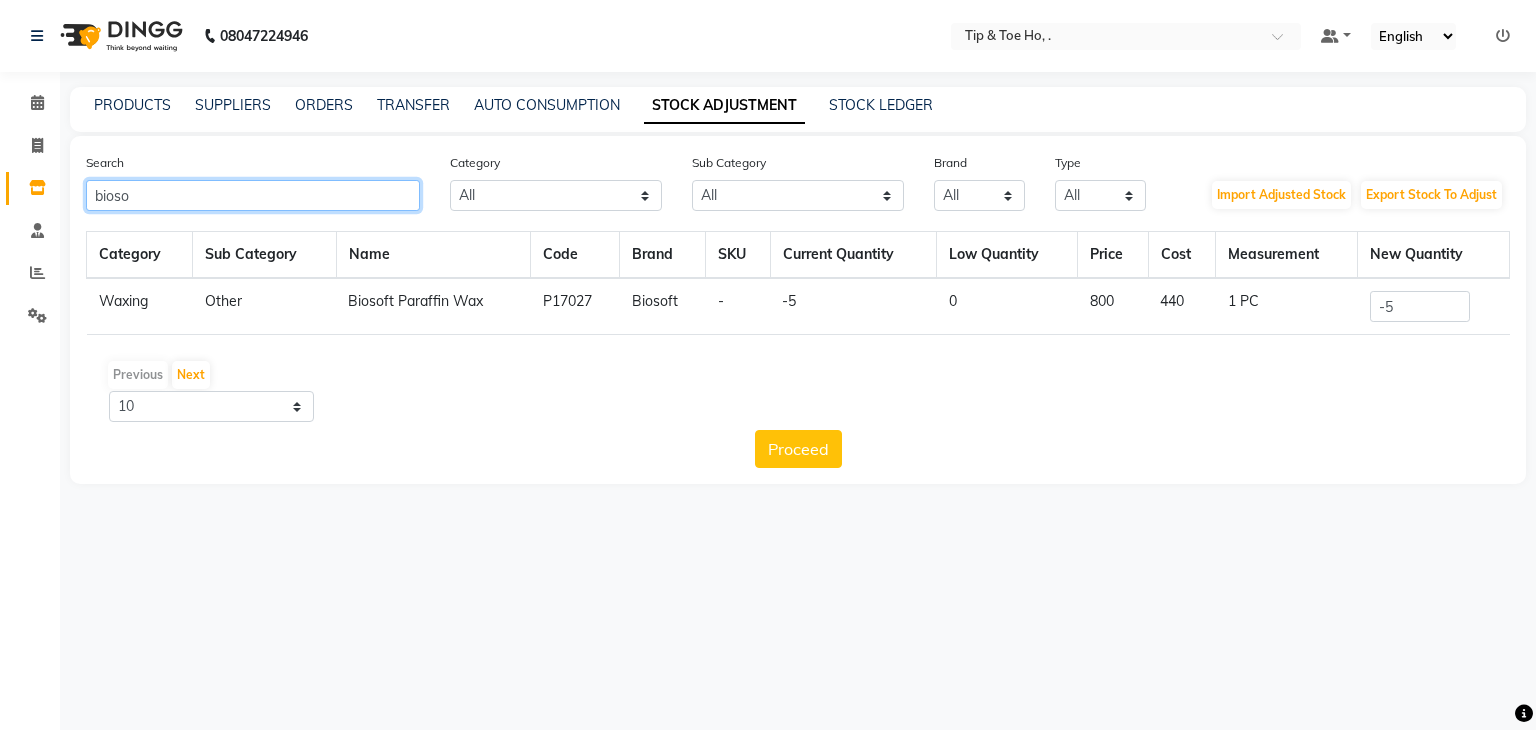 type on "bioso" 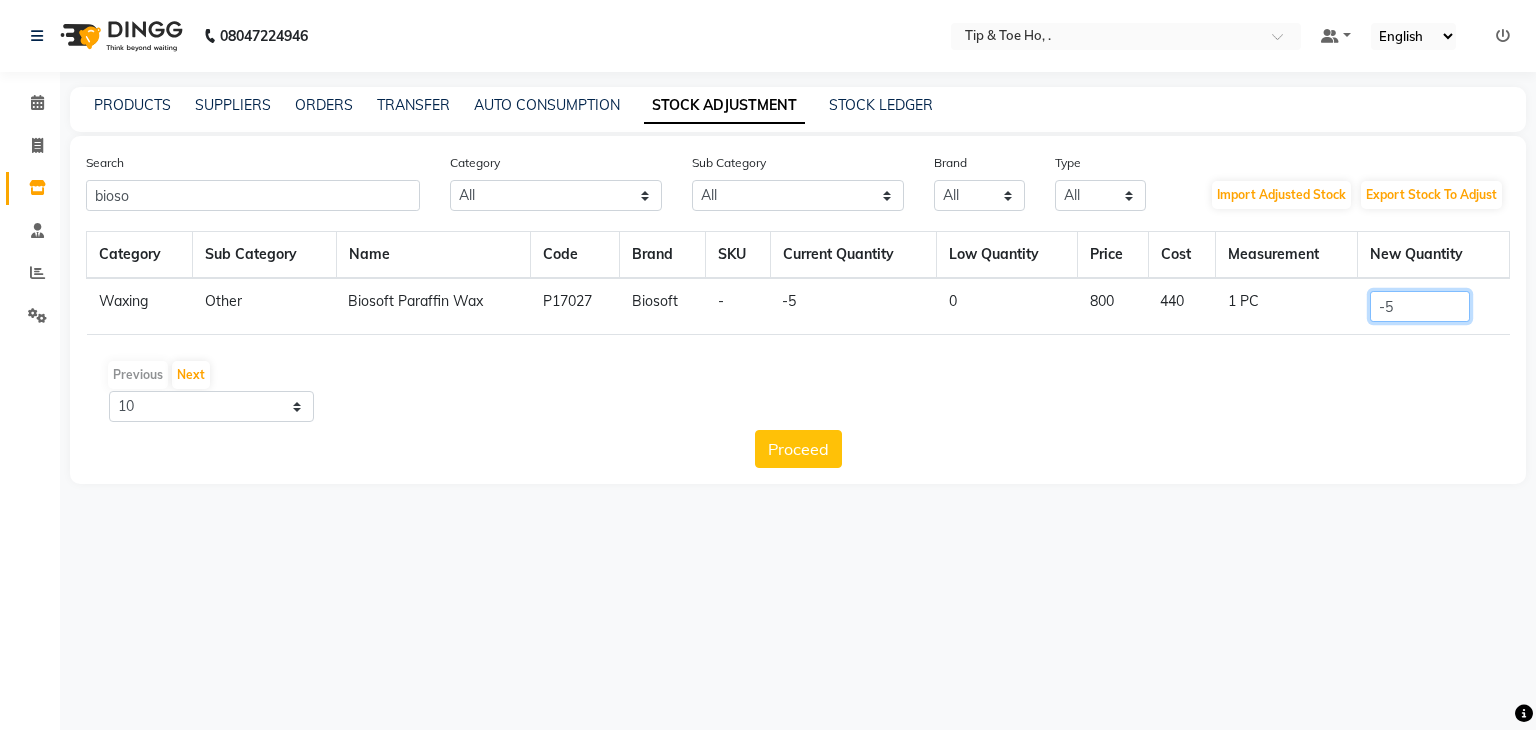 click on "-5" 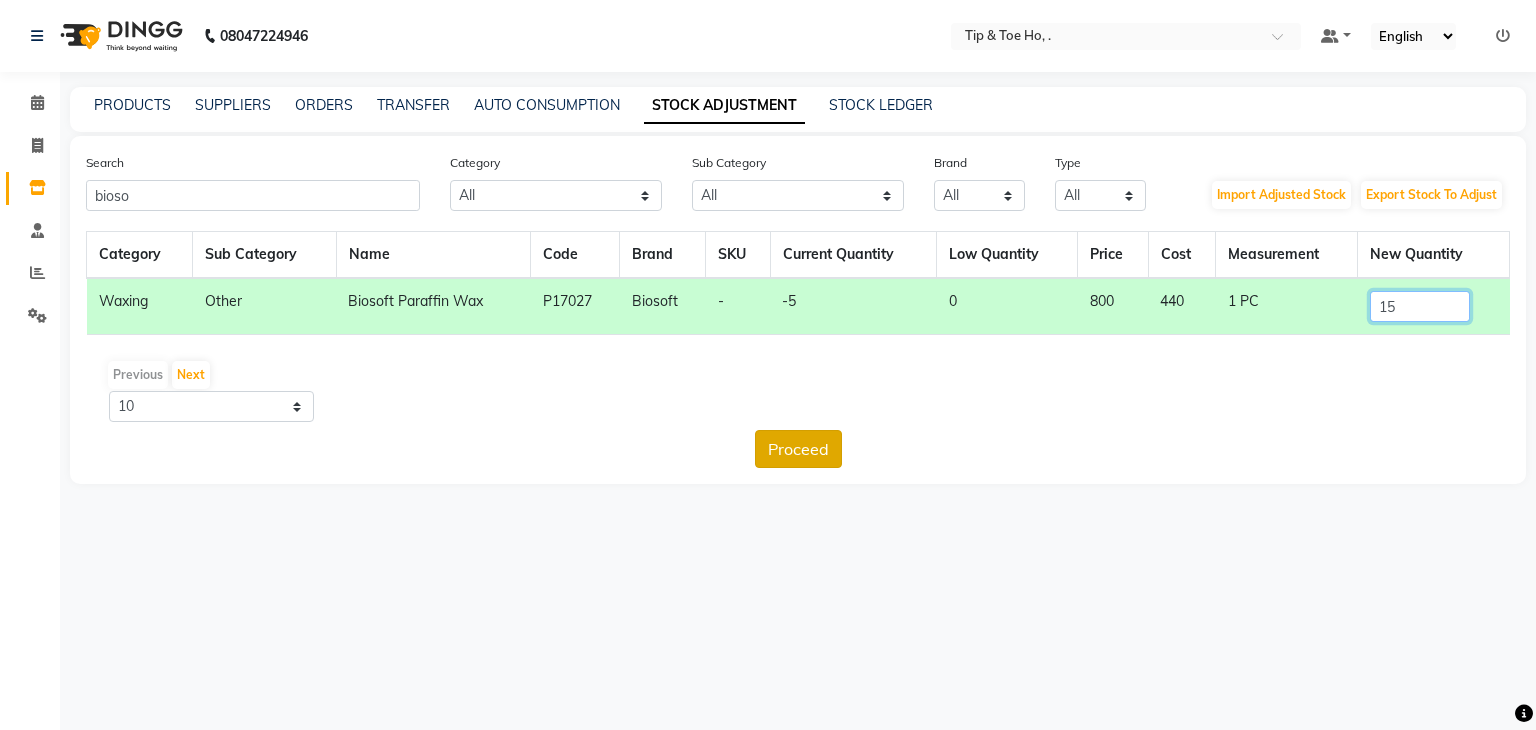 type on "15" 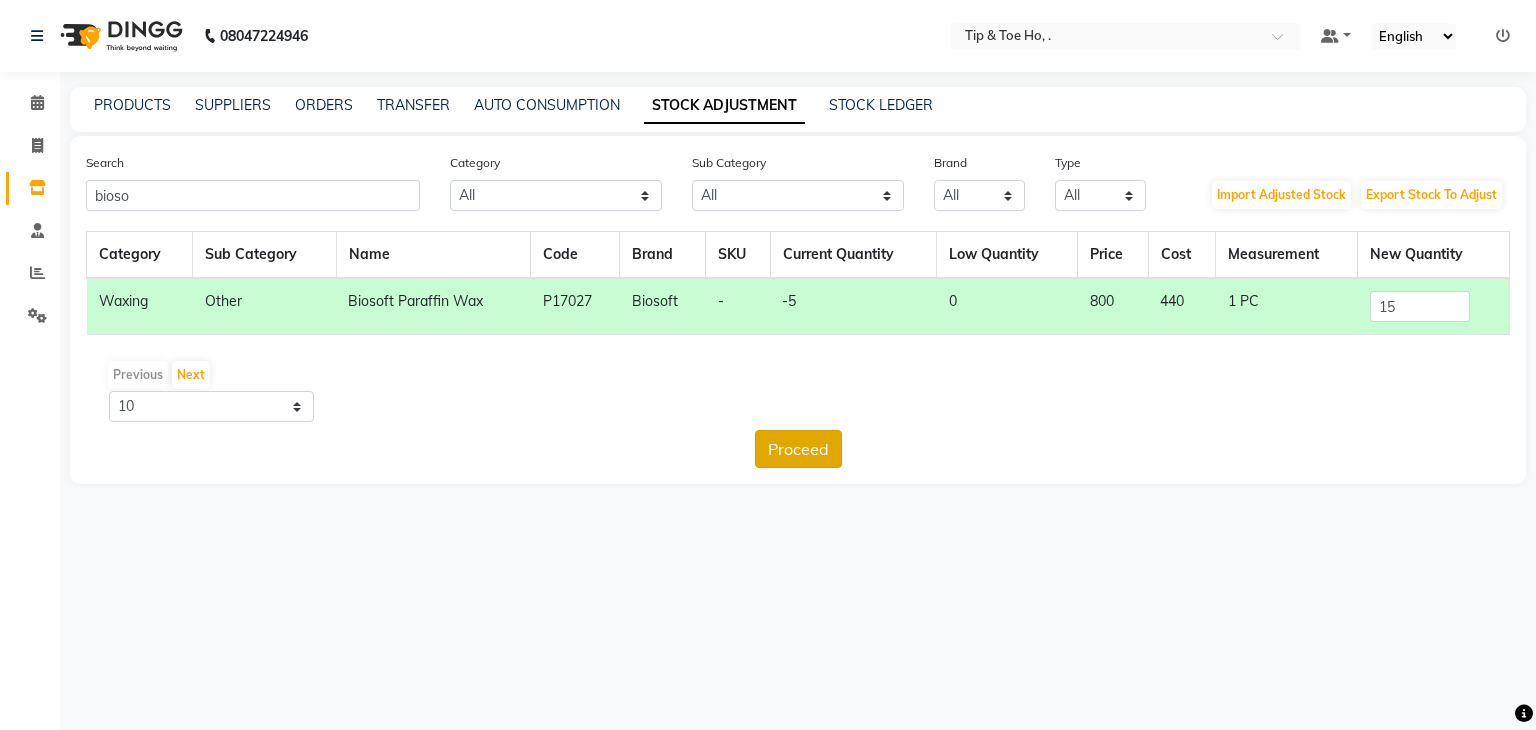 click on "Proceed" 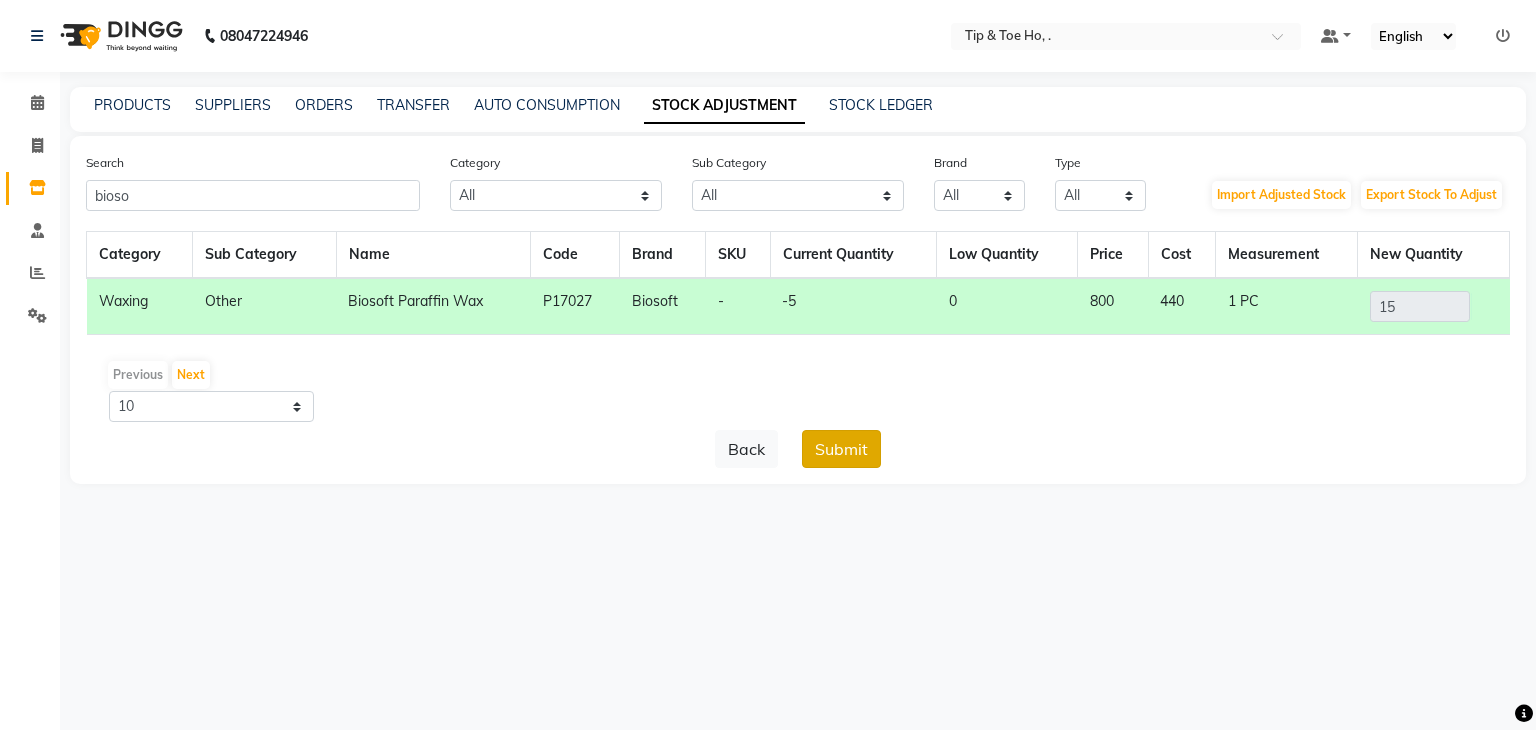 click on "Submit" 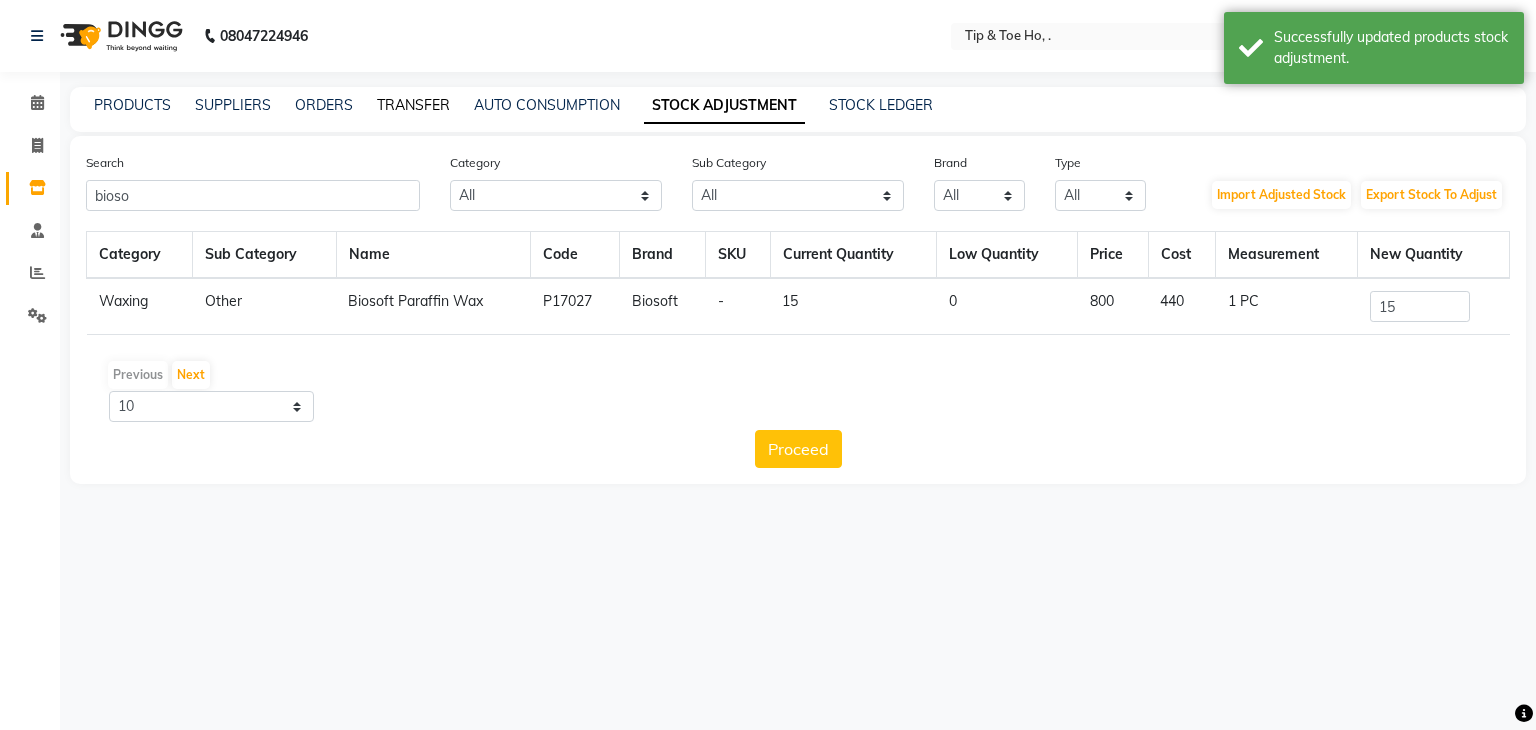 click on "TRANSFER" 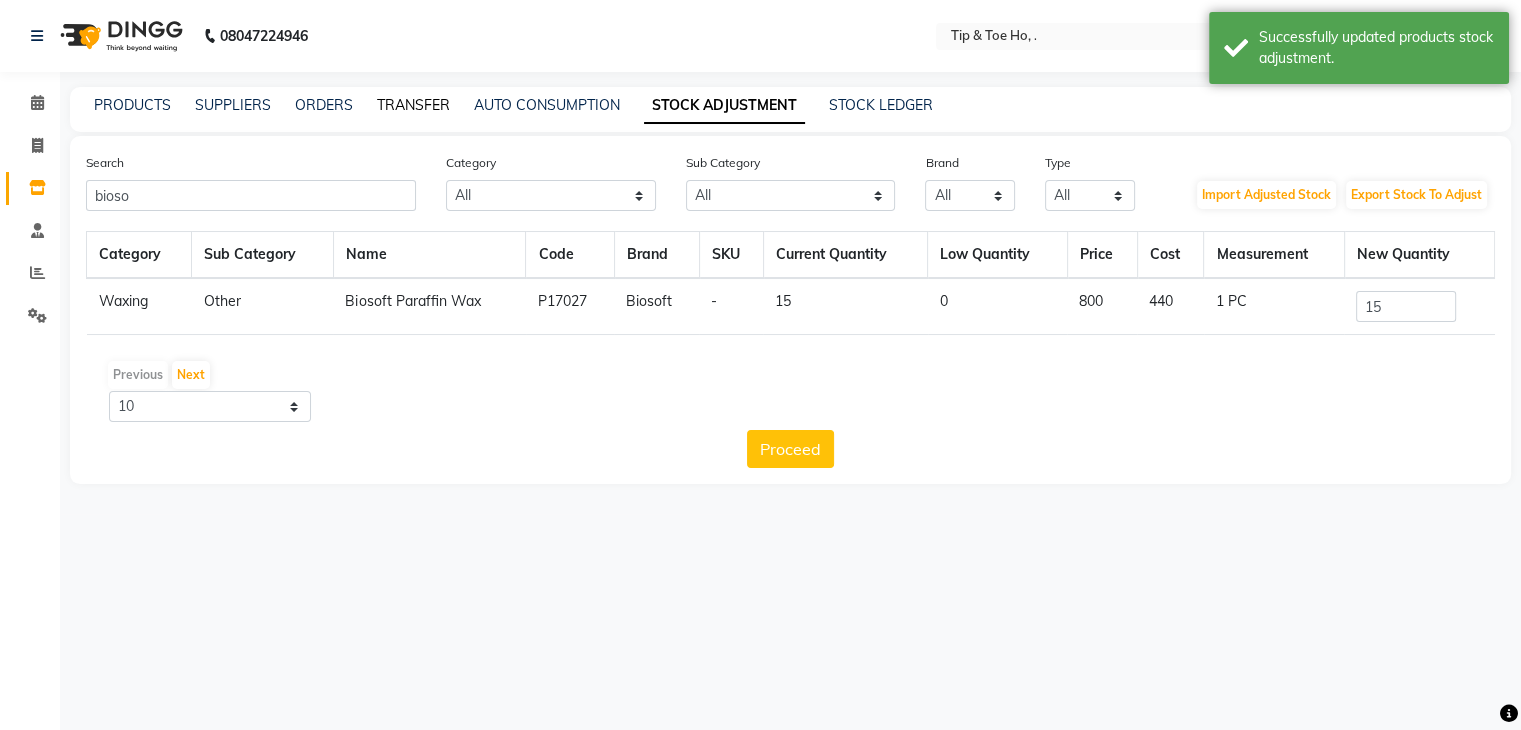 select on "sender" 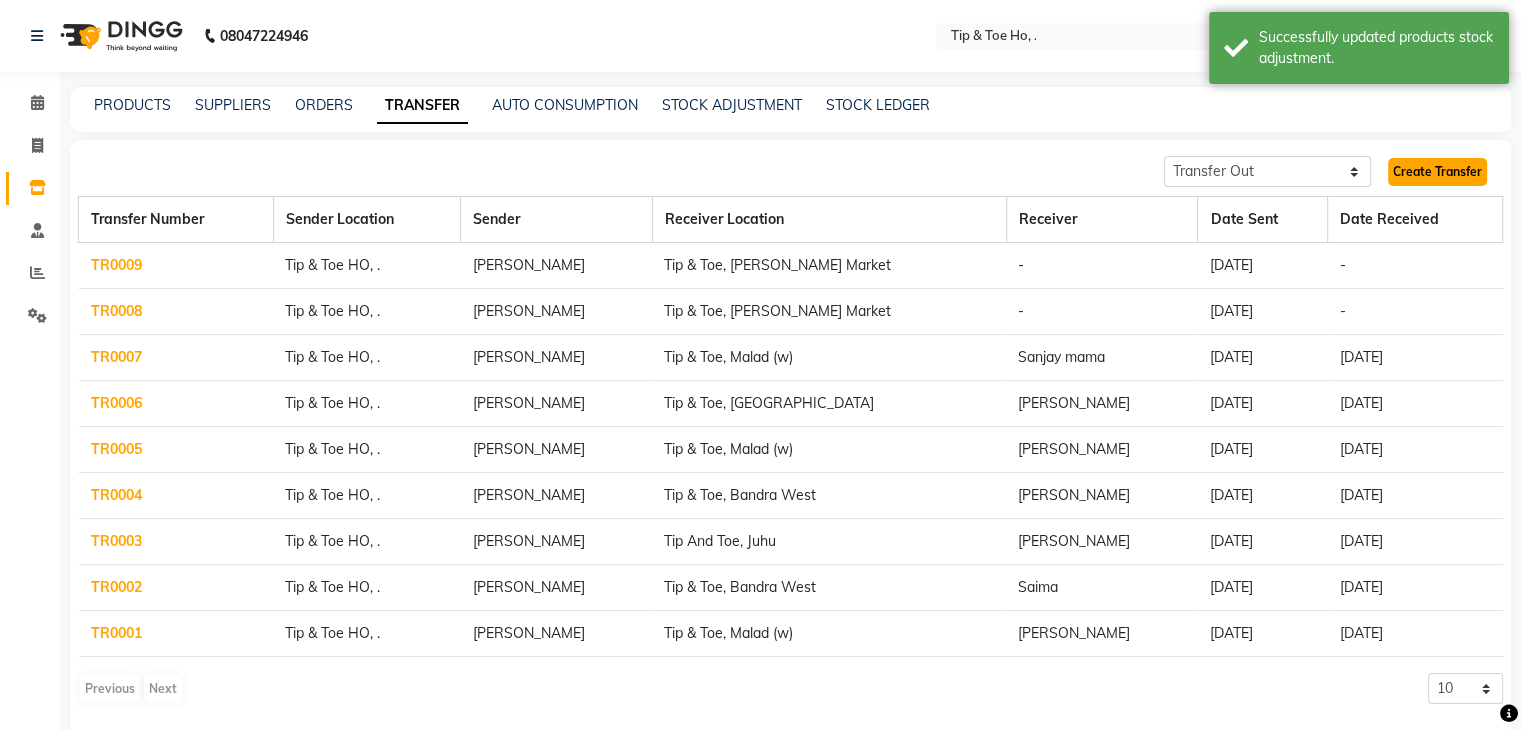 click on "Create Transfer" 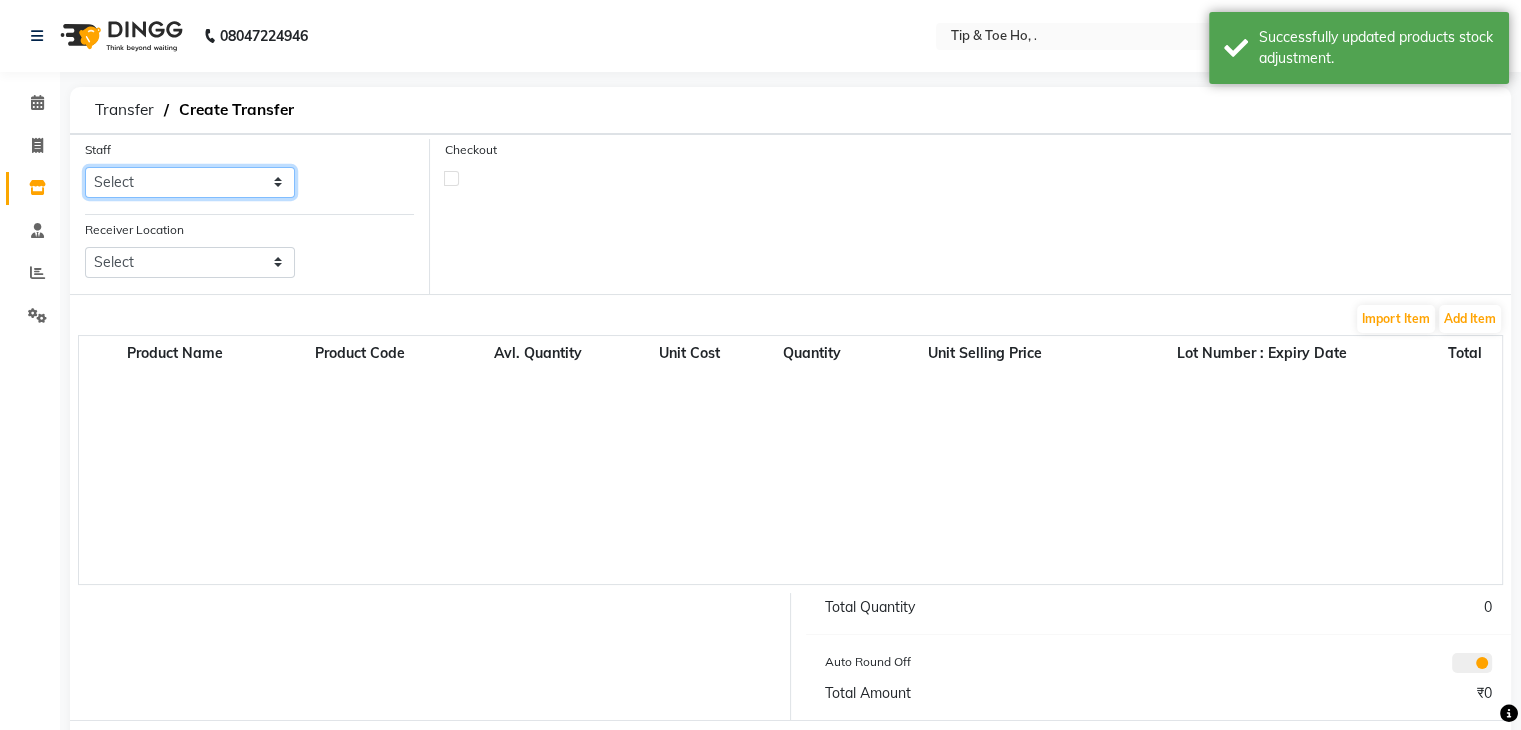 click on "Select Accounts Accounts 2 Accounts 3 CA Urvii Mittal DINGG SUPPORT Jai Chavan Kajal [PERSON_NAME] Marketing Tip And Toe Borivali  Tip and Toe -[GEOGRAPHIC_DATA] Tip And Toe The Nail,Panjim" at bounding box center (190, 182) 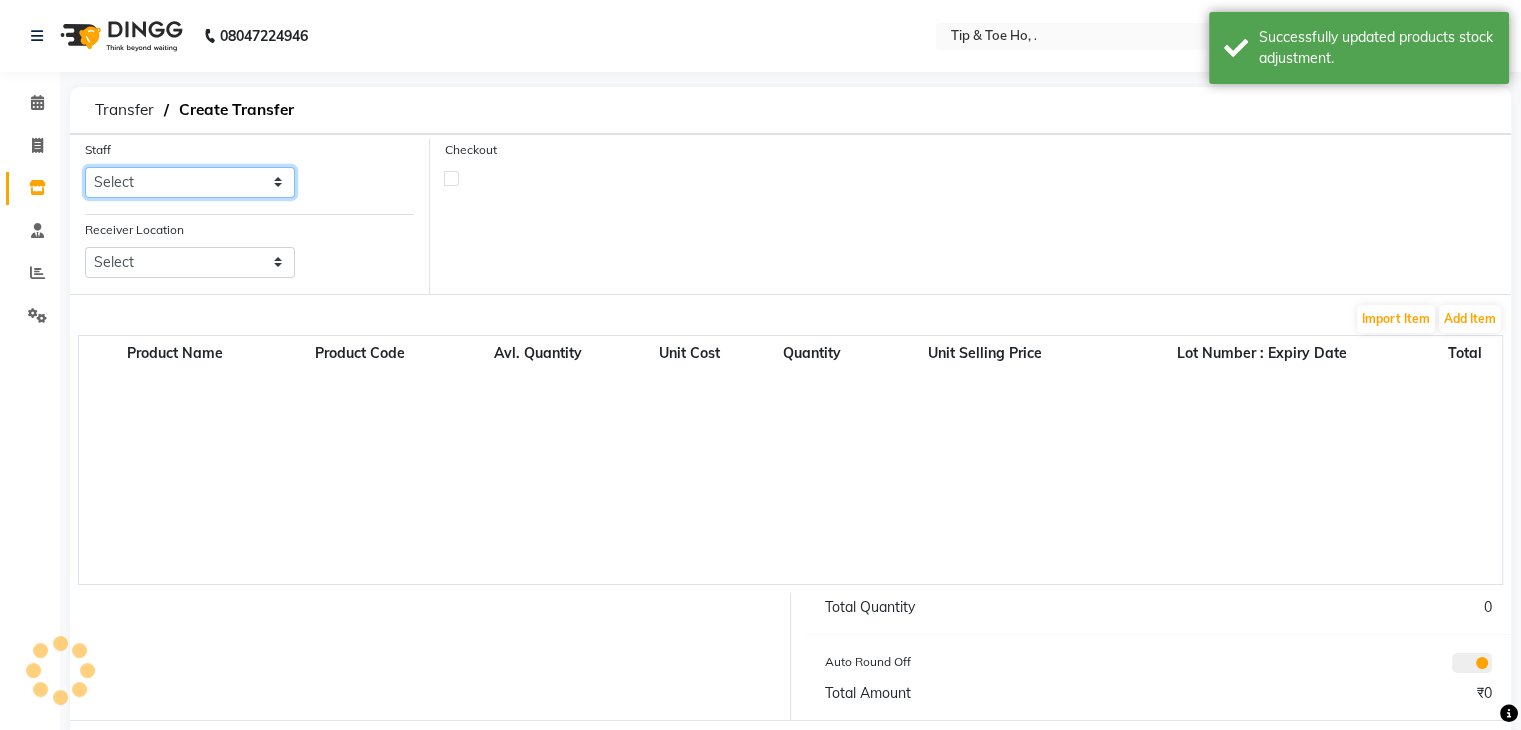 select on "71350" 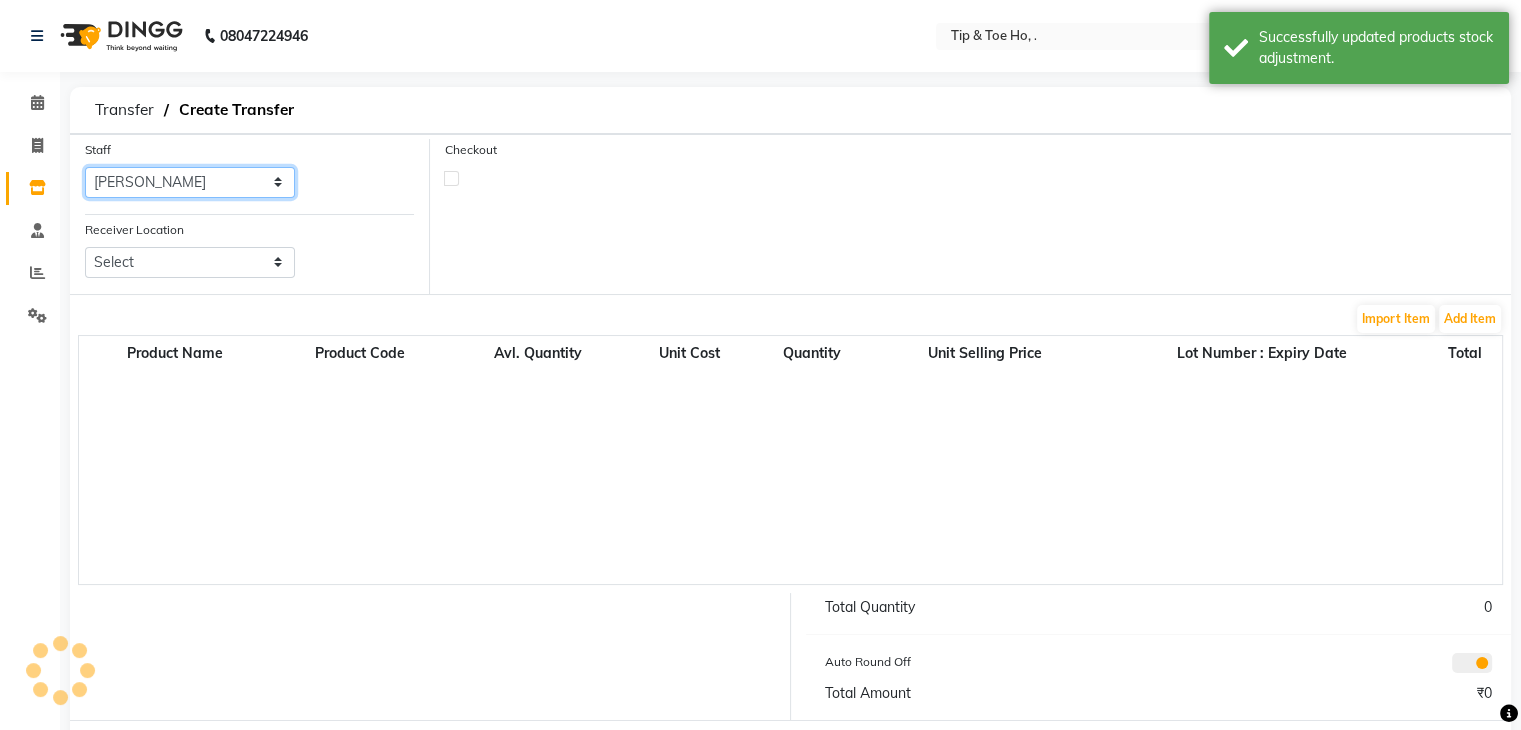 click on "Select Accounts Accounts 2 Accounts 3 CA Urvii Mittal DINGG SUPPORT Jai Chavan Kajal [PERSON_NAME] Marketing Tip And Toe Borivali  Tip and Toe -[GEOGRAPHIC_DATA] Tip And Toe The Nail,Panjim" at bounding box center (190, 182) 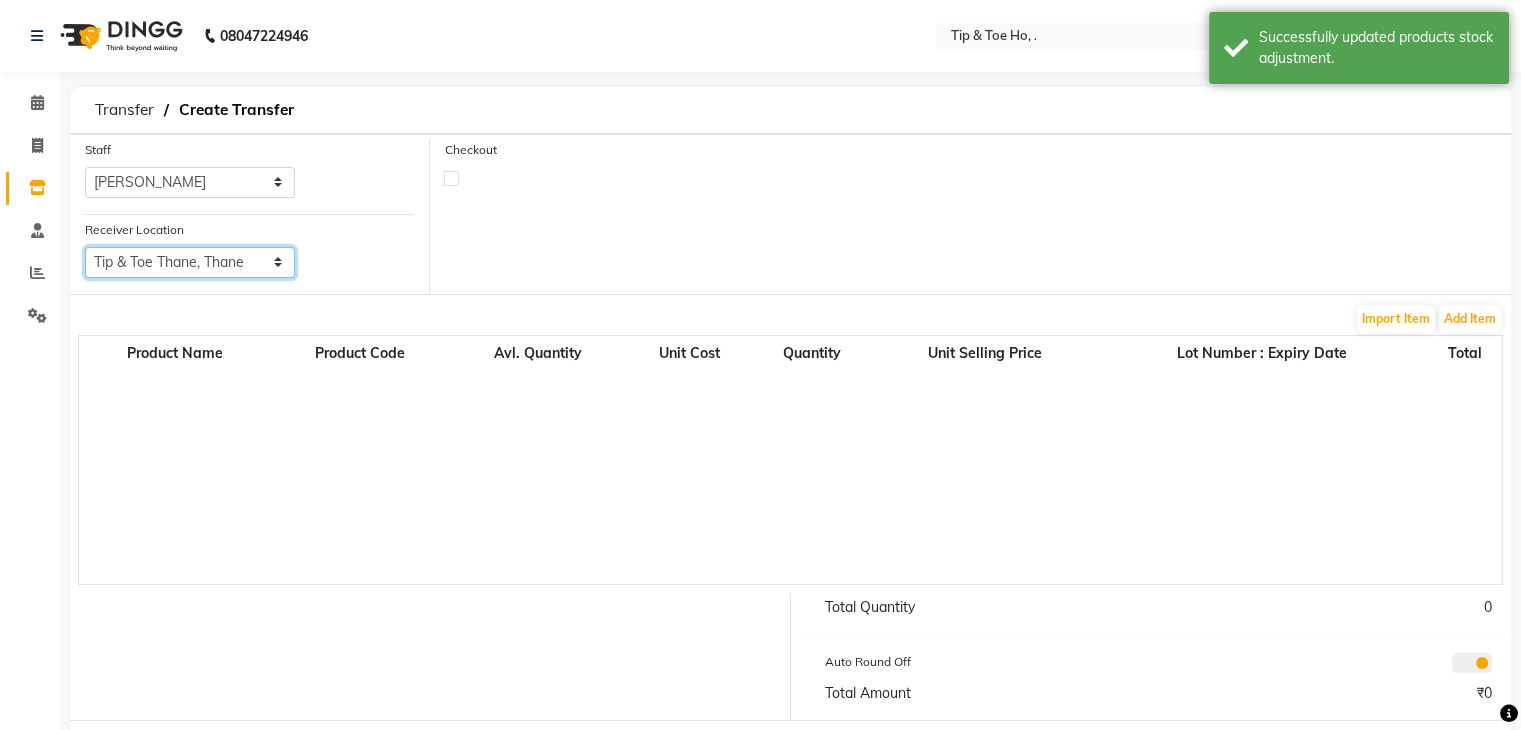 select on "2431" 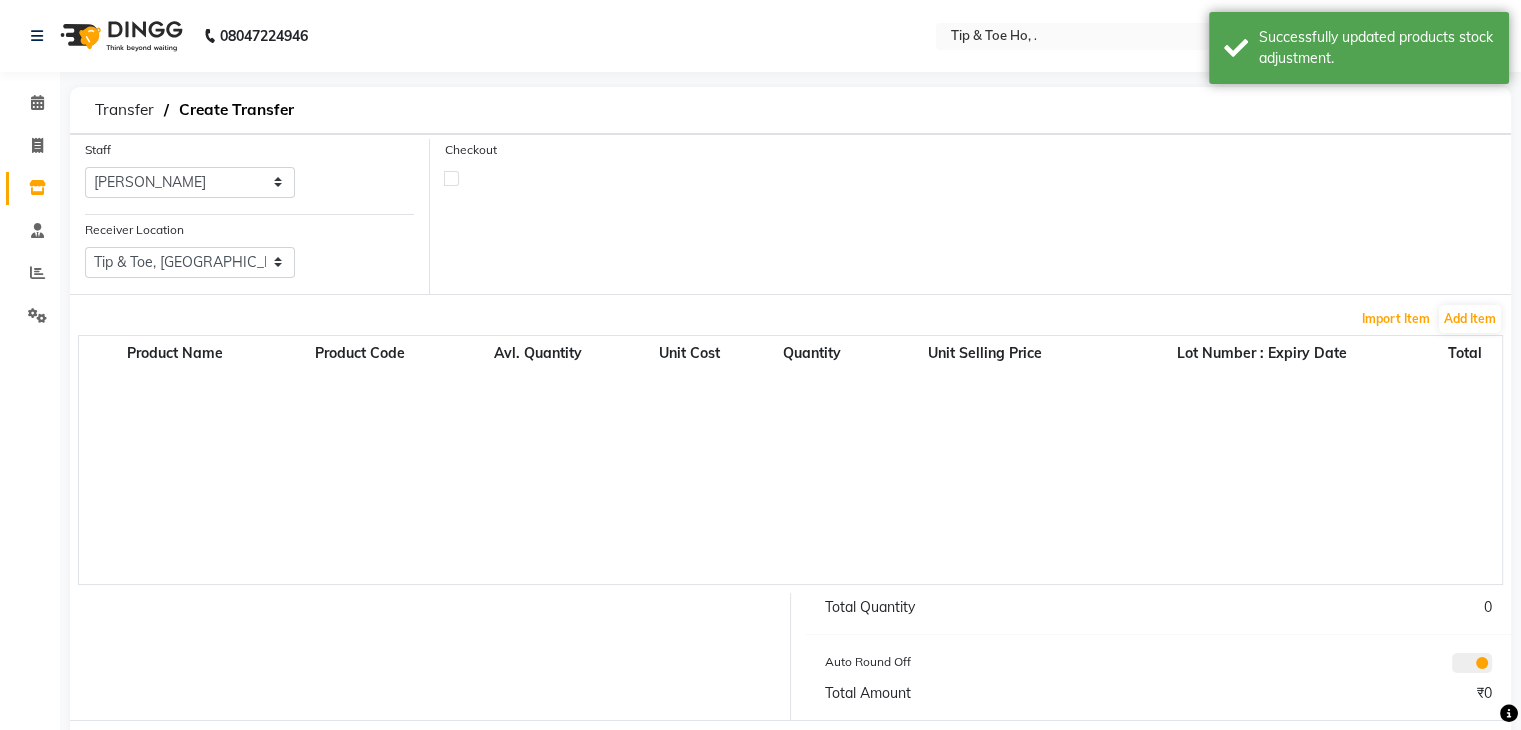 type 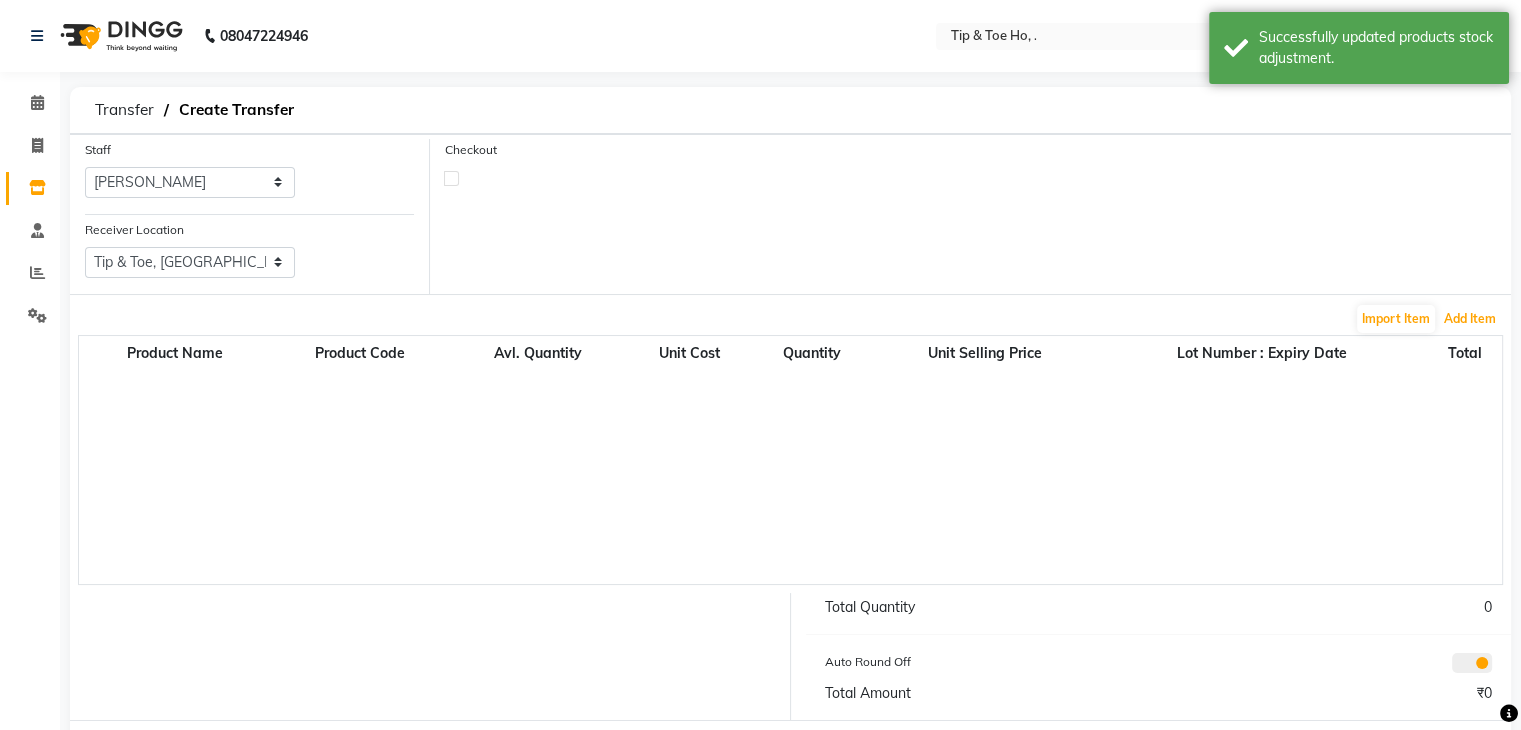 type 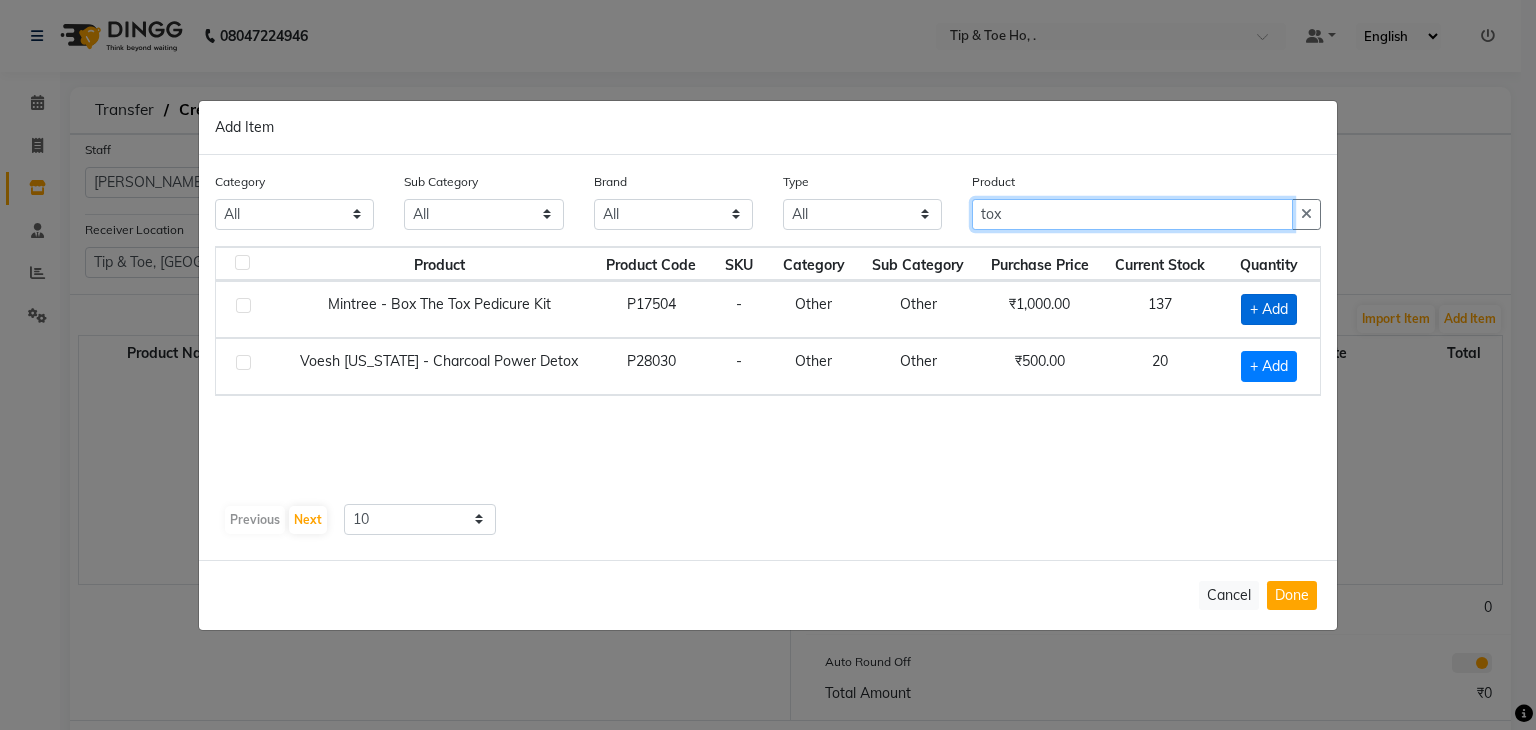 type on "tox" 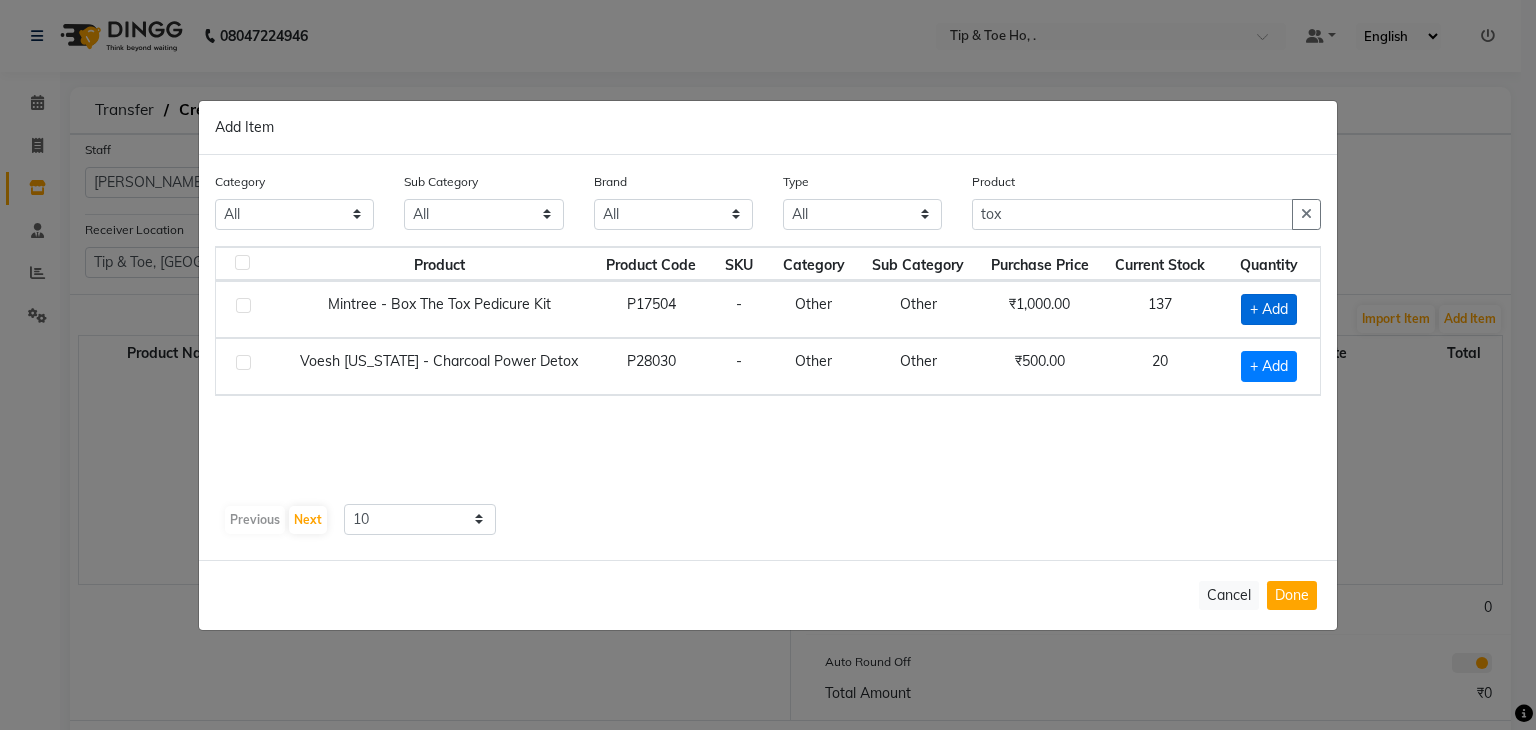 click on "+ Add" 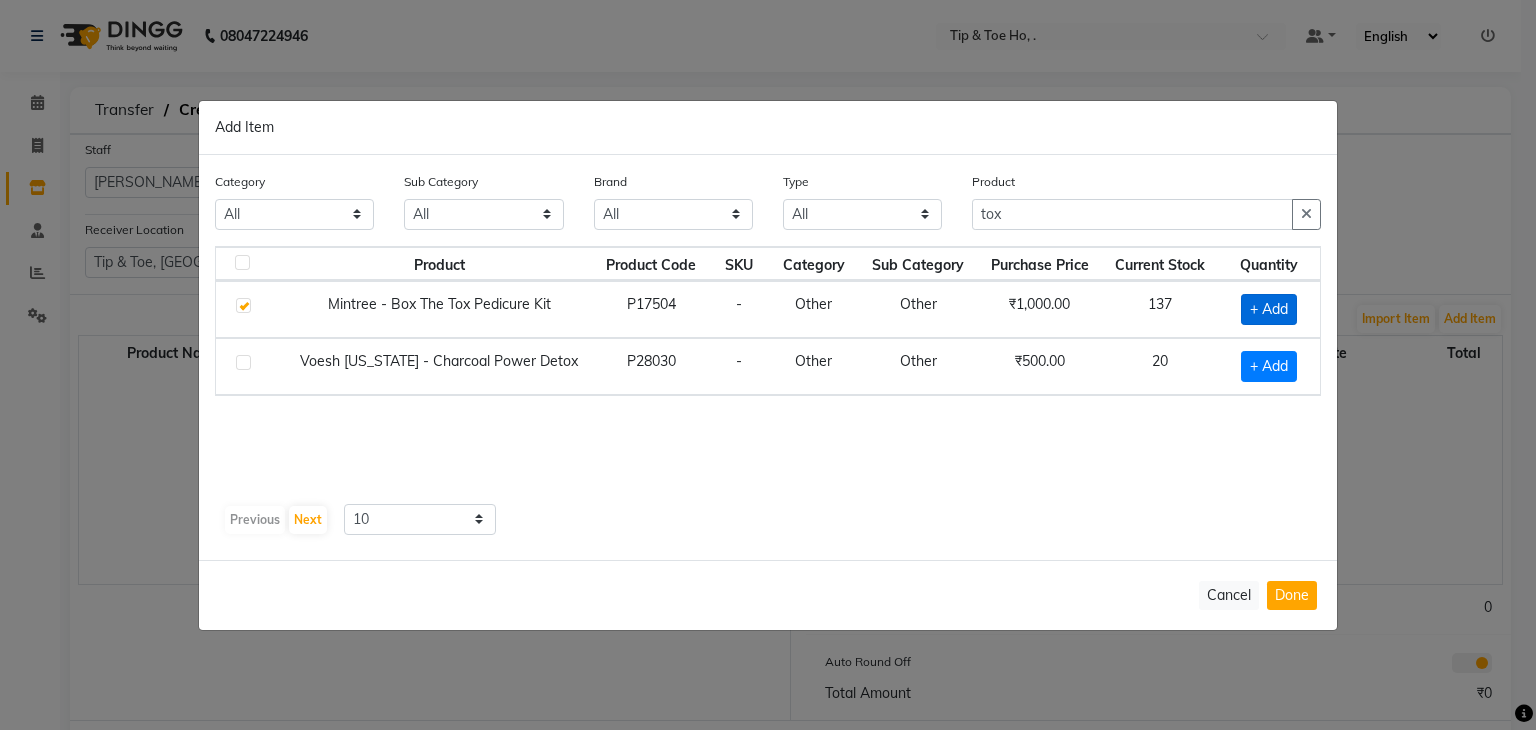 checkbox on "true" 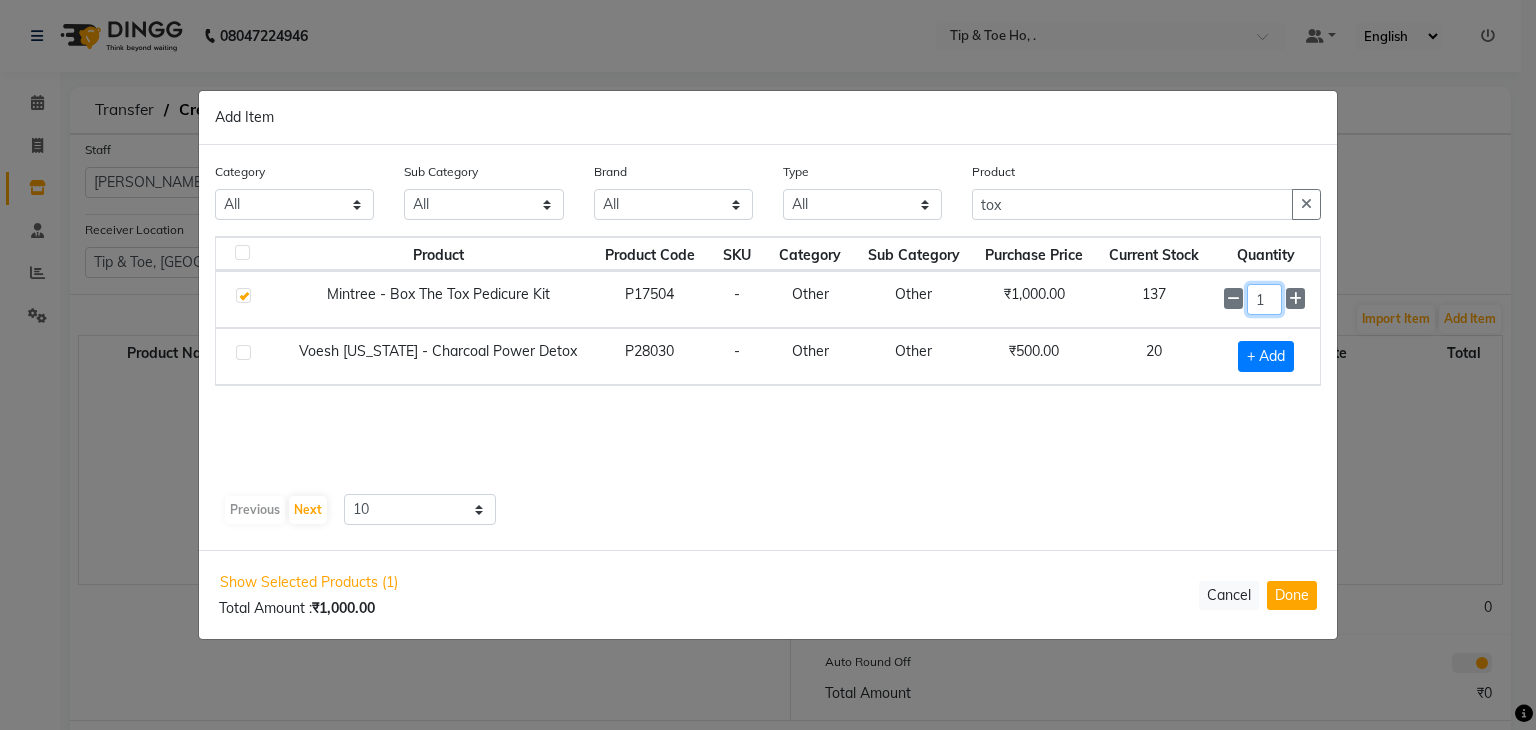 click on "1" 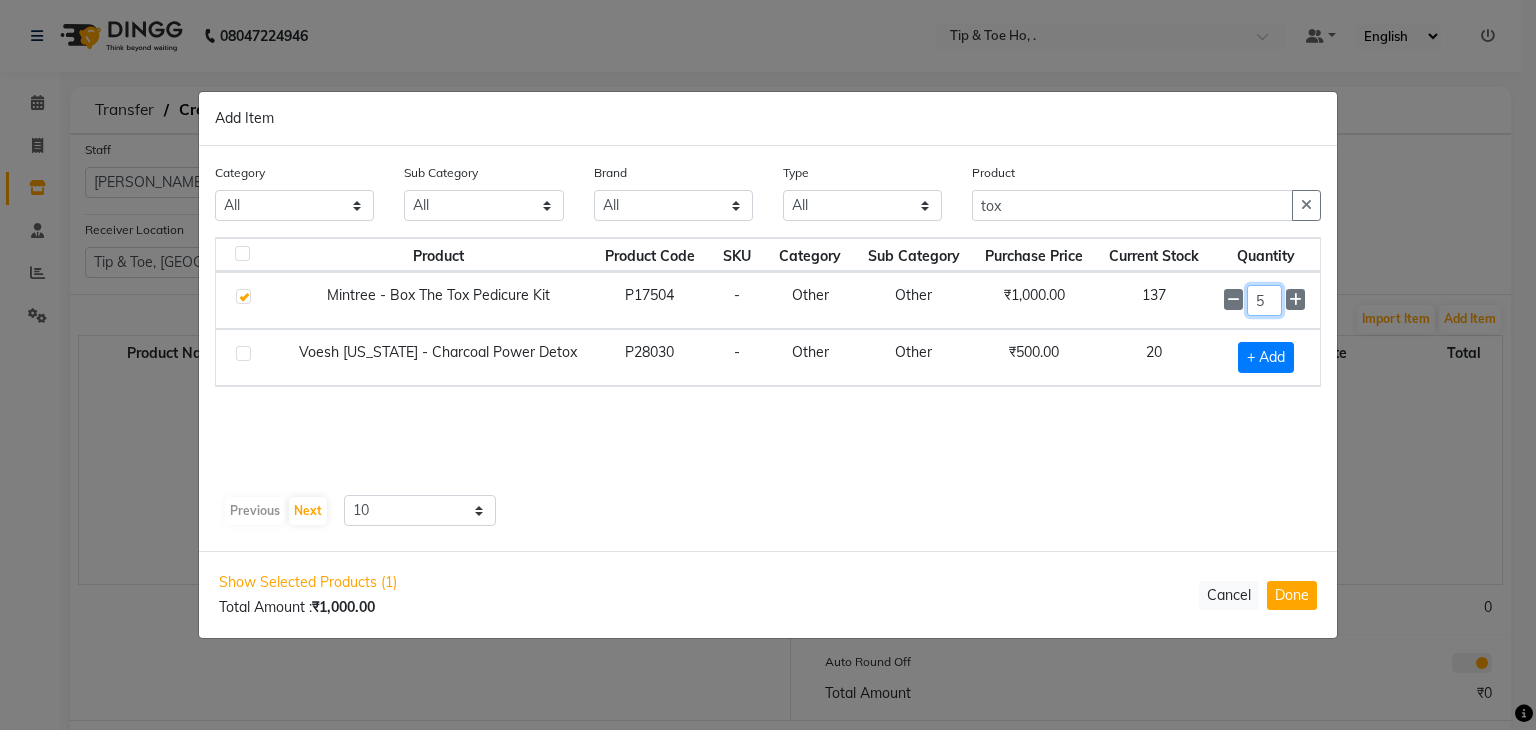 type on "5" 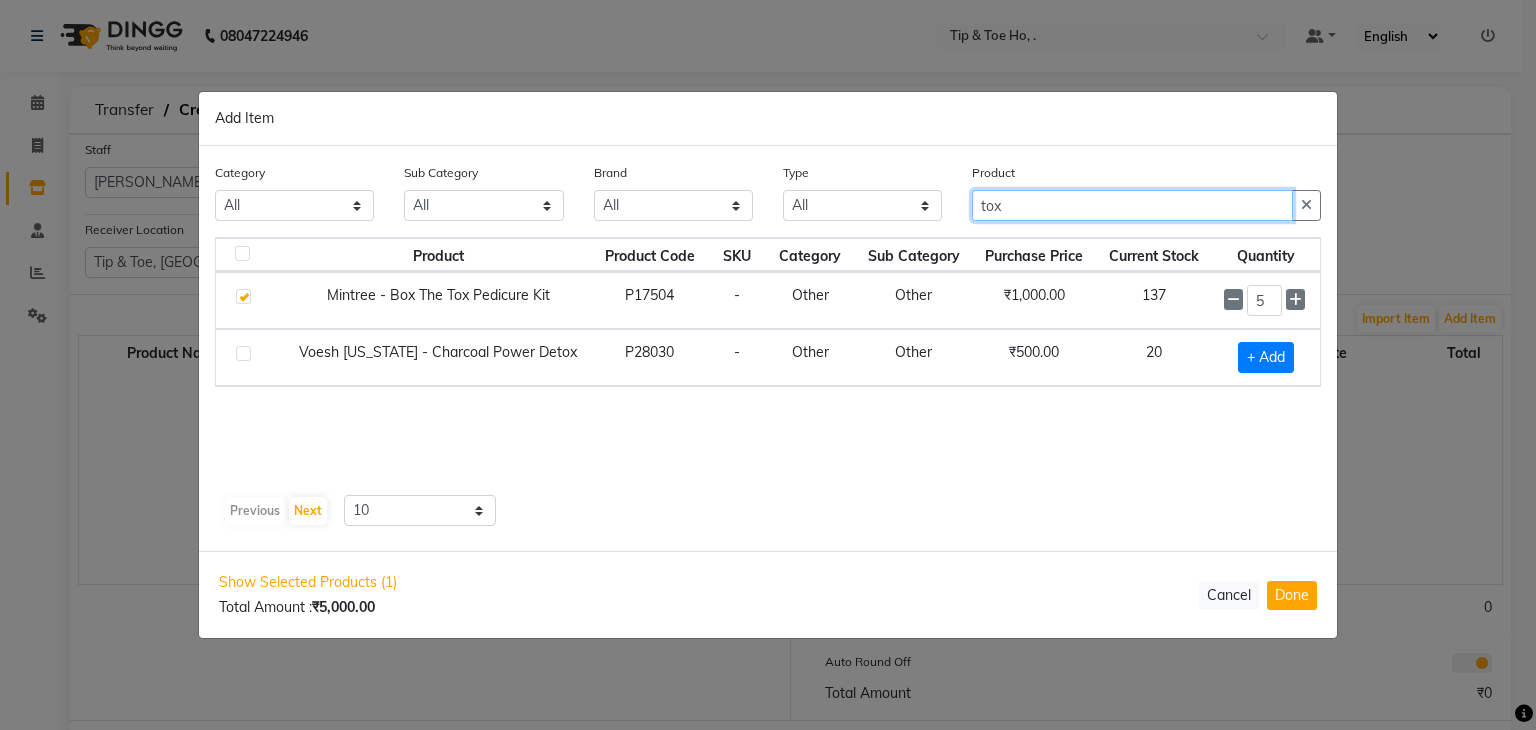 click on "tox" 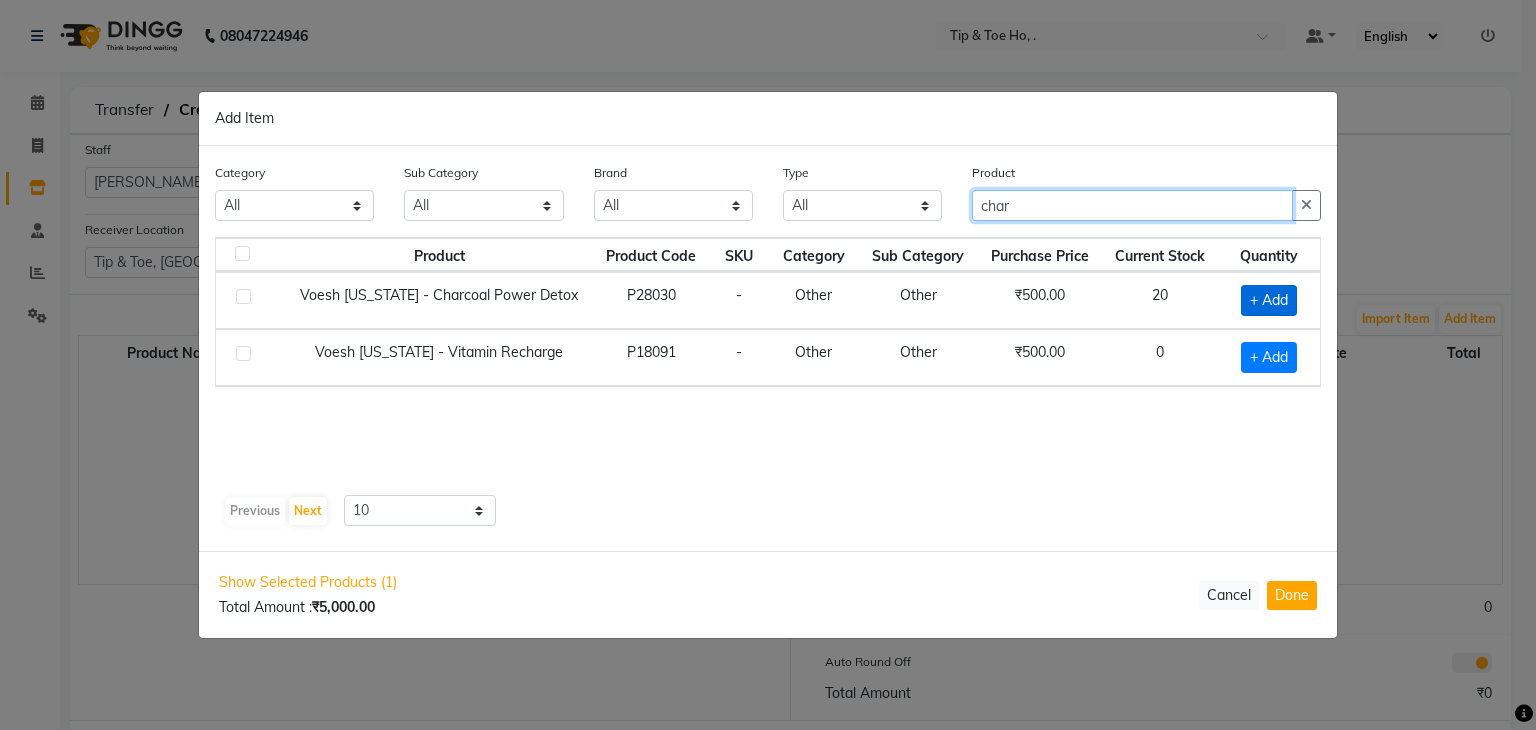 type on "char" 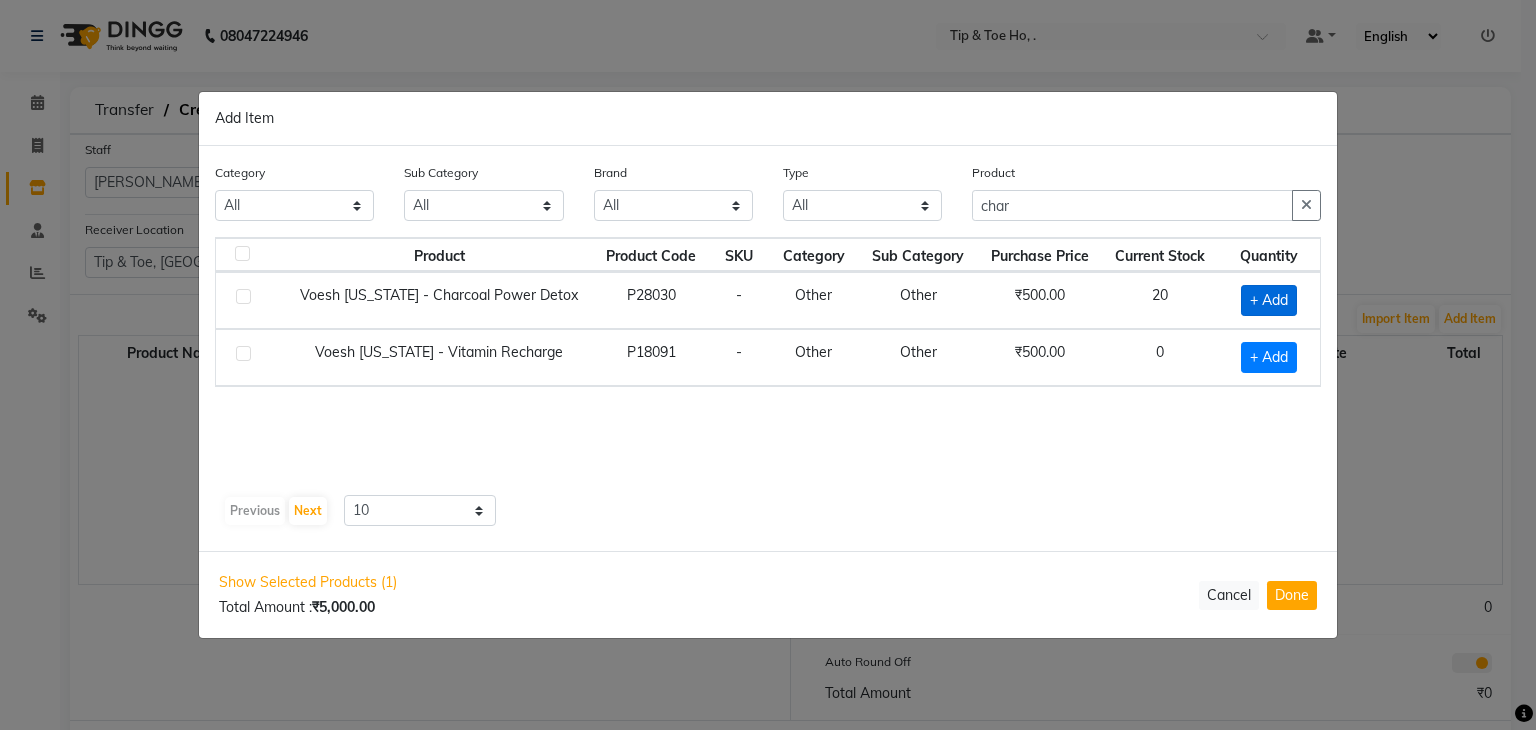 click on "+ Add" 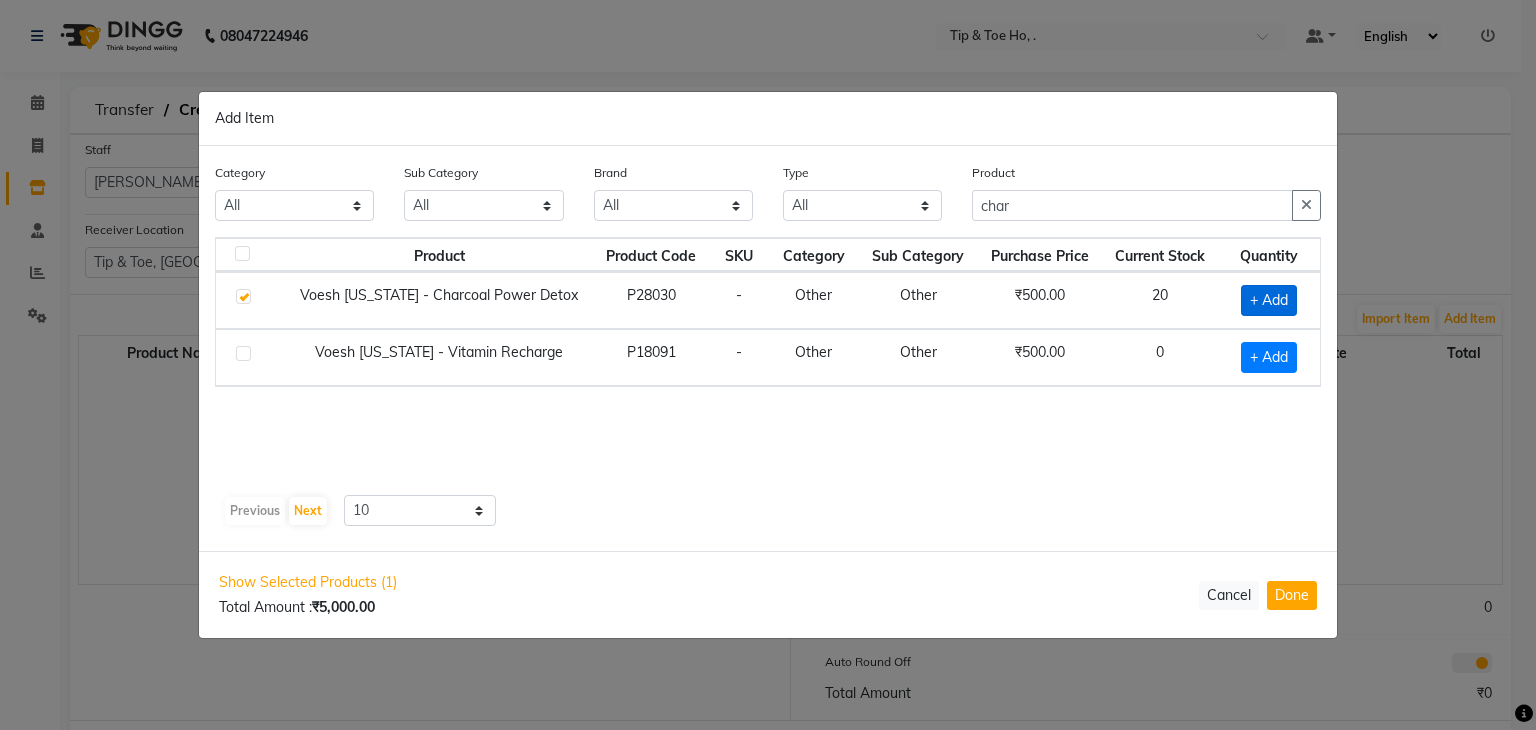checkbox on "true" 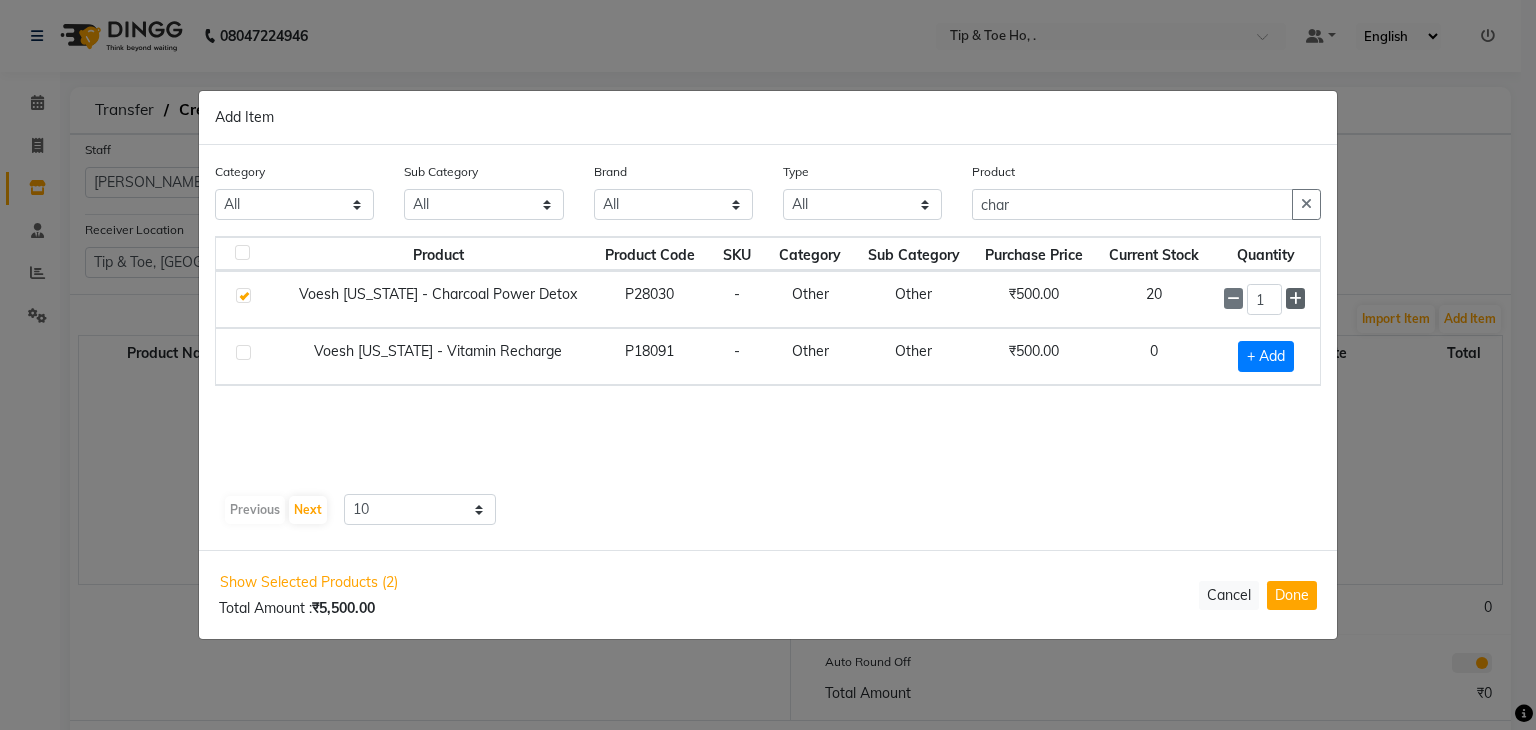 click 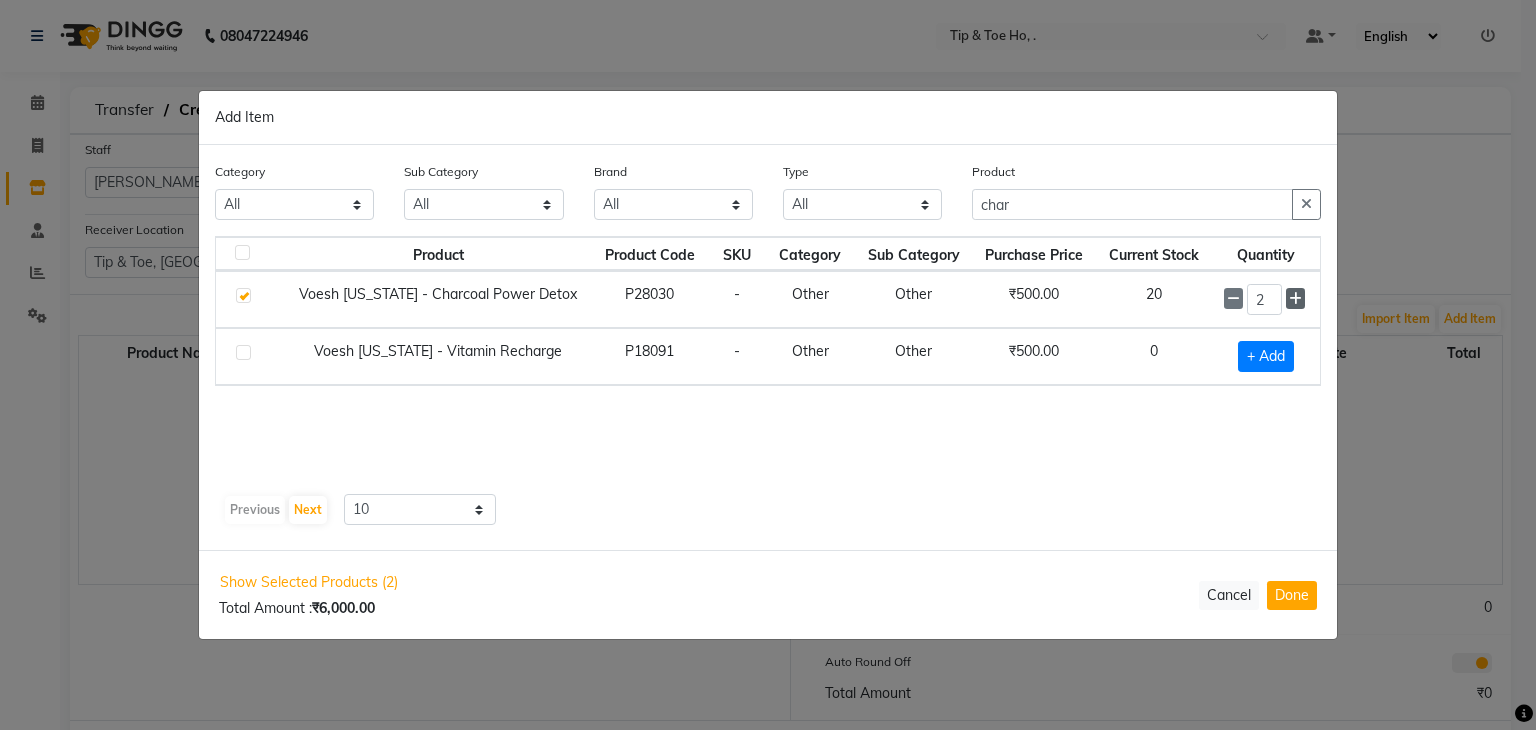 click 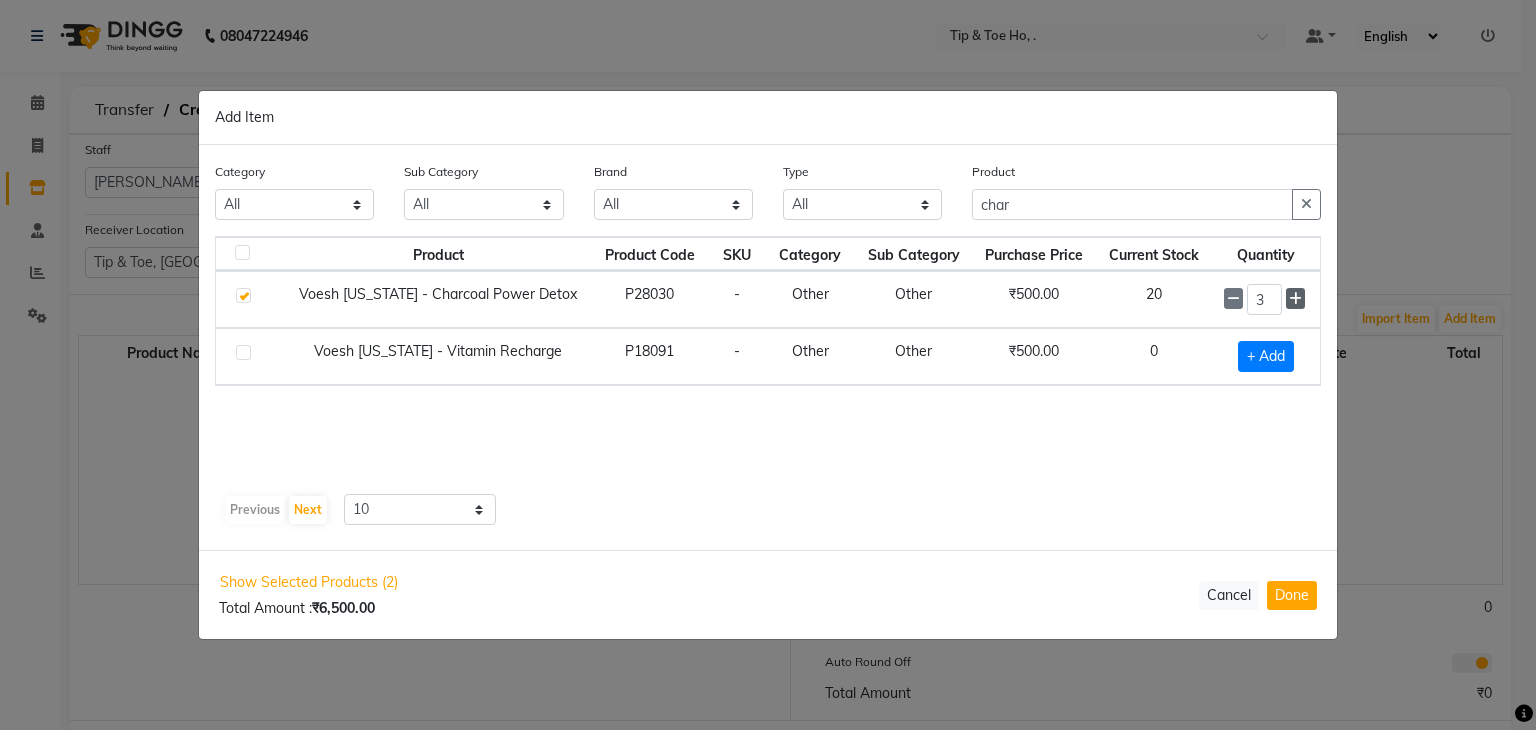 click 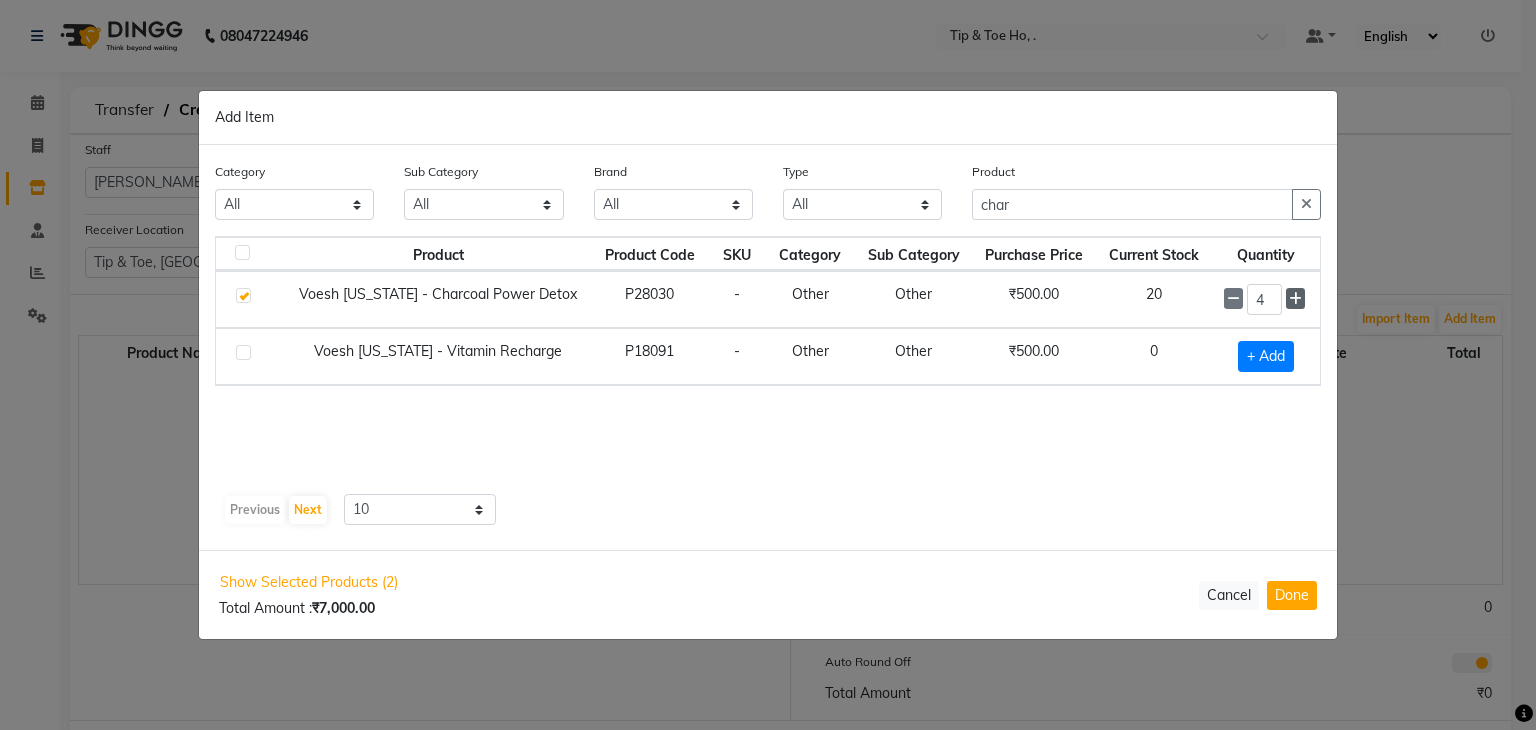click 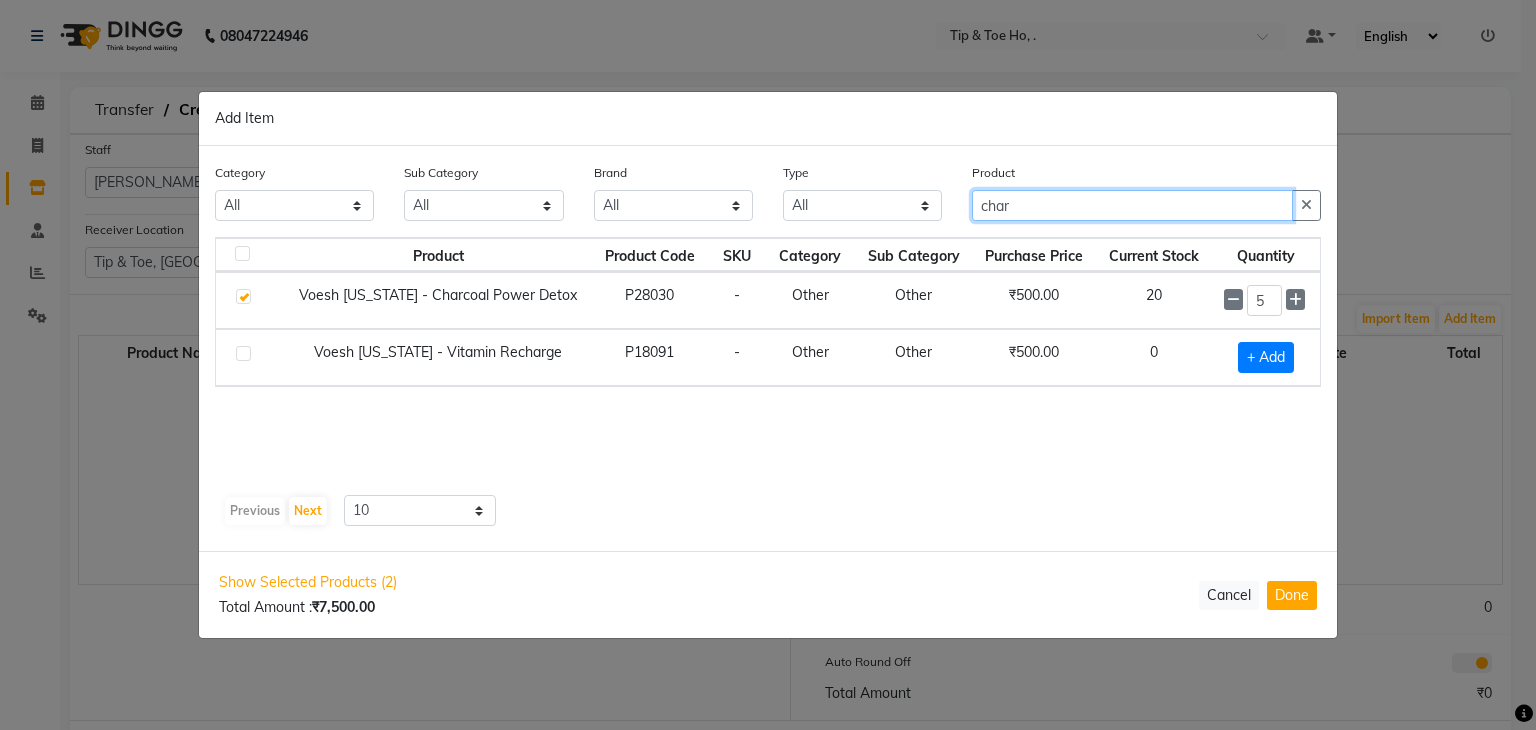 click on "char" 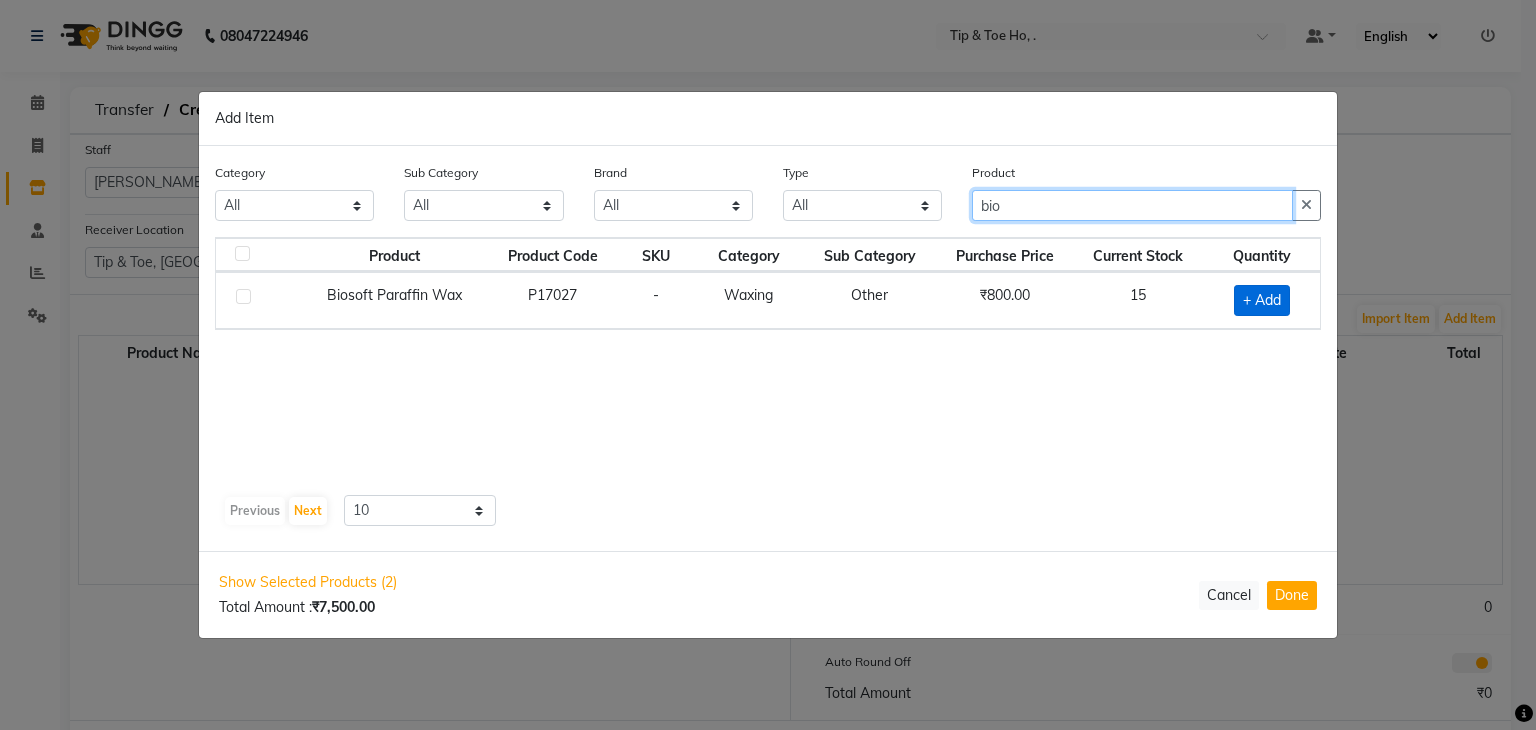 type on "bio" 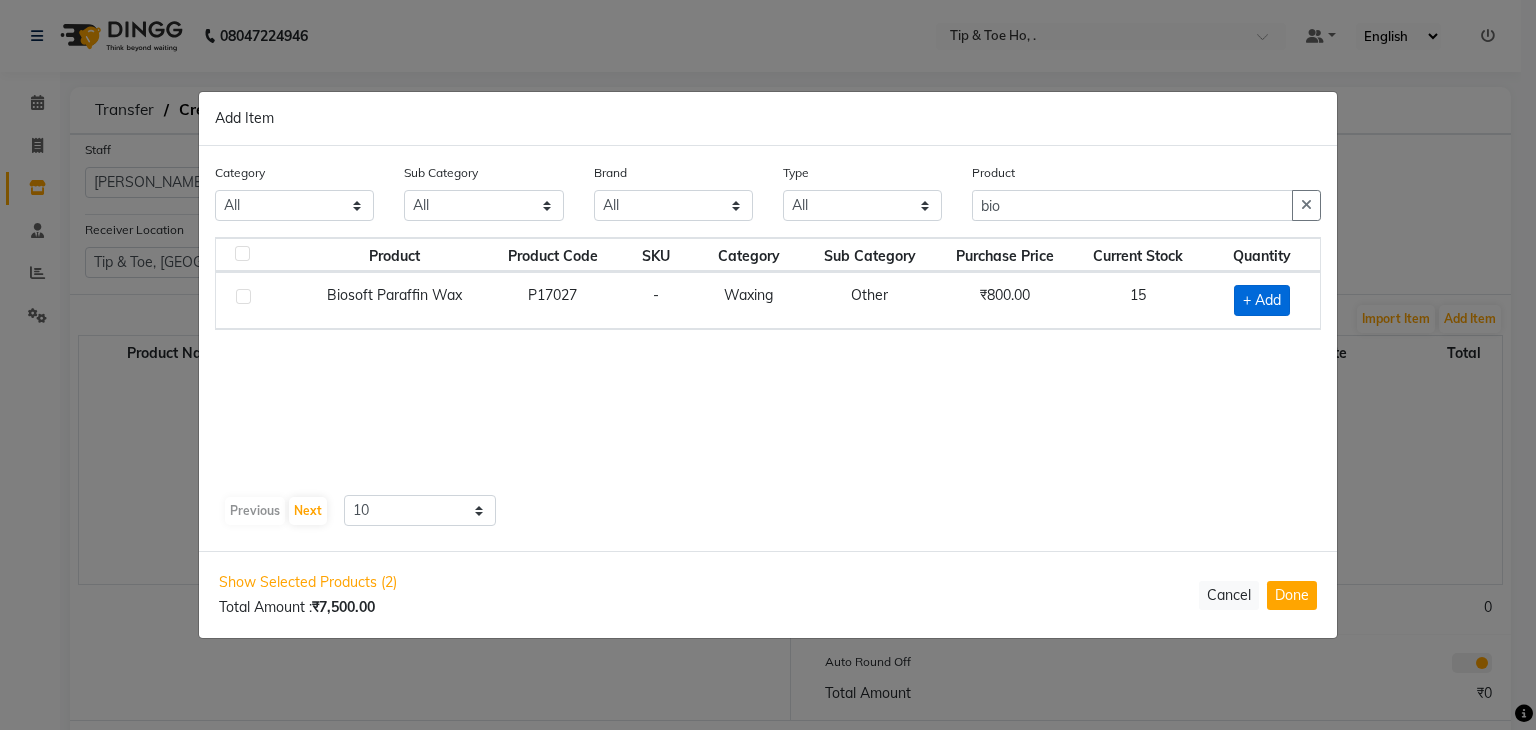 click on "+ Add" 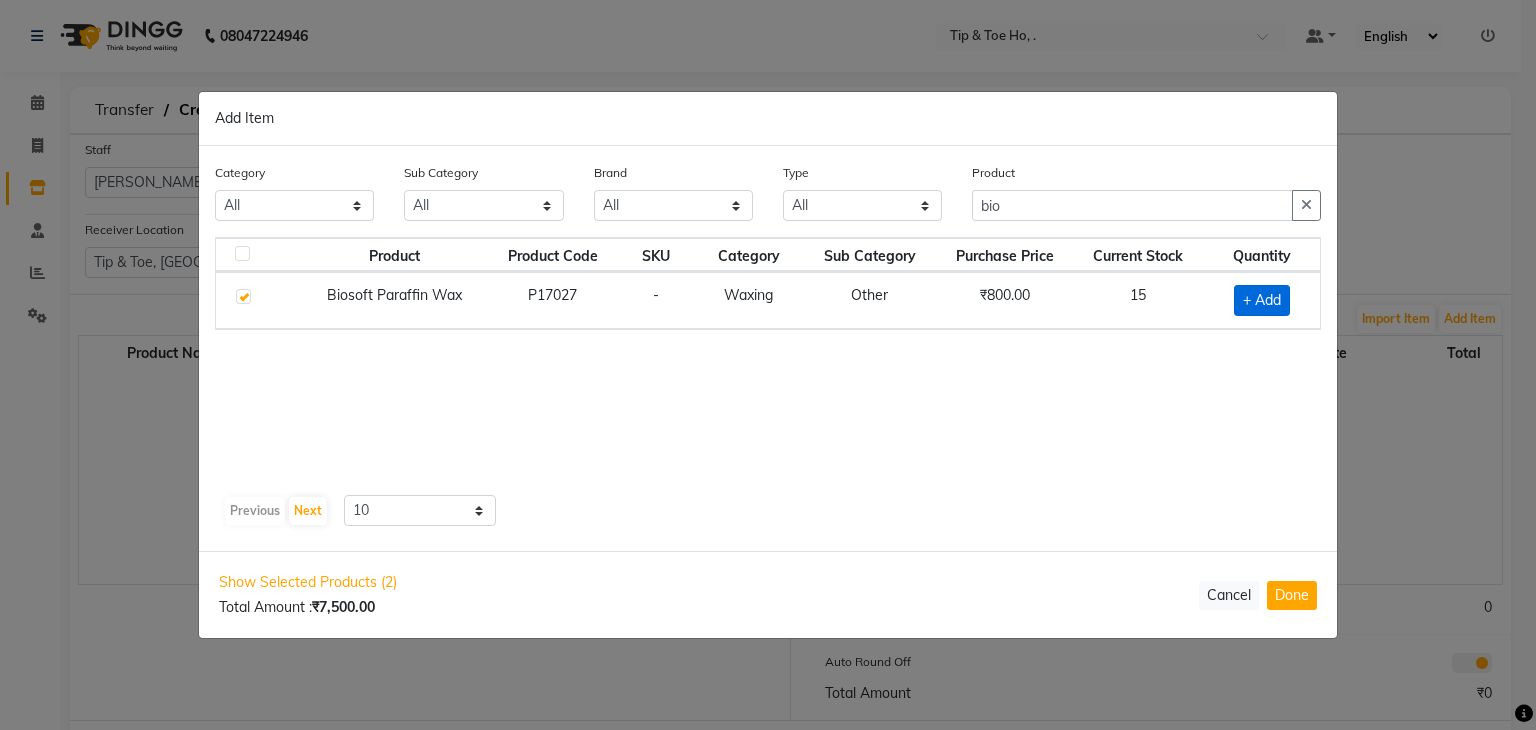 checkbox on "true" 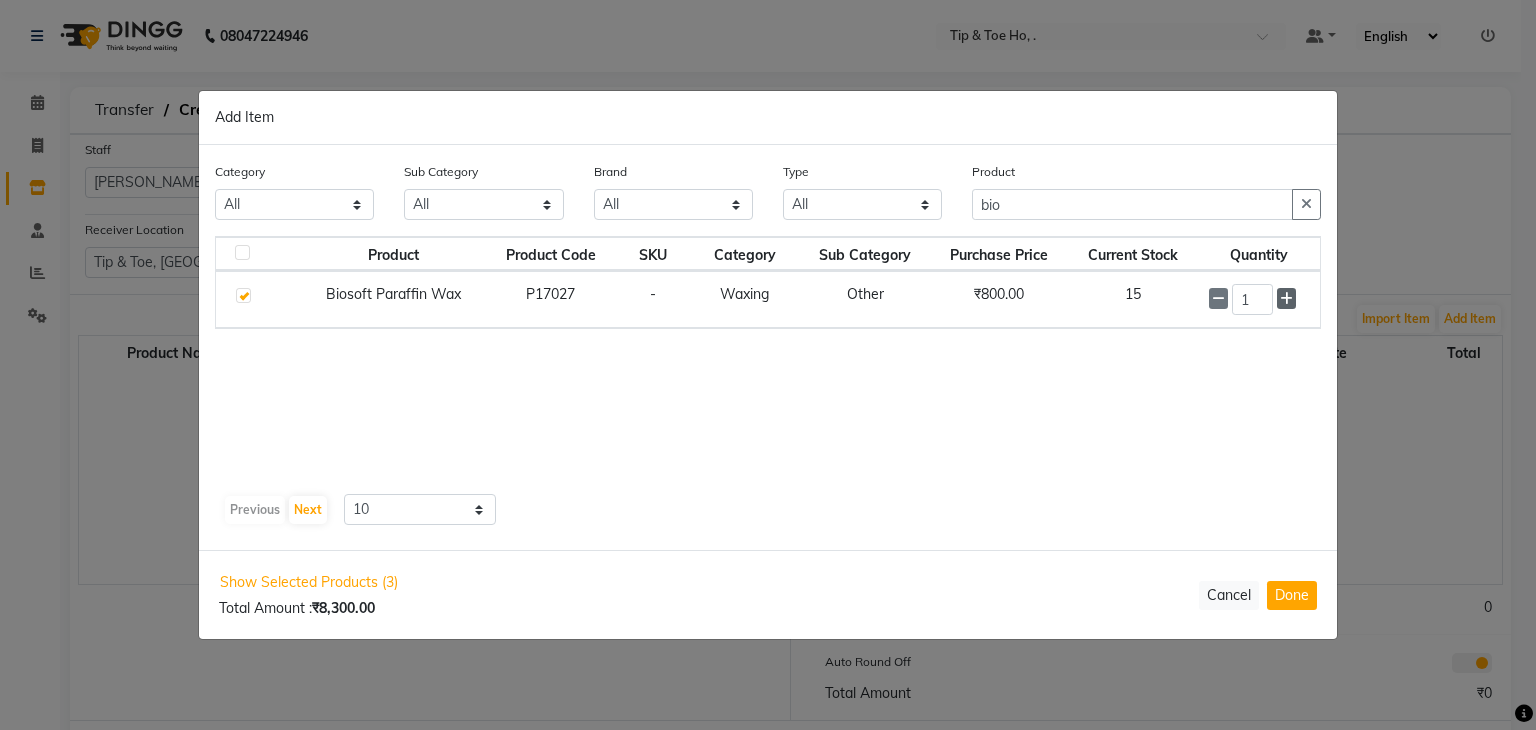 click 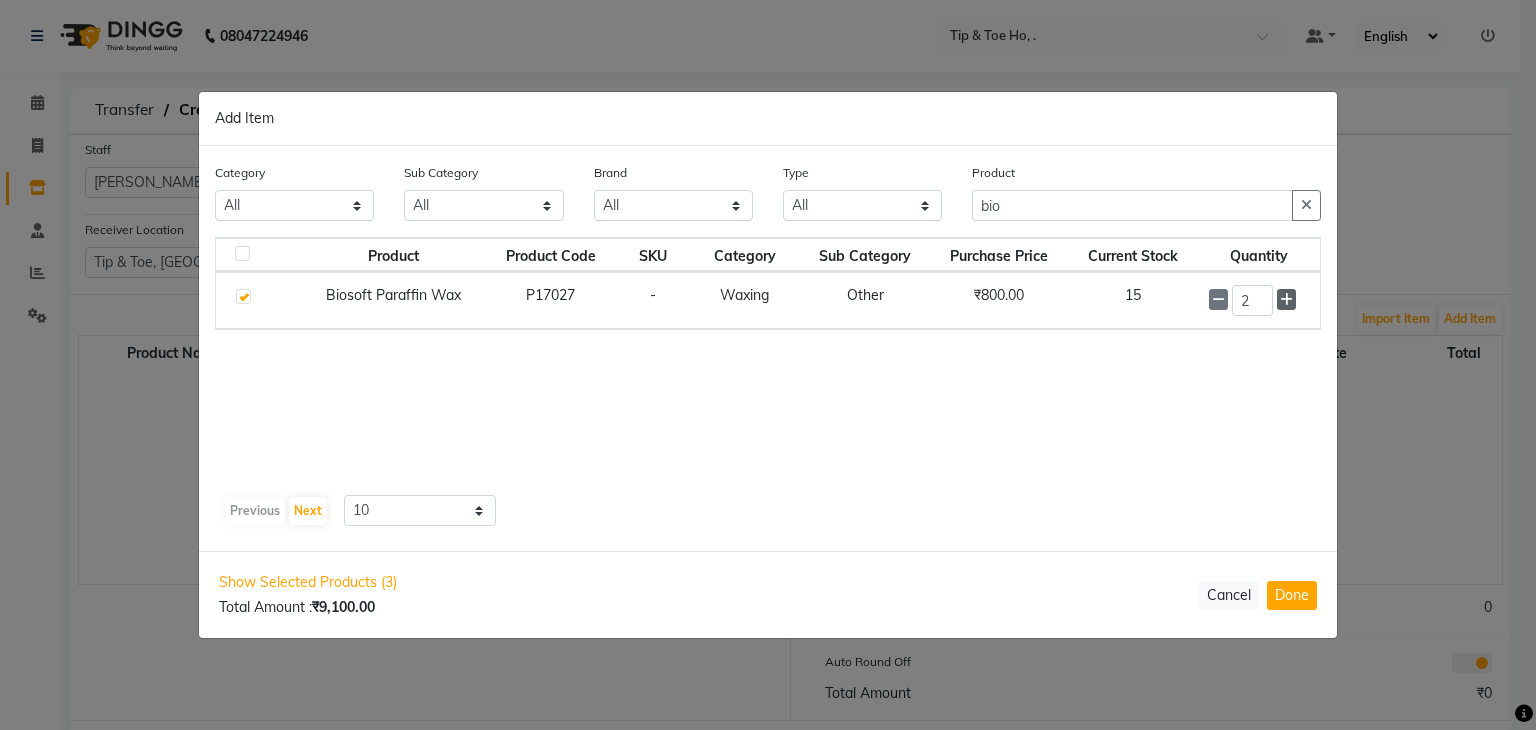 click 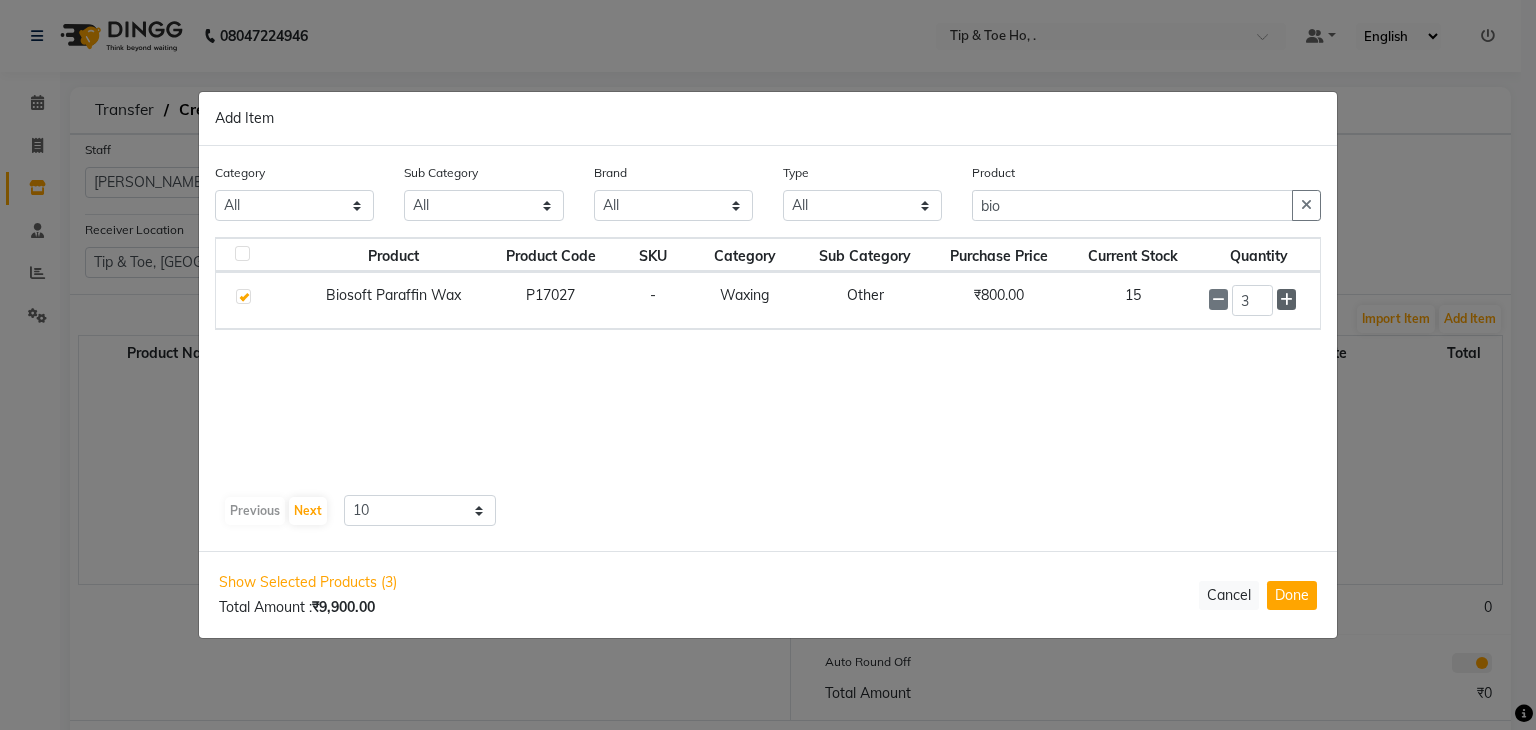 click 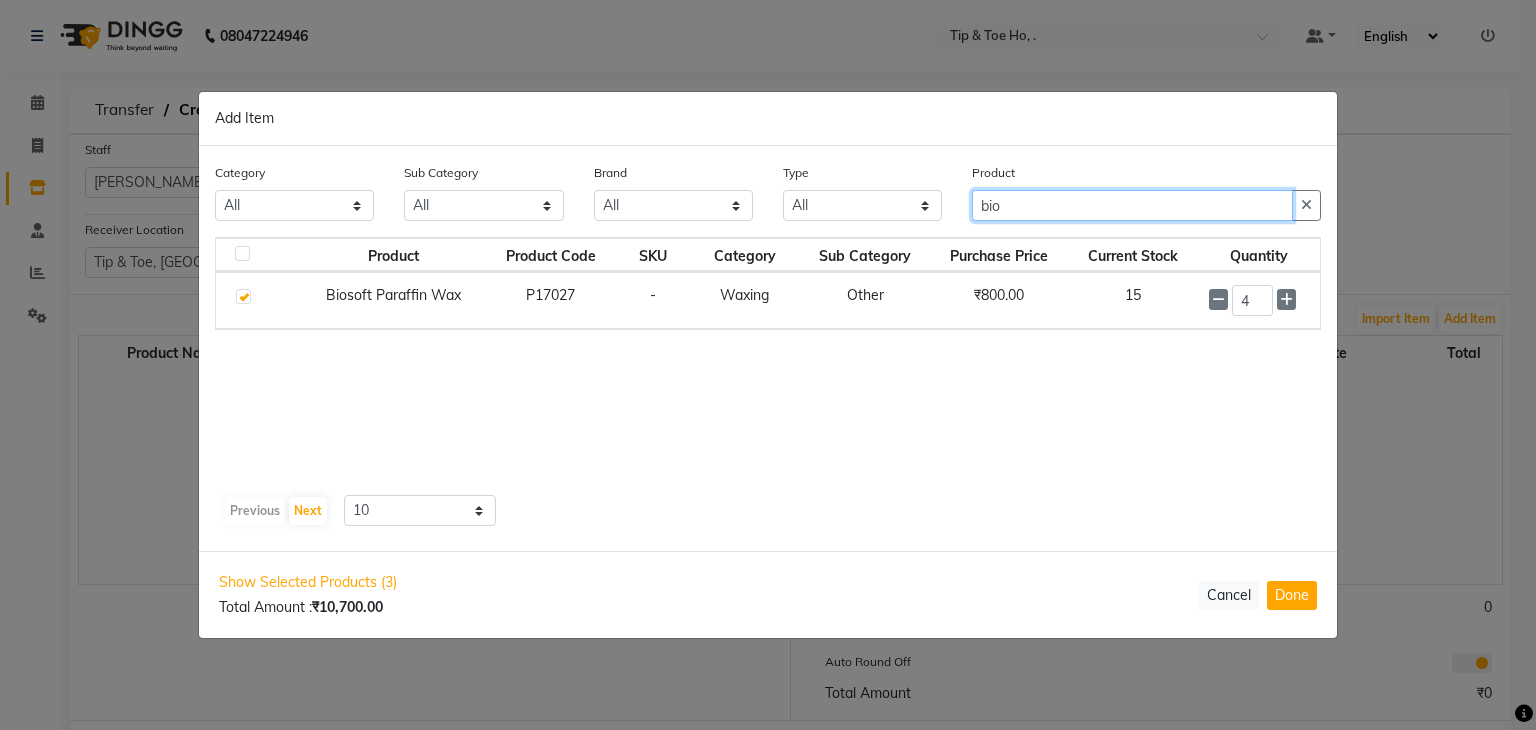 click on "bio" 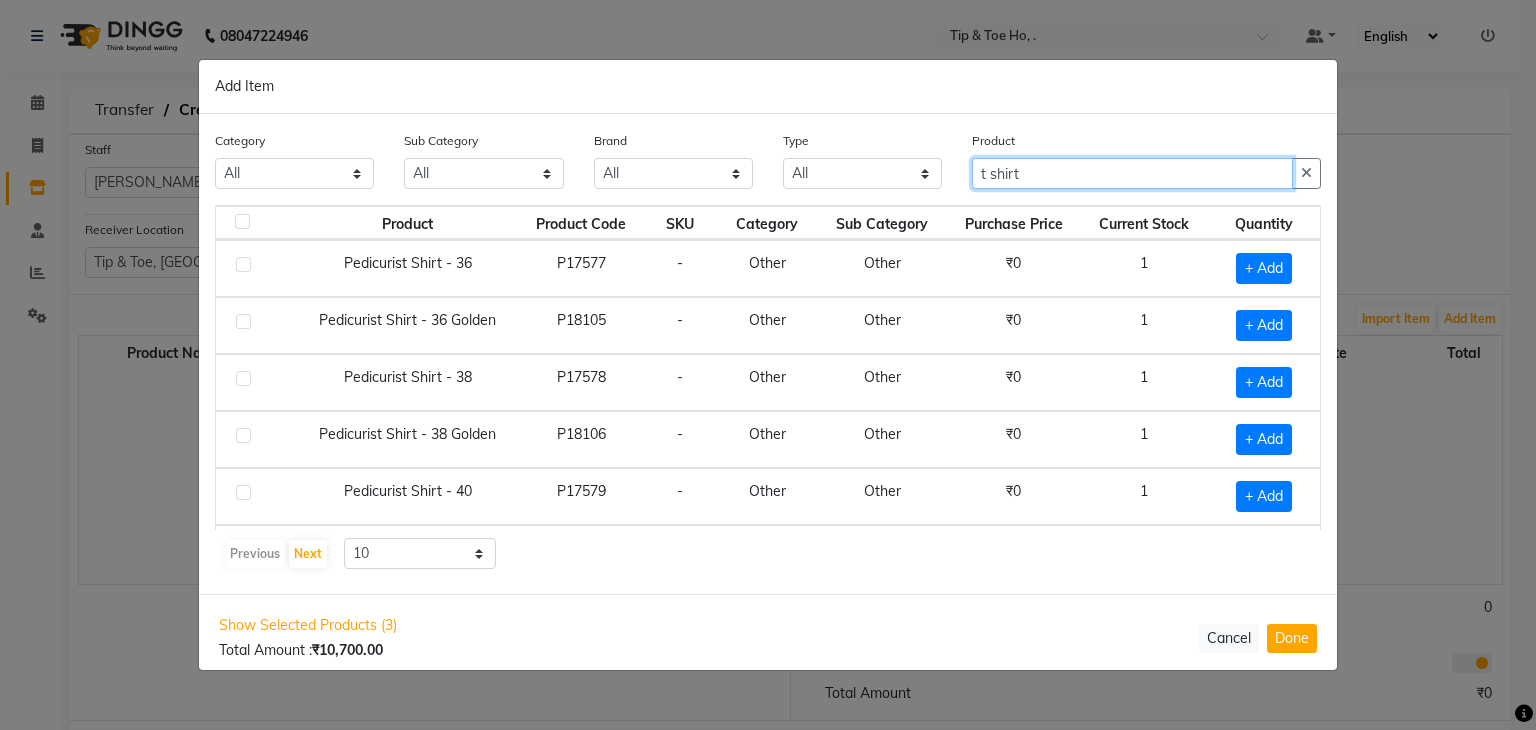 scroll, scrollTop: 272, scrollLeft: 0, axis: vertical 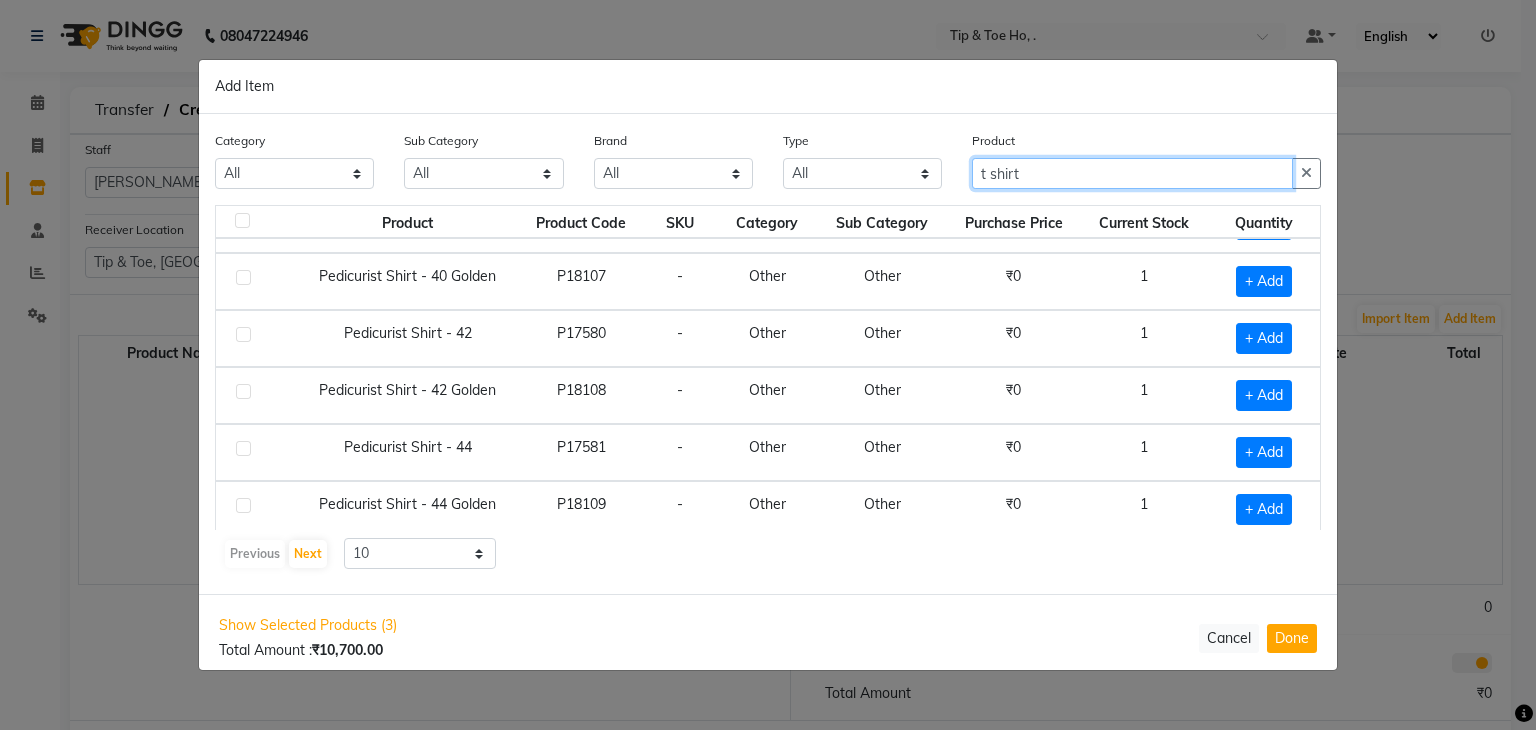 type on "t shirt" 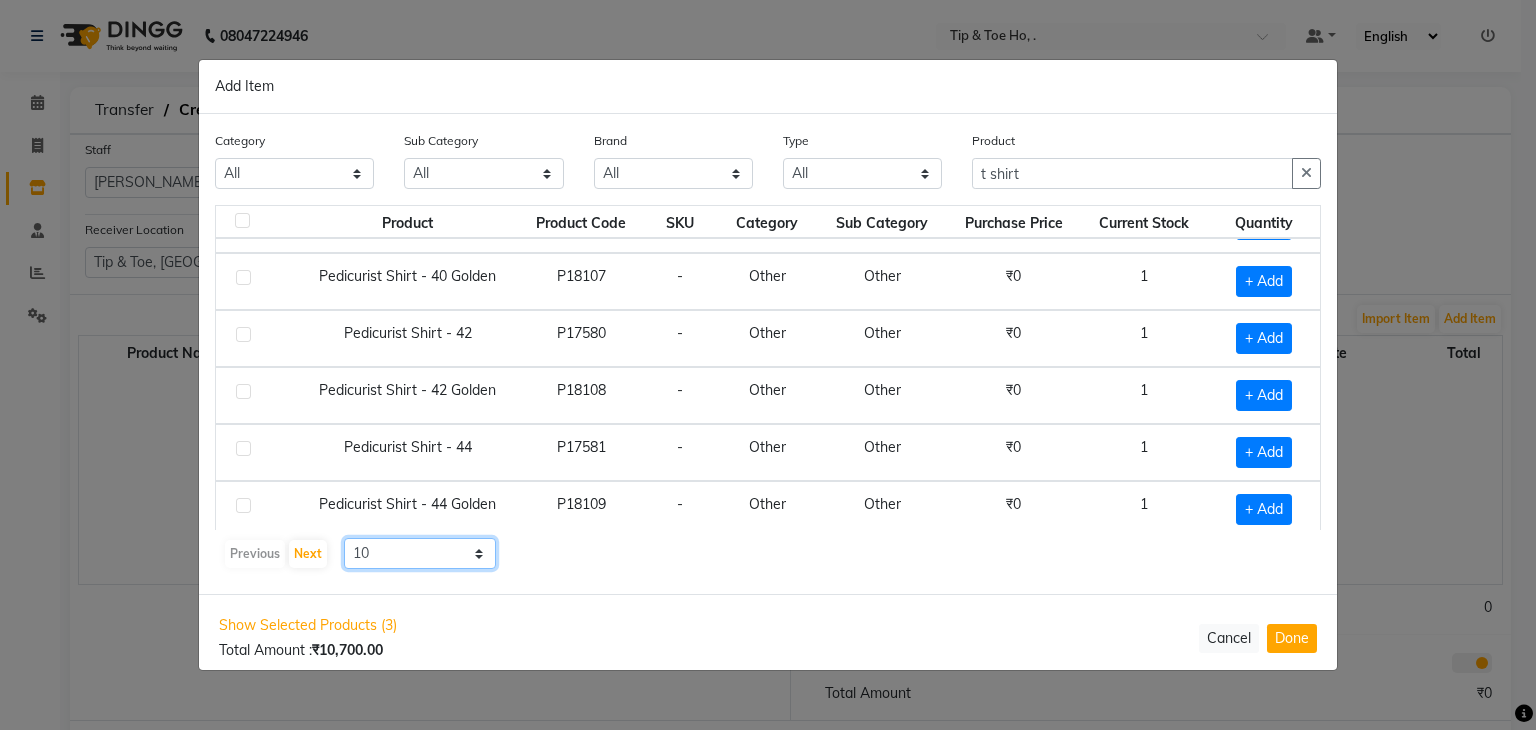 click on "10 50 100" 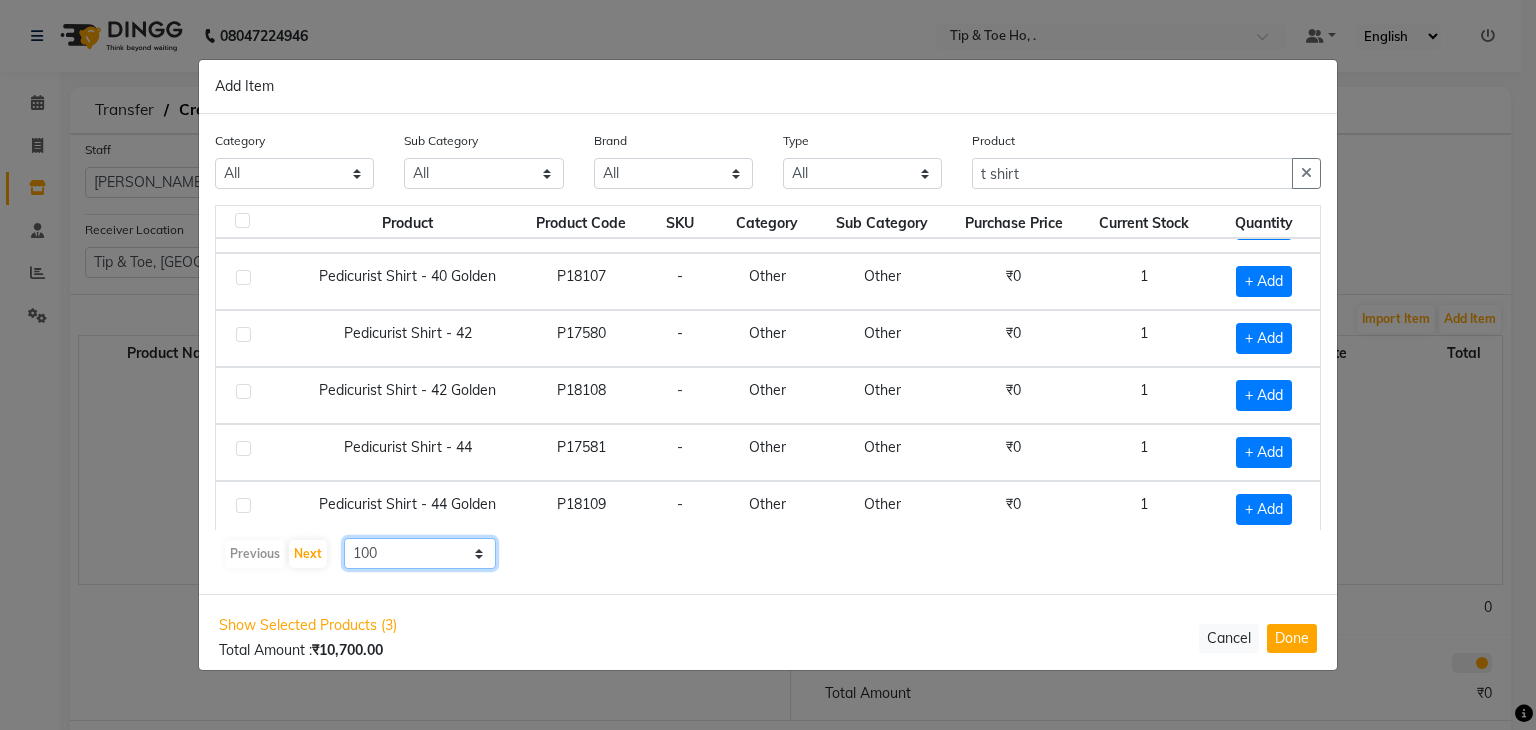 click on "10 50 100" 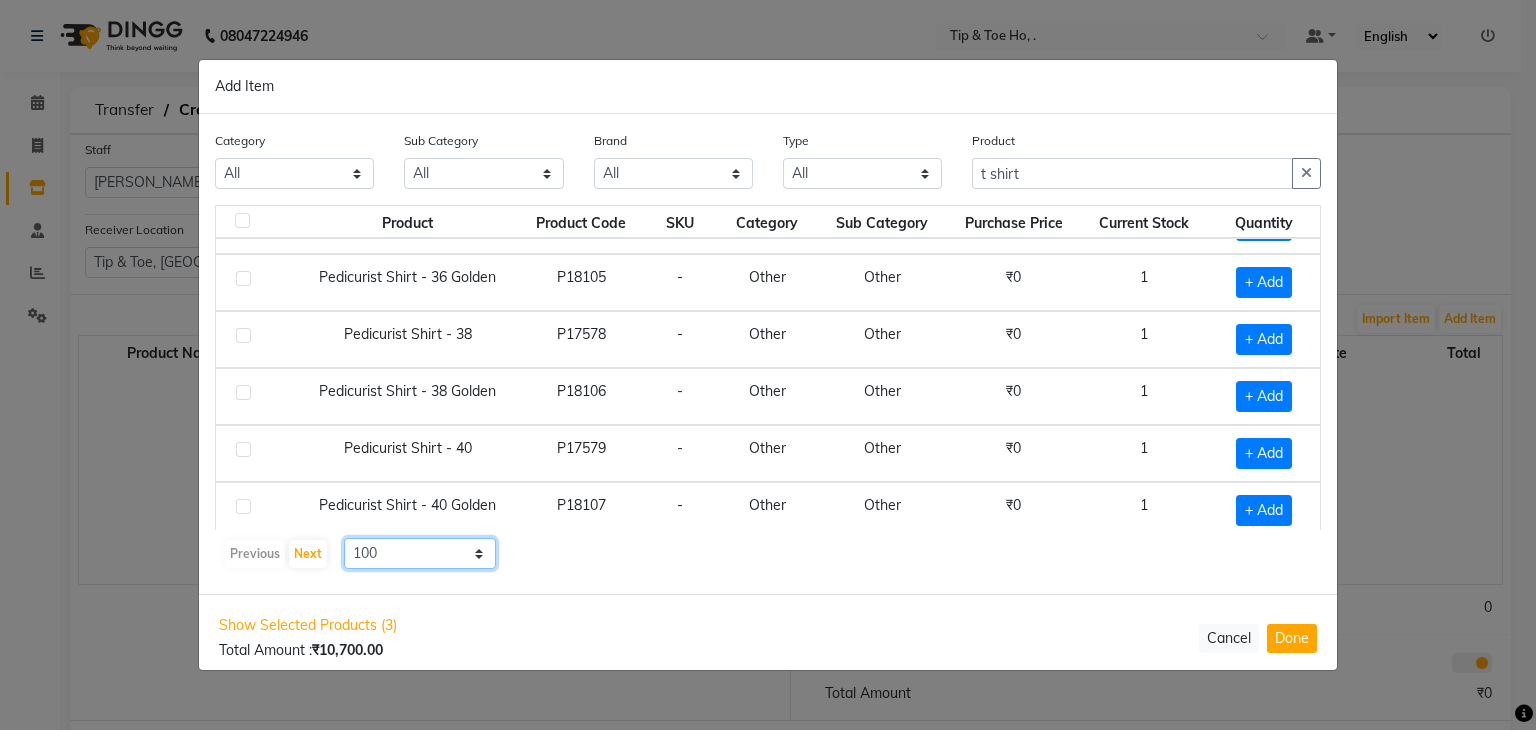 scroll, scrollTop: 0, scrollLeft: 0, axis: both 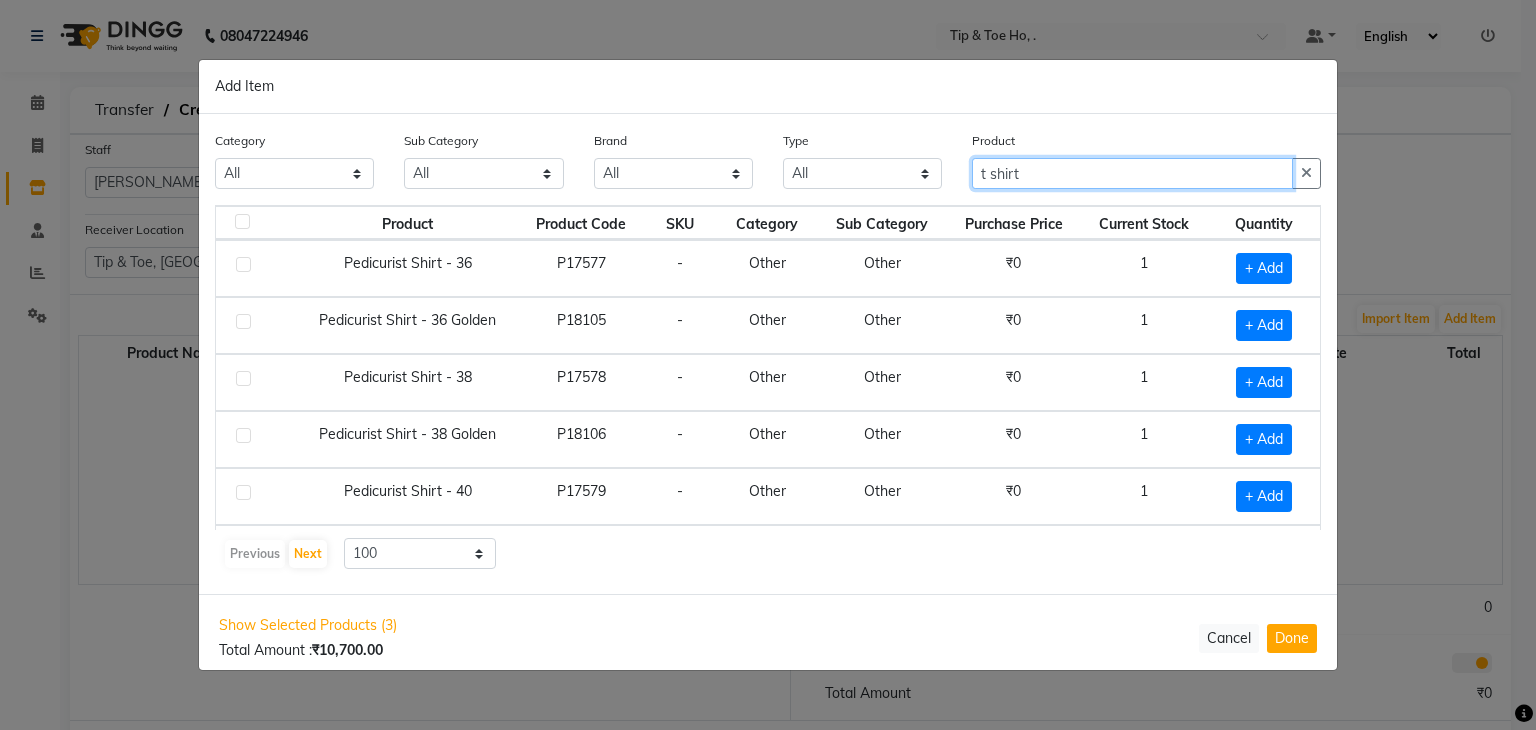 click on "t shirt" 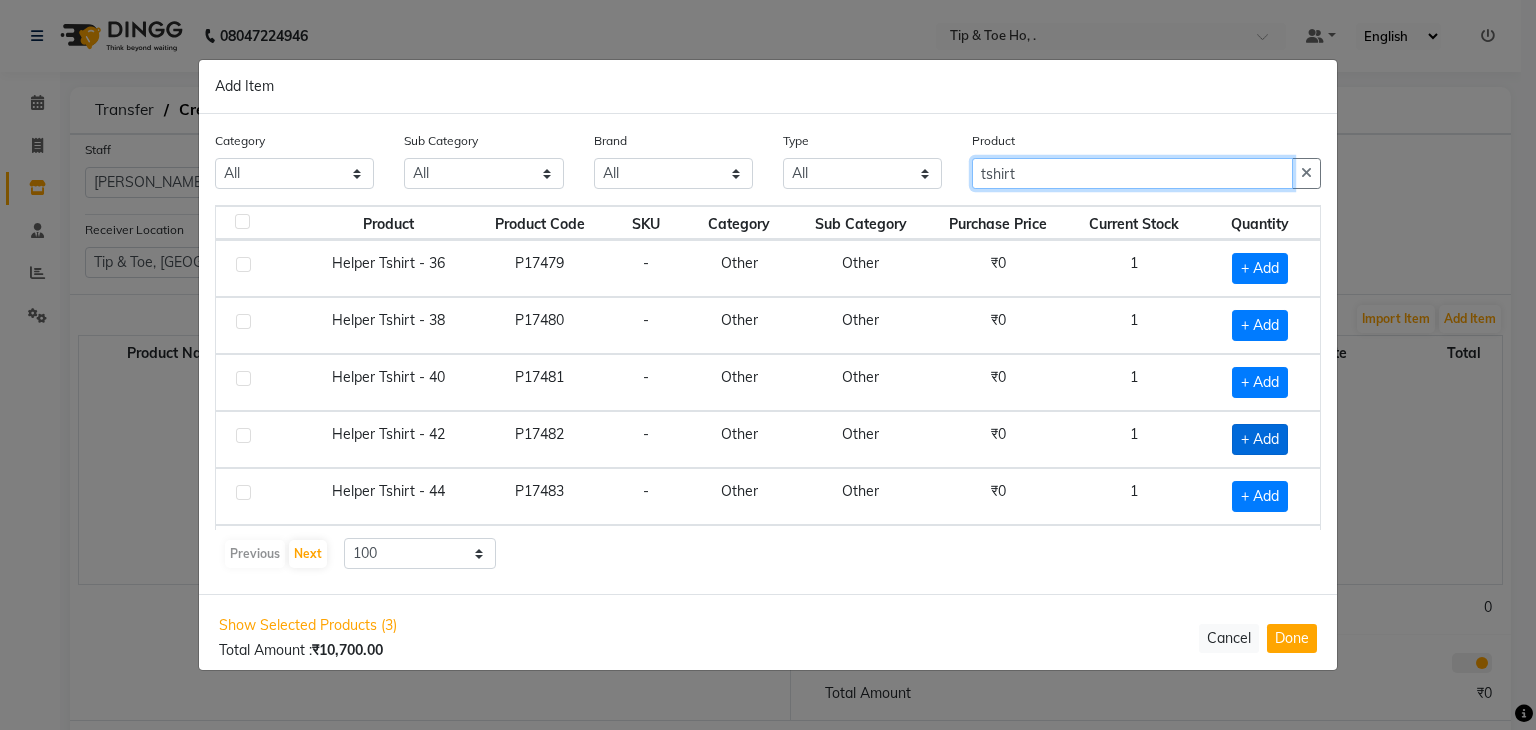 type on "tshirt" 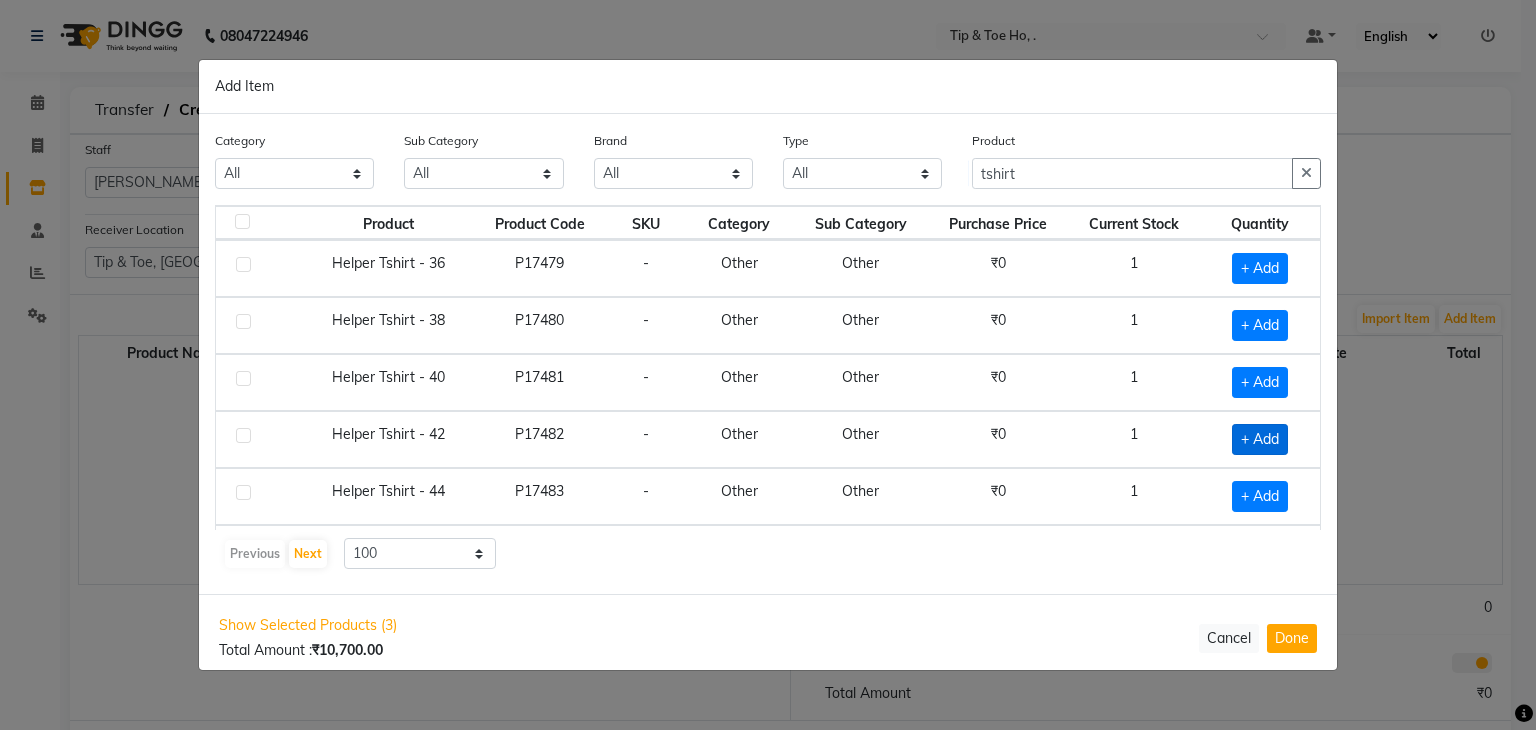 click on "+ Add" 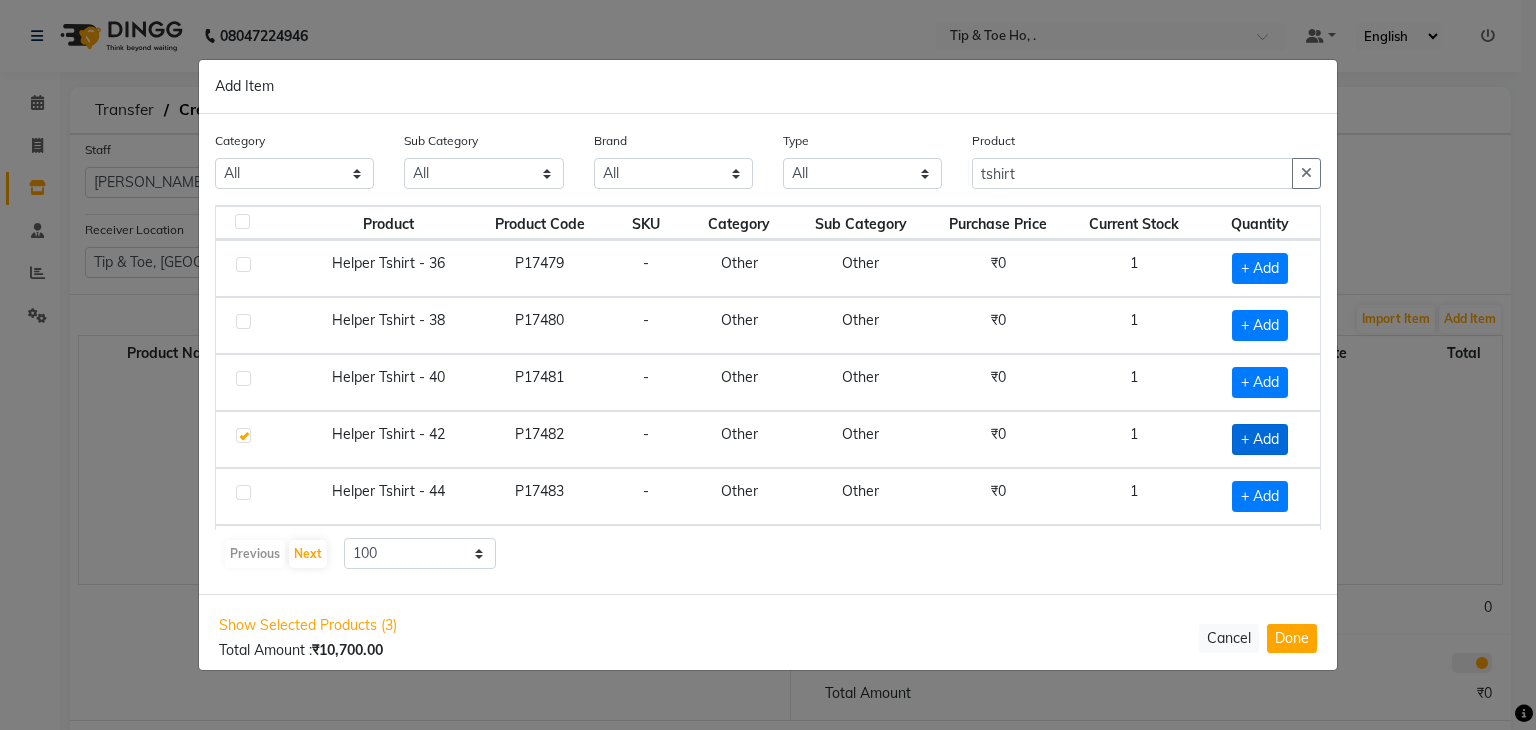 checkbox on "true" 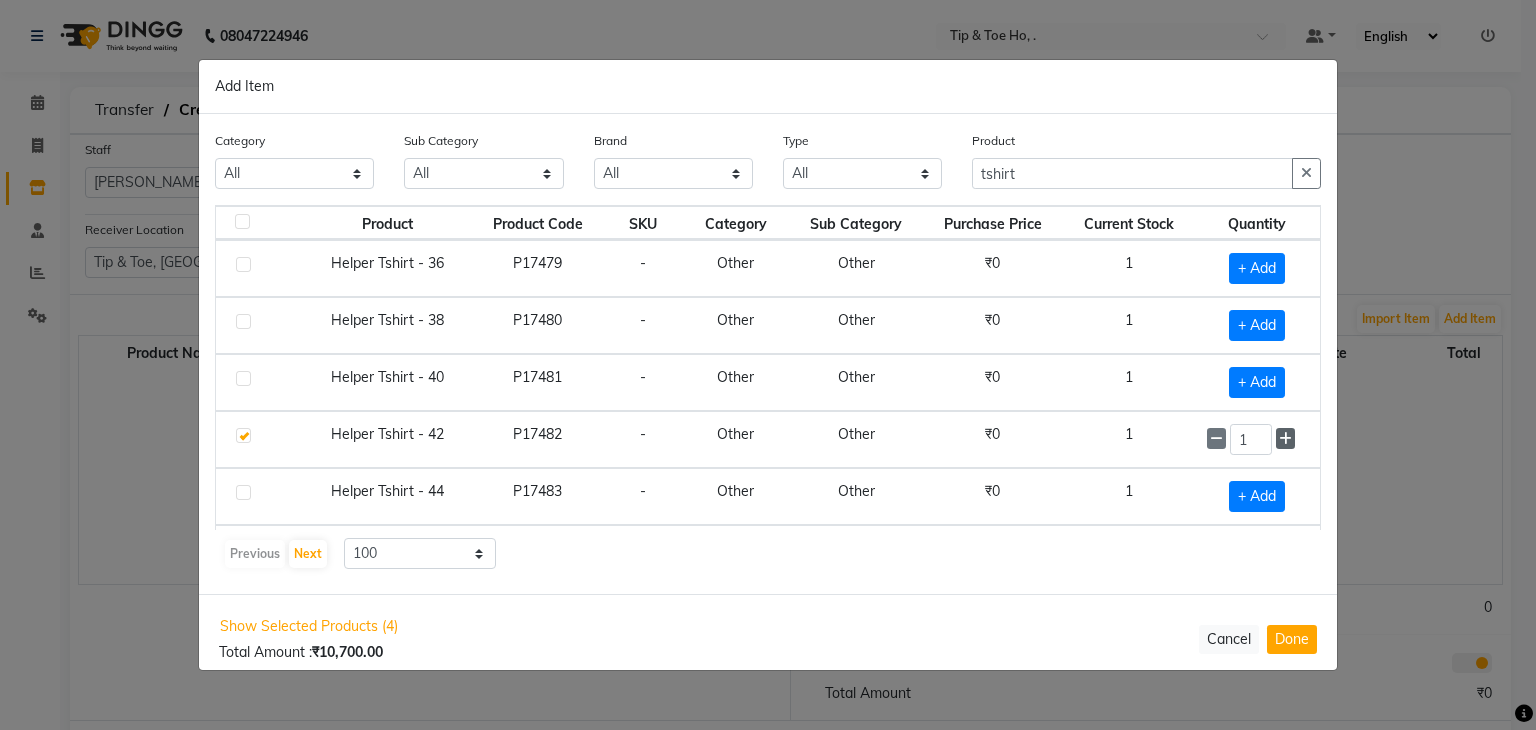click 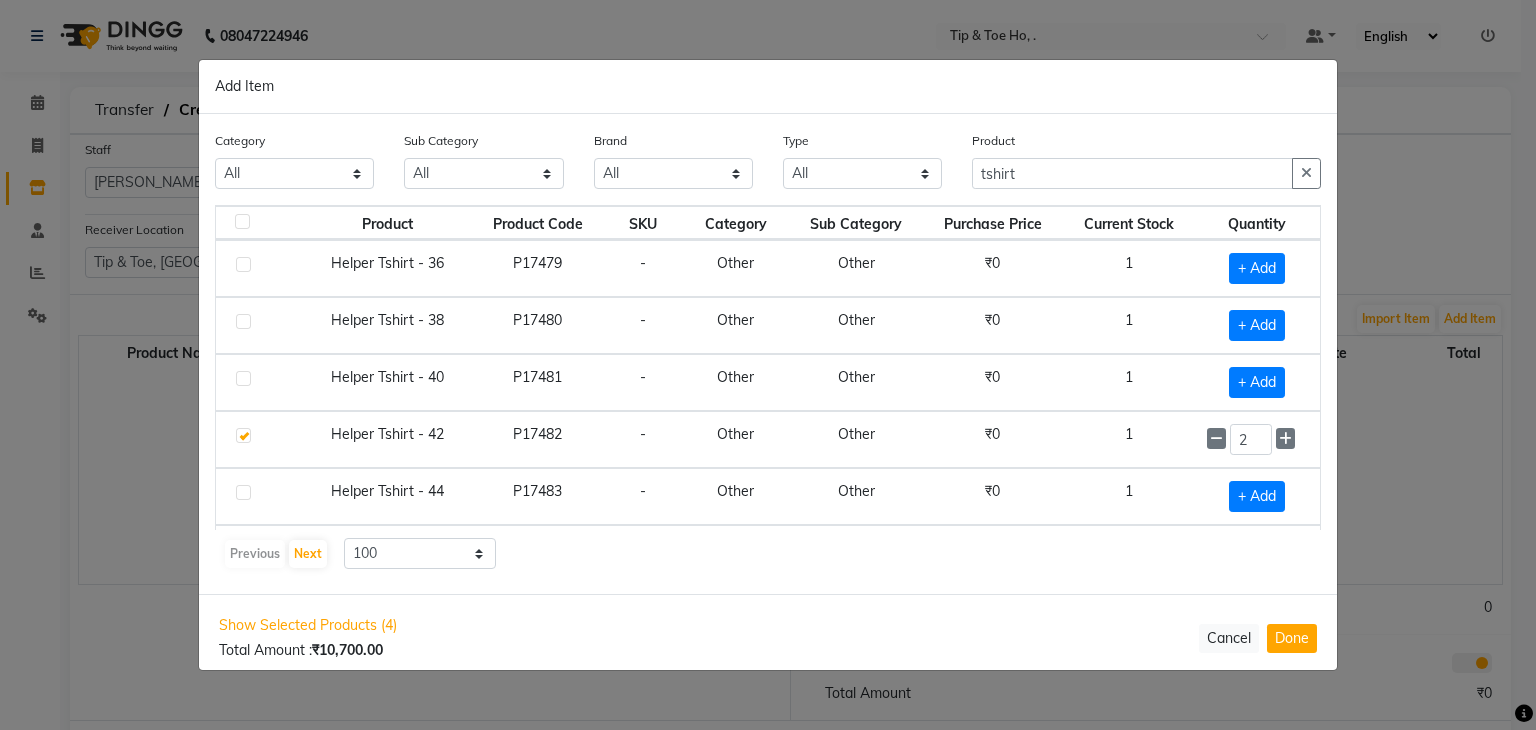 click on "Product Product Code SKU Category Sub Category Purchase Price Current Stock Quantity  Helper Tshirt - 36   P17479   -   Other   Other   ₹0   1   + Add   Helper Tshirt - 38   P17480   -   Other   Other   ₹0   1   + Add   Helper Tshirt - 40   P17481   -   Other   Other   ₹0   1   + Add   Helper Tshirt - 42   P17482   -   Other   Other   ₹0   1  2  Helper Tshirt - 44   P17483   -   Other   Other   ₹0   1   + Add   Helper Tshirt - 46   P17484   -   Other   Other   ₹0   1   + Add   Helper Tshirt - 48   P17485   -   Other   Other   ₹0   1   + Add   Previous   Next  10 50 100" 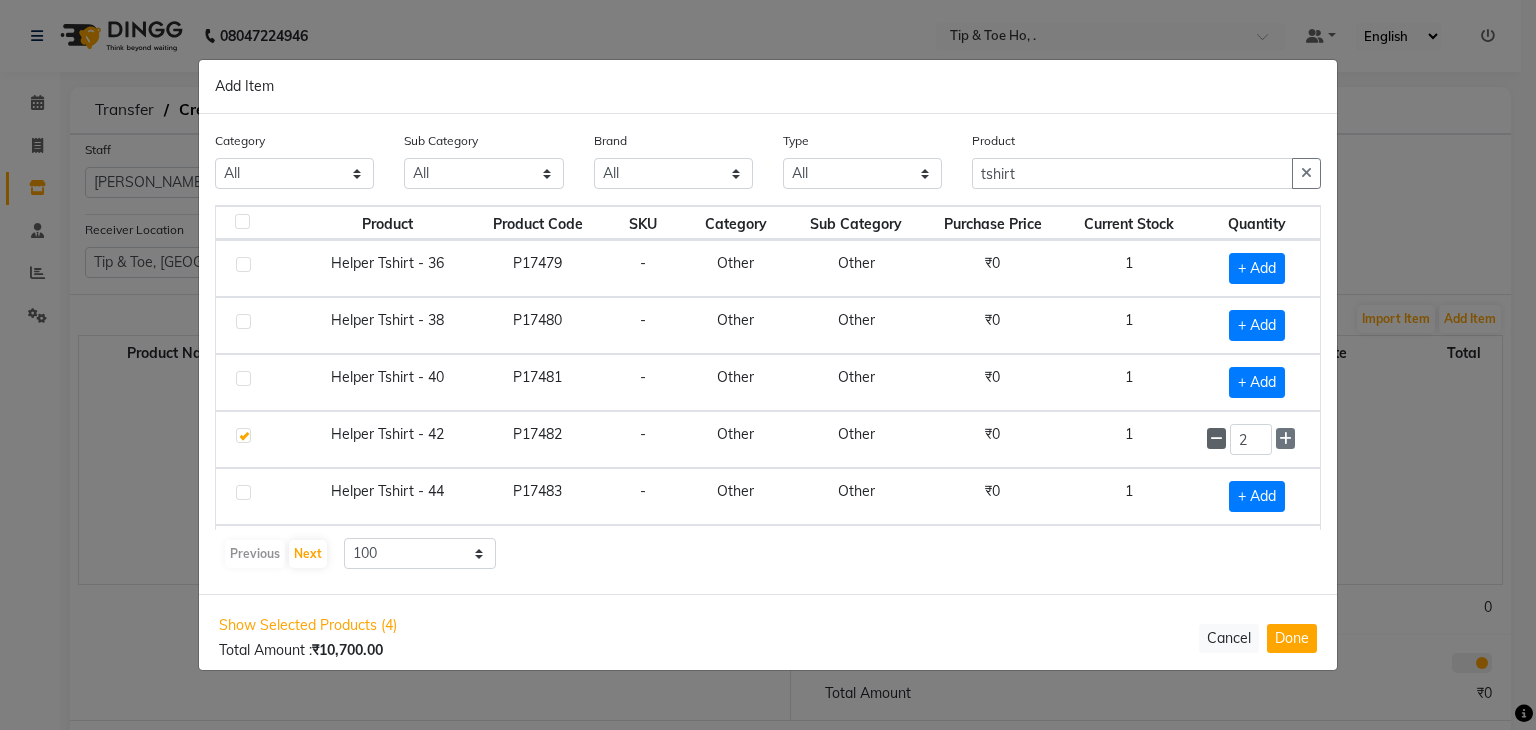 click 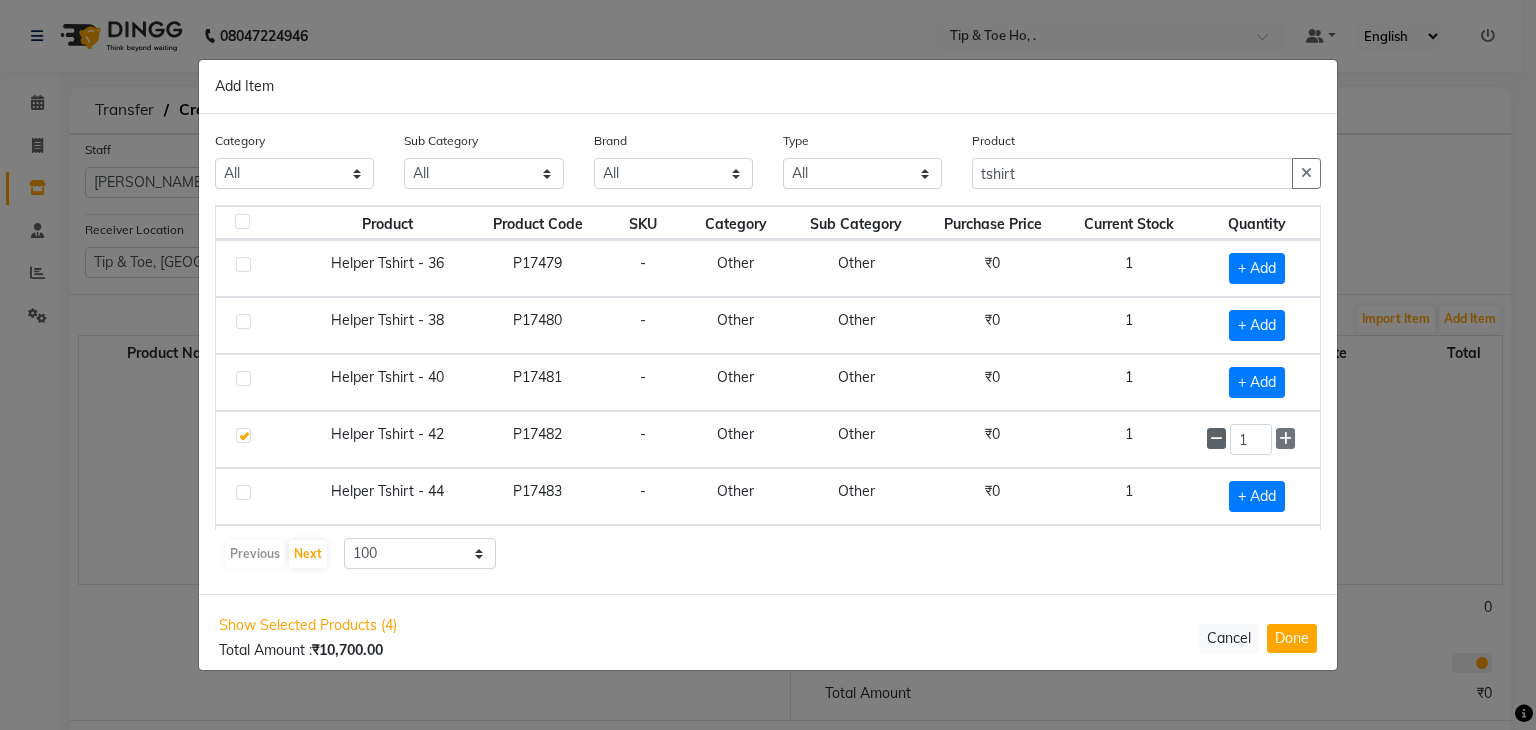 click 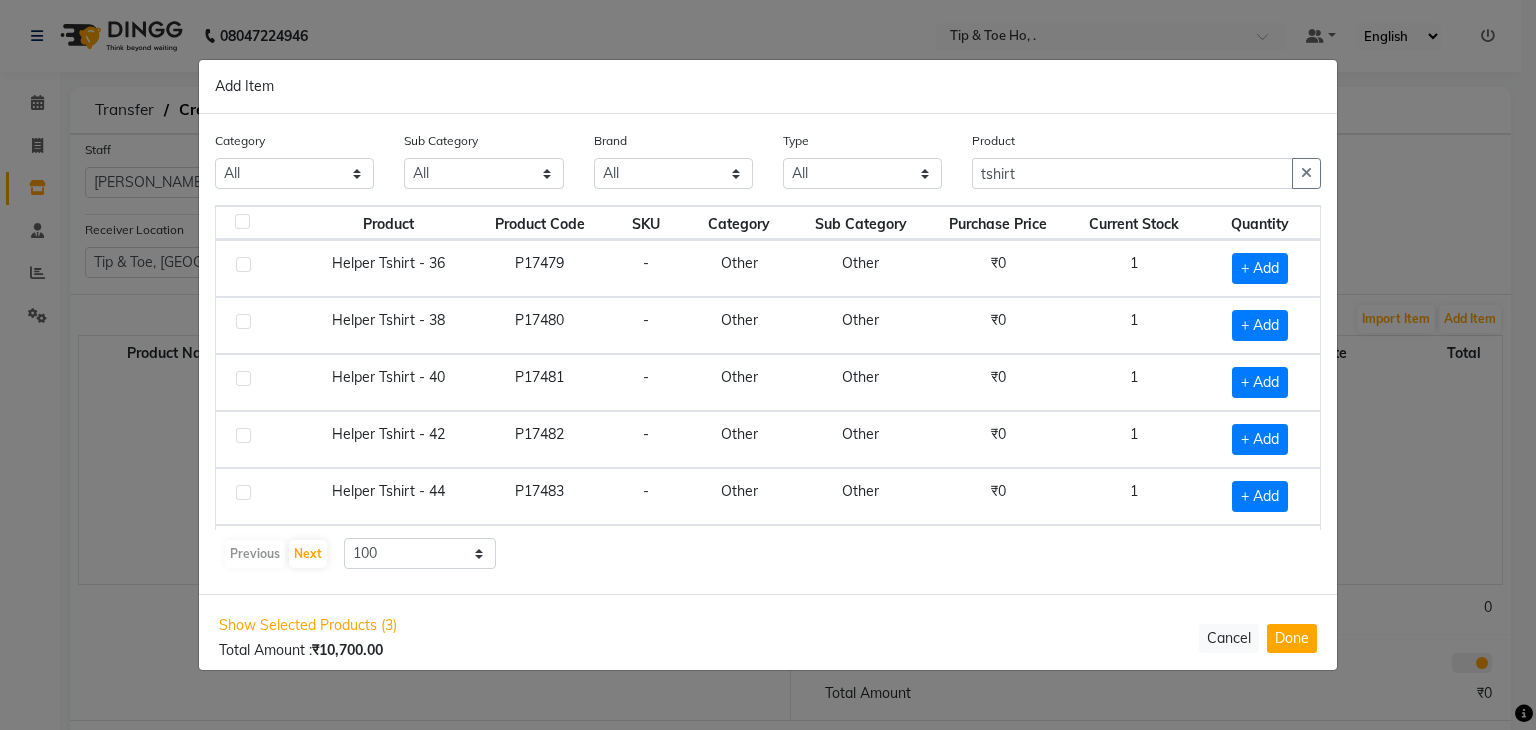 click on "1" 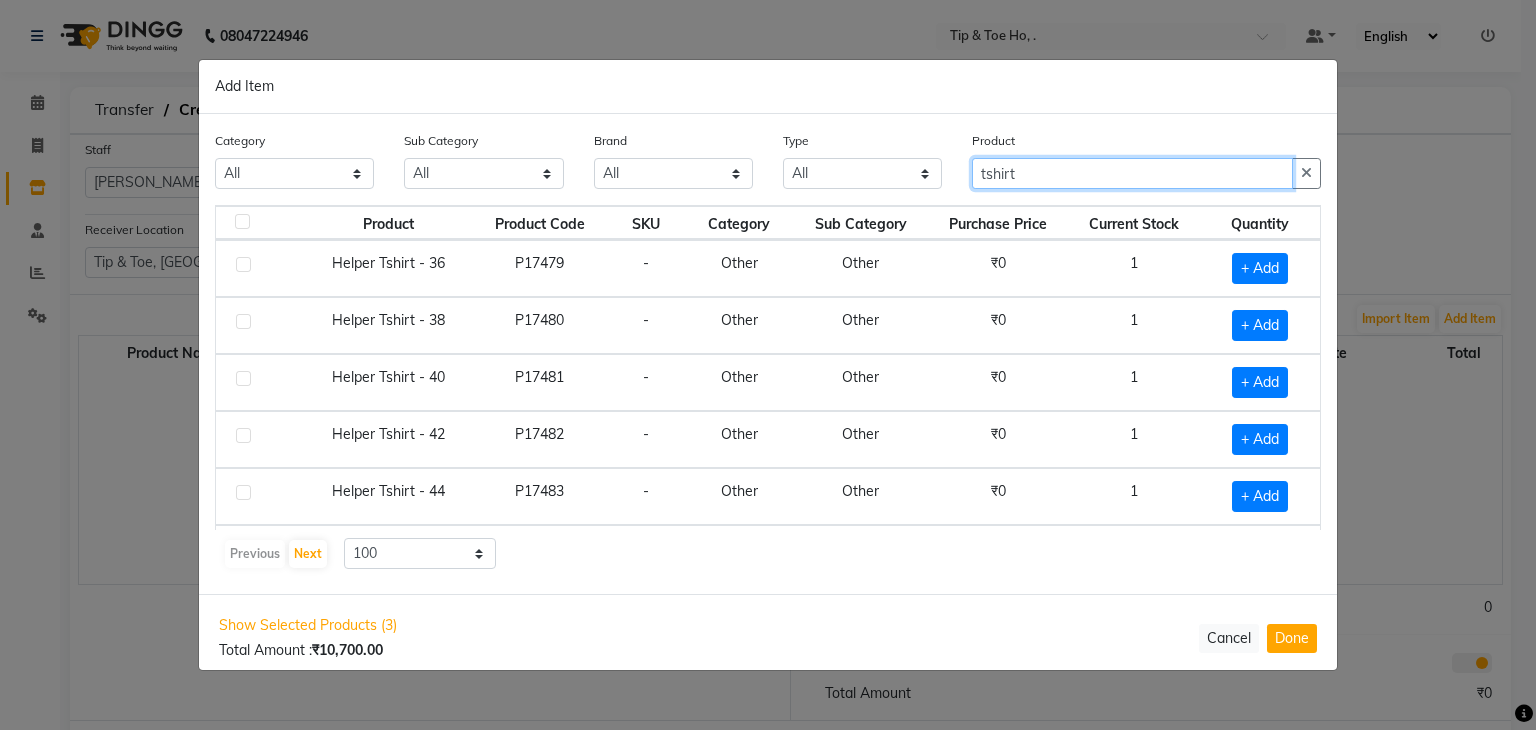 click on "tshirt" 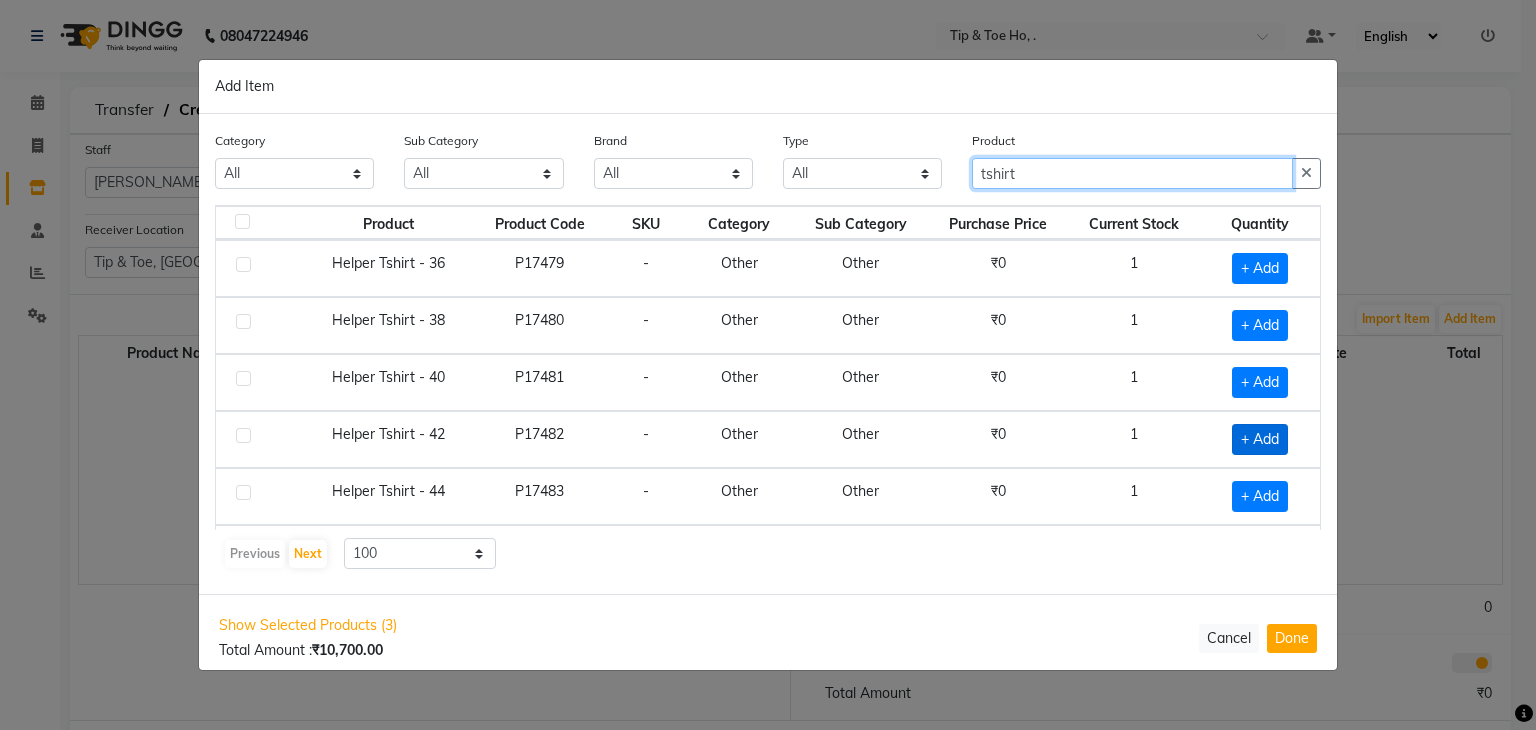 drag, startPoint x: 1129, startPoint y: 180, endPoint x: 1255, endPoint y: 433, distance: 282.63934 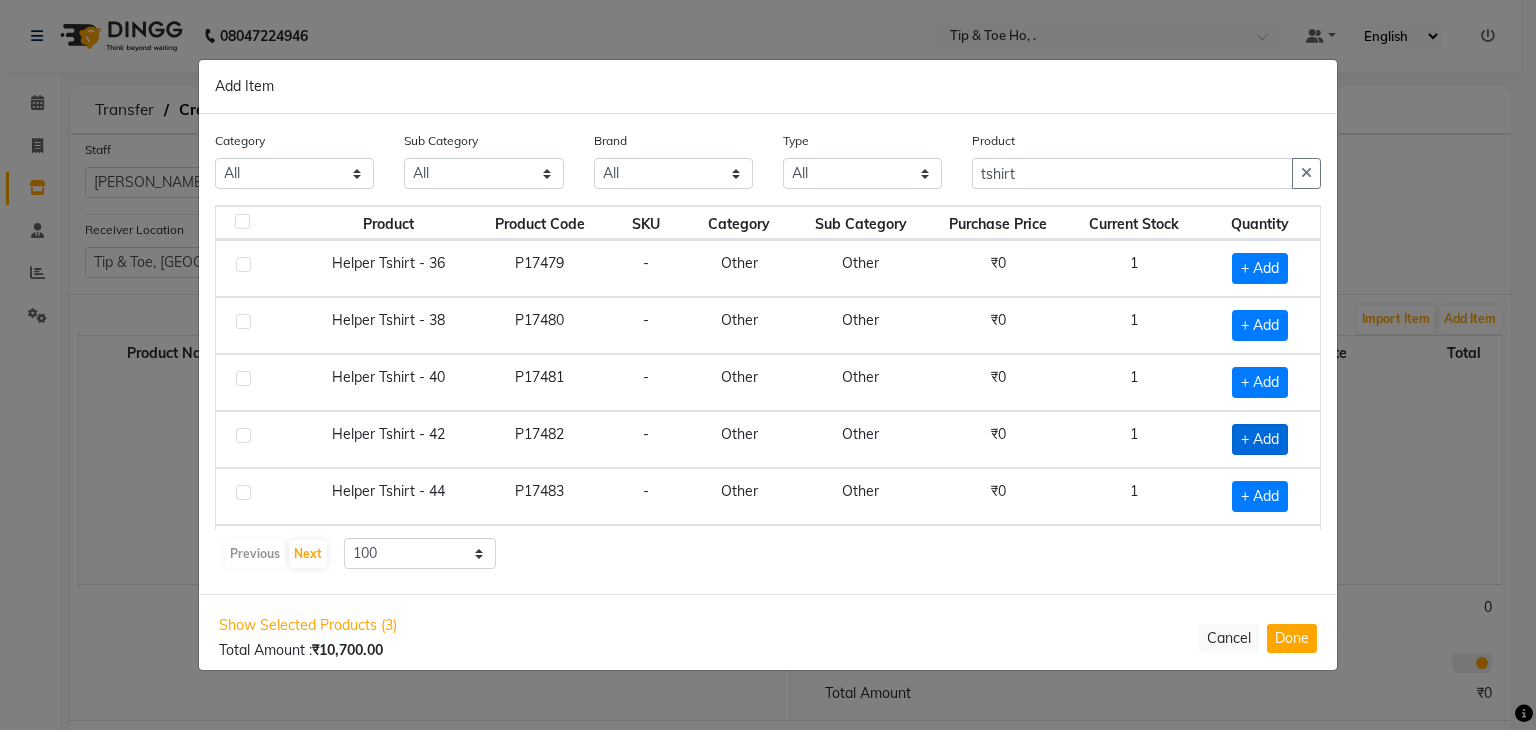 click on "+ Add" 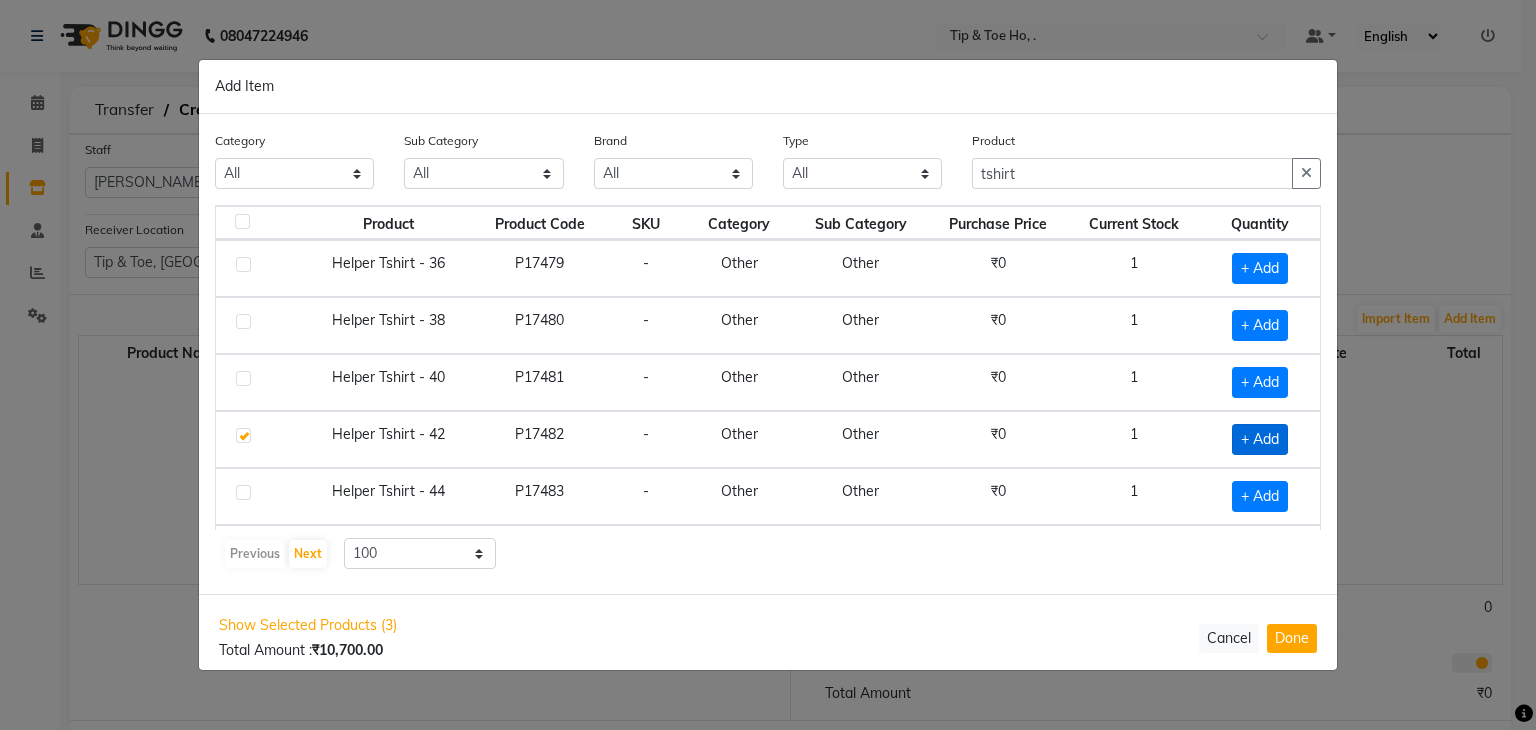 checkbox on "true" 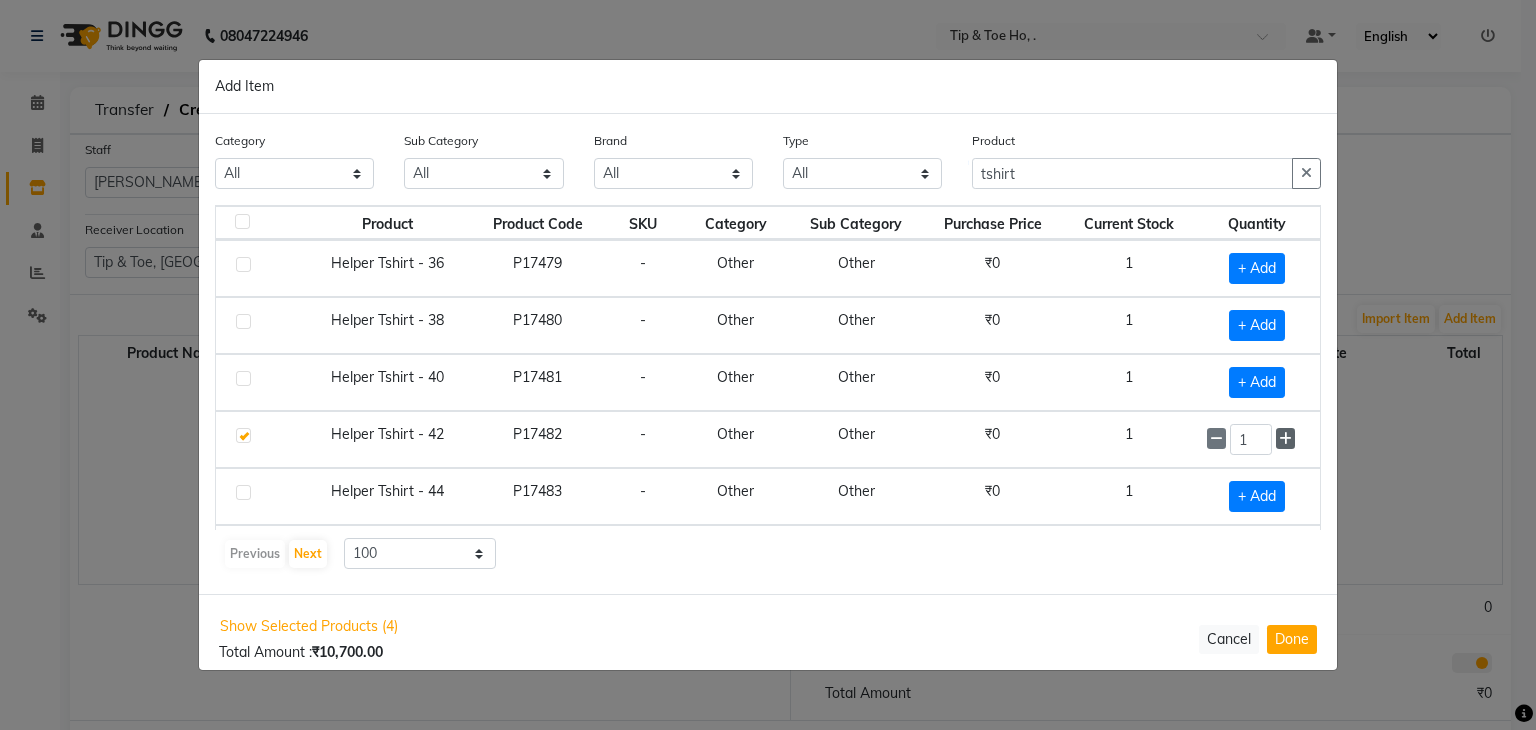 click 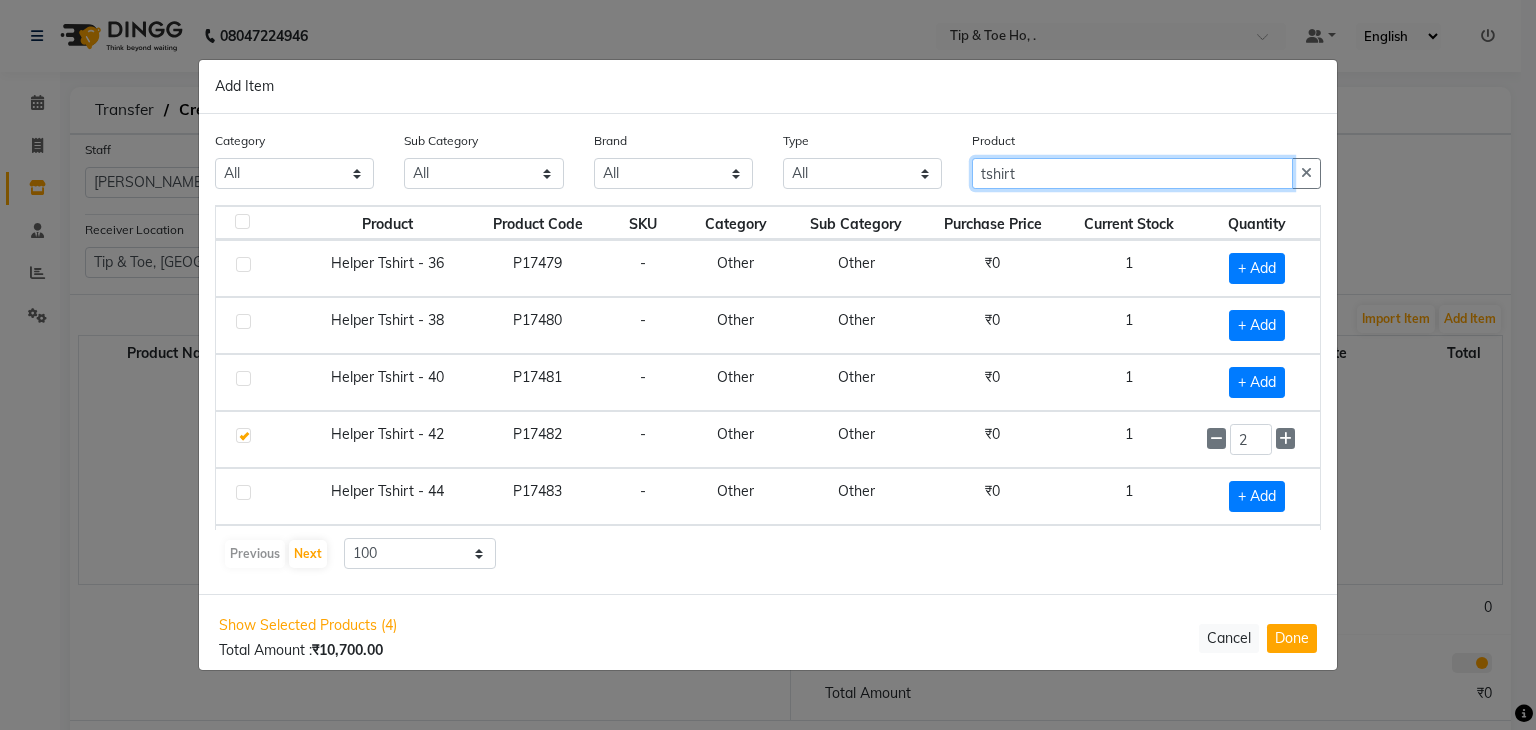 click on "tshirt" 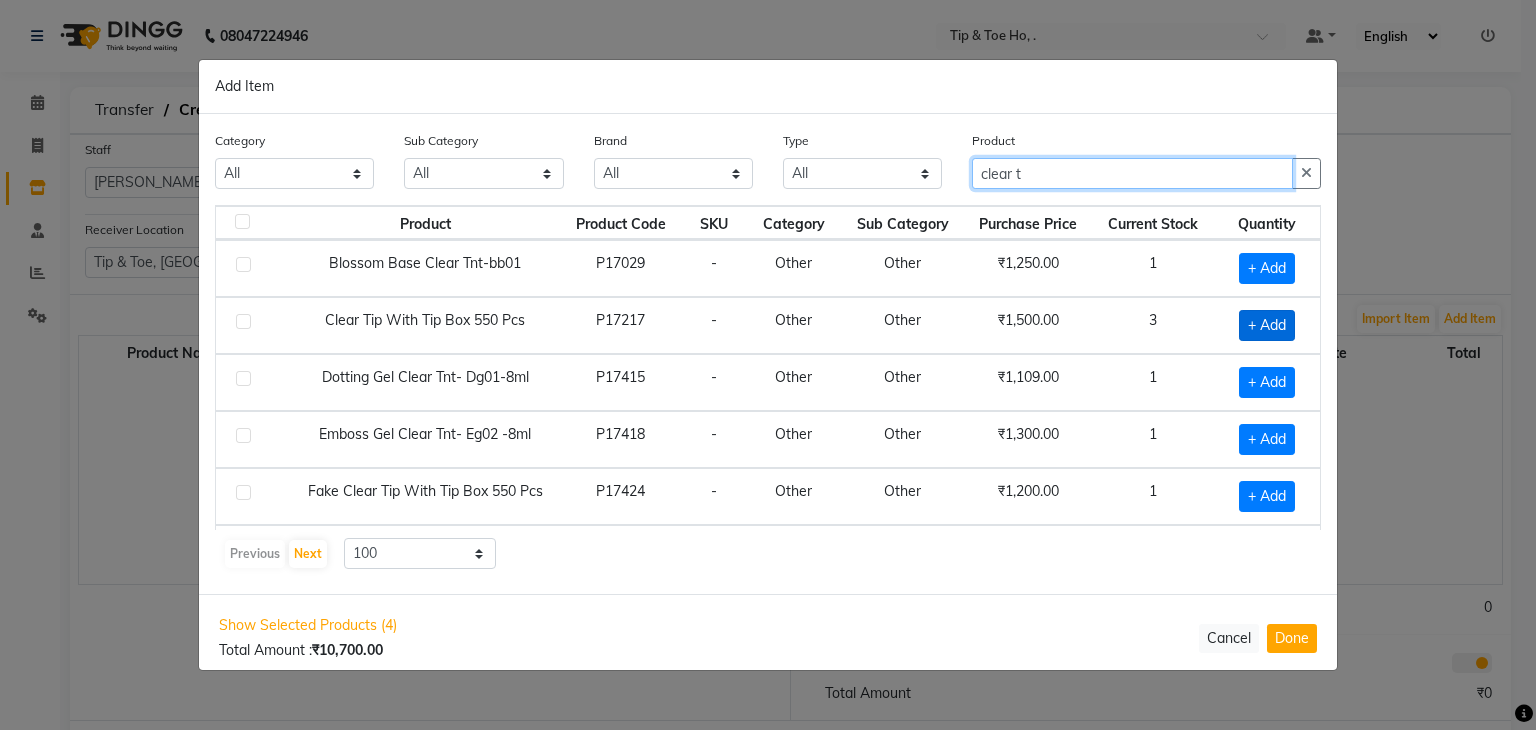 type on "clear t" 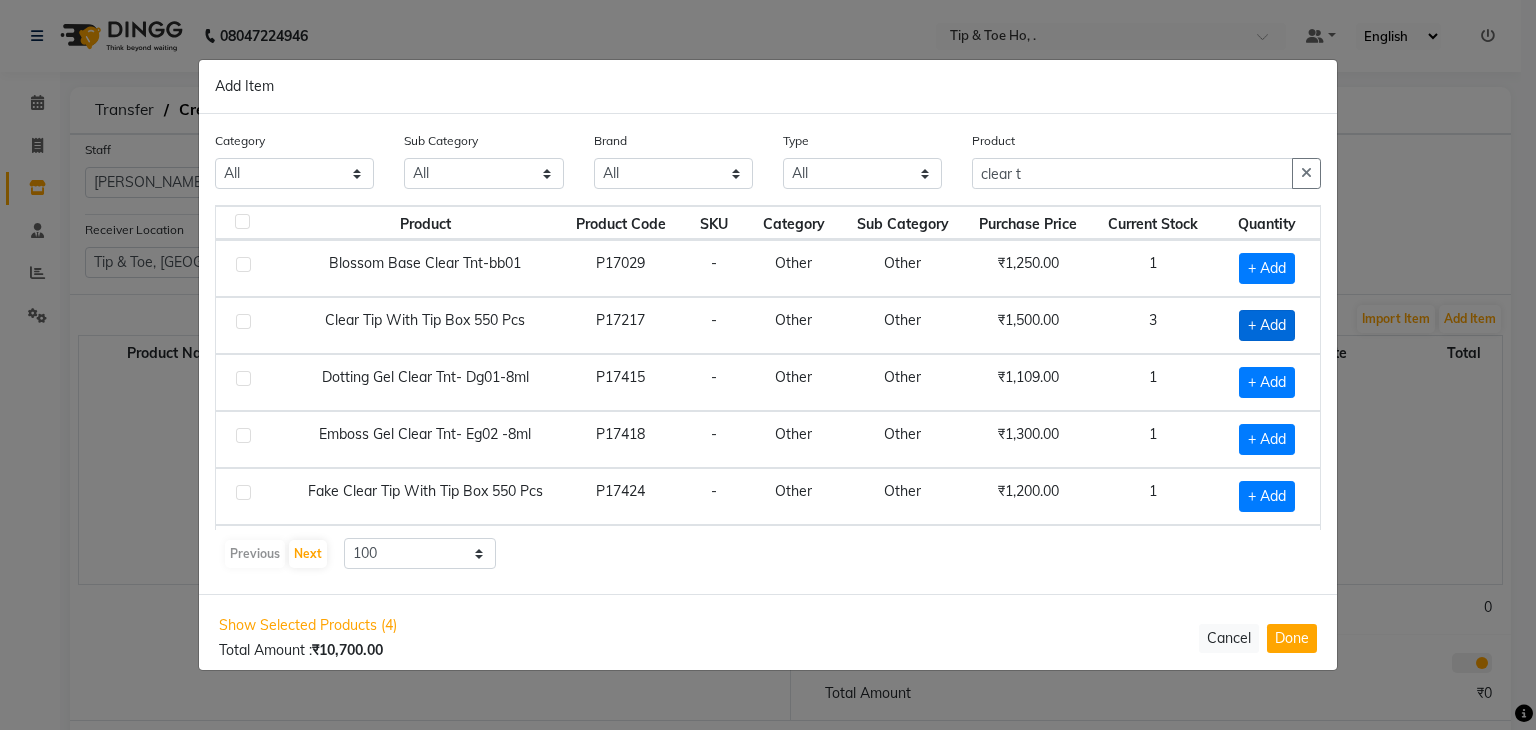 click on "+ Add" 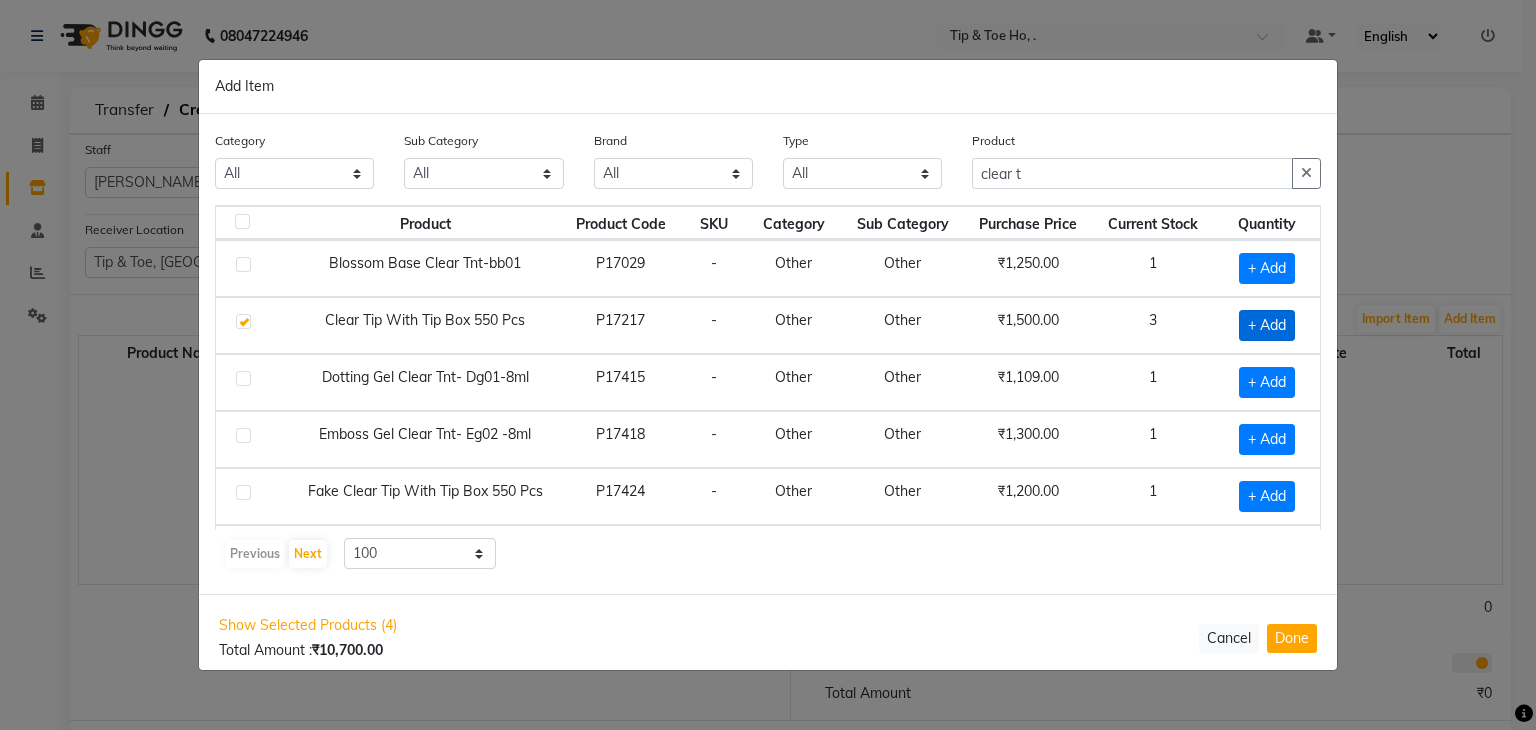 checkbox on "true" 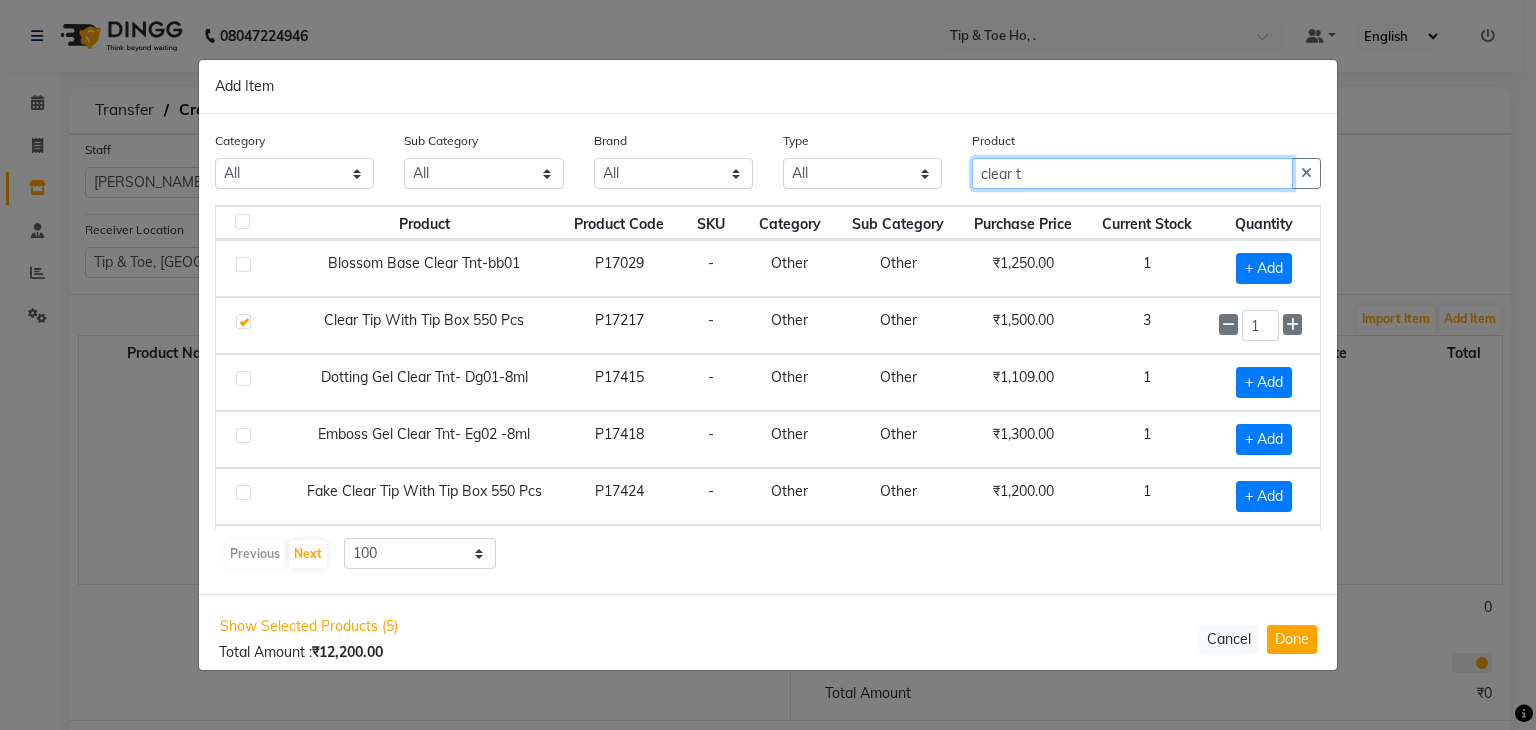 click on "clear t" 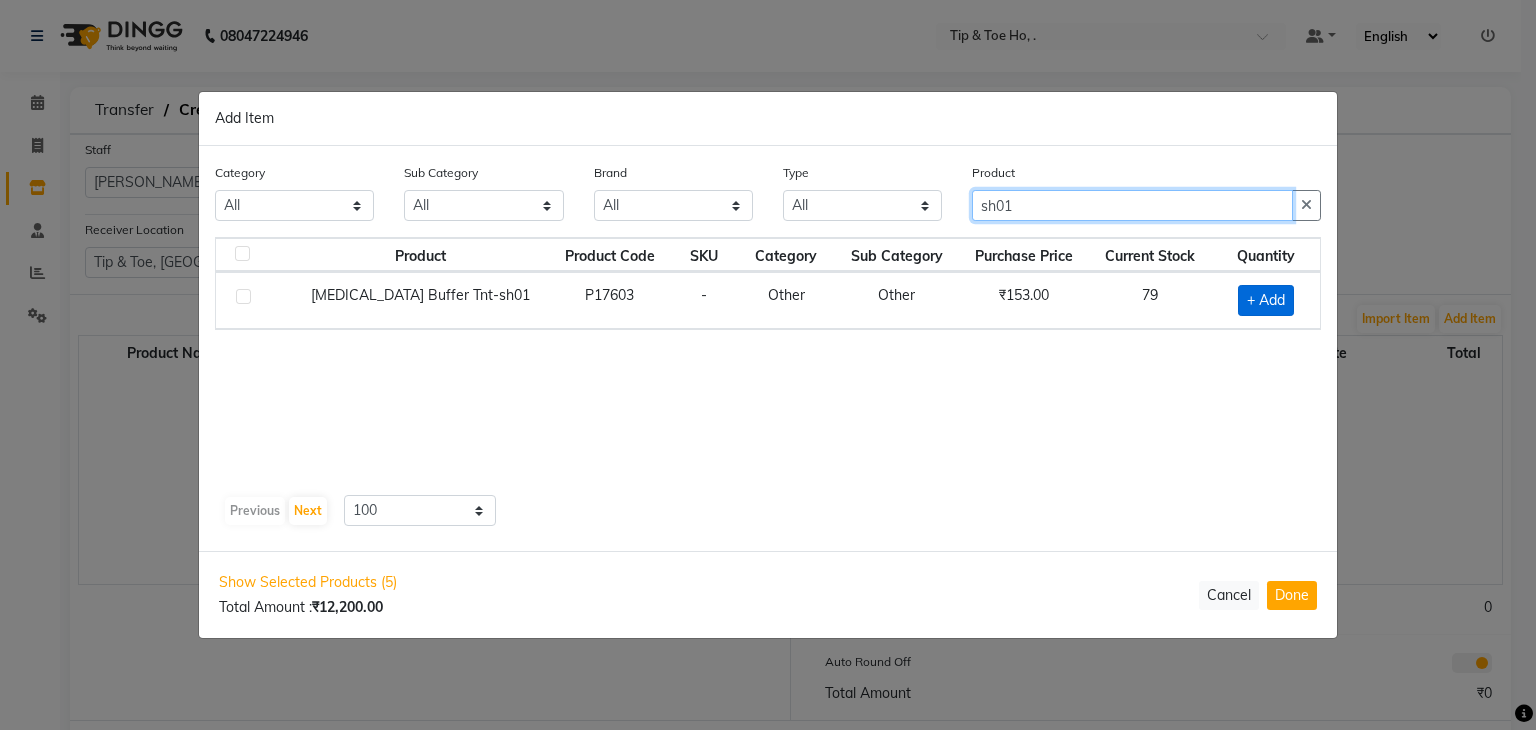 type on "sh01" 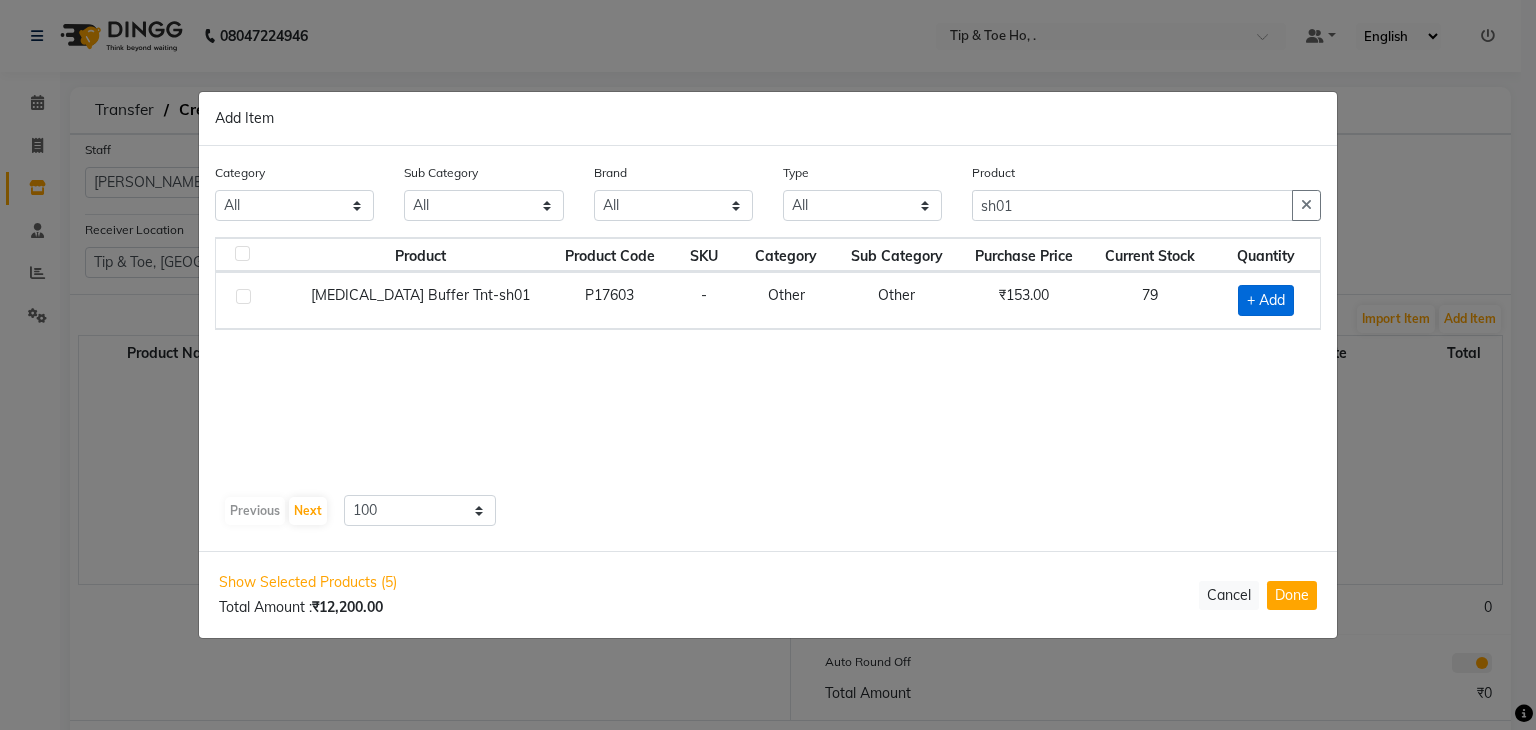 click on "+ Add" 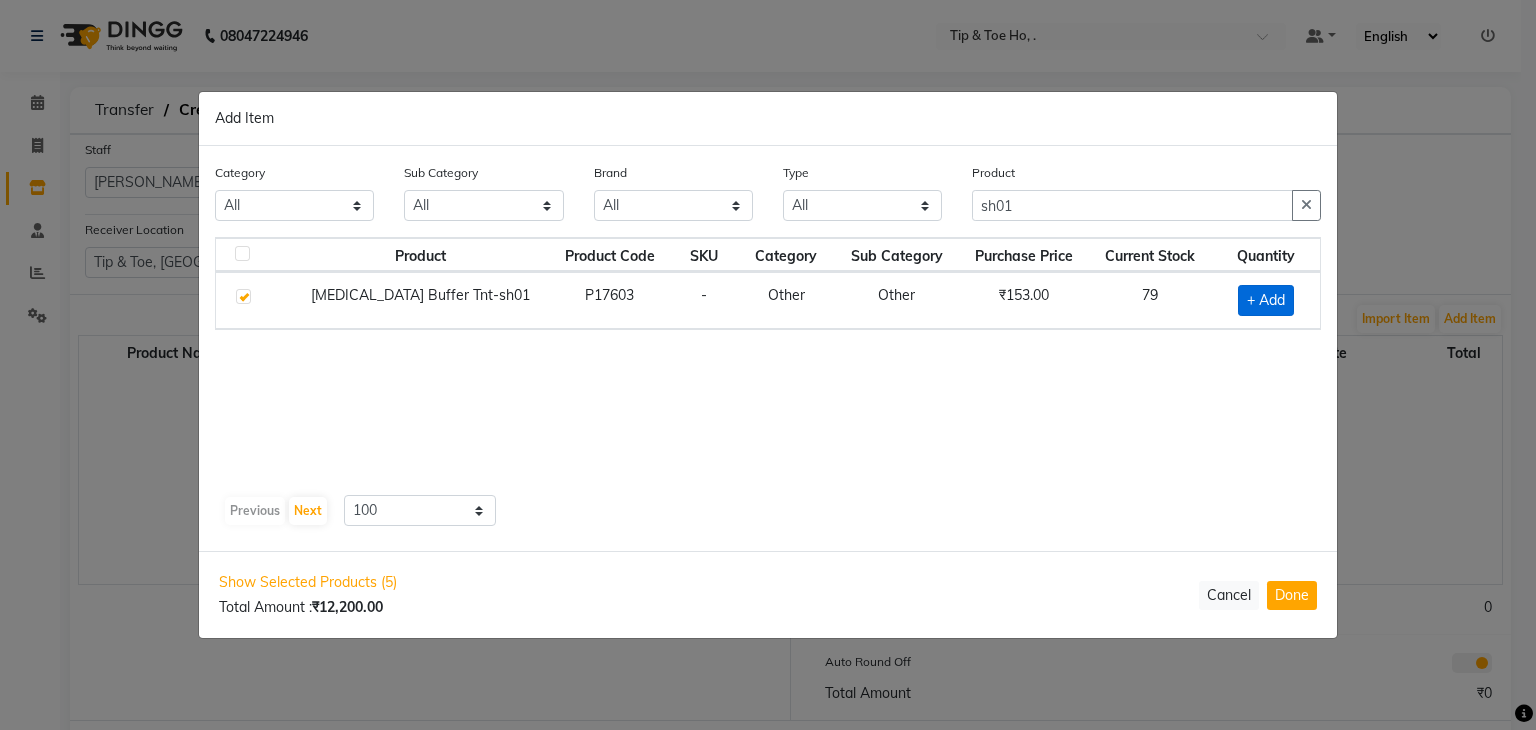 checkbox on "true" 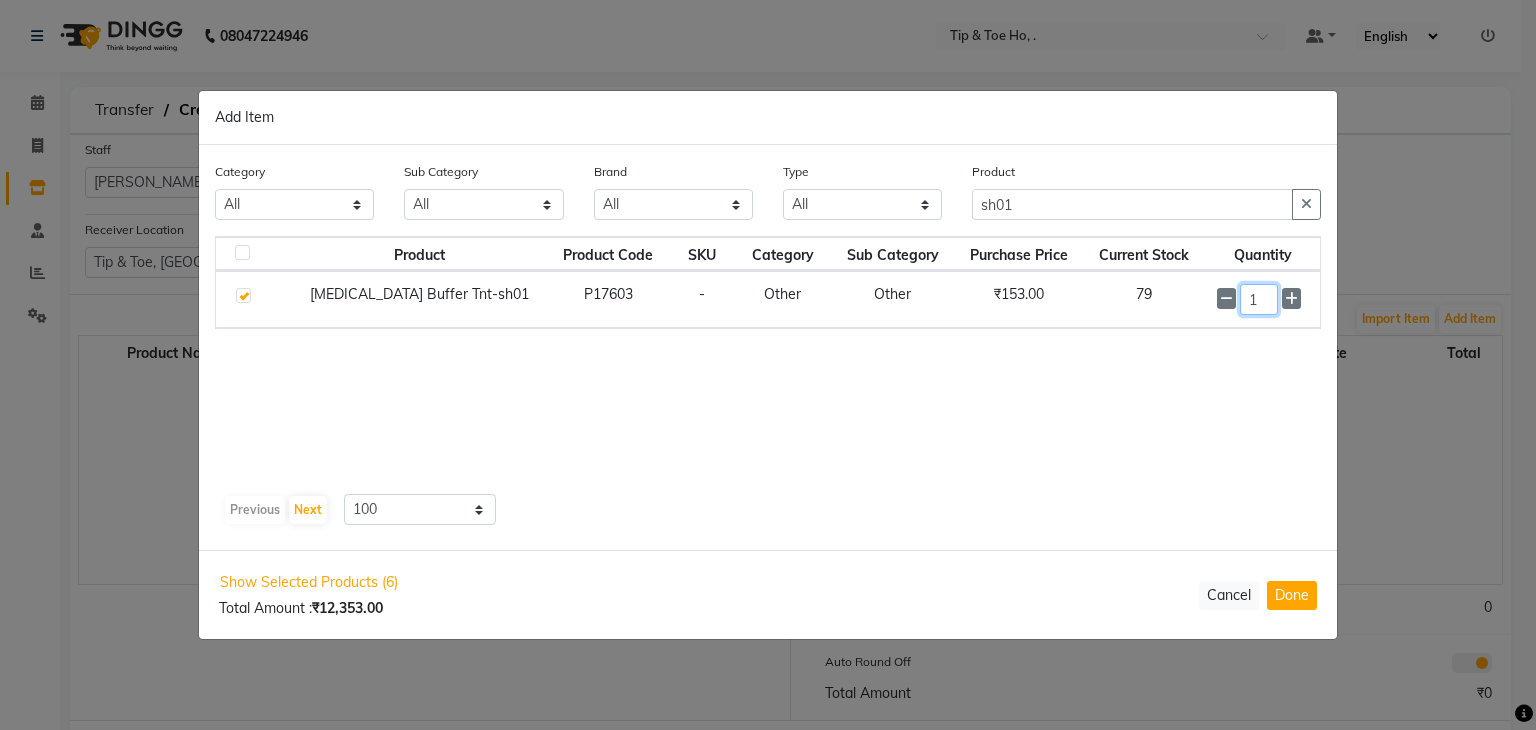 click on "1" 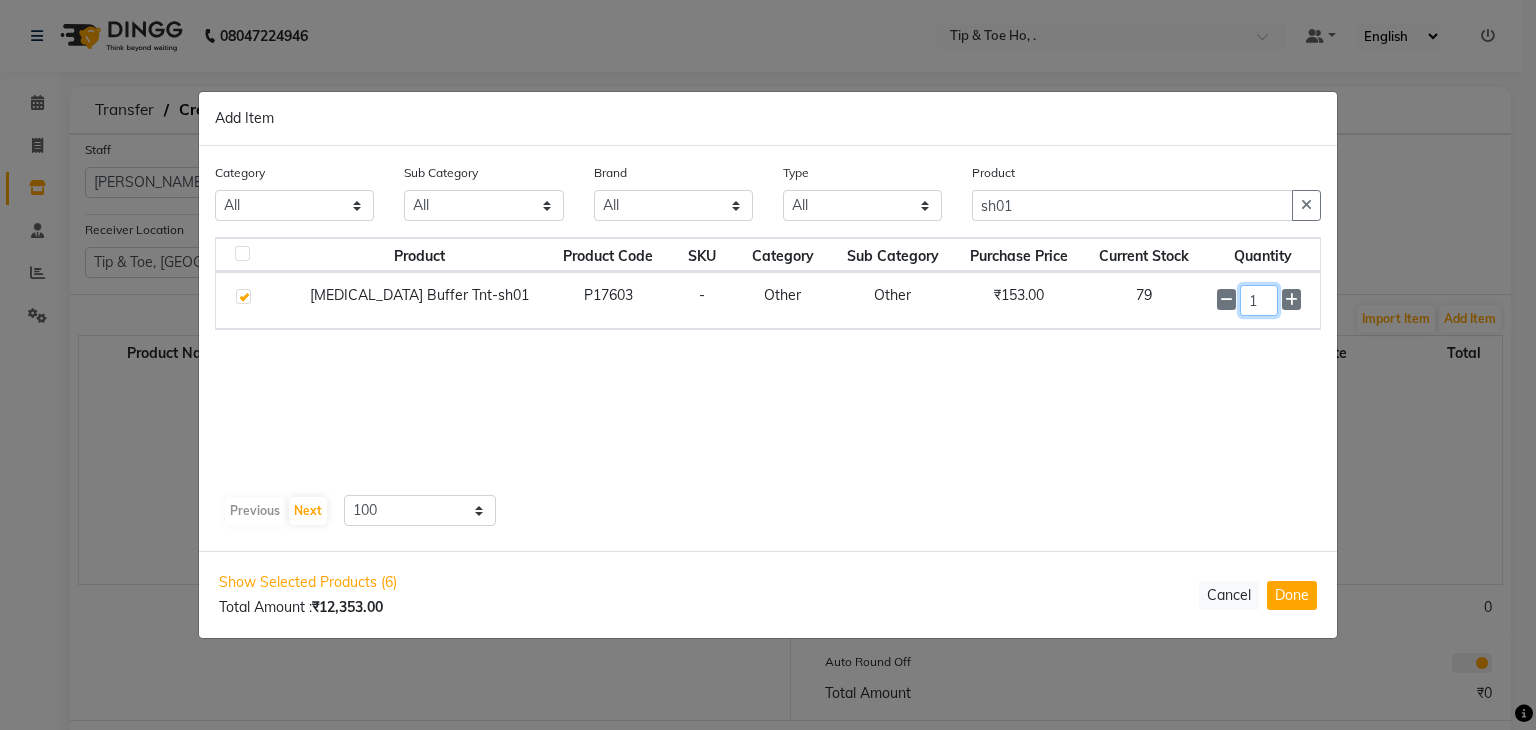 click on "1" 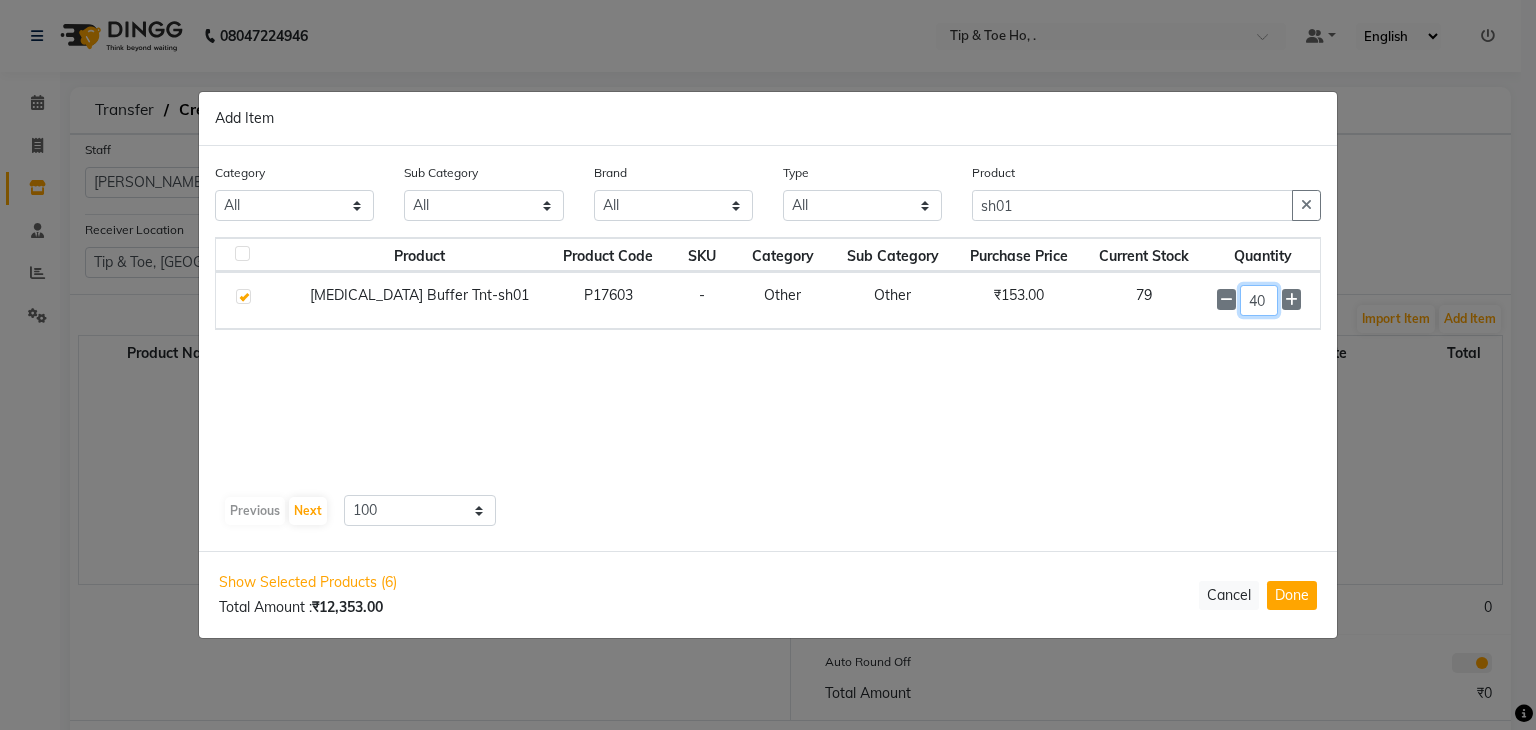 type on "40" 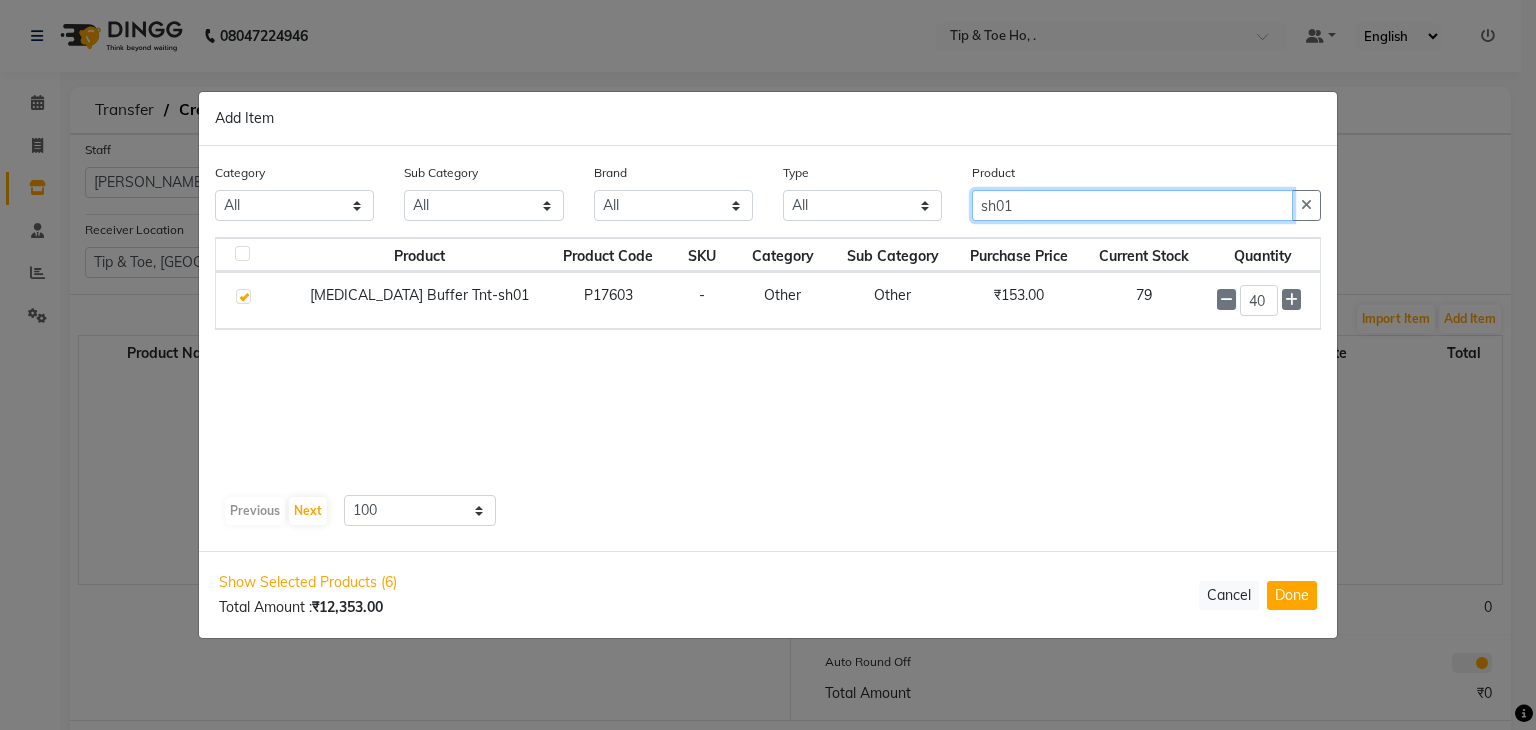 click on "sh01" 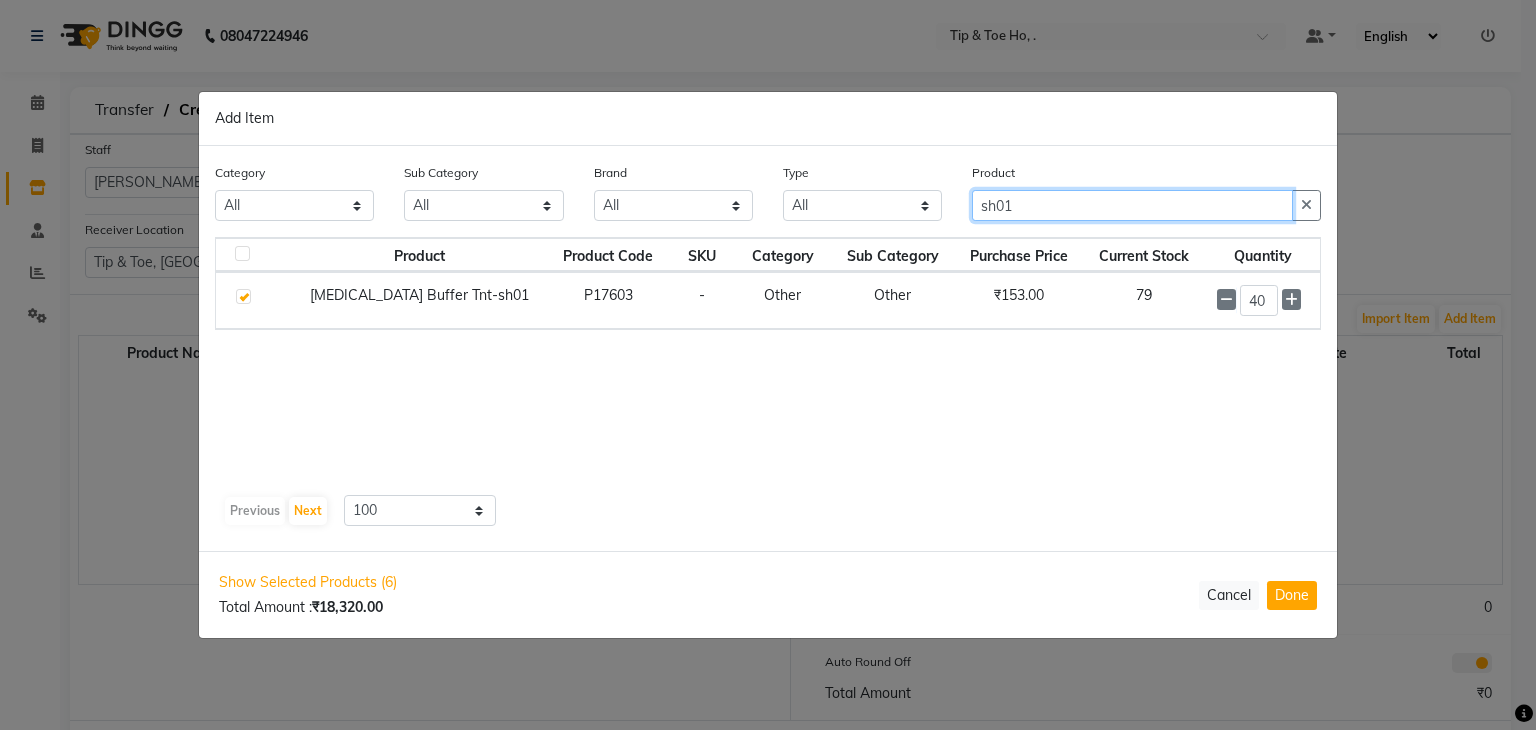 click on "sh01" 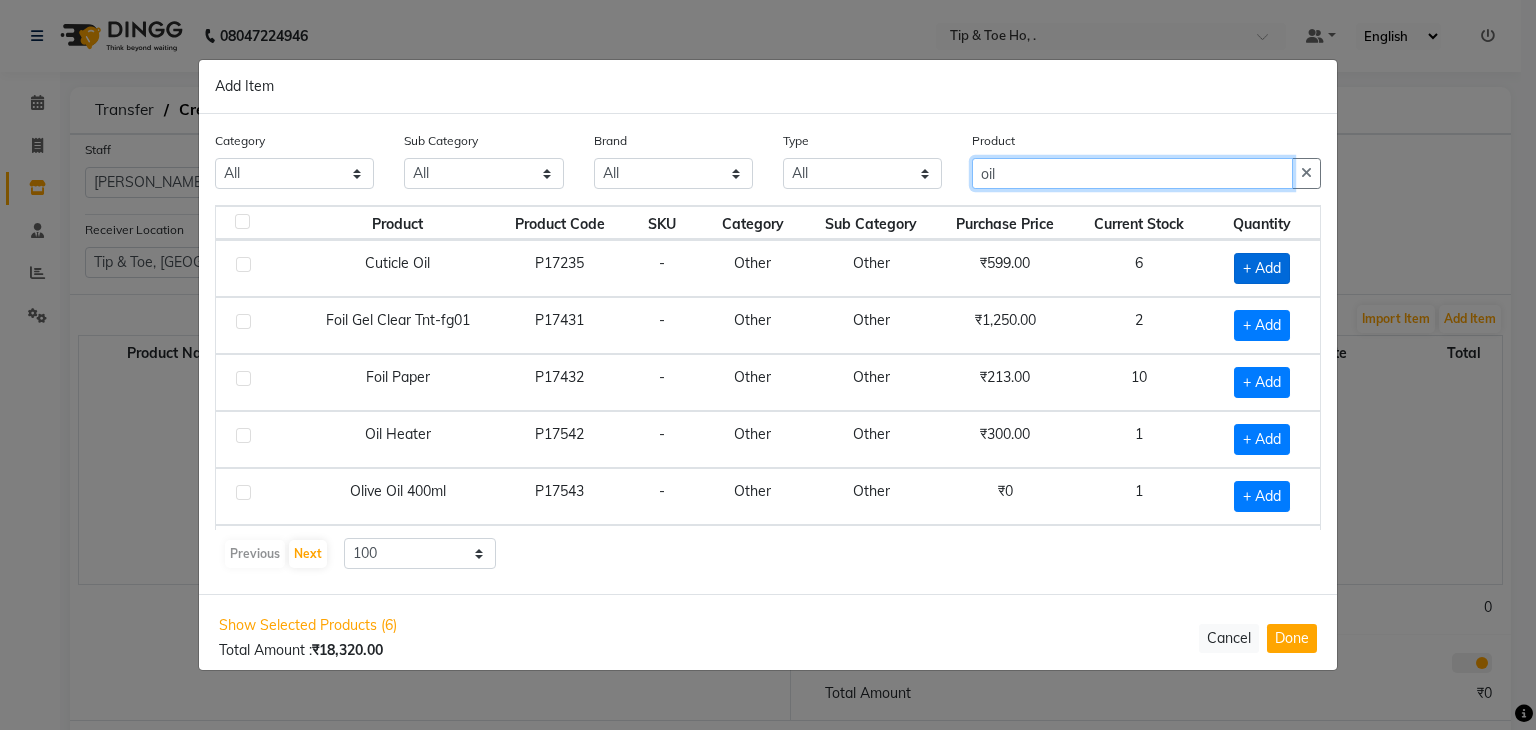 type on "oil" 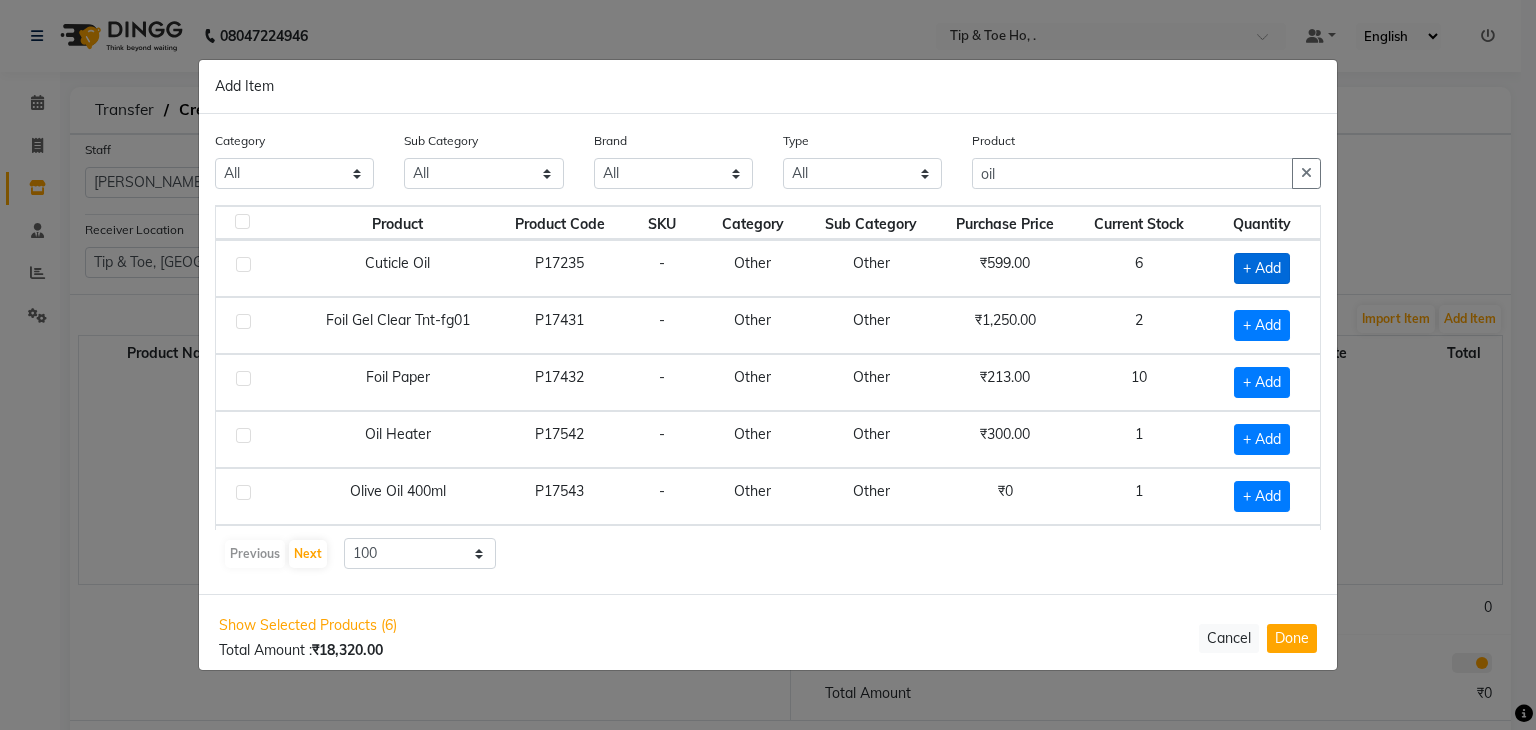click on "+ Add" 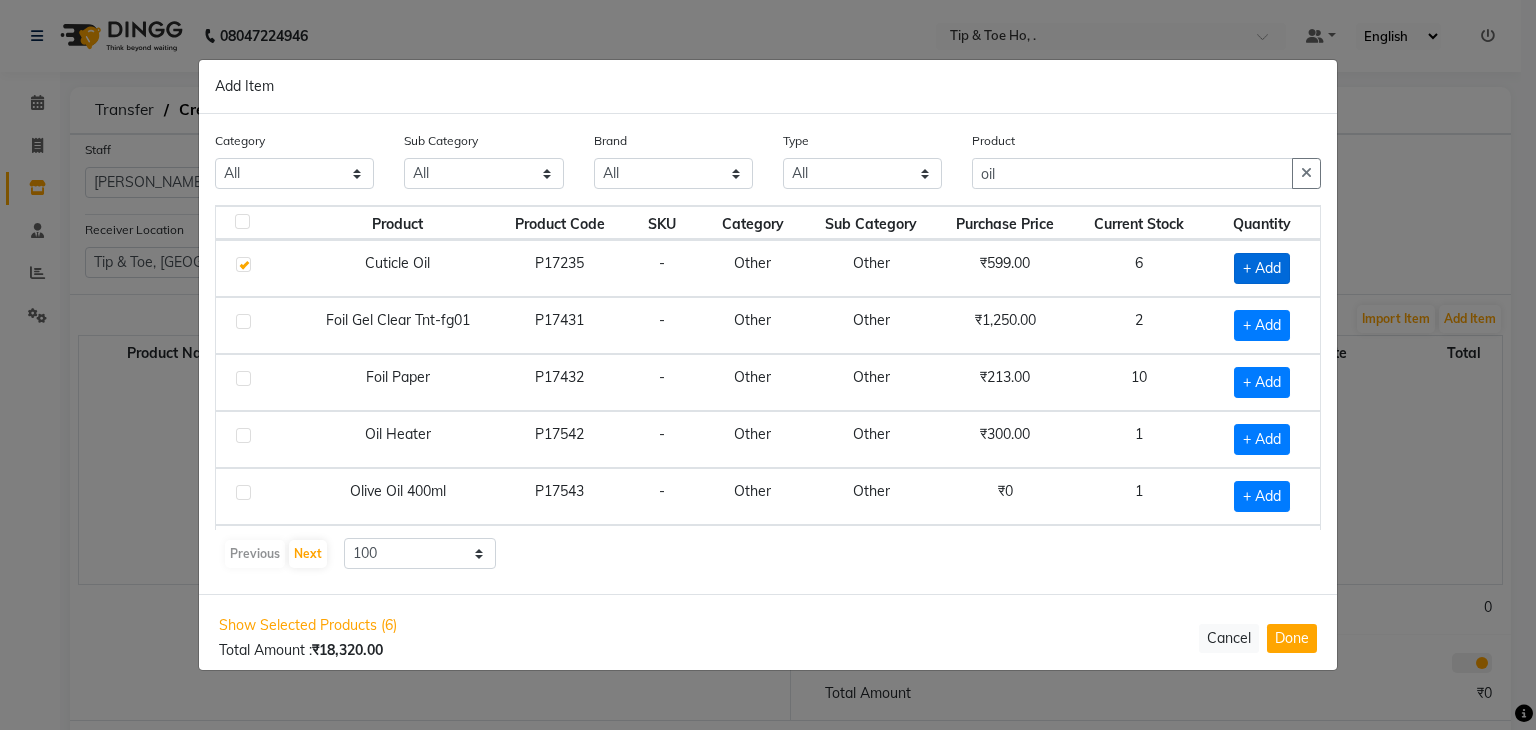 checkbox on "true" 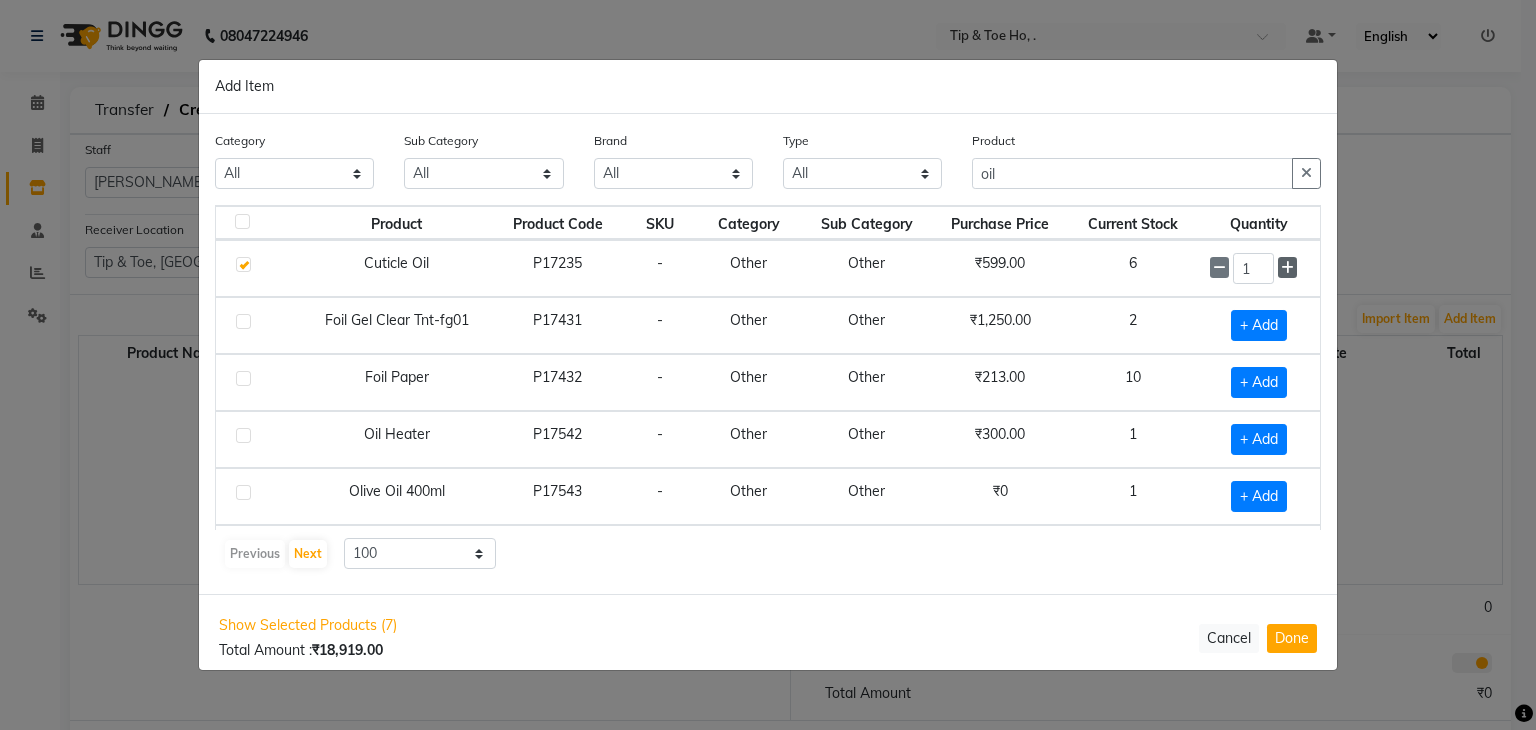 click 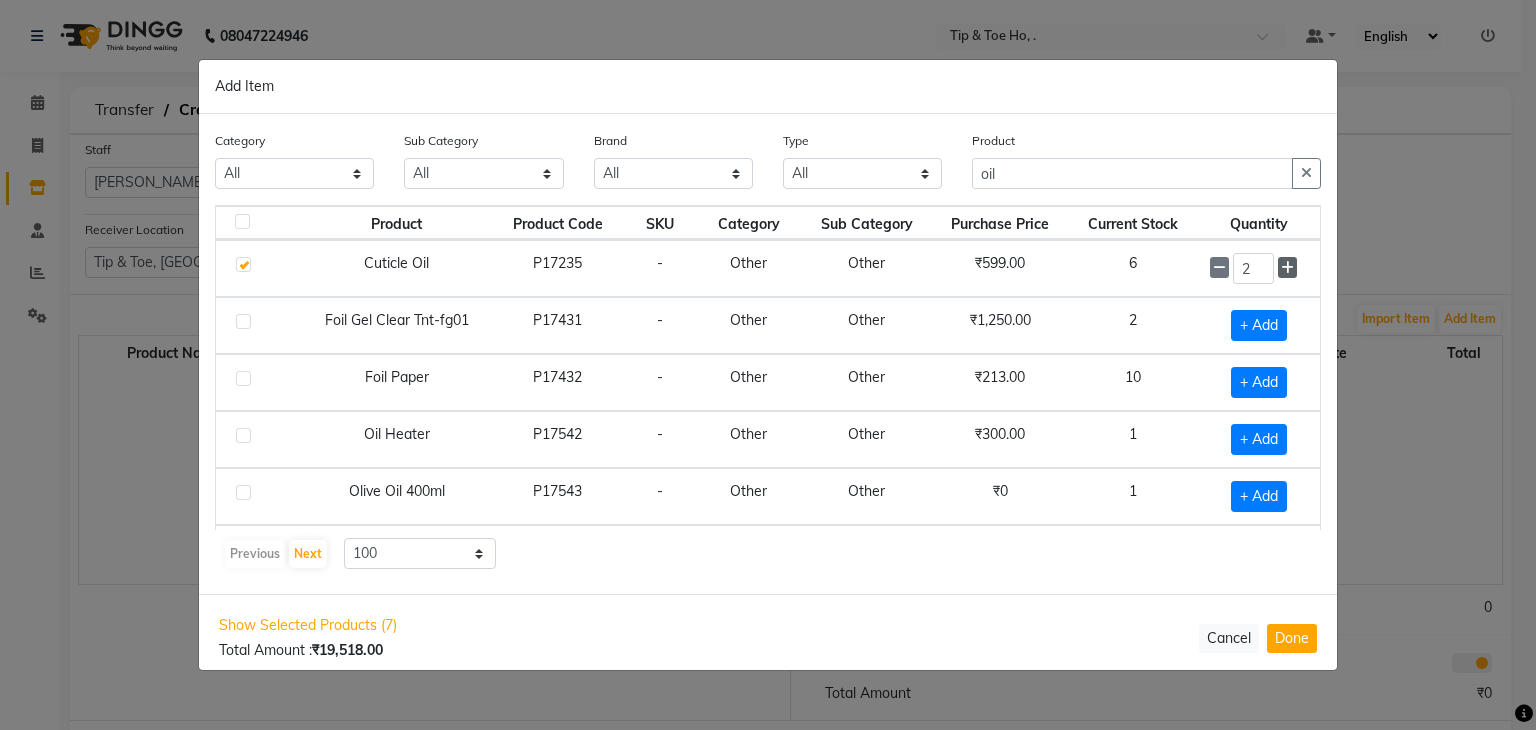 click 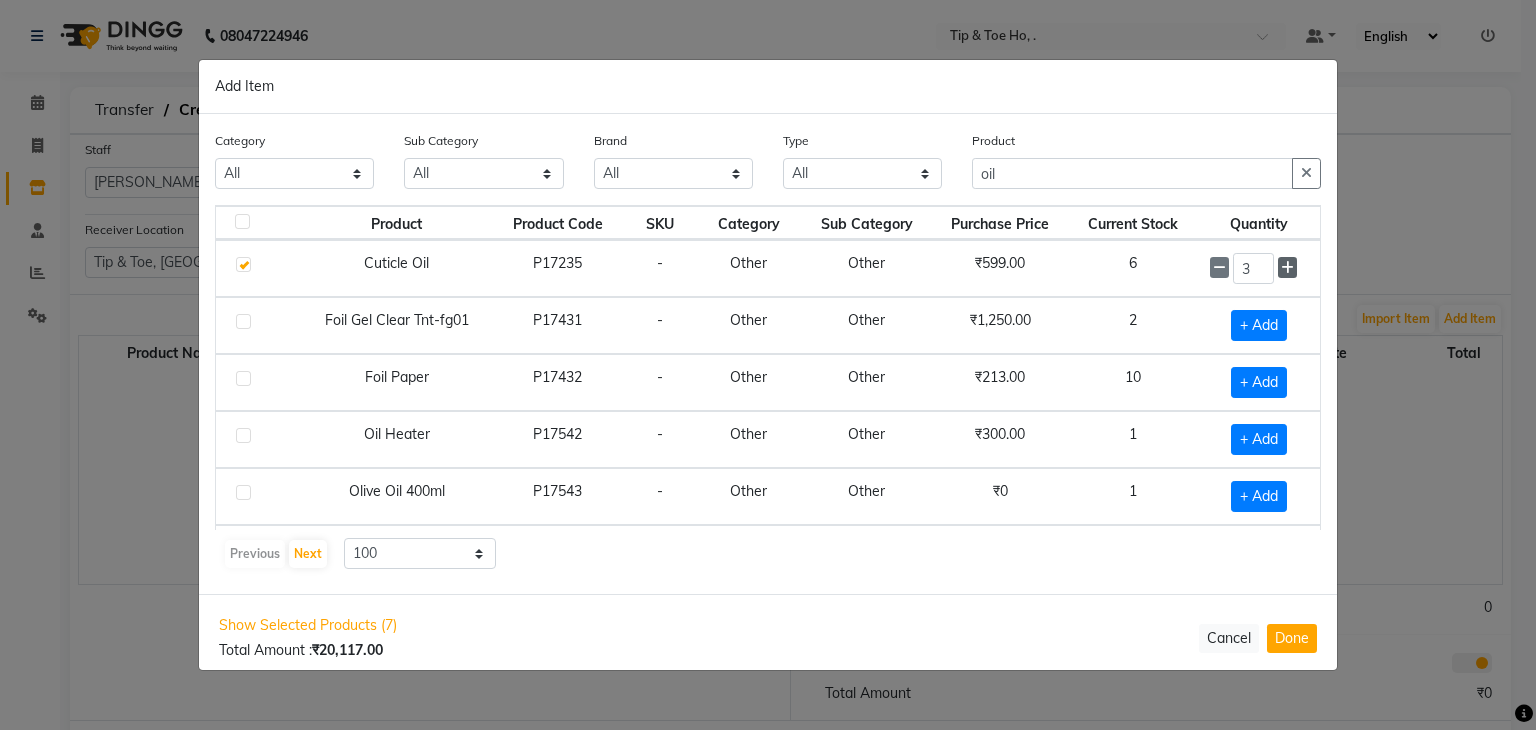 click 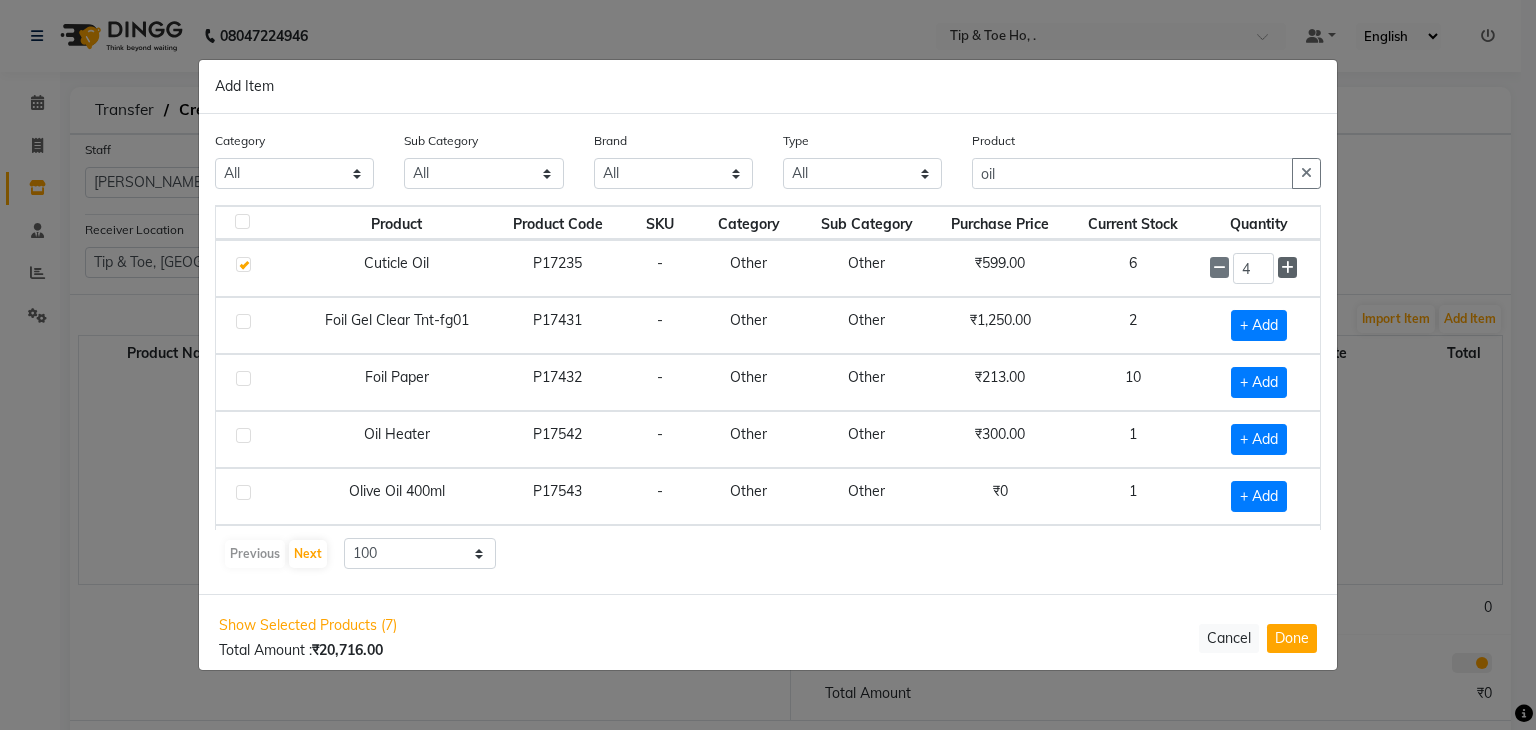 click 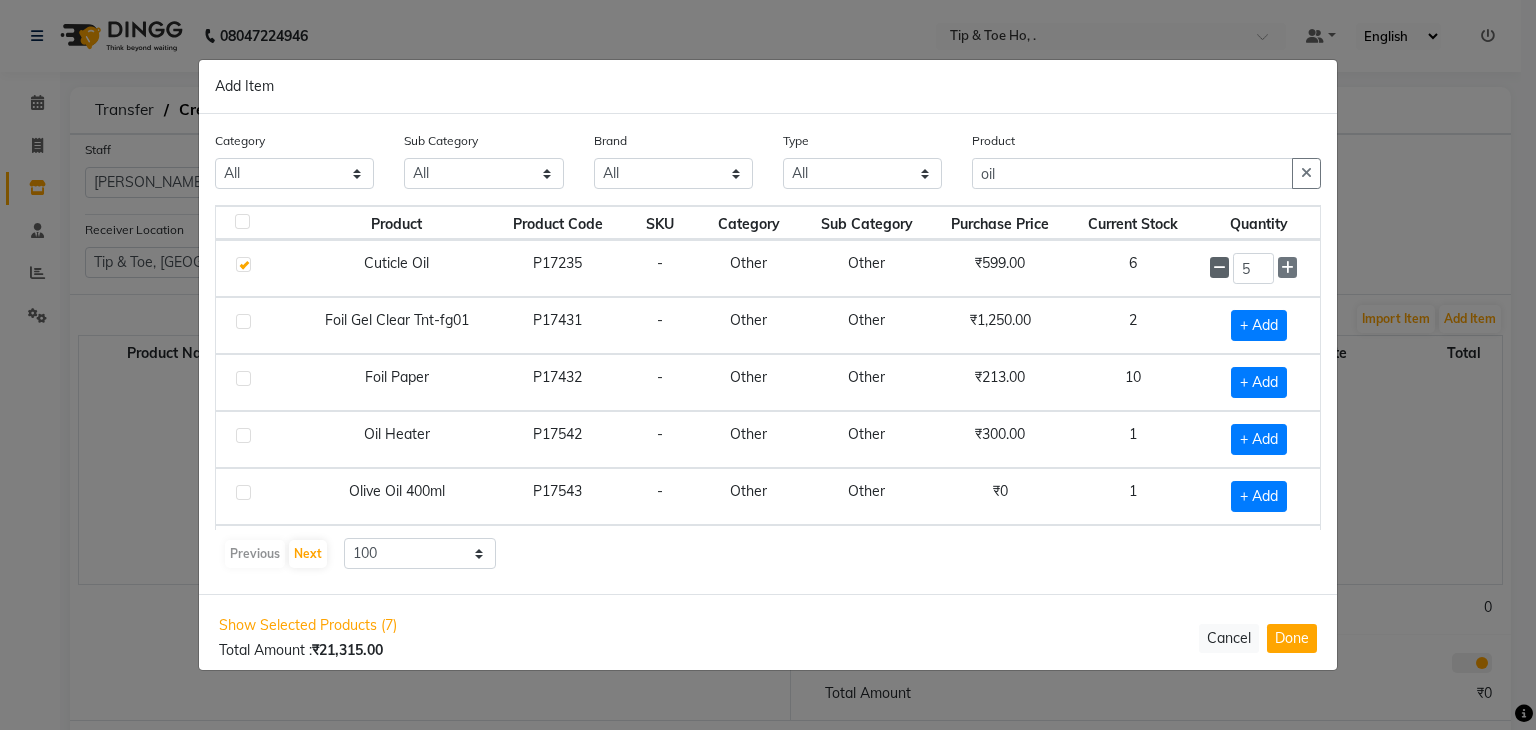 click 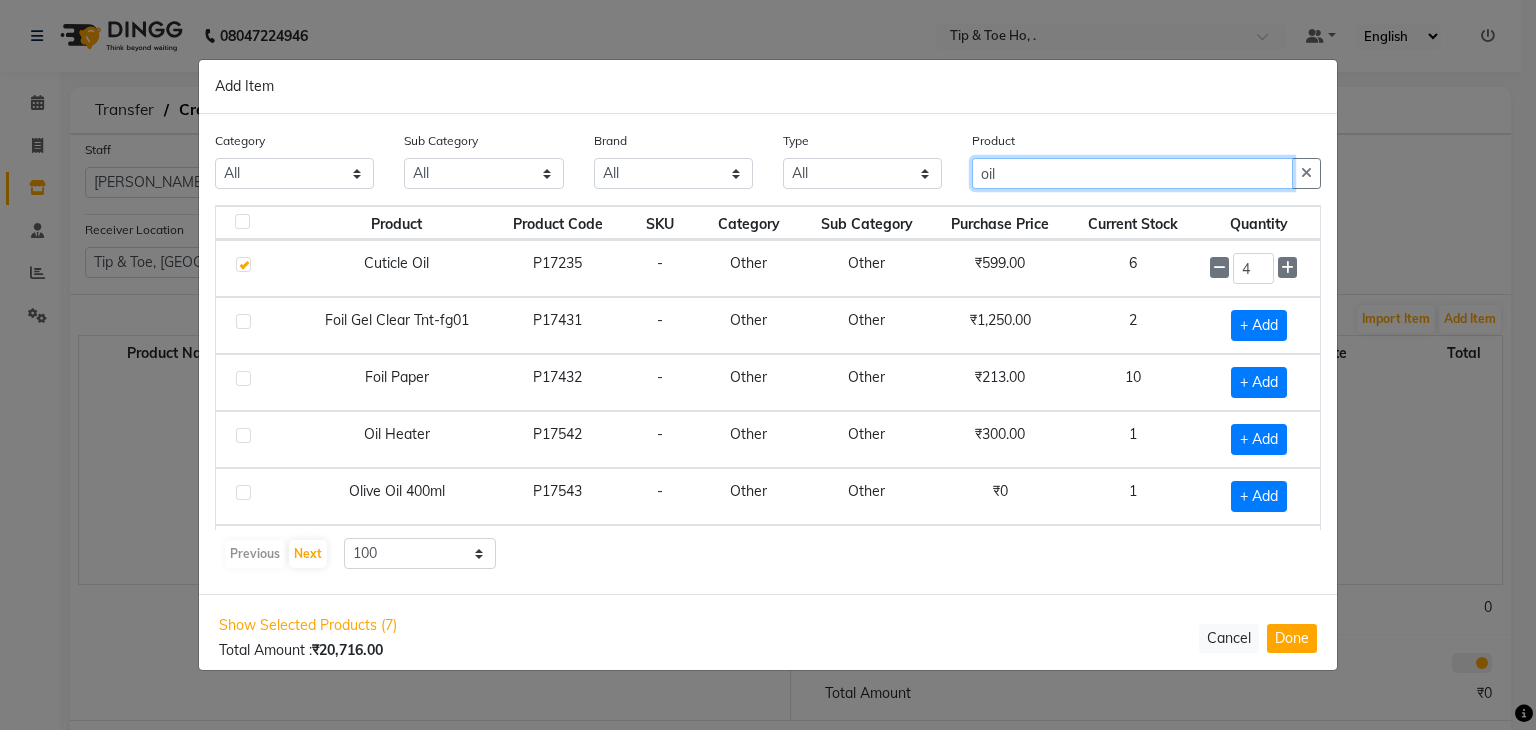 click on "oil" 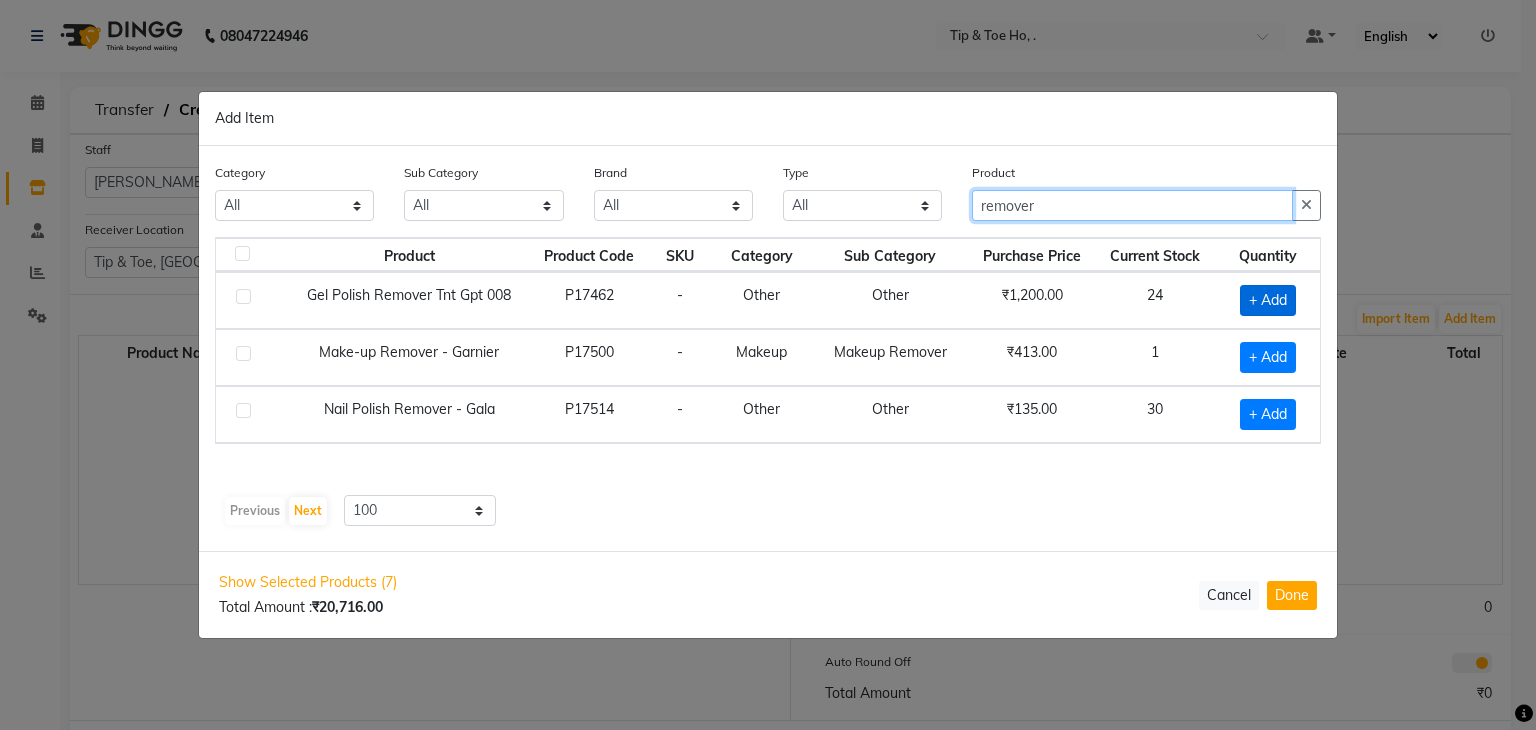 type on "remover" 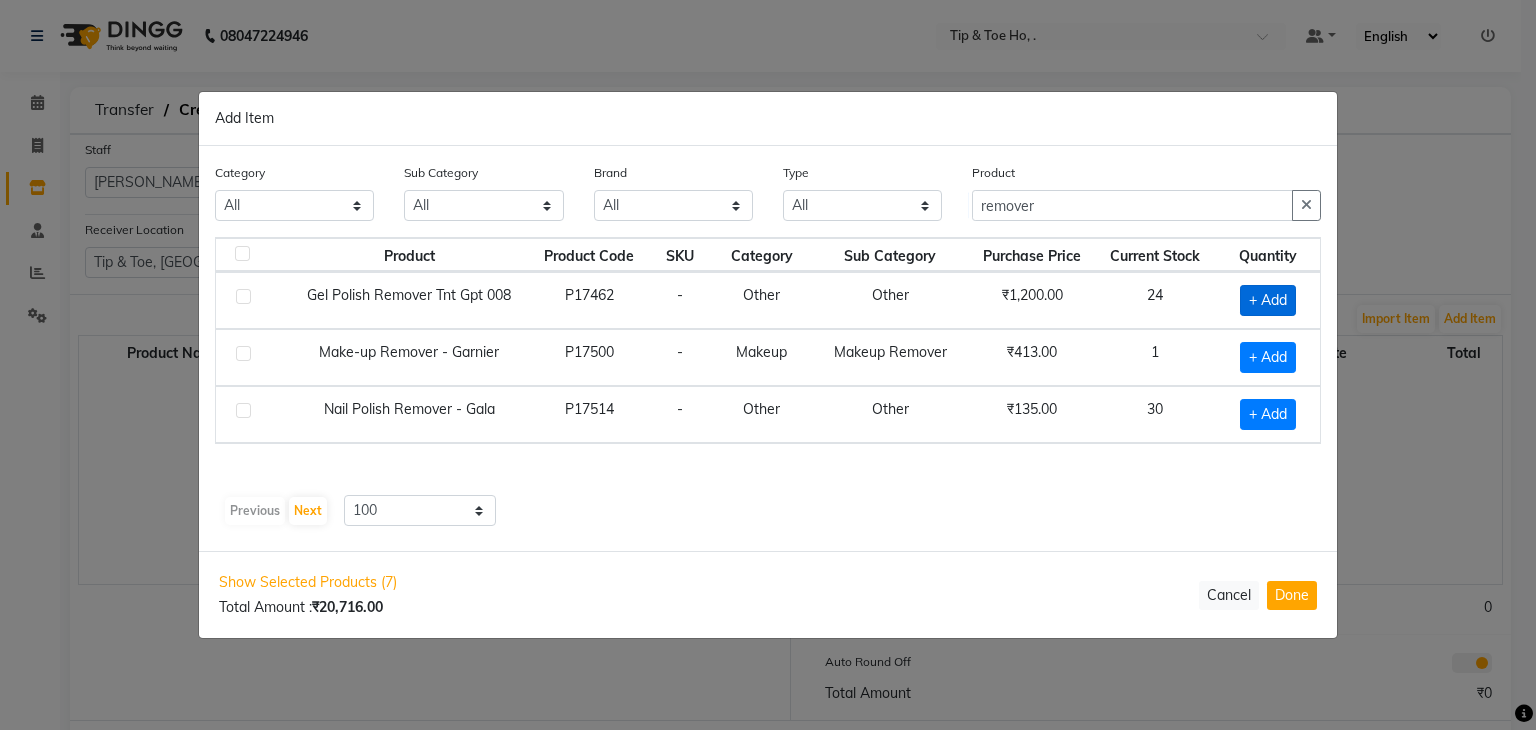 click on "+ Add" 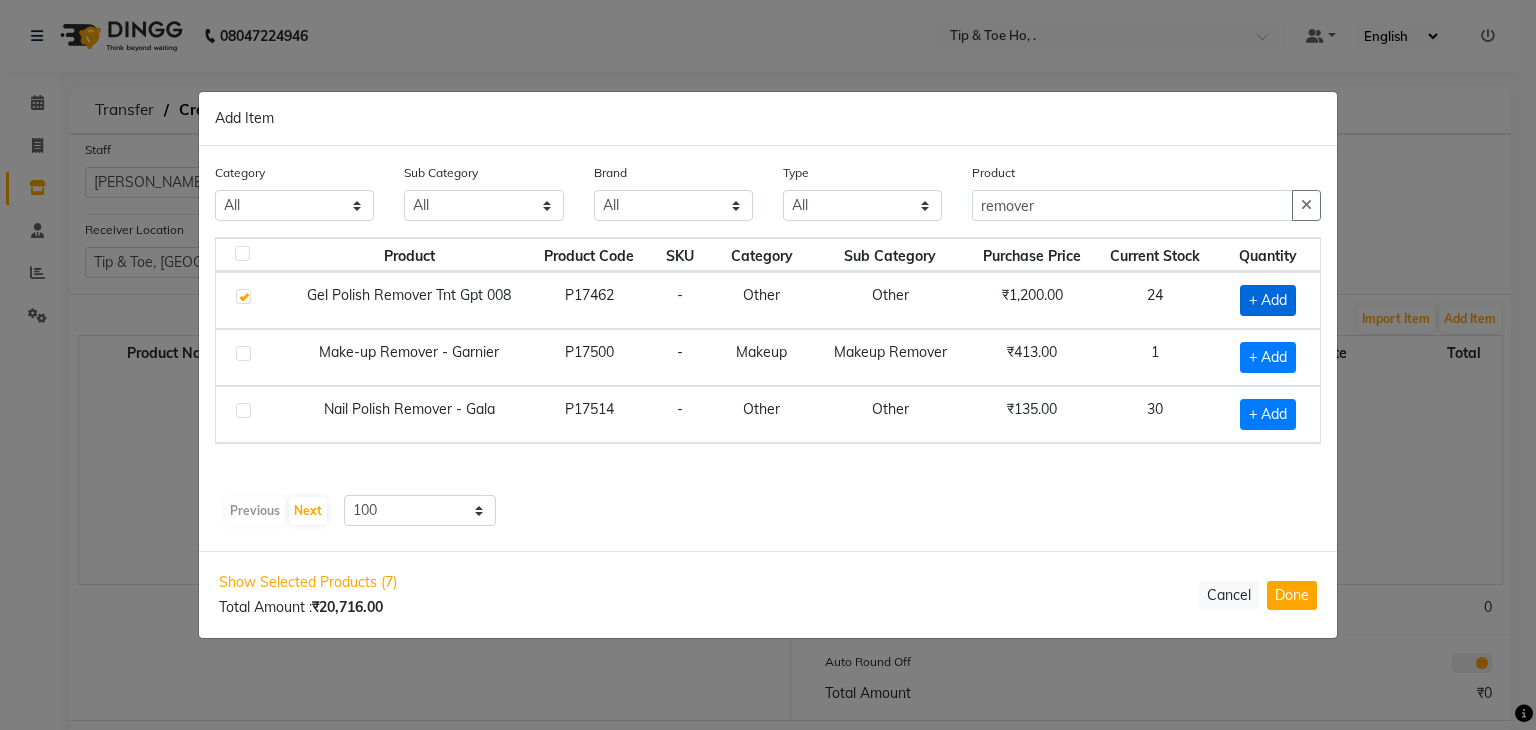 checkbox on "true" 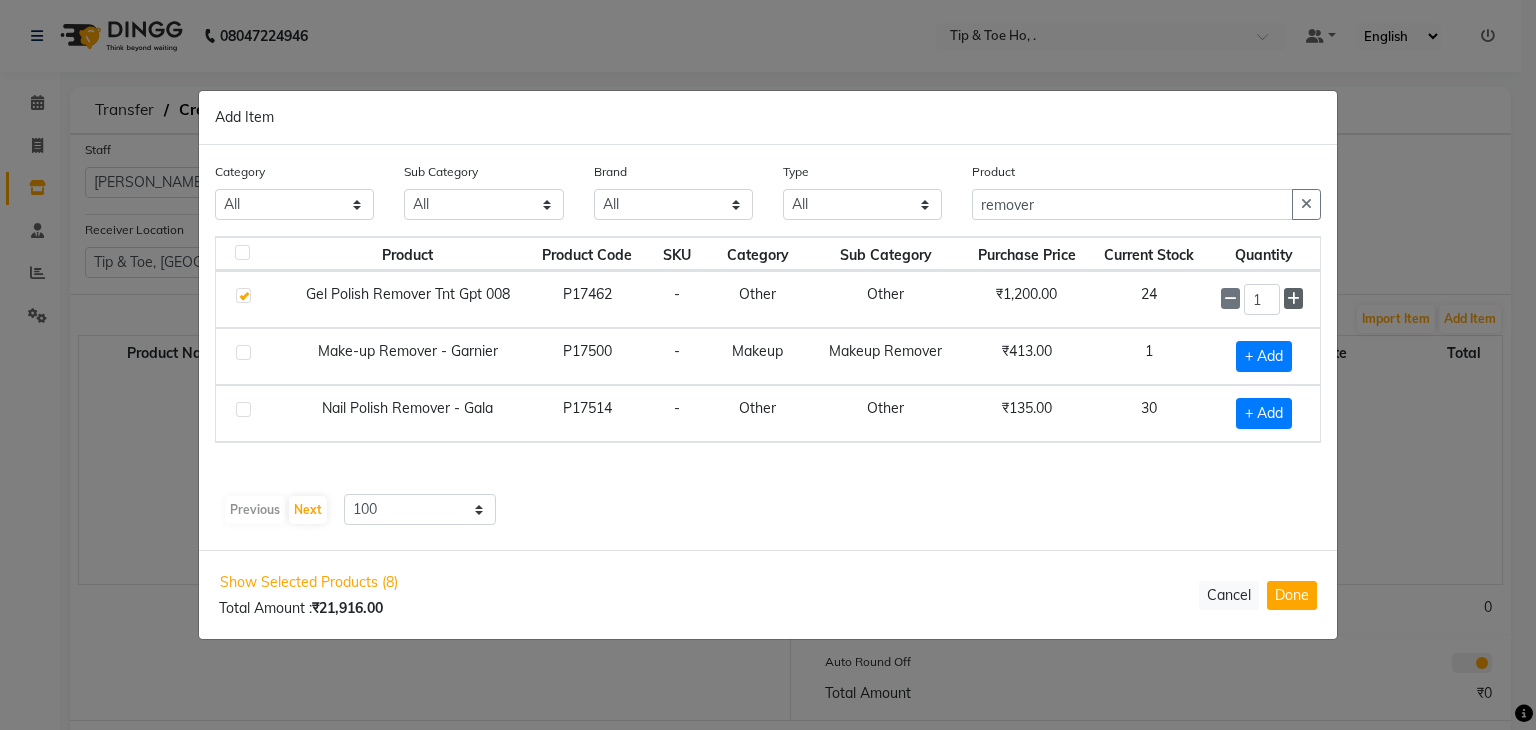 click 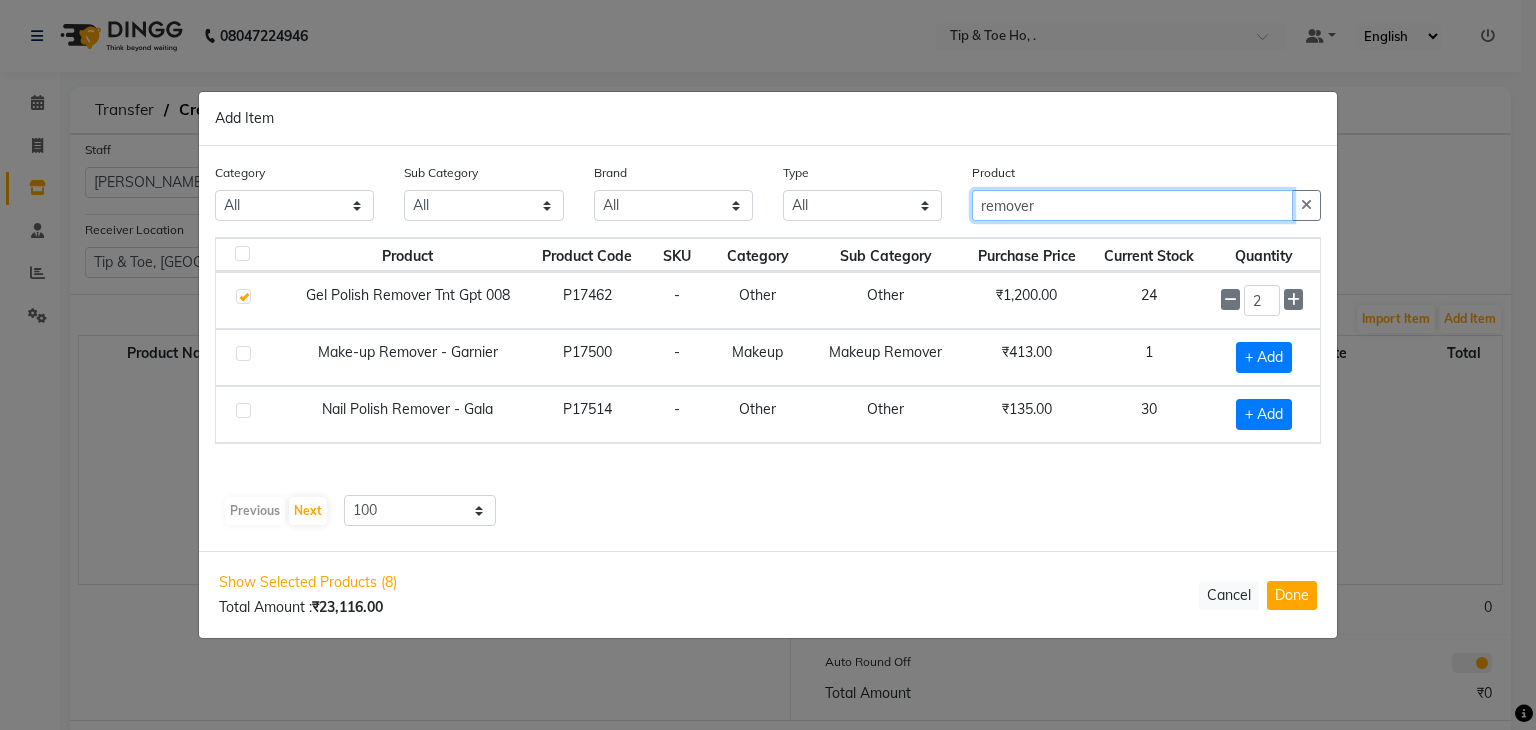 click on "remover" 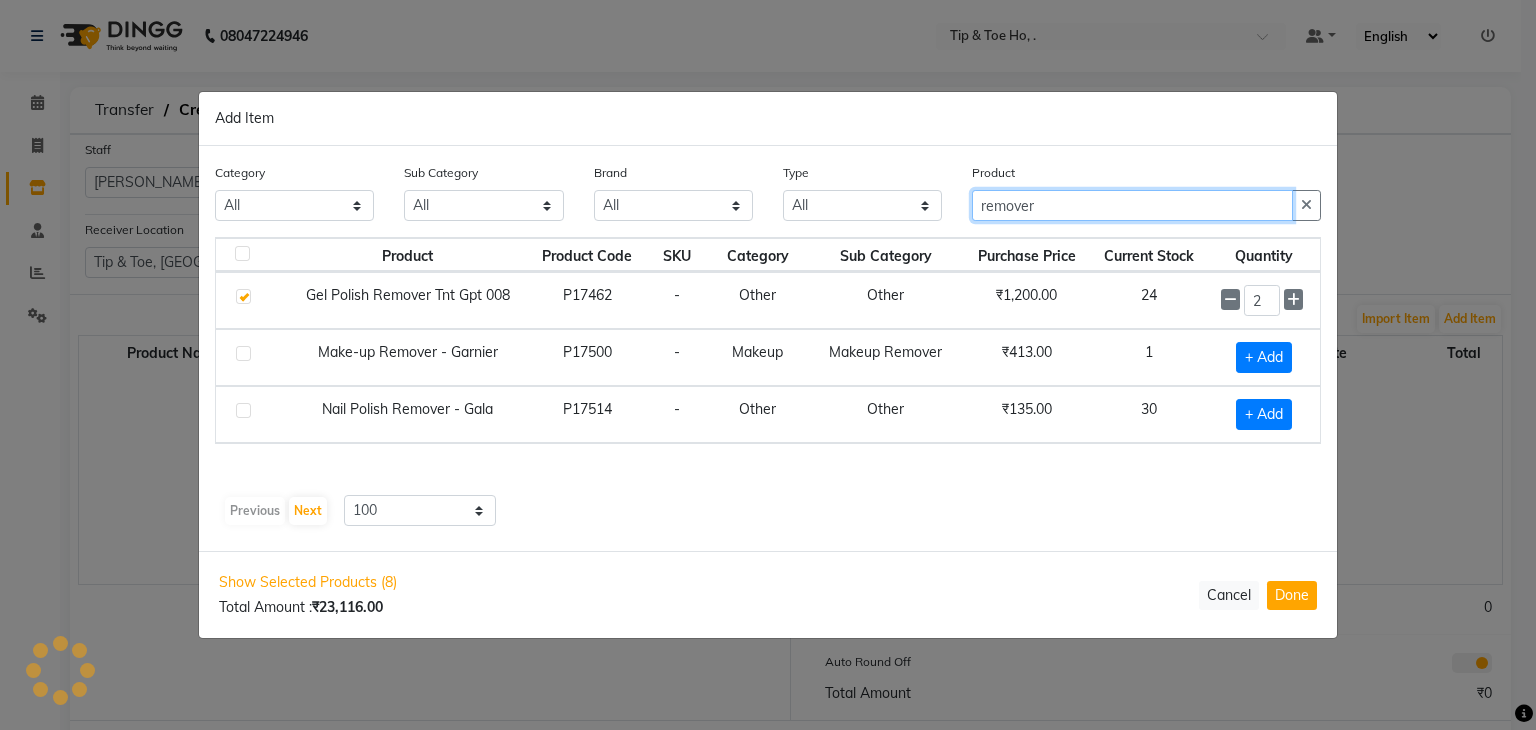 click on "remover" 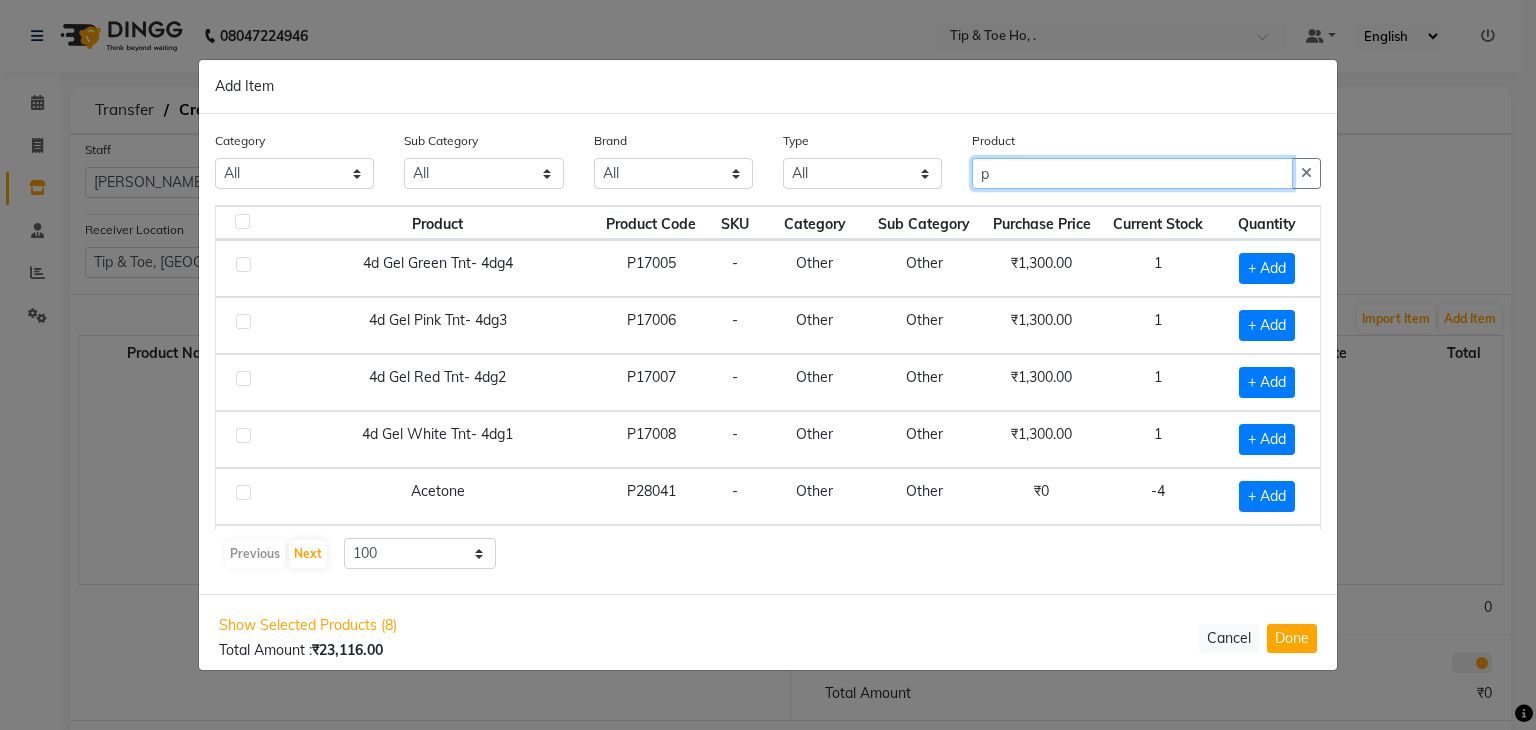 type on "PUSHER" 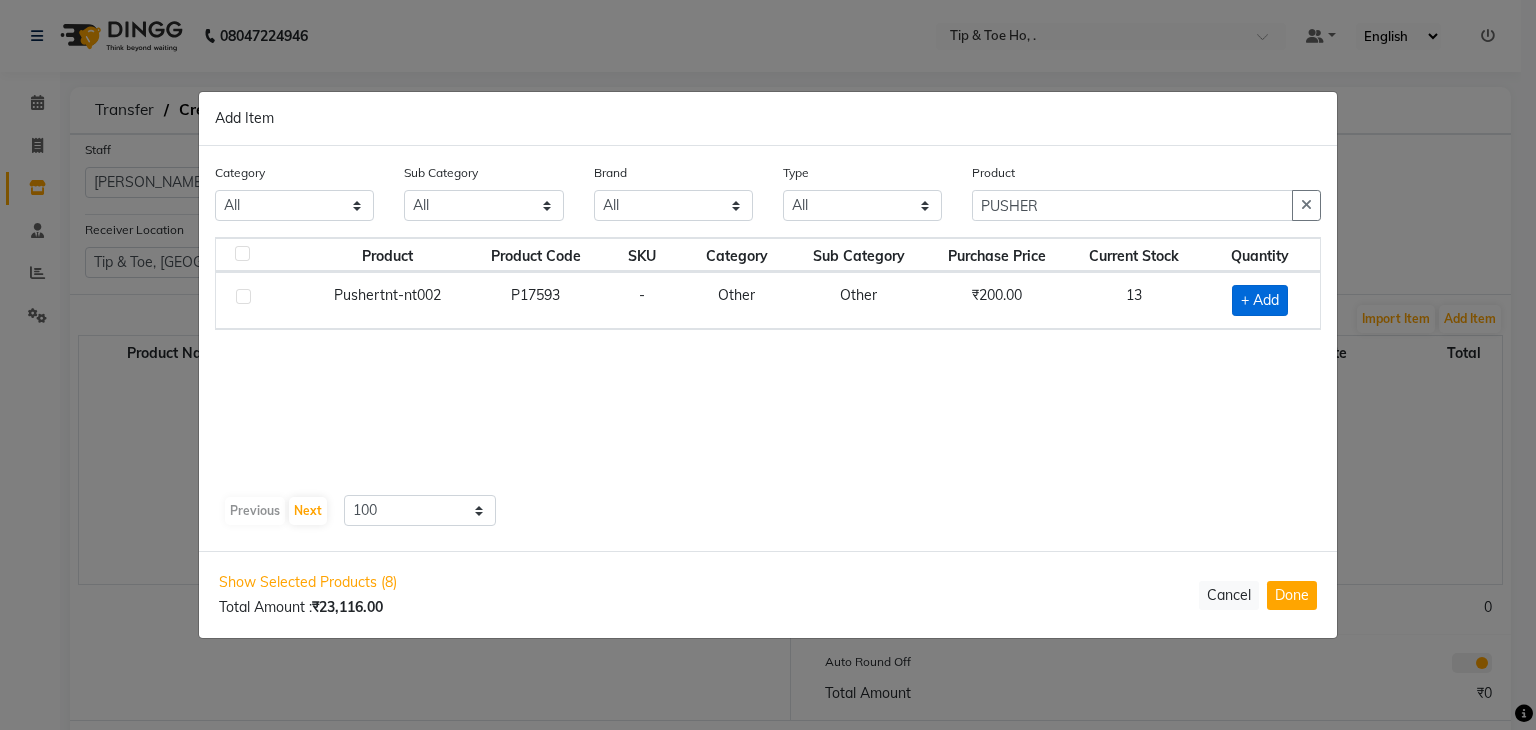 click on "+ Add" 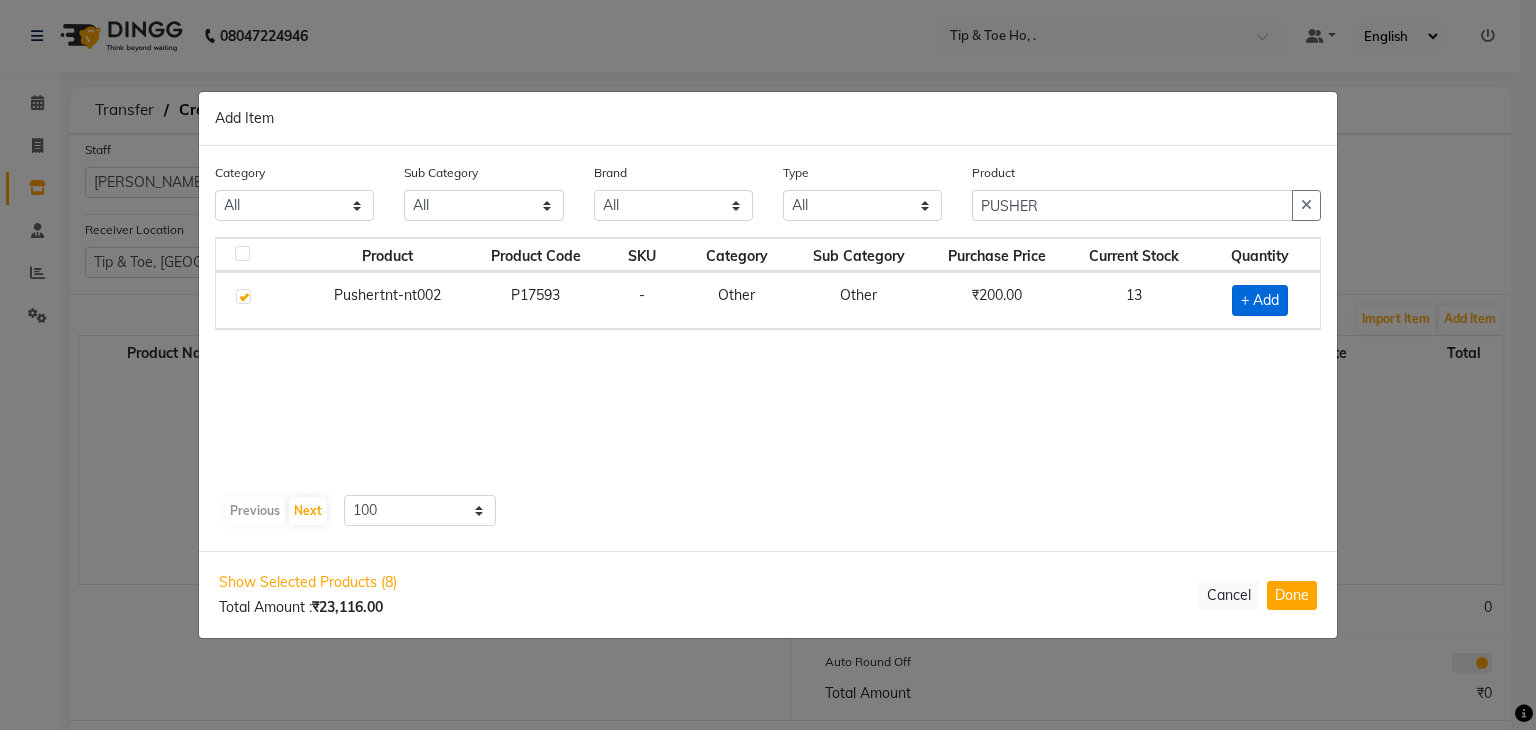 checkbox on "true" 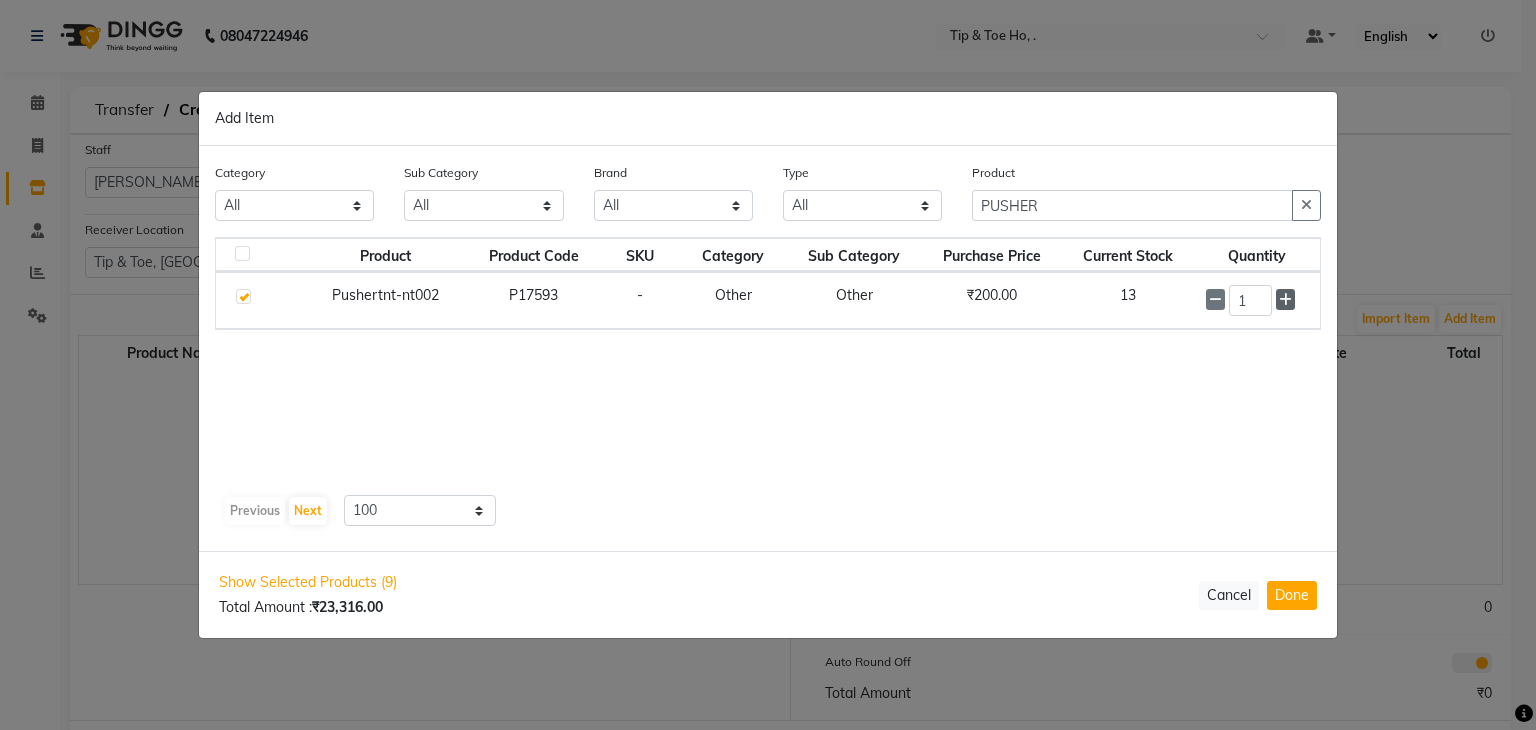 click 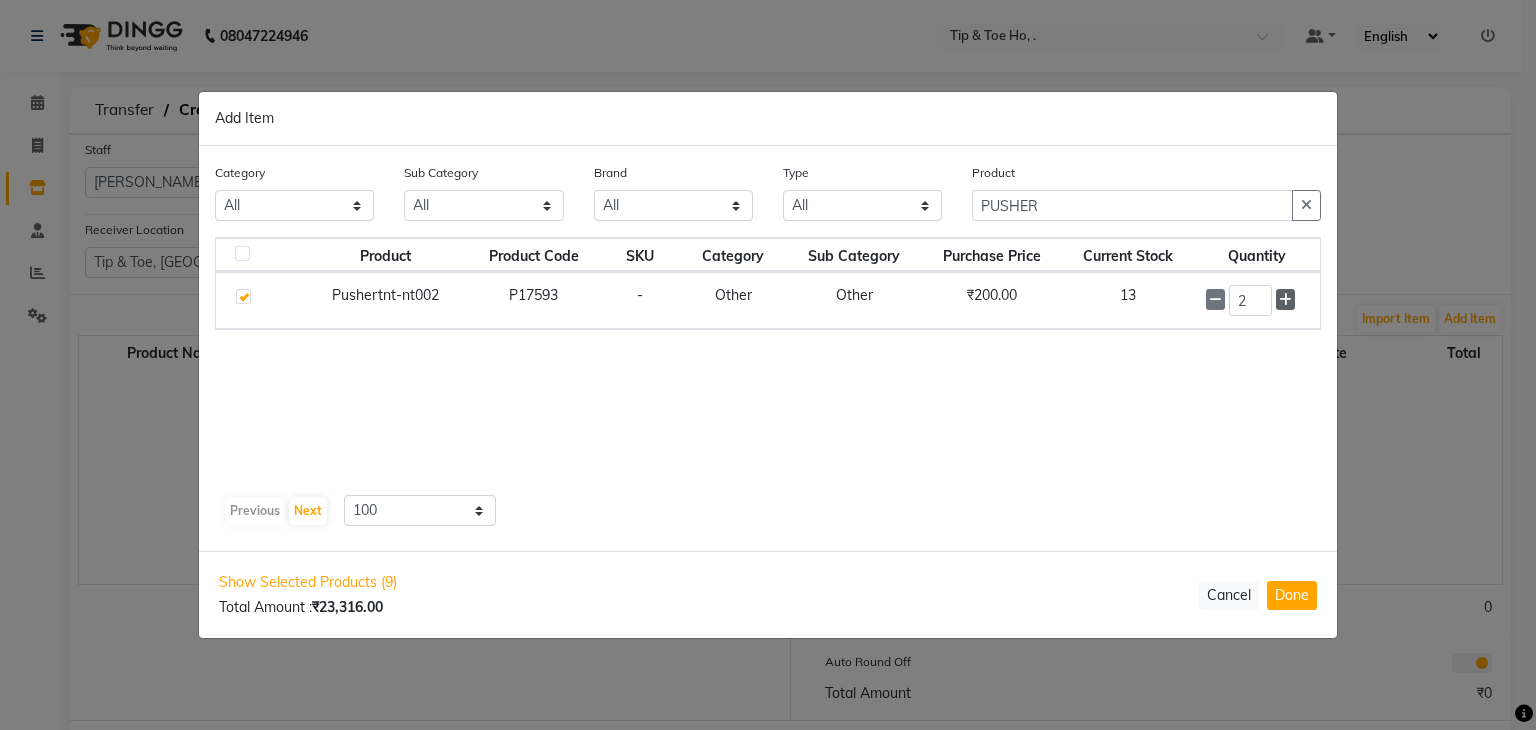 click 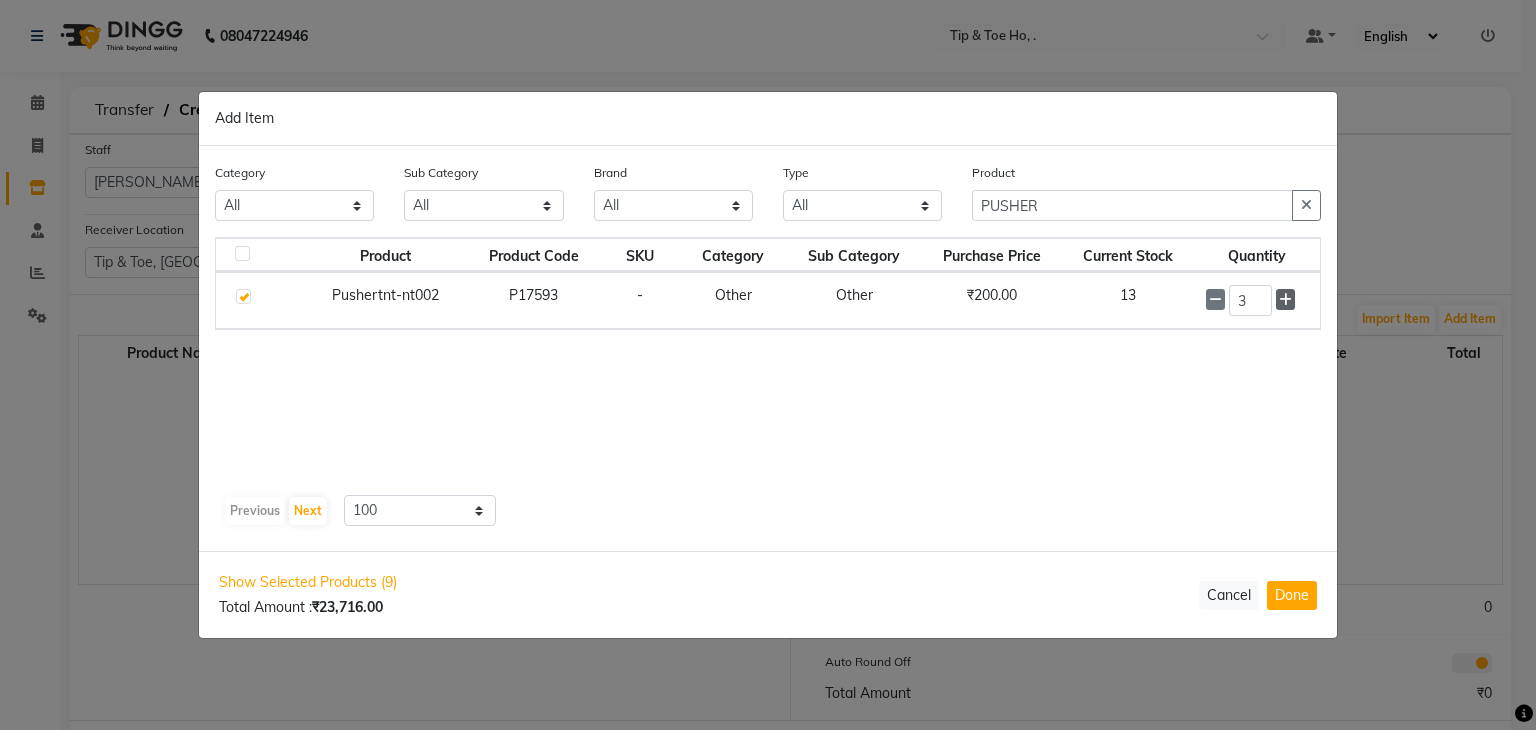 click 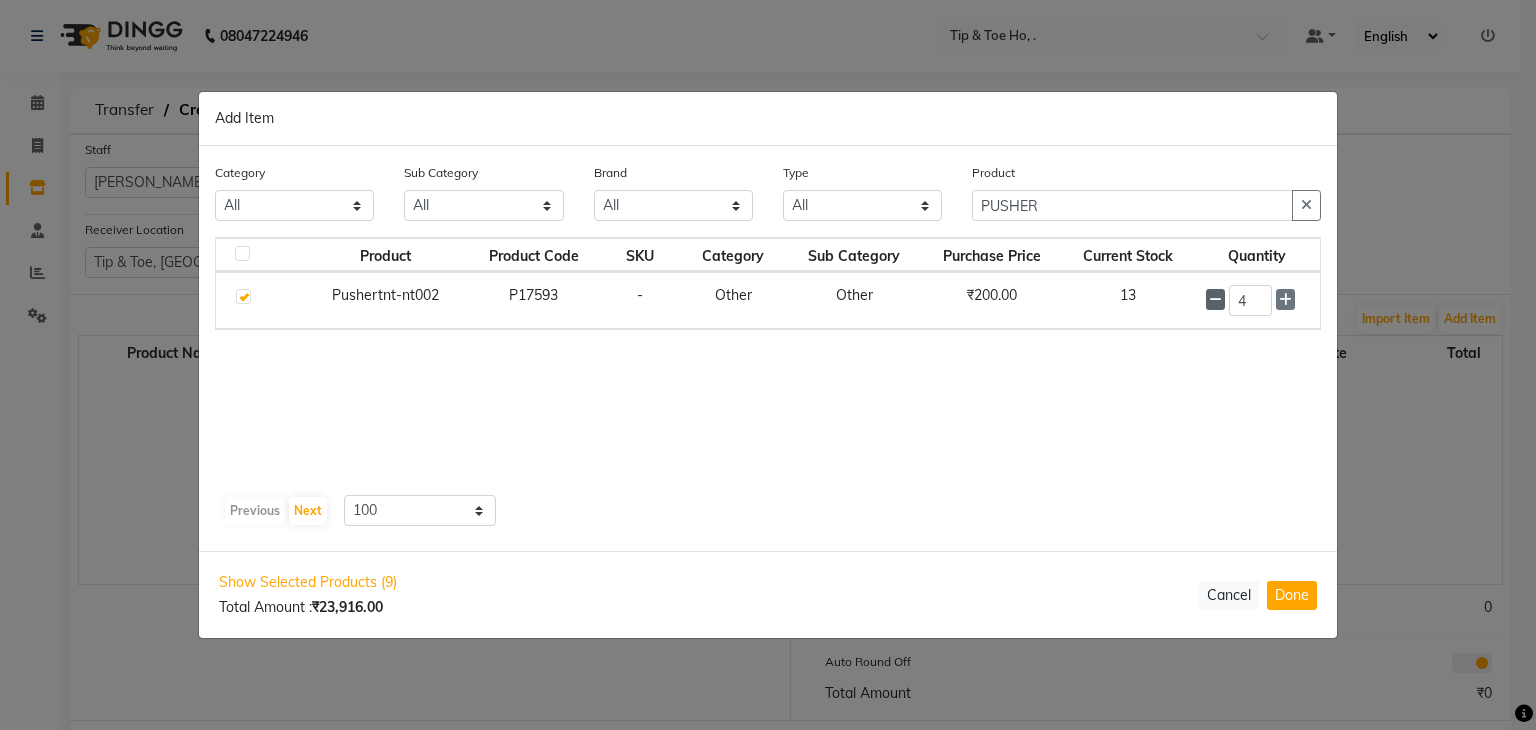 click 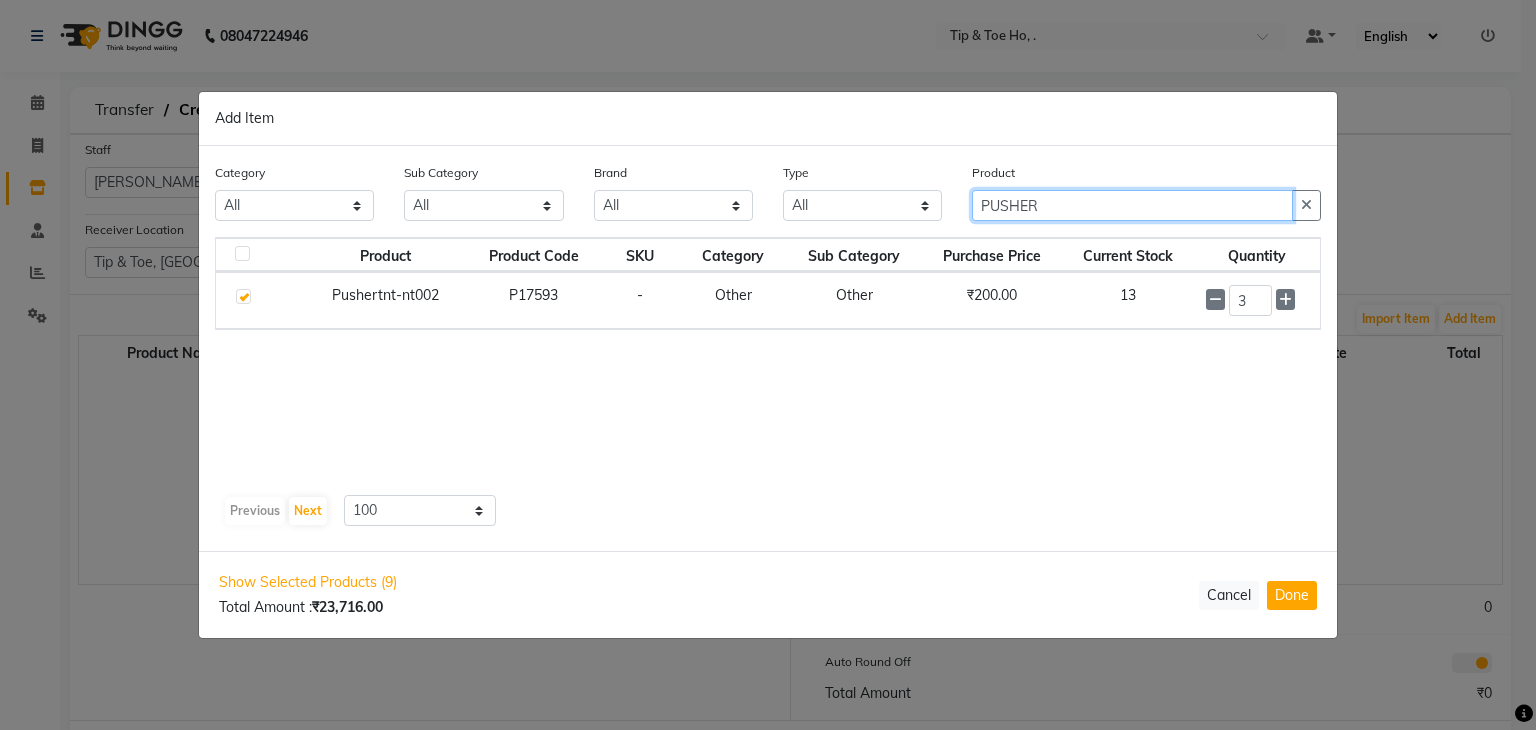 click on "PUSHER" 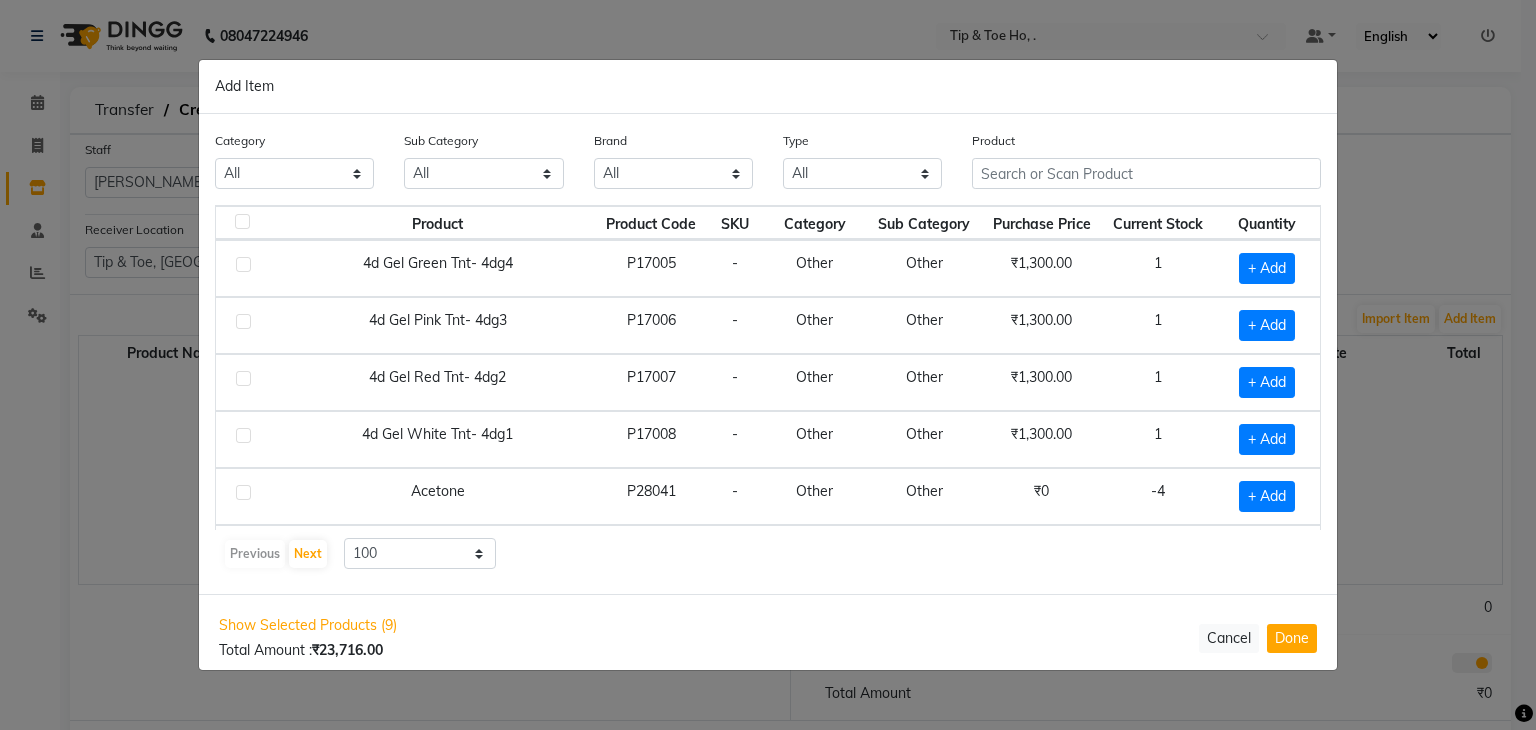 click on "Current Stock" 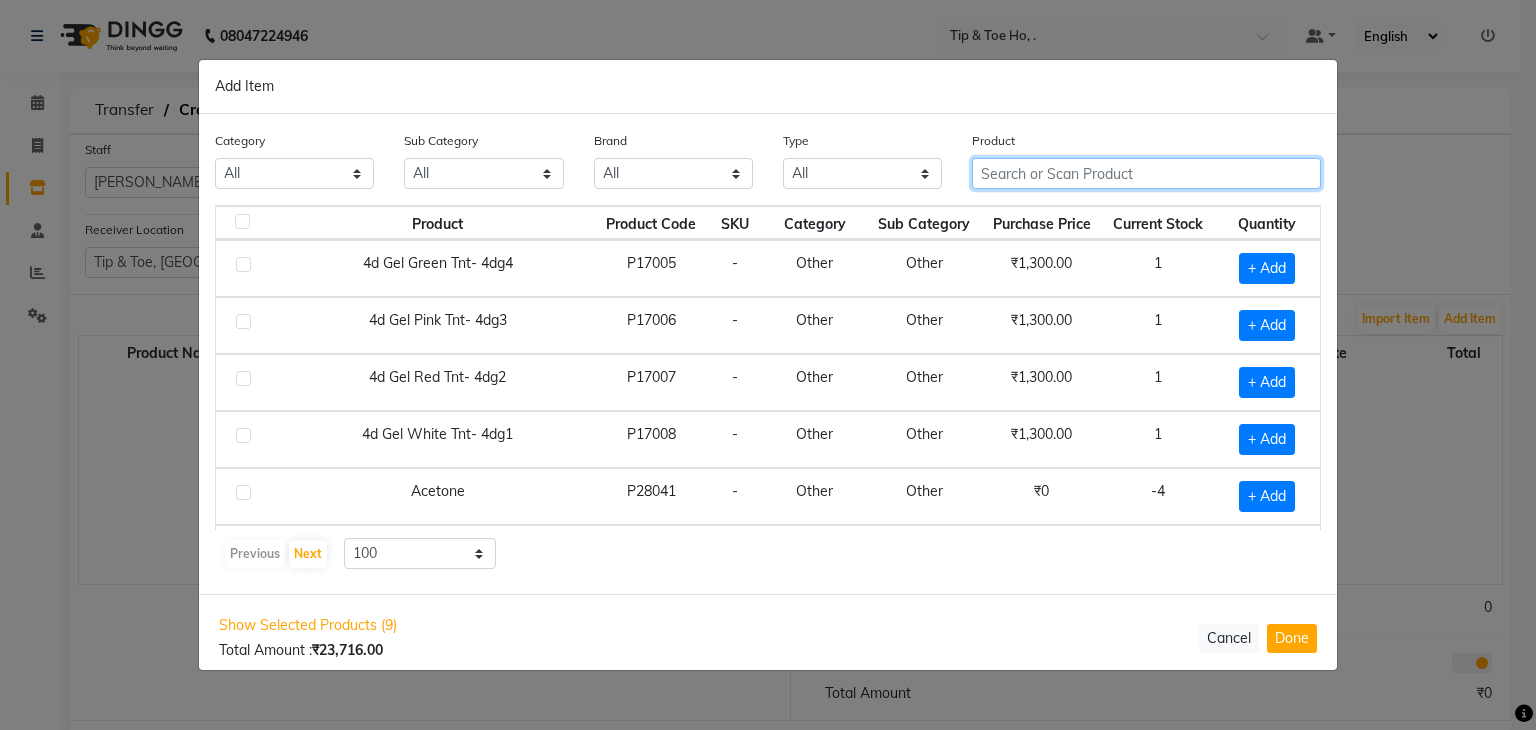 click 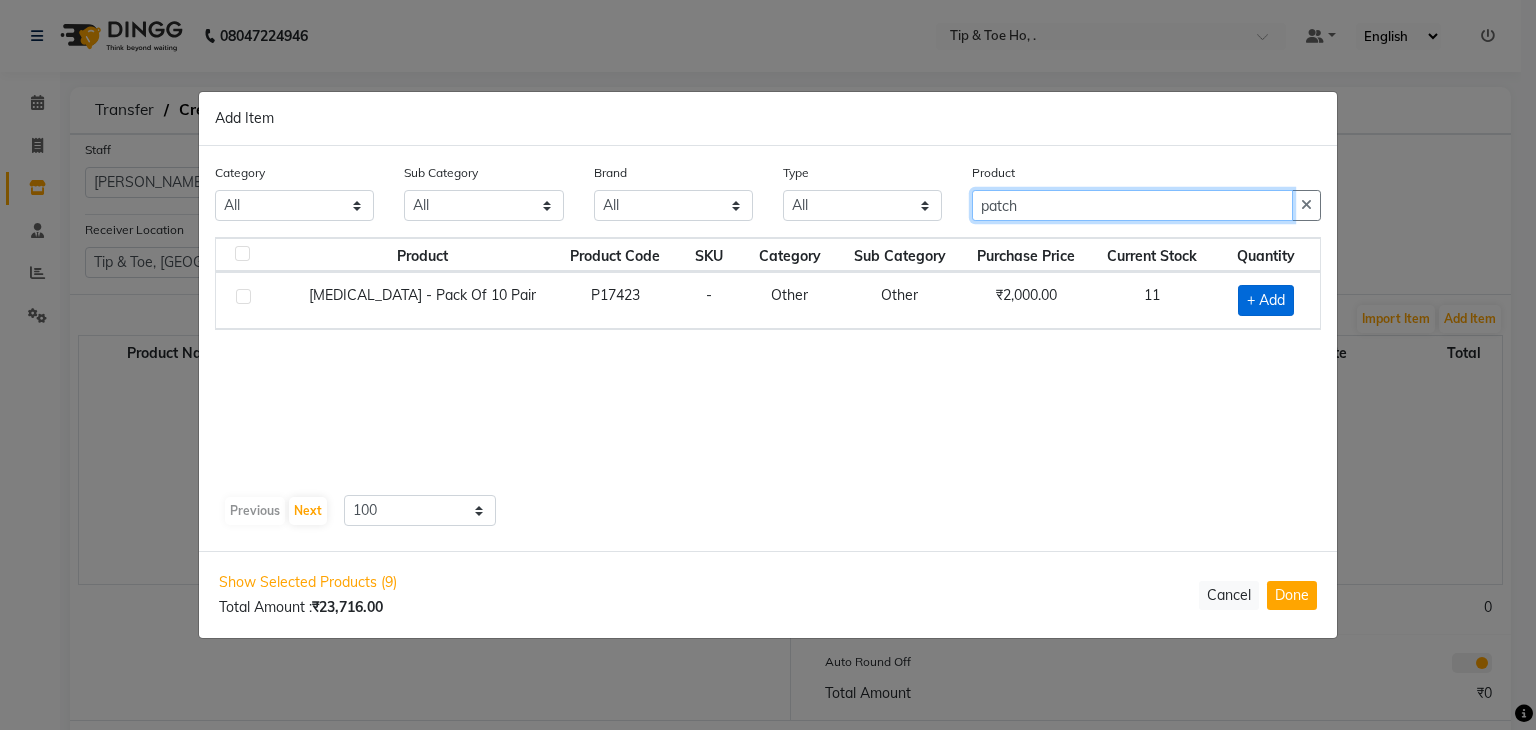 type on "patch" 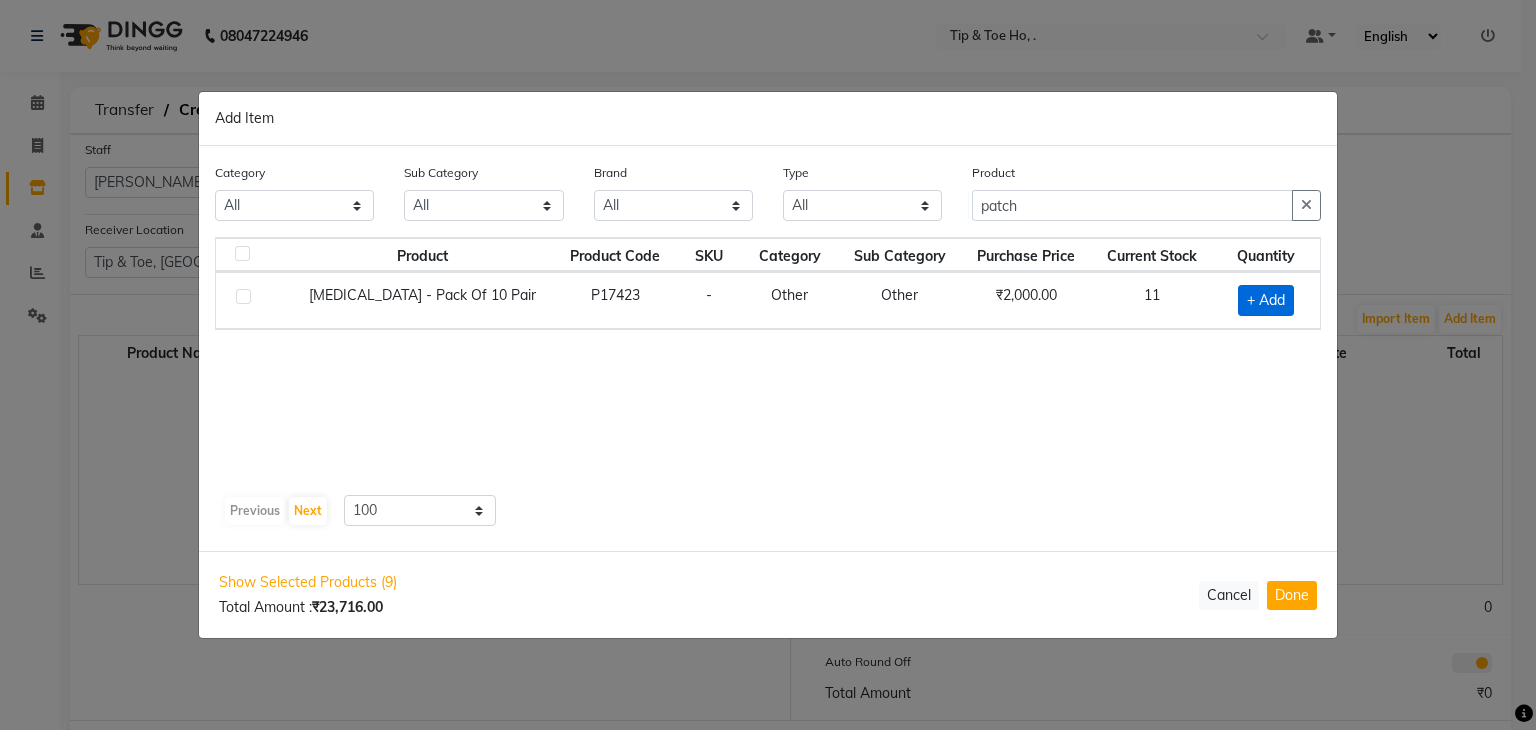 click on "+ Add" 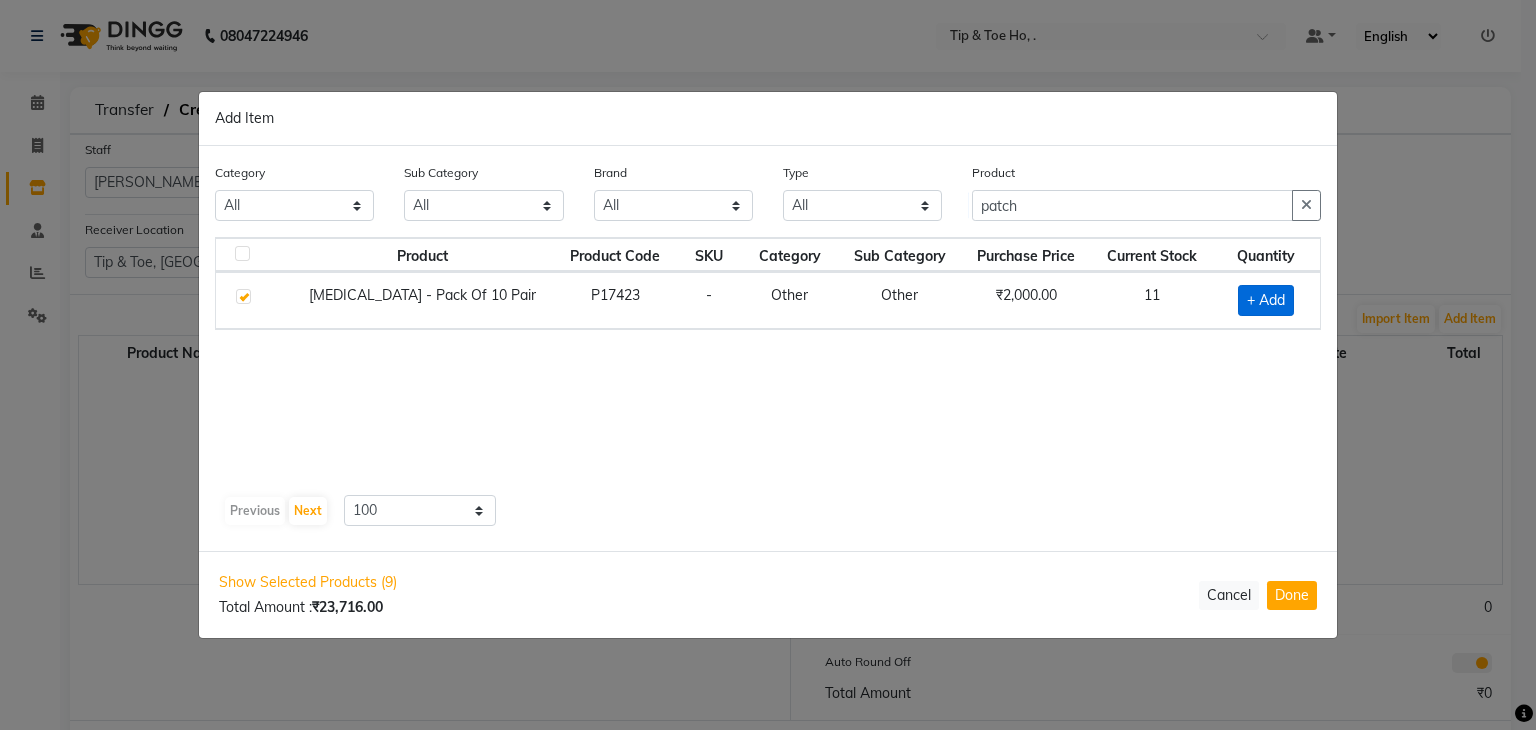 checkbox on "true" 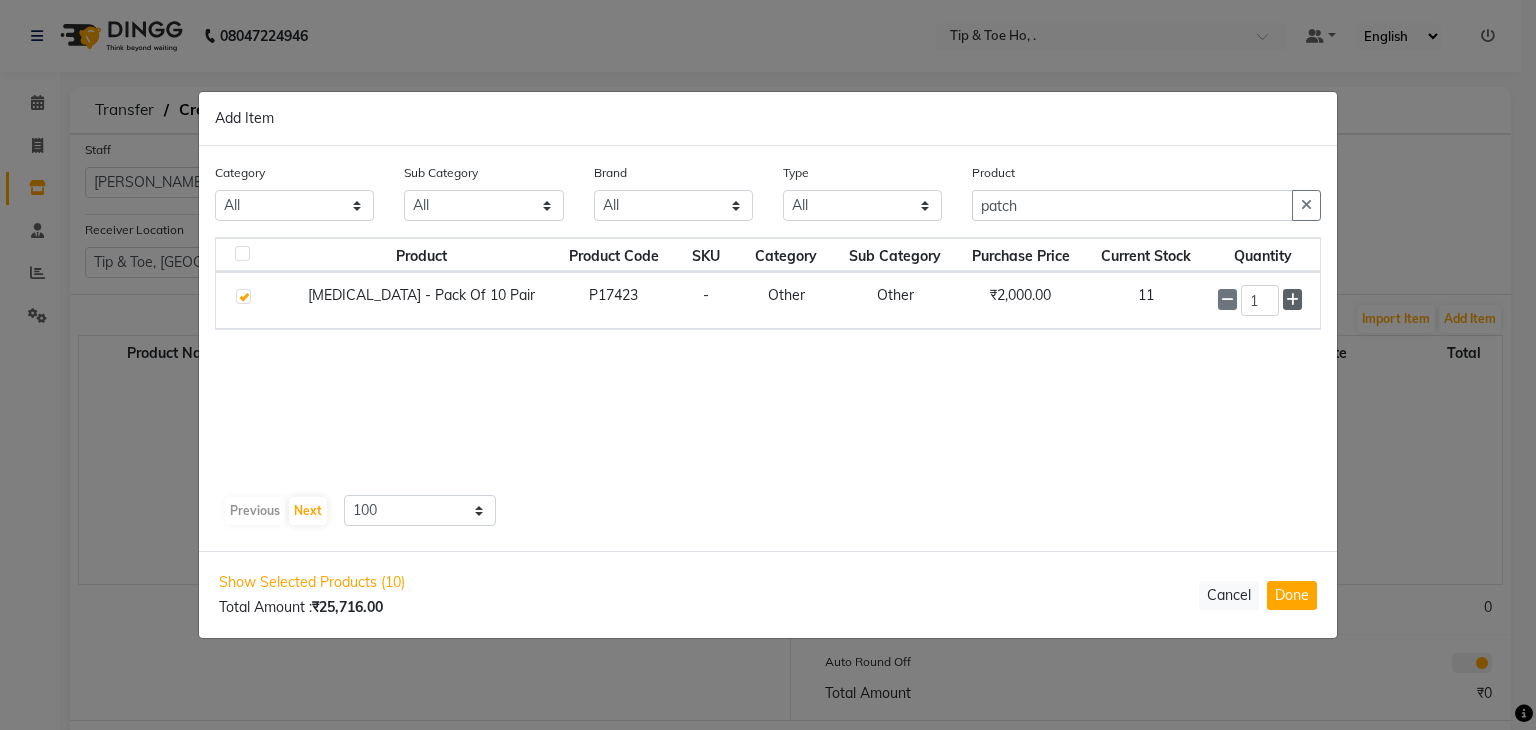 click 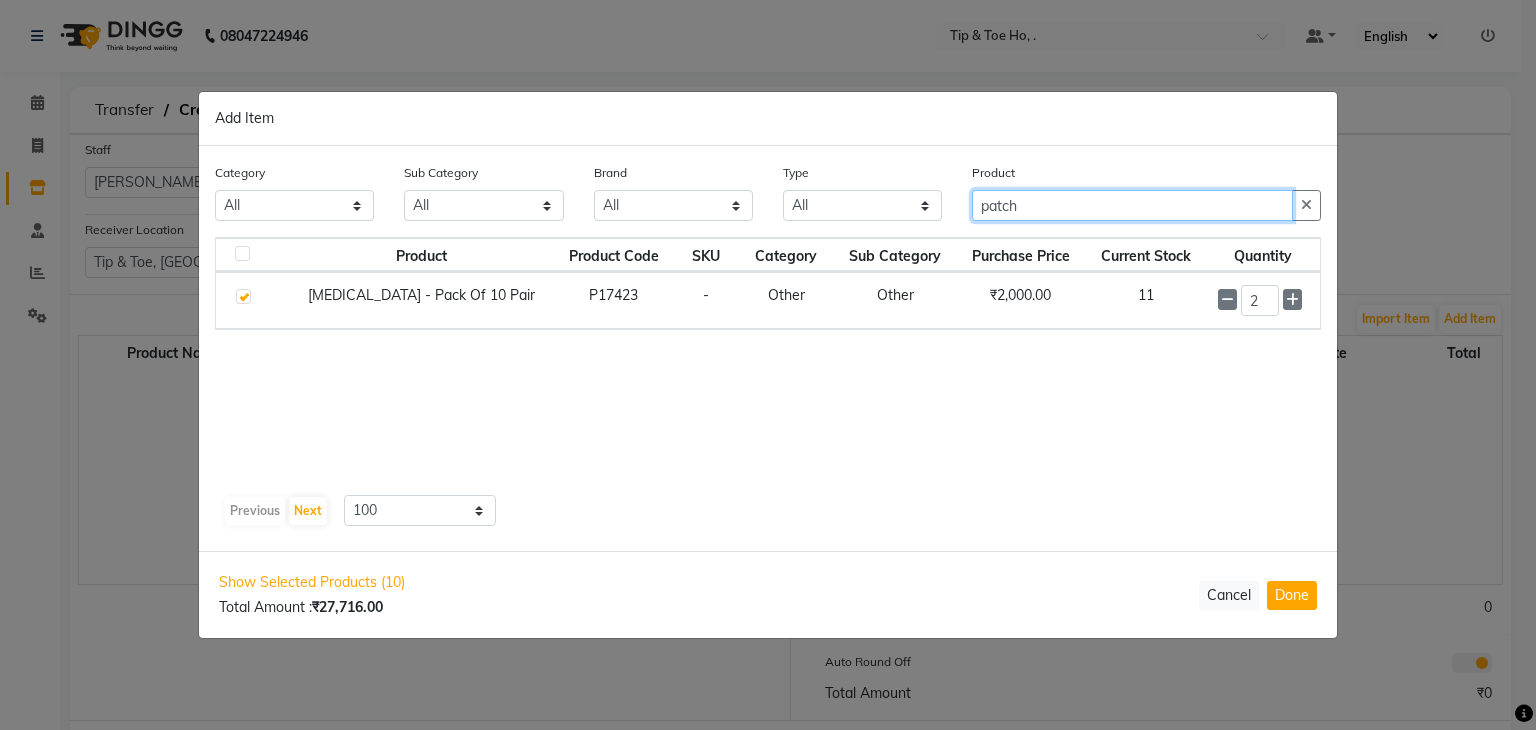 click on "patch" 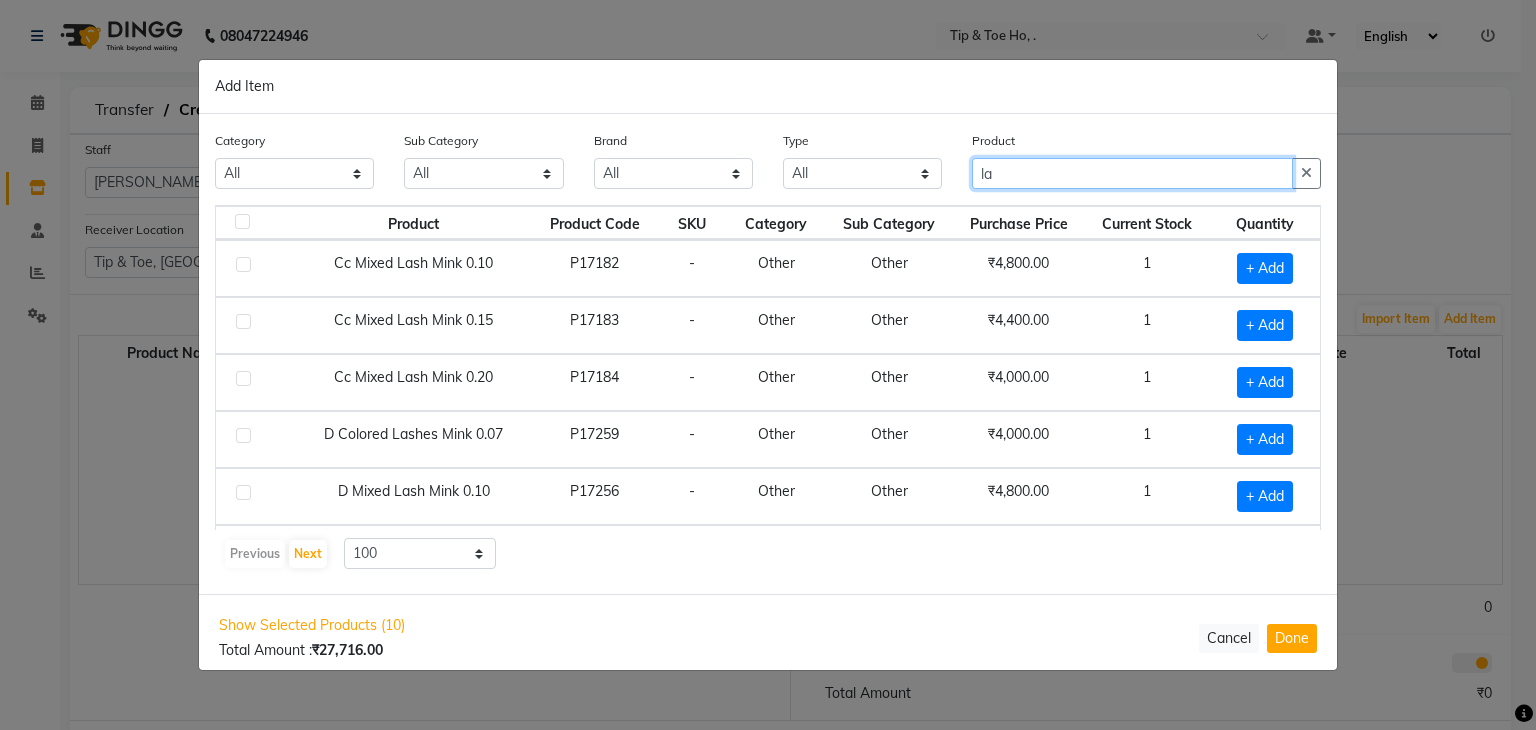 type on "l" 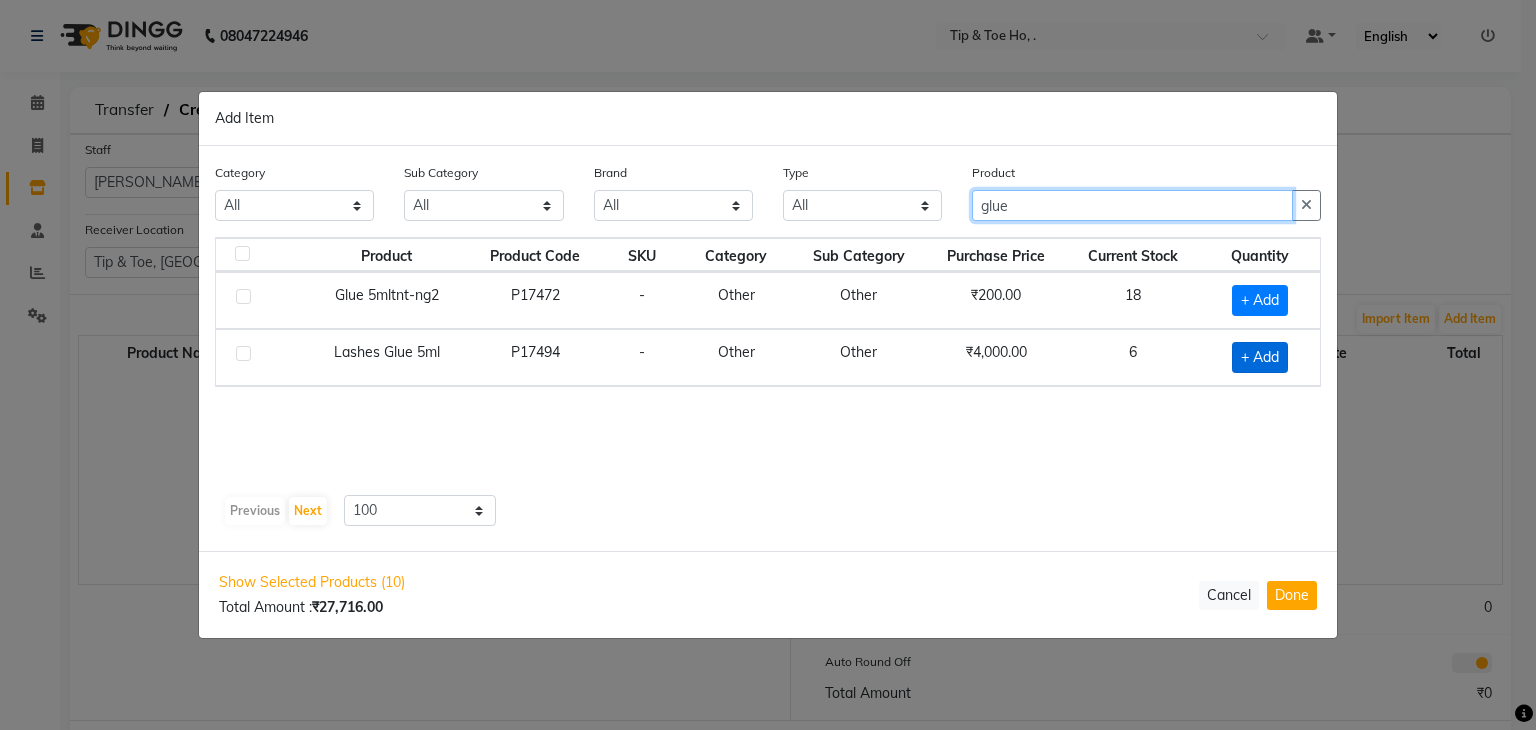 type on "glue" 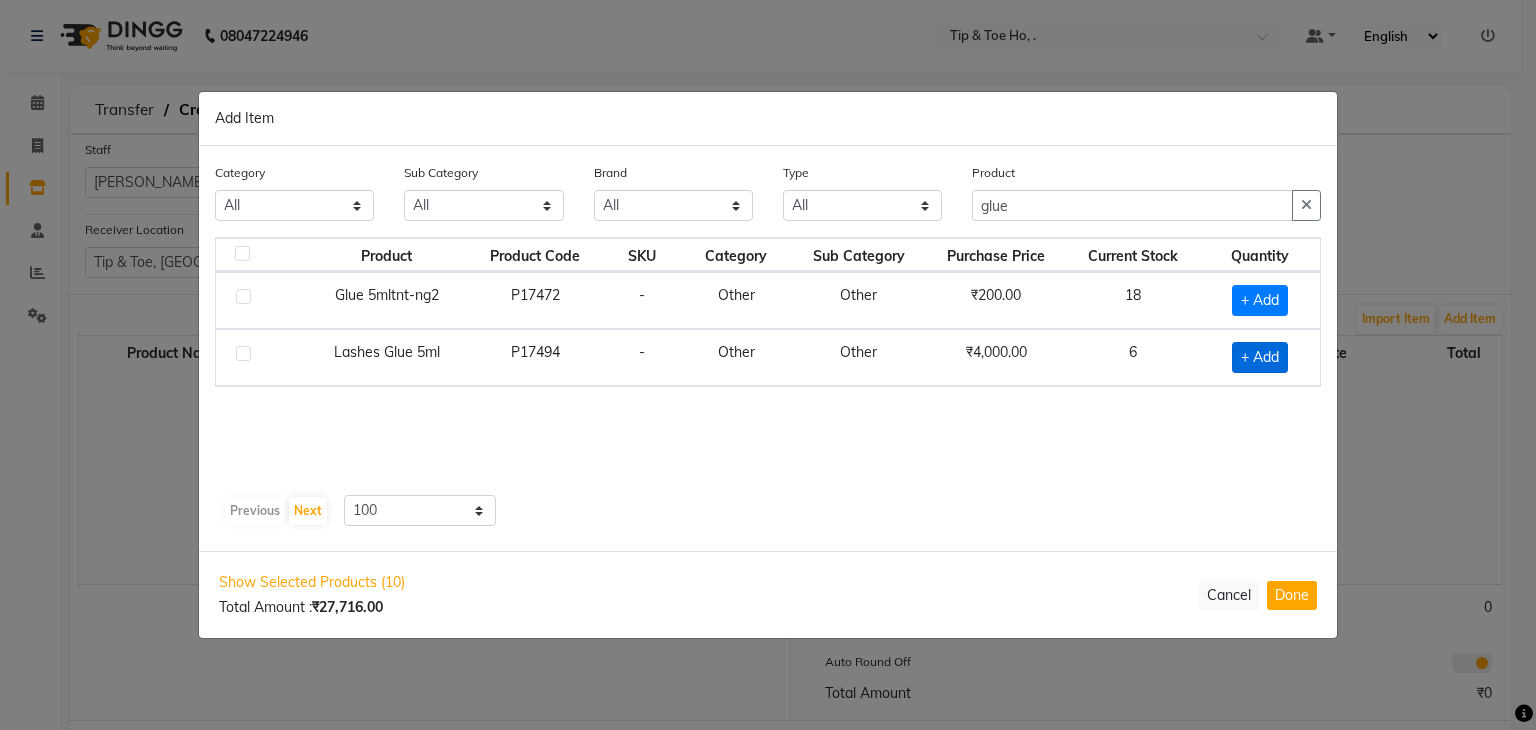 click on "+ Add" 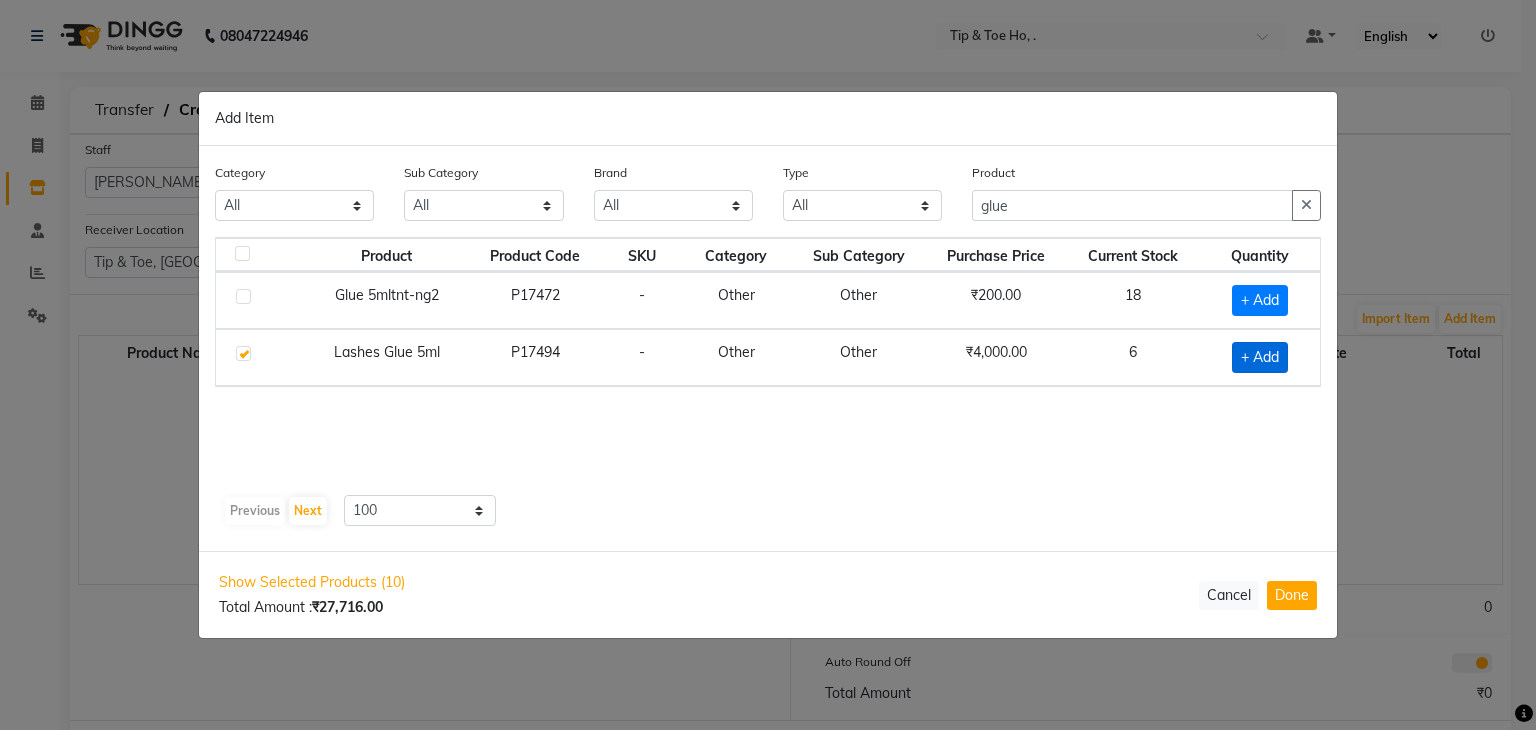 checkbox on "true" 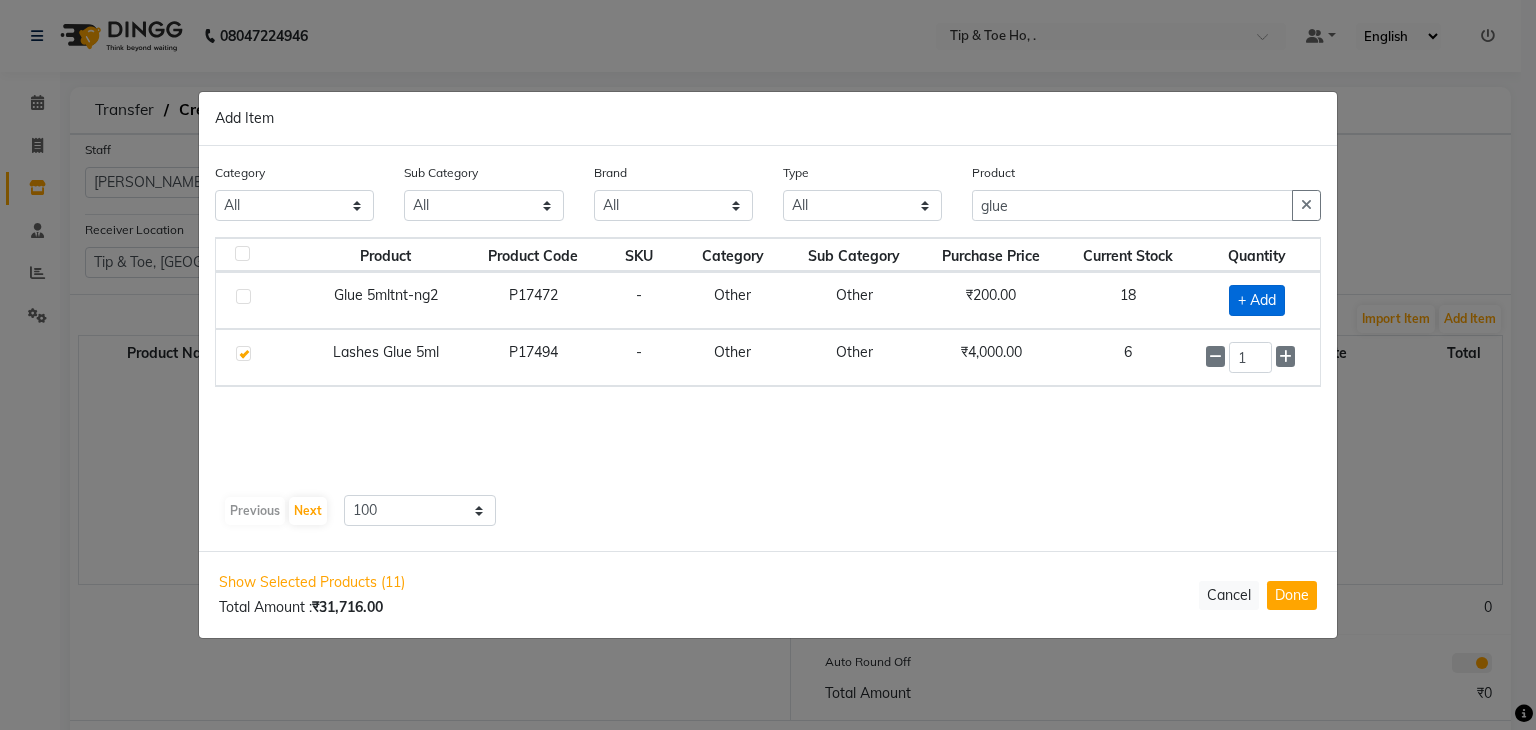 click on "+ Add" 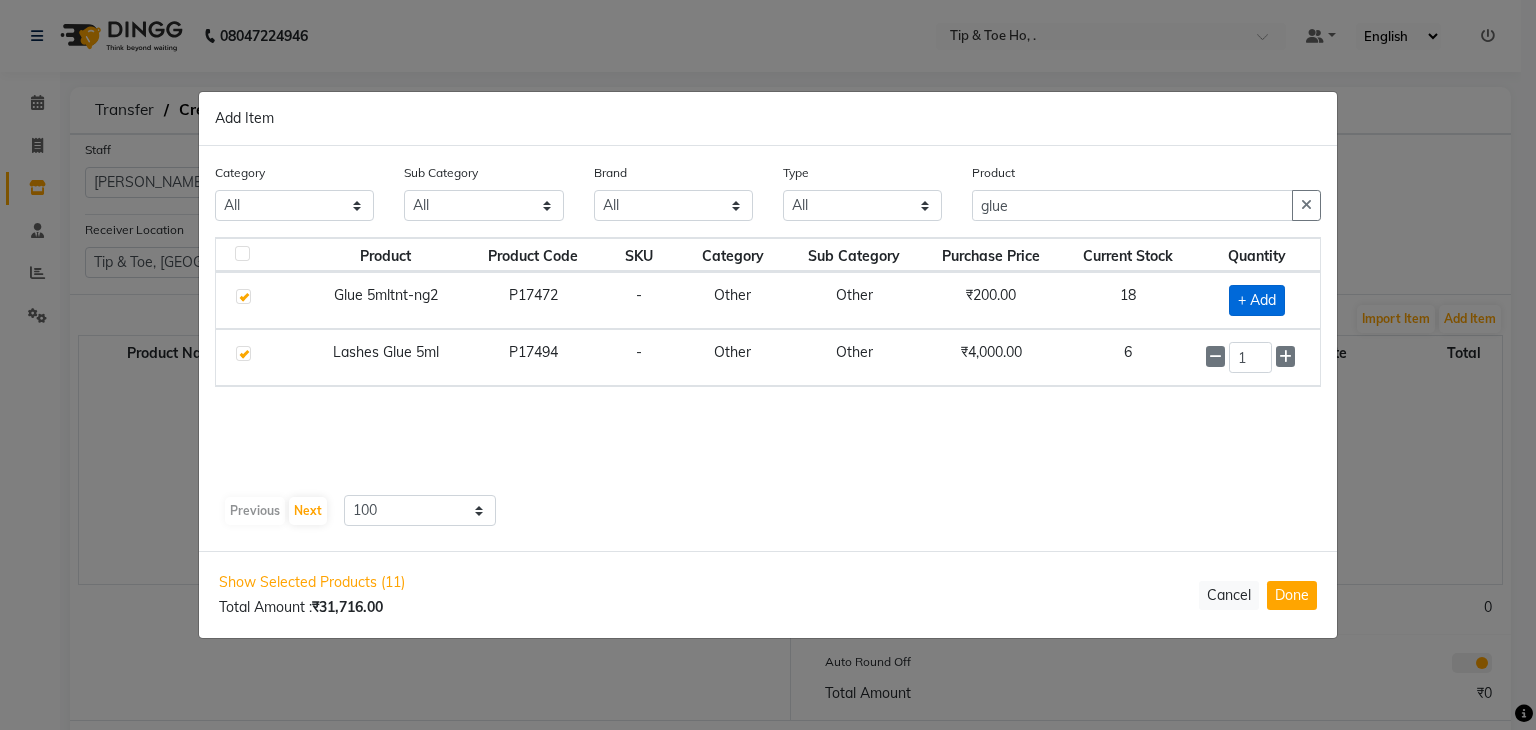checkbox on "true" 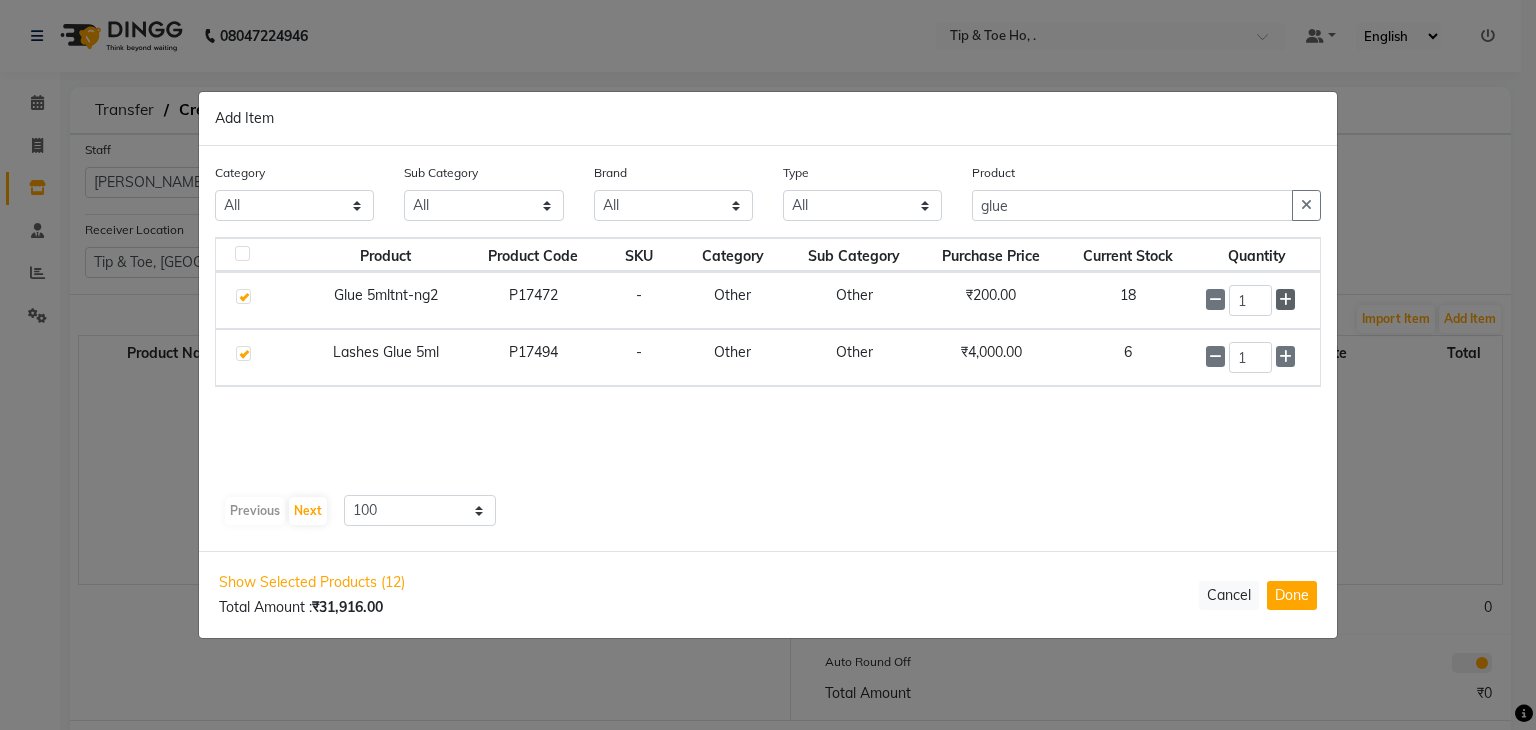 click 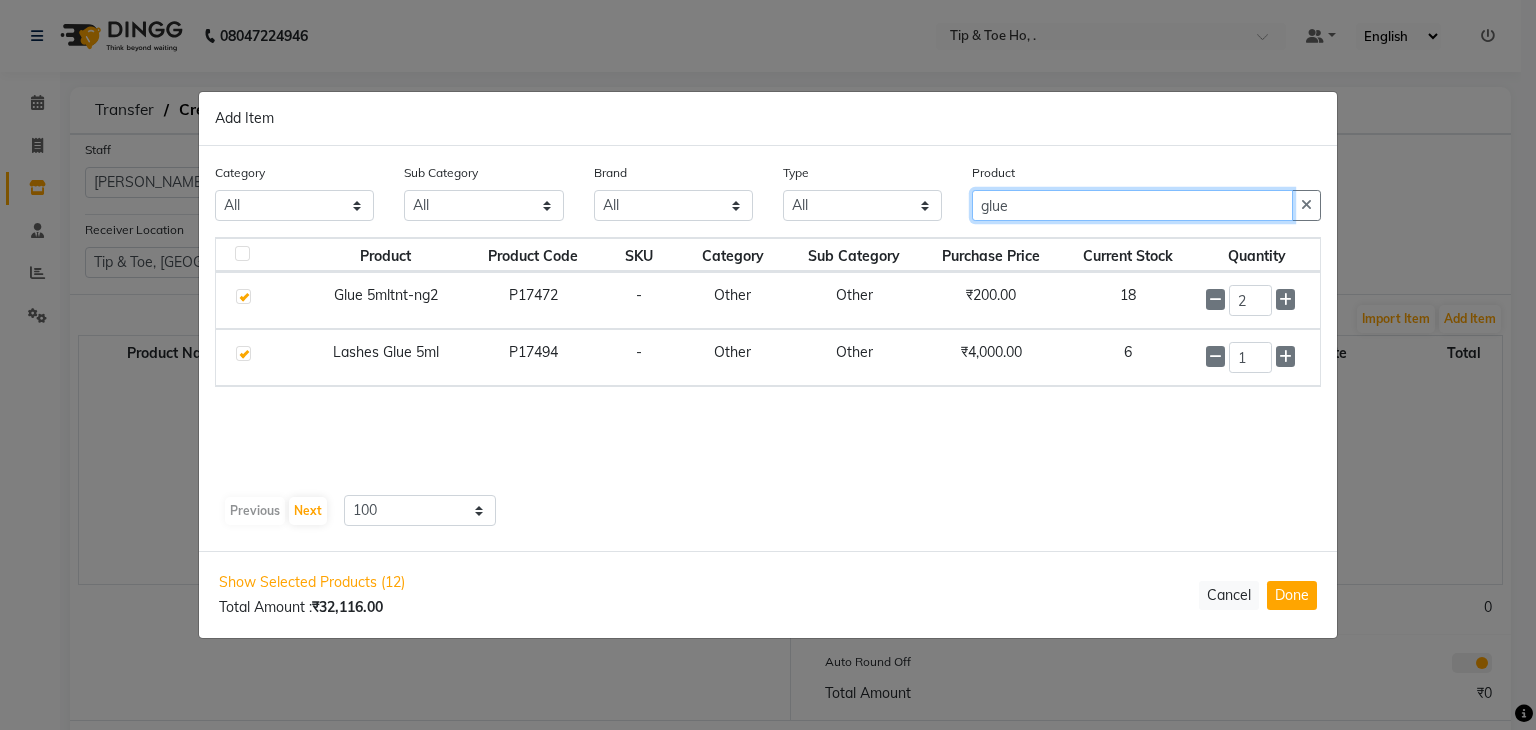 click on "glue" 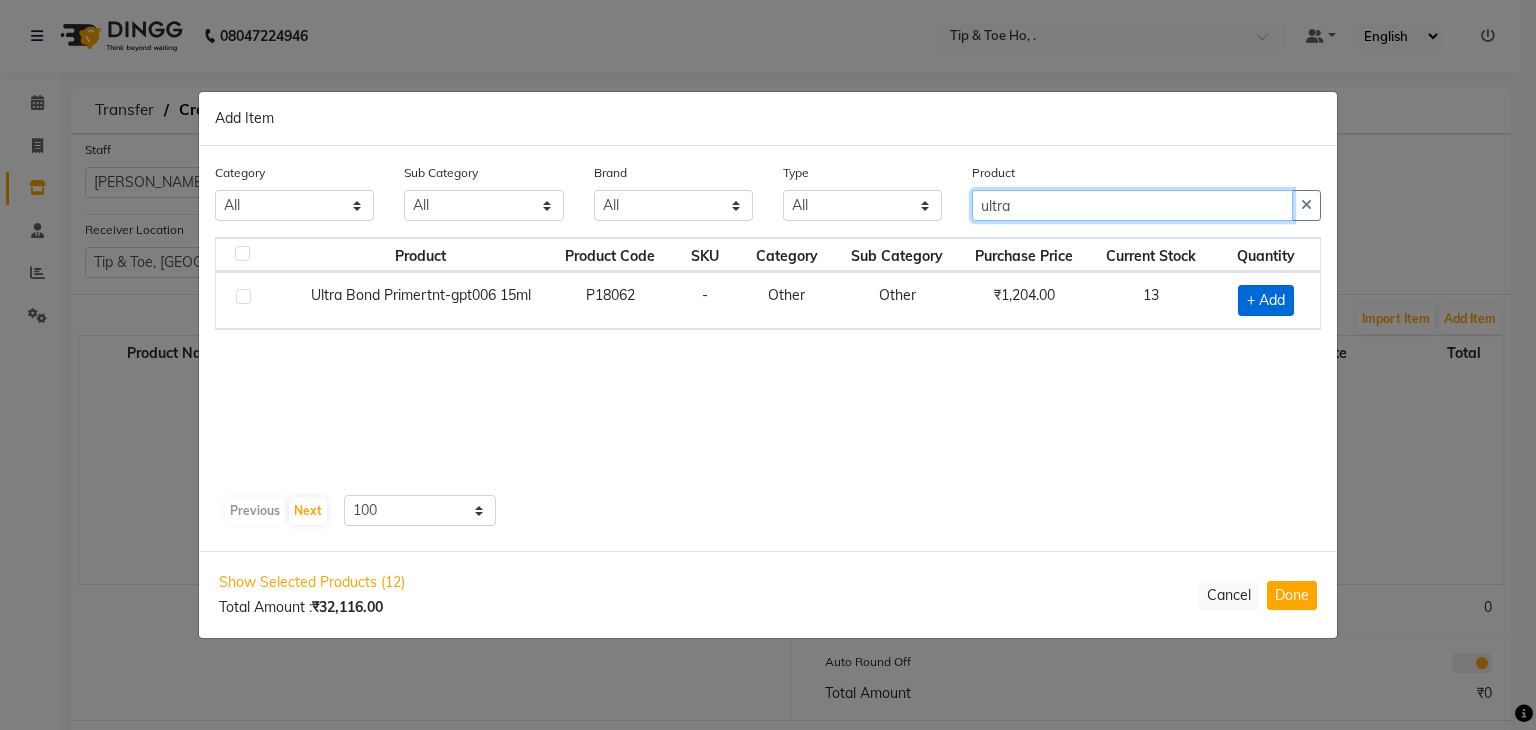 type on "ultra" 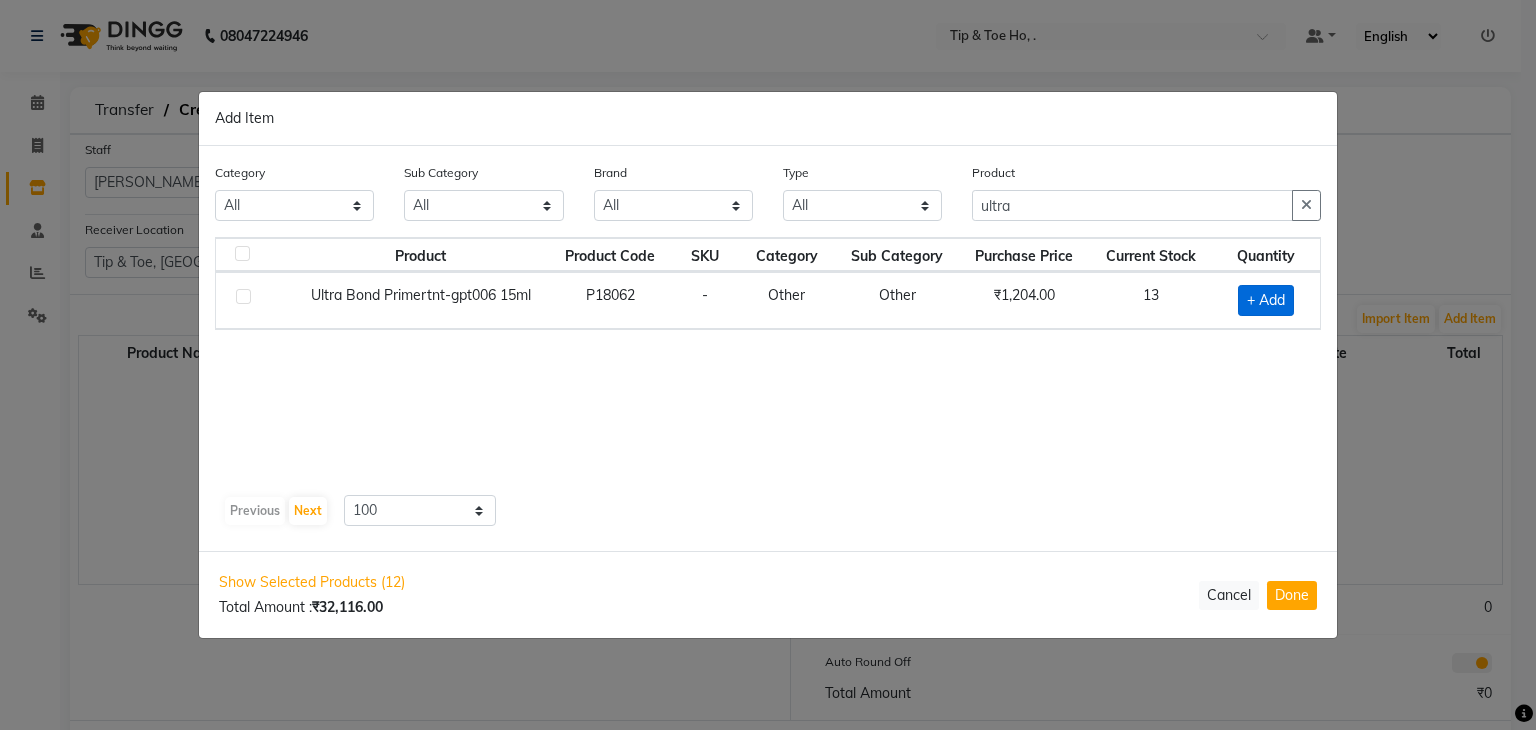 click on "+ Add" 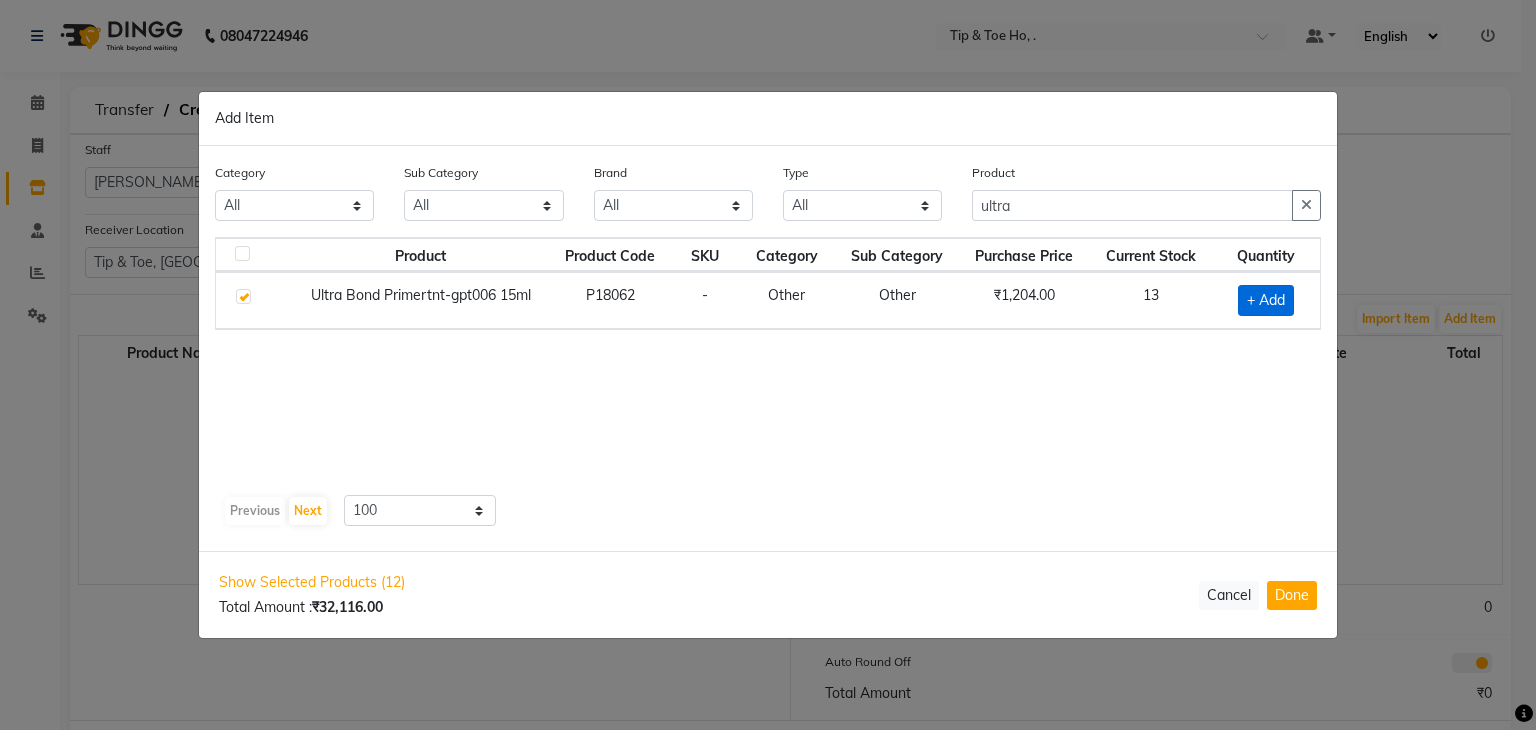 checkbox on "true" 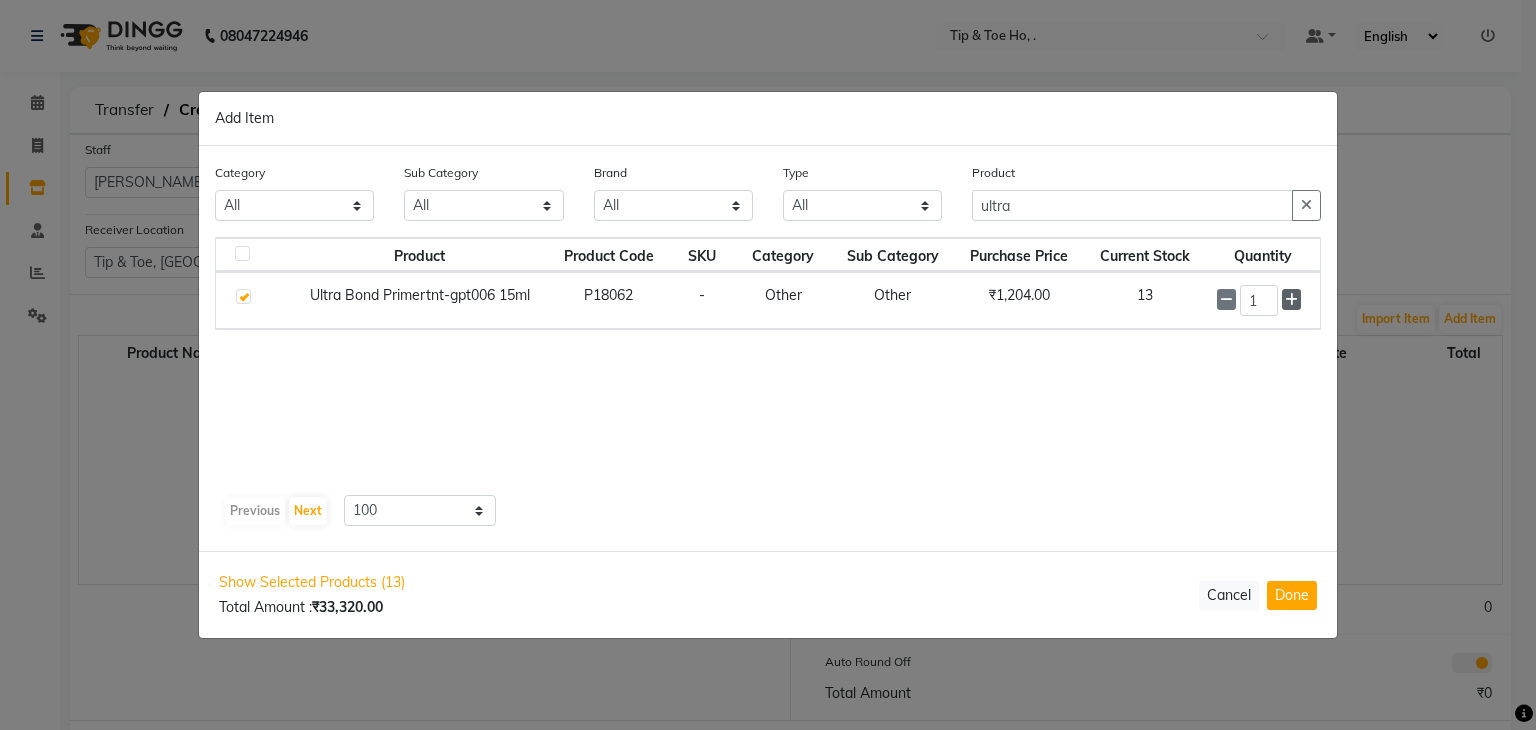 click 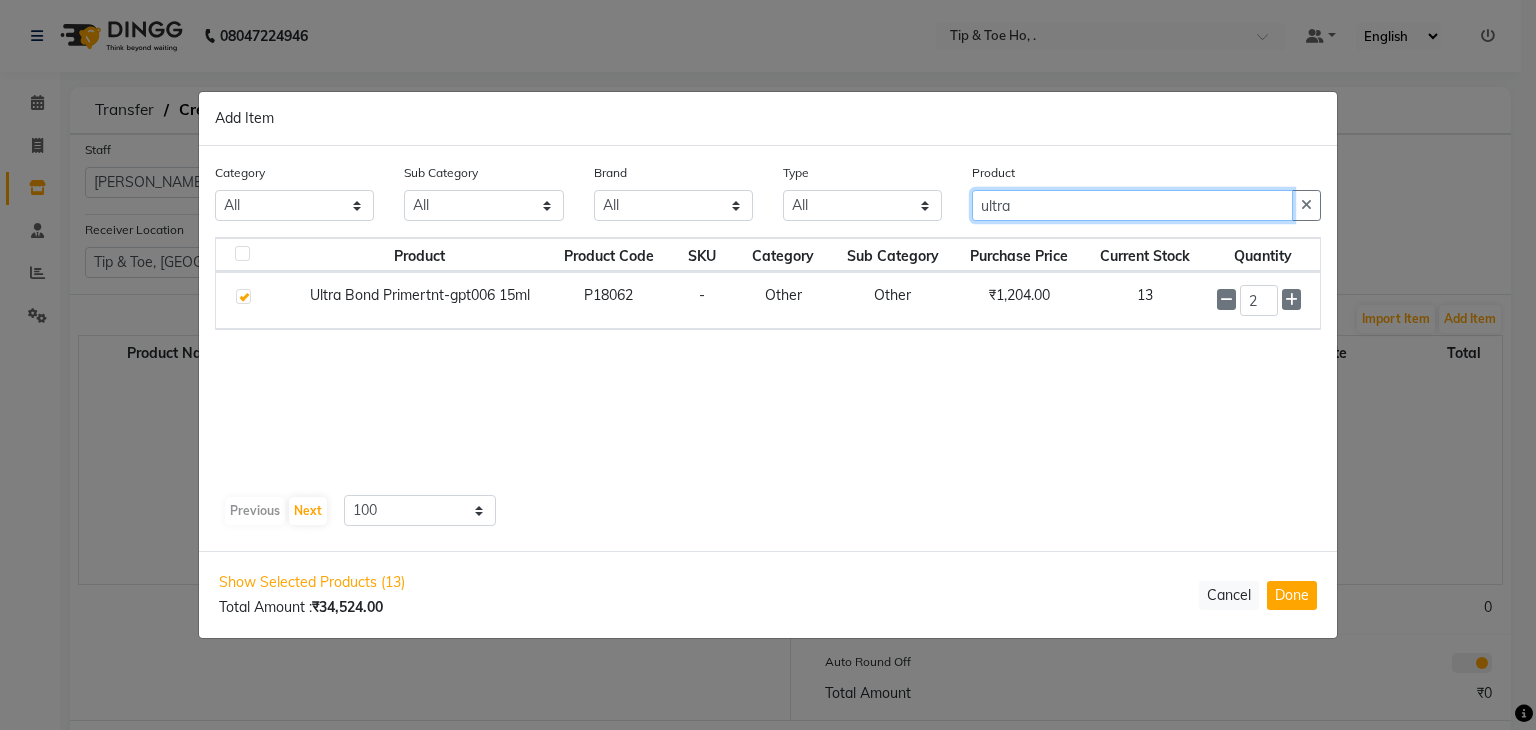 click on "ultra" 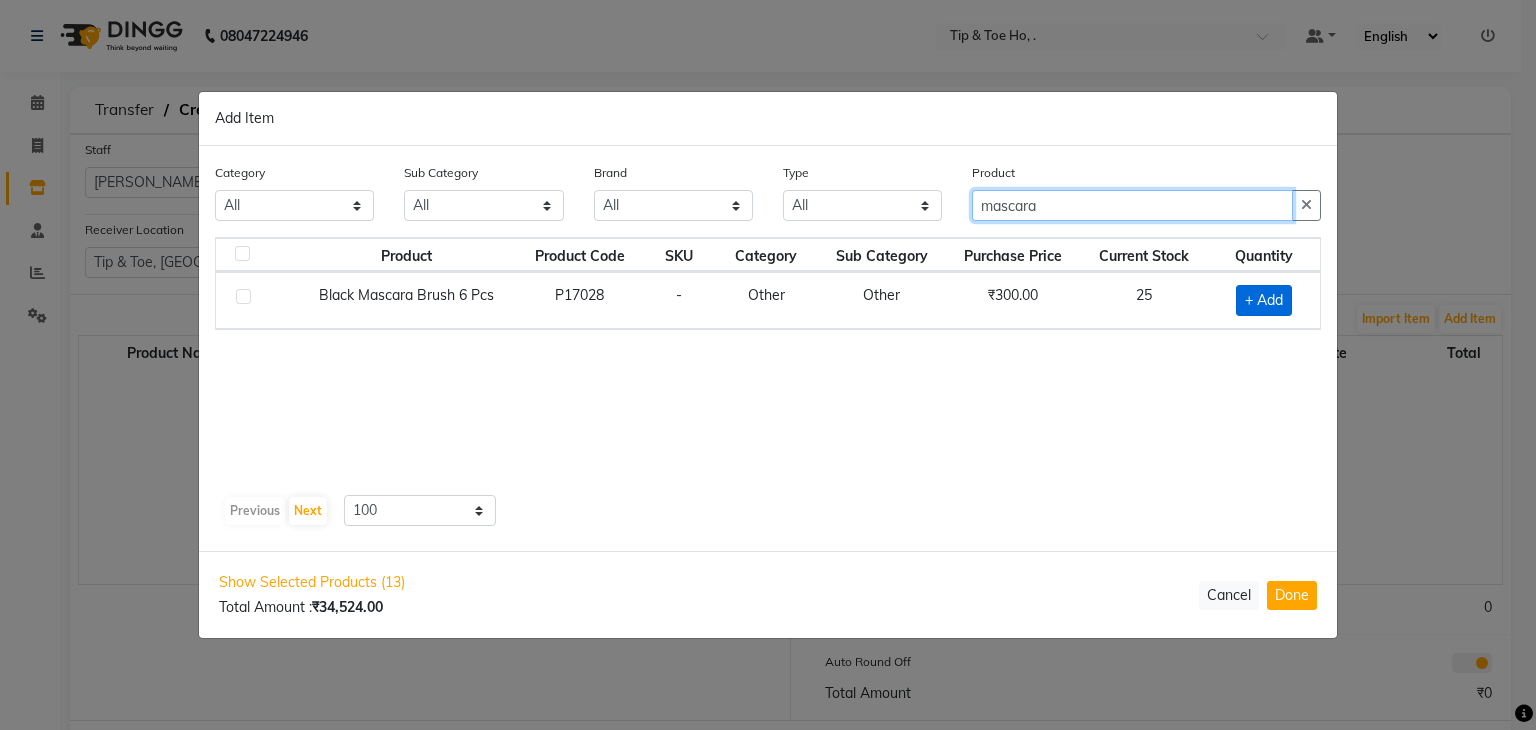 type on "mascara" 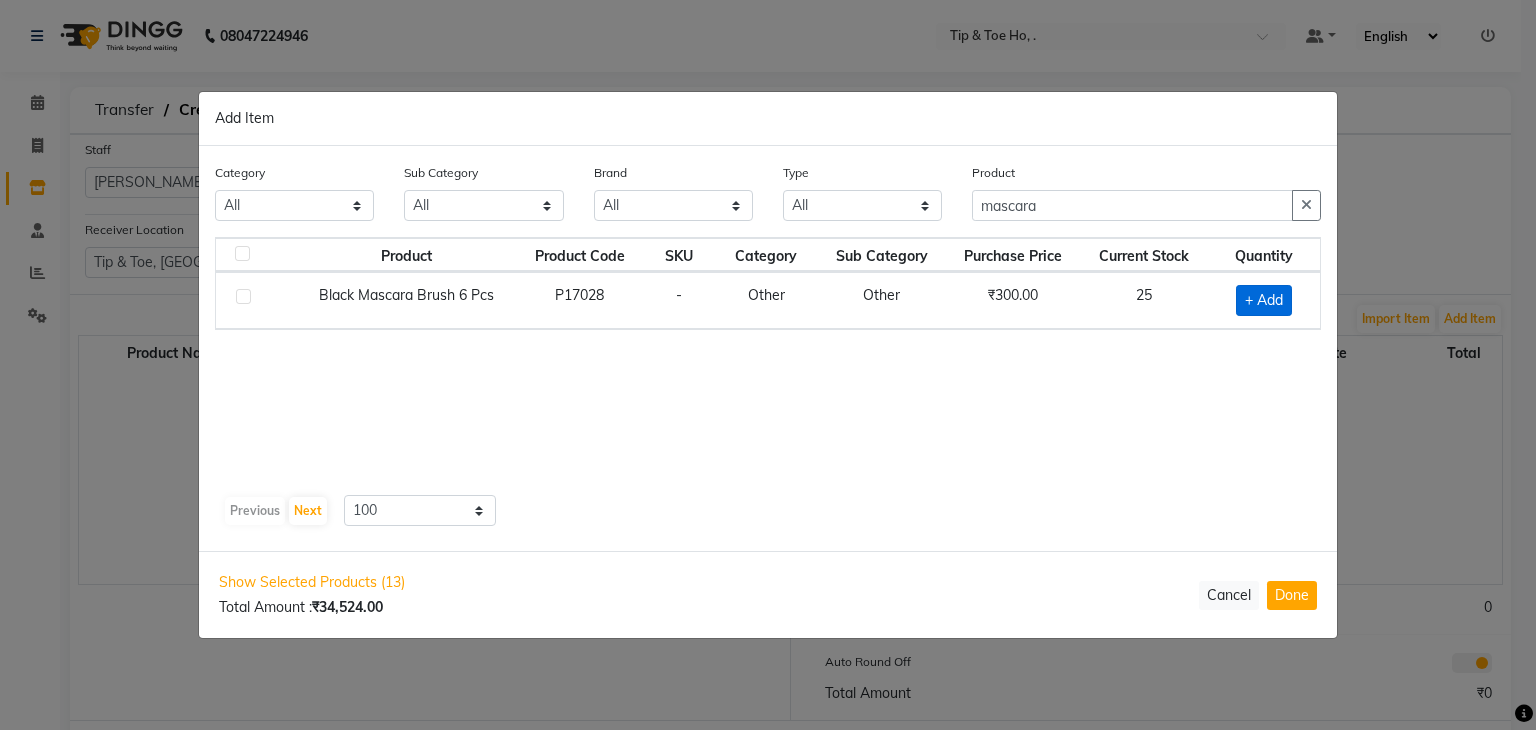click on "+ Add" 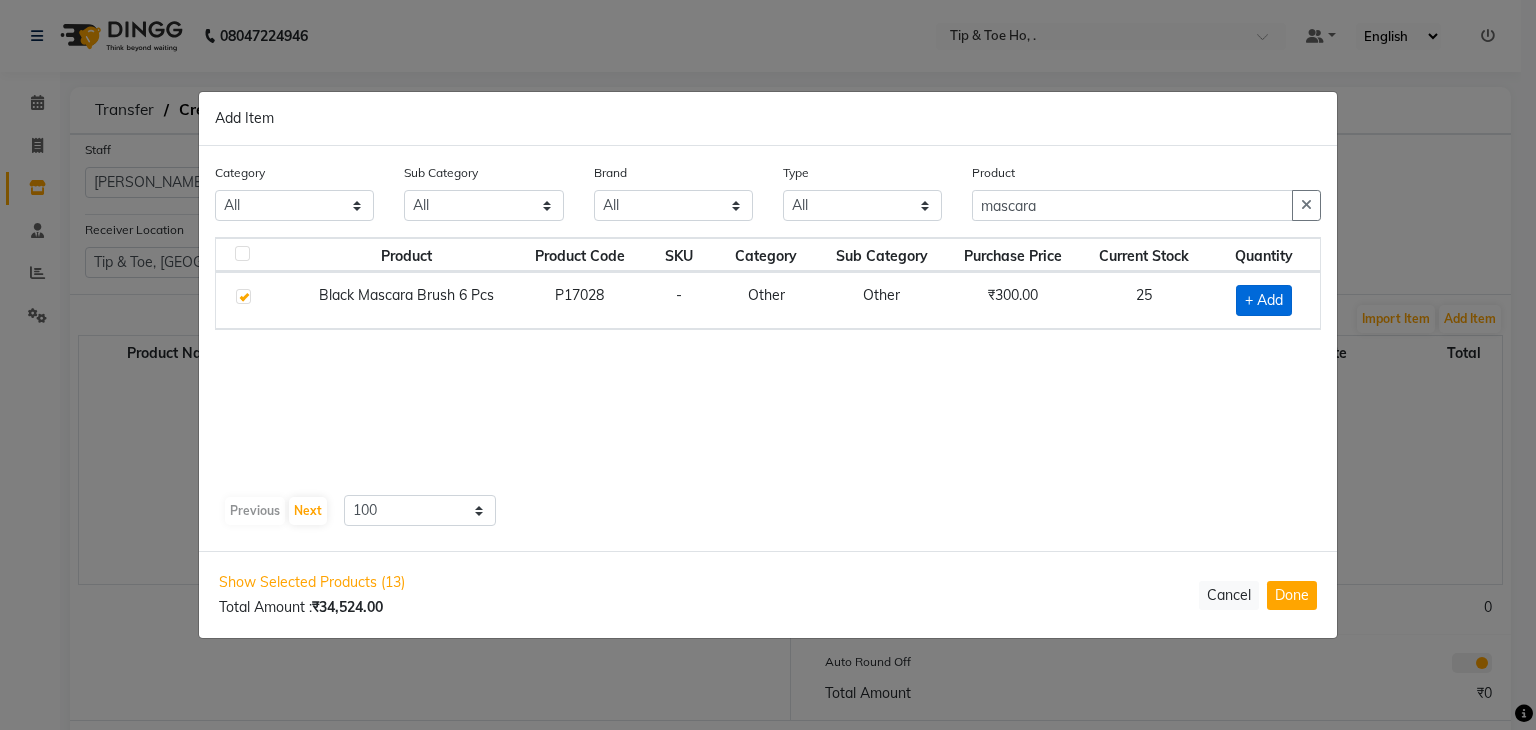 checkbox on "true" 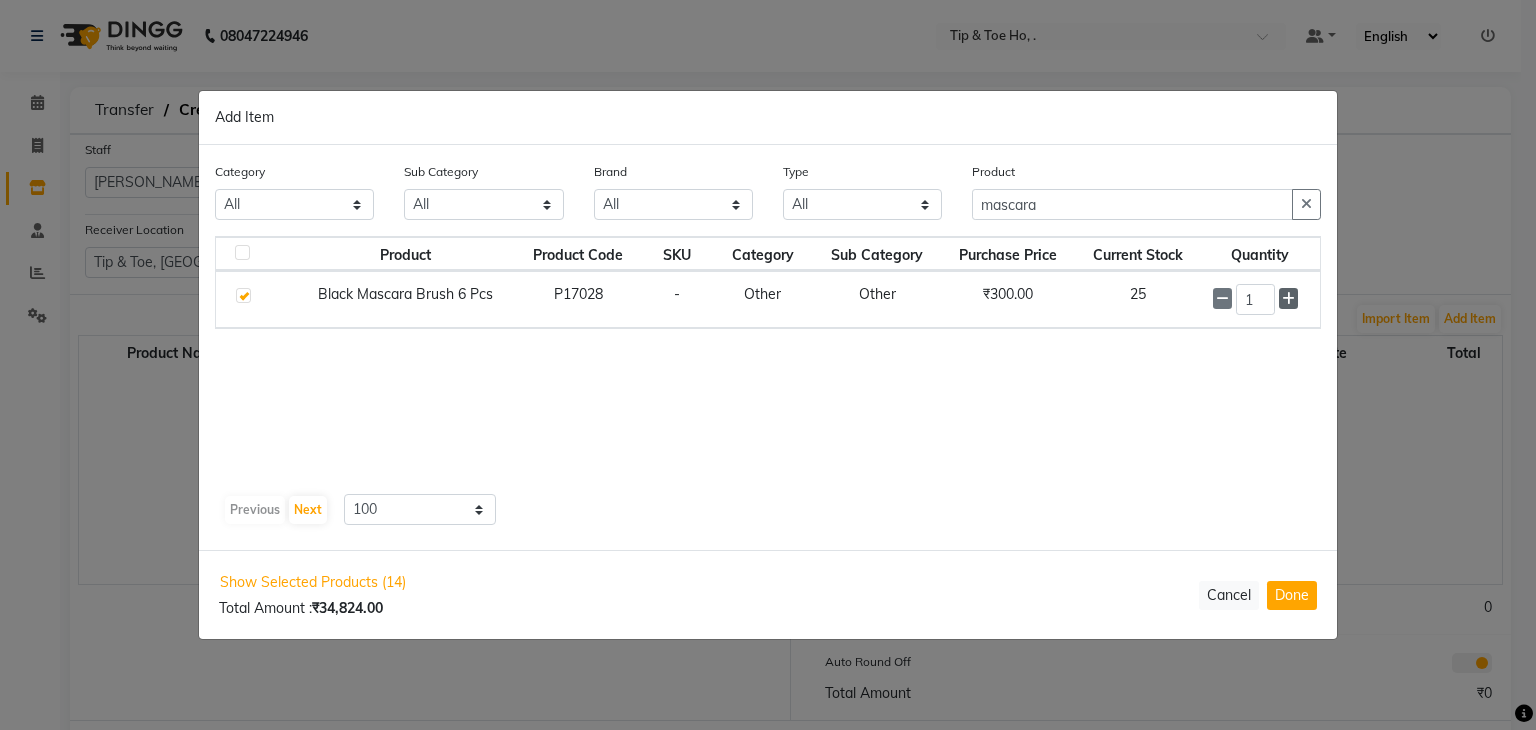 click 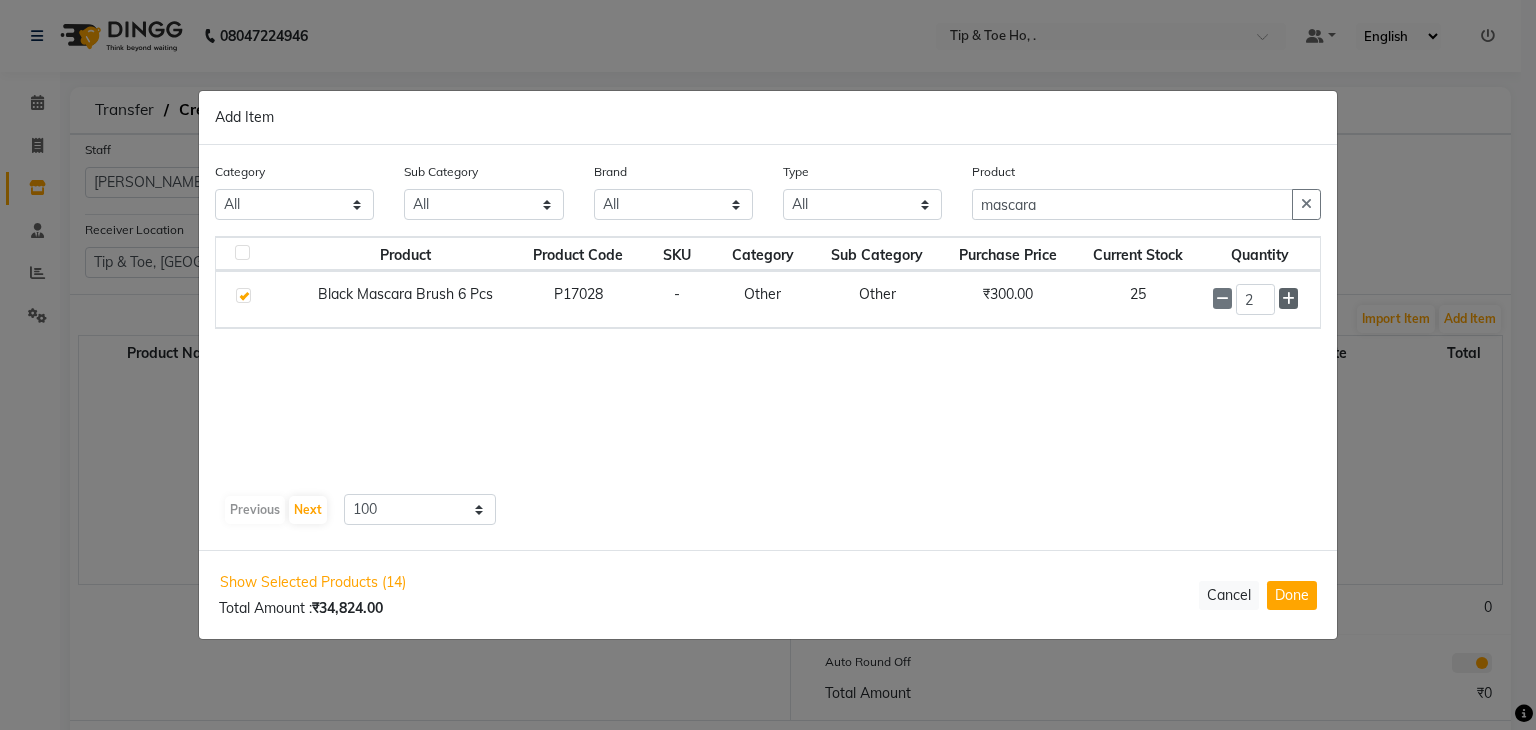 click 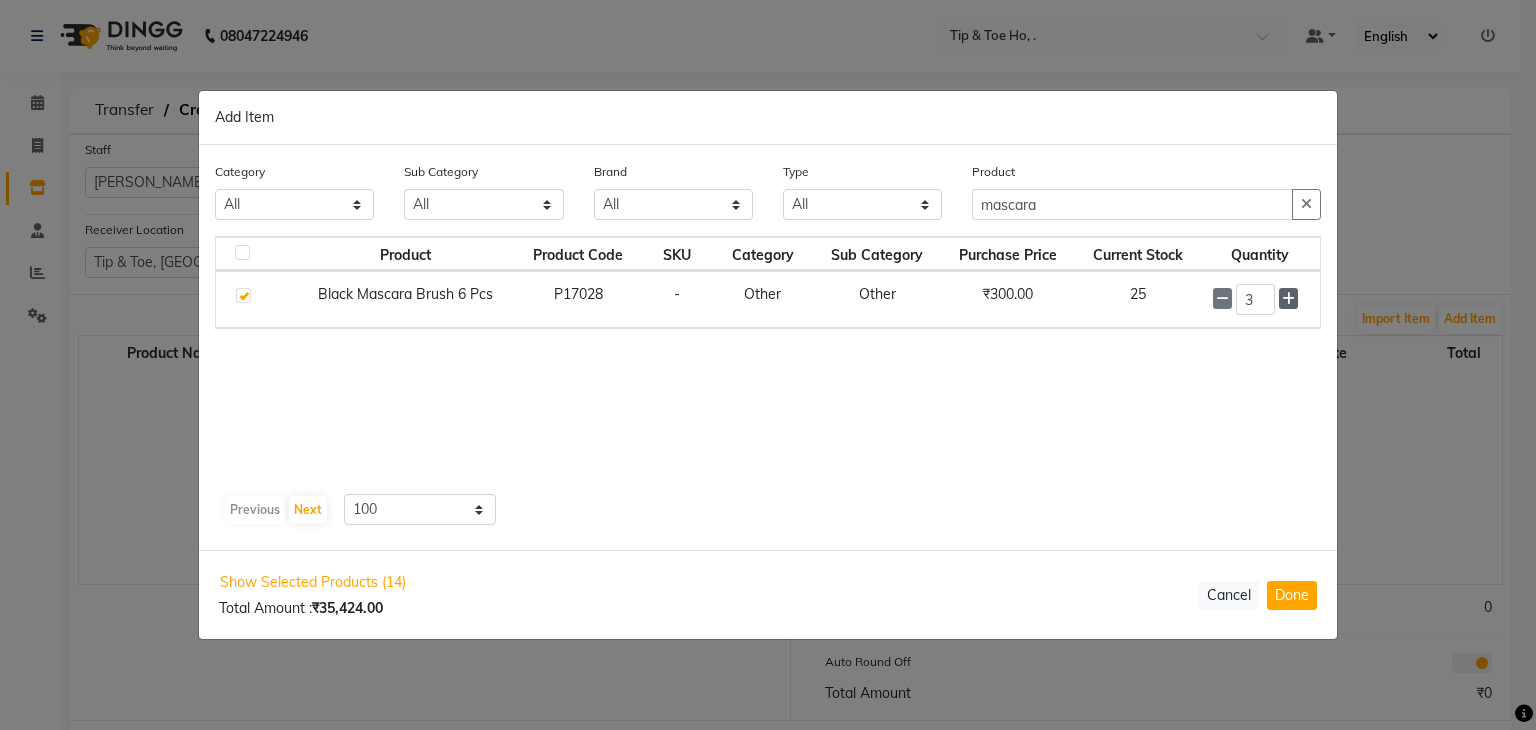 click 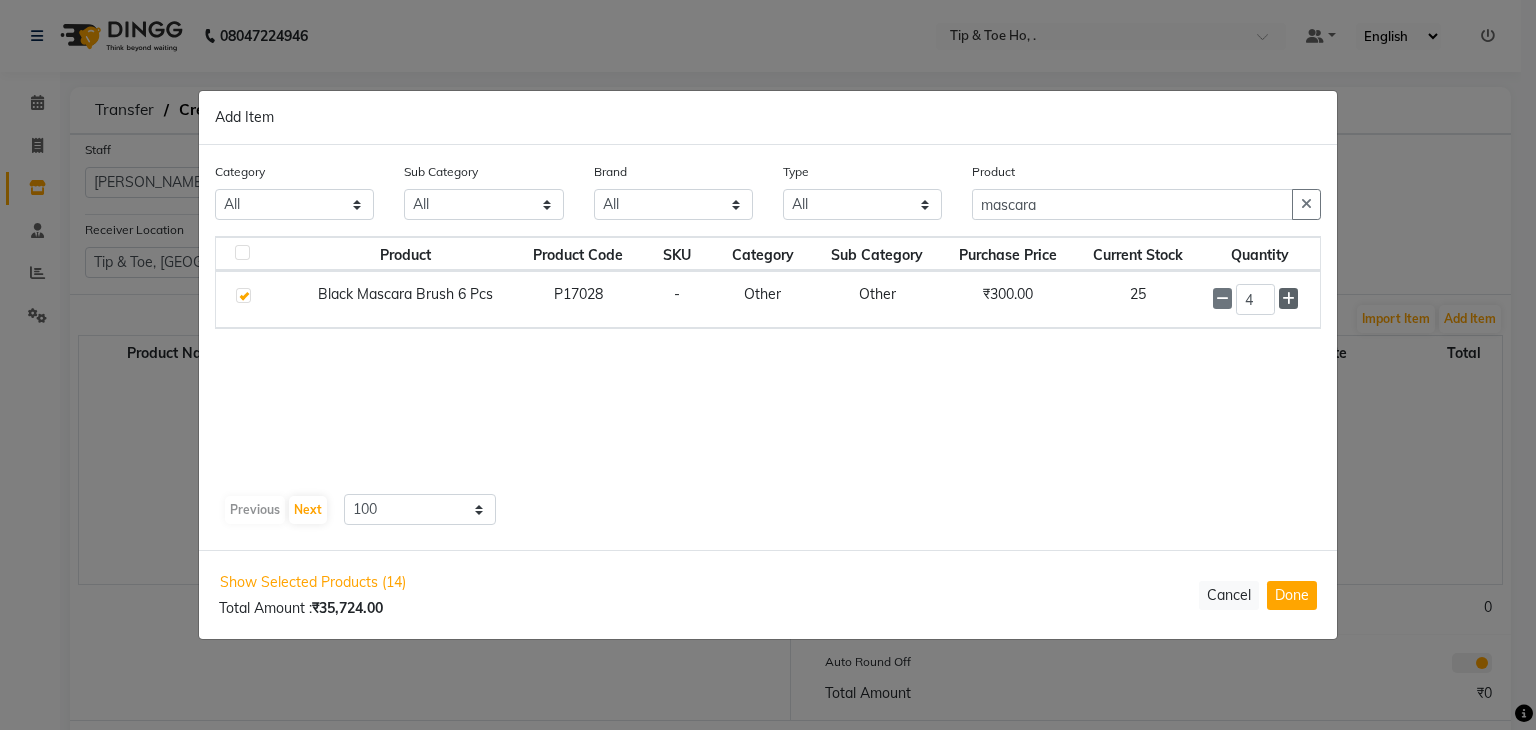 click 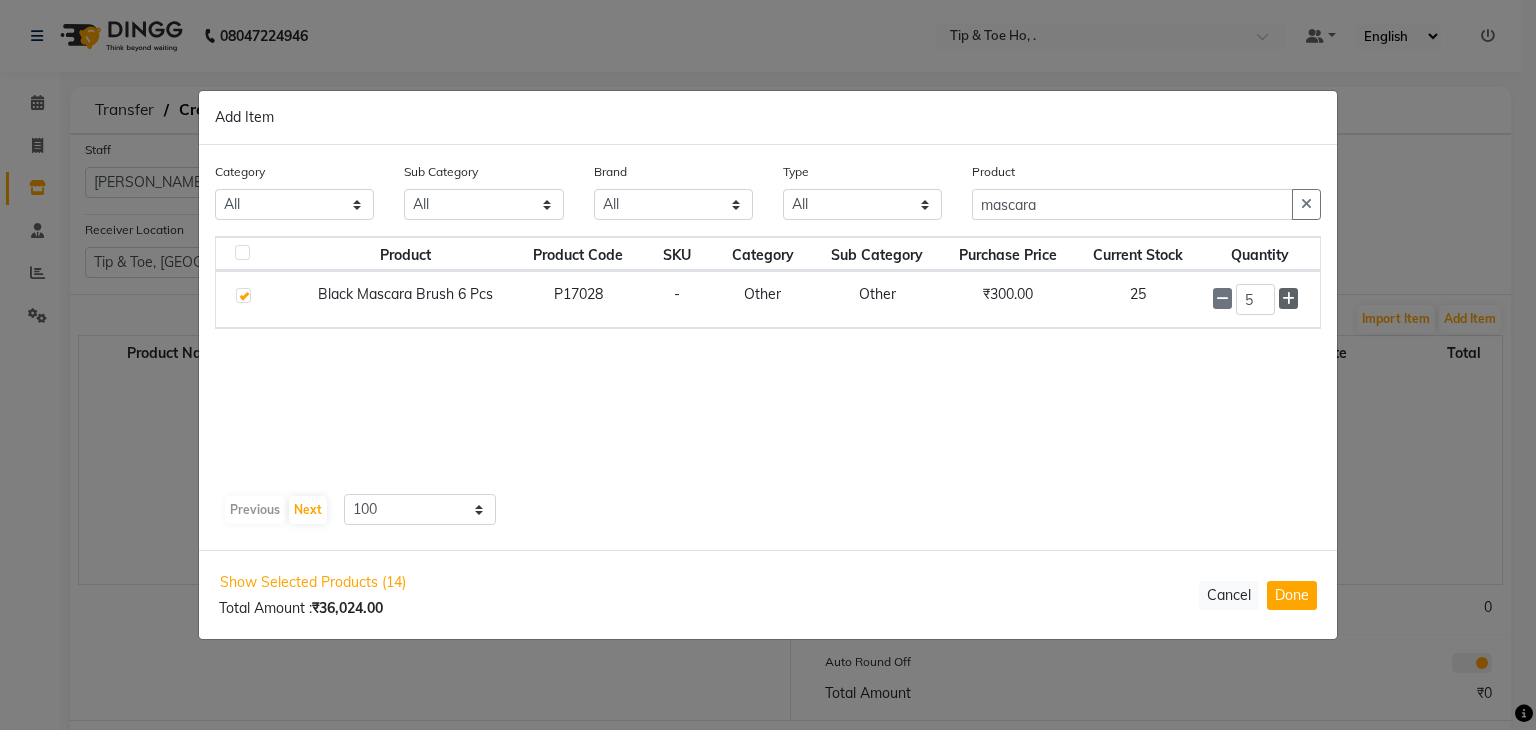 click 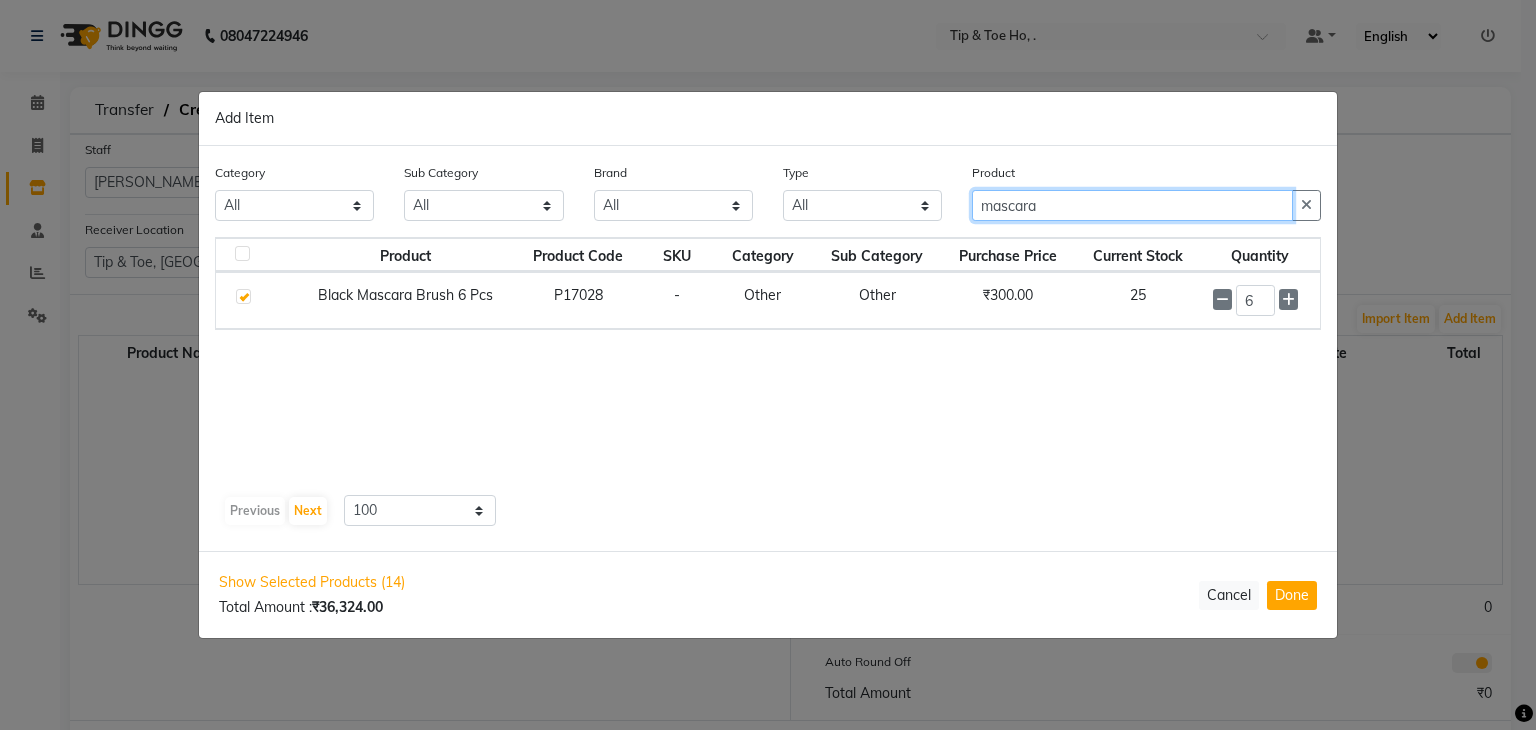click on "mascara" 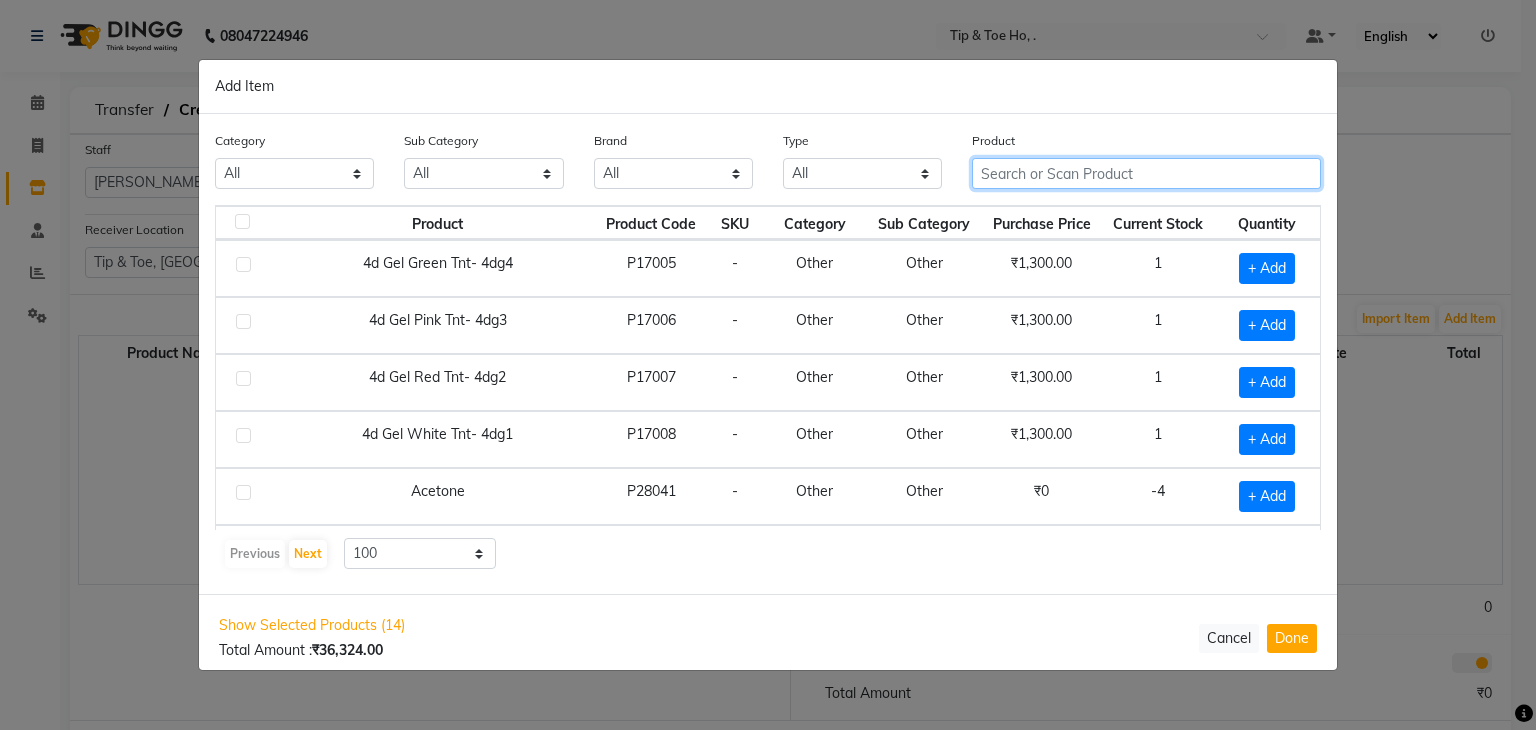 click 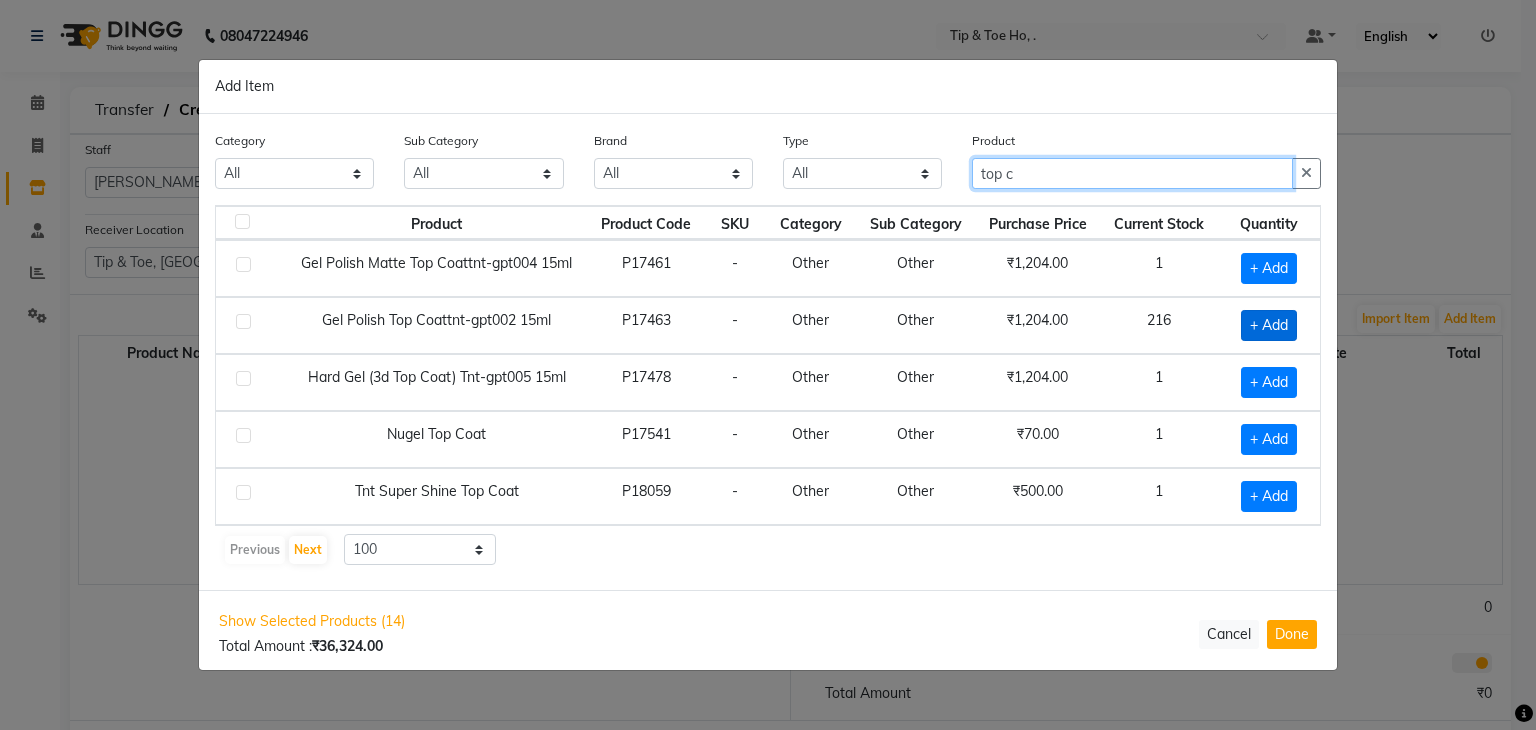 type on "top c" 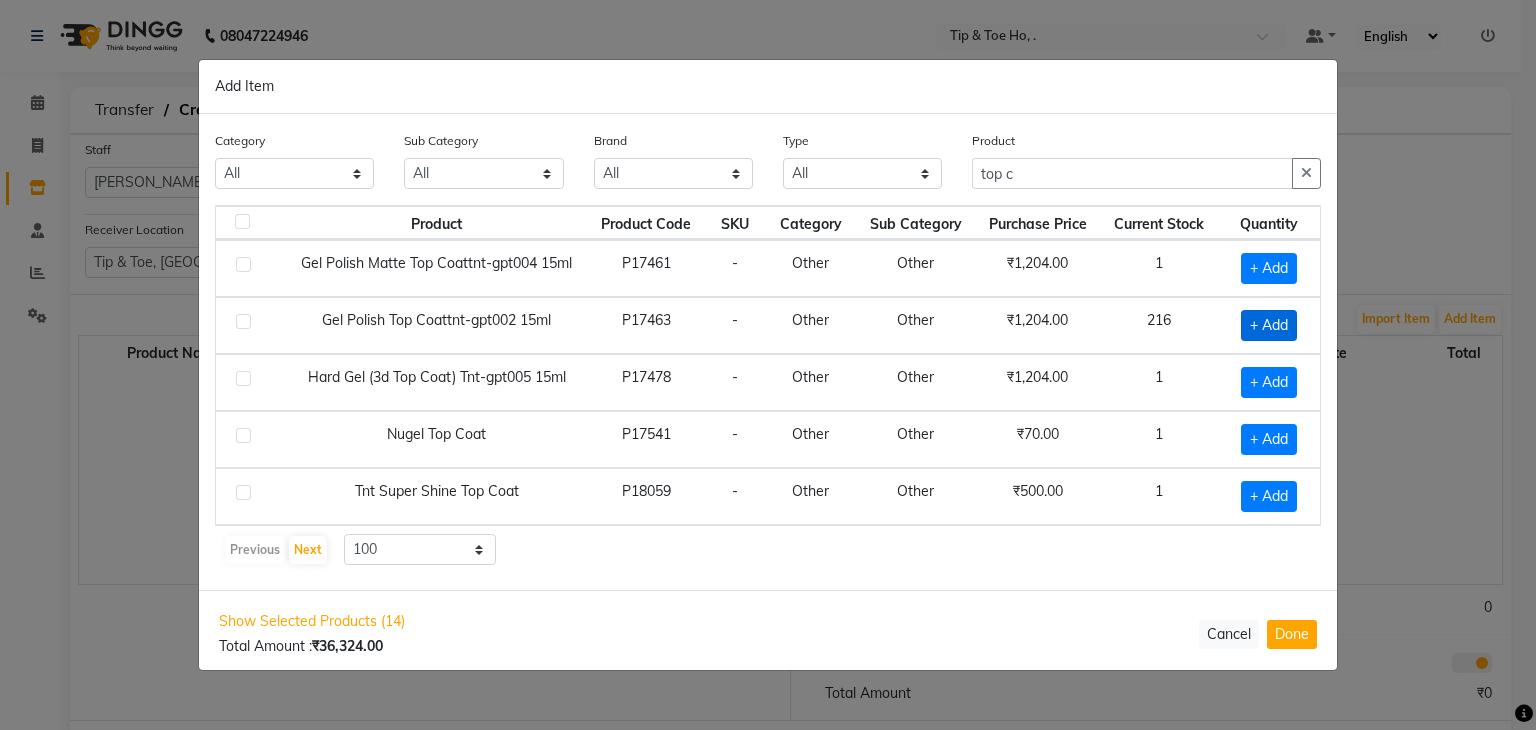click on "+ Add" 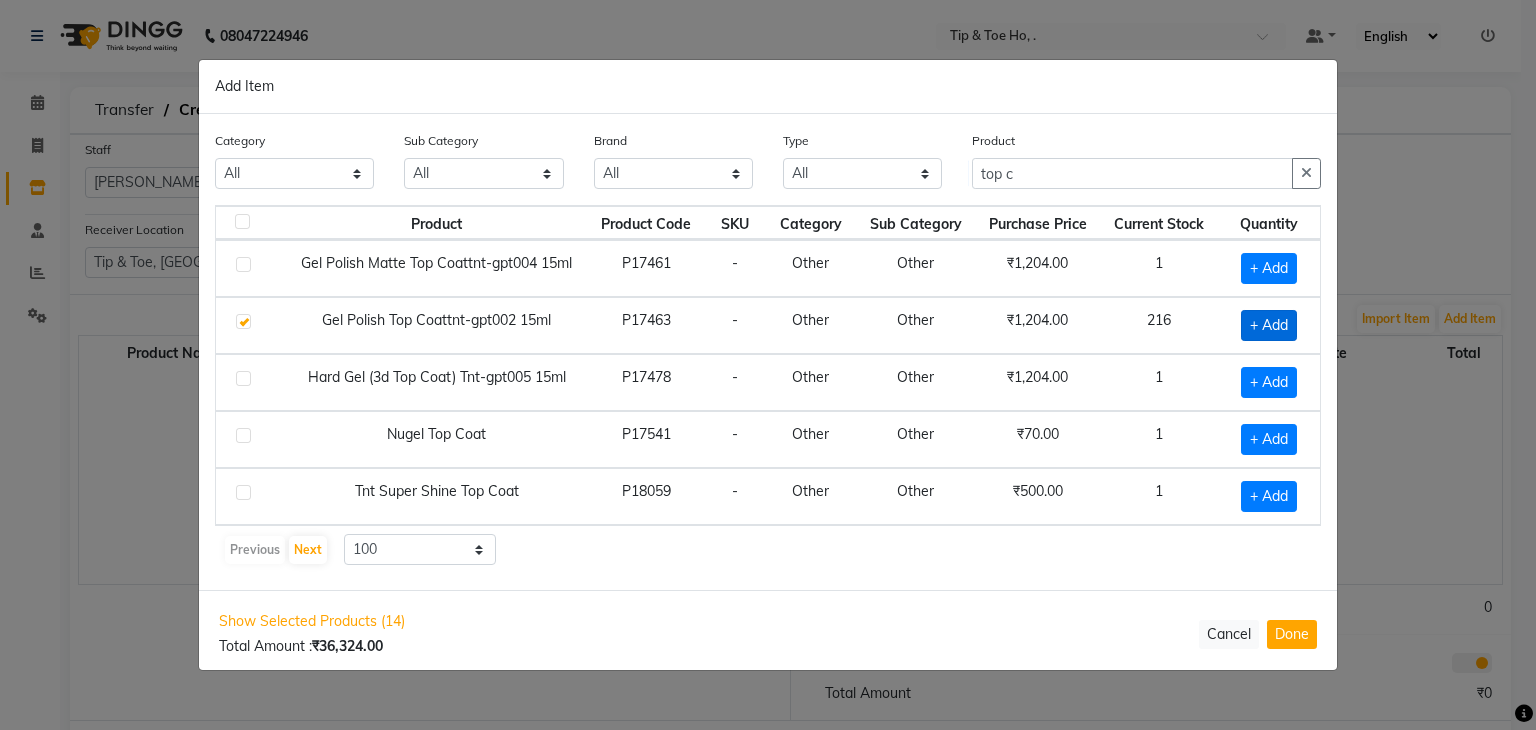 checkbox on "true" 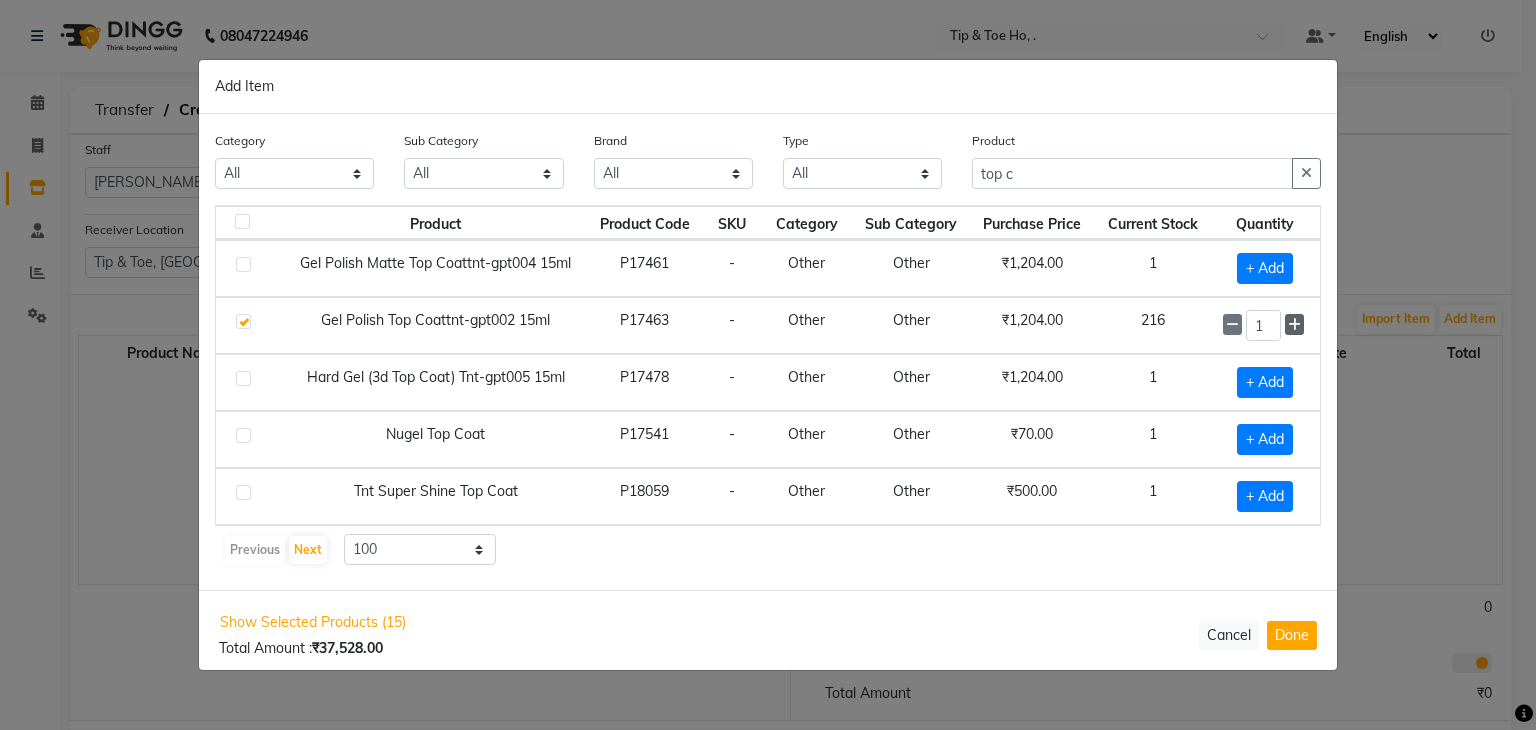 click 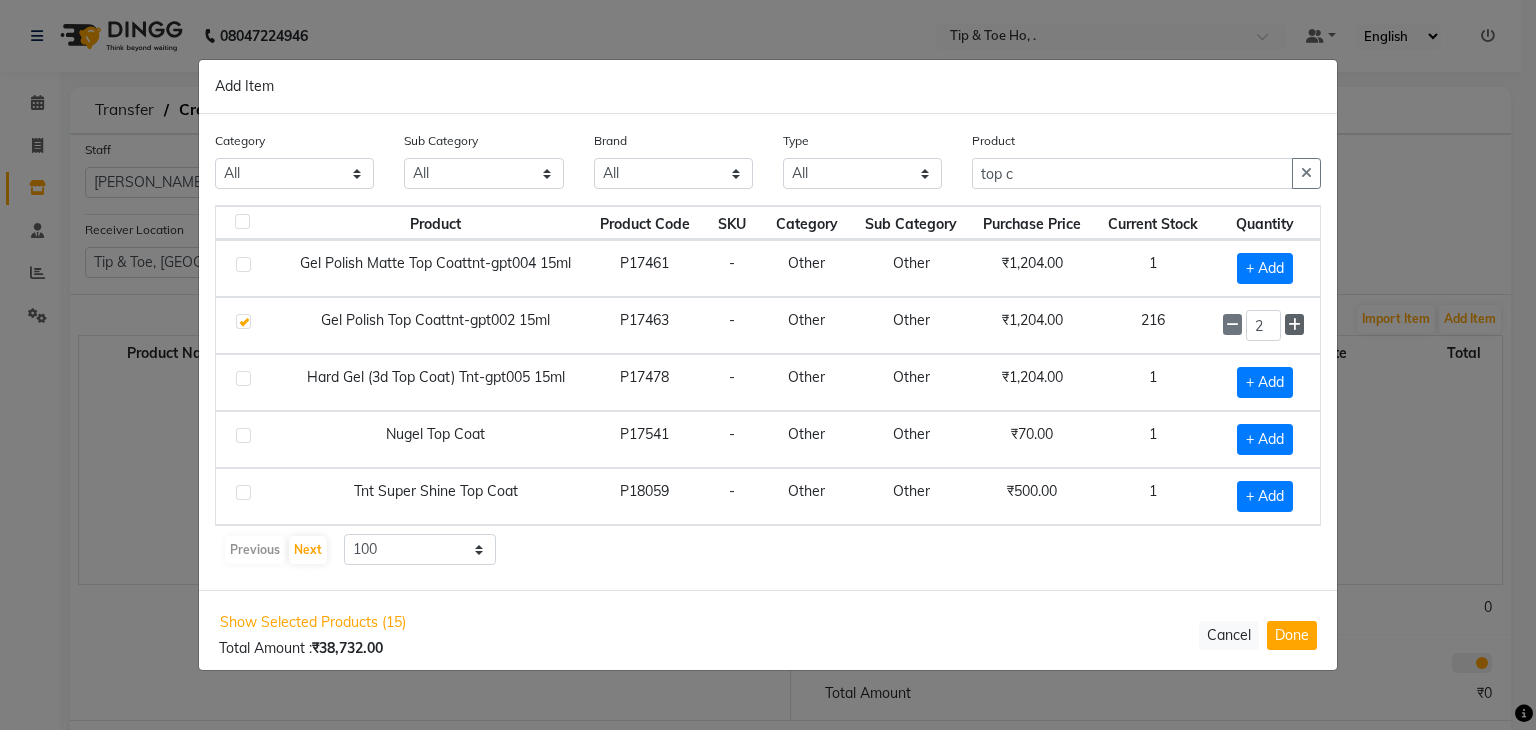 click 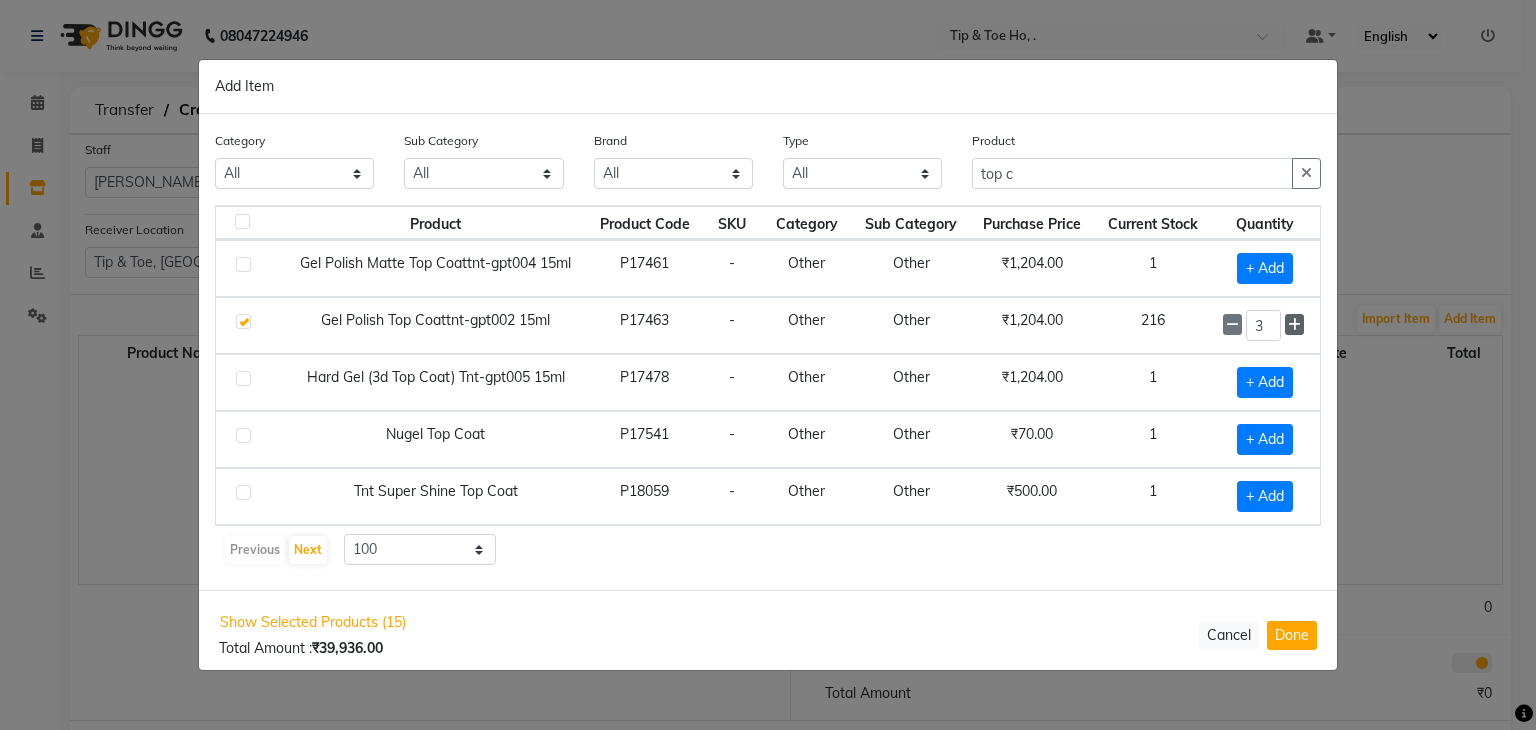 click 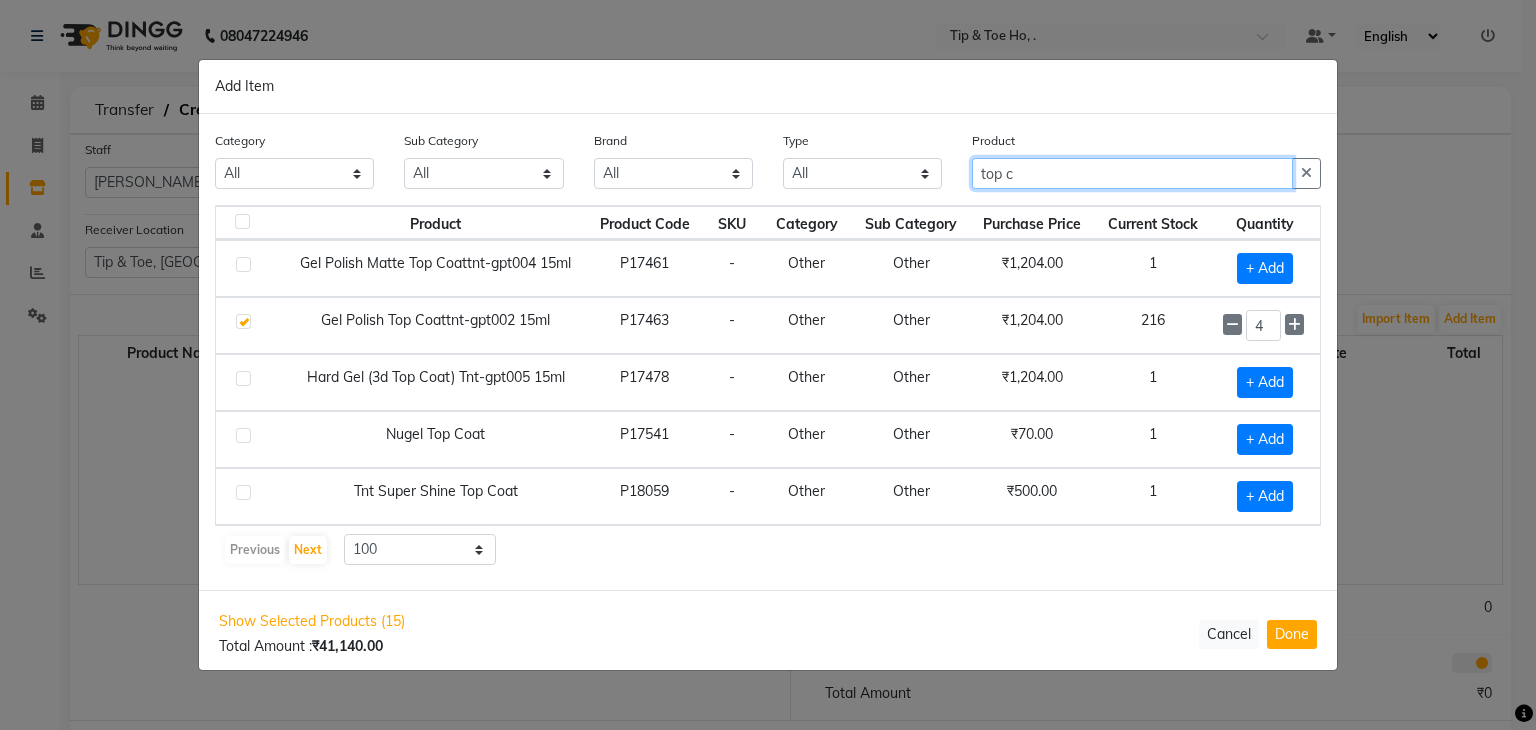 click on "top c" 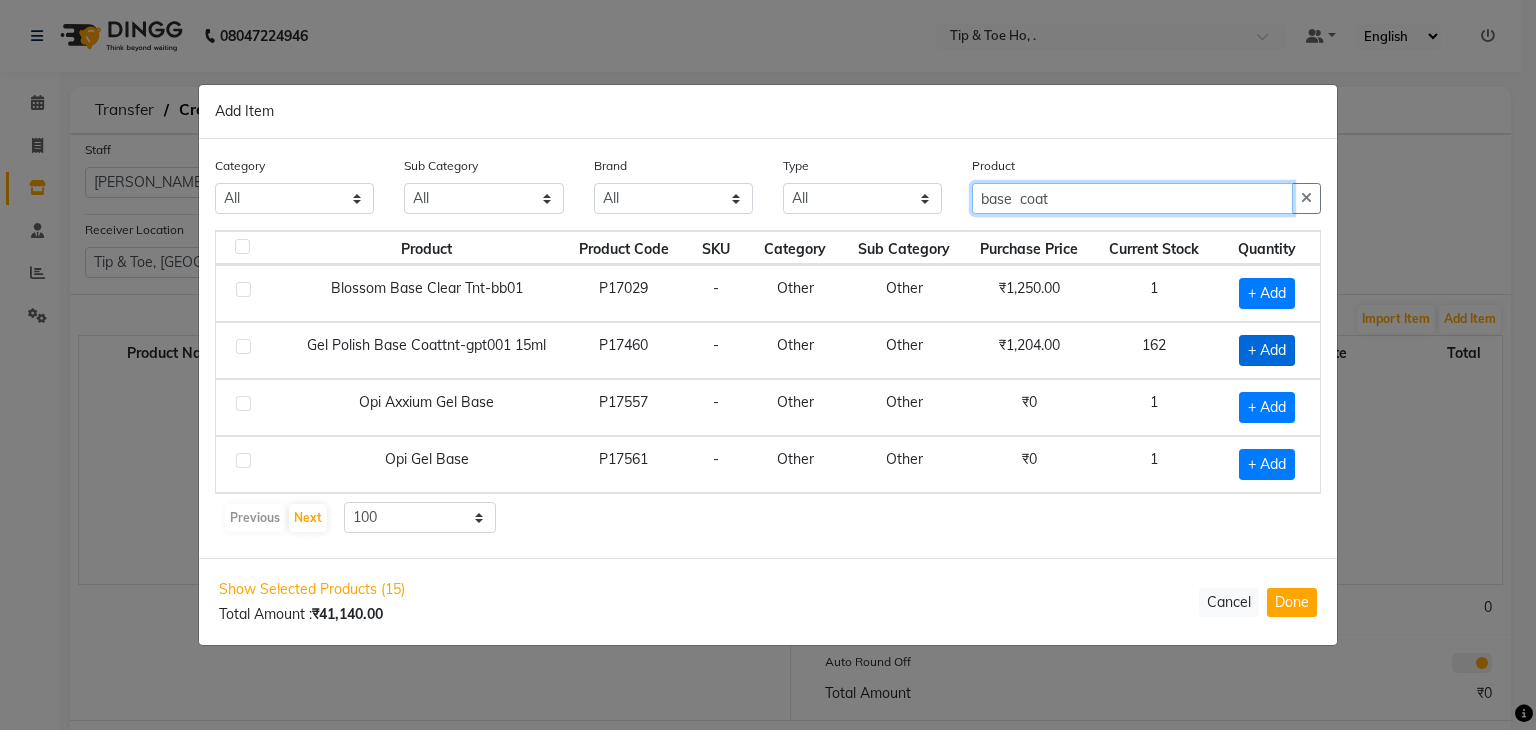 type on "base  coat" 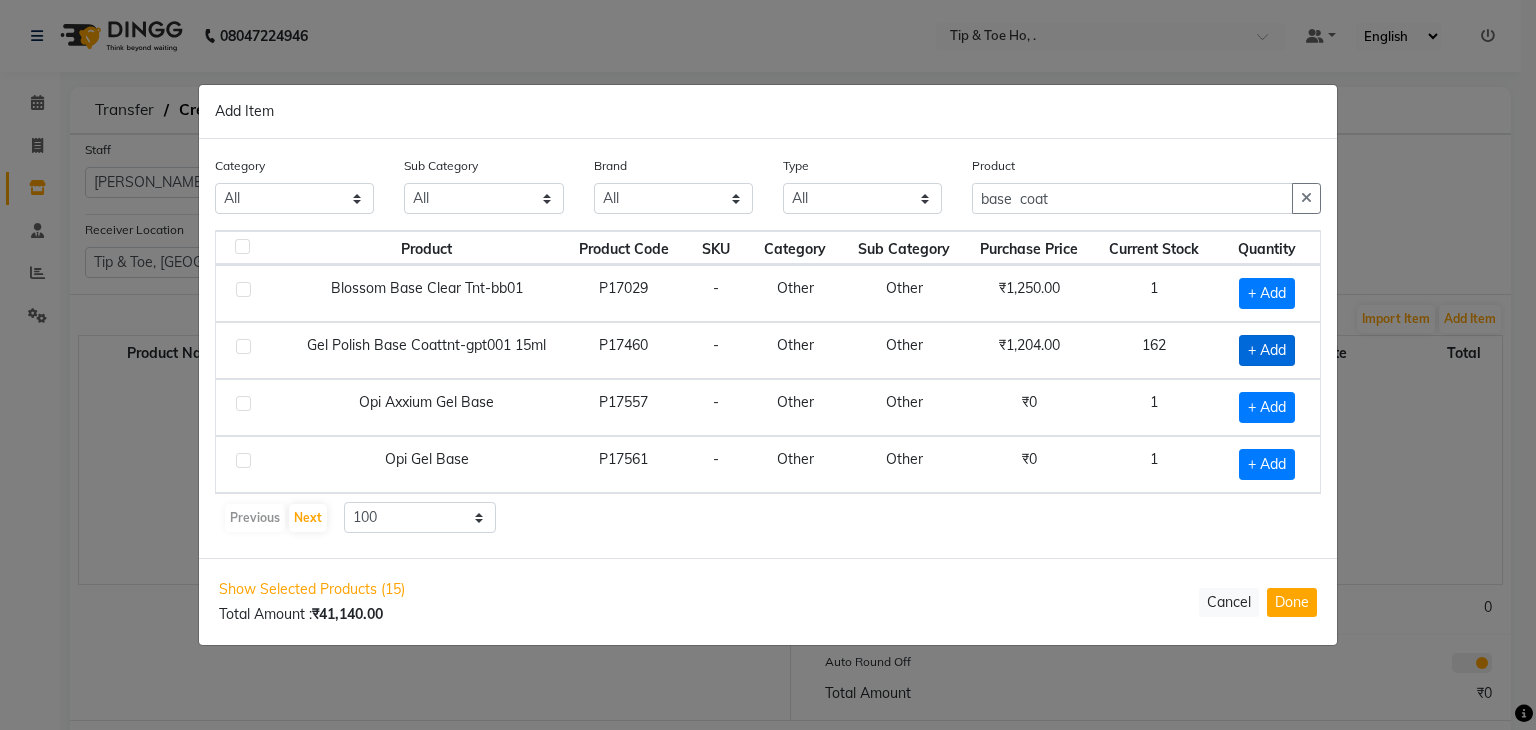 click on "+ Add" 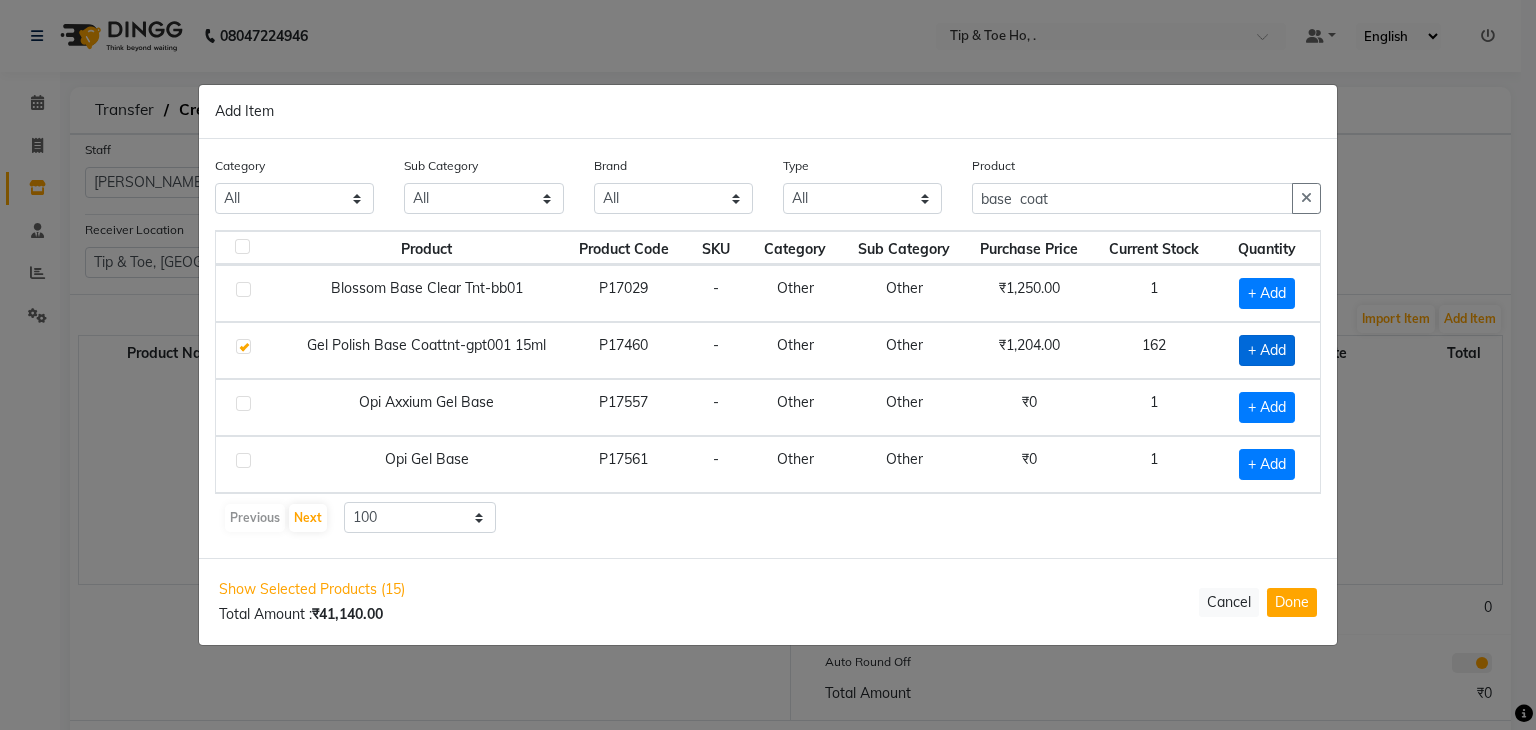 checkbox on "true" 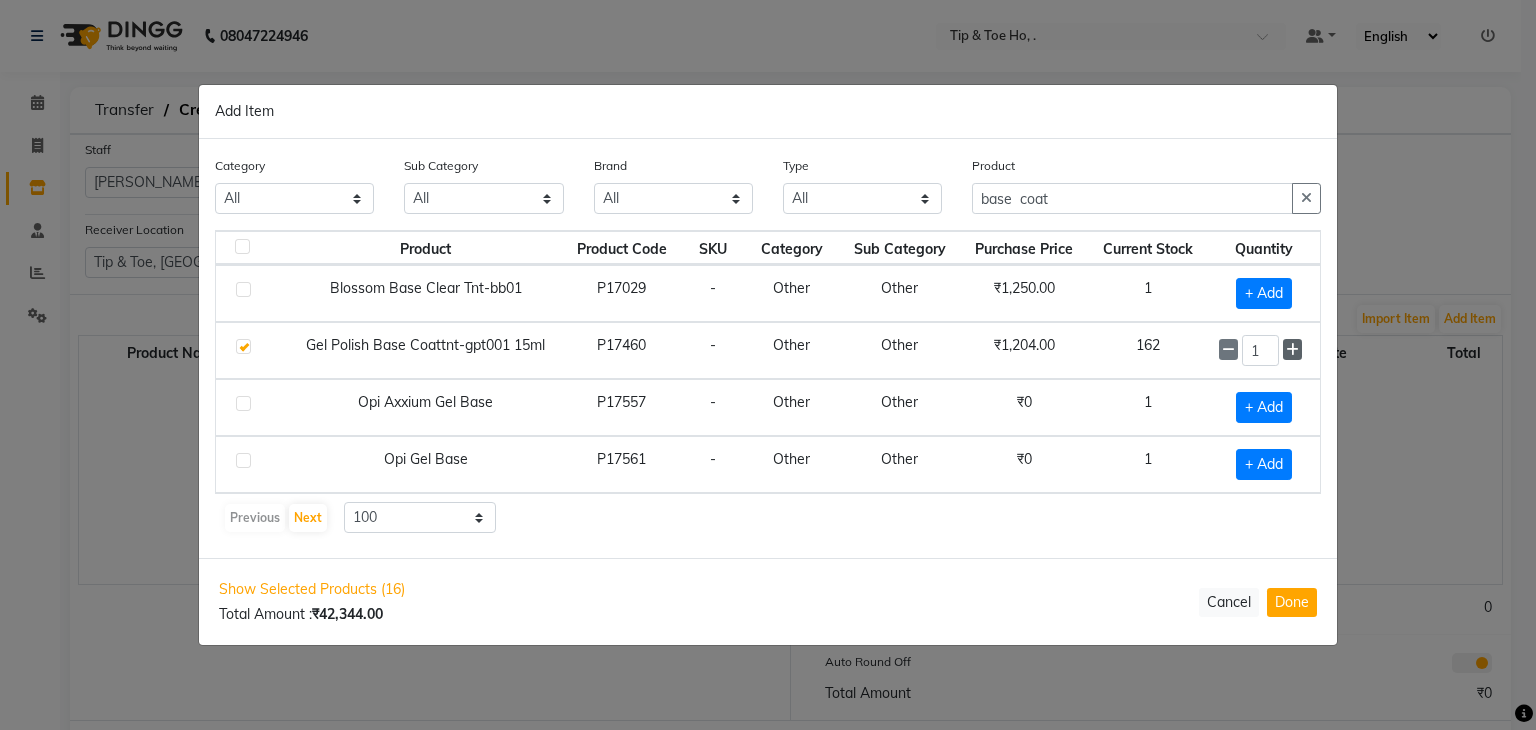 click 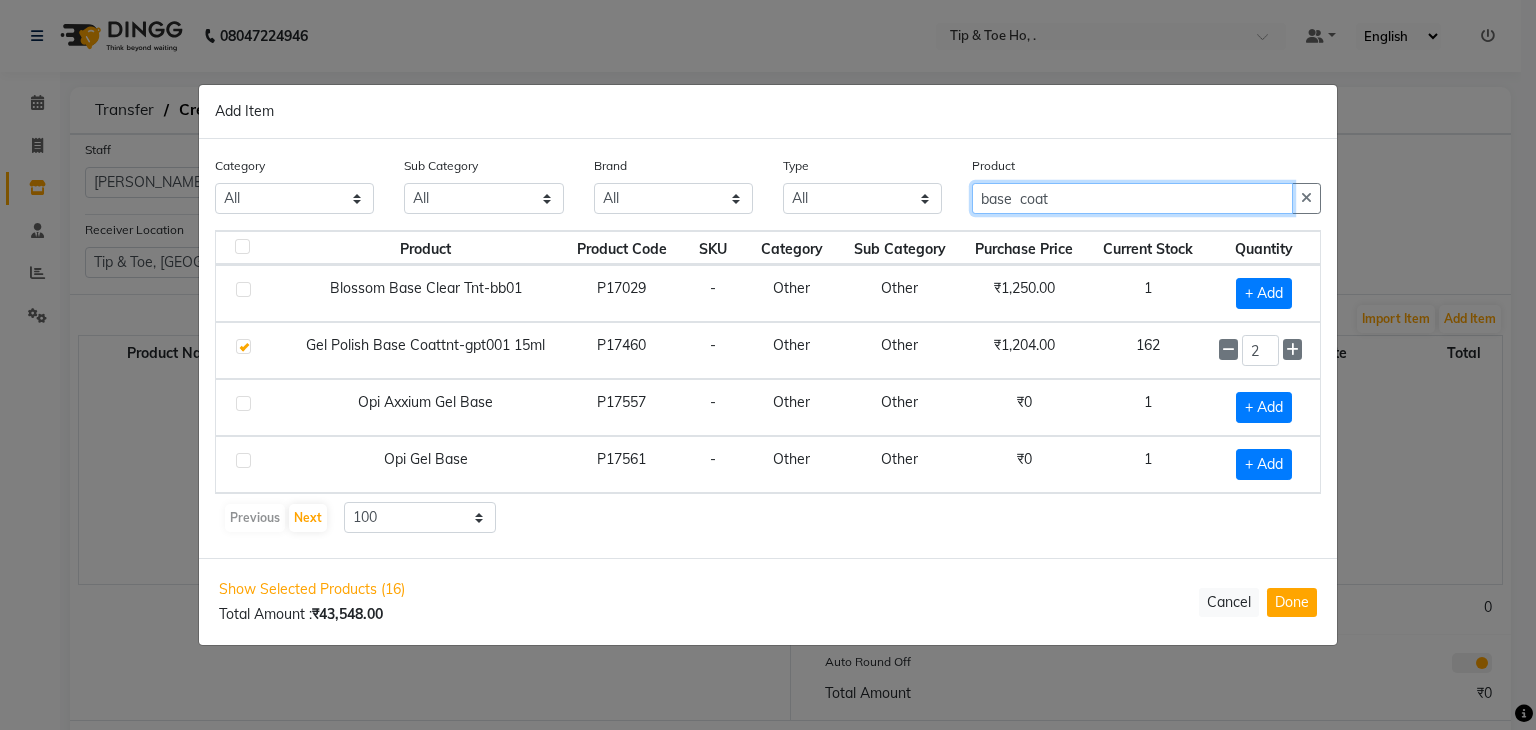 click on "base  coat" 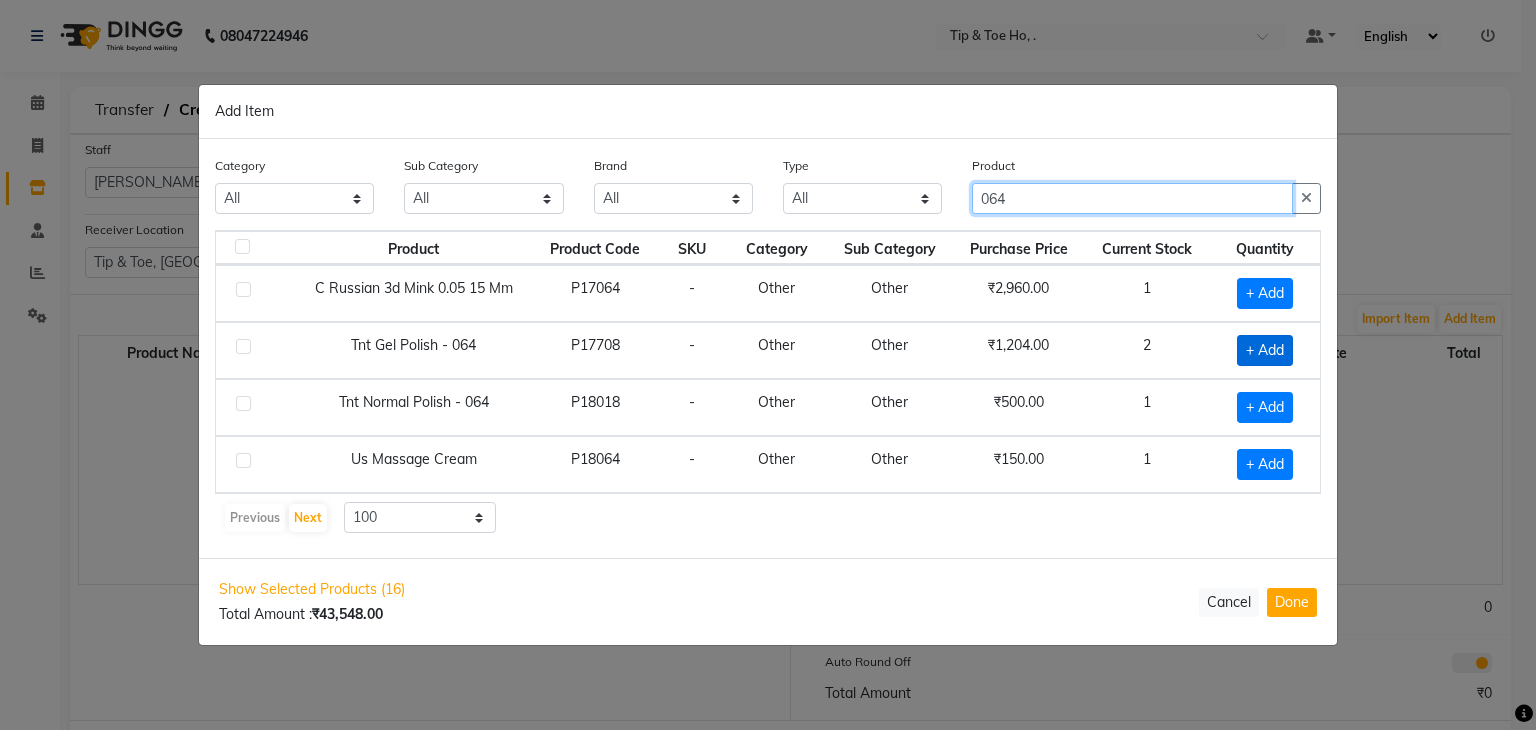type on "064" 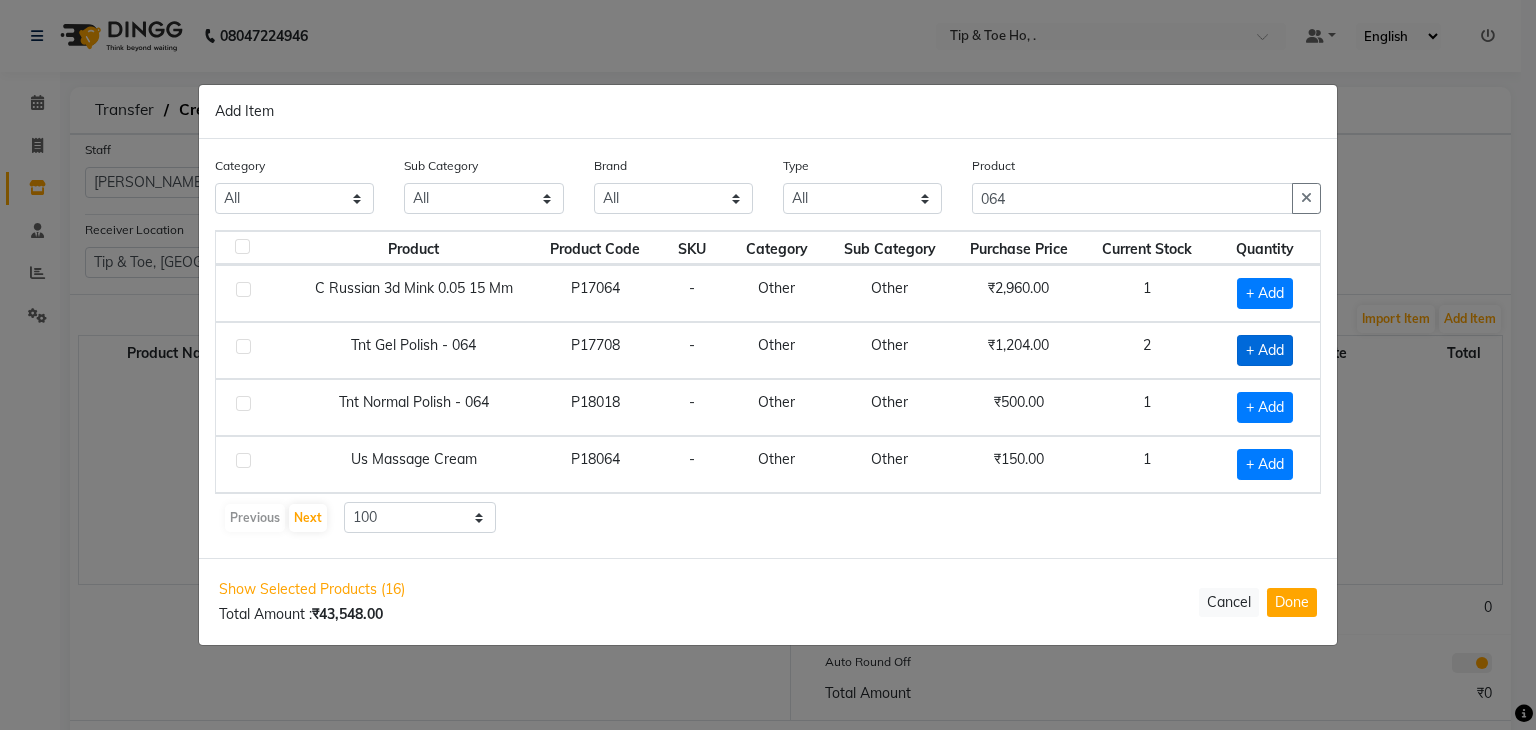 click on "+ Add" 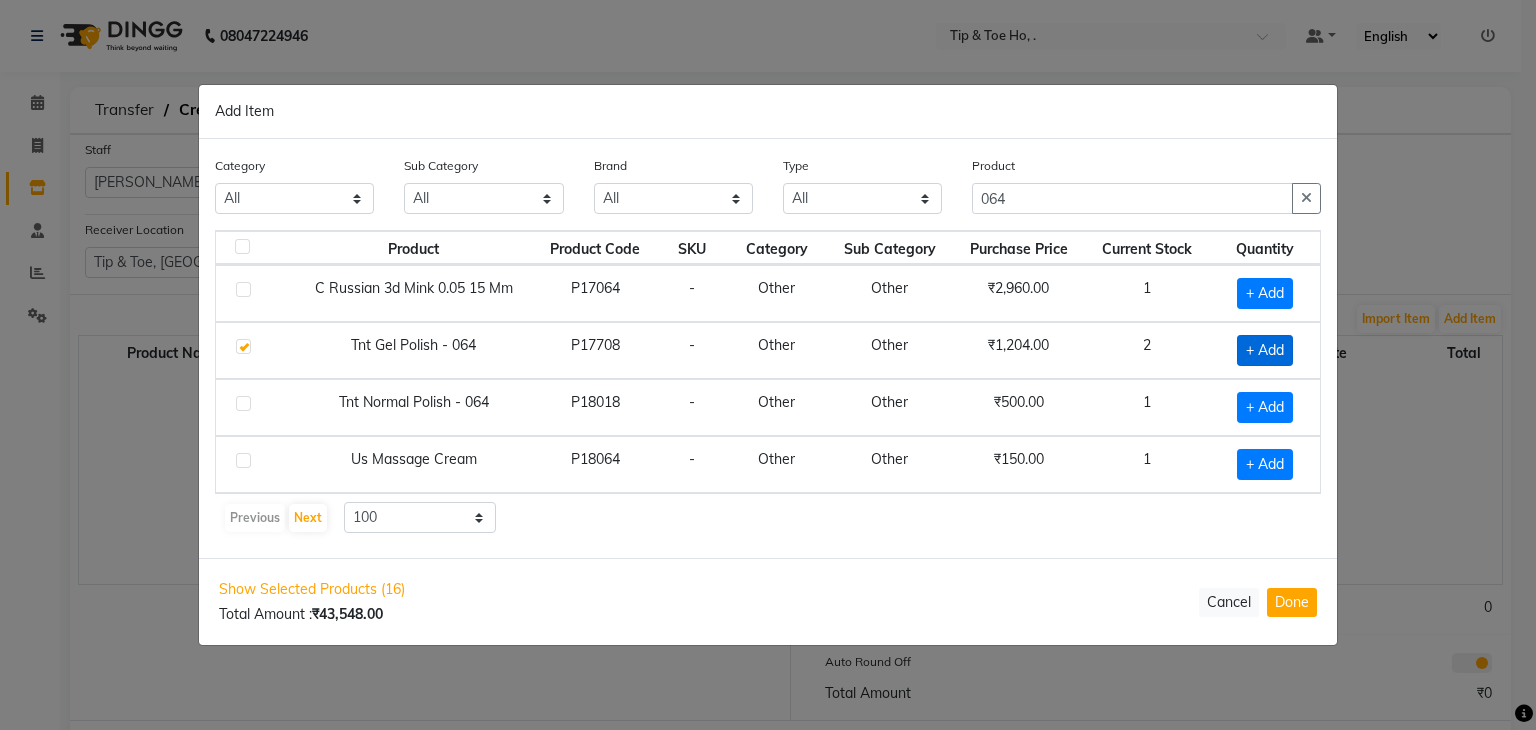 checkbox on "true" 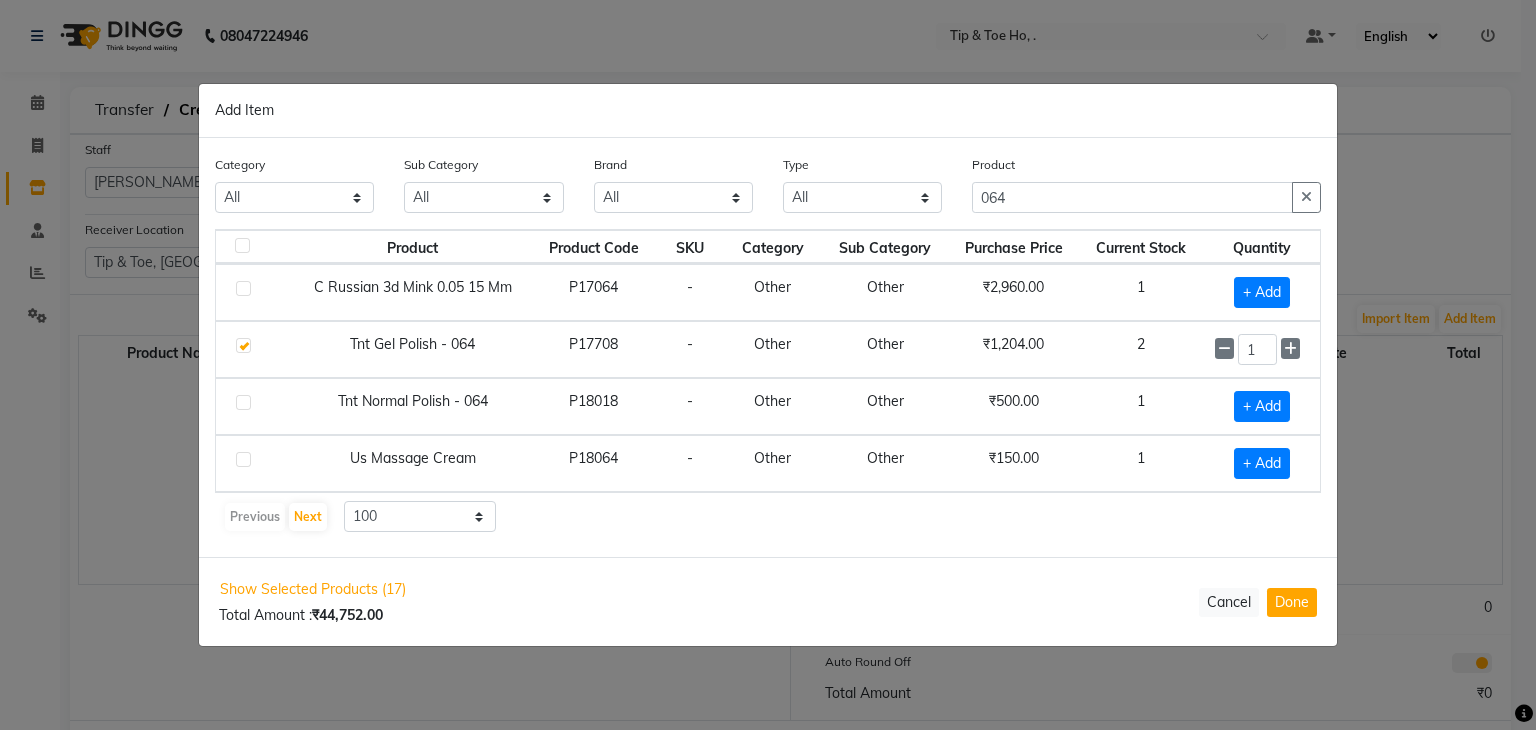 click on "Product 064" 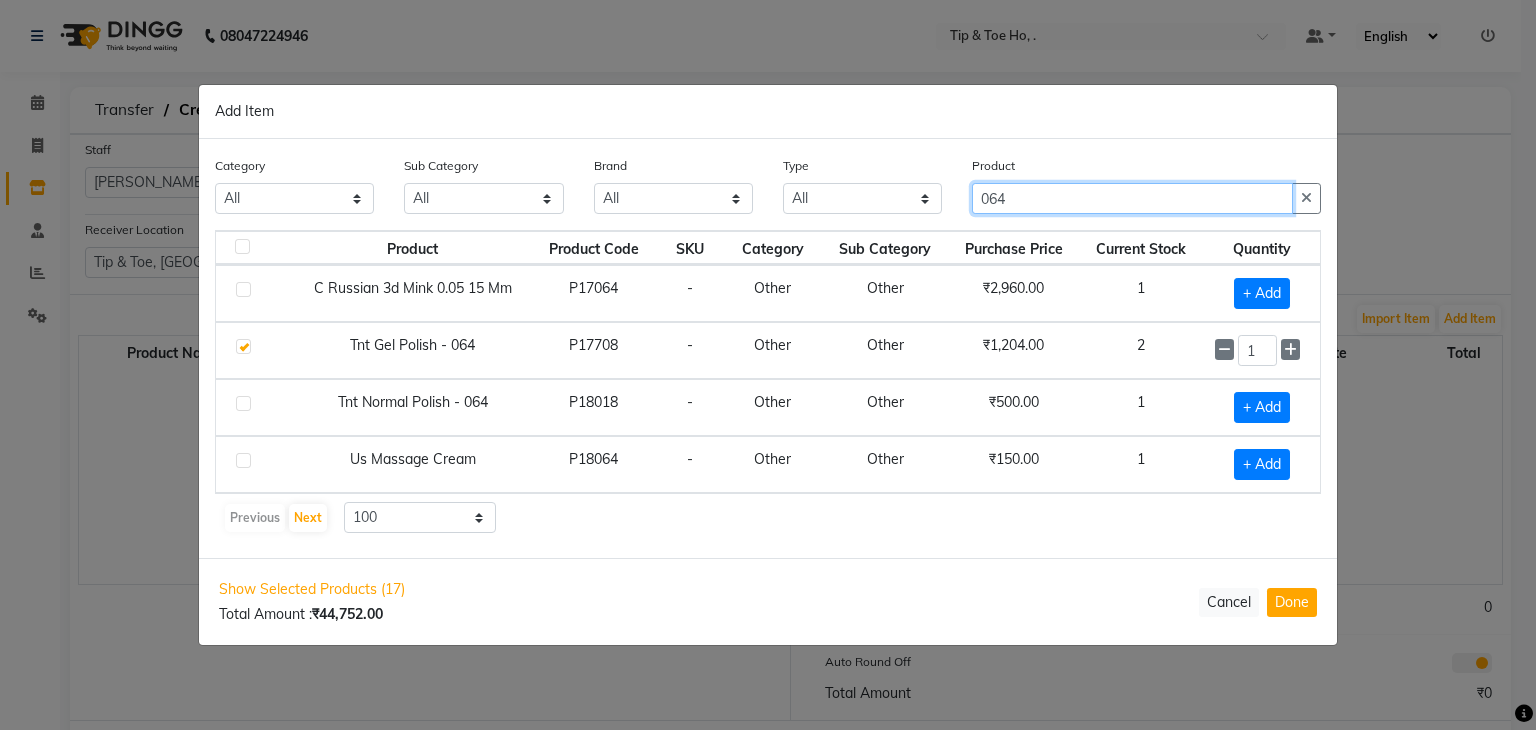 click on "064" 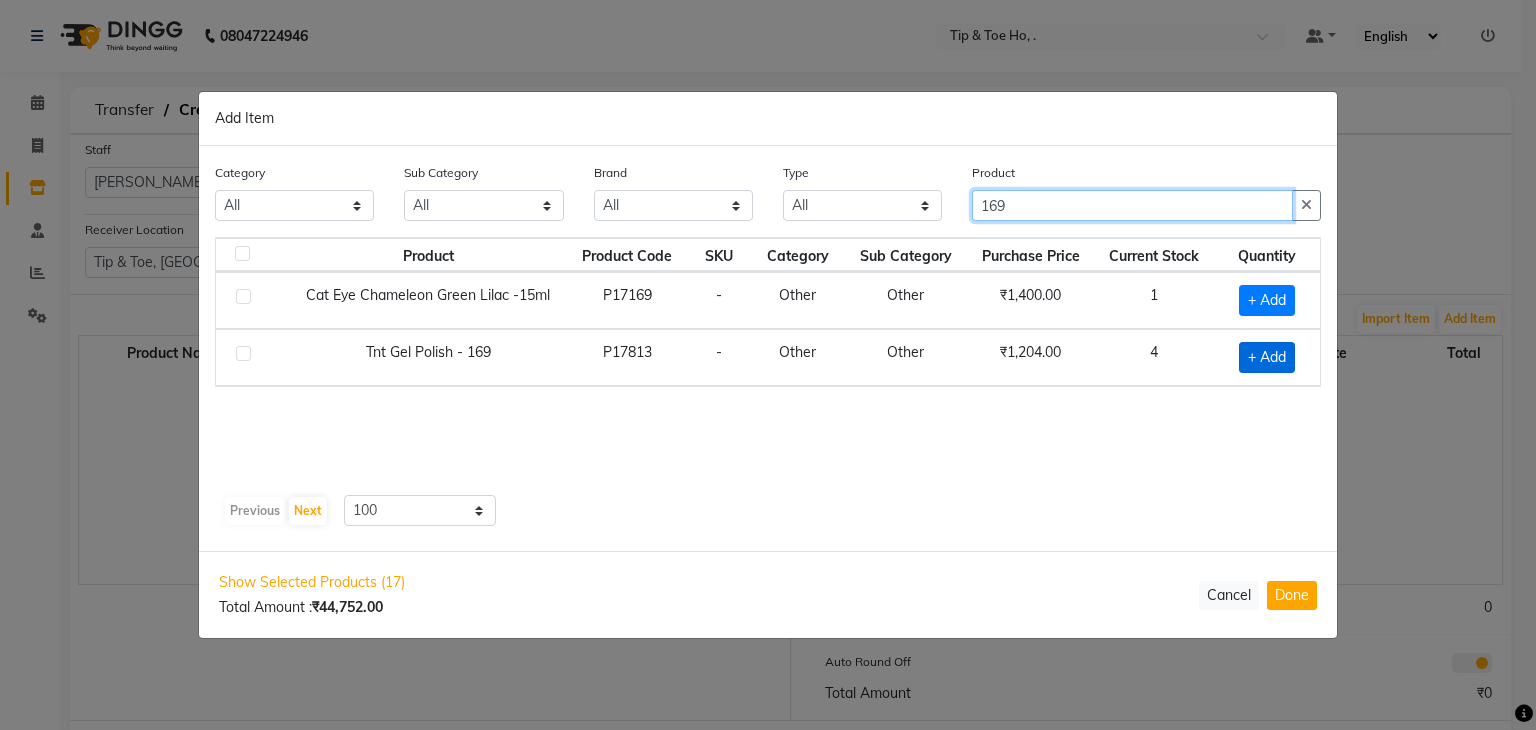 type on "169" 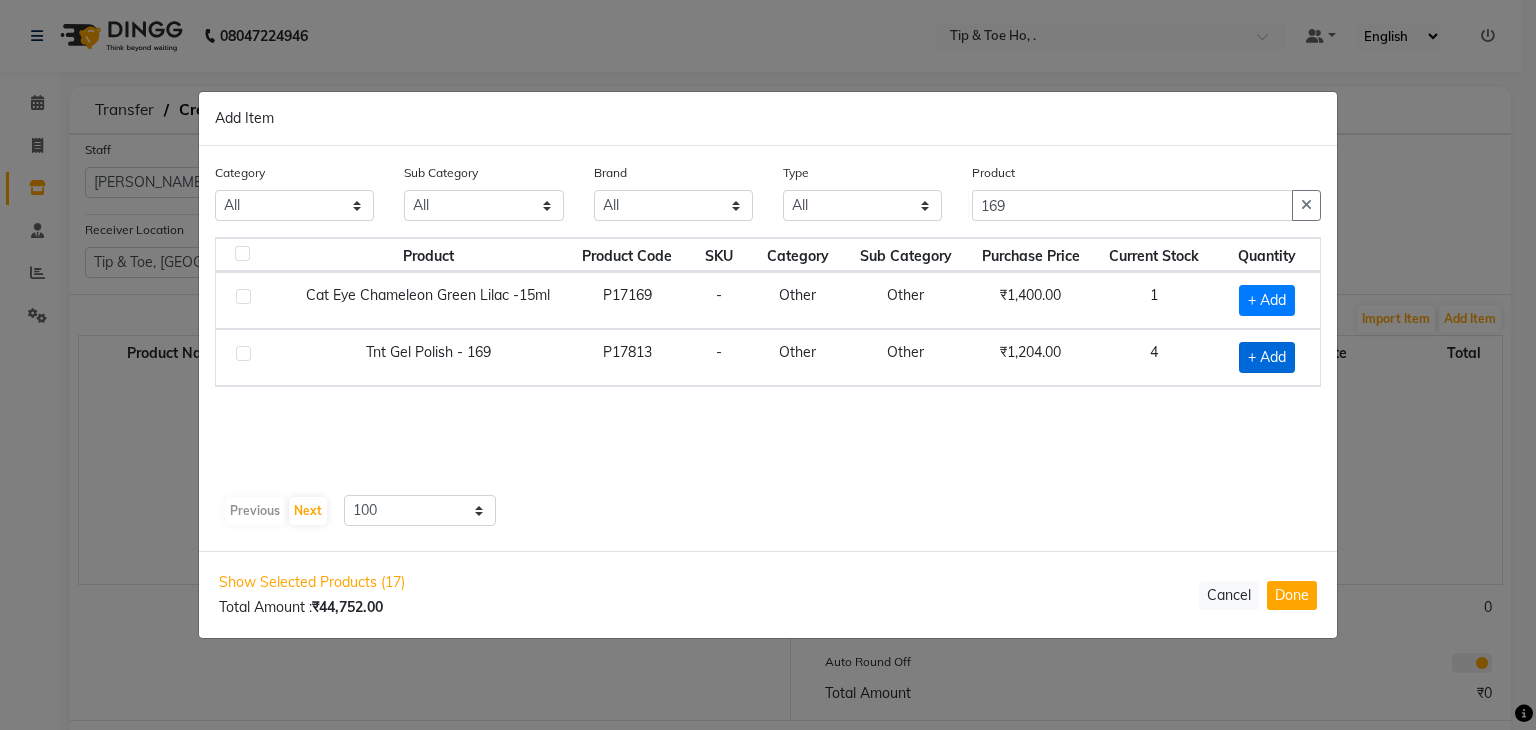 click on "+ Add" 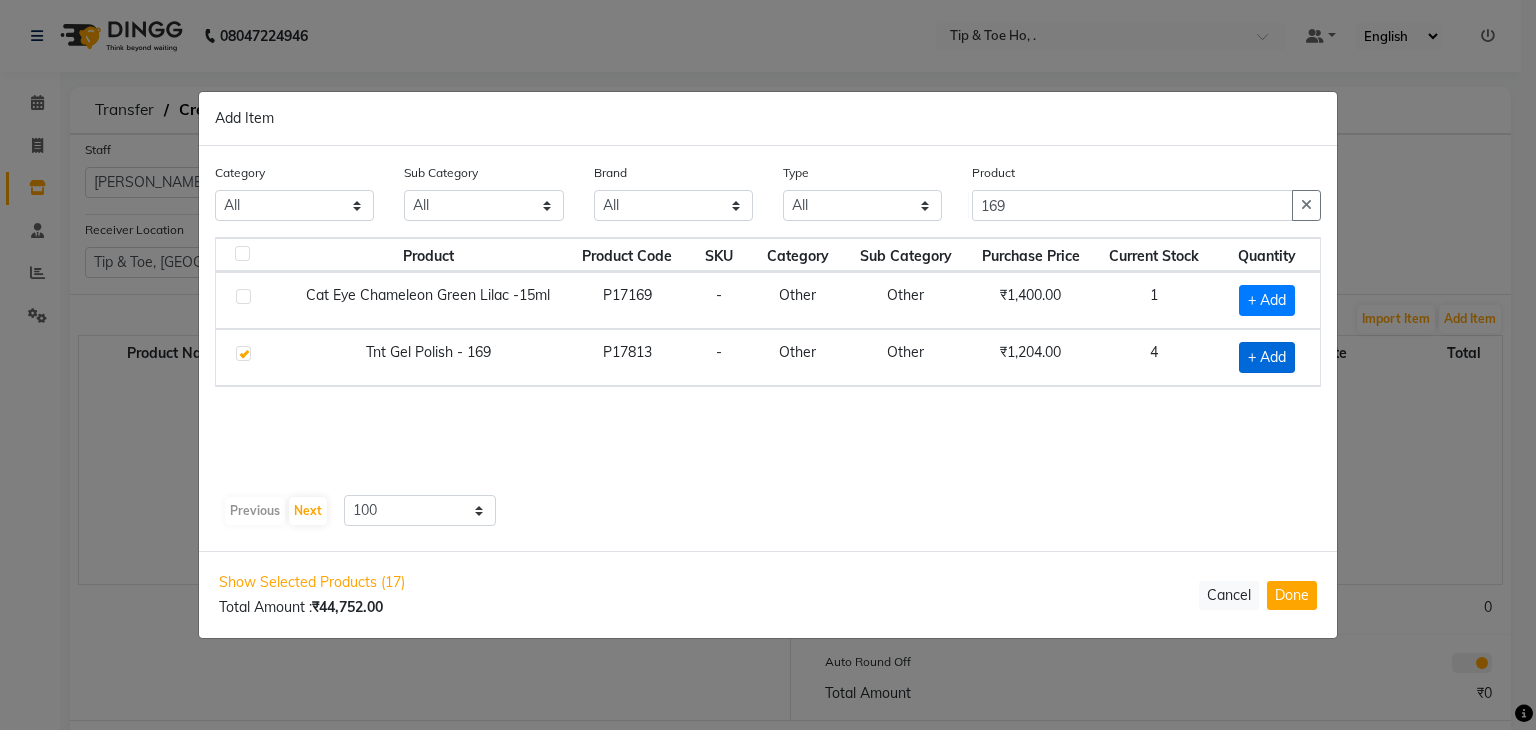 checkbox on "true" 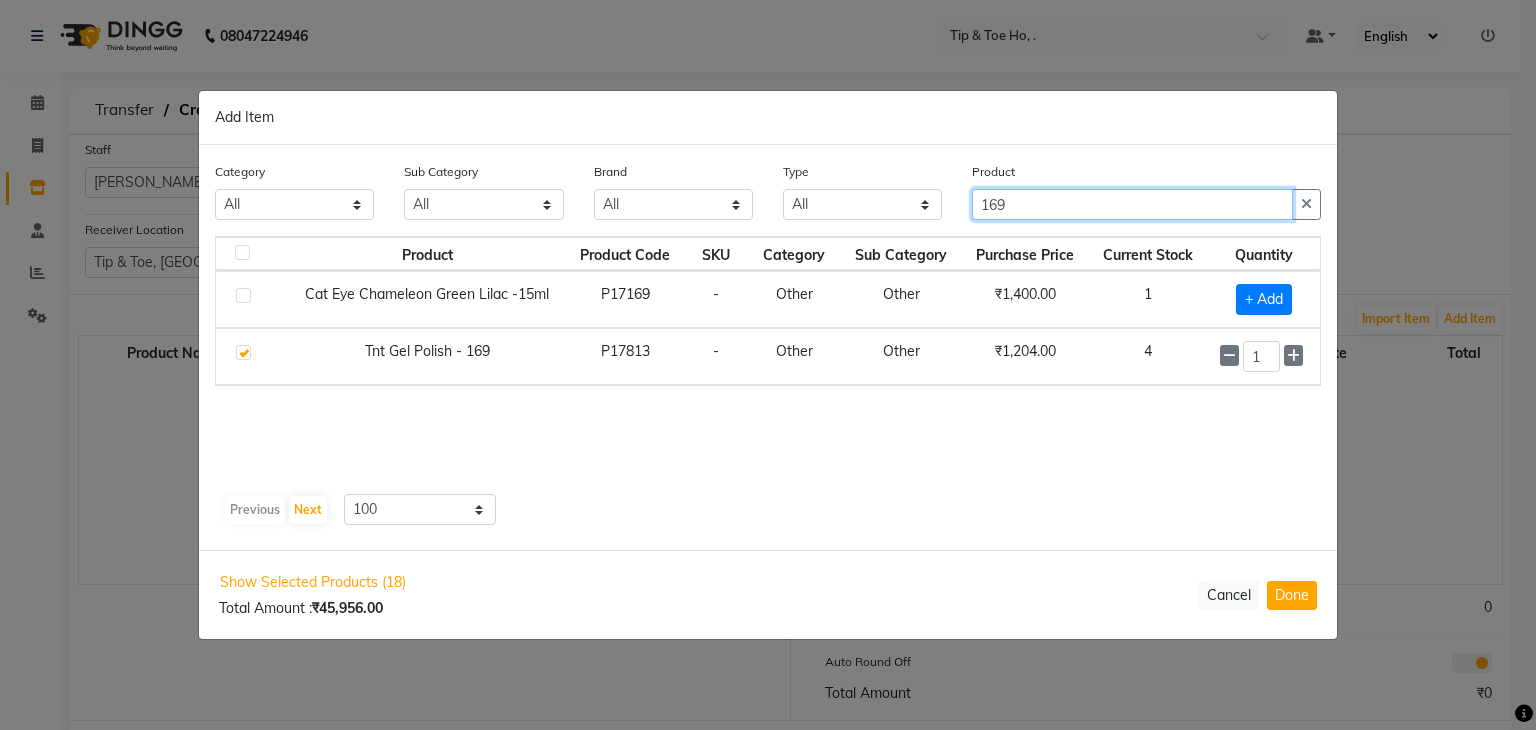 click on "169" 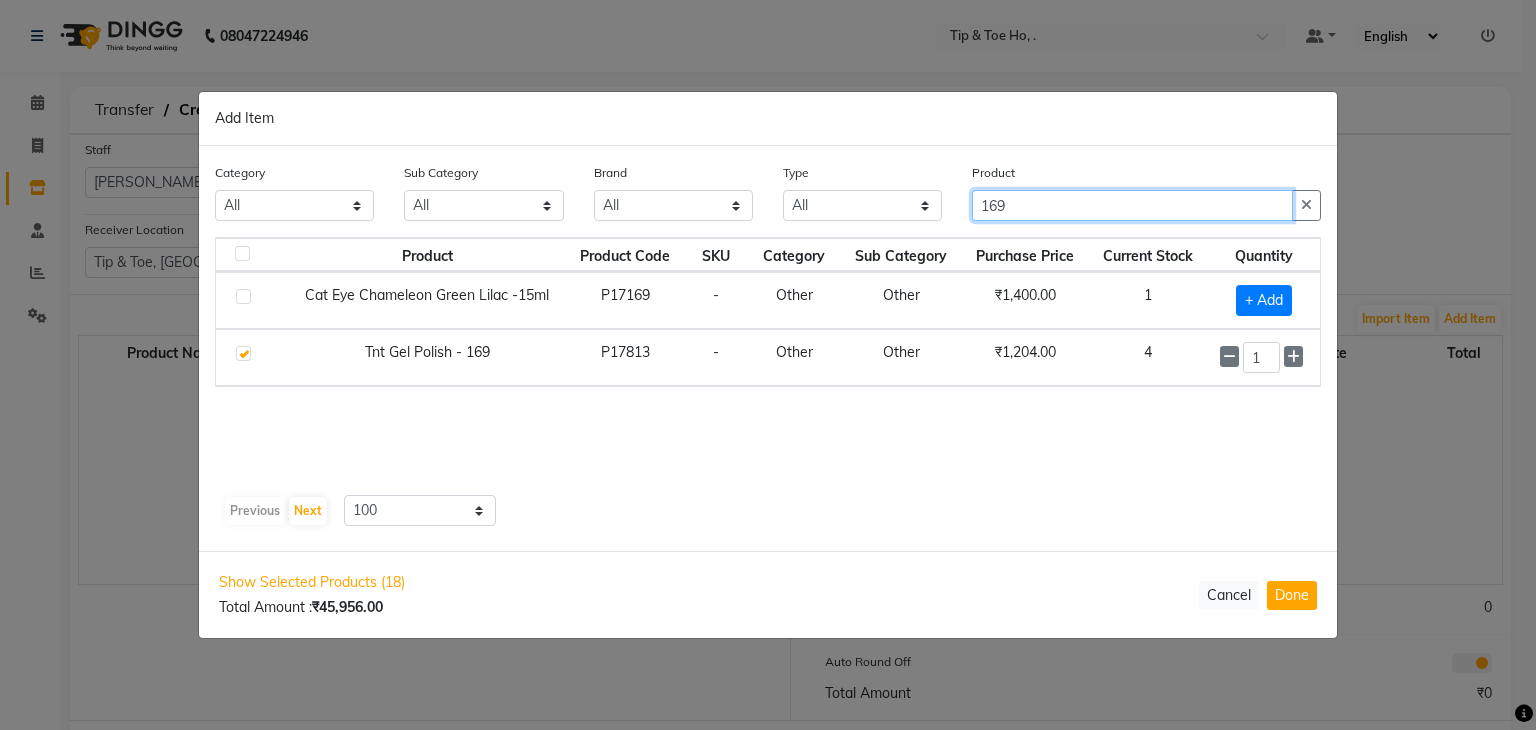click on "169" 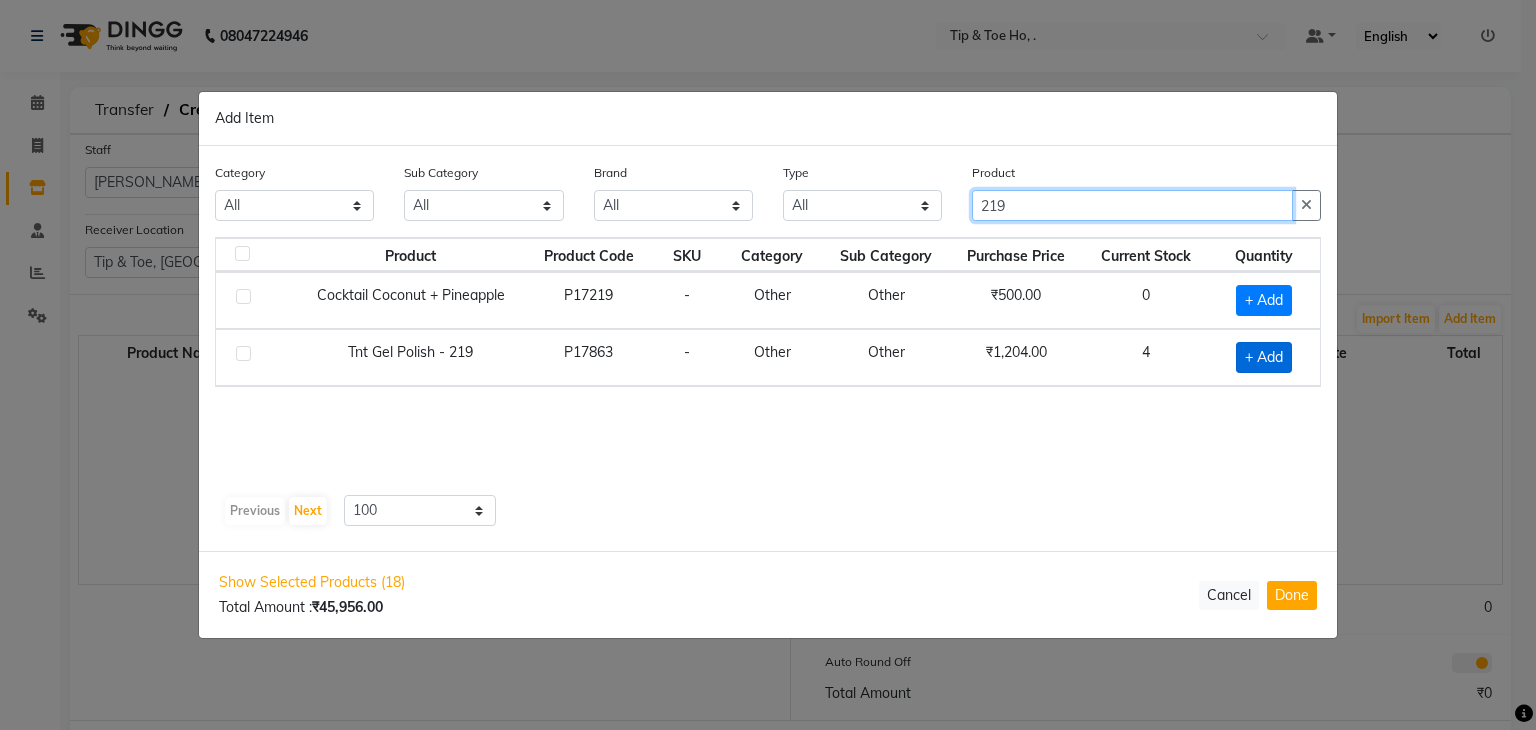 type on "219" 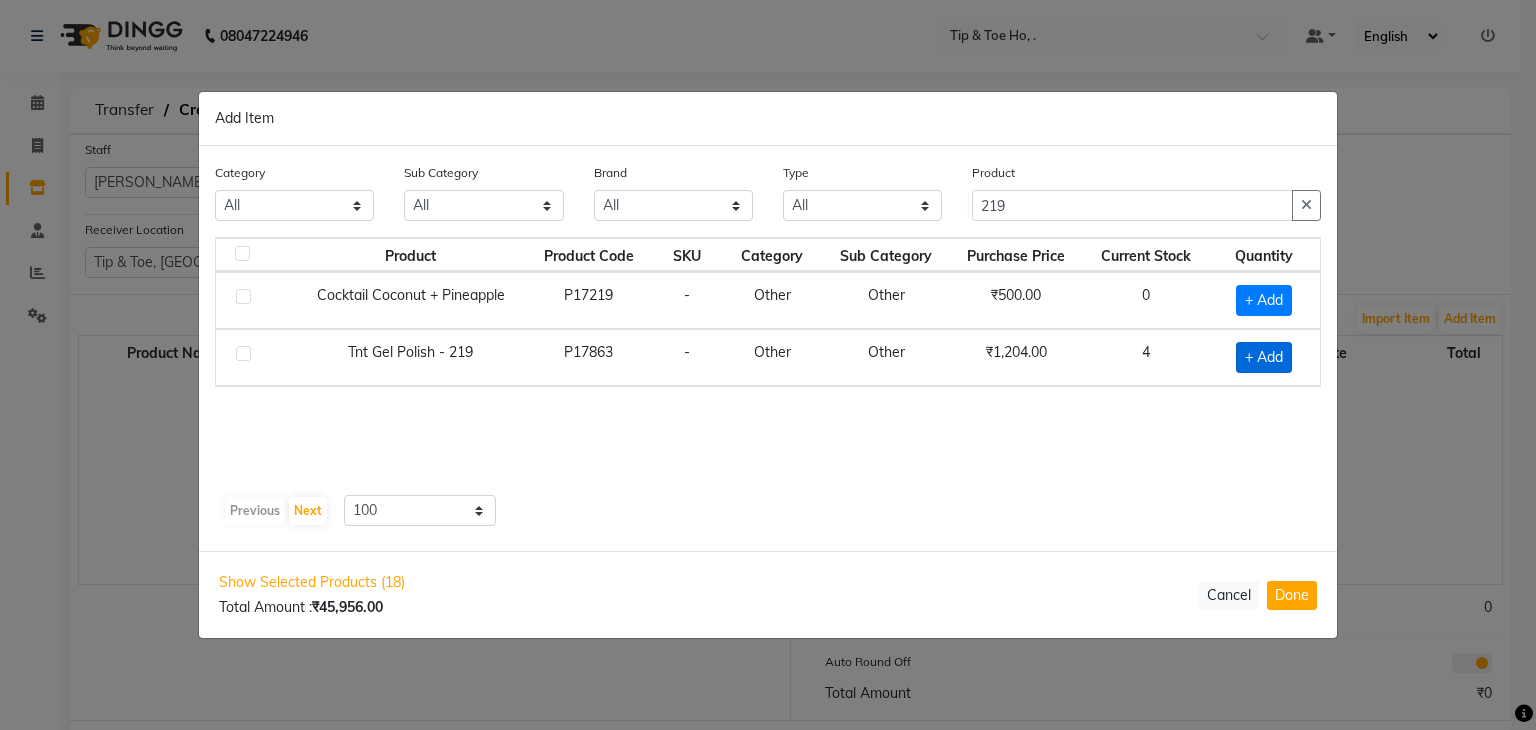 click on "+ Add" 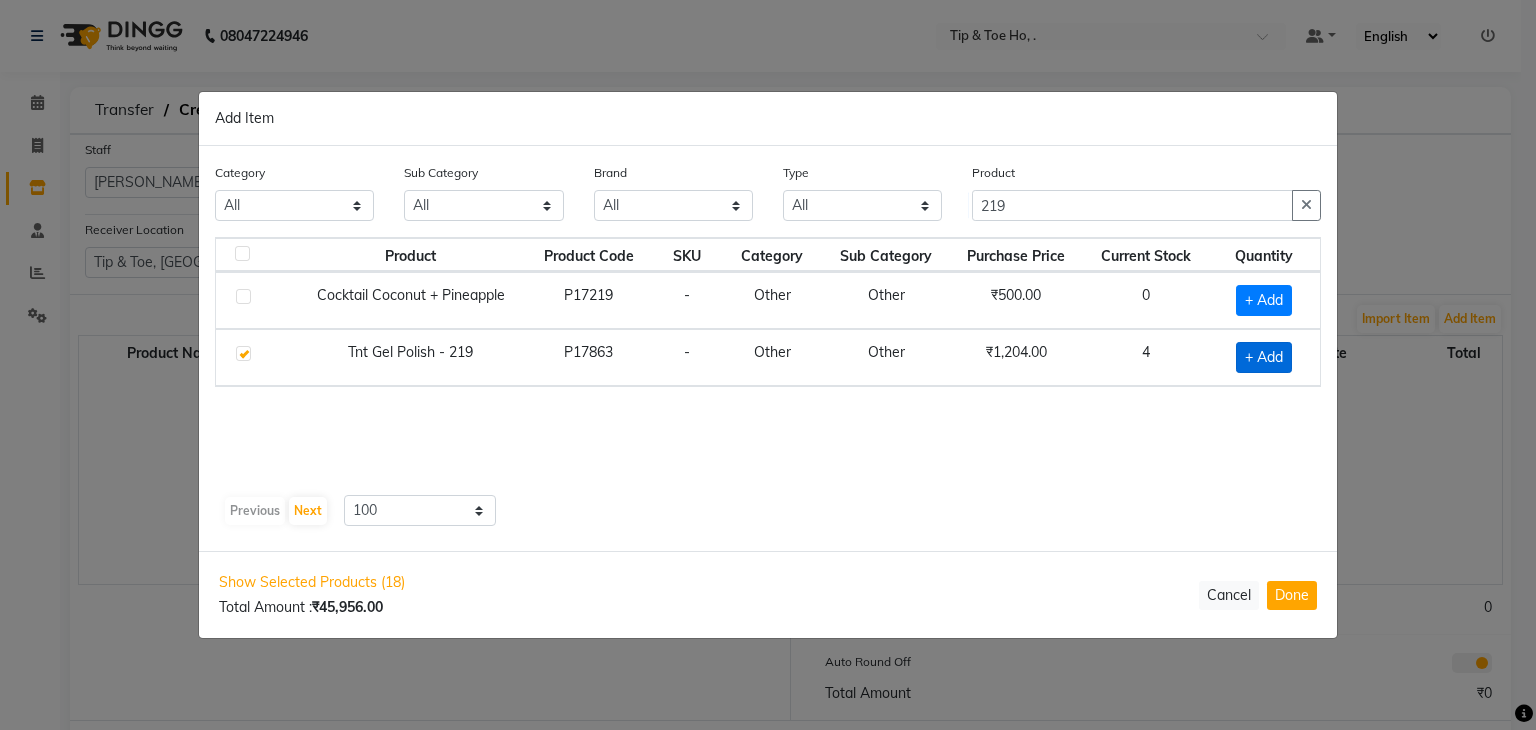 checkbox on "true" 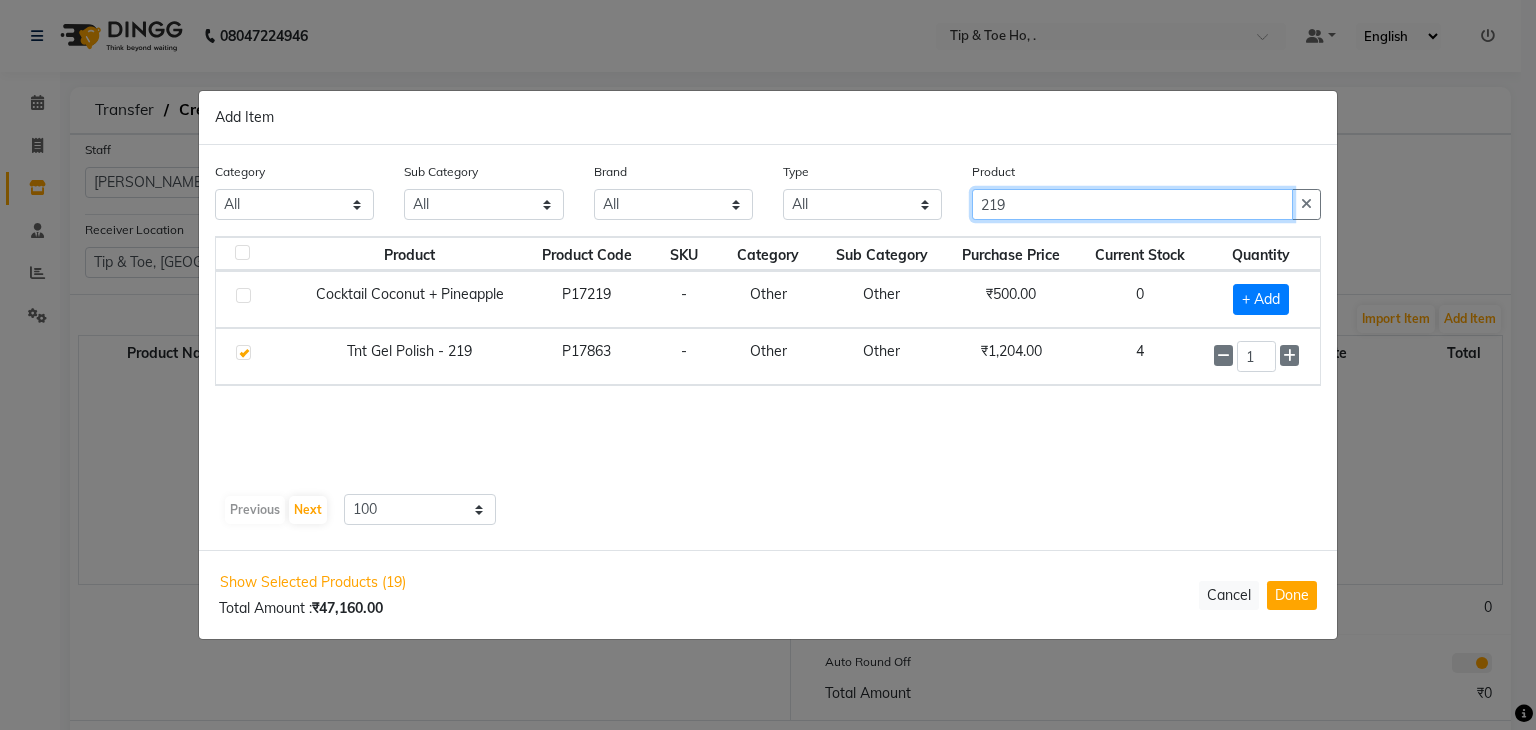 click on "219" 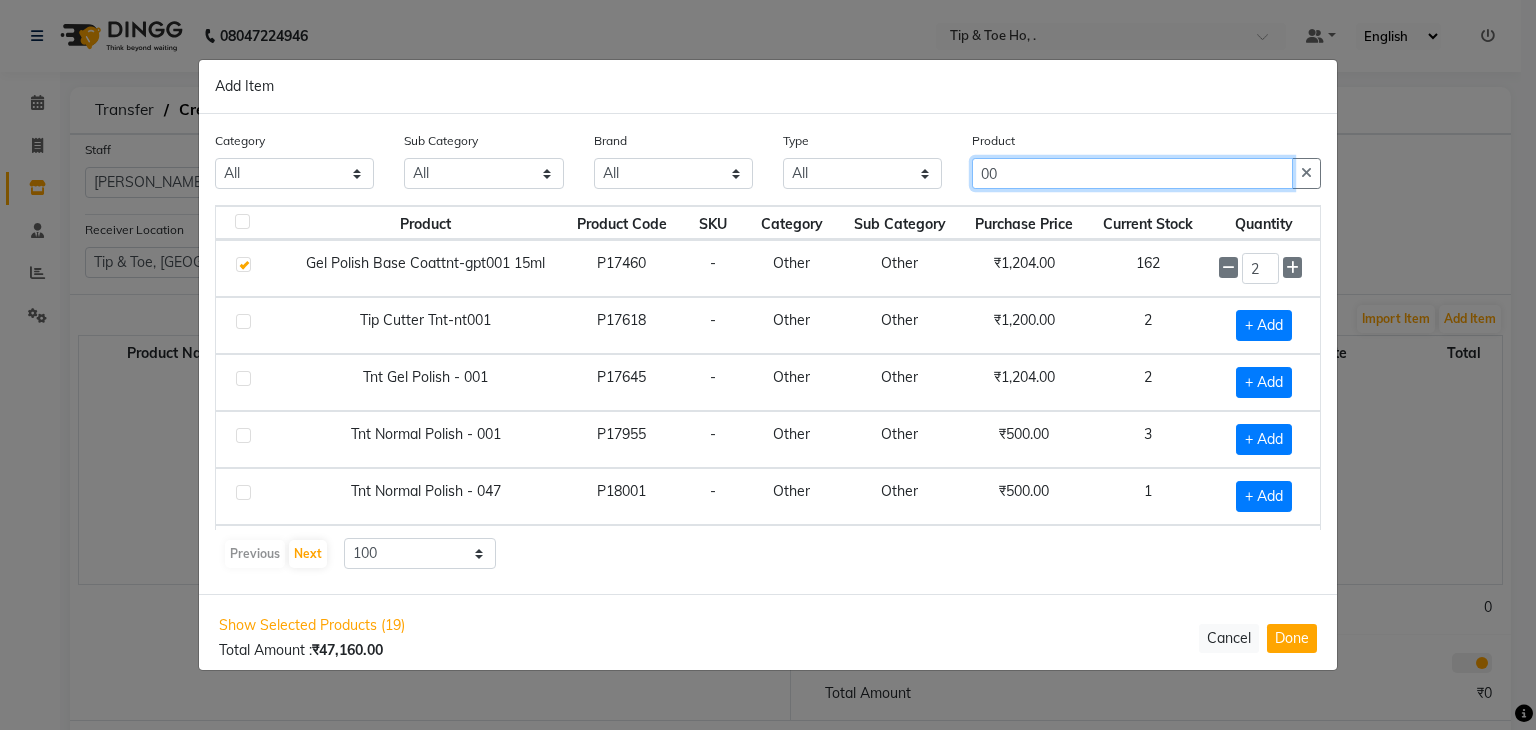 type on "0" 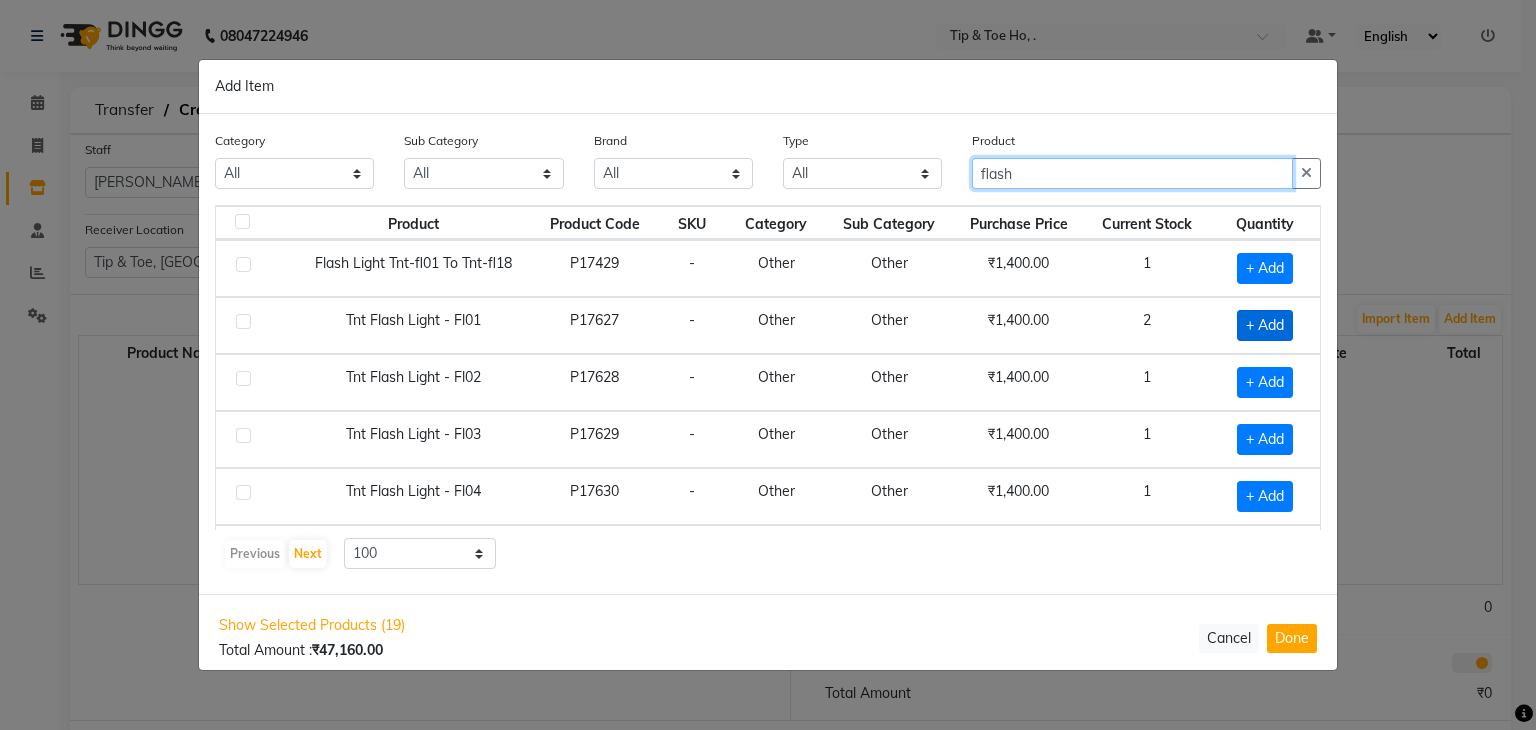 type on "flash" 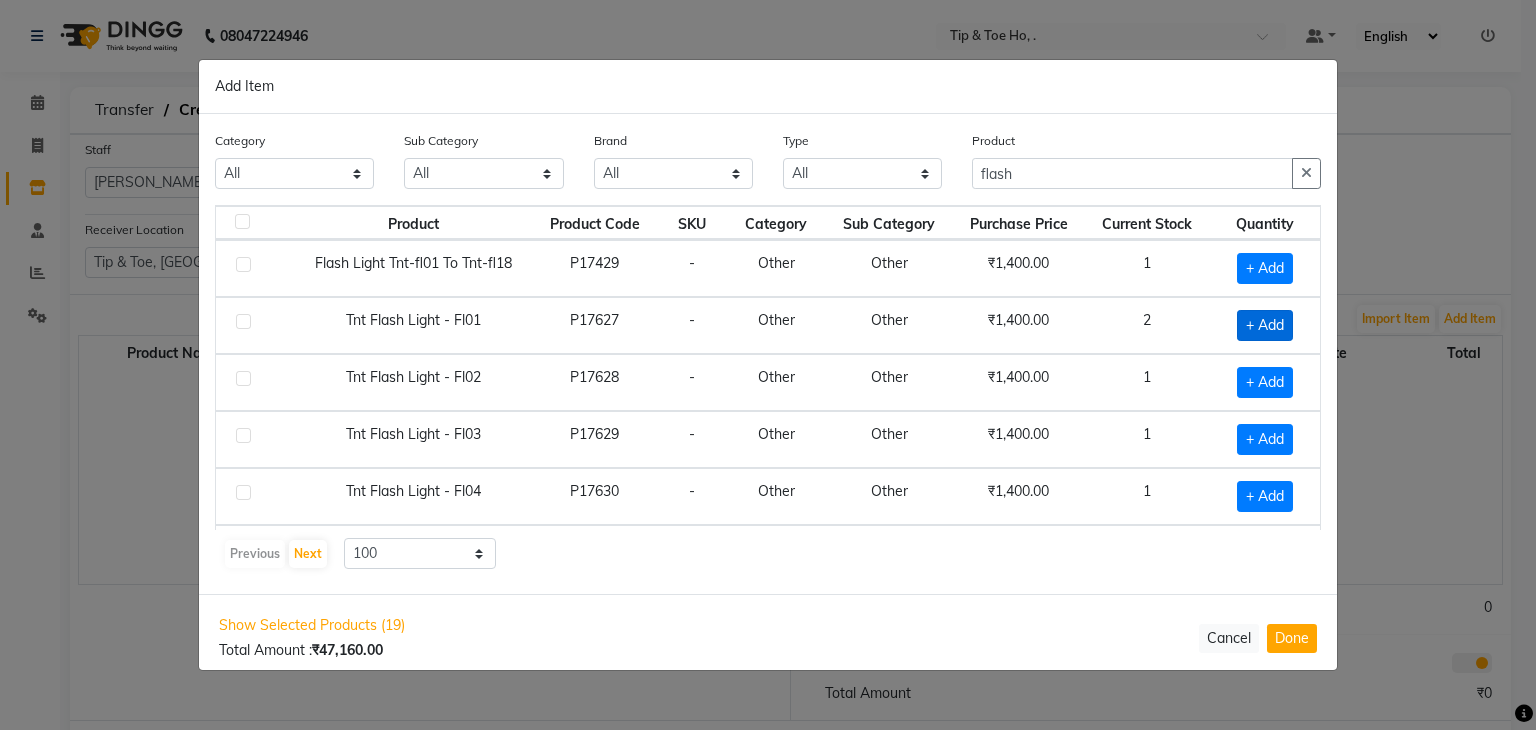 click on "+ Add" 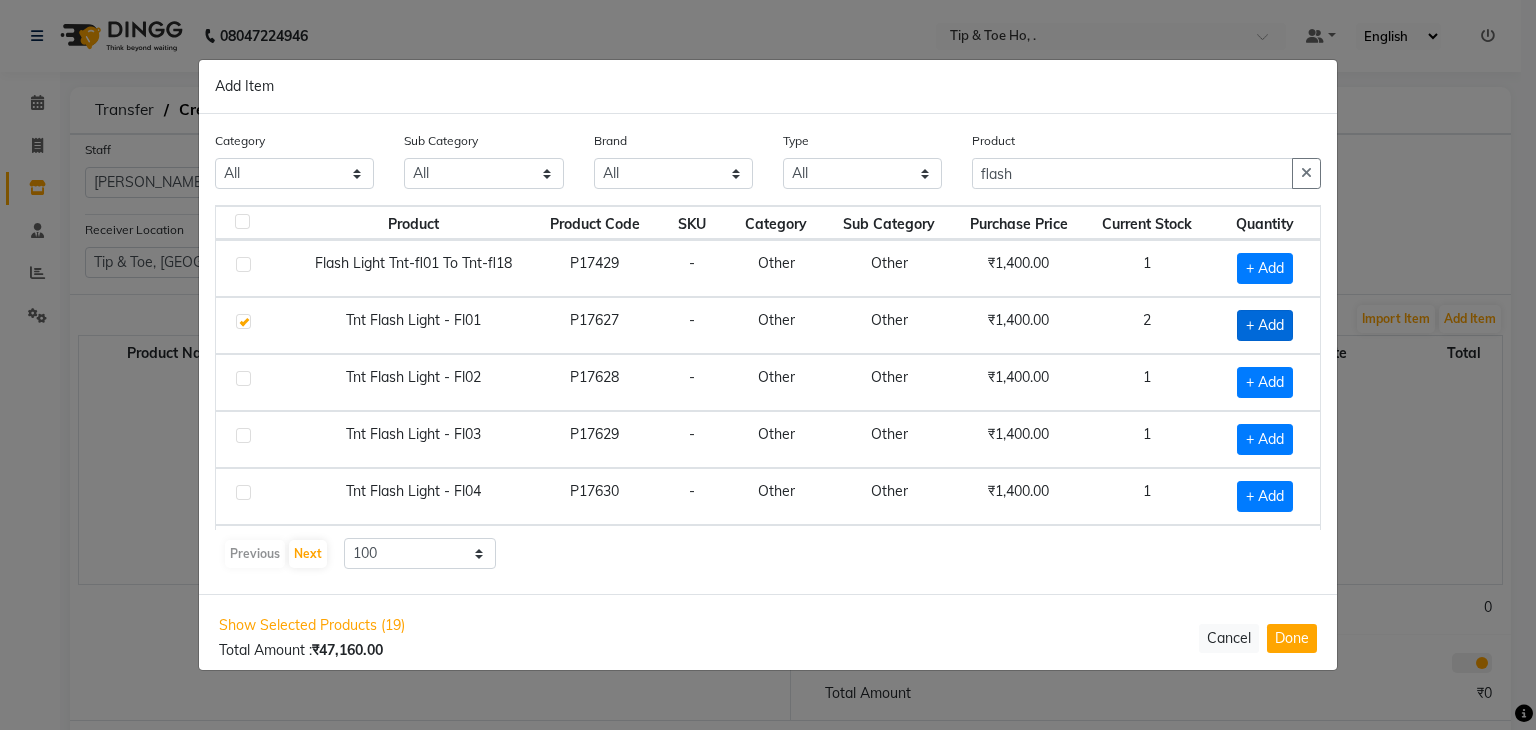 checkbox on "true" 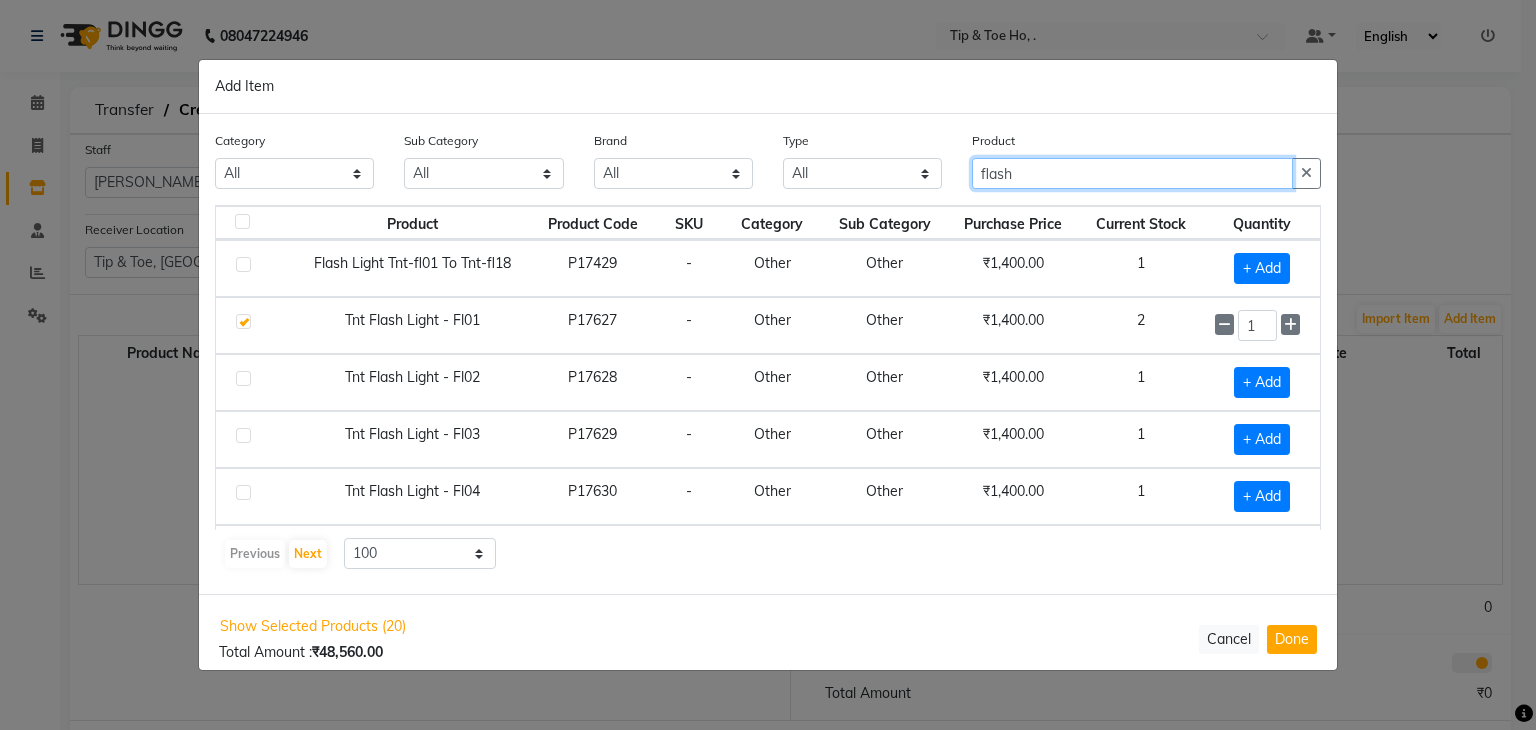 click on "flash" 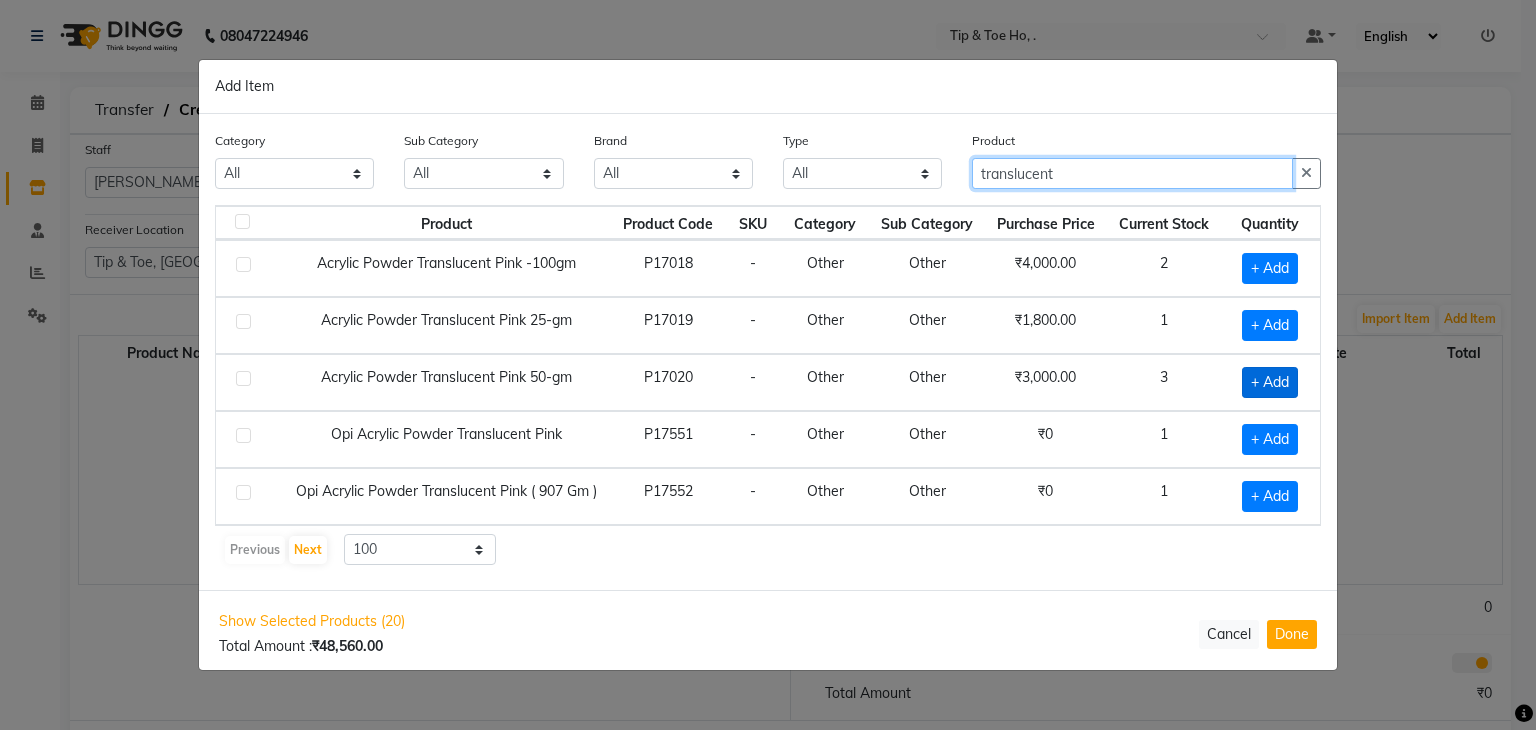 type on "translucent" 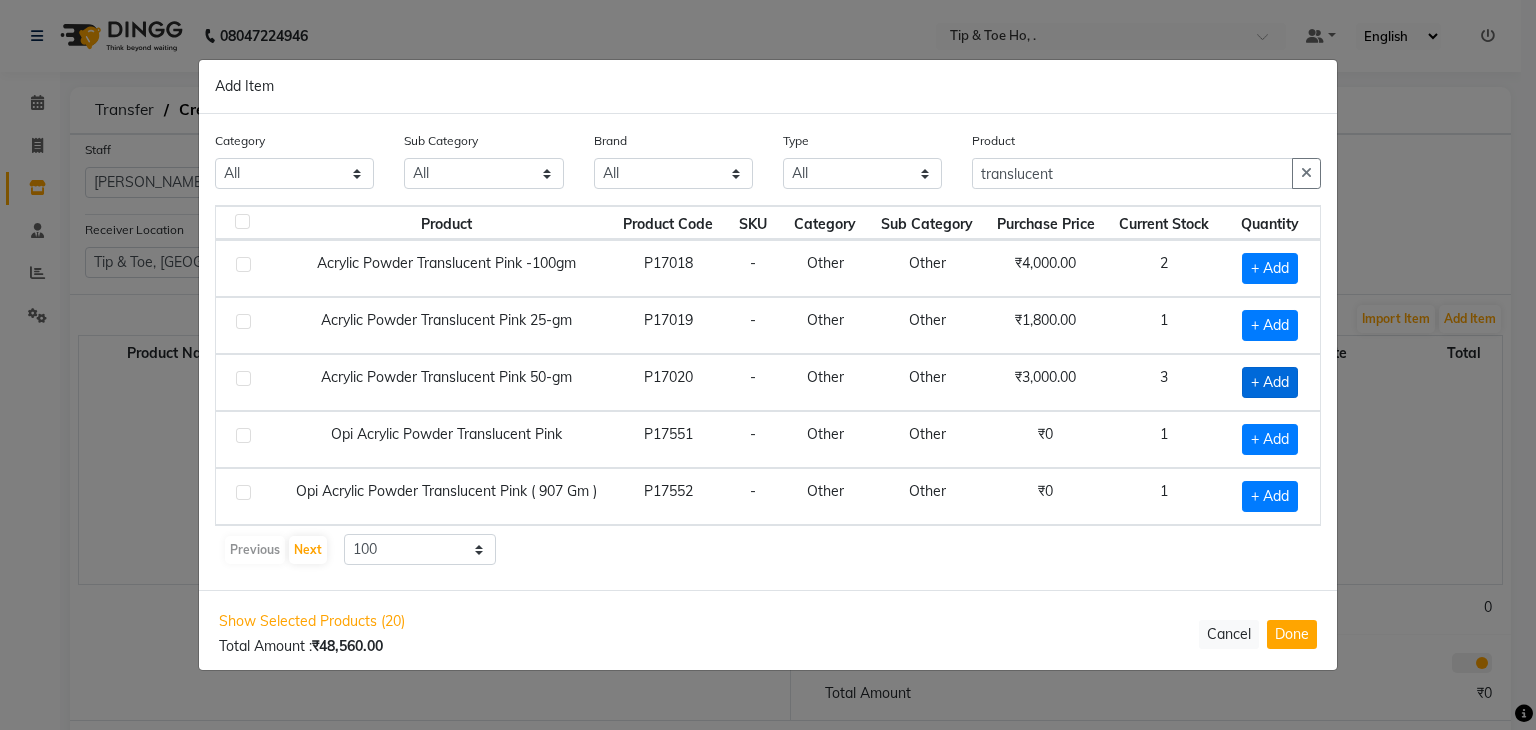 click on "+ Add" 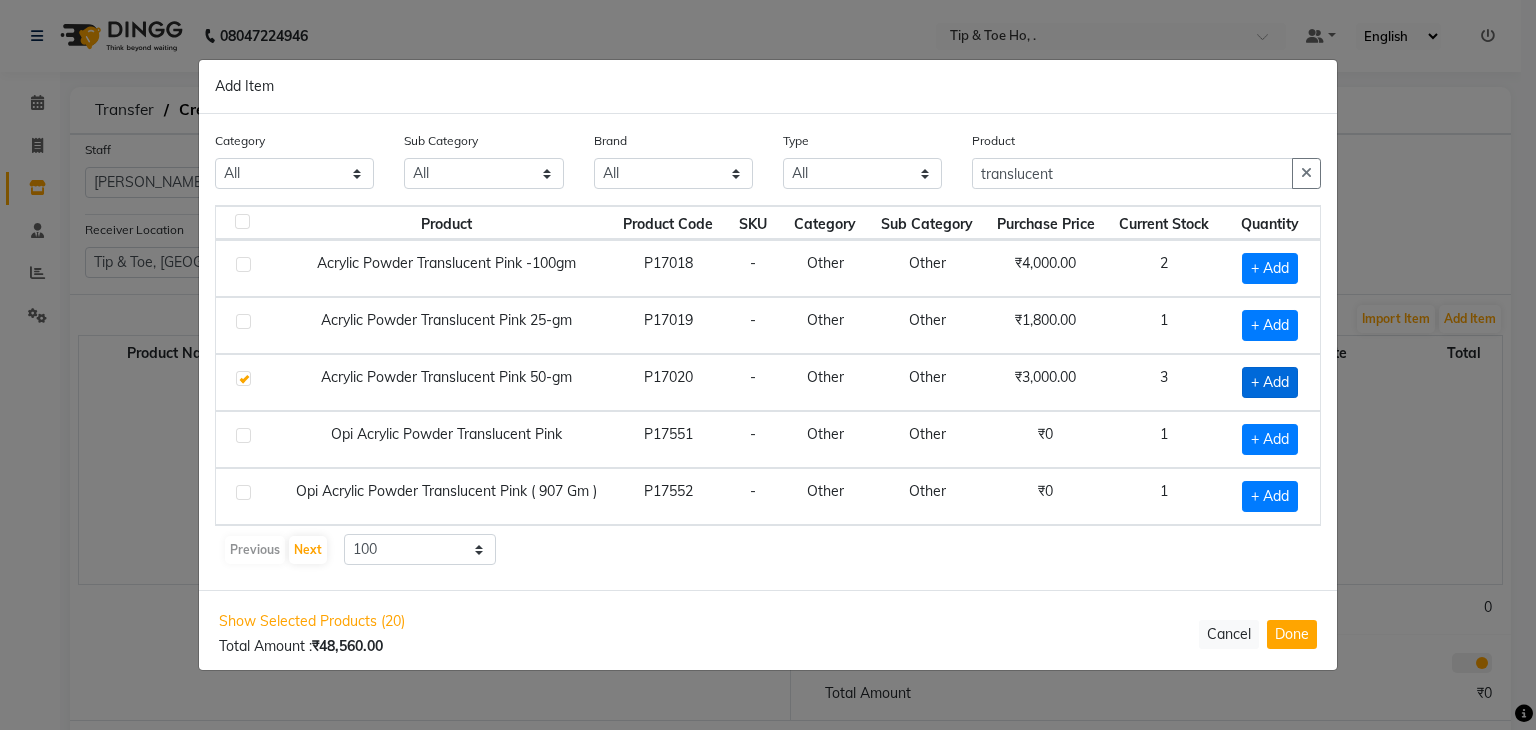 checkbox on "true" 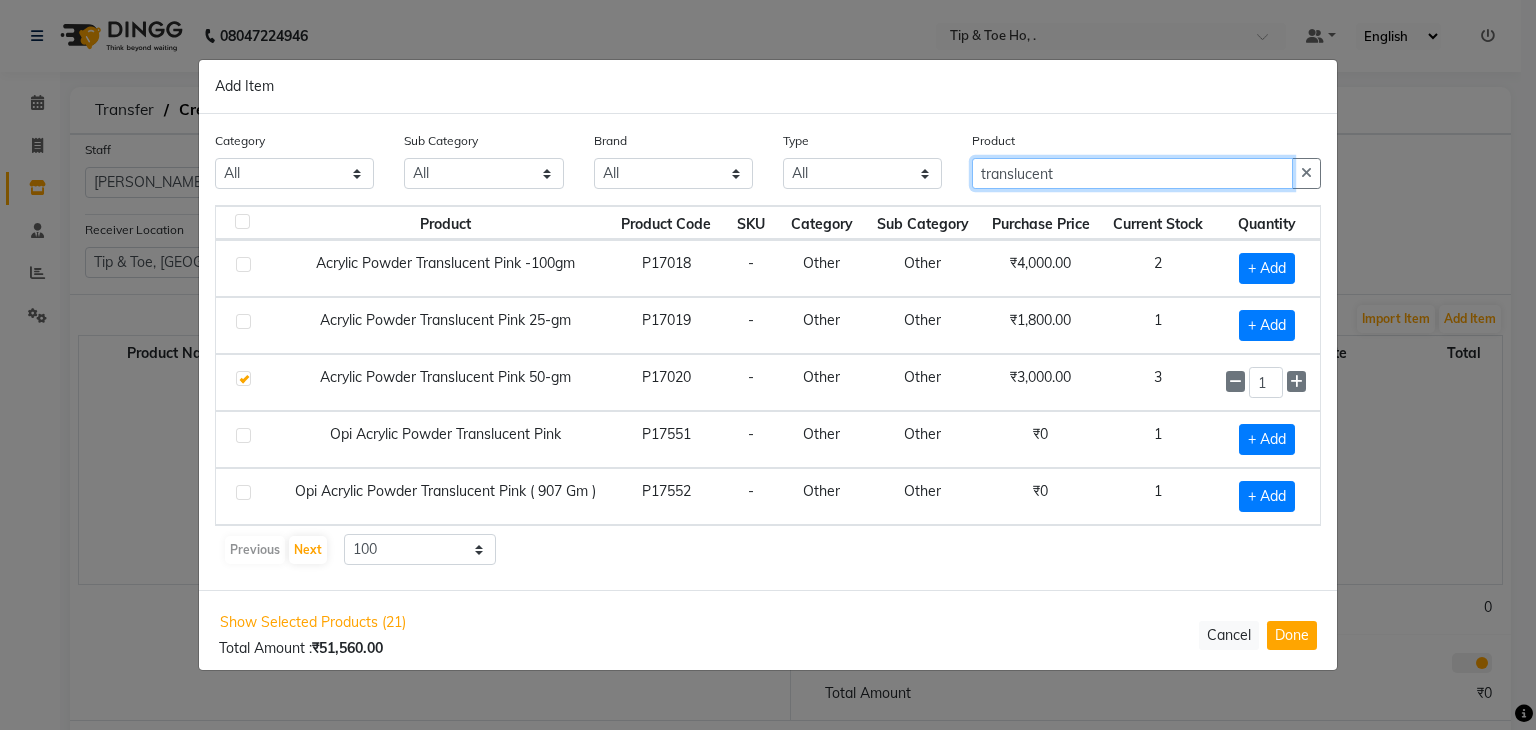 click on "translucent" 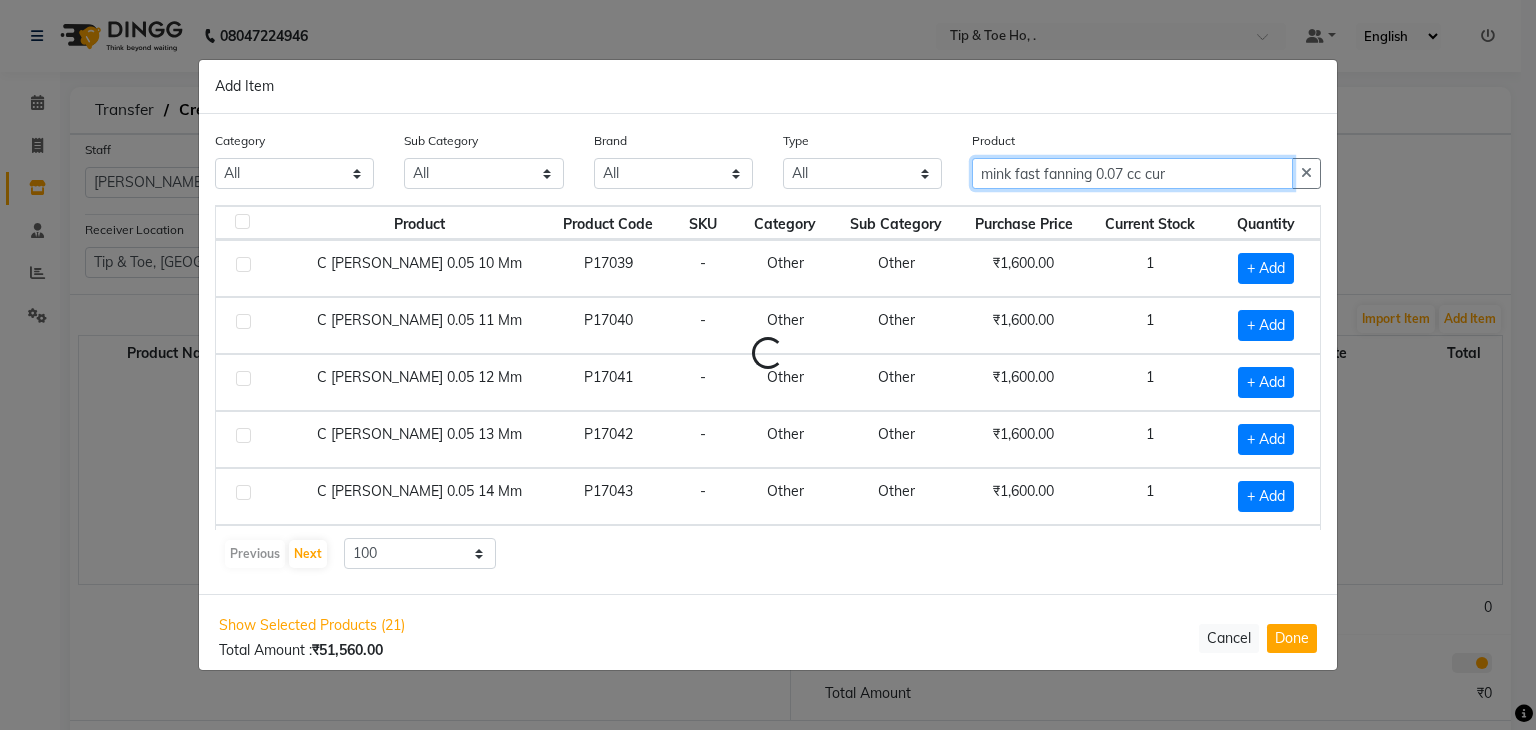 type on "mink fast fanning 0.07 cc curl" 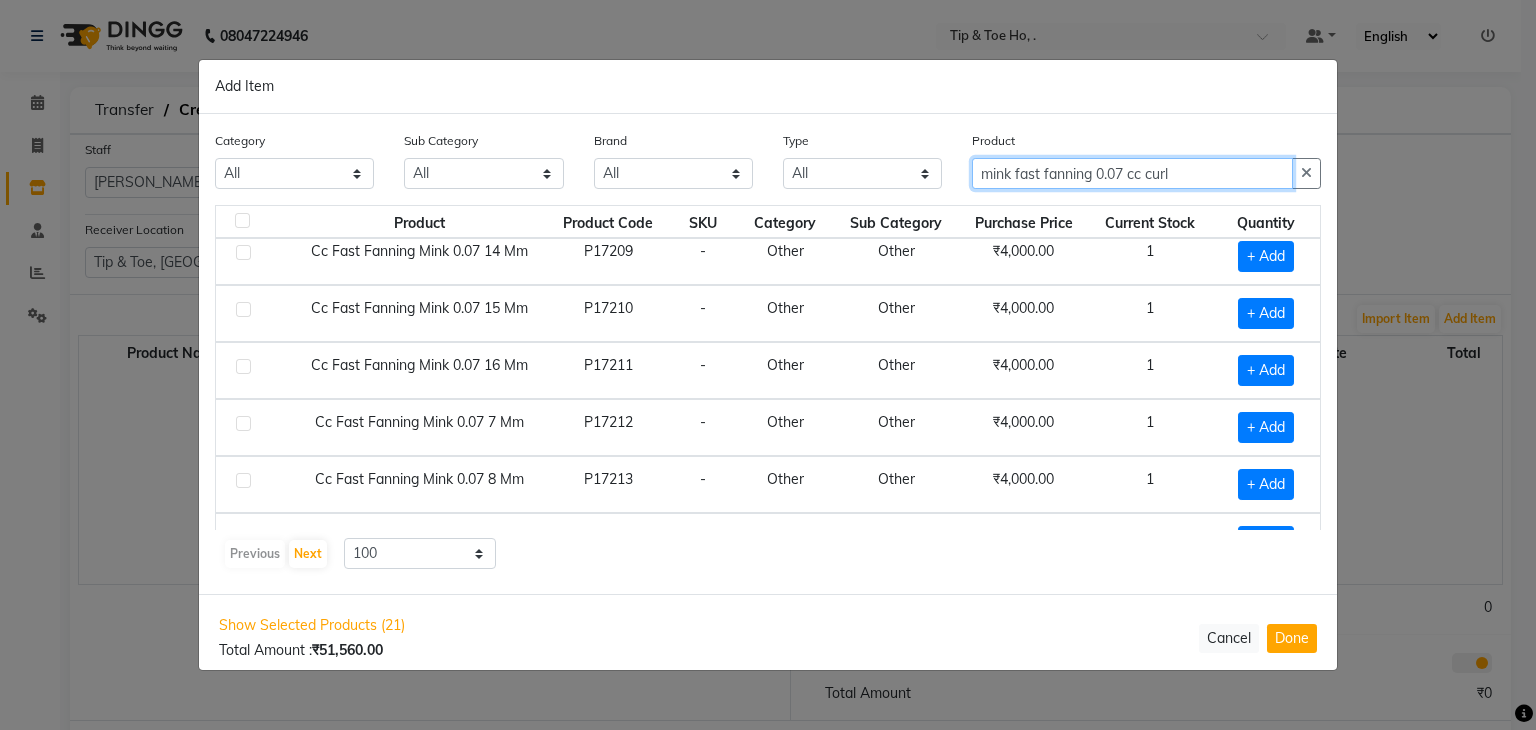 scroll, scrollTop: 2522, scrollLeft: 0, axis: vertical 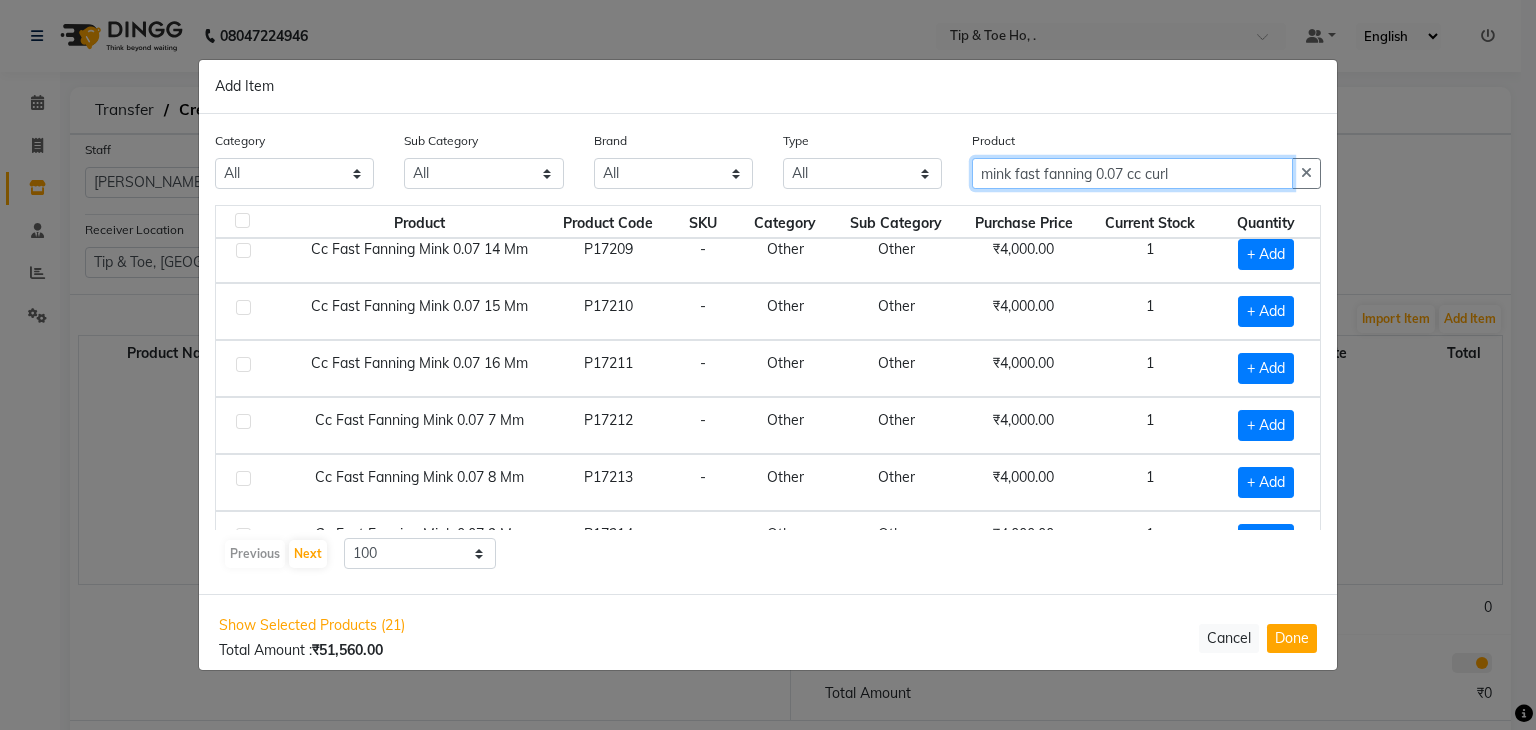 click on "mink fast fanning 0.07 cc curl" 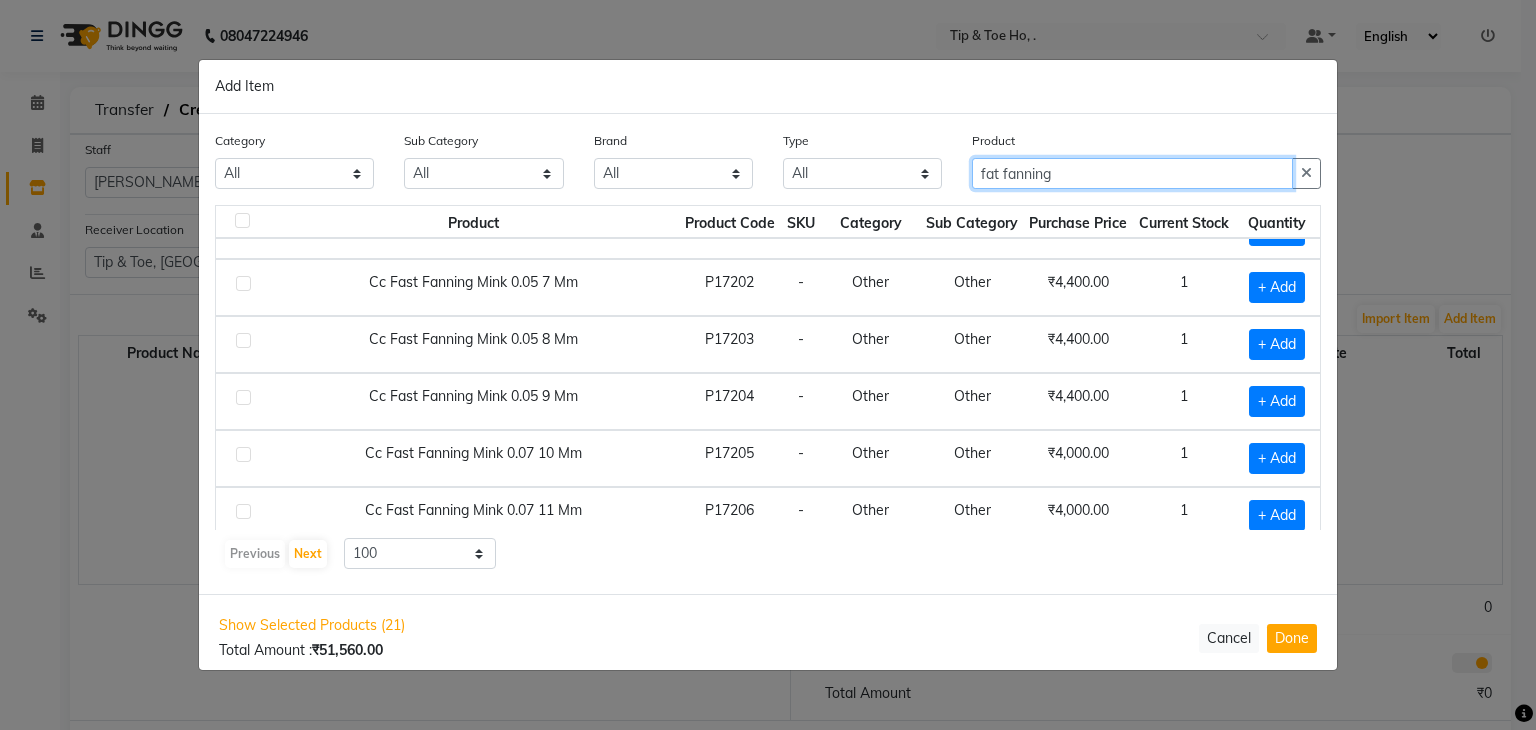 scroll, scrollTop: 944, scrollLeft: 0, axis: vertical 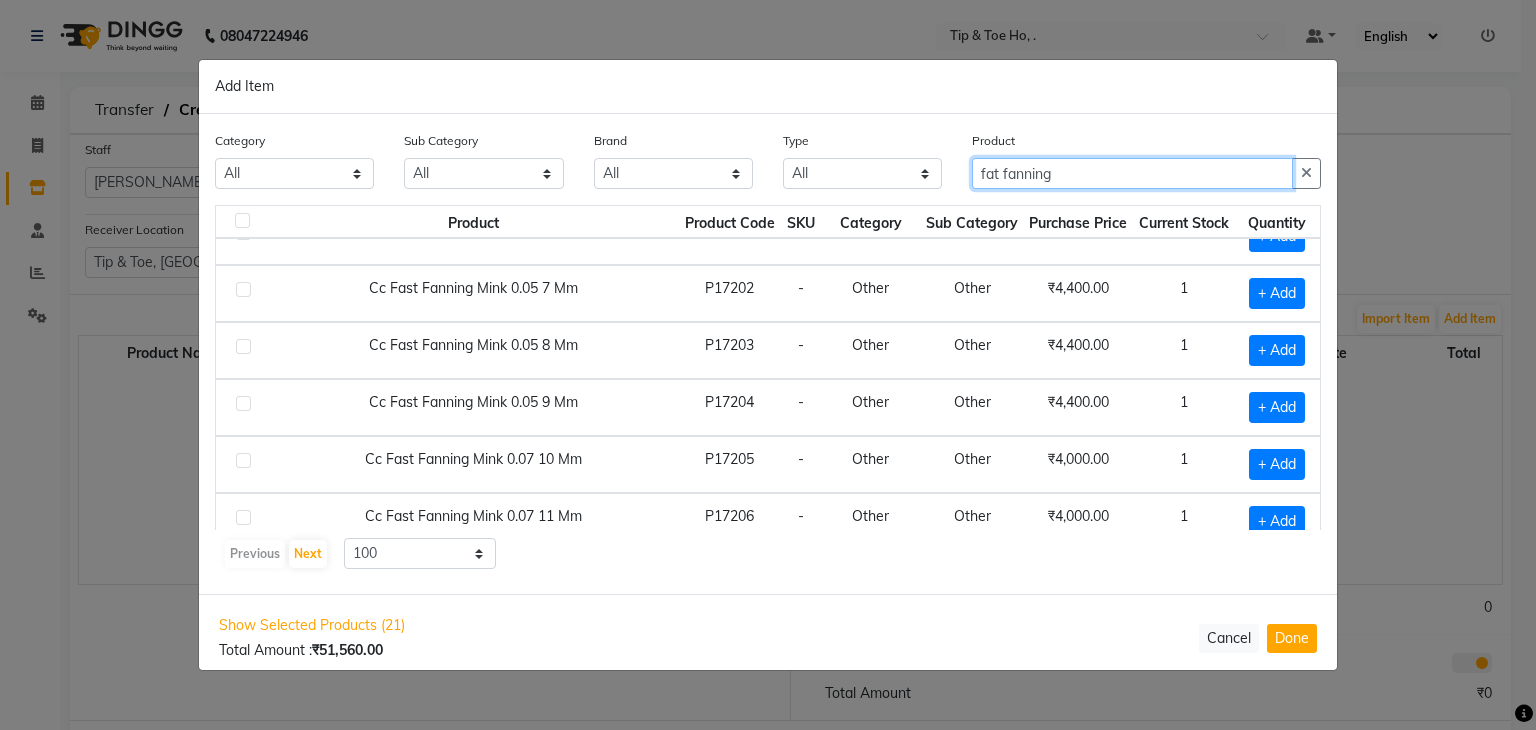 click on "fat fanning" 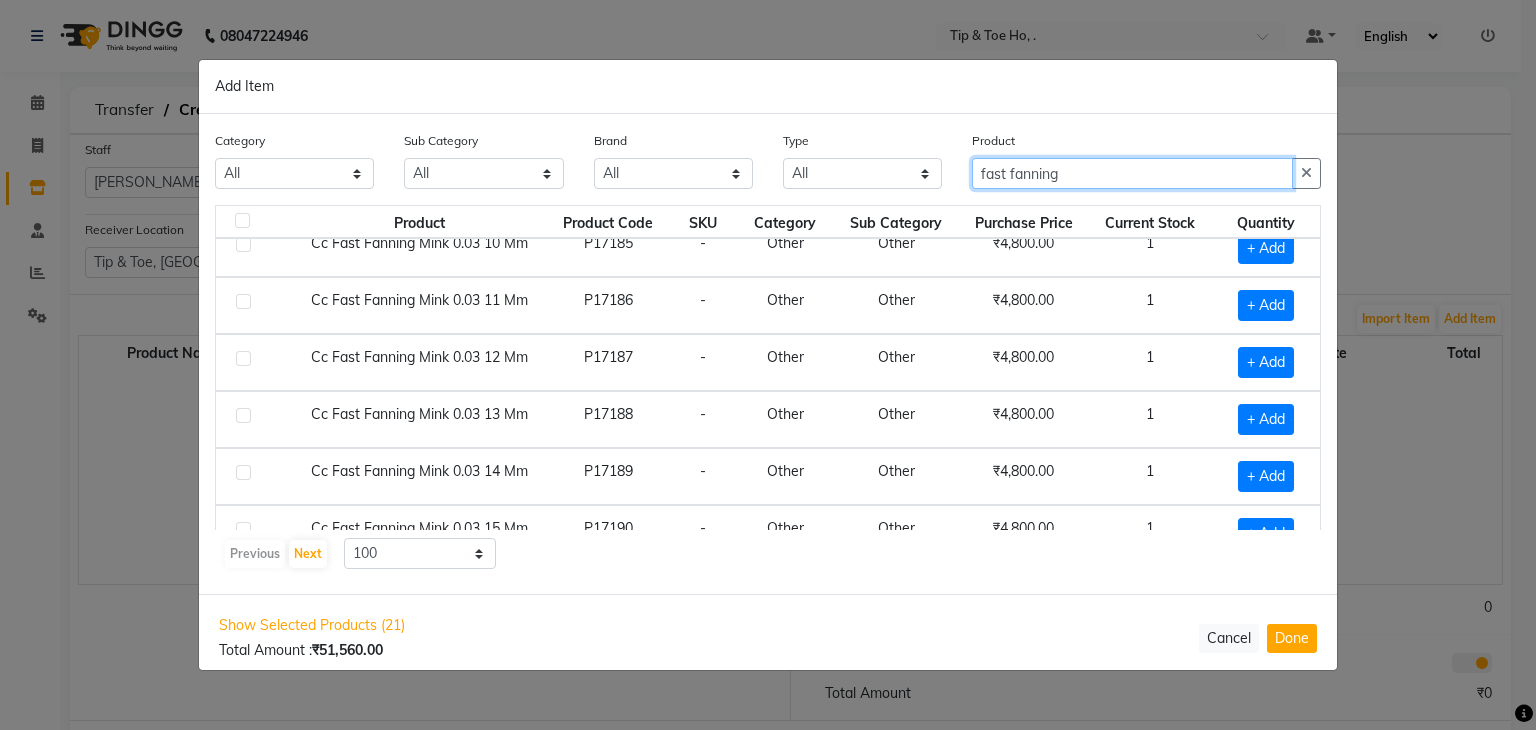 scroll, scrollTop: 0, scrollLeft: 0, axis: both 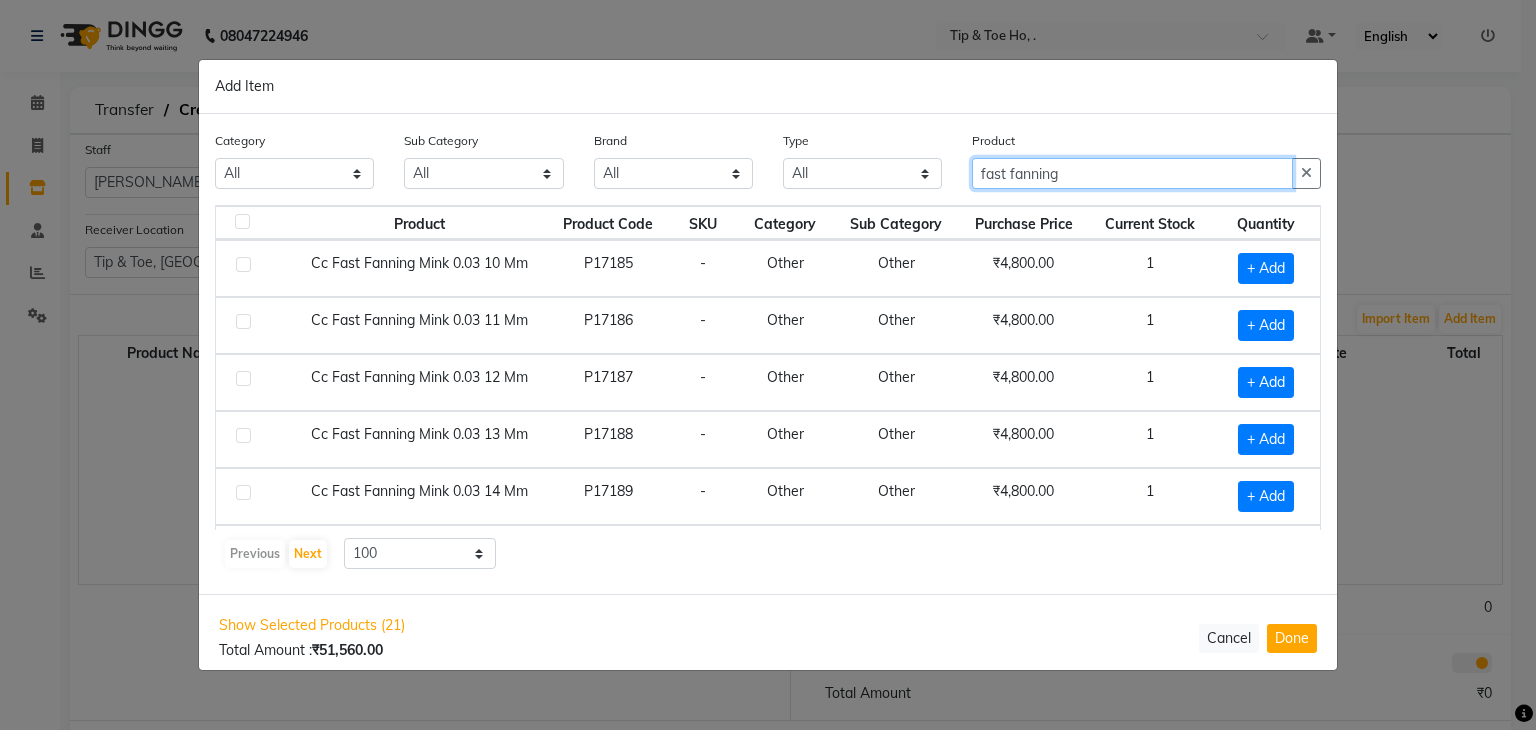 click on "fast fanning" 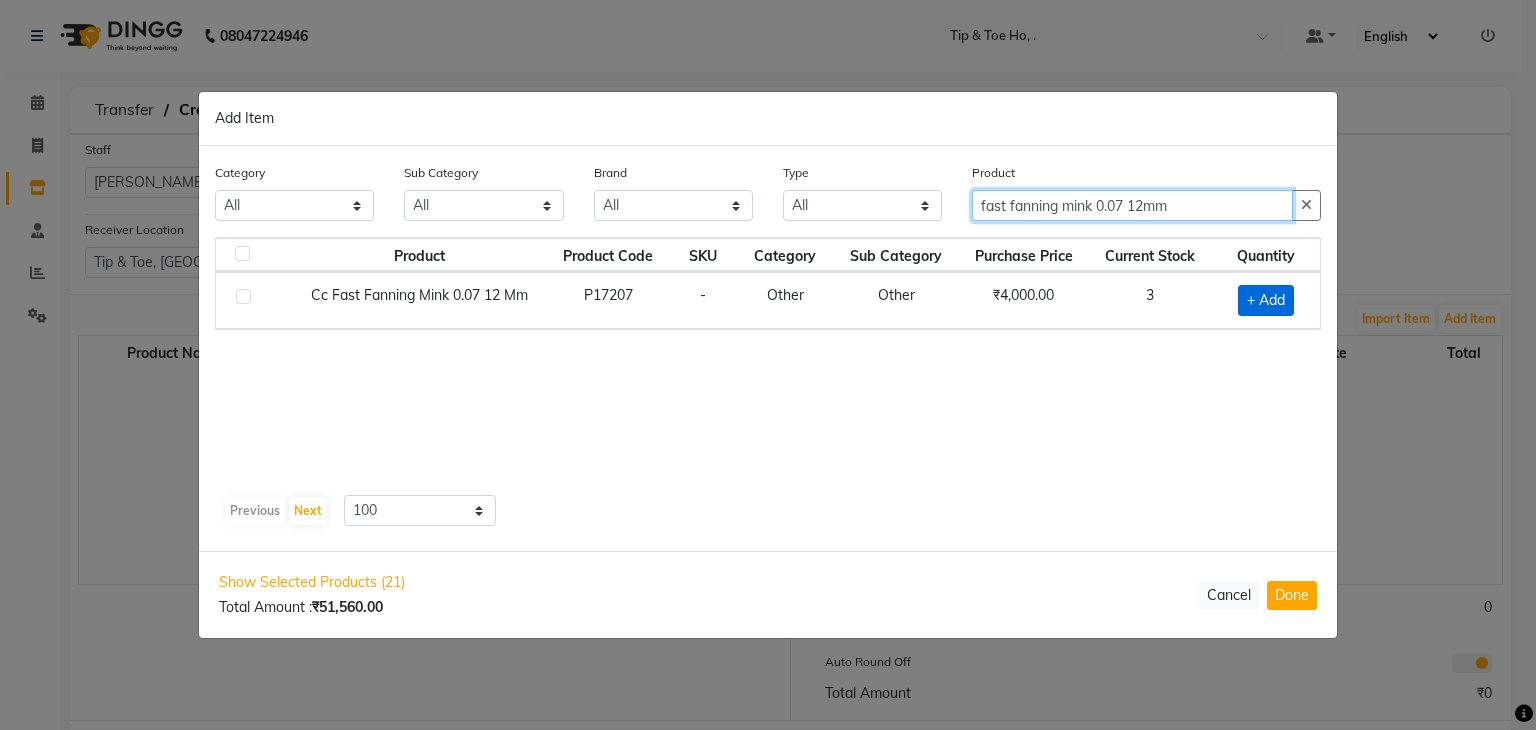 type on "fast fanning mink 0.07 12mm" 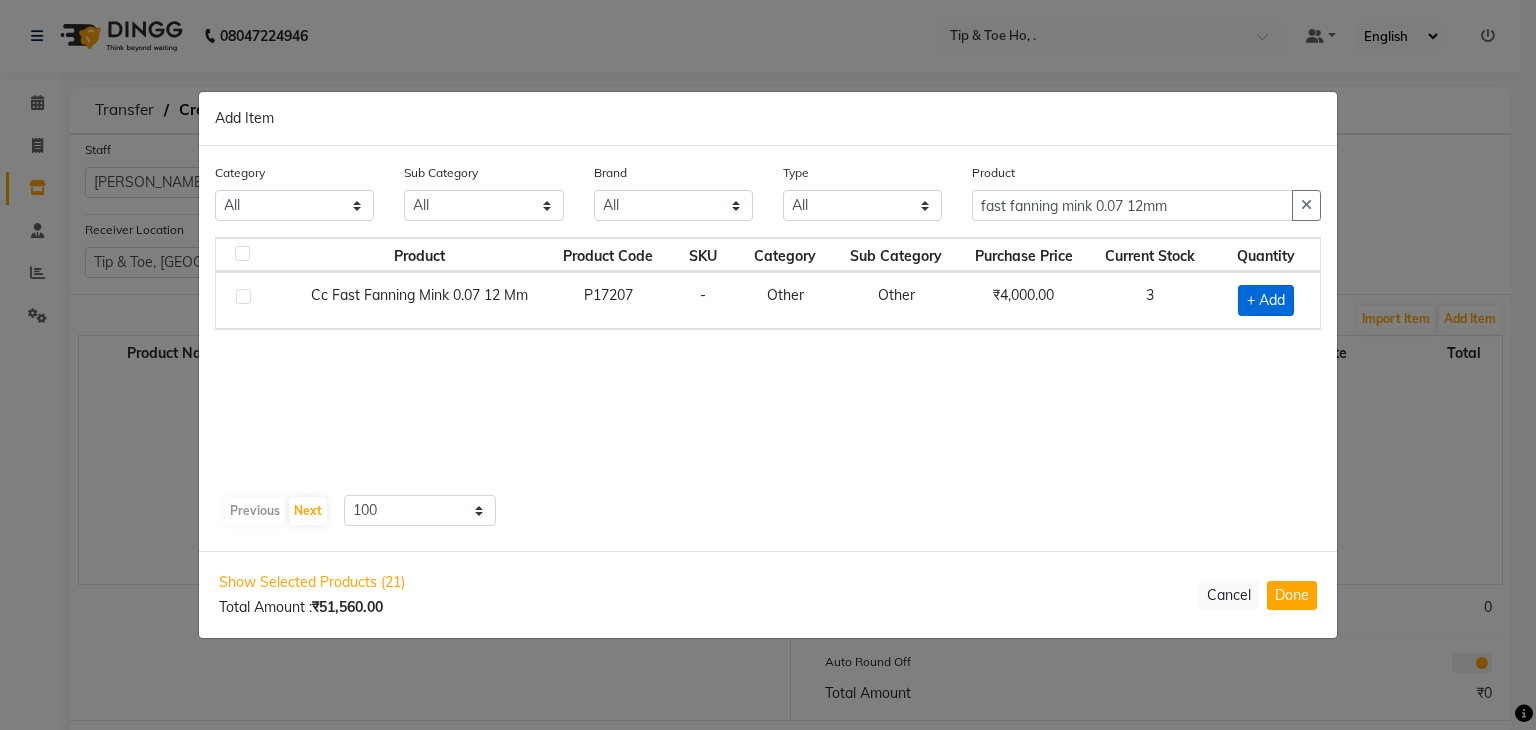 click on "+ Add" 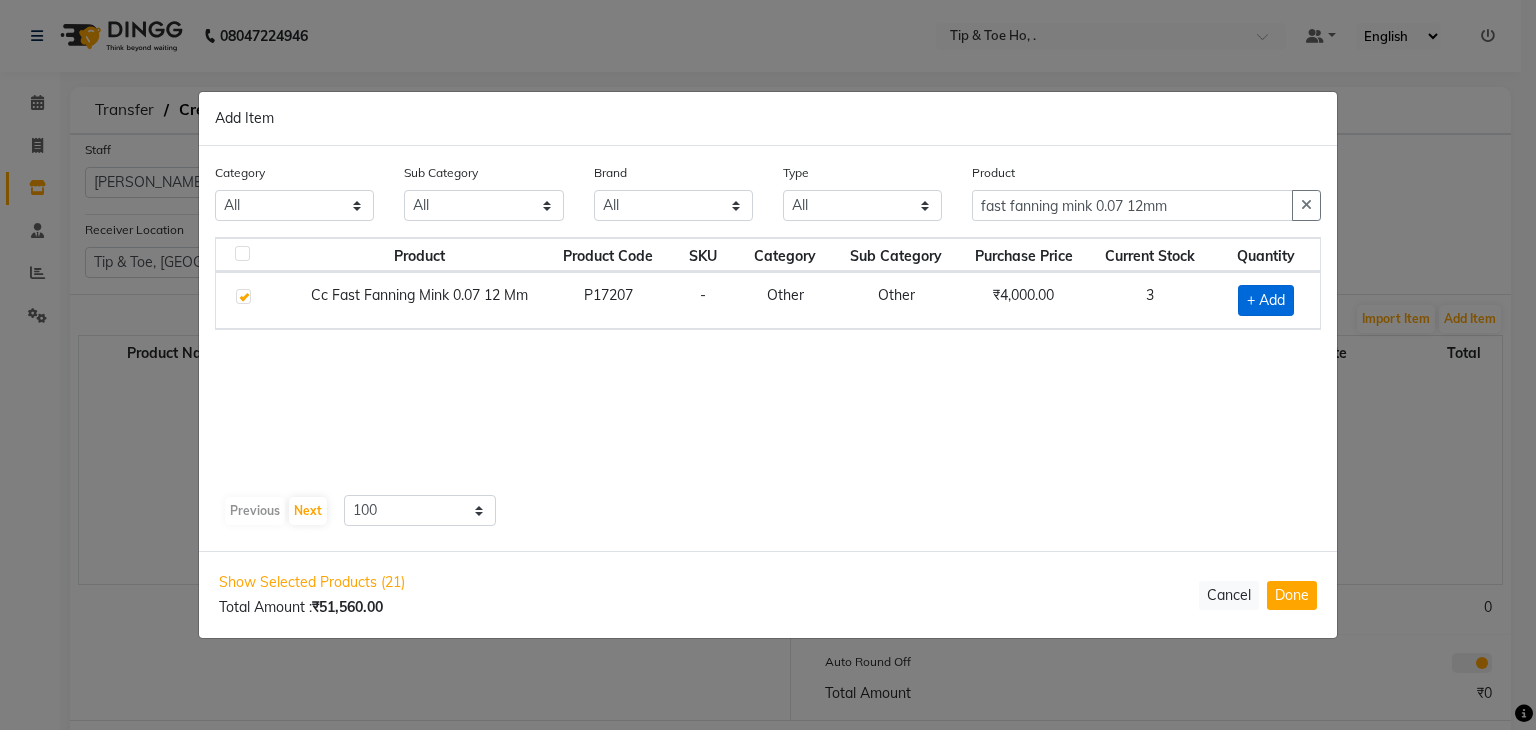 checkbox on "true" 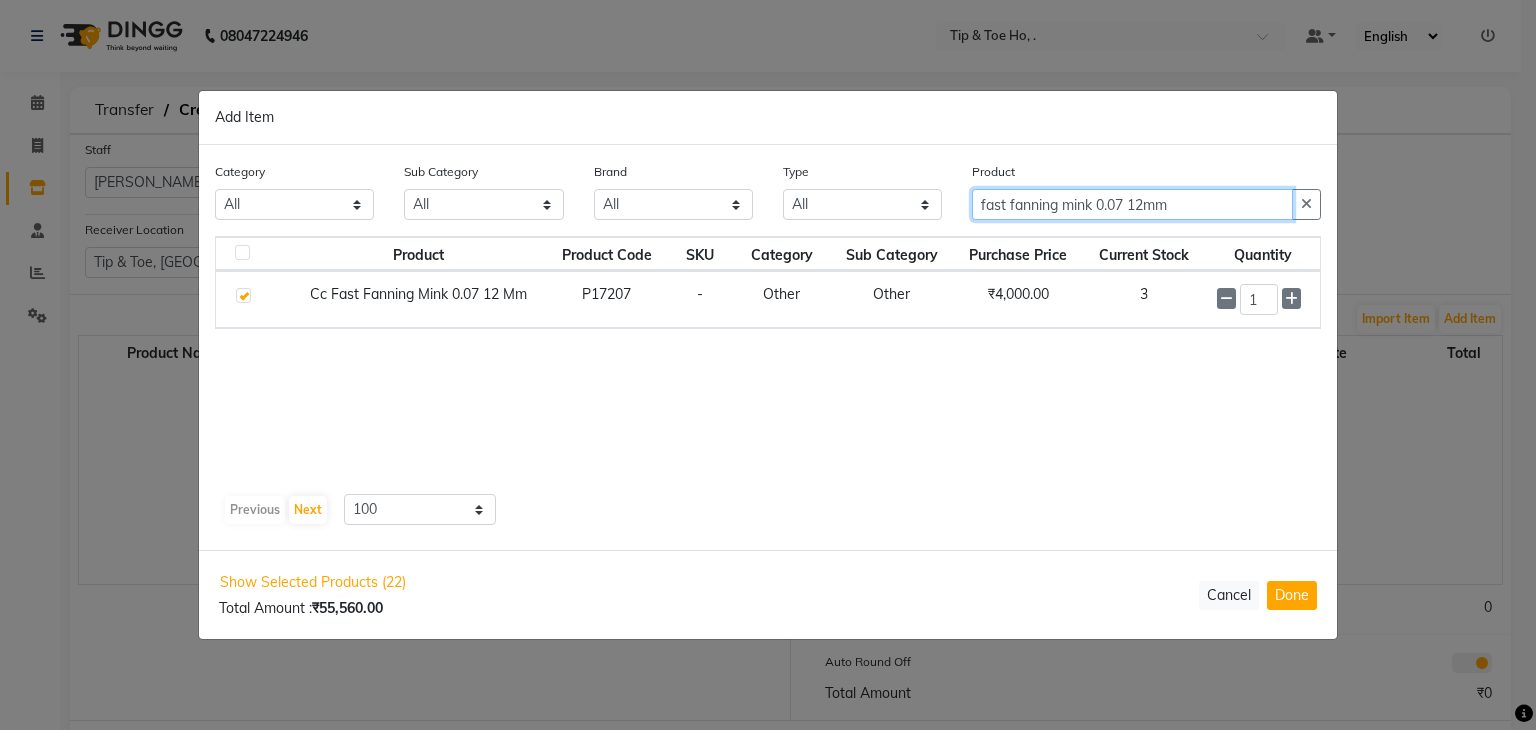 click on "fast fanning mink 0.07 12mm" 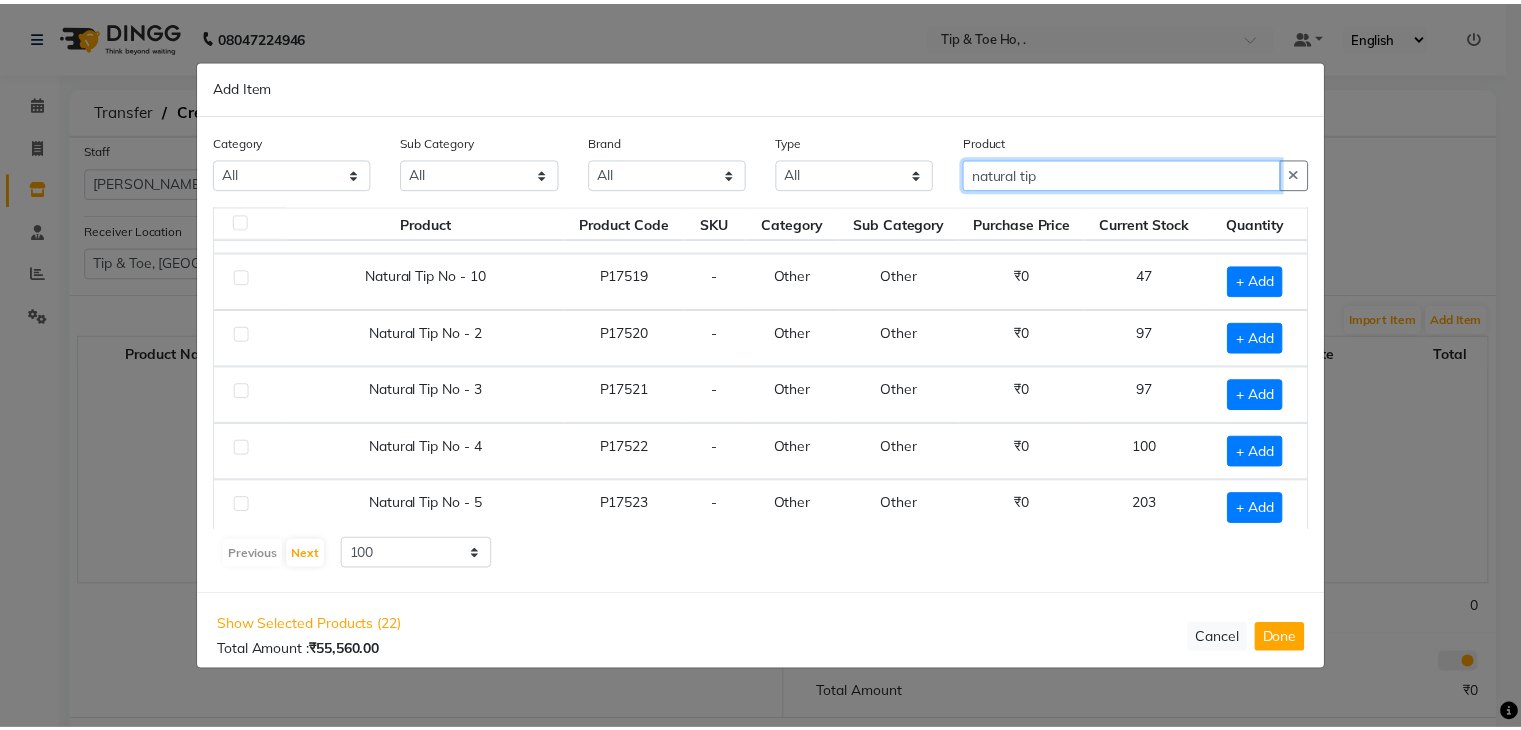scroll, scrollTop: 188, scrollLeft: 0, axis: vertical 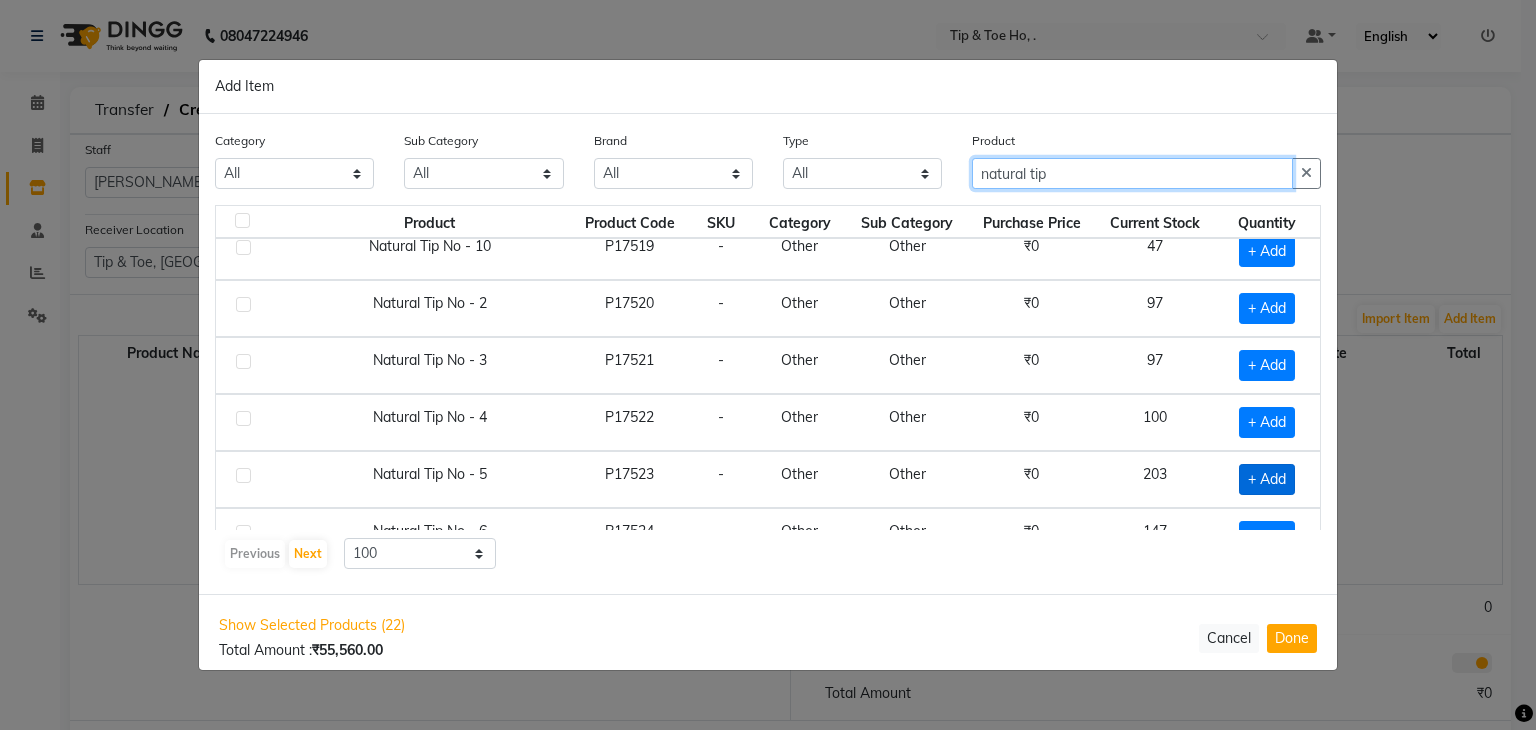 type on "natural tip" 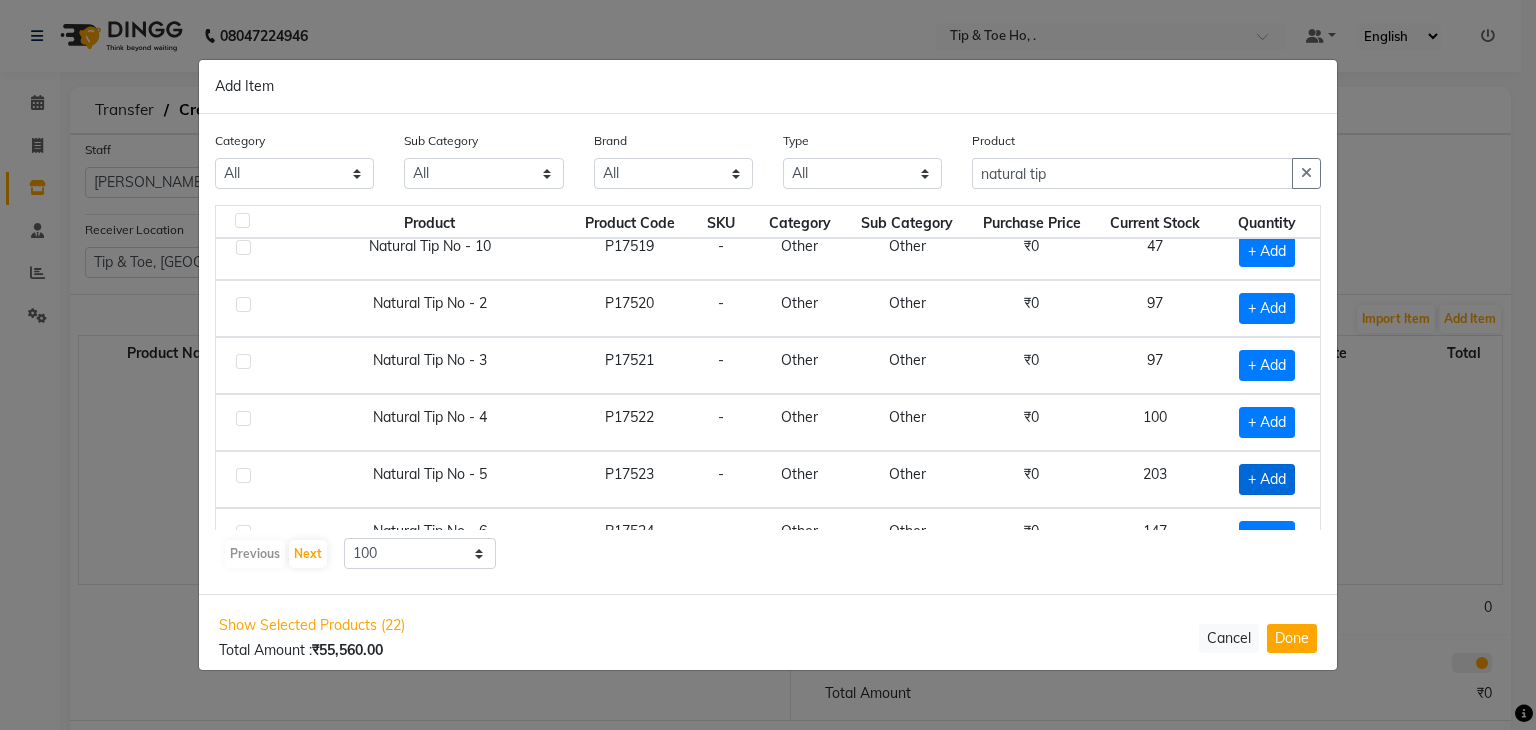 click on "+ Add" 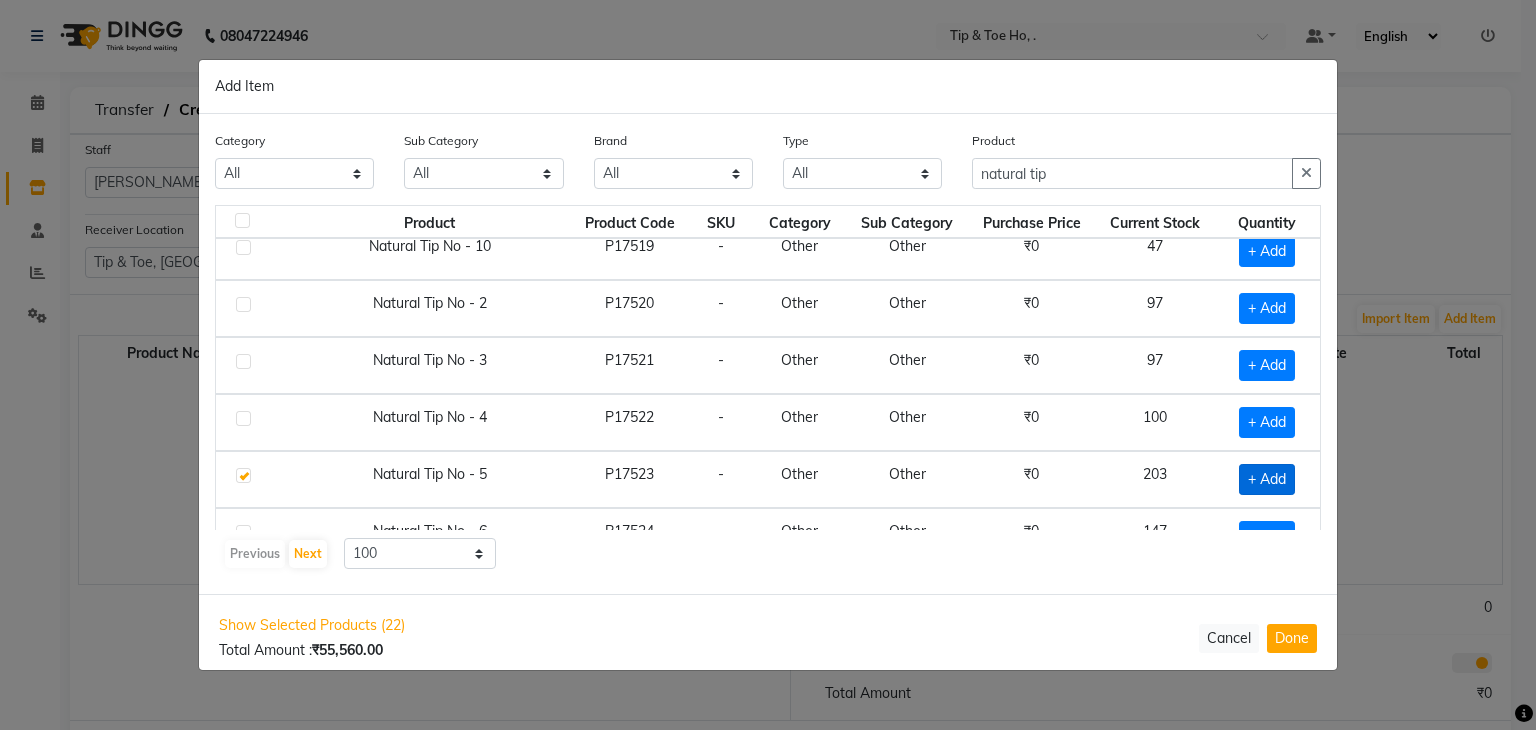 checkbox on "true" 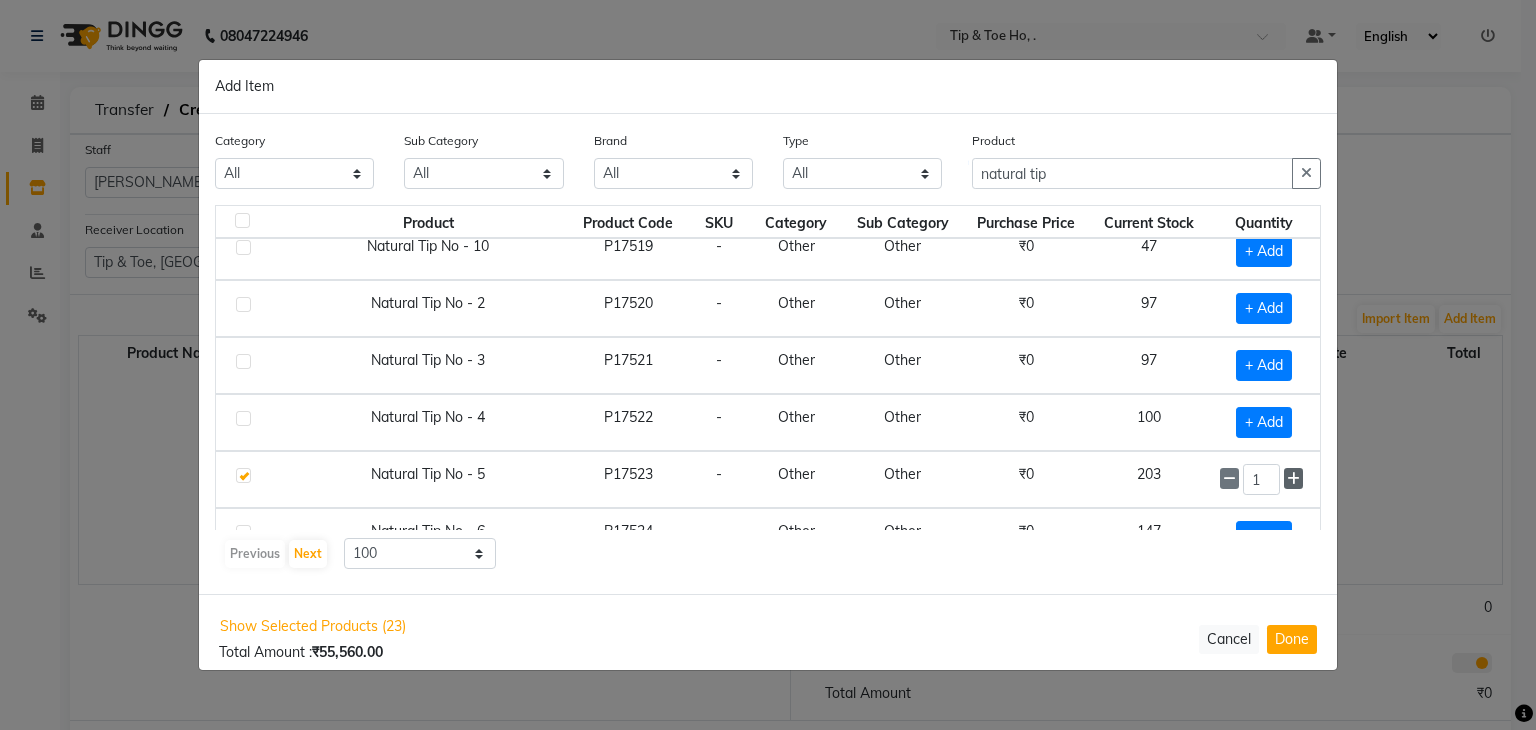 click 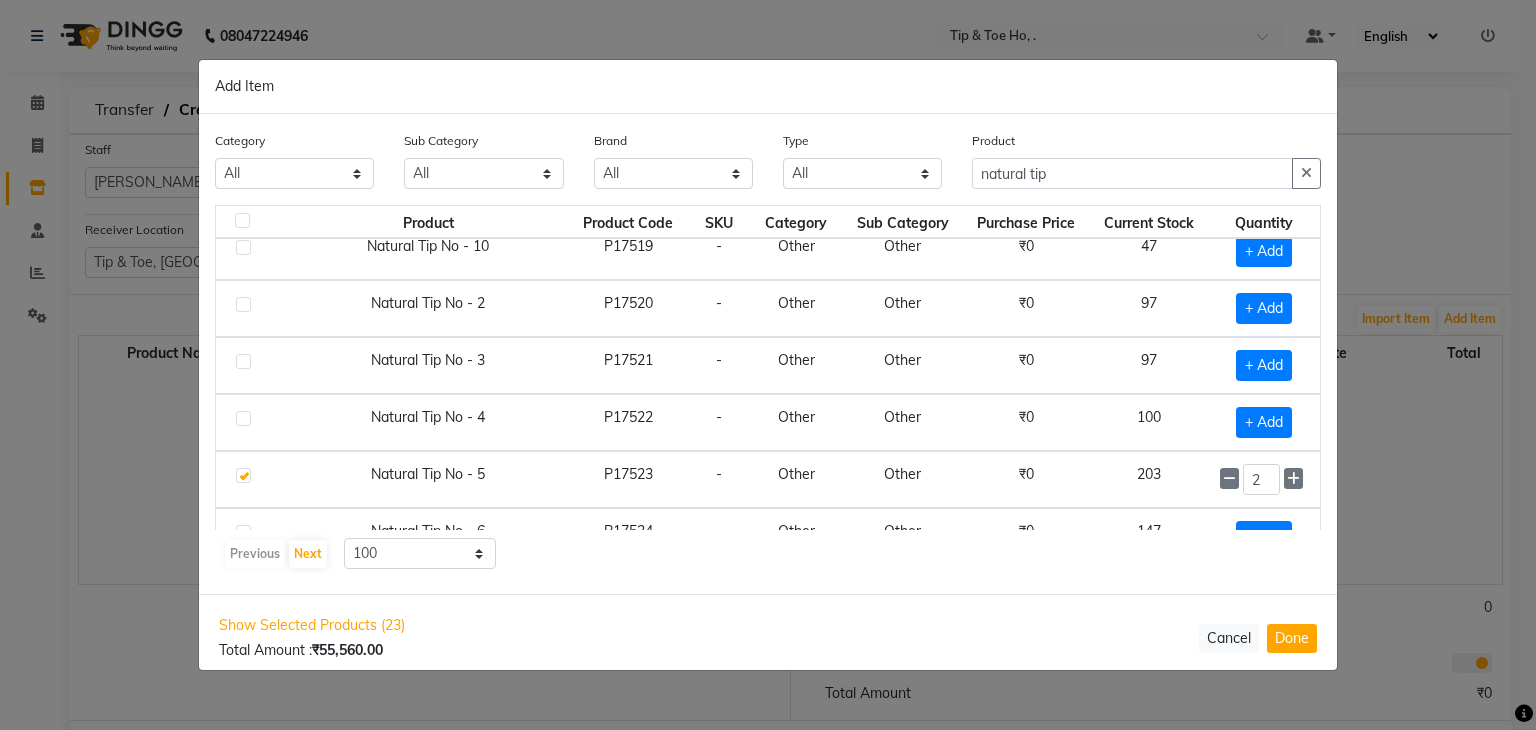 click on "₹0" 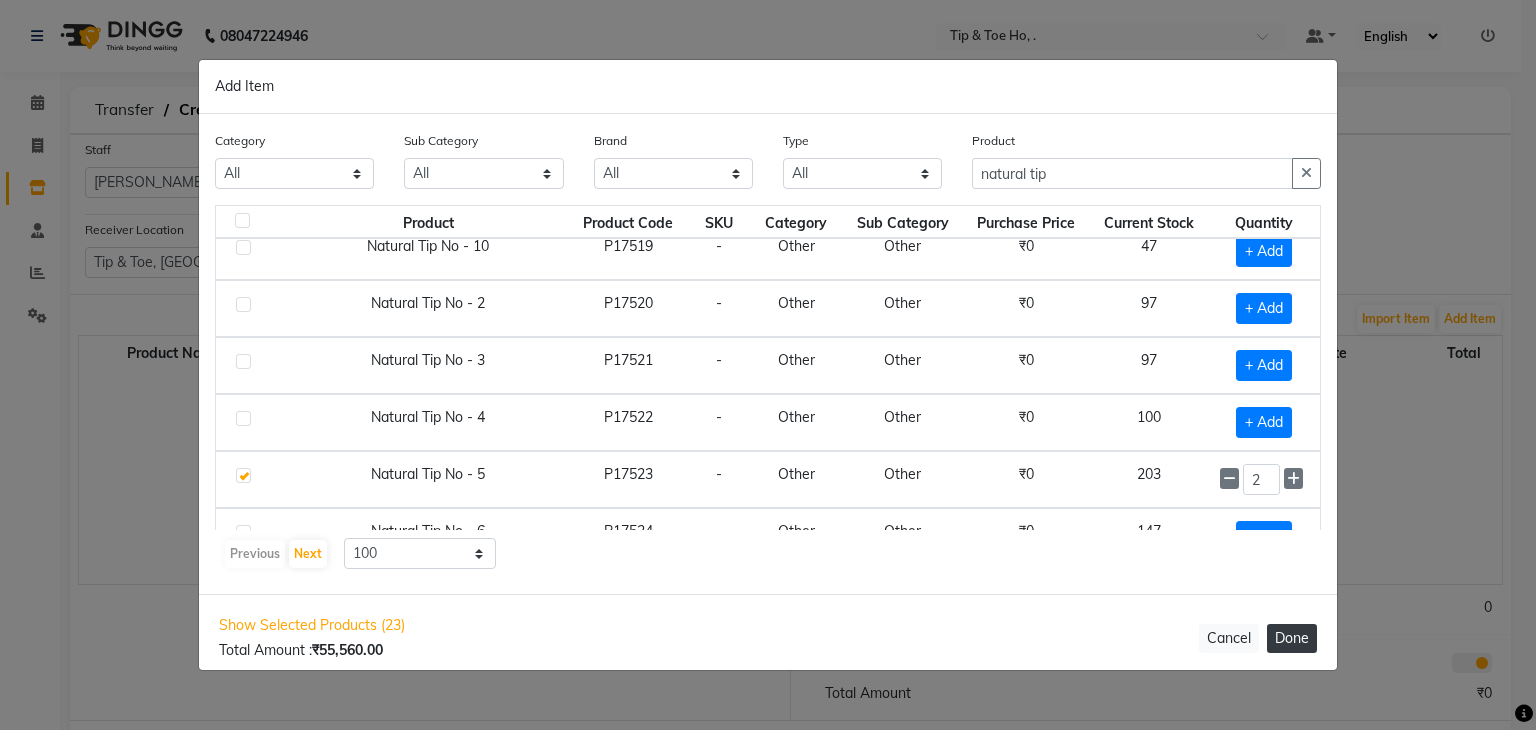 click on "Done" 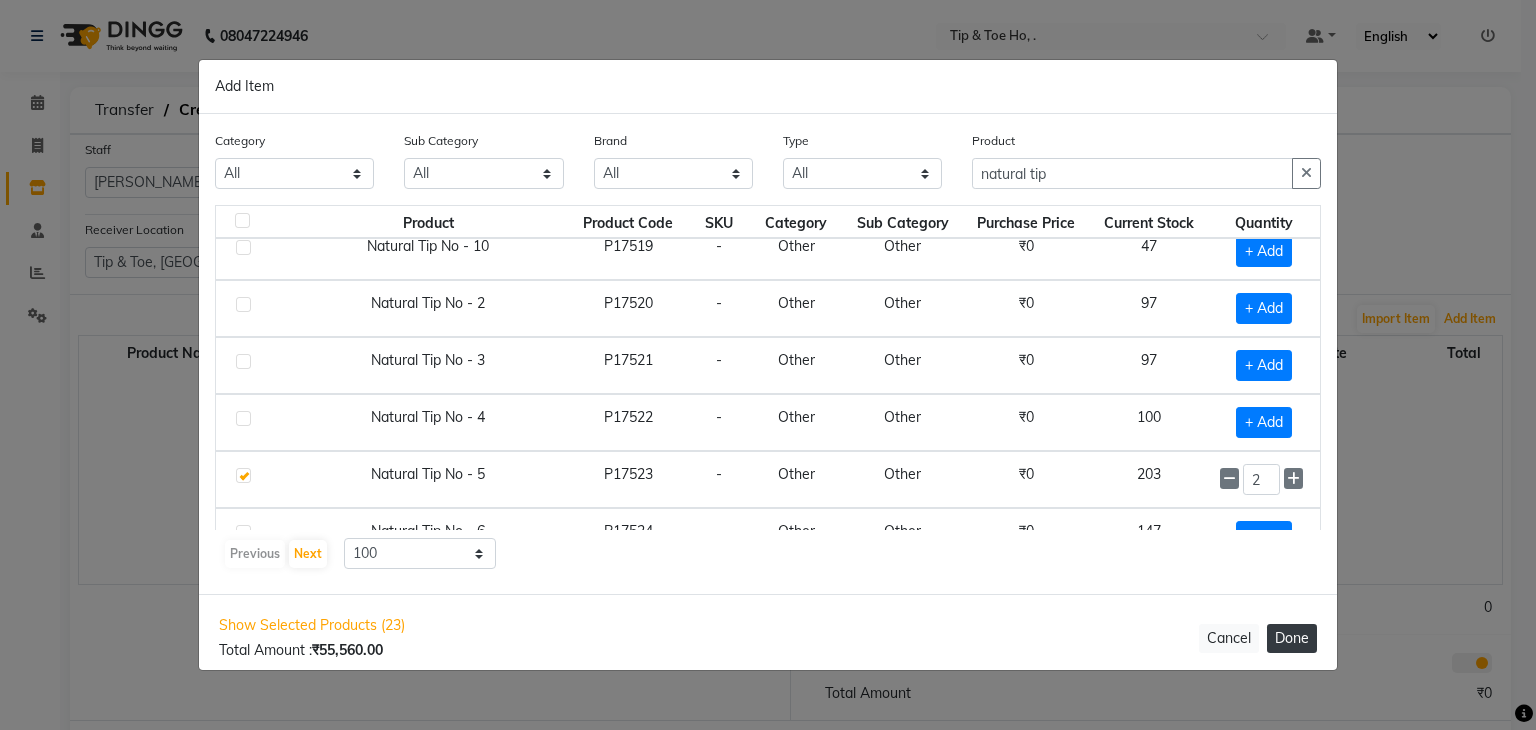 type 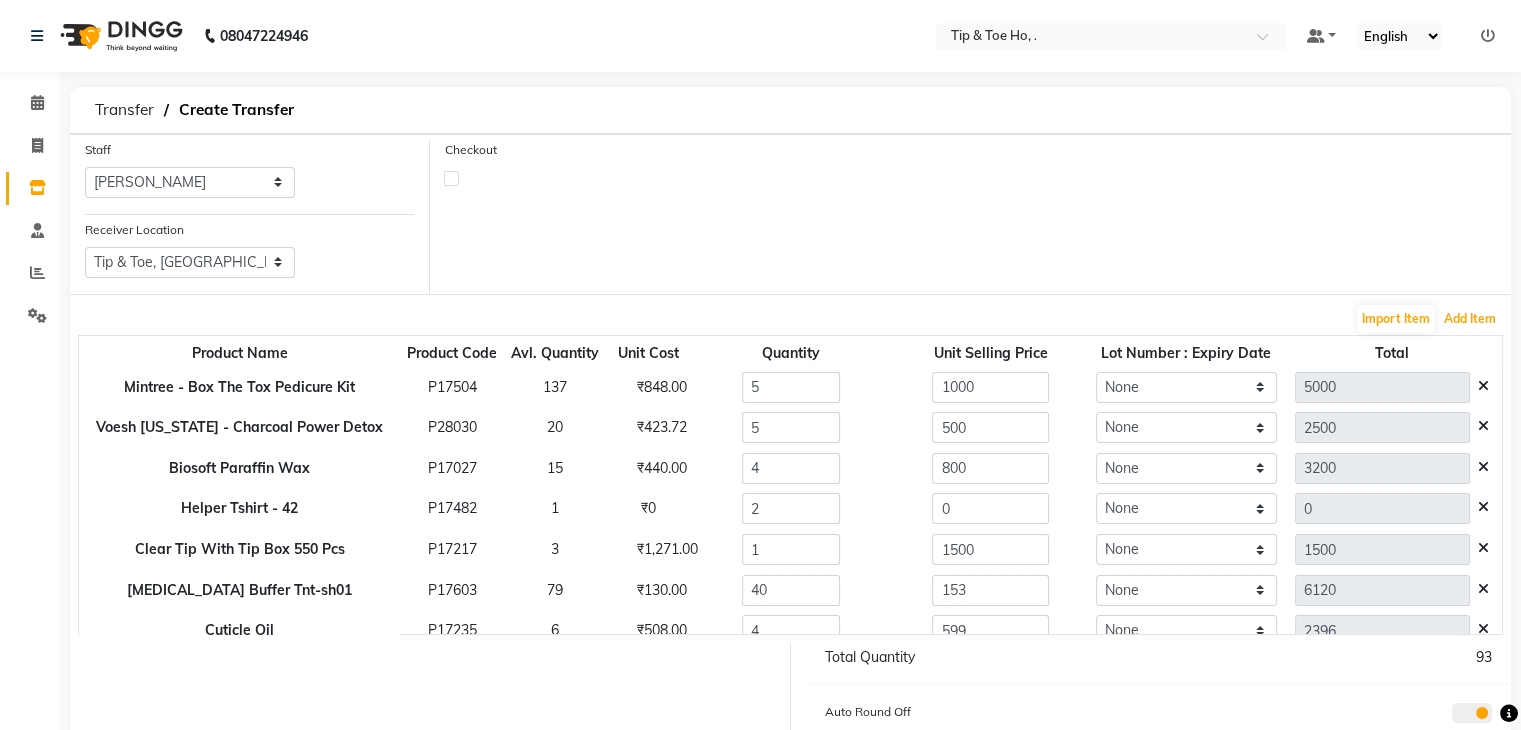 scroll, scrollTop: 666, scrollLeft: 0, axis: vertical 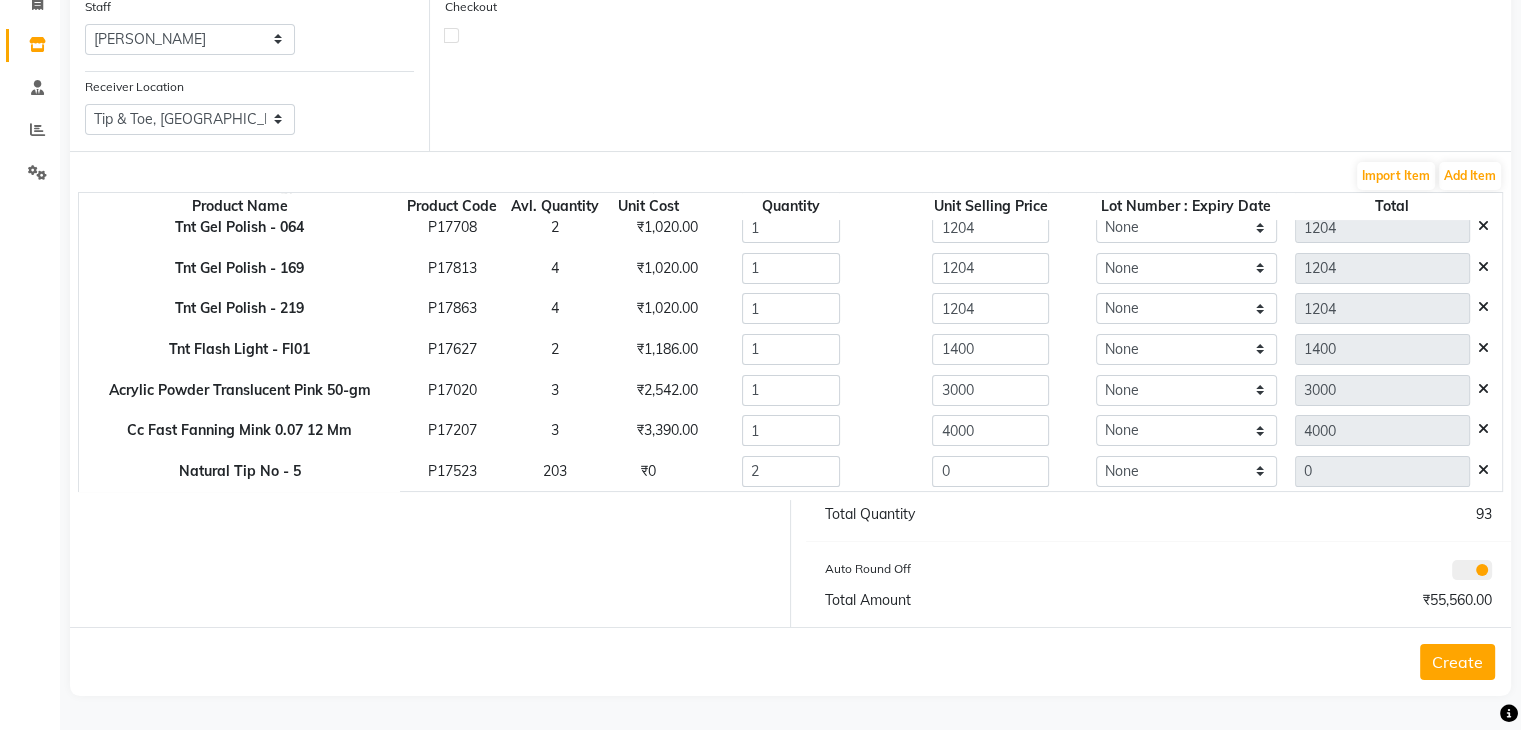click on "Create" 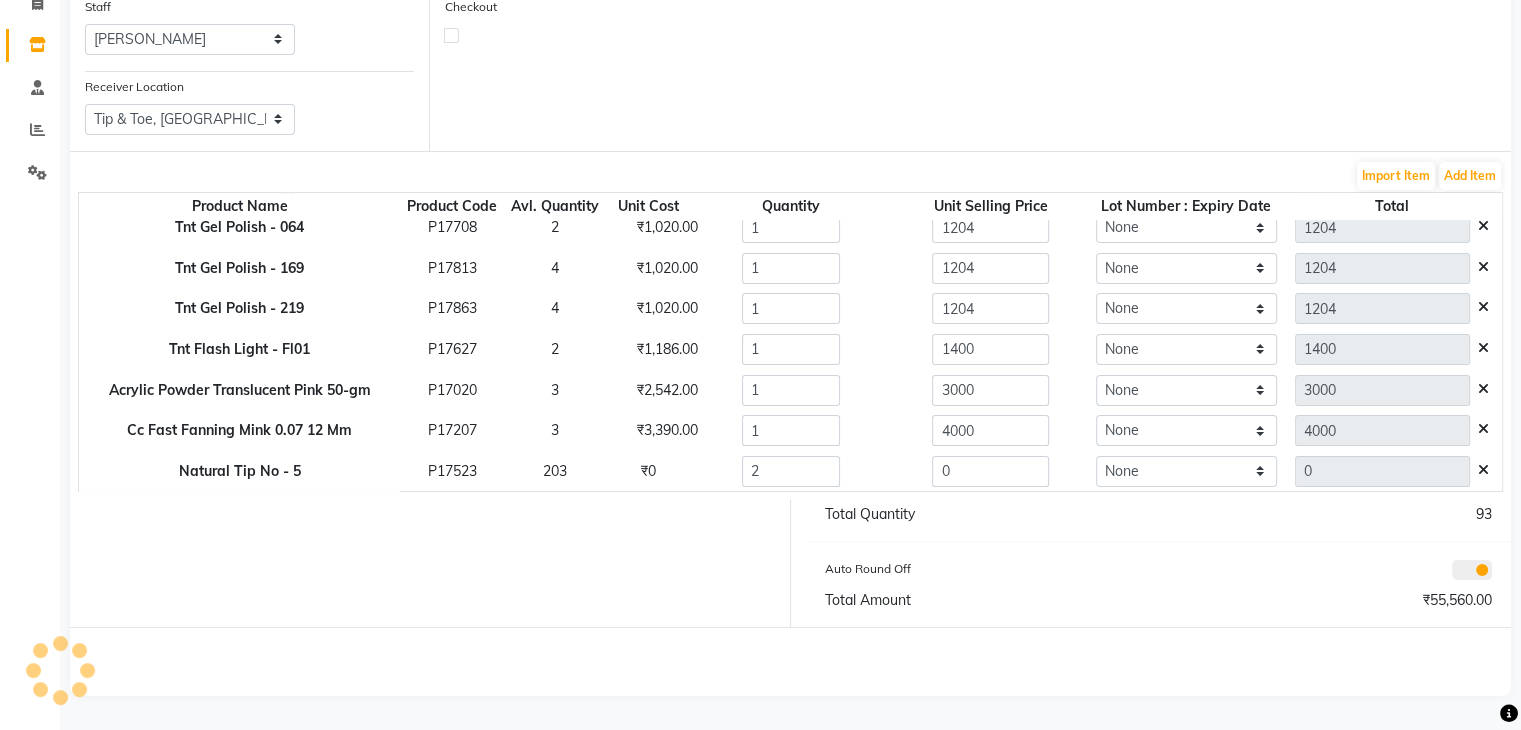 scroll, scrollTop: 0, scrollLeft: 0, axis: both 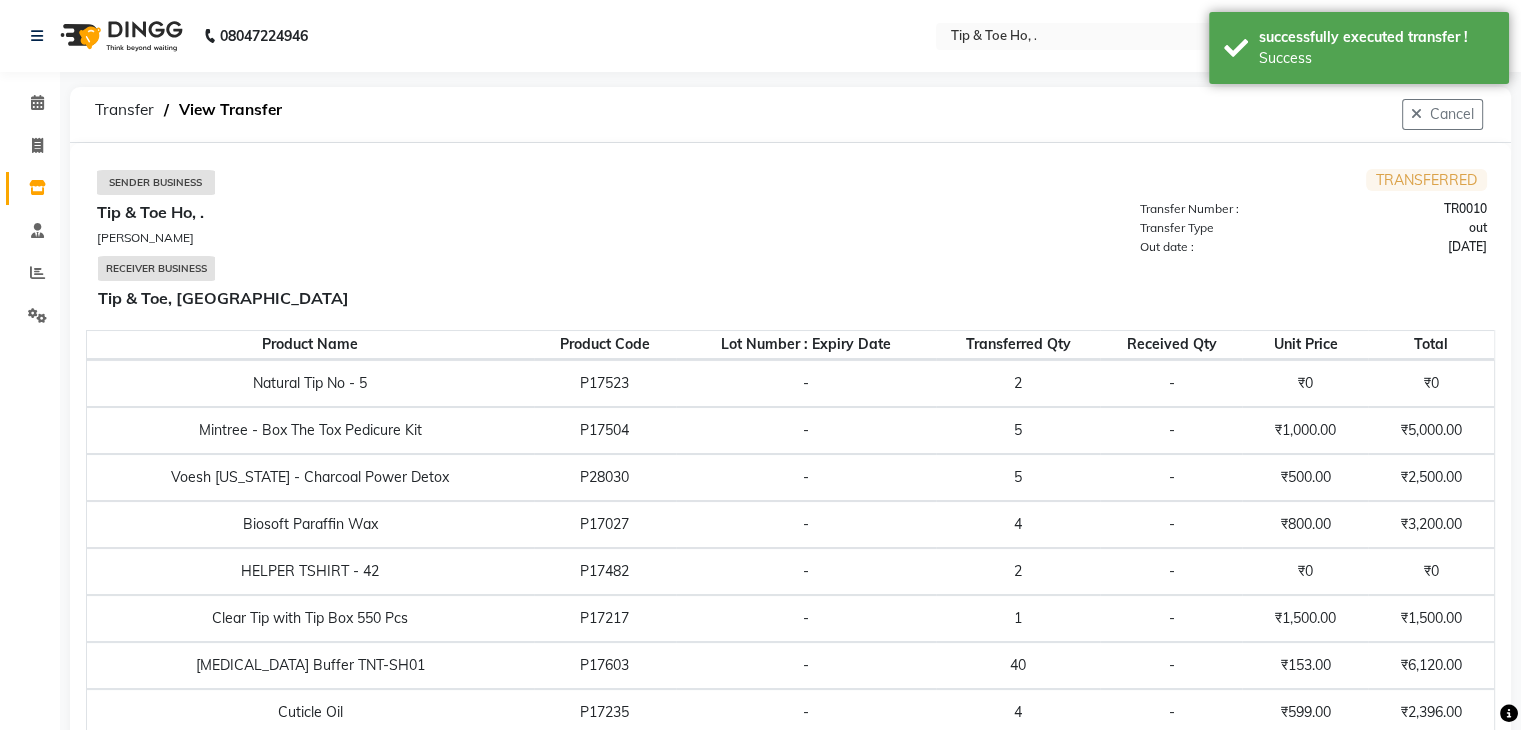 click on "TR0010" at bounding box center [1406, 209] 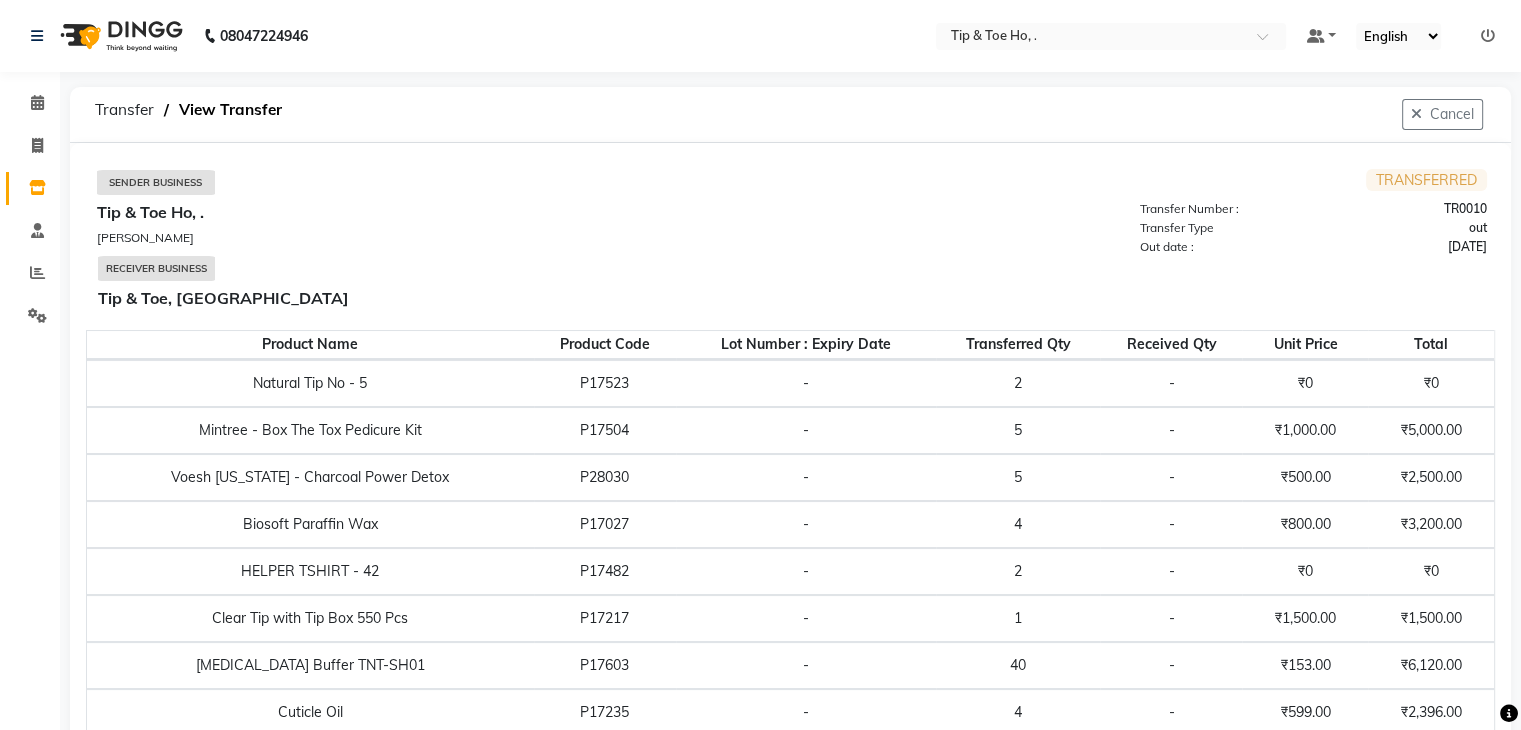click on "TR0010" at bounding box center (1406, 209) 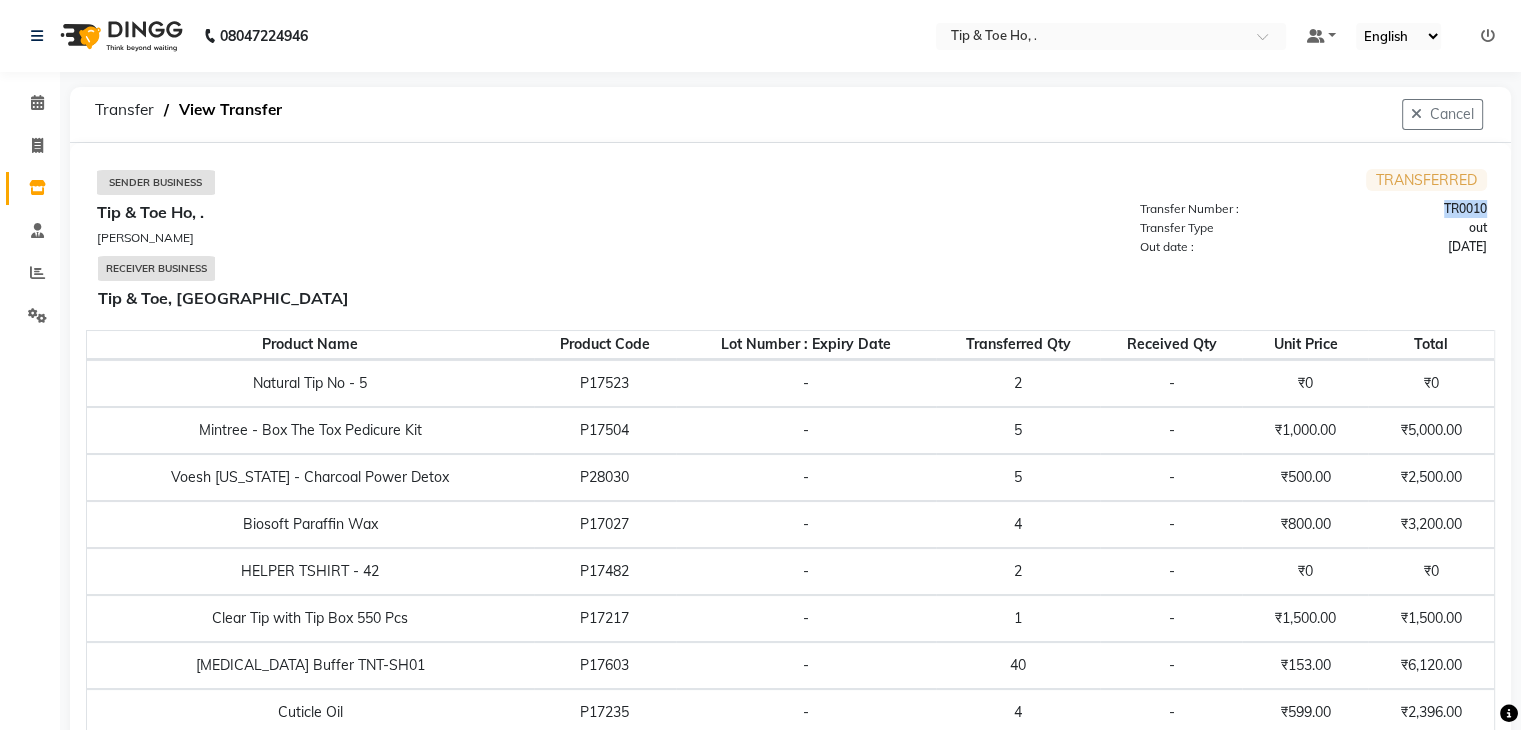 click on "TR0010" at bounding box center (1406, 209) 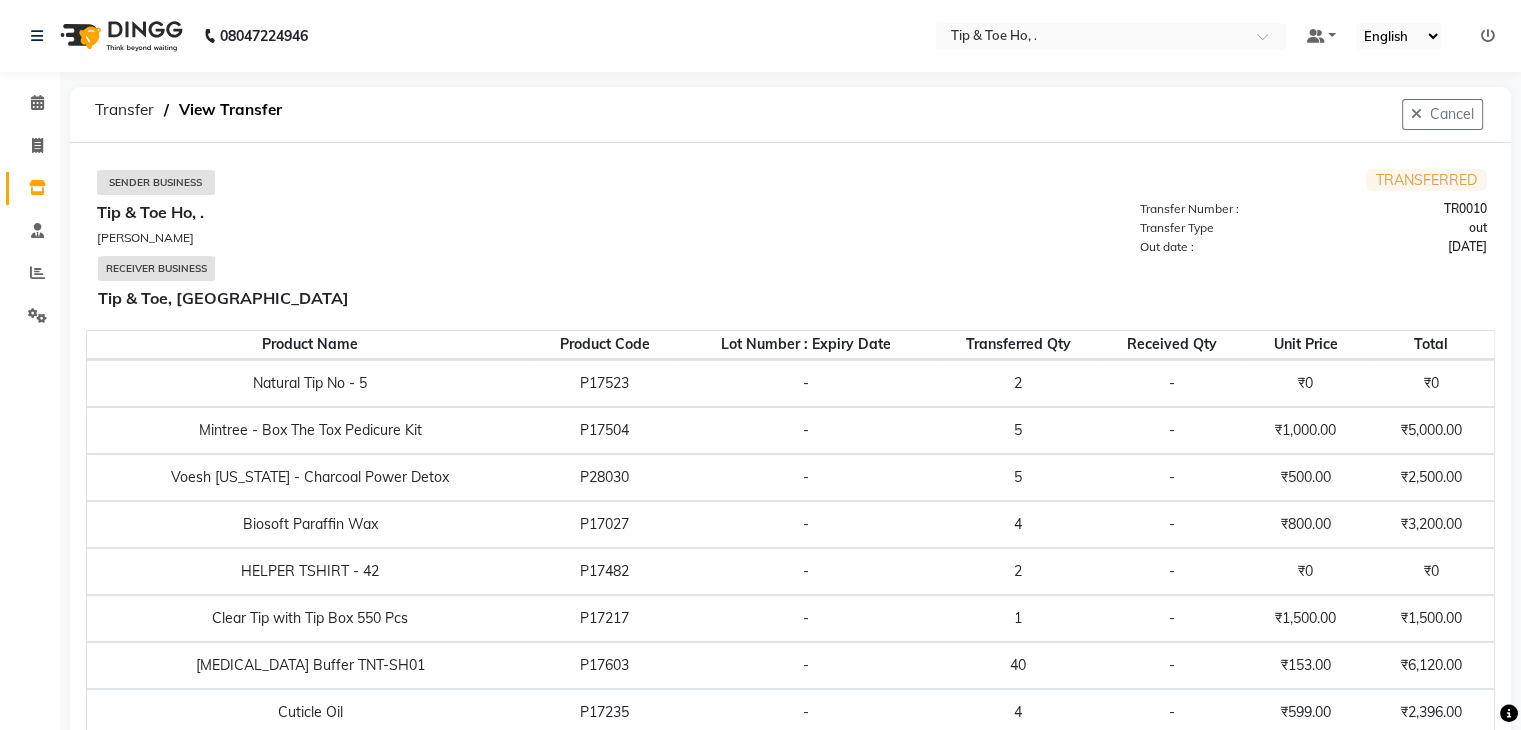 click on "TRANSFERRED Transfer Number : TR0010  Transfer Type  out  Out date : 10-07-2025" at bounding box center (1138, 244) 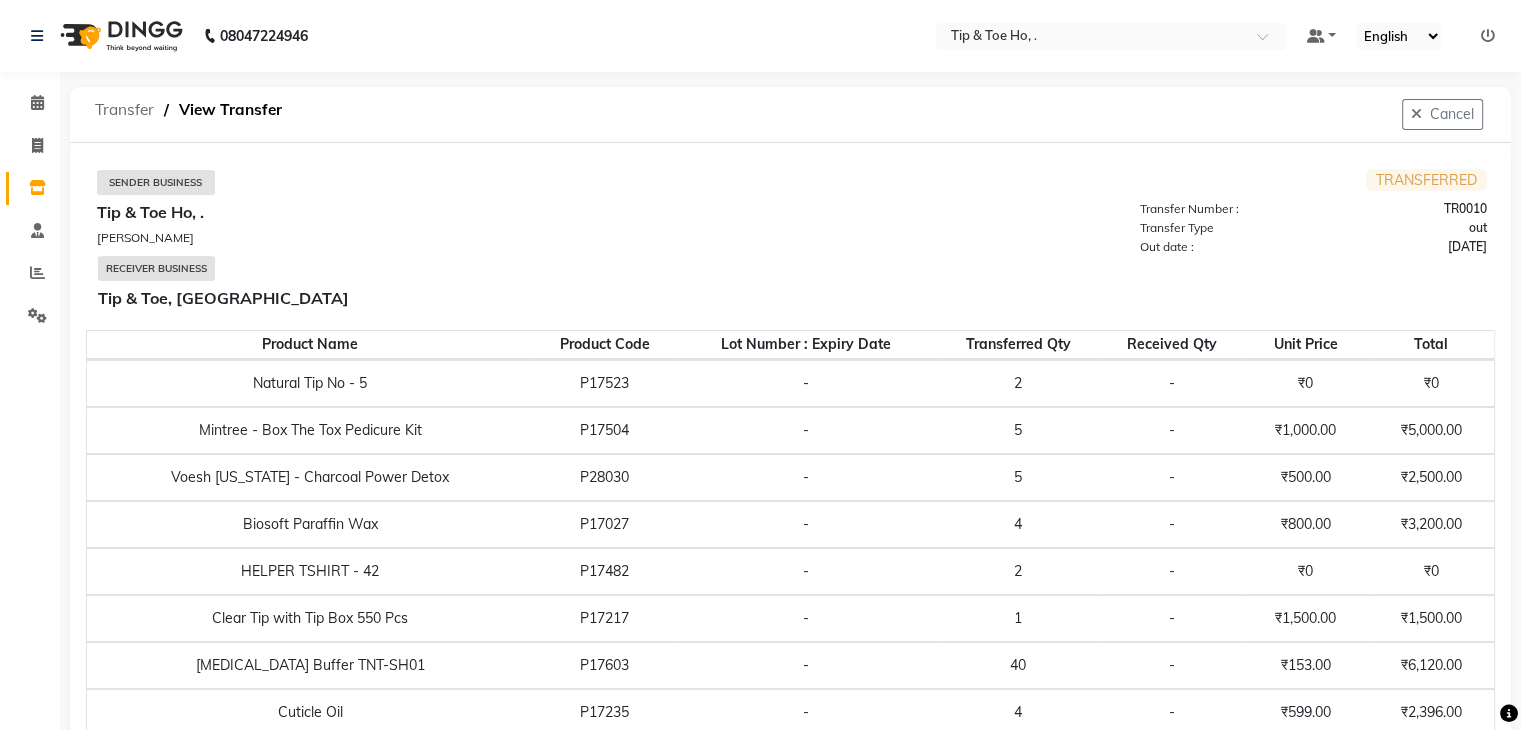 click on "Transfer" 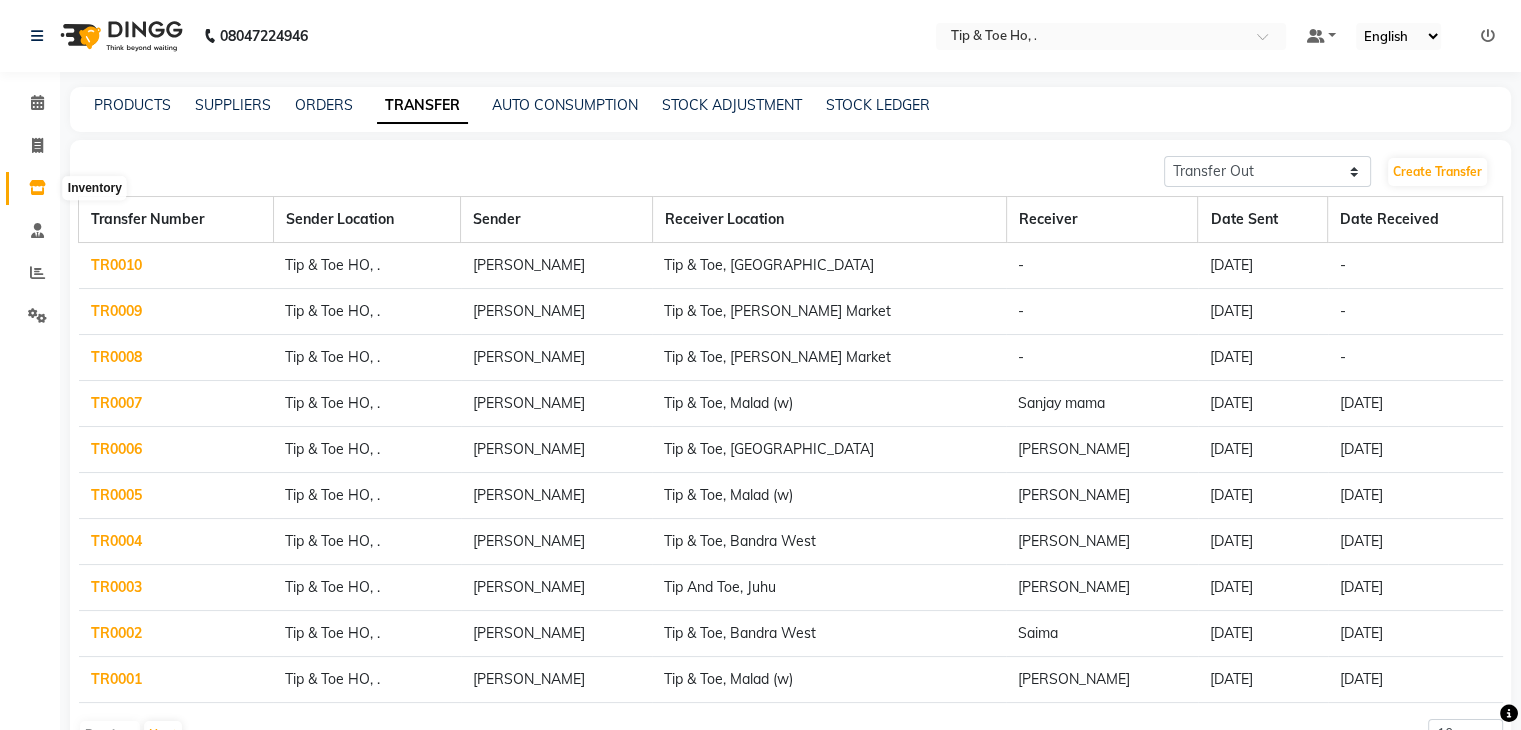 click 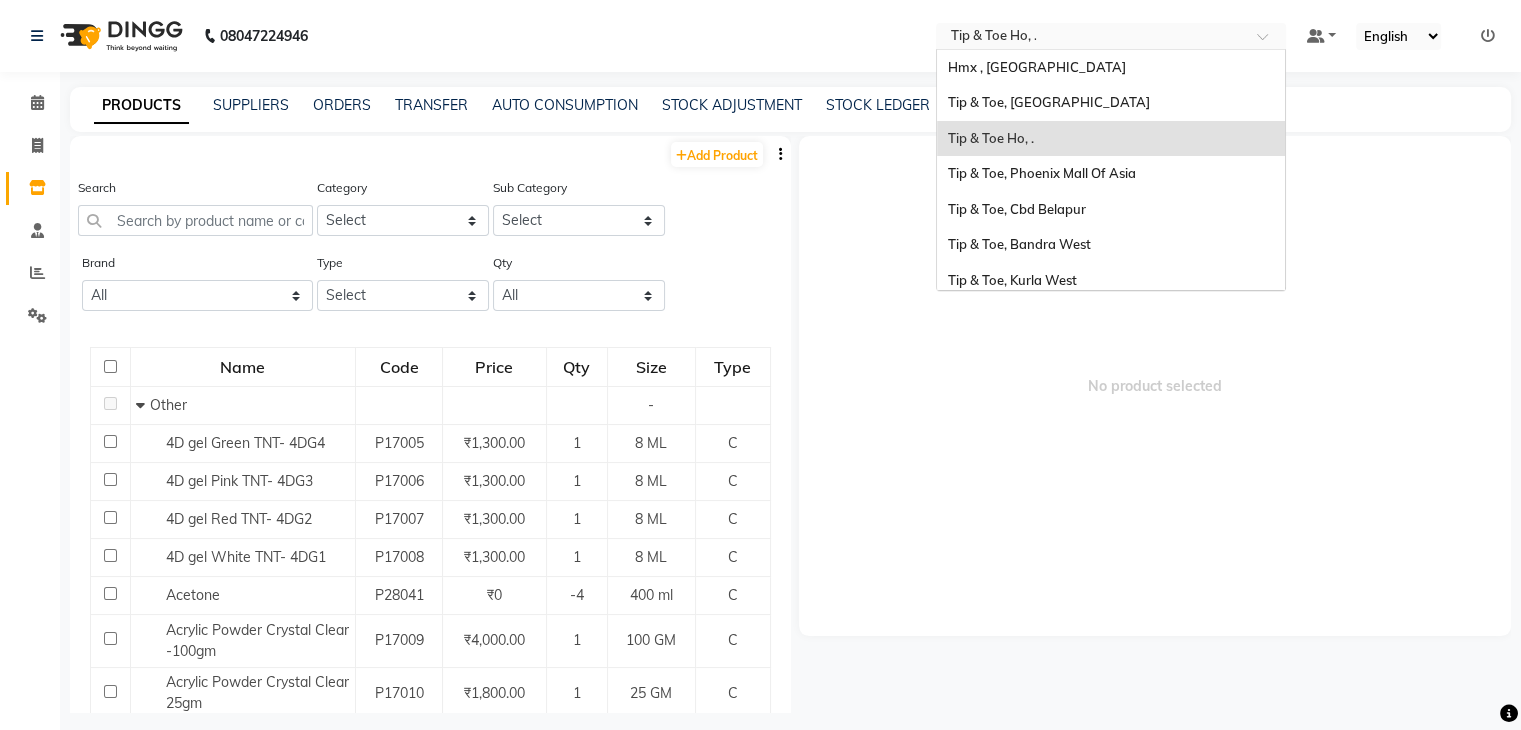 click at bounding box center [1091, 38] 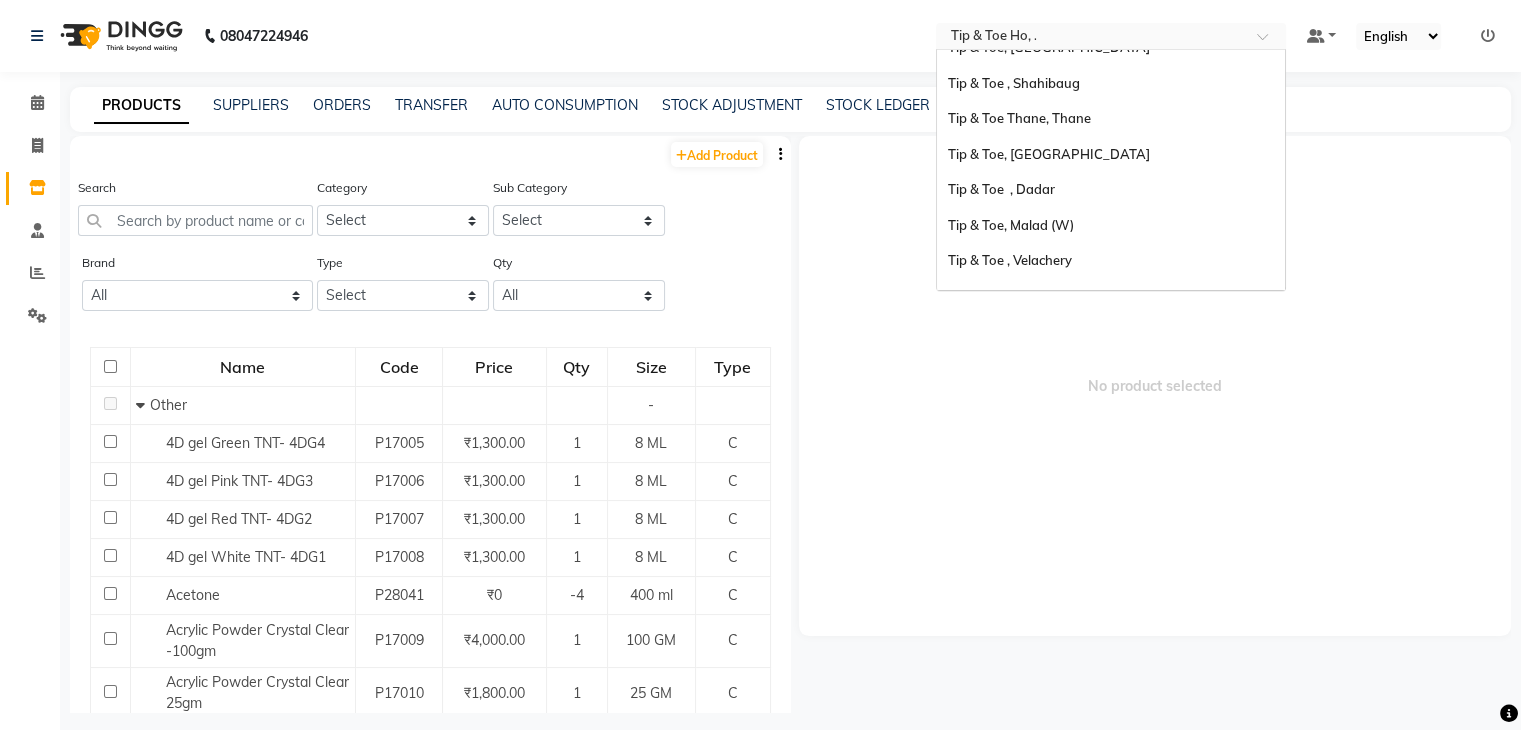 scroll, scrollTop: 272, scrollLeft: 0, axis: vertical 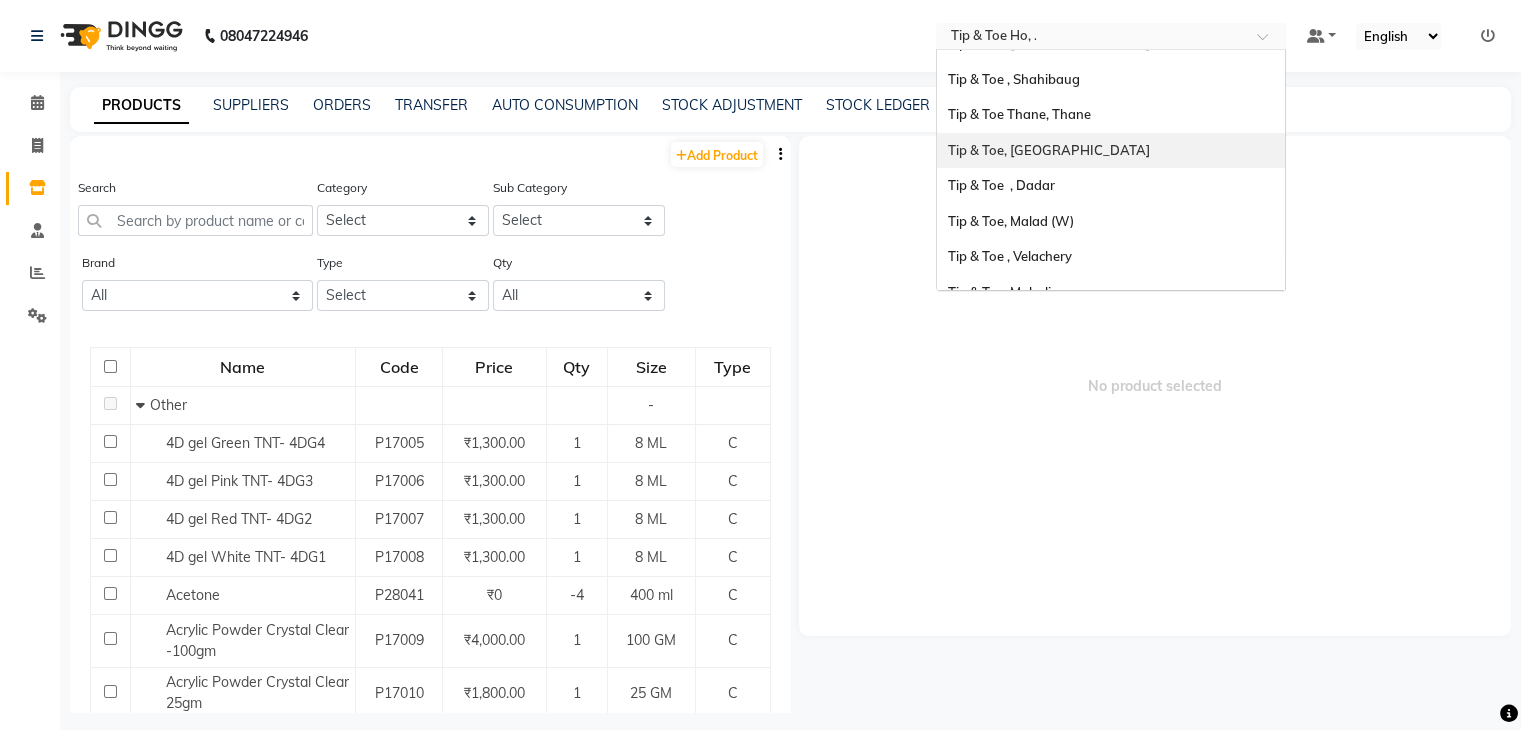 click on "Tip & Toe, [GEOGRAPHIC_DATA]" at bounding box center [1048, 150] 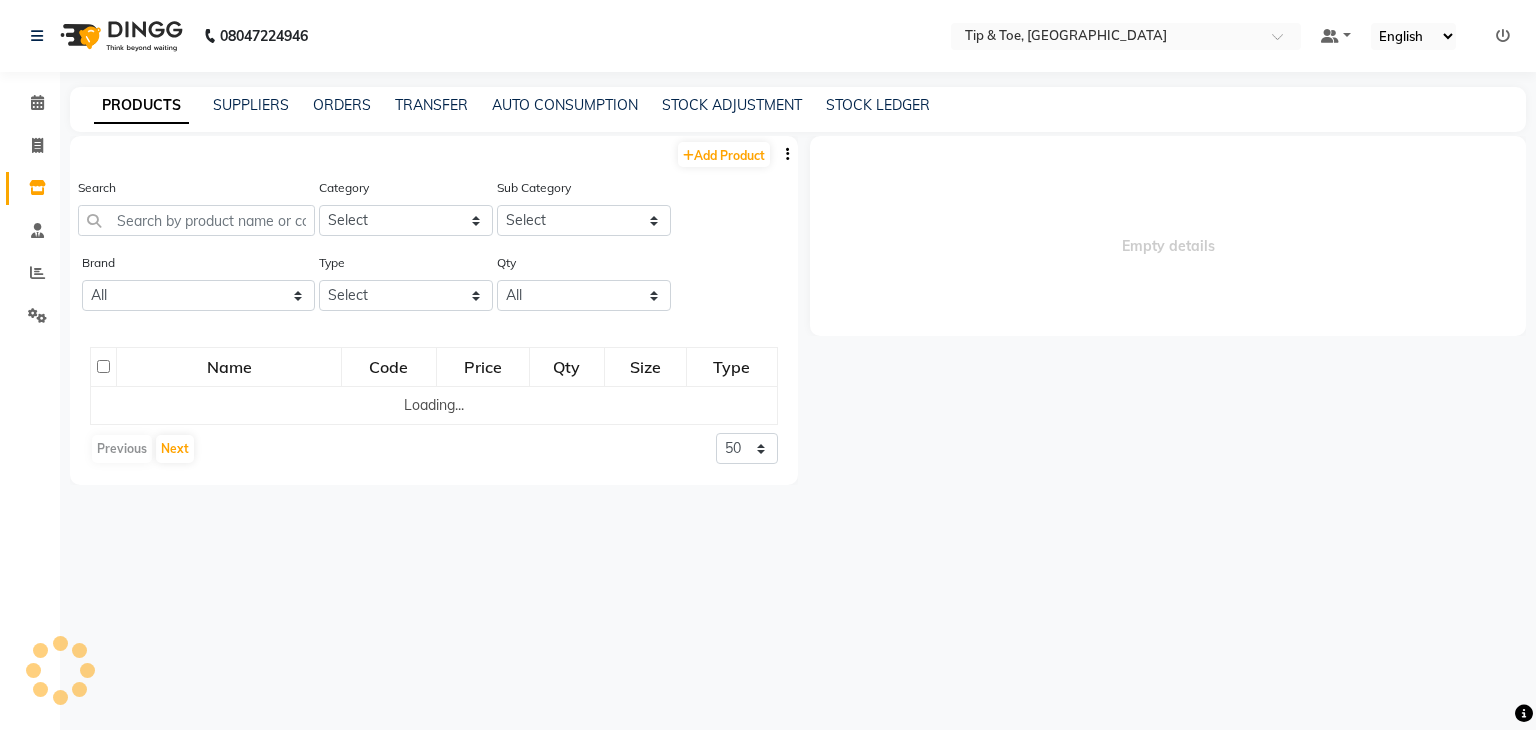 scroll, scrollTop: 0, scrollLeft: 0, axis: both 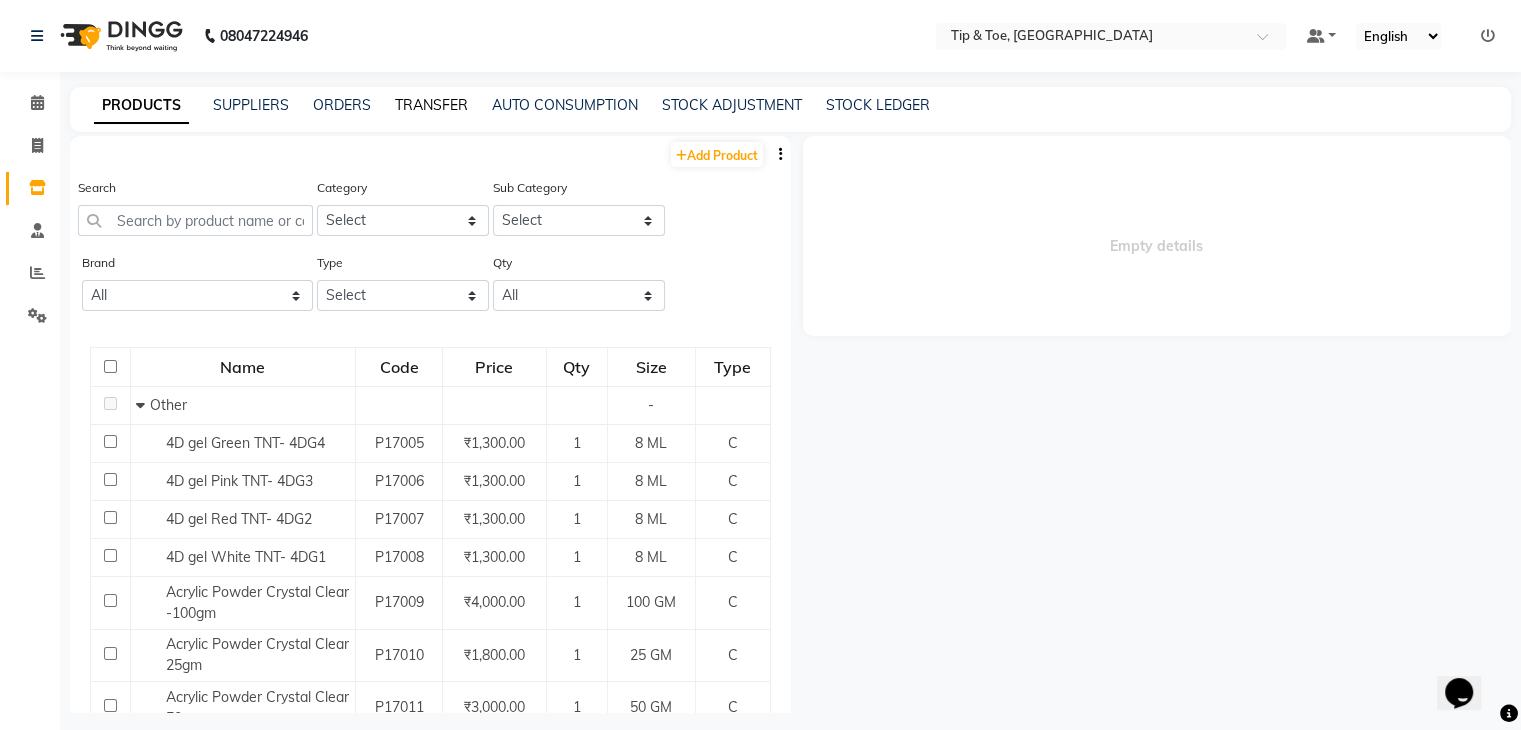 click on "TRANSFER" 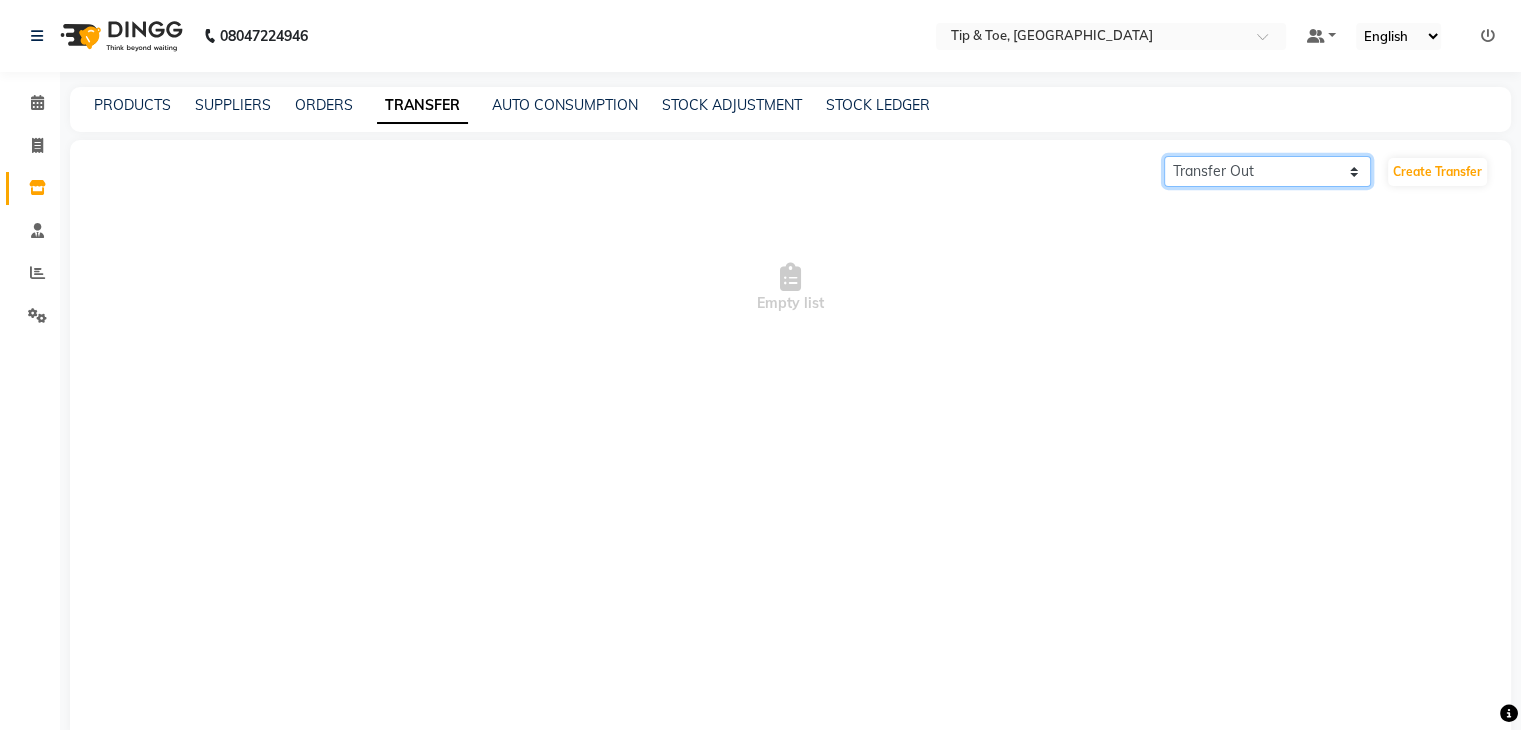 click on "Transfer In Transfer Out" 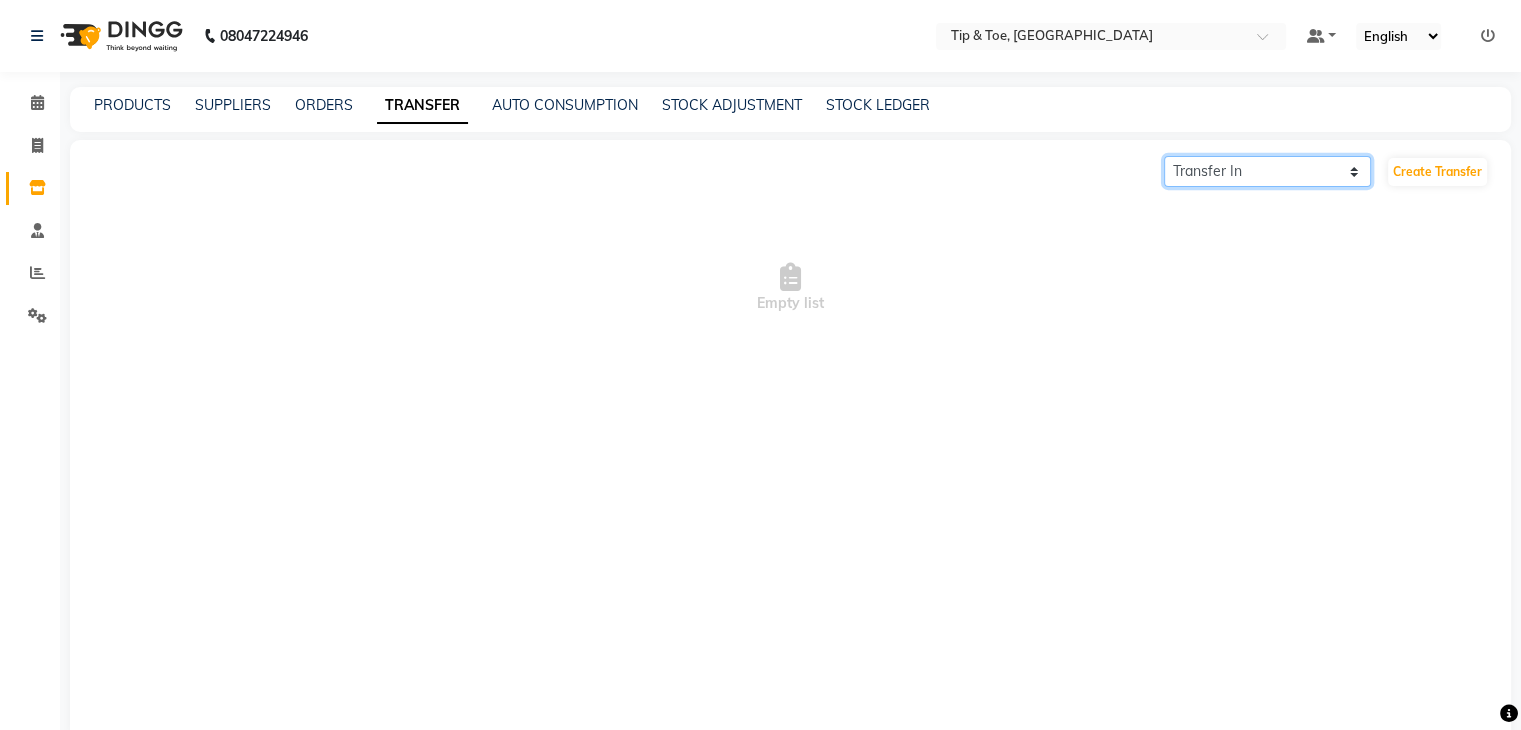 click on "Transfer In Transfer Out" 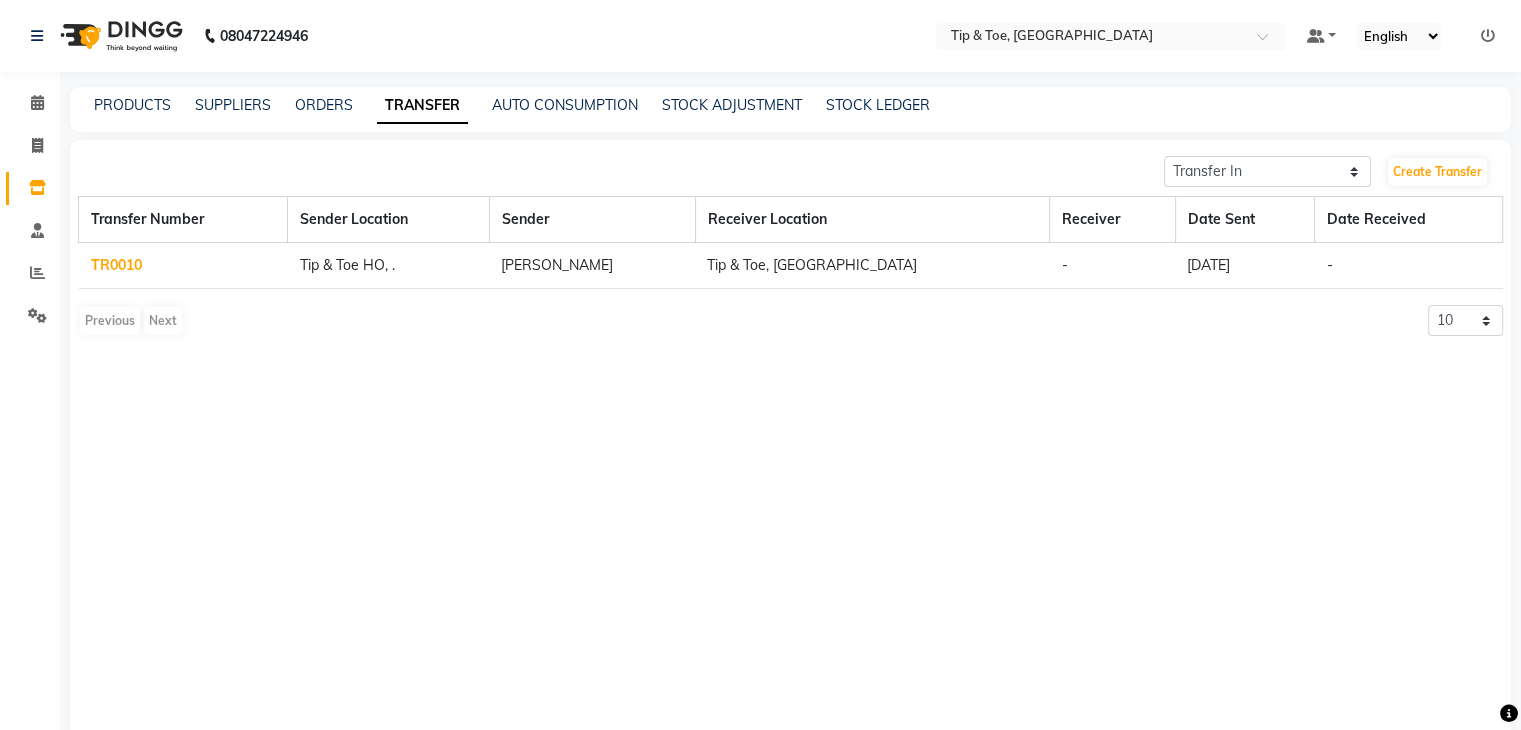 click on "Transfer In Transfer Out  Create Transfer  Transfer Number Sender Location  Sender  Receiver Location  Receiver Date Sent Date Received  TR0010  Tip & Toe HO, . Jai Chavan Tip & Toe, [GEOGRAPHIC_DATA] - [DATE] -  Previous   Next  10 20 50 100" 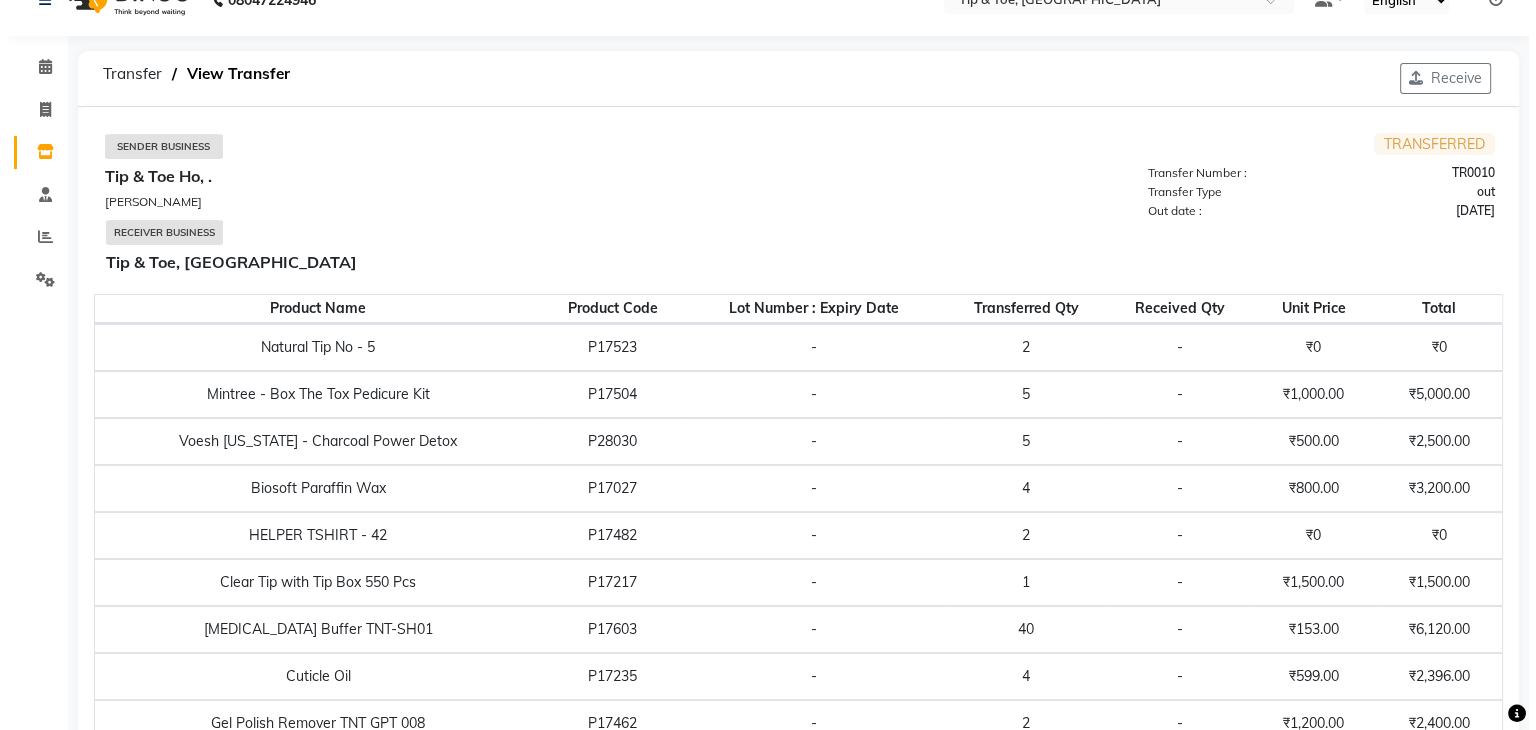 scroll, scrollTop: 0, scrollLeft: 0, axis: both 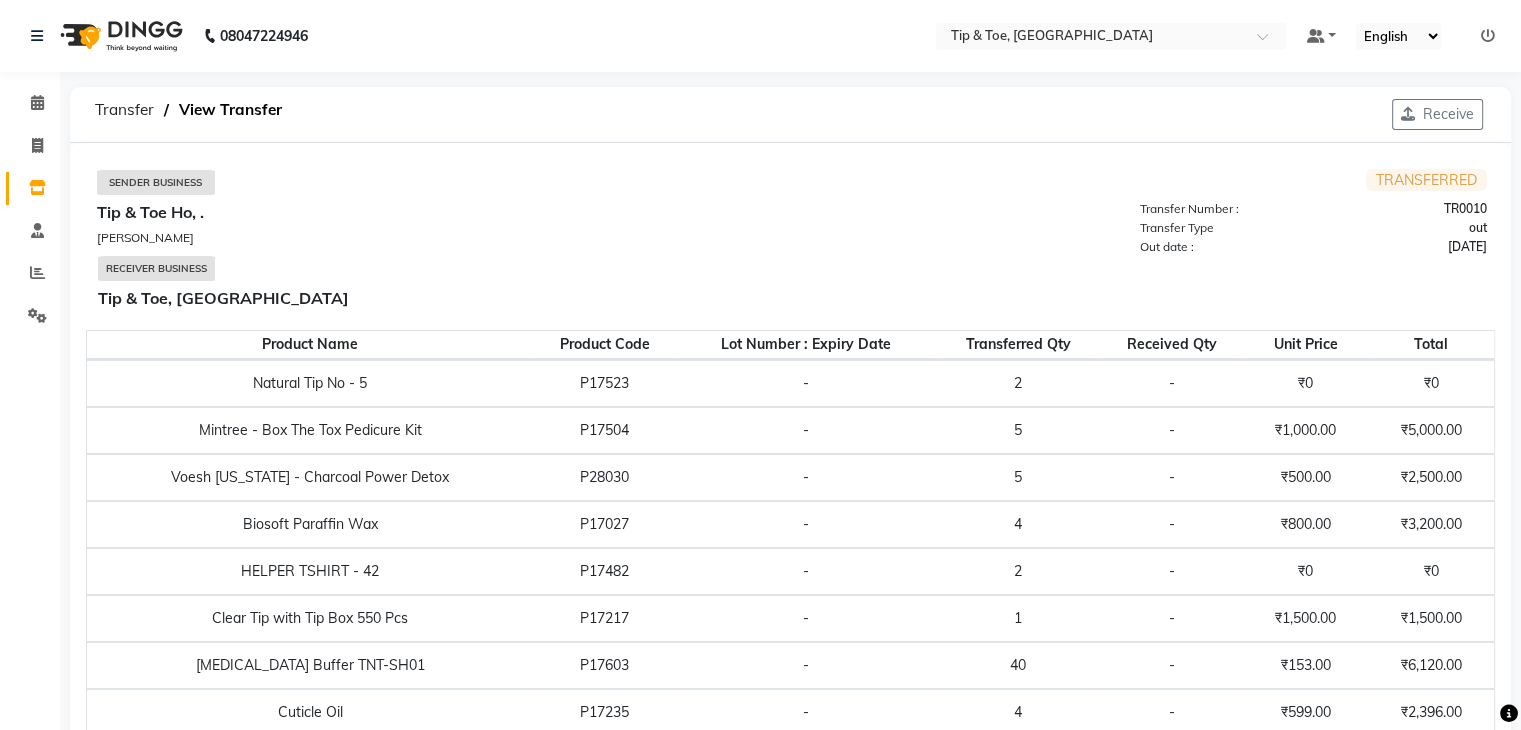 click on "Receive" 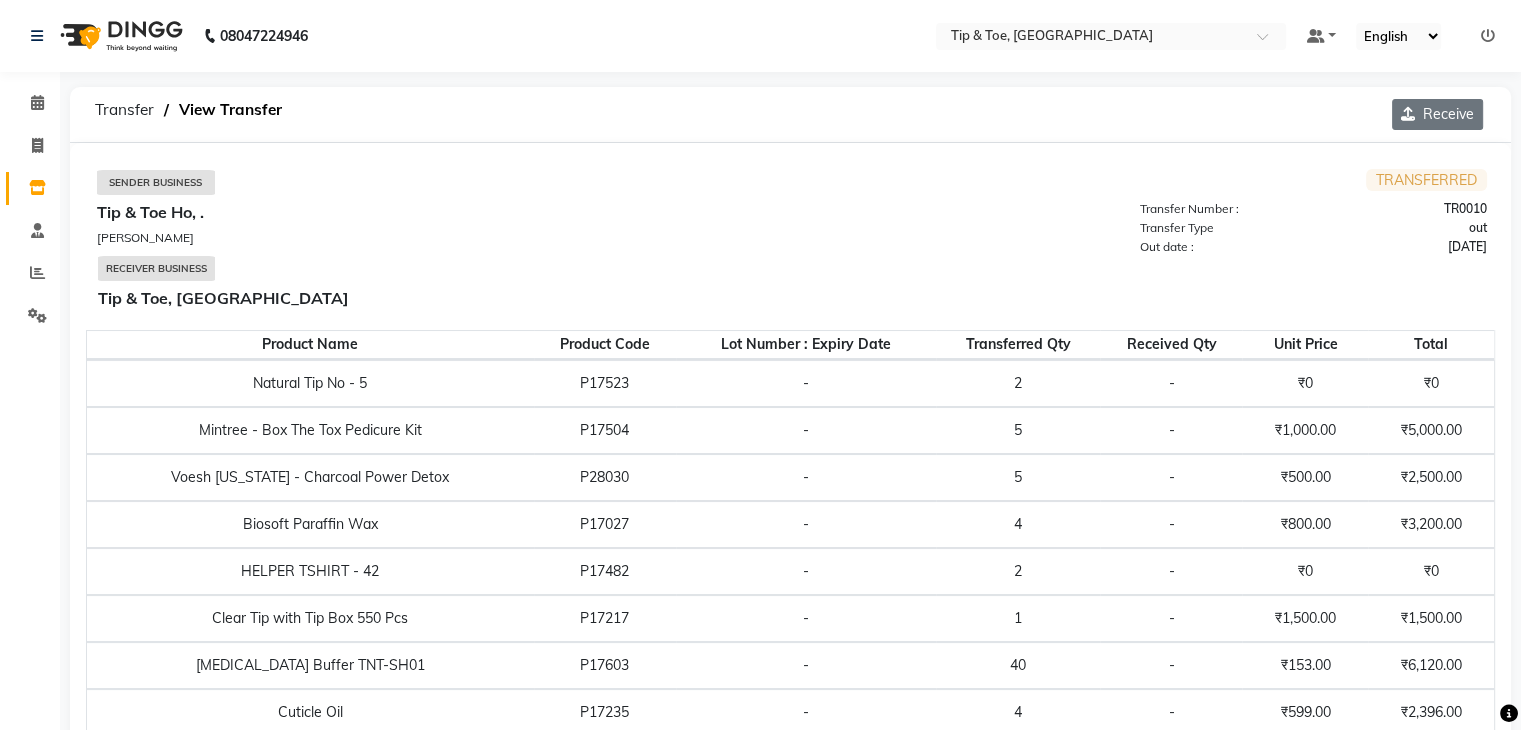 click on "Receive" 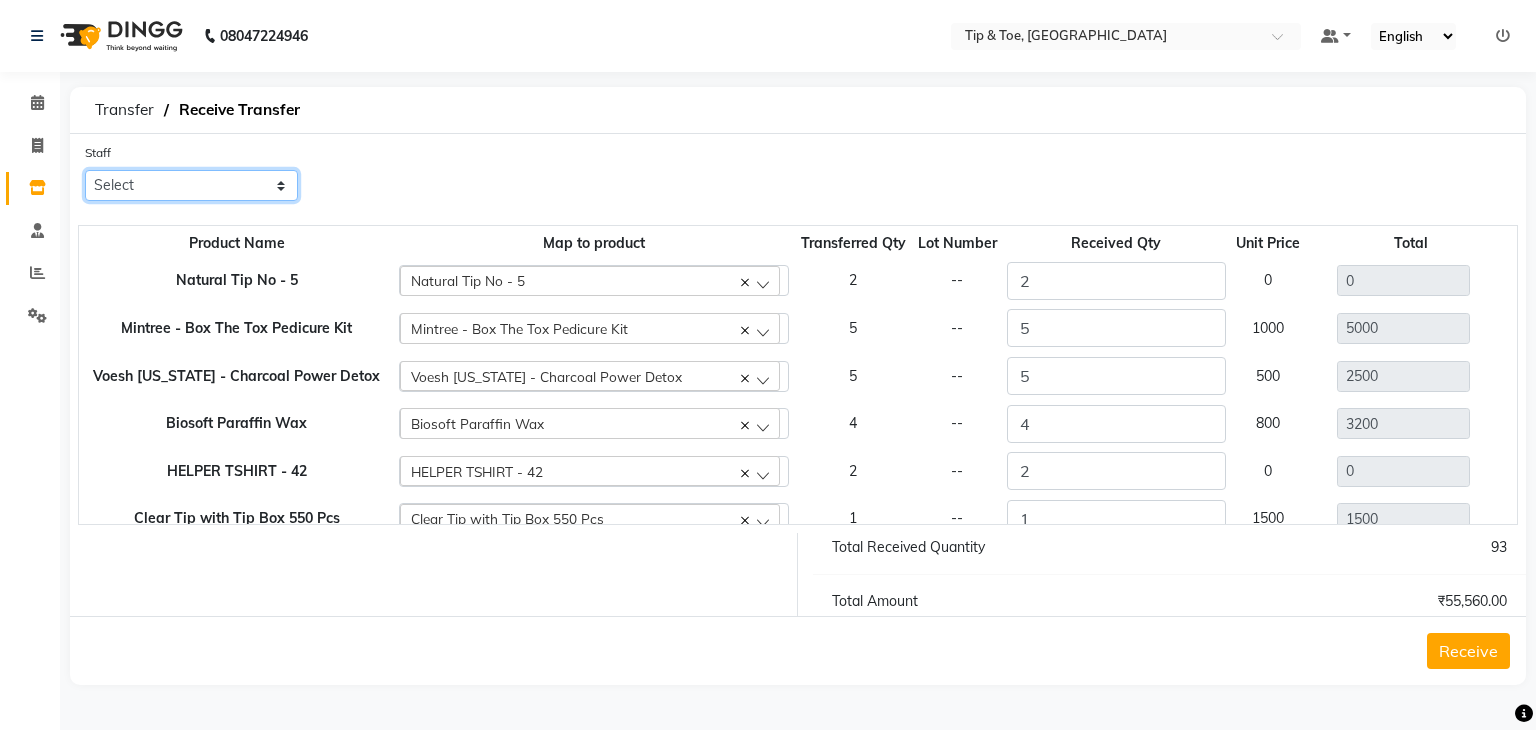 click on "Select [PERSON_NAME] [PERSON_NAME] Chonya Front Desk [PERSON_NAME] Horeiphi Jai [PERSON_NAME] [PERSON_NAME] [PERSON_NAME] [PERSON_NAME] [PERSON_NAME]" at bounding box center (191, 185) 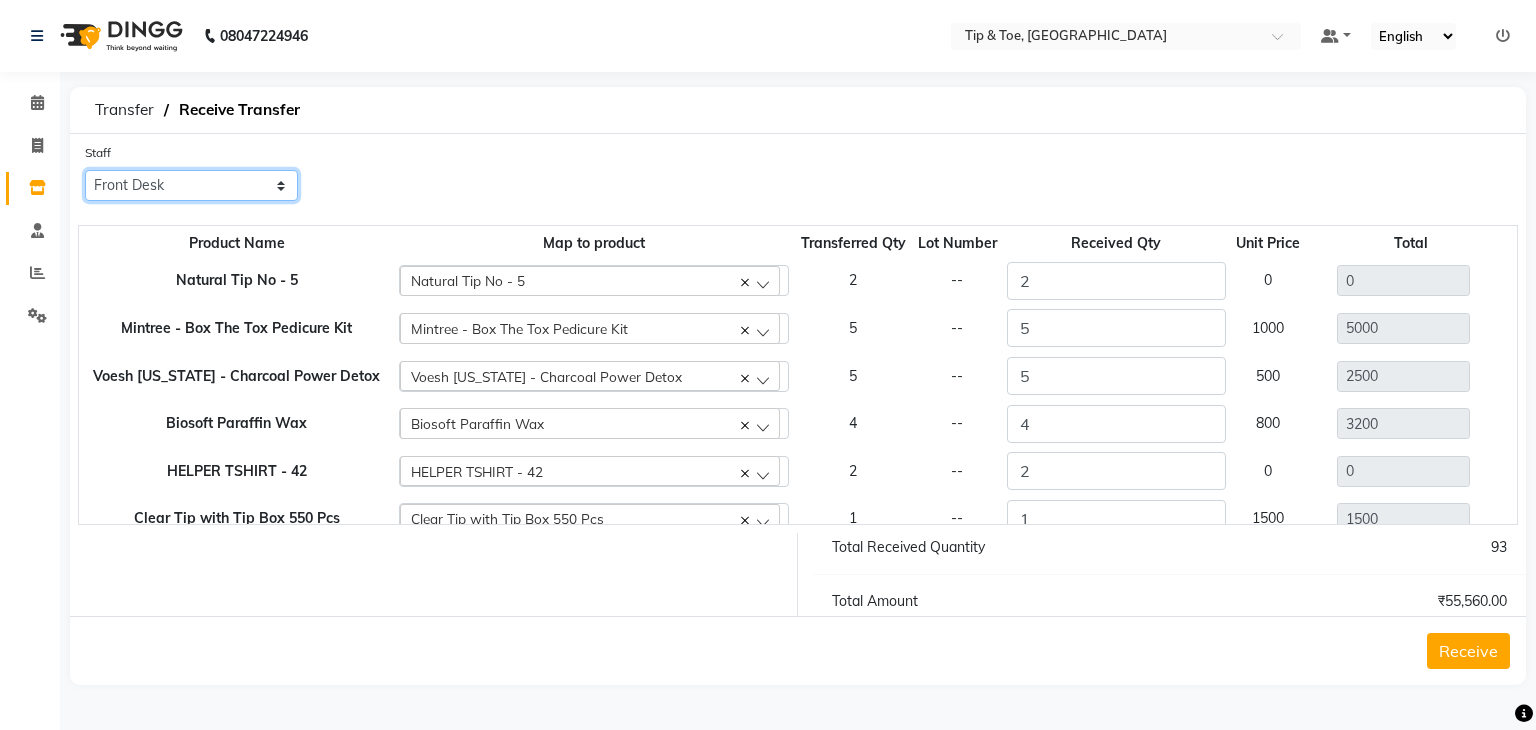 click on "Select [PERSON_NAME] [PERSON_NAME] Chonya Front Desk [PERSON_NAME] Horeiphi Jai [PERSON_NAME] [PERSON_NAME] [PERSON_NAME] [PERSON_NAME] [PERSON_NAME]" at bounding box center [191, 185] 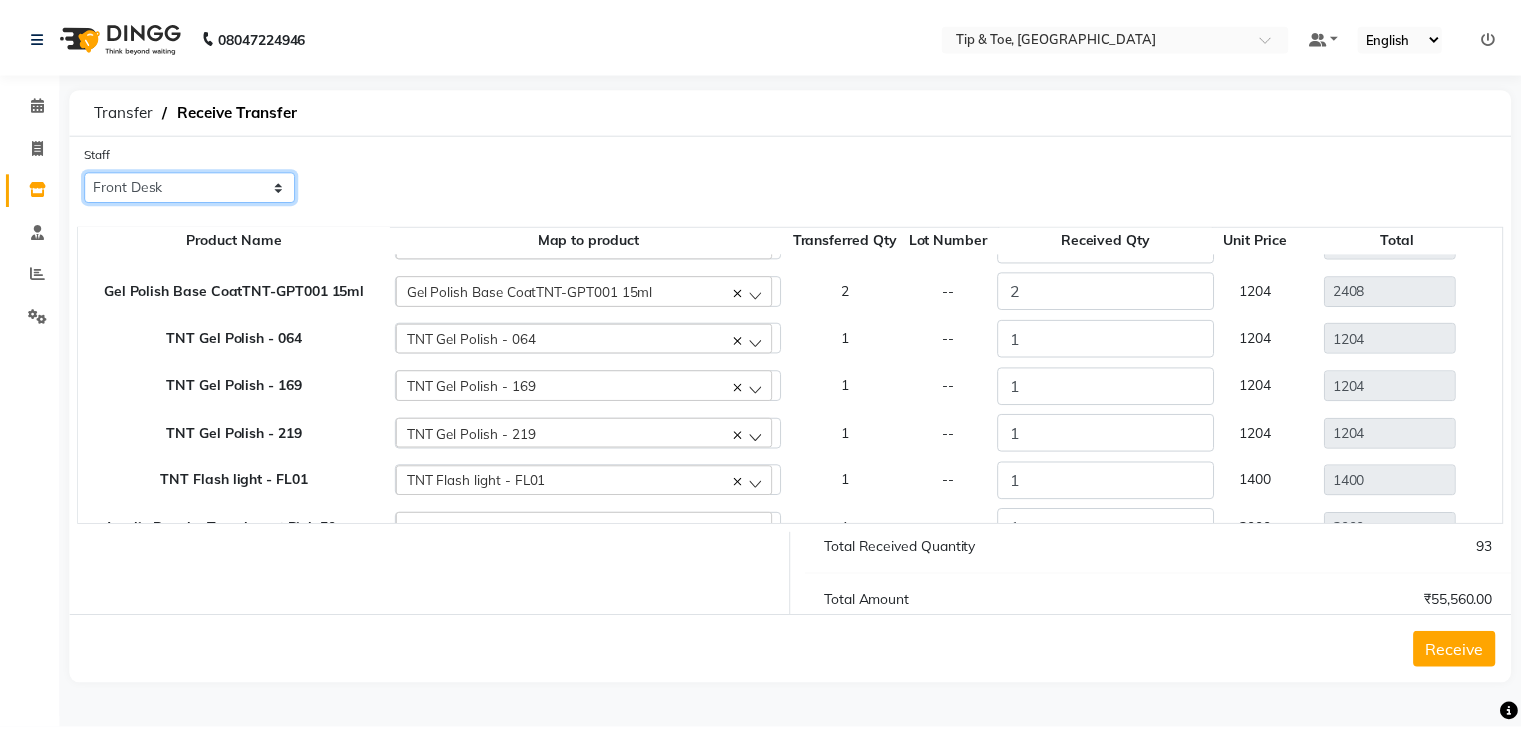 scroll, scrollTop: 827, scrollLeft: 0, axis: vertical 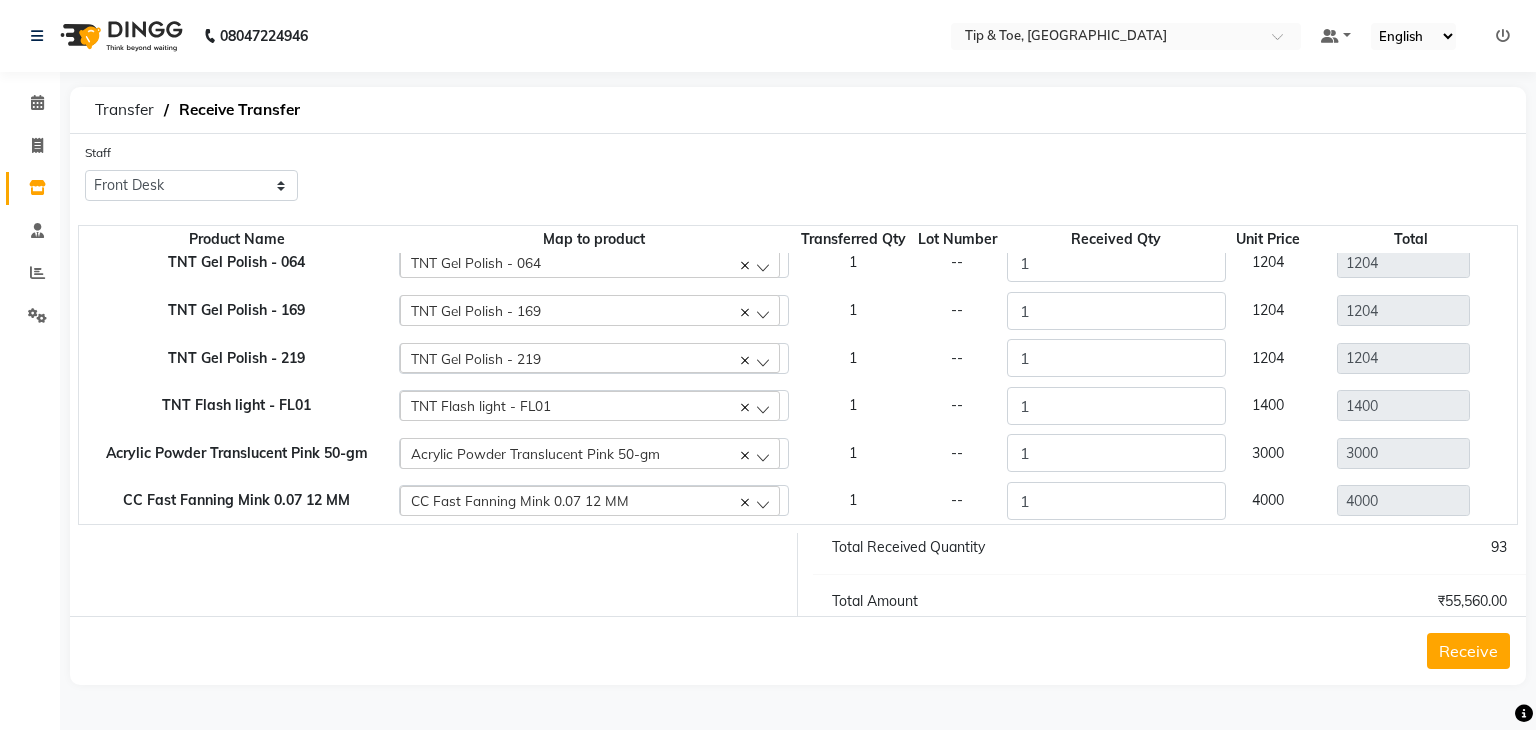 click on "Receive" 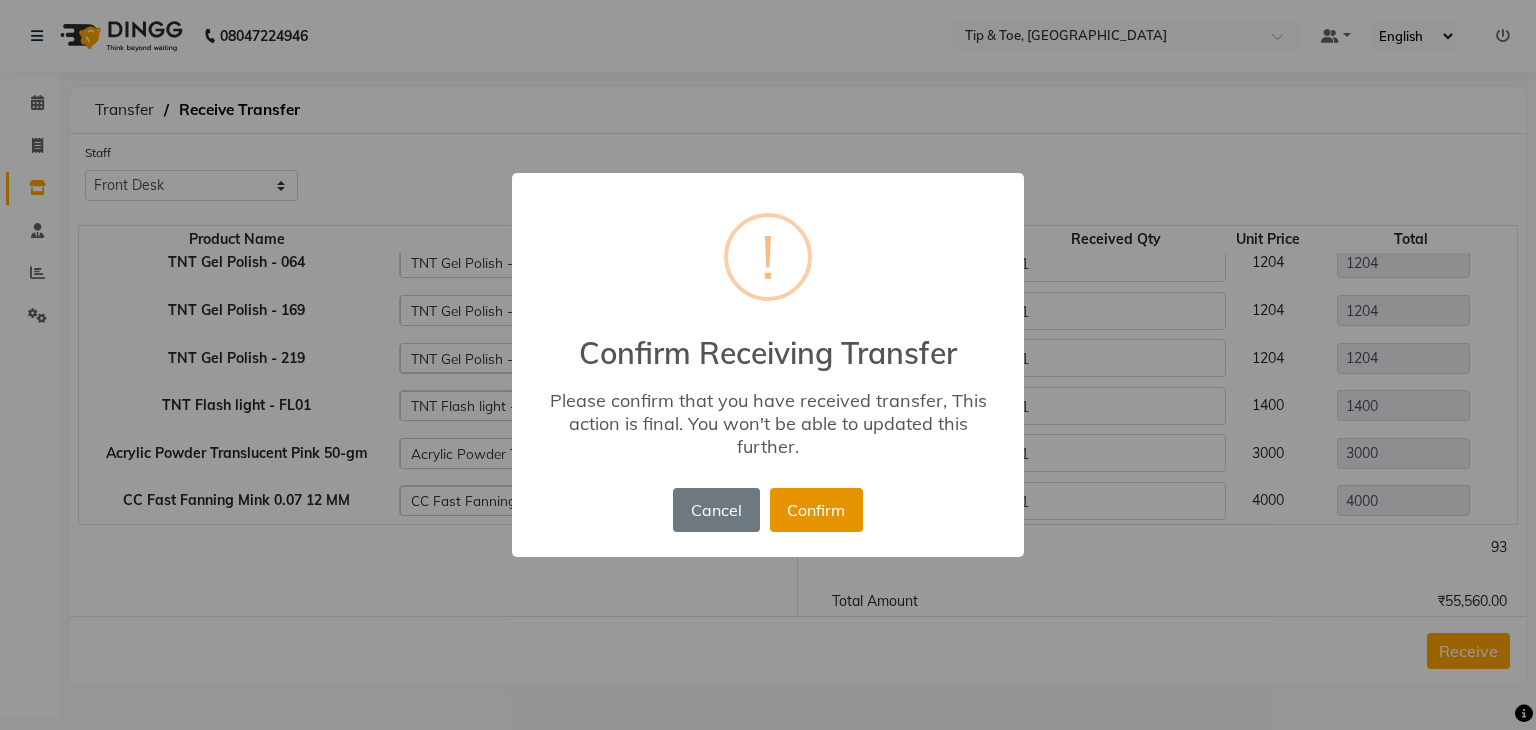 click on "Confirm" at bounding box center (816, 510) 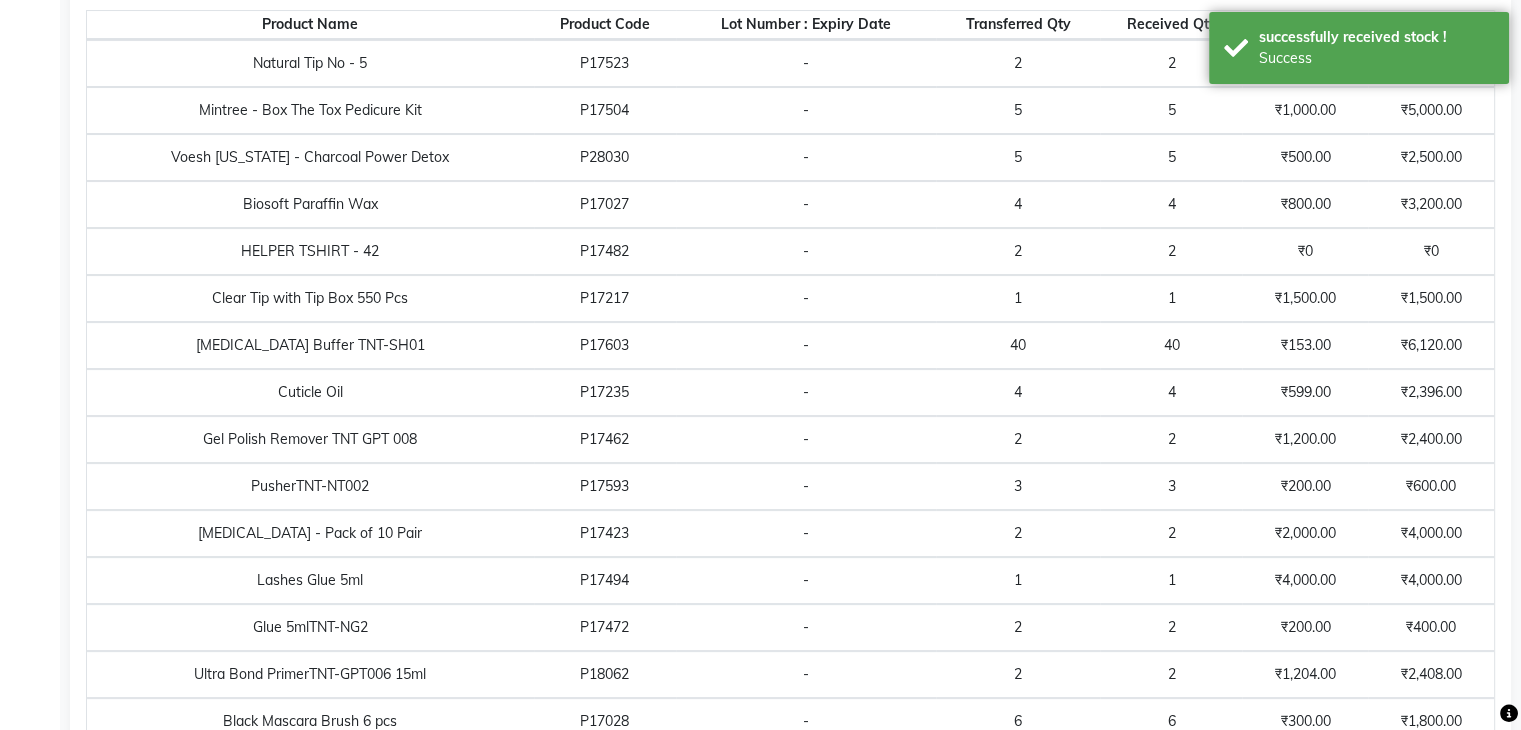 scroll, scrollTop: 0, scrollLeft: 0, axis: both 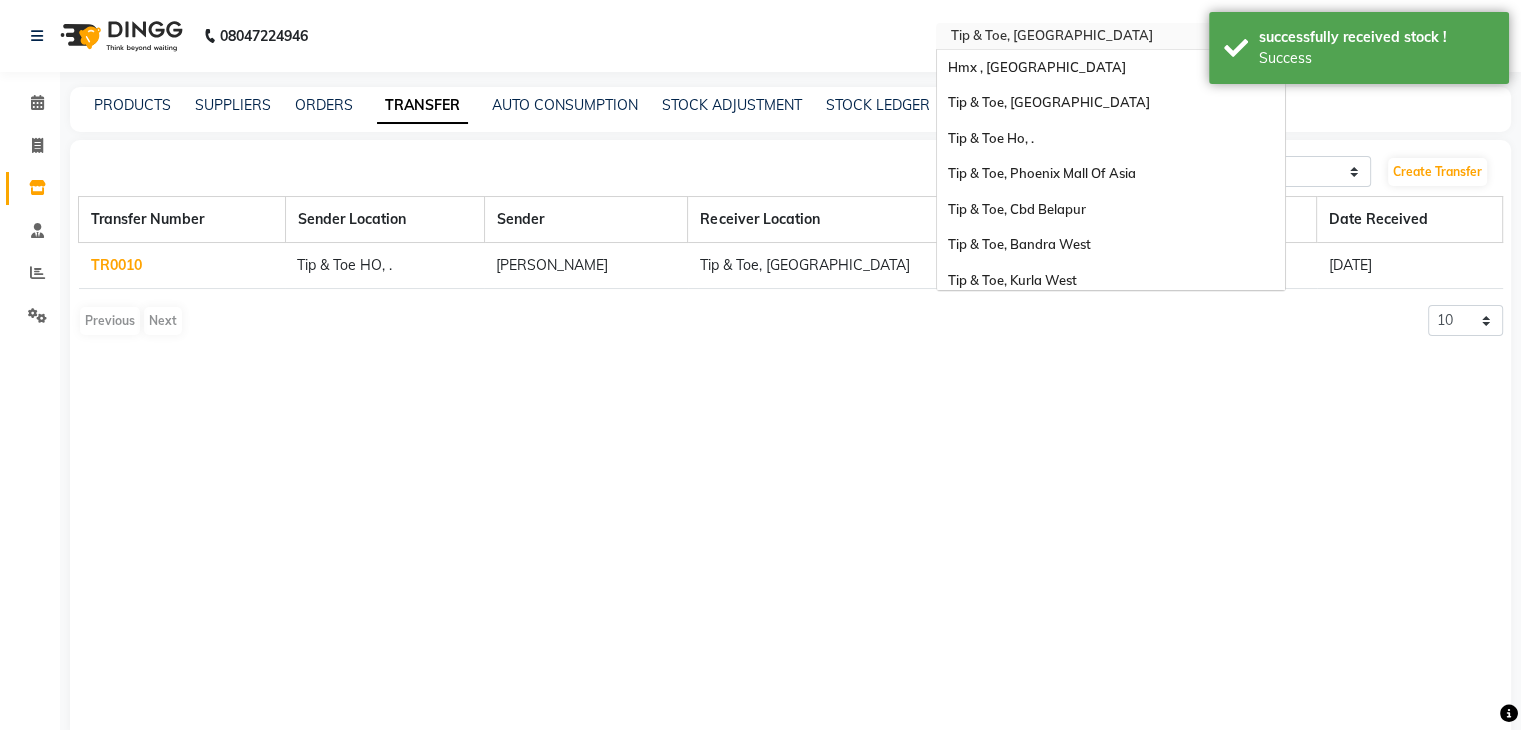 click at bounding box center [1091, 38] 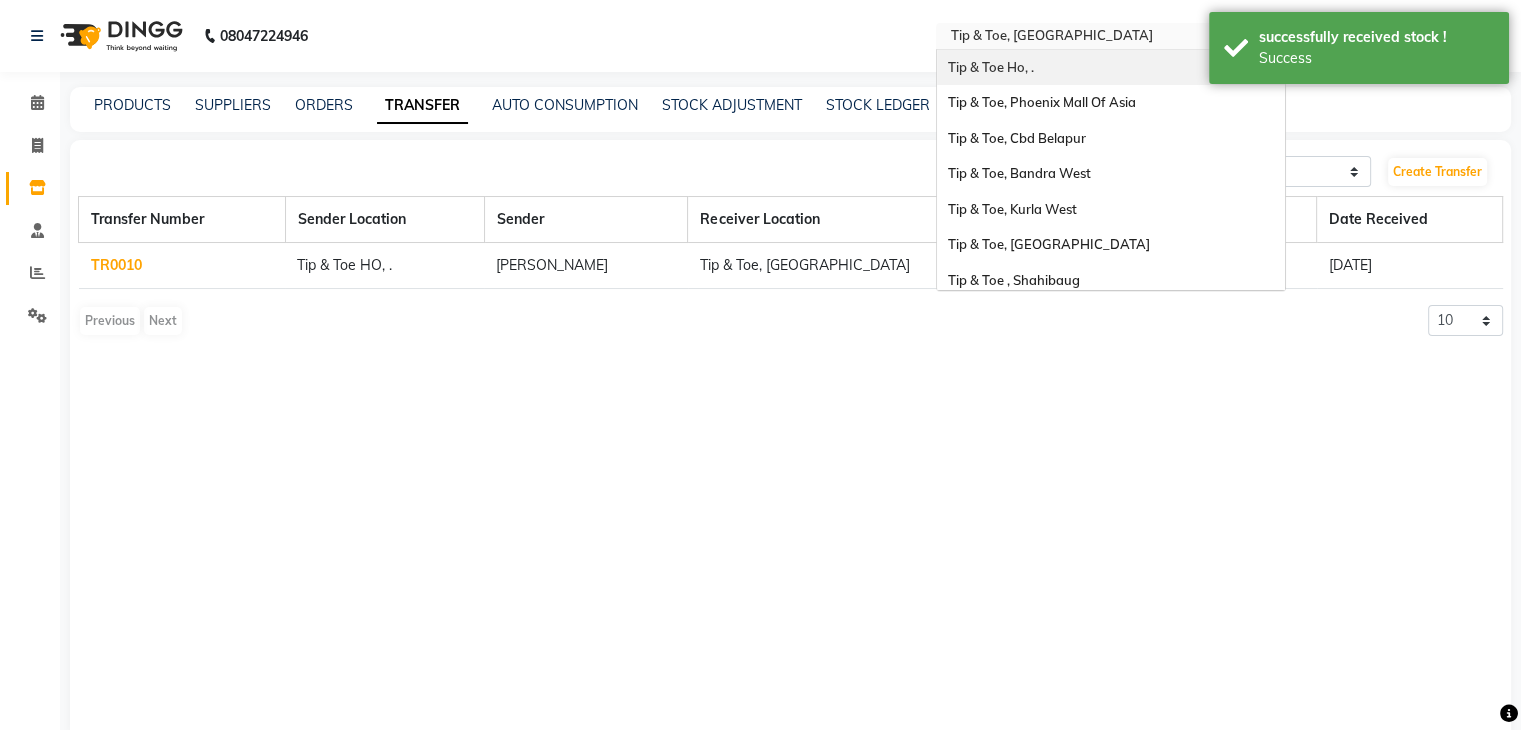 scroll, scrollTop: 36, scrollLeft: 0, axis: vertical 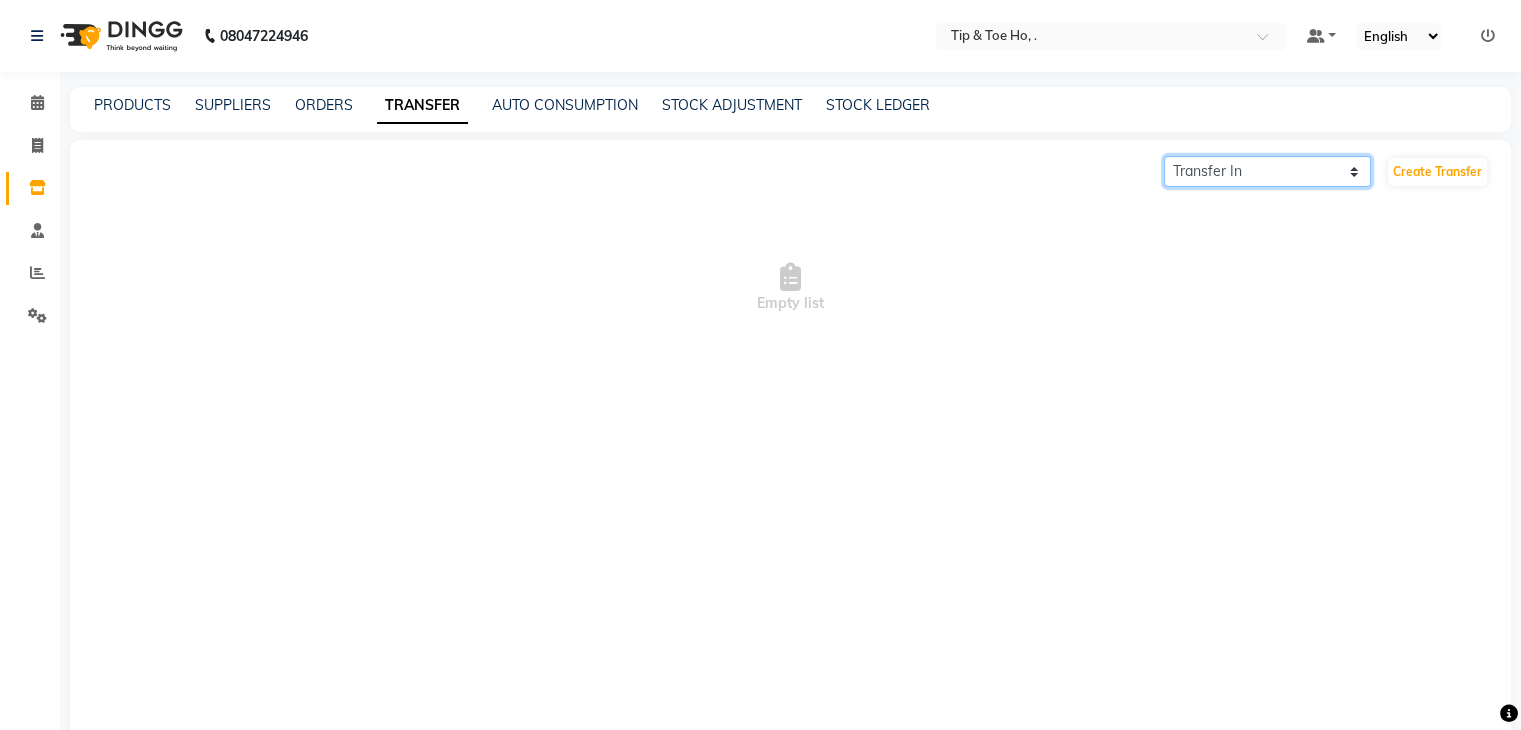 click on "Transfer In Transfer Out" 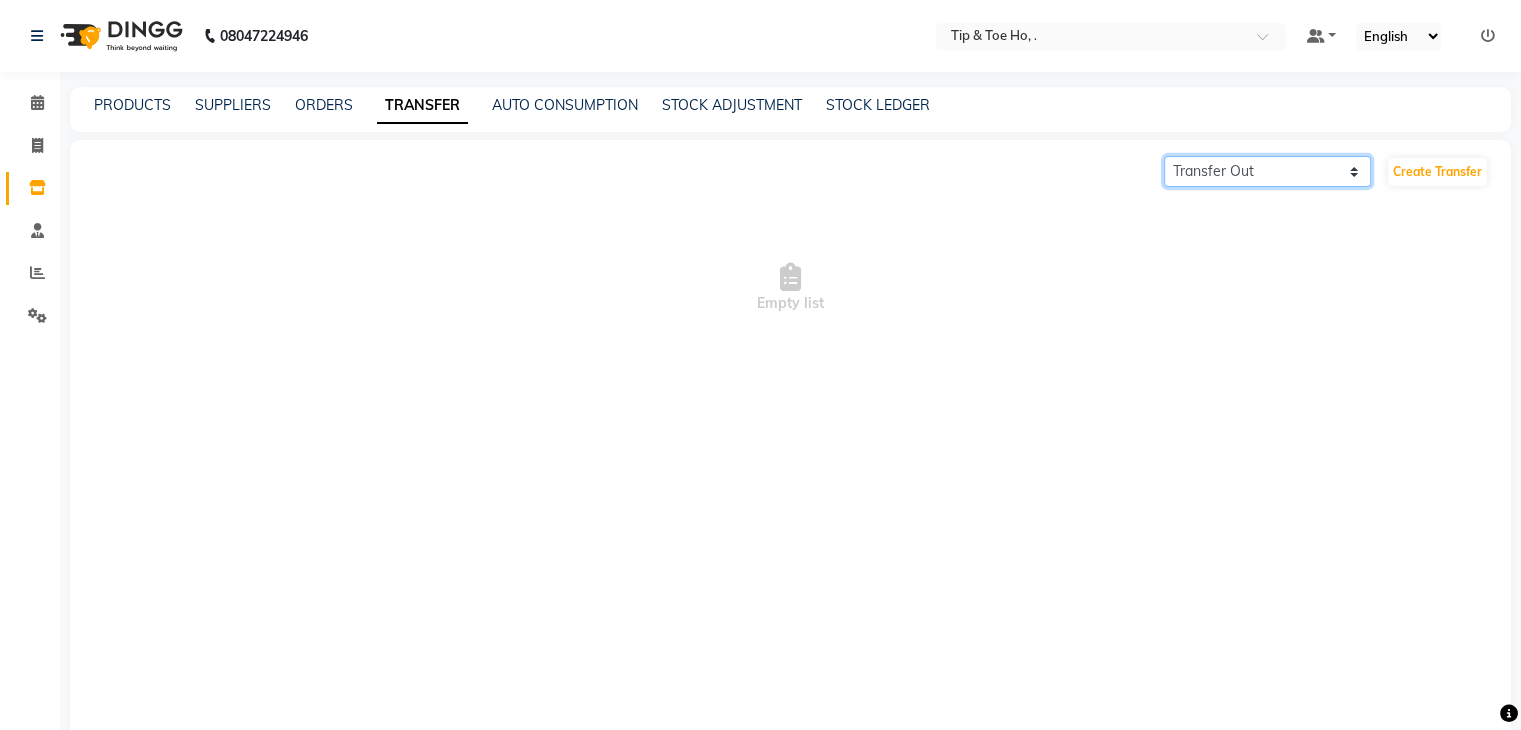 click on "Transfer In Transfer Out" 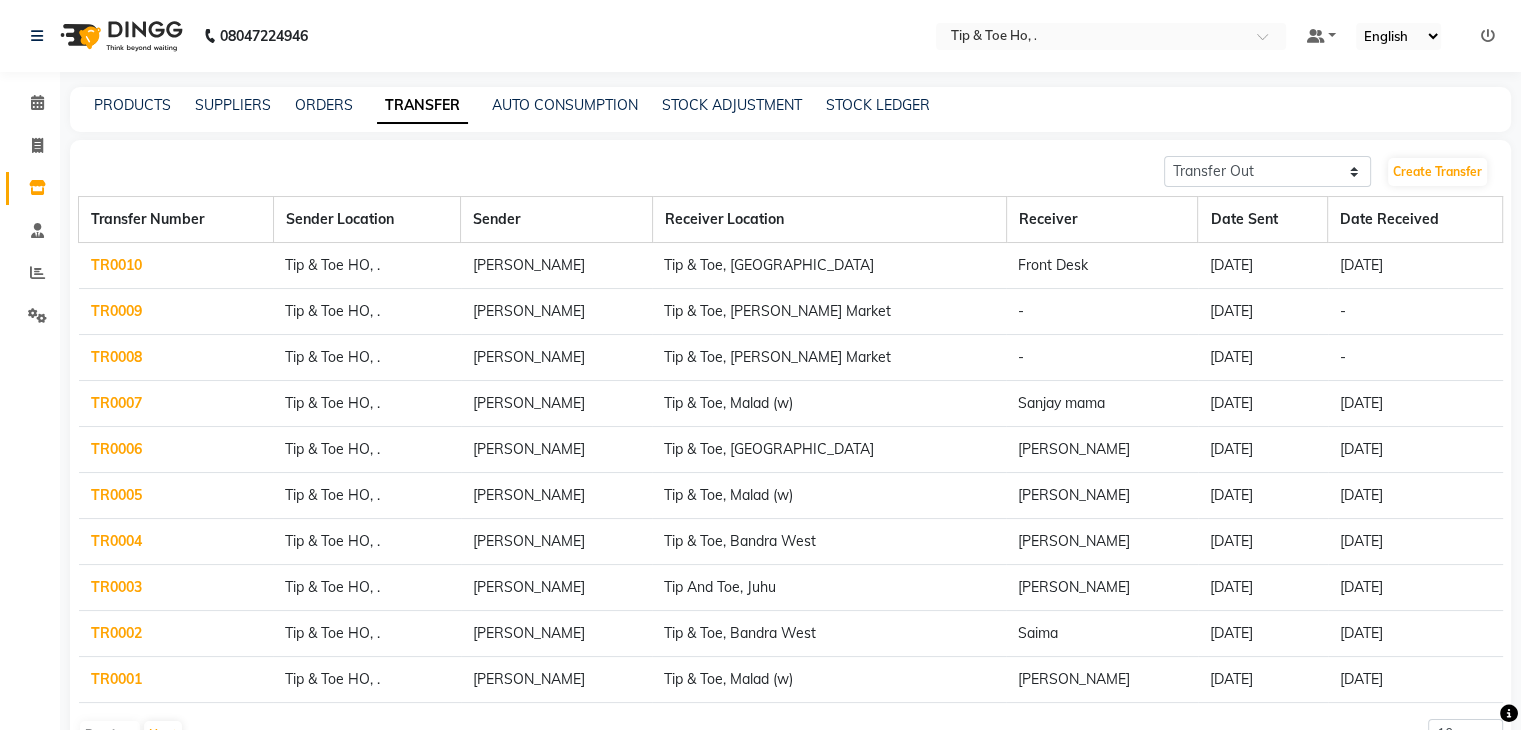 click on "TR0010" 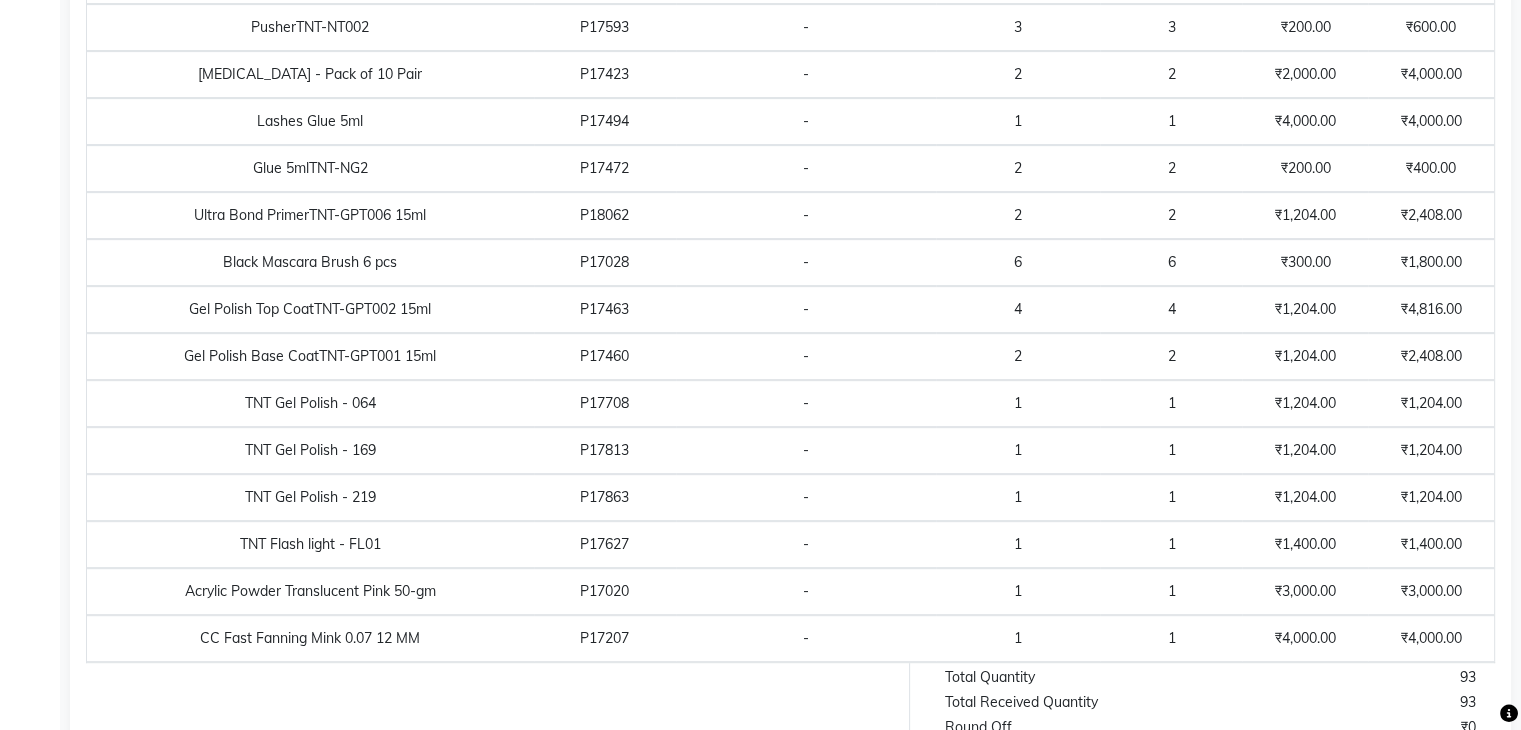 scroll, scrollTop: 0, scrollLeft: 0, axis: both 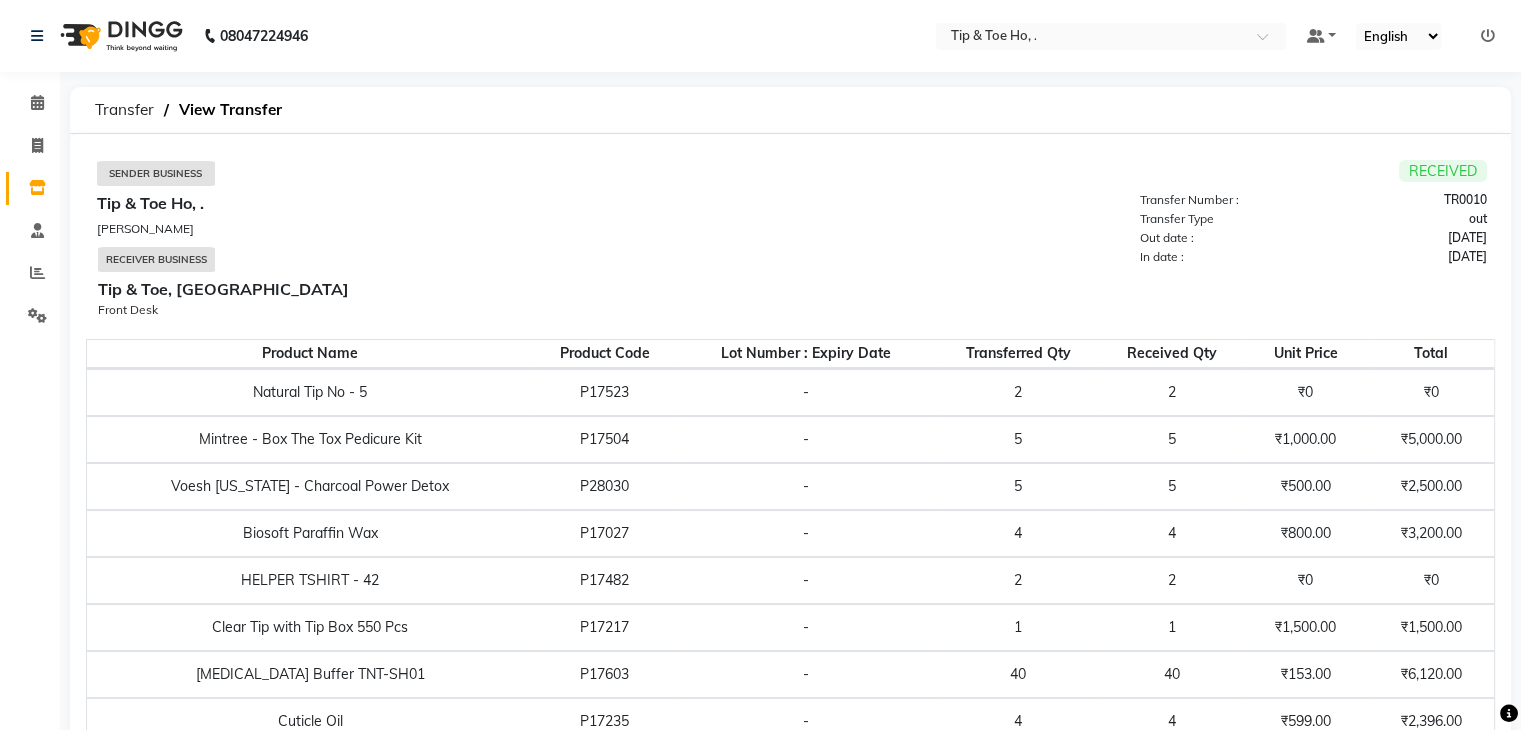 select on "sender" 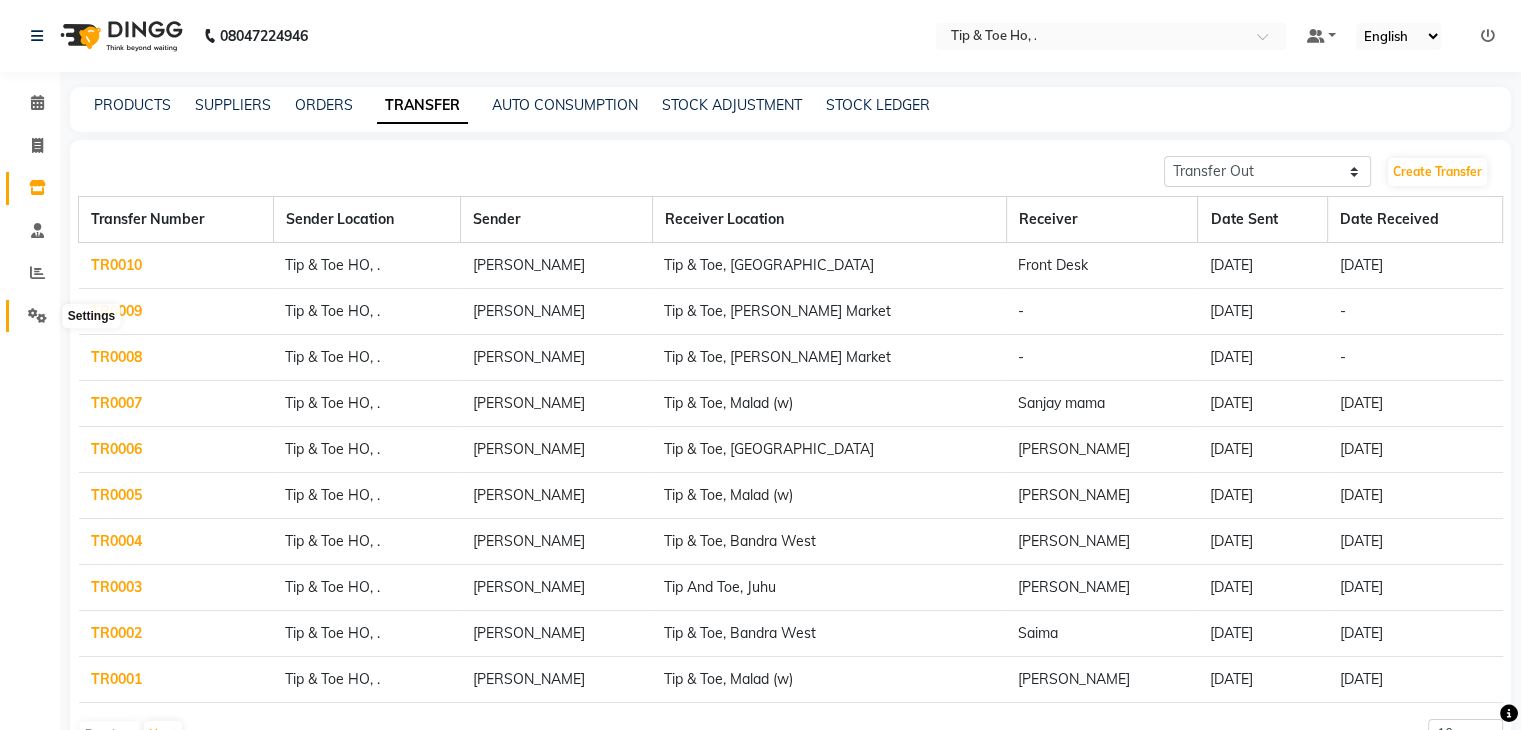 click 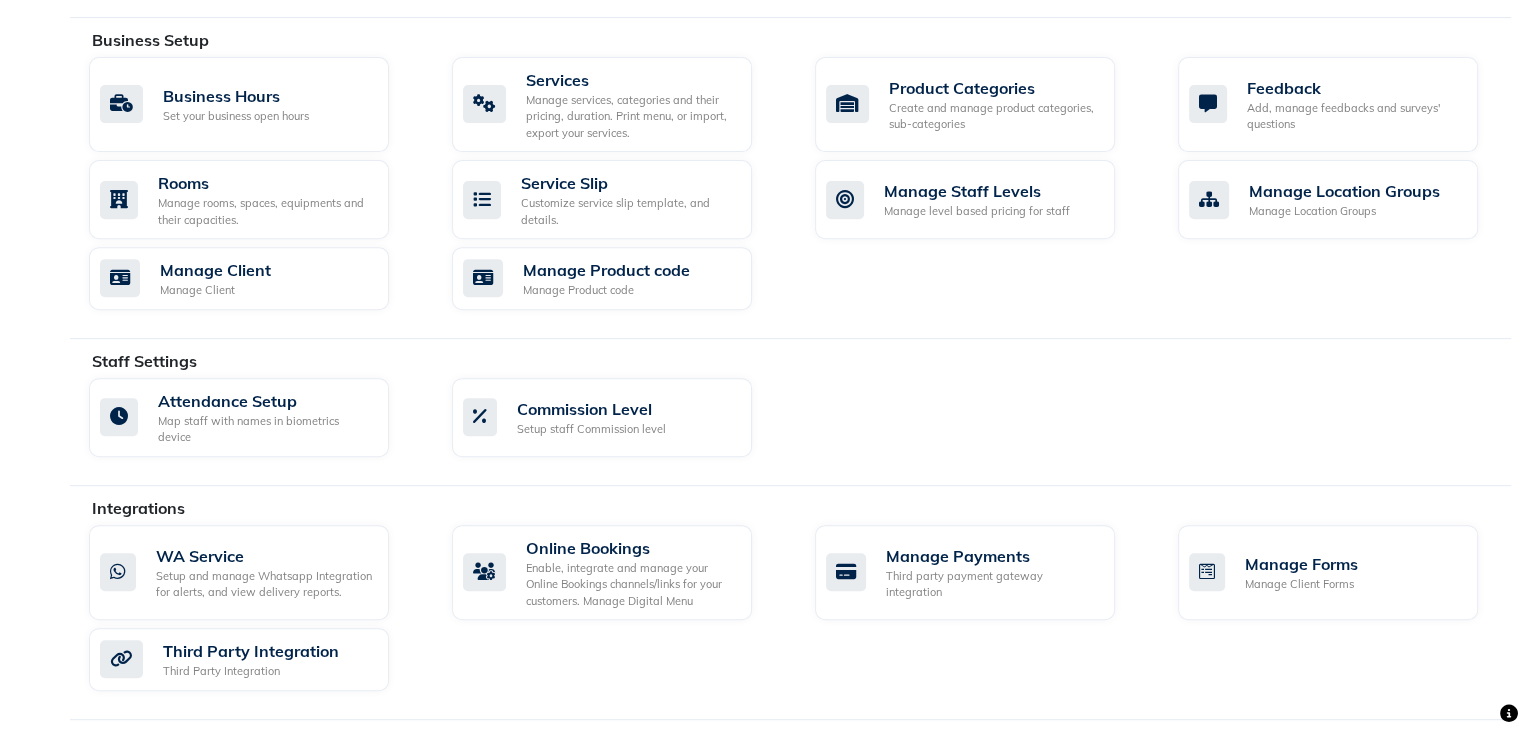 scroll, scrollTop: 892, scrollLeft: 0, axis: vertical 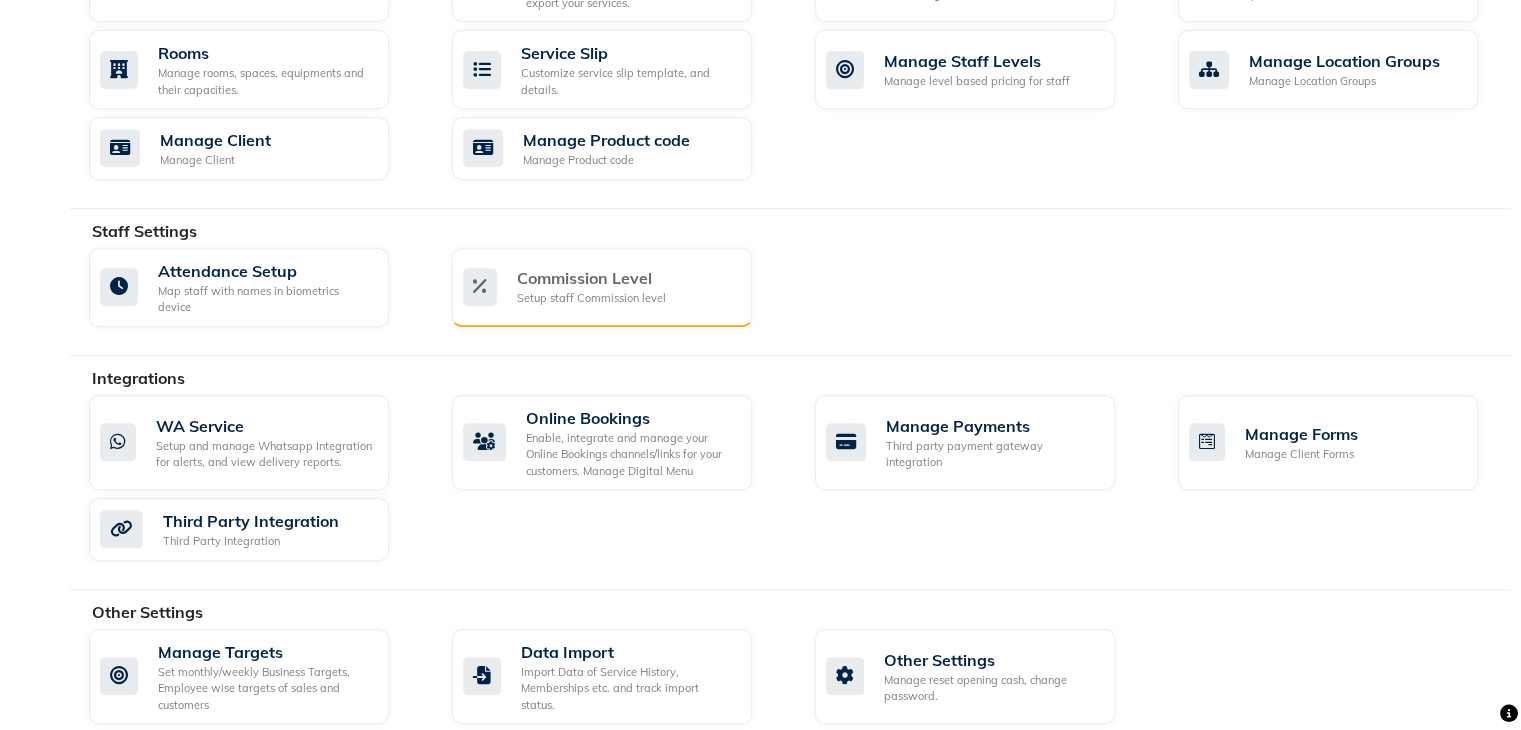 click on "Setup staff Commission level" 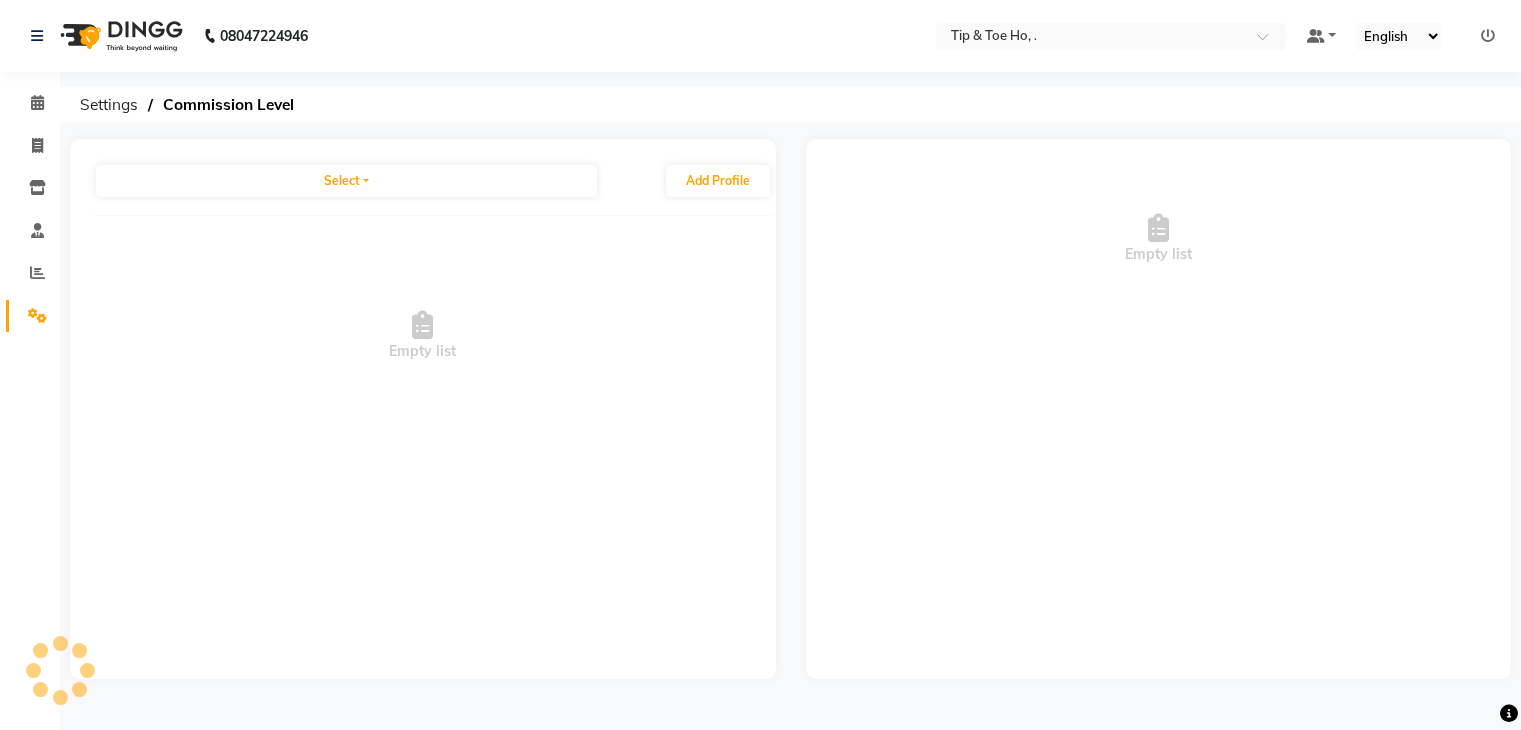 scroll, scrollTop: 0, scrollLeft: 0, axis: both 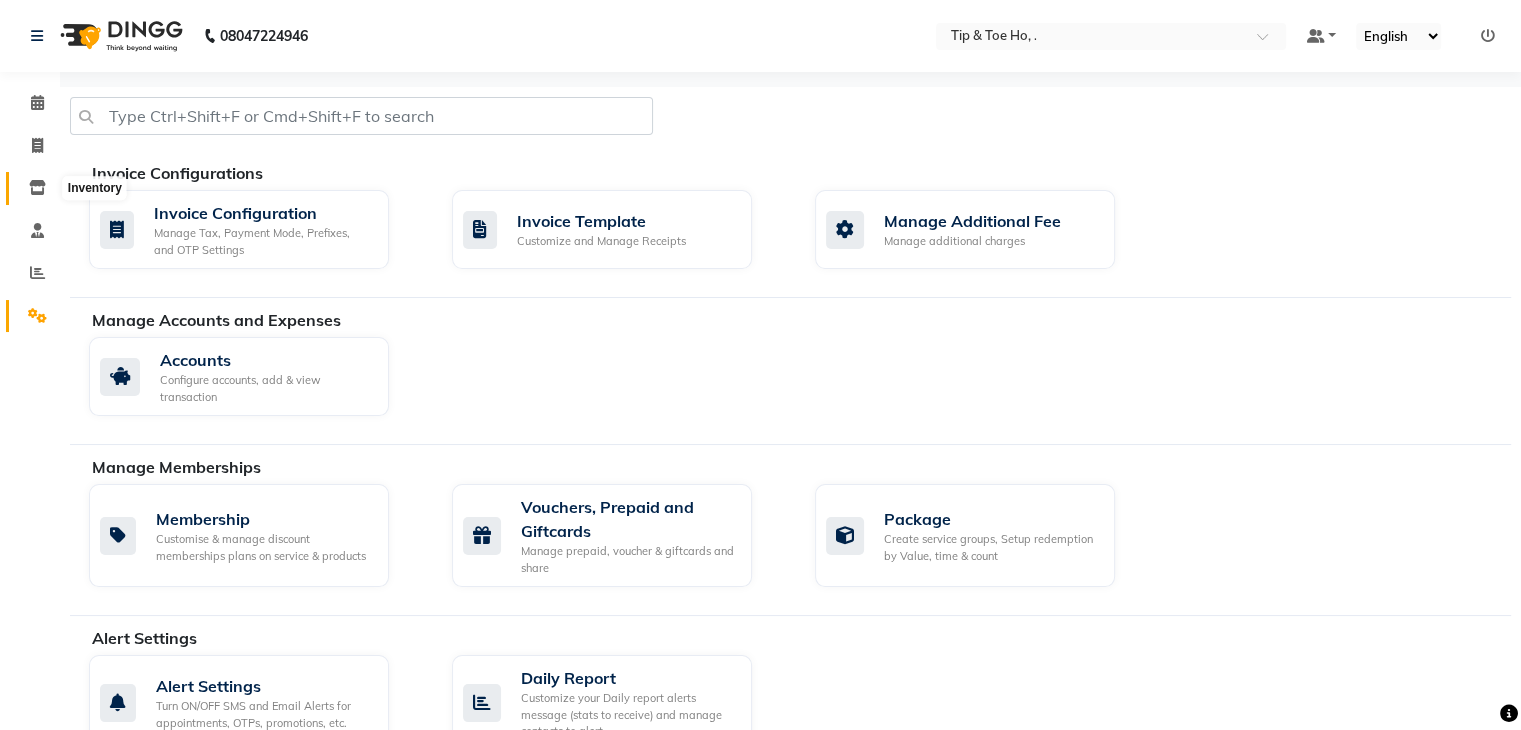 click 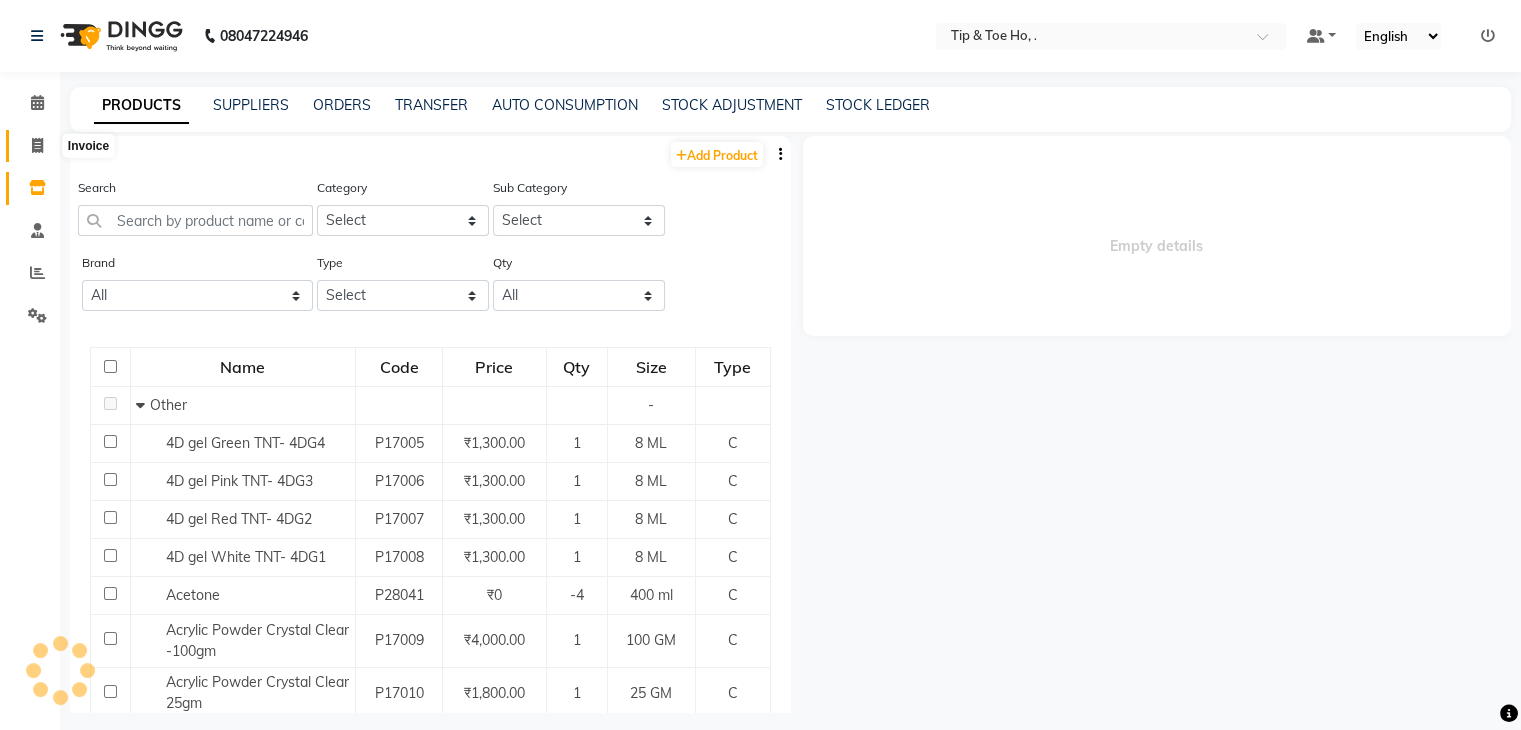 click 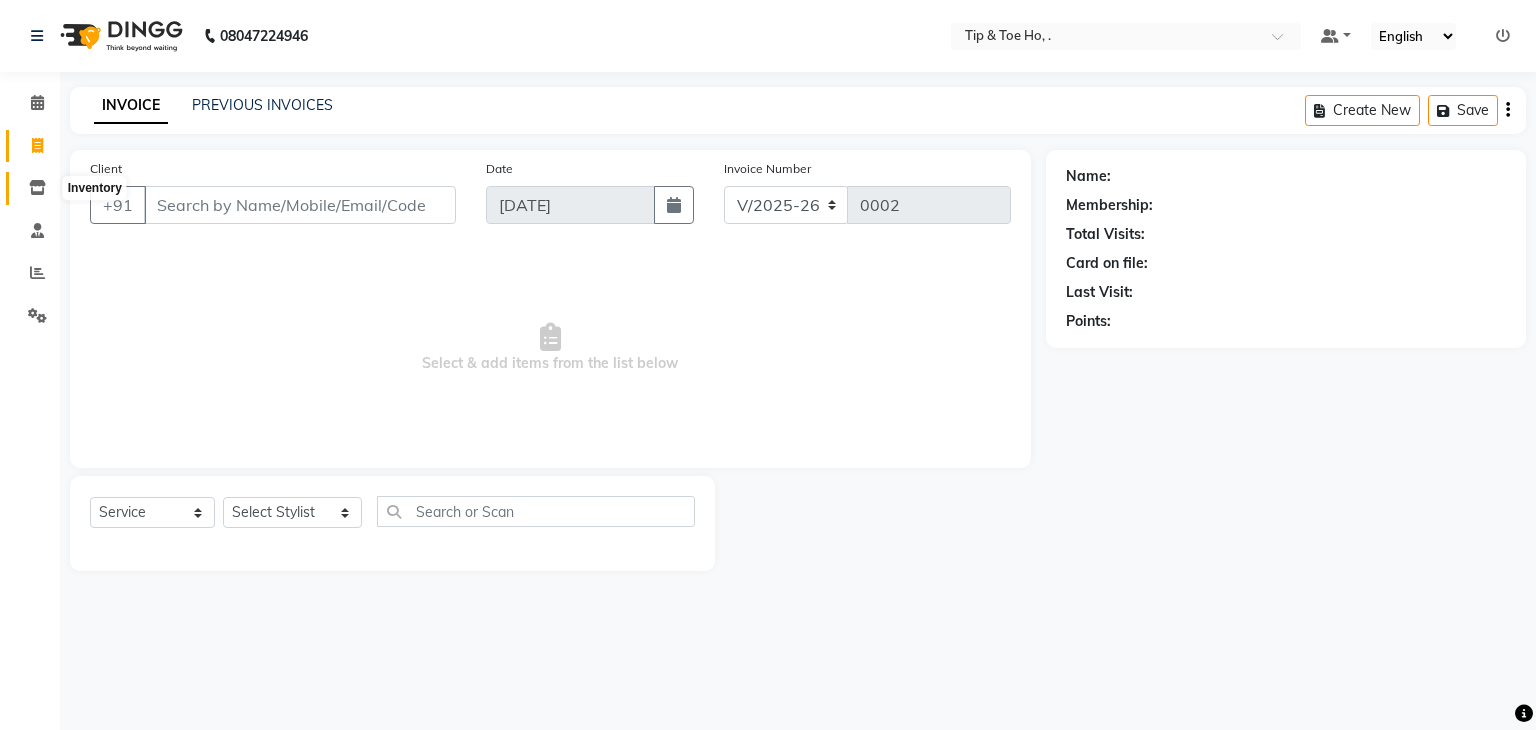 click 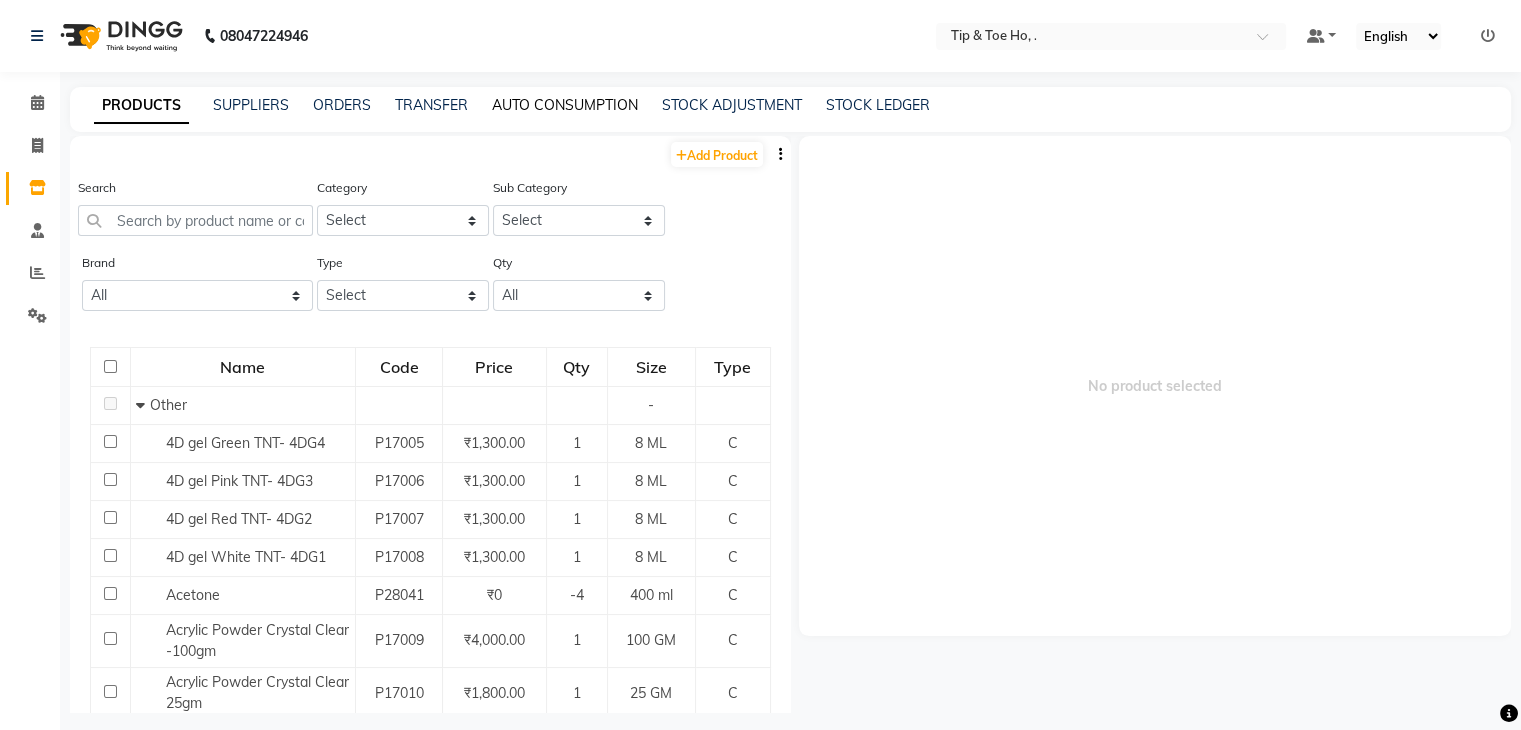 click on "AUTO CONSUMPTION" 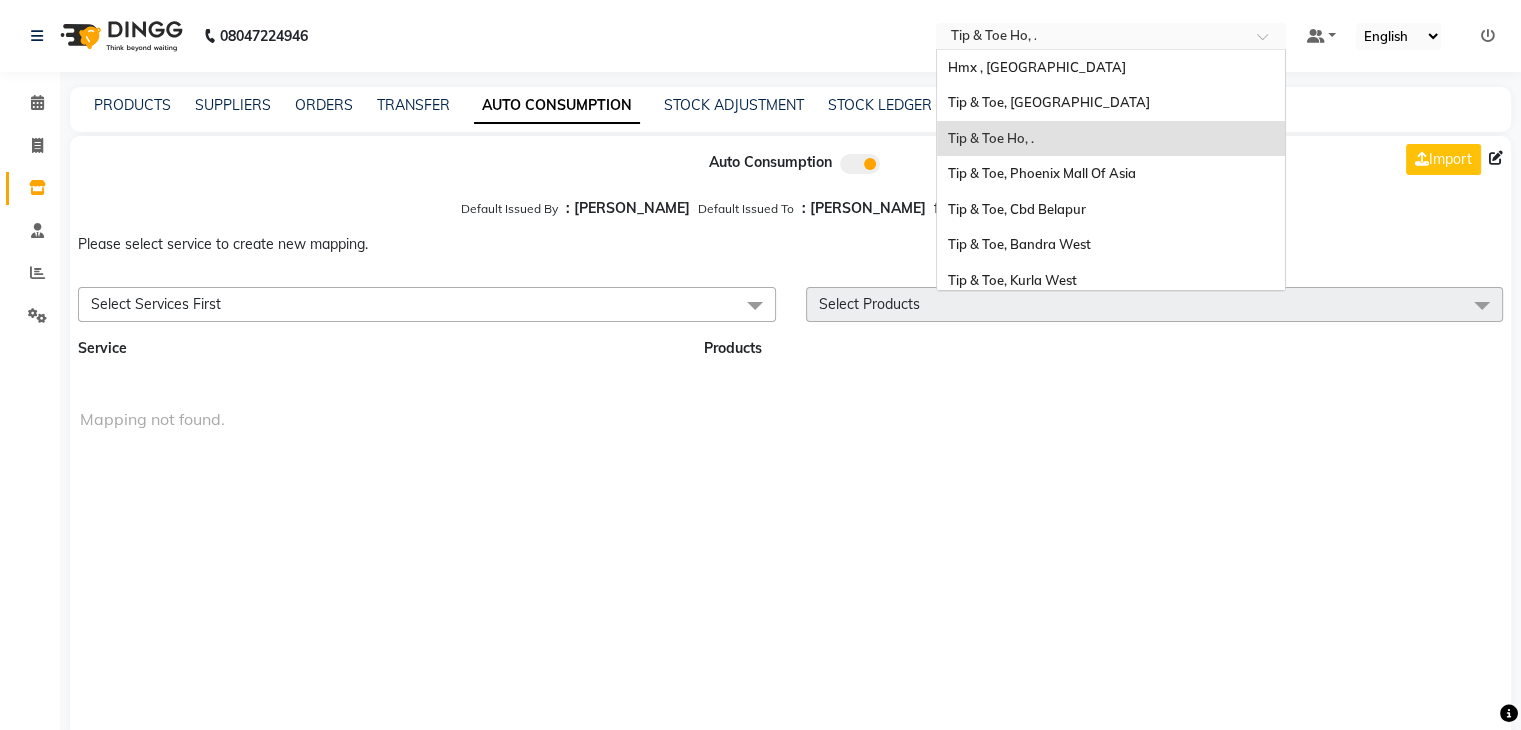 click at bounding box center [1091, 38] 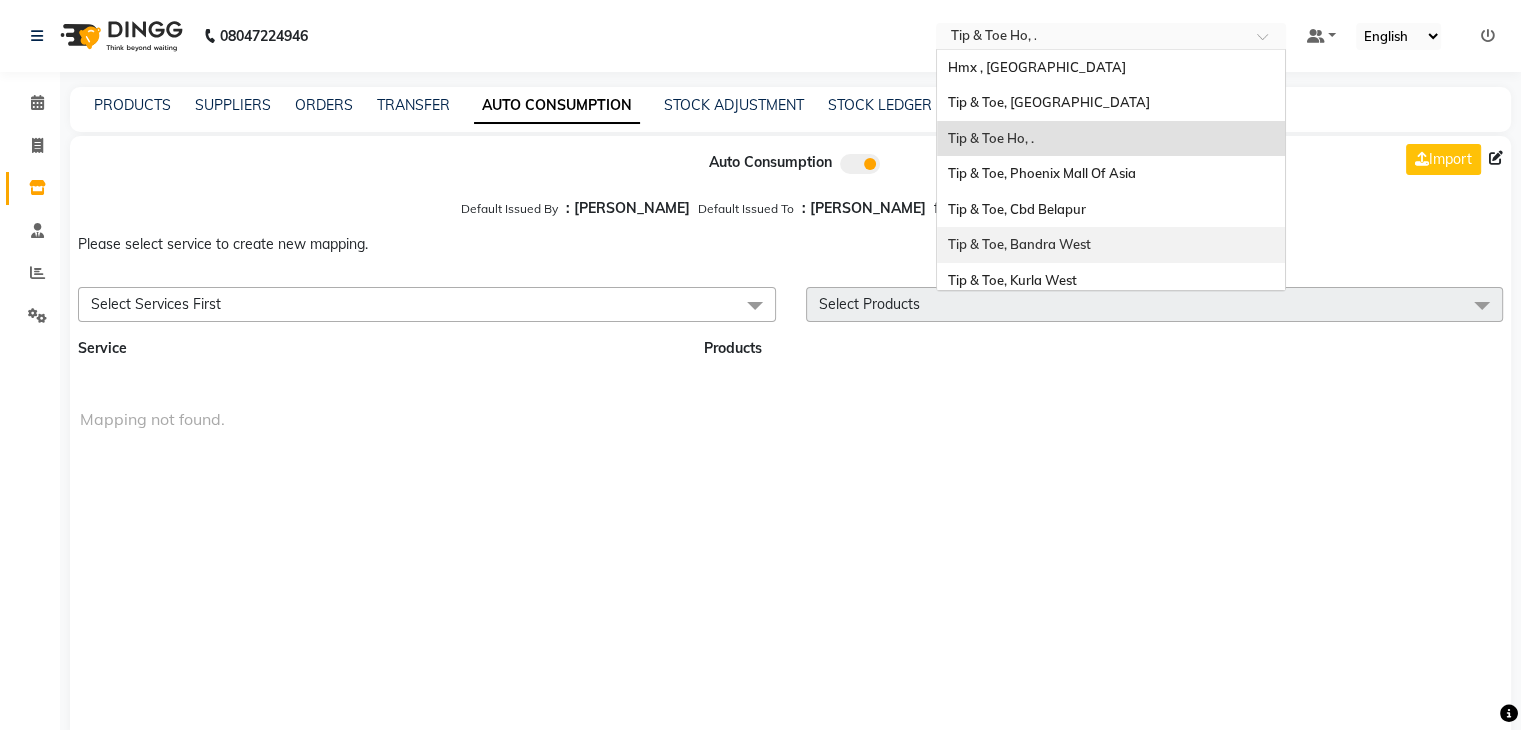 click on "Tip & Toe, Bandra West" at bounding box center (1018, 244) 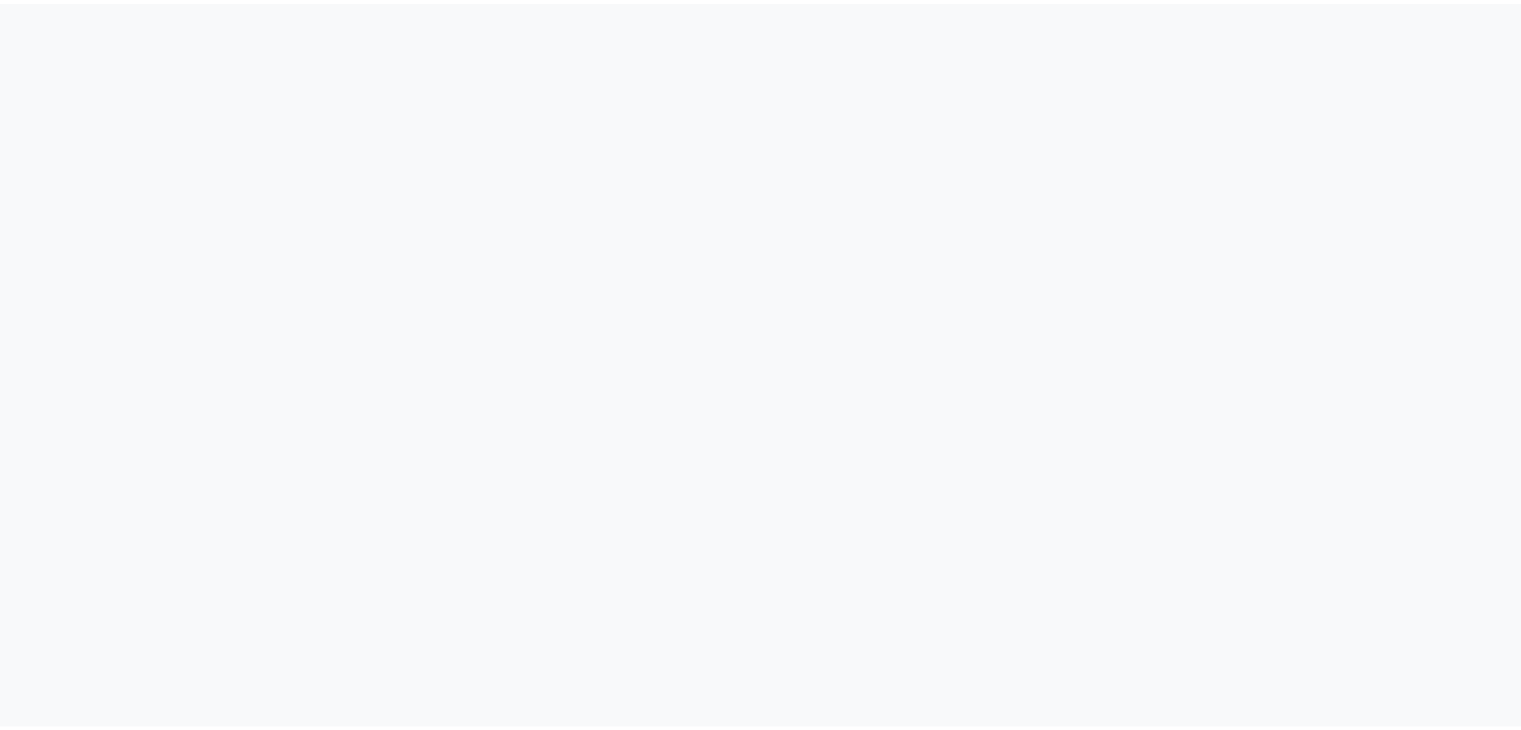 scroll, scrollTop: 0, scrollLeft: 0, axis: both 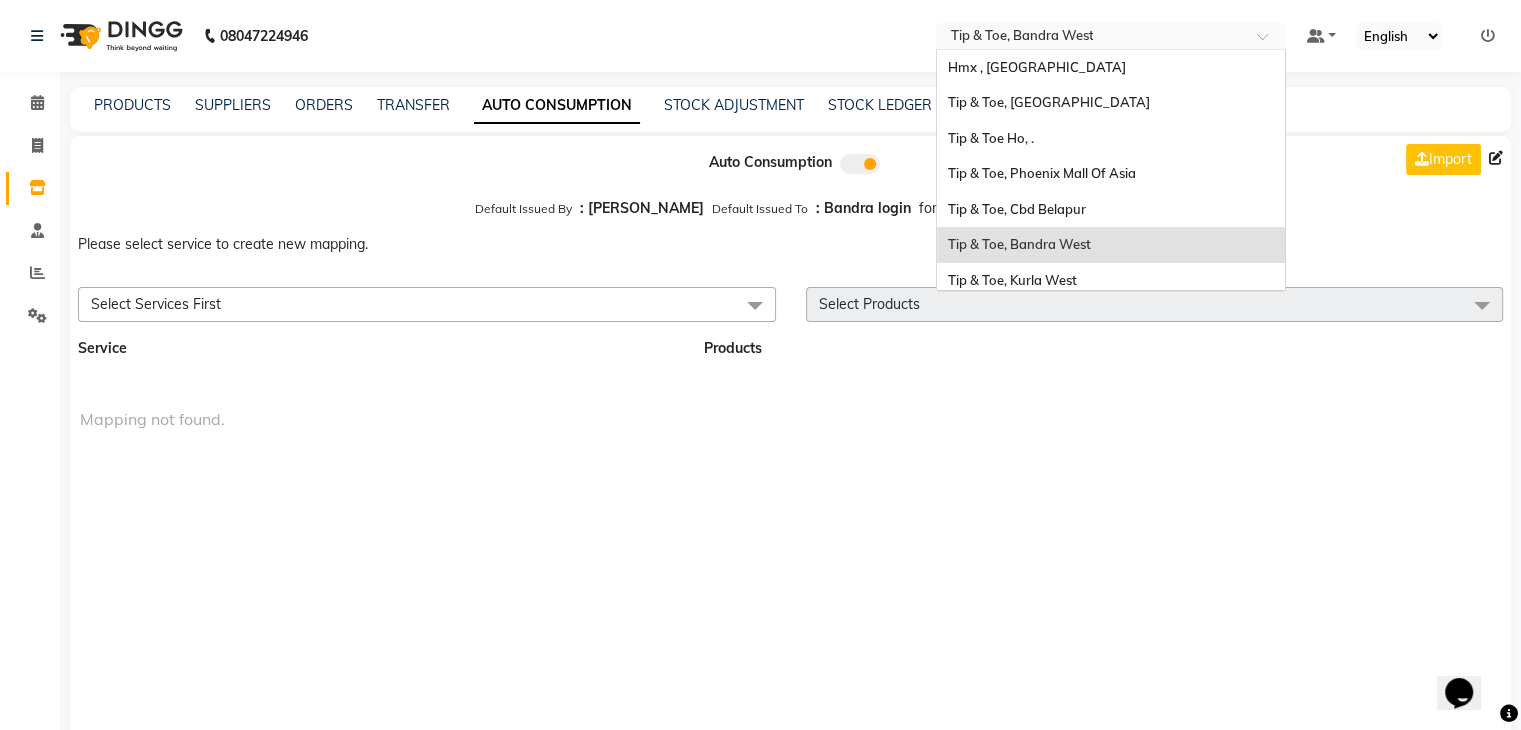 click at bounding box center (1091, 38) 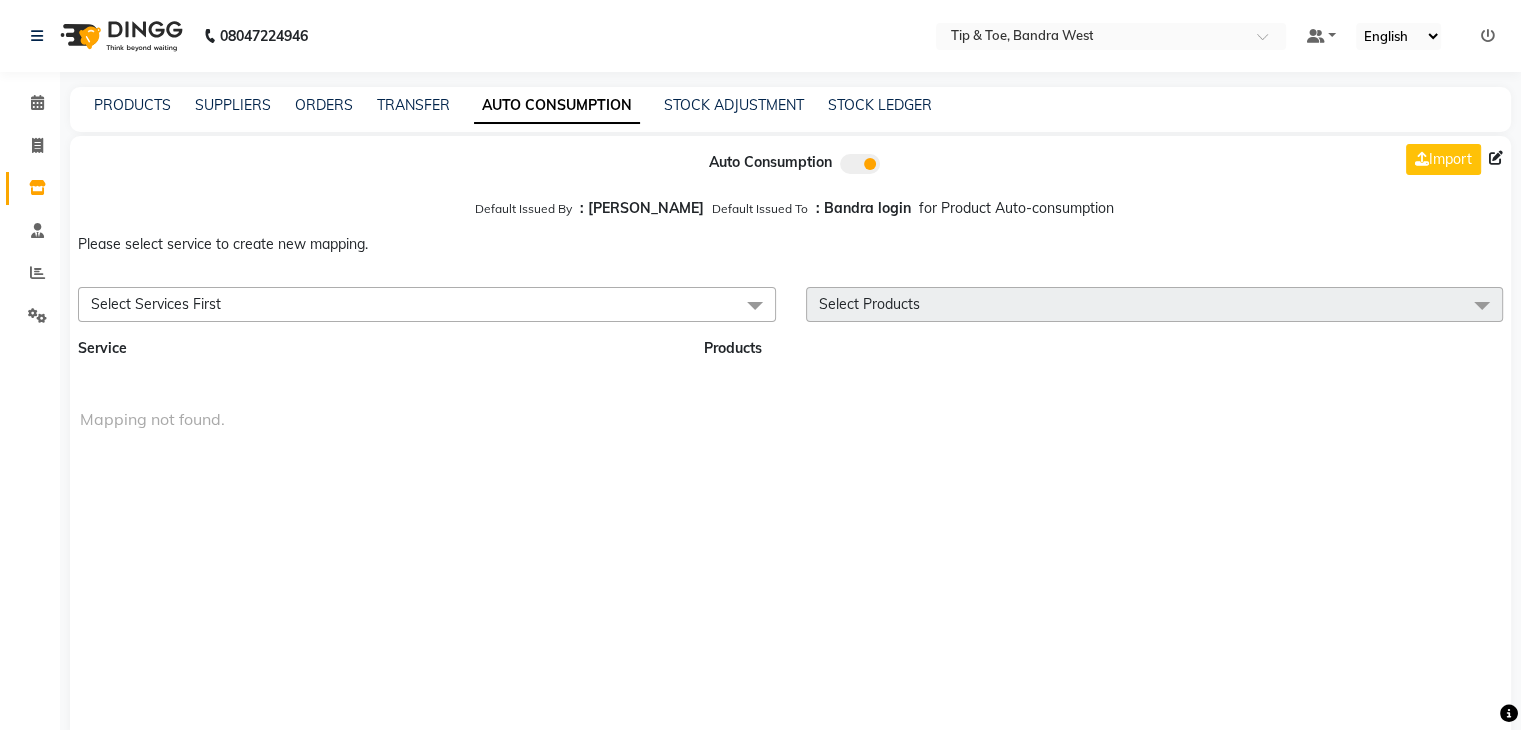 click on "Products" at bounding box center [972, 348] 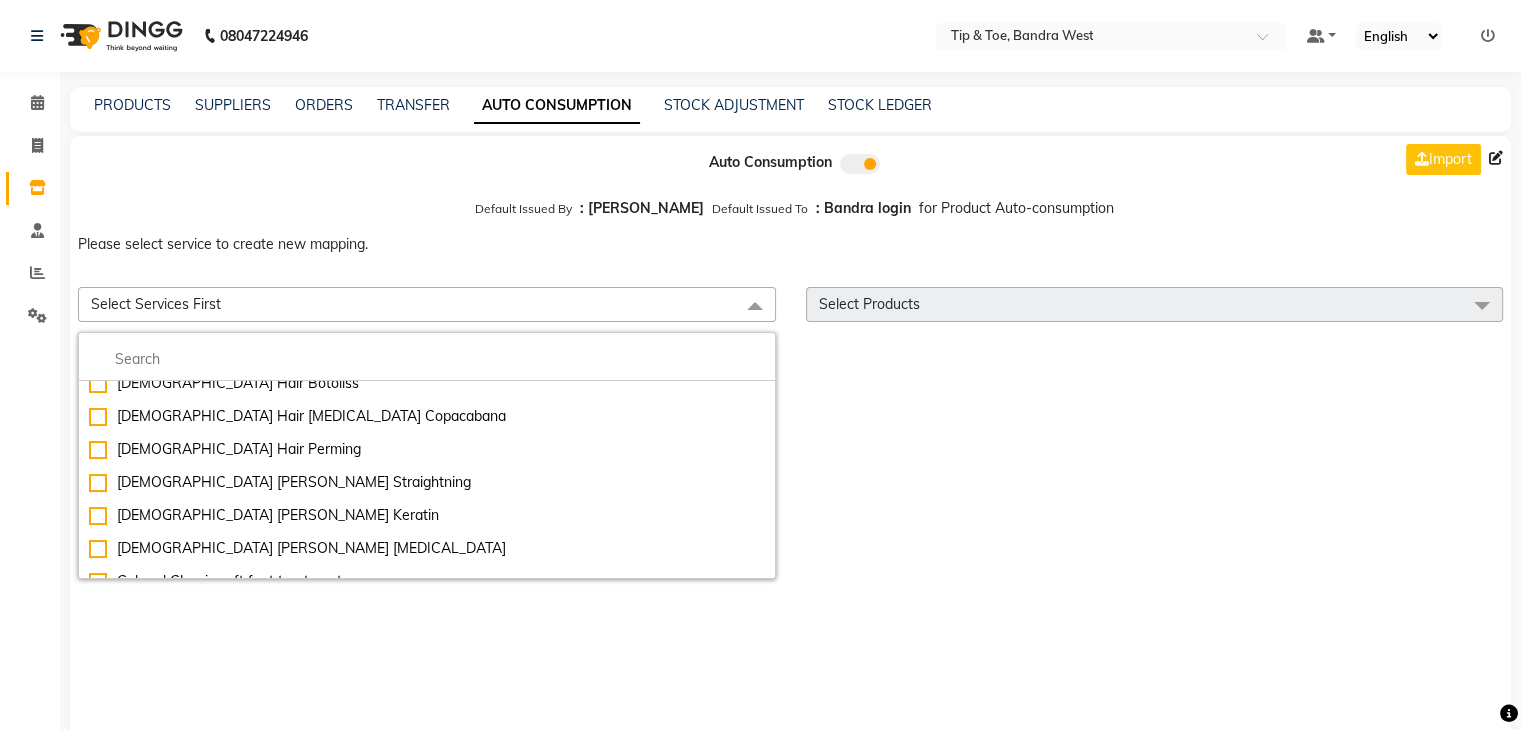 scroll, scrollTop: 11848, scrollLeft: 0, axis: vertical 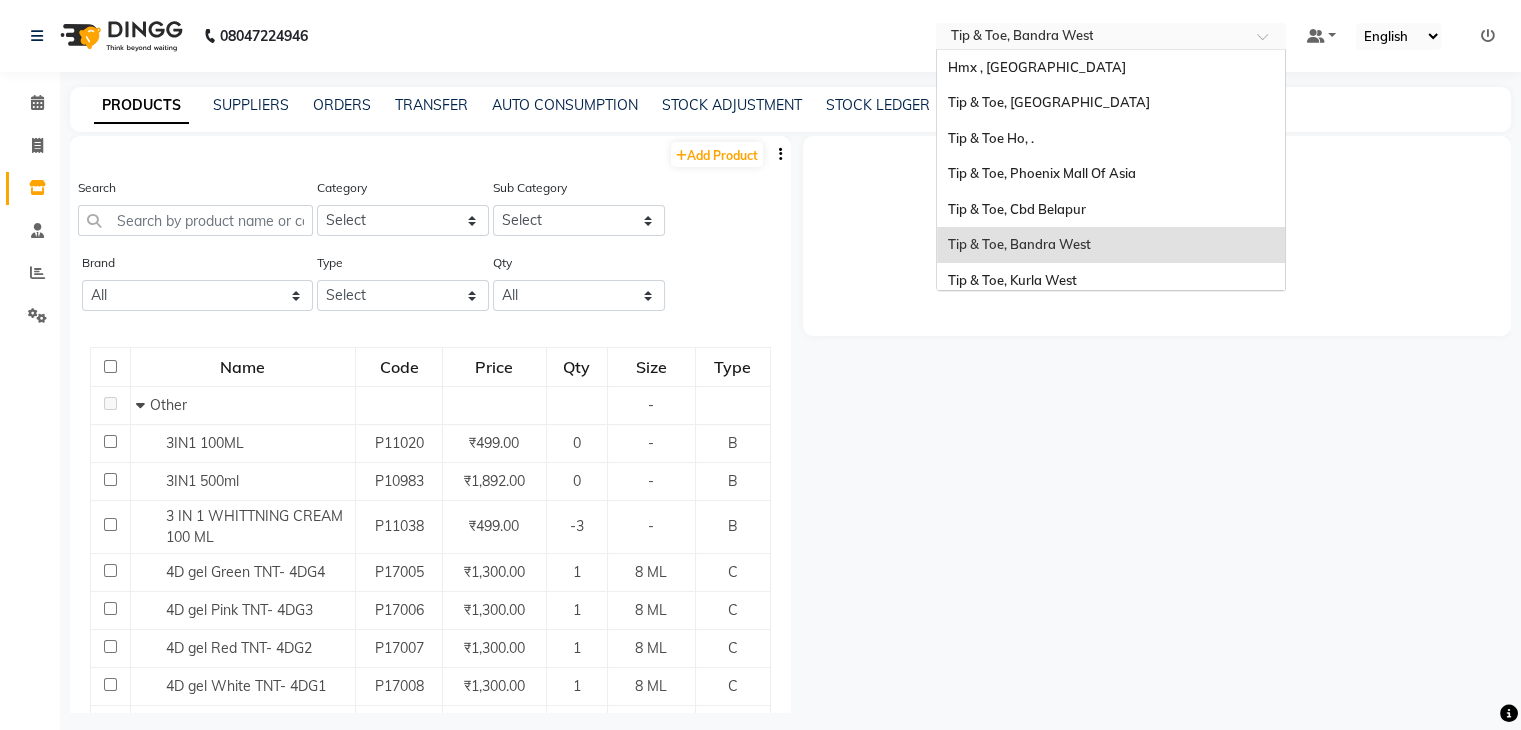 click at bounding box center [1091, 38] 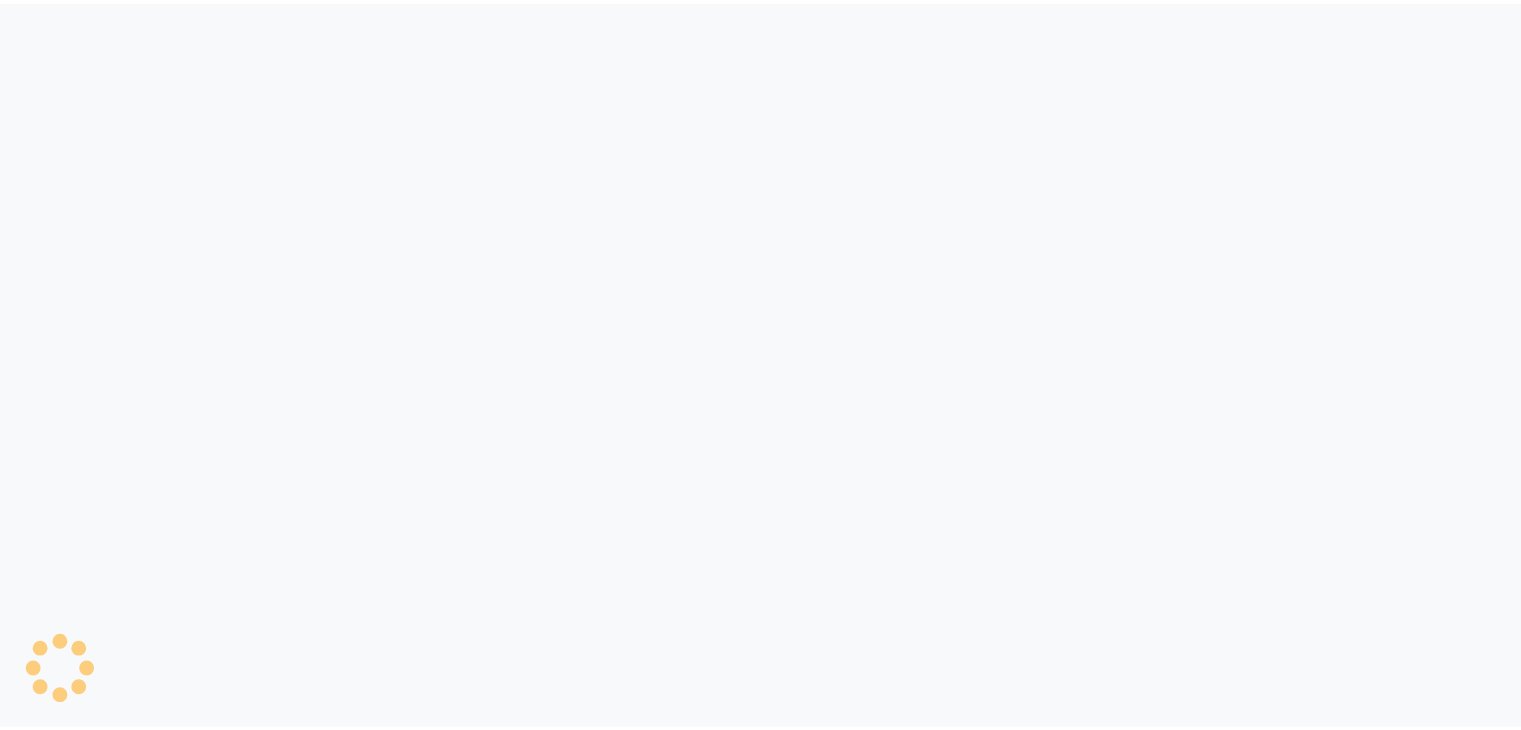 scroll, scrollTop: 0, scrollLeft: 0, axis: both 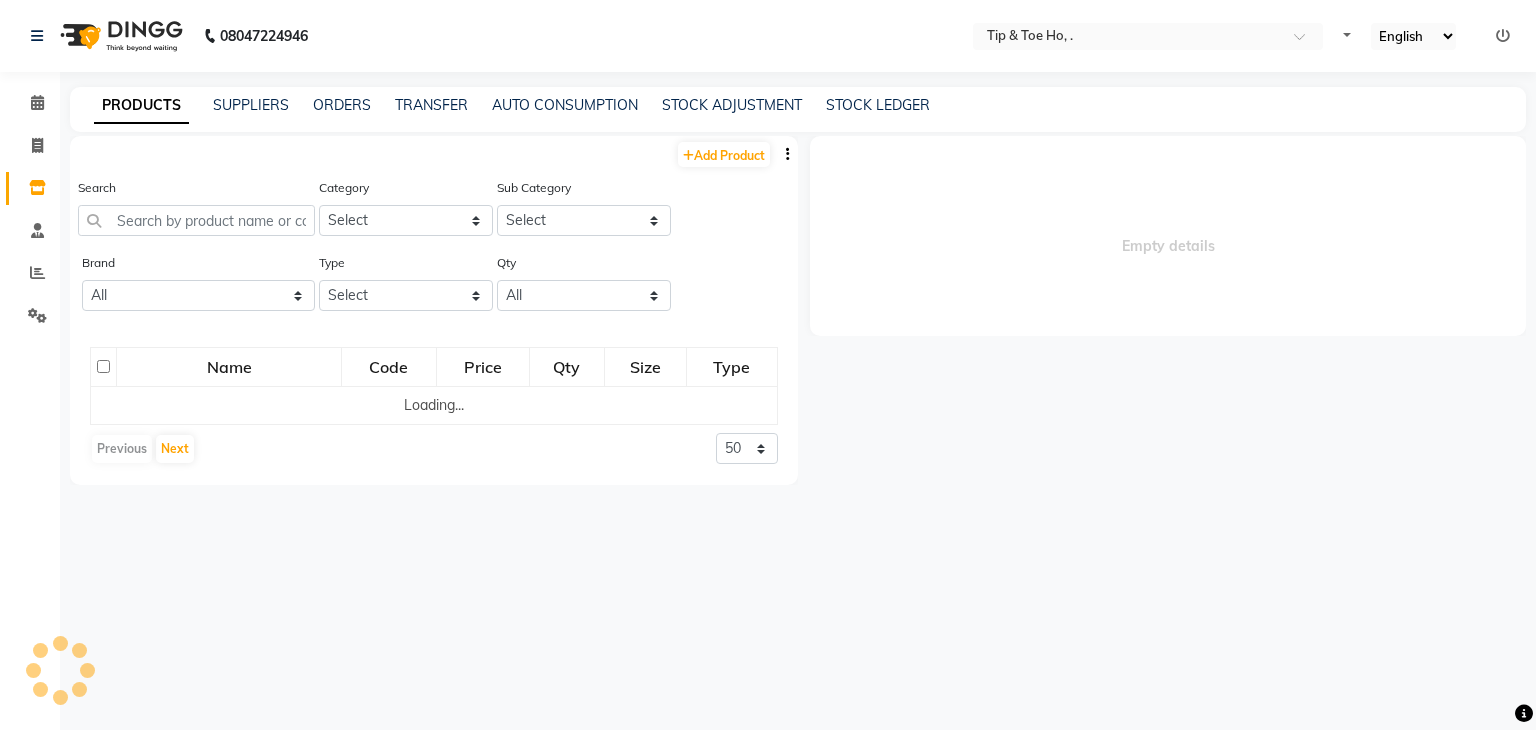 select 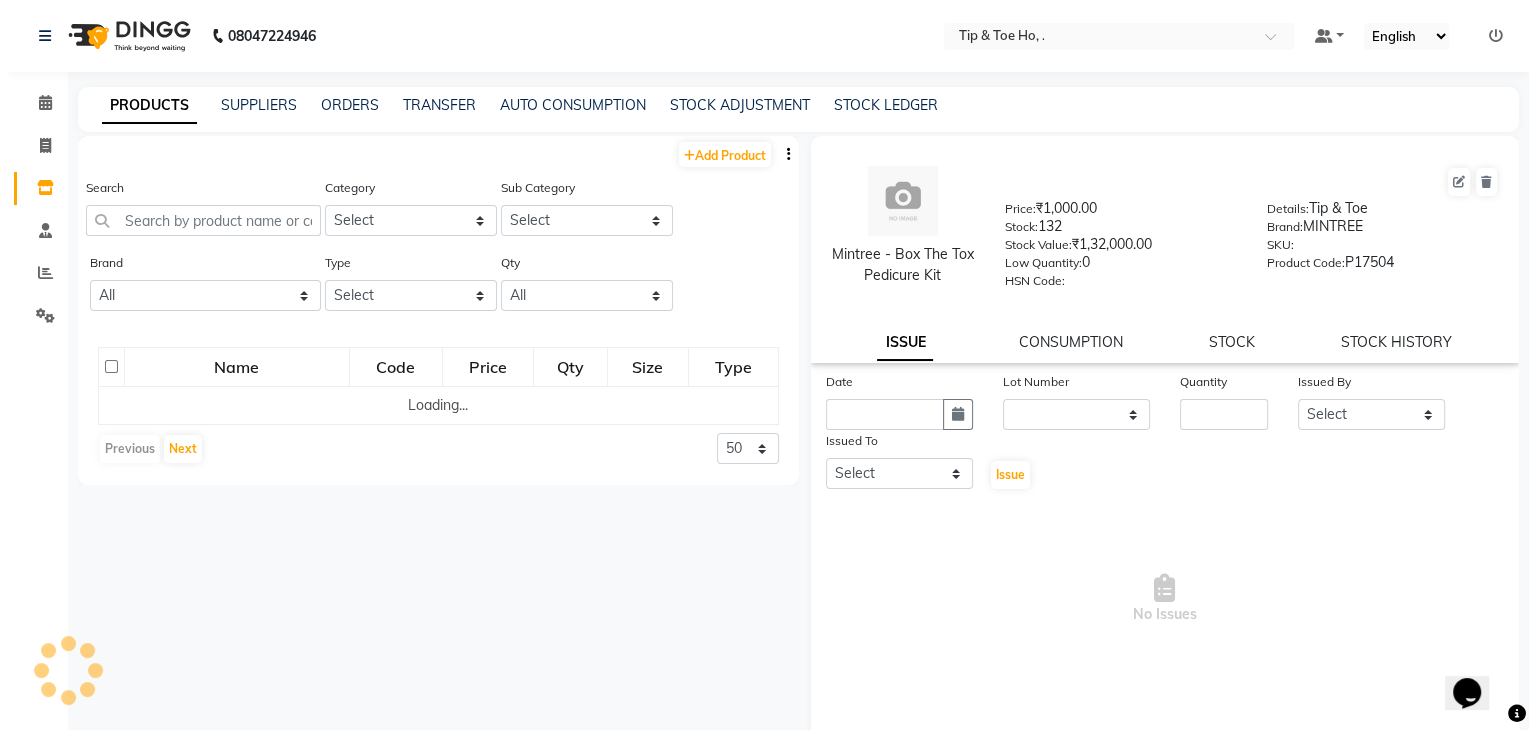 scroll, scrollTop: 0, scrollLeft: 0, axis: both 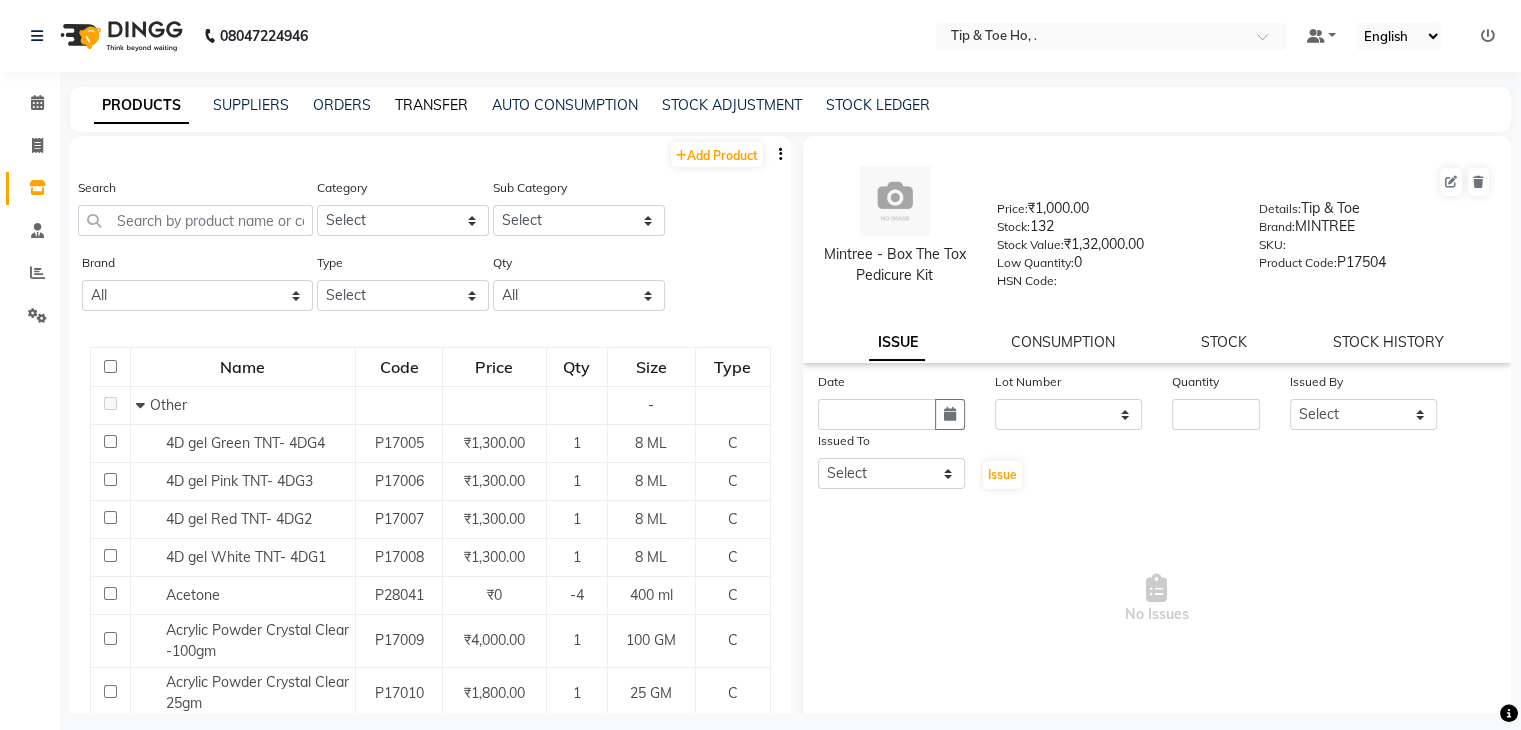 click on "TRANSFER" 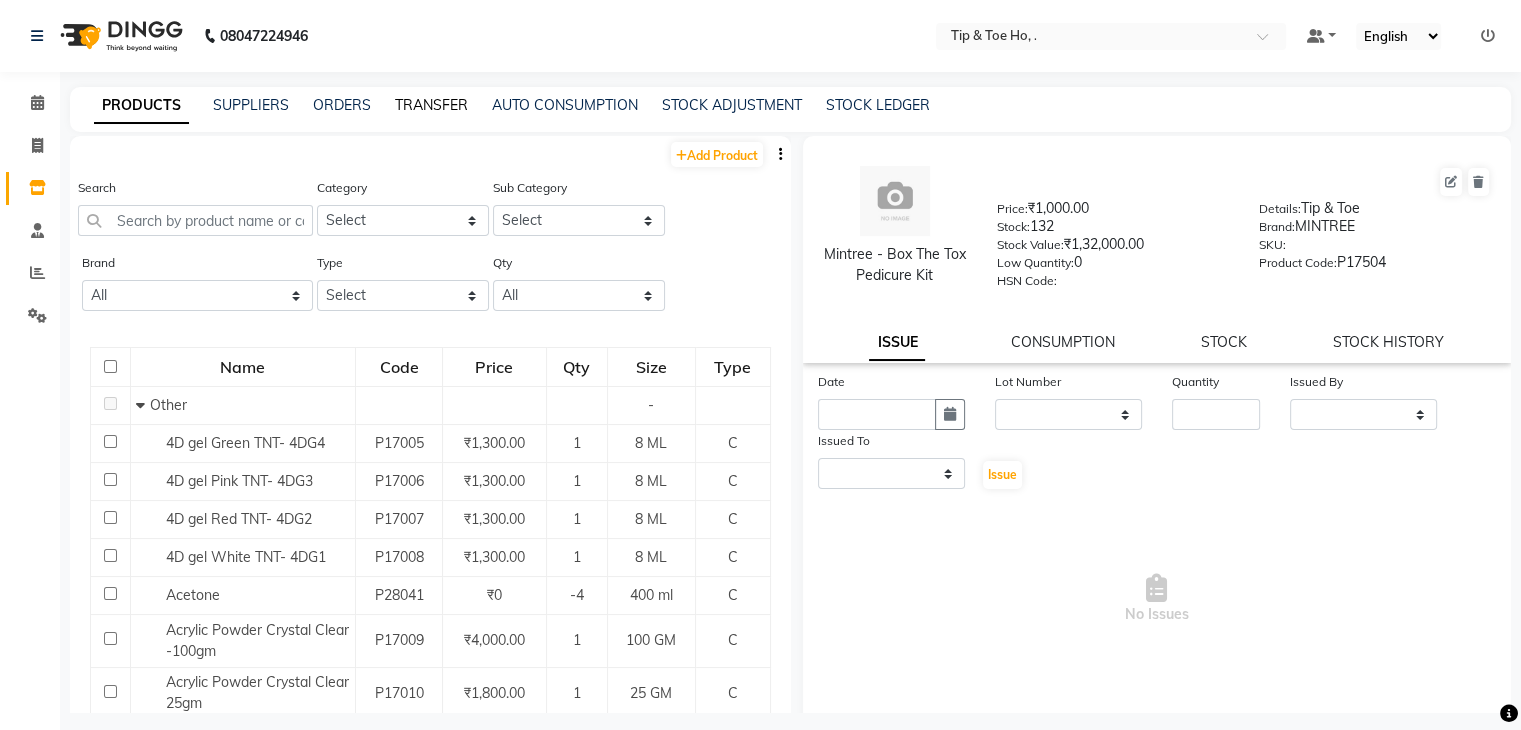 select on "sender" 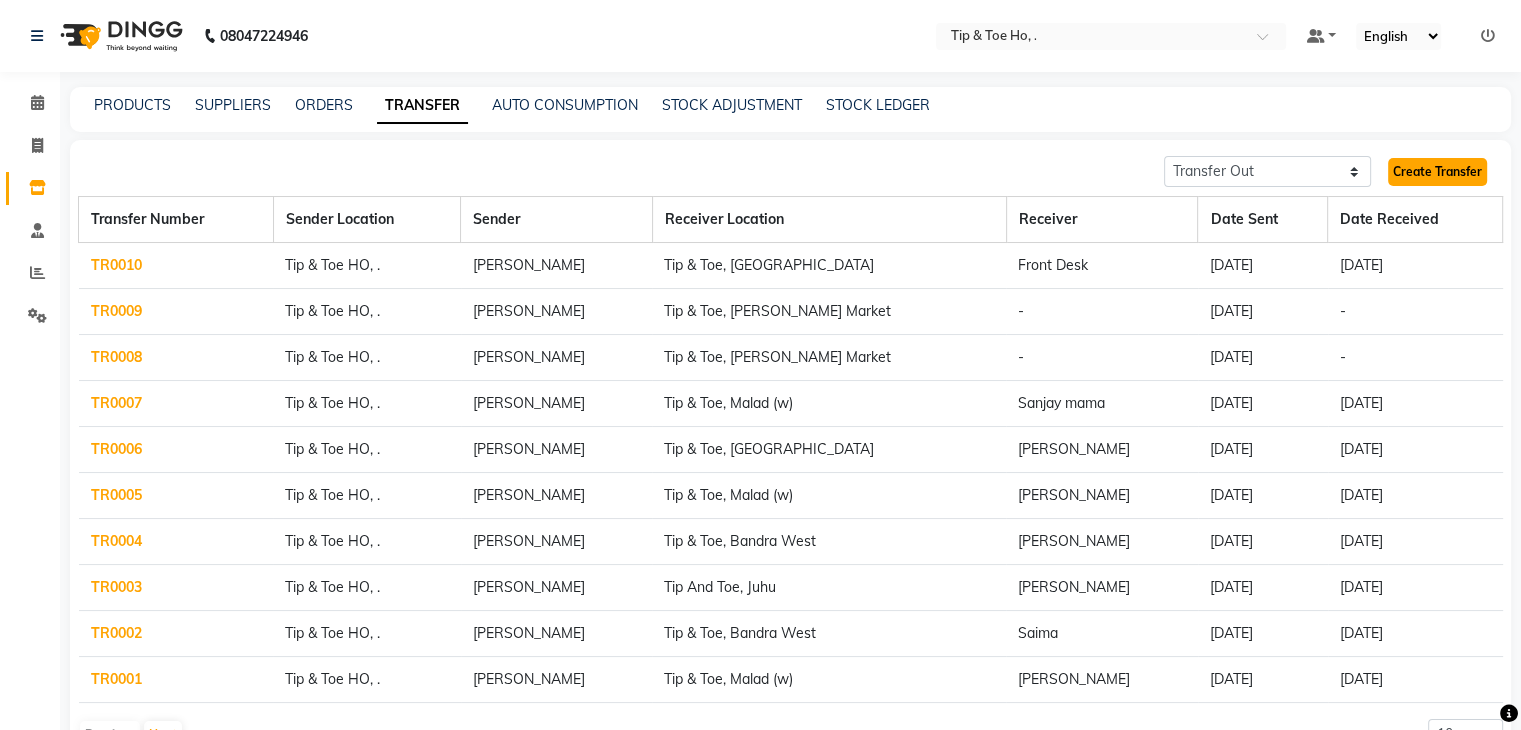 click on "Create Transfer" 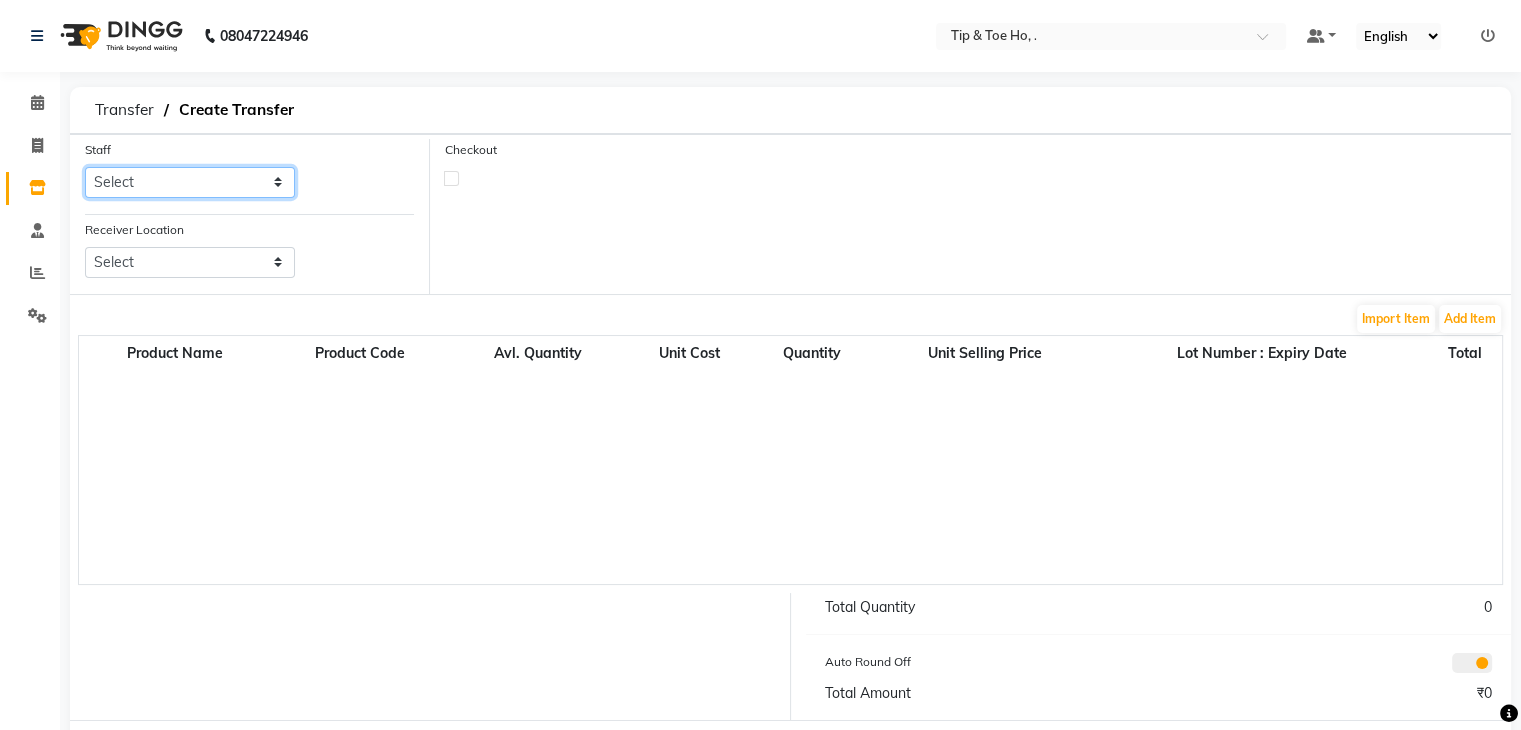 click on "Select Accounts Accounts 2 Accounts 3 CA Urvii Mittal DINGG SUPPORT Jai Chavan Kajal [PERSON_NAME] Marketing Tip And Toe Borivali  Tip and Toe -[GEOGRAPHIC_DATA] Tip And Toe The Nail,Panjim" at bounding box center (190, 182) 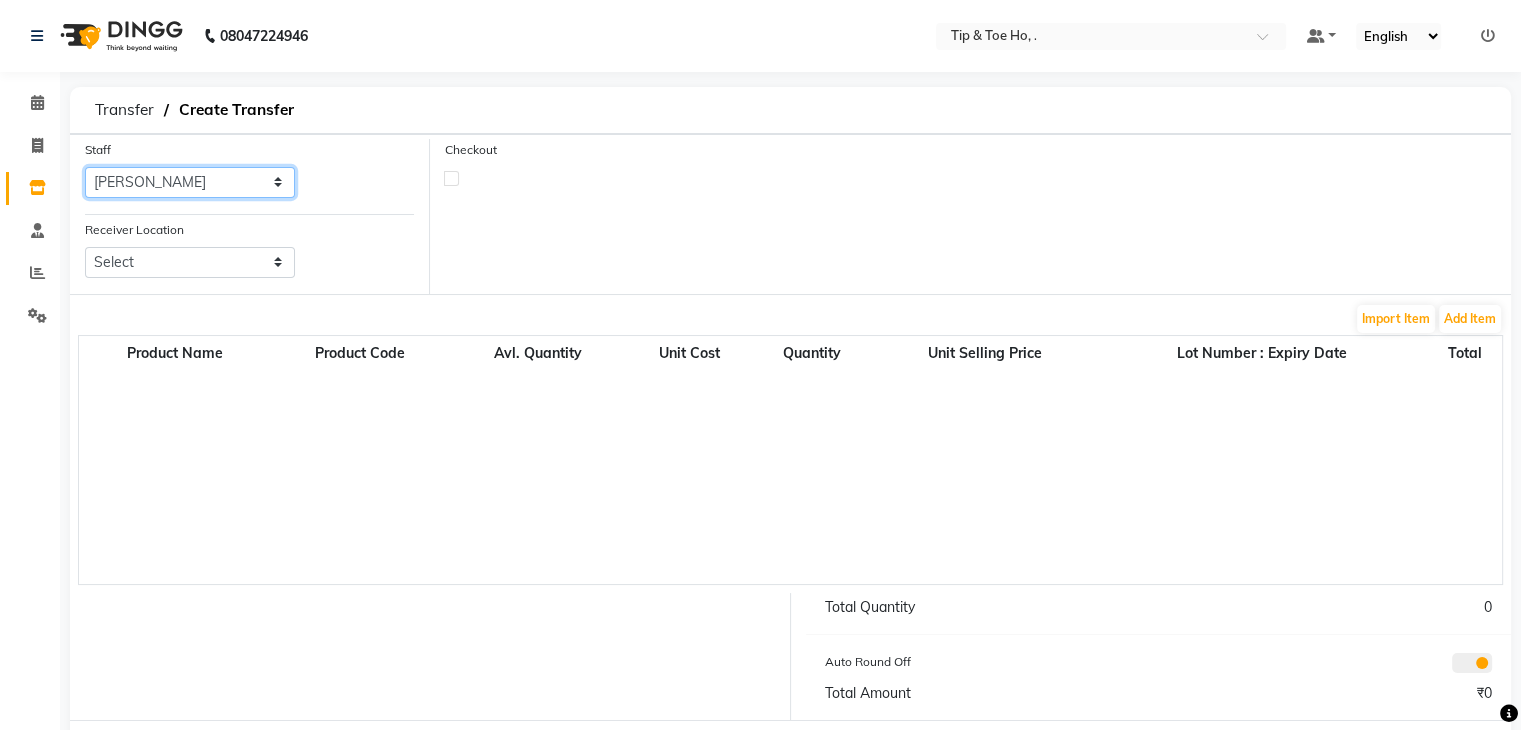 click on "Select Accounts Accounts 2 Accounts 3 CA Urvii Mittal DINGG SUPPORT Jai Chavan Kajal [PERSON_NAME] Marketing Tip And Toe Borivali  Tip and Toe -[GEOGRAPHIC_DATA] Tip And Toe The Nail,Panjim" at bounding box center [190, 182] 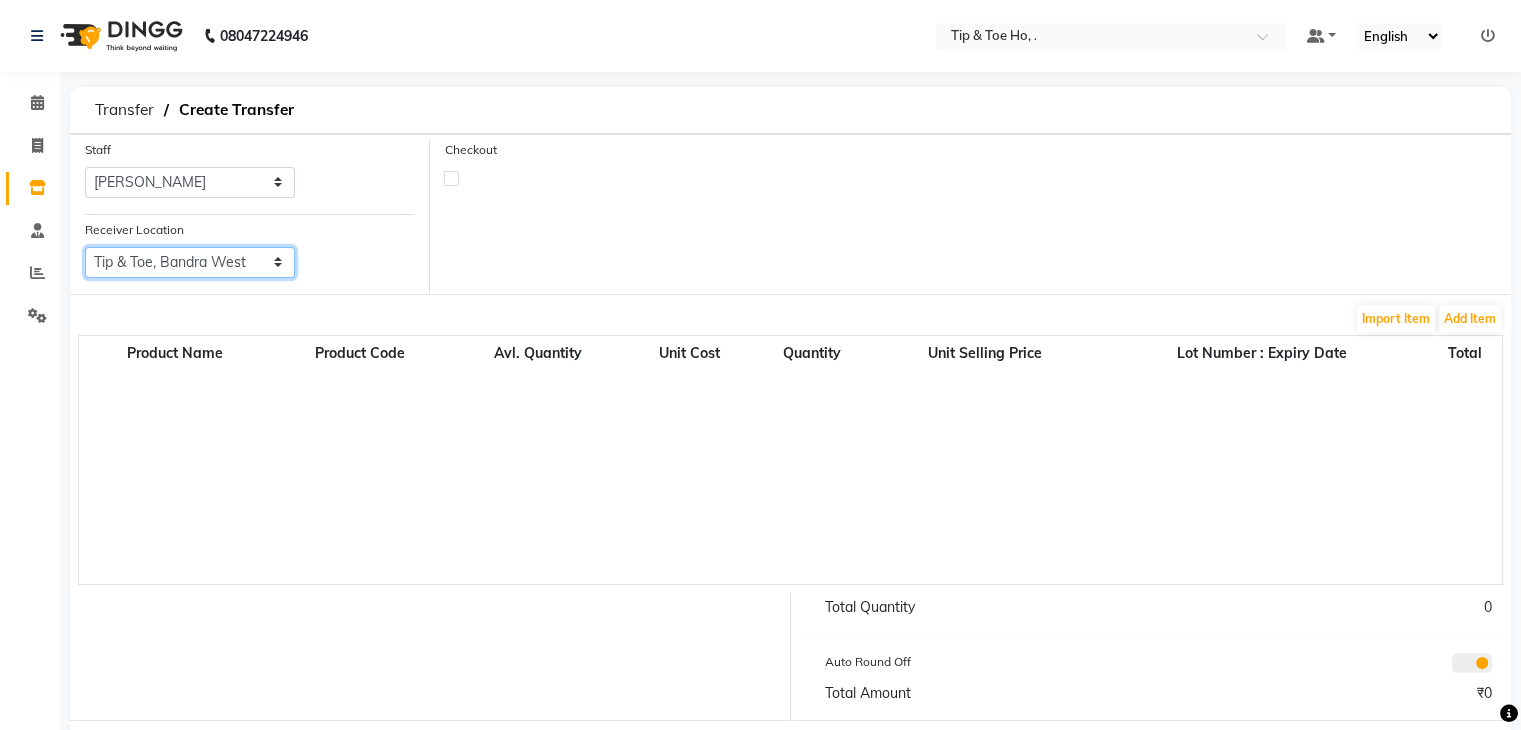 select on "2588" 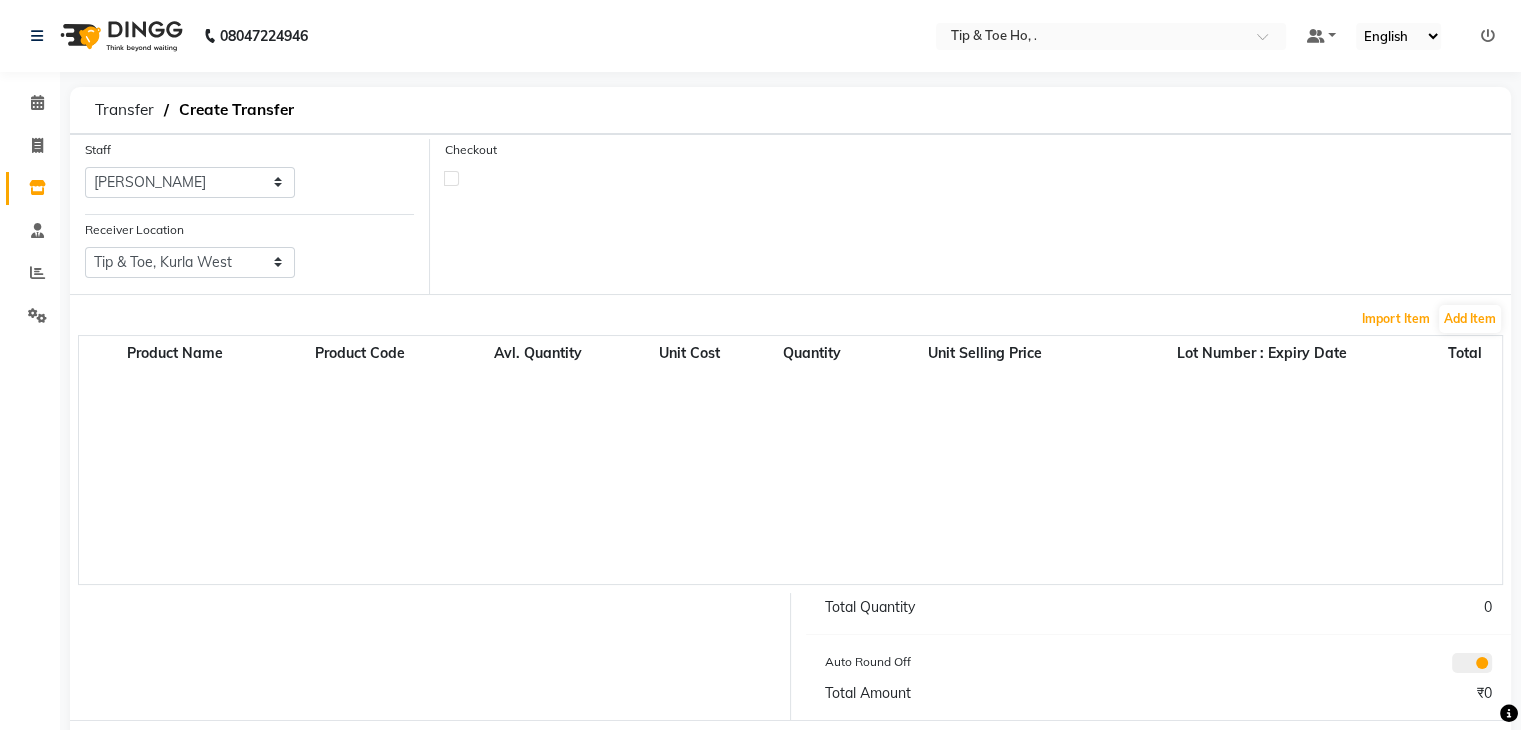 type 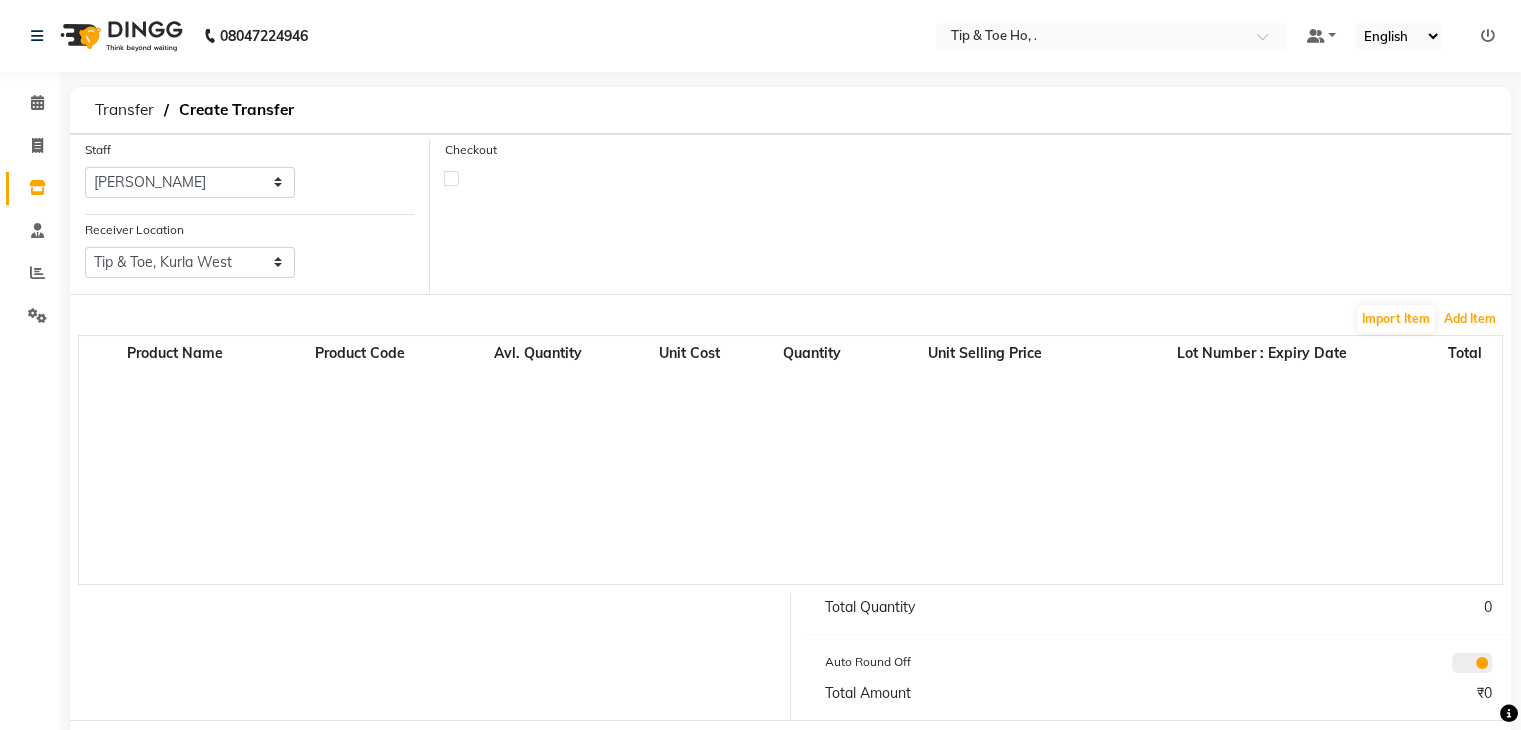 type 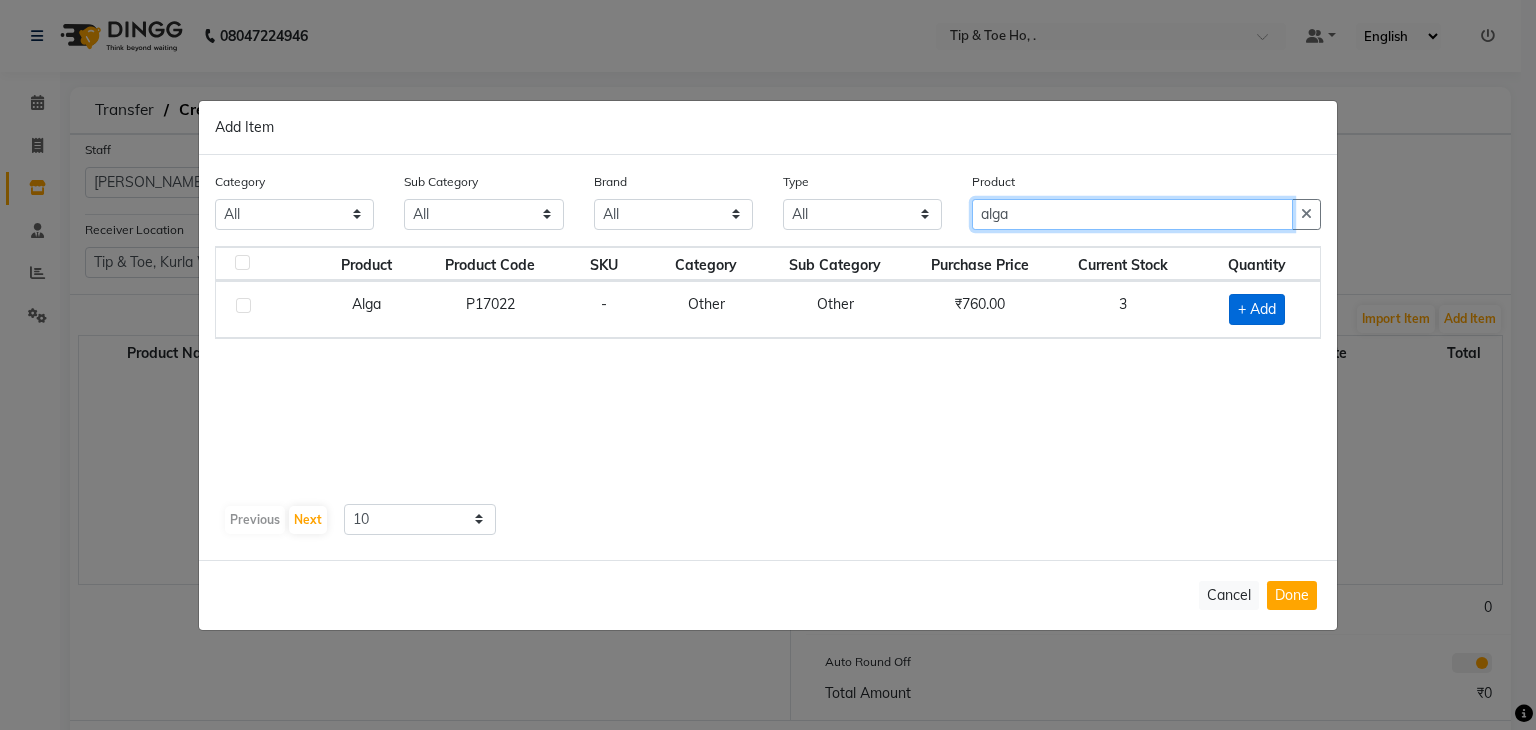 type on "alga" 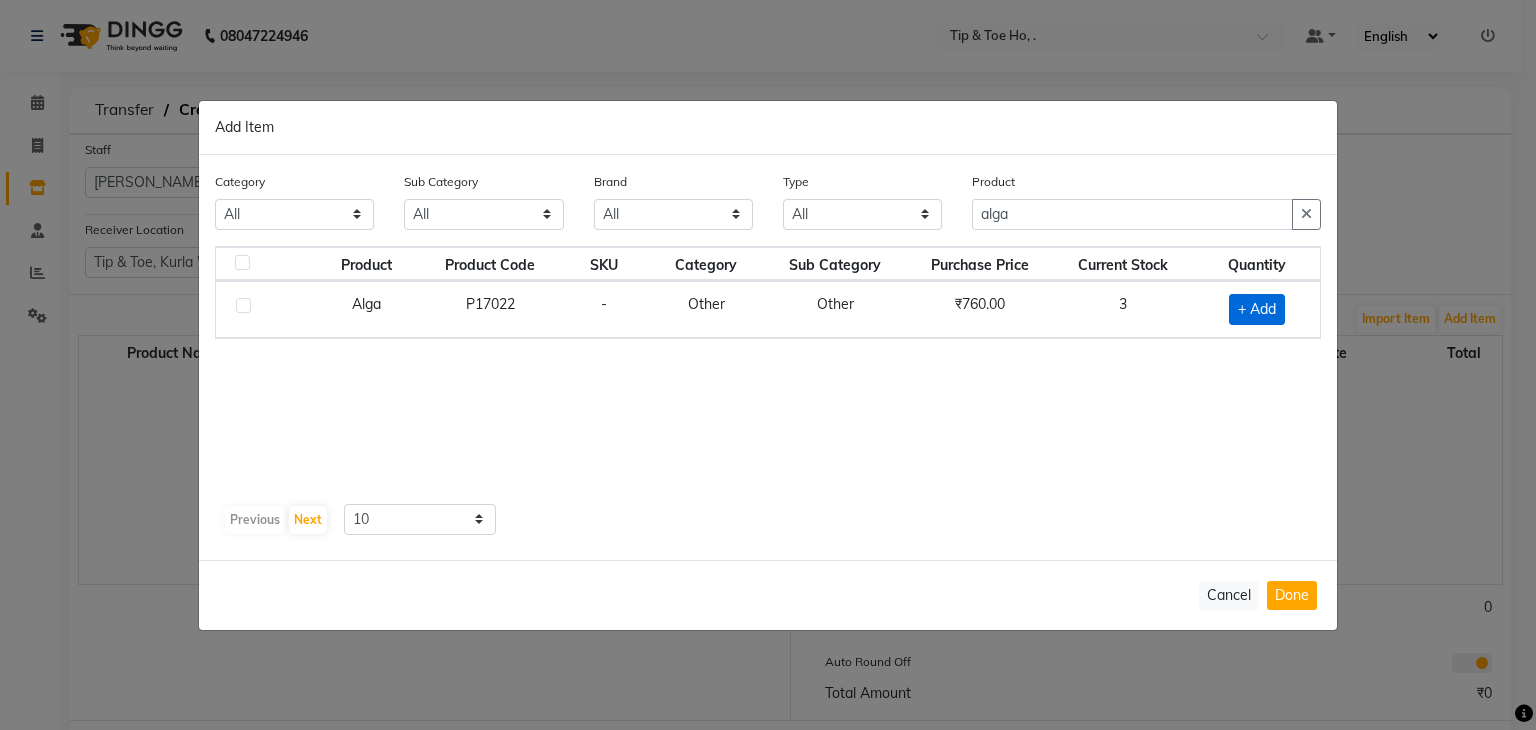 click on "+ Add" 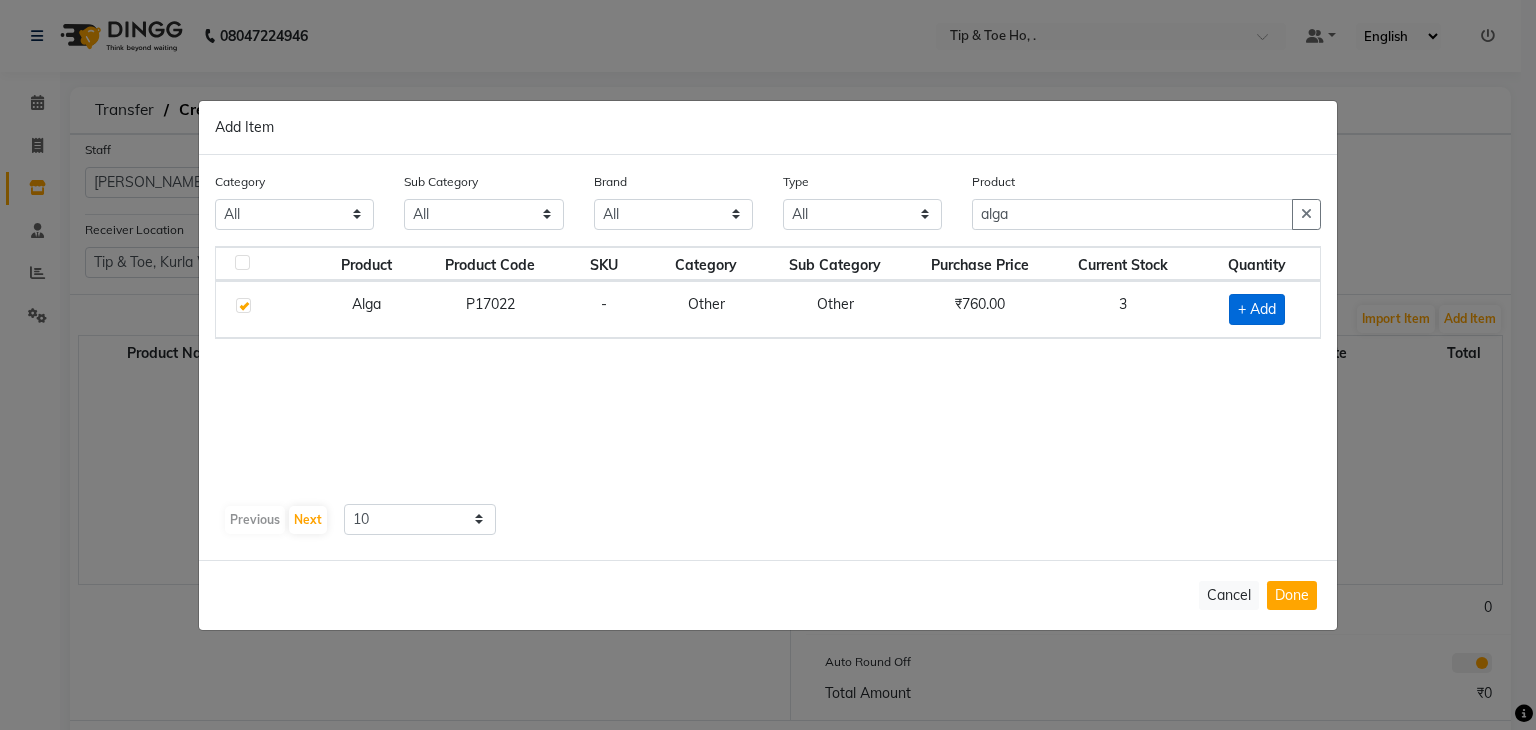 checkbox on "true" 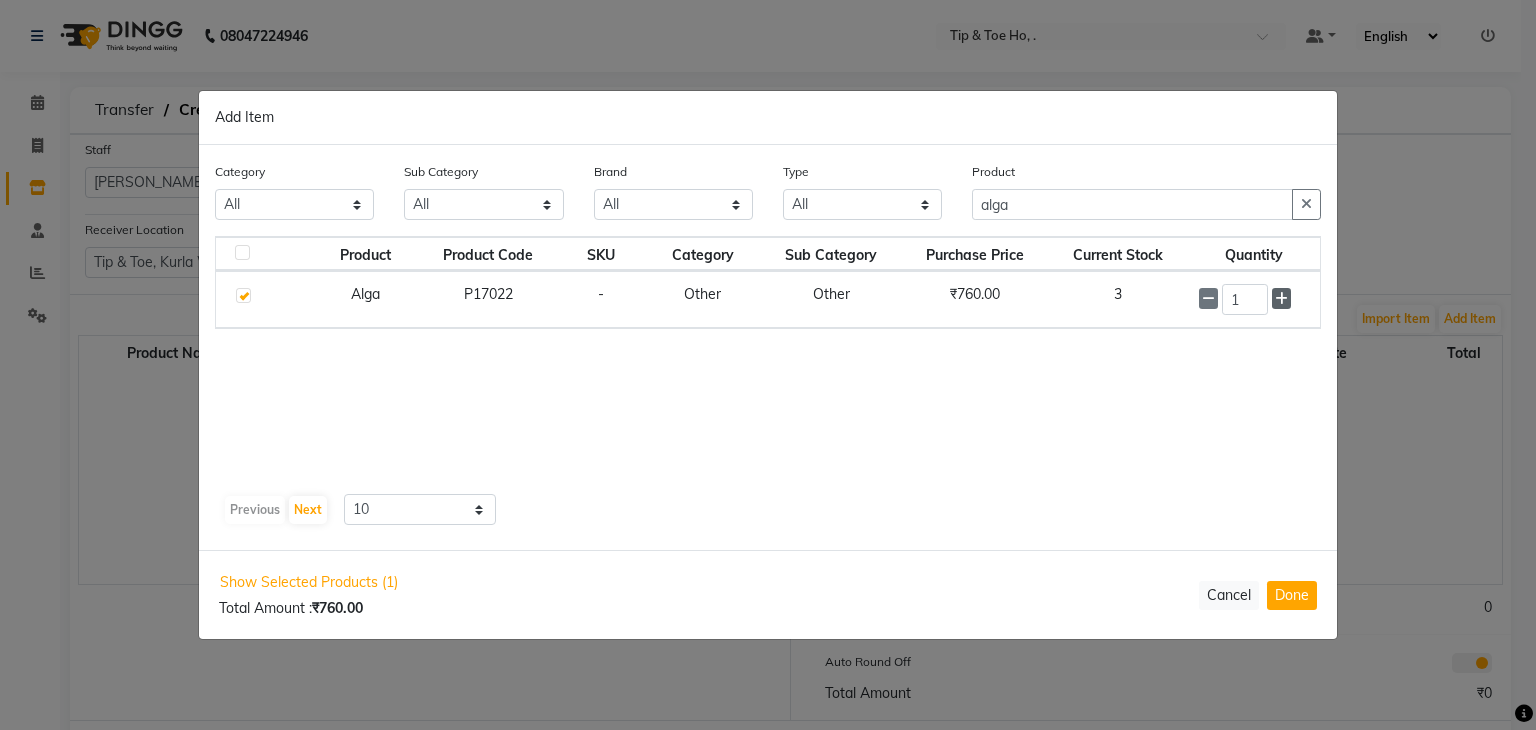 click 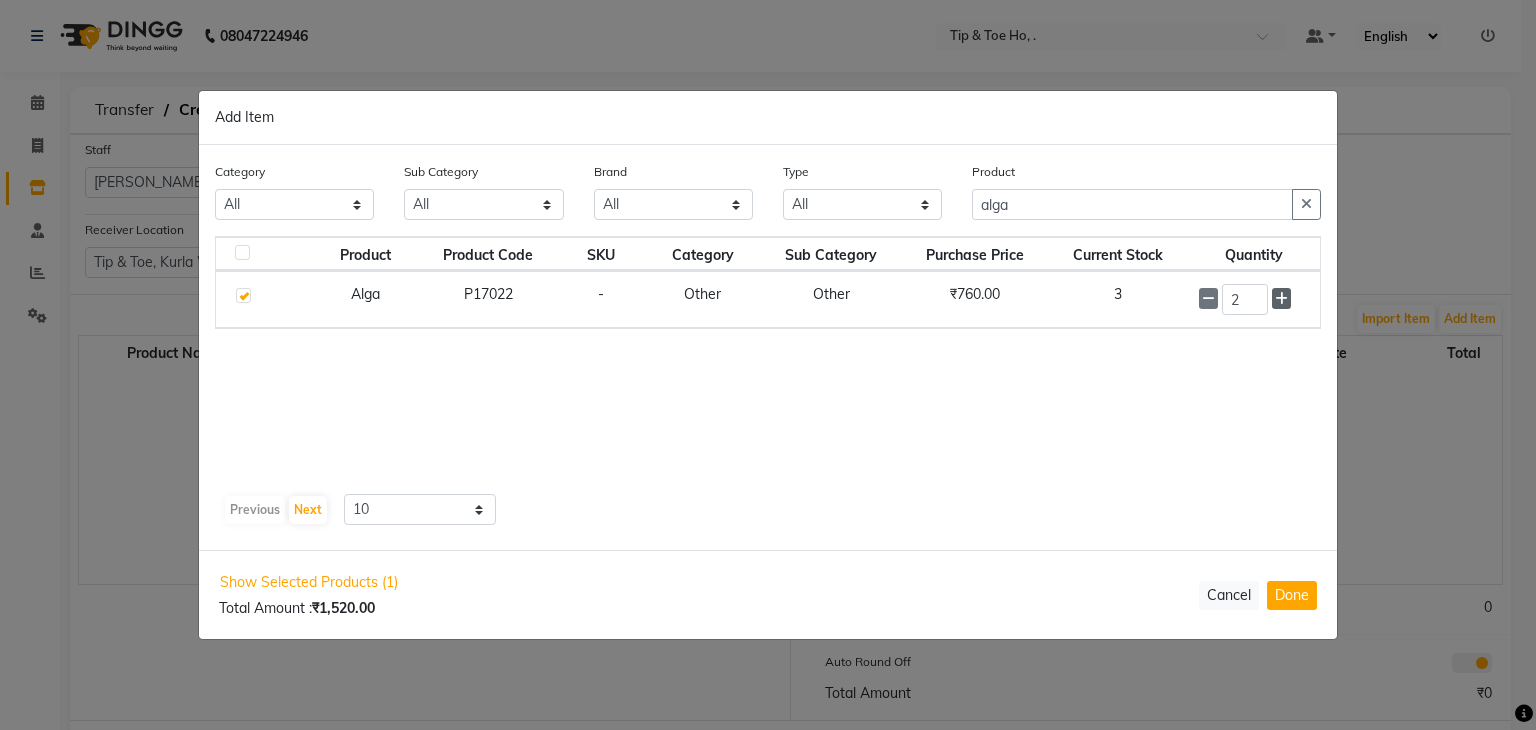 click 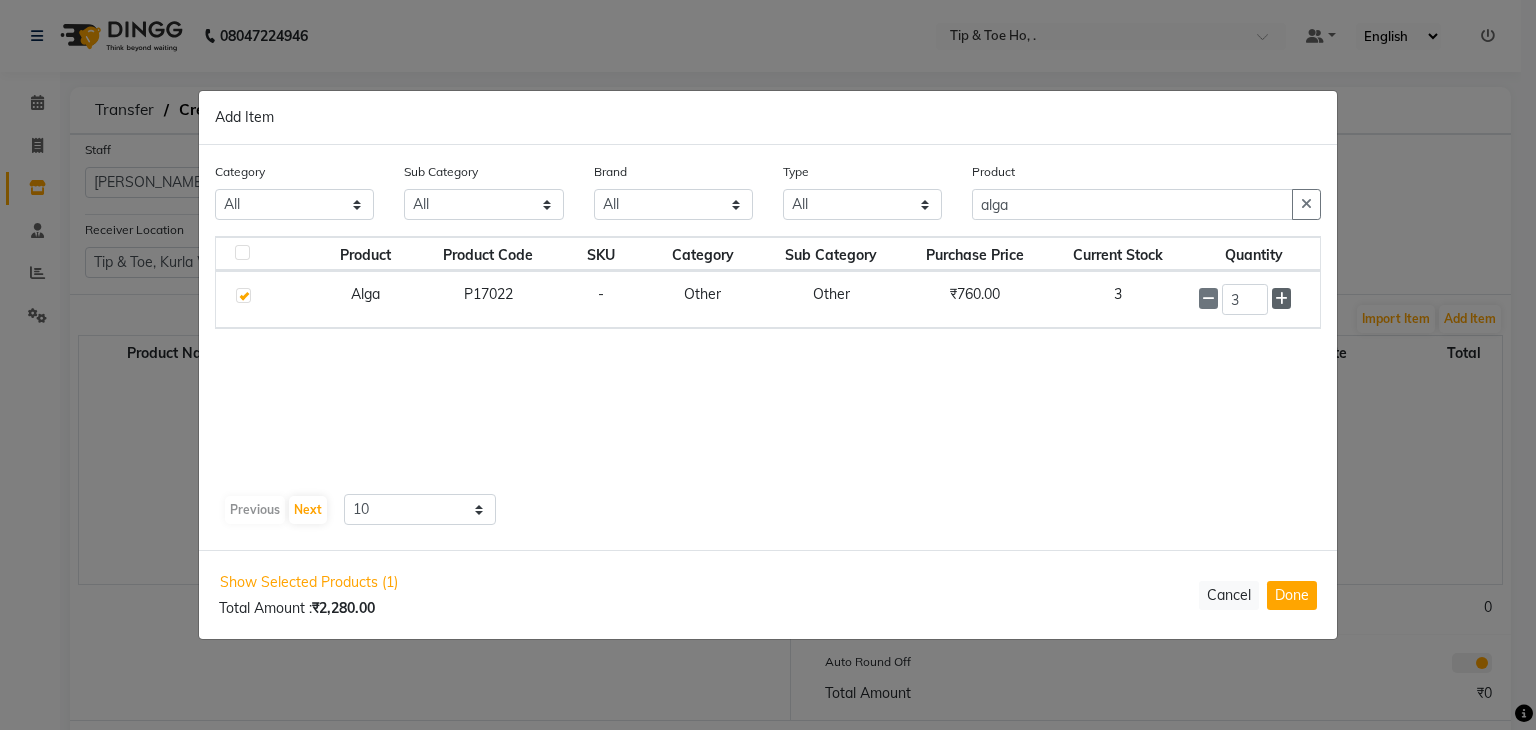 click 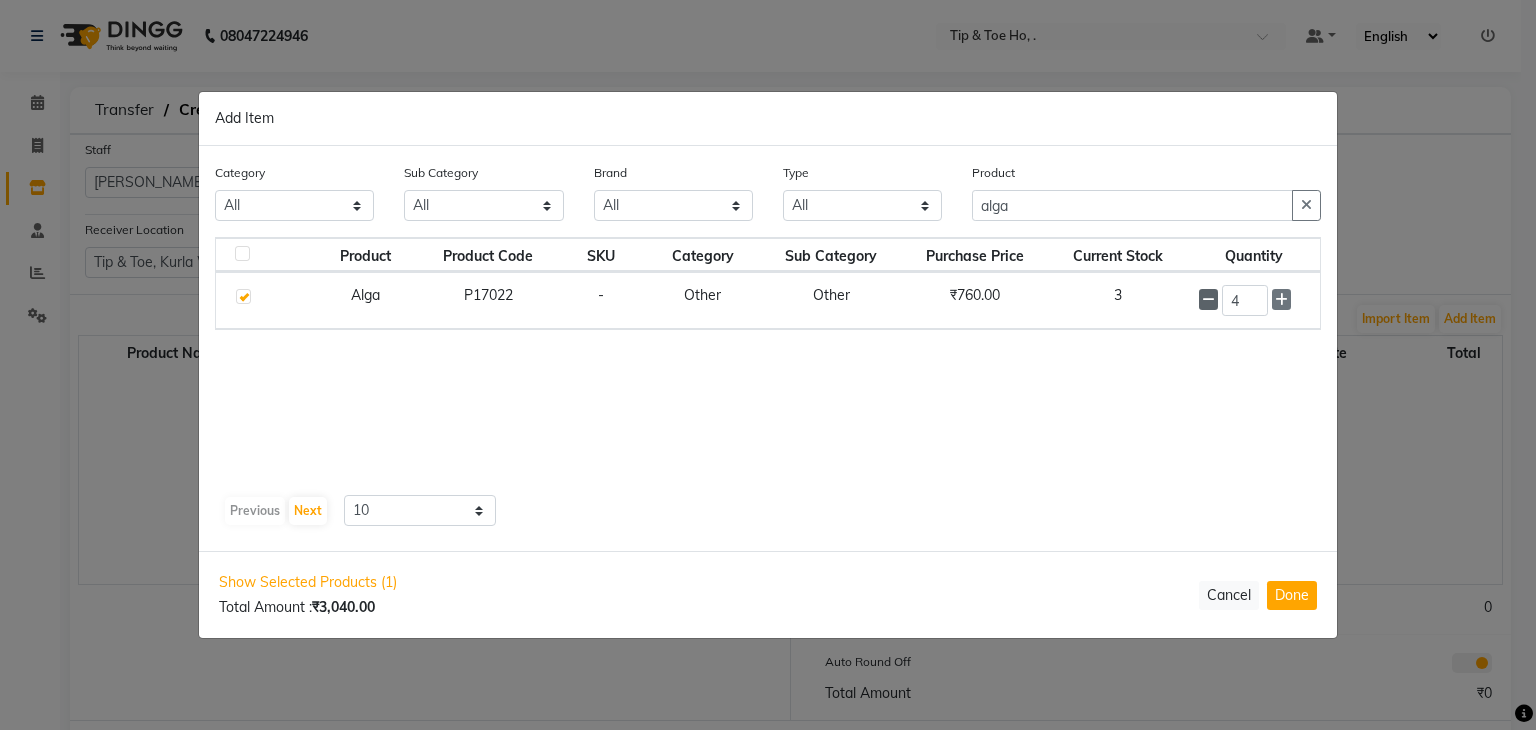 click 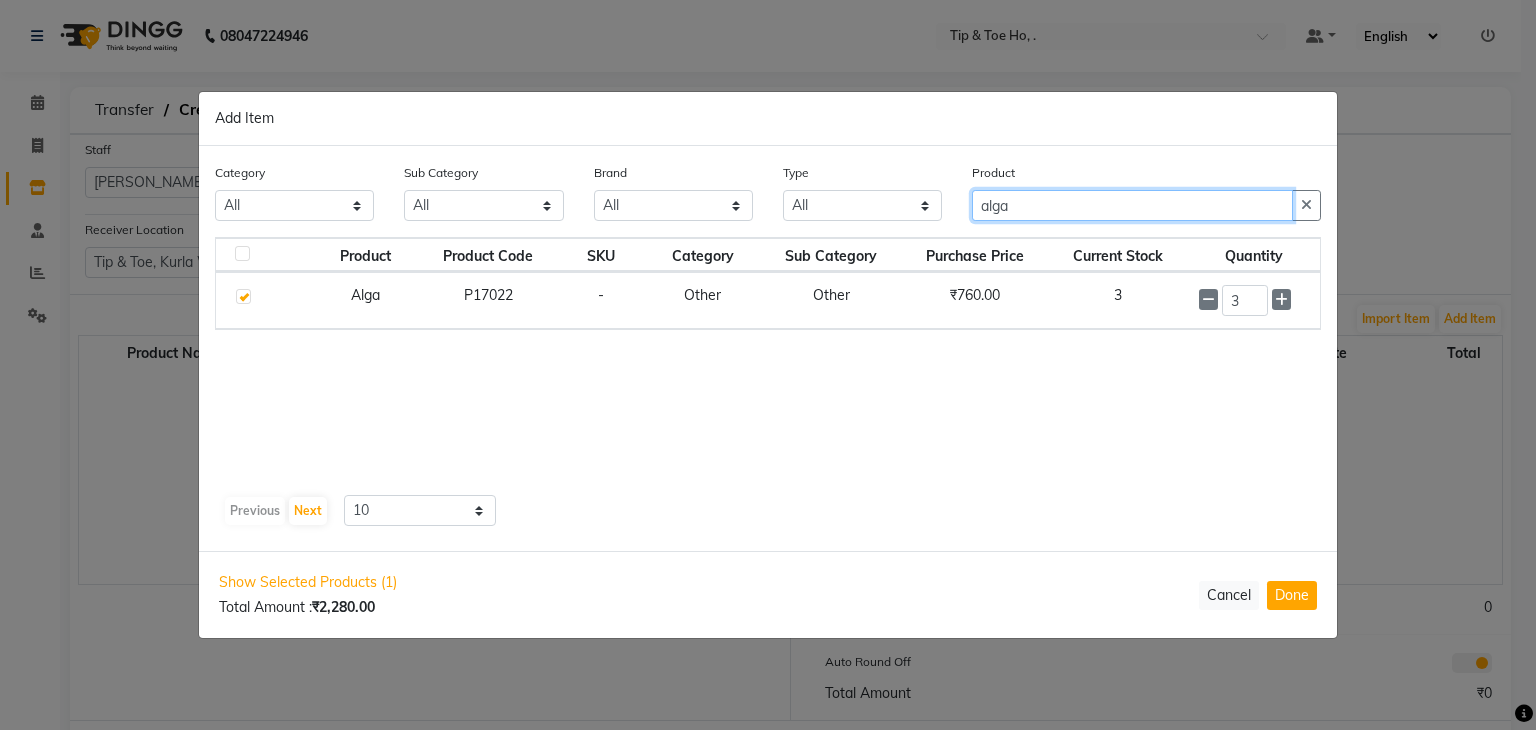click on "alga" 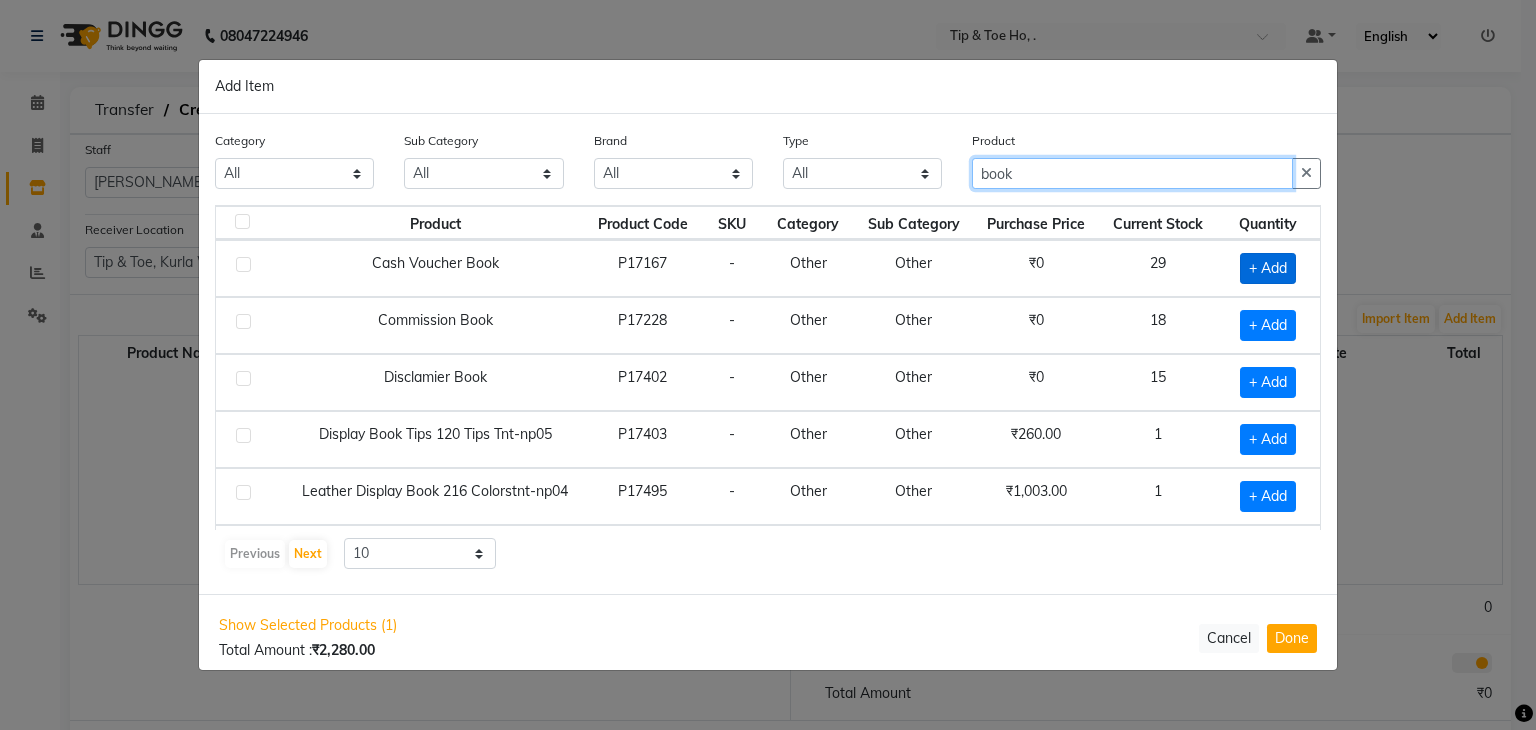 type on "book" 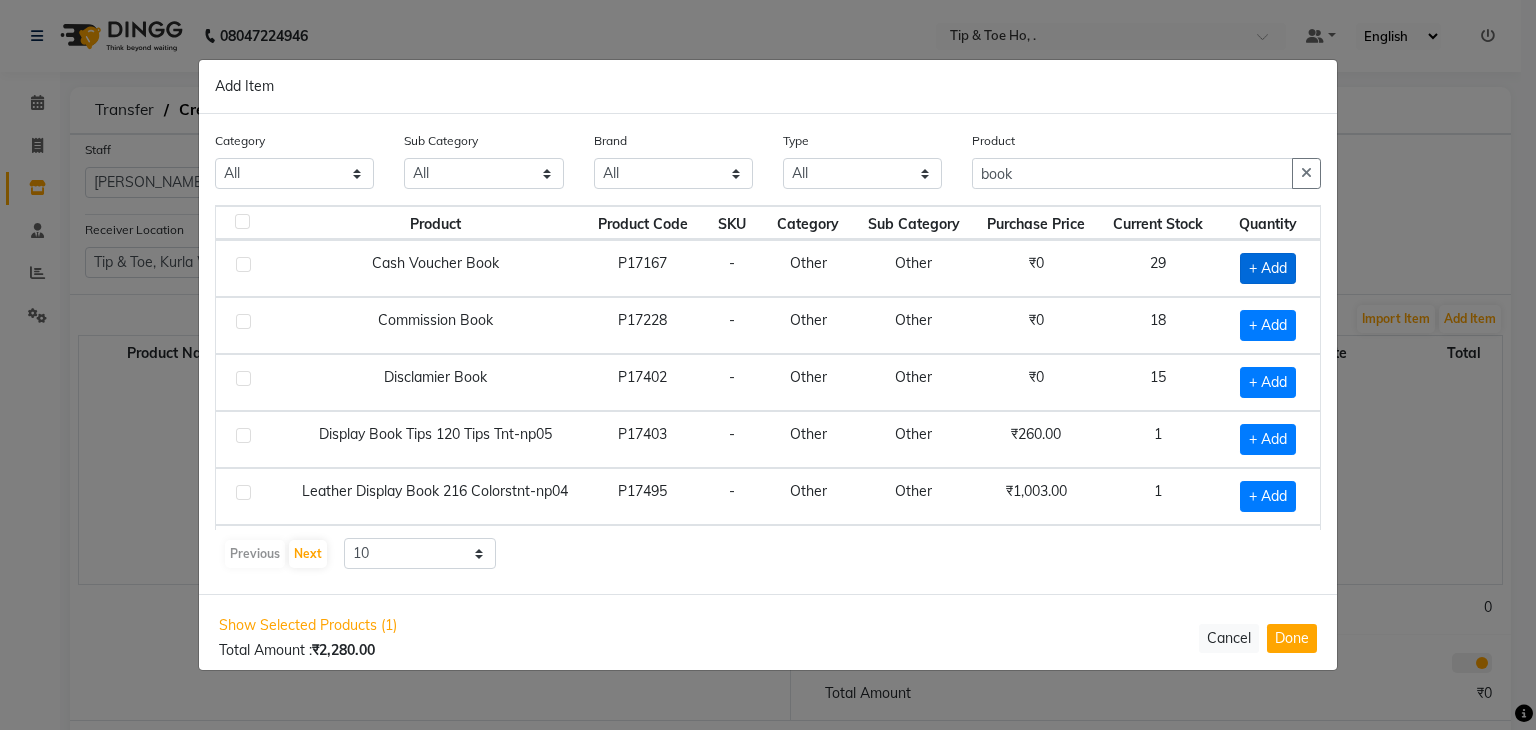click on "+ Add" 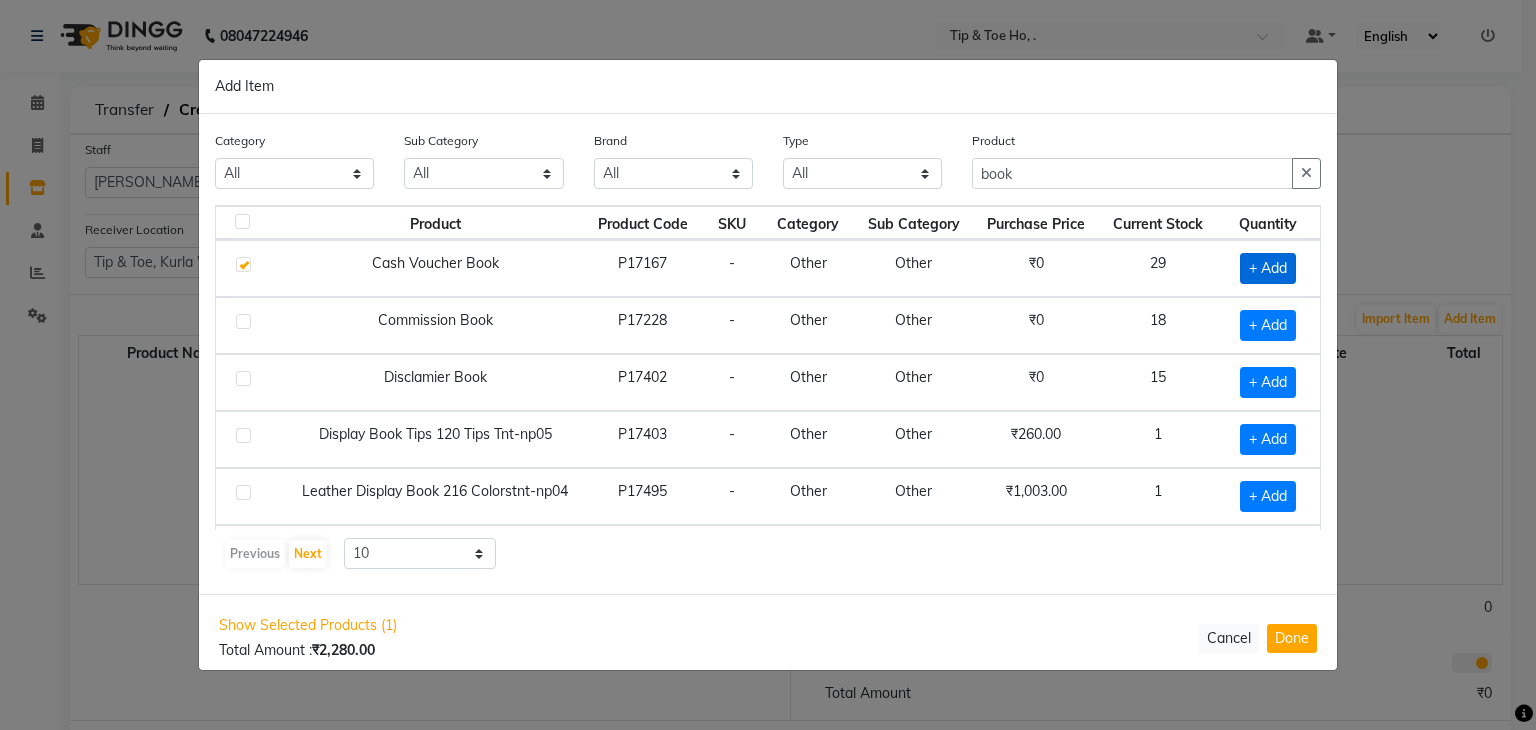 checkbox on "true" 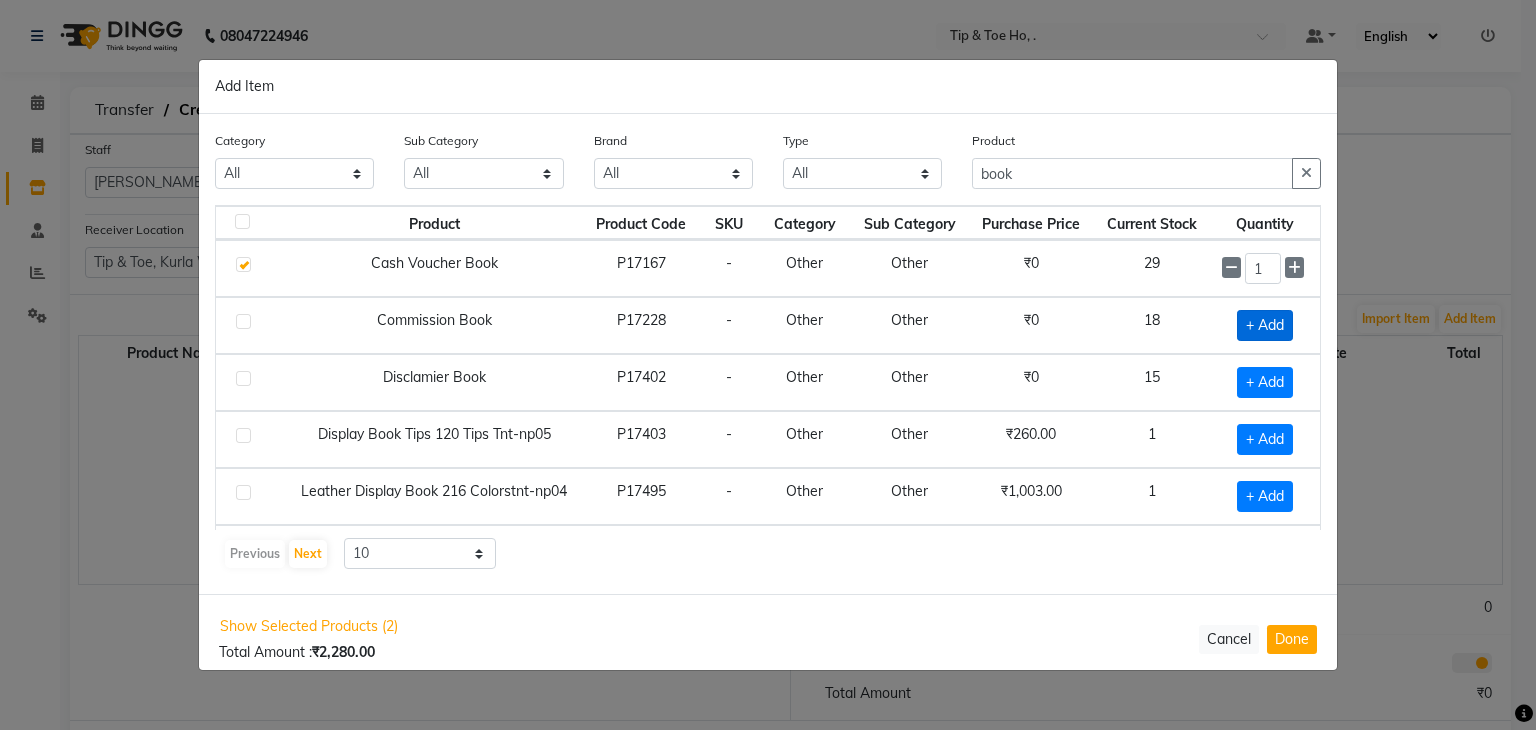 click on "+ Add" 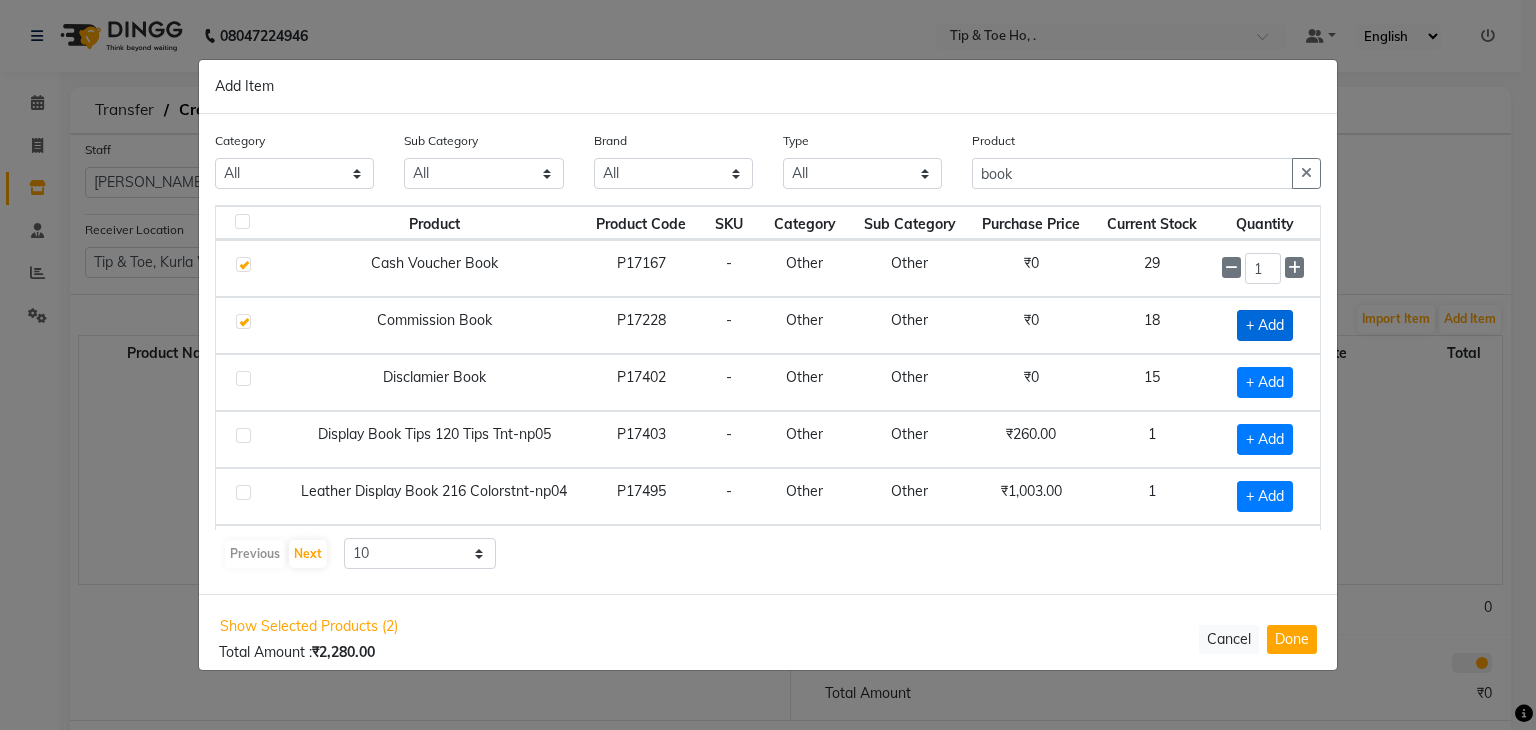 checkbox on "true" 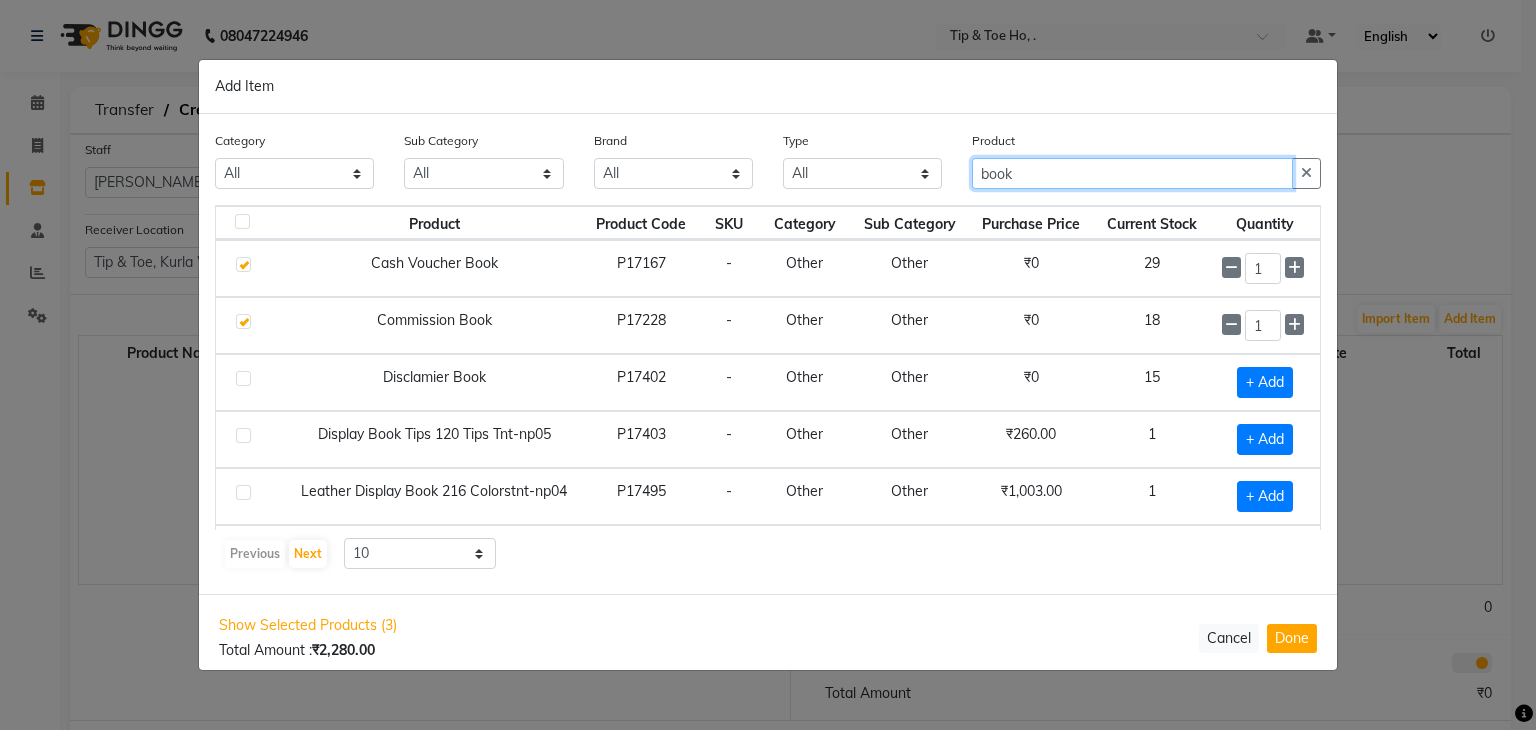 click on "book" 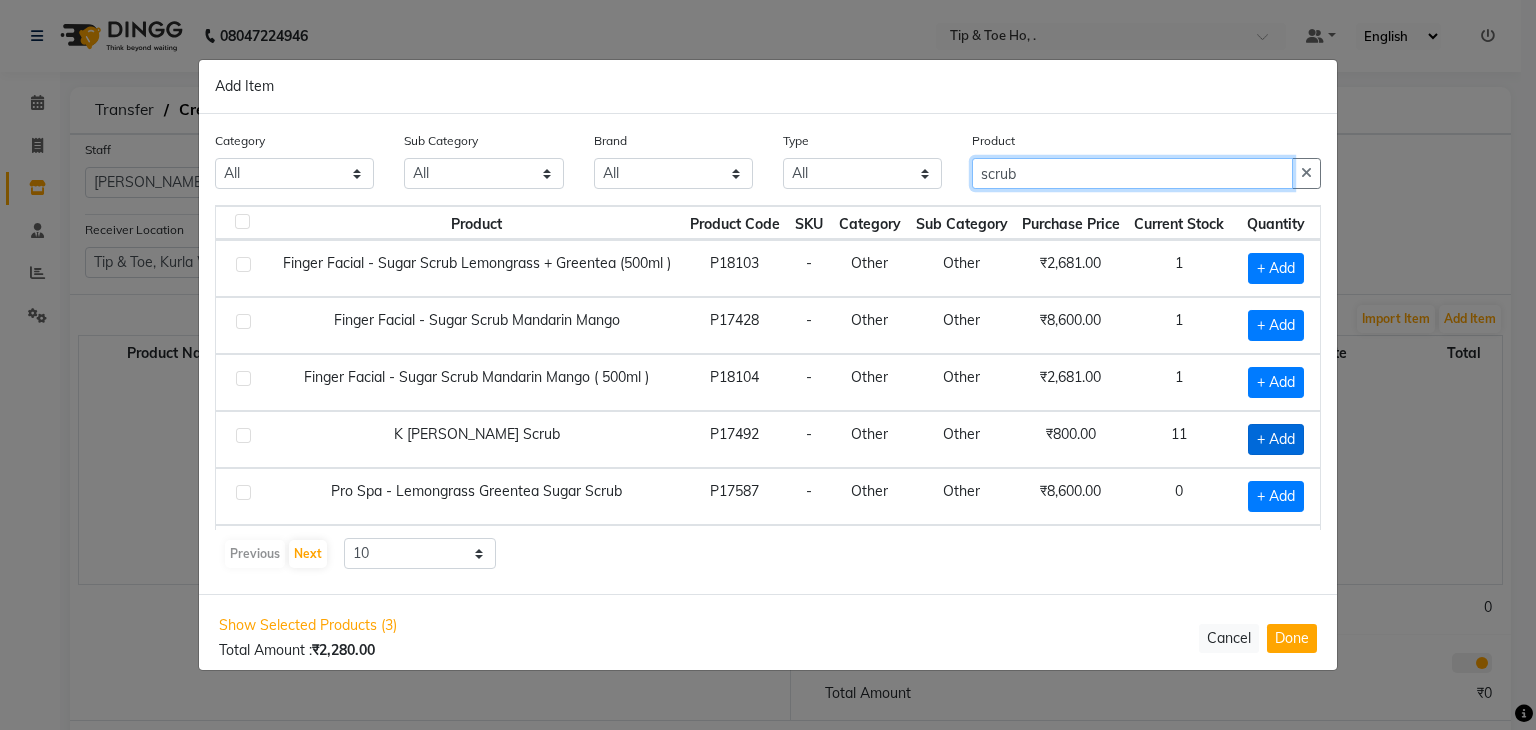 type on "scrub" 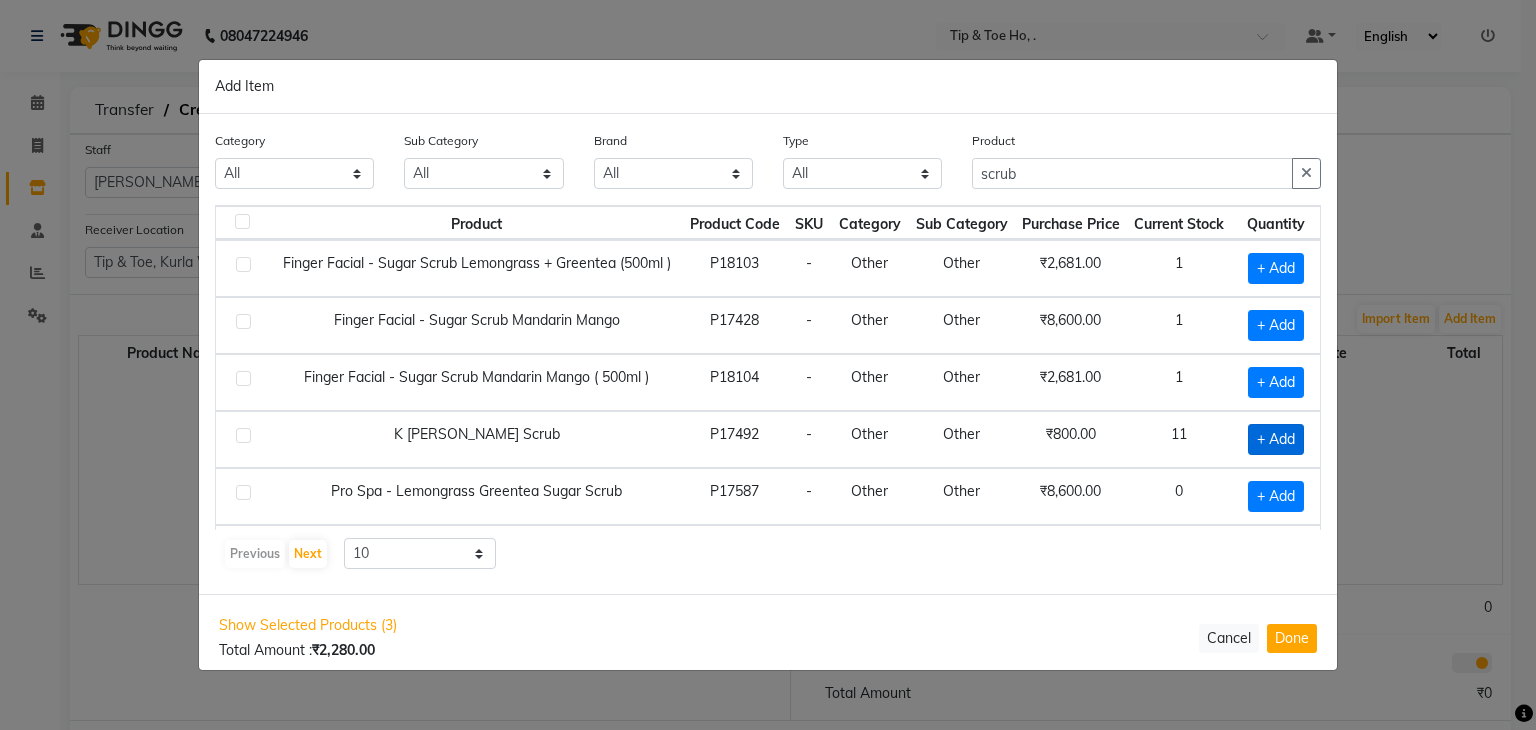 click on "+ Add" 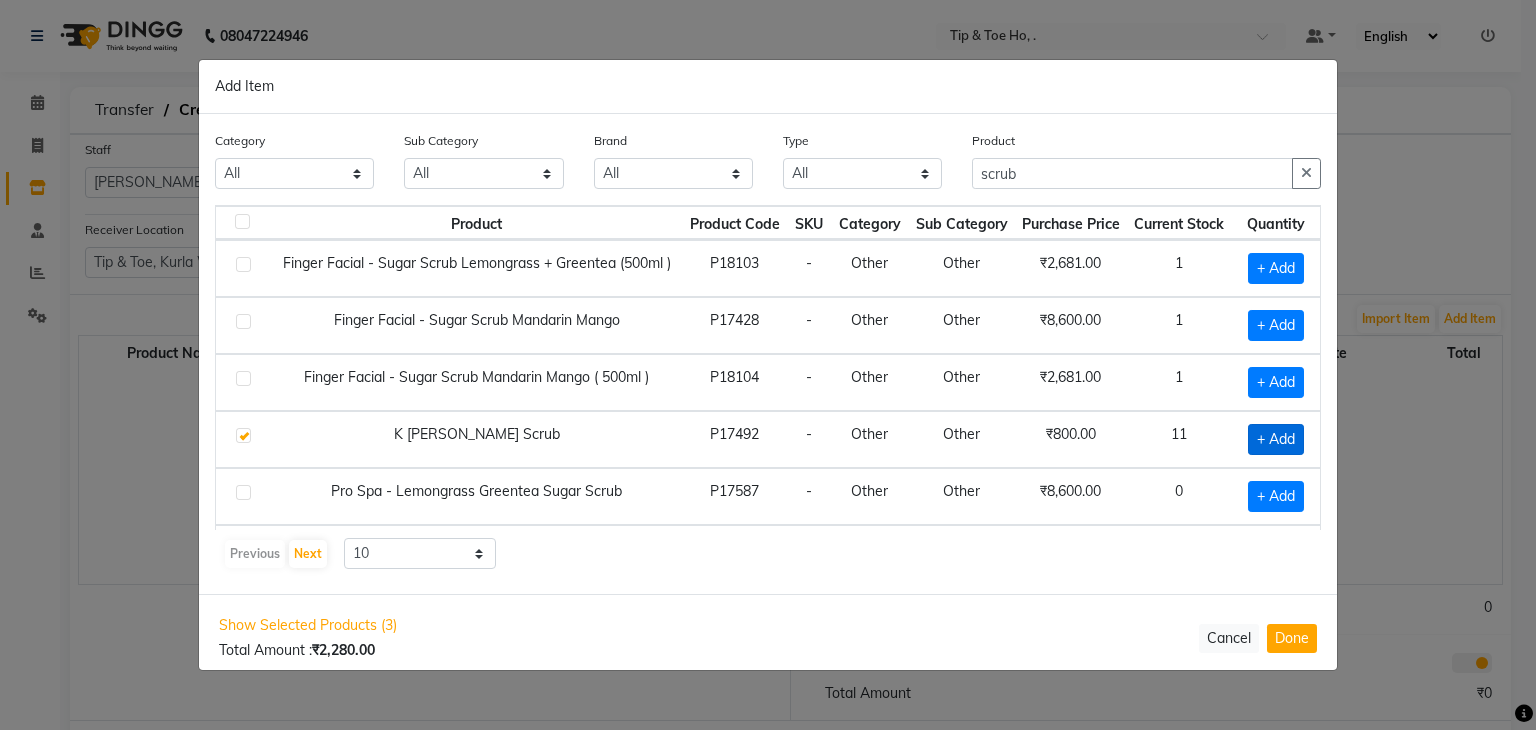 checkbox on "true" 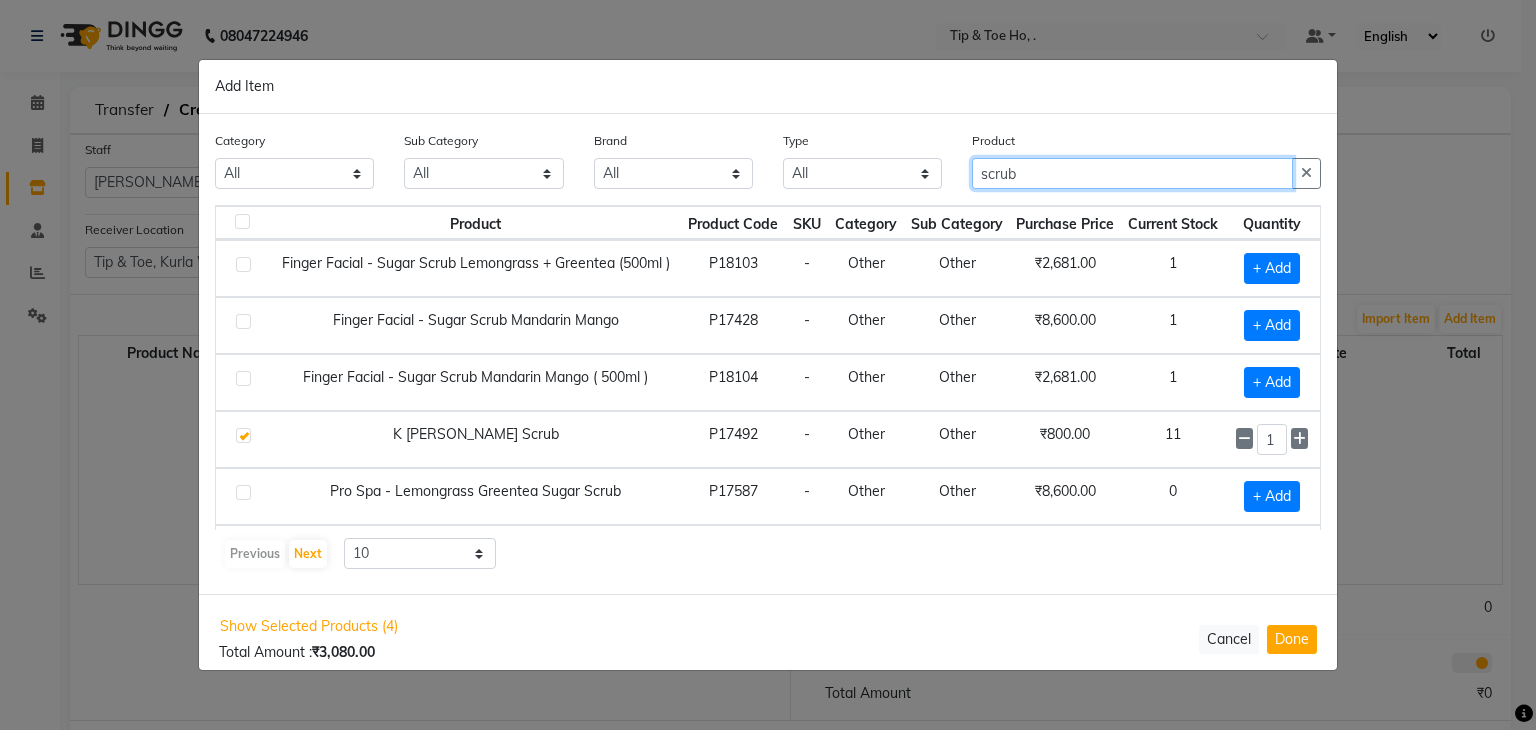 click on "scrub" 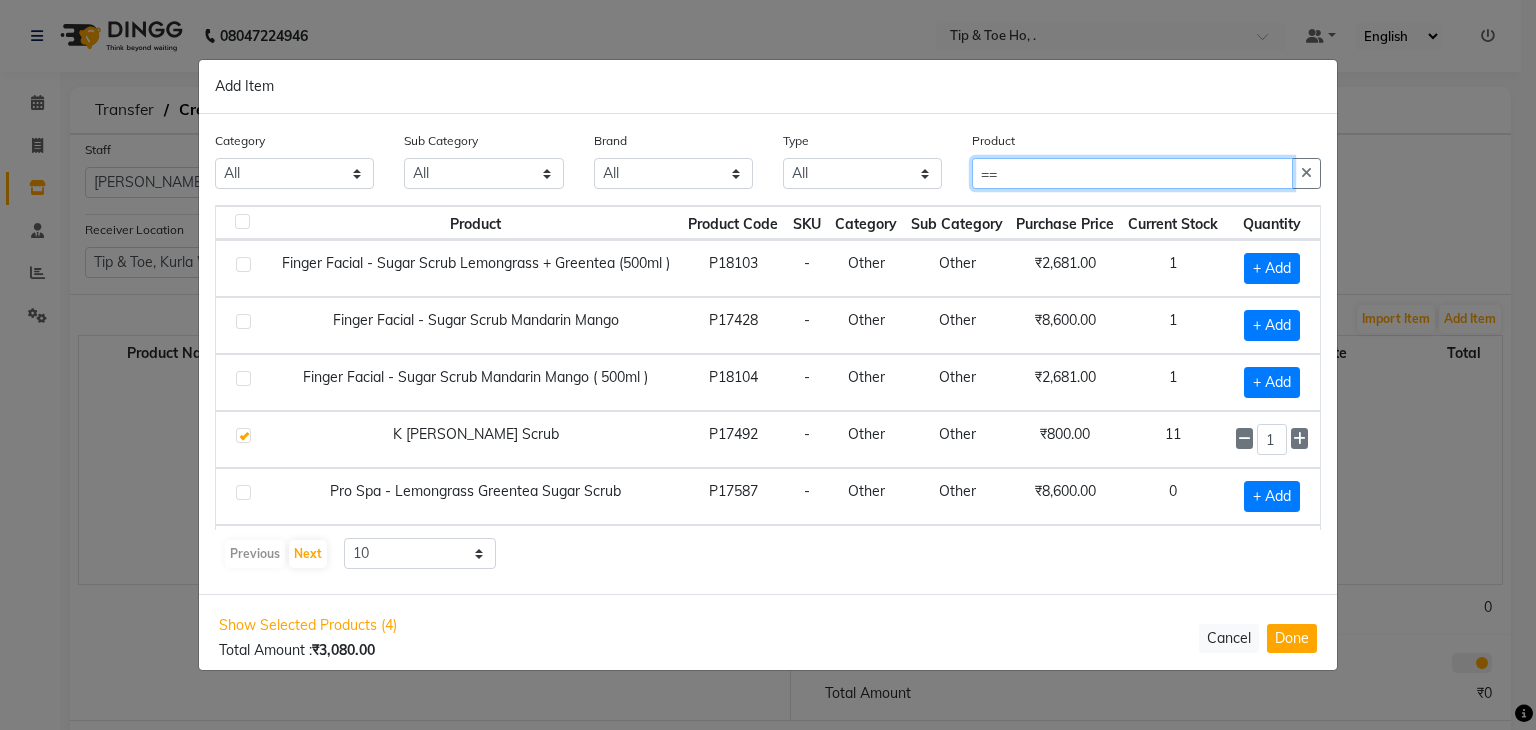 type on "=" 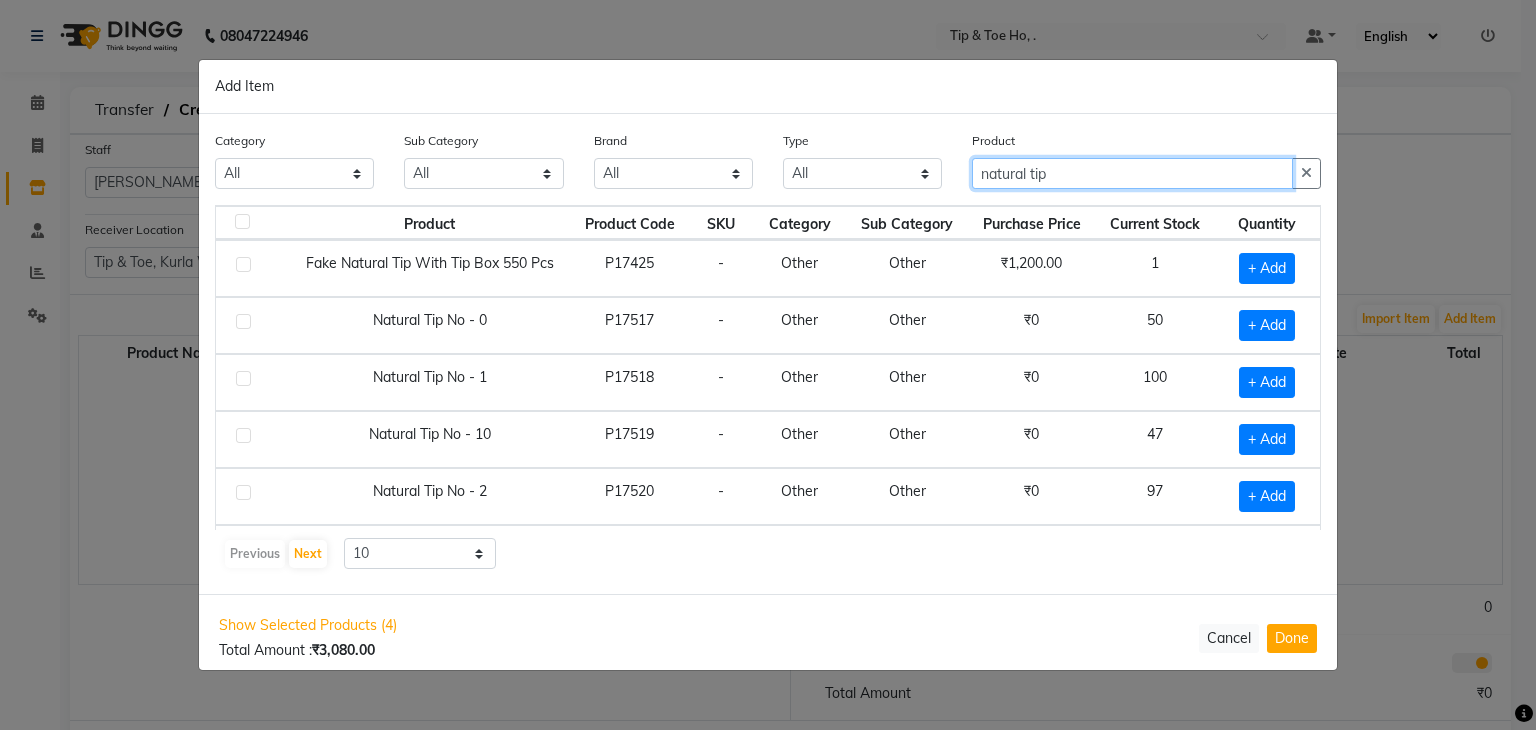 type on "natural tip" 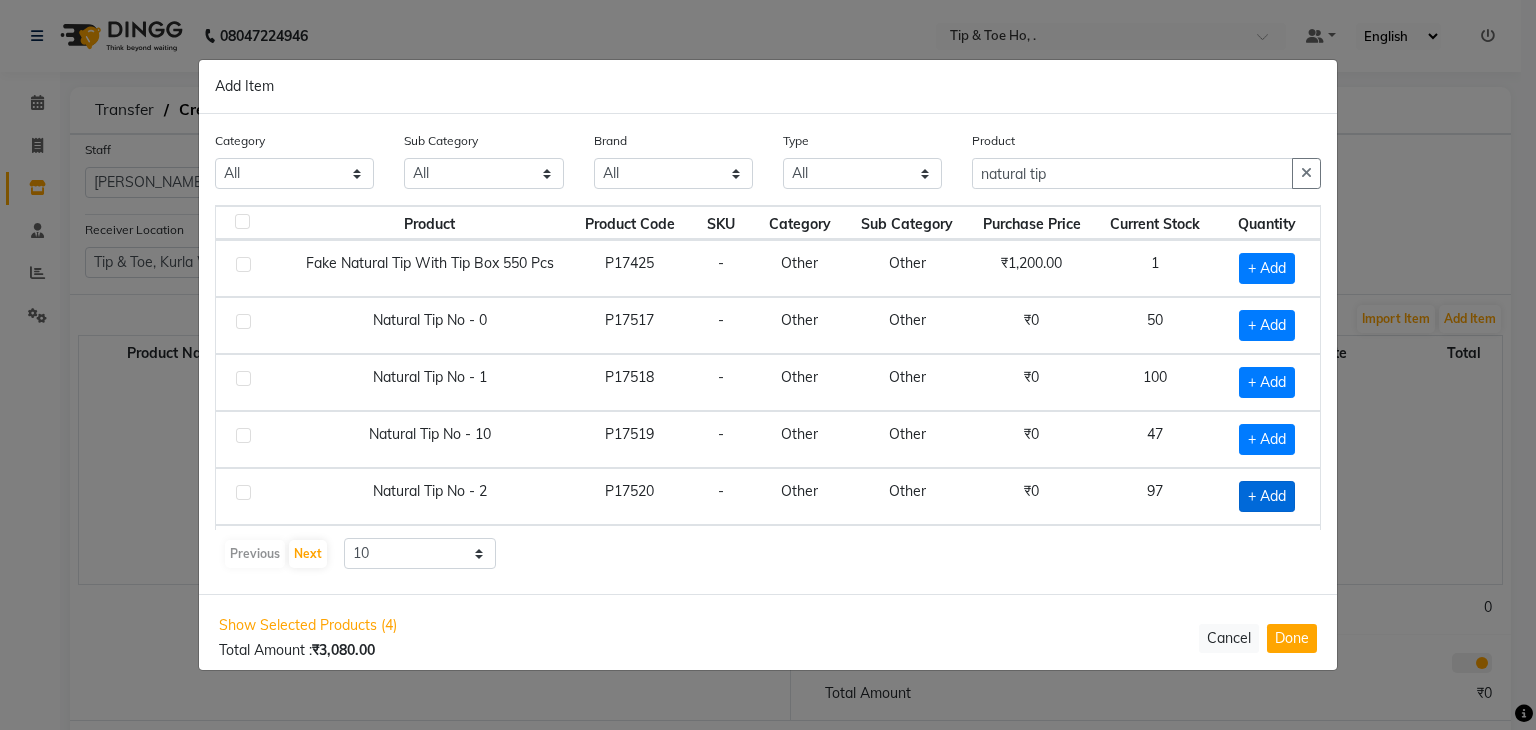 click on "+ Add" 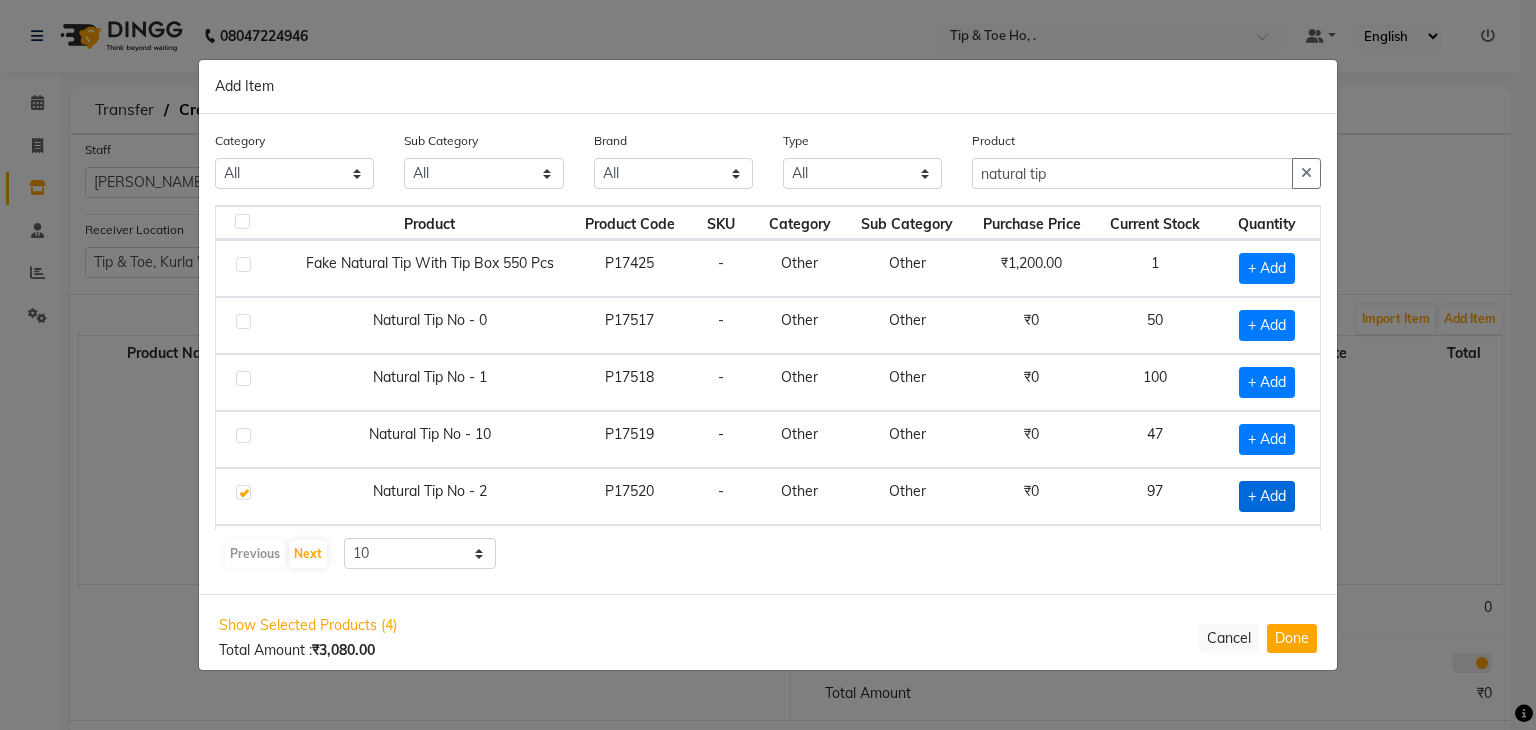 checkbox on "true" 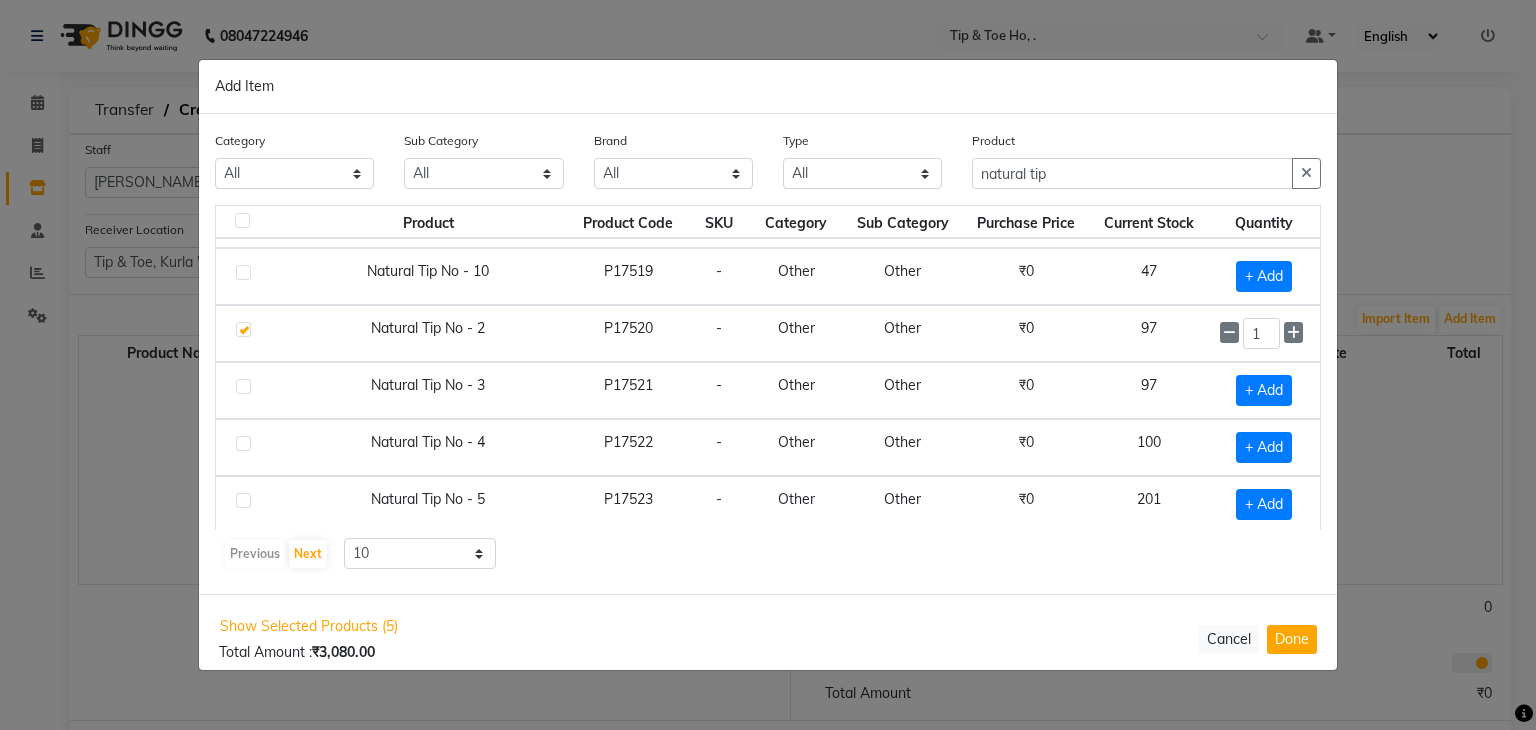 scroll, scrollTop: 176, scrollLeft: 0, axis: vertical 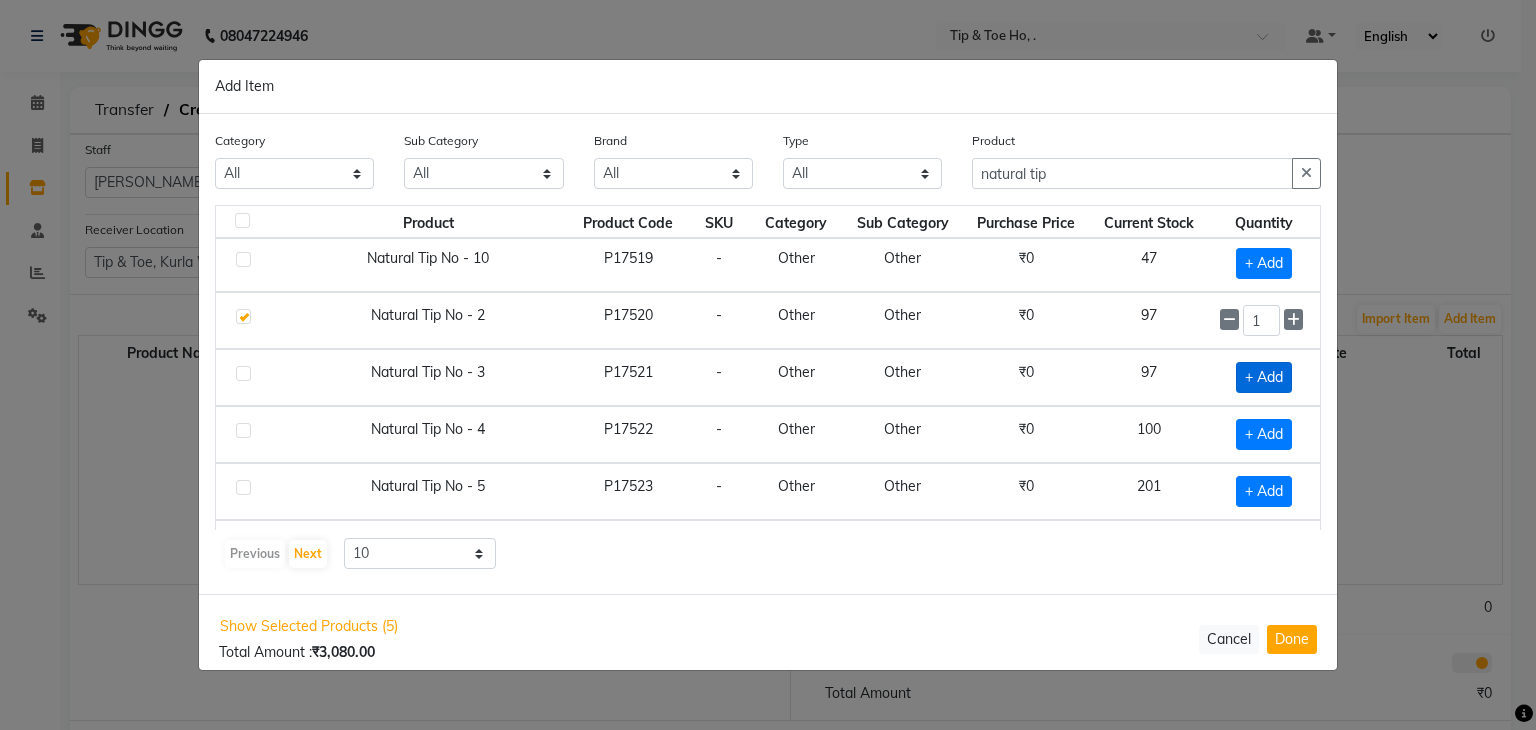 click on "+ Add" 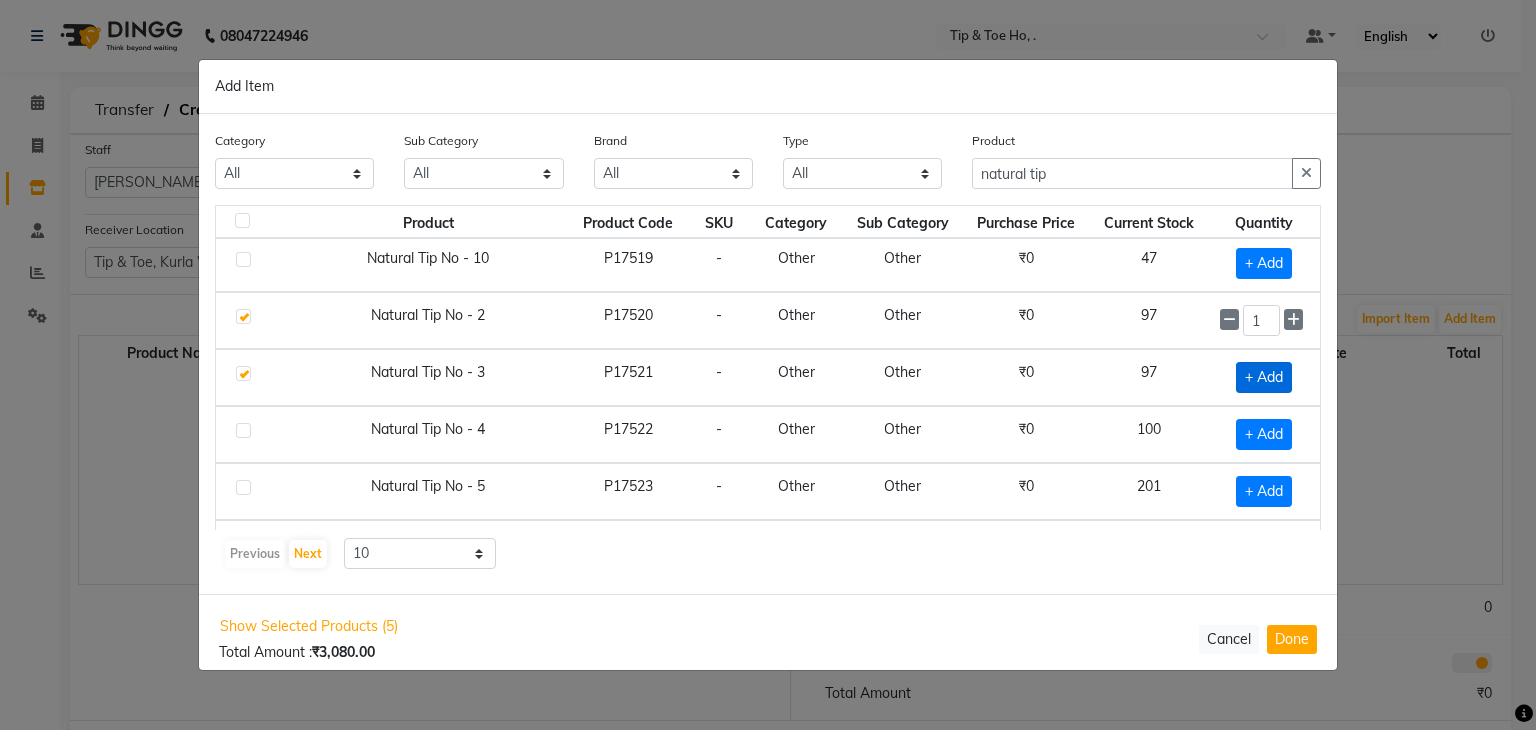checkbox on "true" 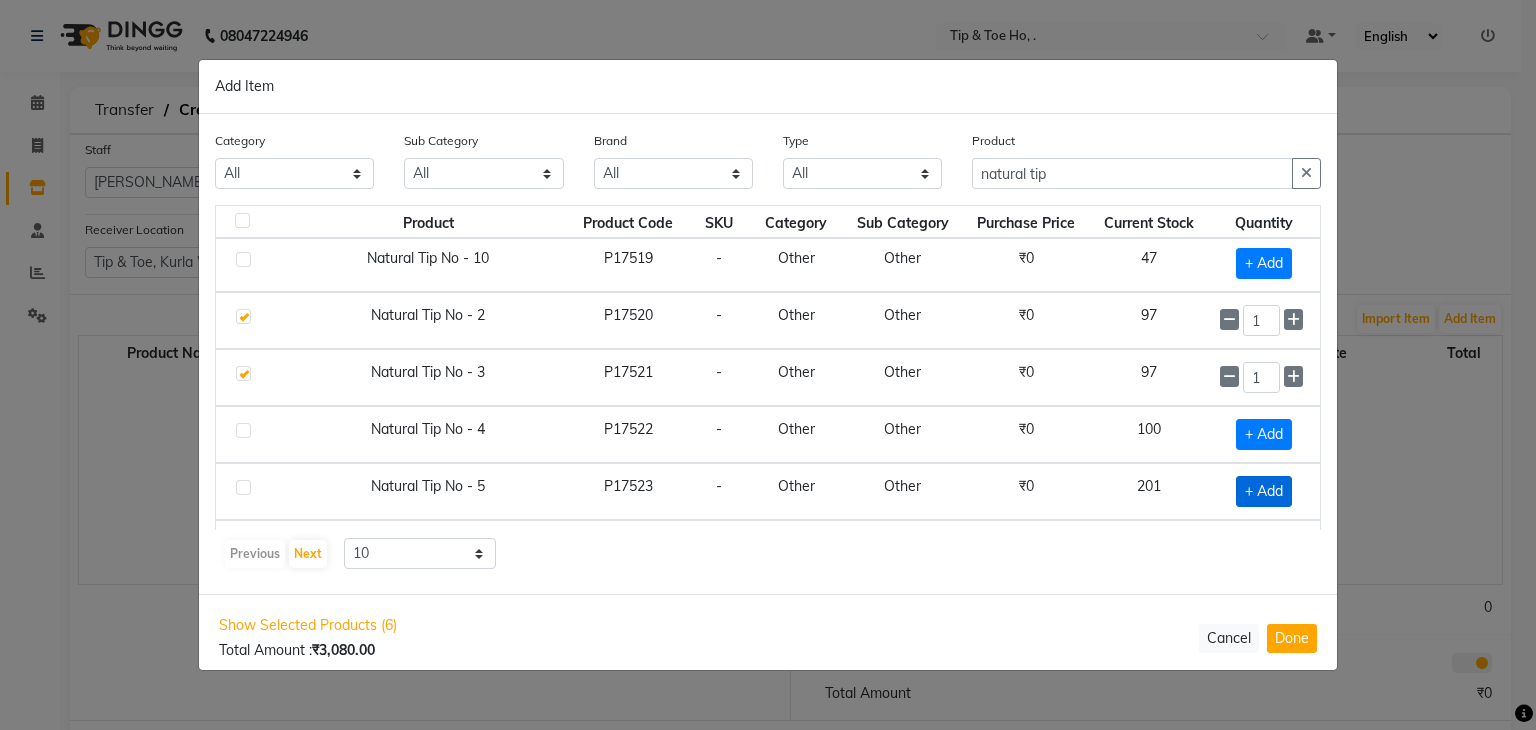 click on "+ Add" 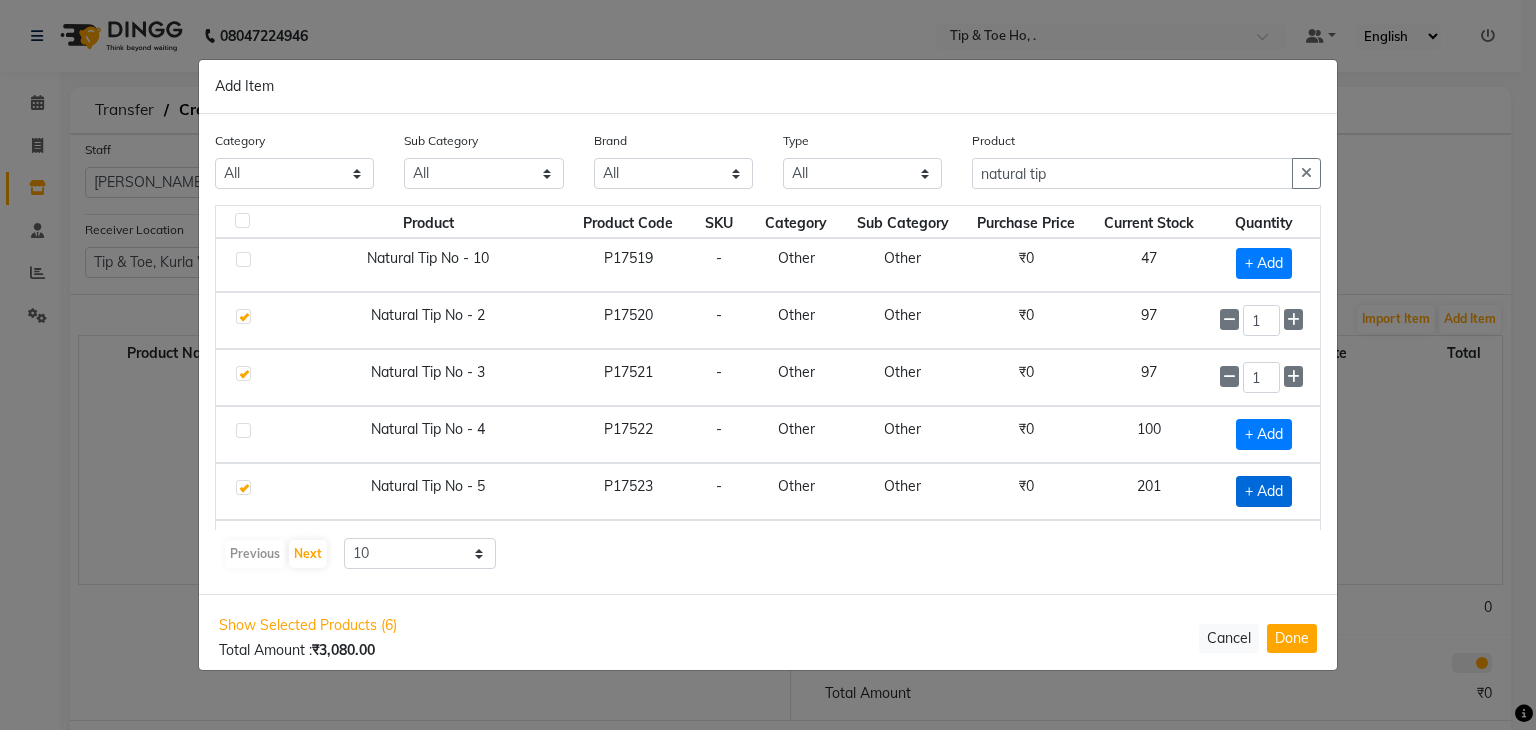 checkbox on "true" 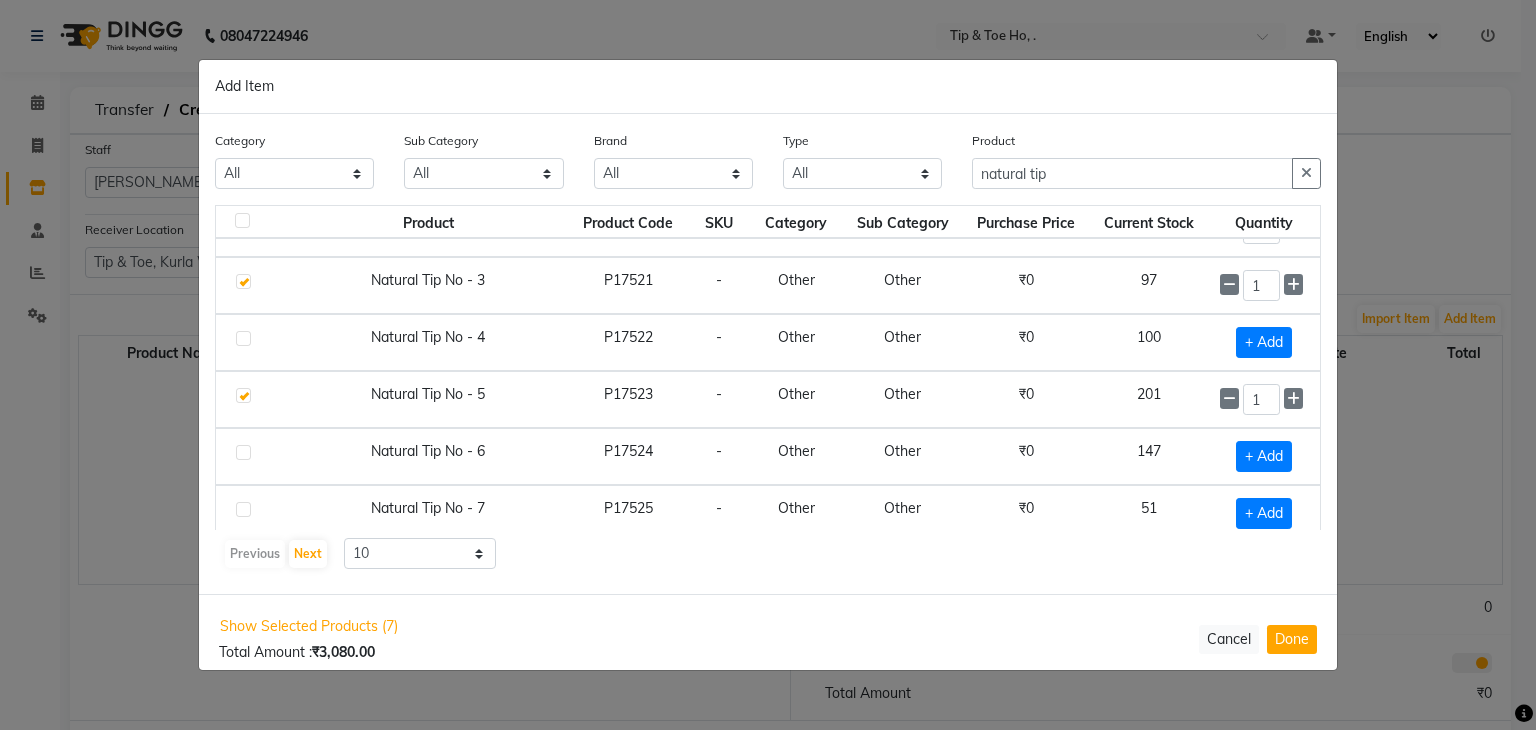 scroll, scrollTop: 272, scrollLeft: 0, axis: vertical 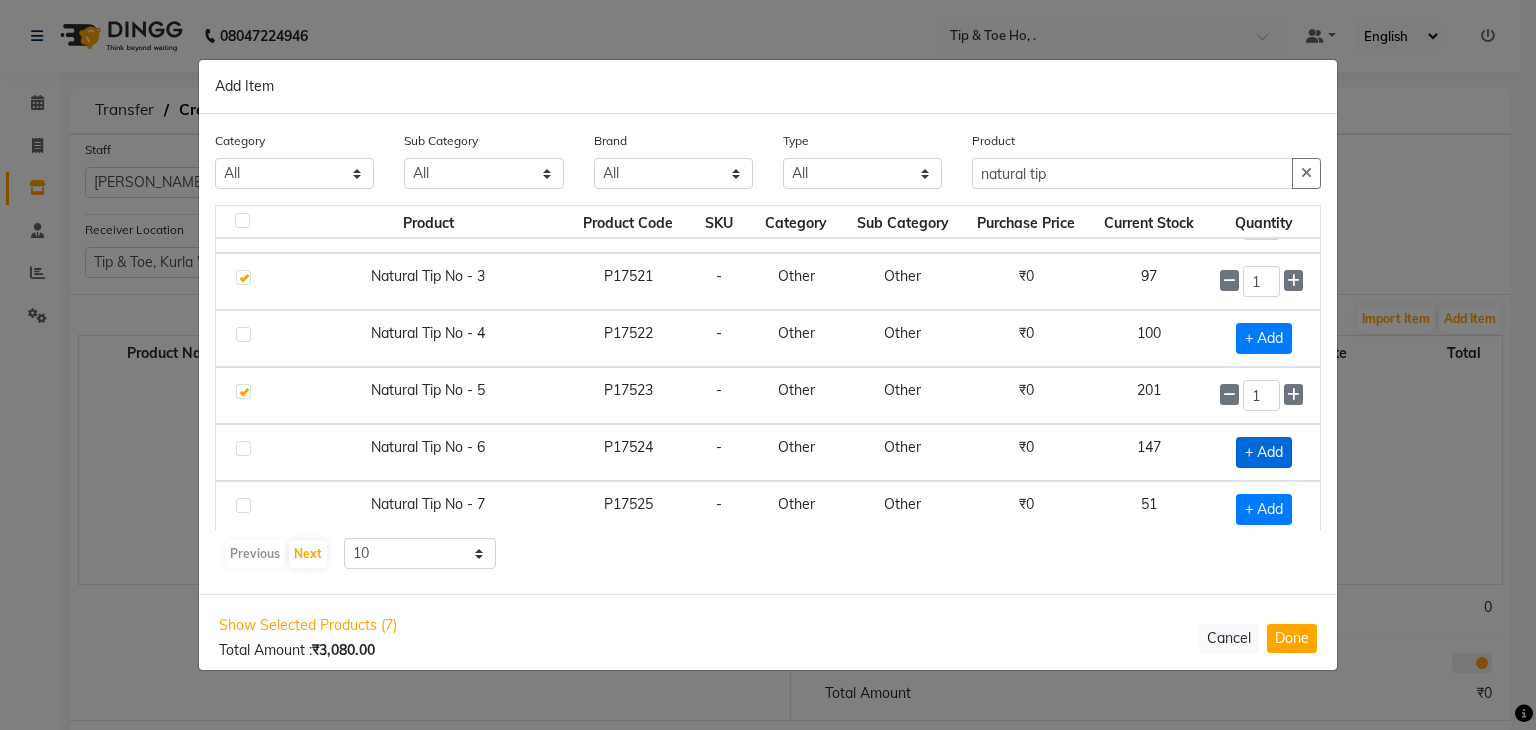 click on "+ Add" 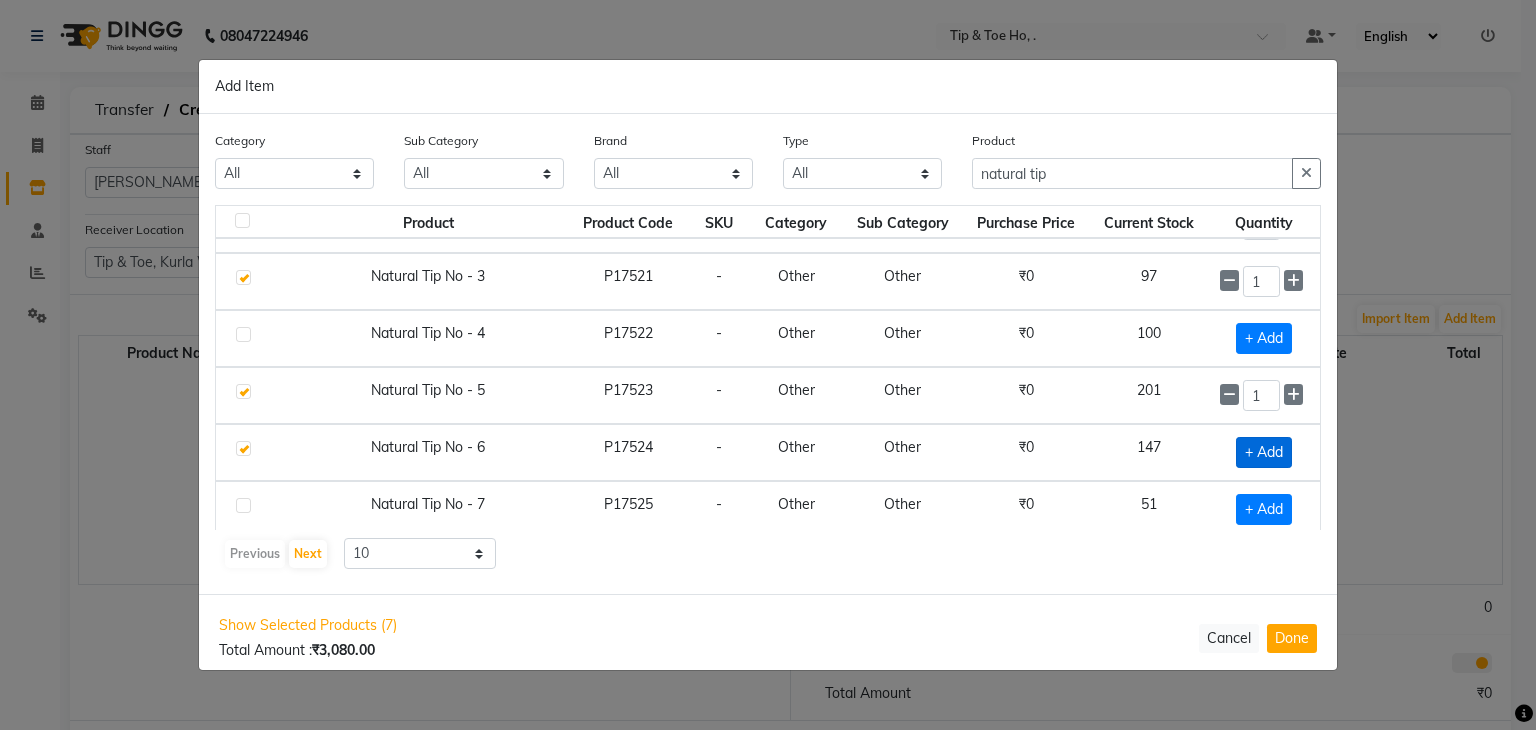 checkbox on "true" 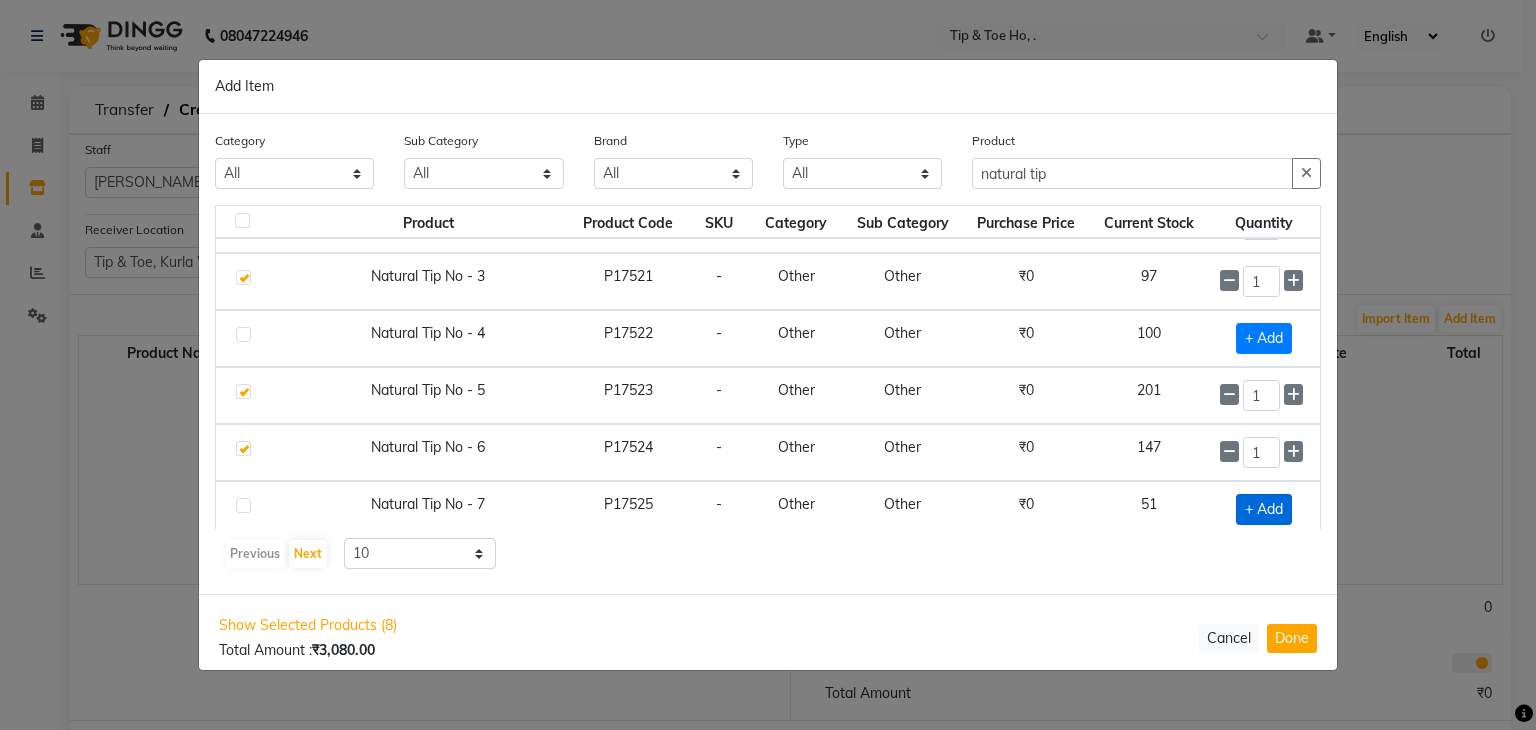 click on "+ Add" 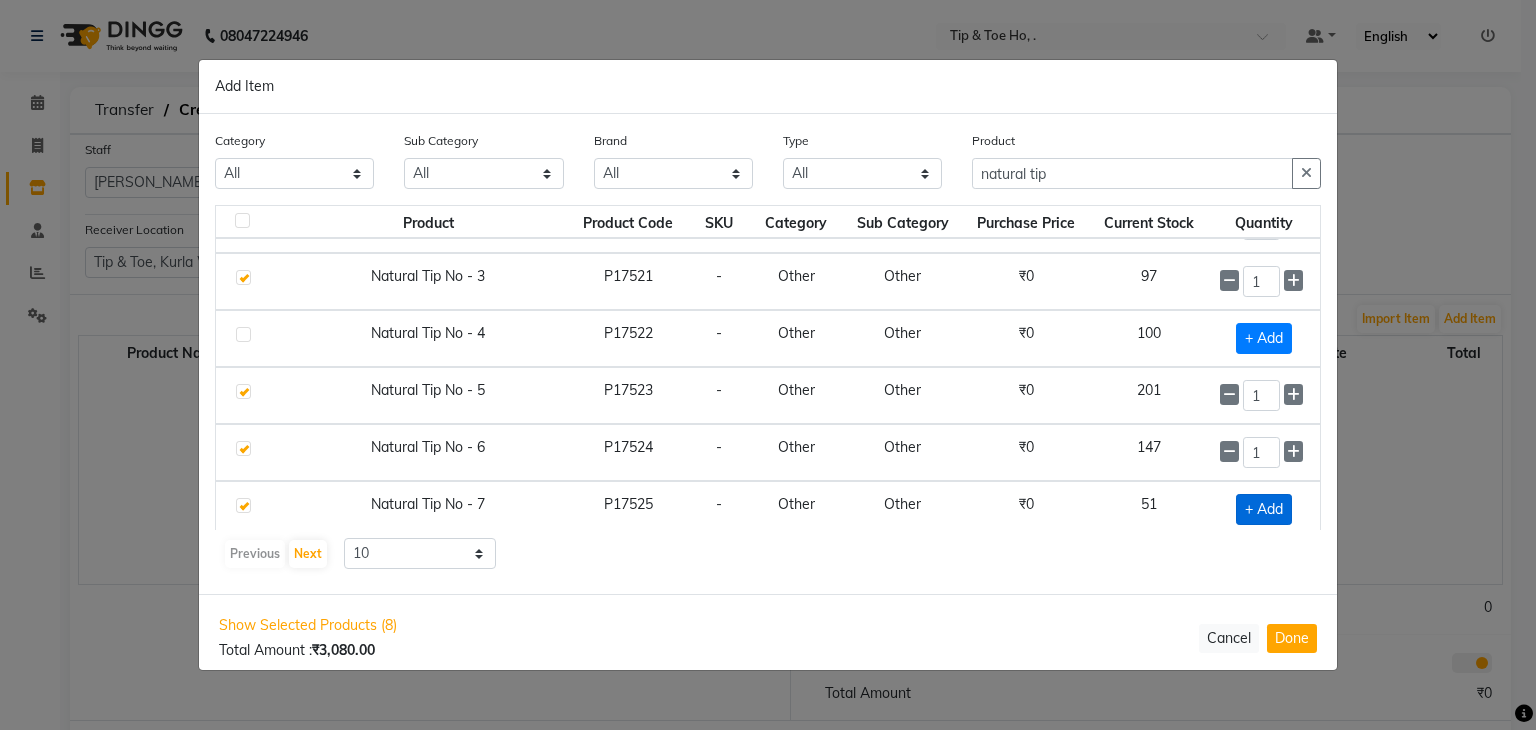 checkbox on "true" 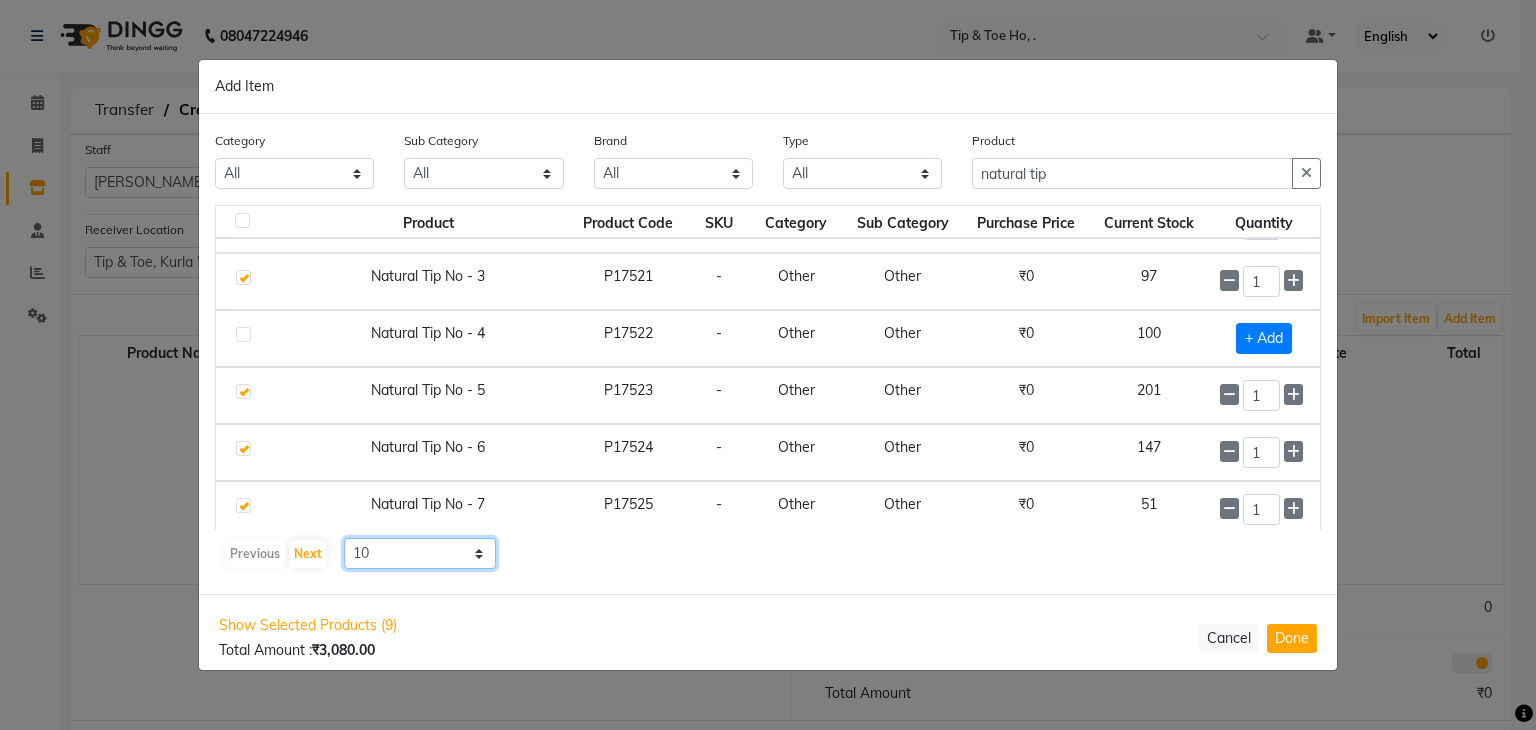 click on "10 50 100" 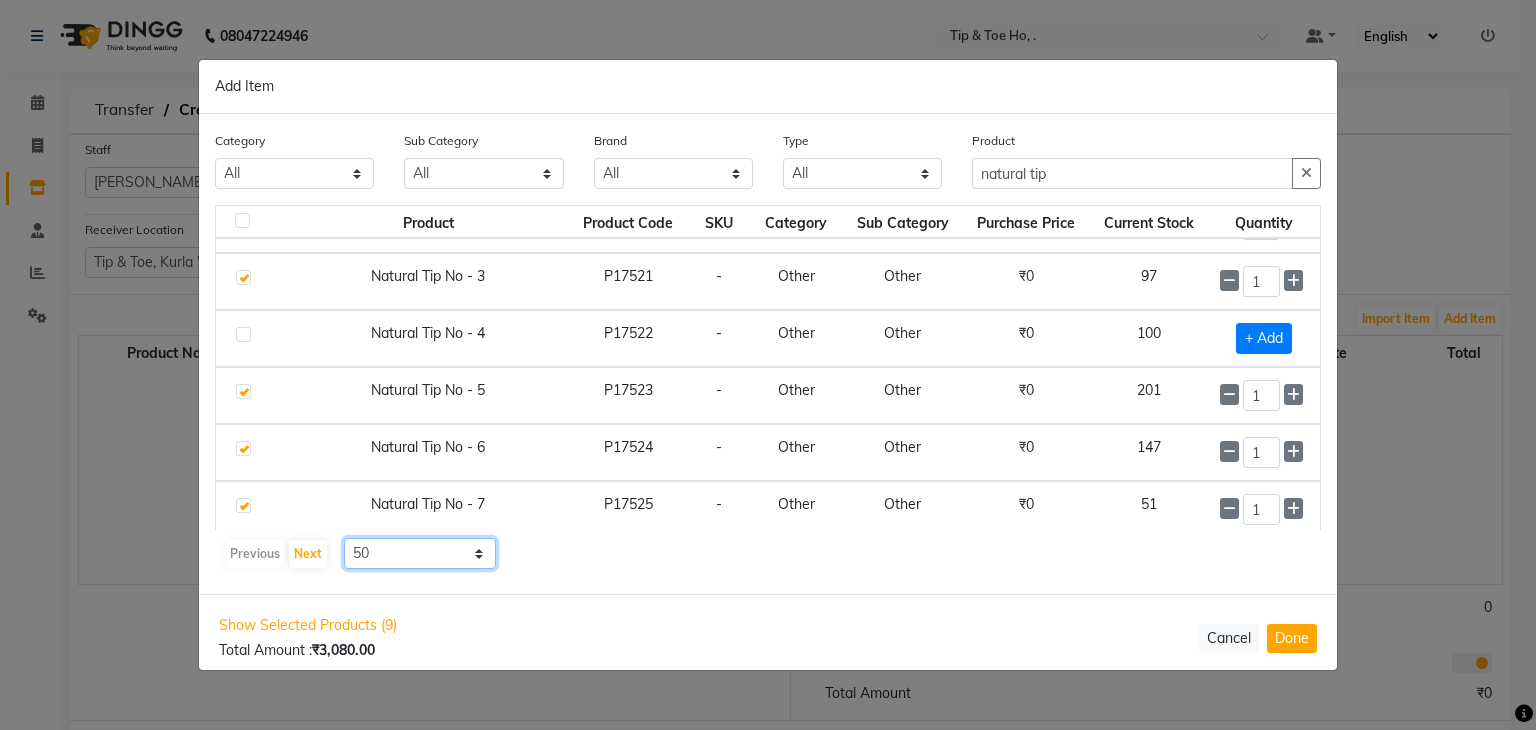 click on "10 50 100" 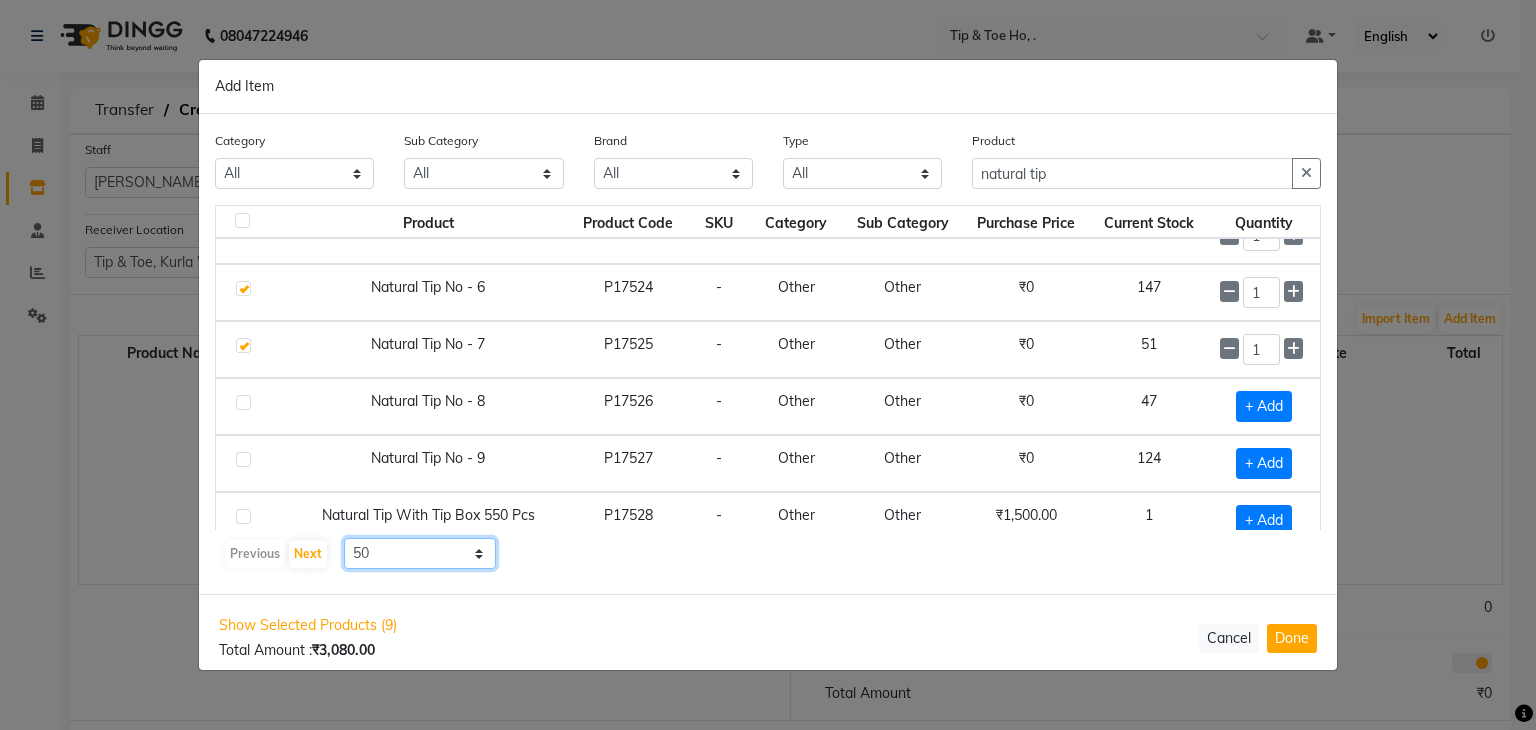 scroll, scrollTop: 432, scrollLeft: 0, axis: vertical 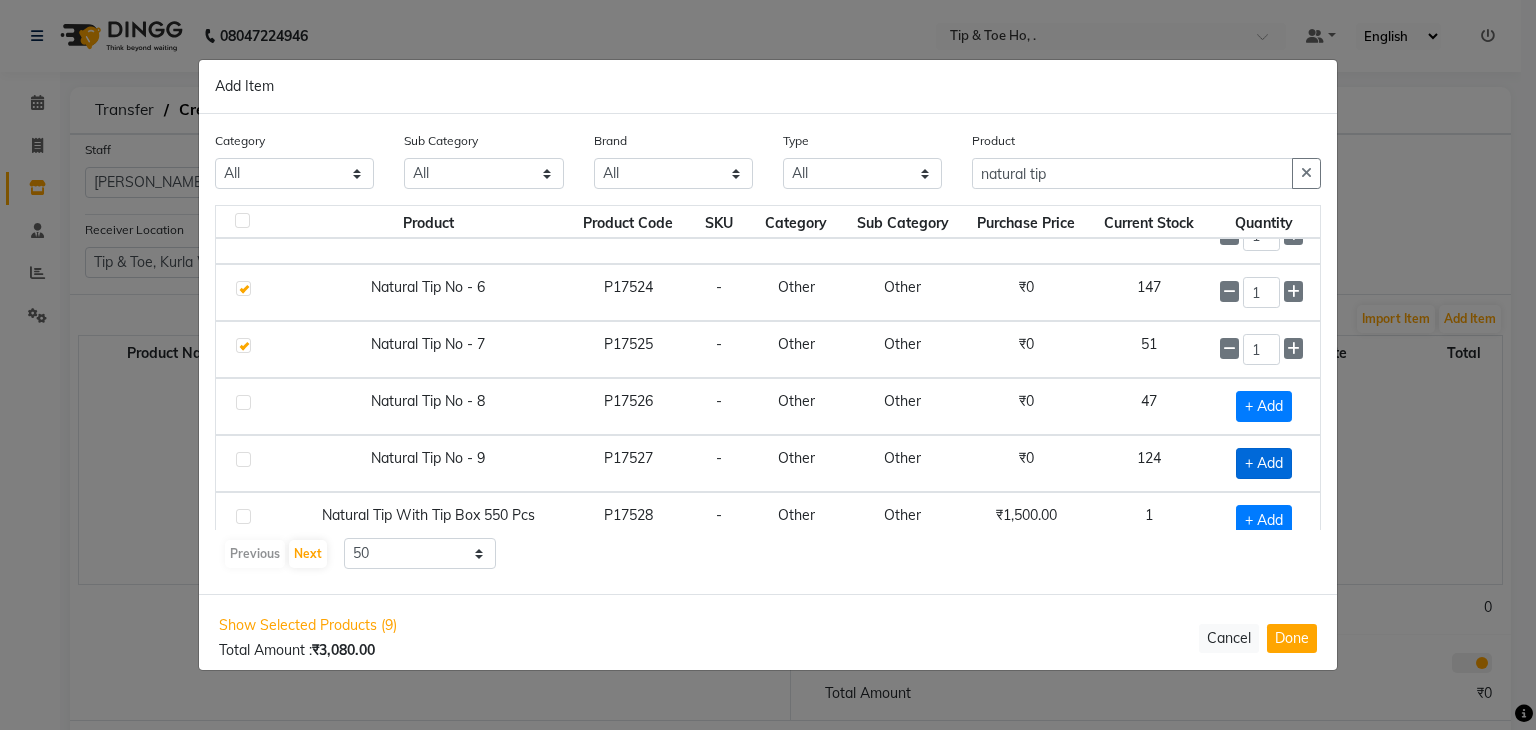 click on "+ Add" 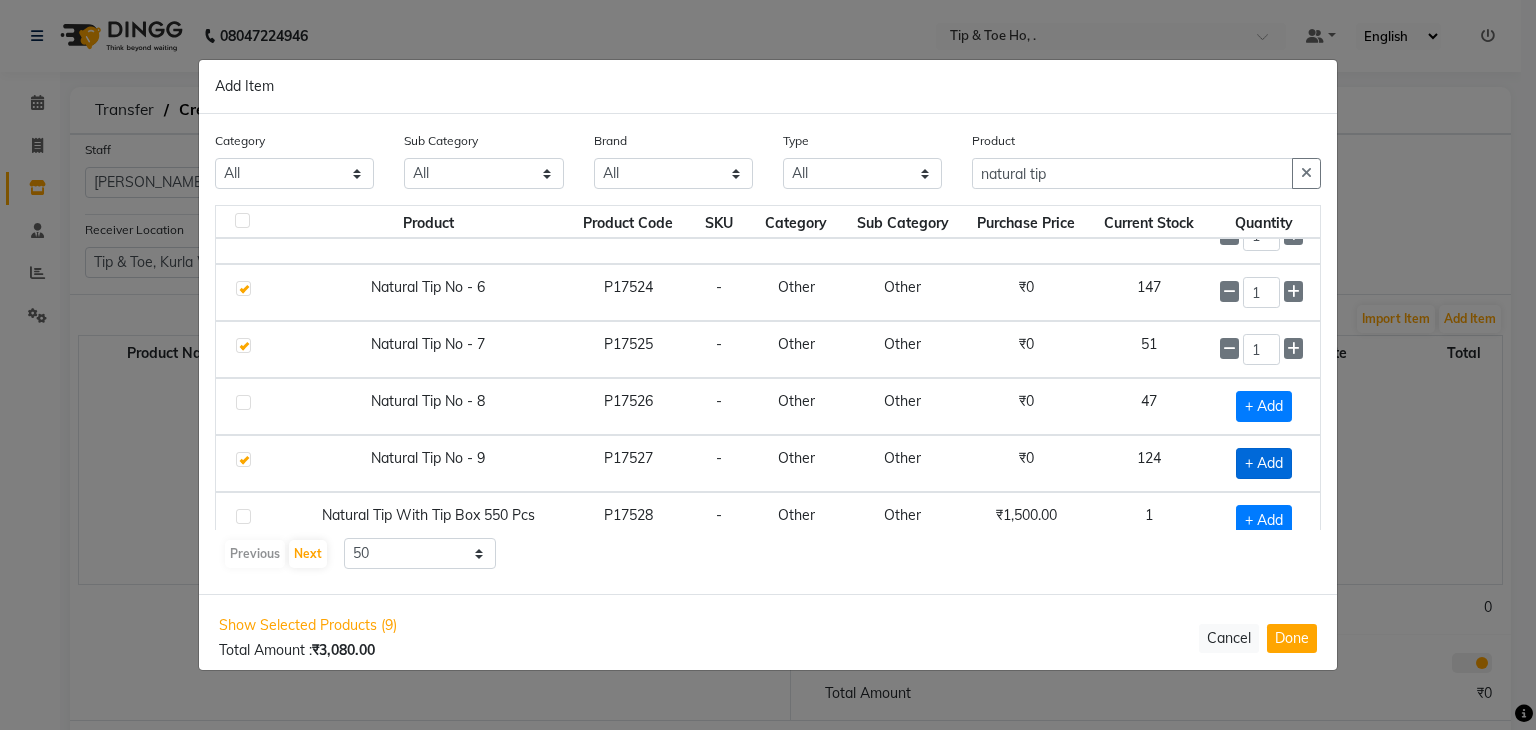 checkbox on "true" 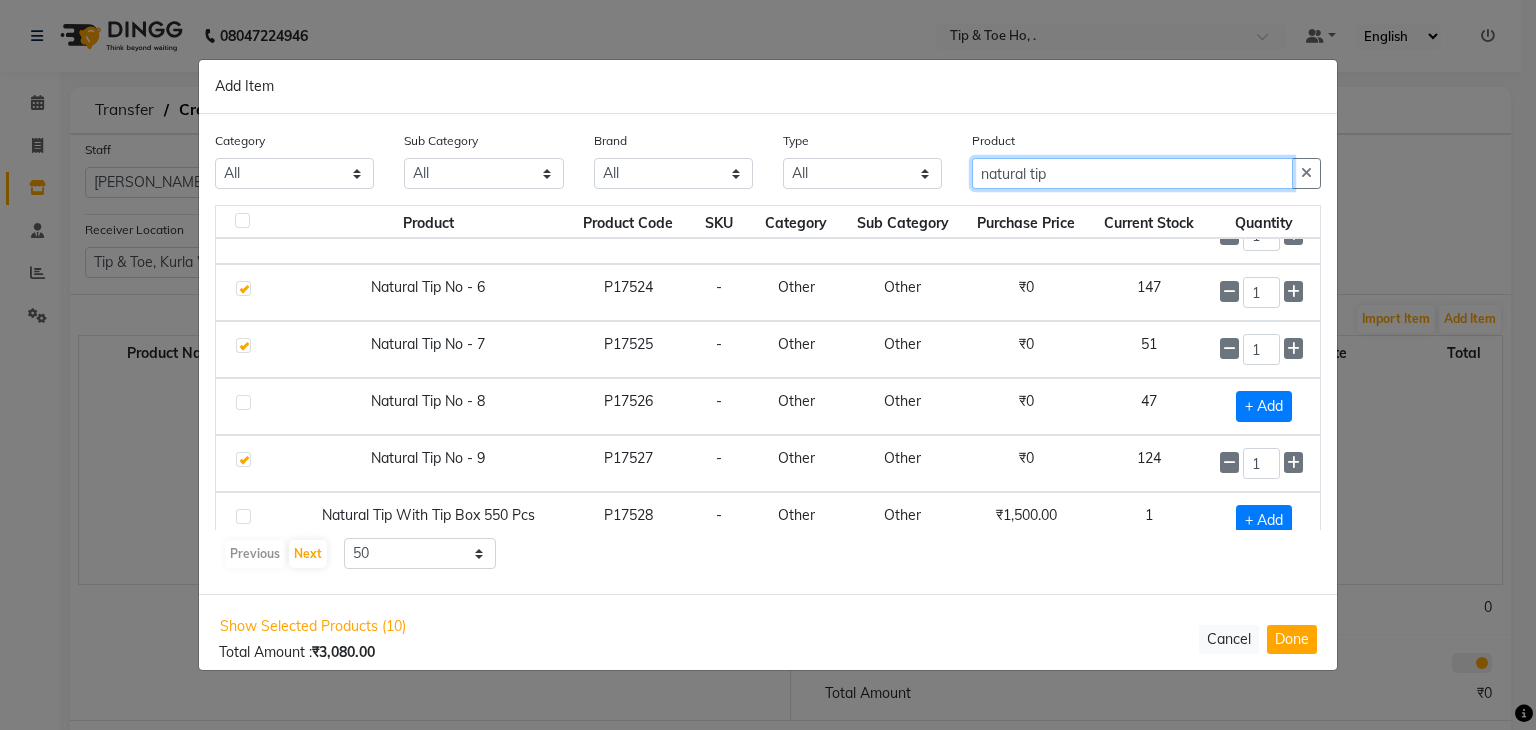 click on "natural tip" 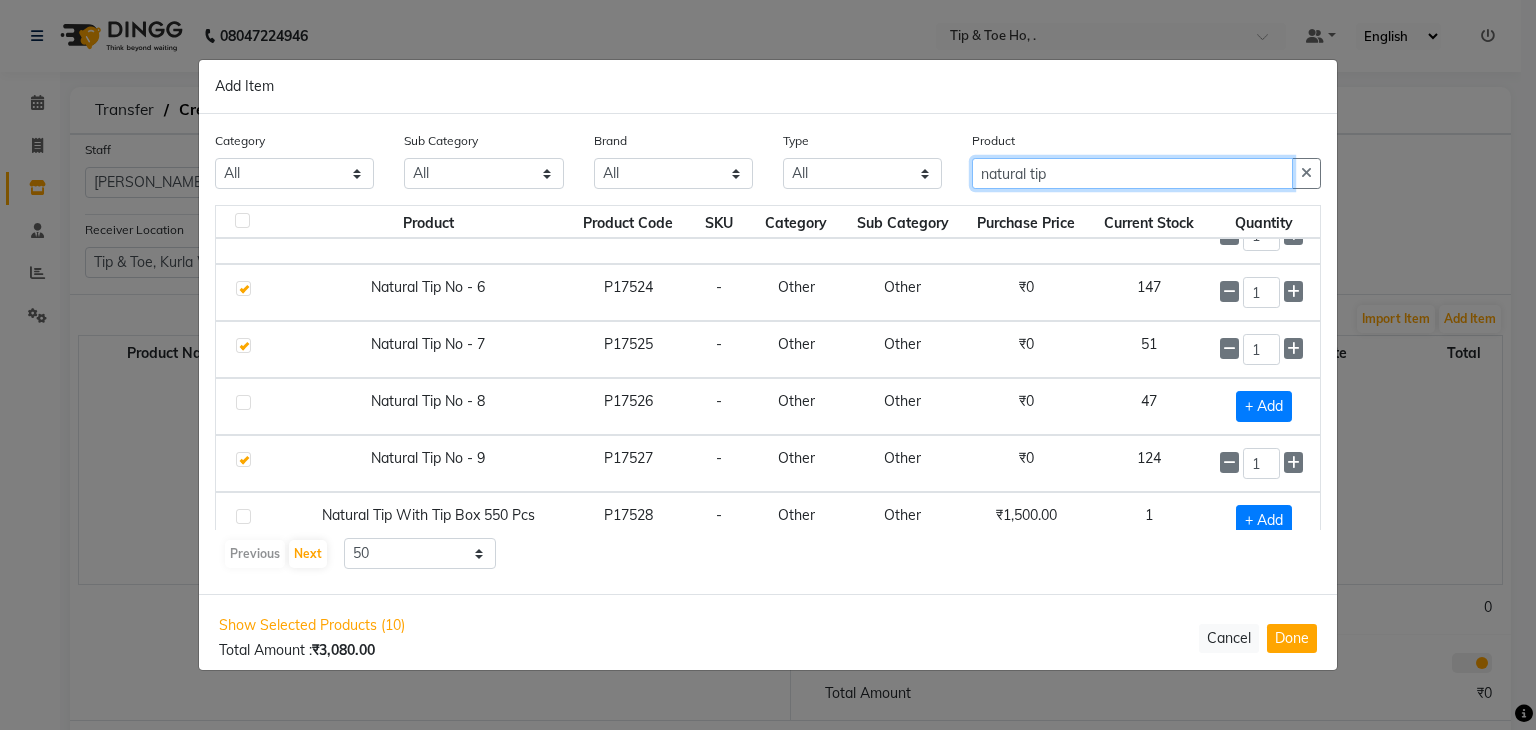 click on "natural tip" 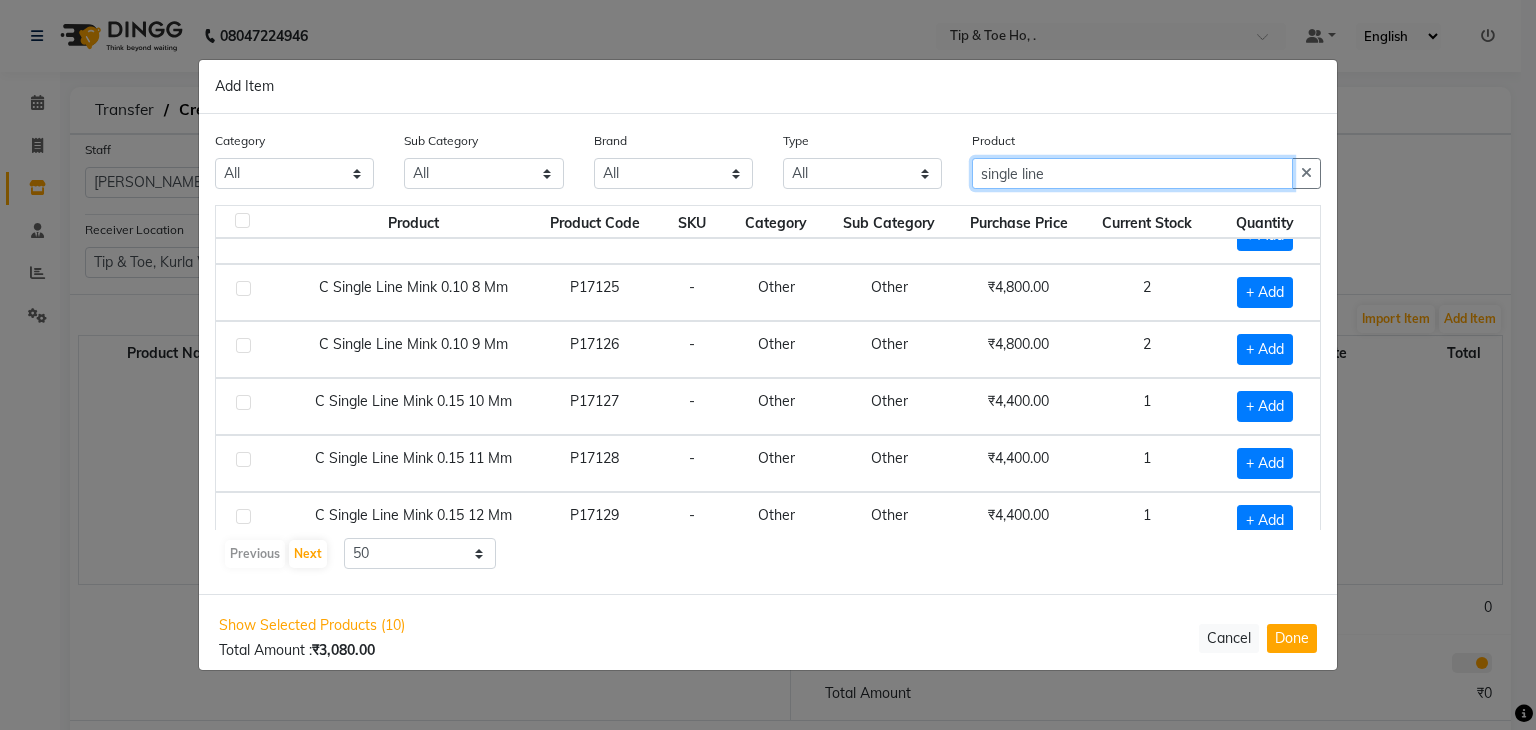 click on "single line" 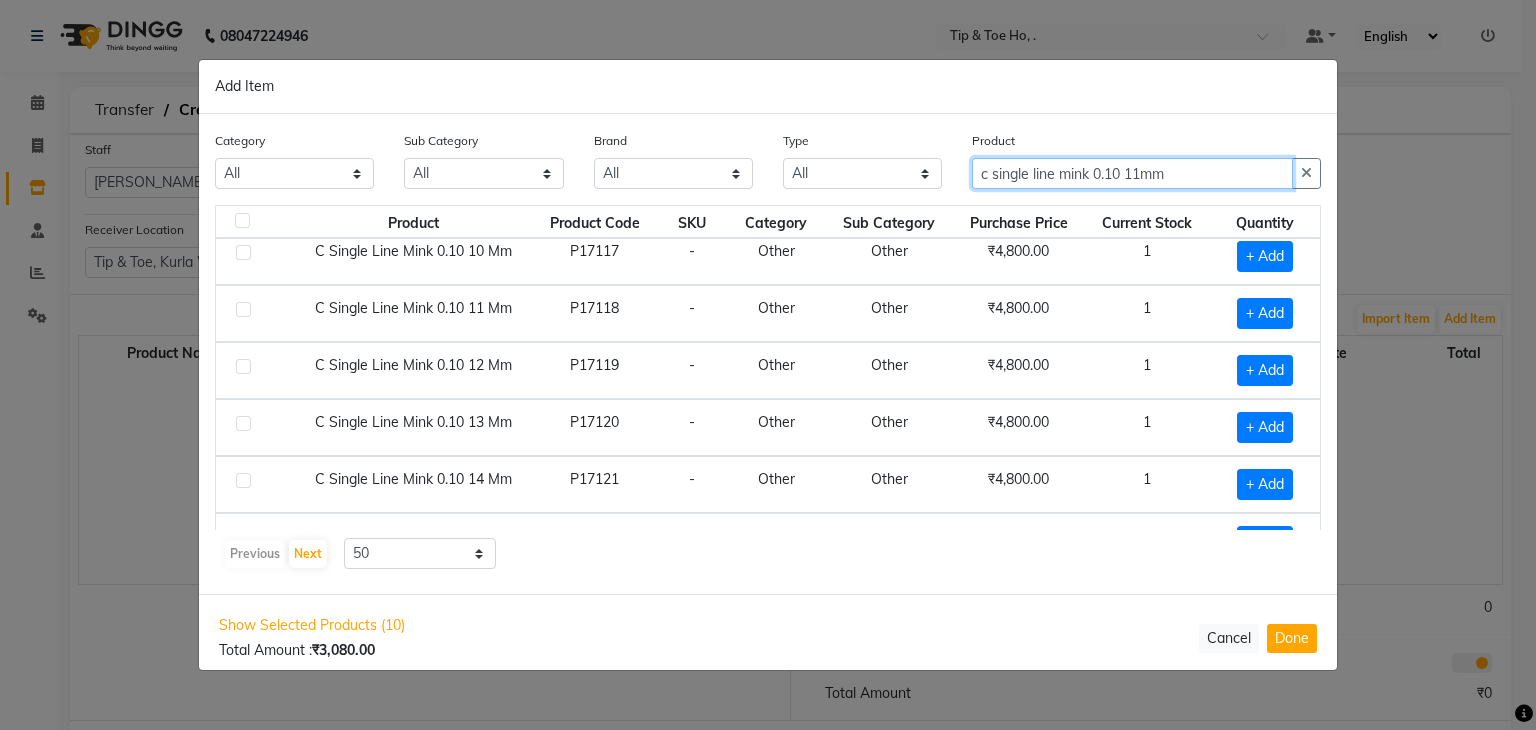 scroll, scrollTop: 0, scrollLeft: 0, axis: both 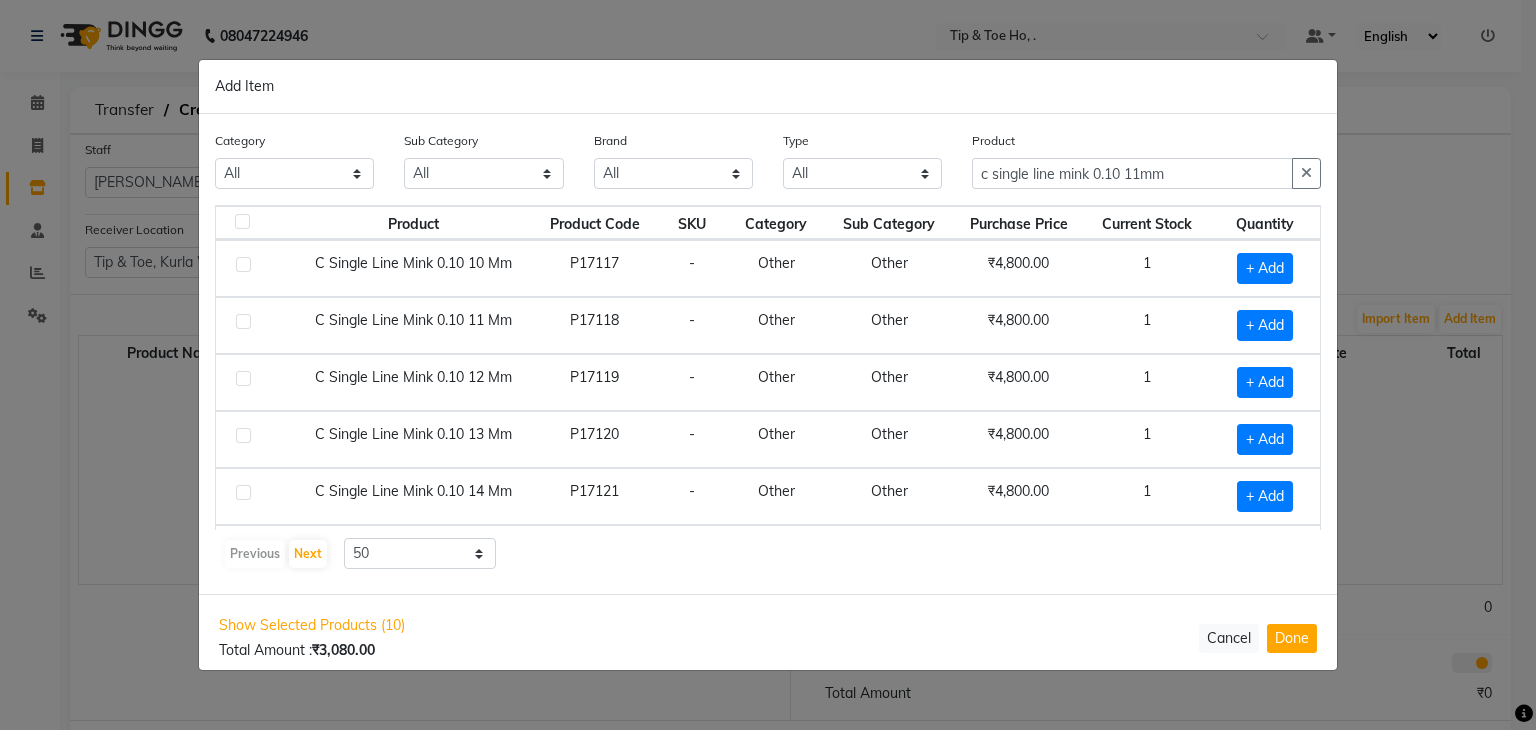 drag, startPoint x: 1260, startPoint y: 325, endPoint x: 989, endPoint y: 169, distance: 312.69315 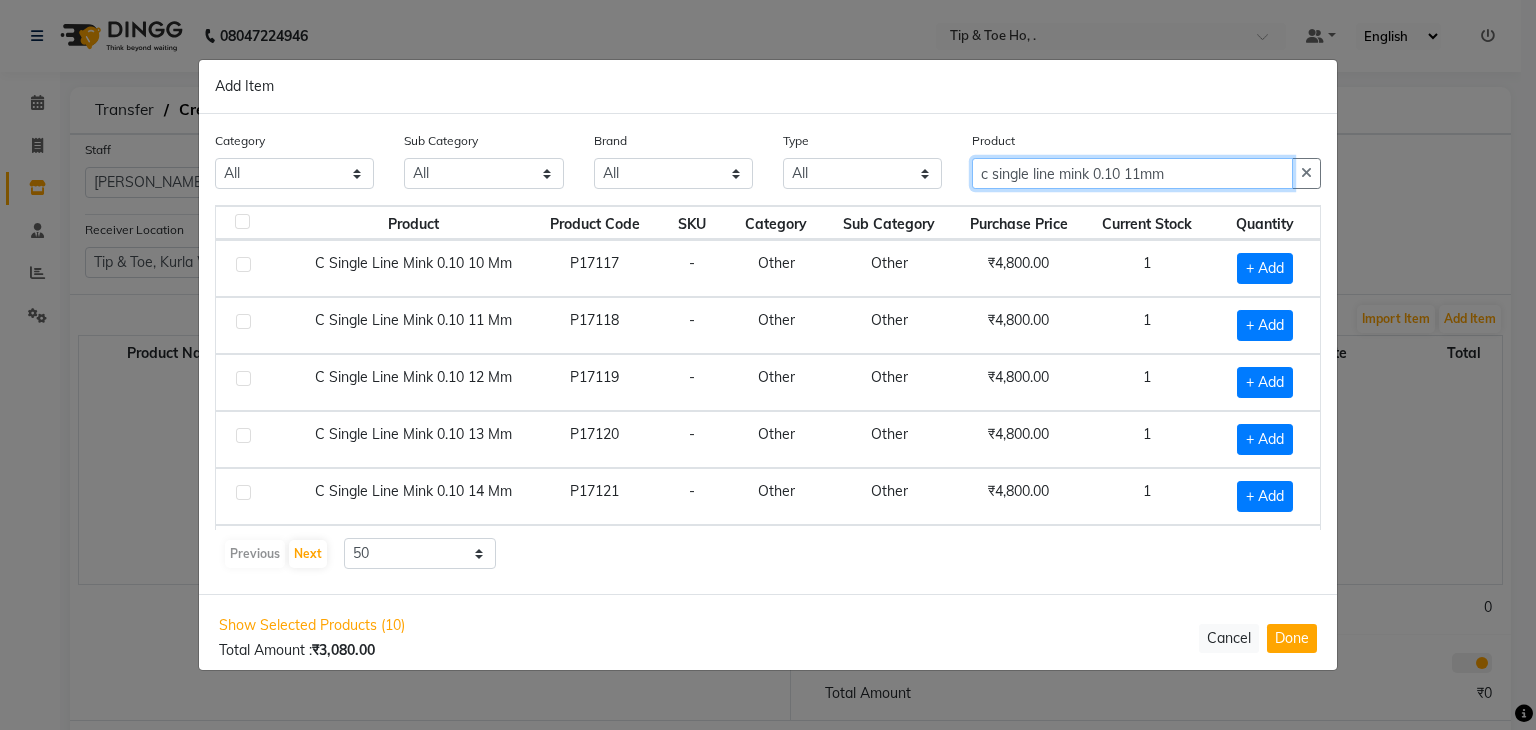 click on "c single line mink 0.10 11mm" 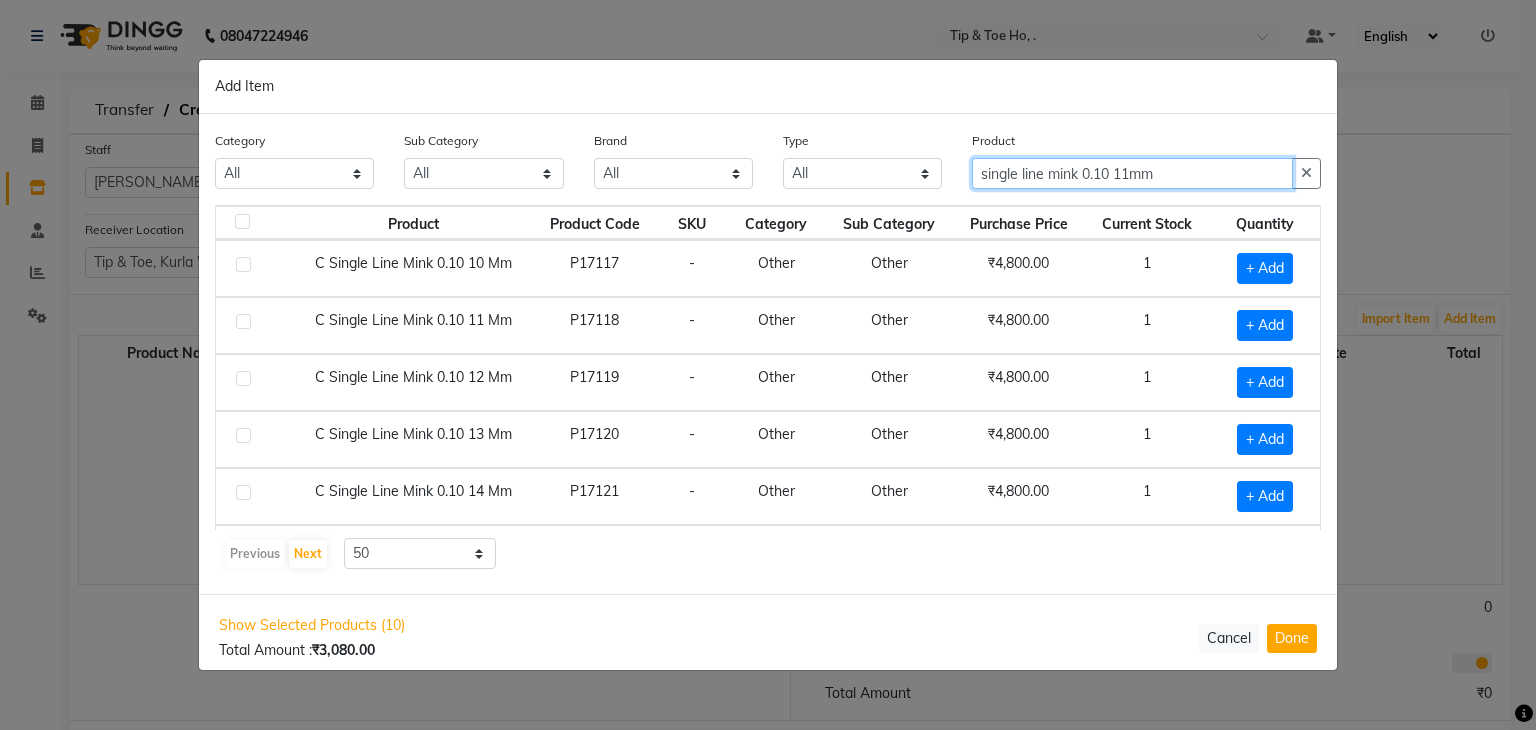 click on "single line mink 0.10 11mm" 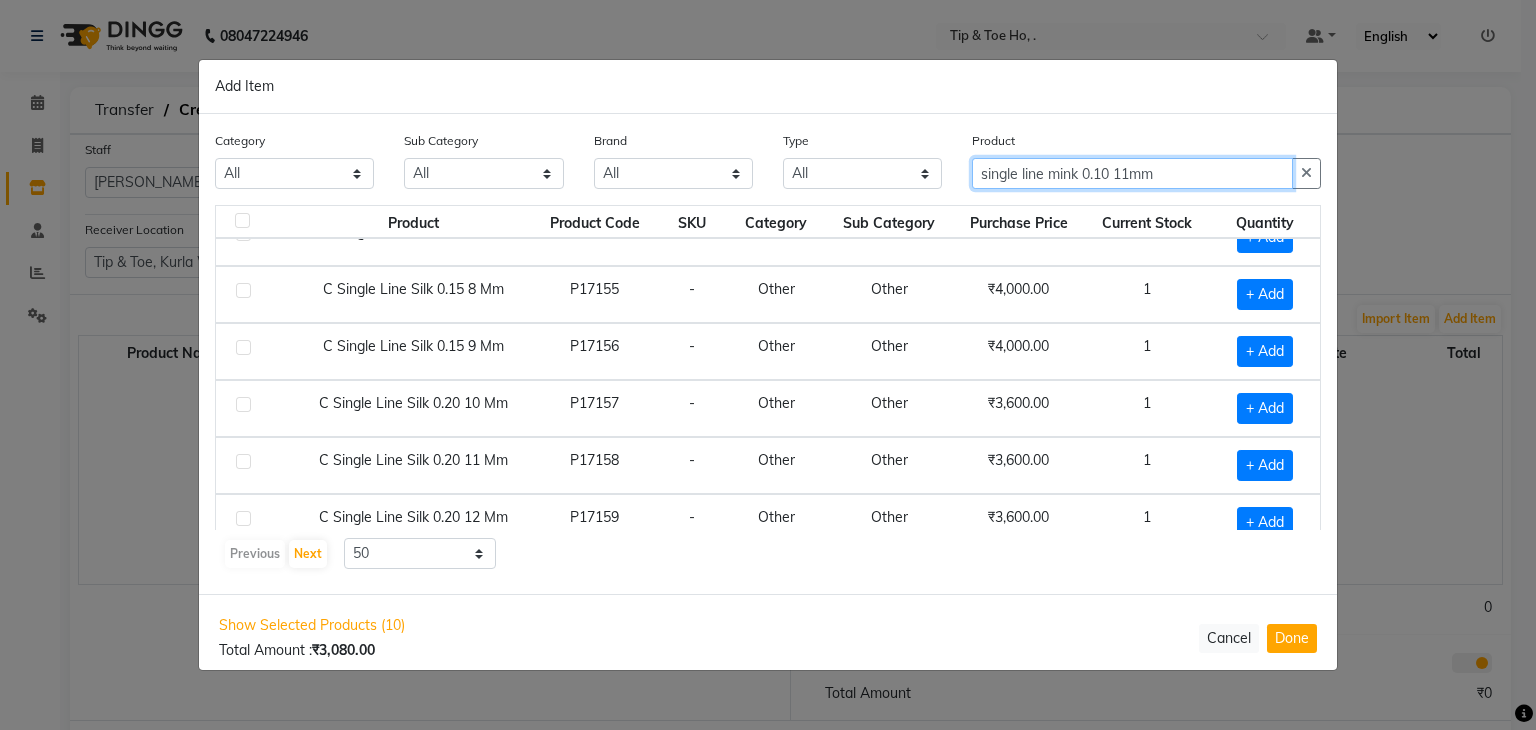 scroll, scrollTop: 2520, scrollLeft: 0, axis: vertical 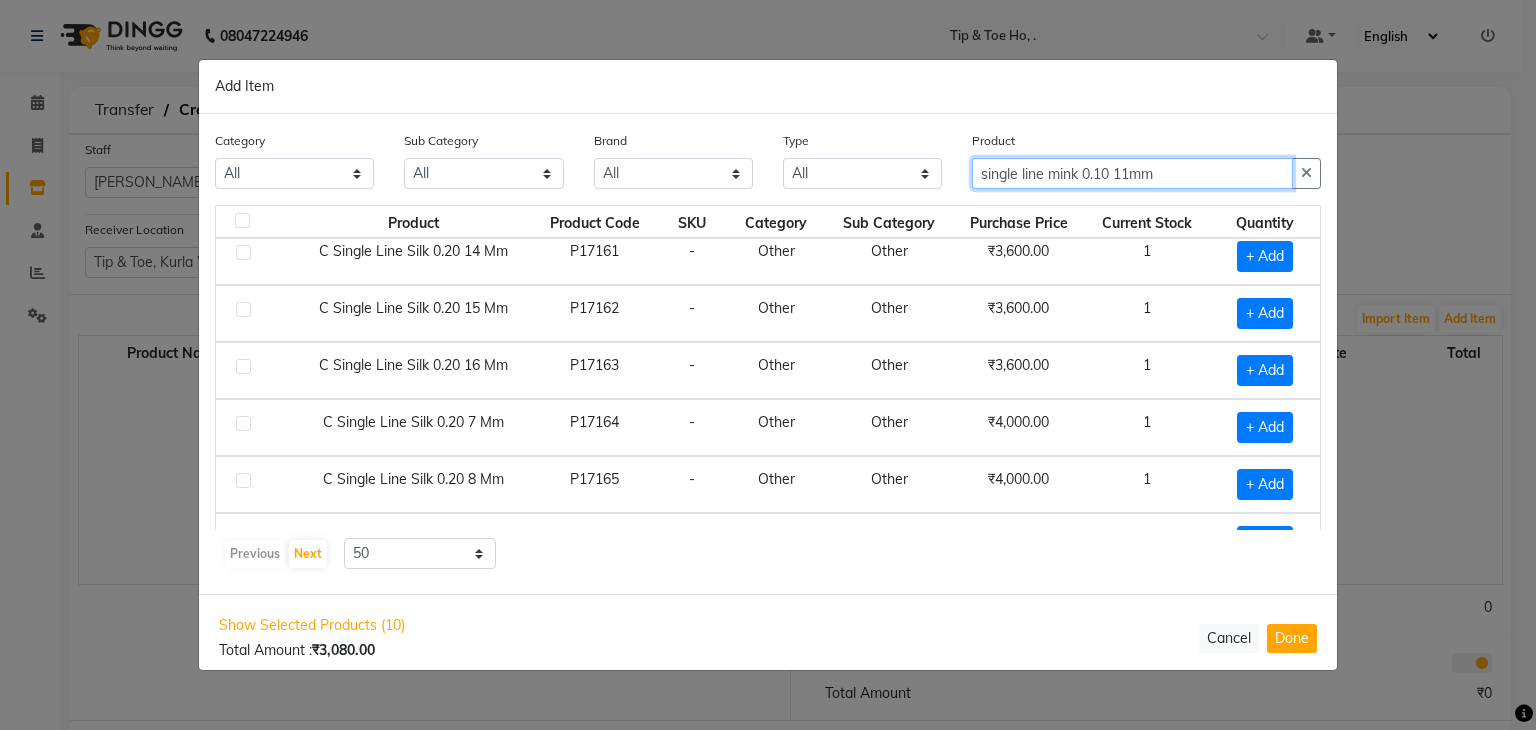 type on "single line mink 0.10 11mm" 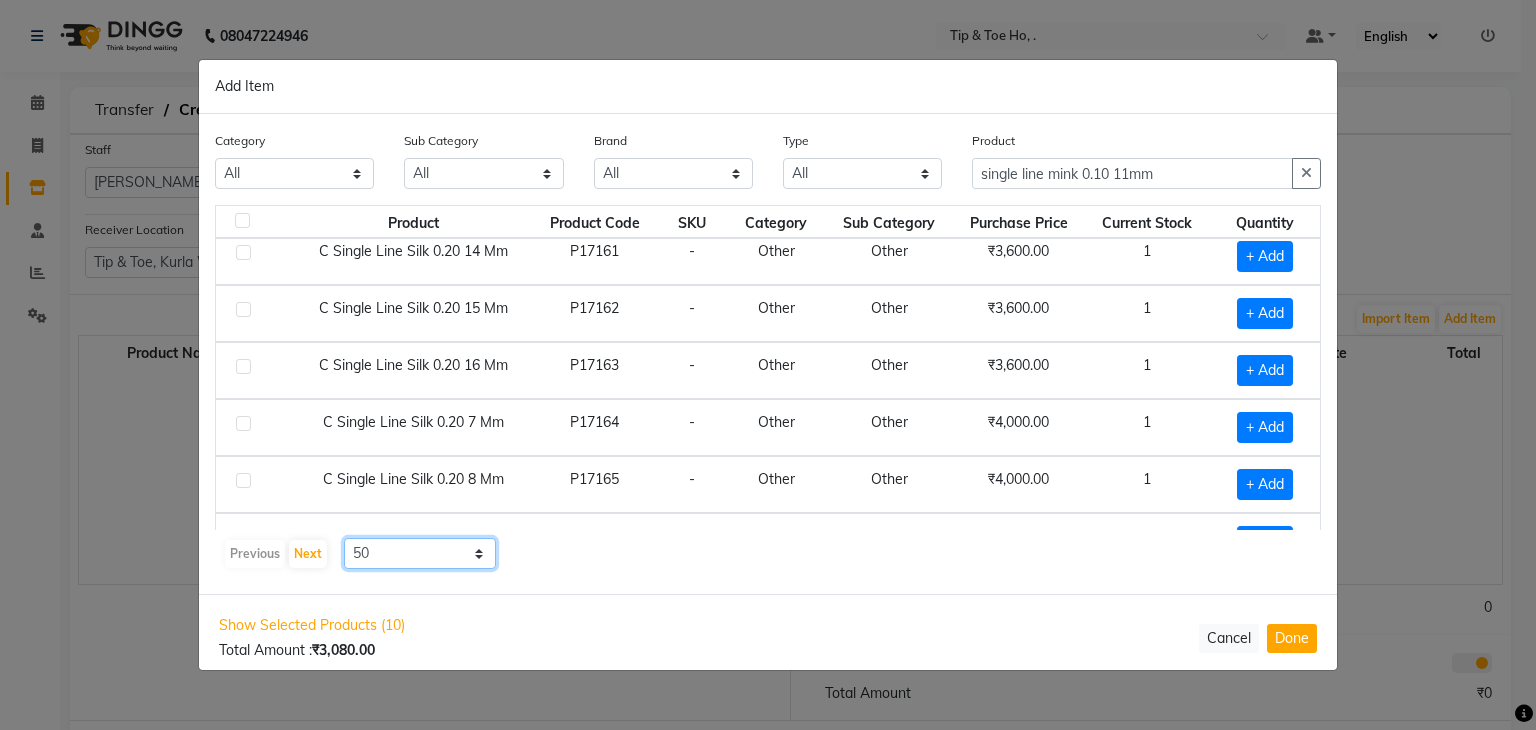 click on "10 50 100" 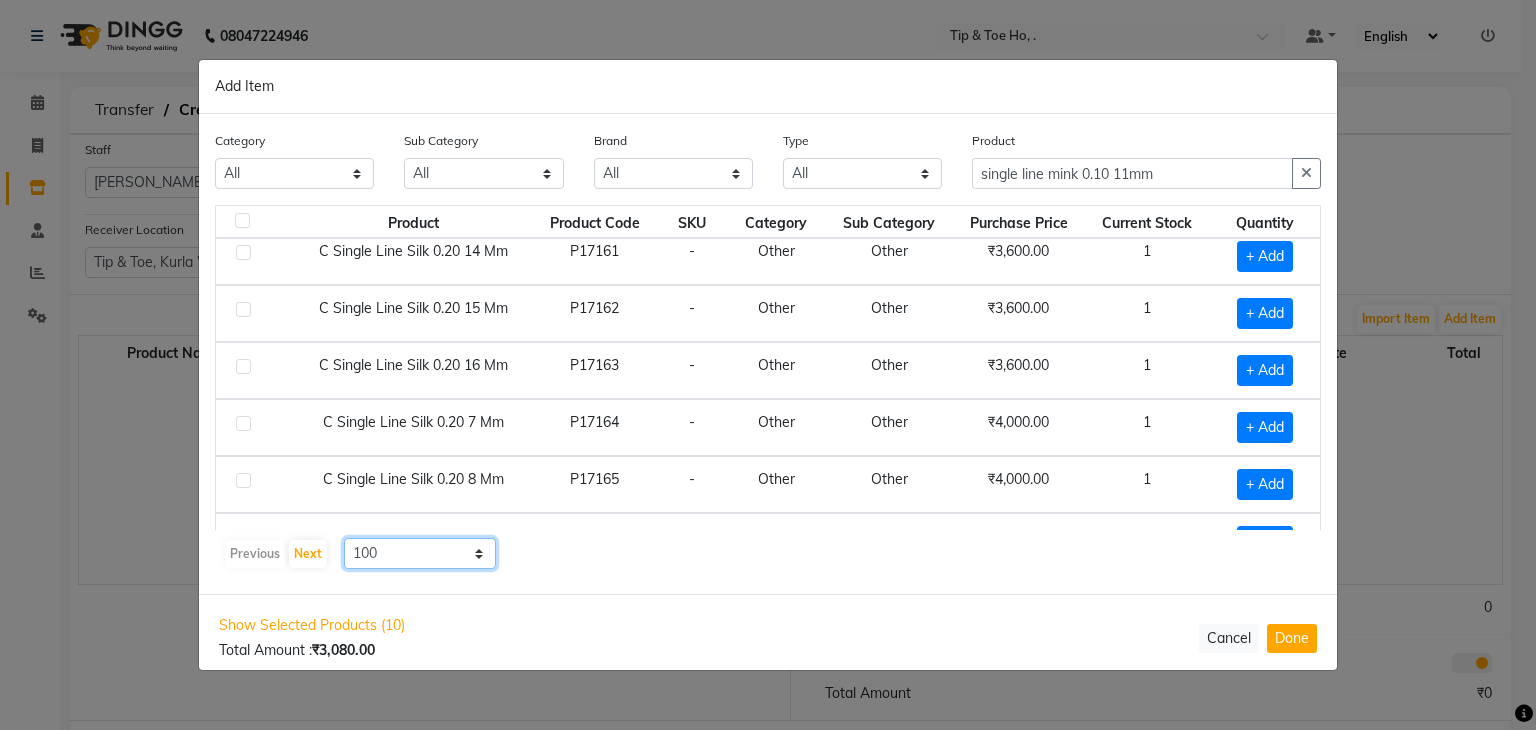 click on "10 50 100" 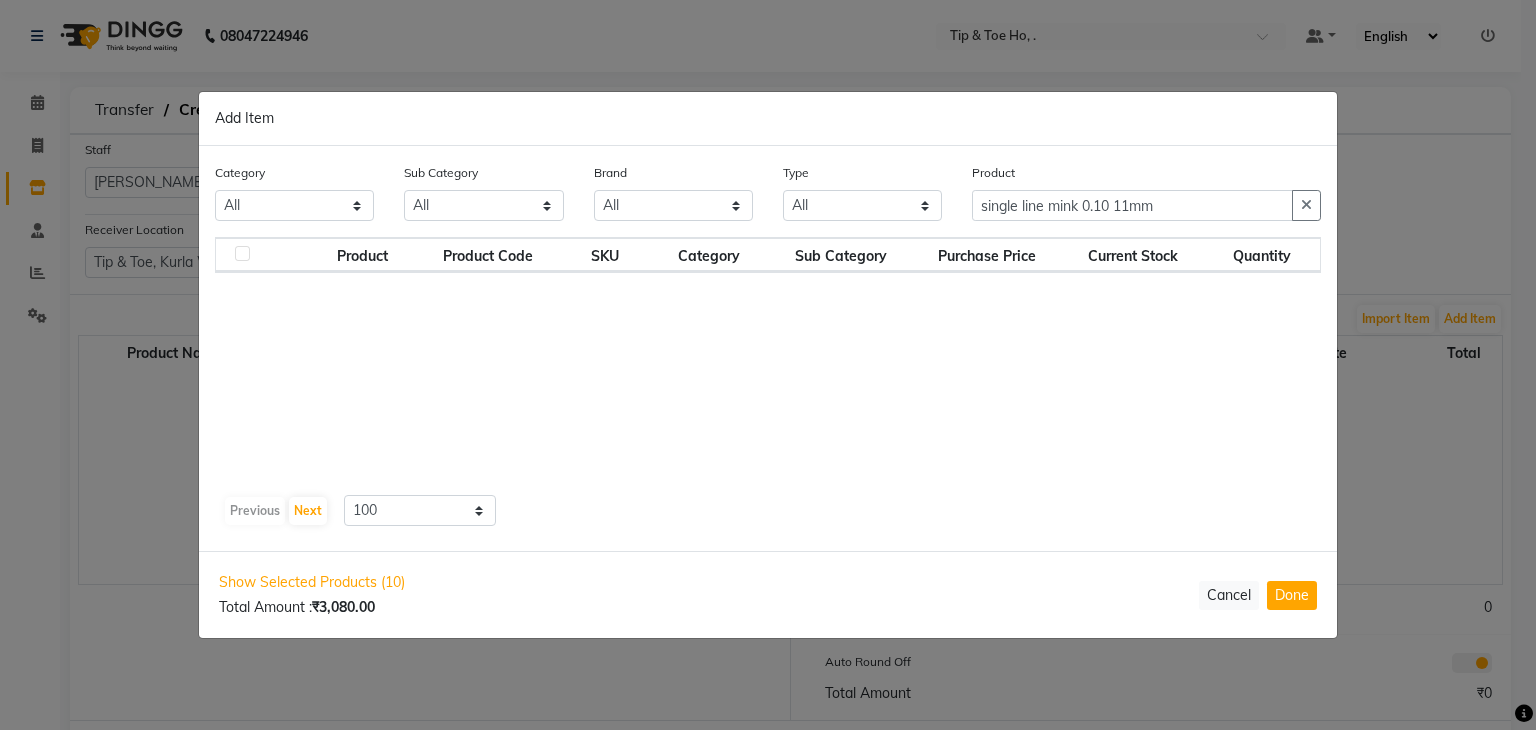 click on "Product Product Code SKU Category Sub Category Purchase Price Current Stock Quantity" 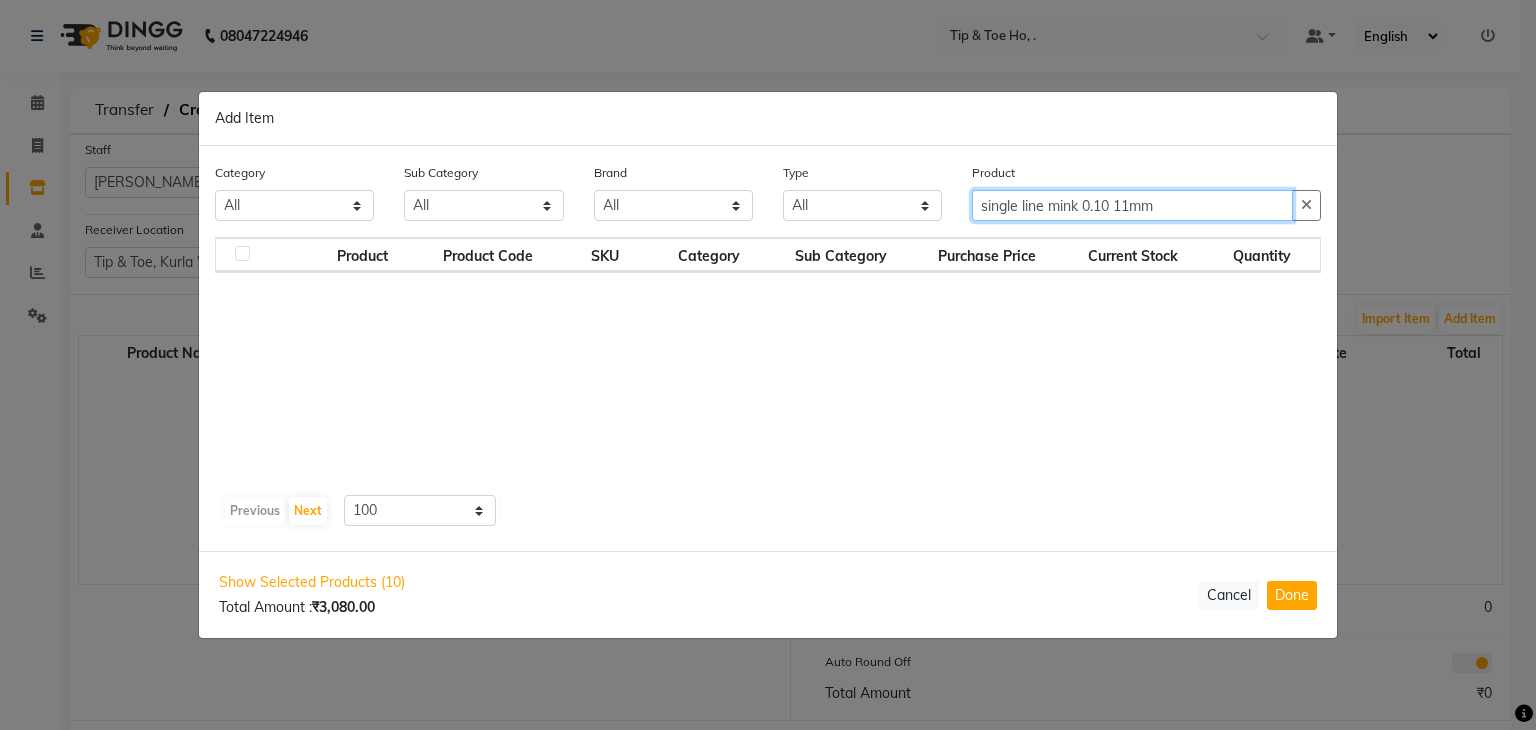 click on "single line mink 0.10 11mm" 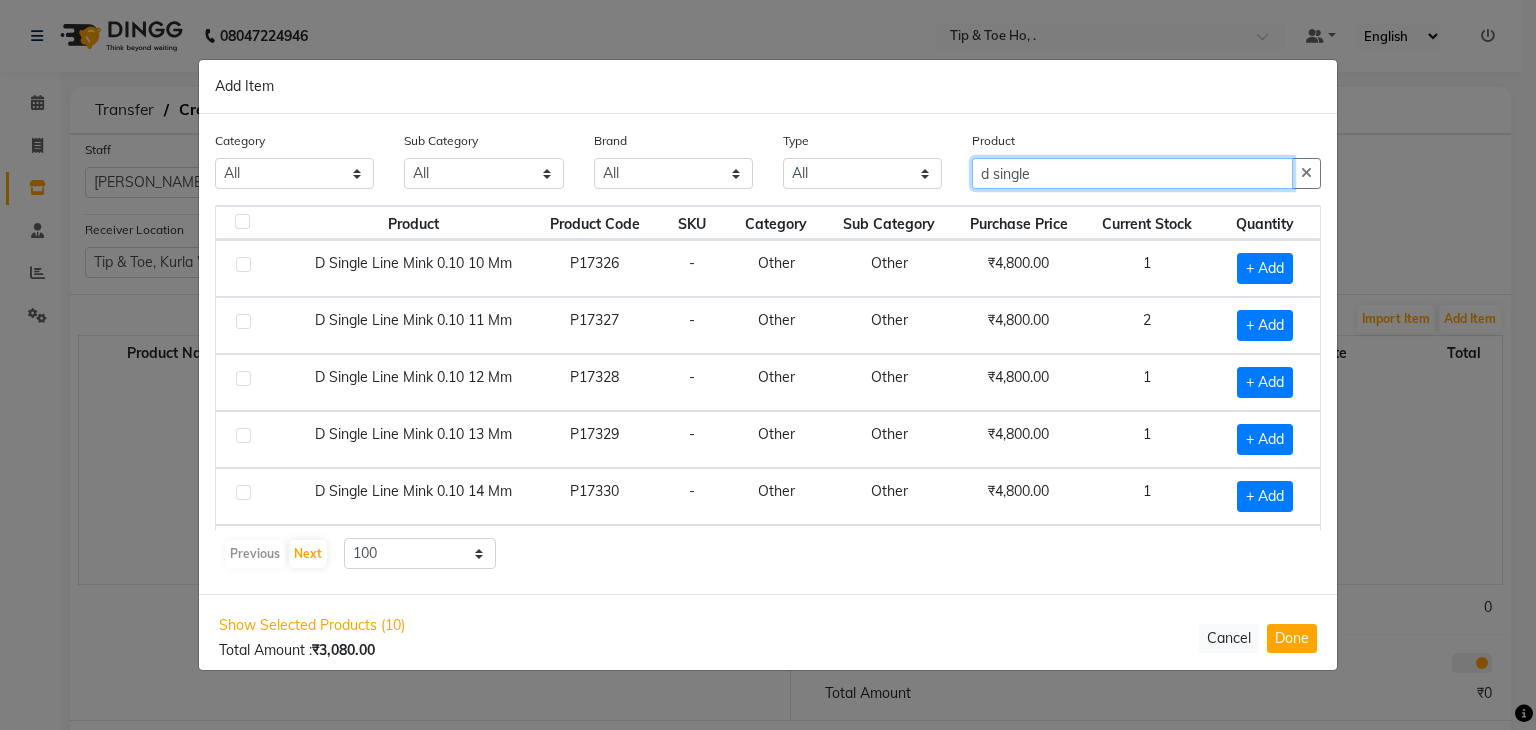 type on "D SINGLE  LINE MINK 0.10 8MM" 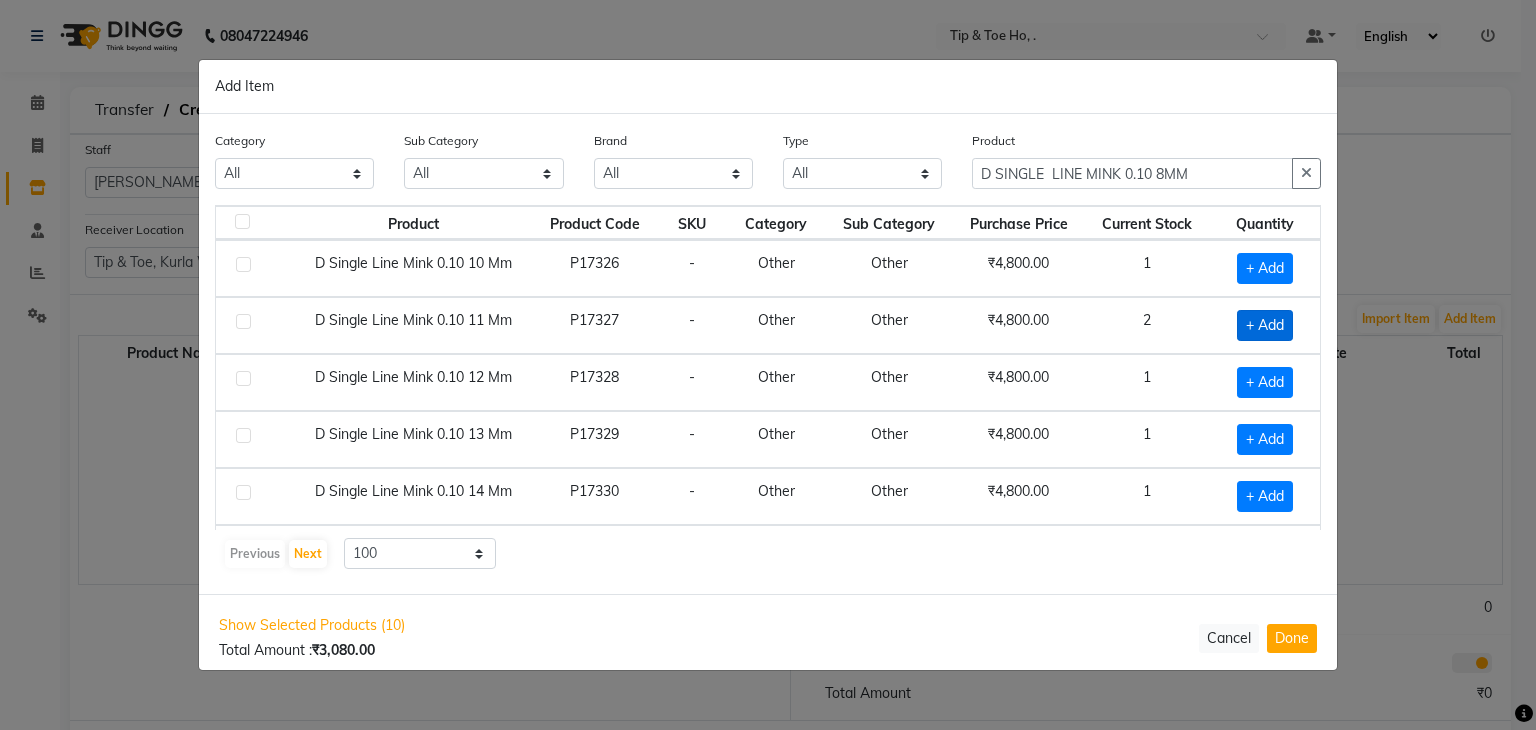 click on "+ Add" 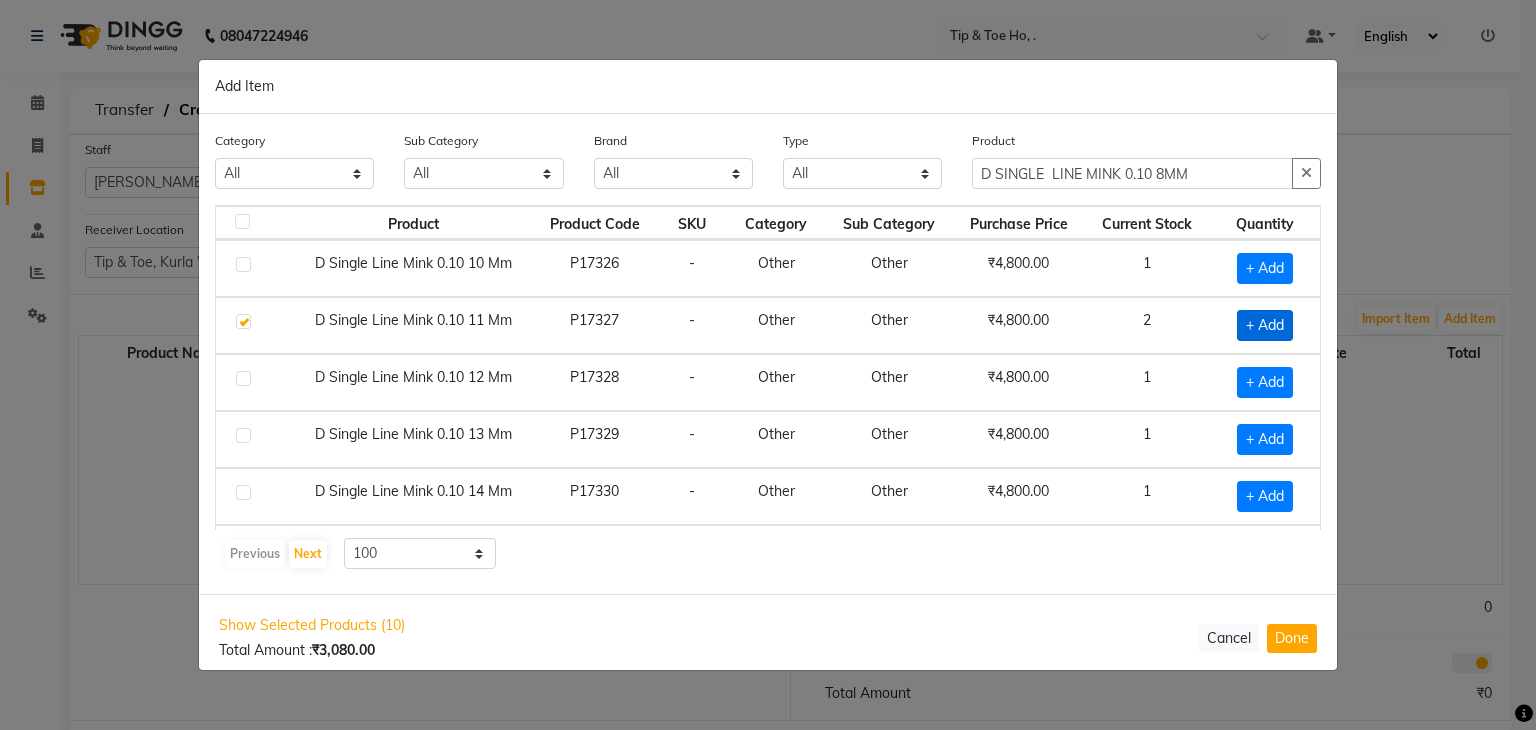 checkbox on "true" 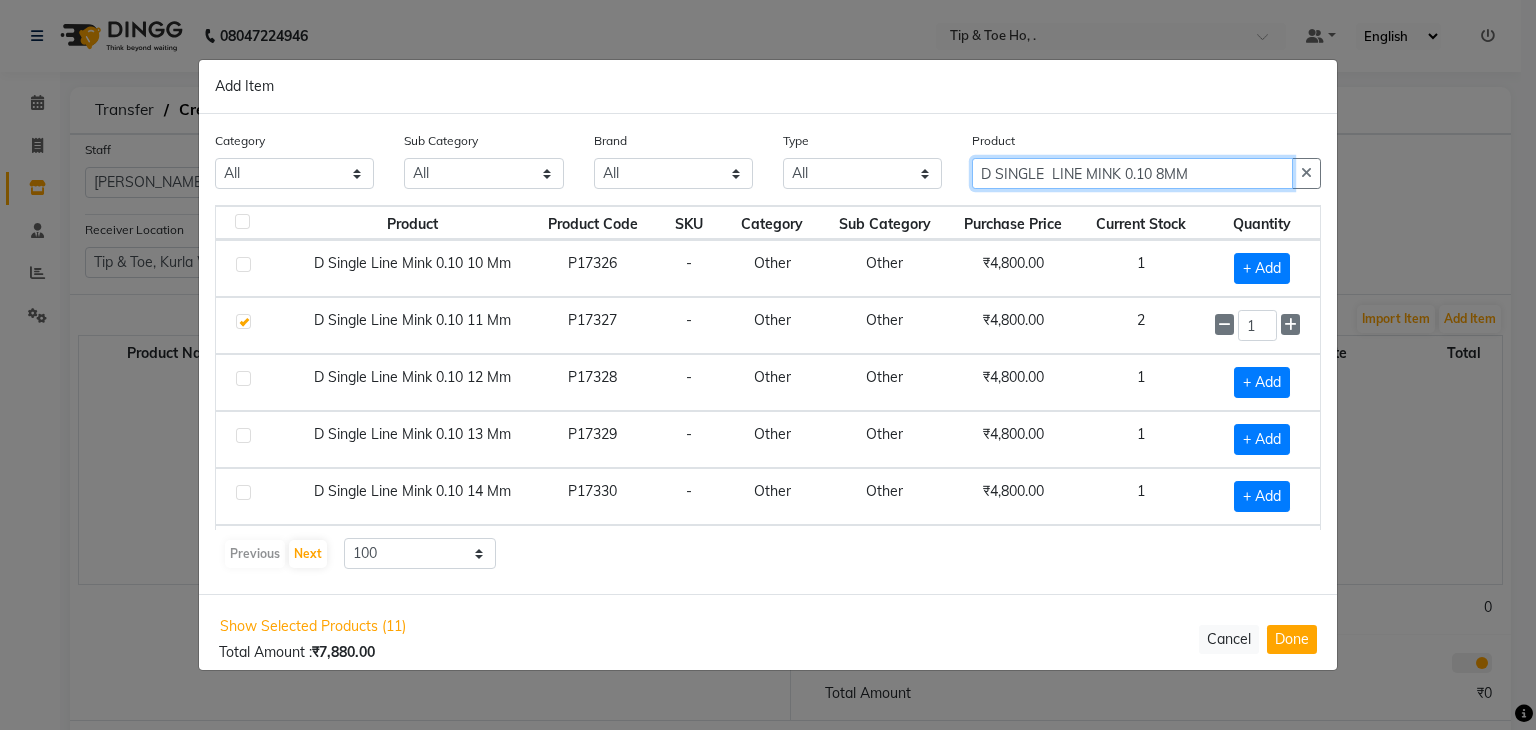 click on "D SINGLE  LINE MINK 0.10 8MM" 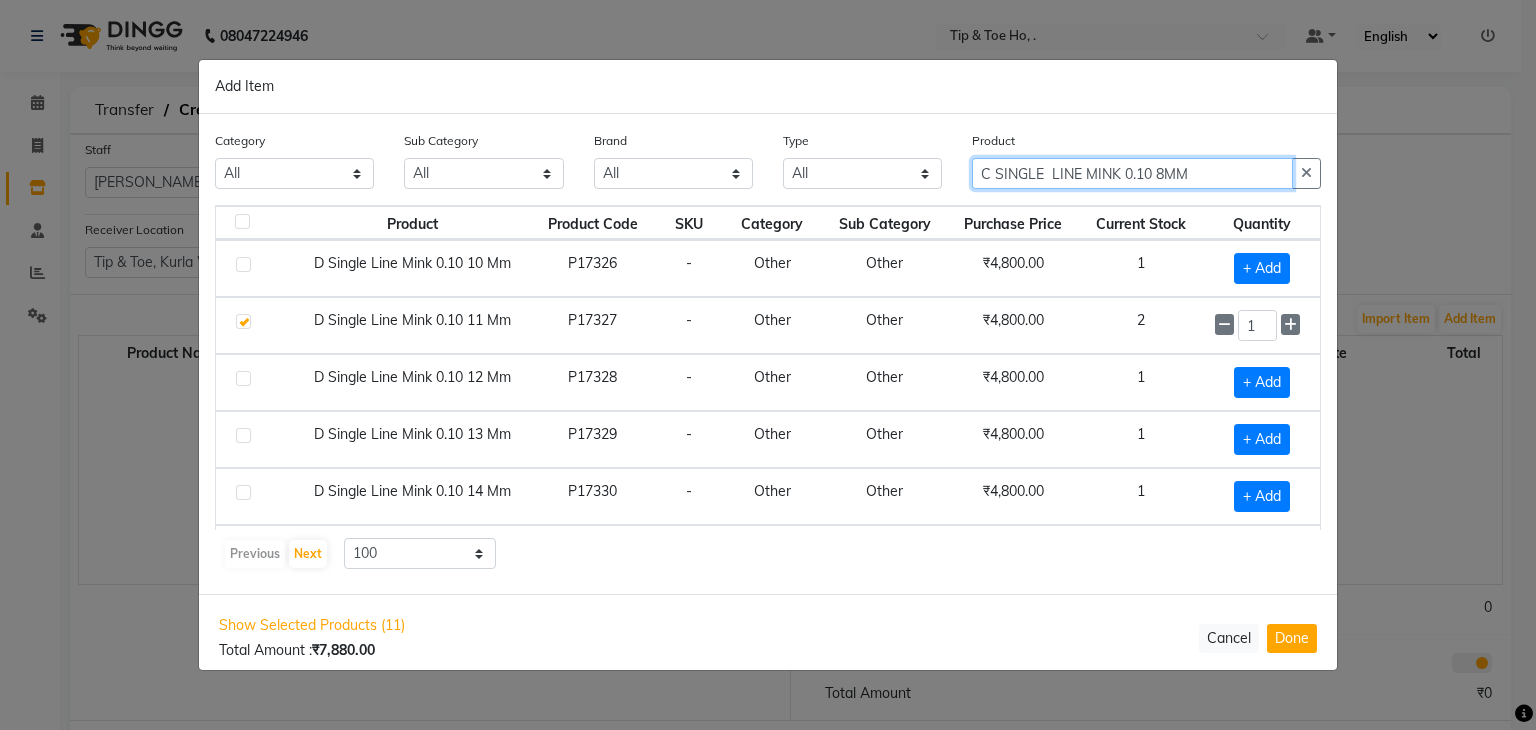 click on "C SINGLE  LINE MINK 0.10 8MM" 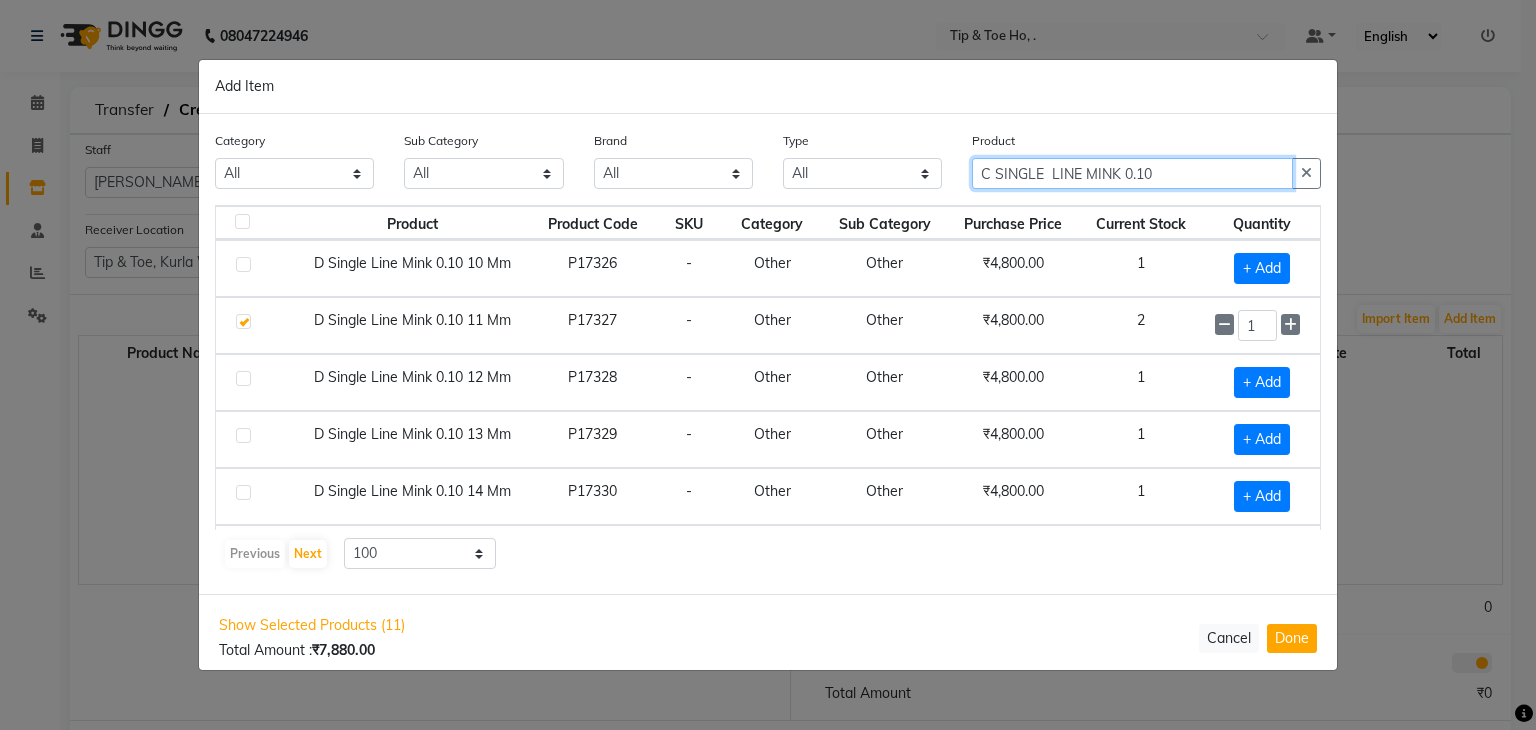 type on "C SINGLE  LINE MINK 0.10" 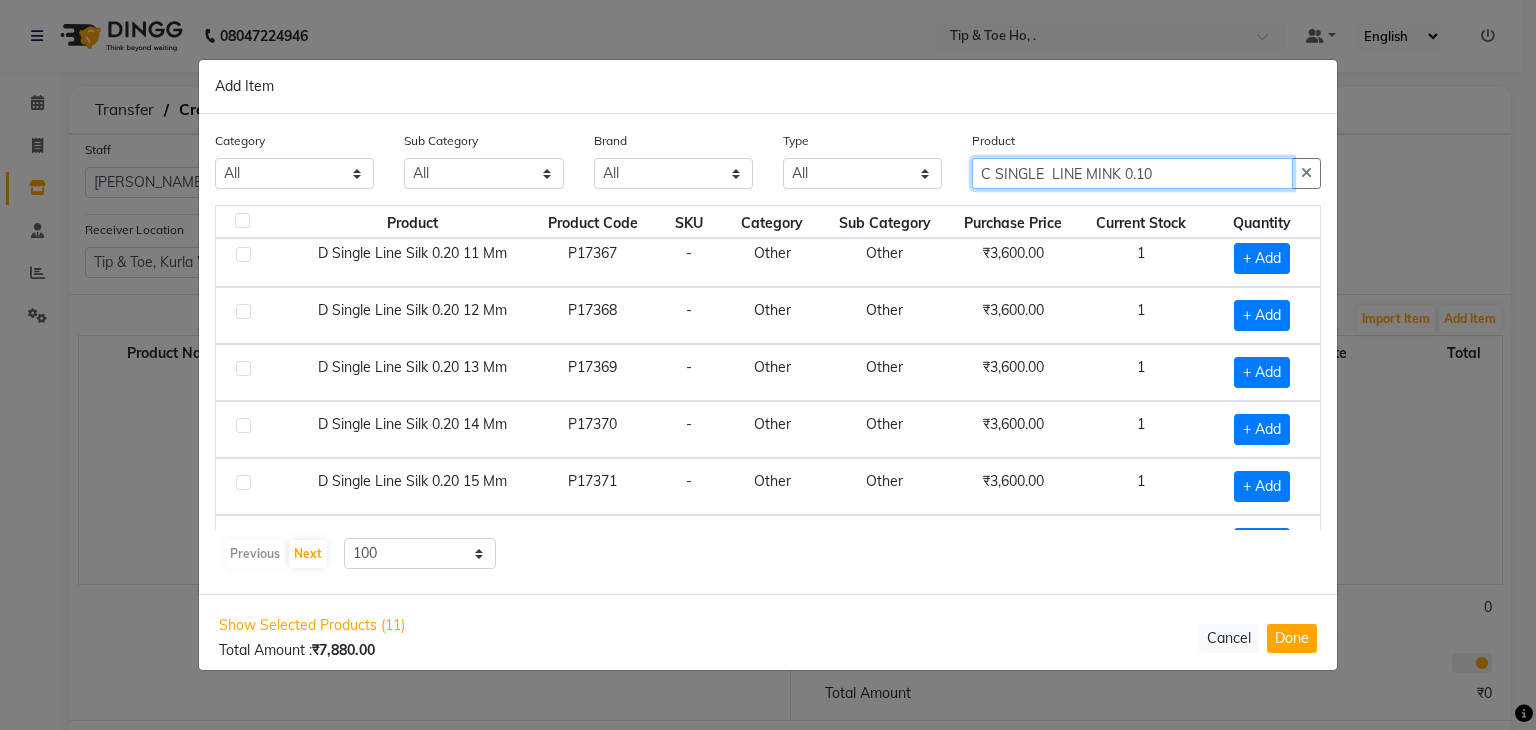 scroll, scrollTop: 2520, scrollLeft: 0, axis: vertical 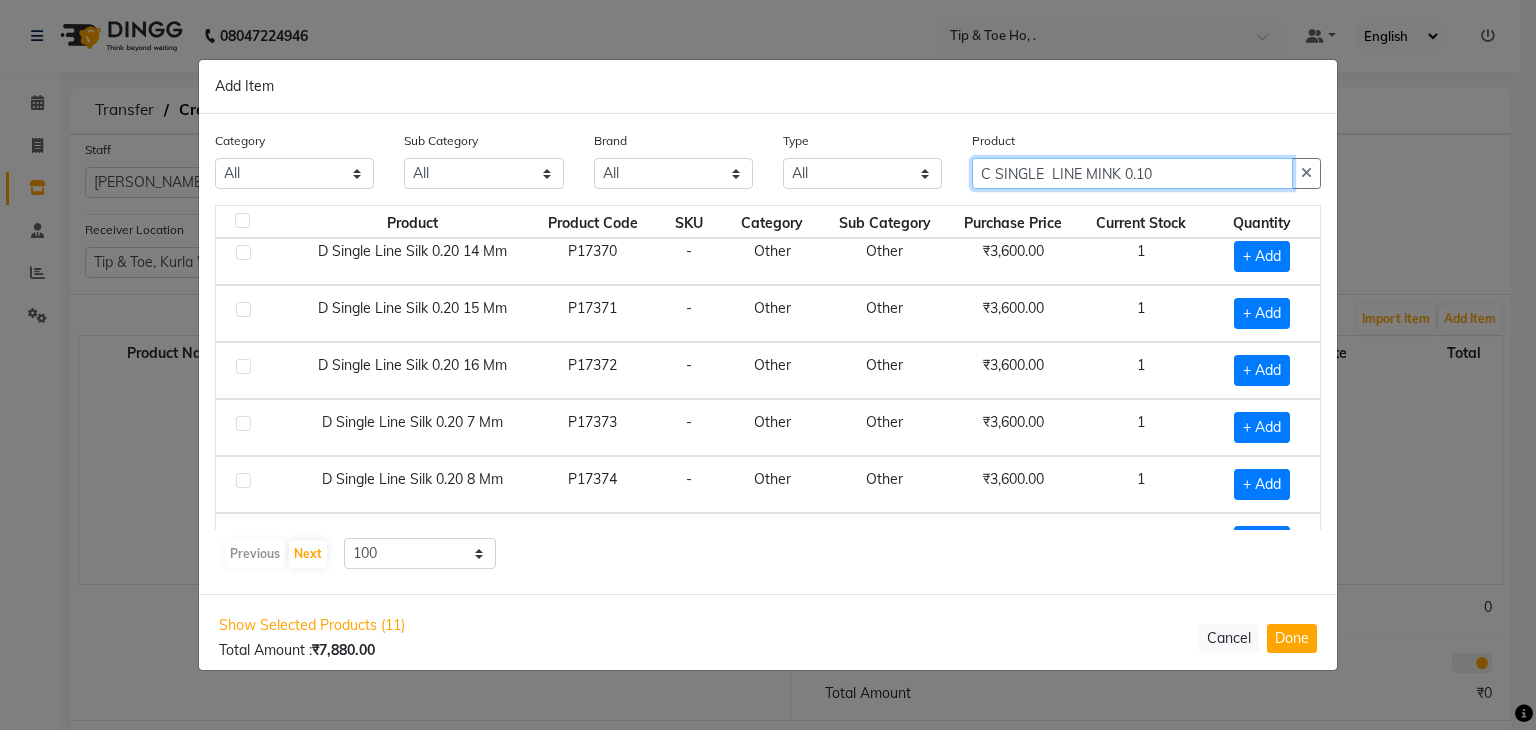 click on "C SINGLE  LINE MINK 0.10" 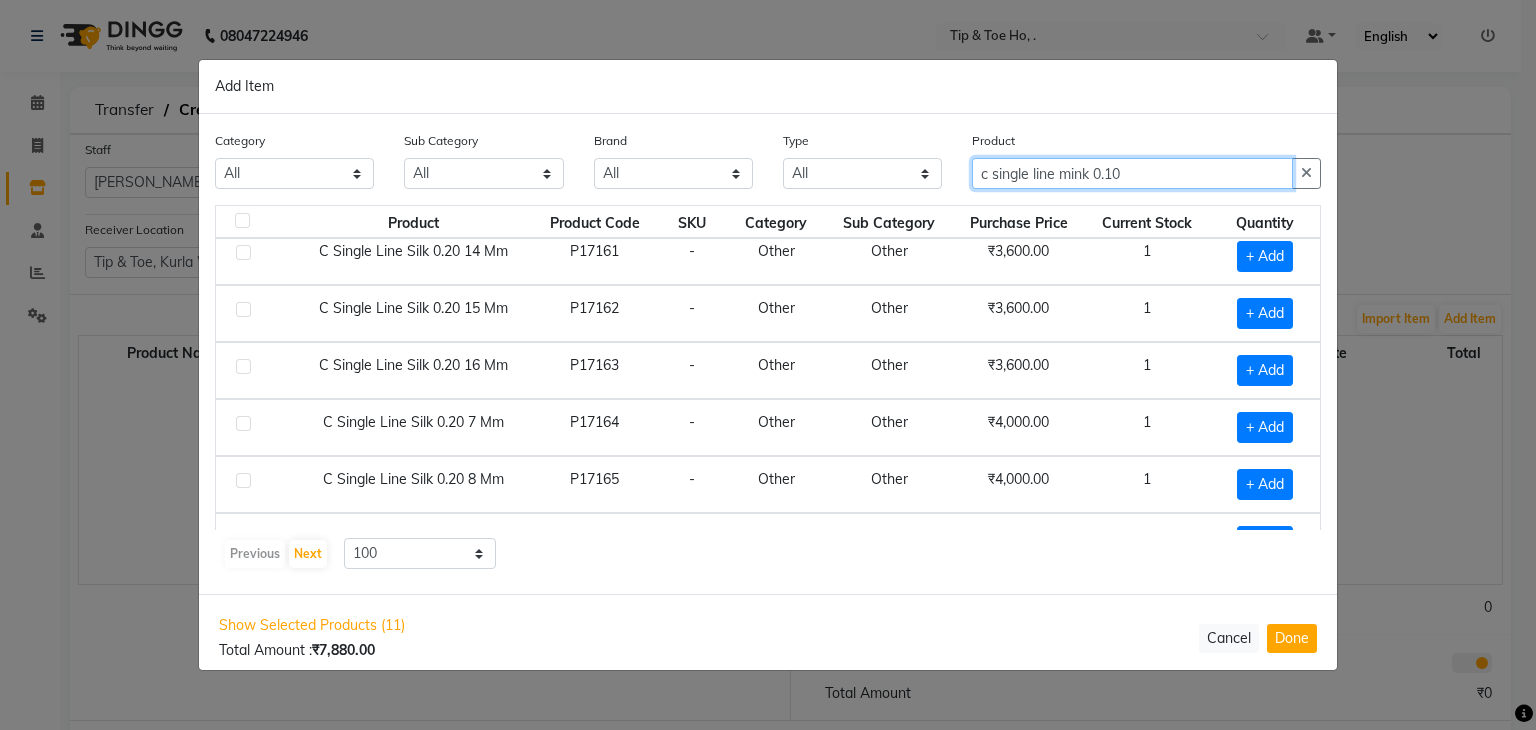 type on "c single line mink 0.10" 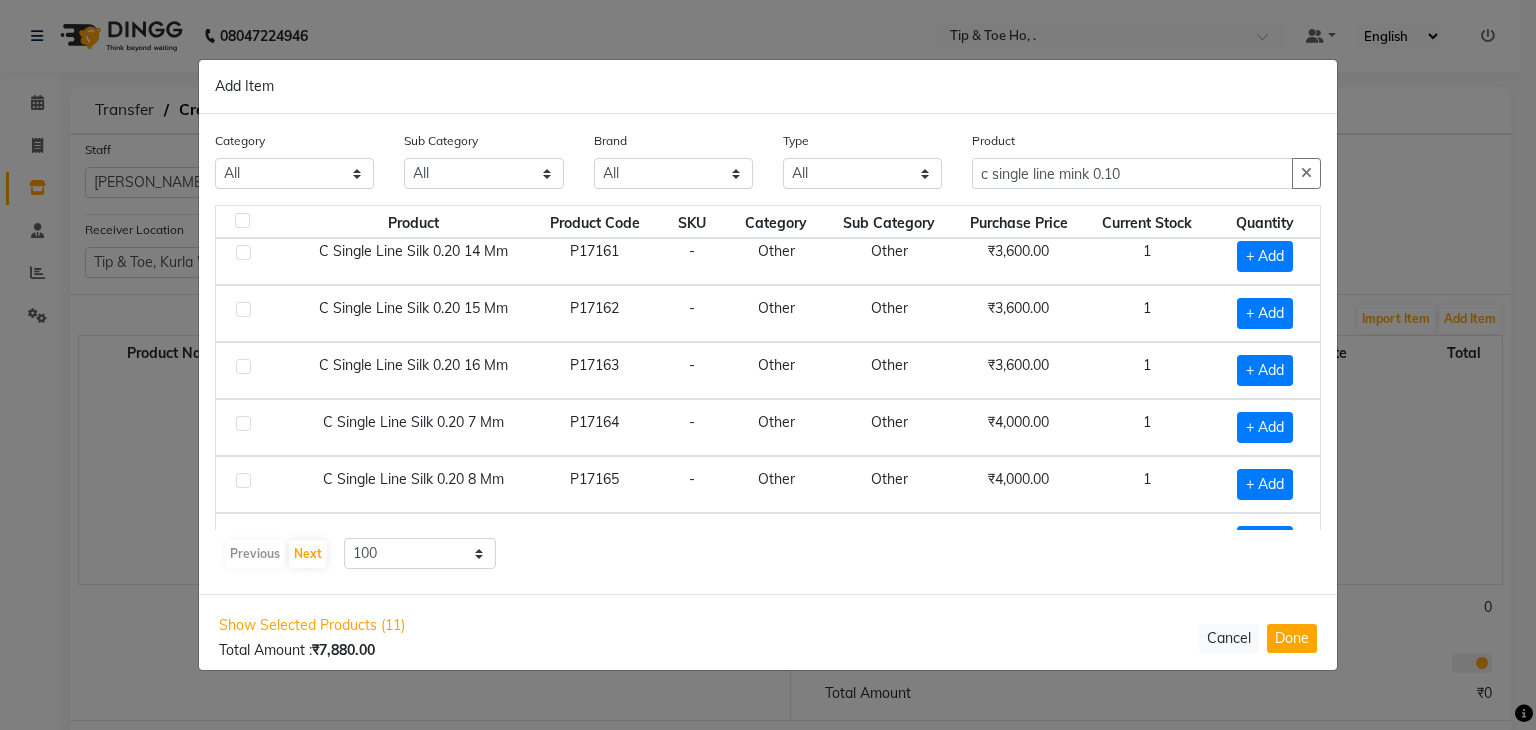 click on "₹4,000.00" 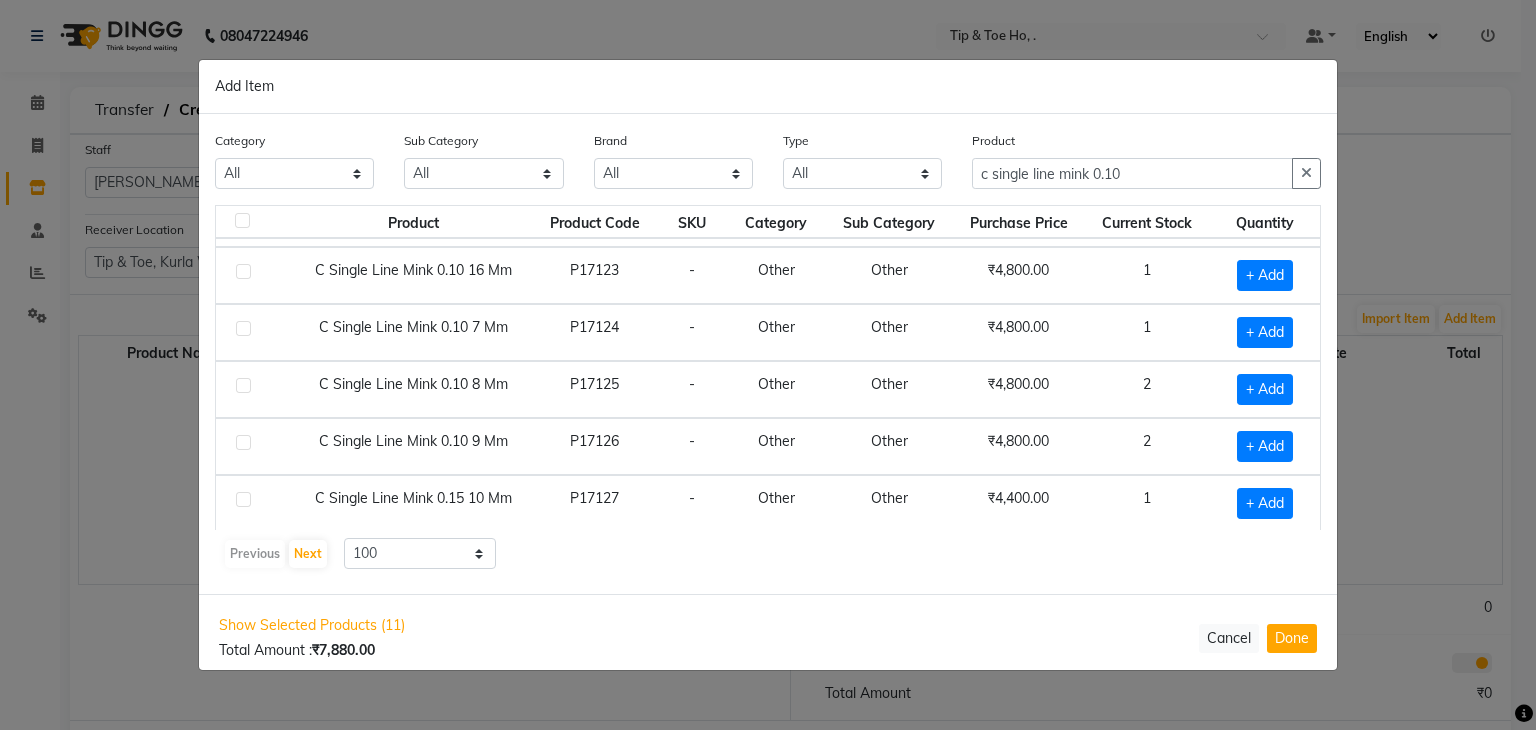 scroll, scrollTop: 334, scrollLeft: 0, axis: vertical 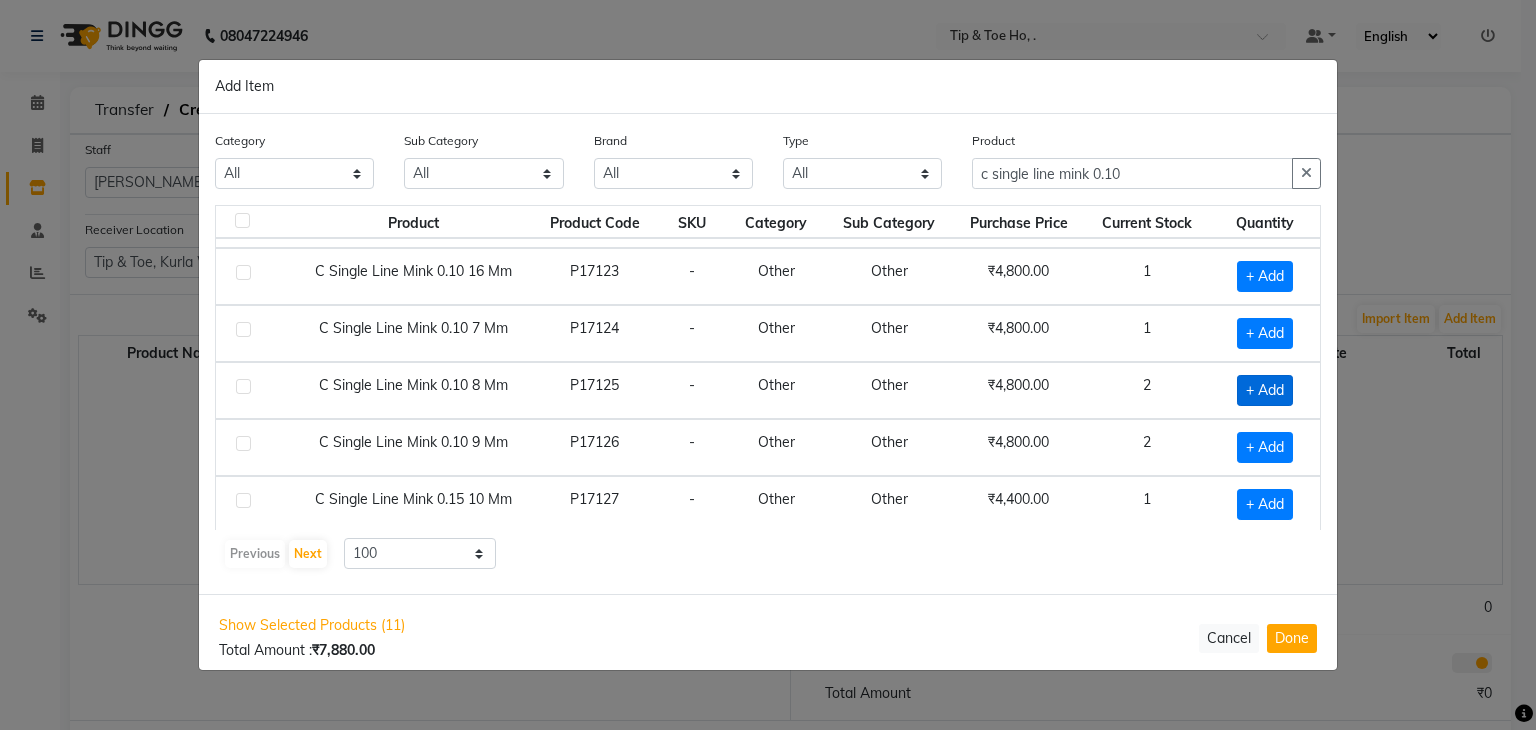 click on "+ Add" 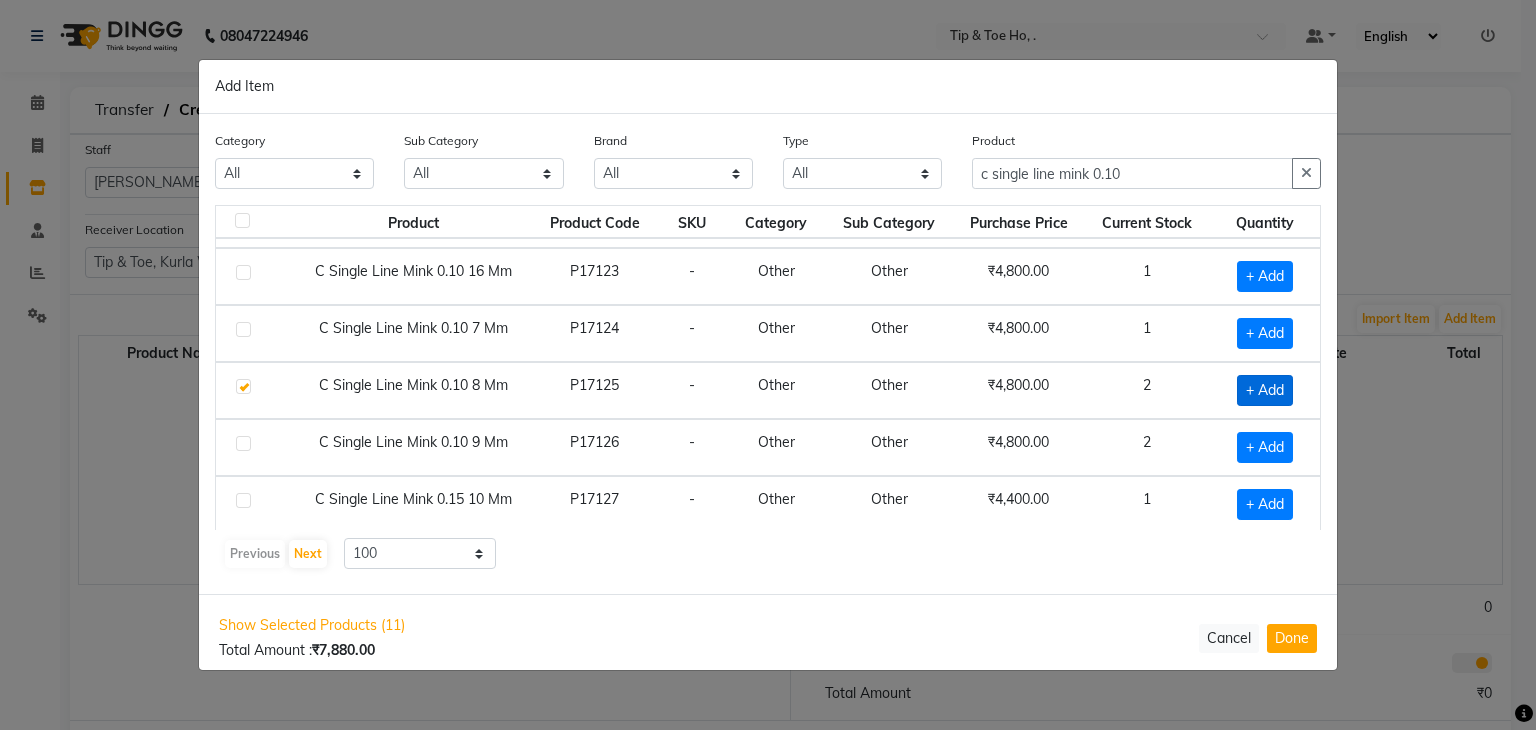 checkbox on "true" 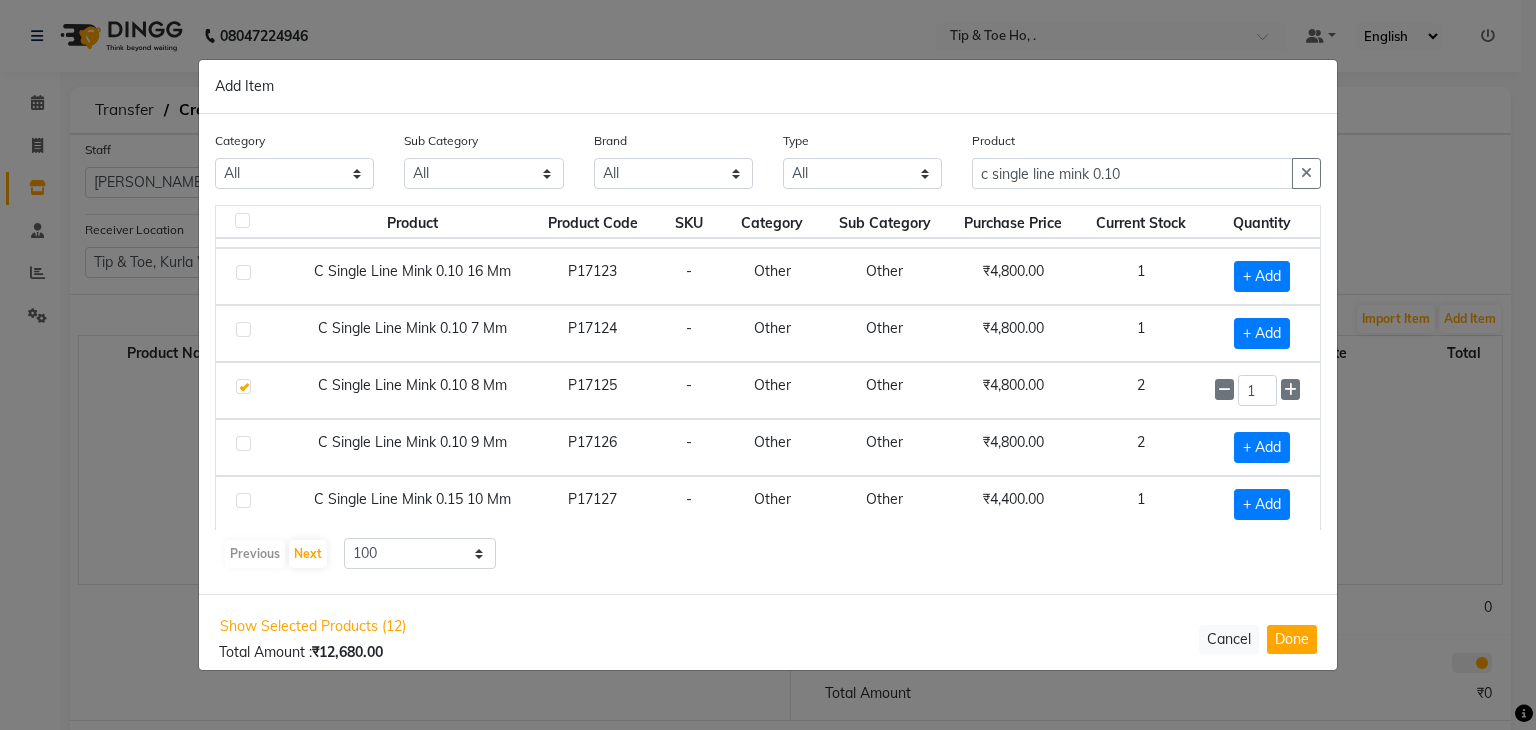 click on "Product c single line mink 0.10" 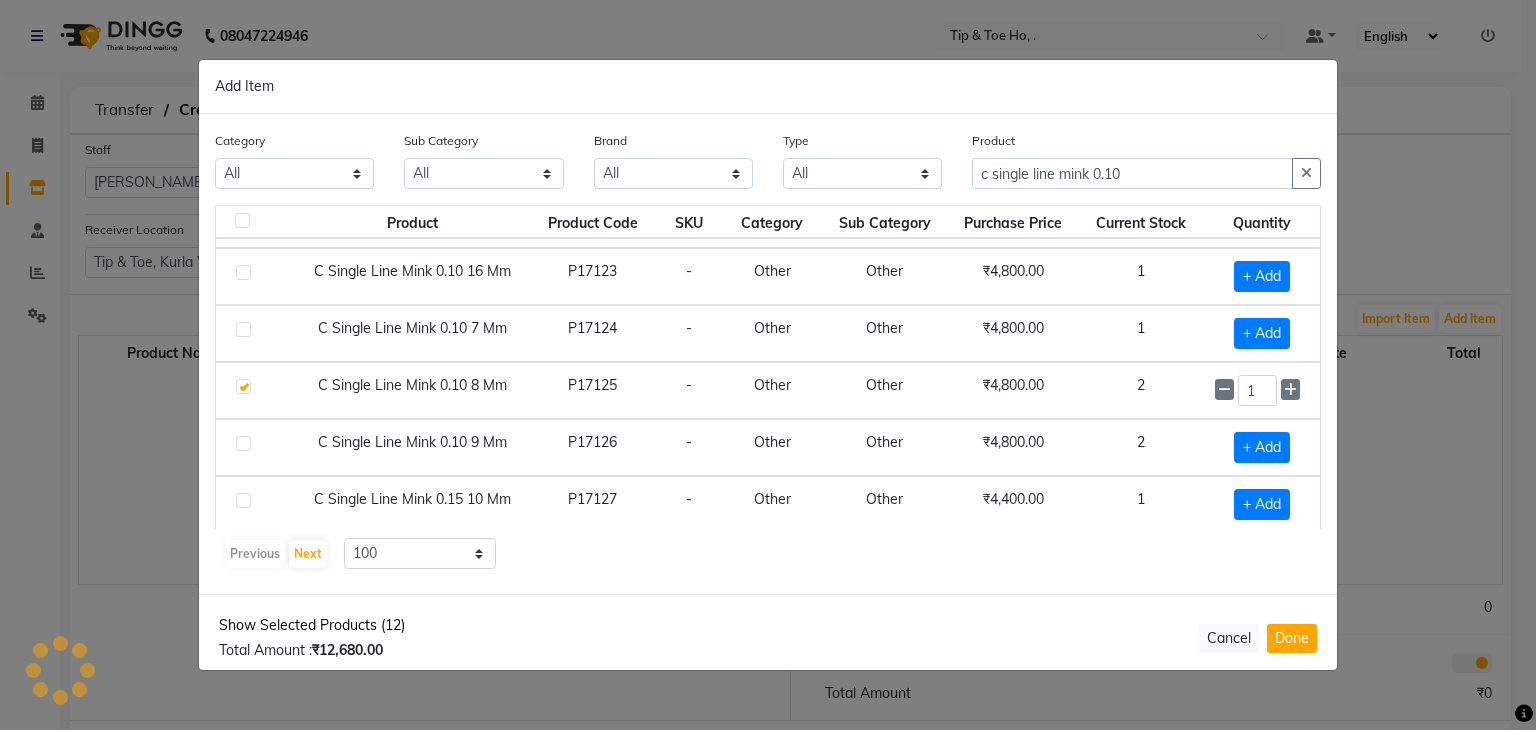click on "Show Selected Products (12)" 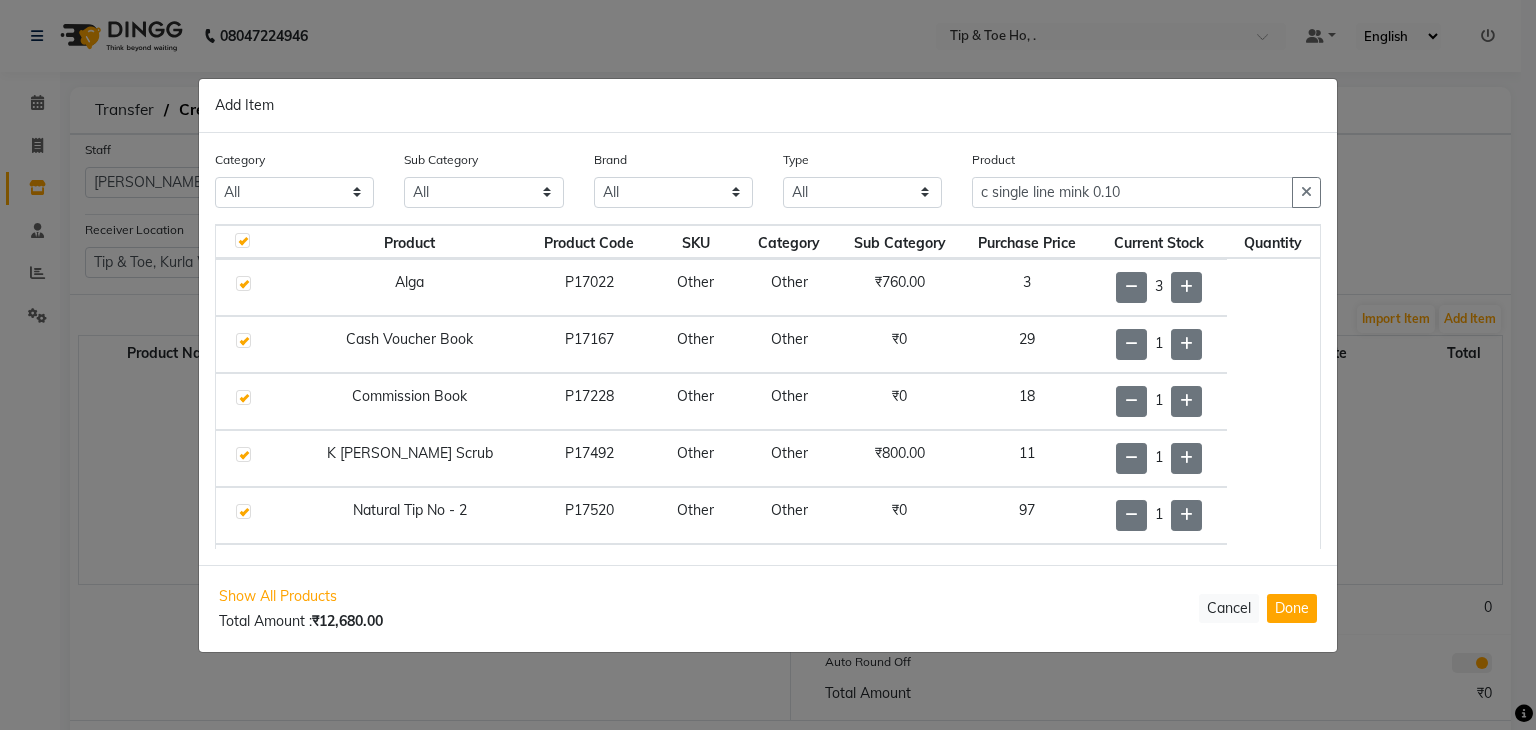 scroll, scrollTop: 384, scrollLeft: 0, axis: vertical 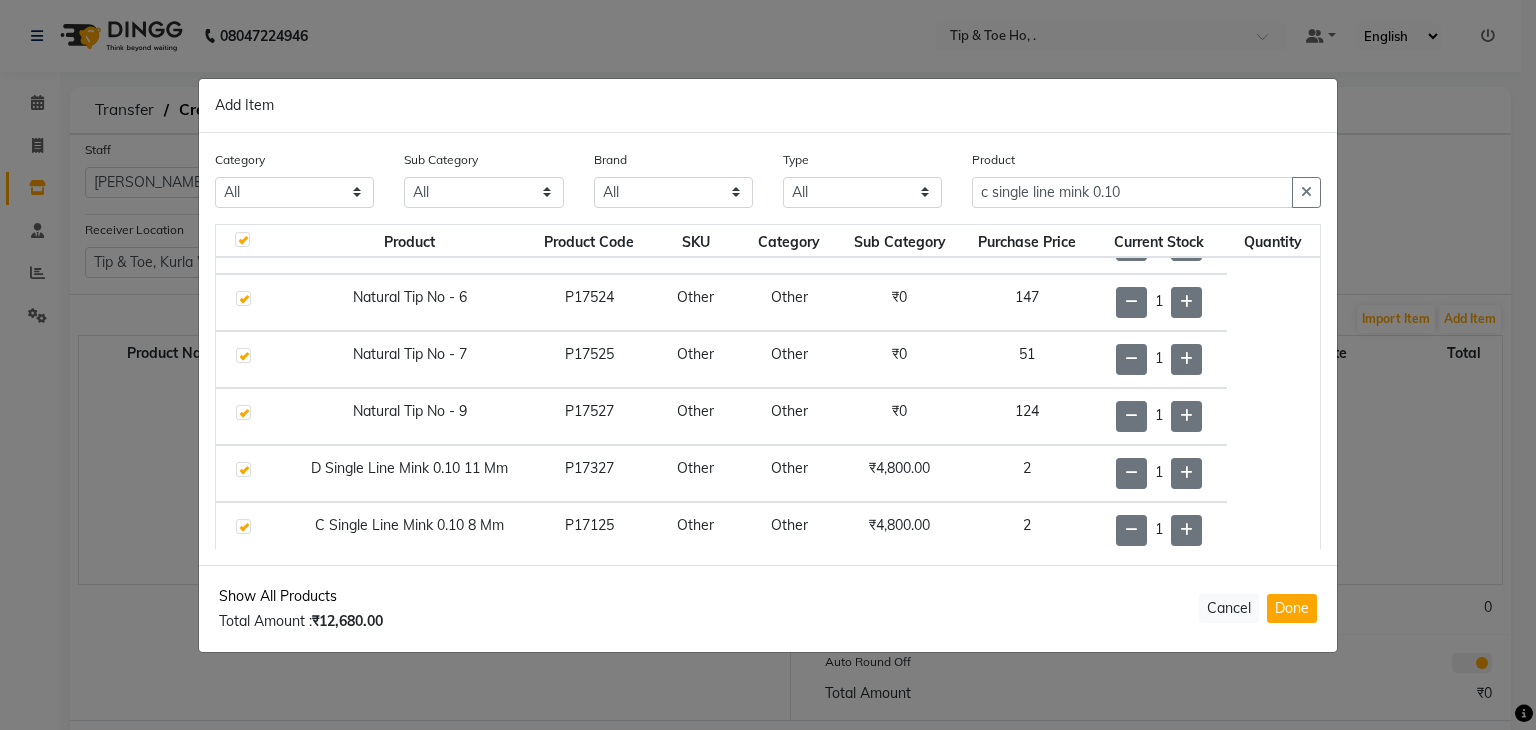 click on "Show All Products" 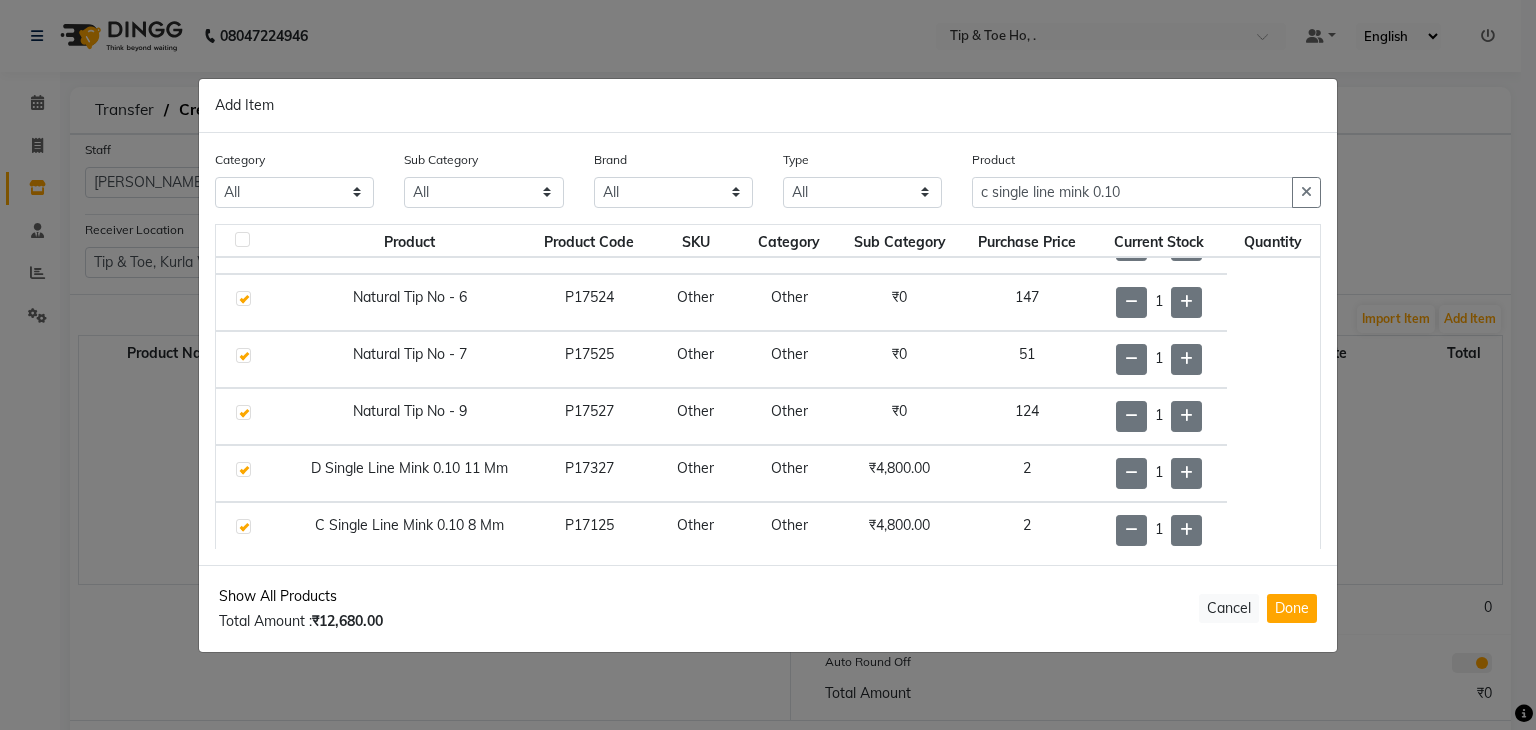 checkbox on "false" 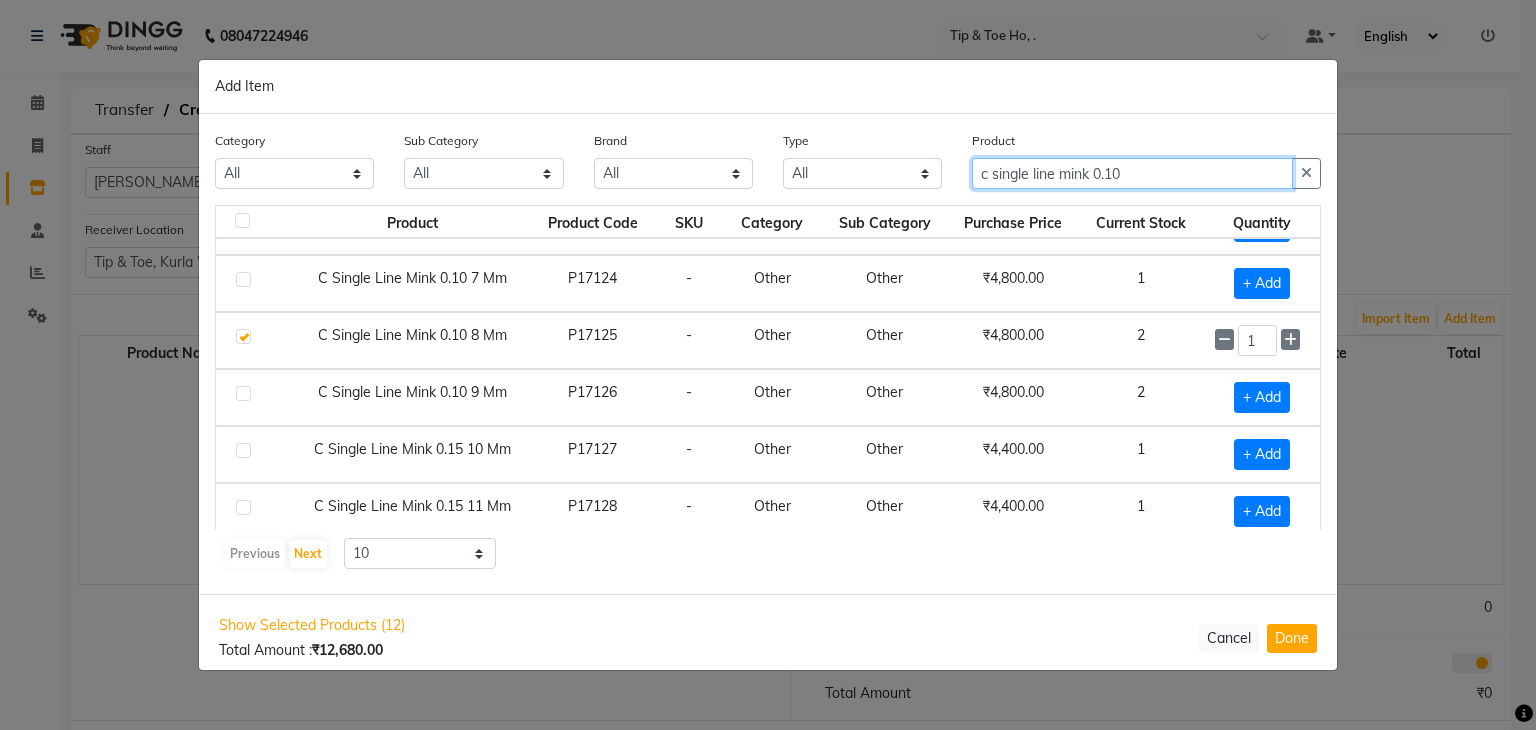 click on "c single line mink 0.10" 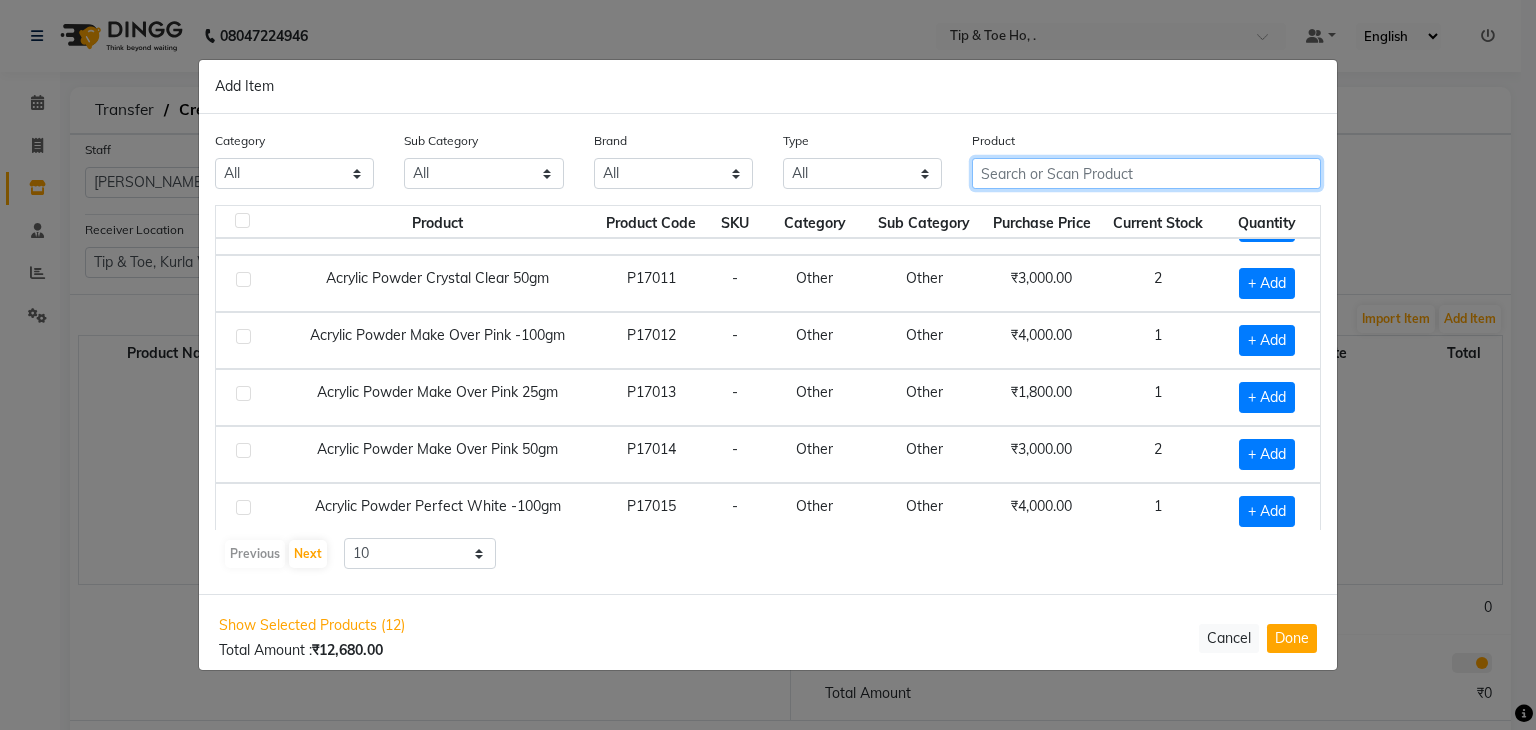 type 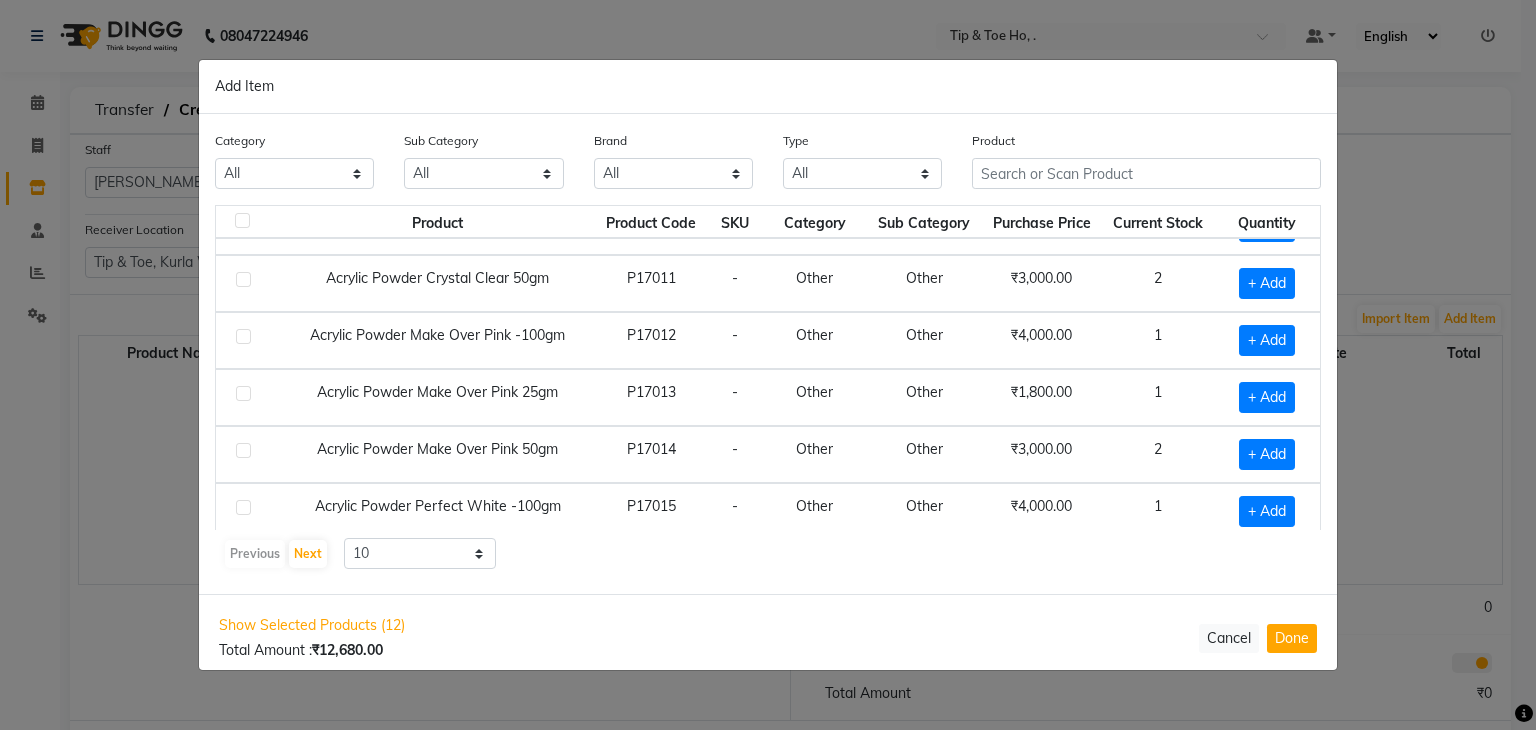 click on "Product Product Code SKU Category Sub Category Purchase Price Current Stock Quantity  4d Gel Green Tnt- 4dg4   P17005   -   Other   Other   ₹1,300.00   1   + Add   4d Gel Pink Tnt- 4dg3   P17006   -   Other   Other   ₹1,300.00   1   + Add   4d Gel Red Tnt- 4dg2   P17007   -   Other   Other   ₹1,300.00   1   + Add   4d Gel White Tnt- 4dg1   P17008   -   Other   Other   ₹1,300.00   1   + Add   Acetone   P28041   -   Other   Other   ₹0   -4   + Add   Acrylic Powder Crystal Clear -100gm   P17009   -   Other   Other   ₹4,000.00   1   + Add   Acrylic Powder Crystal Clear 25gm   P17010   -   Other   Other   ₹1,800.00   1   + Add   Acrylic Powder Crystal Clear 50gm   P17011   -   Other   Other   ₹3,000.00   2   + Add   Acrylic Powder Make Over Pink -100gm   P17012   -   Other   Other   ₹4,000.00   1   + Add   Acrylic Powder Make Over Pink 25gm   P17013   -   Other   Other   ₹1,800.00   1   + Add   Acrylic Powder Make Over Pink 50gm   P17014   -   Other   Other   ₹3,000.00   2   + Add   P17015  3" 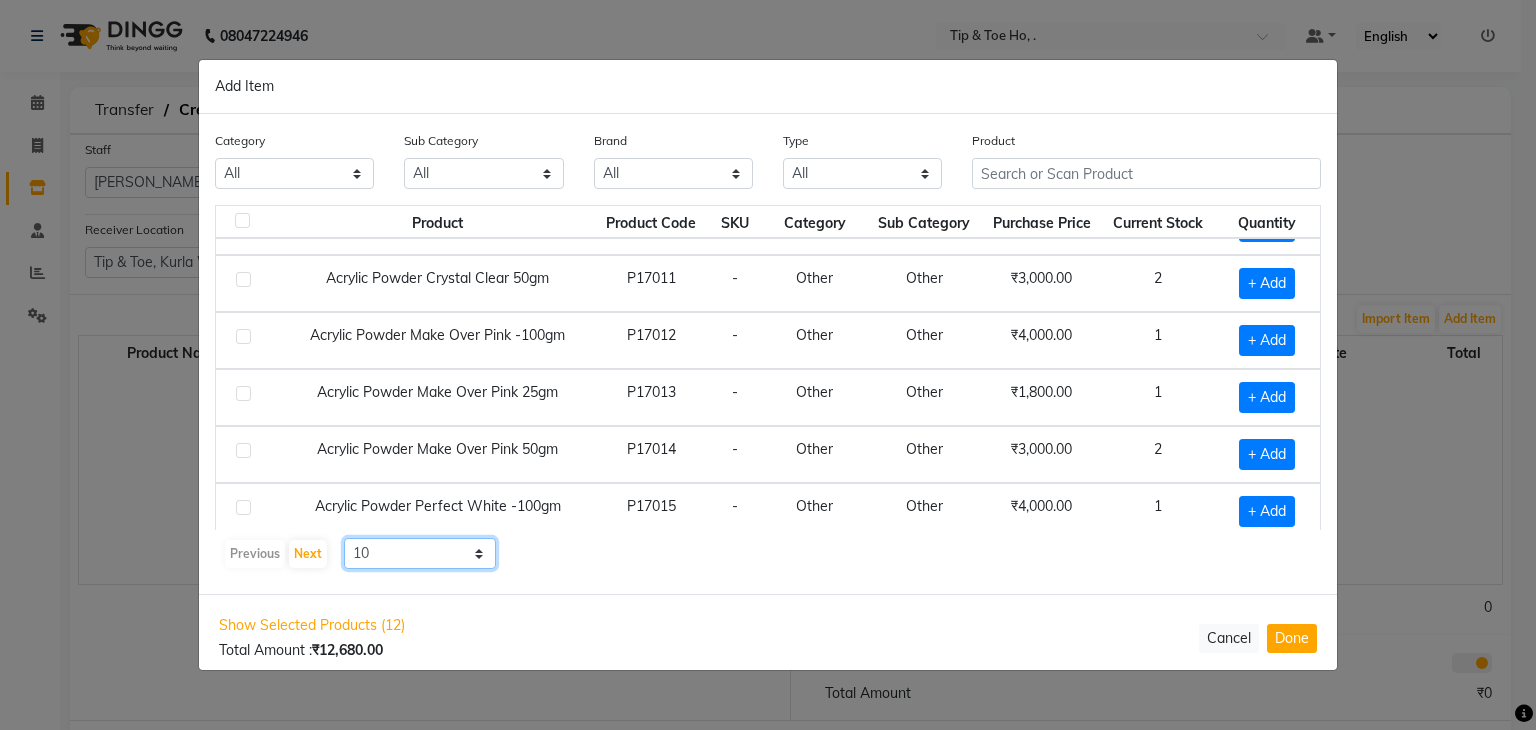 click on "10 50 100" 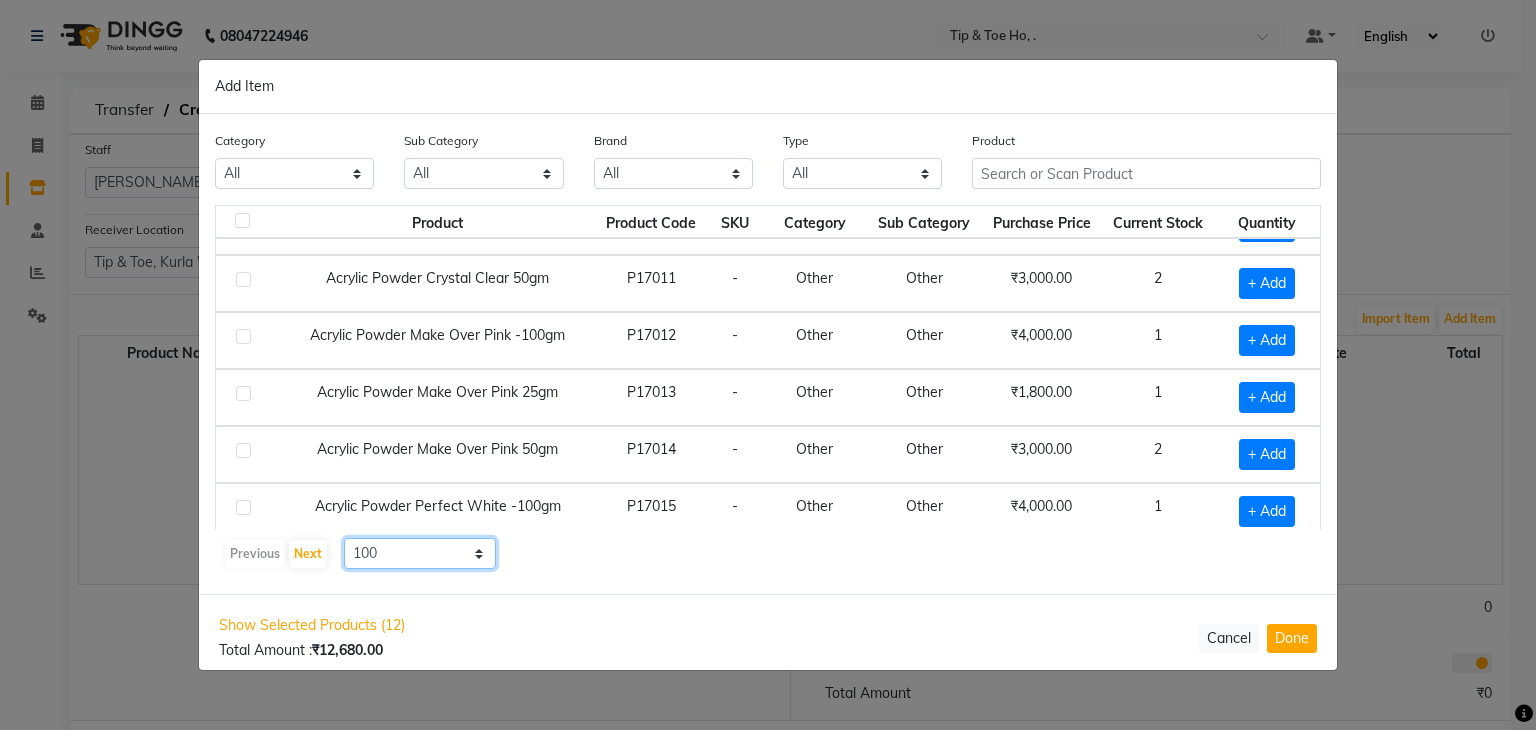 click on "10 50 100" 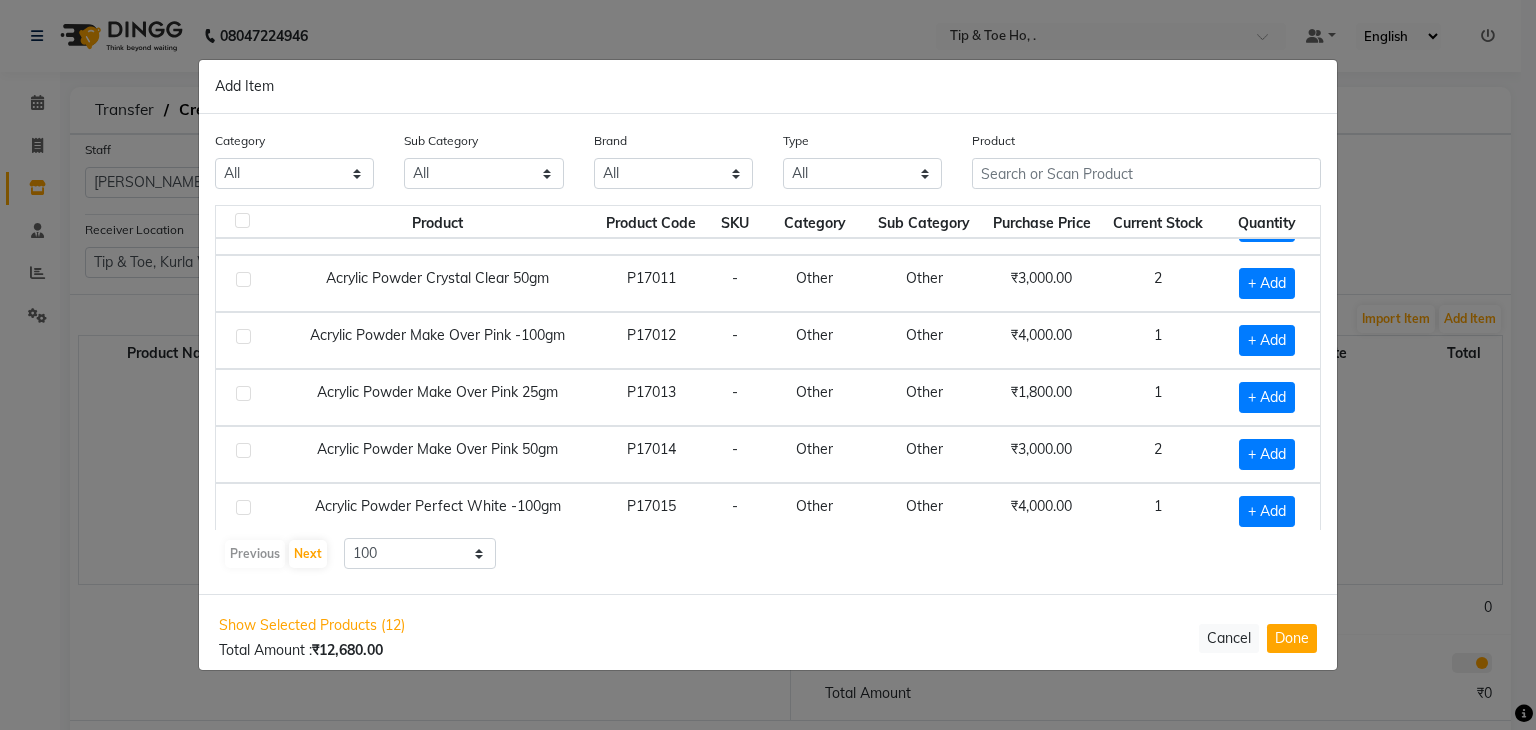 click on "Category All Hair Skin Makeup Personal Care Appliances [PERSON_NAME] Waxing Disposable Threading Hands and Feet Beauty Planet [MEDICAL_DATA] Cadiveu Casmara Cheryls Loreal Olaplex Face Other Sub Category All Hair Loreal Retail Appron Cheryls Retail Casmara Retail Rill Keratin Retail Houskeeping Olaplex Salon Use Products Shampoo Bath & Body Honey Cleanser Cream Beauty & Other Salon Use Lips [MEDICAL_DATA] Salon Use [DEMOGRAPHIC_DATA] Hygiene Gown Loreal Salon Use Facial Conditioner Cheryls Salon Use Keratin Salon Use [MEDICAL_DATA] Retail Nails Disposable Appliances Shaving Gel Soap Liposoulable Cream Moisturiser Hair Colour Salon Use Grooming - Women Appliances Bedsheet Face Brazilian Pre Shave Makeup Eyes Pre Face Serum Matrix Salon Use After Shave Grooming - Men Nepkin Mask Other Massage Matrix Colour Tube Toner Post Foot Styling Oil Towel Tools Dental Care Tissue Serum Sun Care Brushes Hand & Foot Appliances Massage Cream Matrix Retail Color Masks Strips Magic TIssue Makeup Remover Gifts Cologne Makeup Kit Cotton Roll Appliances Appliances Lip Care 3" 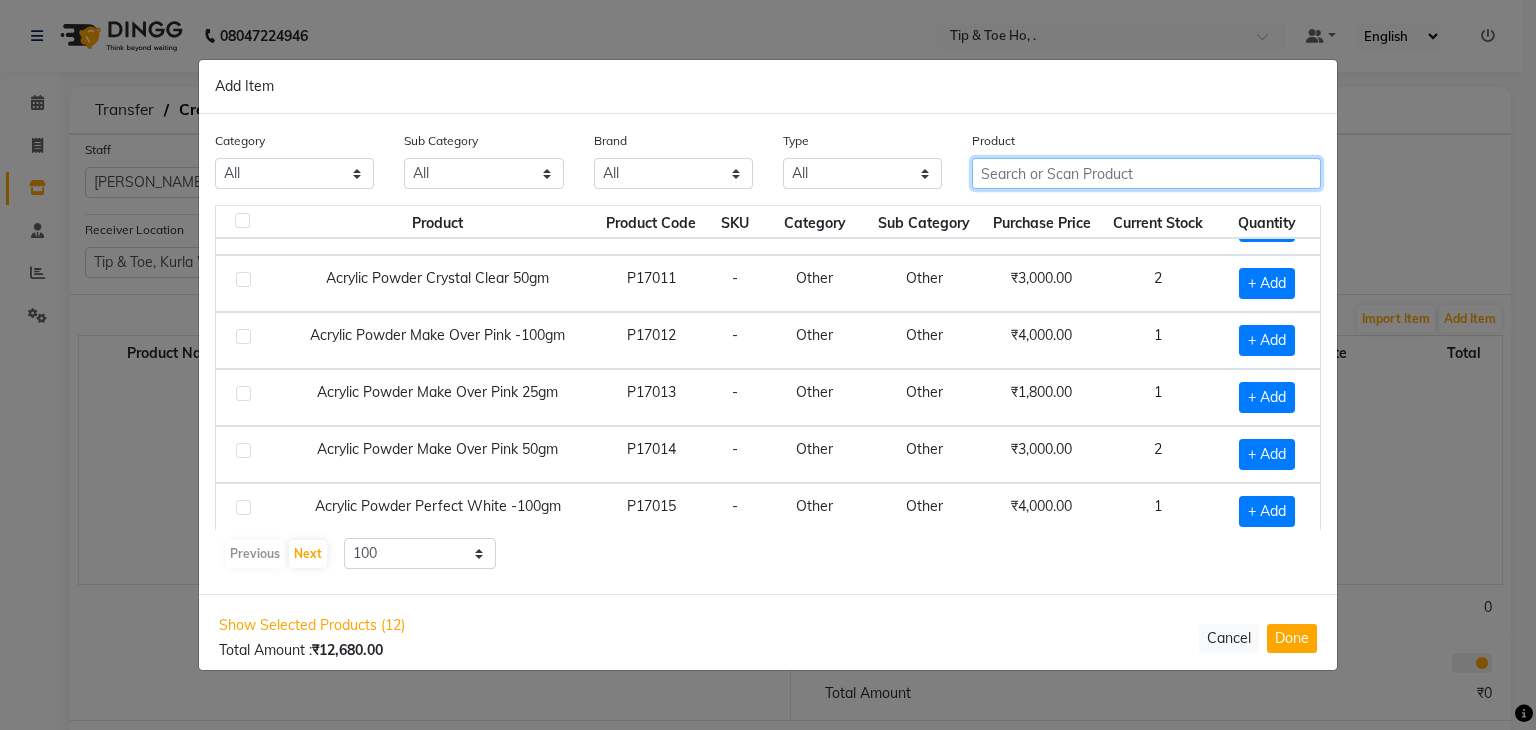 click 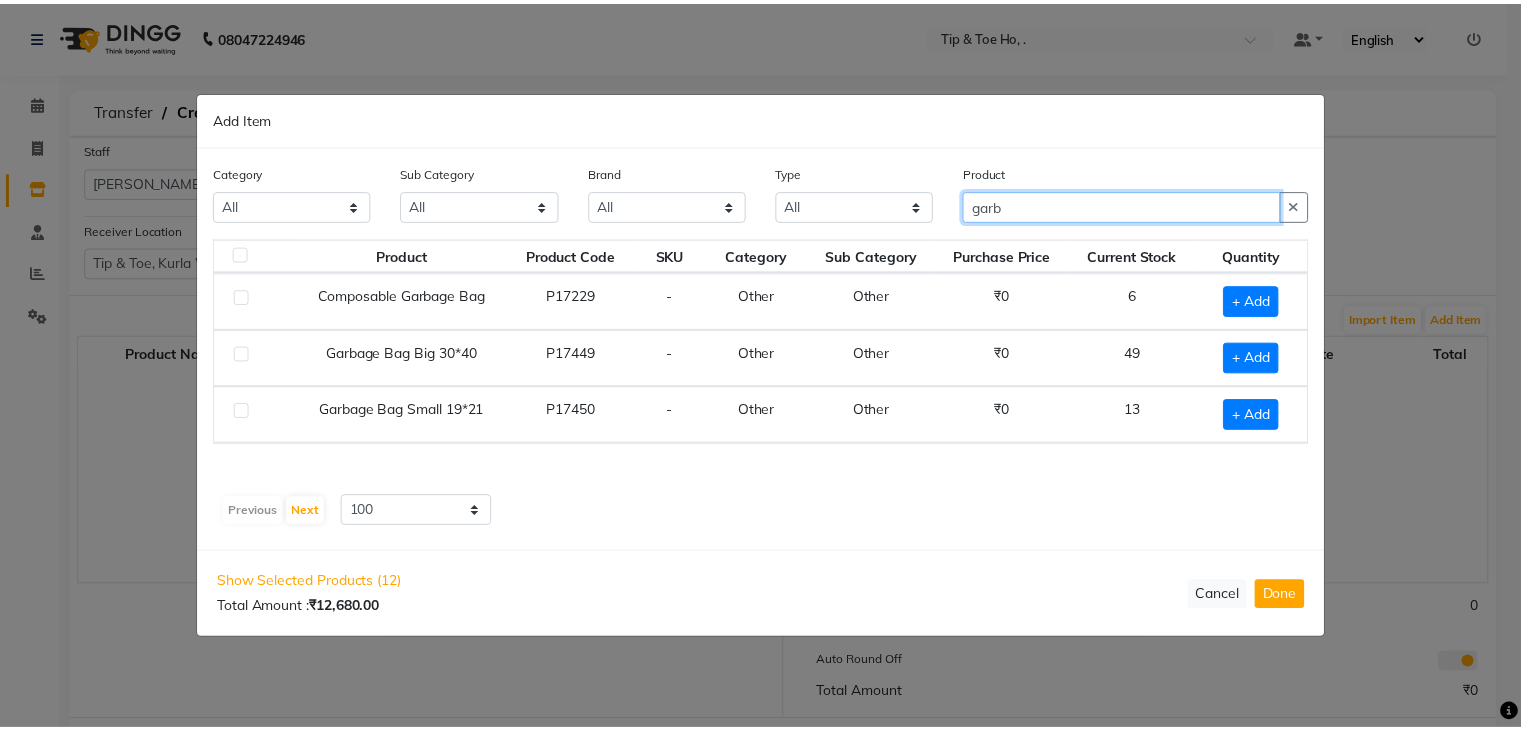 scroll, scrollTop: 0, scrollLeft: 0, axis: both 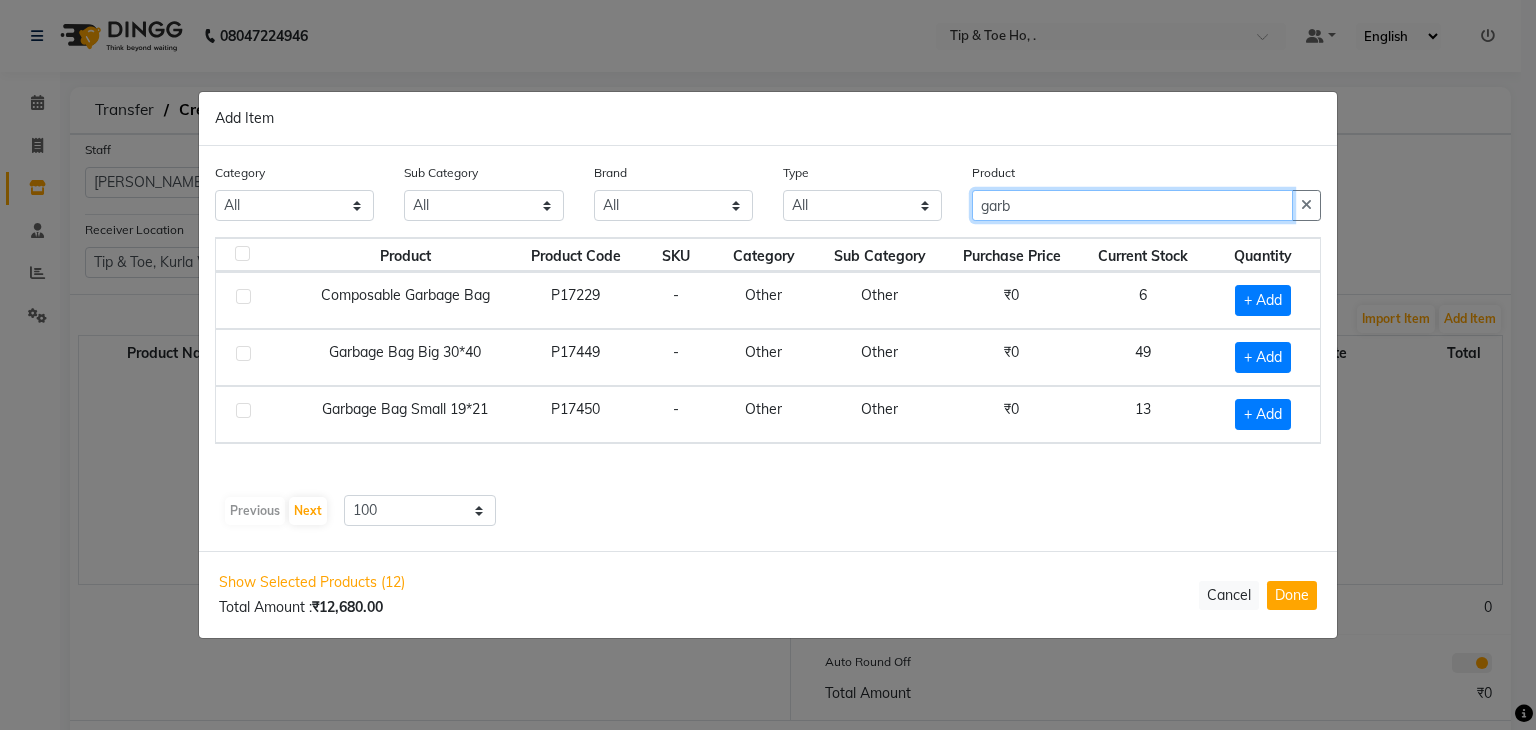type on "garb" 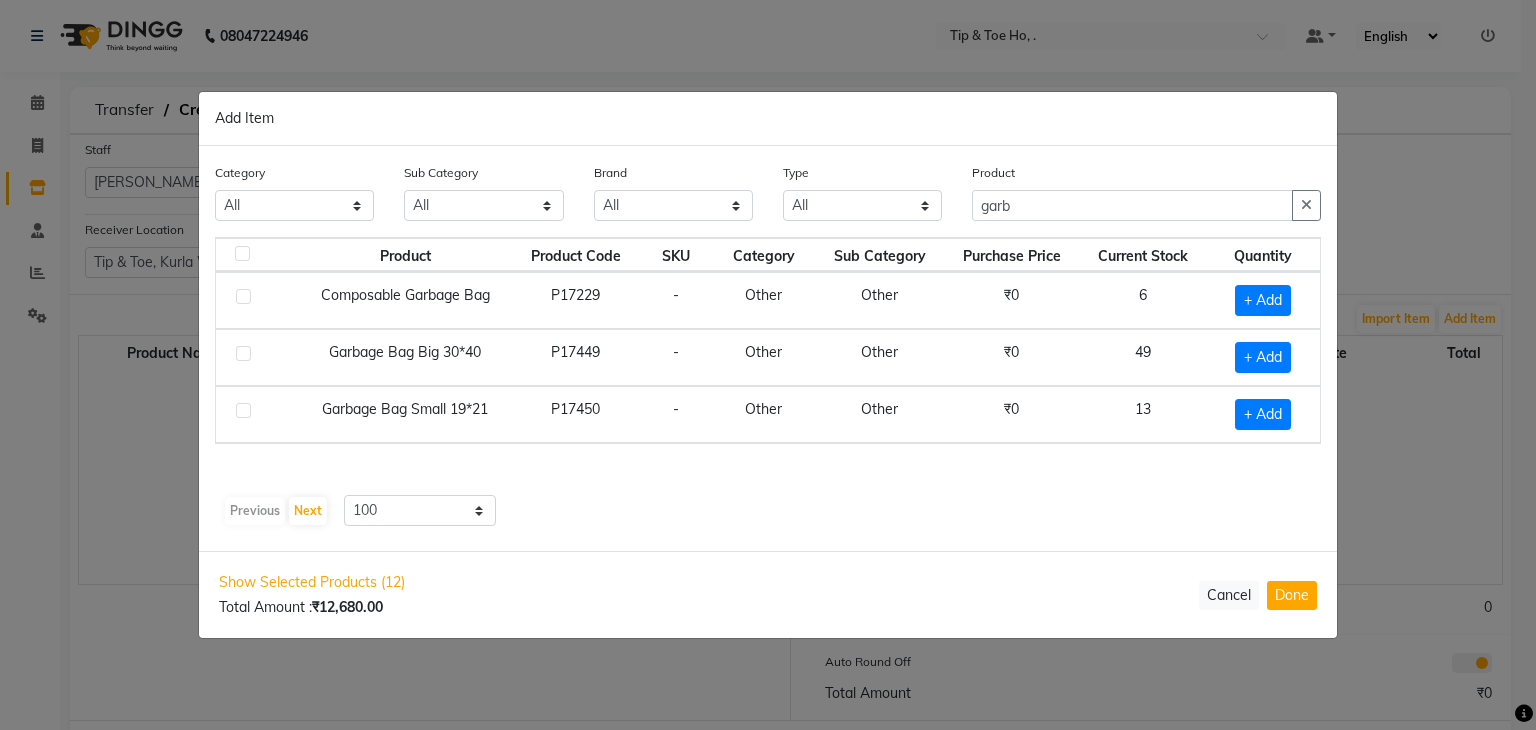 click 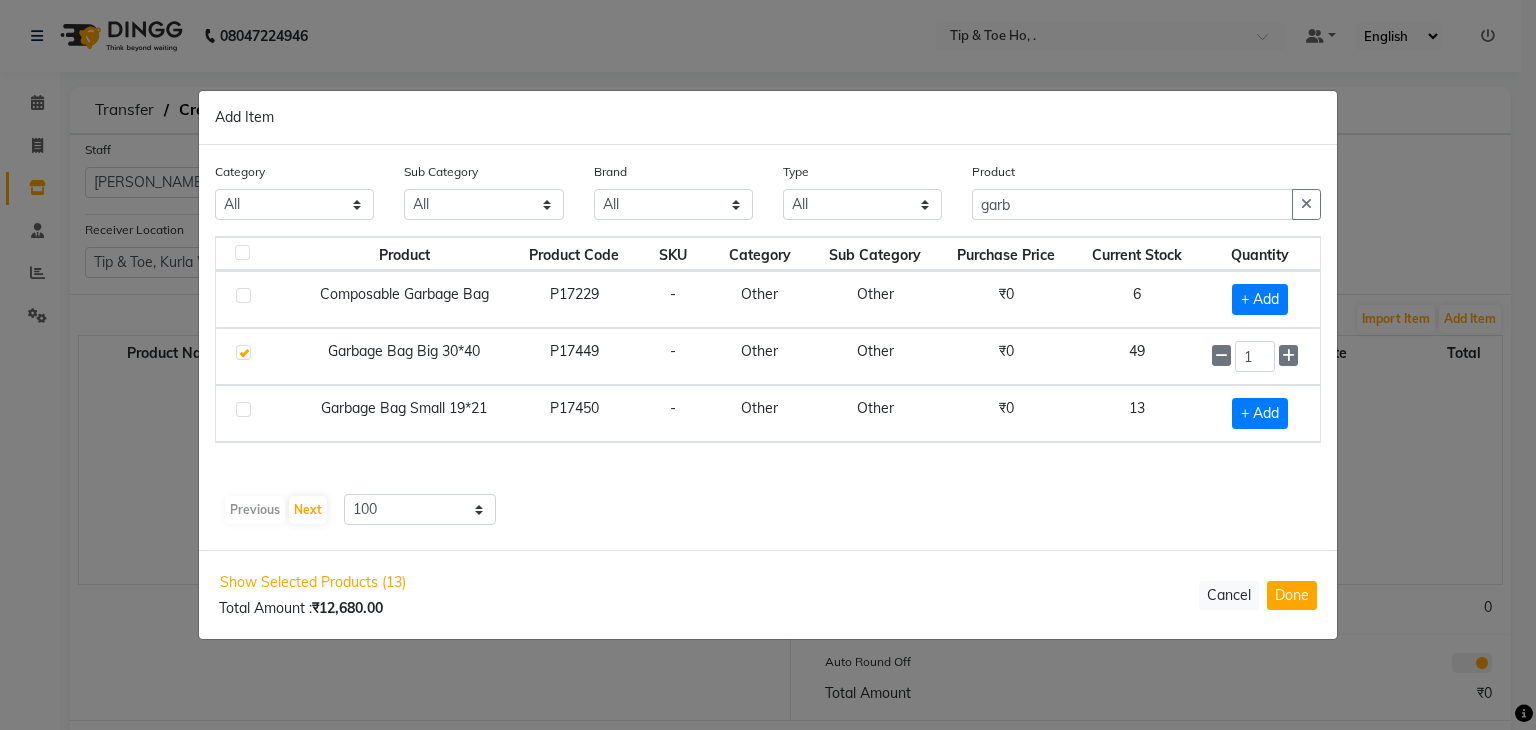 click 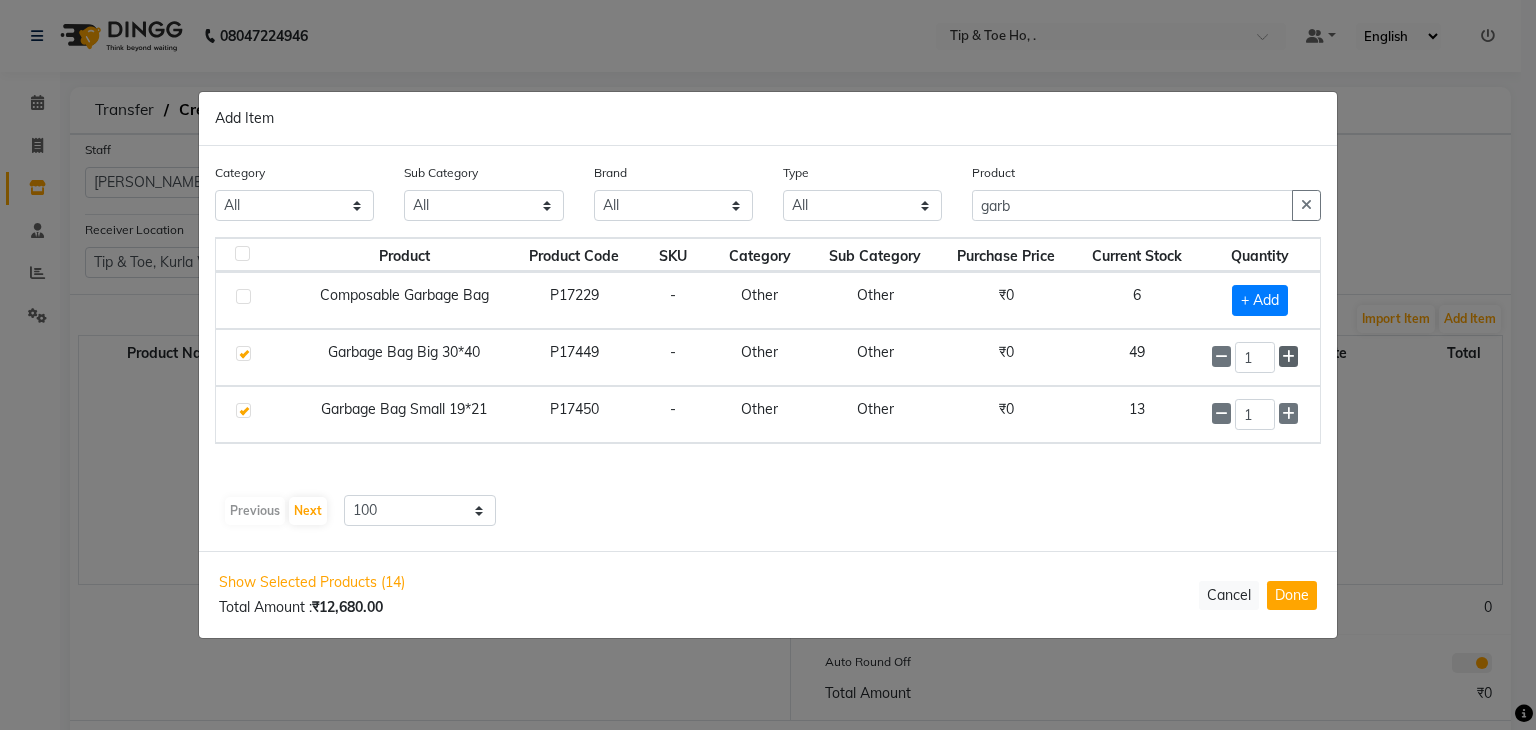 click 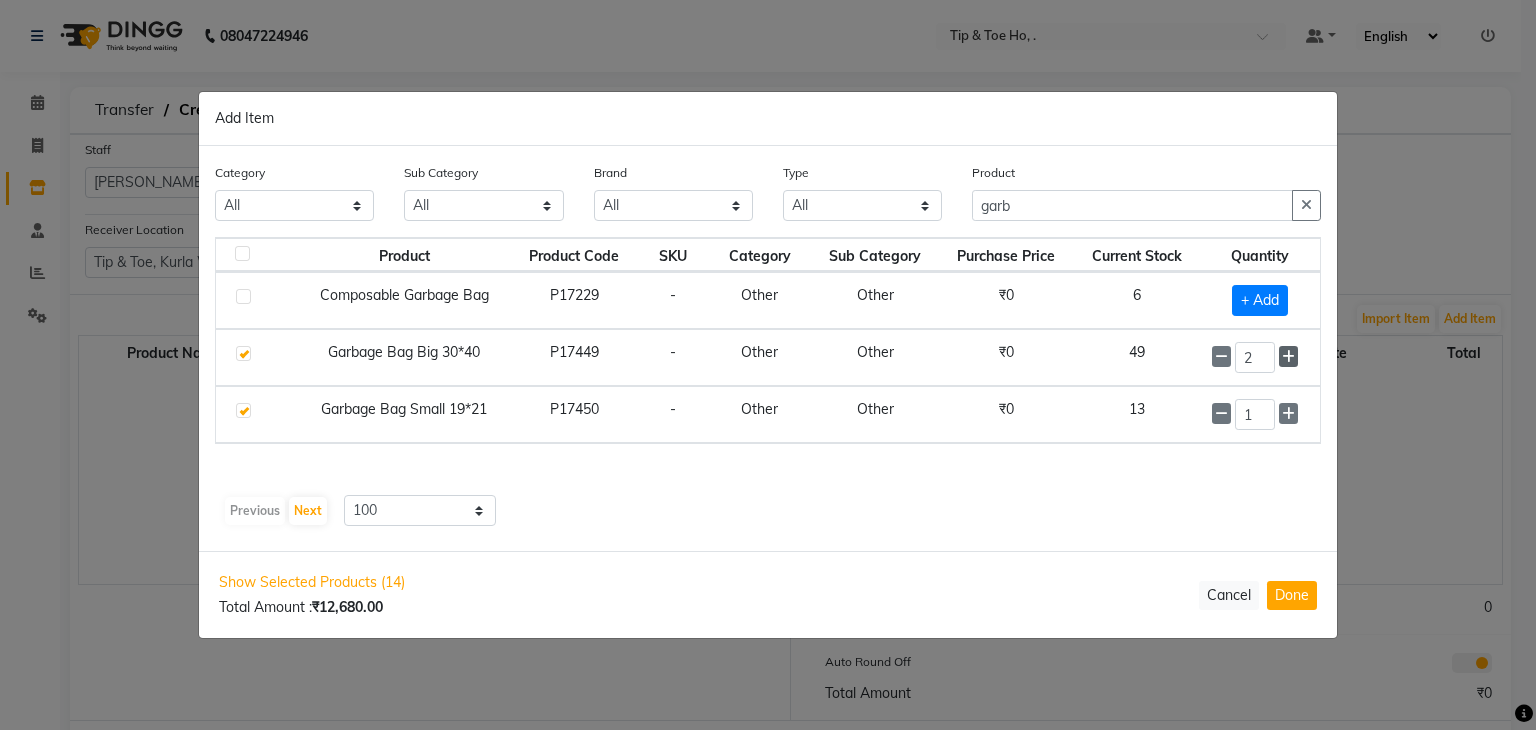 click 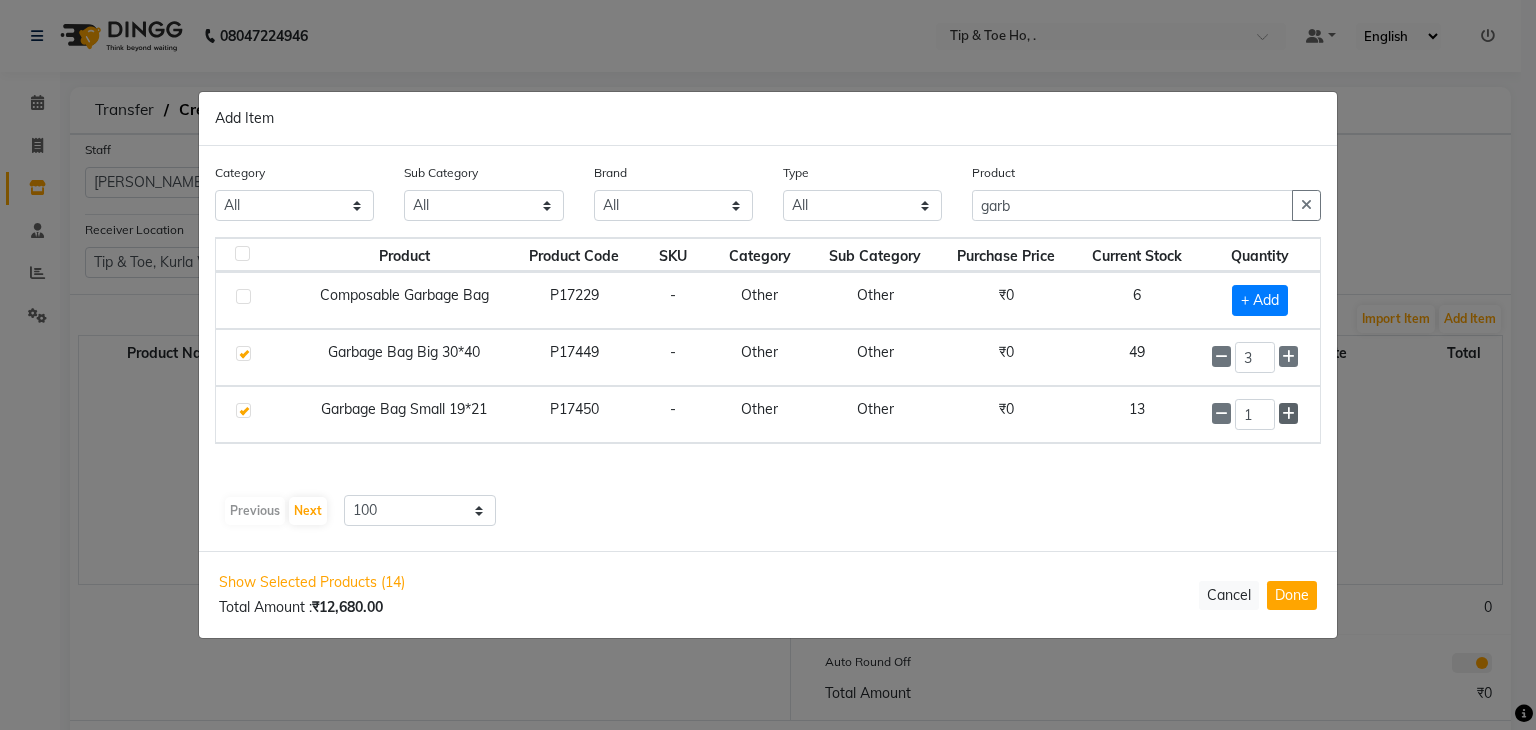 click 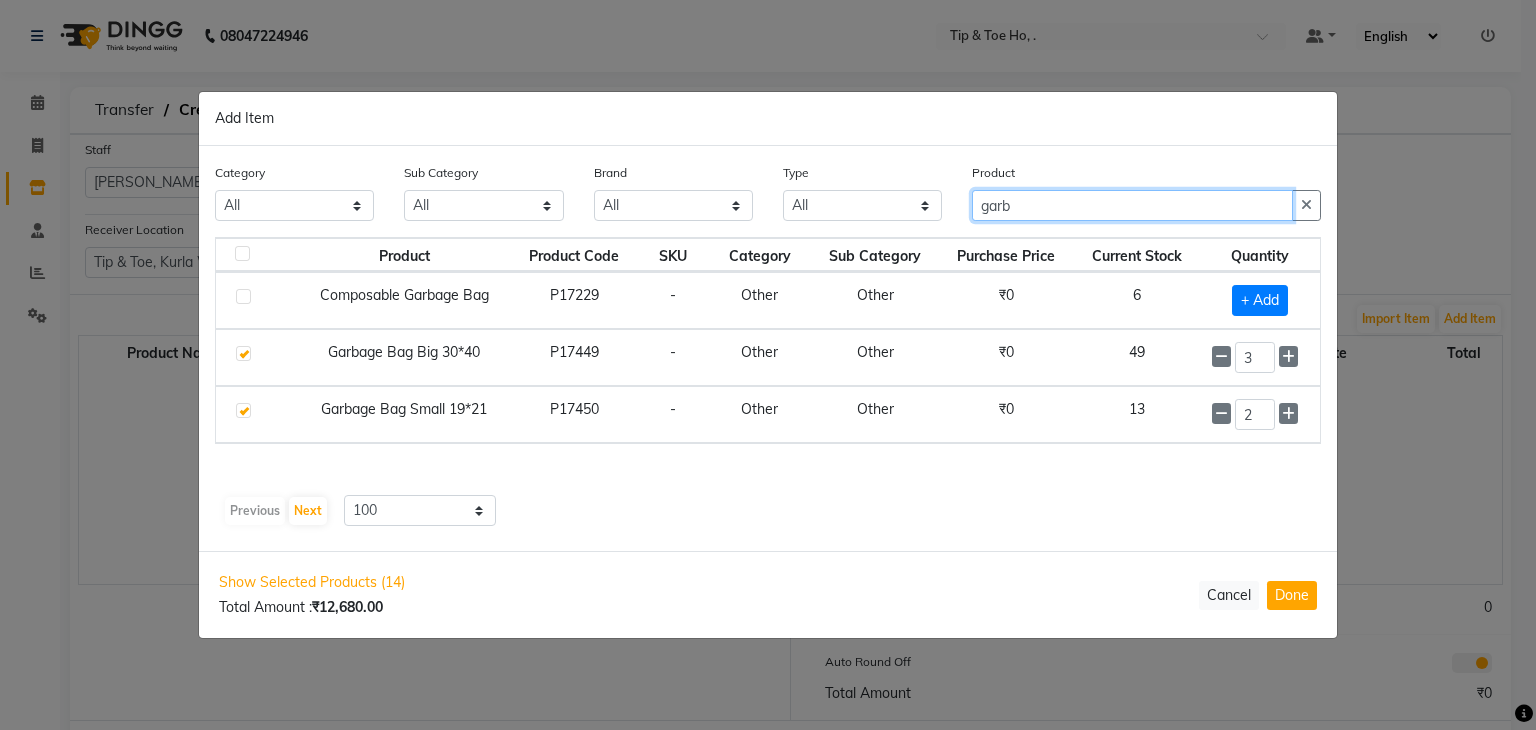 click on "garb" 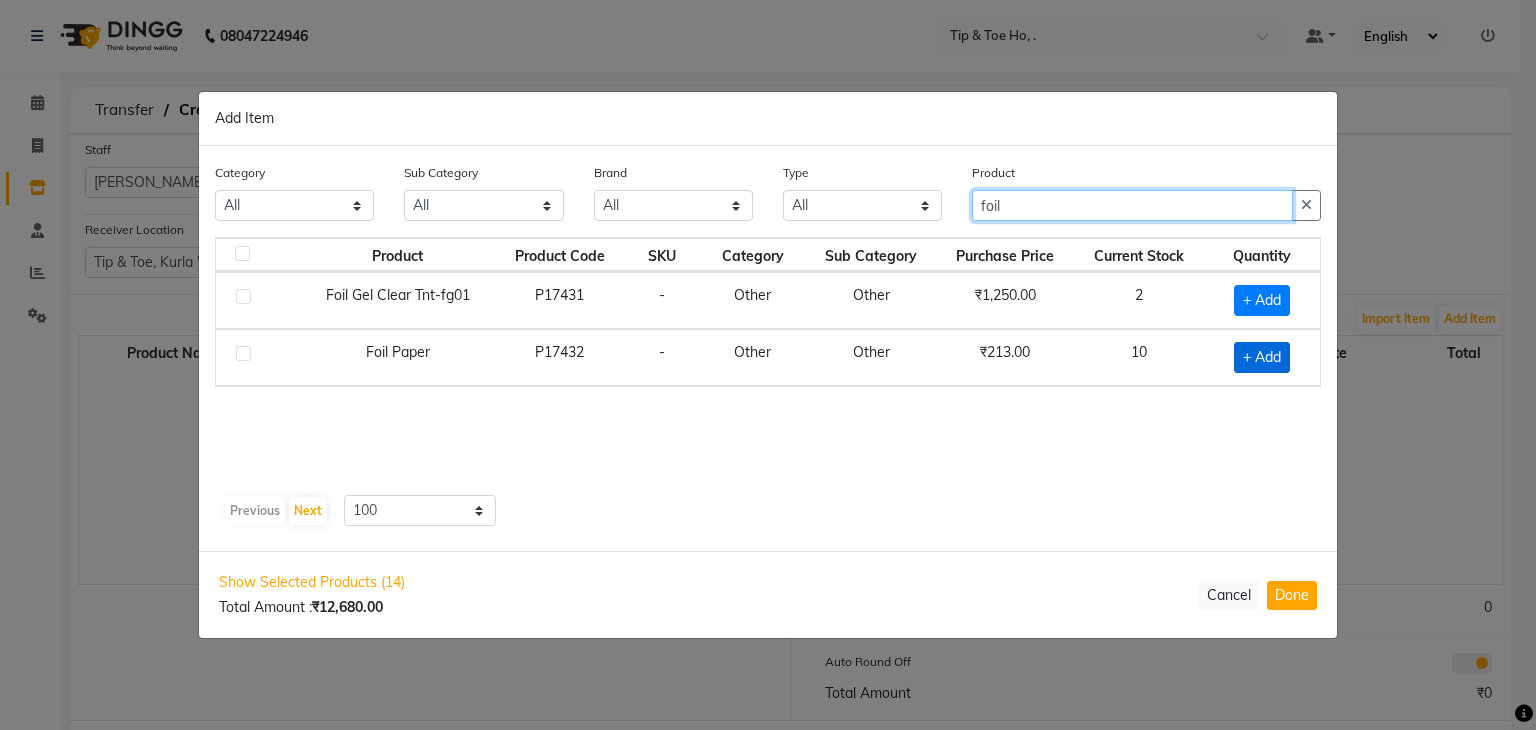 type on "foil" 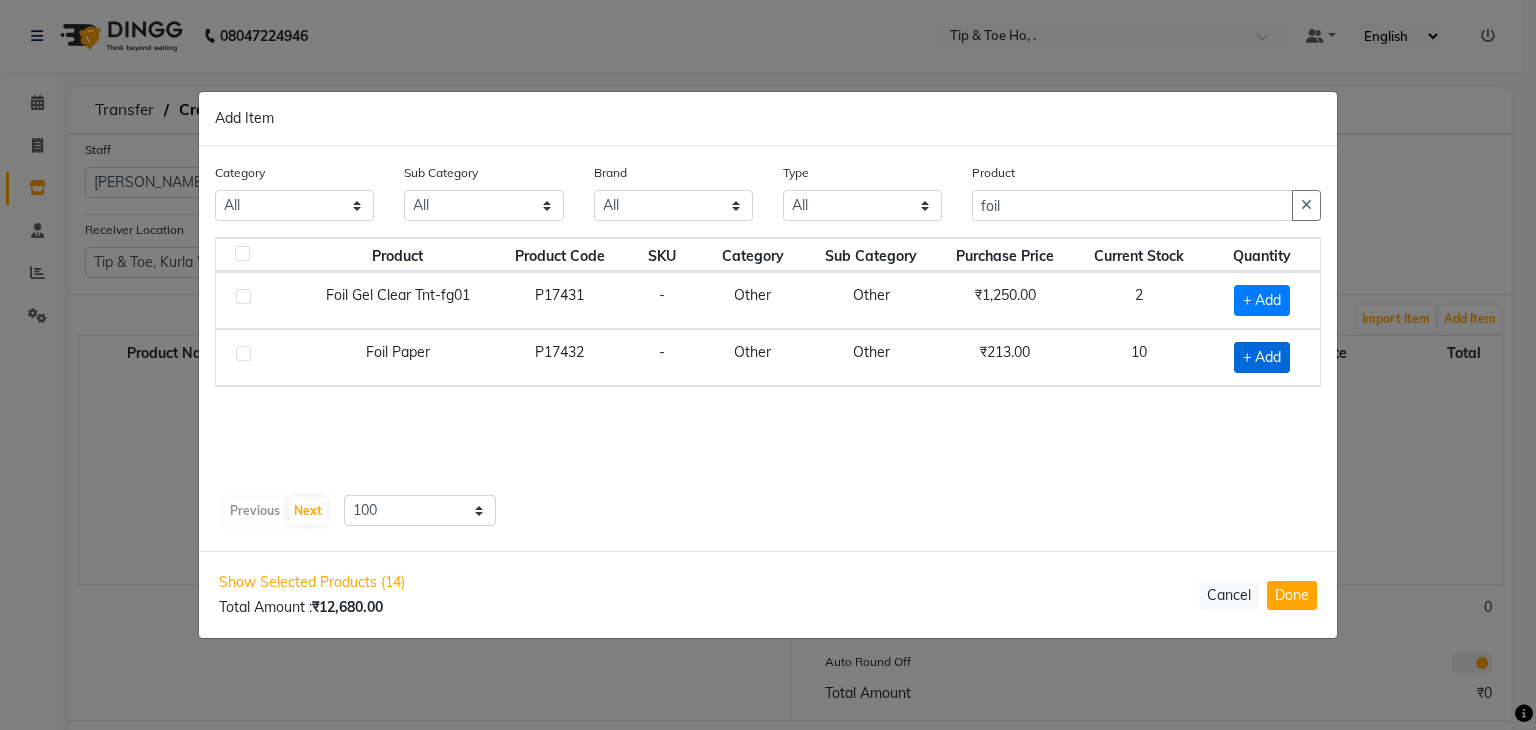 click on "+ Add" 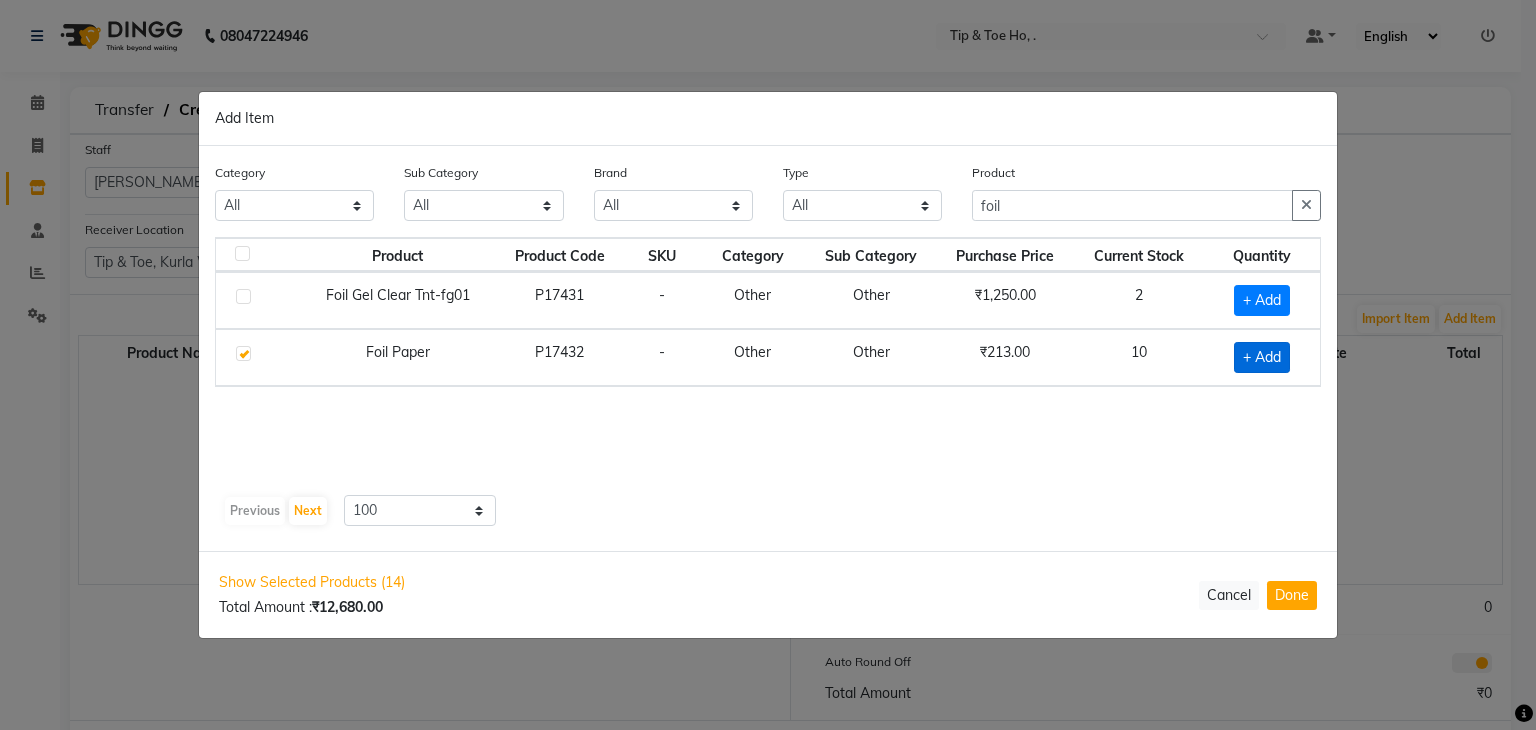 checkbox on "true" 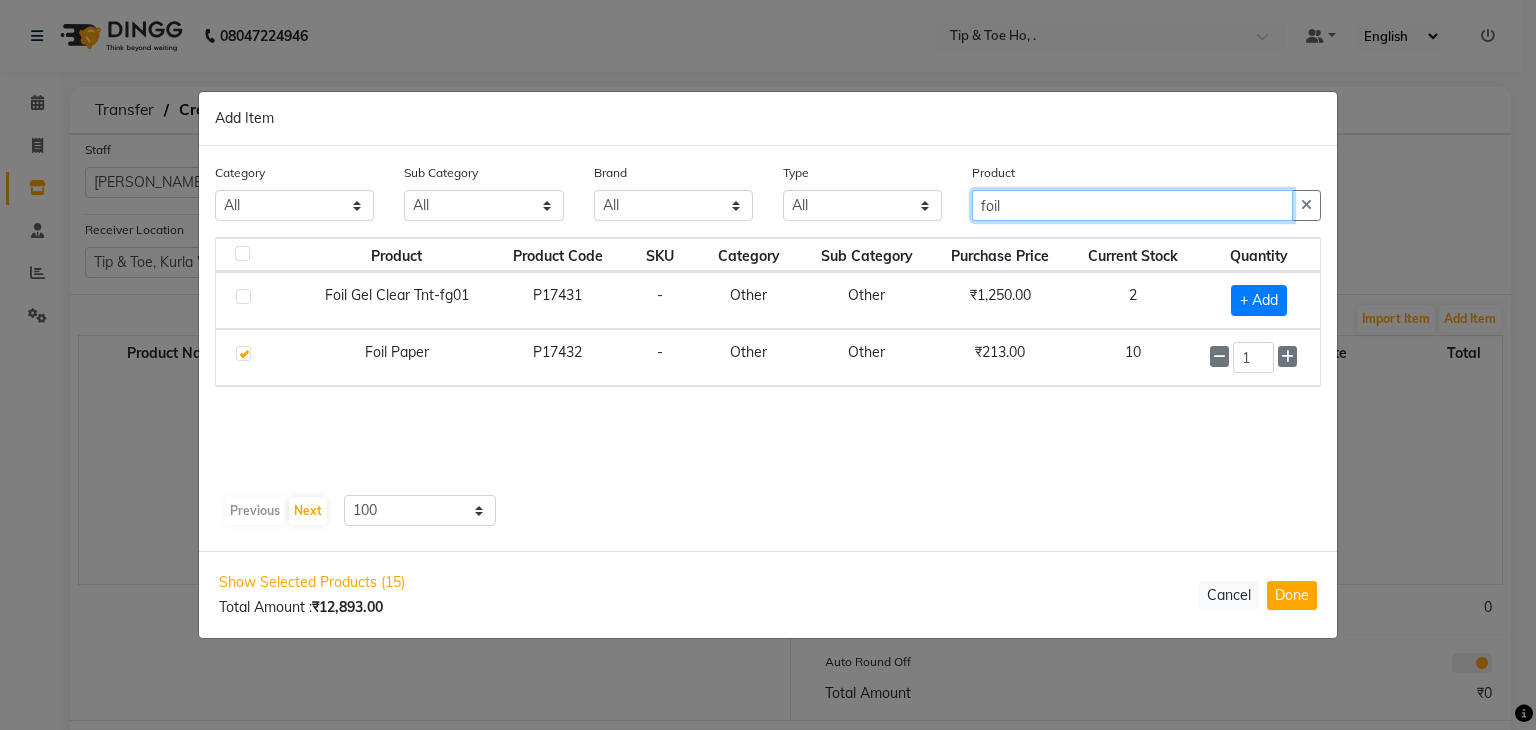 click on "foil" 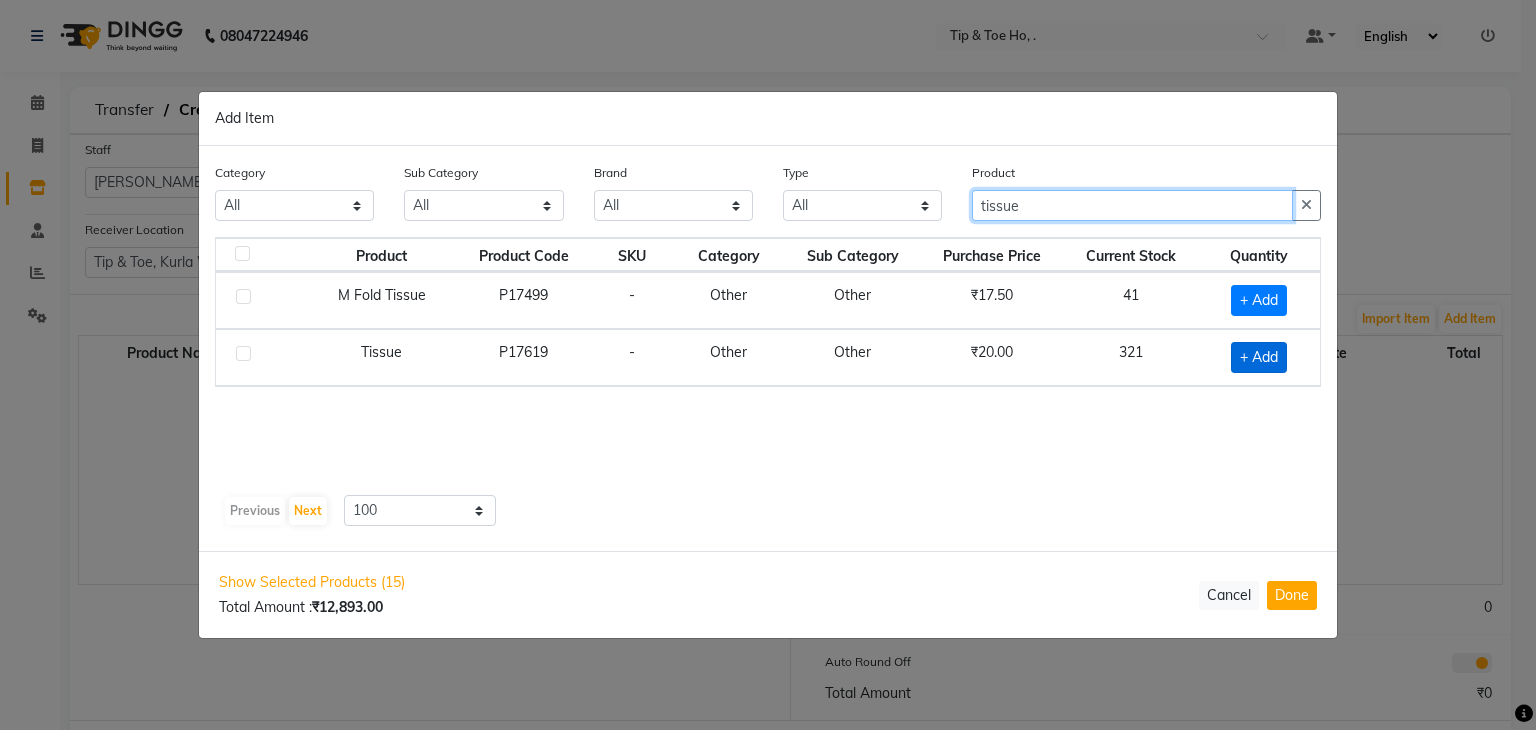 type on "tissue" 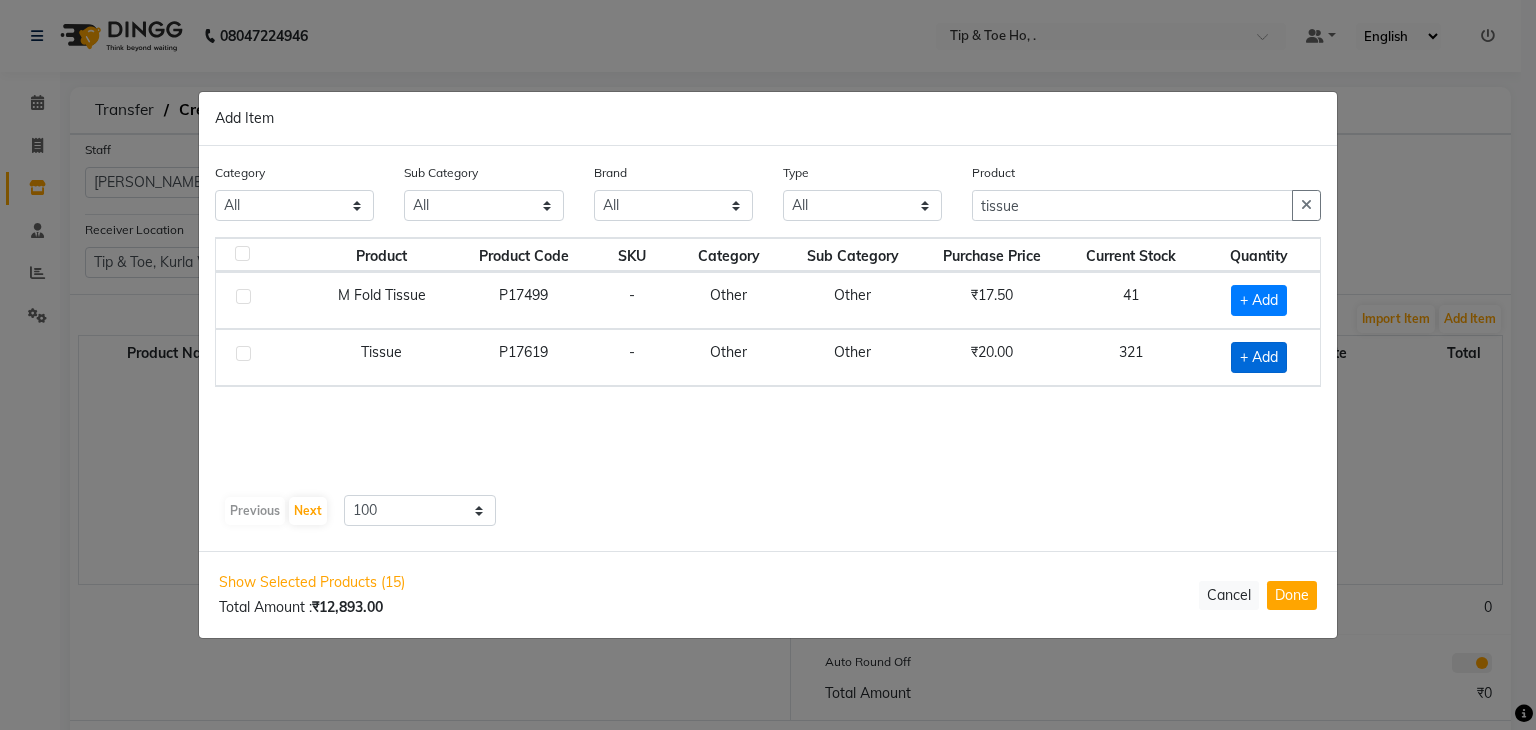 click on "+ Add" 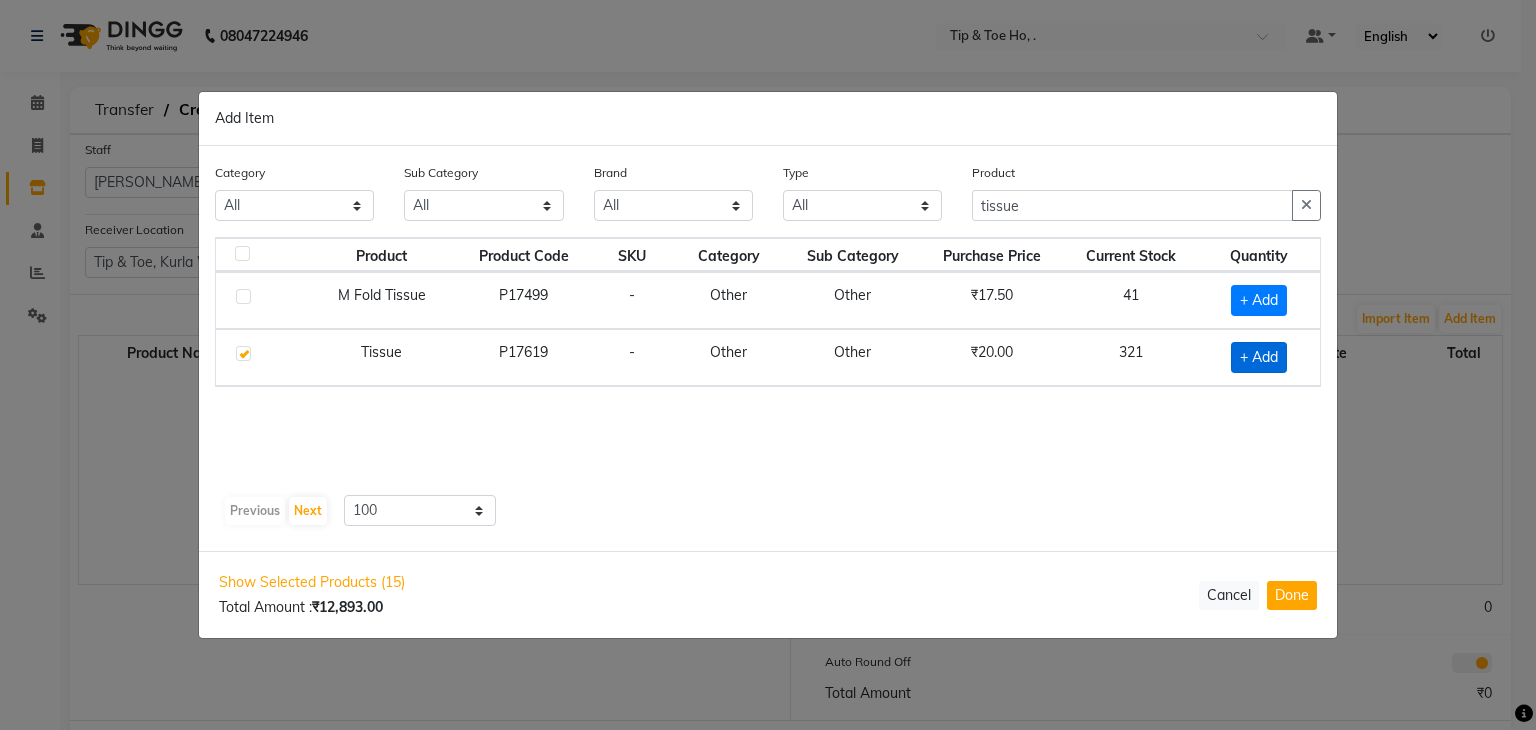 checkbox on "true" 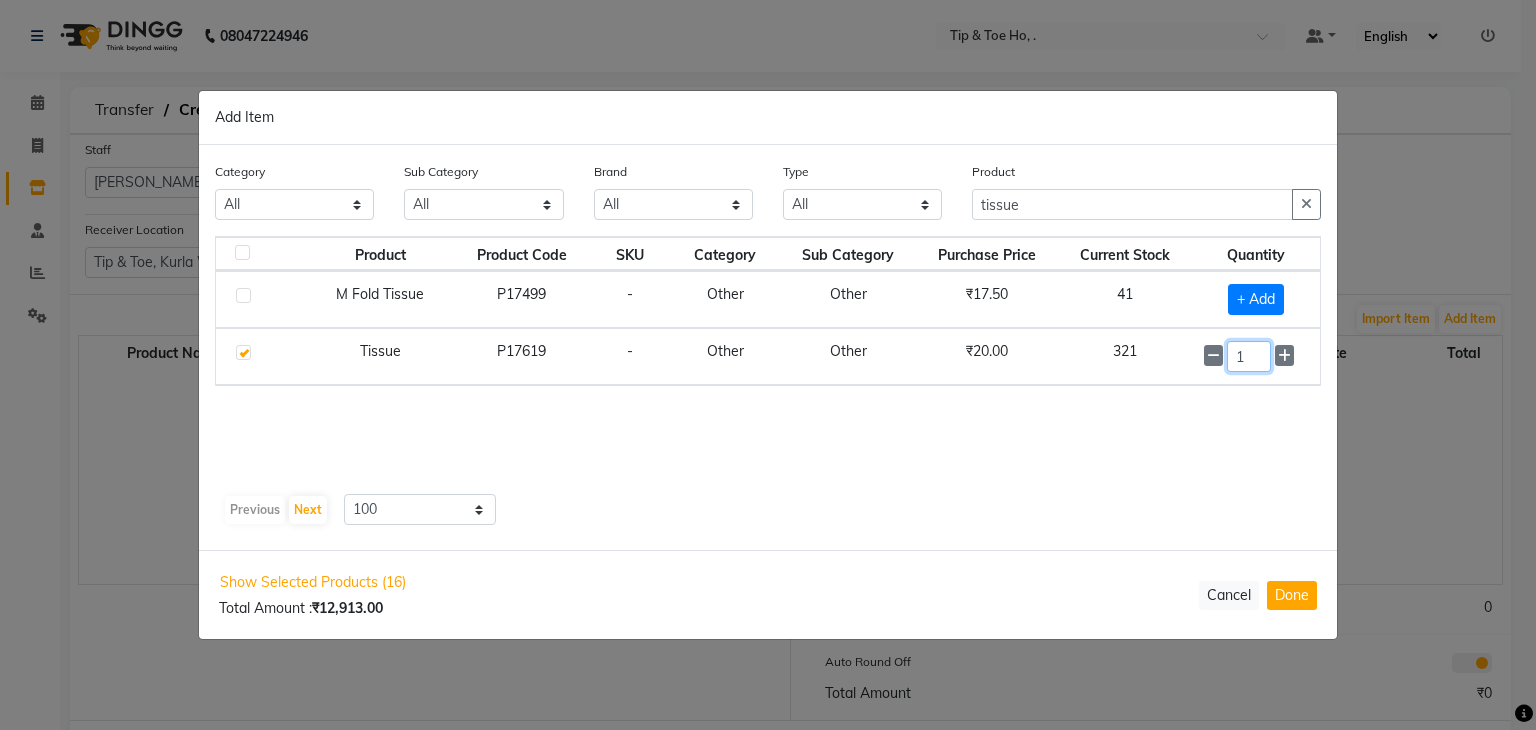 click on "1" 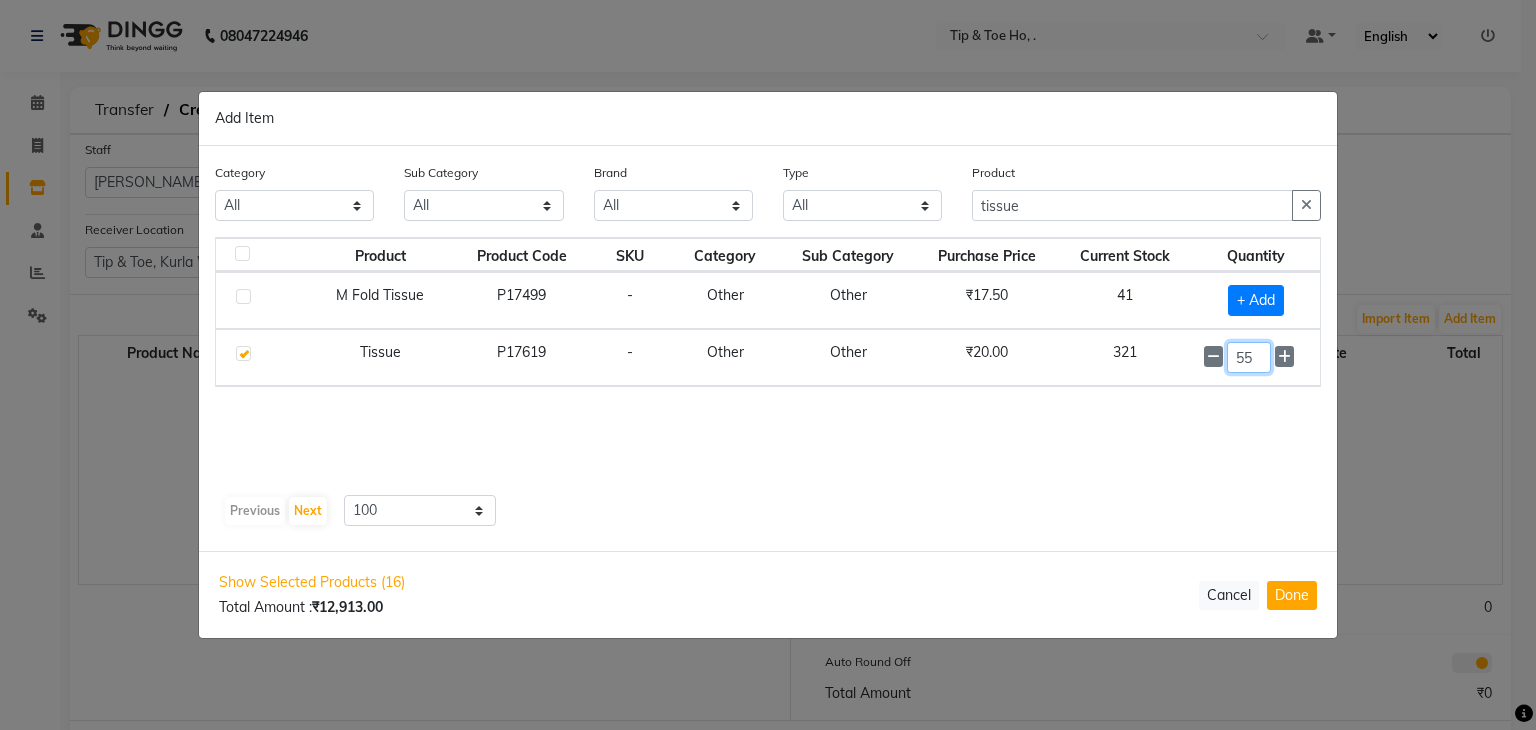 type on "55" 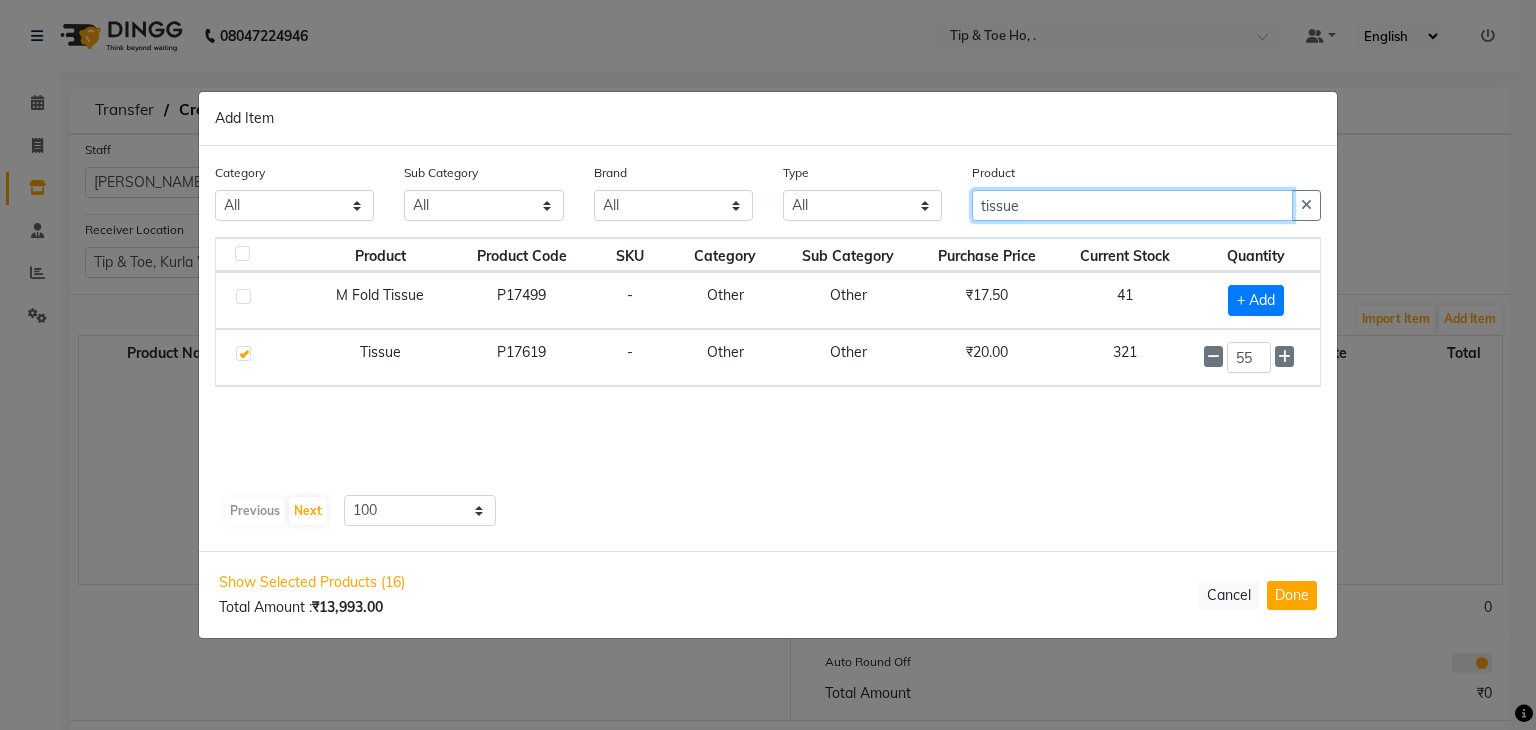 click on "tissue" 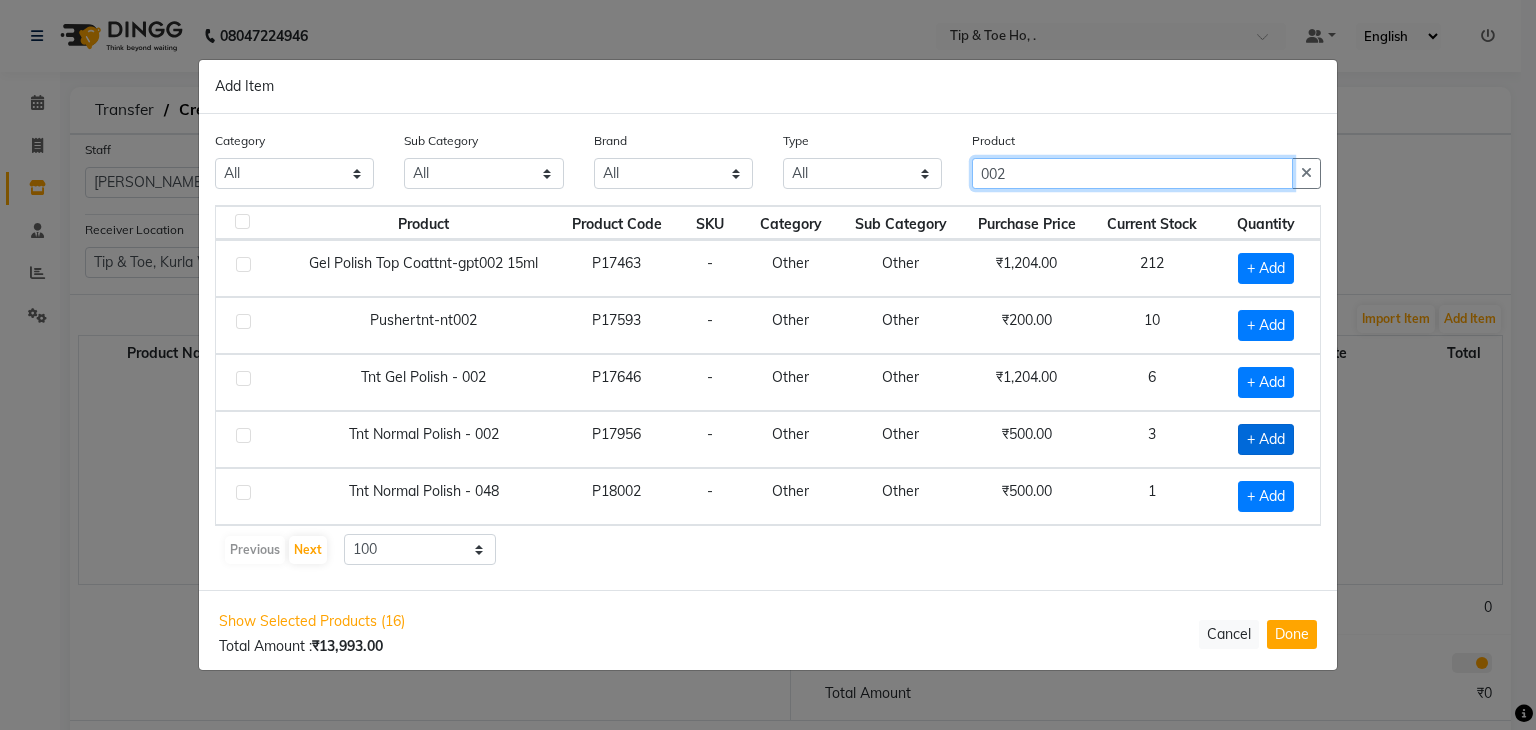 type on "002" 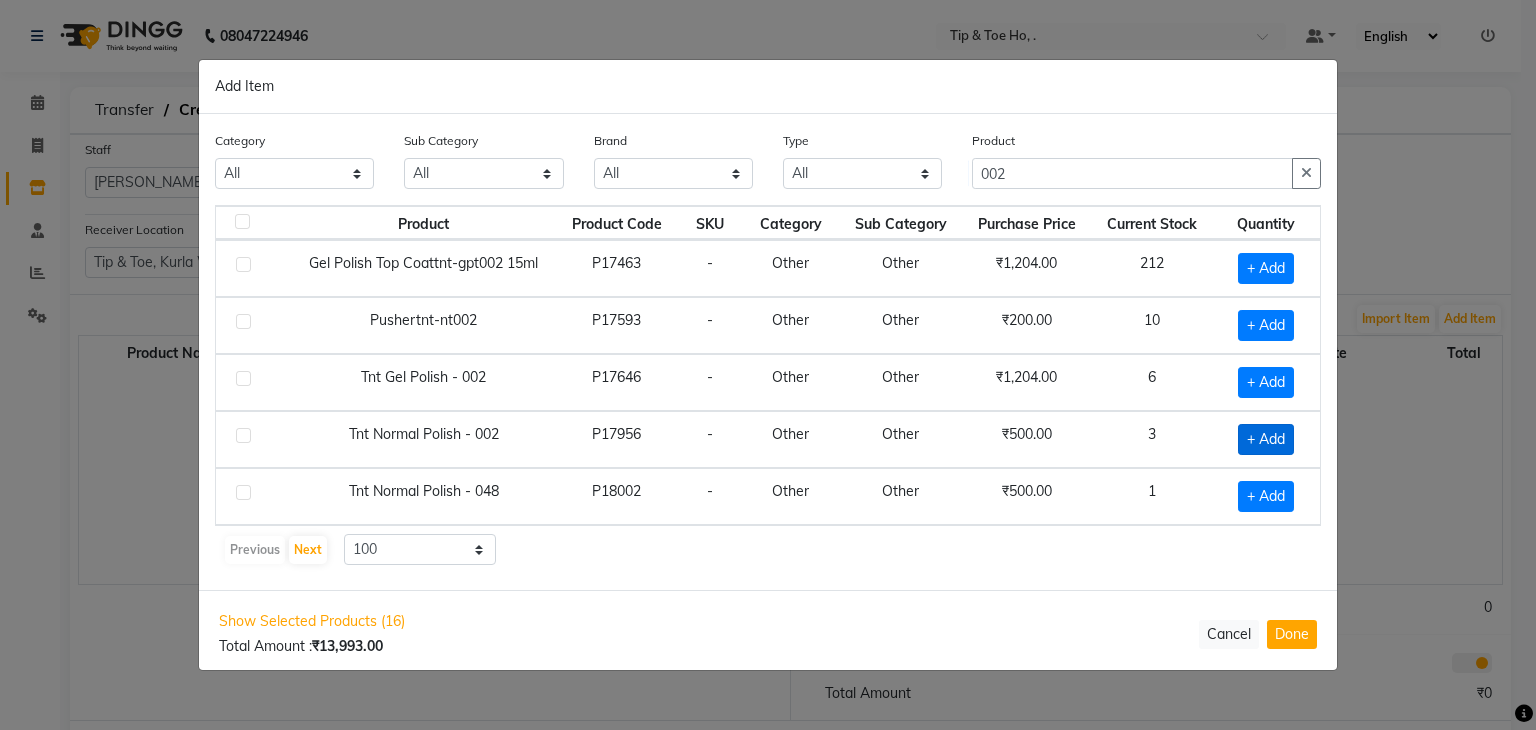 click on "+ Add" 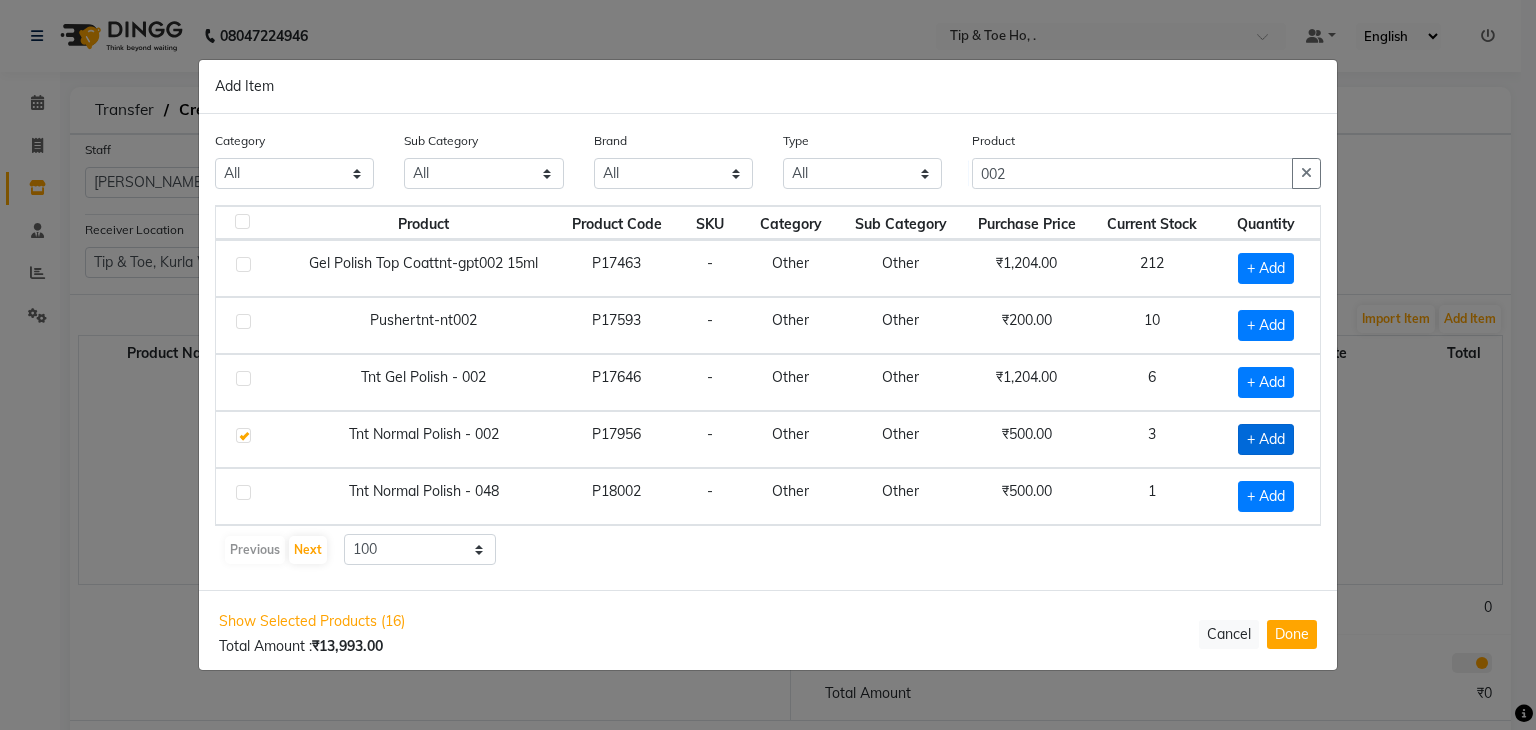 checkbox on "true" 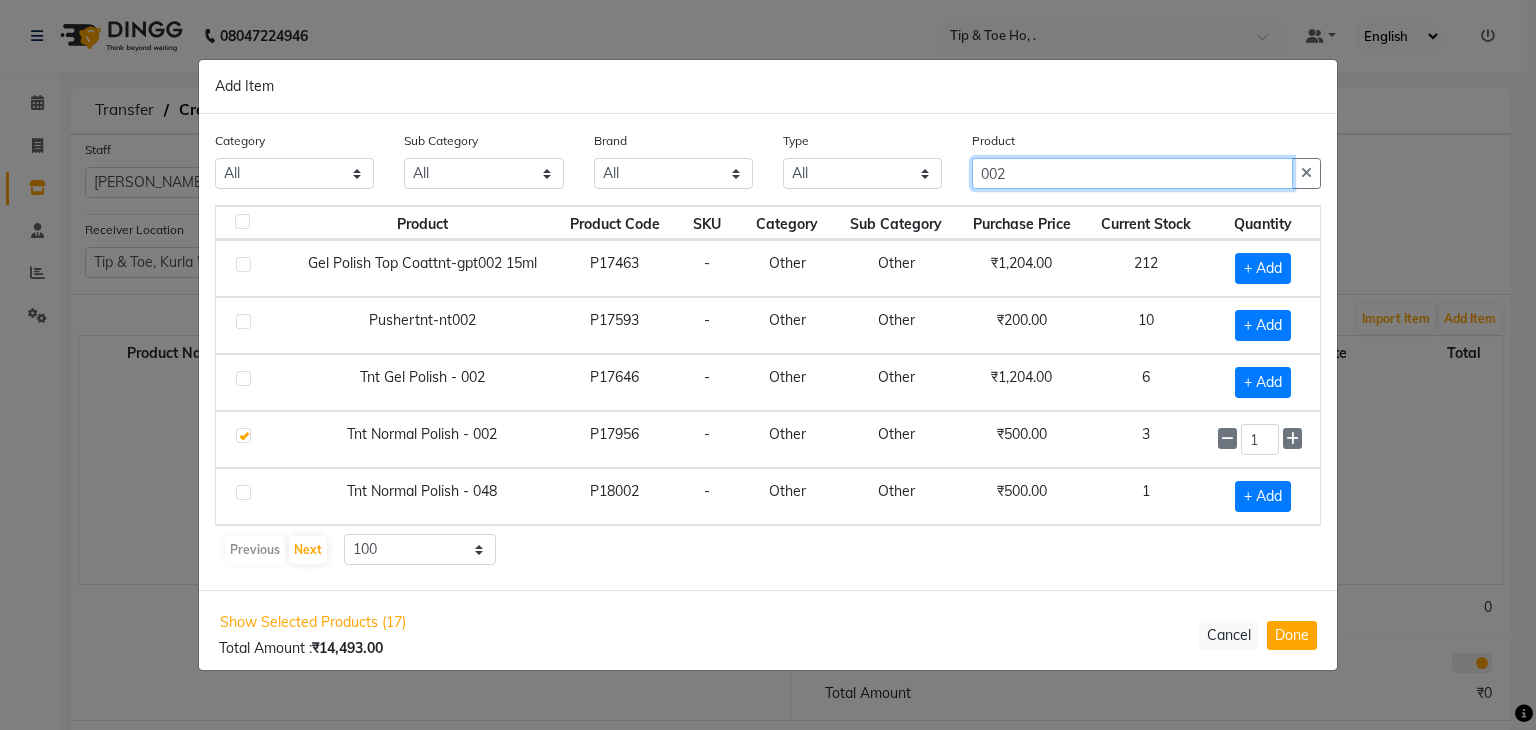 click on "002" 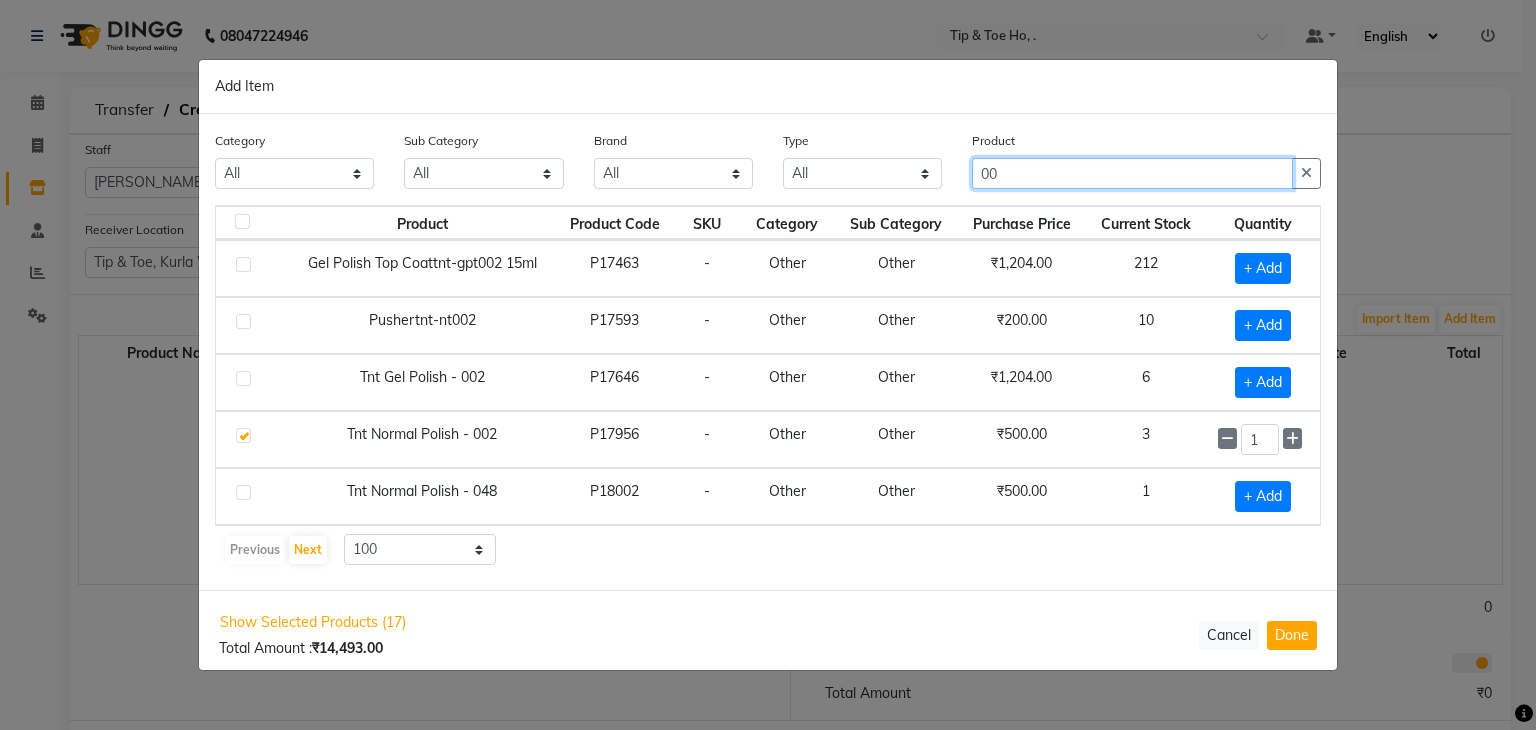 type on "0" 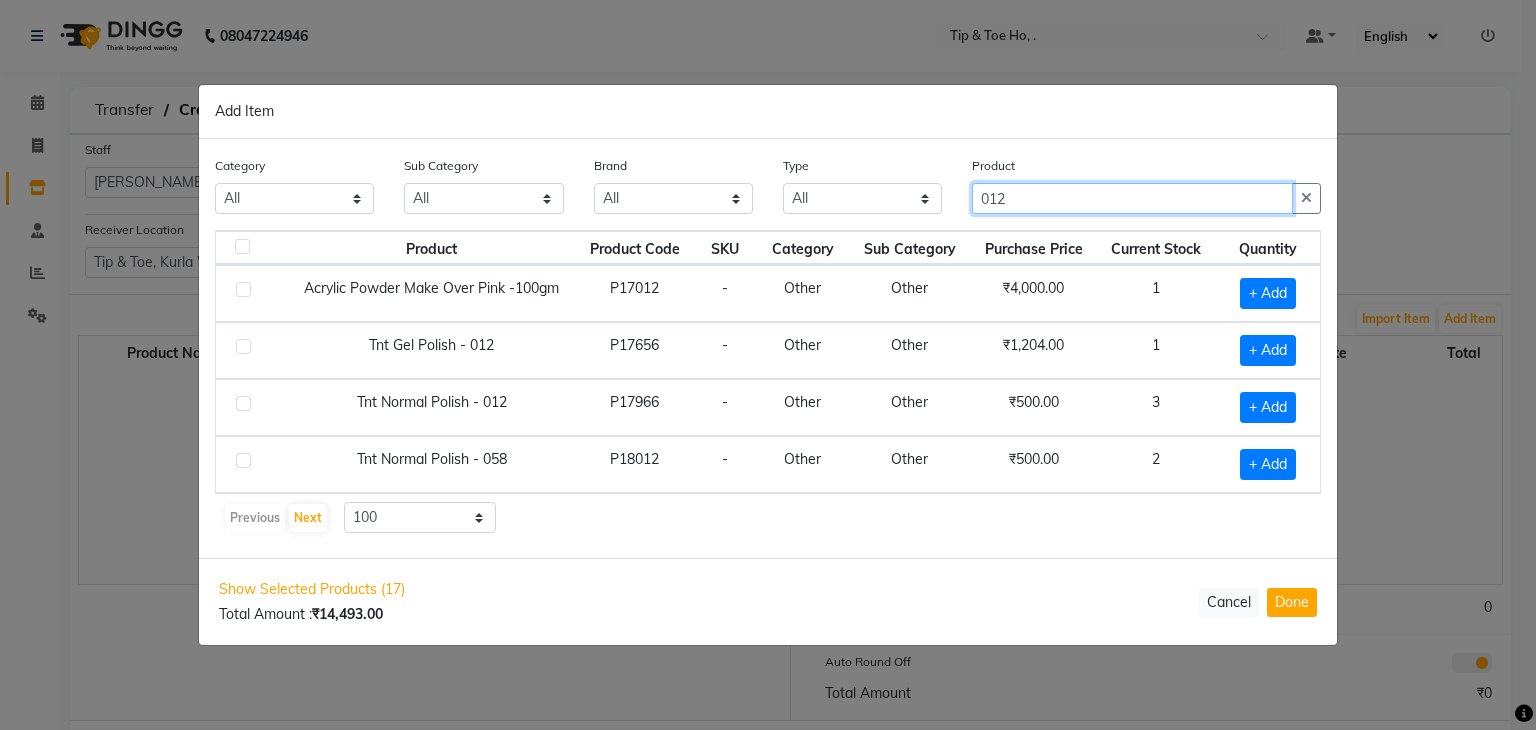 type on "012" 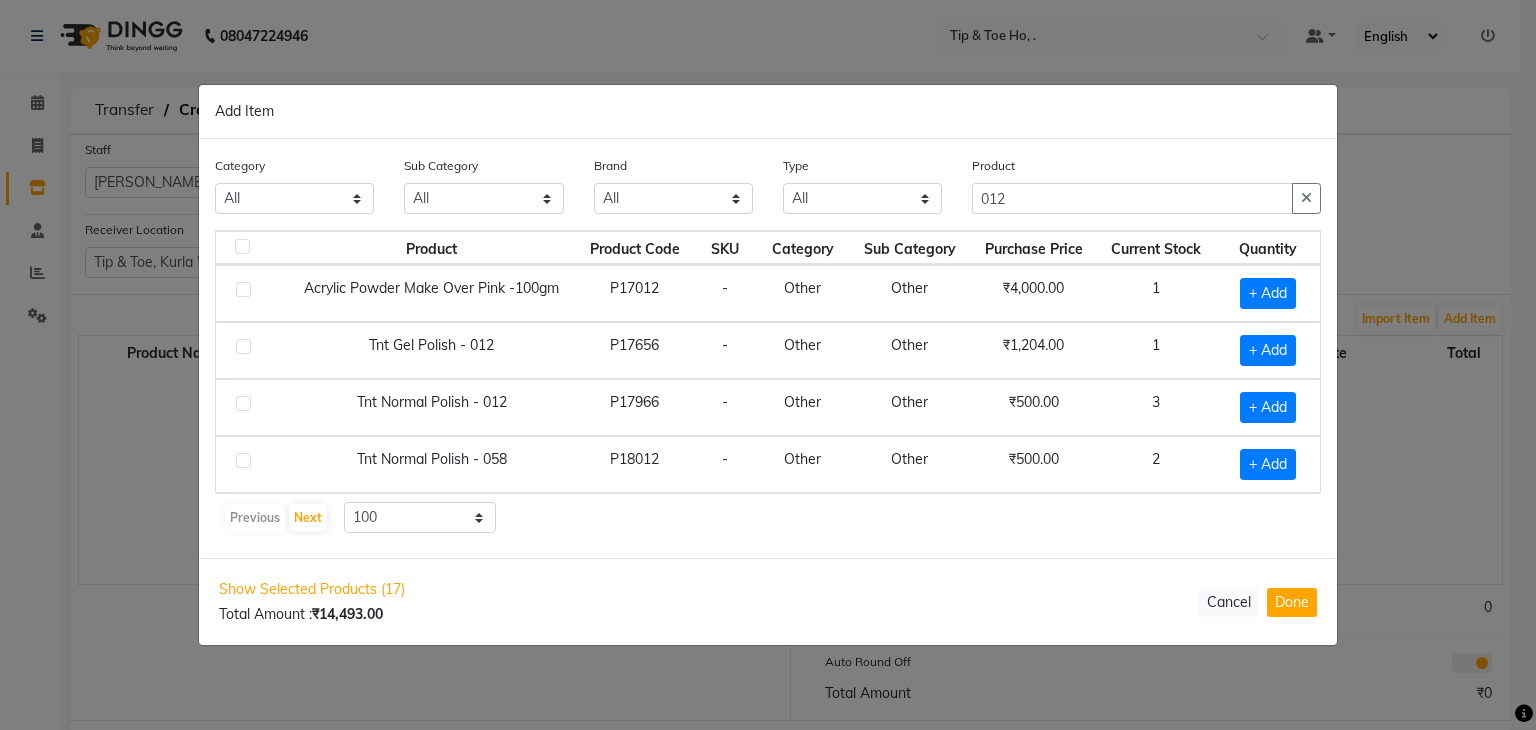 click on "+ Add" 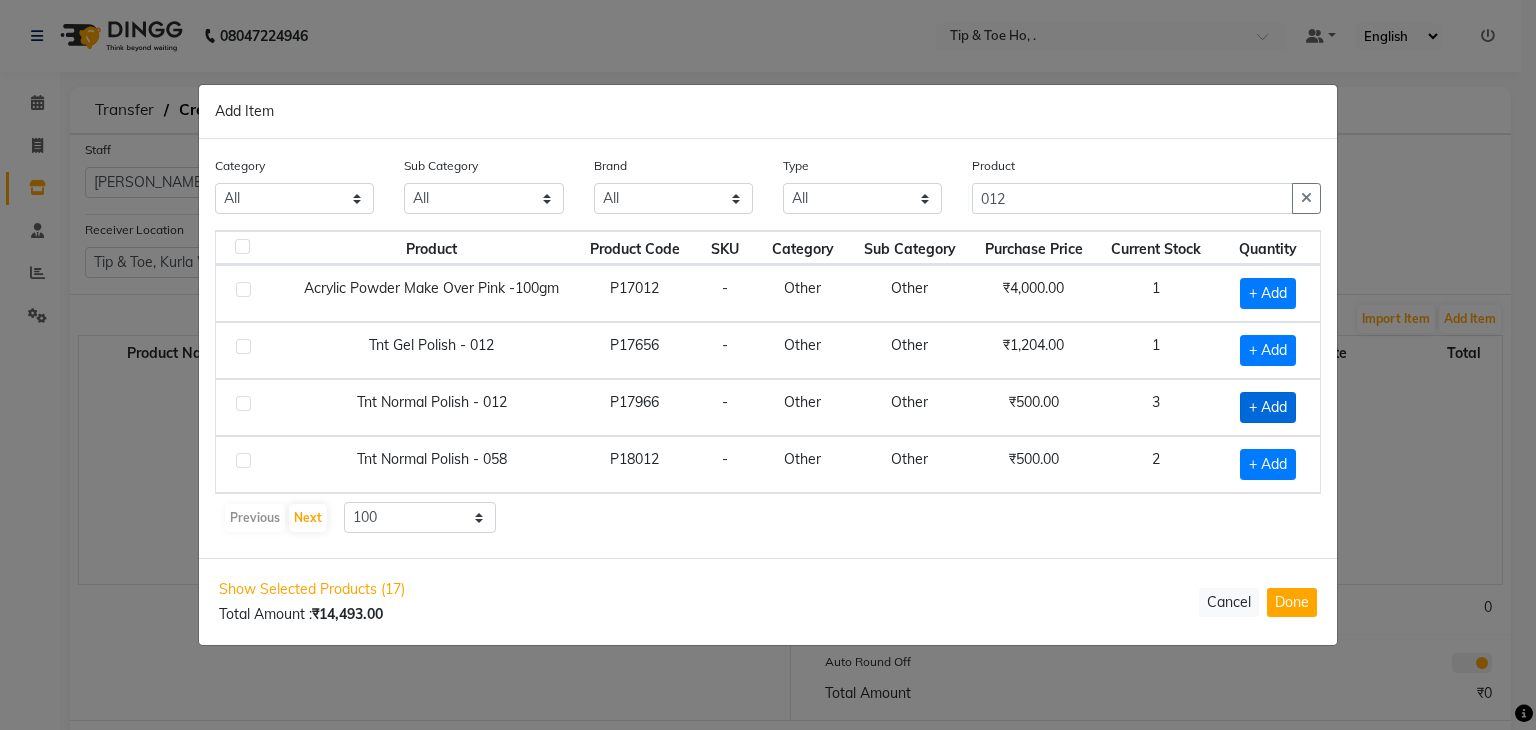 click on "+ Add" 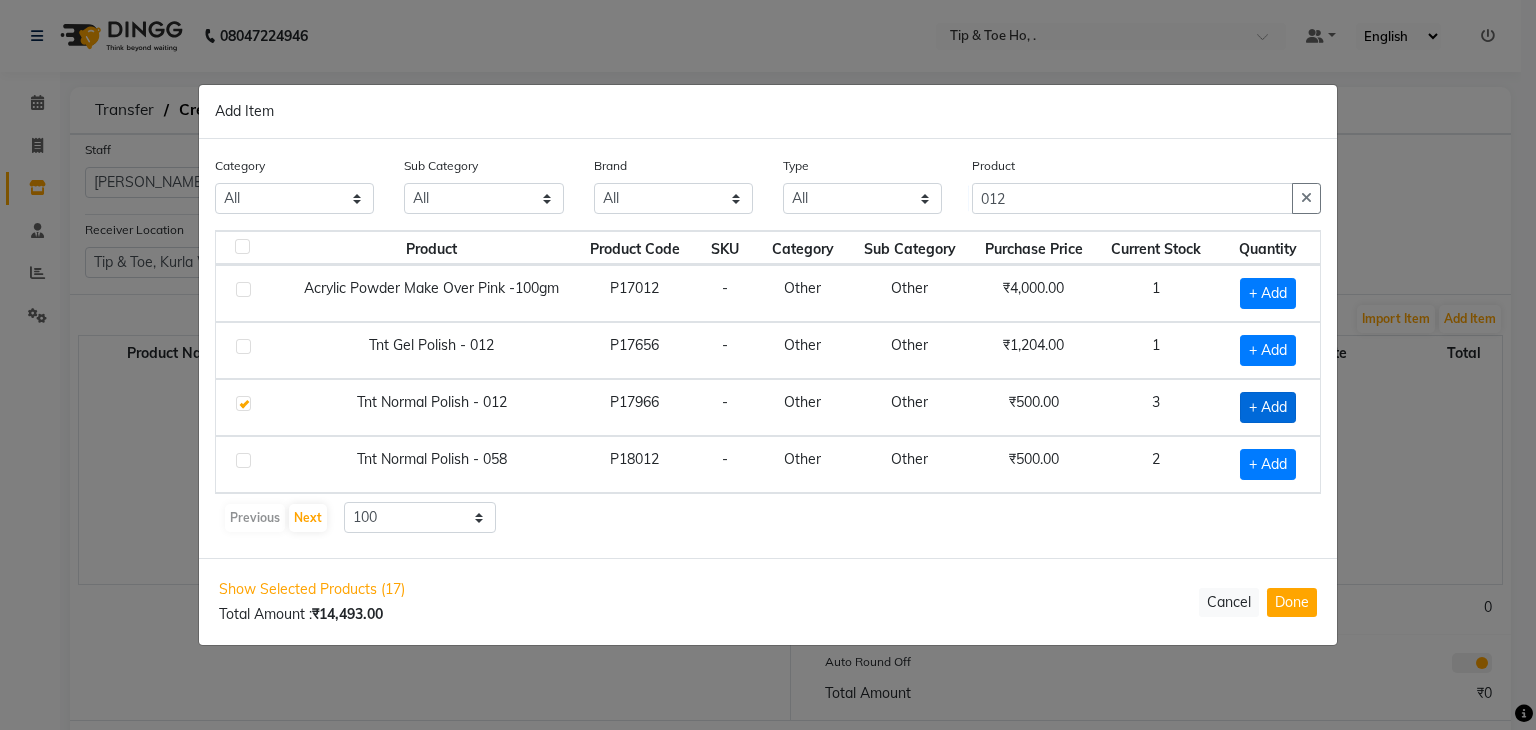 checkbox on "true" 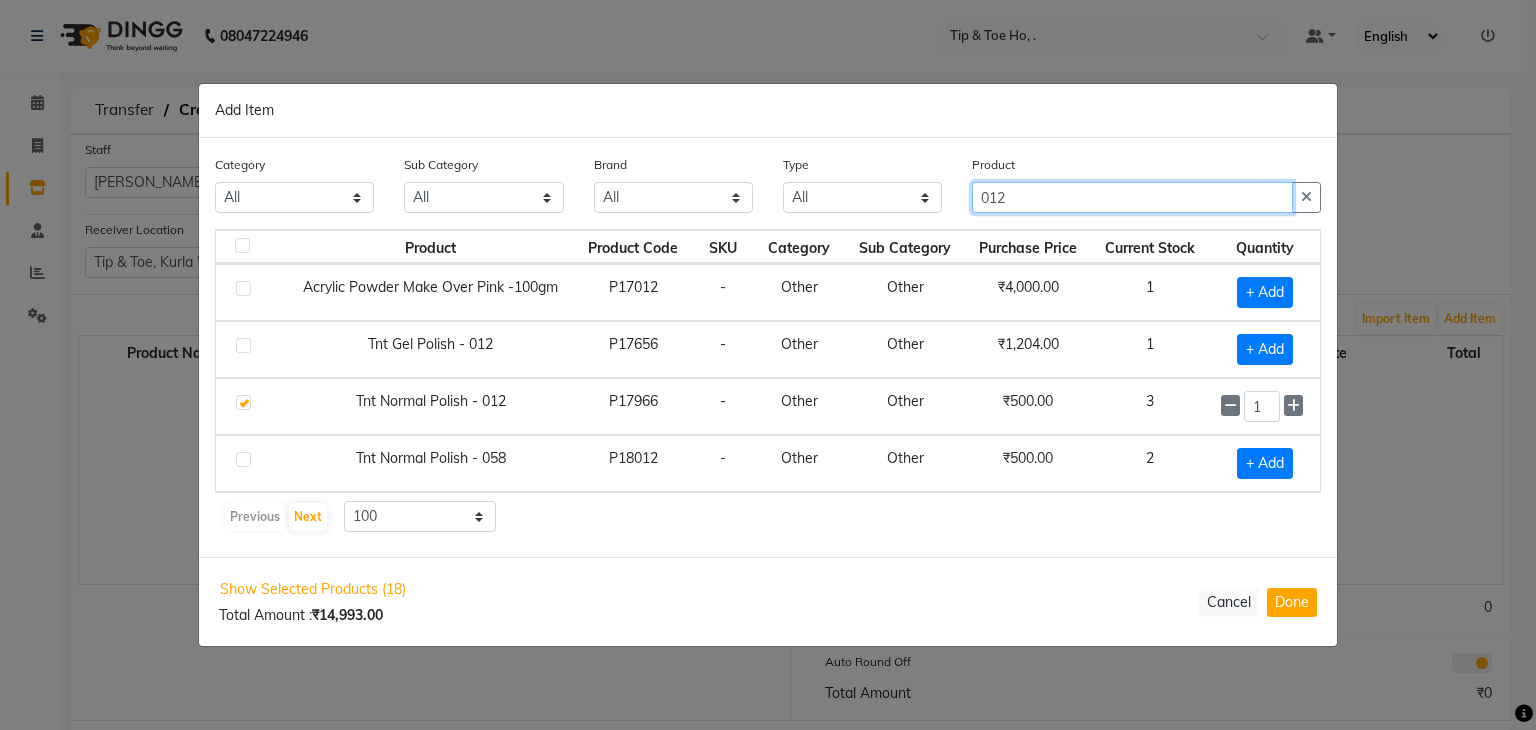 click on "012" 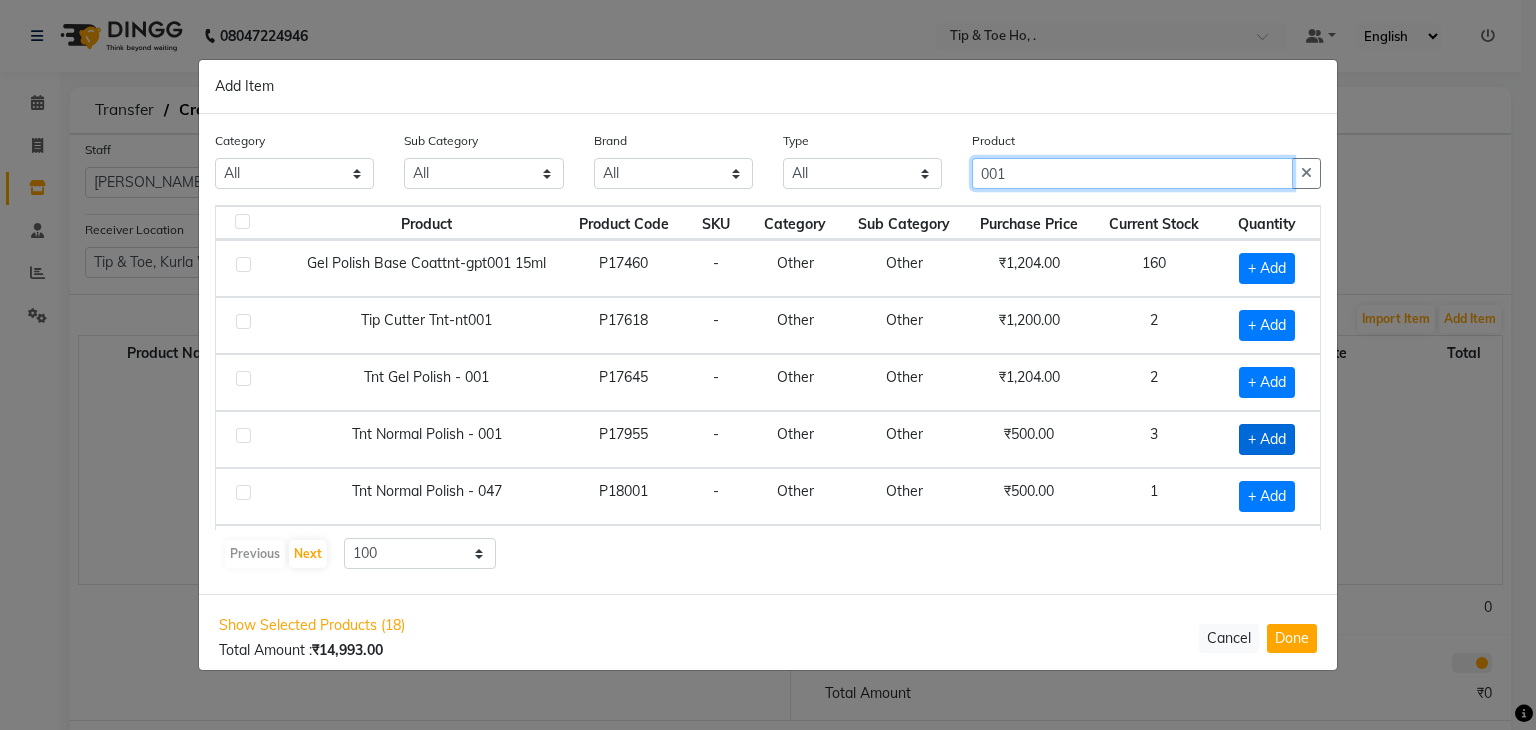 type on "001" 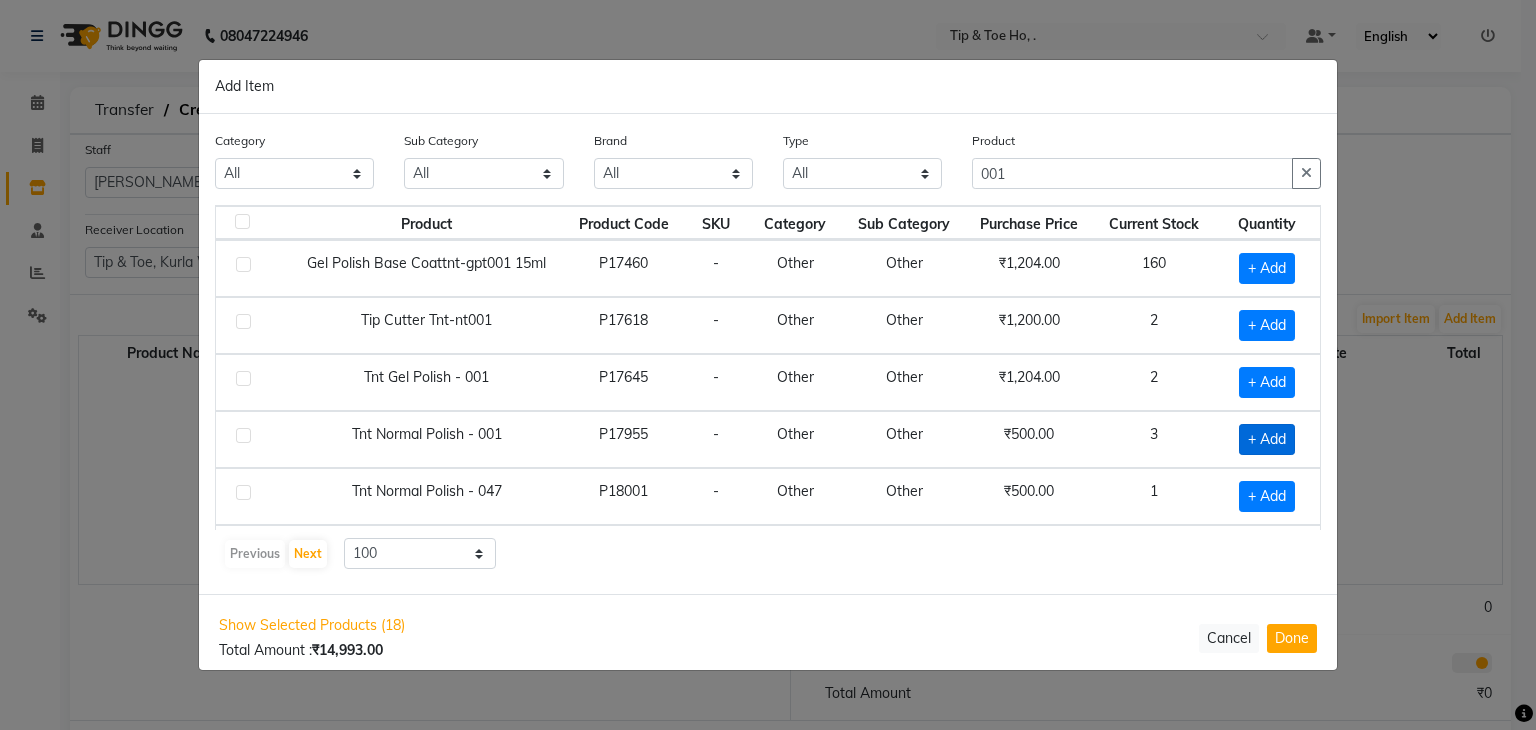 click on "+ Add" 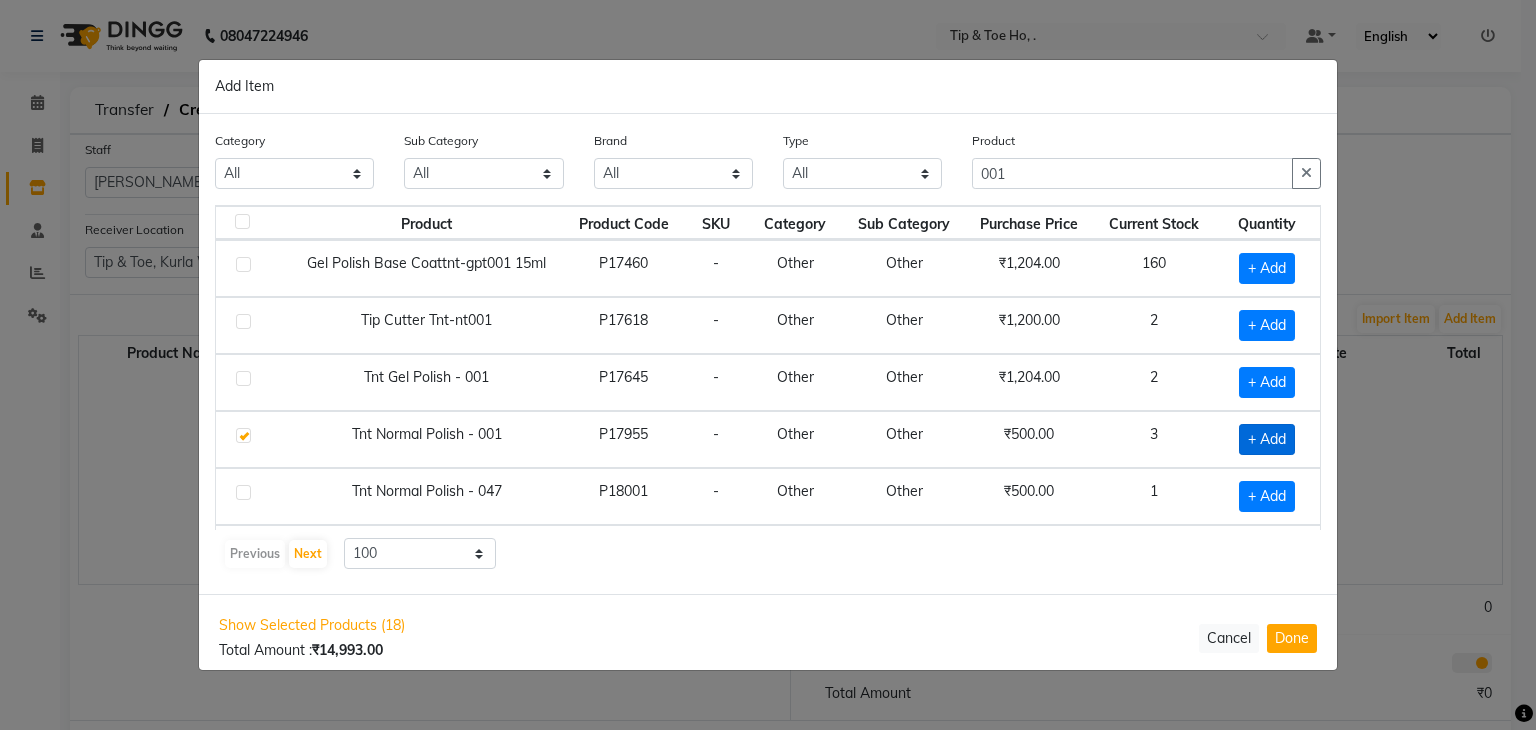 checkbox on "true" 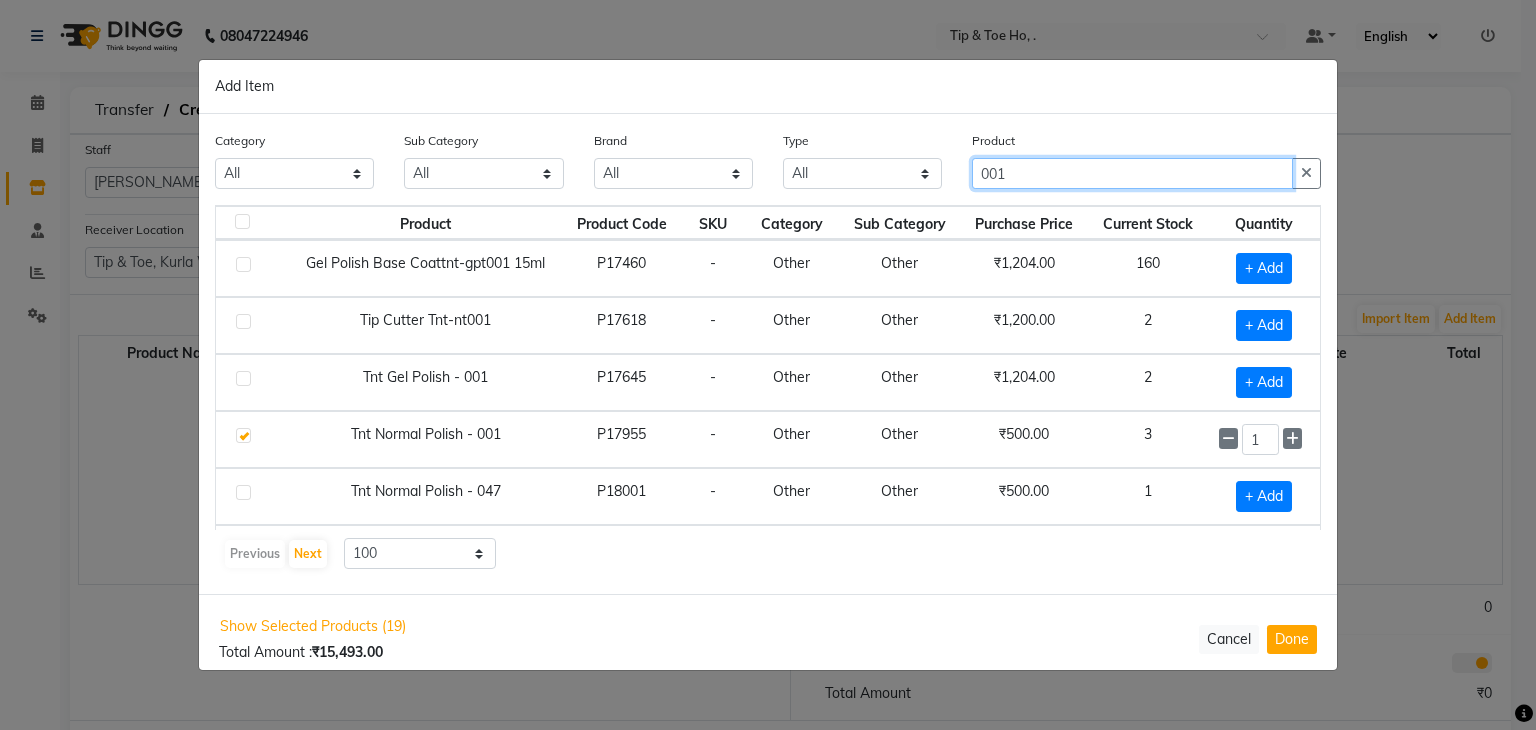click on "001" 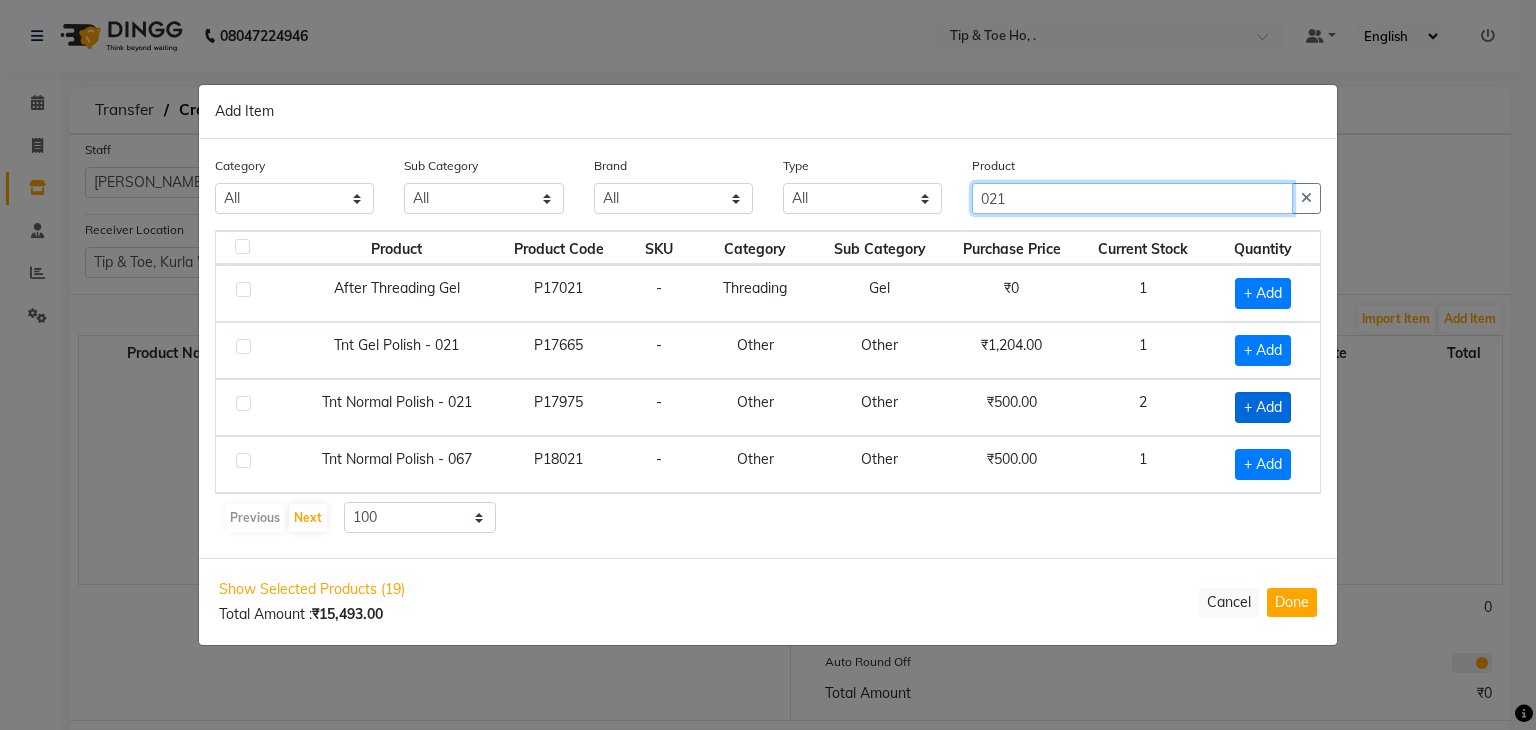 type on "021" 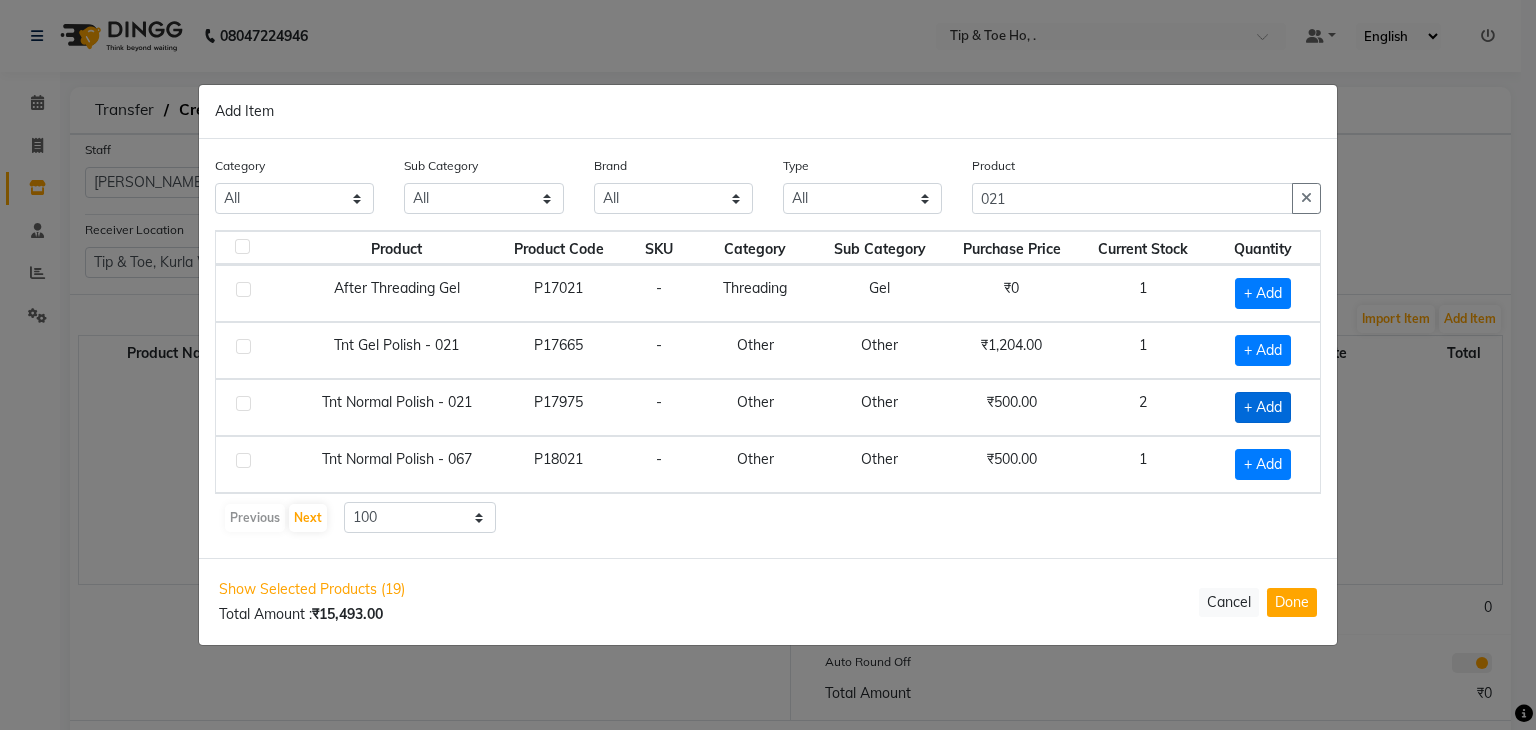 click on "+ Add" 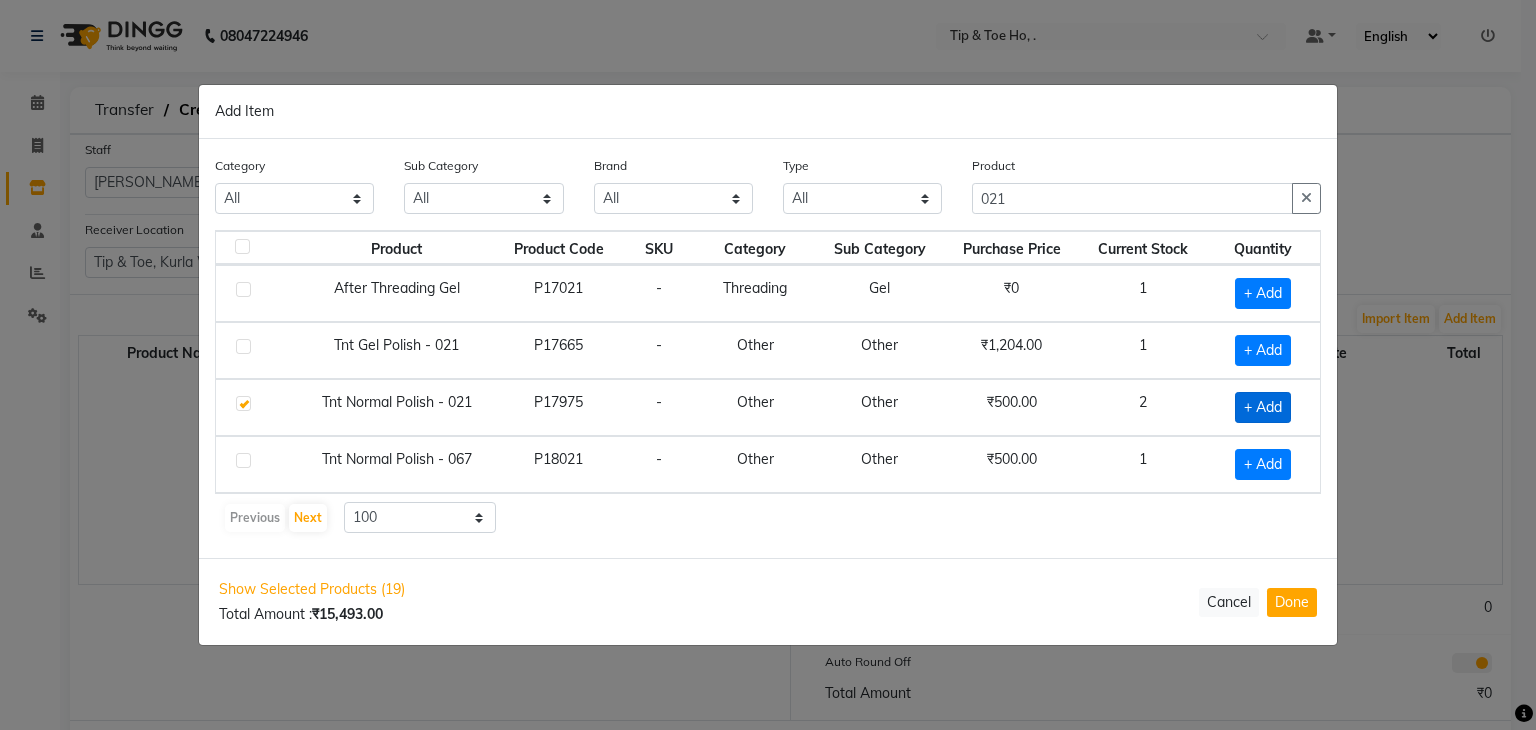 checkbox on "true" 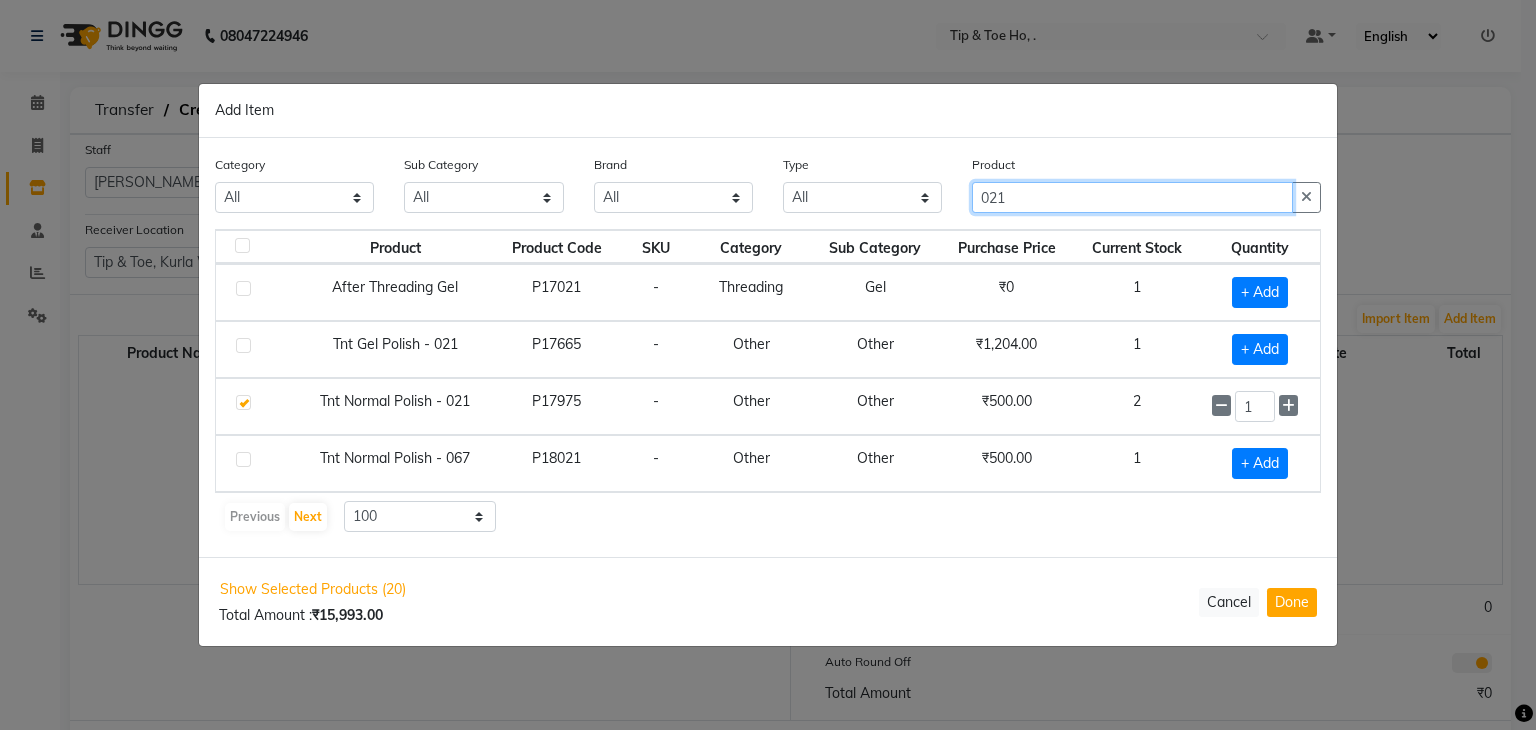 click on "021" 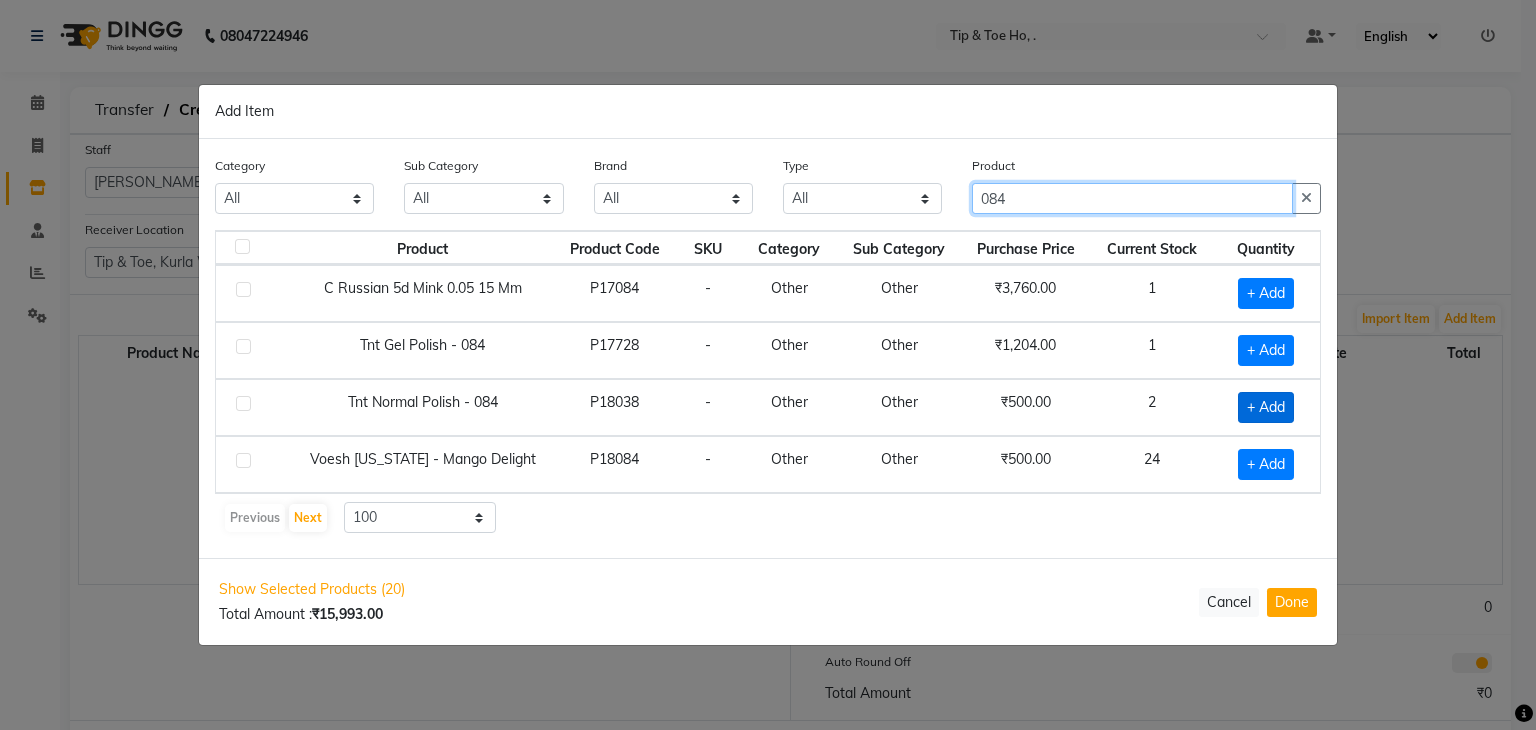 type on "084" 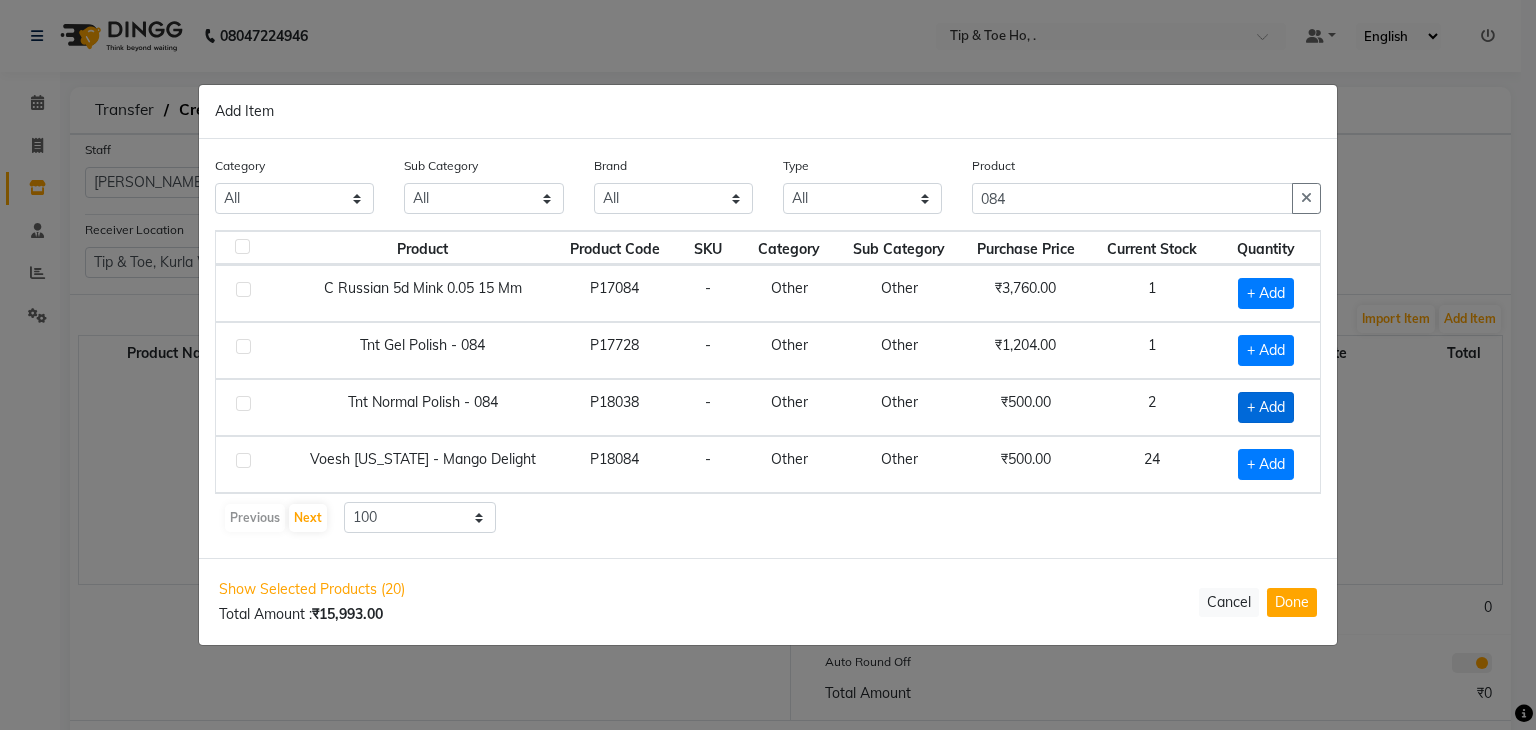 click on "+ Add" 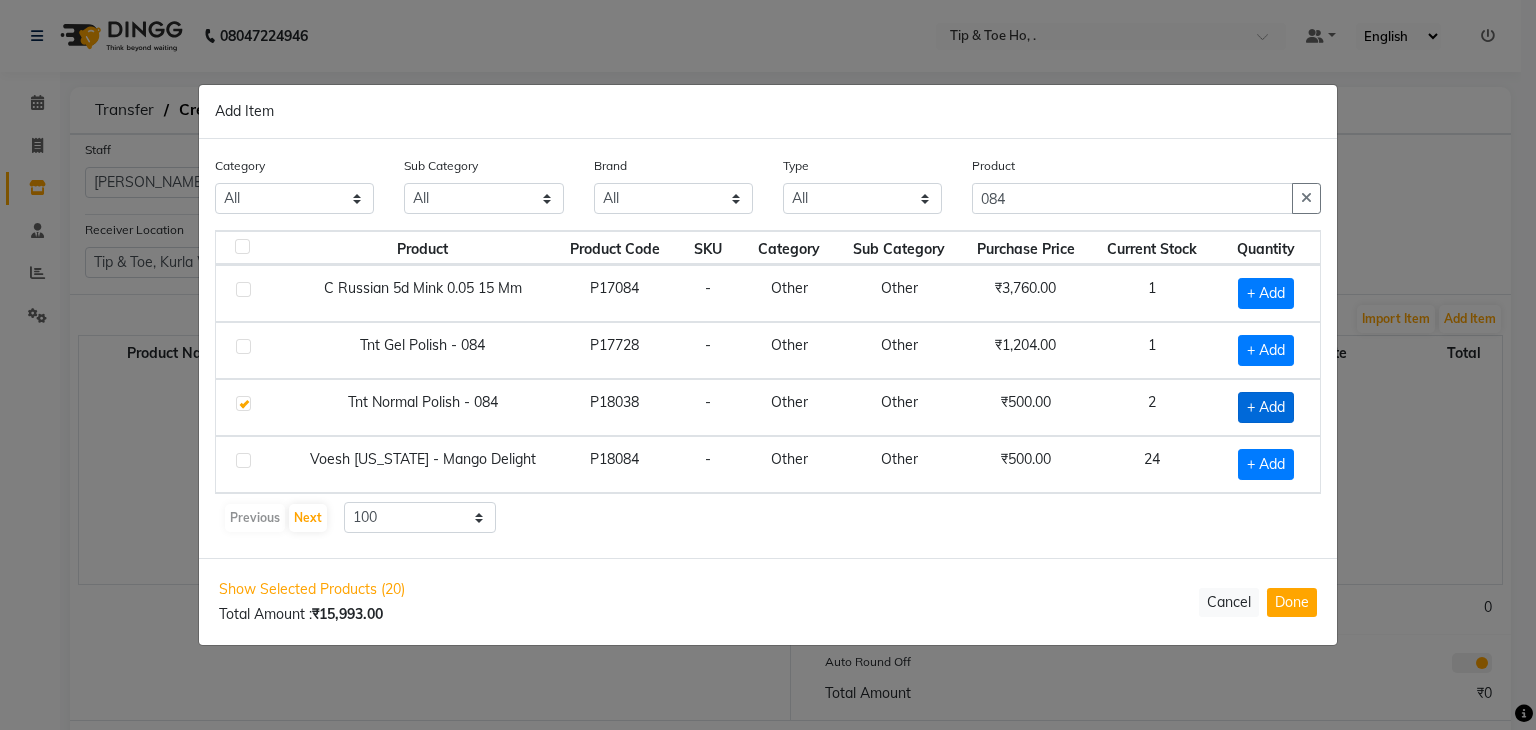 checkbox on "true" 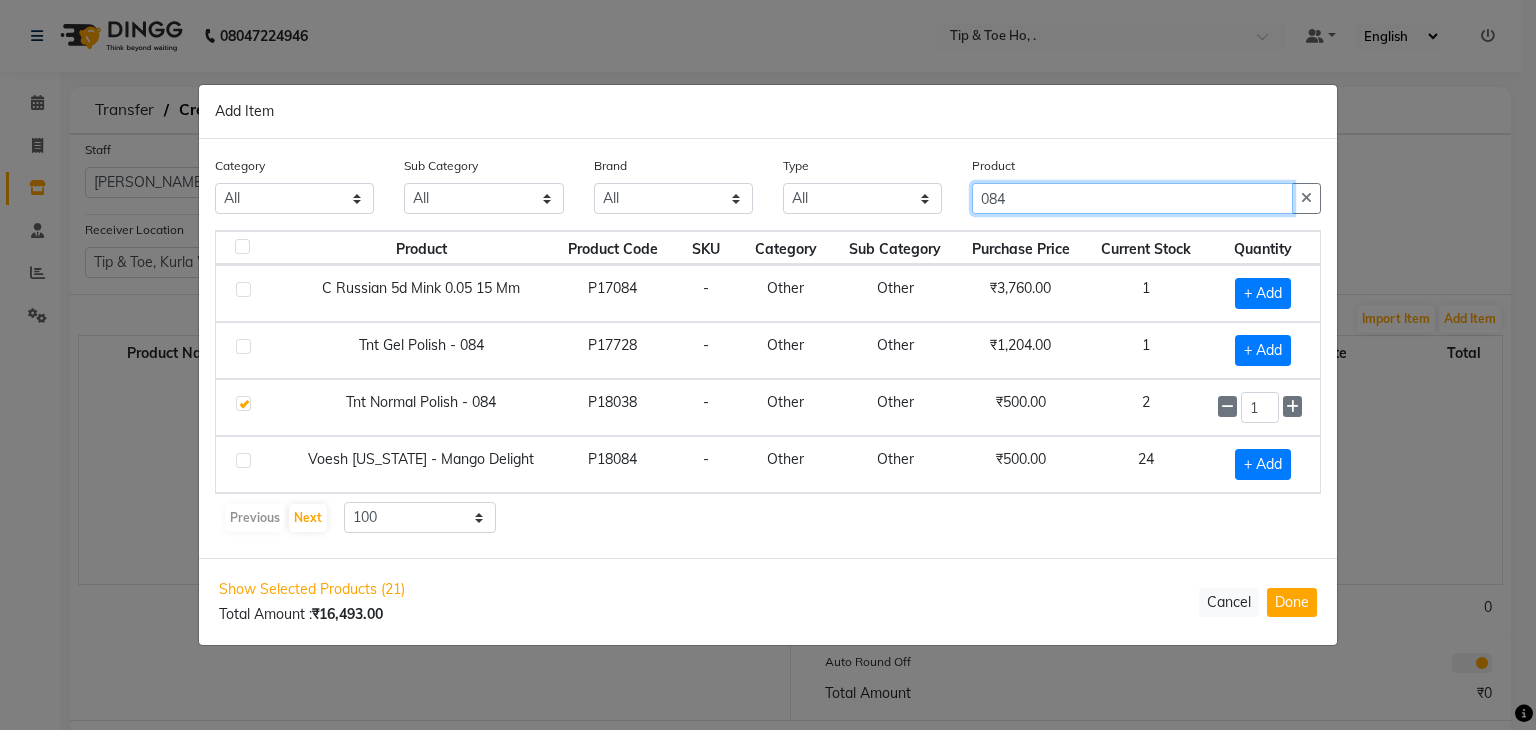 click on "084" 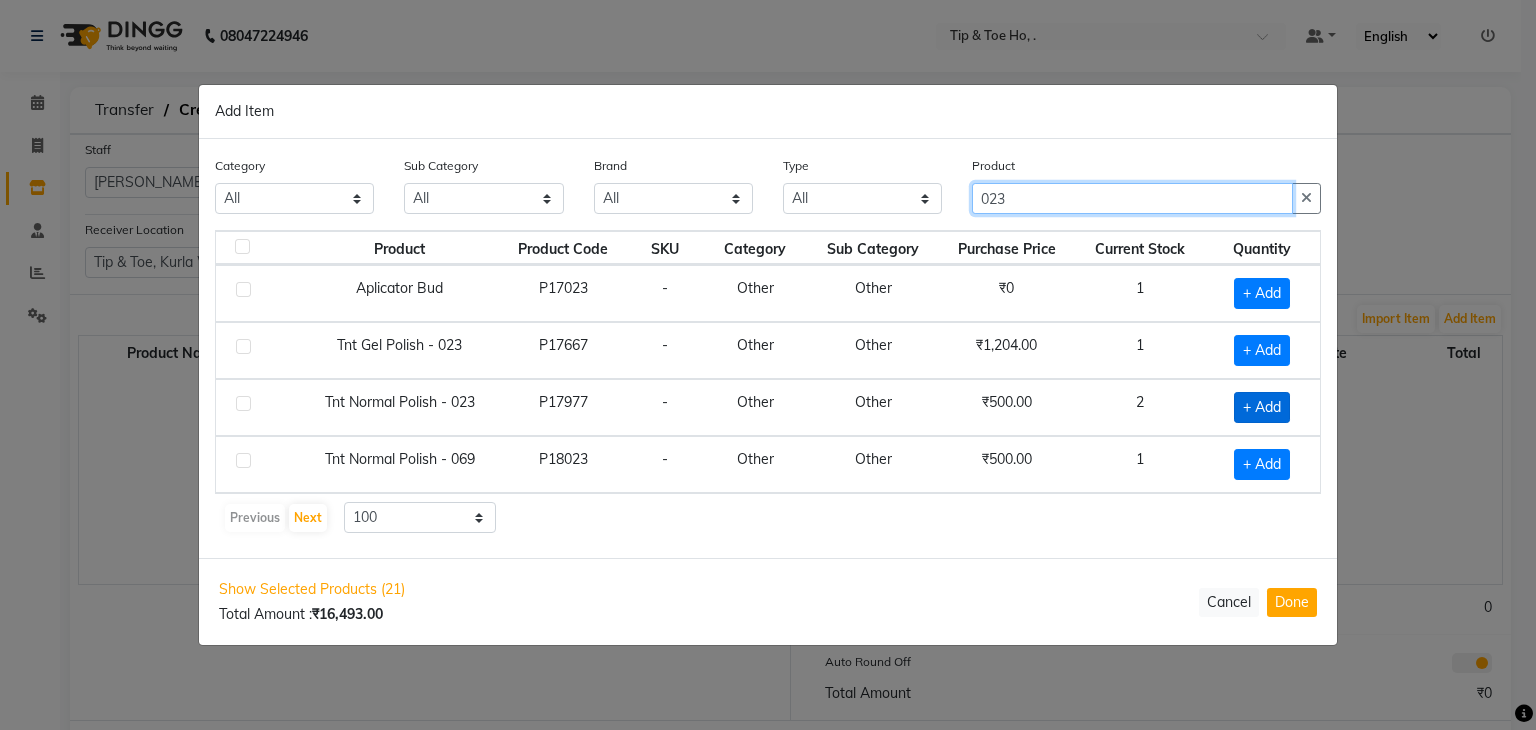 type on "023" 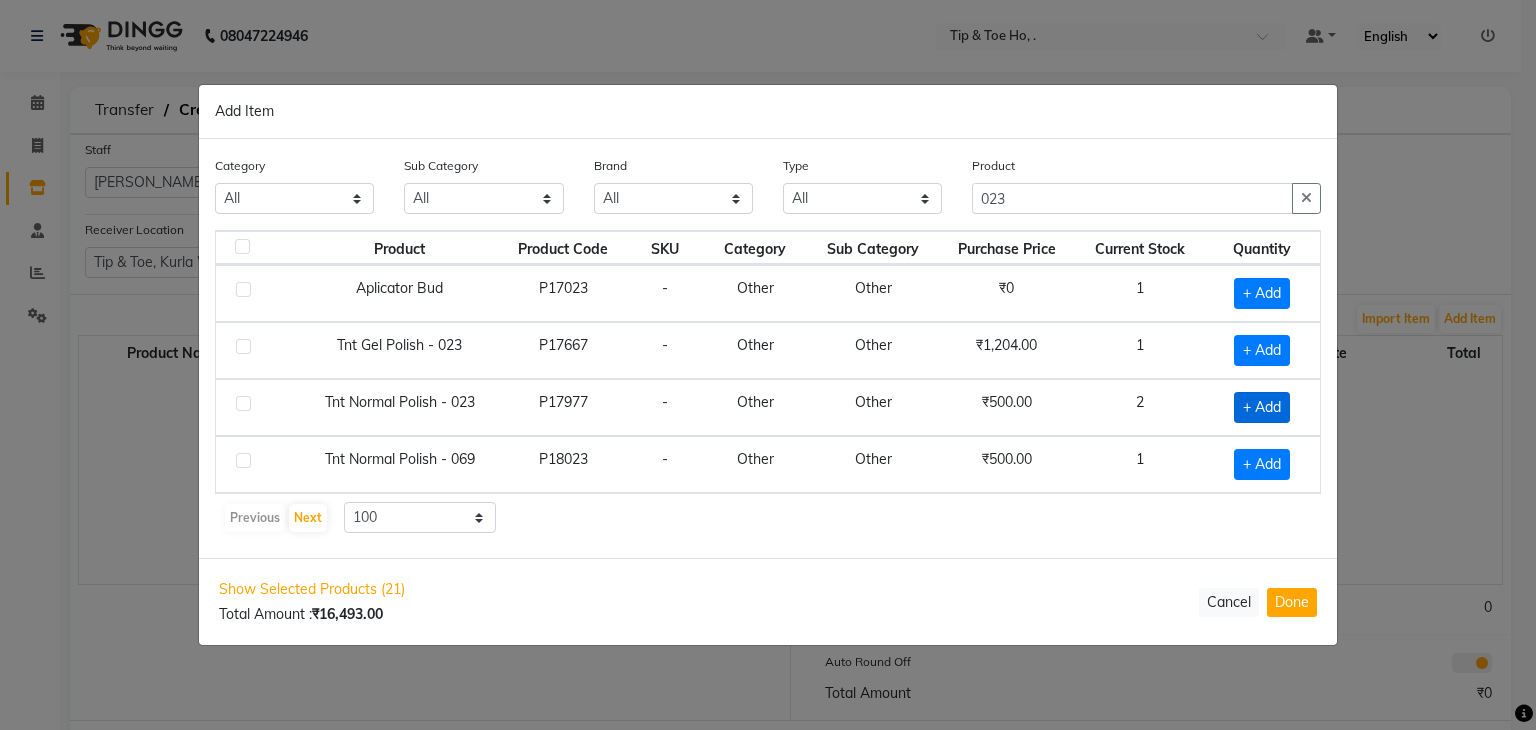 click on "+ Add" 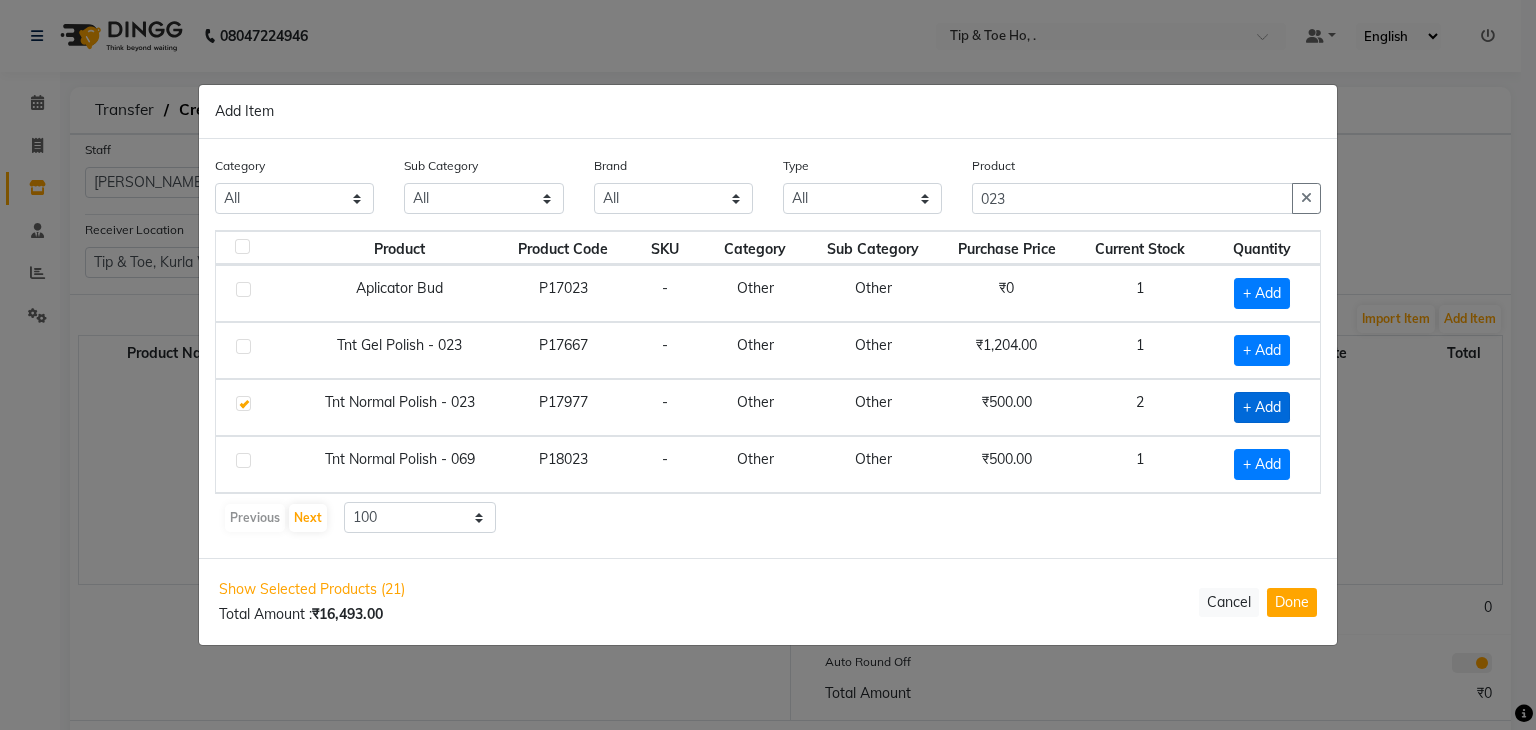 checkbox on "true" 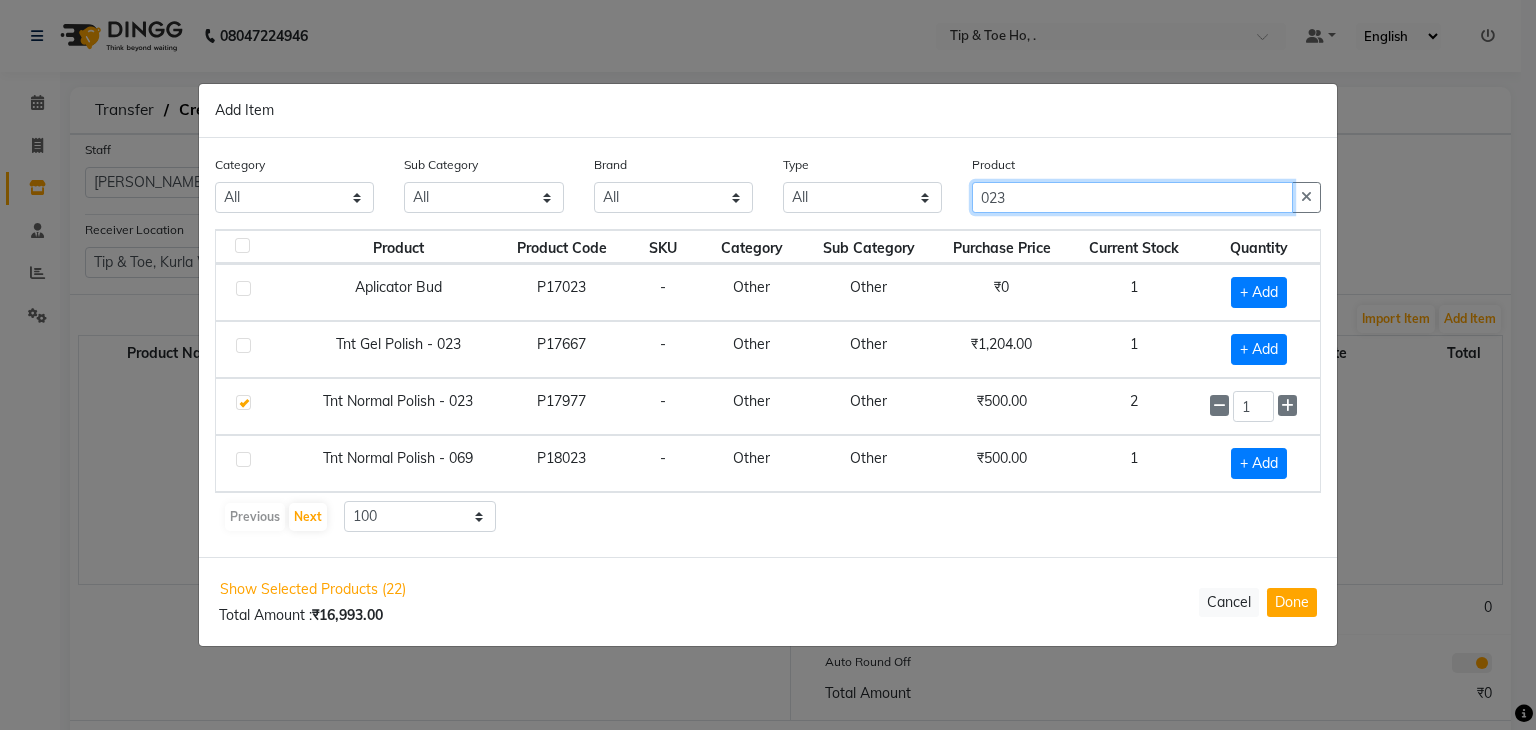 click on "023" 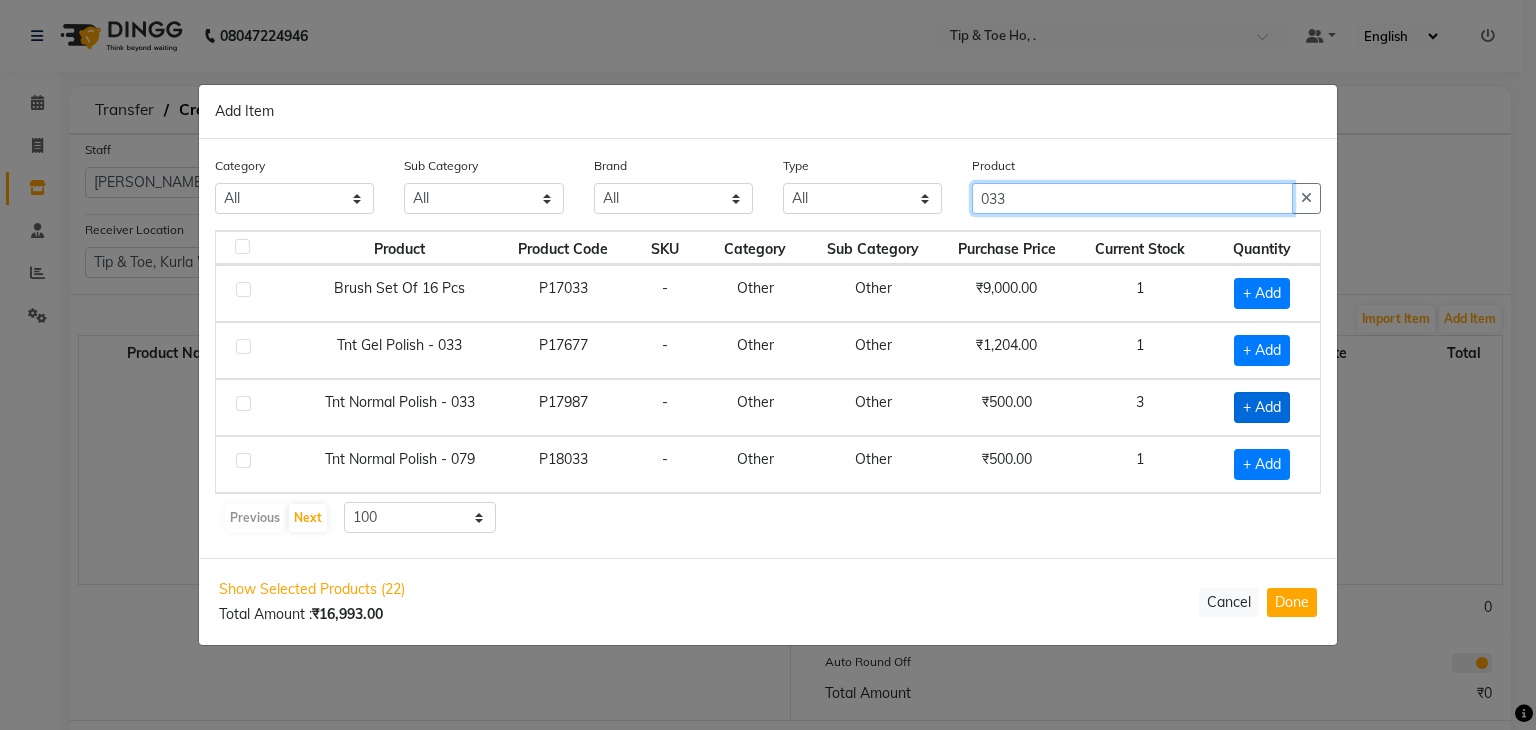type on "033" 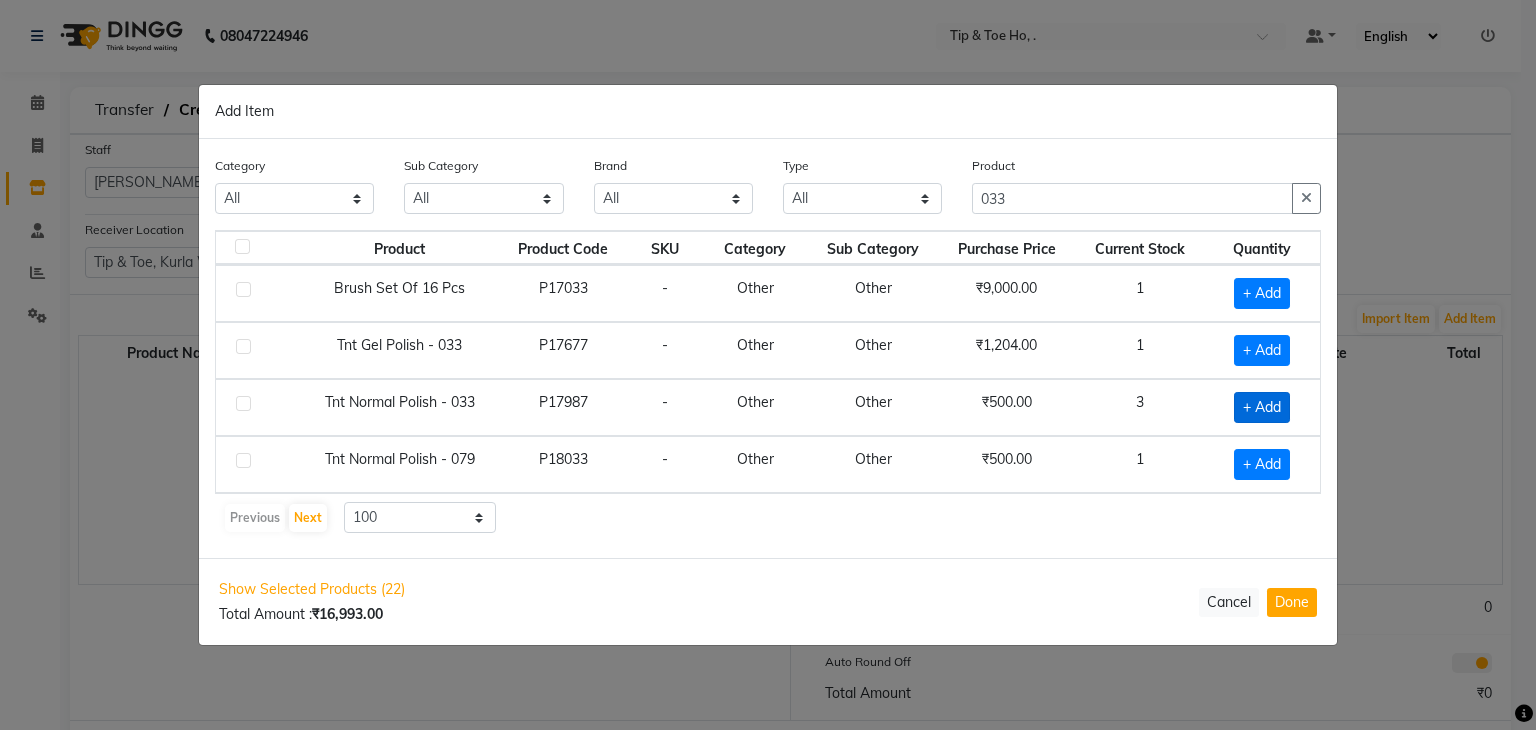 click on "+ Add" 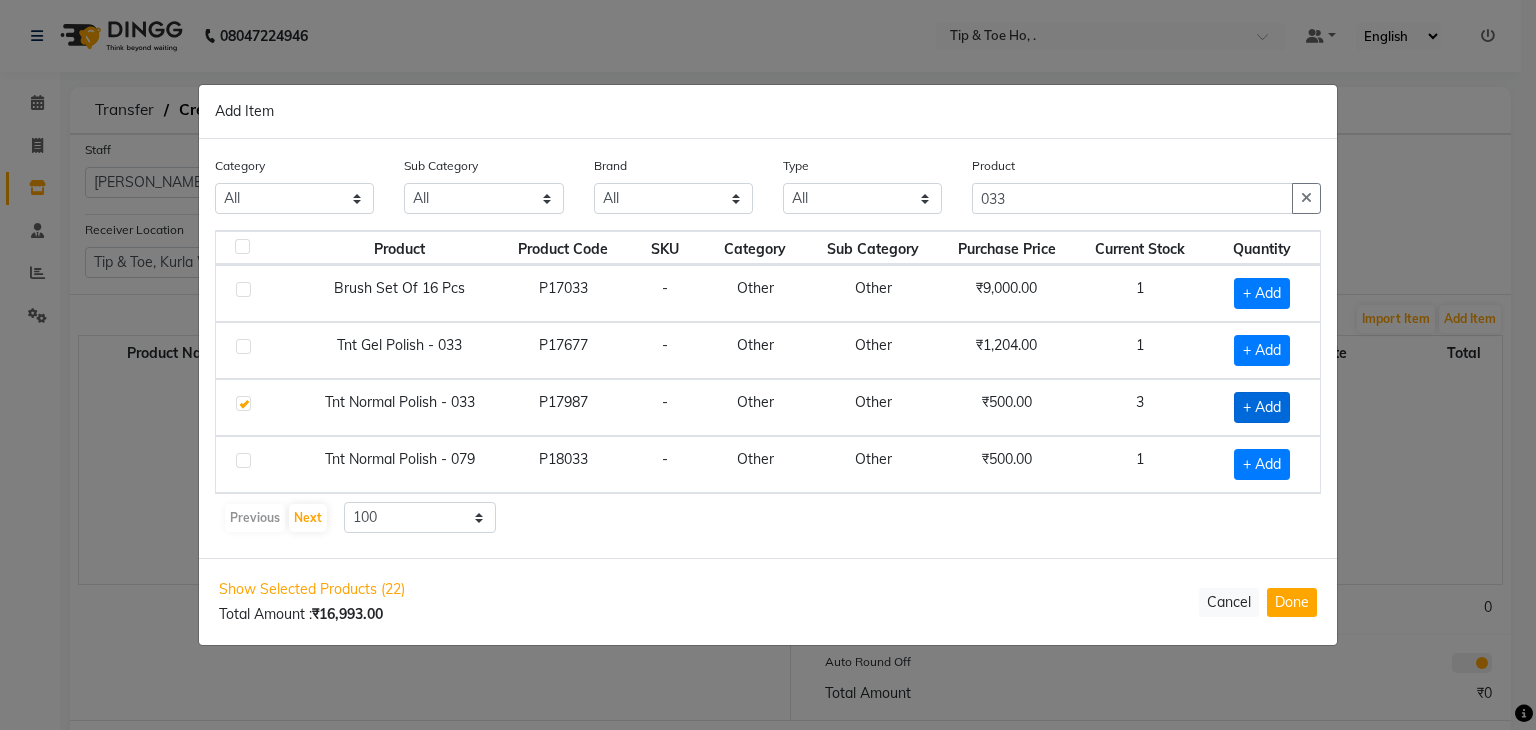 checkbox on "true" 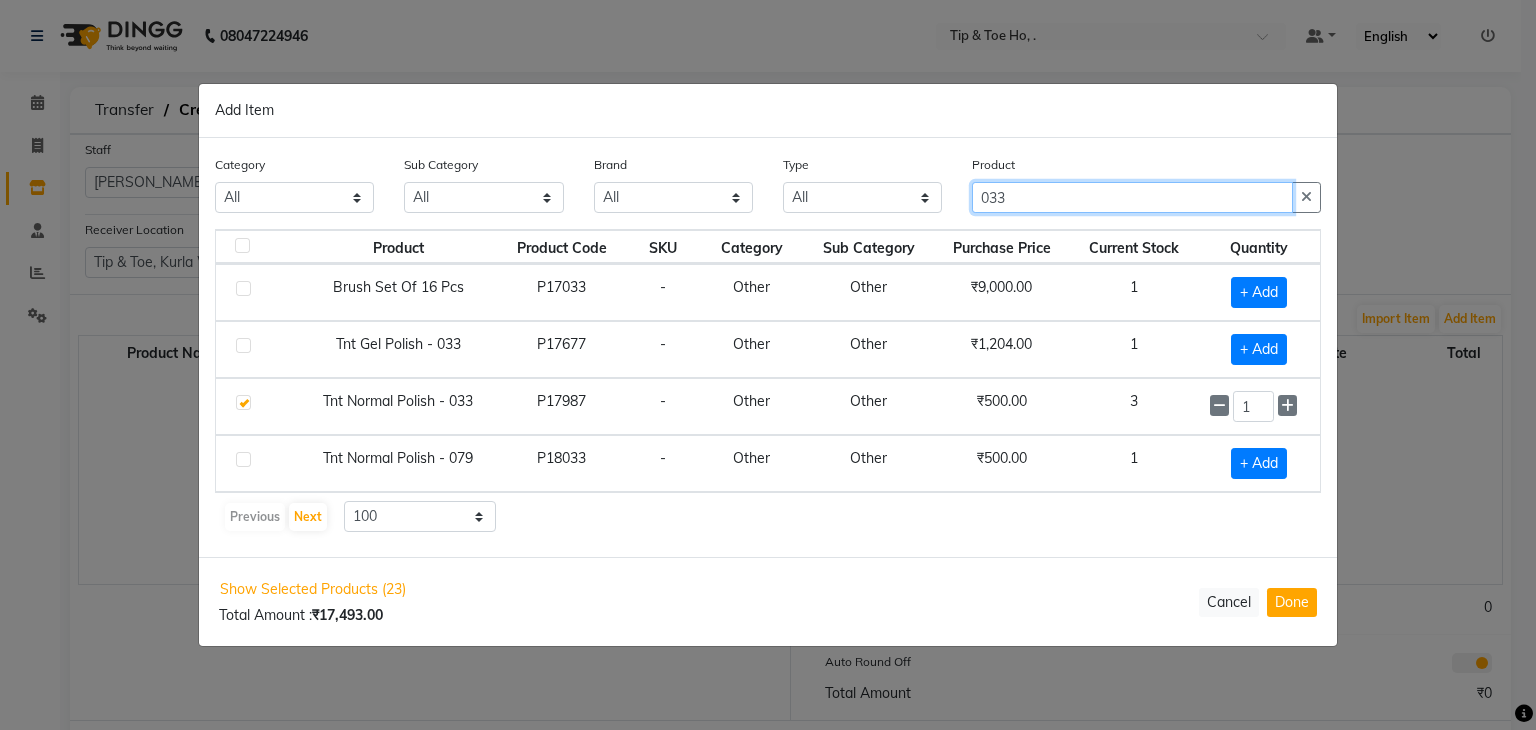 click on "033" 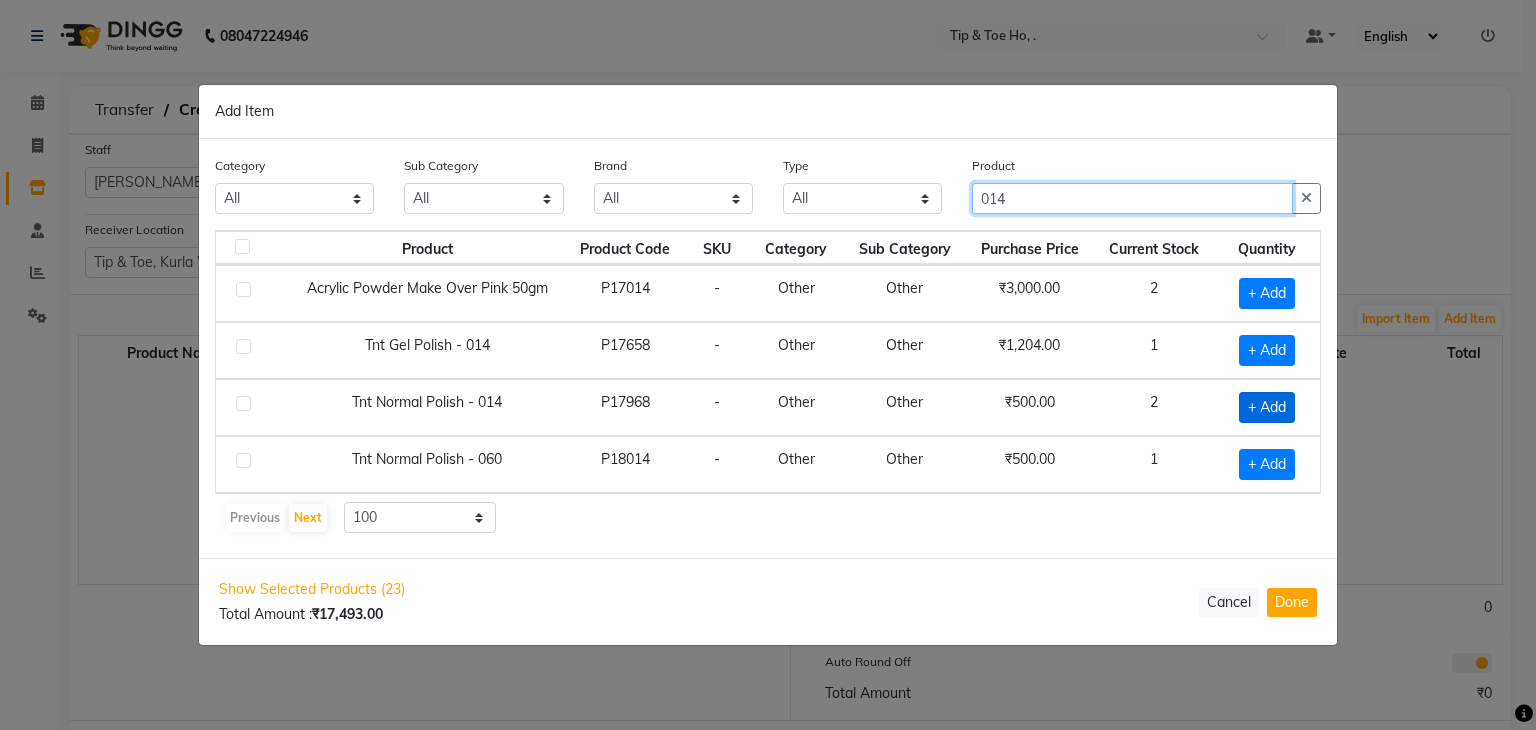 type on "014" 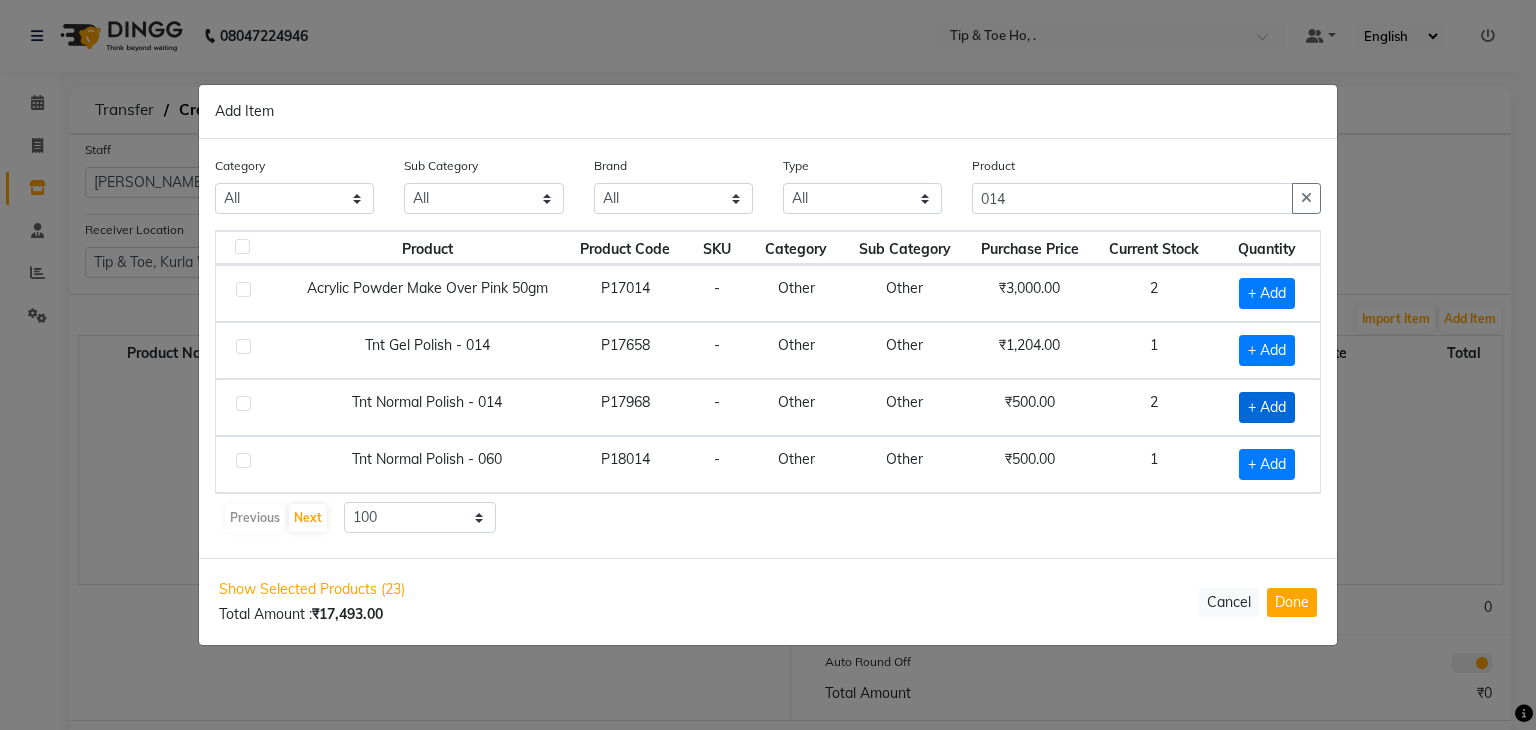 click on "+ Add" 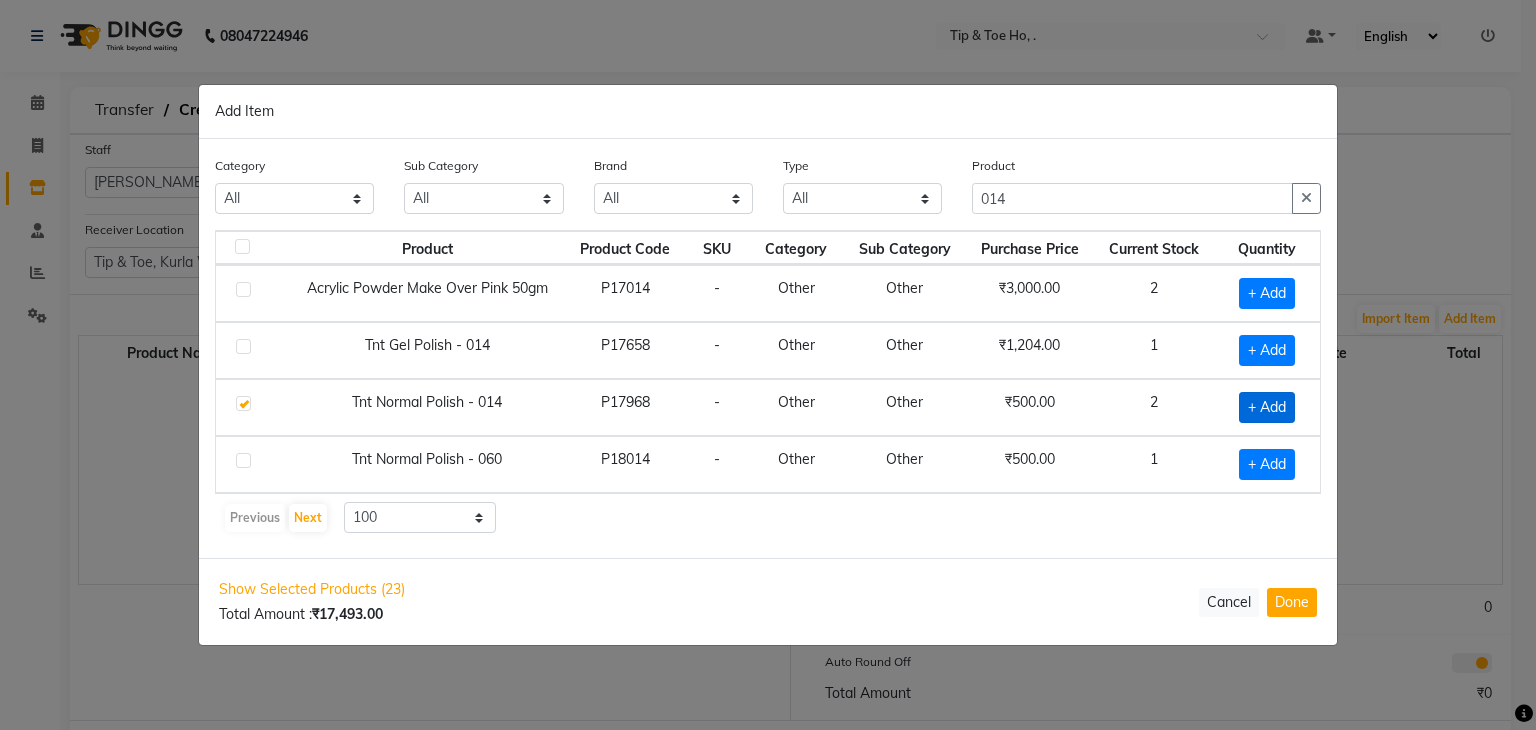 checkbox on "true" 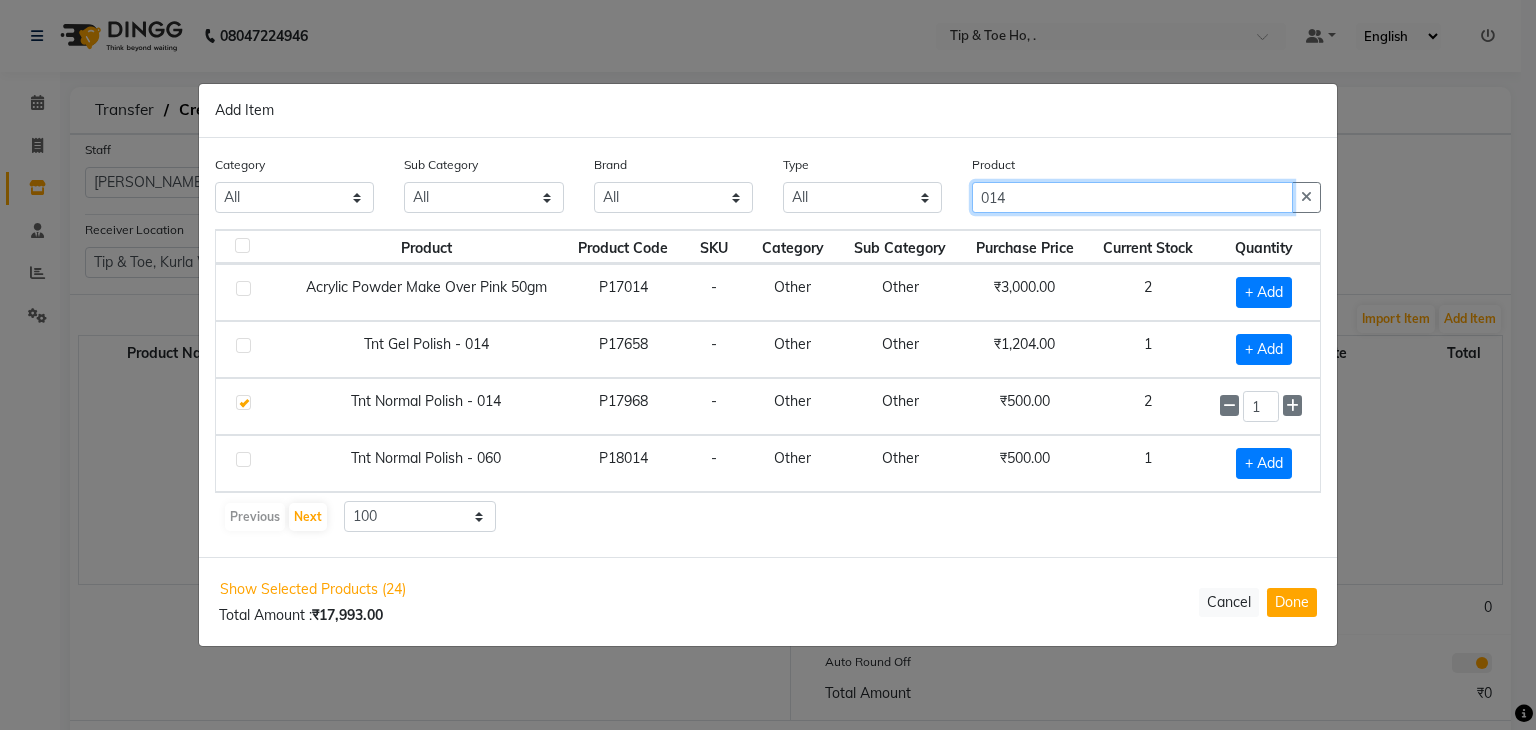 click on "014" 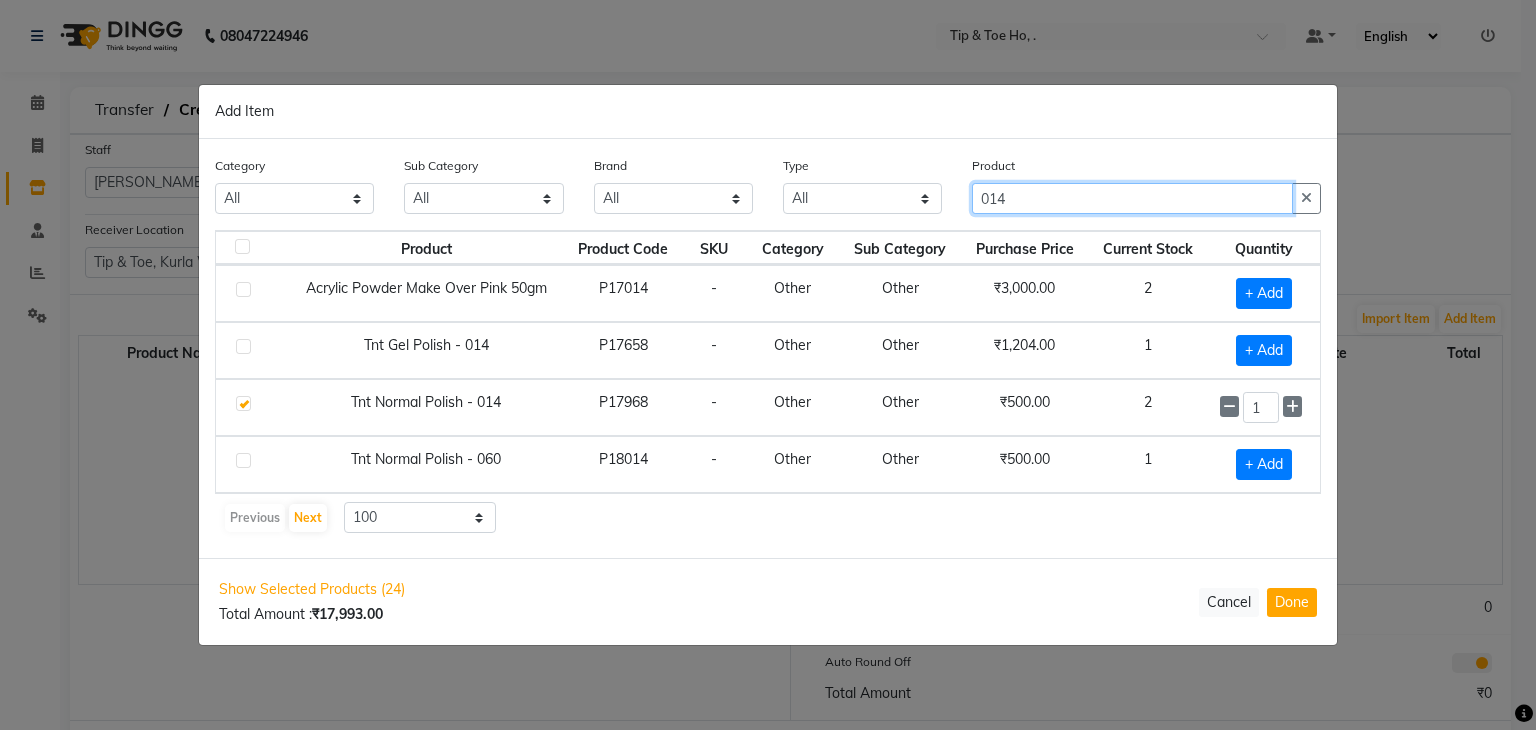 click on "014" 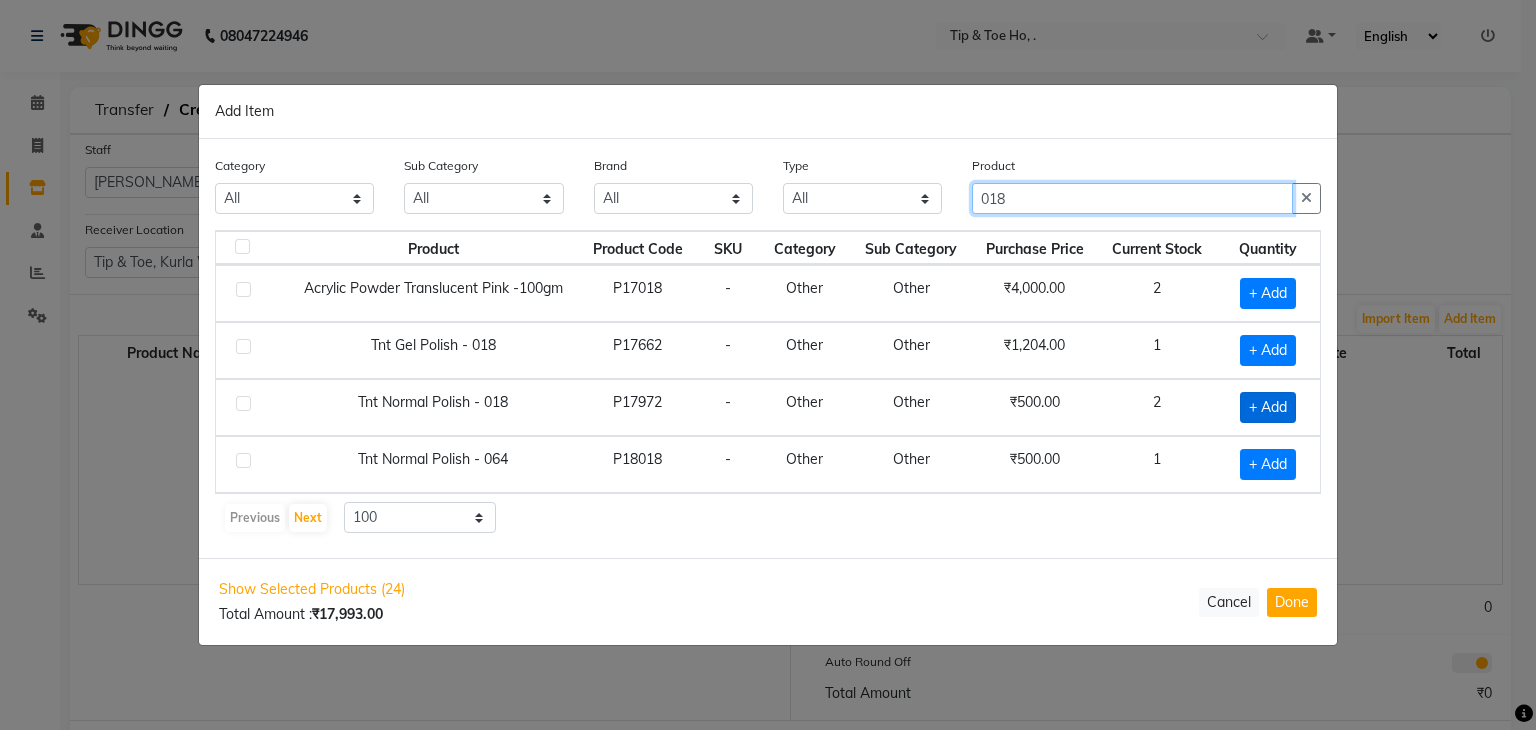 type on "018" 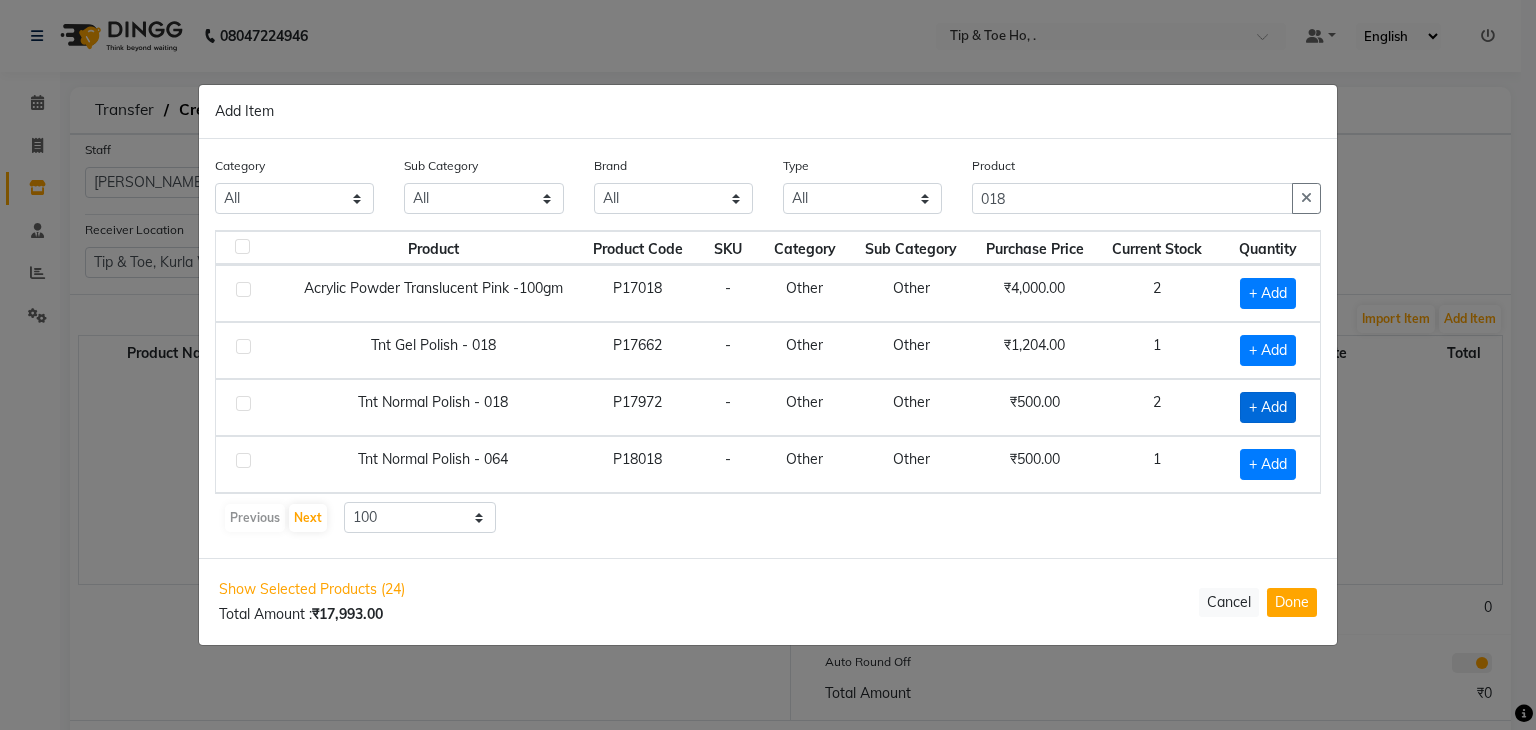 click on "+ Add" 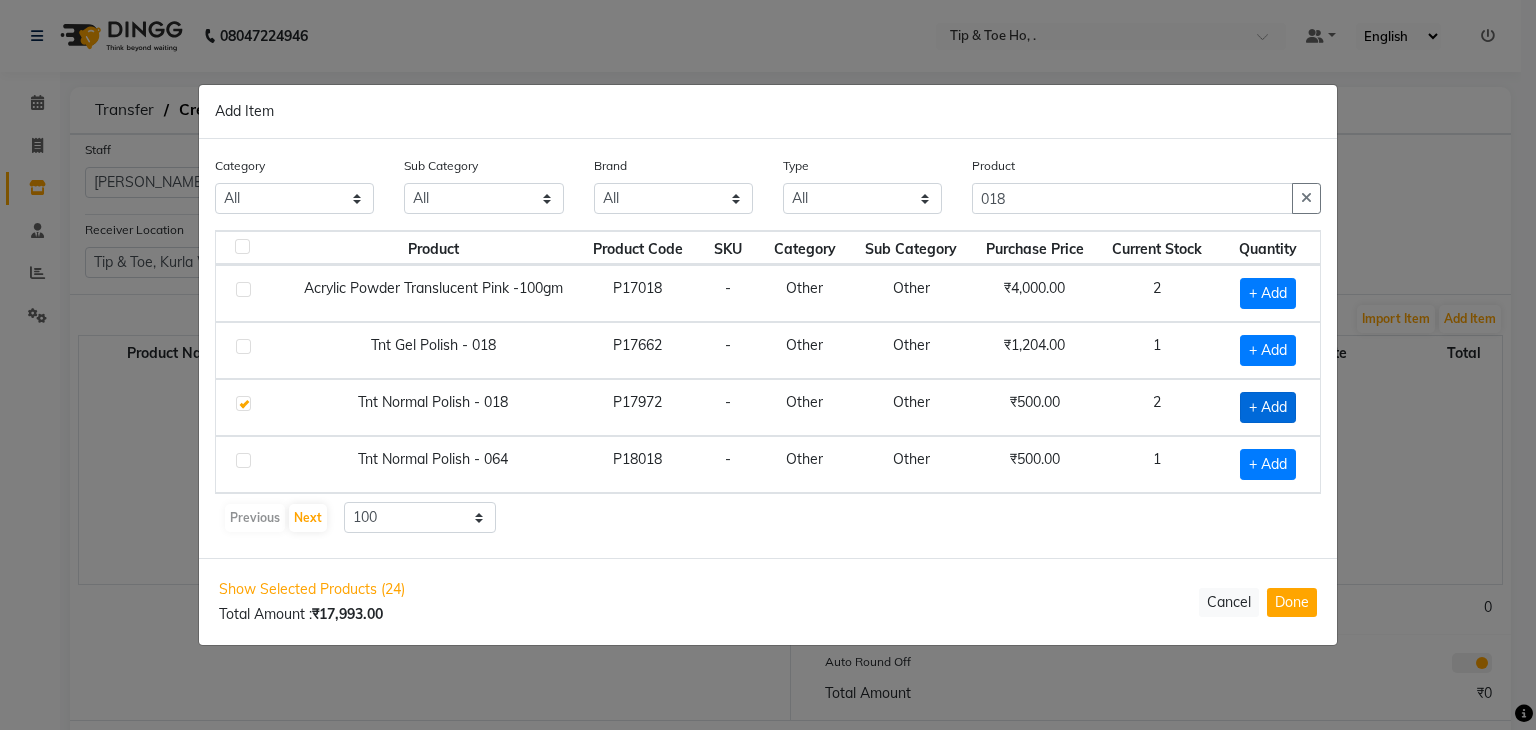 checkbox on "true" 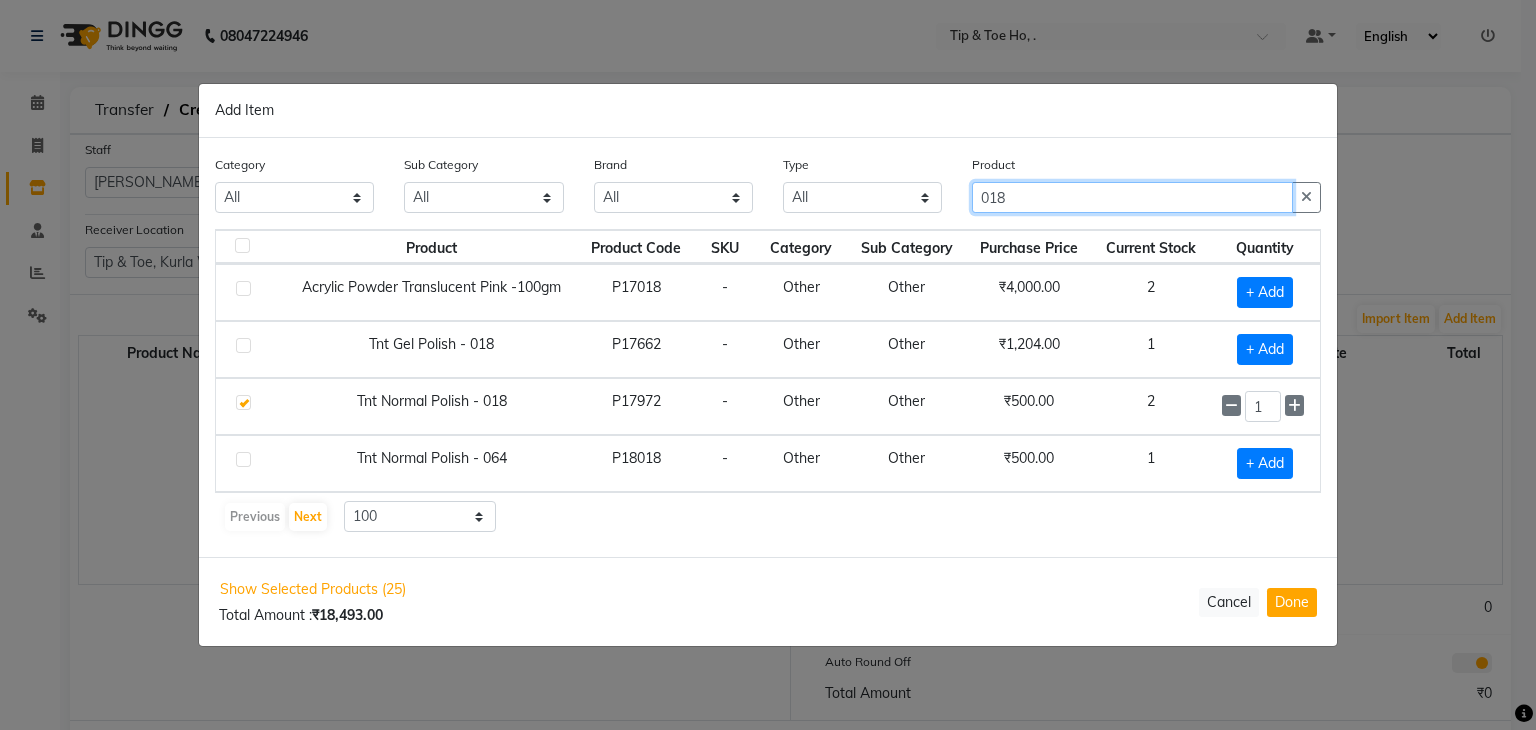 click on "018" 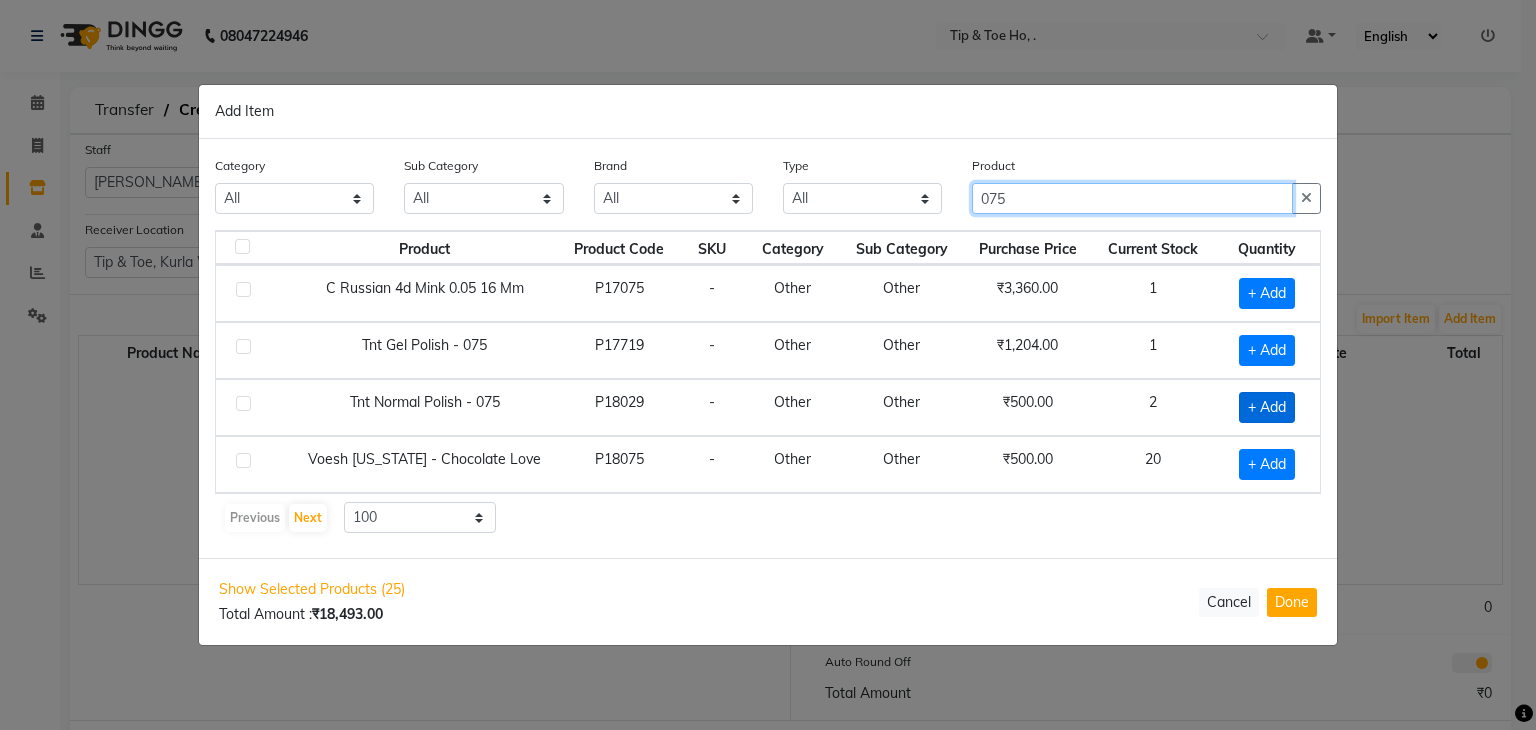 type on "075" 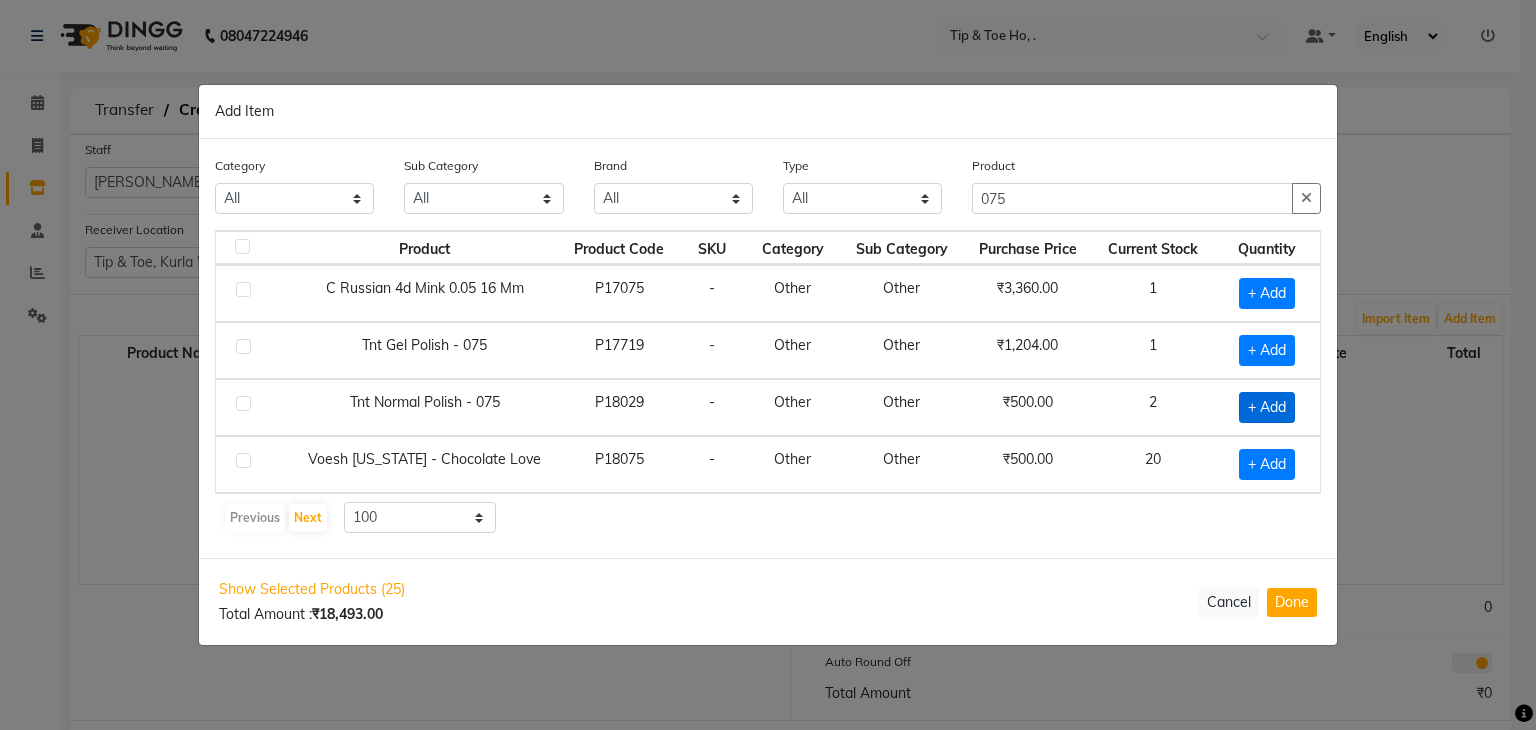 click on "+ Add" 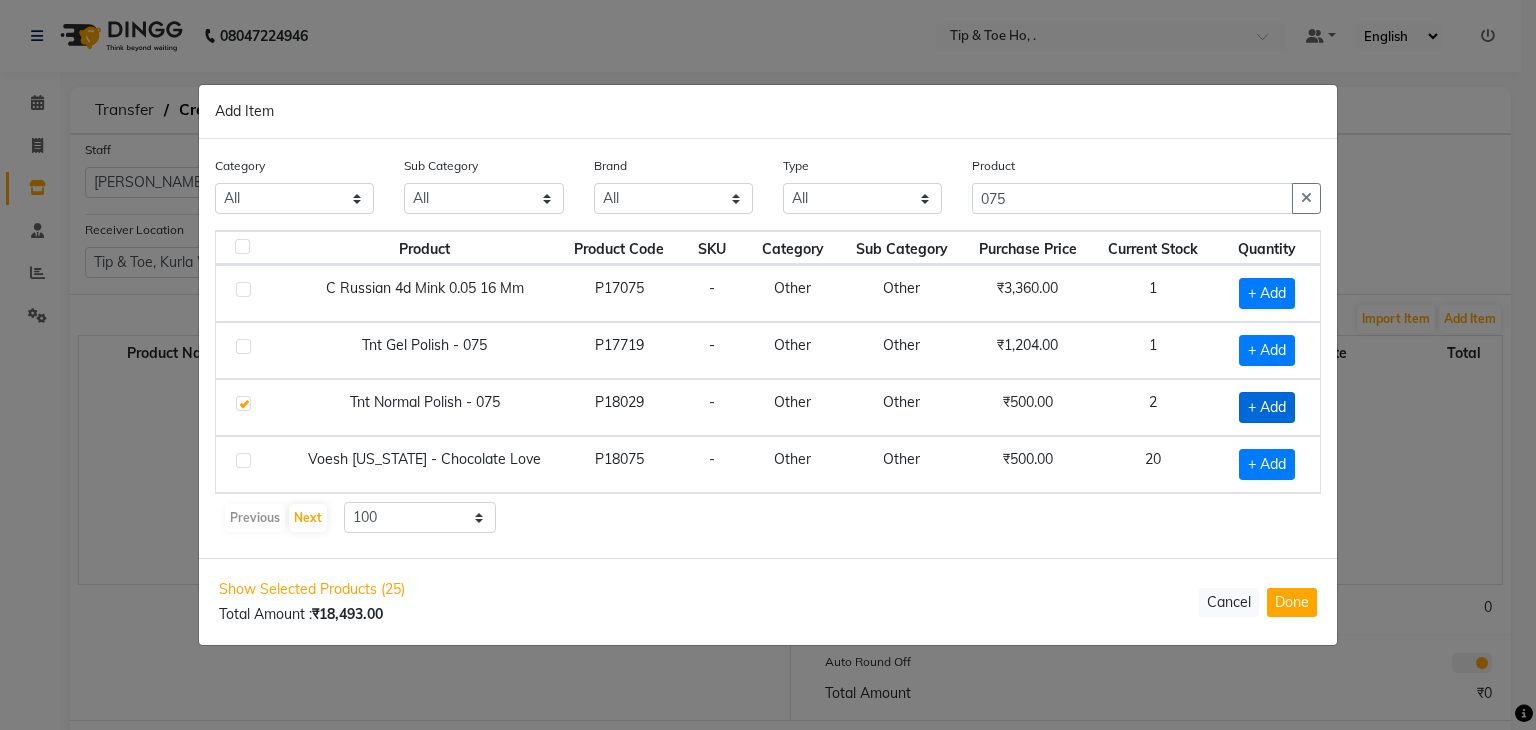 checkbox on "true" 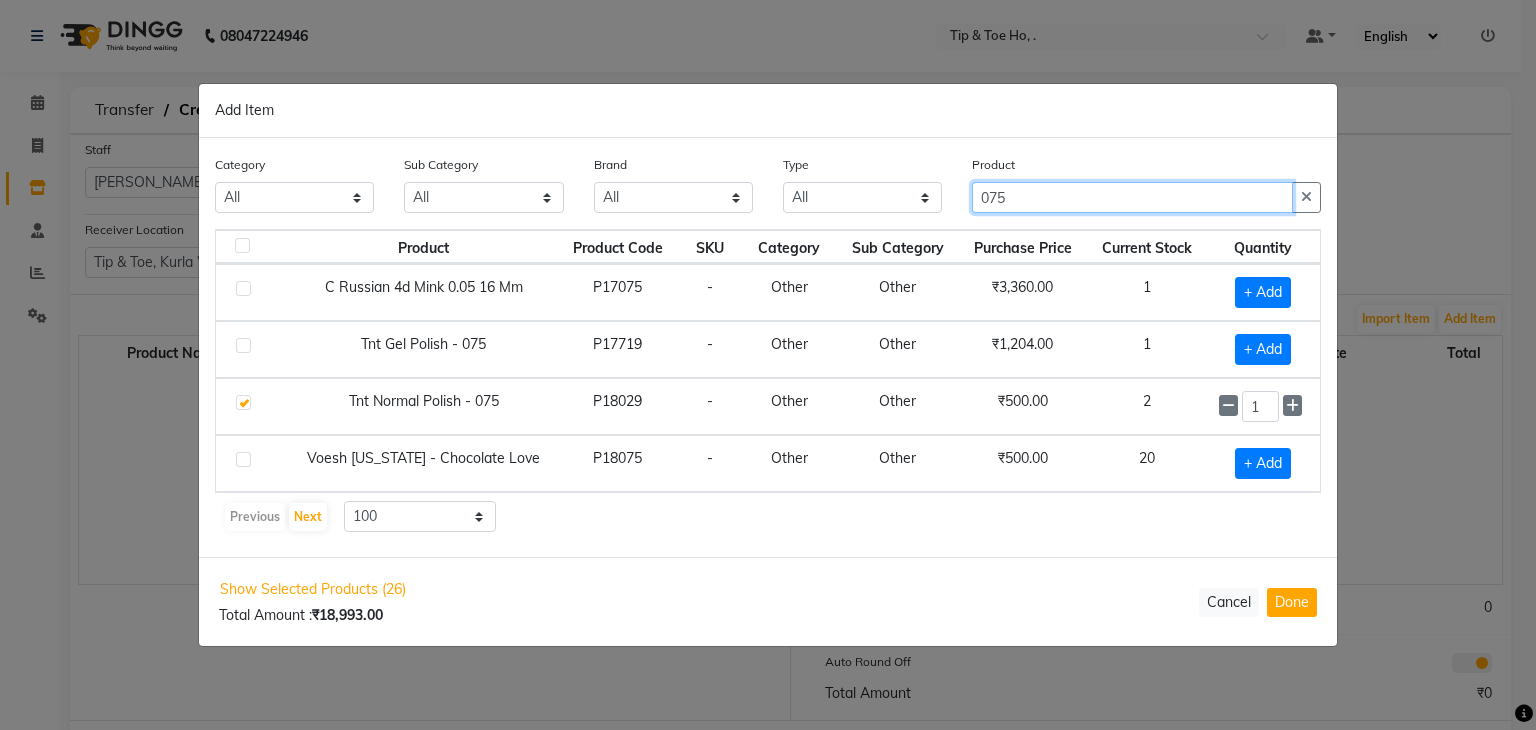 click on "075" 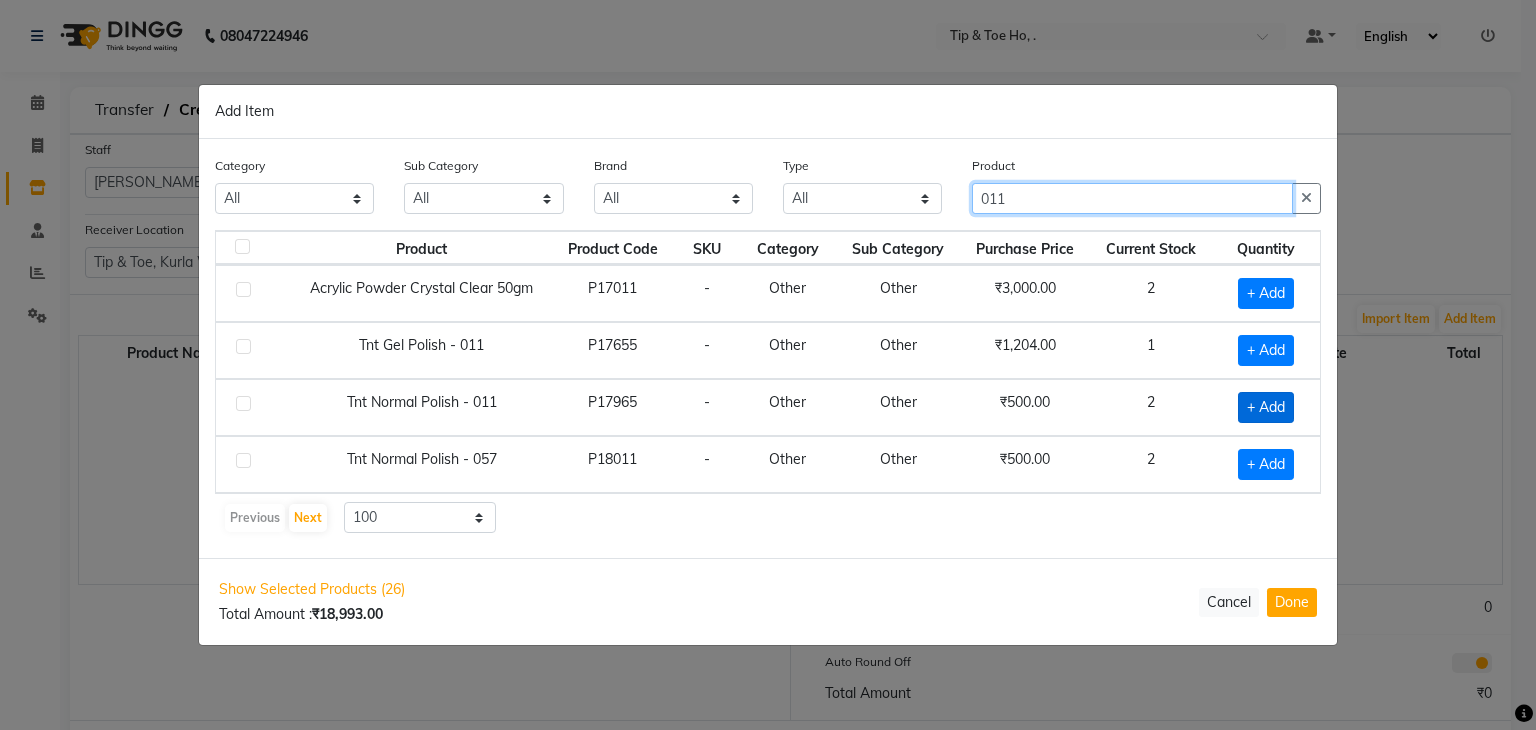 type on "011" 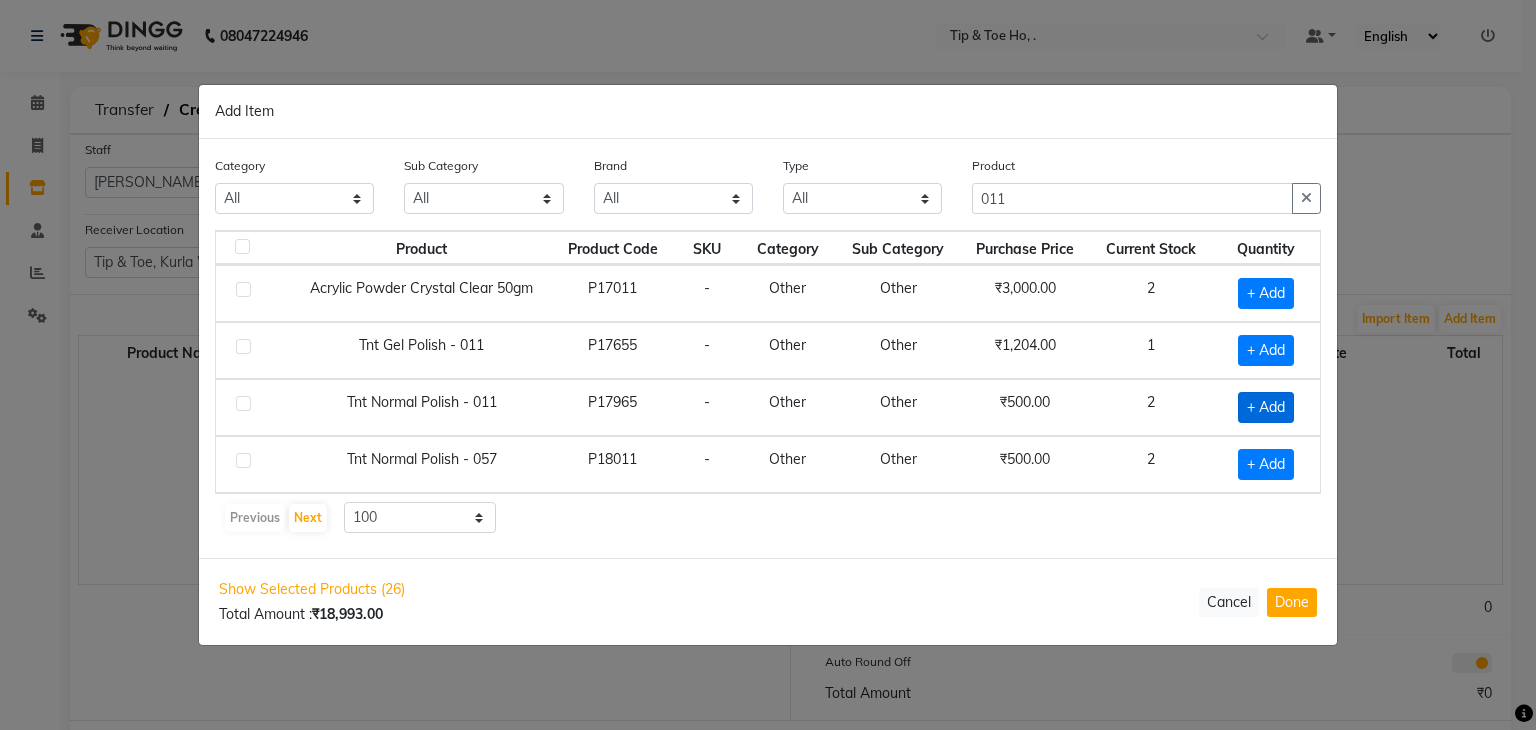 click on "+ Add" 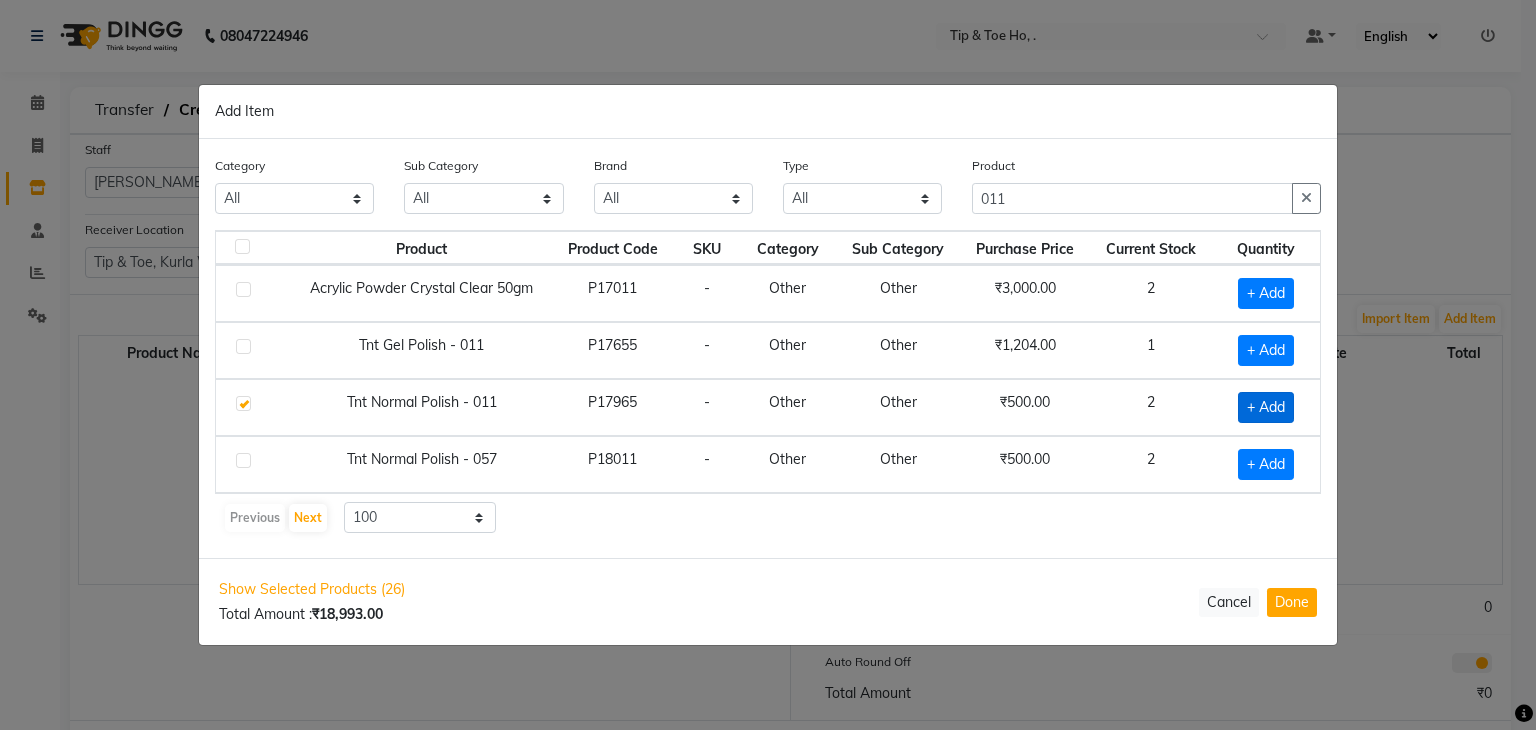 checkbox on "true" 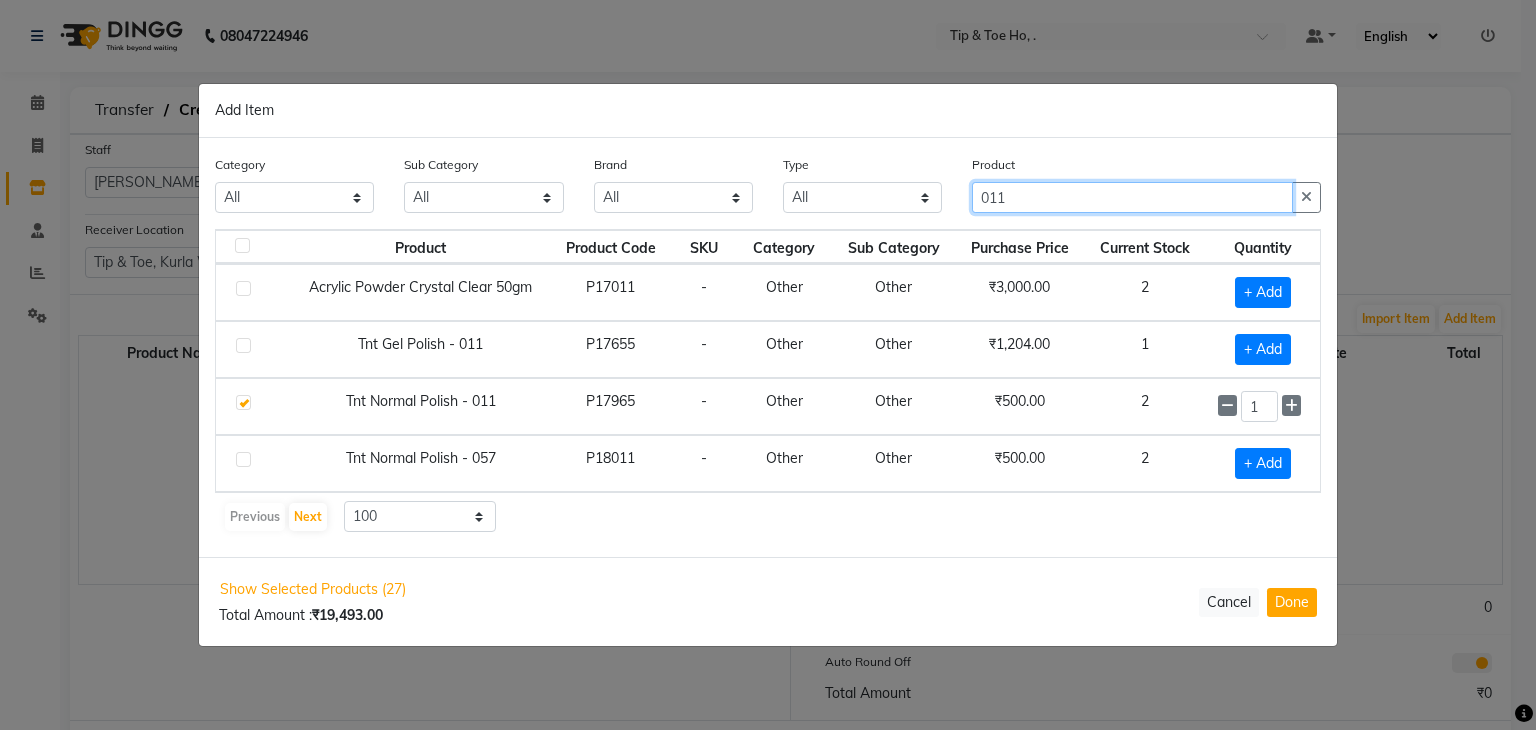 click on "011" 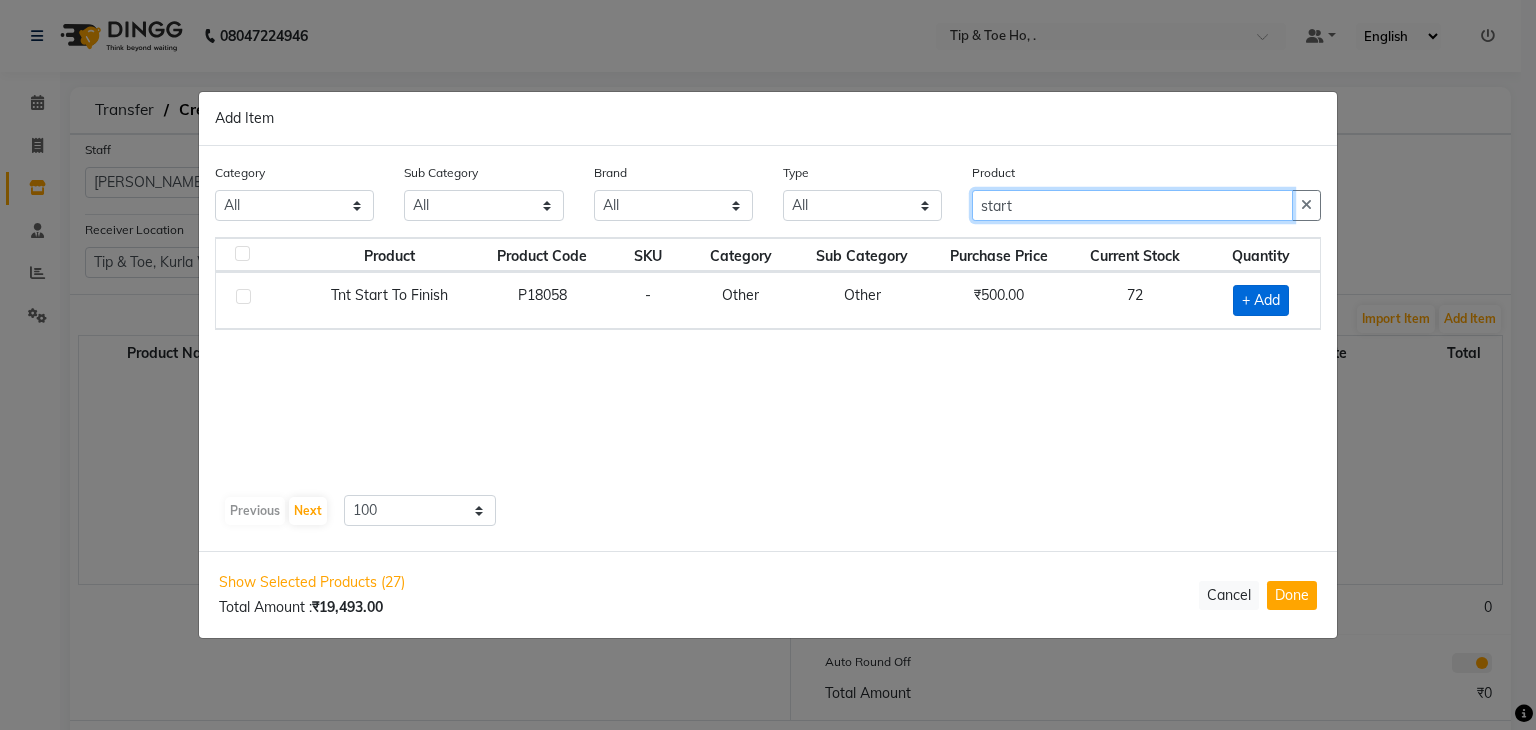 type on "start" 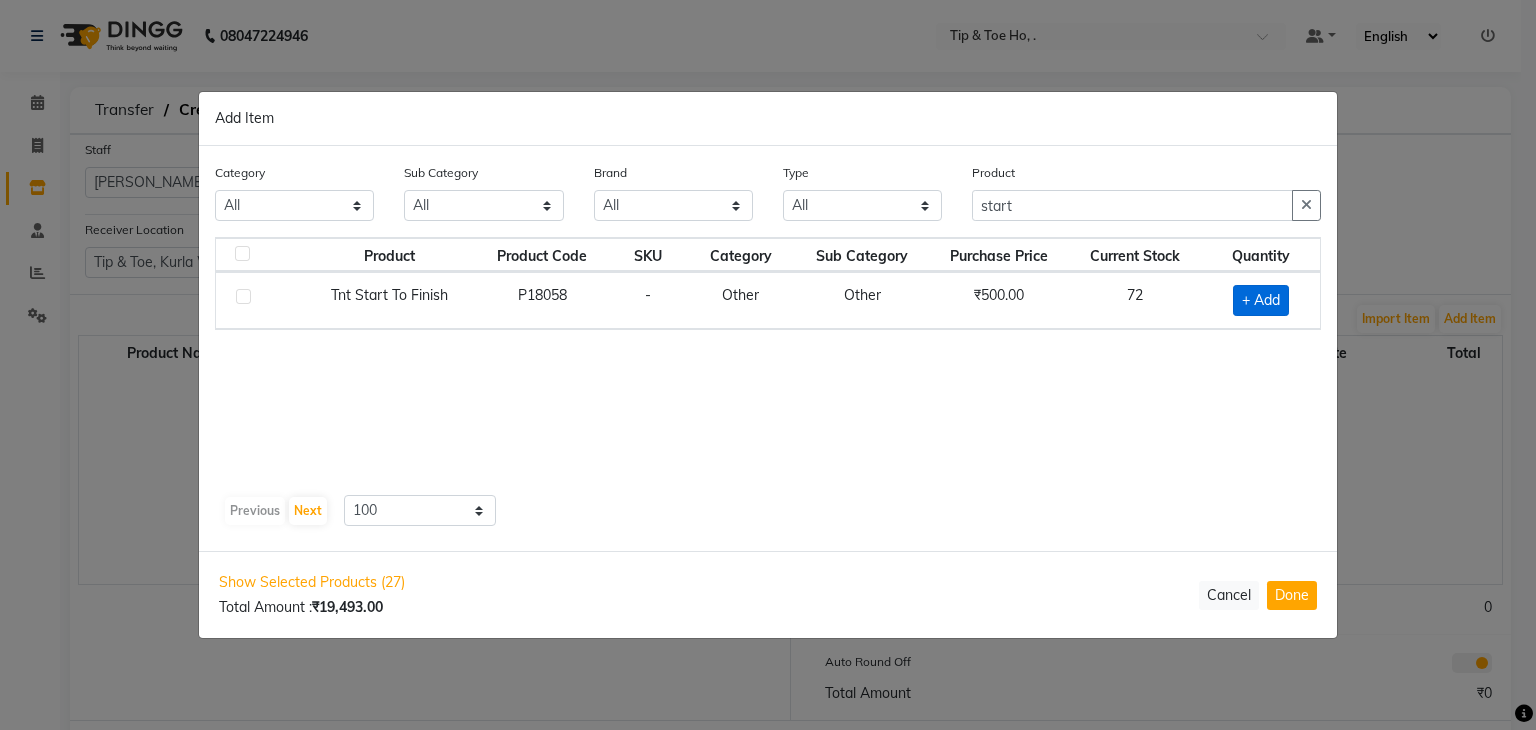 click on "+ Add" 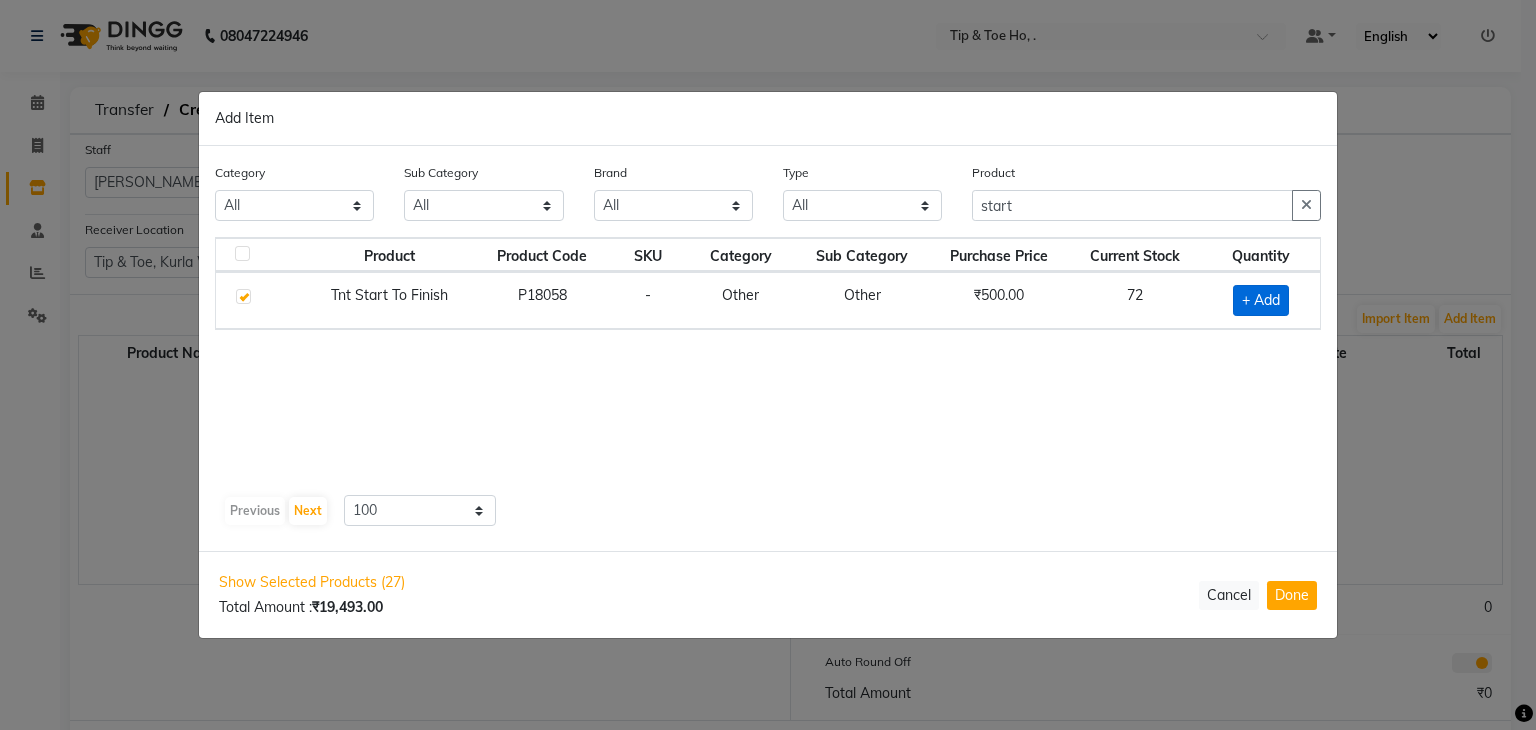 checkbox on "true" 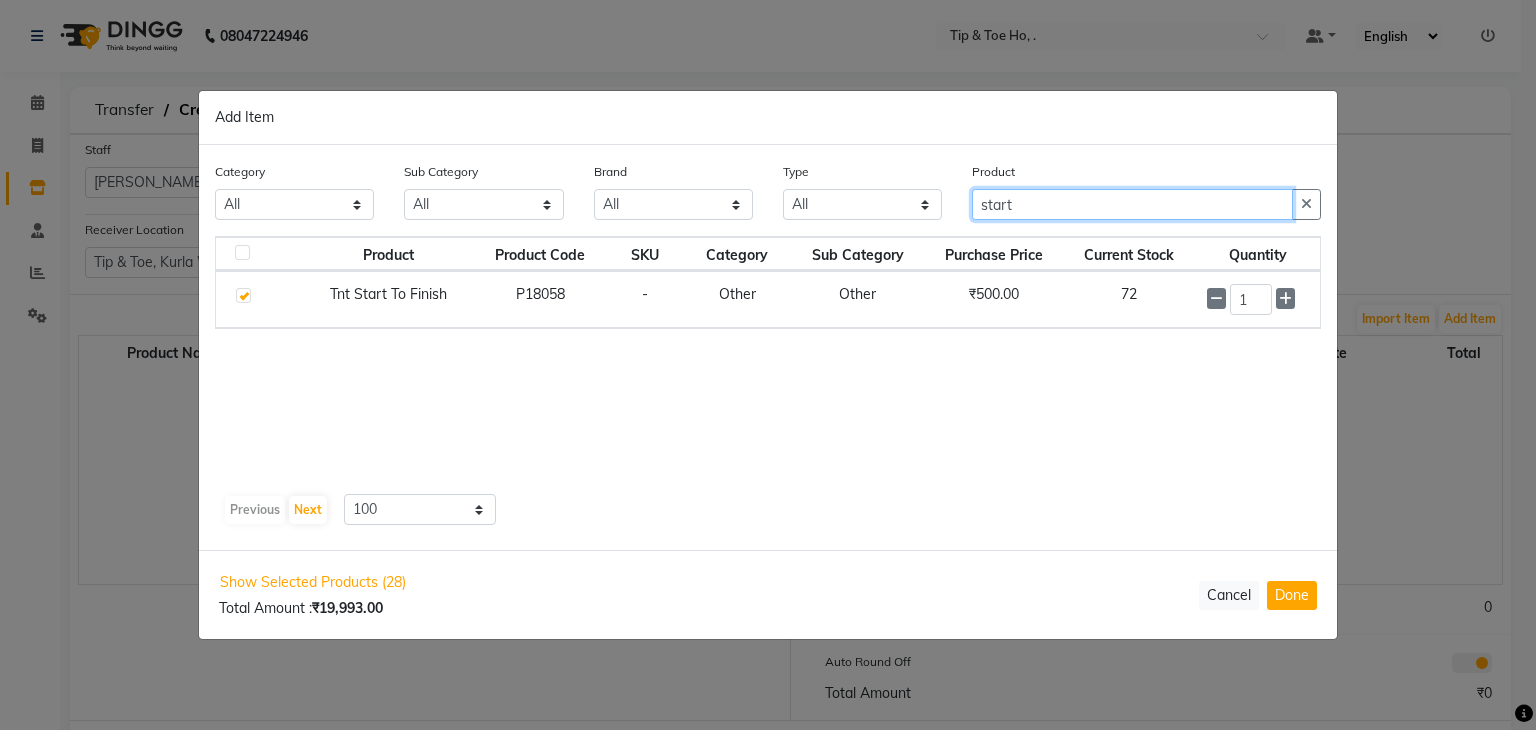 click on "start" 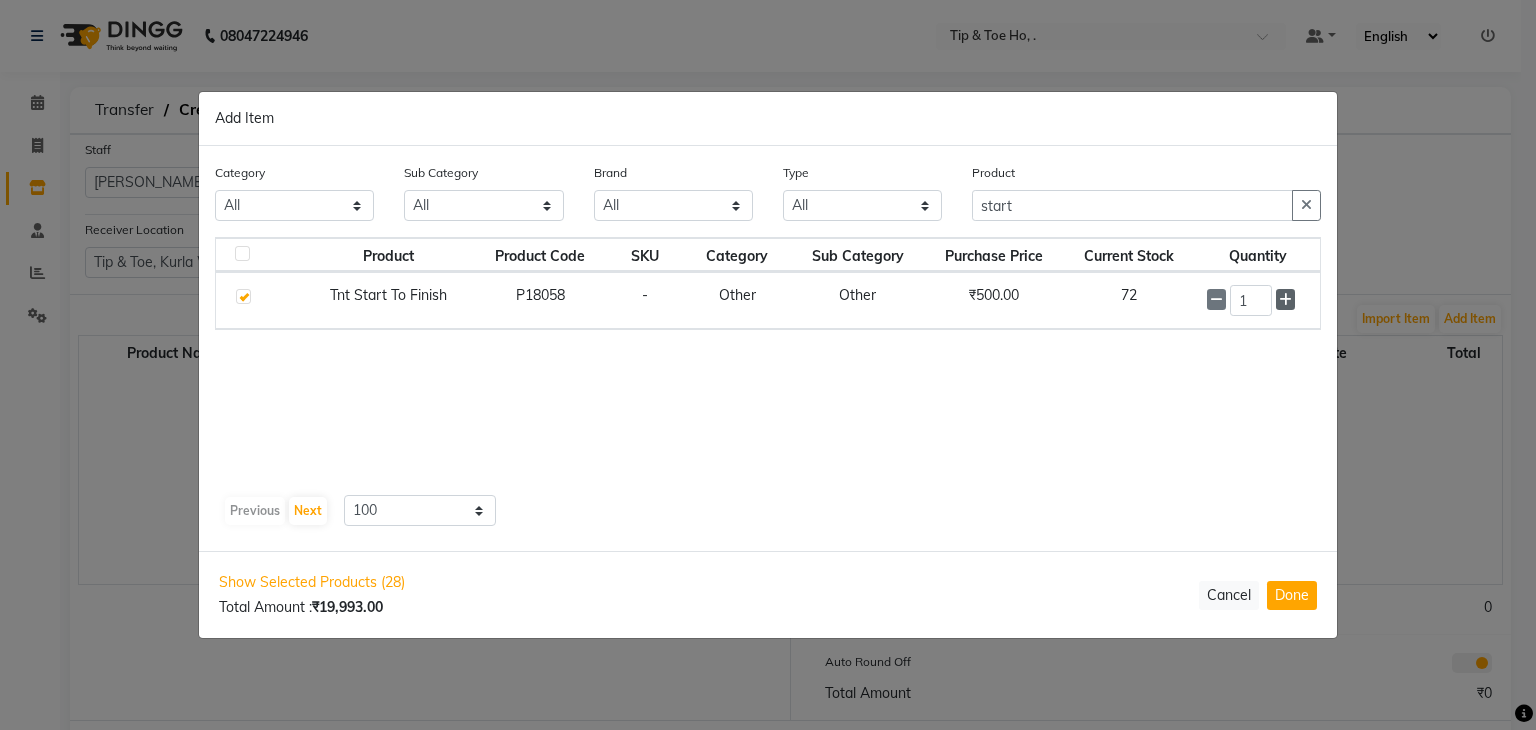 click 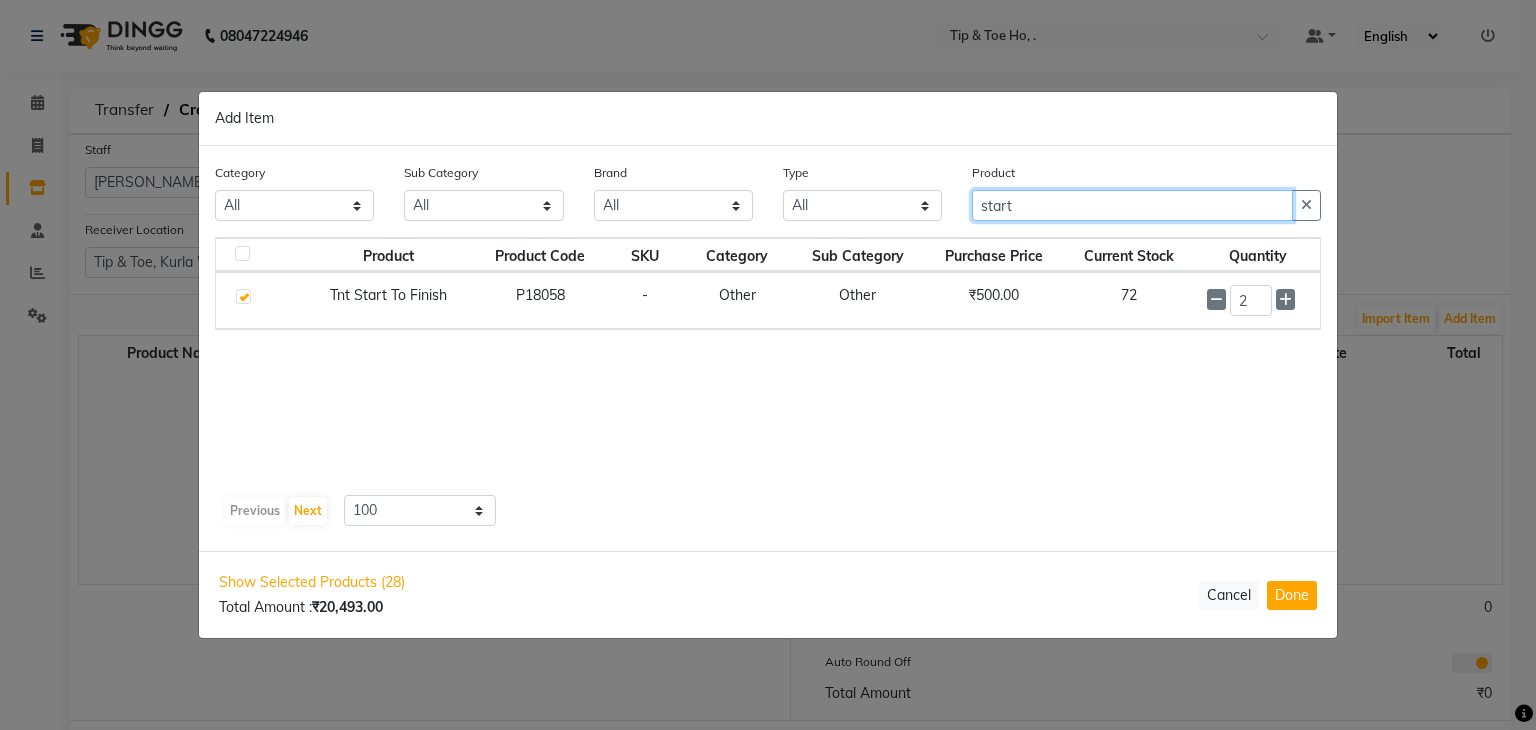 click on "start" 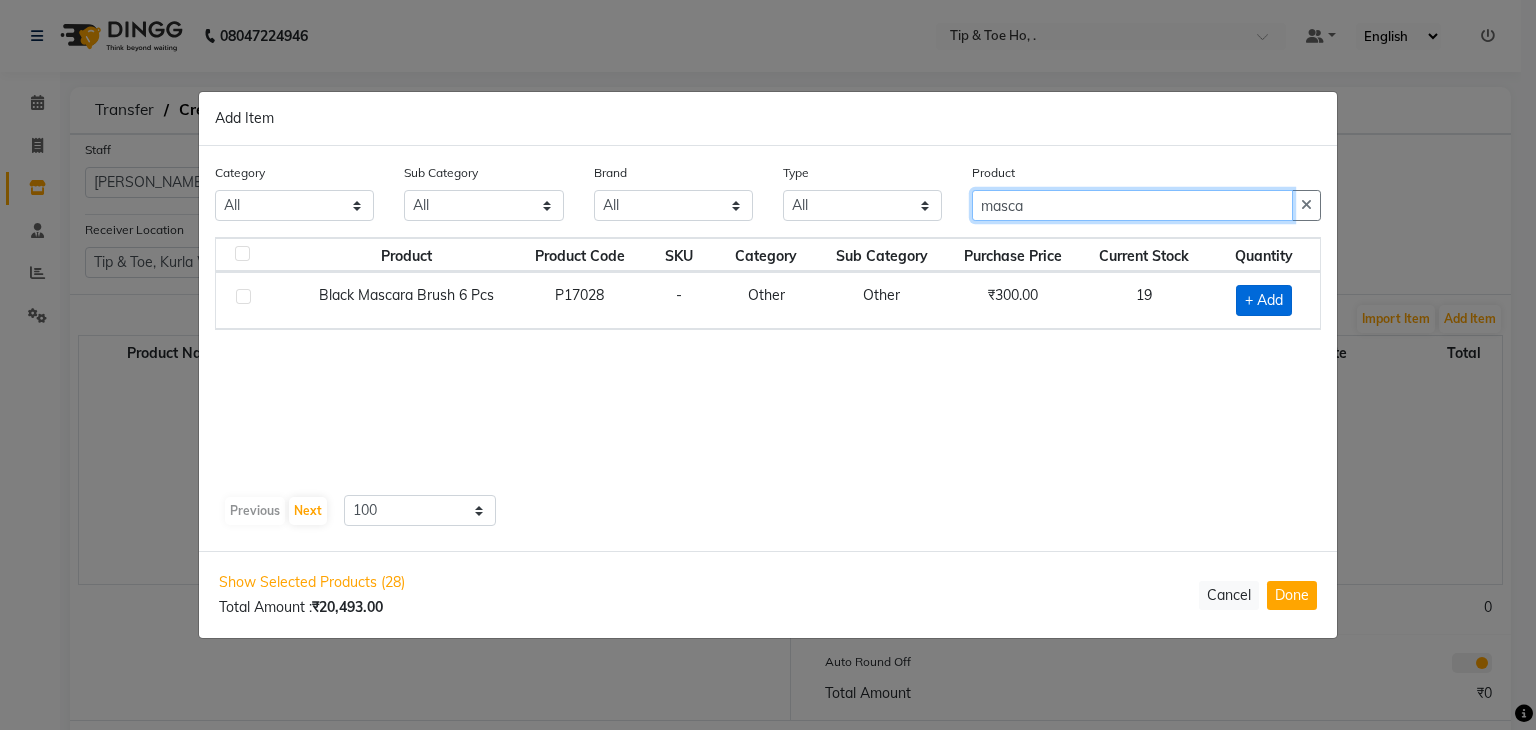 type on "masca" 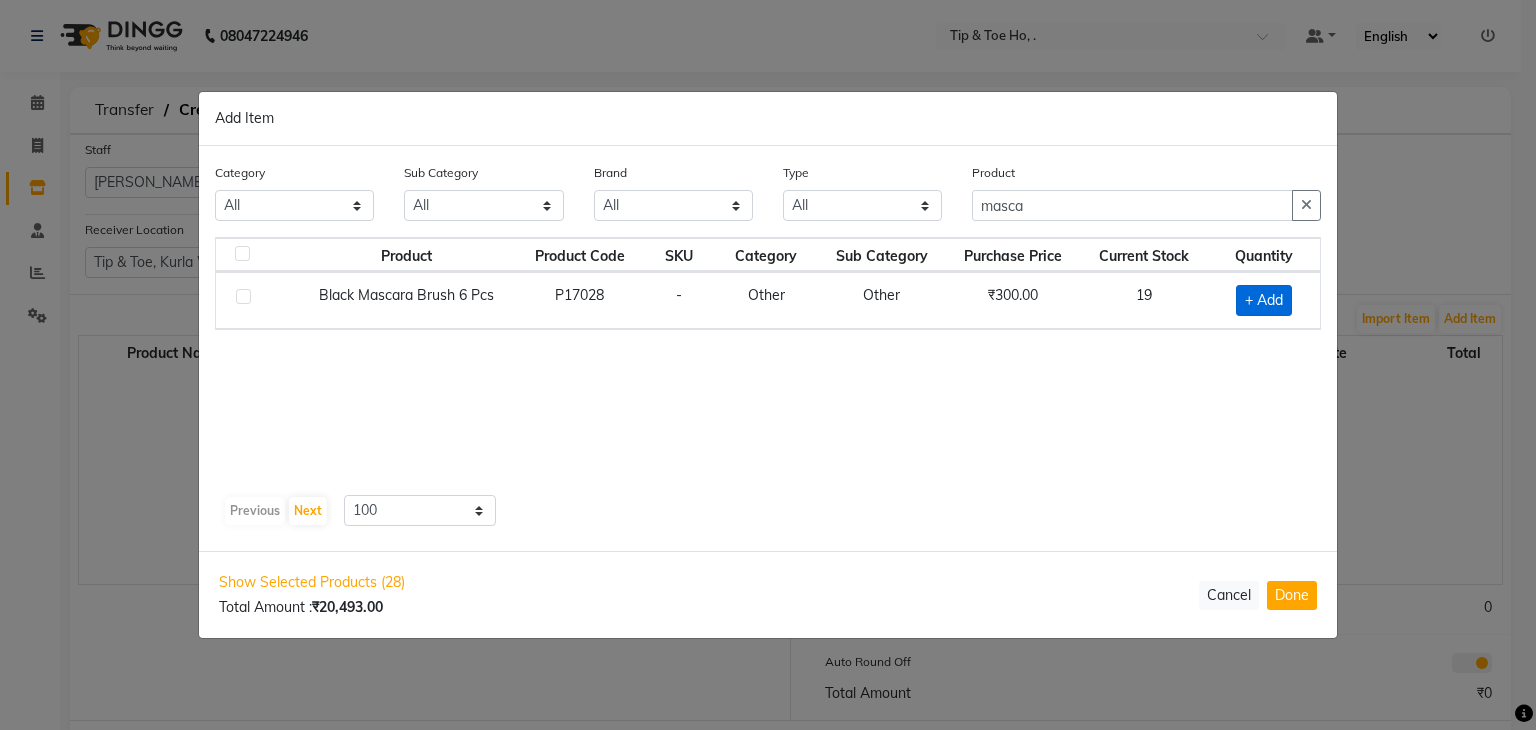 click on "+ Add" 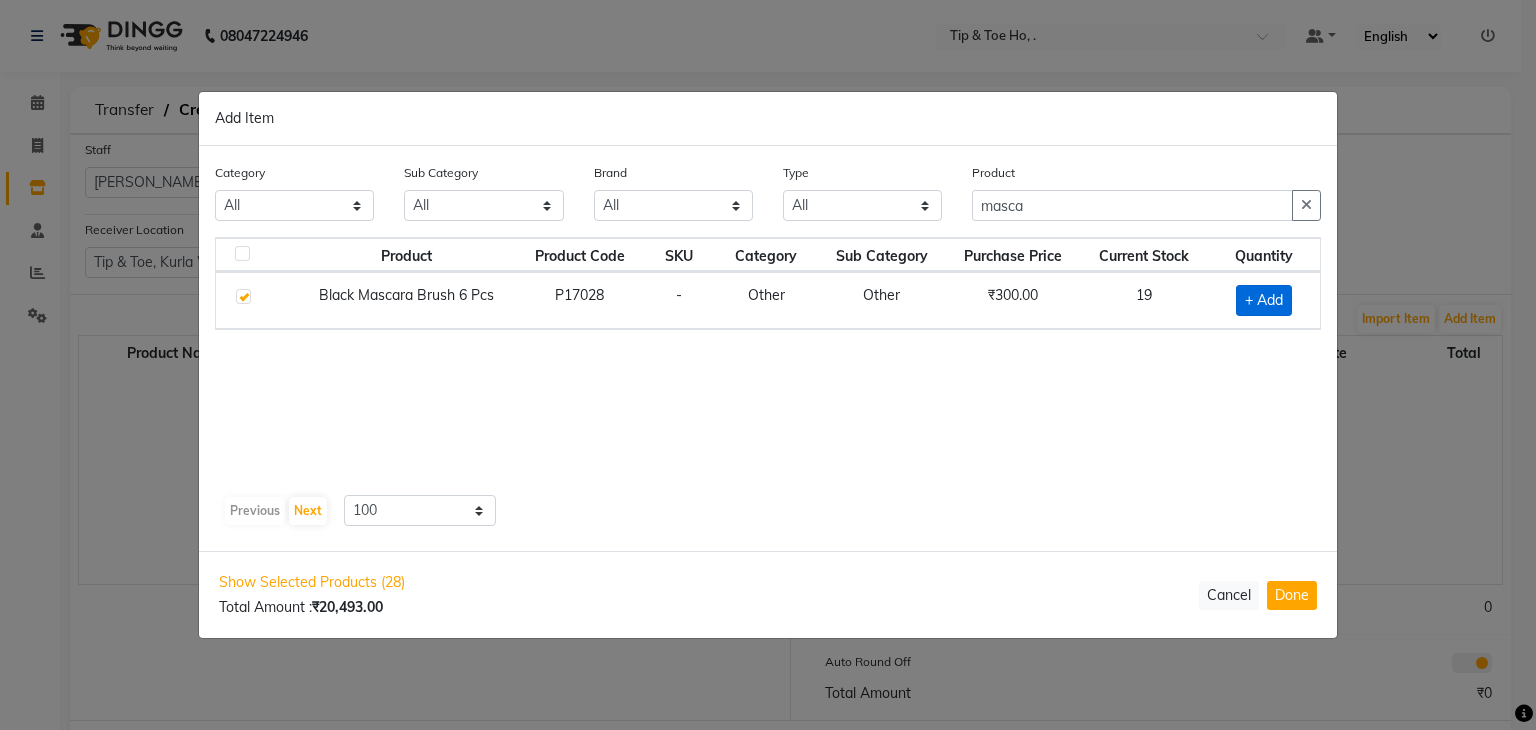 checkbox on "true" 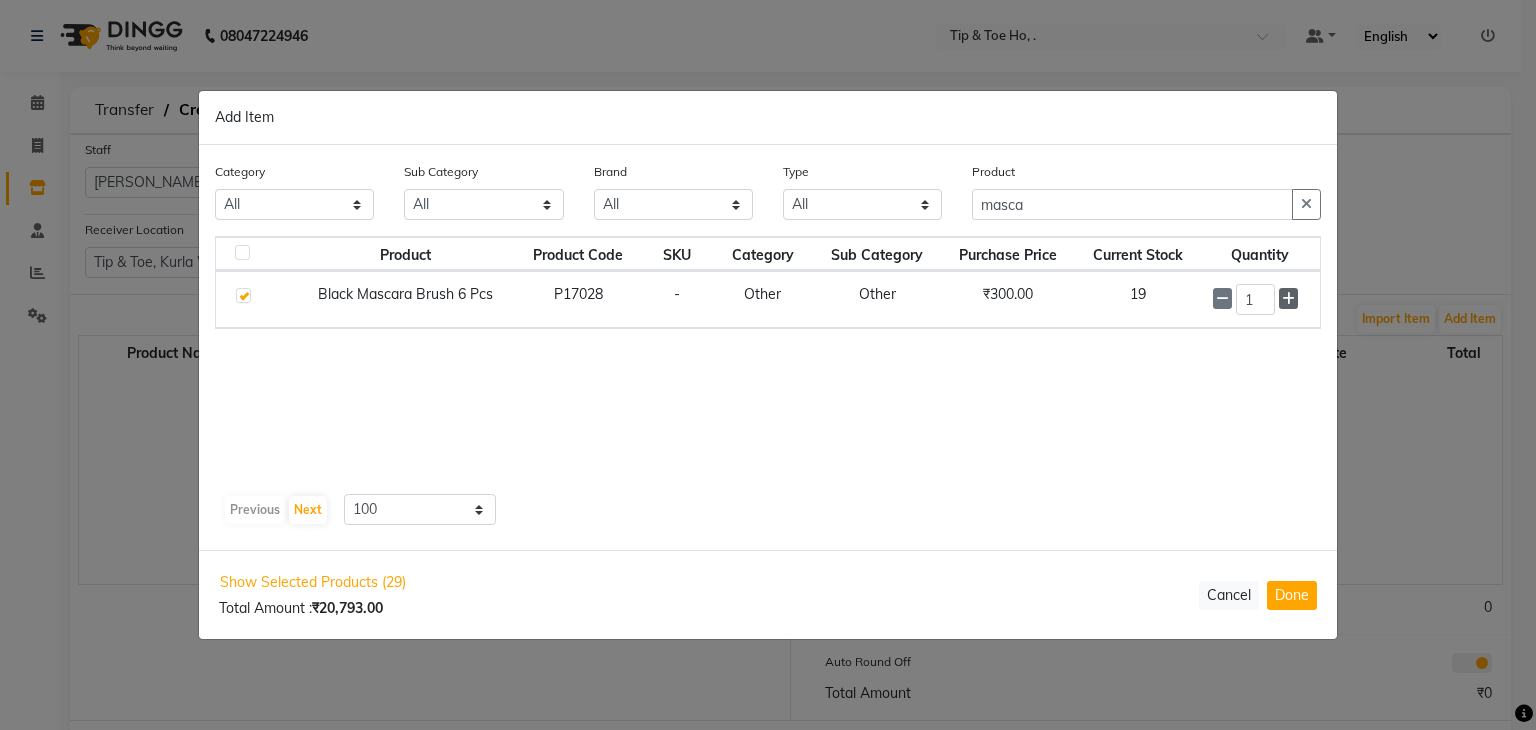 click 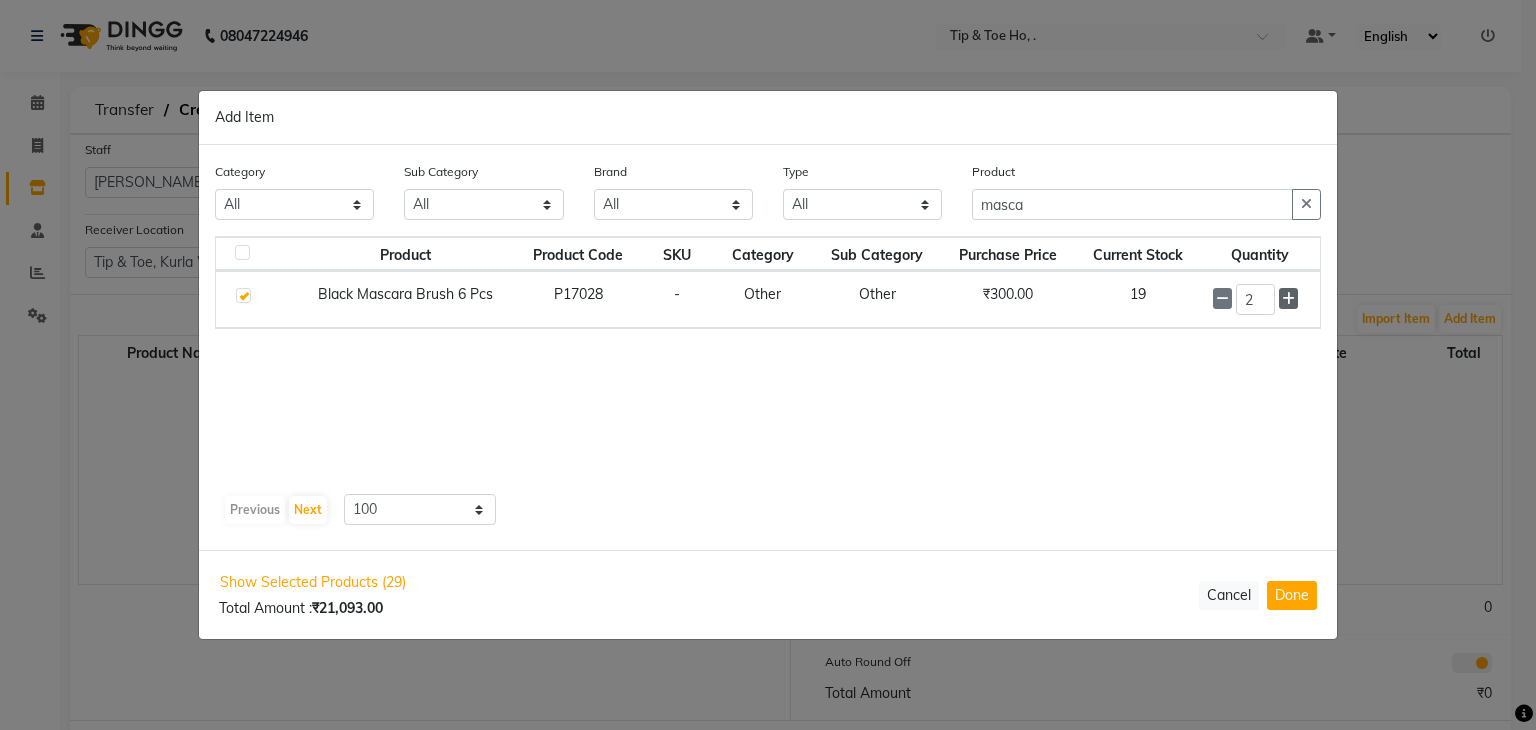 click 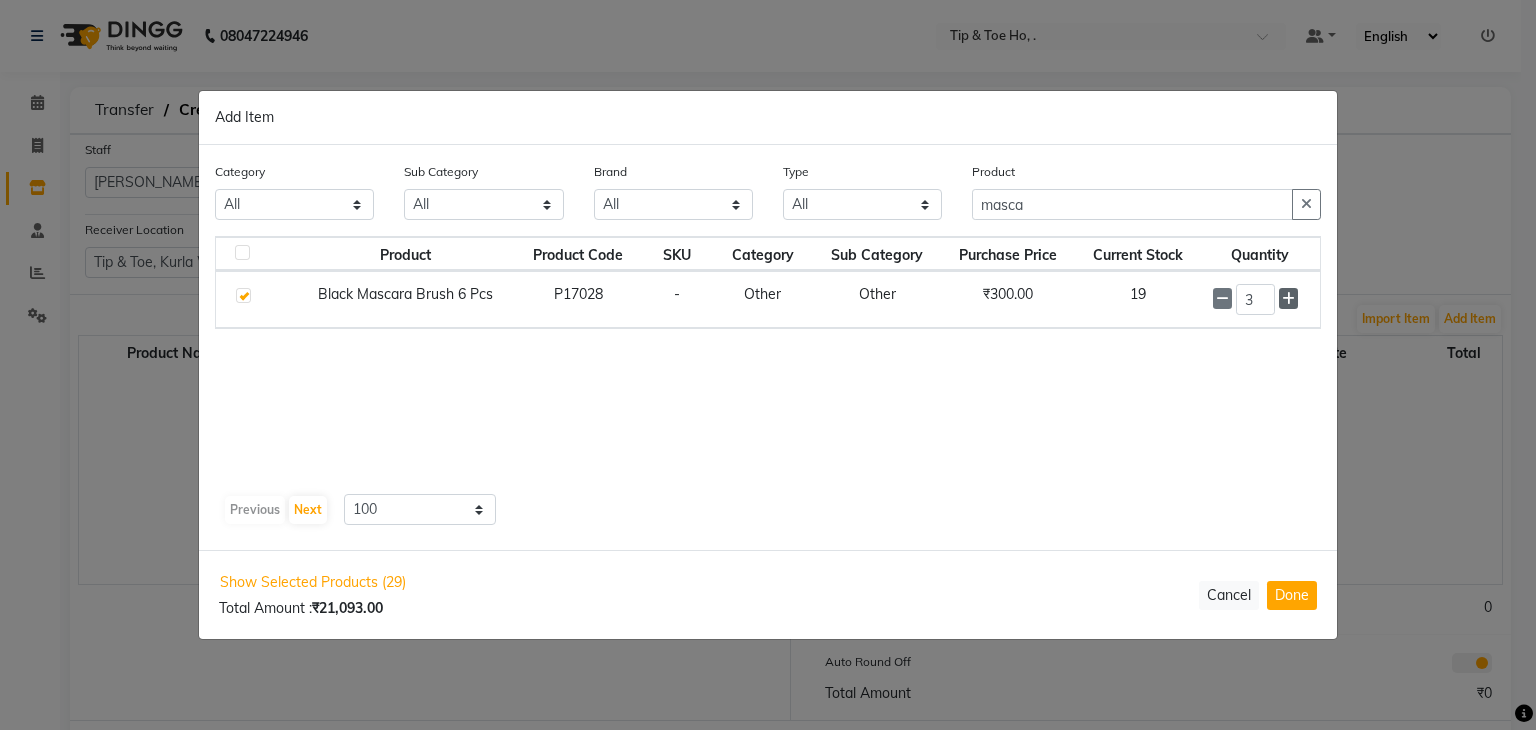 click 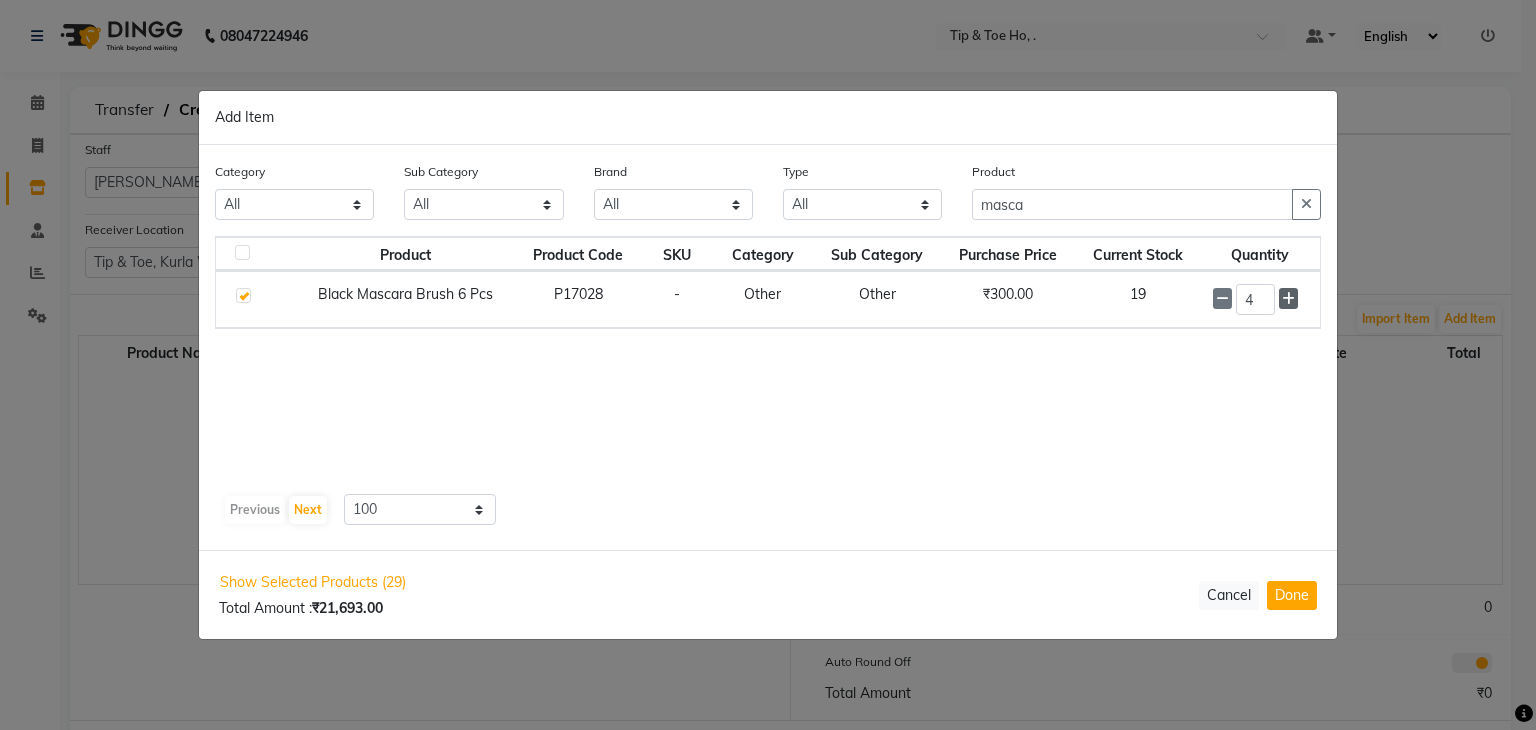 click 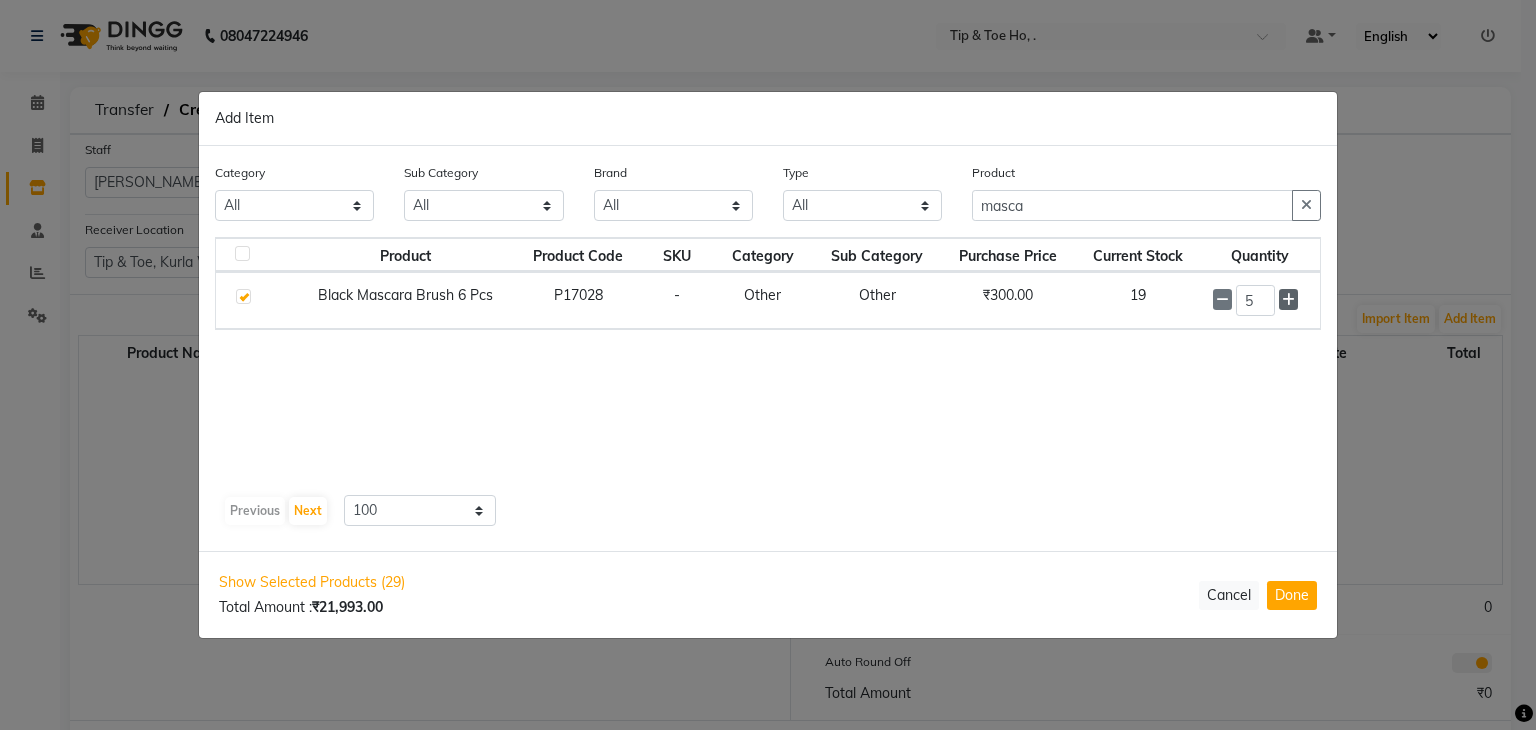 click 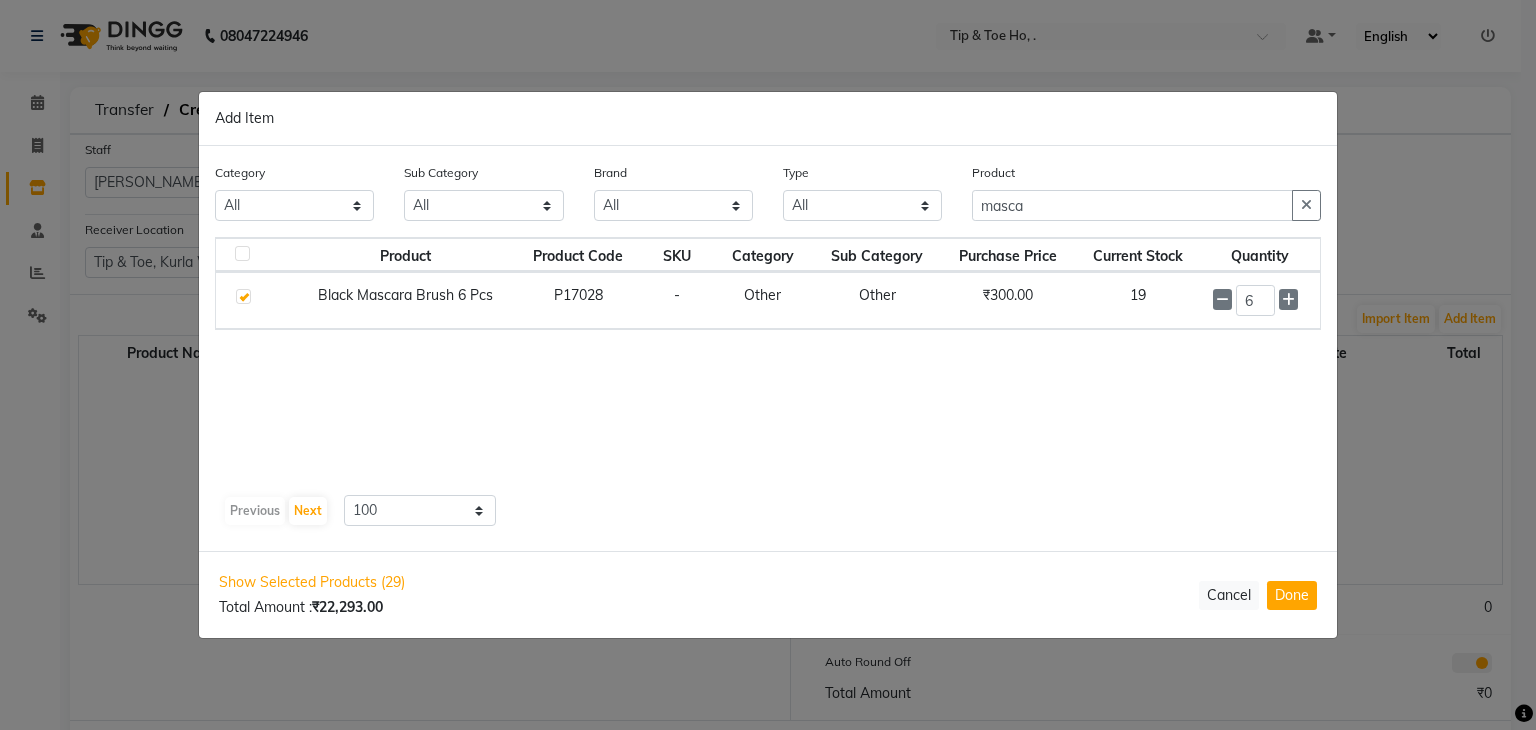 click on "Product Product Code SKU Category Sub Category Purchase Price Current Stock Quantity  Black Mascara Brush  6 Pcs   P17028   -   Other   Other   ₹300.00   19  6" 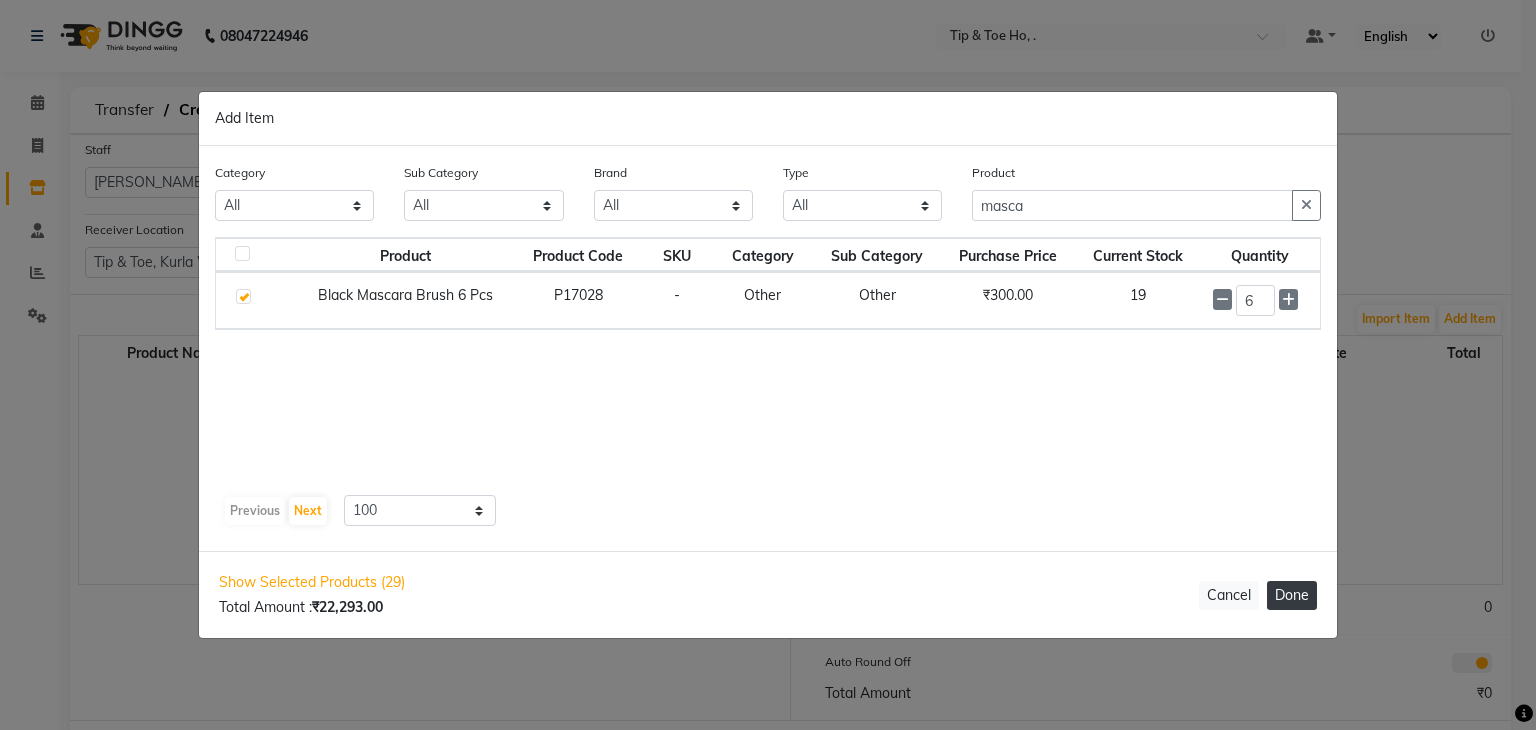 click on "Done" 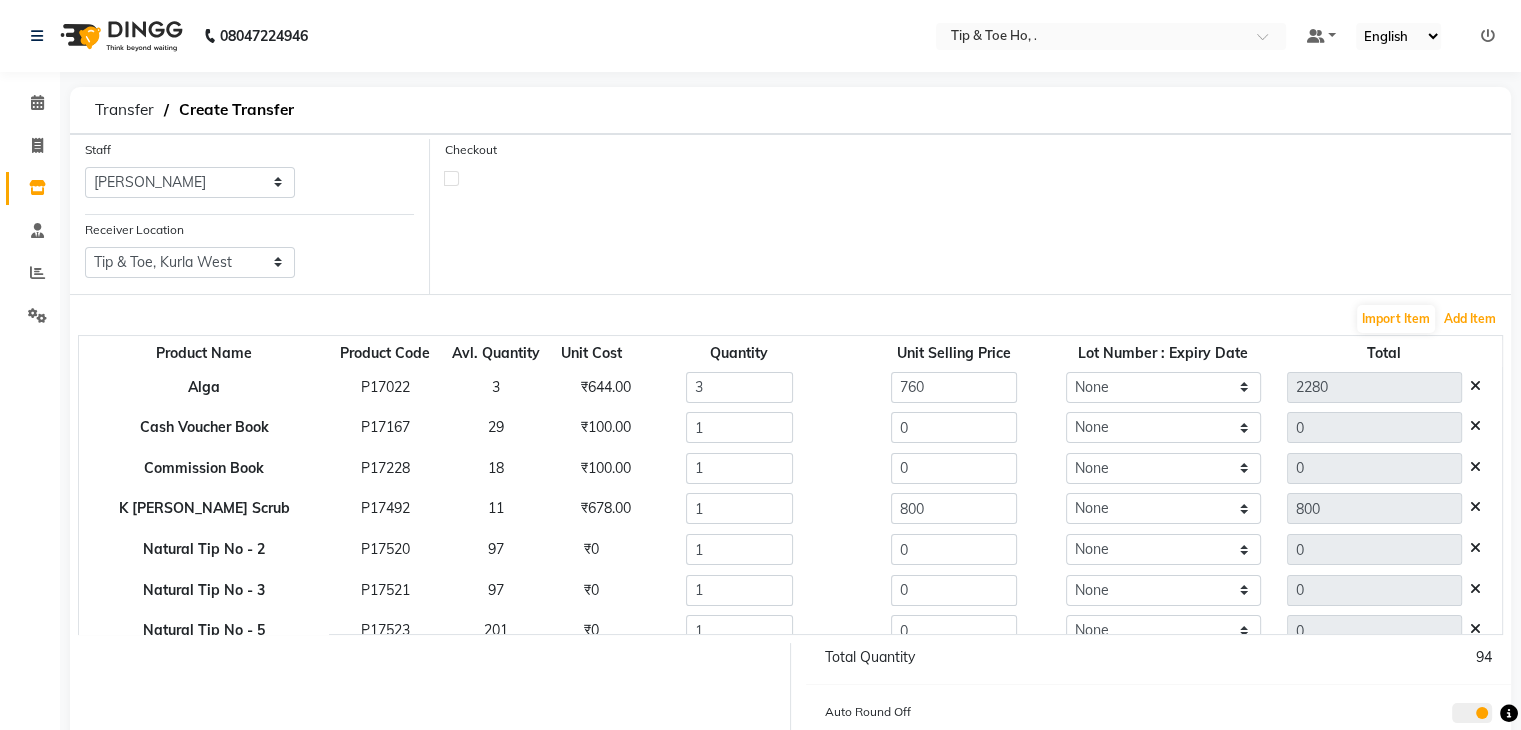 scroll, scrollTop: 145, scrollLeft: 0, axis: vertical 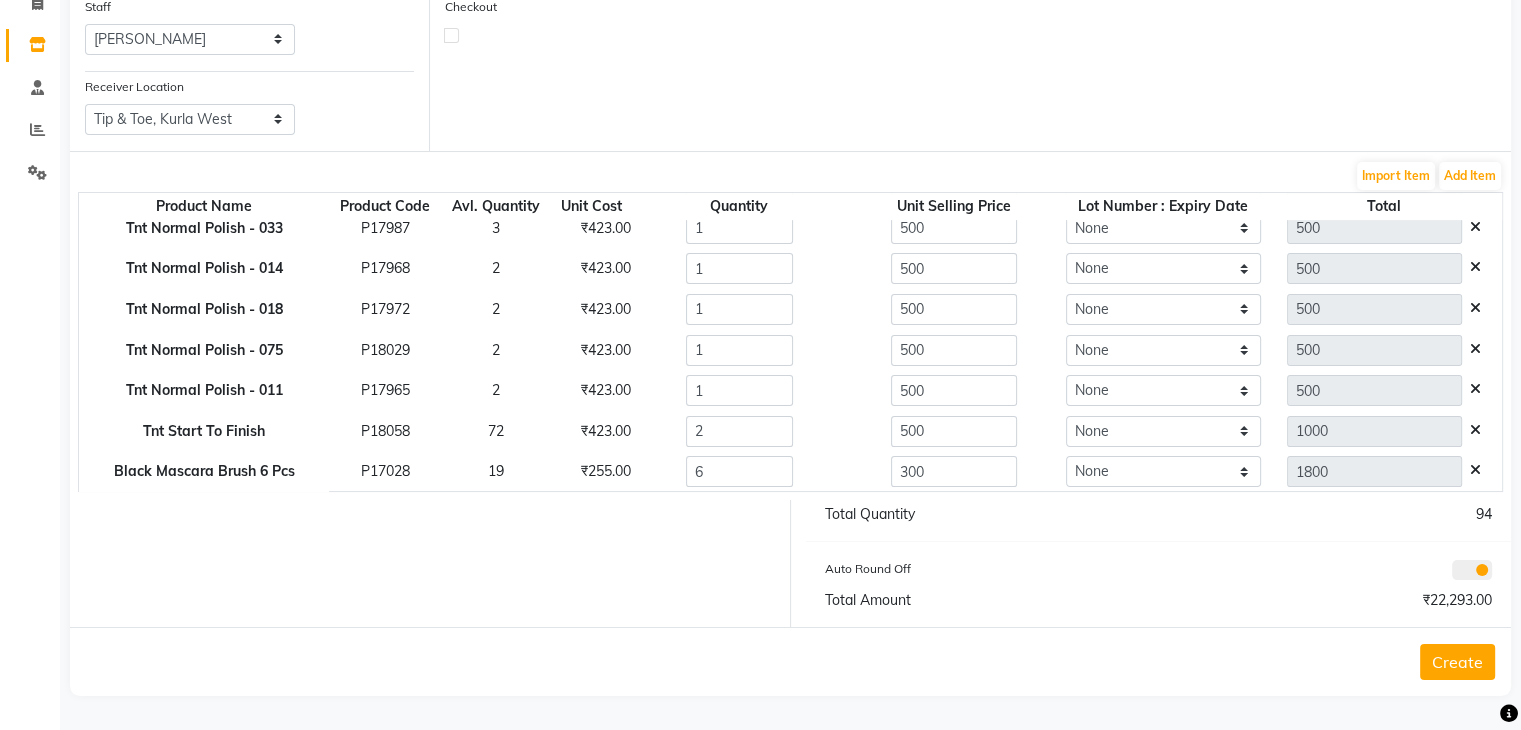 click on "Create" 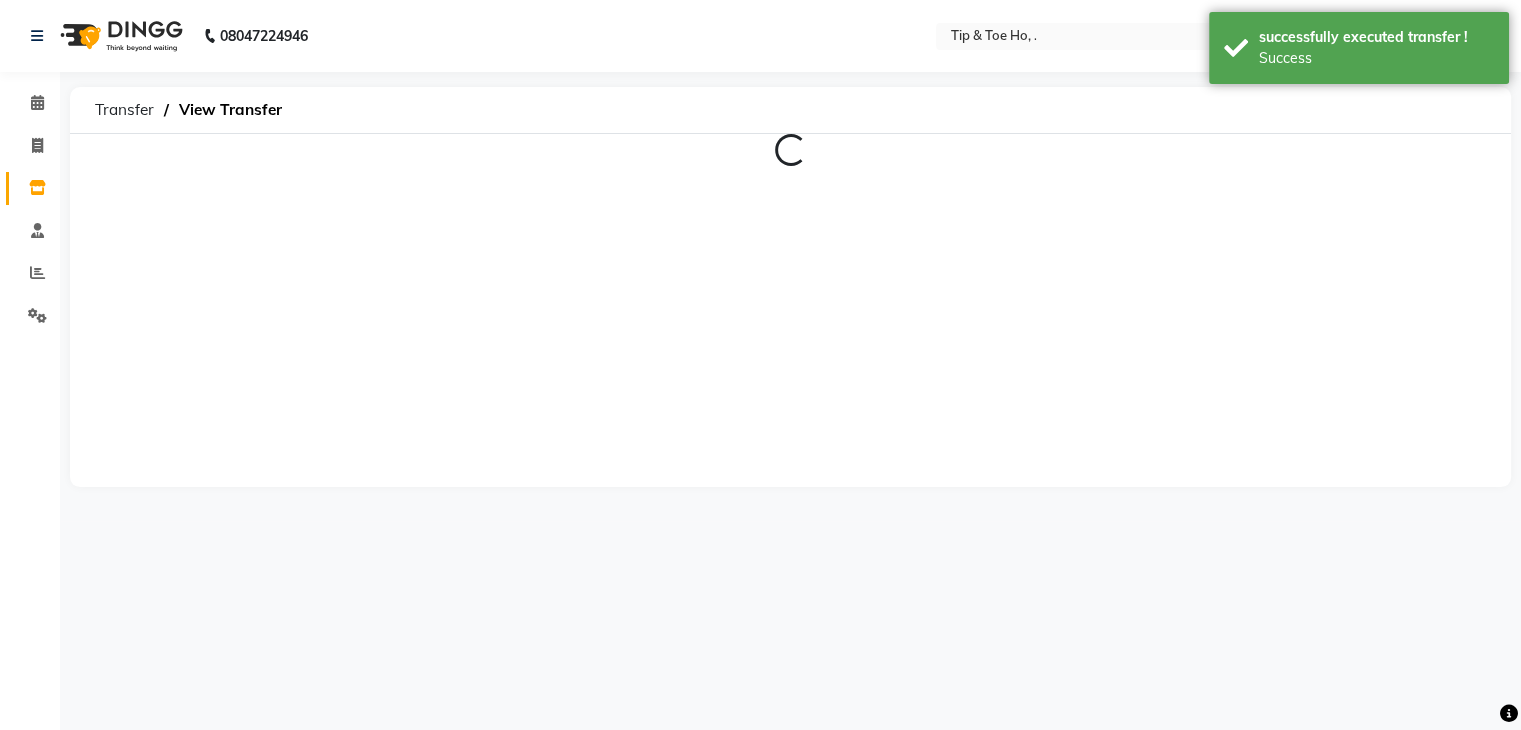 scroll, scrollTop: 0, scrollLeft: 0, axis: both 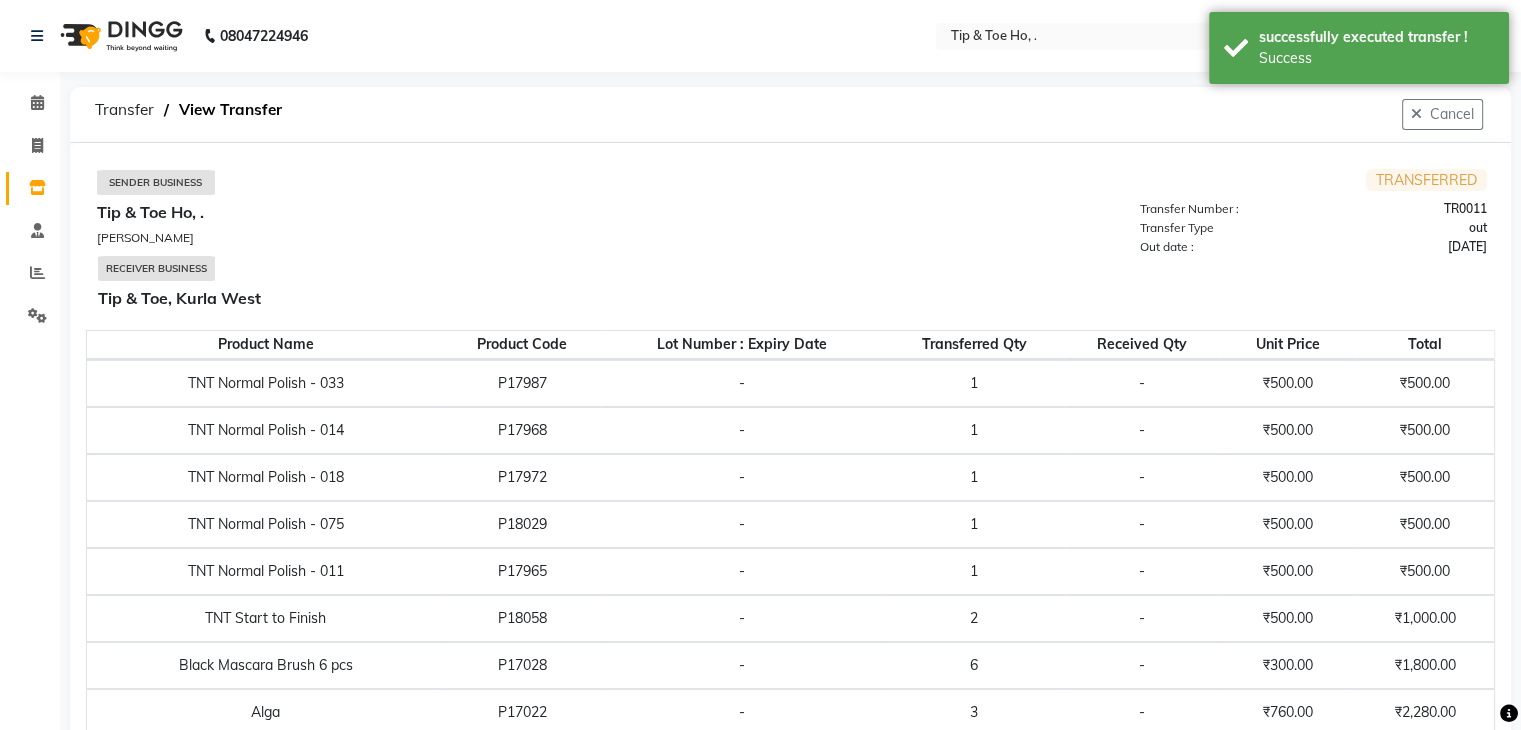 click on "TR0011" at bounding box center (1406, 209) 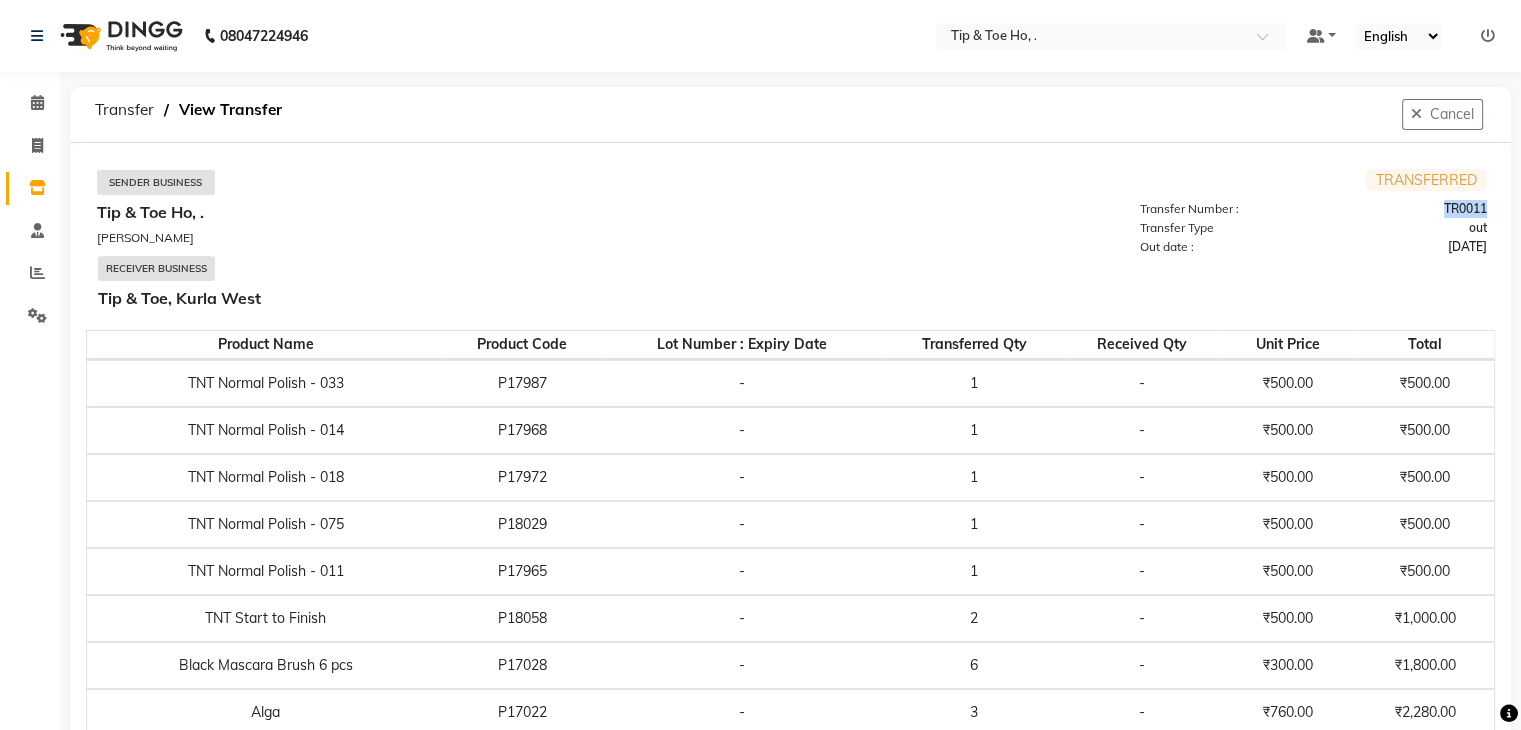 click on "TR0011" at bounding box center (1406, 209) 